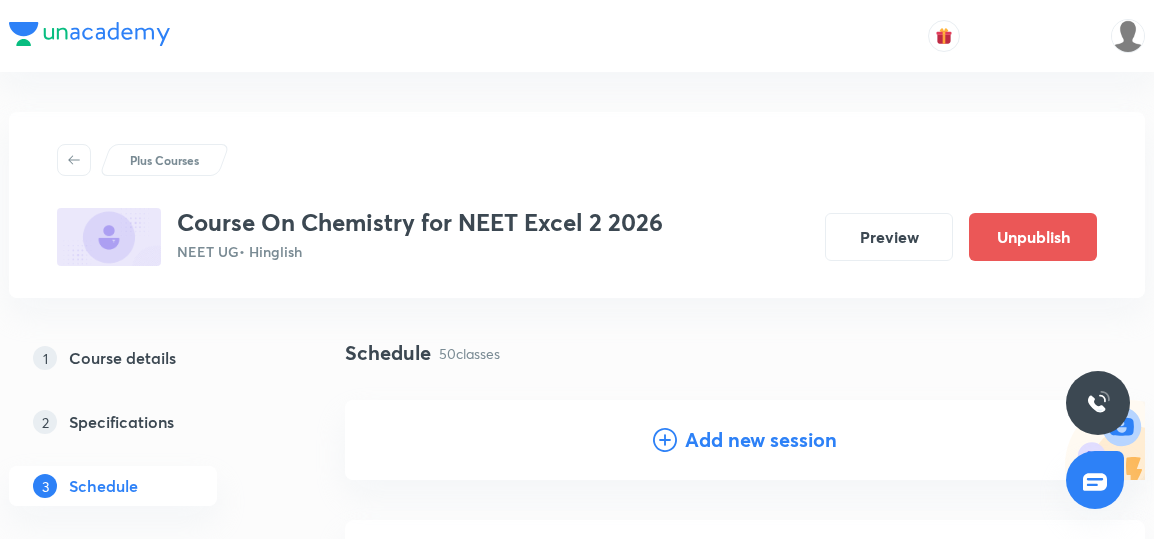 scroll, scrollTop: 6573, scrollLeft: 0, axis: vertical 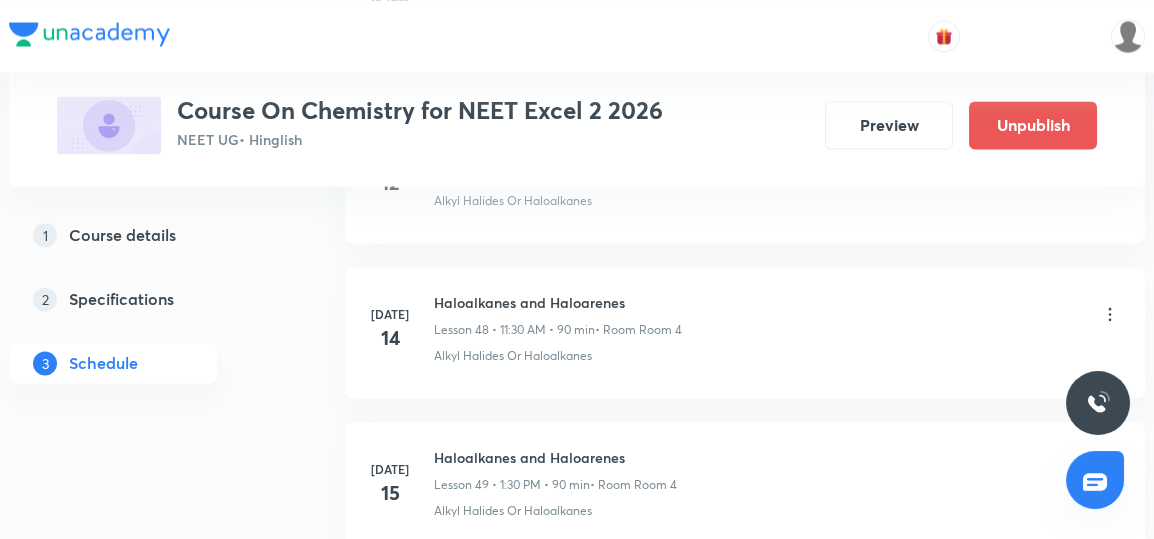 click 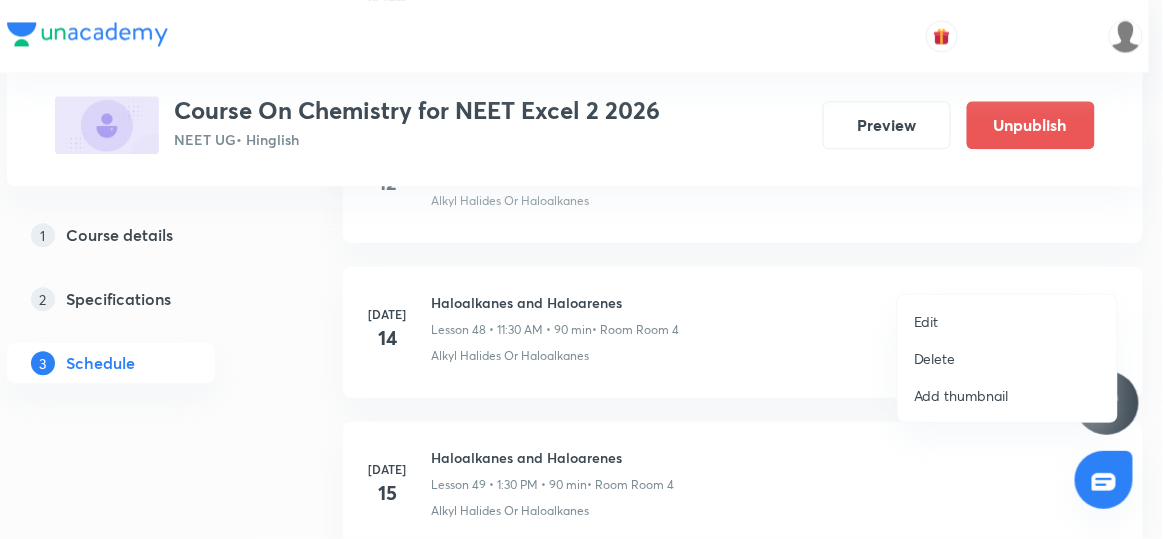 click on "Edit" at bounding box center [1007, 321] 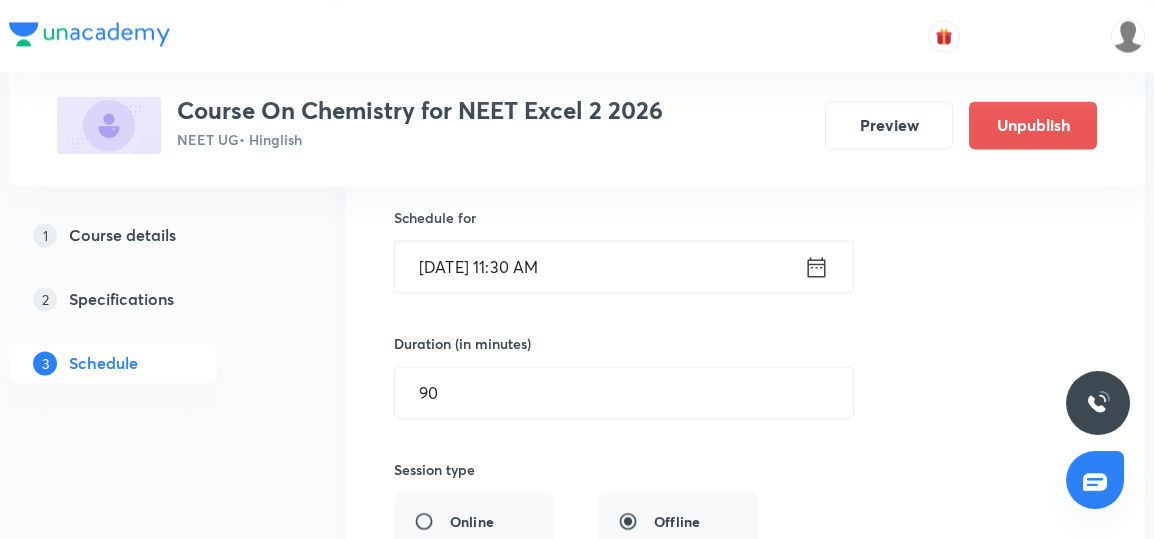 scroll, scrollTop: 7719, scrollLeft: 0, axis: vertical 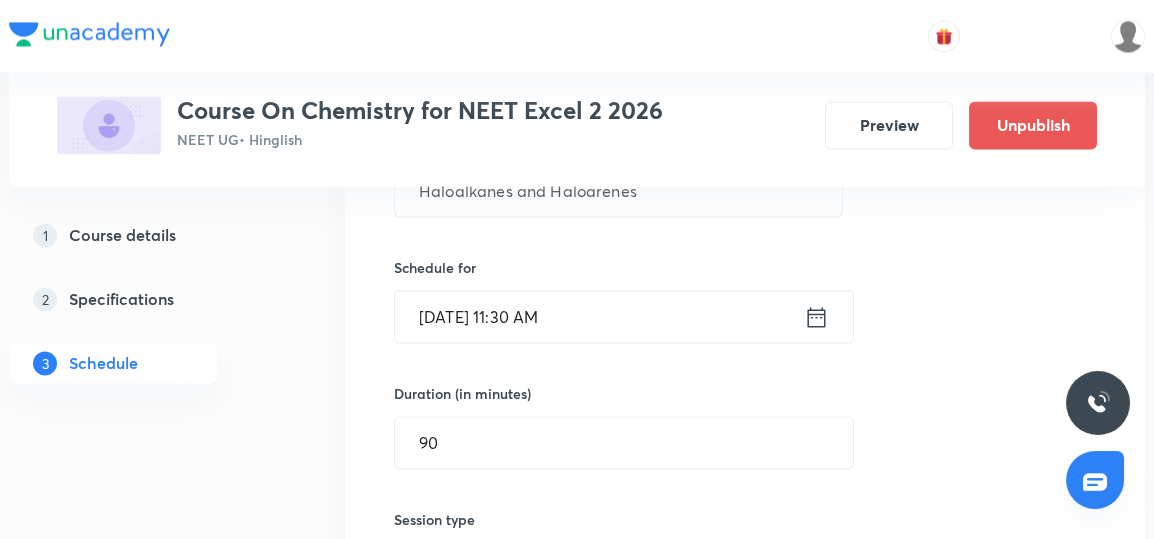 click 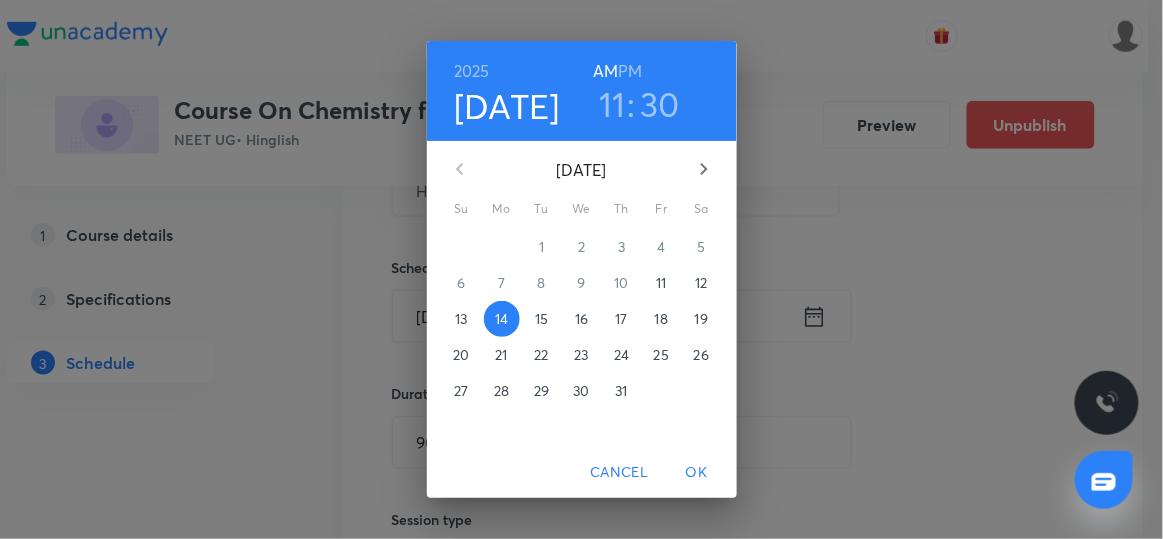 click on "11" at bounding box center (612, 104) 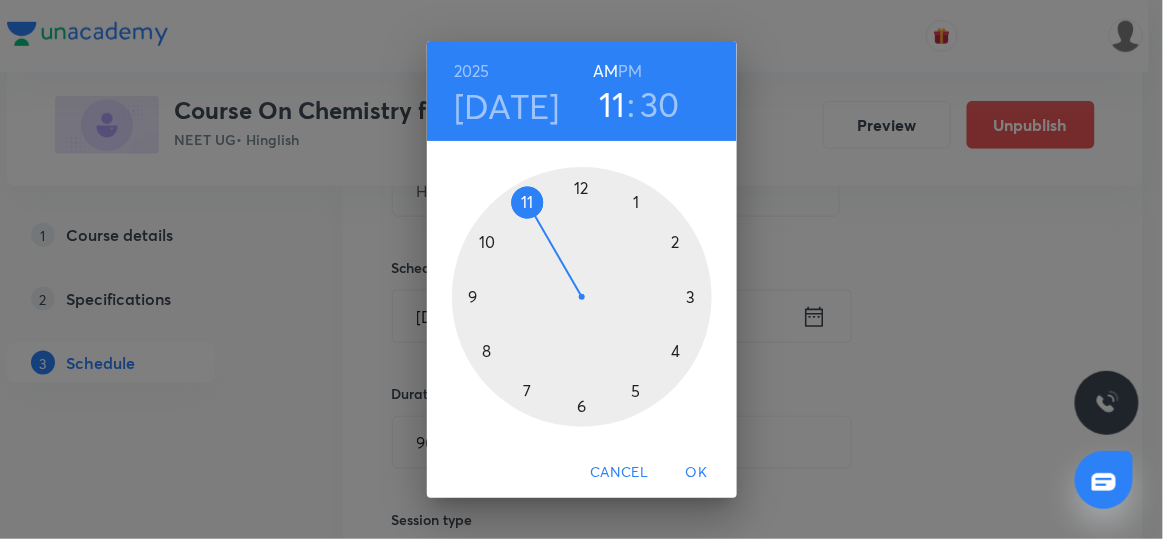 click at bounding box center (582, 297) 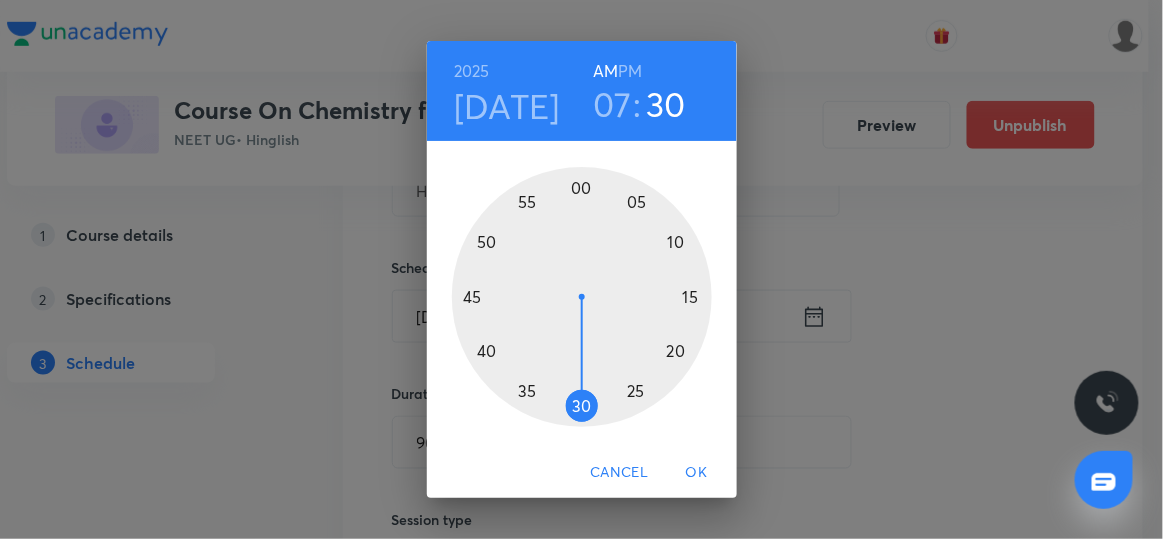 click at bounding box center (582, 297) 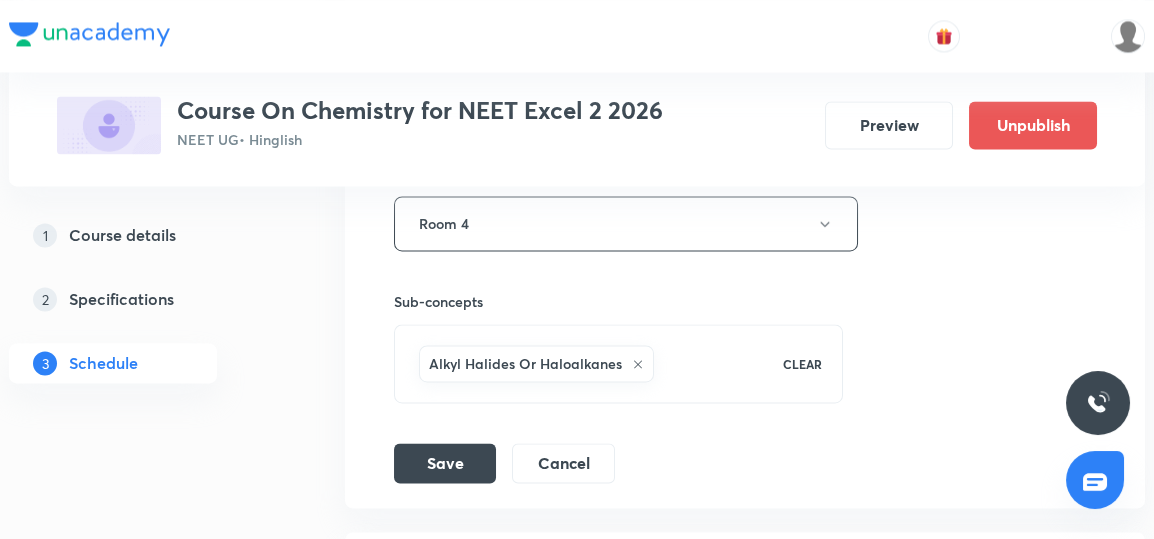 scroll, scrollTop: 8201, scrollLeft: 0, axis: vertical 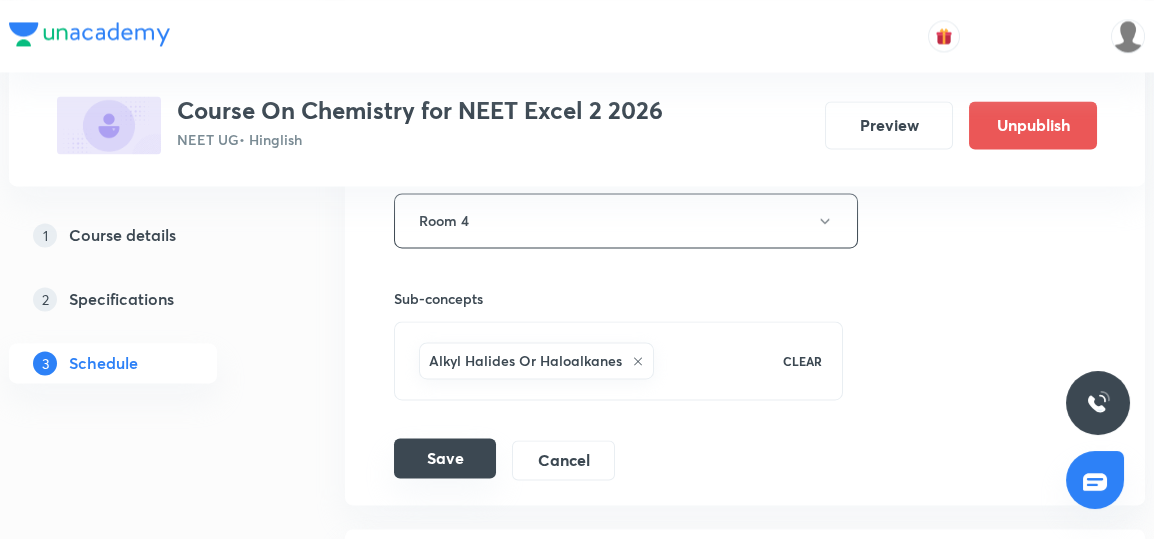 click on "Save" at bounding box center [445, 458] 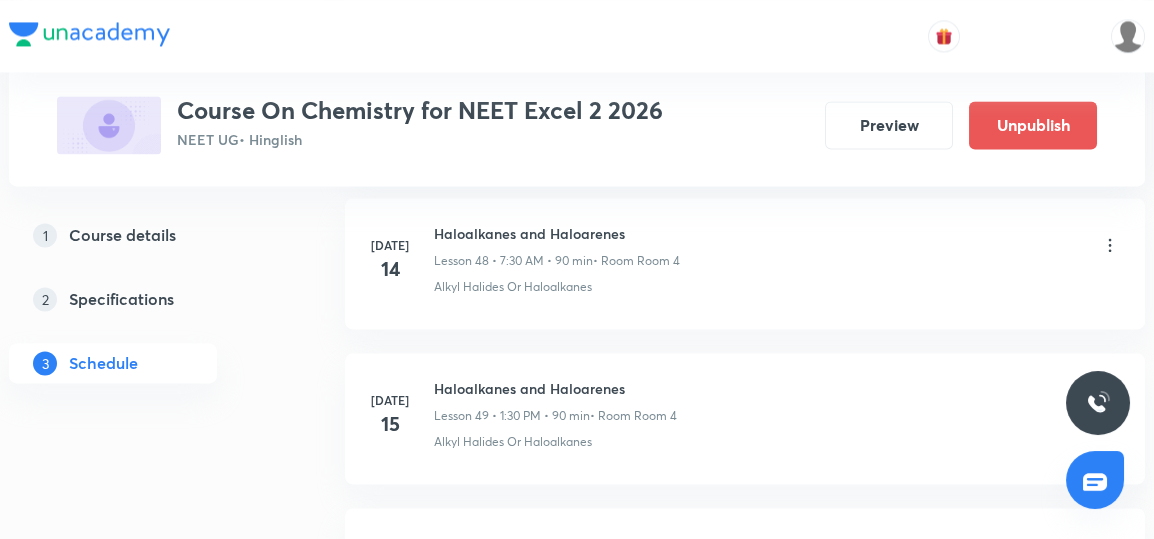 scroll, scrollTop: 7599, scrollLeft: 0, axis: vertical 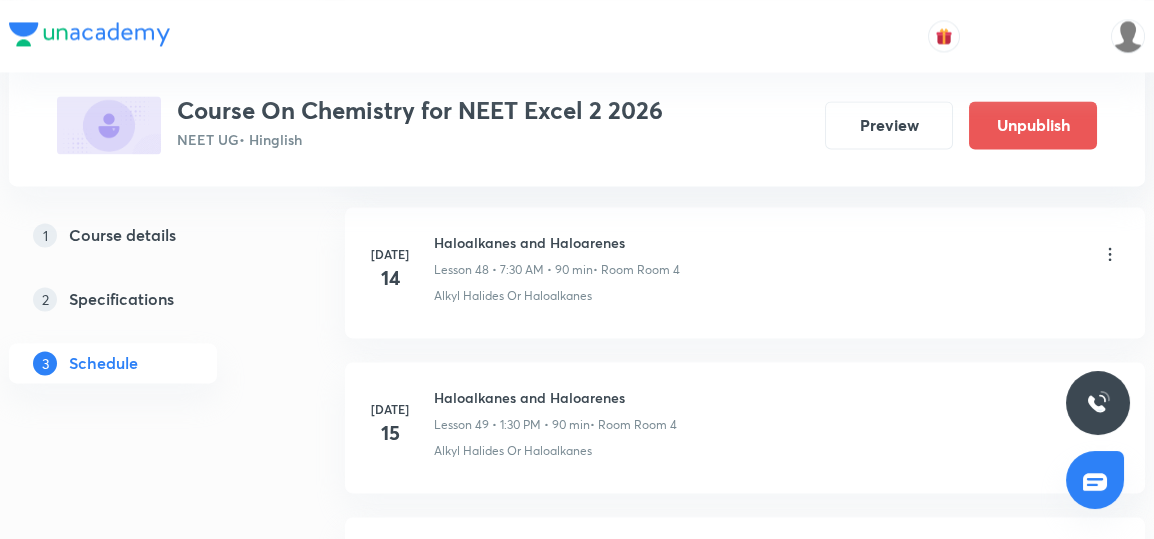click 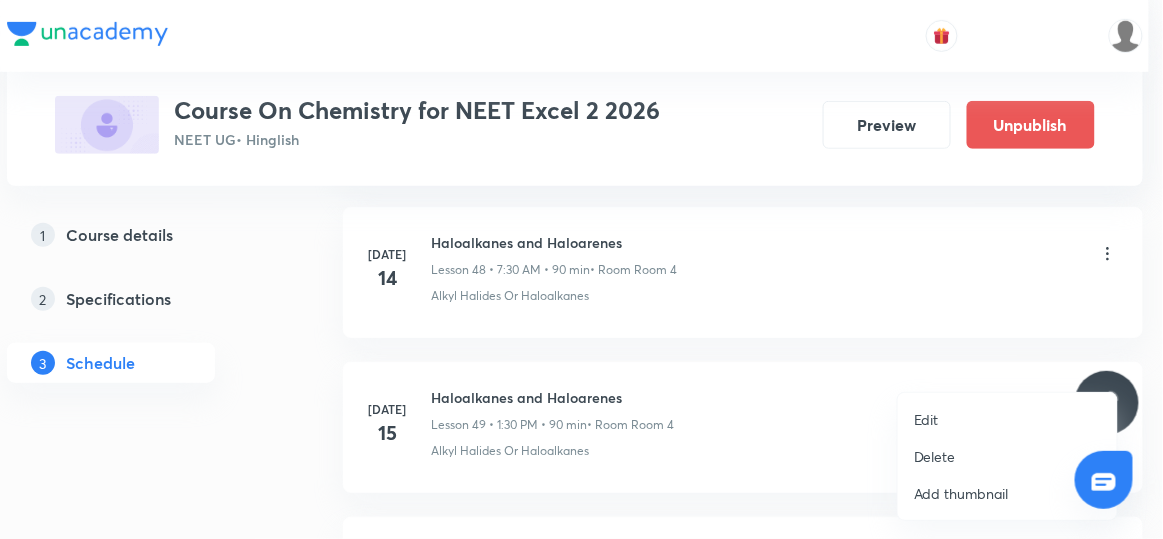 click on "Edit" at bounding box center (1007, 419) 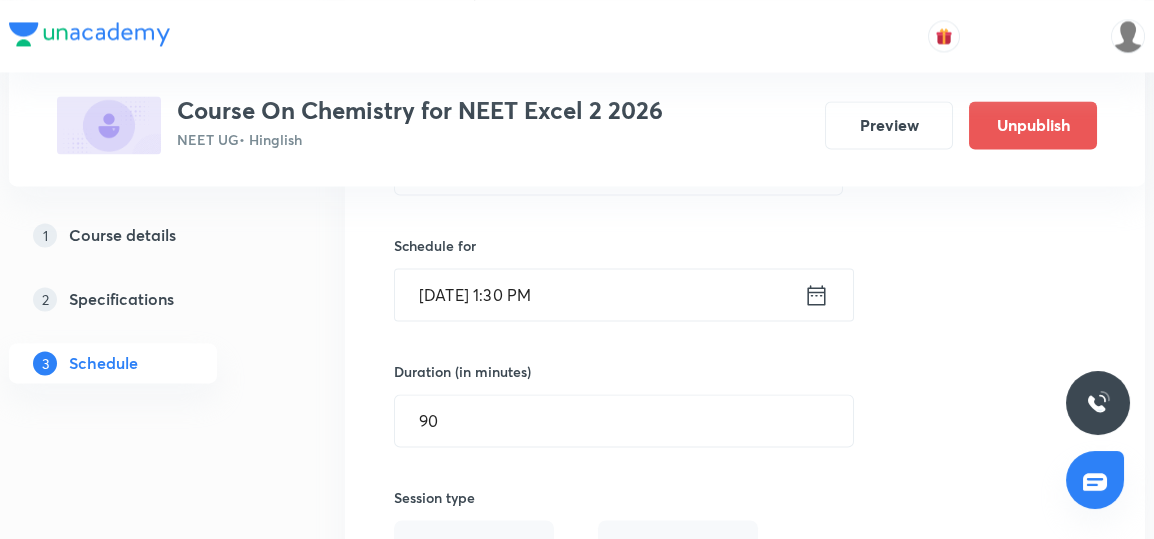 scroll, scrollTop: 7896, scrollLeft: 0, axis: vertical 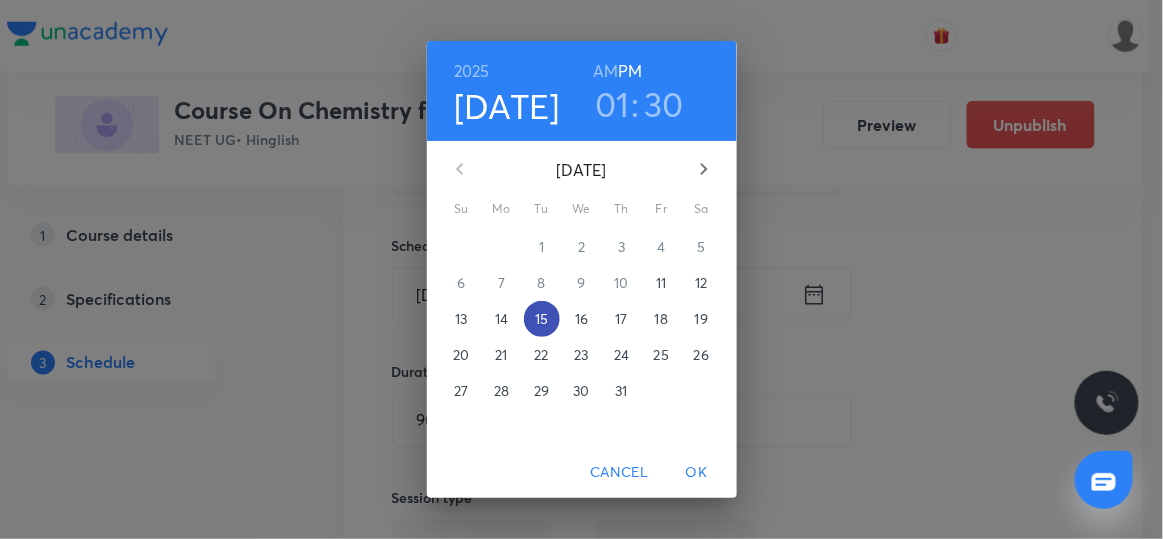 click on "15" at bounding box center [541, 319] 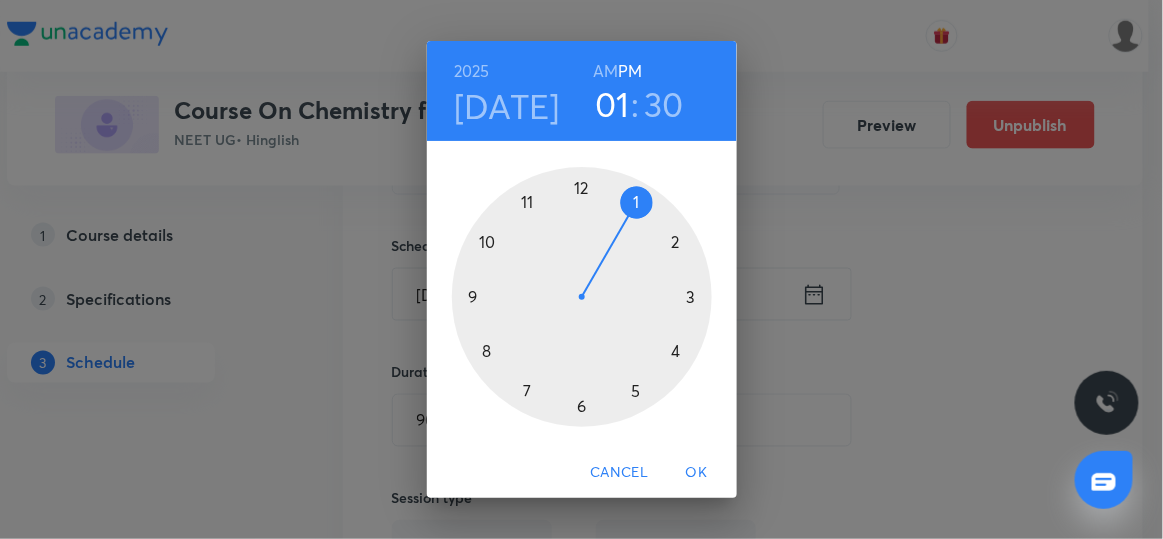 click at bounding box center [582, 297] 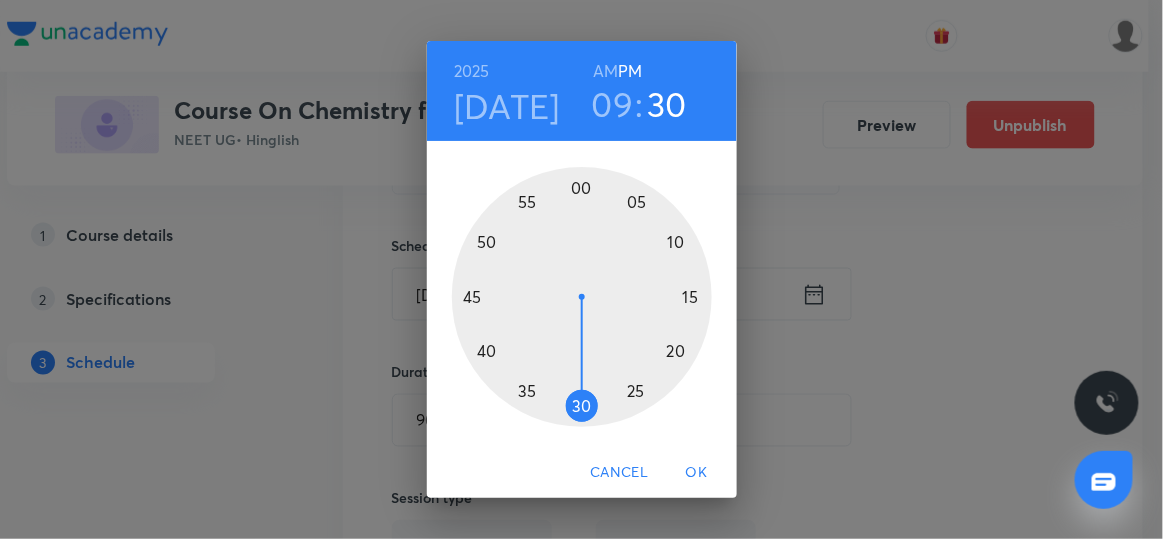 click at bounding box center [582, 297] 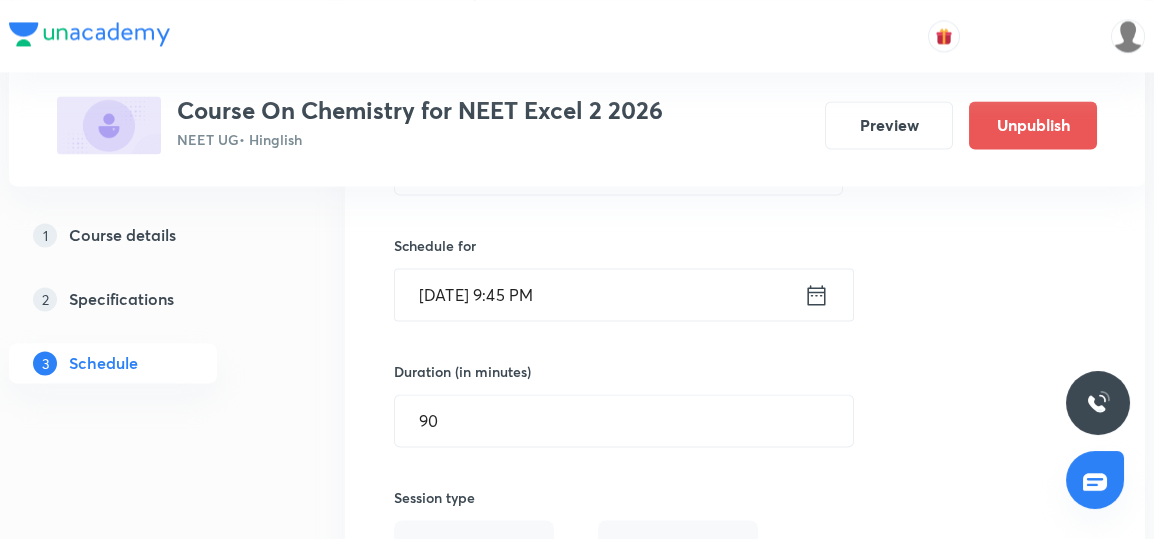 click 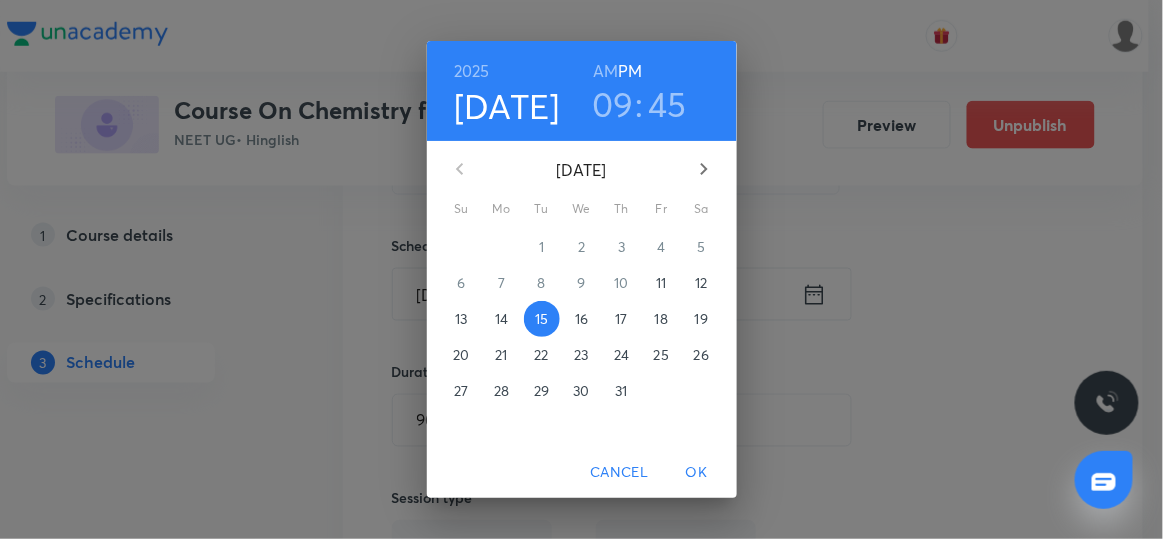 click on "AM" at bounding box center [605, 71] 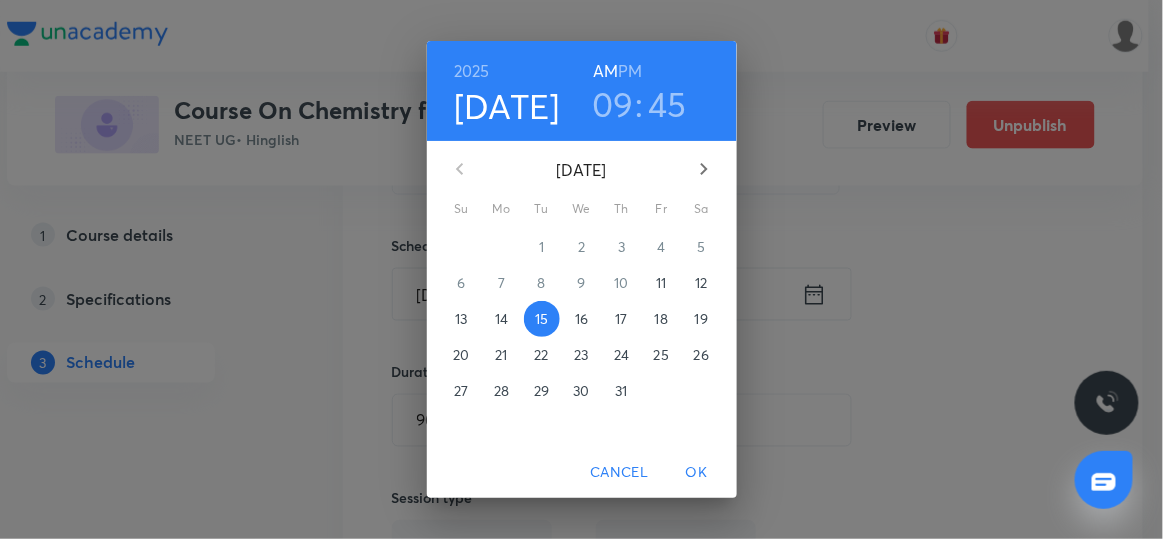 click on "OK" at bounding box center (697, 472) 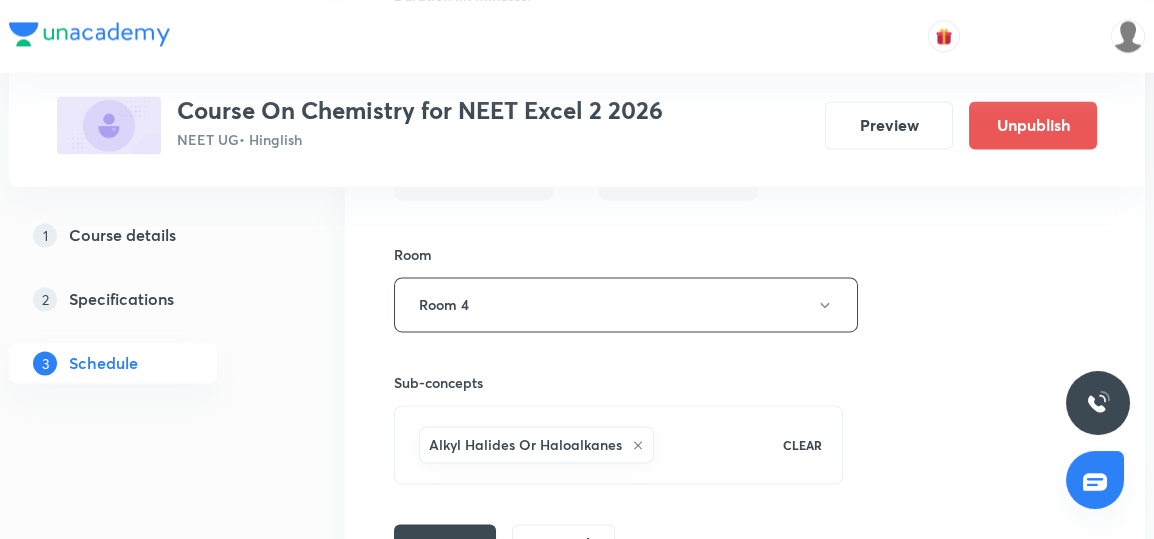 scroll, scrollTop: 8287, scrollLeft: 0, axis: vertical 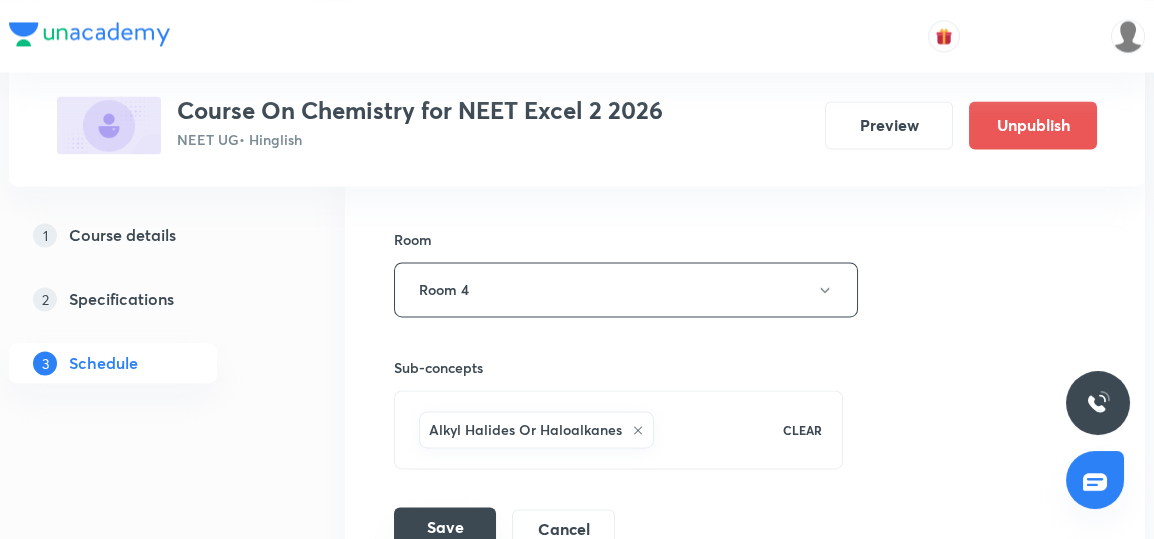 click on "Save" at bounding box center (445, 527) 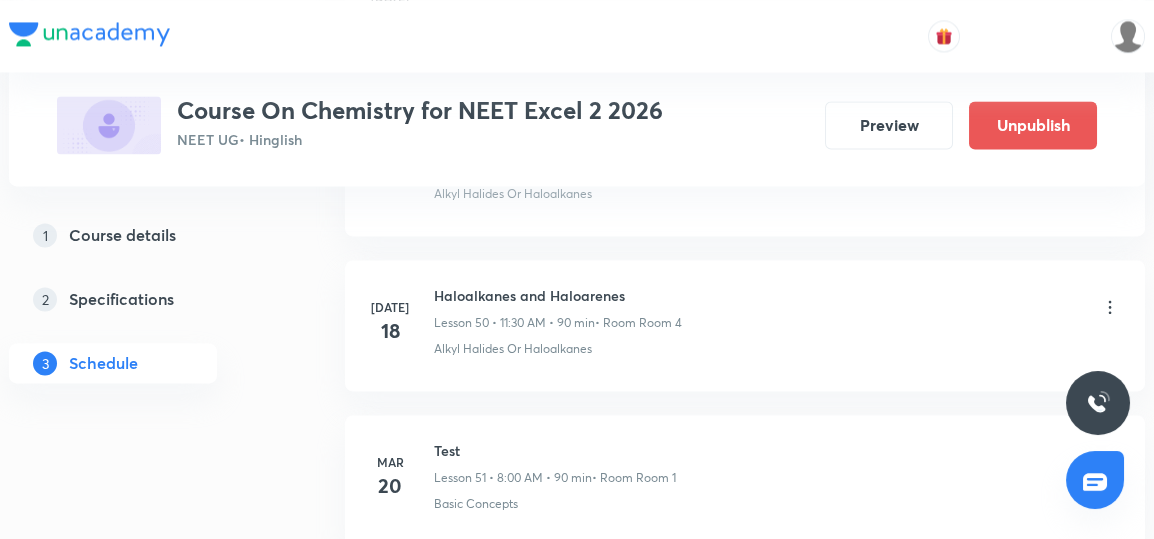 scroll, scrollTop: 7857, scrollLeft: 0, axis: vertical 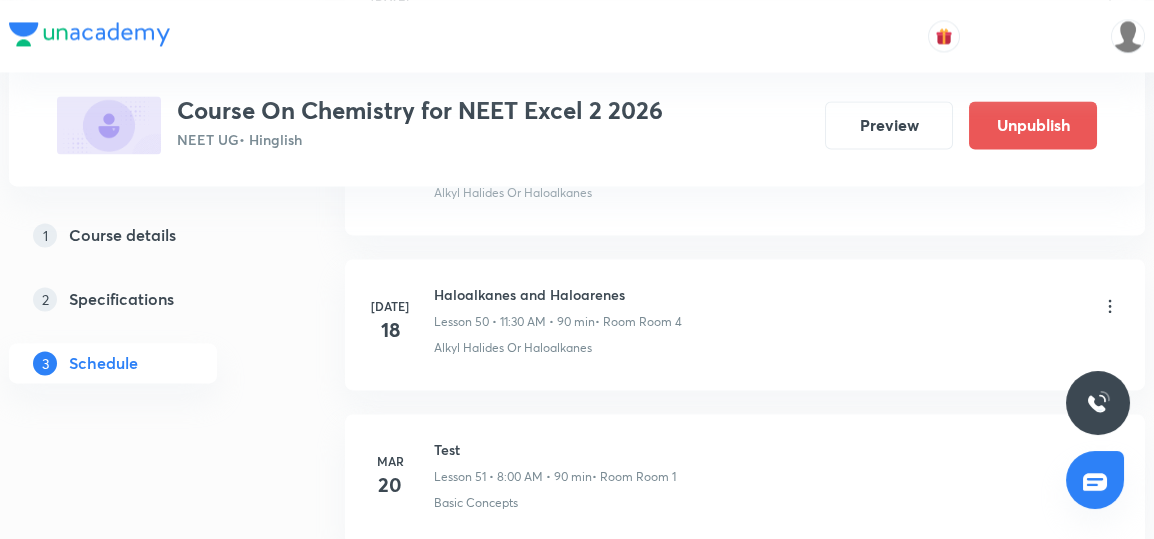 click 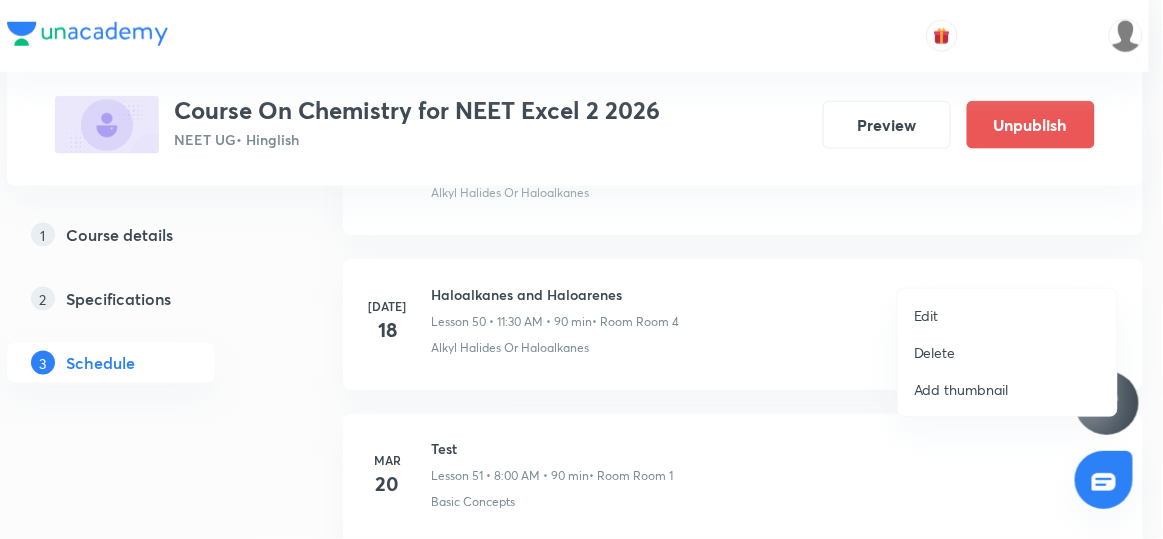 click on "Edit" at bounding box center [926, 315] 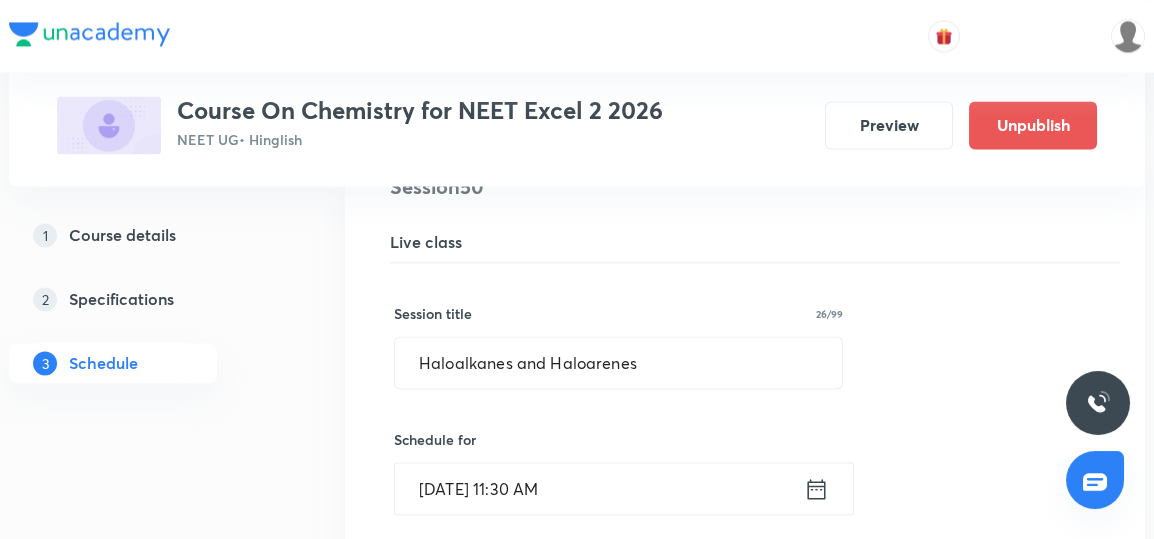 click on "Jul 18, 2025, 11:30 AM" at bounding box center [599, 488] 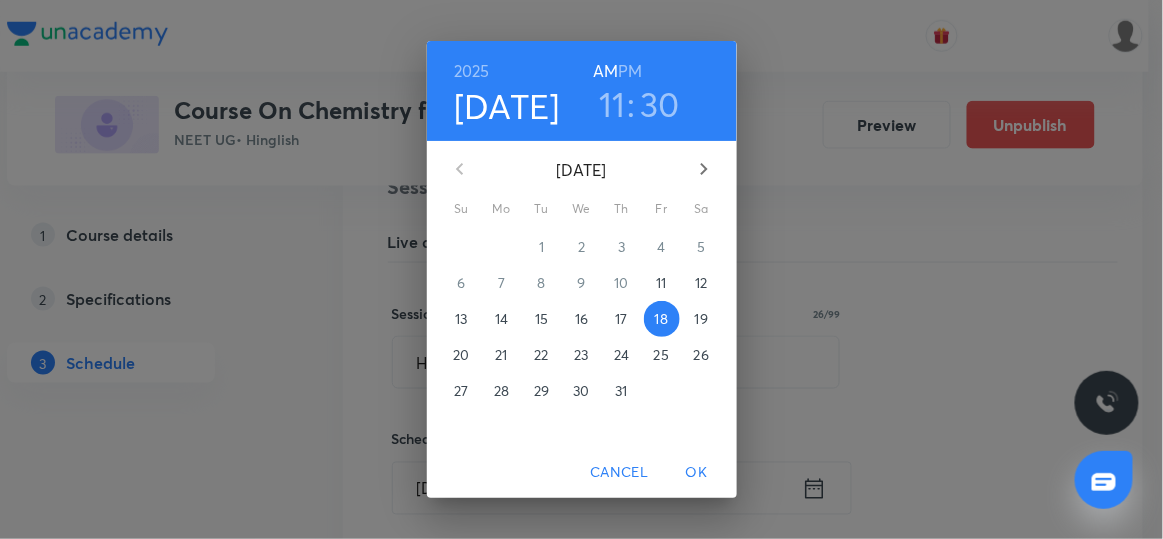 click on "19" at bounding box center (701, 319) 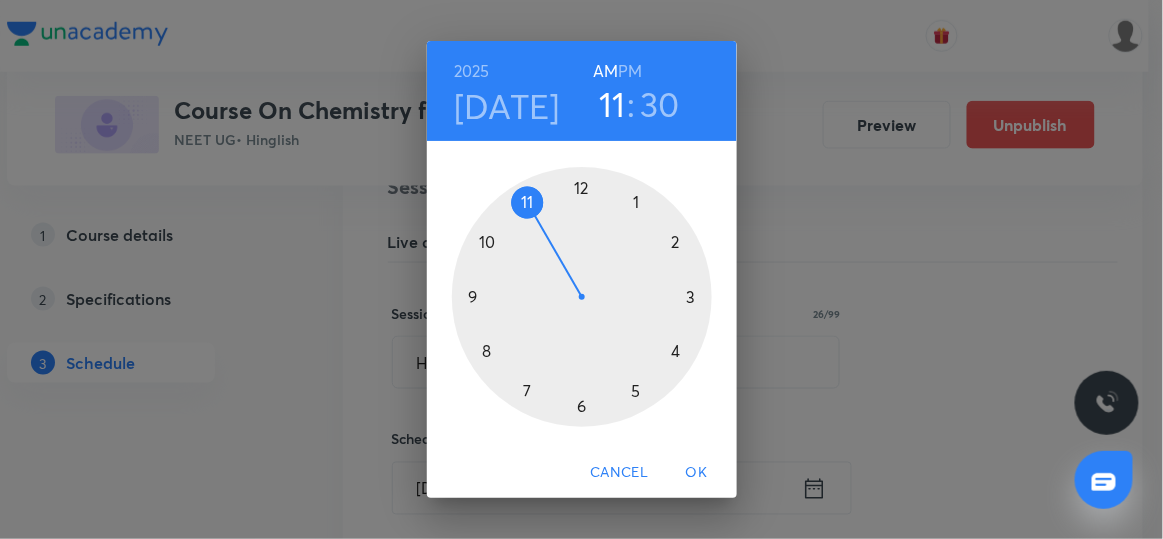 click on "OK" at bounding box center [697, 472] 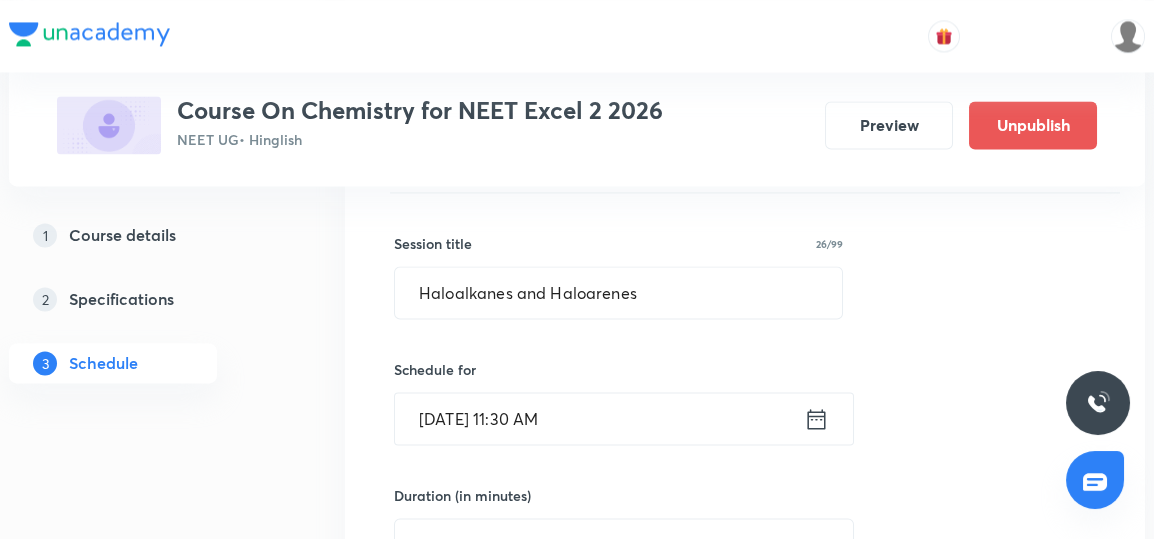 scroll, scrollTop: 7933, scrollLeft: 0, axis: vertical 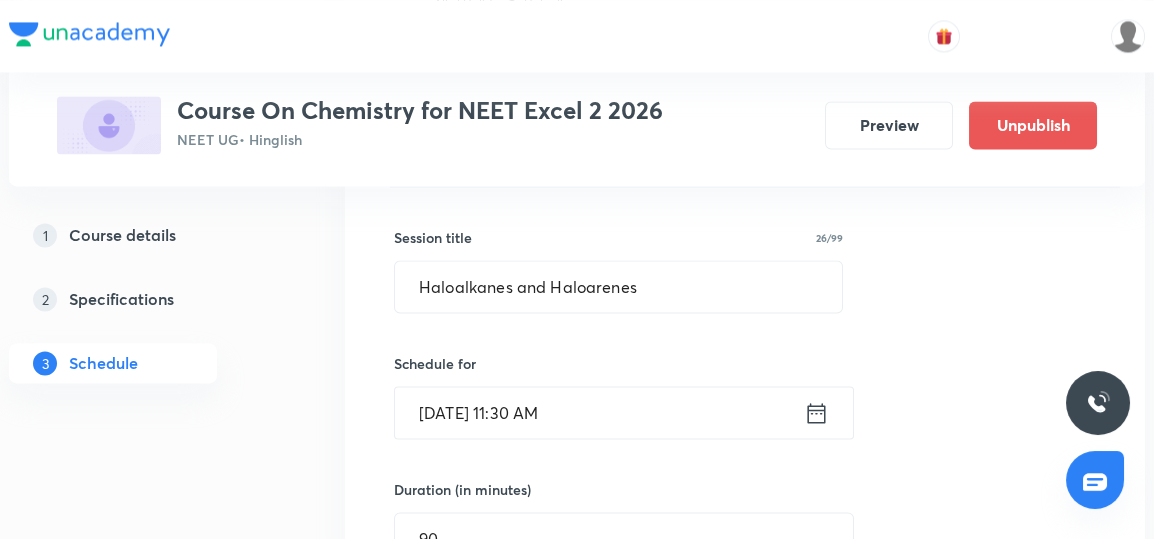 click 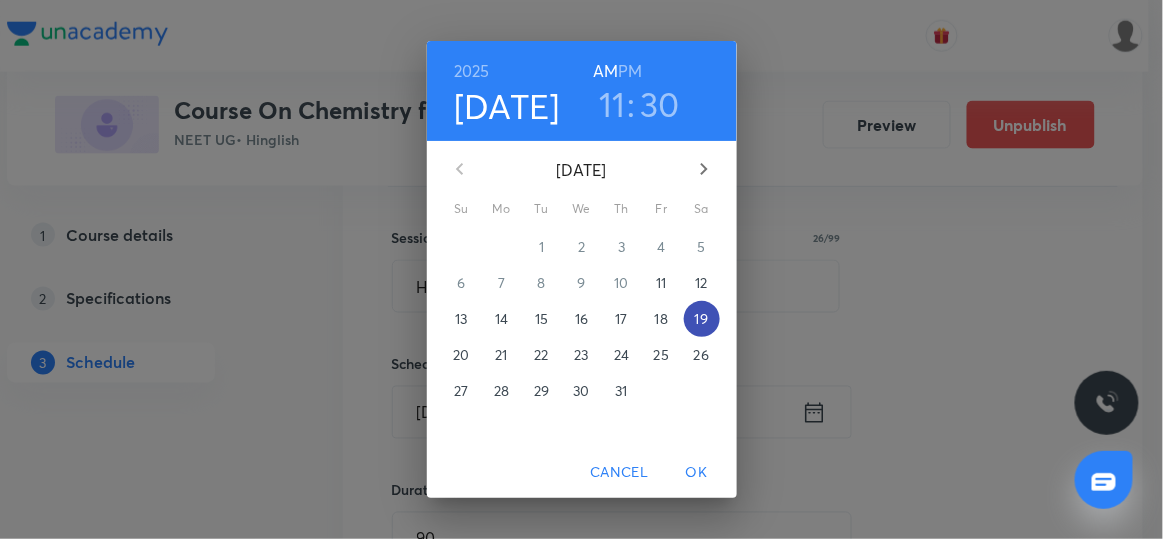 click on "19" at bounding box center [701, 319] 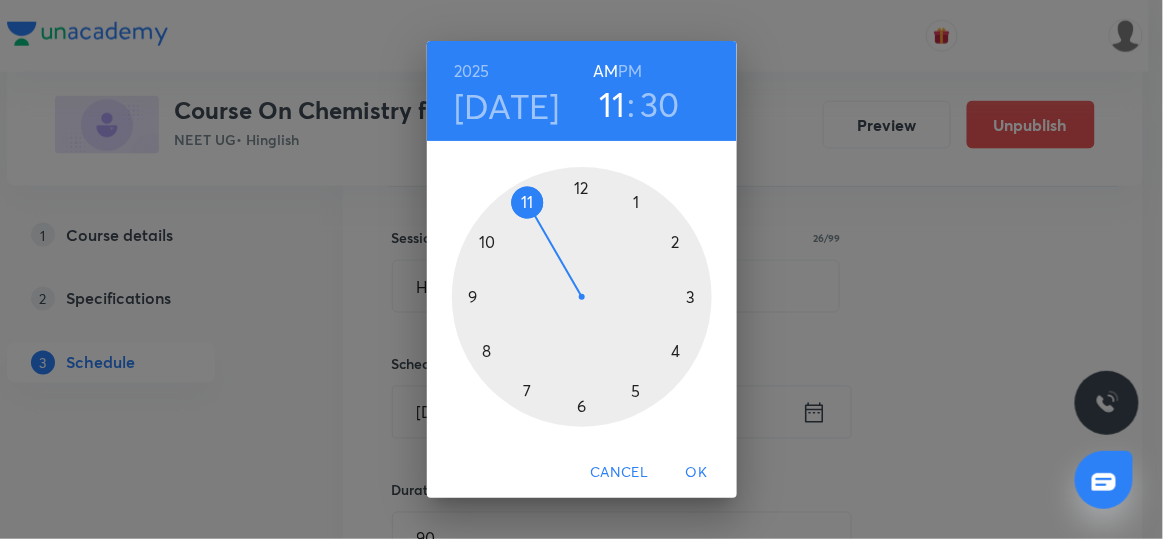 click at bounding box center [582, 297] 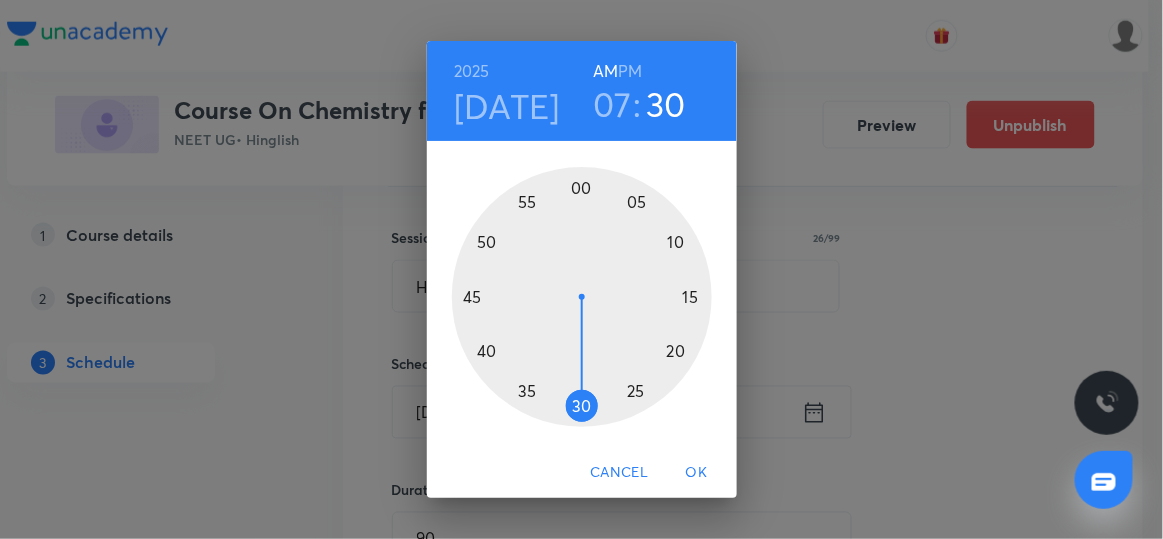 click at bounding box center [582, 297] 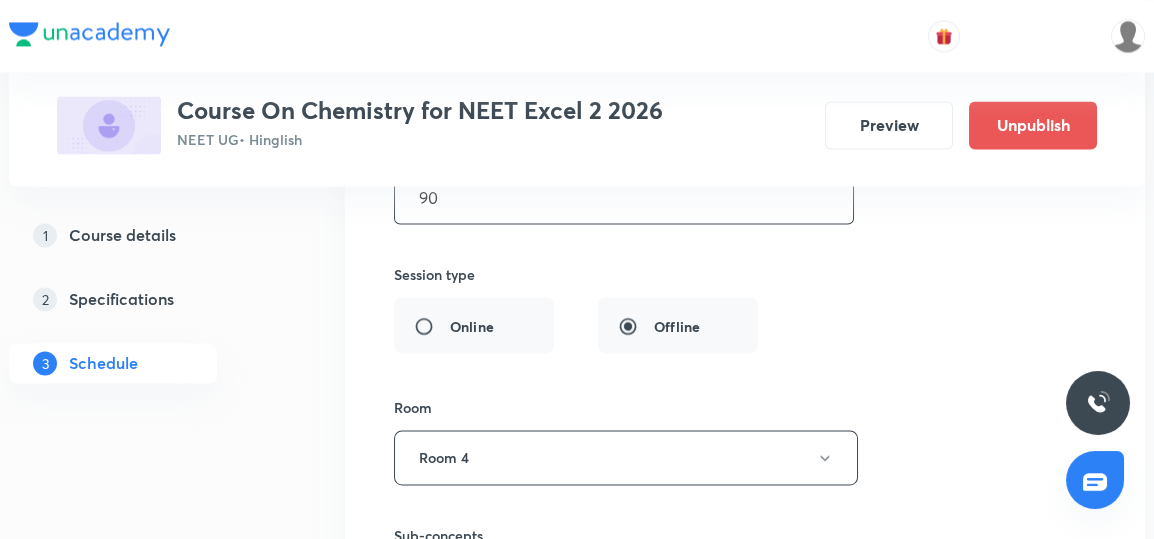 scroll, scrollTop: 8412, scrollLeft: 0, axis: vertical 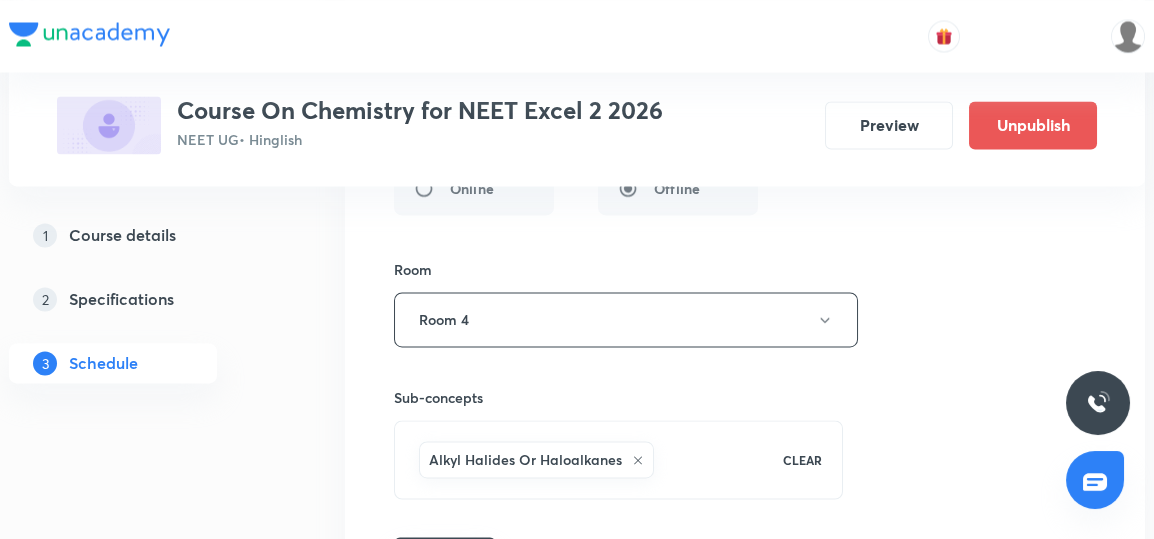 click on "Save" at bounding box center (445, 557) 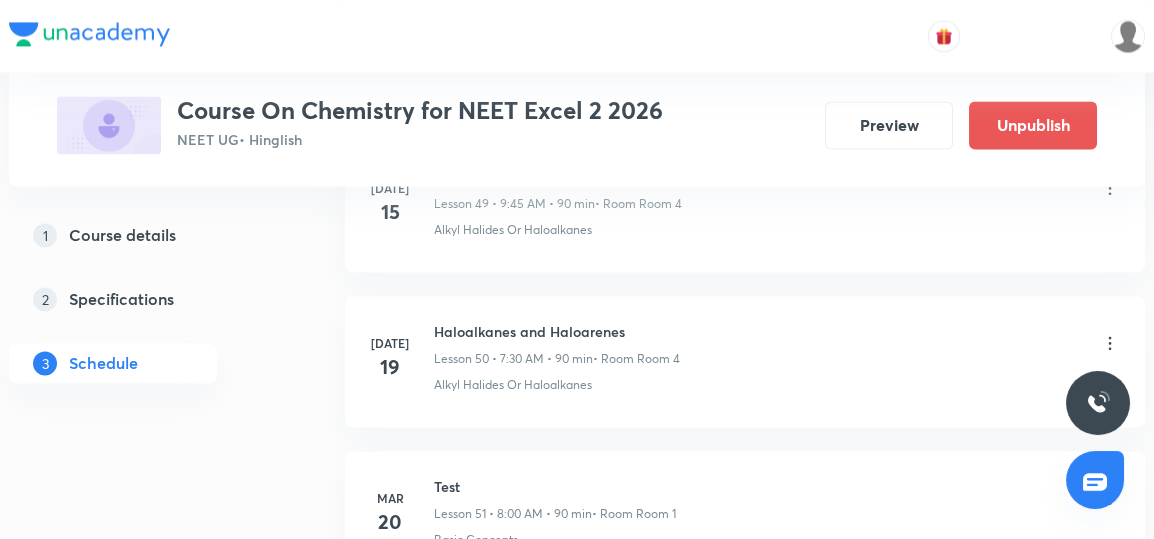 scroll, scrollTop: 7815, scrollLeft: 0, axis: vertical 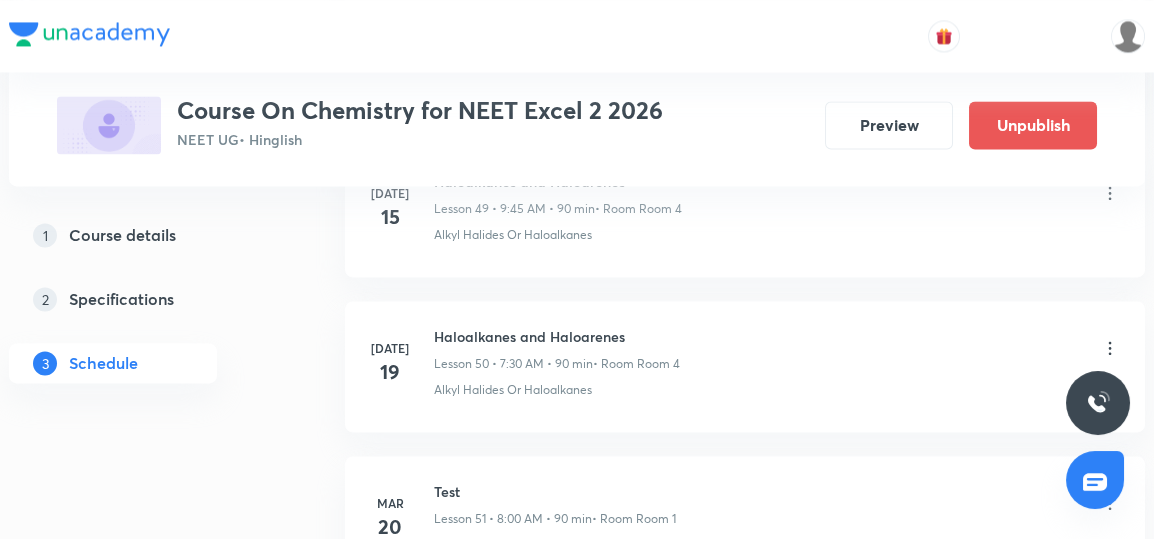 click on "Jul 19 Haloalkanes and Haloarenes Lesson 50 • 7:30 AM • 90 min  • Room Room 4 Alkyl Halides Or Haloalkanes" at bounding box center (745, 366) 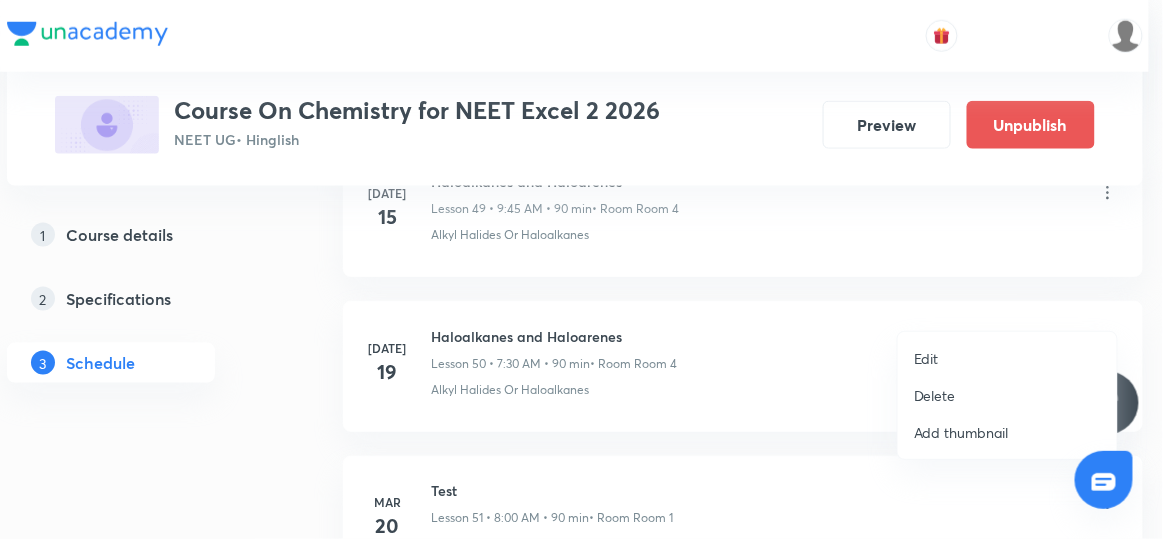 click on "Edit" at bounding box center (926, 358) 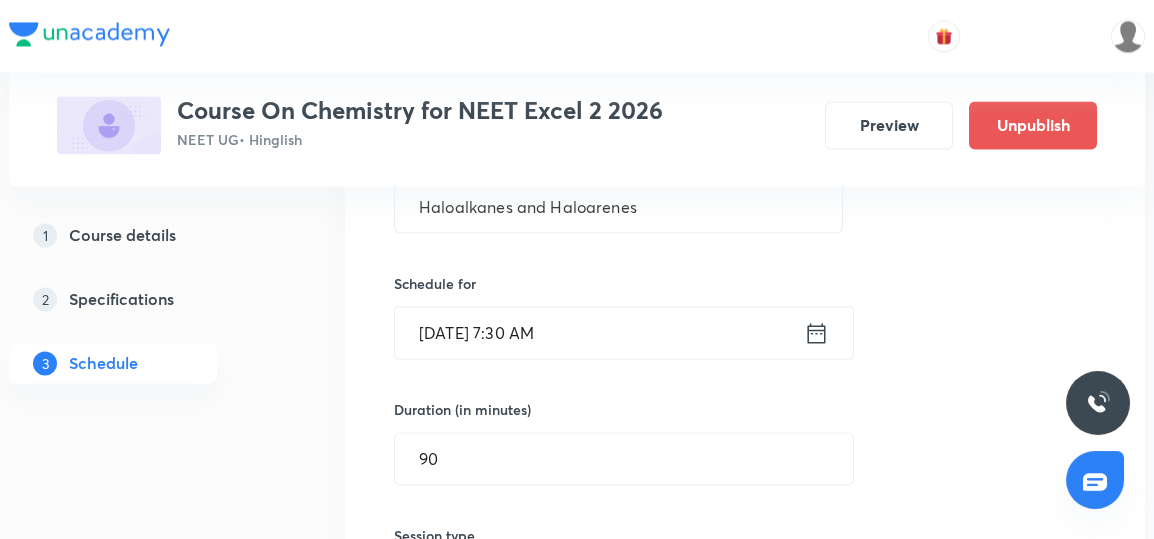 scroll, scrollTop: 8021, scrollLeft: 0, axis: vertical 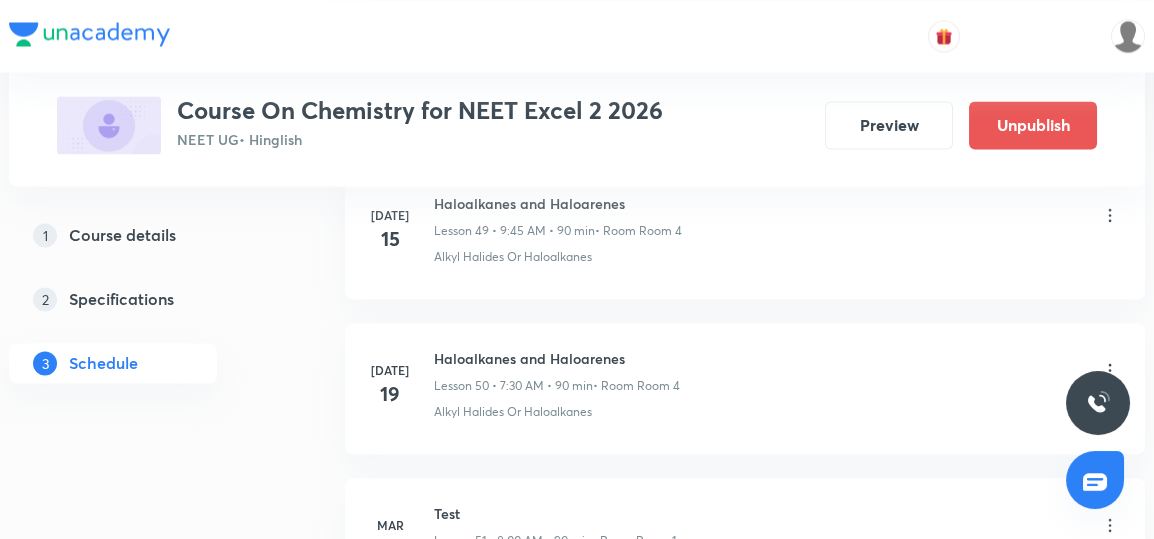 click 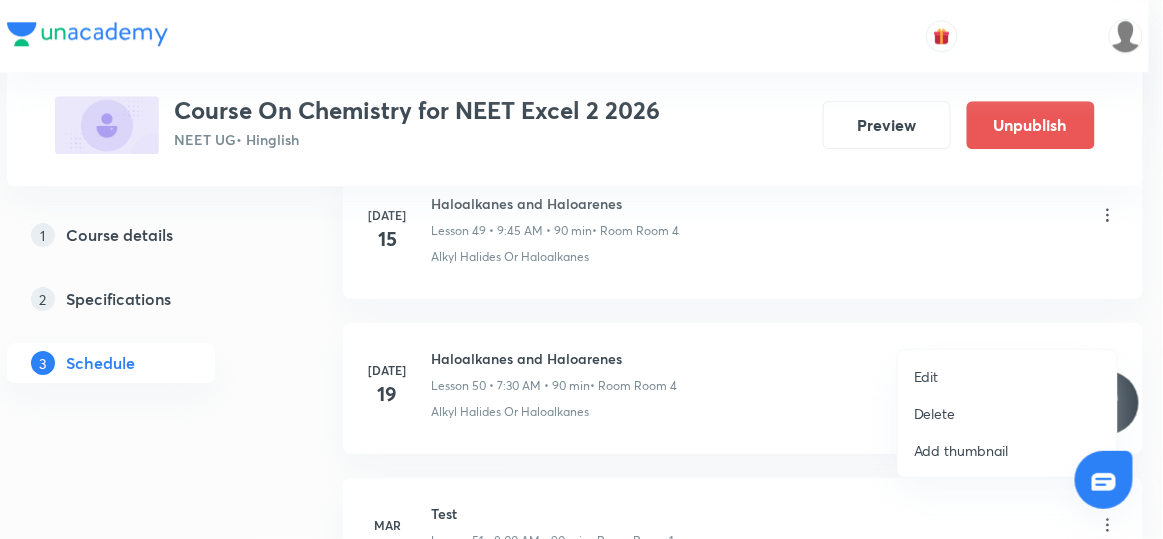 click on "Edit" at bounding box center [1007, 376] 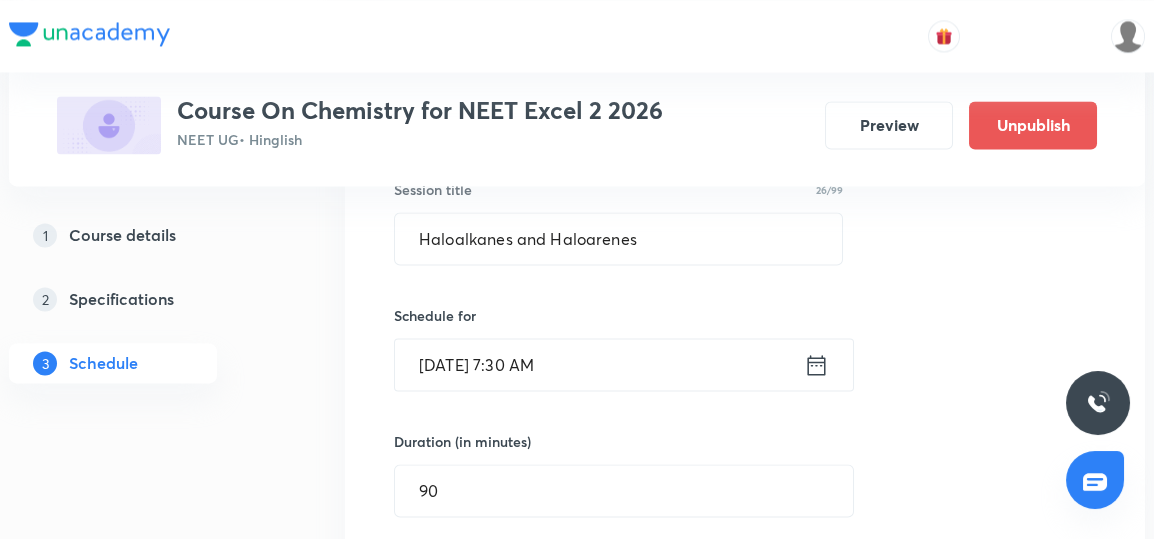 scroll, scrollTop: 7964, scrollLeft: 0, axis: vertical 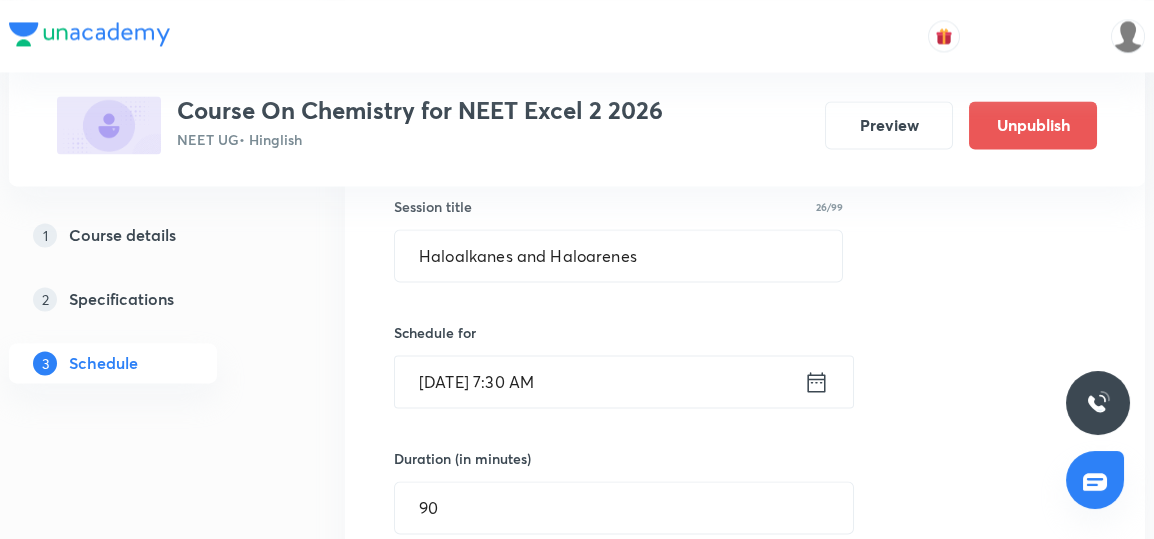 click 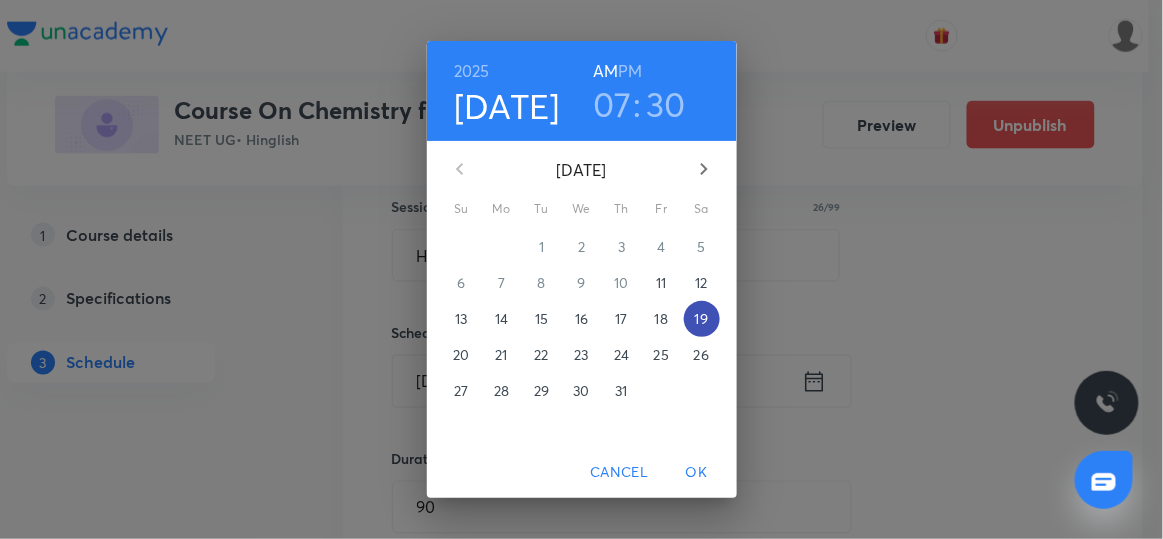 click on "19" at bounding box center [701, 319] 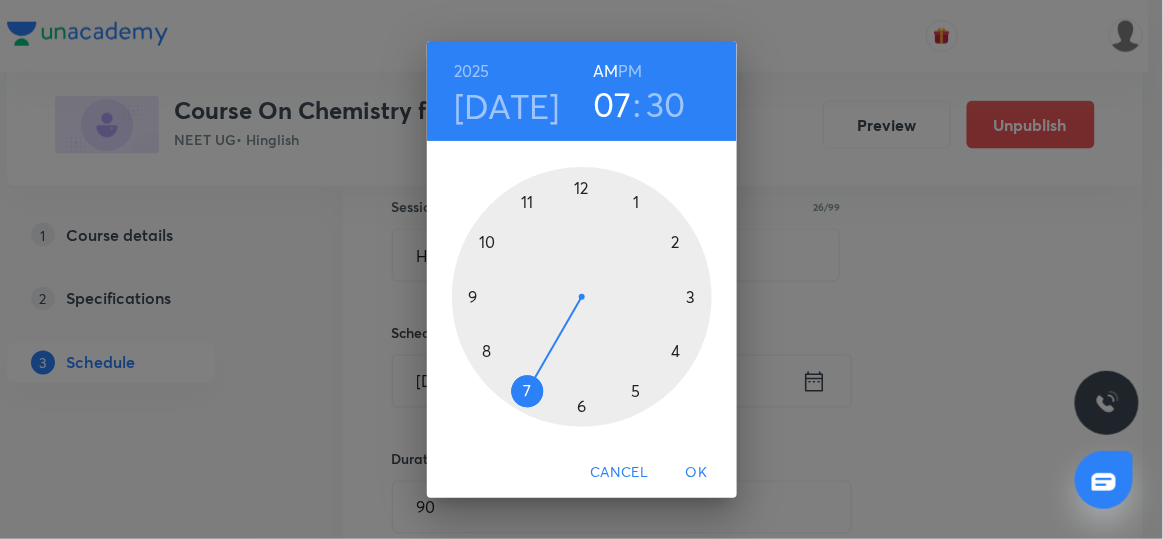 click at bounding box center (582, 297) 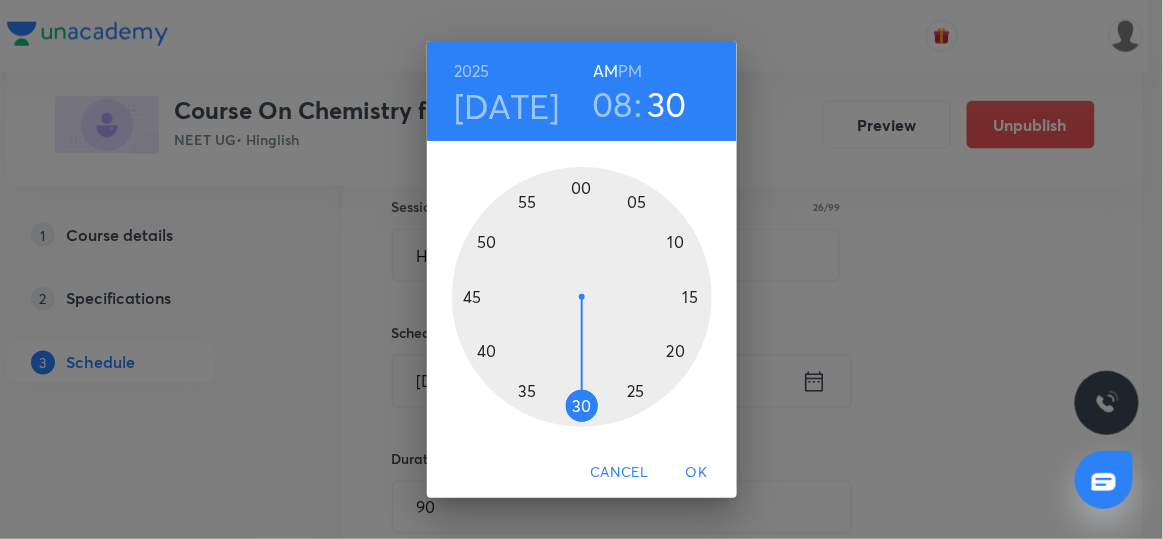 click at bounding box center [582, 297] 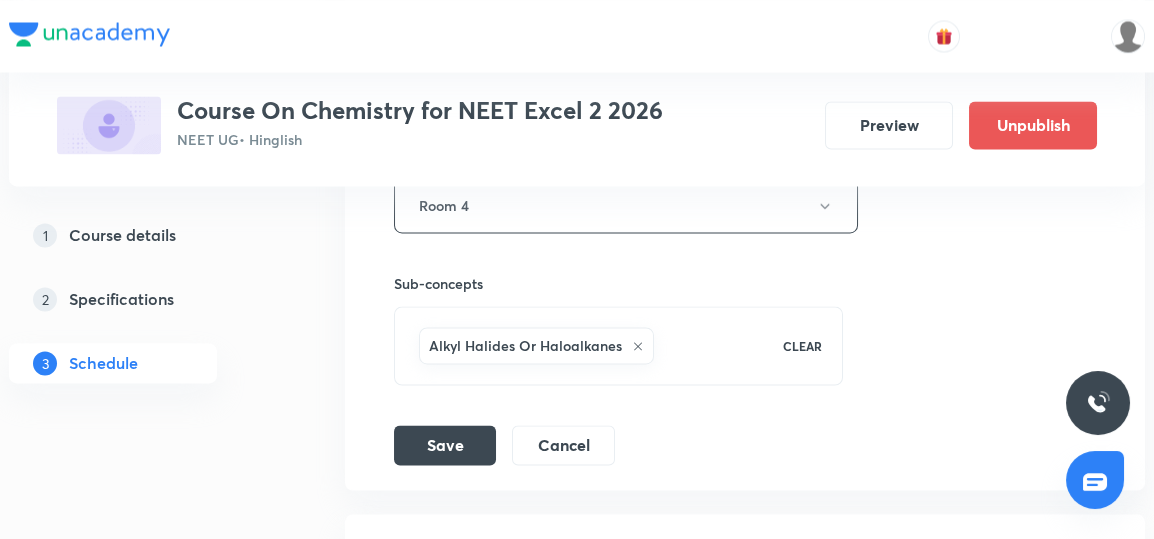 scroll, scrollTop: 8533, scrollLeft: 0, axis: vertical 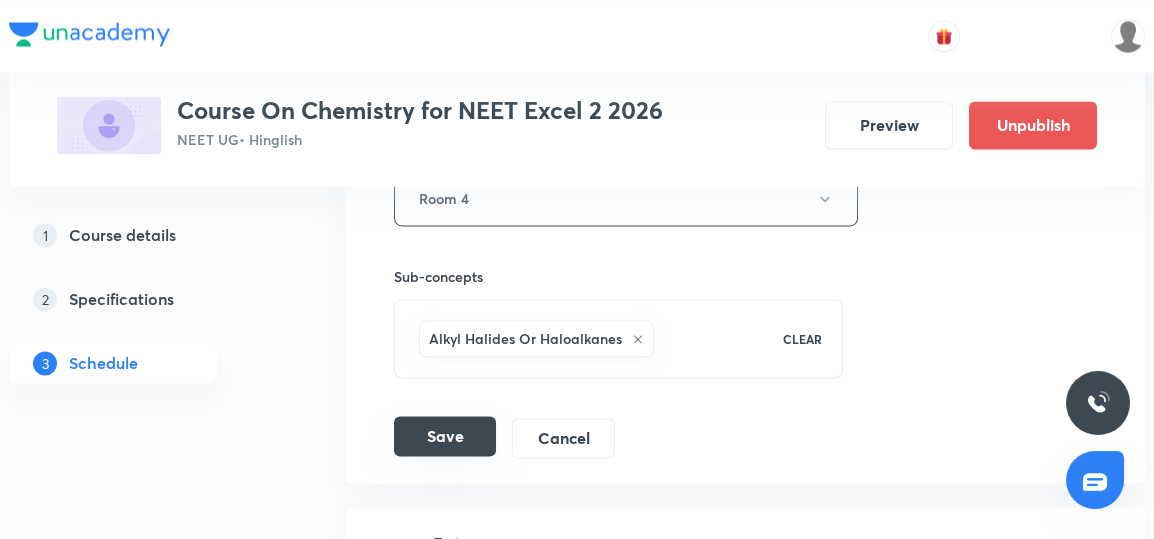 click on "Save" at bounding box center [445, 436] 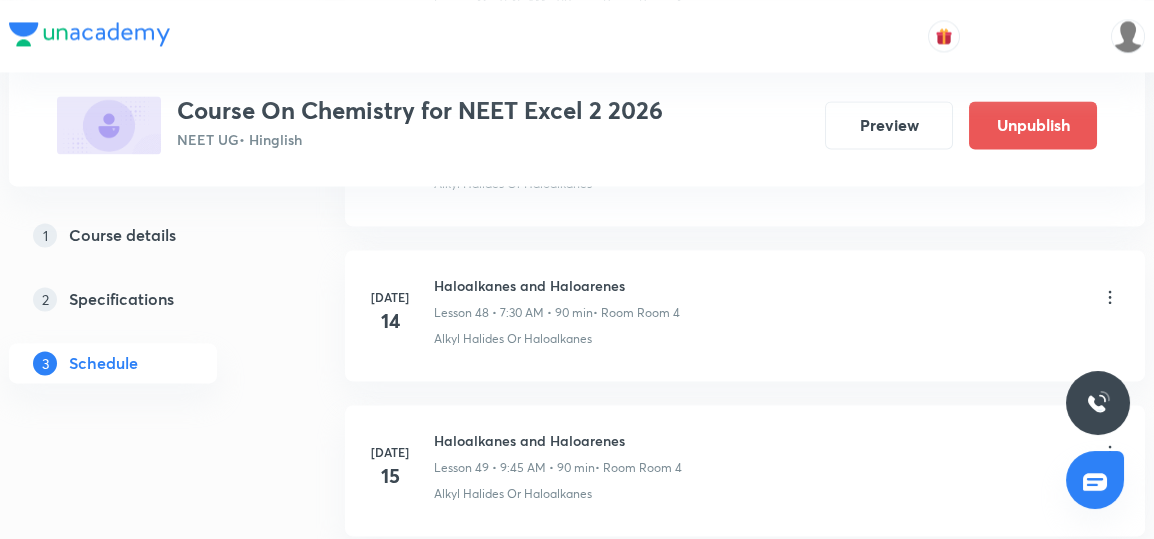 scroll, scrollTop: 7530, scrollLeft: 0, axis: vertical 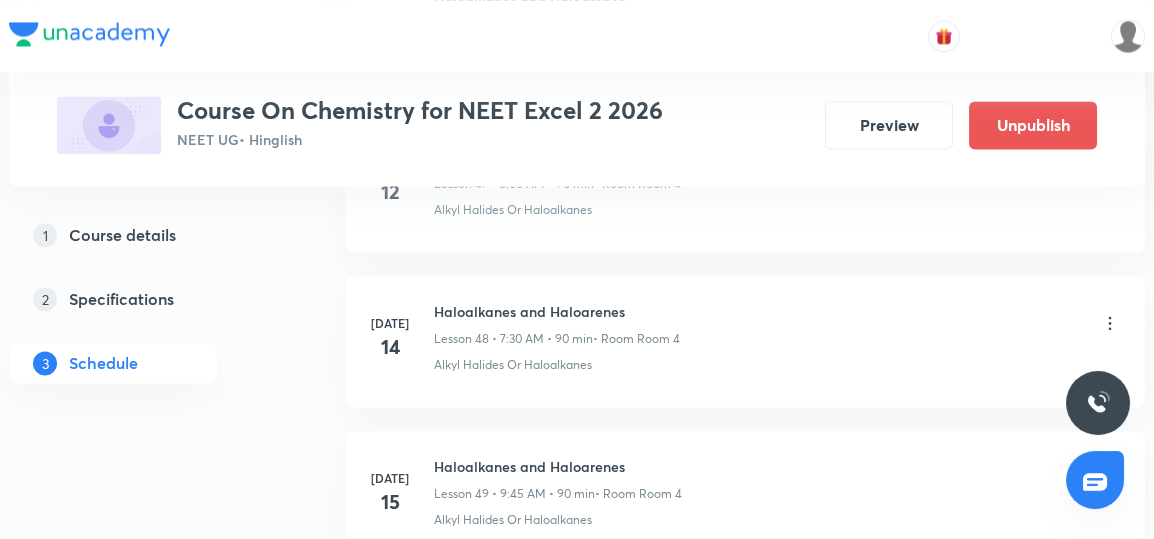 click on "Plus Courses Course On Chemistry for NEET Excel 2 2026 NEET UG  • Hinglish Preview Unpublish 1 Course details 2 Specifications 3 Schedule Schedule 51  classes Add new session Mar 24 Liquid Solutions 1 Lesson 1 • 11:30 AM • 90 min  • Room Room 3 Basic Concepts Mar 25 Liquid Solutions 2 Lesson 2 • 9:45 AM • 90 min  • Room Room 3 Basic Concepts Mar 26 Liquid Solutions 3 Lesson 3 • 8:00 AM • 90 min  • Room Room 3 Basic Concepts Mar 27 Liquid Solutions 4 Lesson 4 • 1:30 PM • 90 min  • Room Room 3 Basic Concepts Mar 28 Liquid Solutions 5 Lesson 5 • 11:30 AM • 90 min  • Room Room 3 Basic Concepts Mar 29 Liquid Solutions 6 Lesson 6 • 9:45 AM • 90 min  • Room Room 3 Basic Concepts Apr 1 Liquid Solutions 7 Lesson 7 • 9:45 AM • 90 min  • Room Room 3 Basic Concepts Apr 2 Liquid Solutions 8 Lesson 8 • 8:00 AM • 90 min  • Room Room 3 Basic Concepts Apr 2 Liquid Solutions 9 Lesson 9 • 1:30 PM • 90 min  • Room Room 3 Basic Concepts Apr 3 Liquid Solutions 10 Apr" at bounding box center [577, -3197] 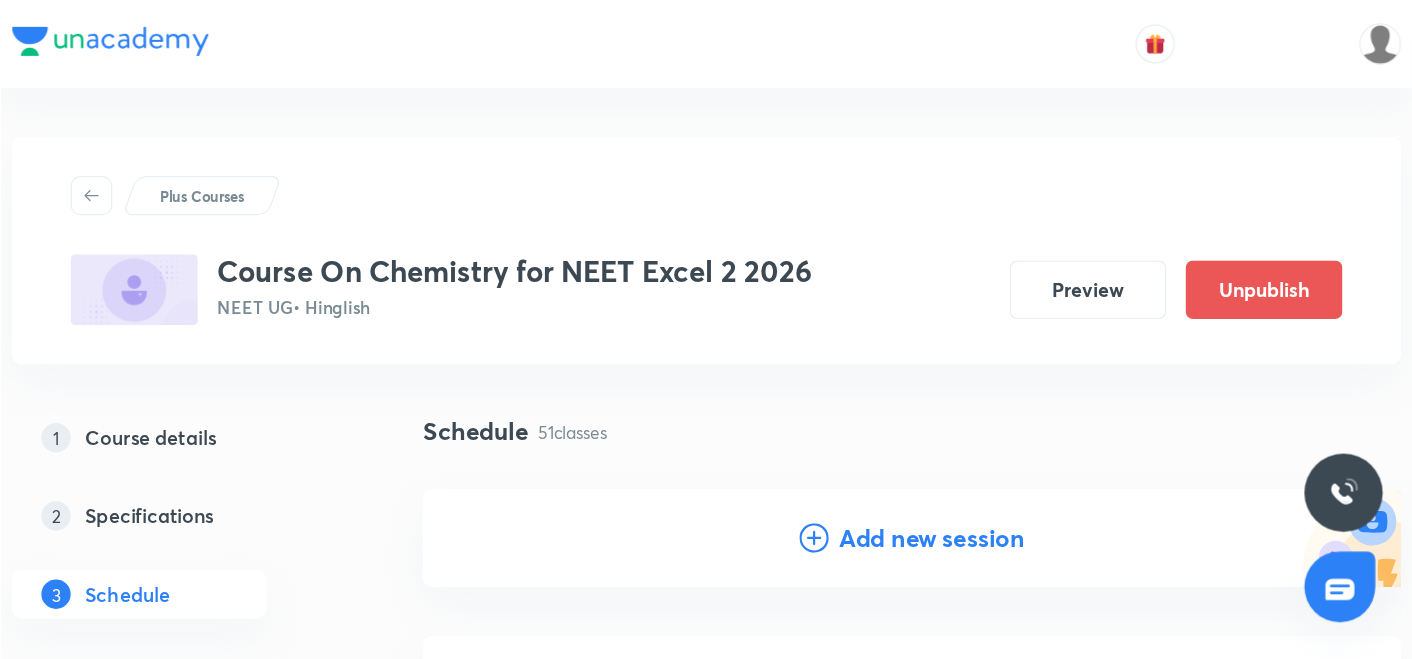 scroll, scrollTop: 0, scrollLeft: 0, axis: both 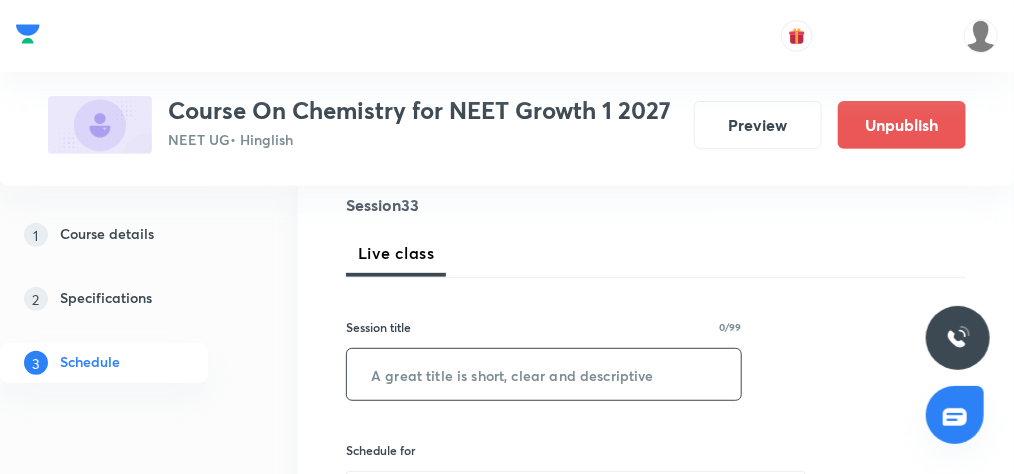 click at bounding box center (543, 374) 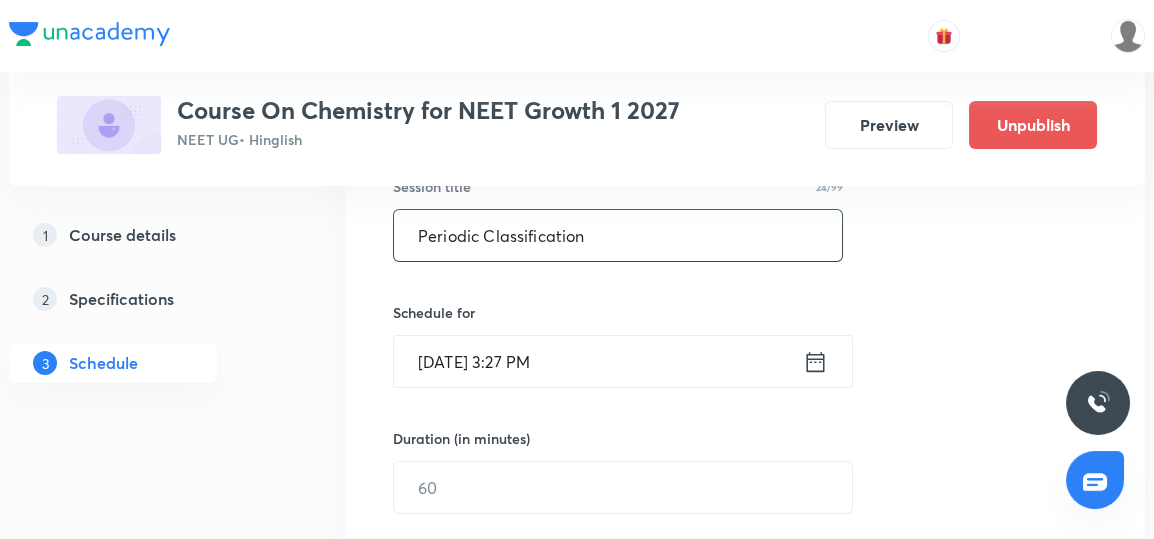 scroll, scrollTop: 393, scrollLeft: 0, axis: vertical 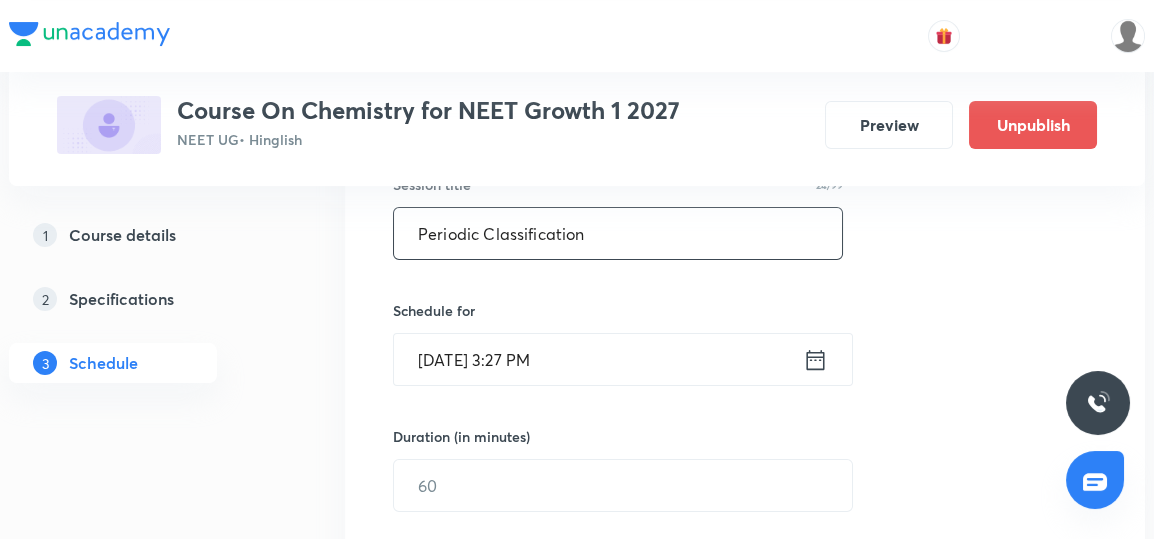 type on "Periodic Classification" 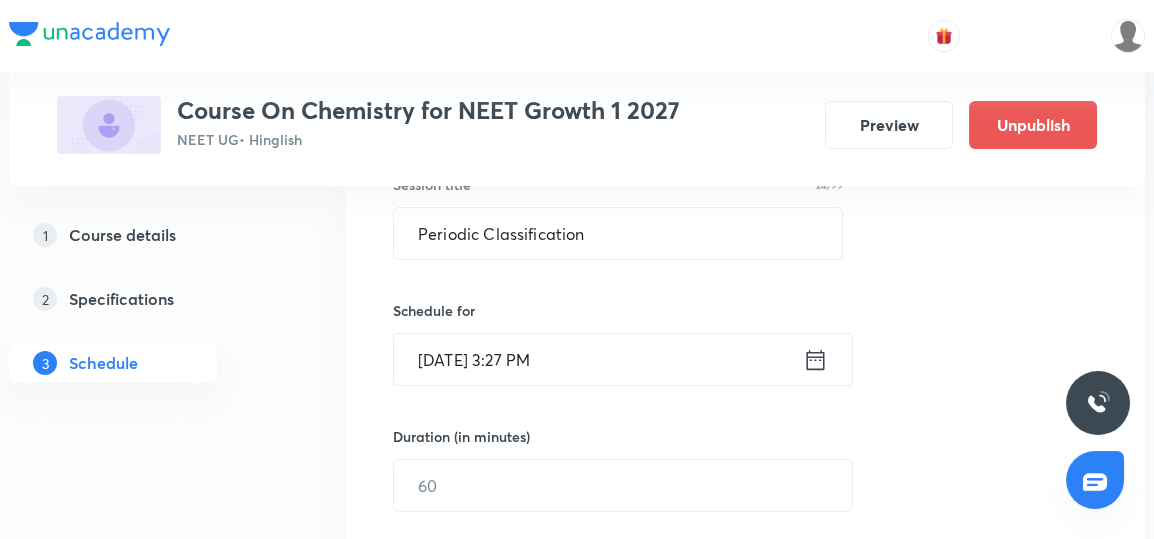 click 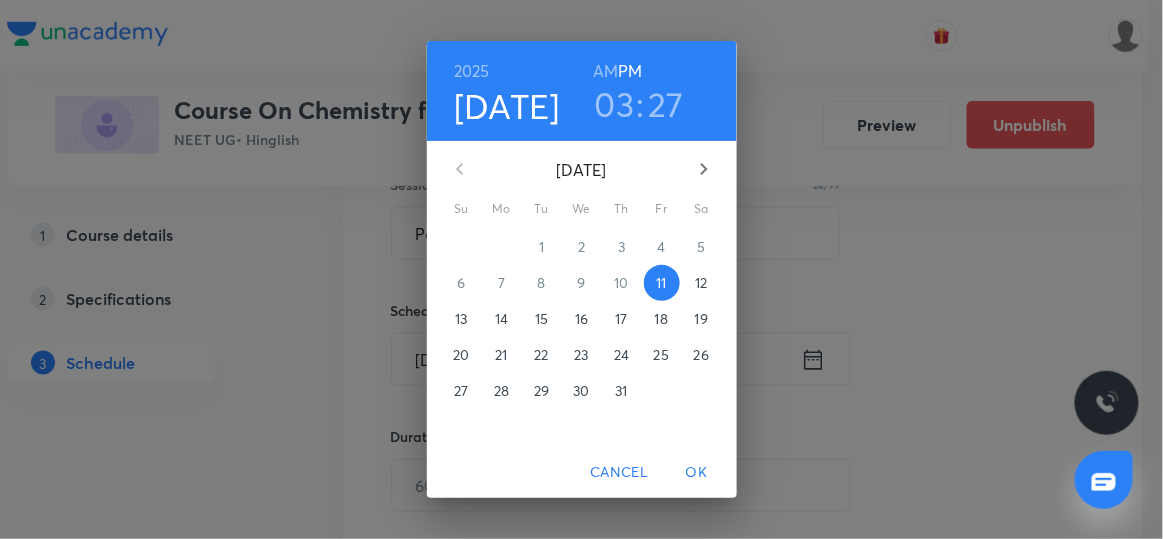 click on "14" at bounding box center (501, 319) 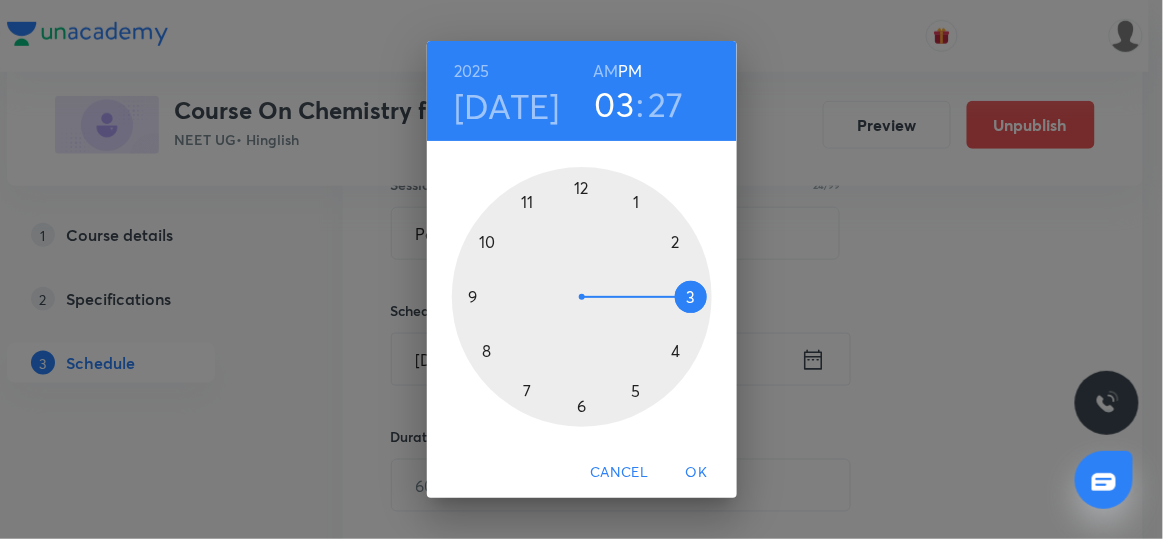 click at bounding box center (582, 297) 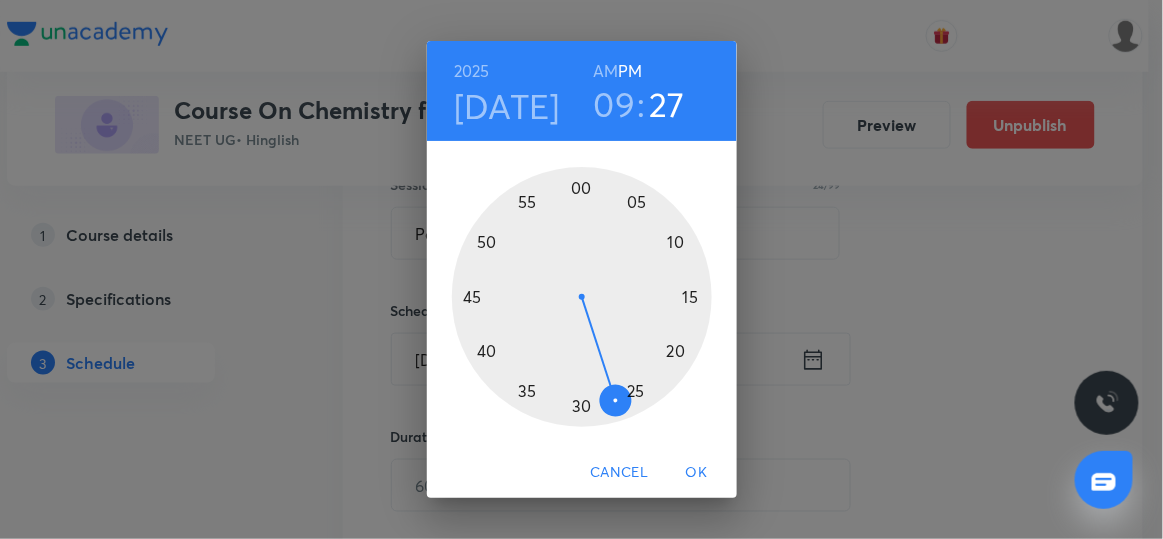 click at bounding box center (582, 297) 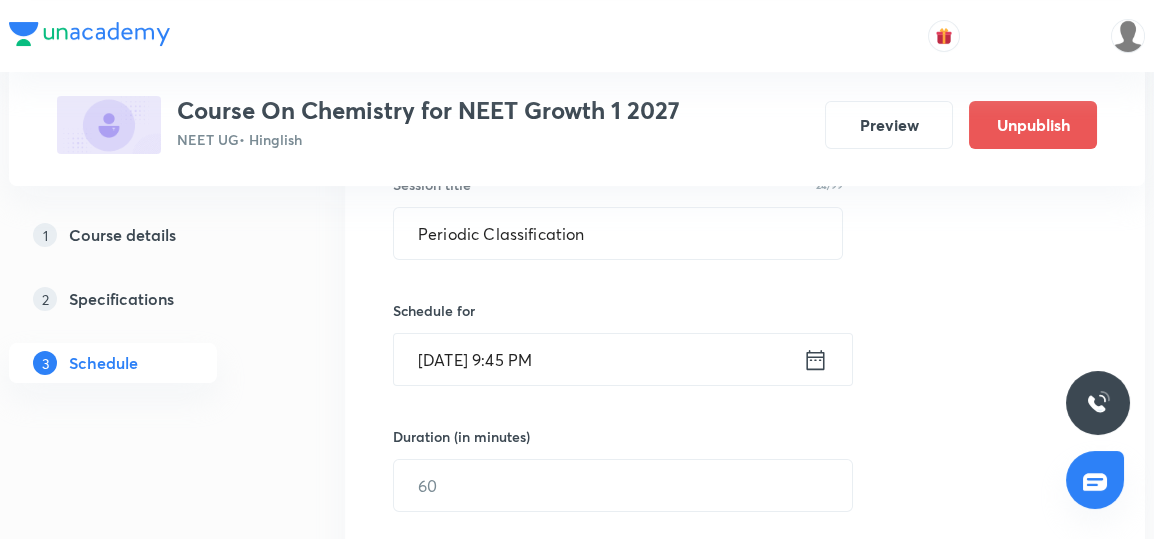 click 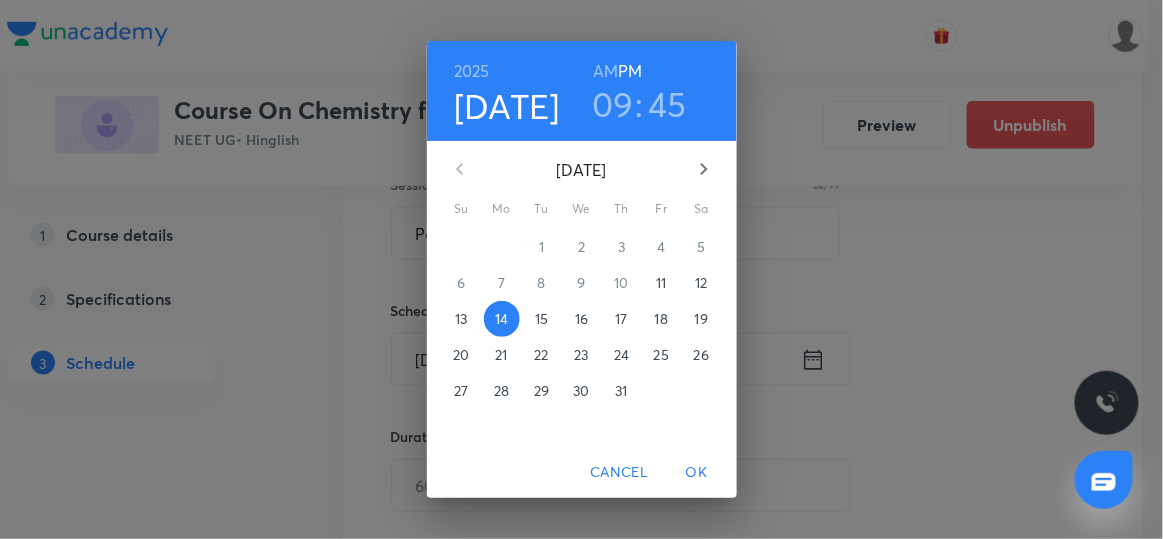 click on "AM" at bounding box center (605, 71) 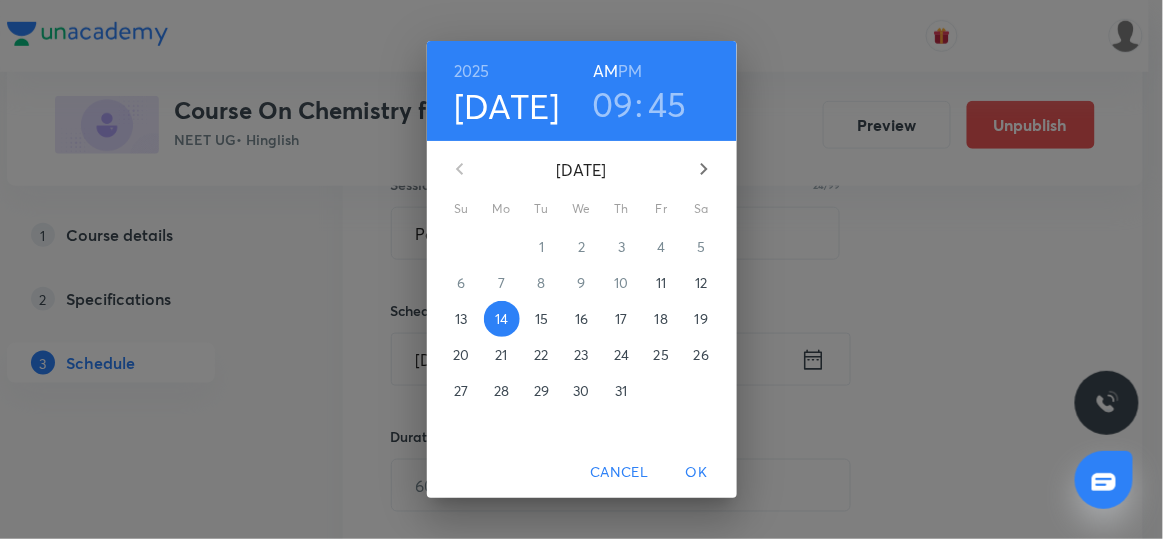 click on "OK" at bounding box center [697, 472] 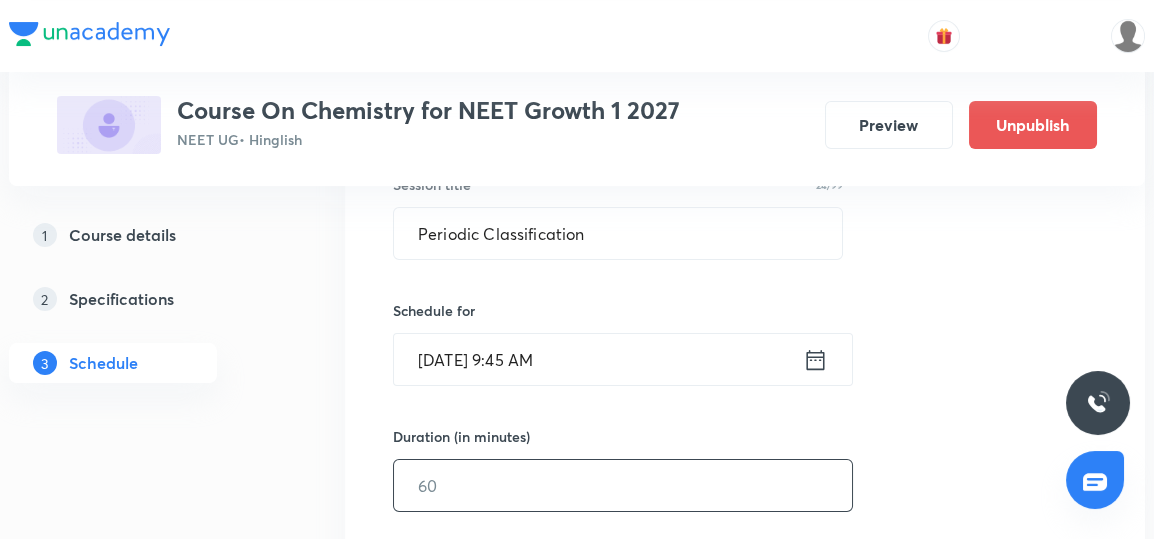 click at bounding box center [623, 485] 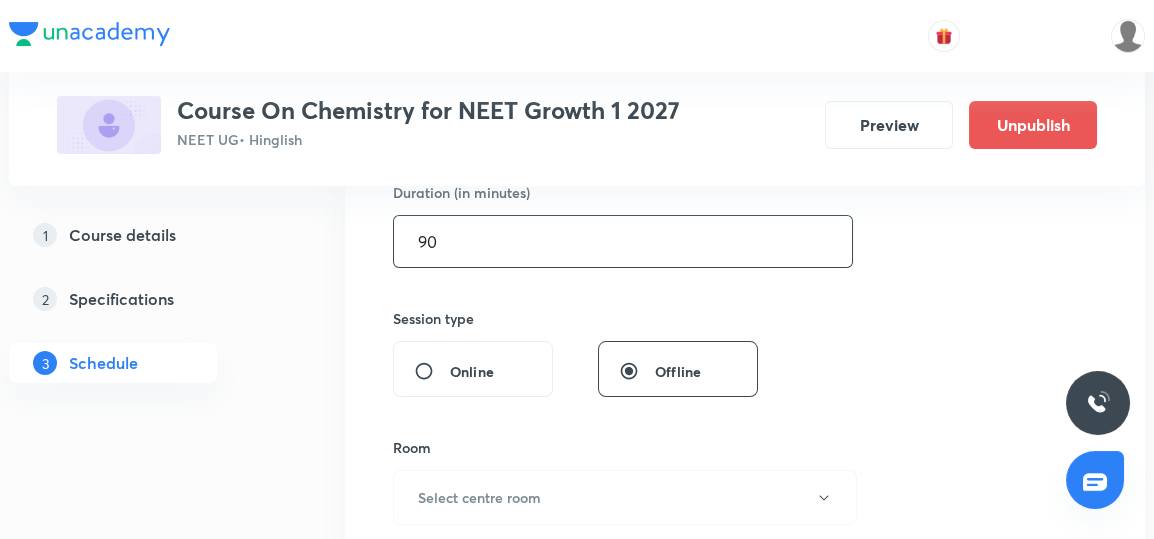 scroll, scrollTop: 639, scrollLeft: 0, axis: vertical 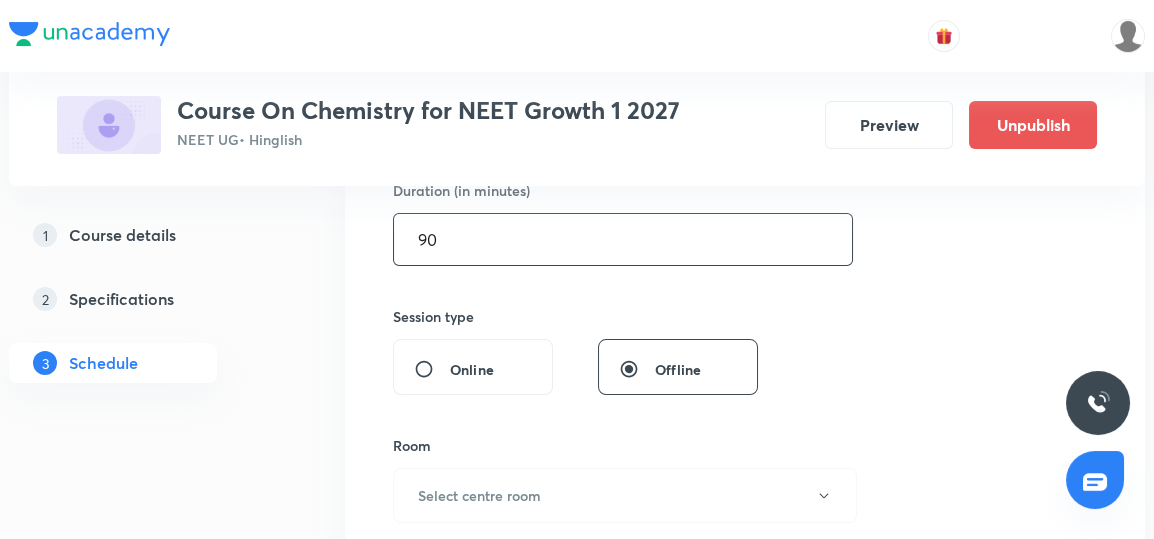 type on "90" 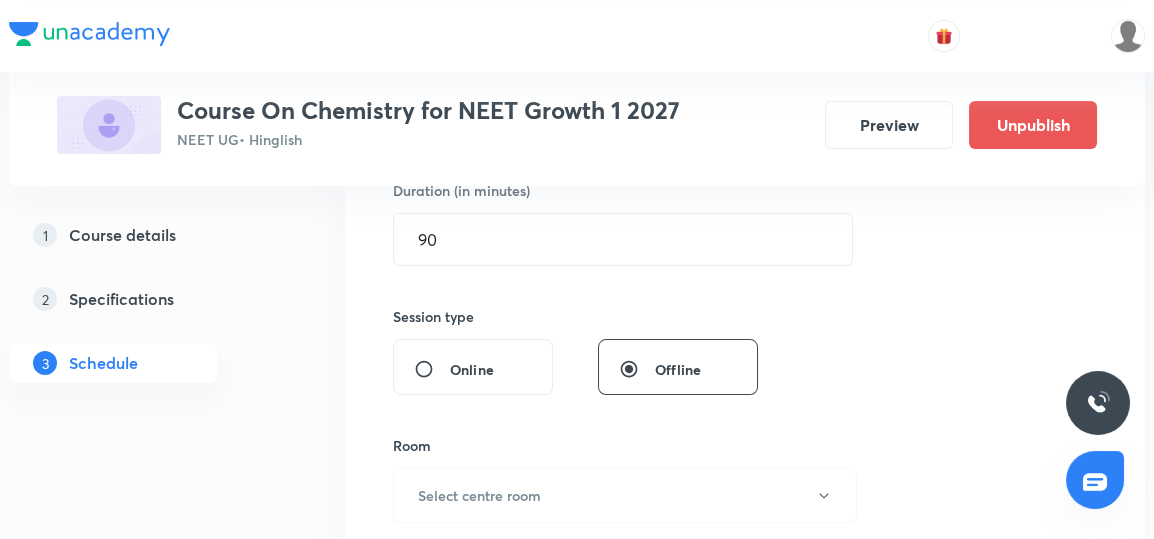 click on "Select centre room" at bounding box center (479, 495) 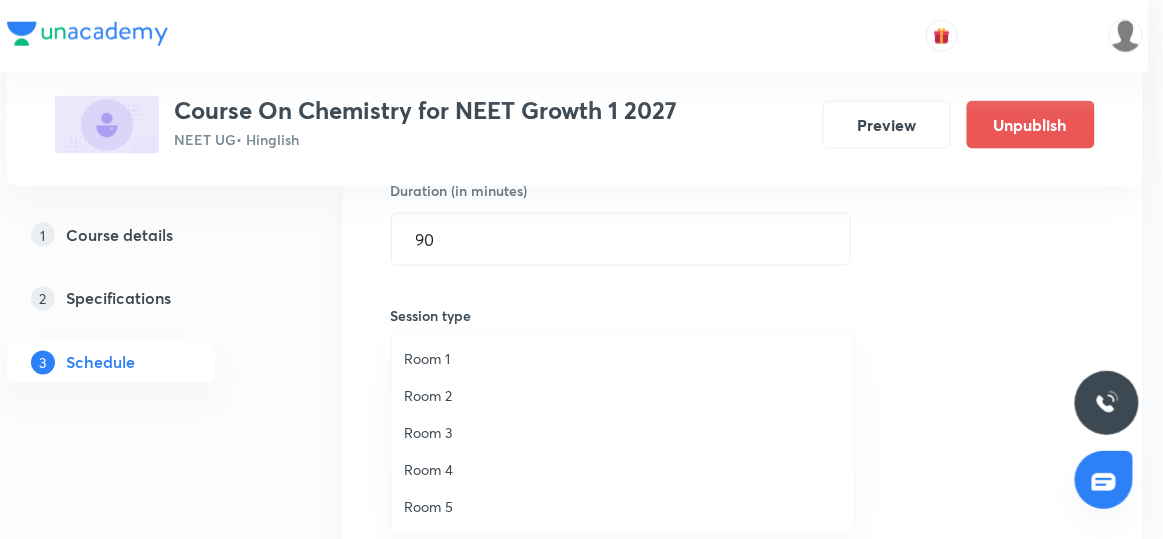 click on "Room 3" at bounding box center (623, 432) 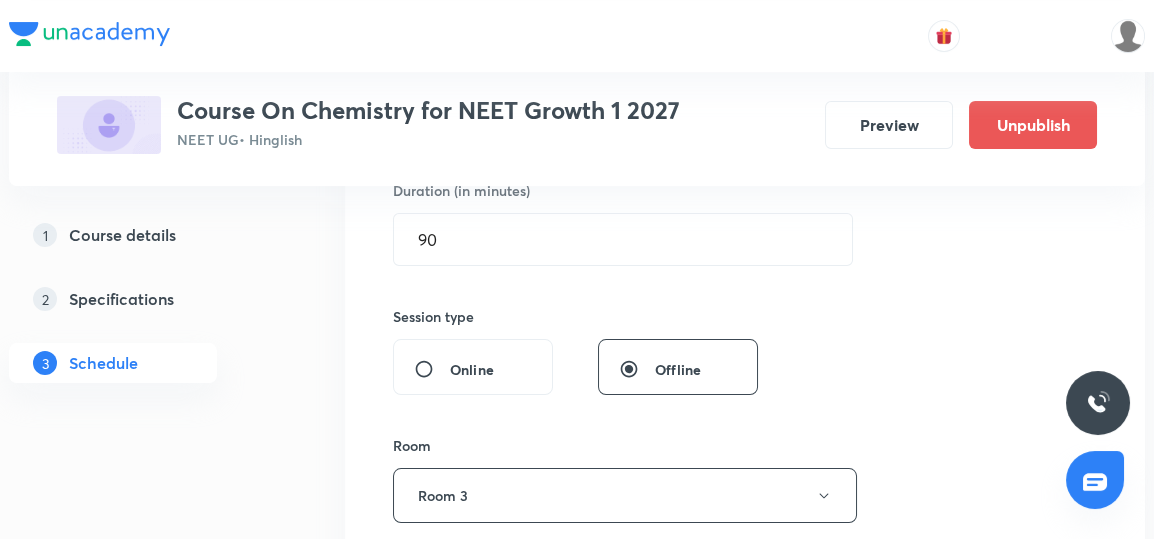 click on "1 Course details 2 Specifications 3 Schedule" at bounding box center [145, 2793] 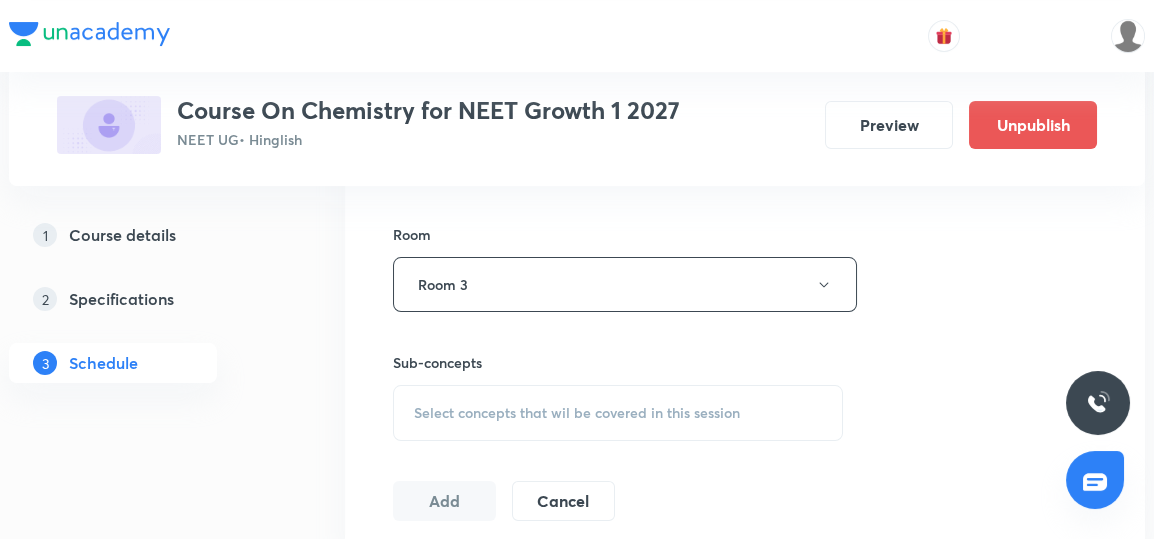 scroll, scrollTop: 851, scrollLeft: 0, axis: vertical 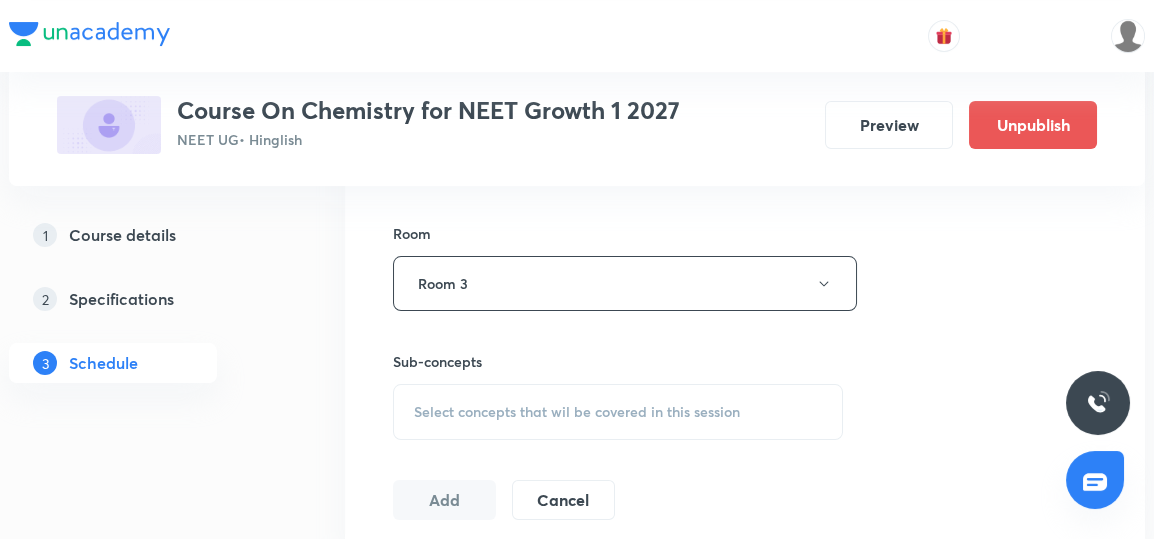 click on "Select concepts that wil be covered in this session" at bounding box center (618, 412) 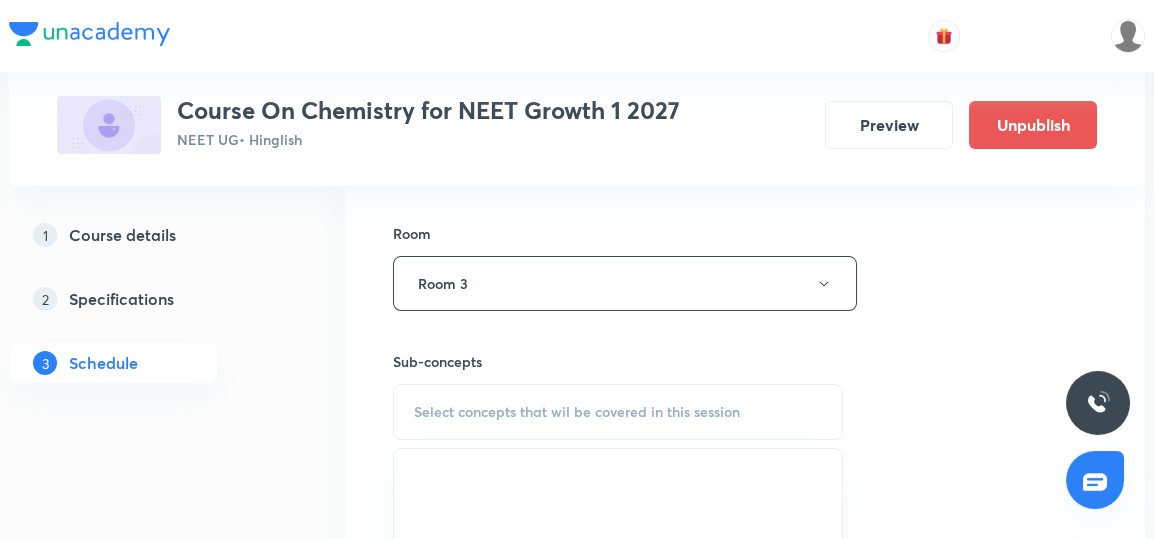 click on "Select concepts that wil be covered in this session" at bounding box center (577, 412) 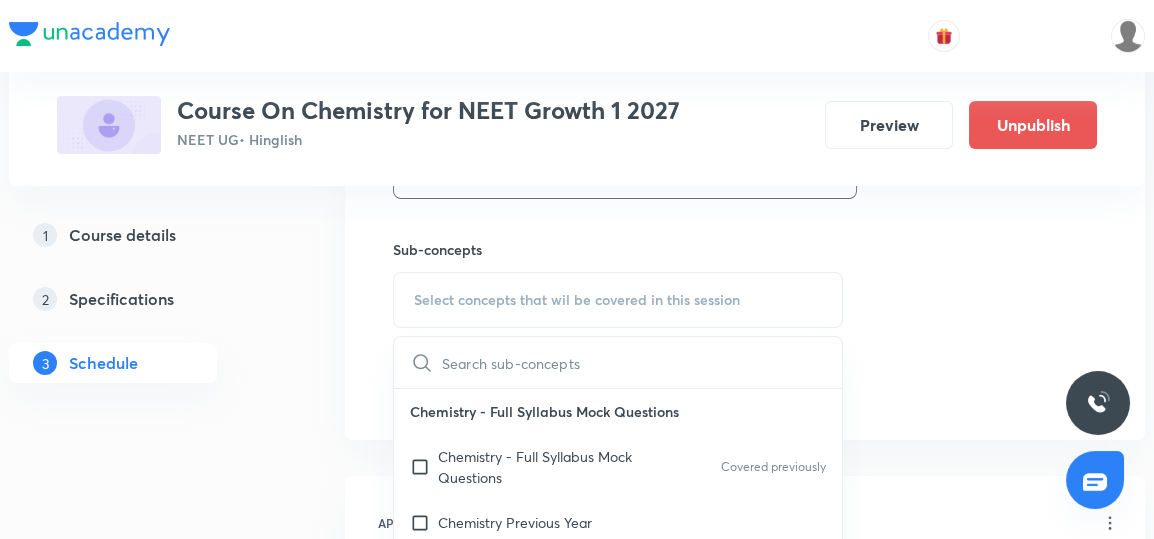 scroll, scrollTop: 960, scrollLeft: 0, axis: vertical 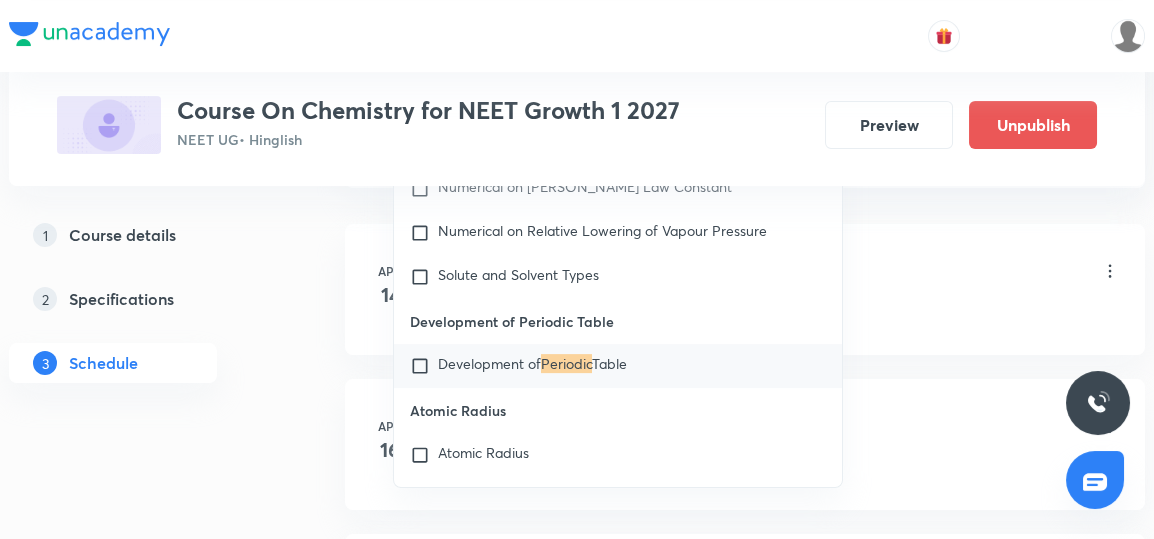 type on "Periodic" 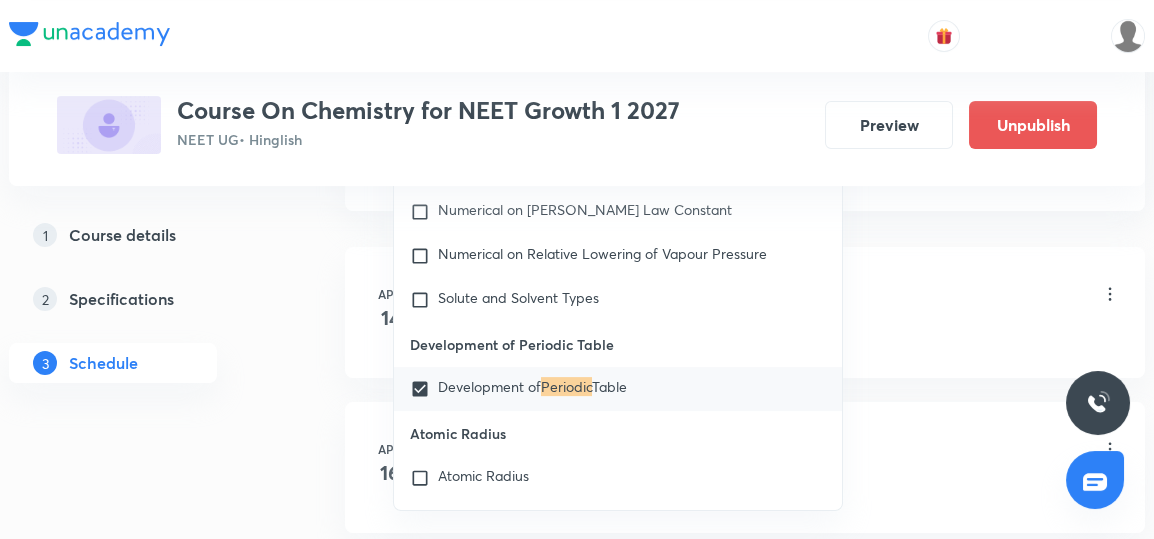 click on "1 Course details 2 Specifications 3 Schedule" at bounding box center [145, 311] 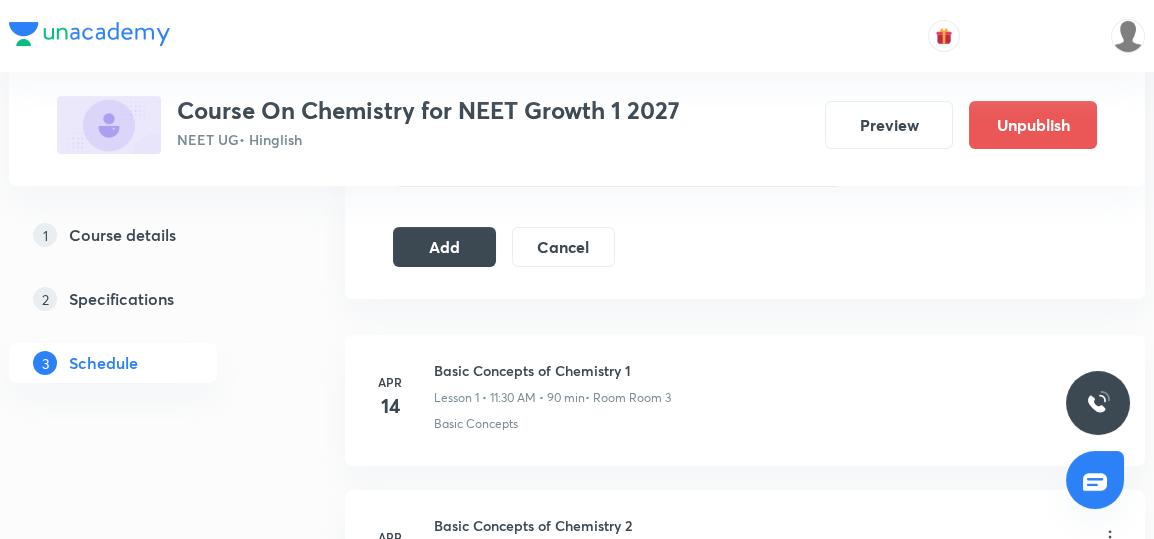 scroll, scrollTop: 1090, scrollLeft: 0, axis: vertical 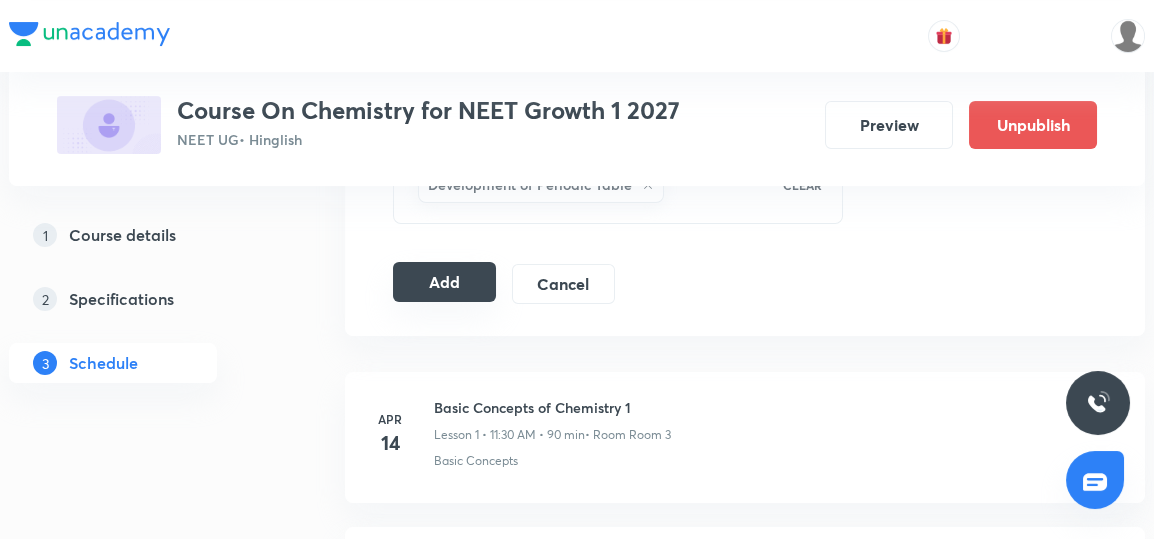 click on "Add" at bounding box center [444, 282] 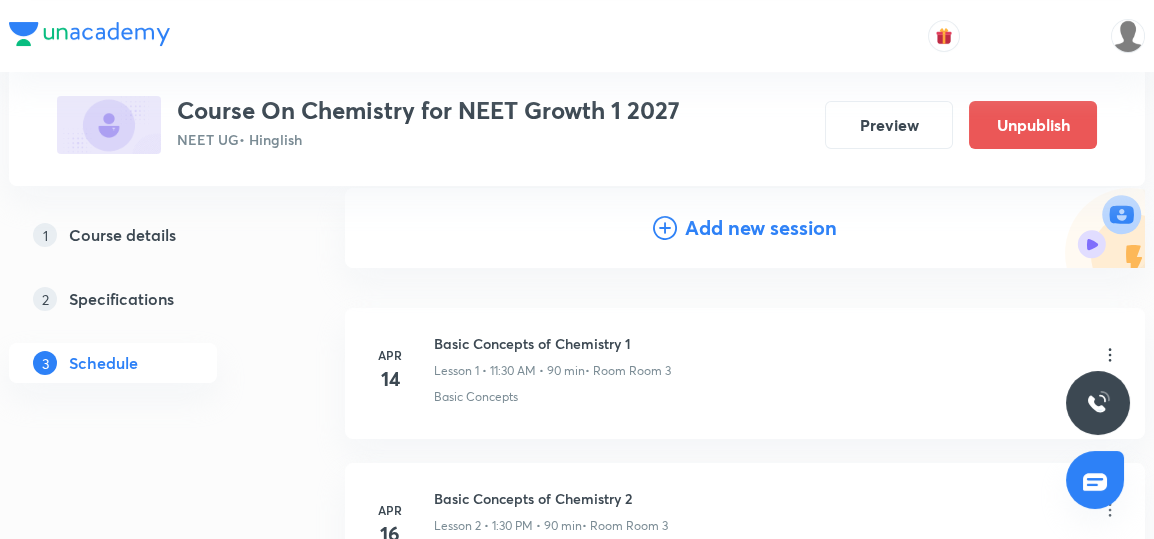scroll, scrollTop: 0, scrollLeft: 0, axis: both 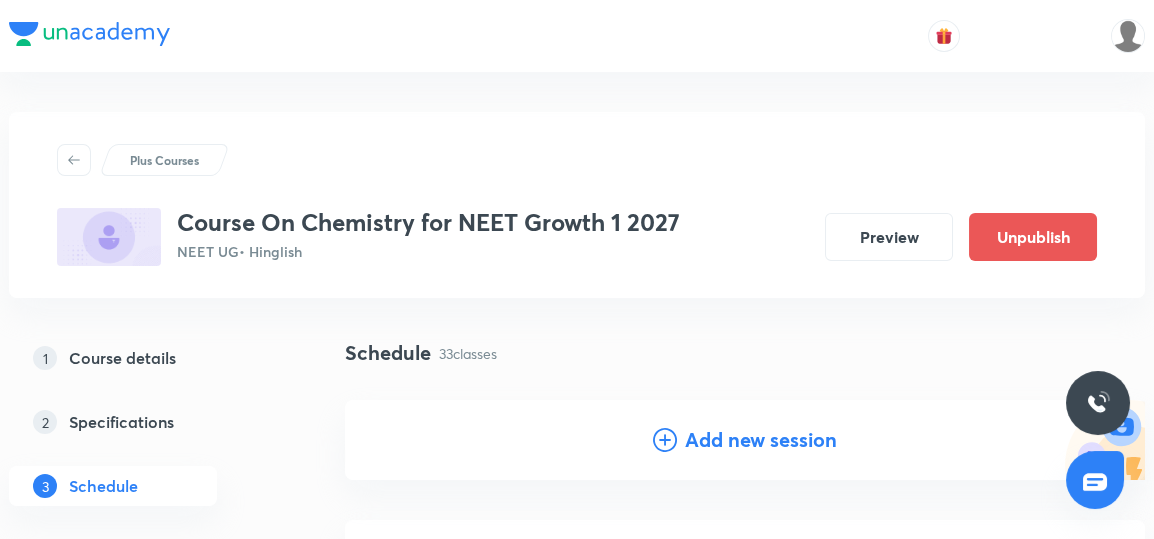 click 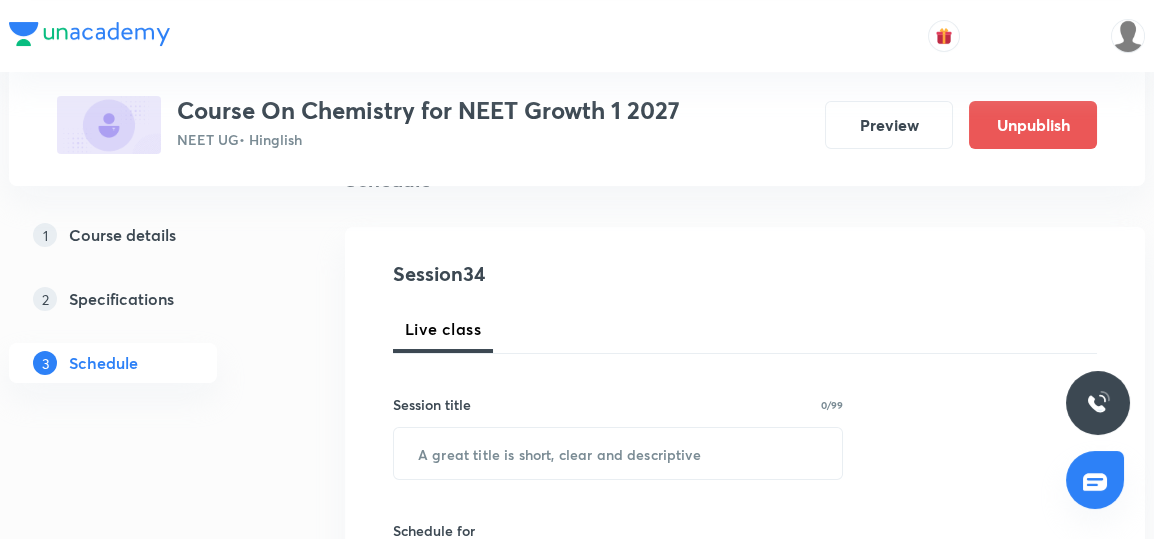 scroll, scrollTop: 233, scrollLeft: 0, axis: vertical 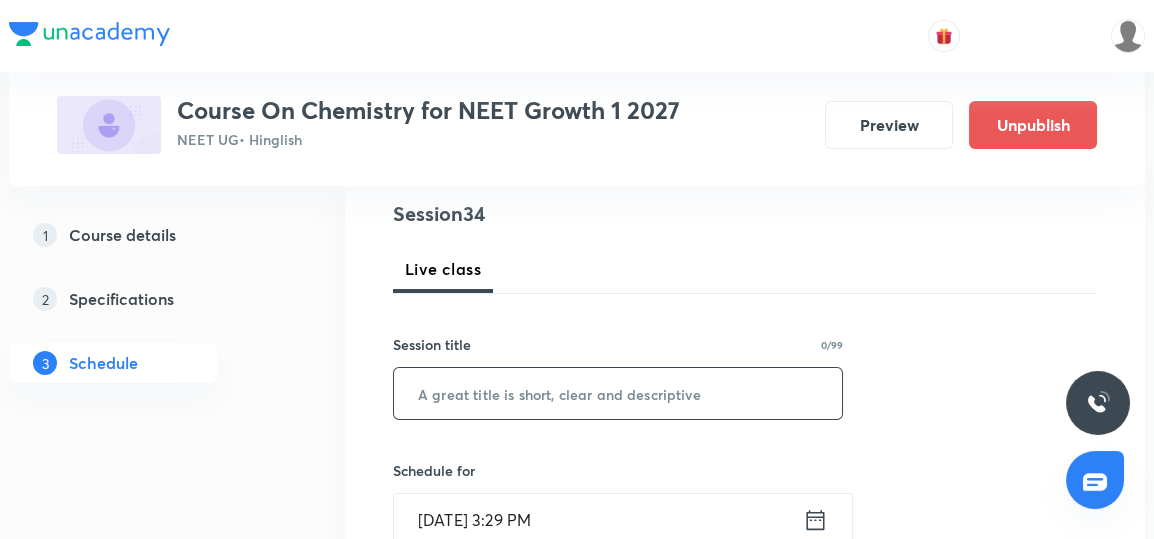 click at bounding box center [618, 393] 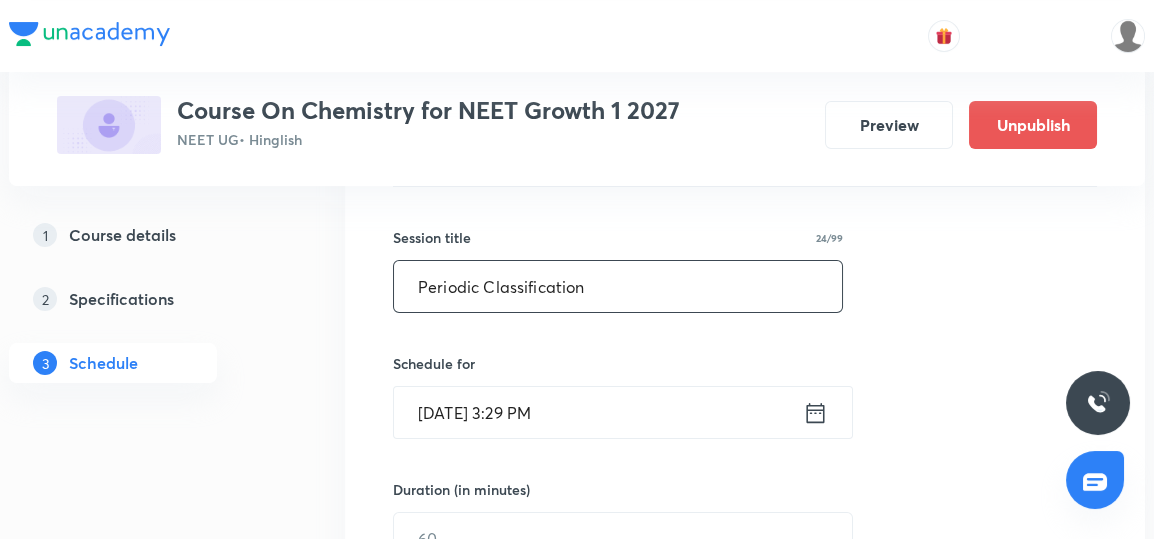 scroll, scrollTop: 342, scrollLeft: 0, axis: vertical 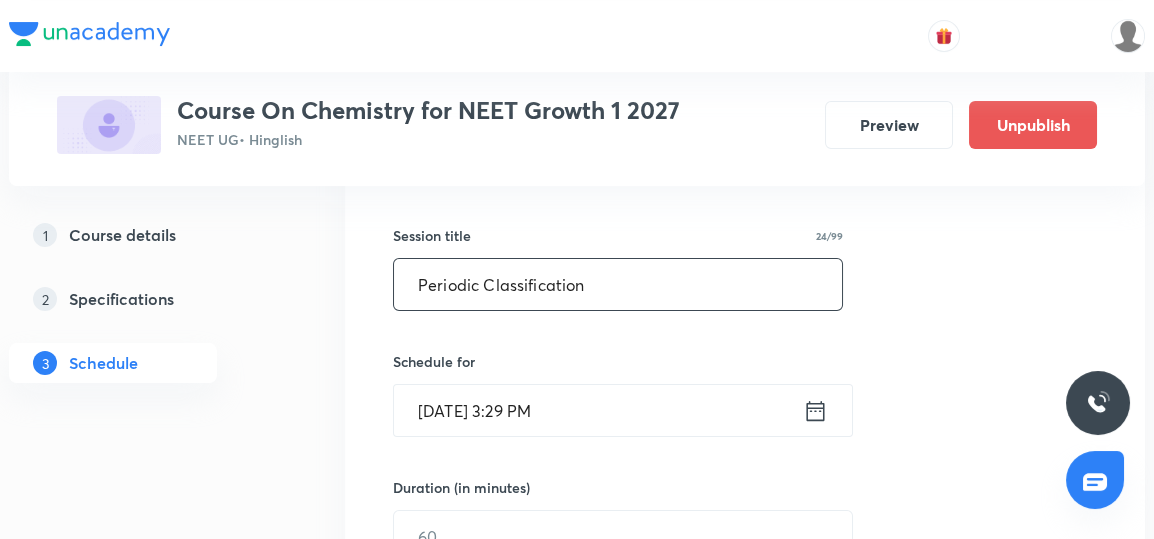 type on "Periodic Classification" 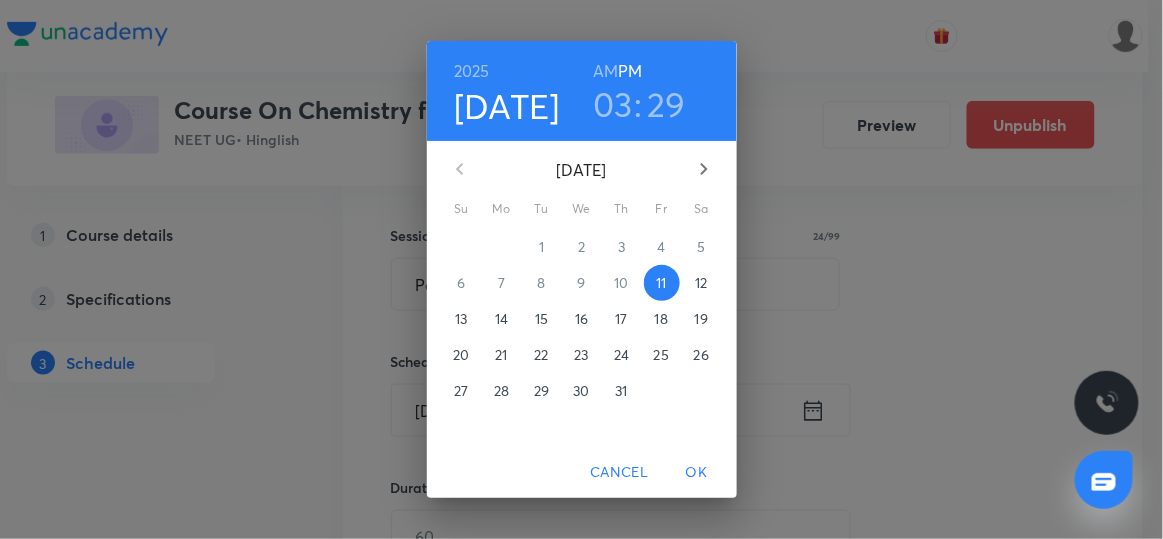 click on "17" at bounding box center (621, 319) 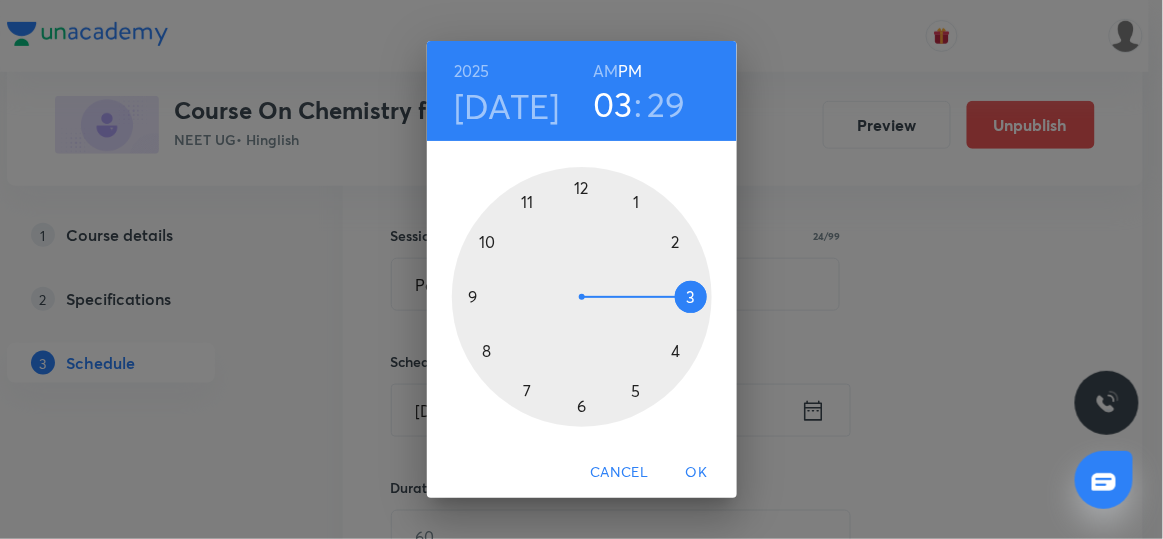 click at bounding box center (582, 297) 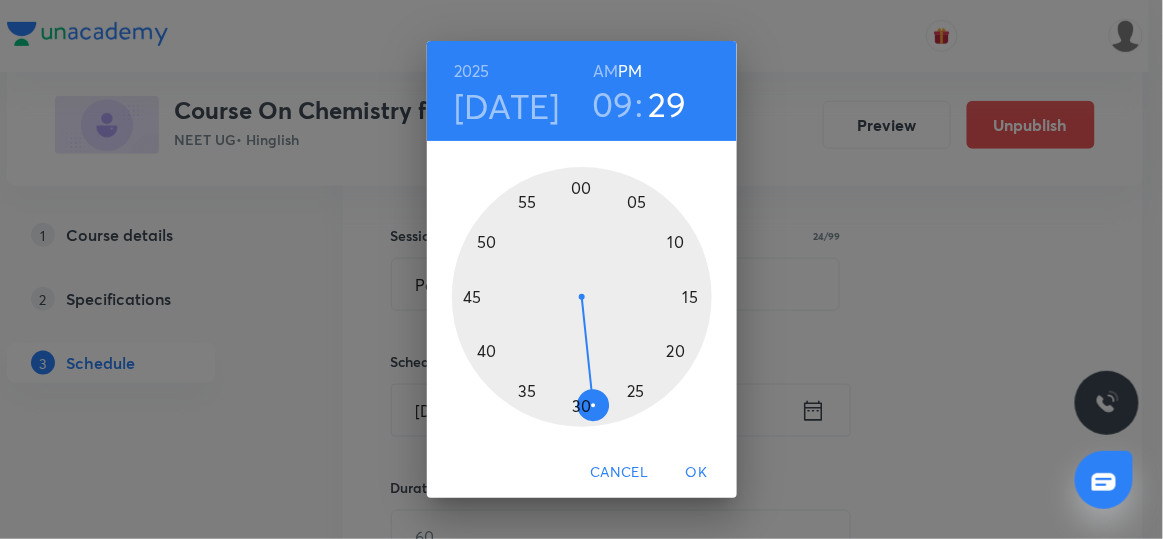 click on "AM" at bounding box center [605, 71] 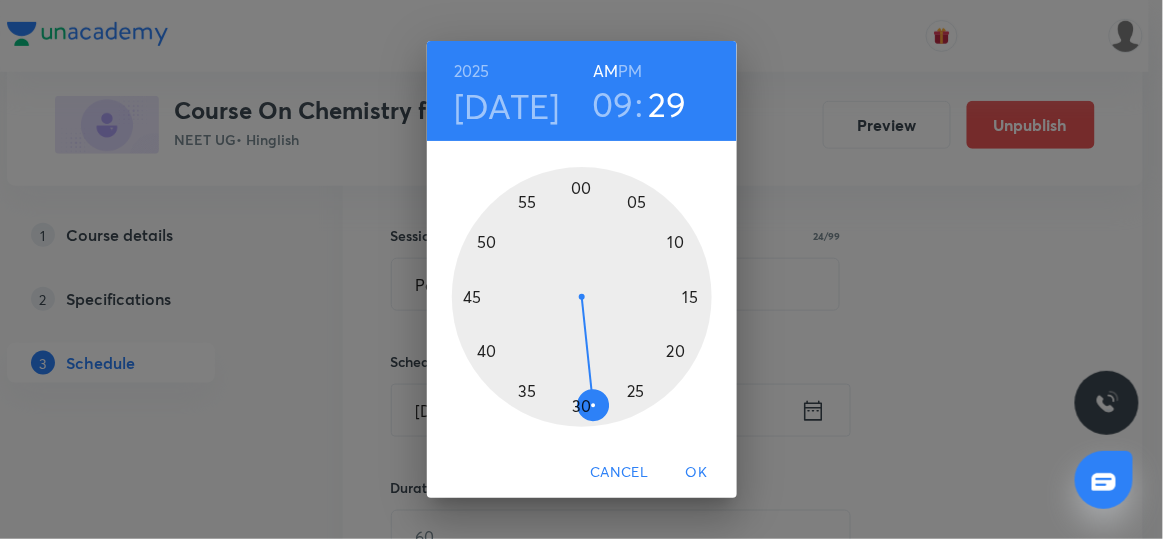 click at bounding box center (582, 297) 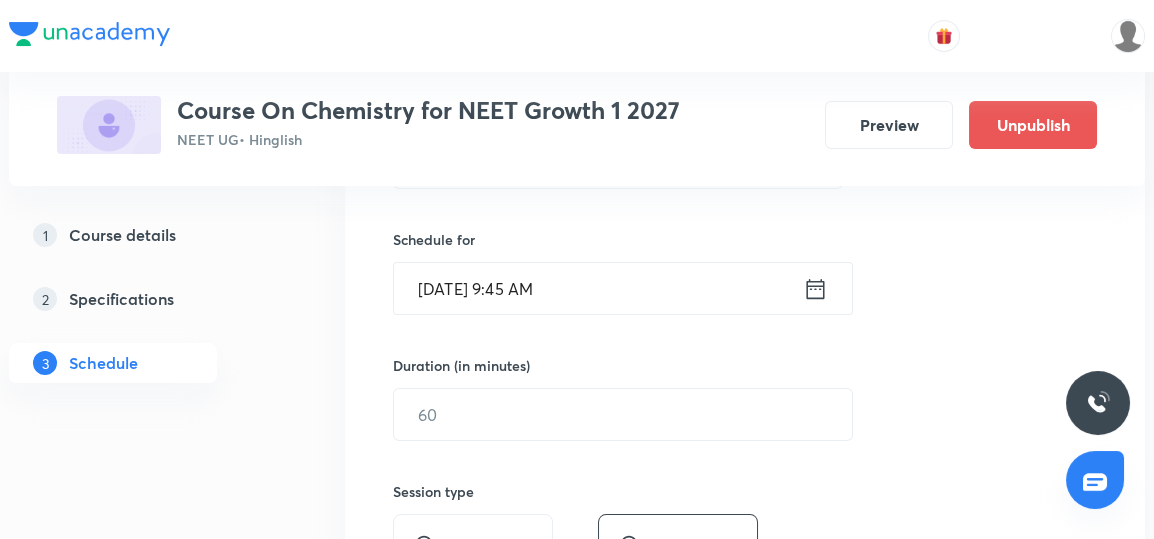 scroll, scrollTop: 466, scrollLeft: 0, axis: vertical 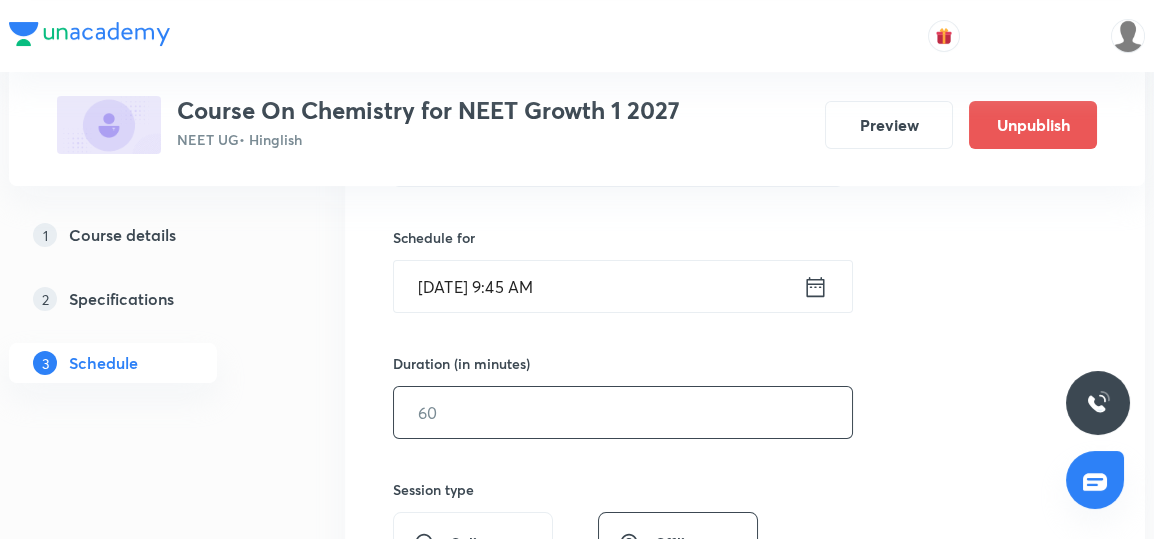 click at bounding box center [623, 412] 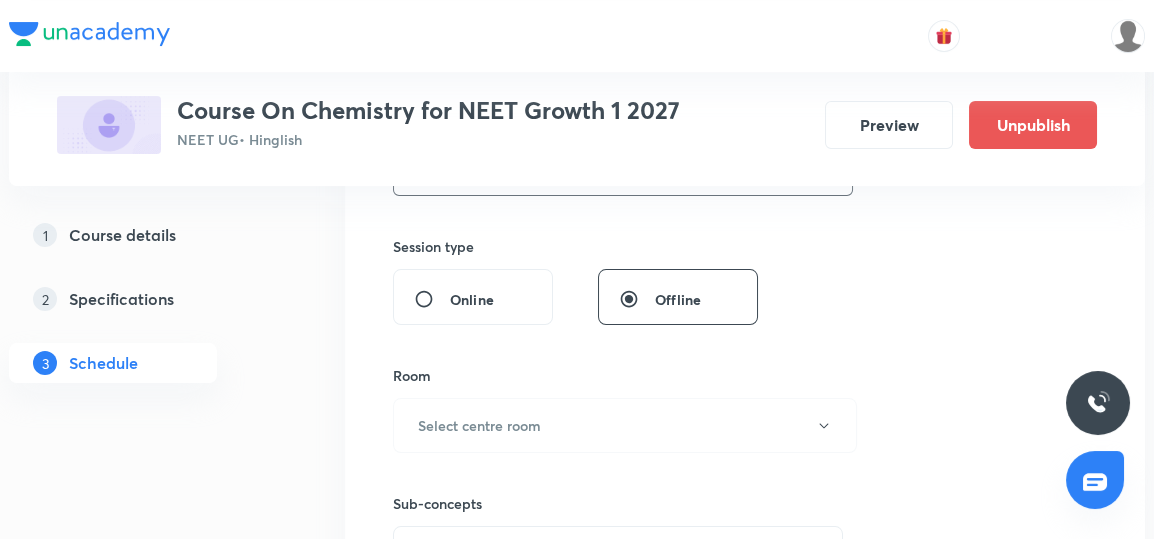 scroll, scrollTop: 724, scrollLeft: 0, axis: vertical 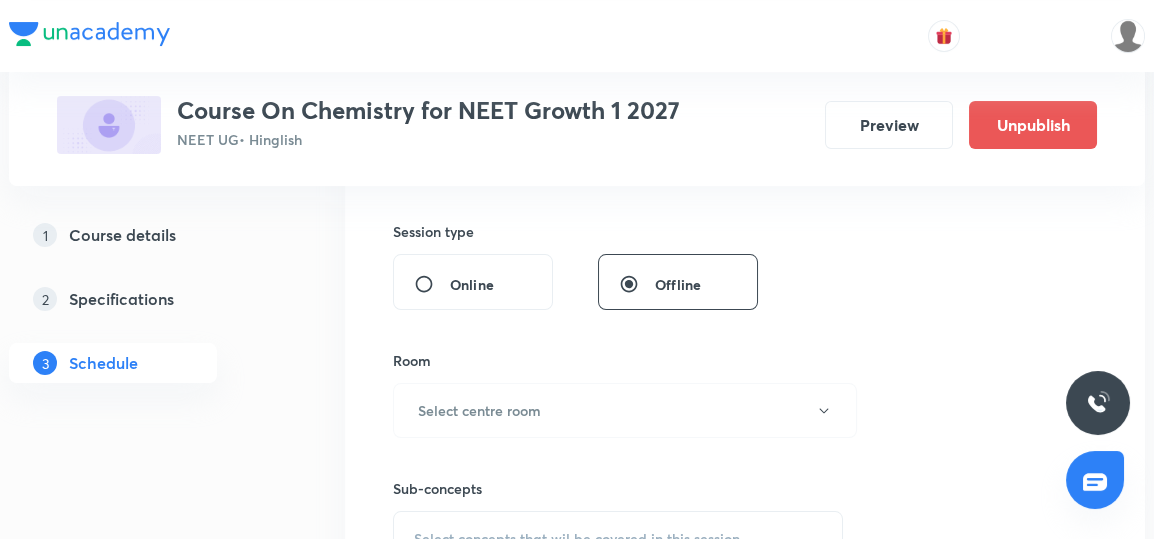 type on "90" 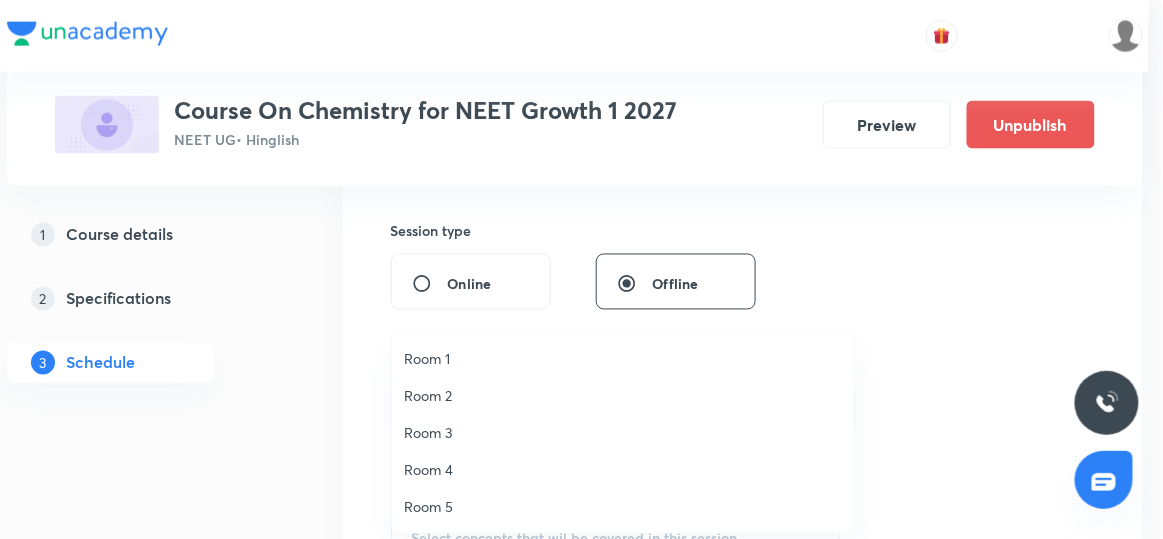 click on "Room 4" at bounding box center (623, 469) 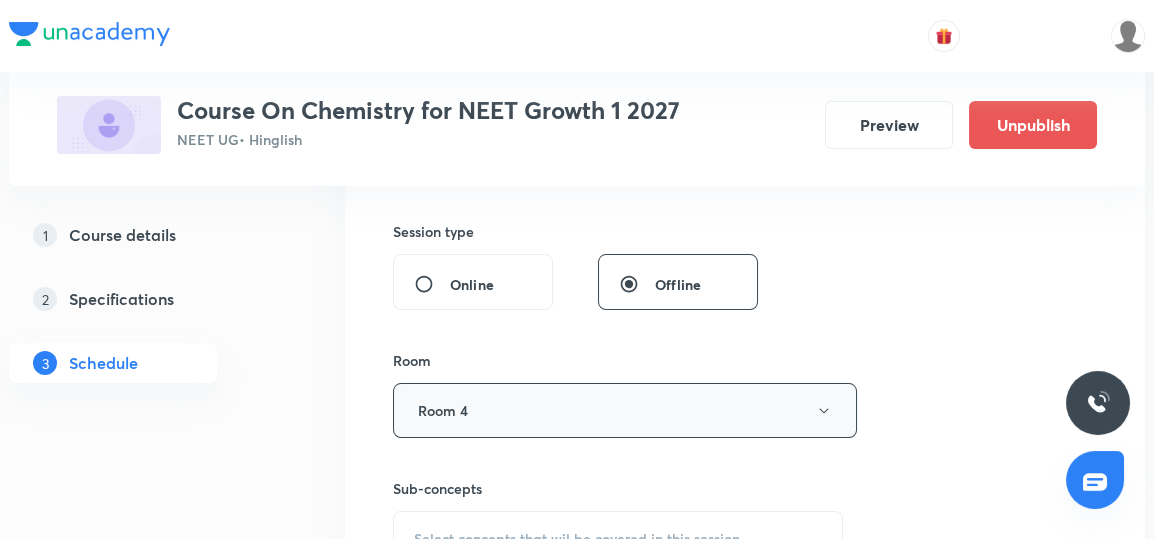 click on "Room 4" at bounding box center [625, 410] 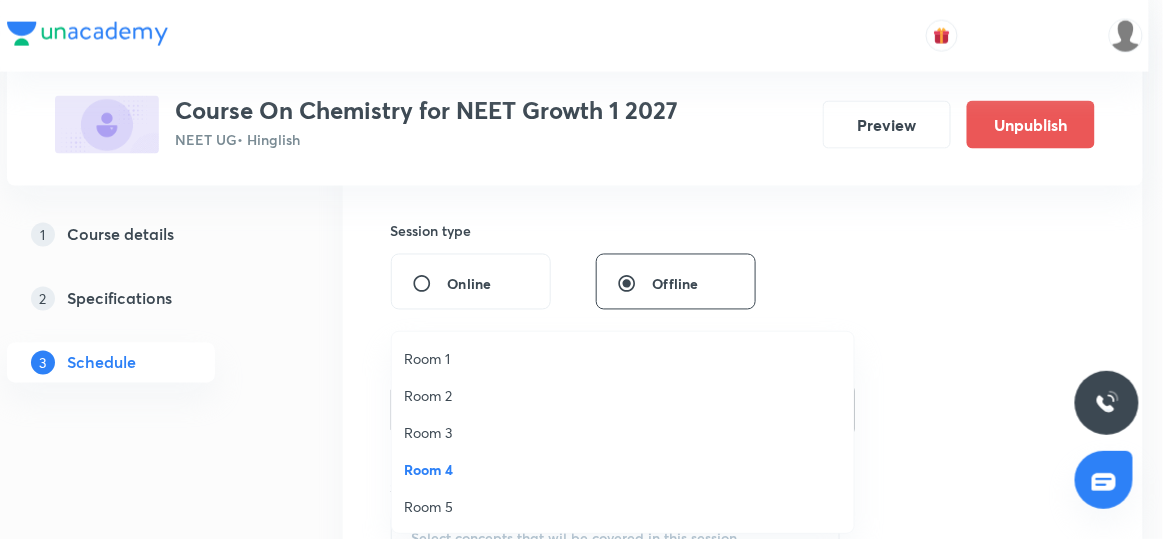 click on "Room 3" at bounding box center (623, 432) 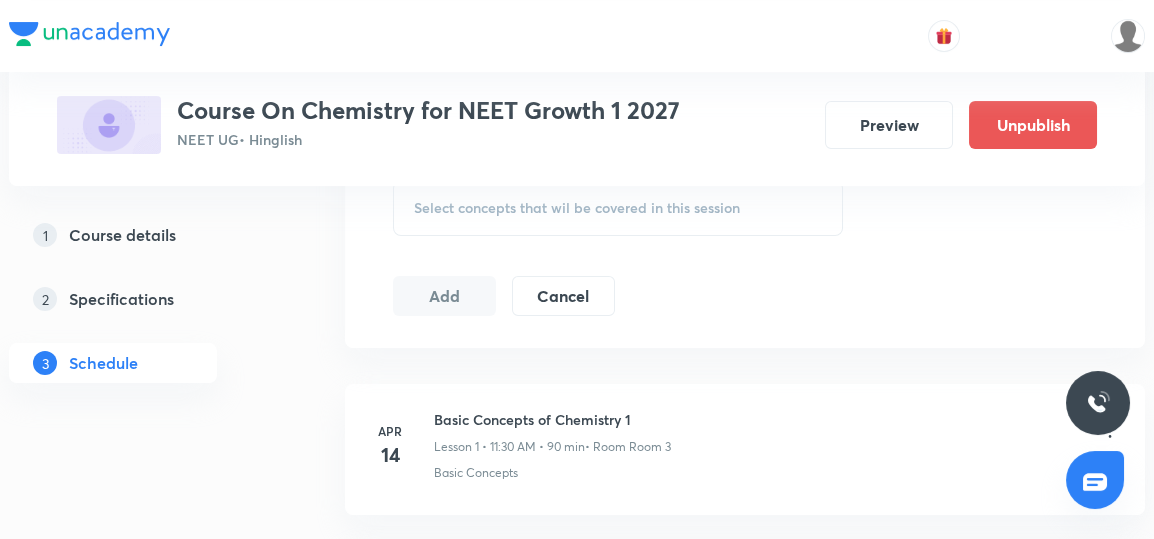 scroll, scrollTop: 1056, scrollLeft: 0, axis: vertical 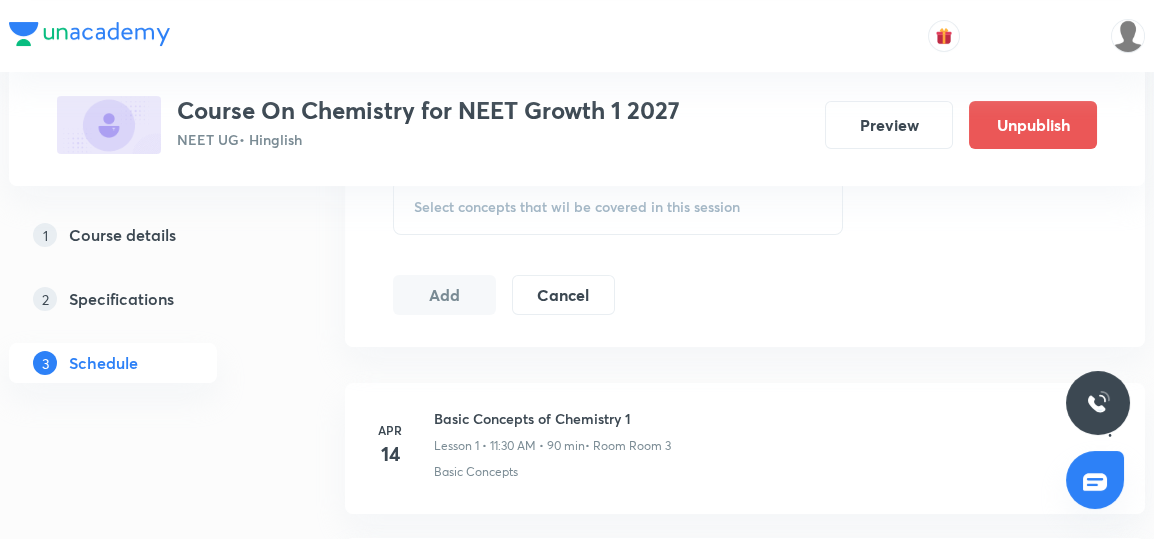 click on "Select concepts that wil be covered in this session" at bounding box center [618, 207] 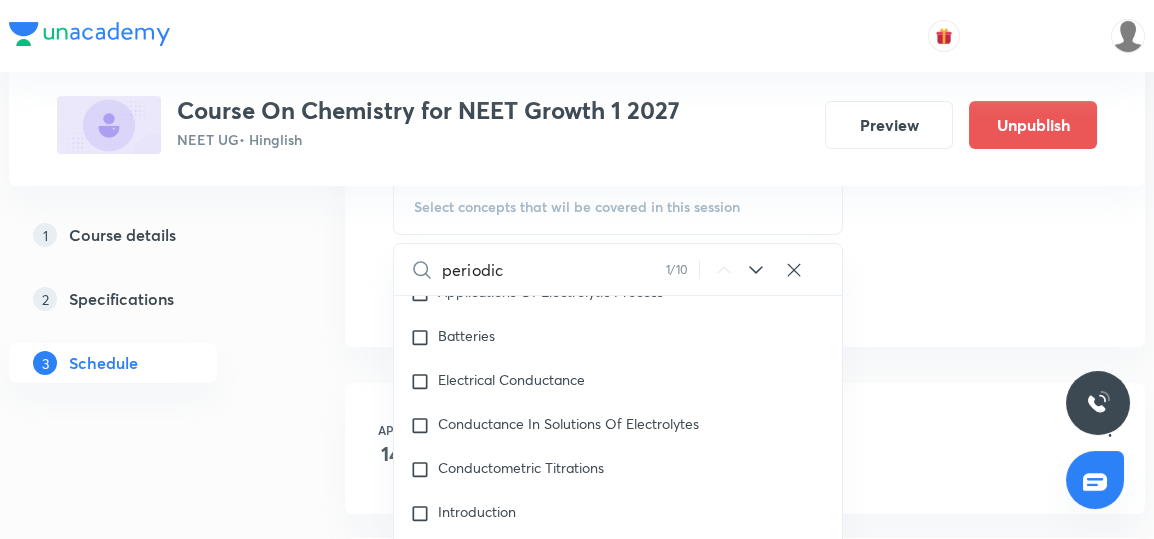 scroll, scrollTop: 21150, scrollLeft: 0, axis: vertical 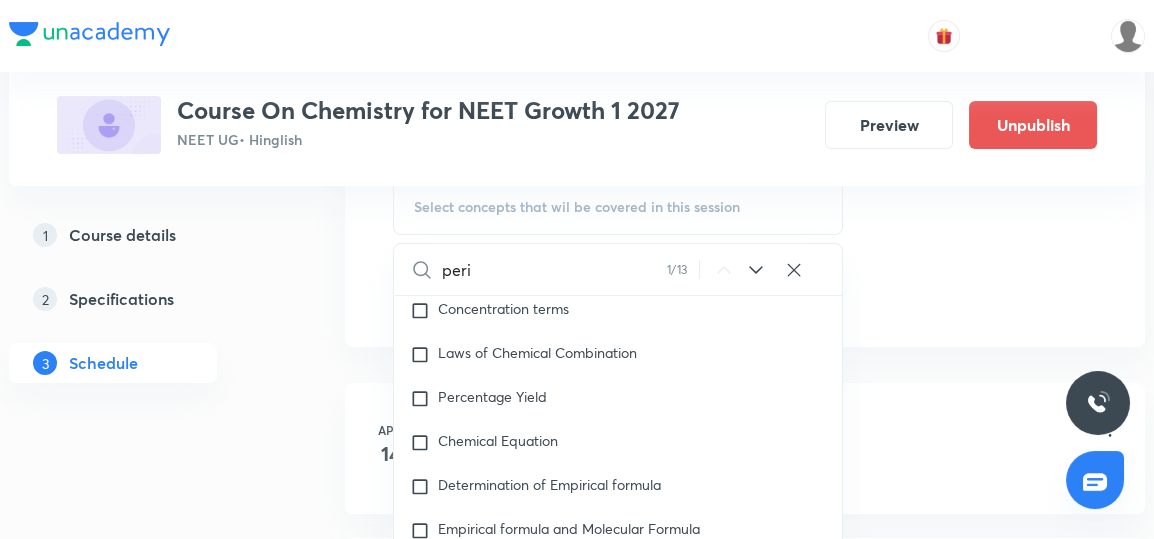 click on "peri" at bounding box center [554, 269] 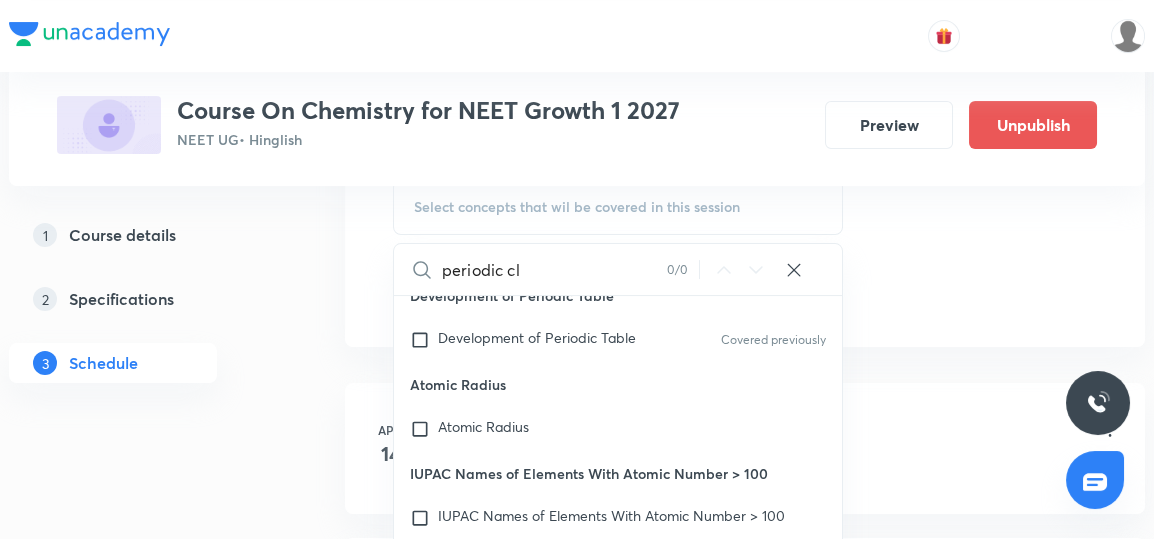 scroll, scrollTop: 21365, scrollLeft: 0, axis: vertical 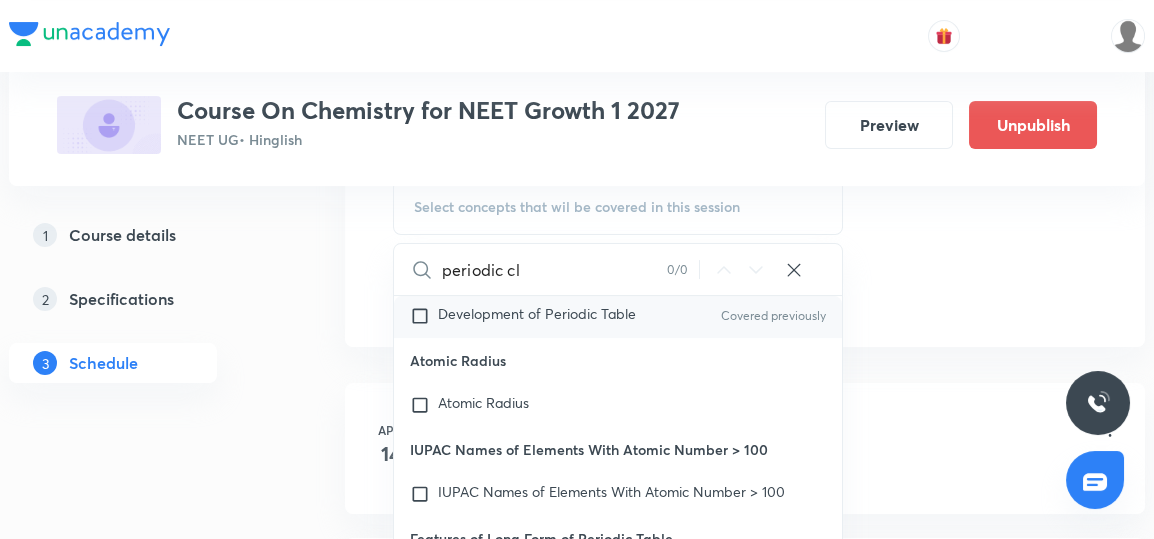 type on "periodic cl" 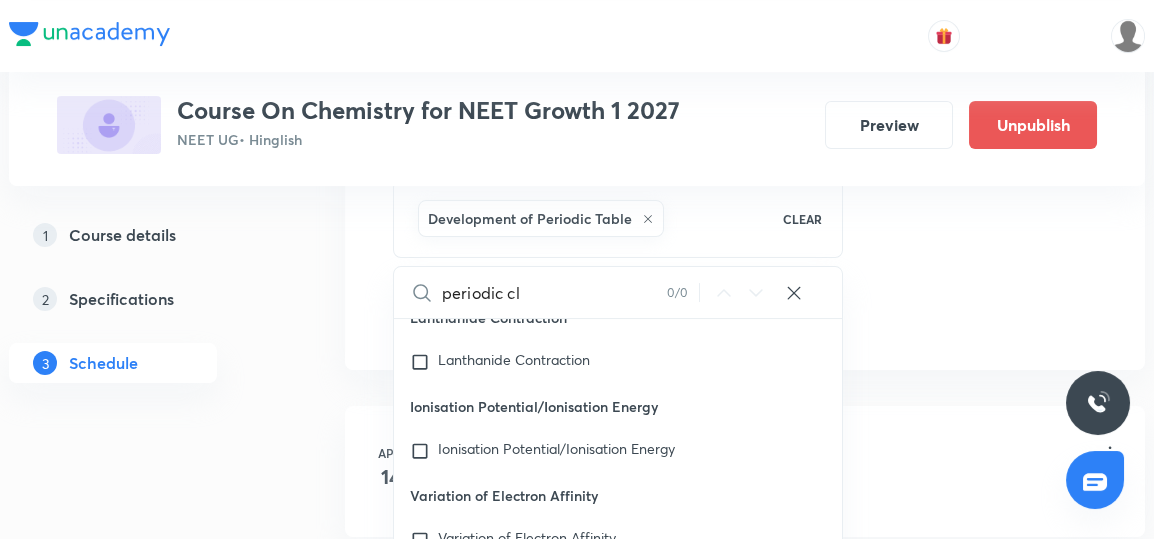 scroll, scrollTop: 21877, scrollLeft: 0, axis: vertical 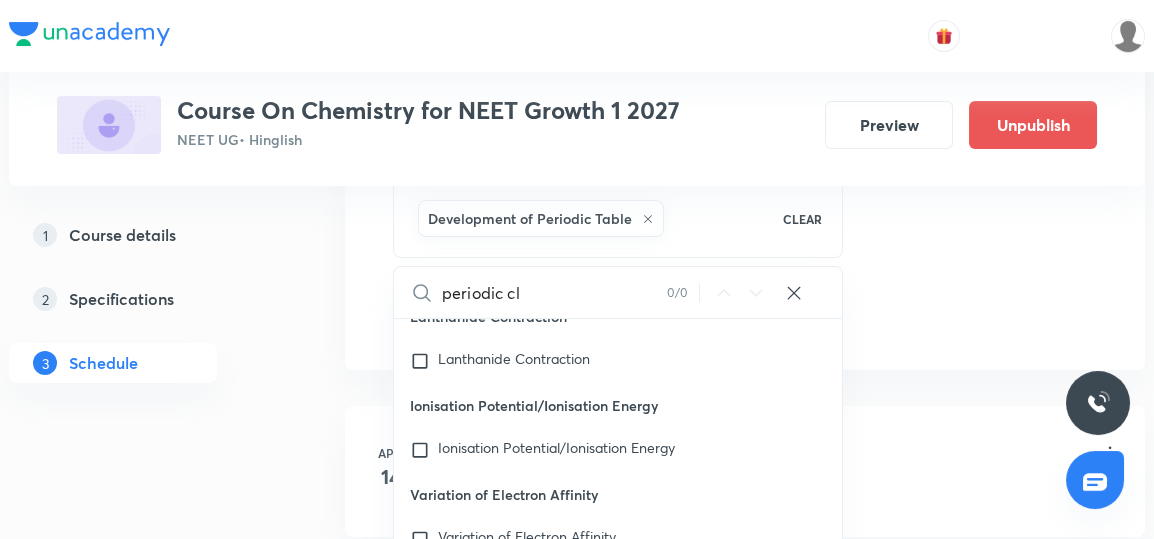 click on "1 Course details 2 Specifications 3 Schedule" at bounding box center (145, 311) 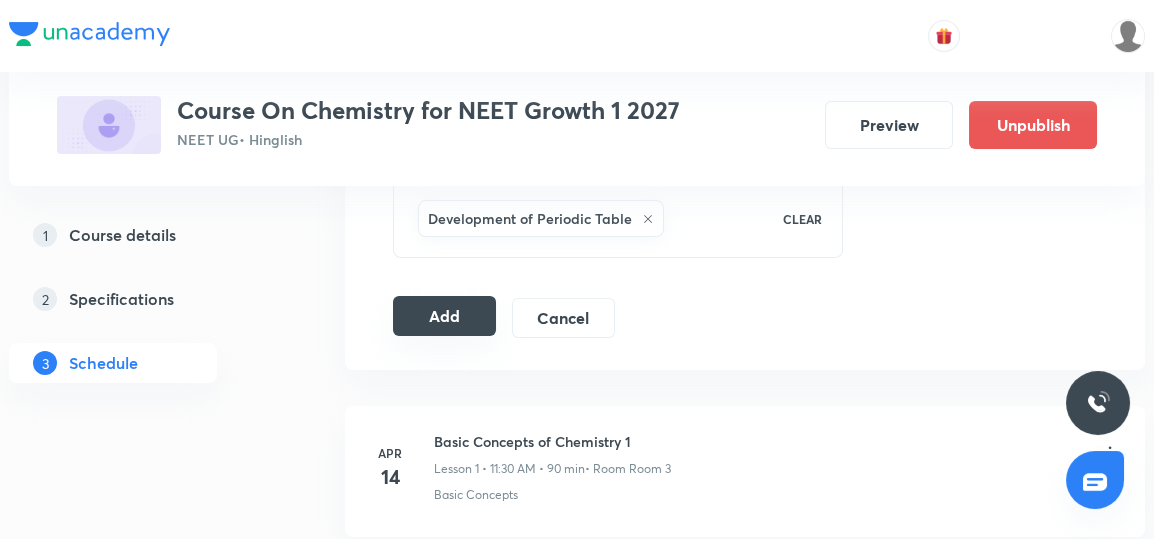 click on "Add" at bounding box center (444, 316) 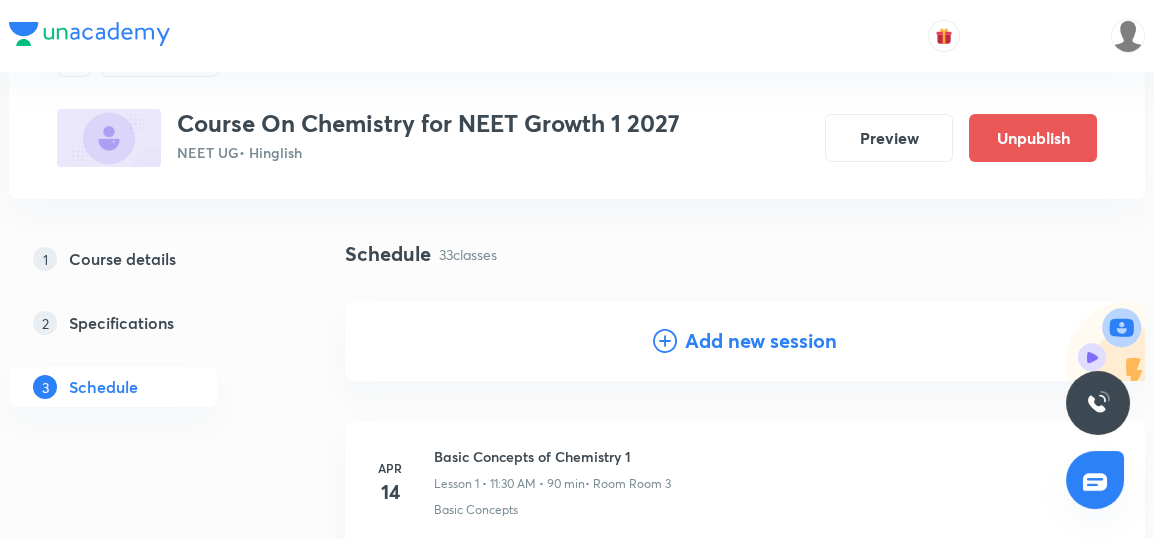 scroll, scrollTop: 0, scrollLeft: 0, axis: both 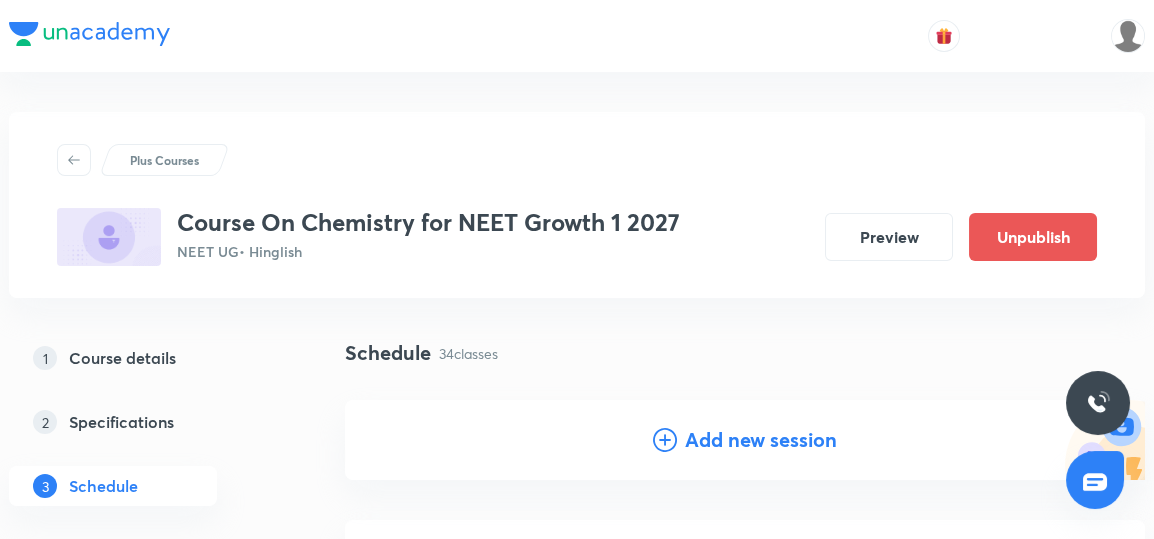 click 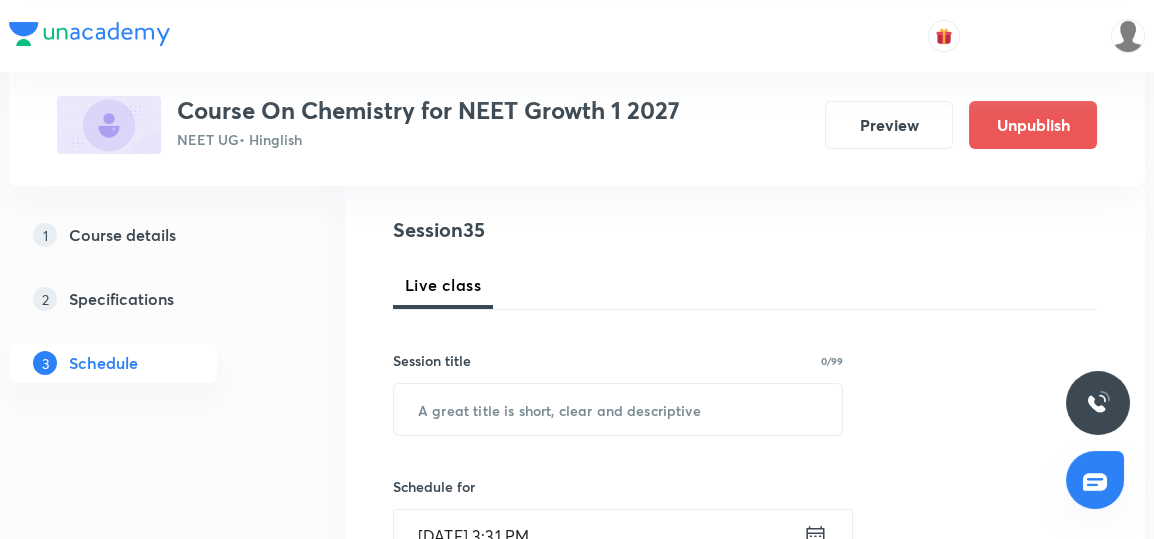 scroll, scrollTop: 248, scrollLeft: 0, axis: vertical 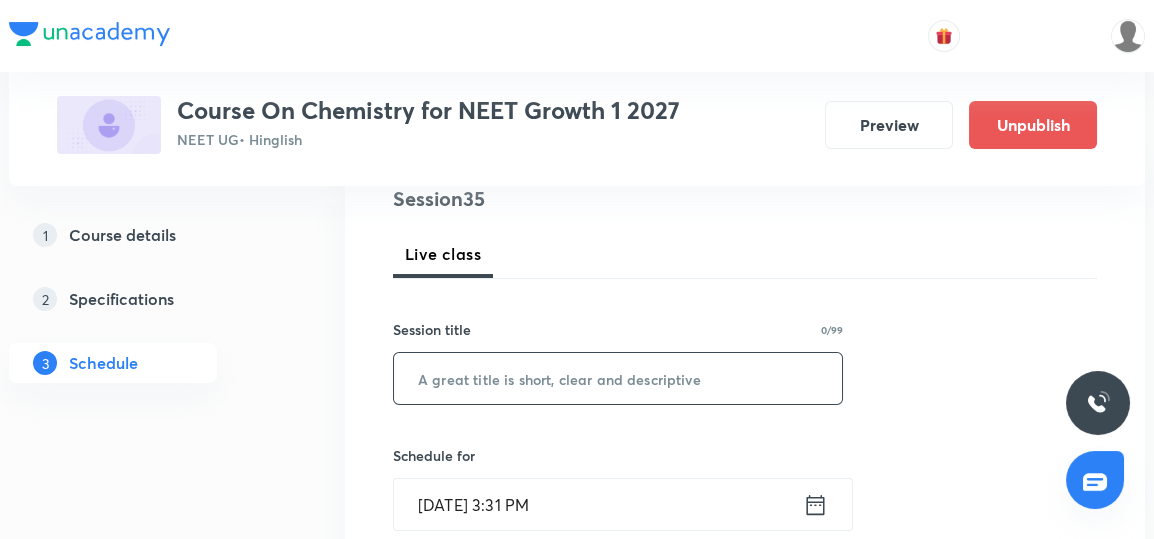 click at bounding box center [618, 378] 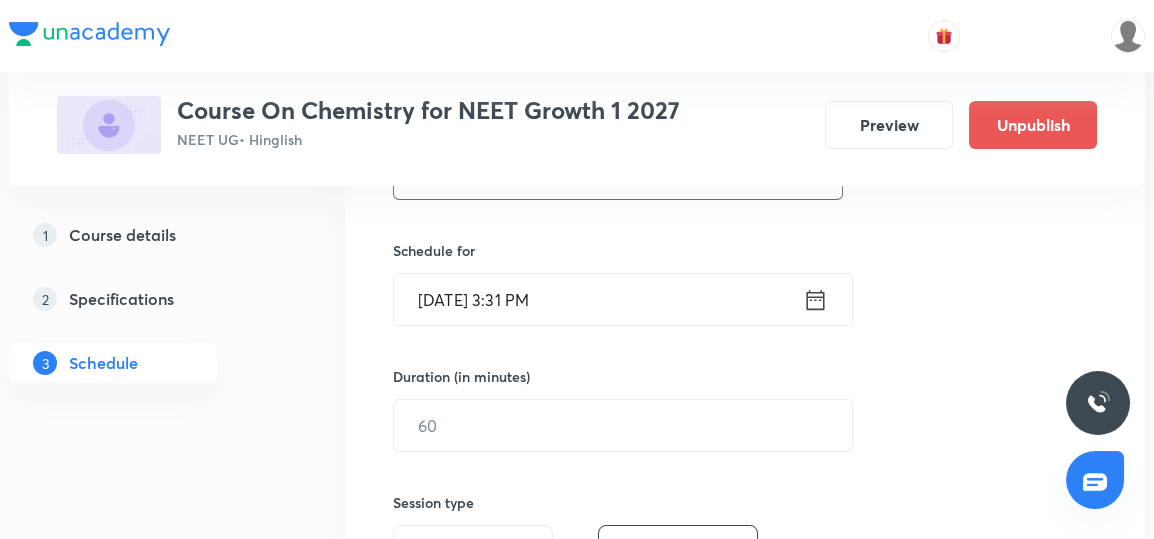 scroll, scrollTop: 454, scrollLeft: 0, axis: vertical 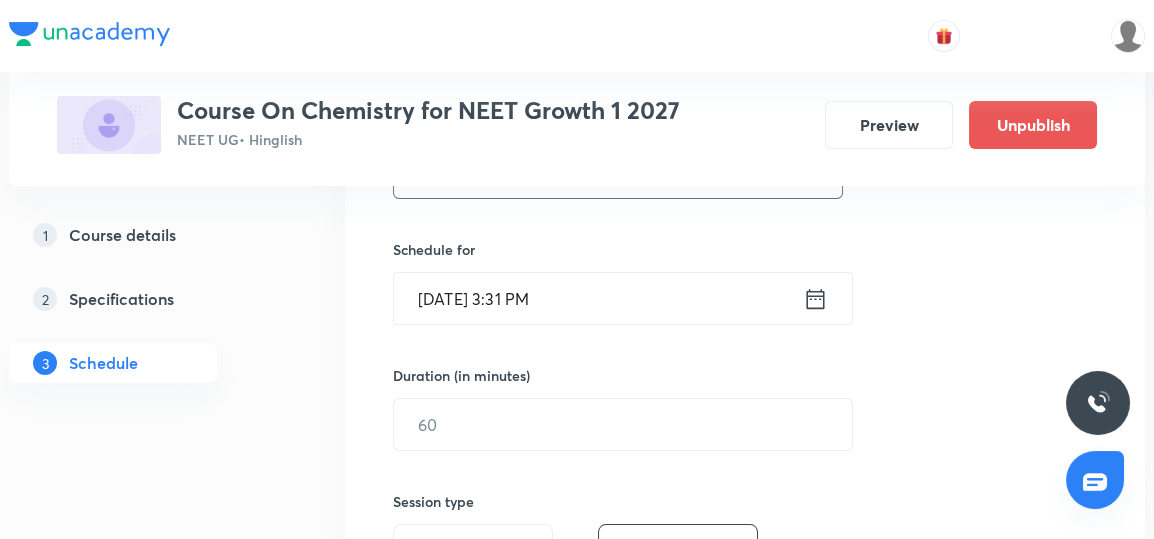 type on "Periodic Classification" 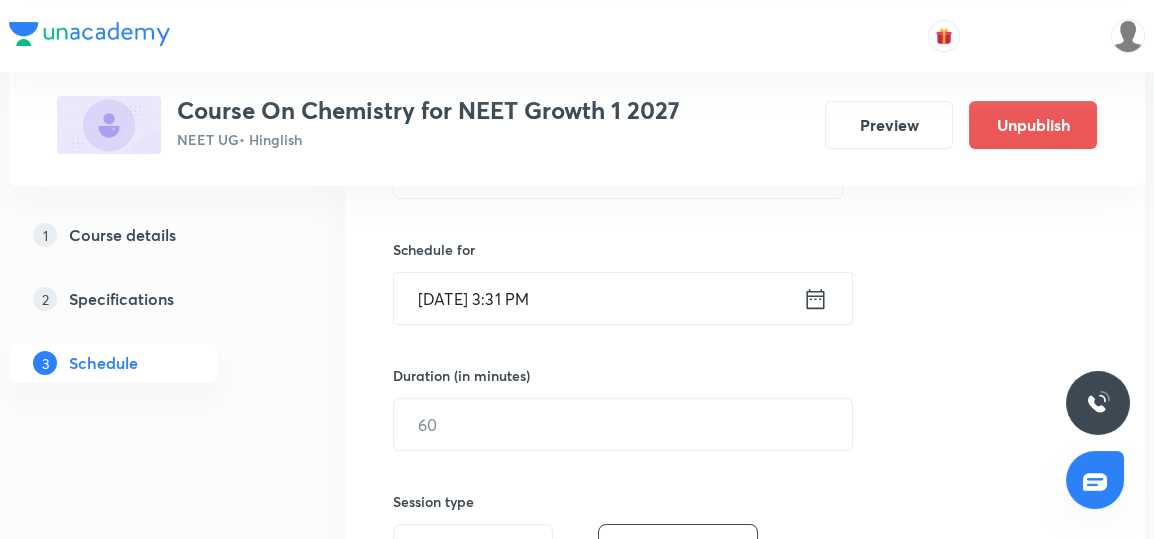 click 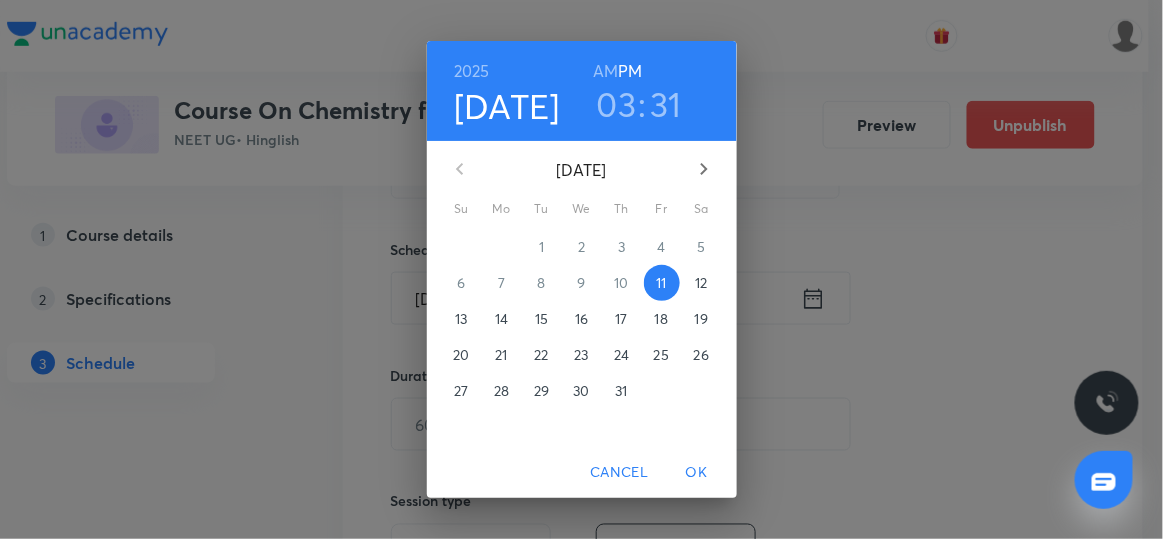 click on "19" at bounding box center [701, 319] 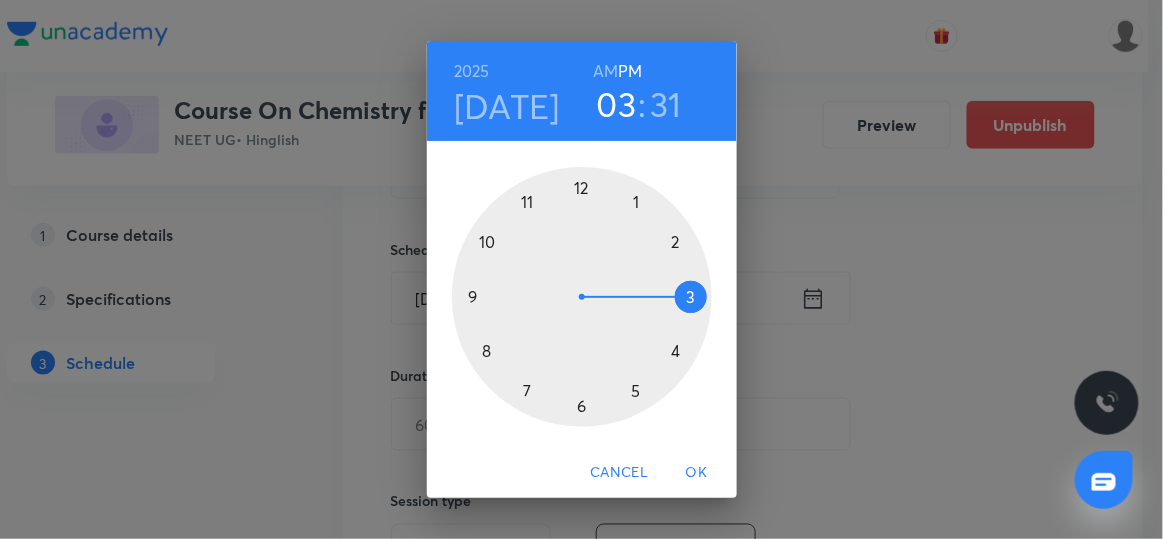 click at bounding box center (582, 297) 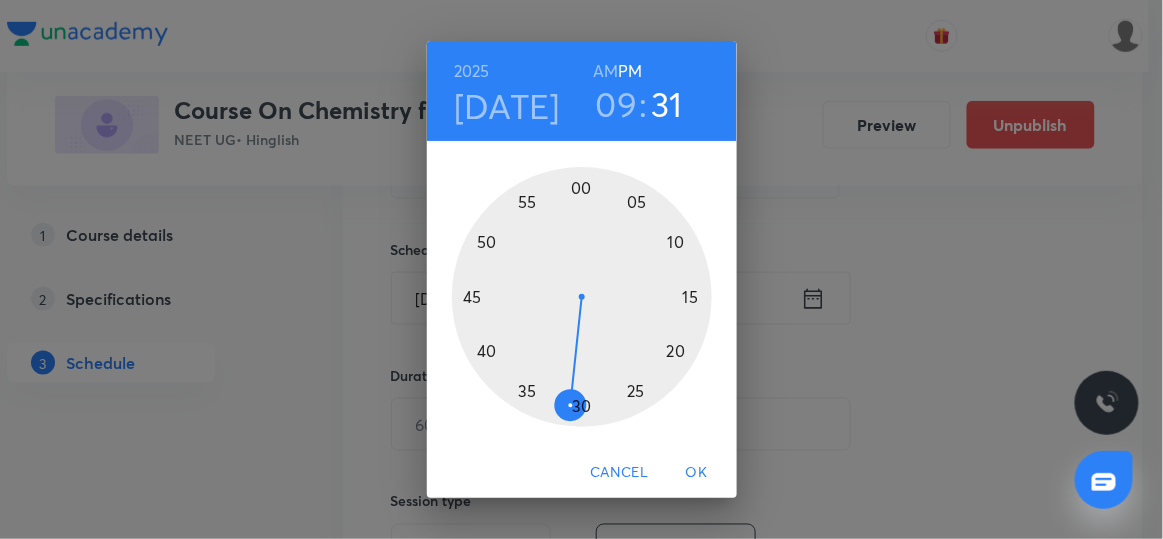 click on "AM" at bounding box center (605, 71) 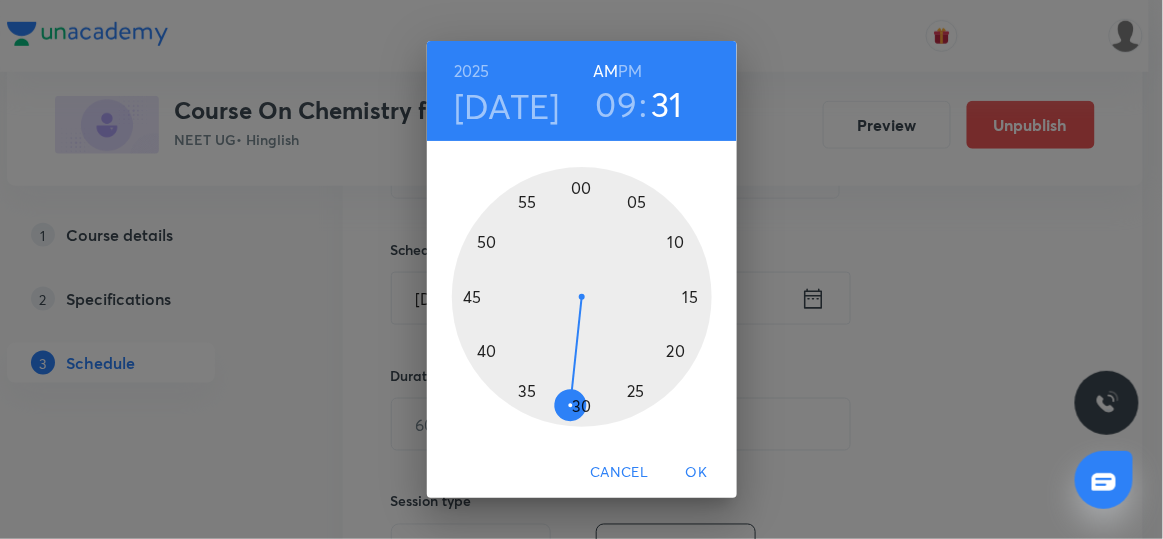click at bounding box center [582, 297] 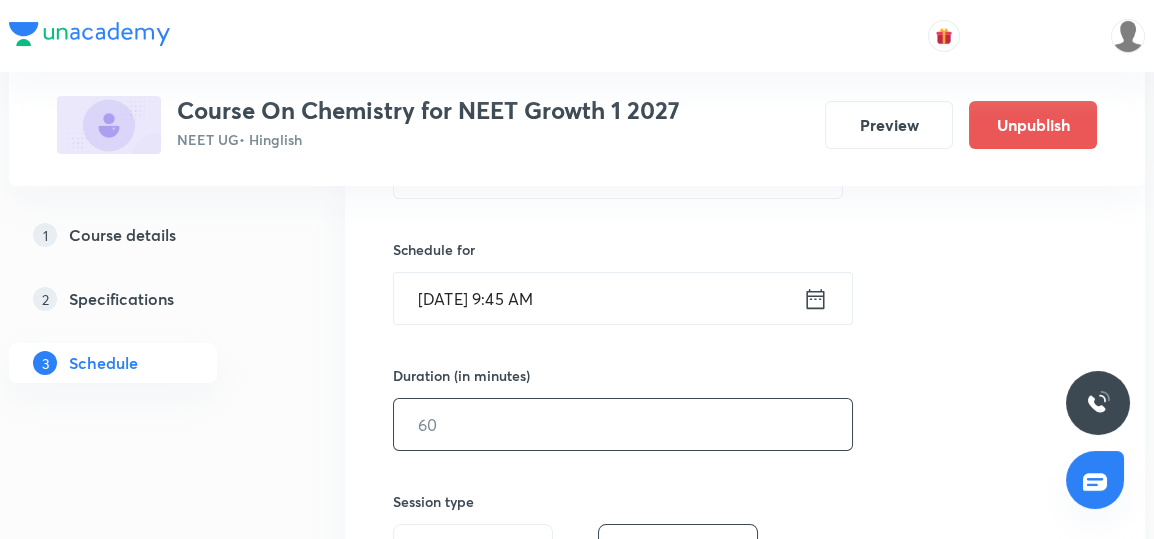 click at bounding box center [623, 424] 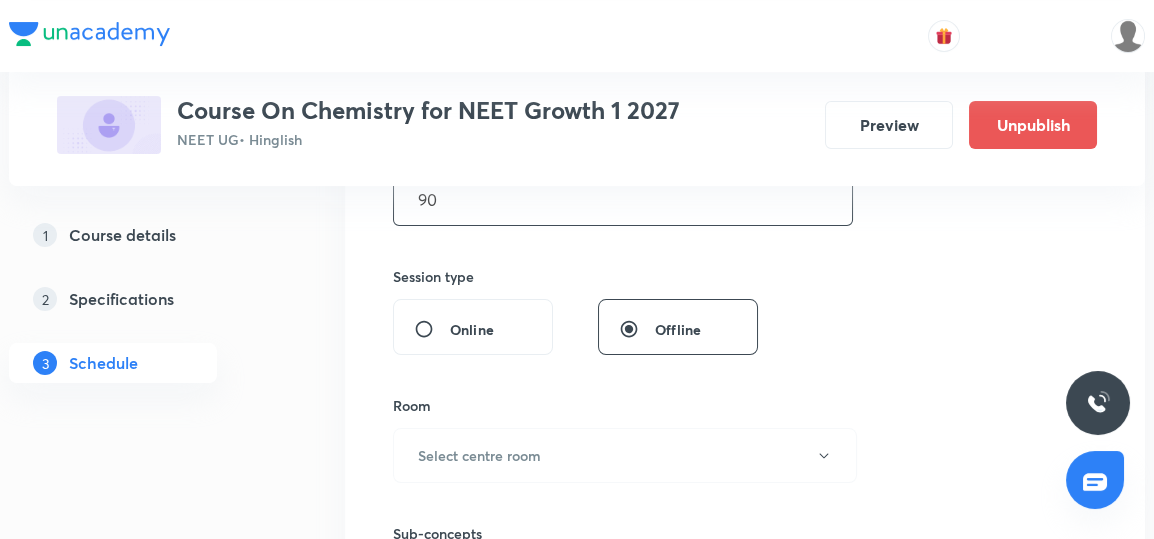 scroll, scrollTop: 681, scrollLeft: 0, axis: vertical 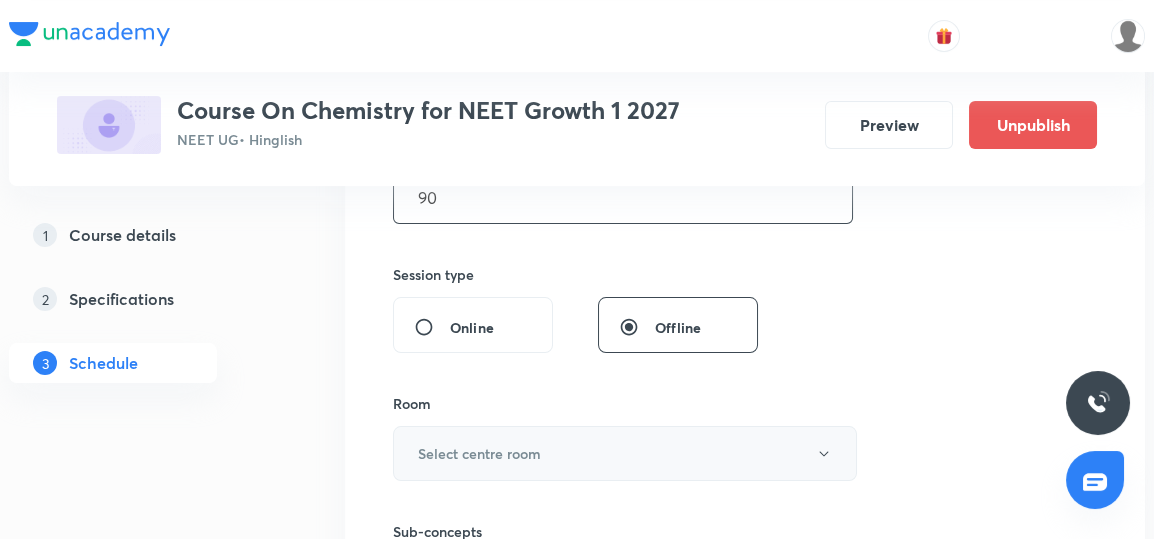 type on "90" 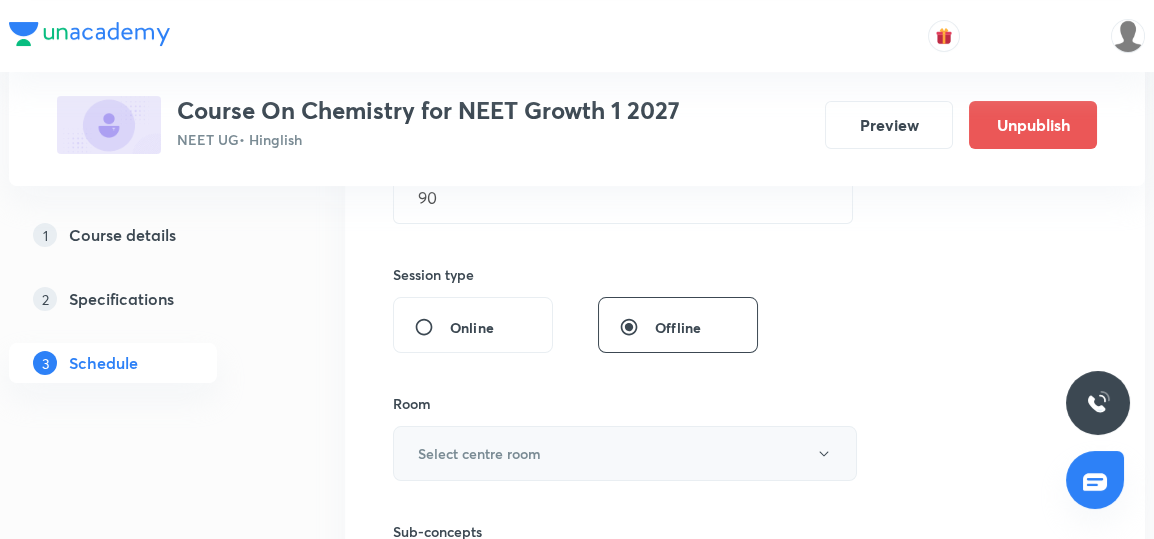 click on "Select centre room" at bounding box center (625, 453) 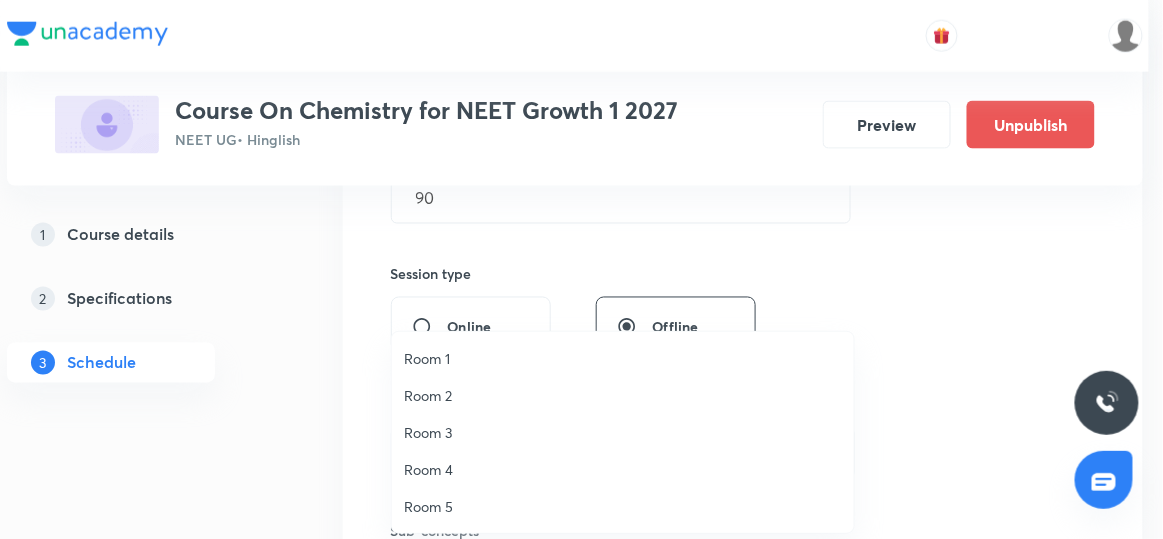 click on "Room 3" at bounding box center [623, 432] 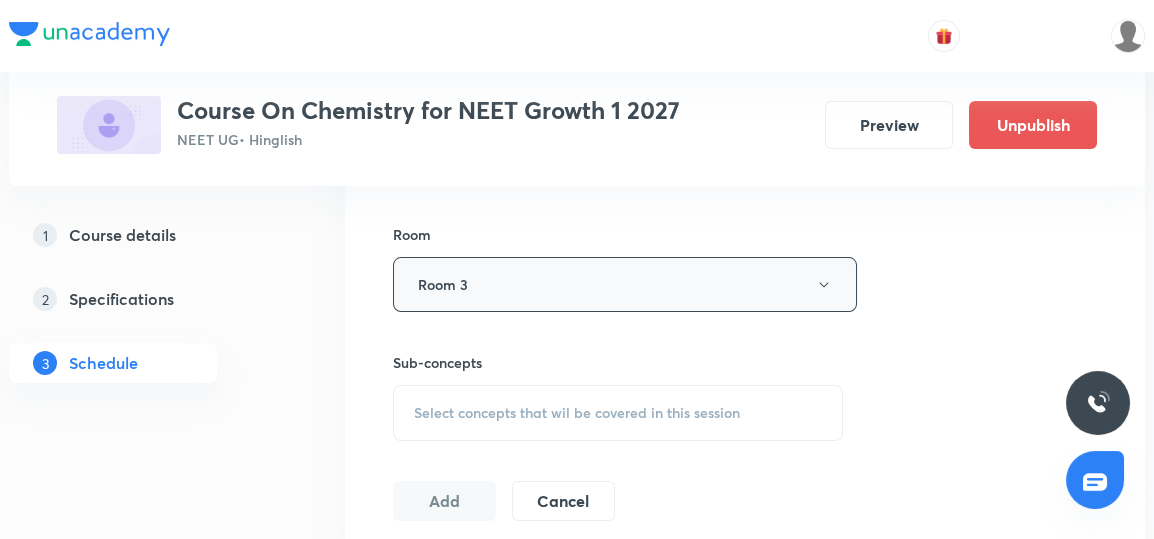 scroll, scrollTop: 875, scrollLeft: 0, axis: vertical 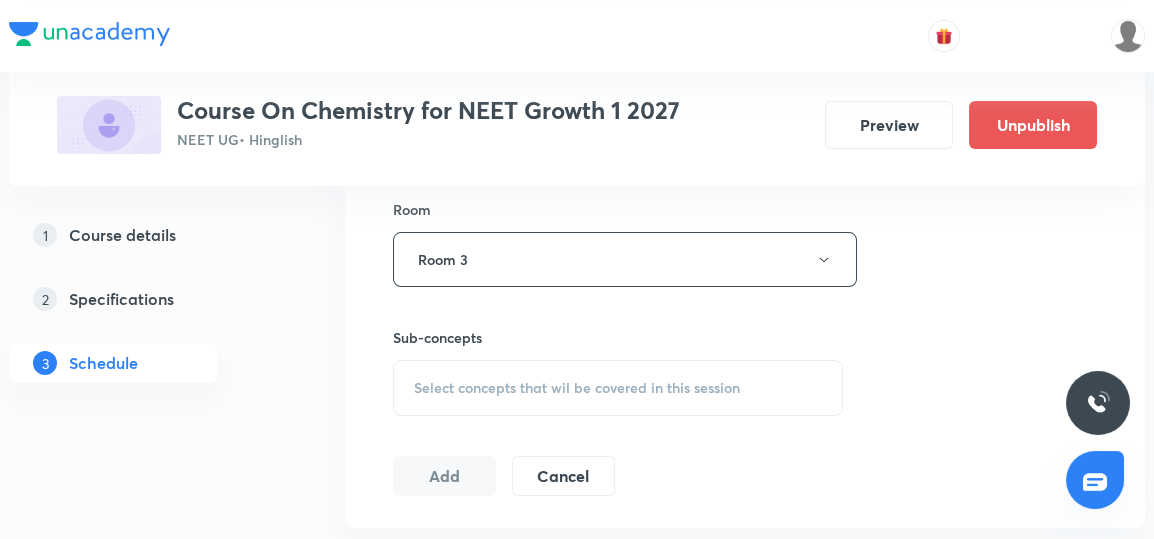 click on "Select concepts that wil be covered in this session" at bounding box center (618, 388) 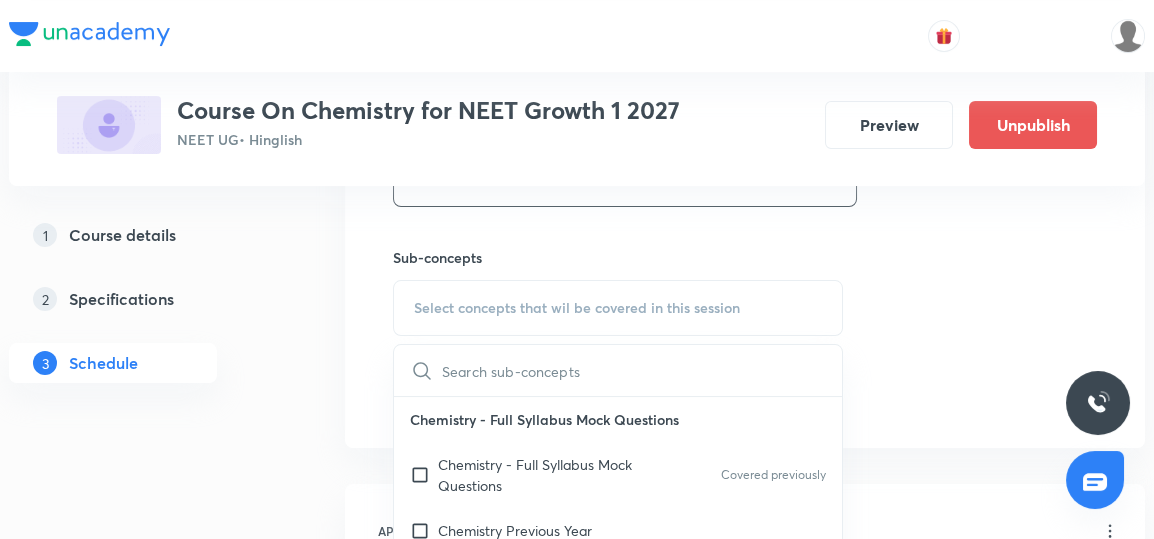 scroll, scrollTop: 951, scrollLeft: 0, axis: vertical 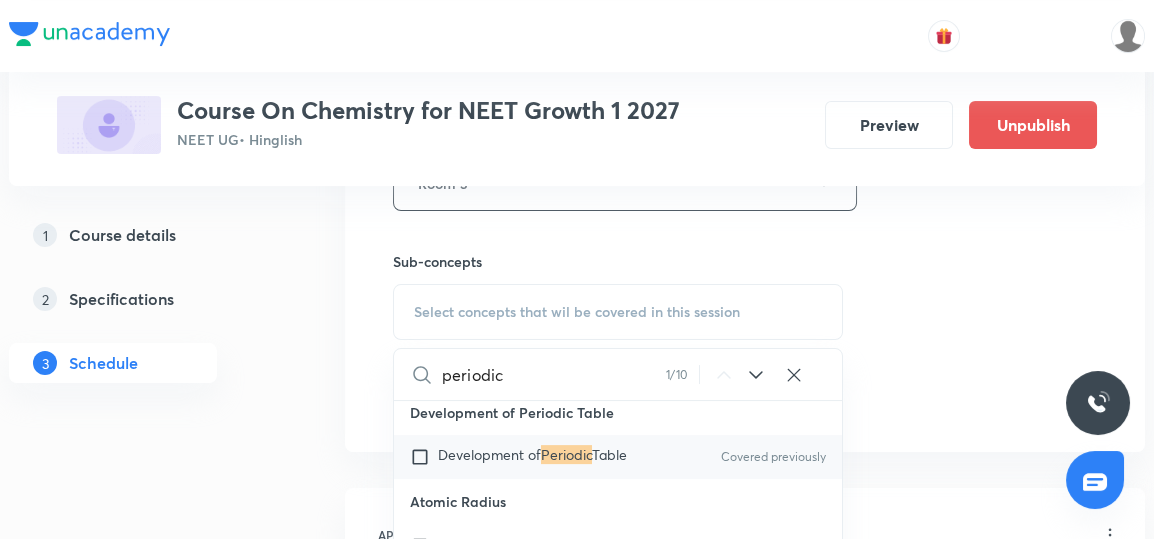type on "periodic" 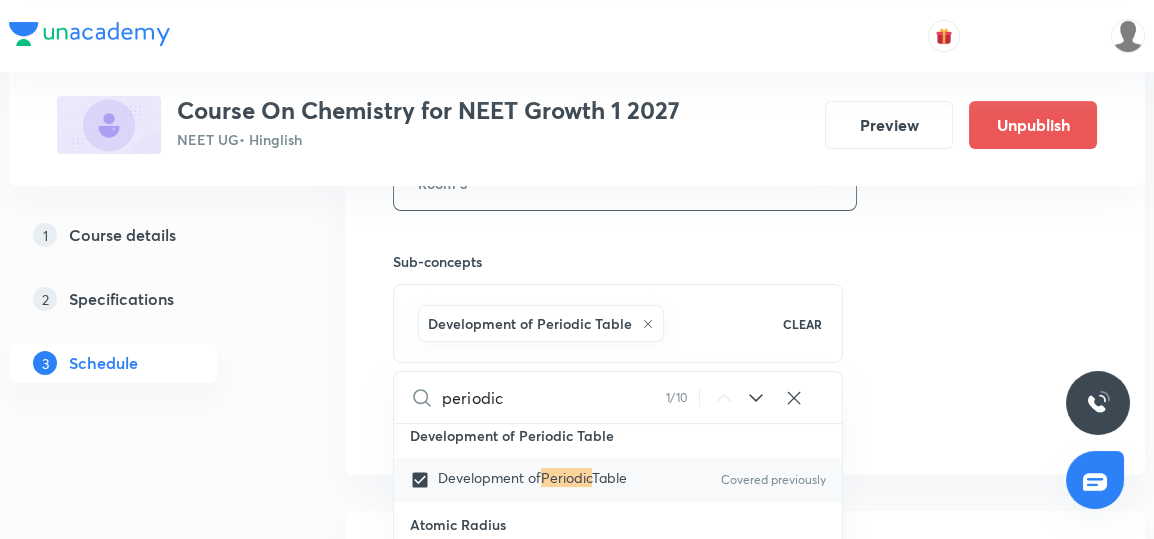 click on "Plus Courses Course On Chemistry for NEET Growth 1 2027 NEET UG  • Hinglish Preview Unpublish 1 Course details 2 Specifications 3 Schedule Schedule 34  classes Session  35 Live class Session title 24/99 Periodic Classification ​ Schedule for Jul 19, 2025, 9:45 AM ​ Duration (in minutes) 90 ​   Session type Online Offline Room Room 3 Sub-concepts Development of Periodic Table CLEAR periodic 1 / 10 ​ Chemistry - Full Syllabus Mock Questions Chemistry - Full Syllabus Mock Questions Covered previously Chemistry Previous Year Chemistry Previous Year Questions Chemistry Previous Year Questions General Topics & Mole Concept Basic Concepts Covered previously Mole – Basic Introduction Covered previously Percentage Composition Stoichiometry Principle of Atom Conservation (POAC) Relation between Stoichiometric Quantities Application of Mole Concept: Gravimetric Analysis Electronic Configuration Of Atoms (Hund's rule)  Quantum Numbers (Magnetic Quantum no.) Quantum Numbers(Pauli's Exclusion law) Atomic Models" at bounding box center (577, 2535) 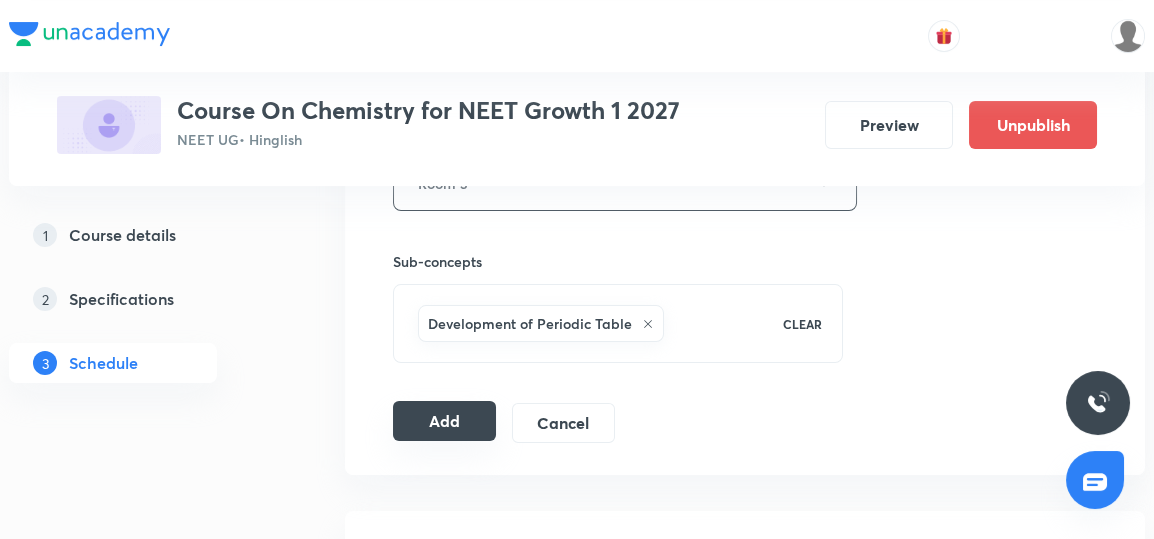 click on "Add" at bounding box center (444, 421) 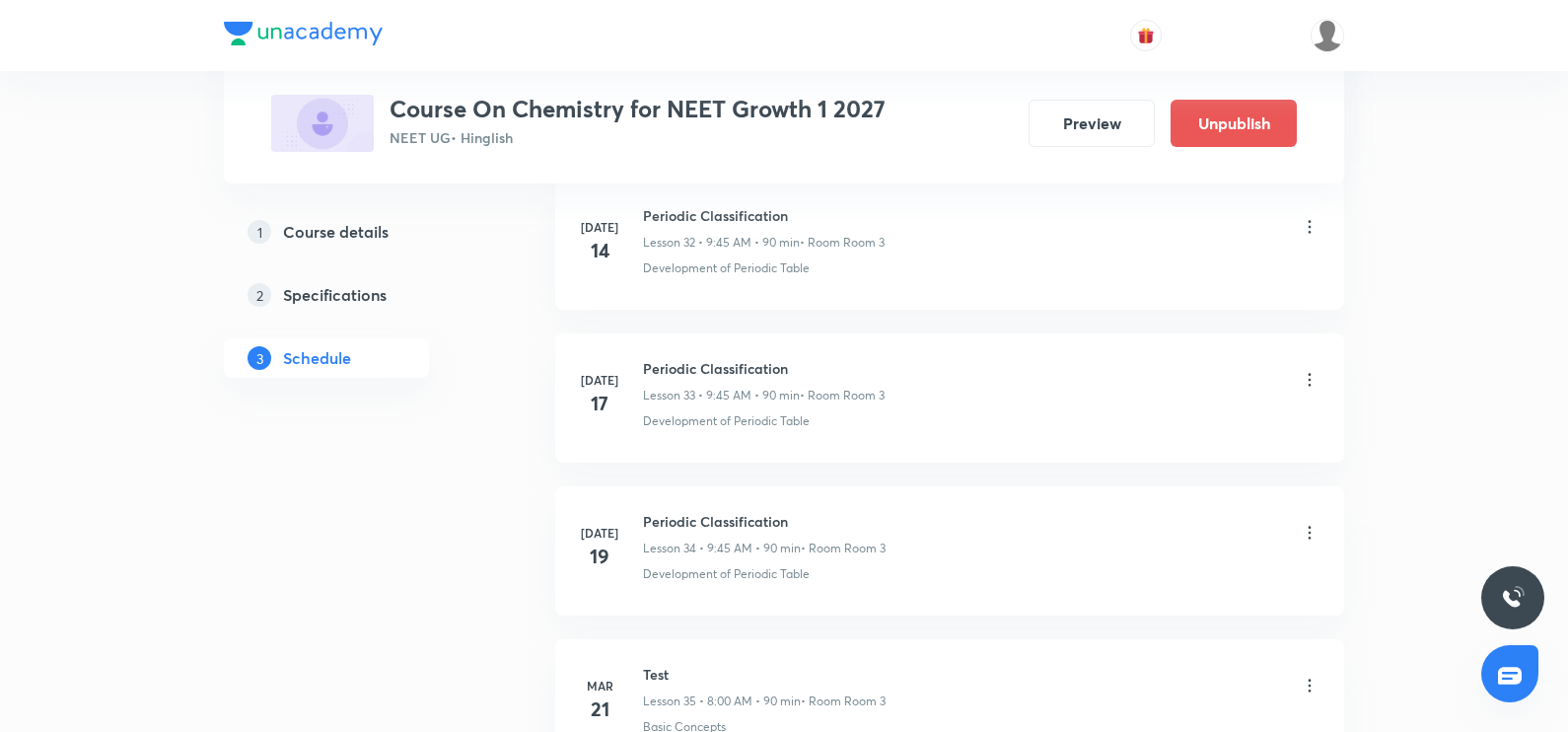 scroll, scrollTop: 5077, scrollLeft: 0, axis: vertical 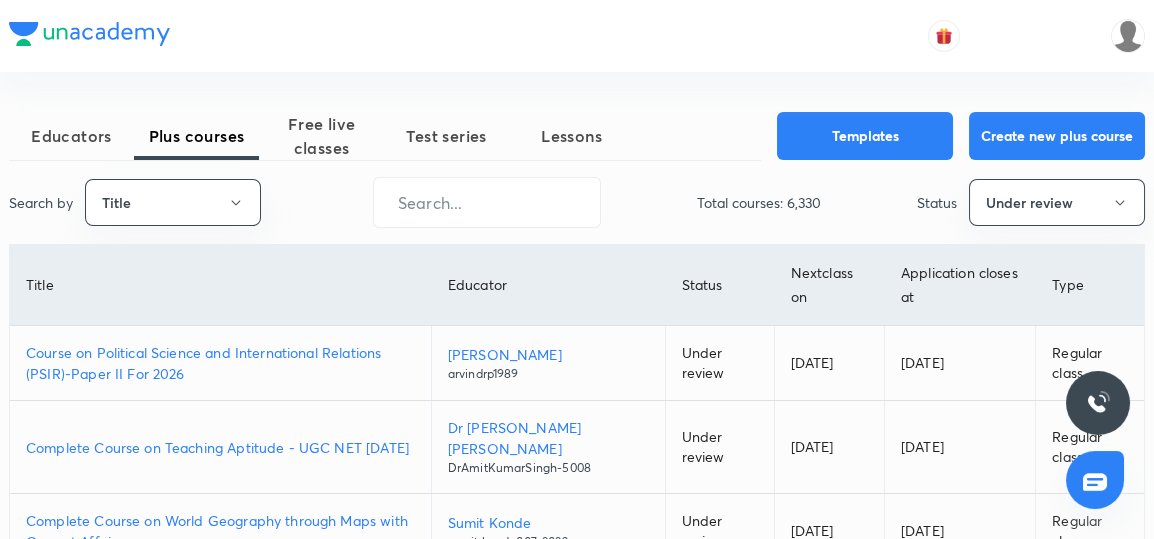 click on "Title" at bounding box center [173, 202] 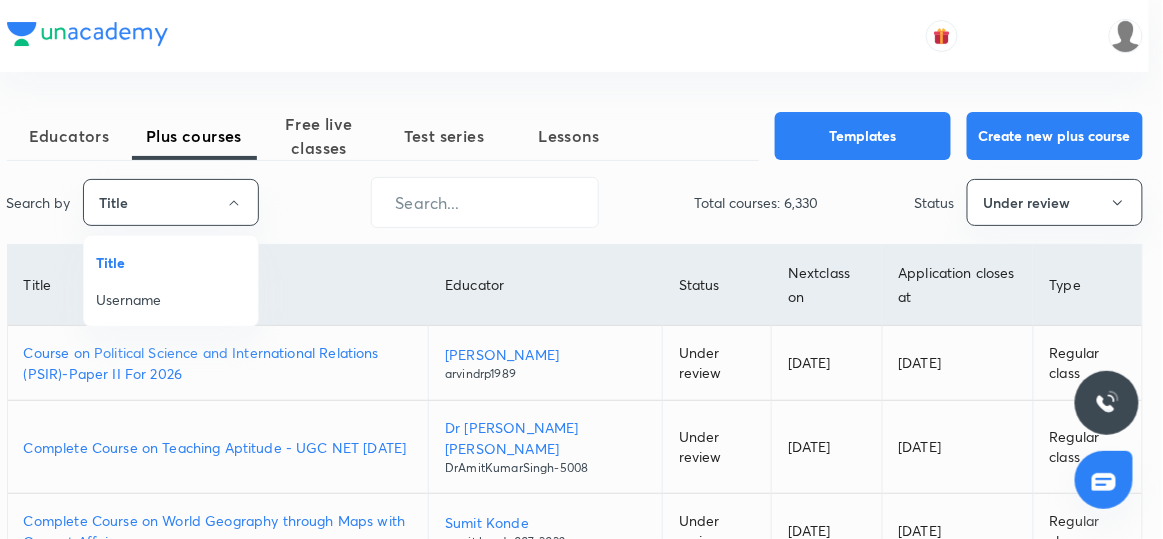 click on "Username" at bounding box center [171, 299] 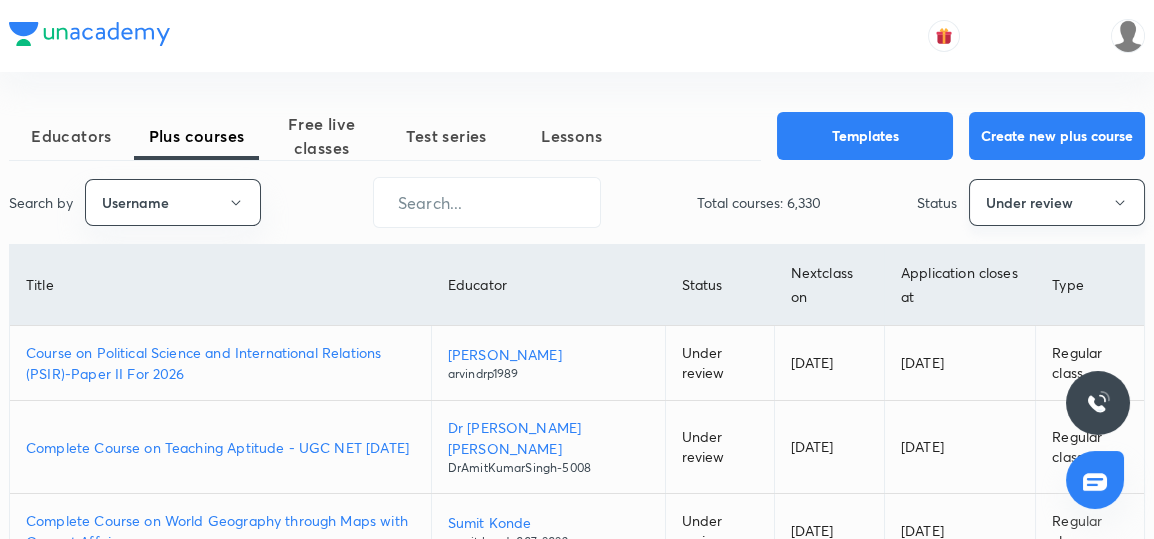 click on "Under review" at bounding box center [1057, 202] 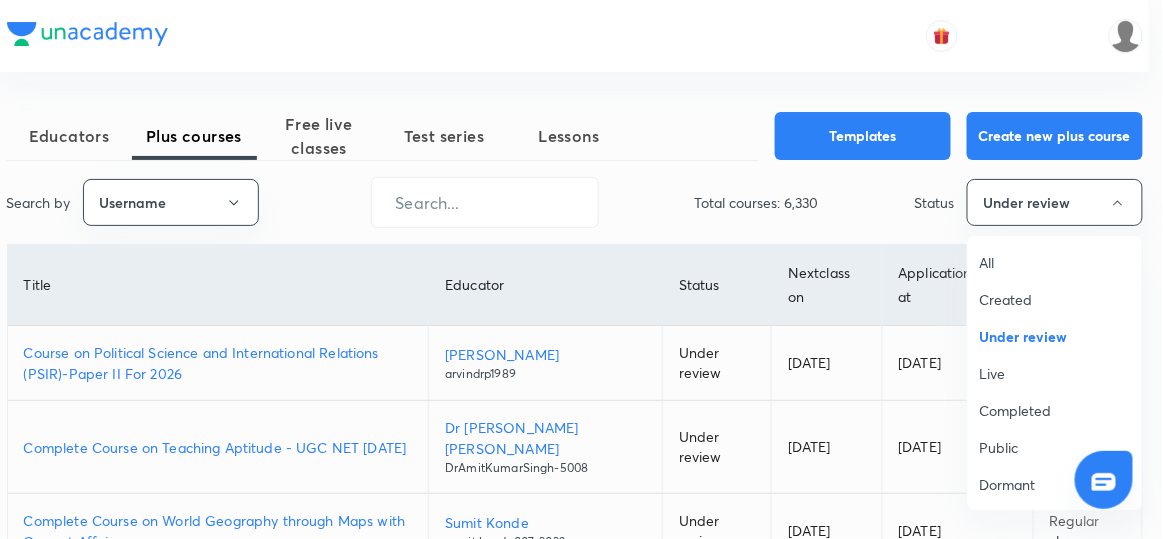 click on "All" at bounding box center (1055, 262) 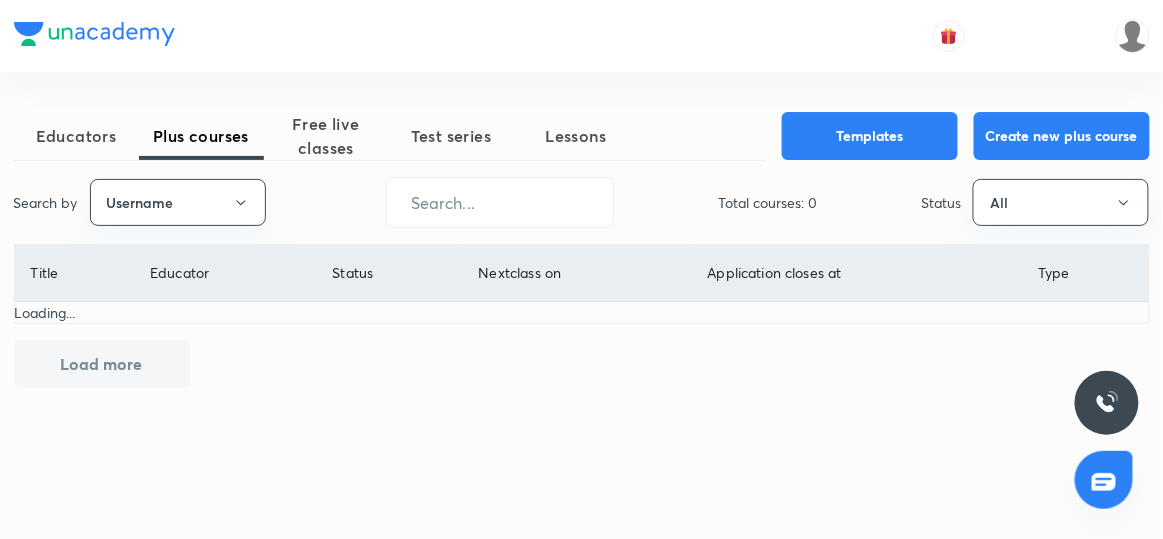 type 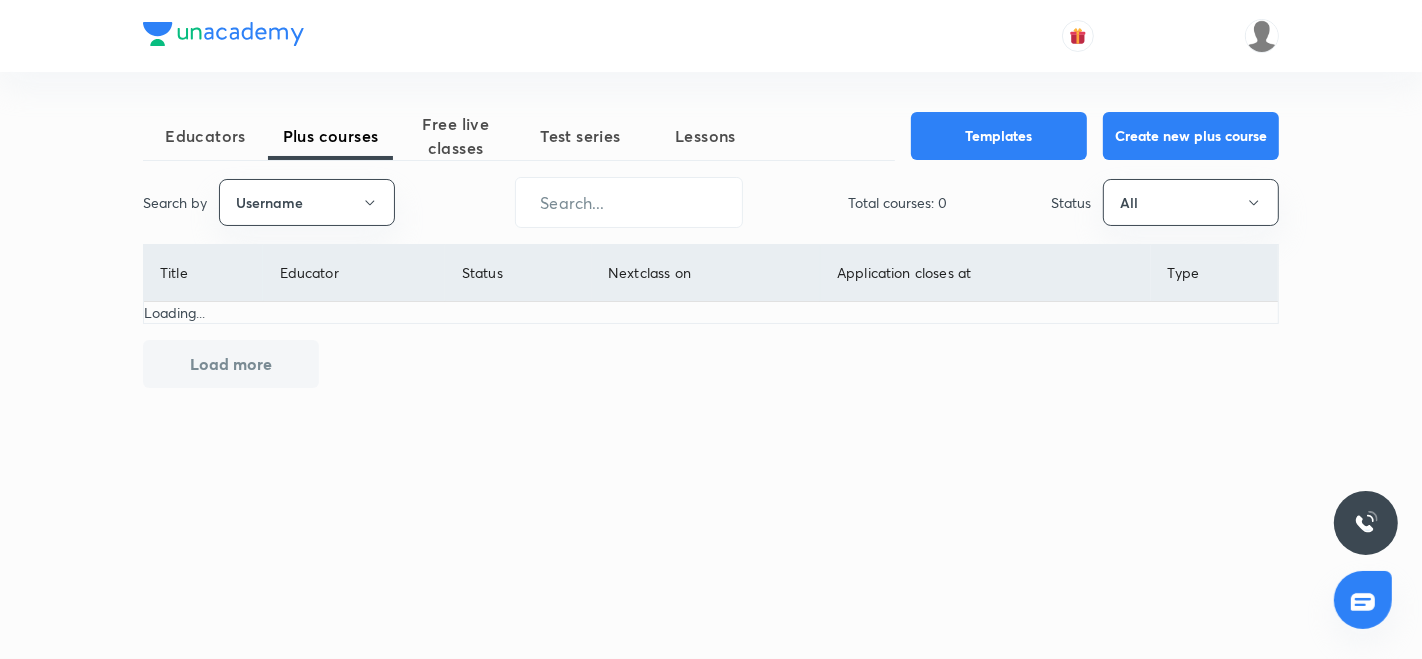 click on "Search by Username ​ Total courses: 0 Status All" at bounding box center [711, 202] 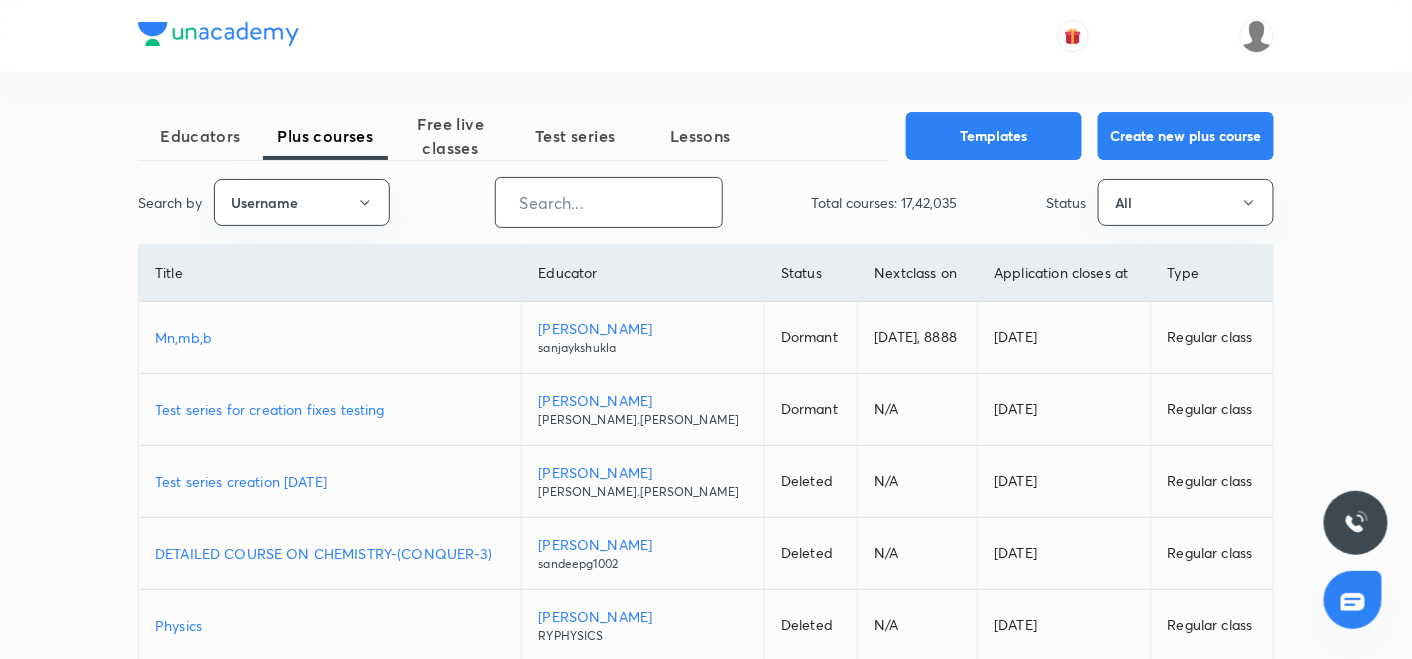 click at bounding box center [609, 202] 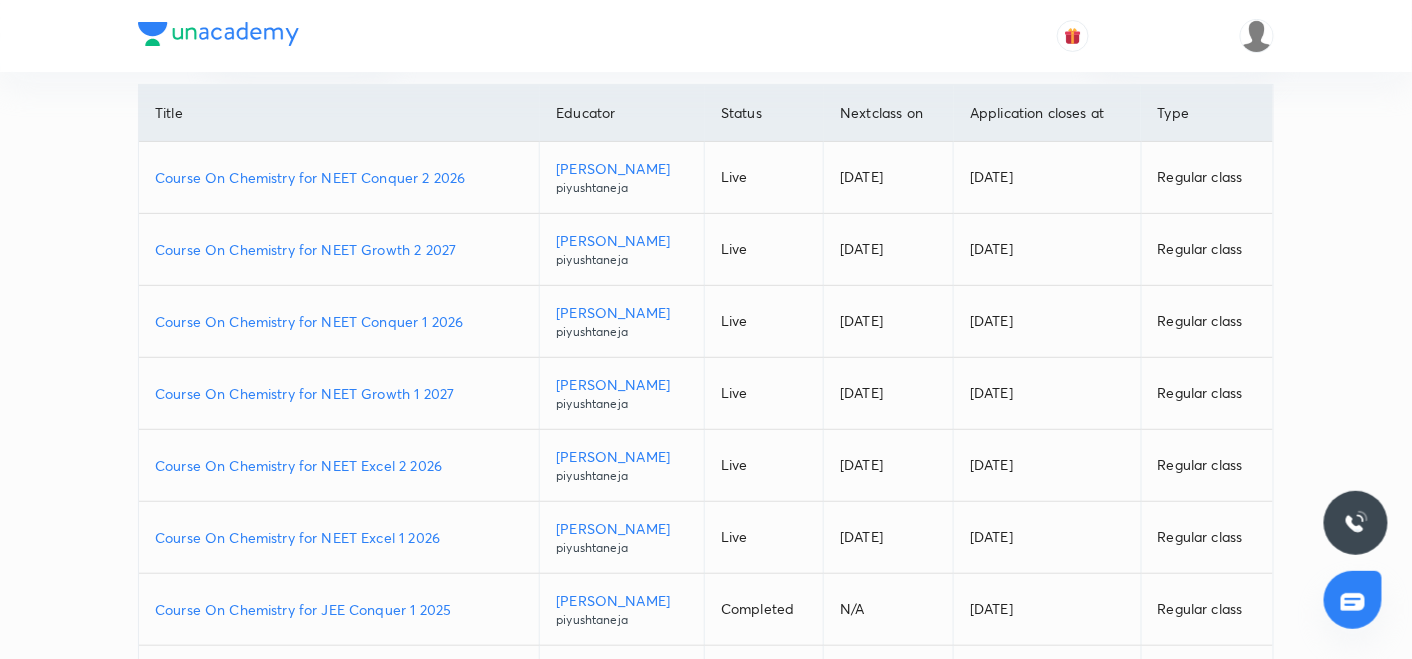 scroll, scrollTop: 170, scrollLeft: 0, axis: vertical 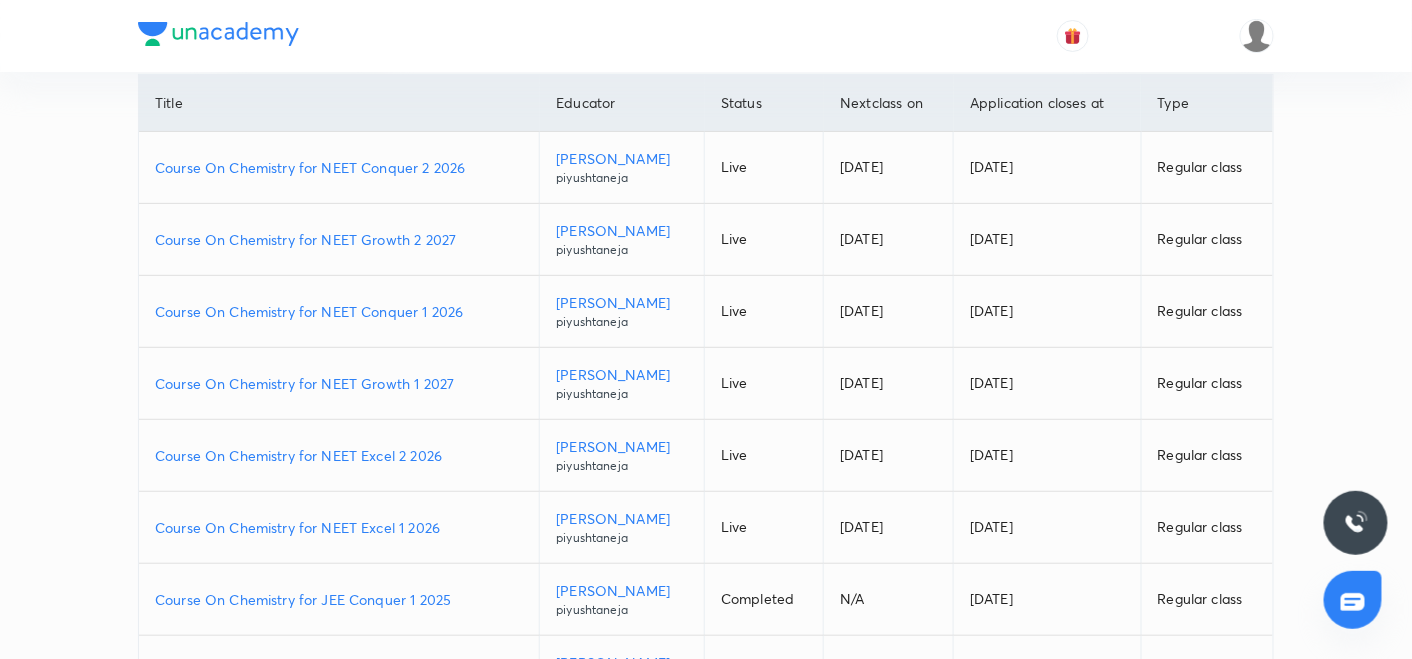type on "piyushtaneja" 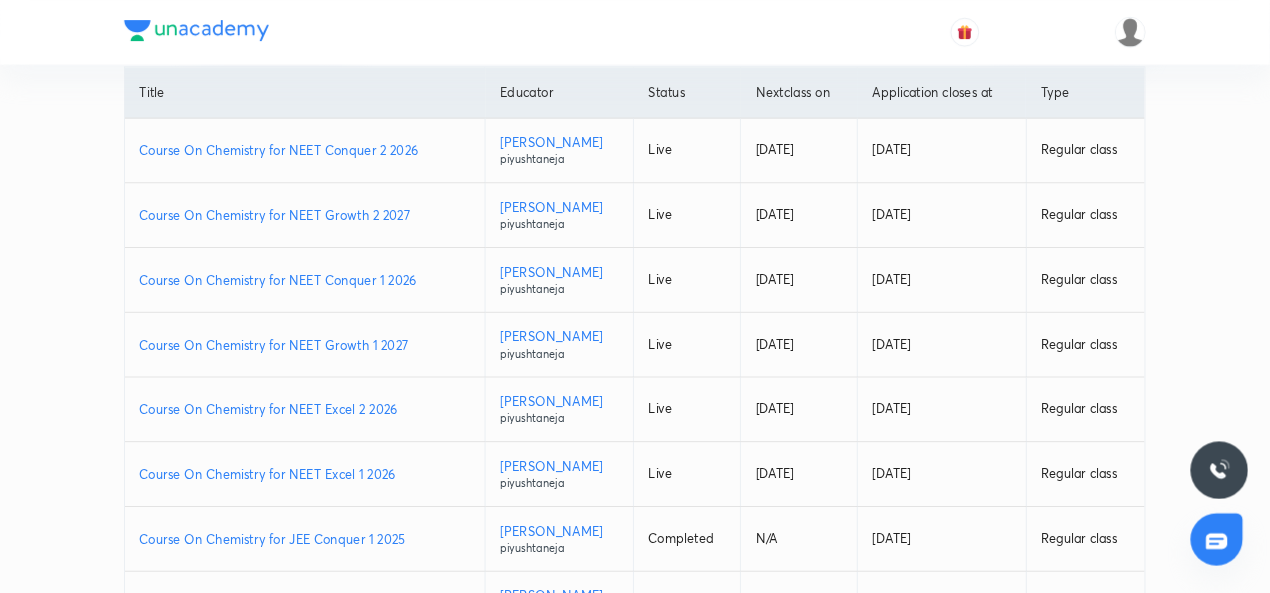 scroll, scrollTop: 170, scrollLeft: 0, axis: vertical 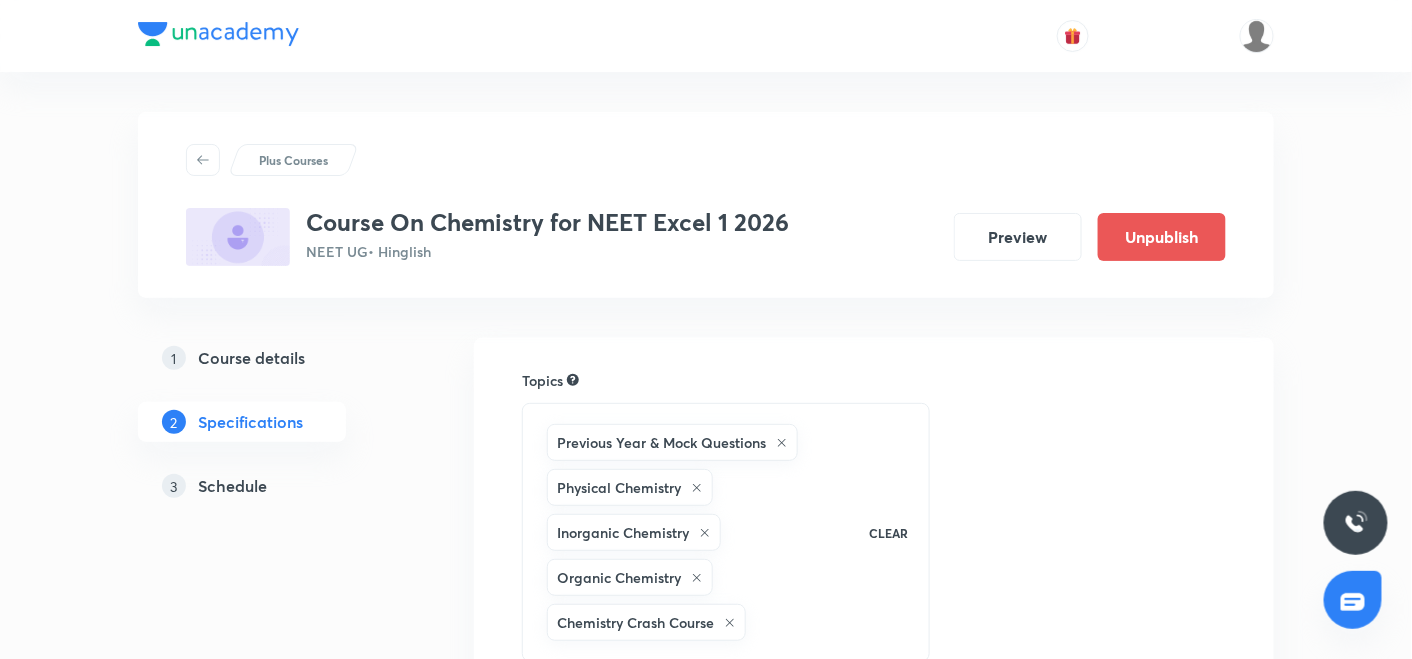 click on "Schedule" at bounding box center [232, 486] 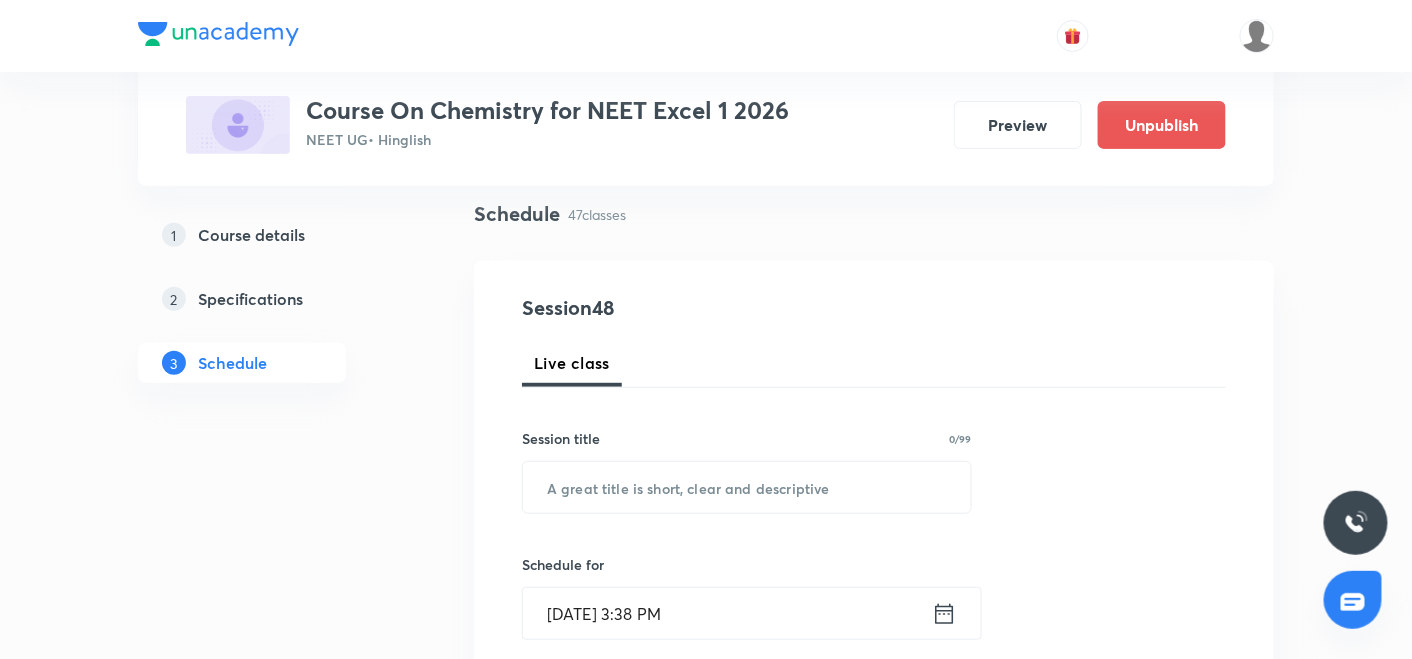 scroll, scrollTop: 237, scrollLeft: 0, axis: vertical 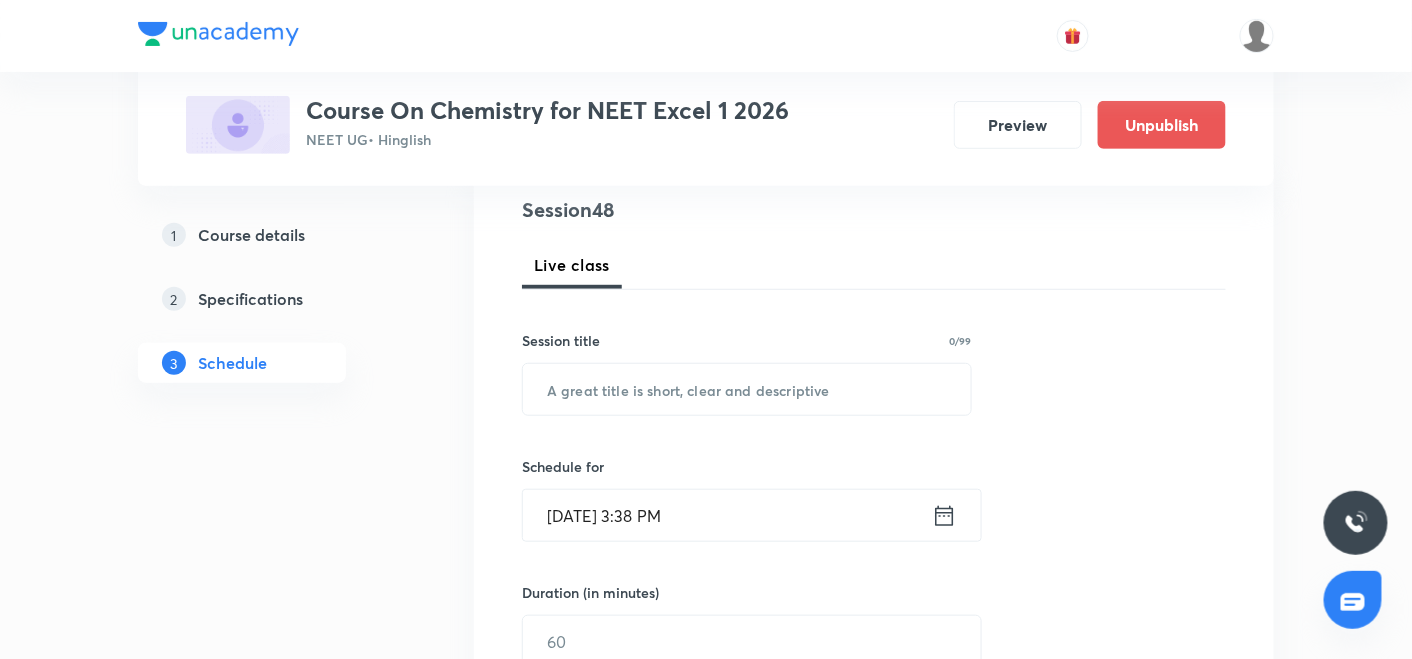 click on "Live class" at bounding box center (874, 265) 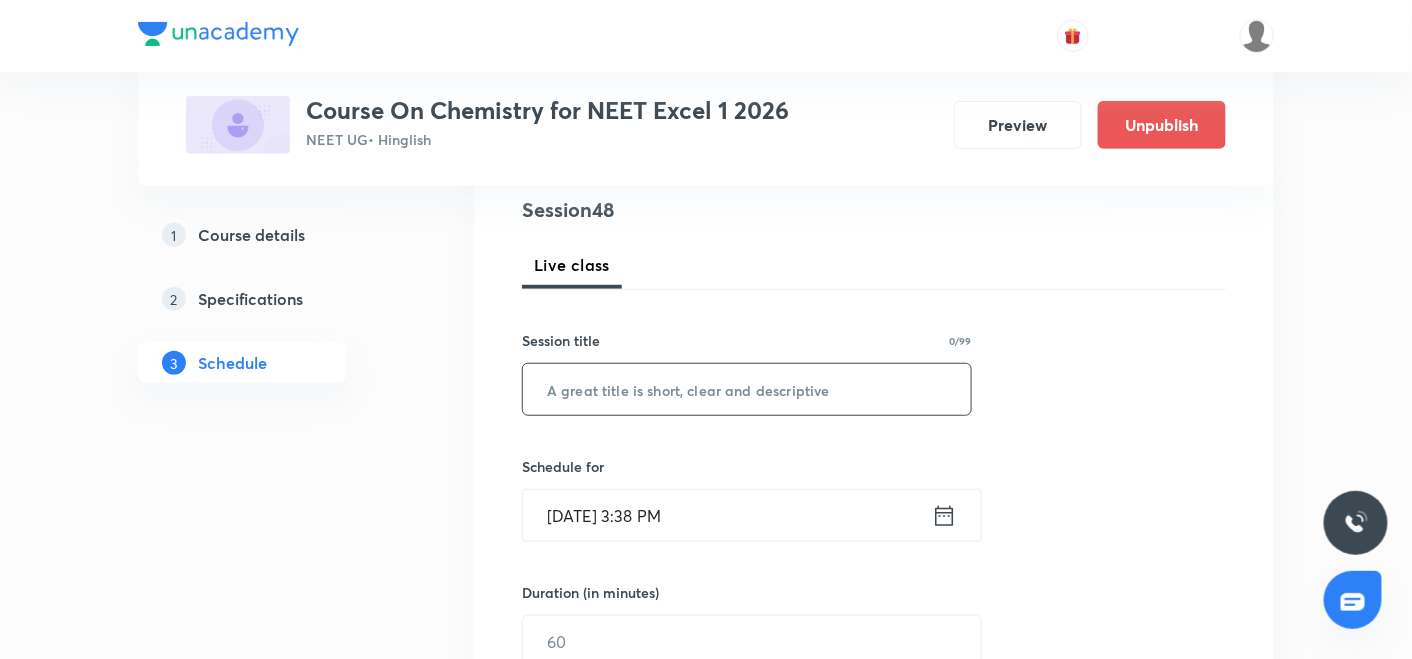 click at bounding box center (747, 389) 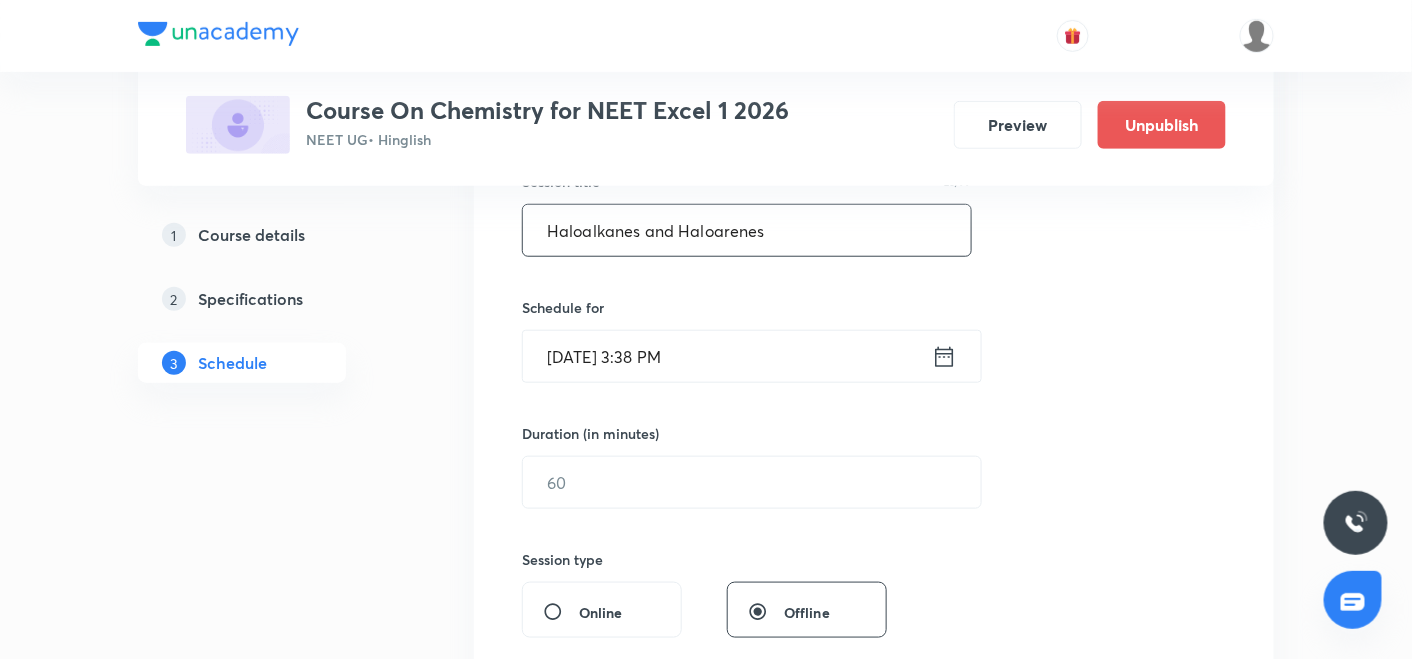 scroll, scrollTop: 403, scrollLeft: 0, axis: vertical 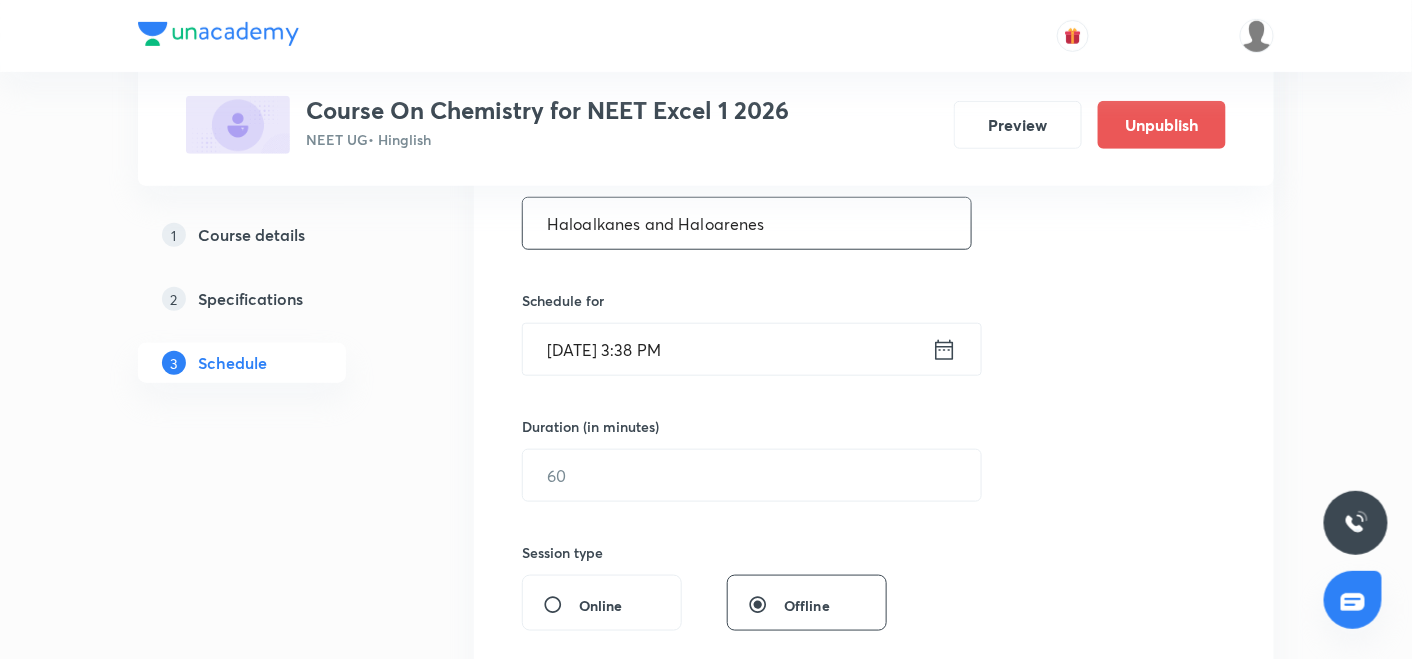 type on "Haloalkanes and Haloarenes" 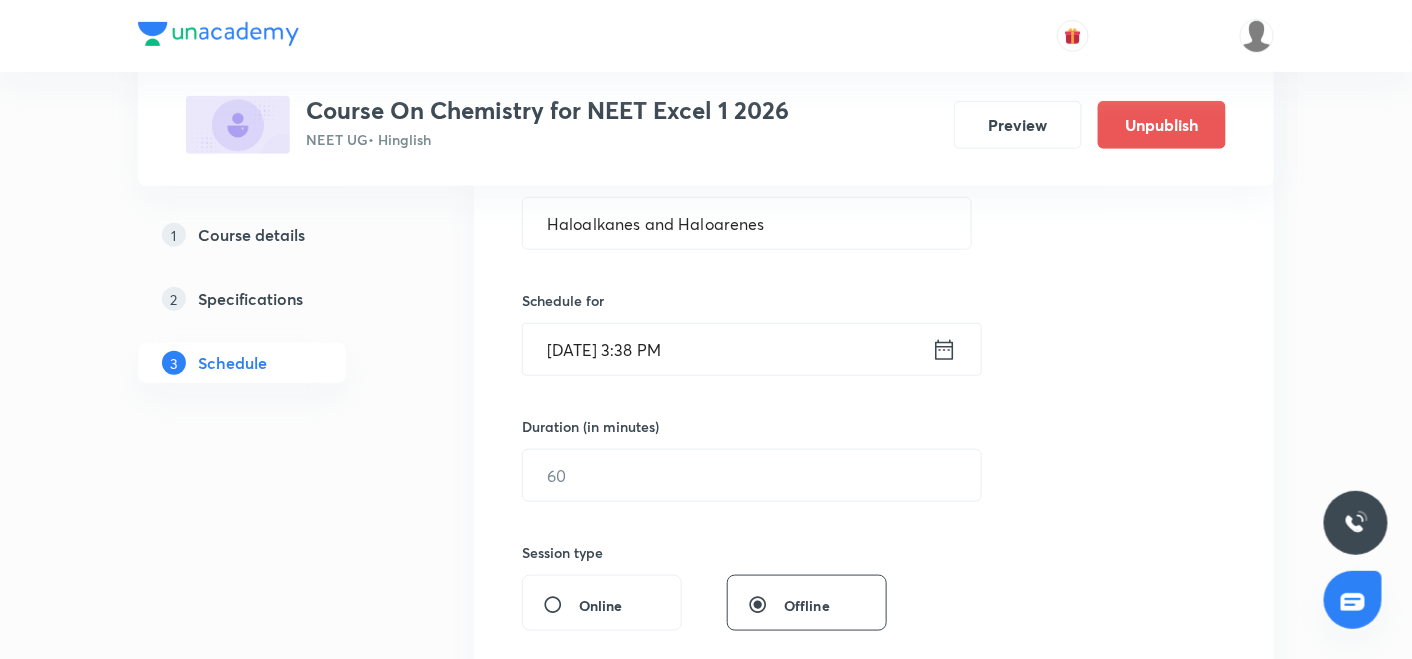 click 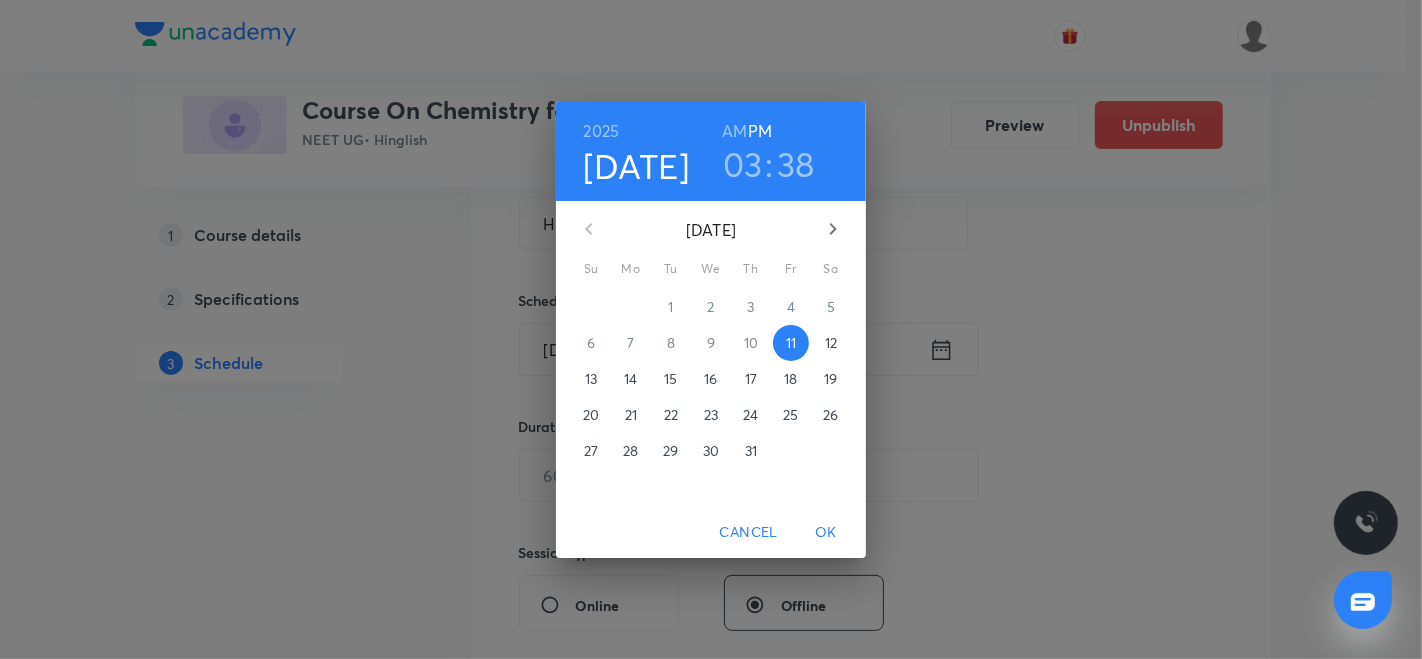 click on "14" at bounding box center (630, 379) 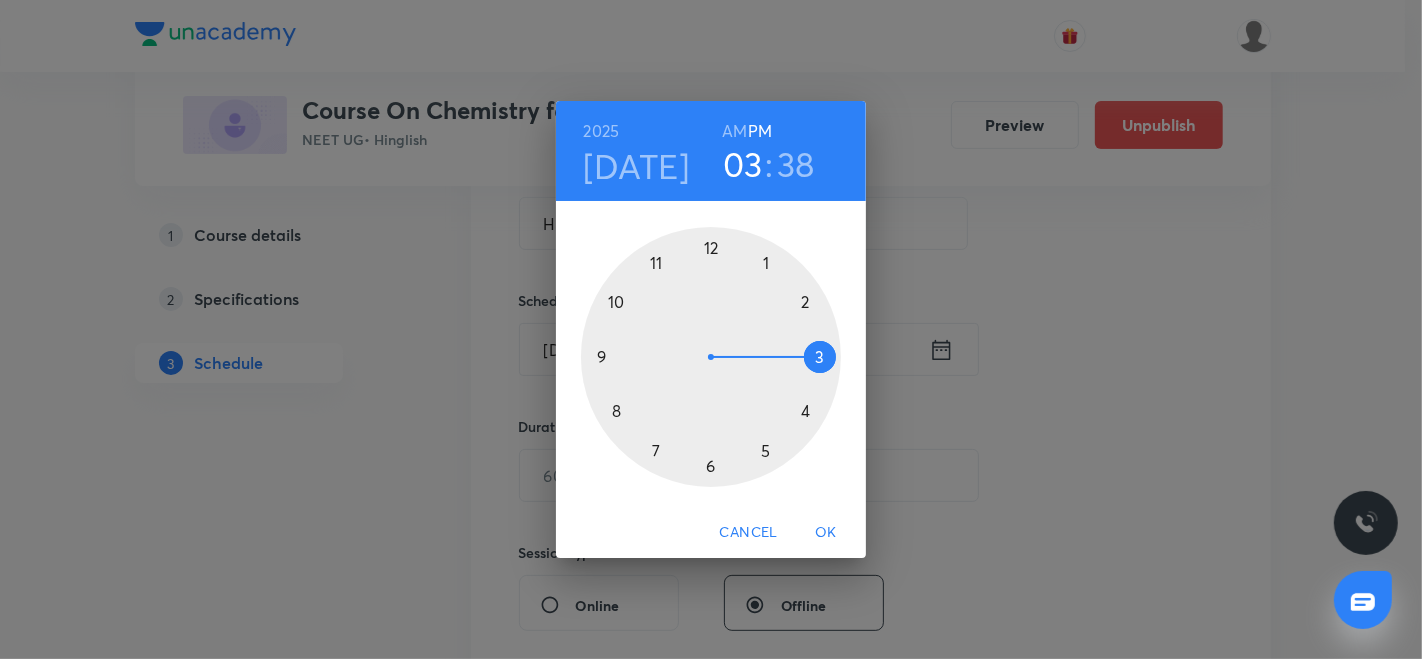 click at bounding box center [711, 357] 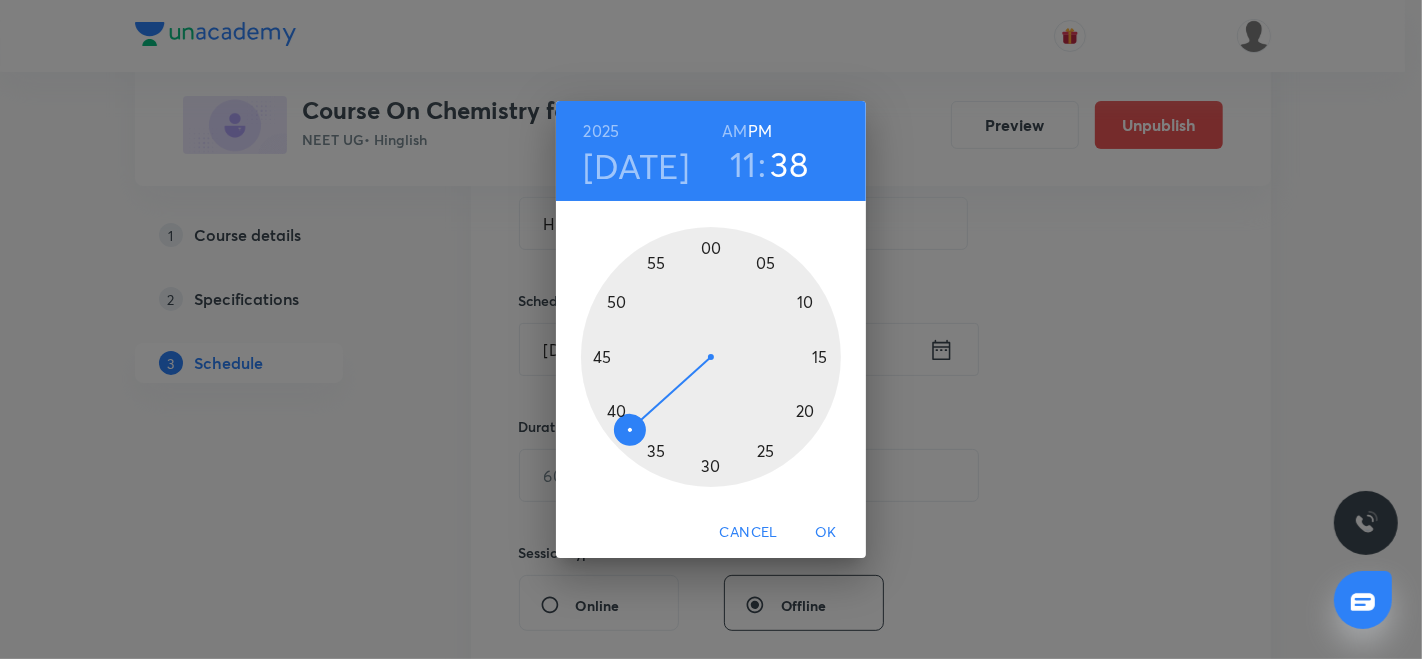 click on "AM" at bounding box center [734, 131] 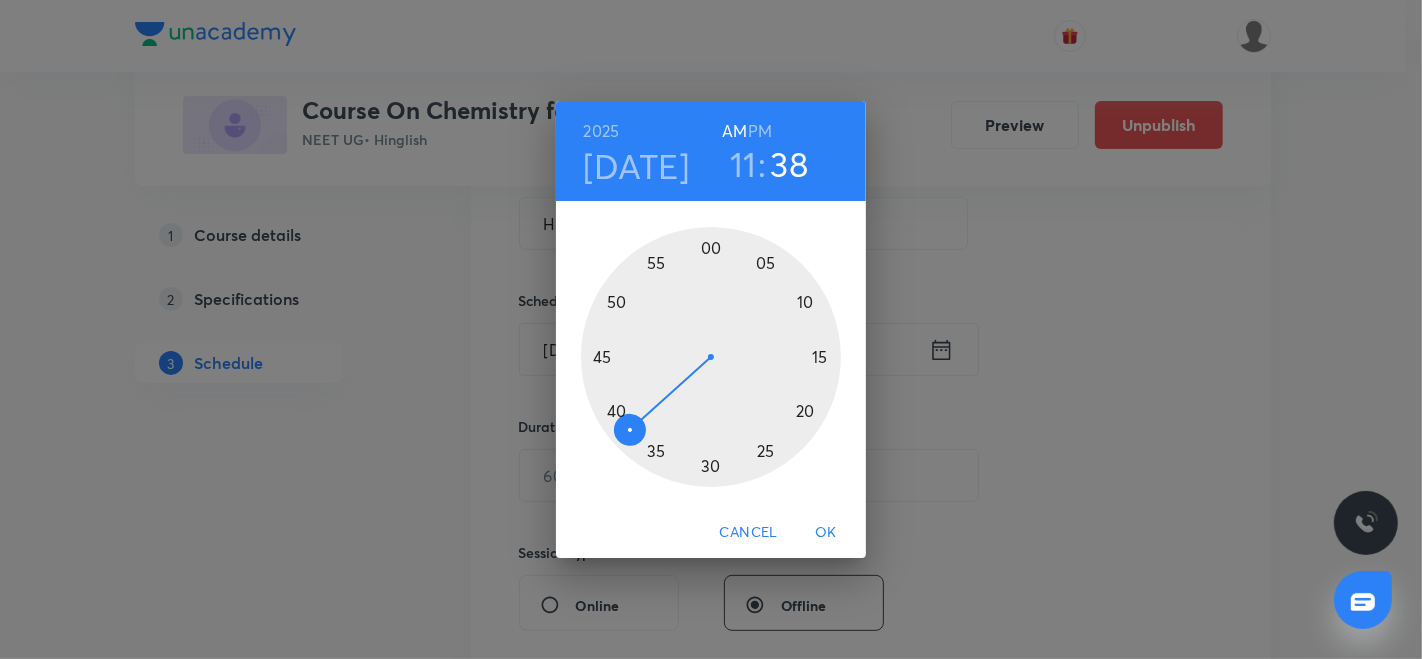 click at bounding box center [711, 357] 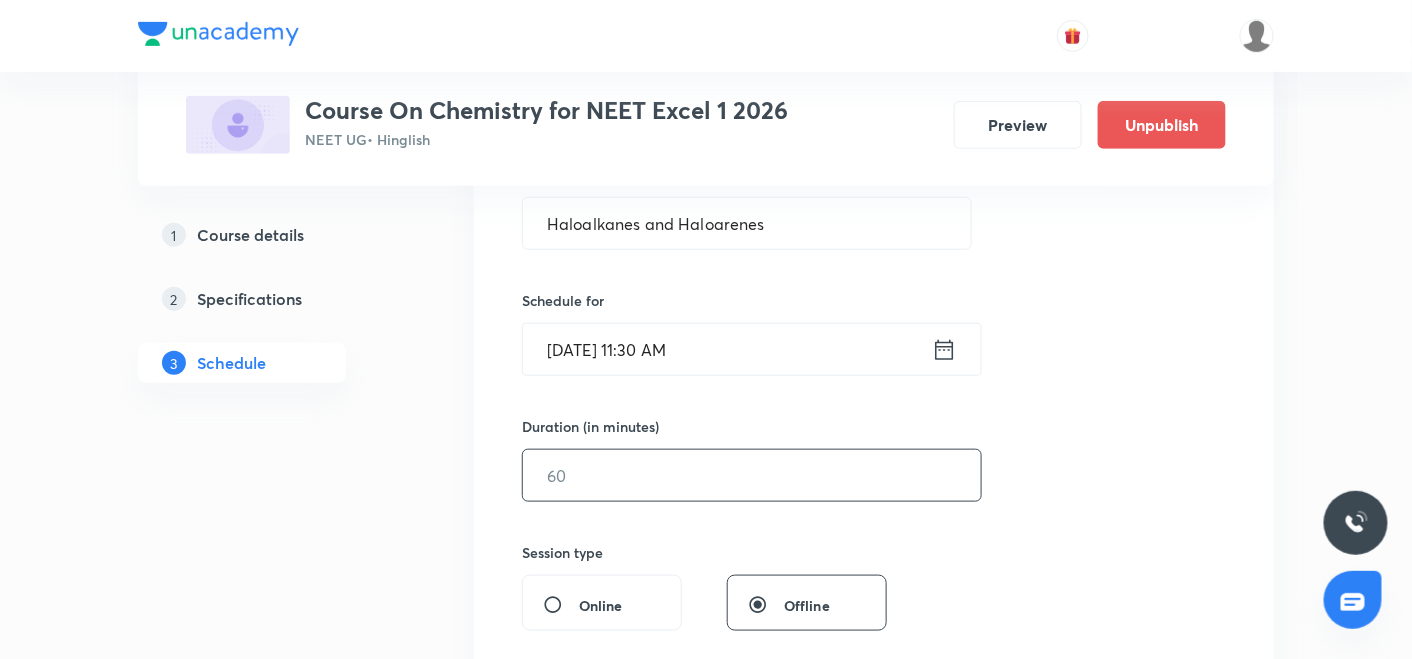 click at bounding box center (752, 475) 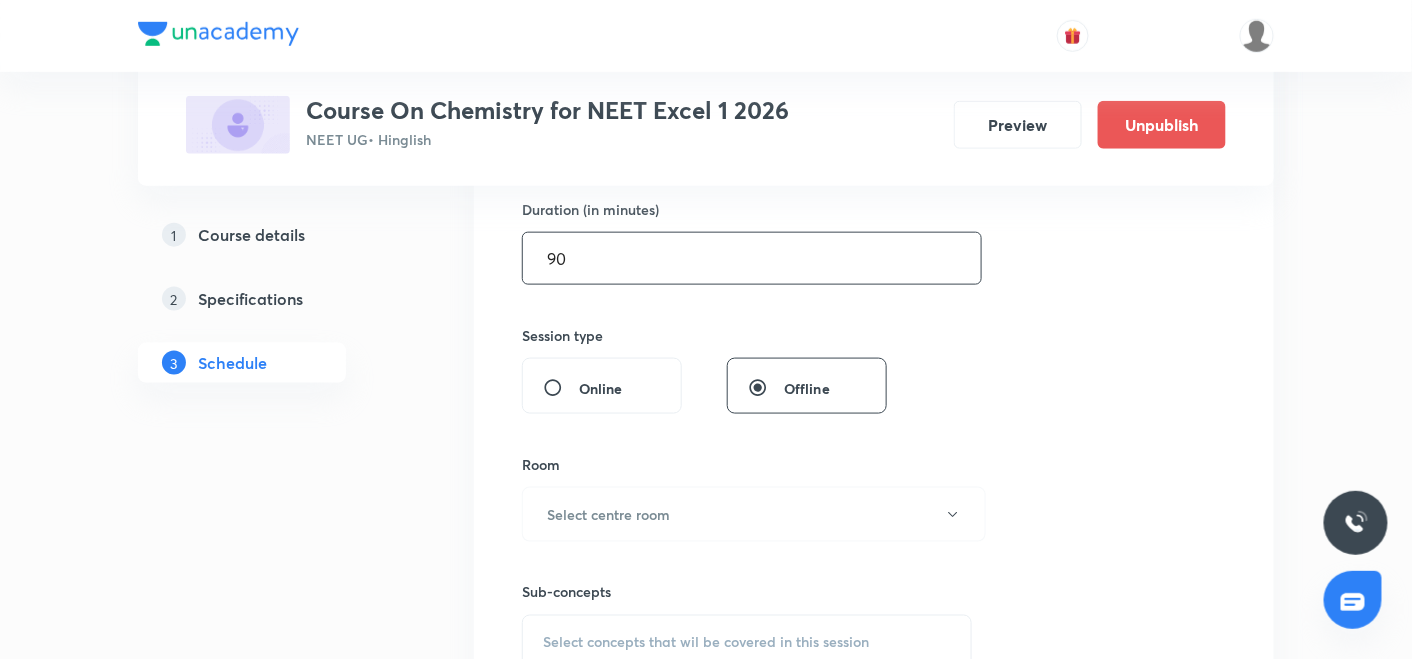 scroll, scrollTop: 622, scrollLeft: 0, axis: vertical 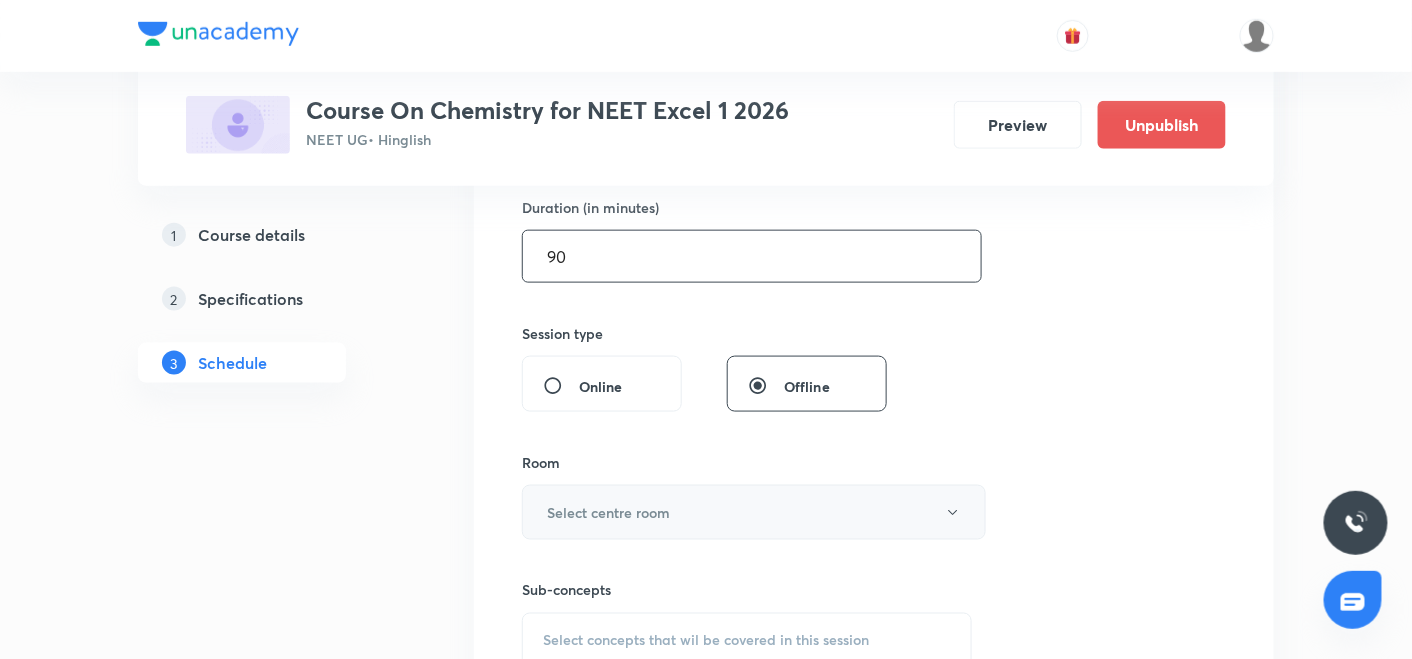type on "90" 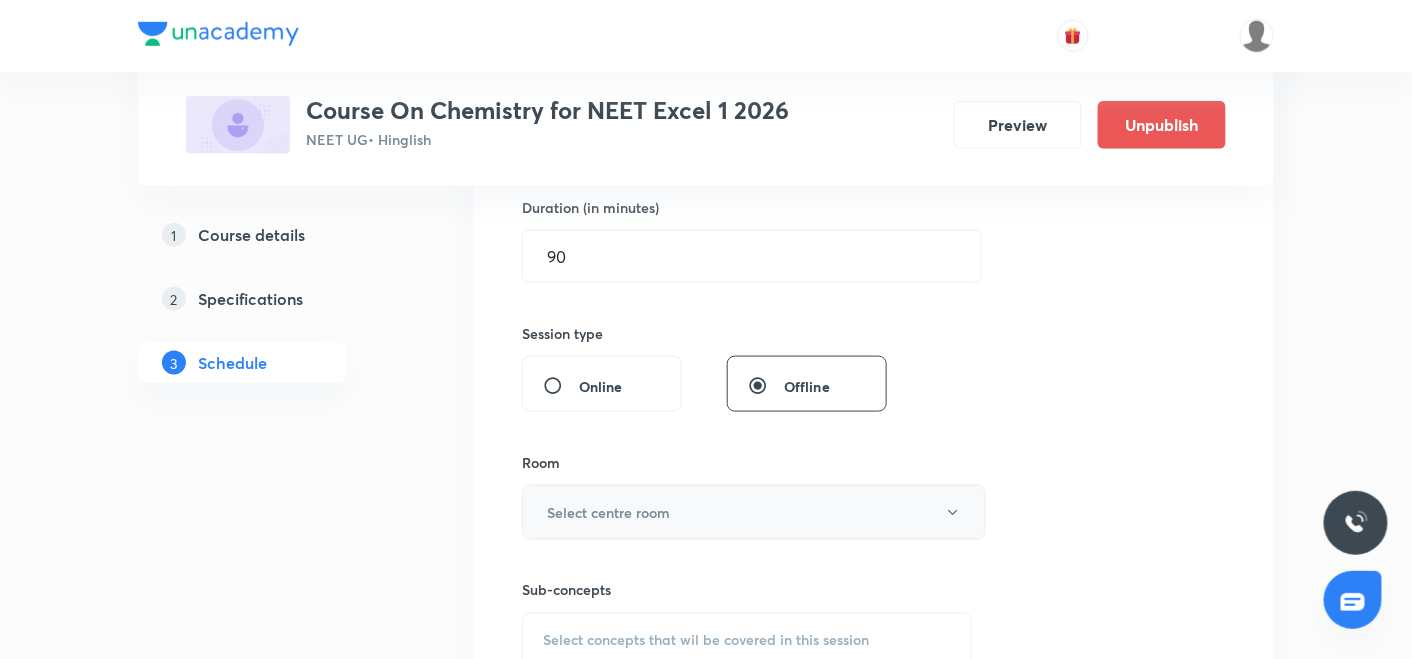 click on "Select centre room" at bounding box center (754, 512) 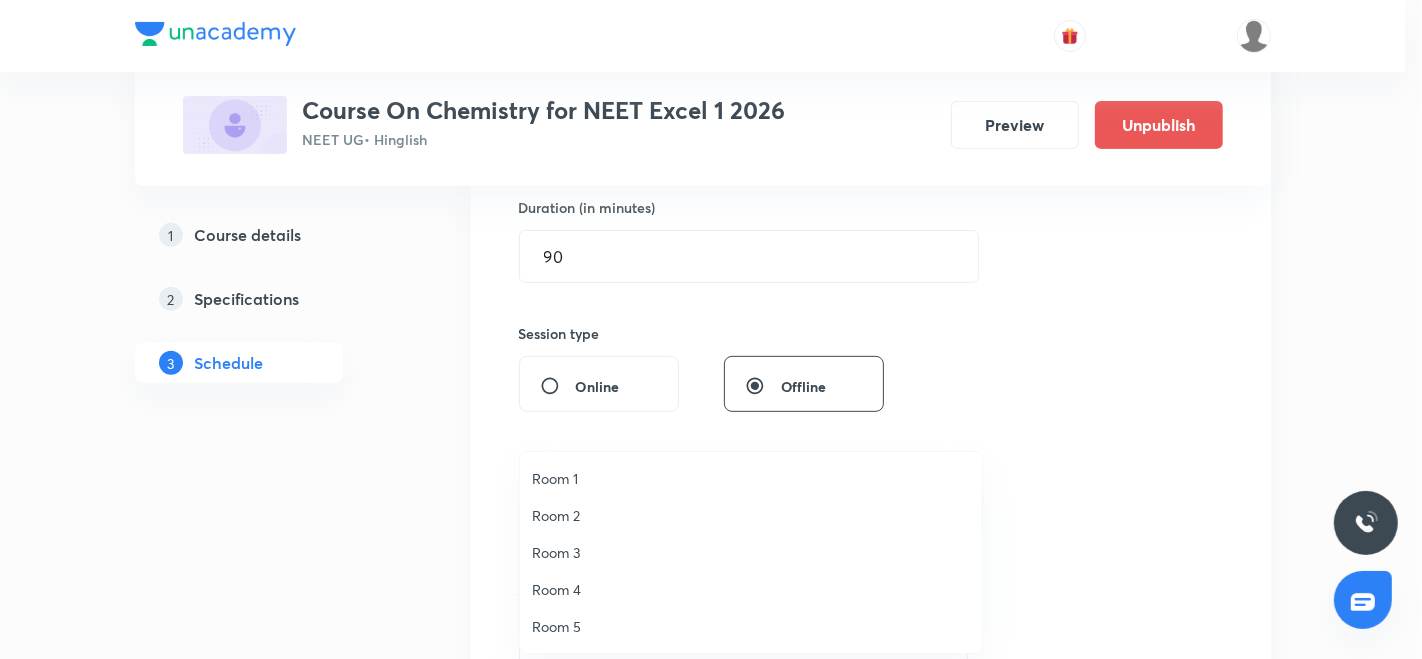 click on "Room 4" at bounding box center [751, 589] 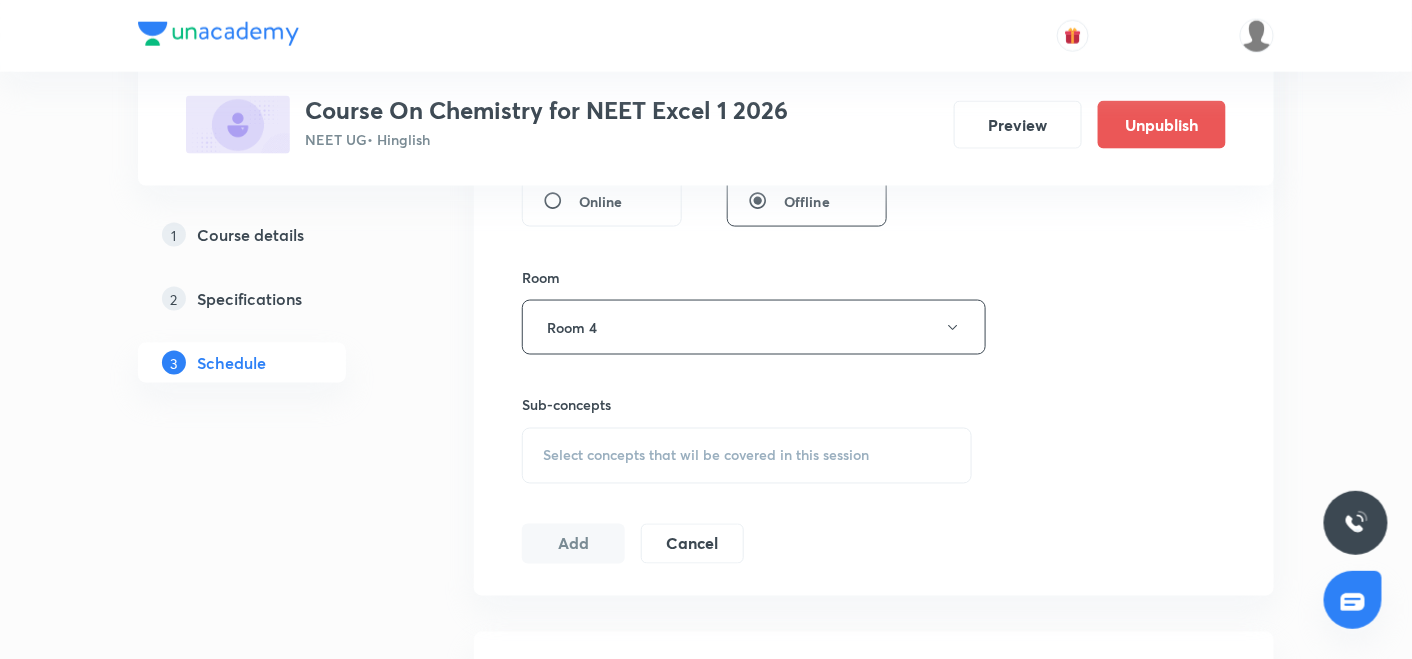 scroll, scrollTop: 818, scrollLeft: 0, axis: vertical 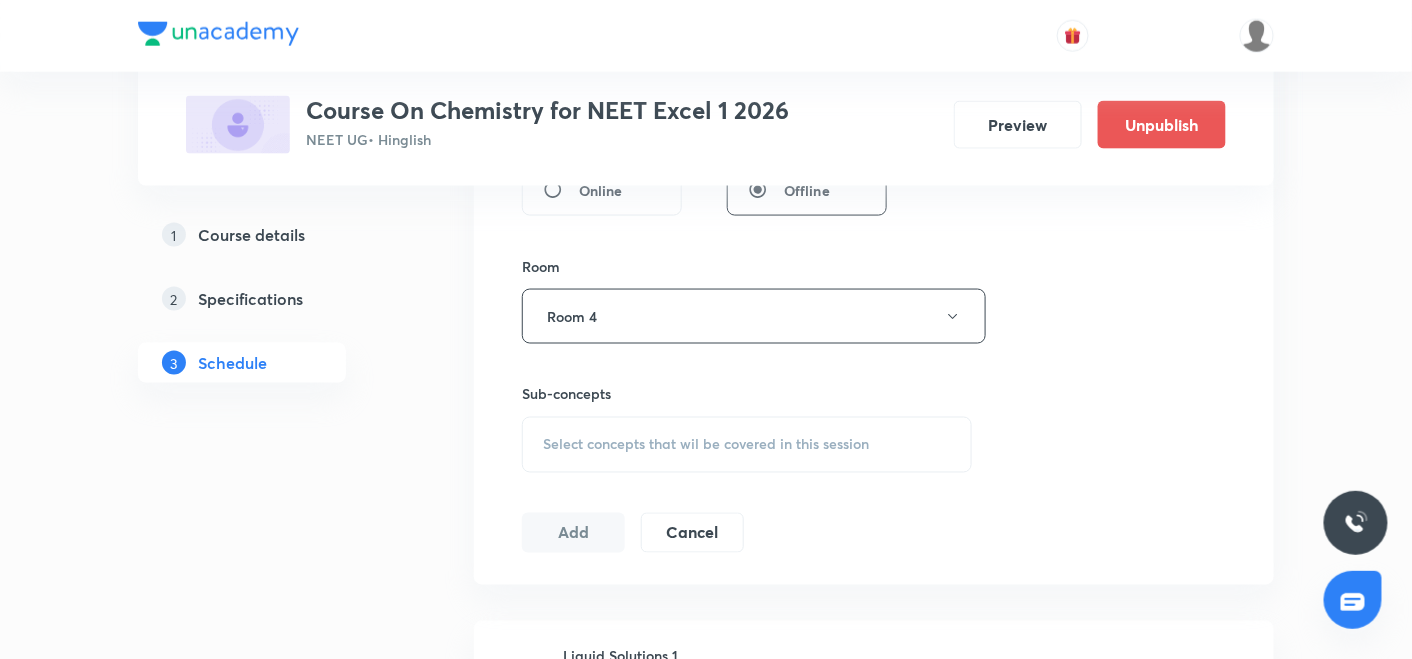 click on "Select concepts that wil be covered in this session" at bounding box center [706, 445] 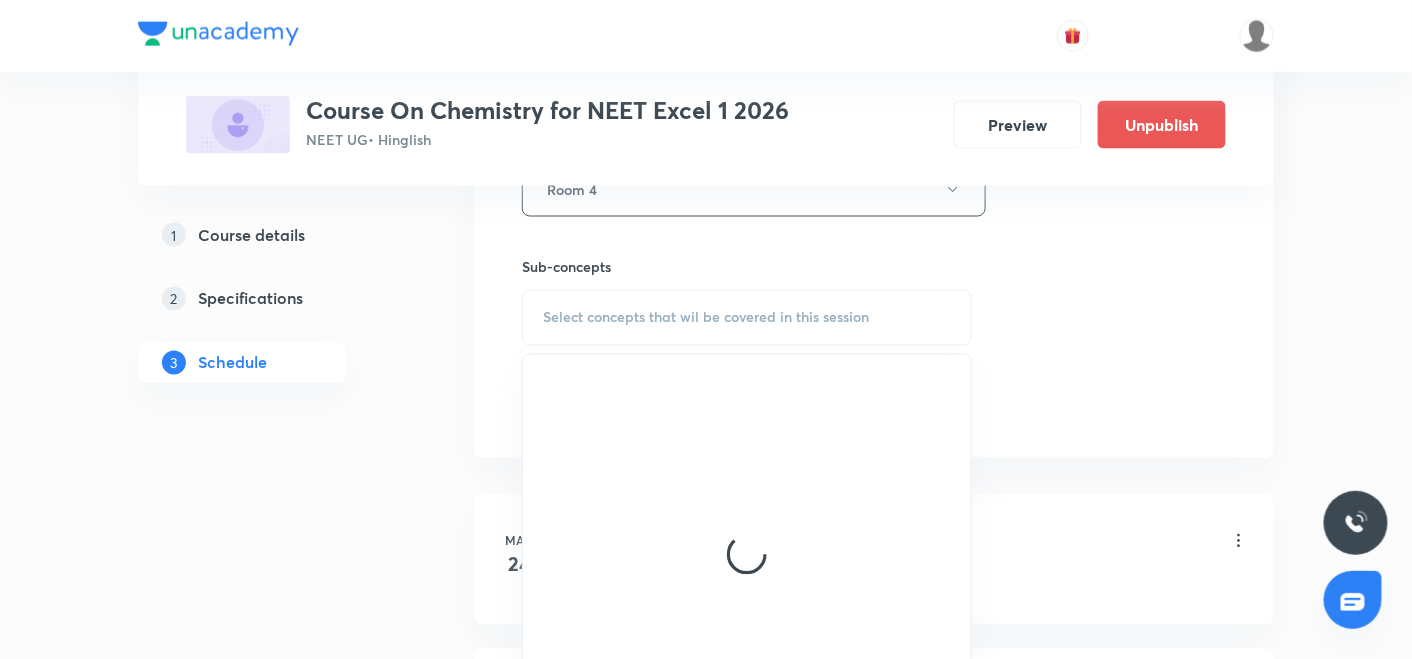 scroll, scrollTop: 944, scrollLeft: 0, axis: vertical 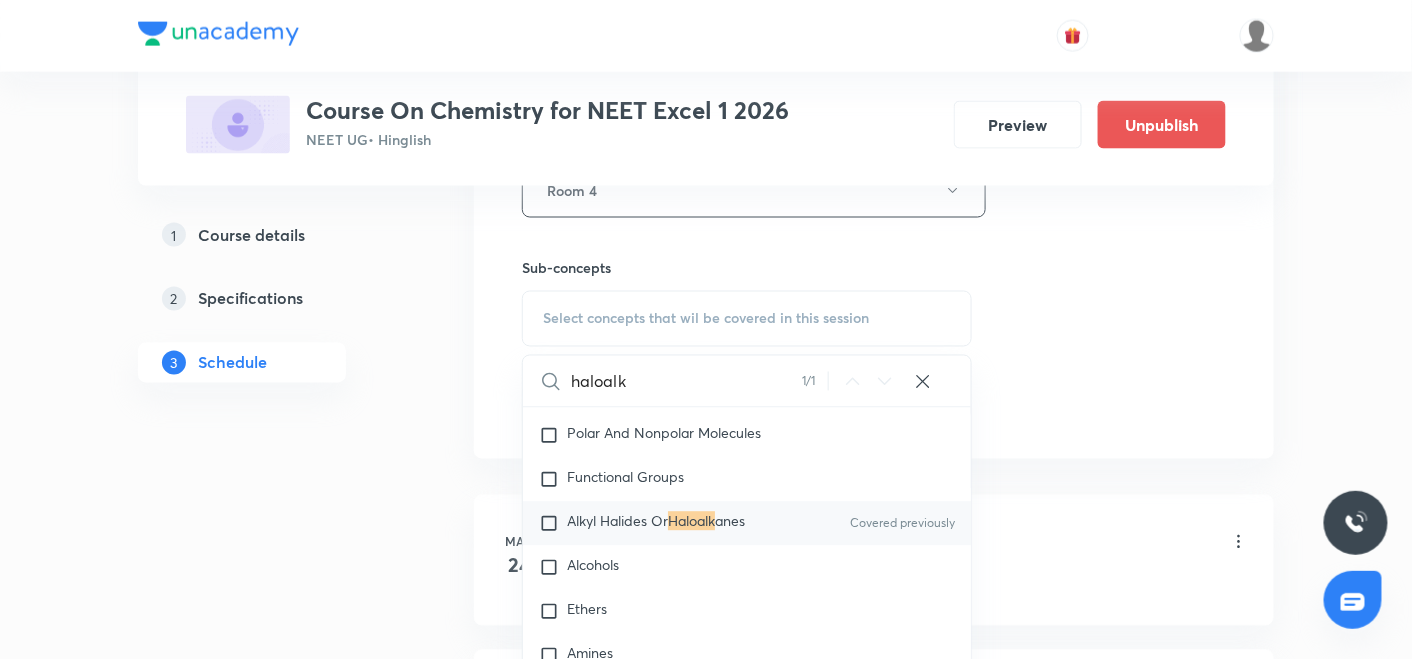 type on "haloalk" 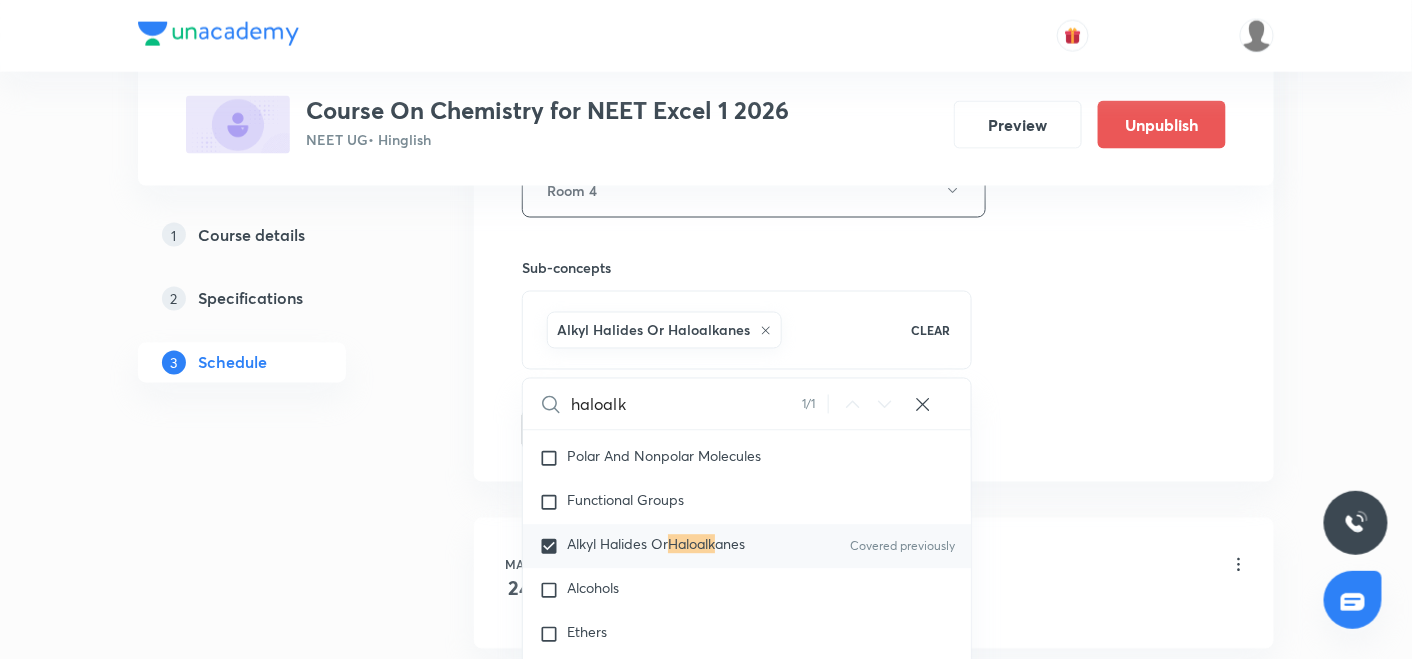 click on "1 Course details 2 Specifications 3 Schedule" at bounding box center [274, 311] 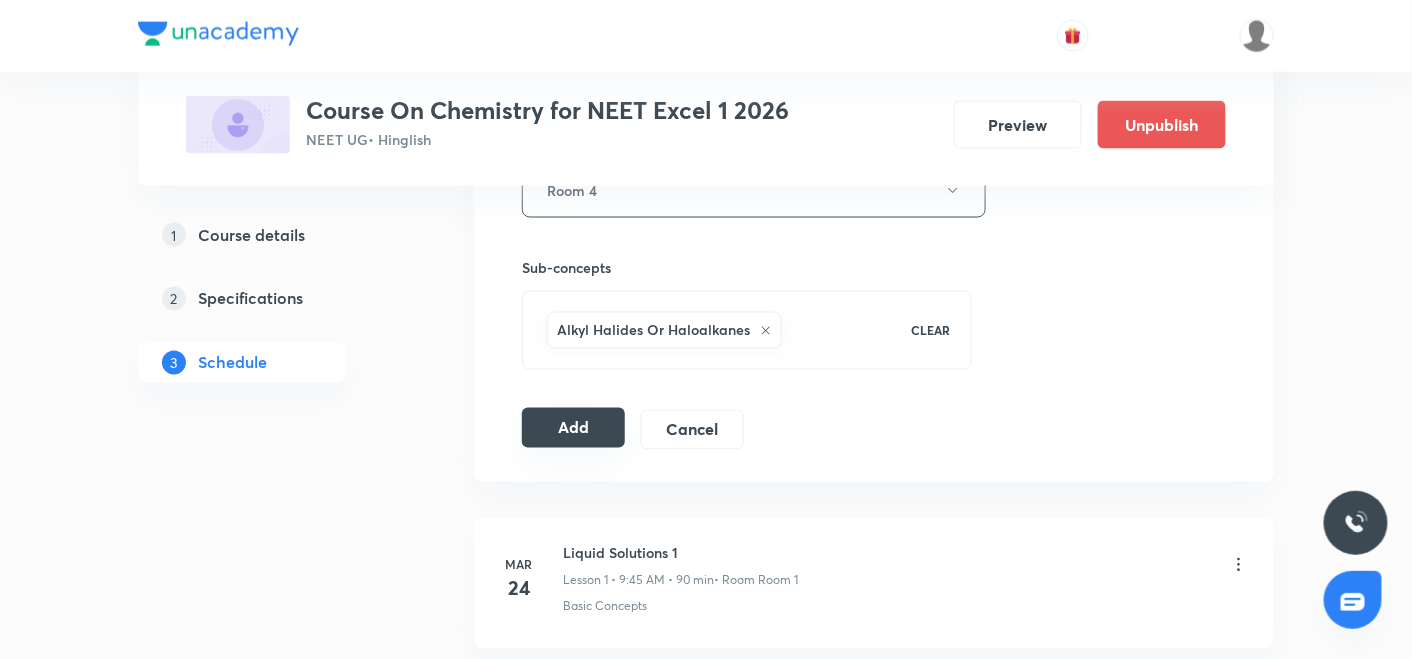 click on "Add" at bounding box center [573, 428] 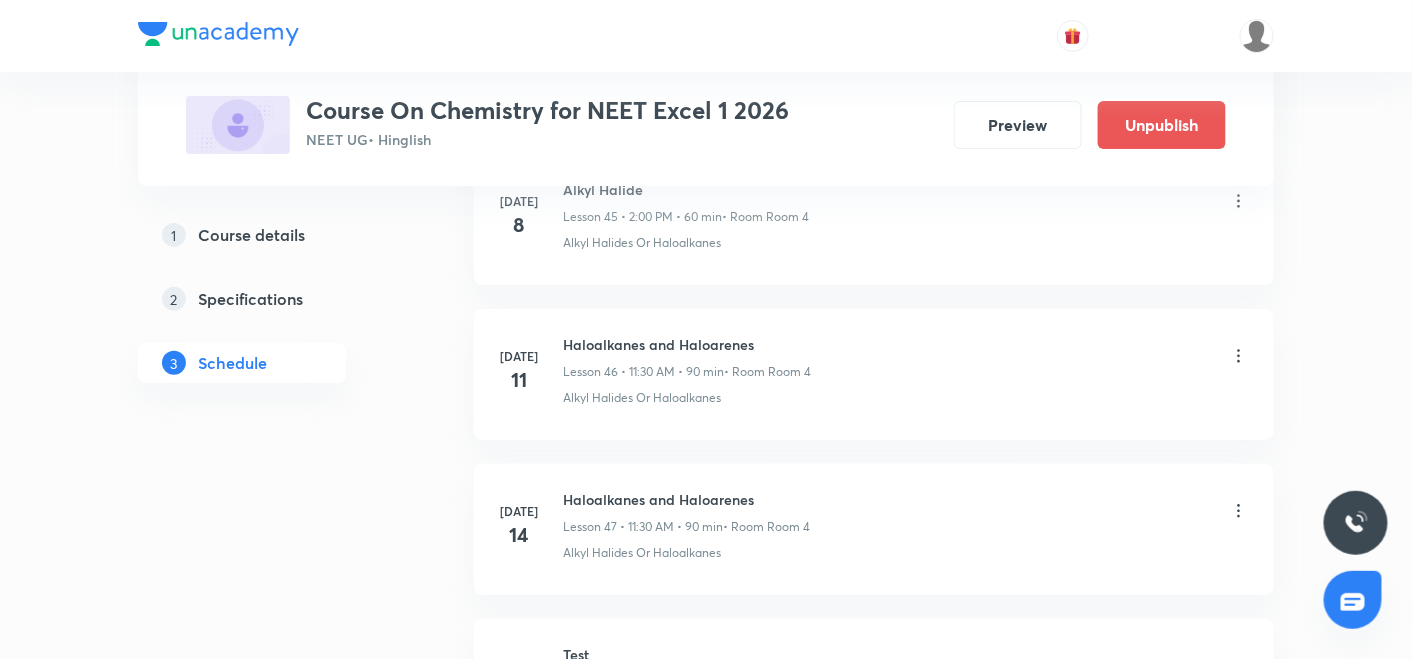 scroll, scrollTop: 7190, scrollLeft: 0, axis: vertical 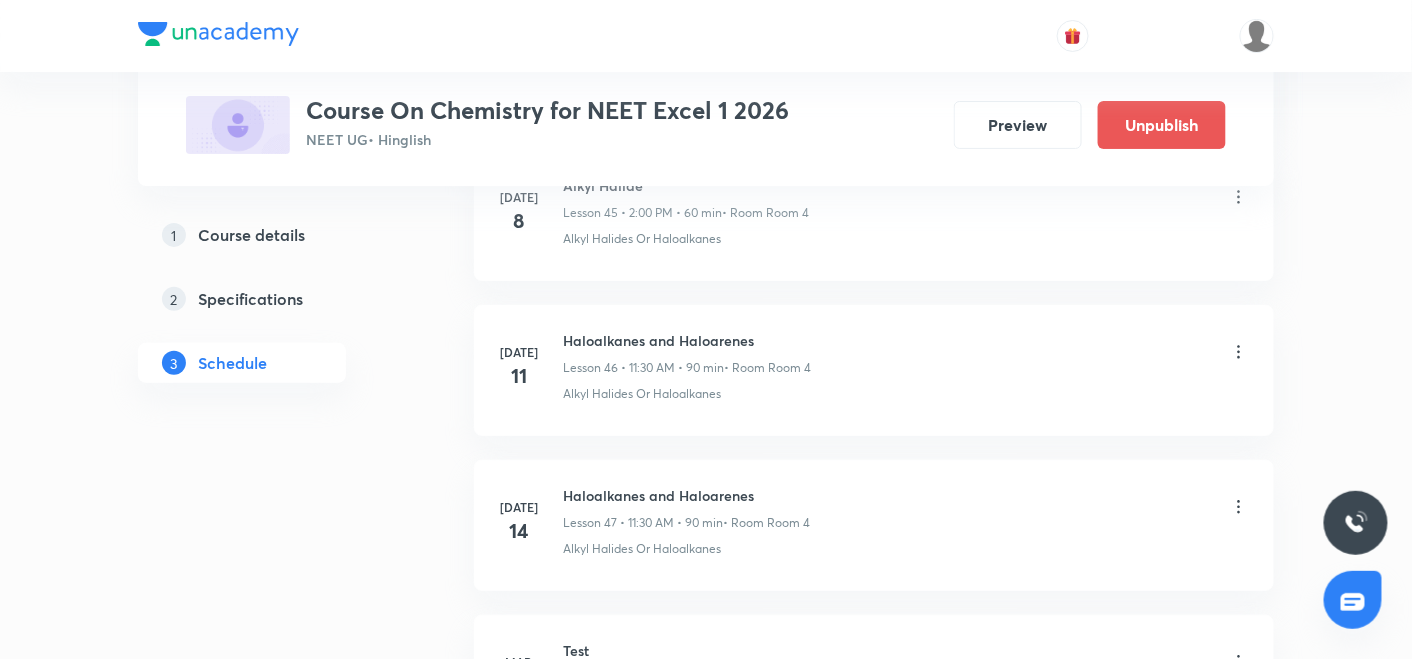 click on "Haloalkanes and Haloarenes" at bounding box center [687, 340] 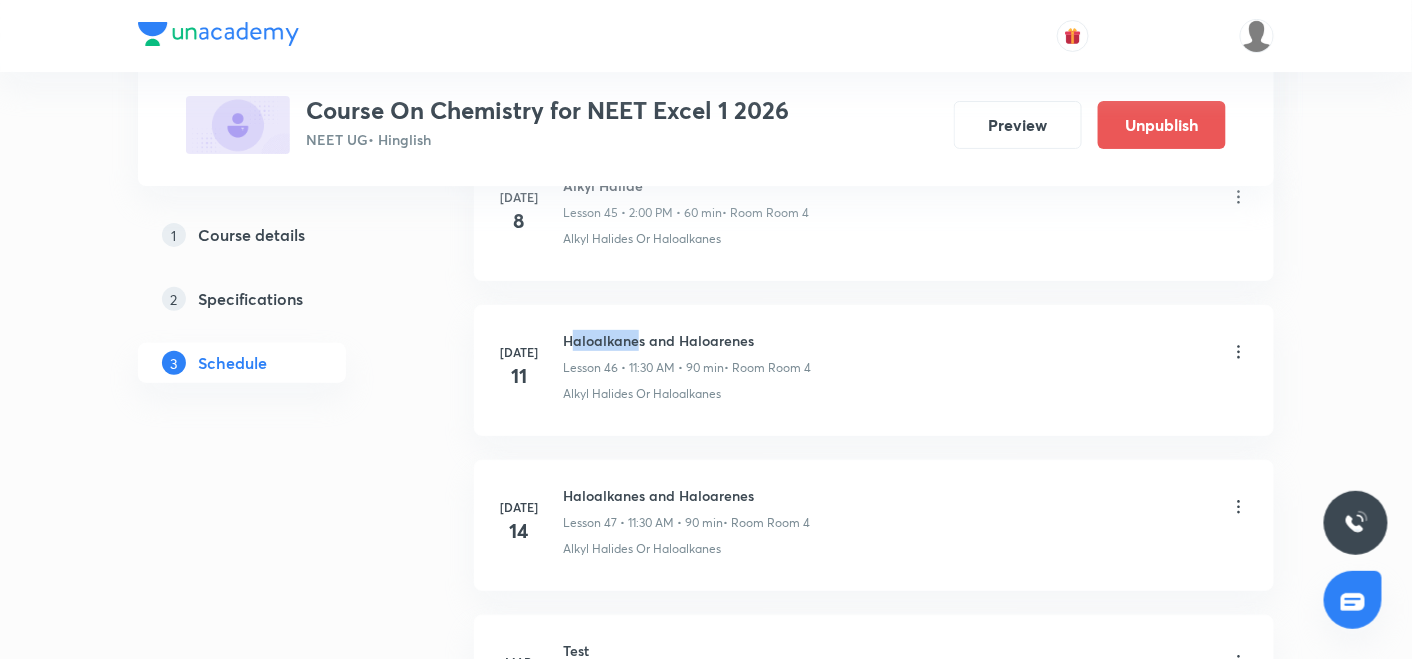 drag, startPoint x: 570, startPoint y: 310, endPoint x: 635, endPoint y: 323, distance: 66.287254 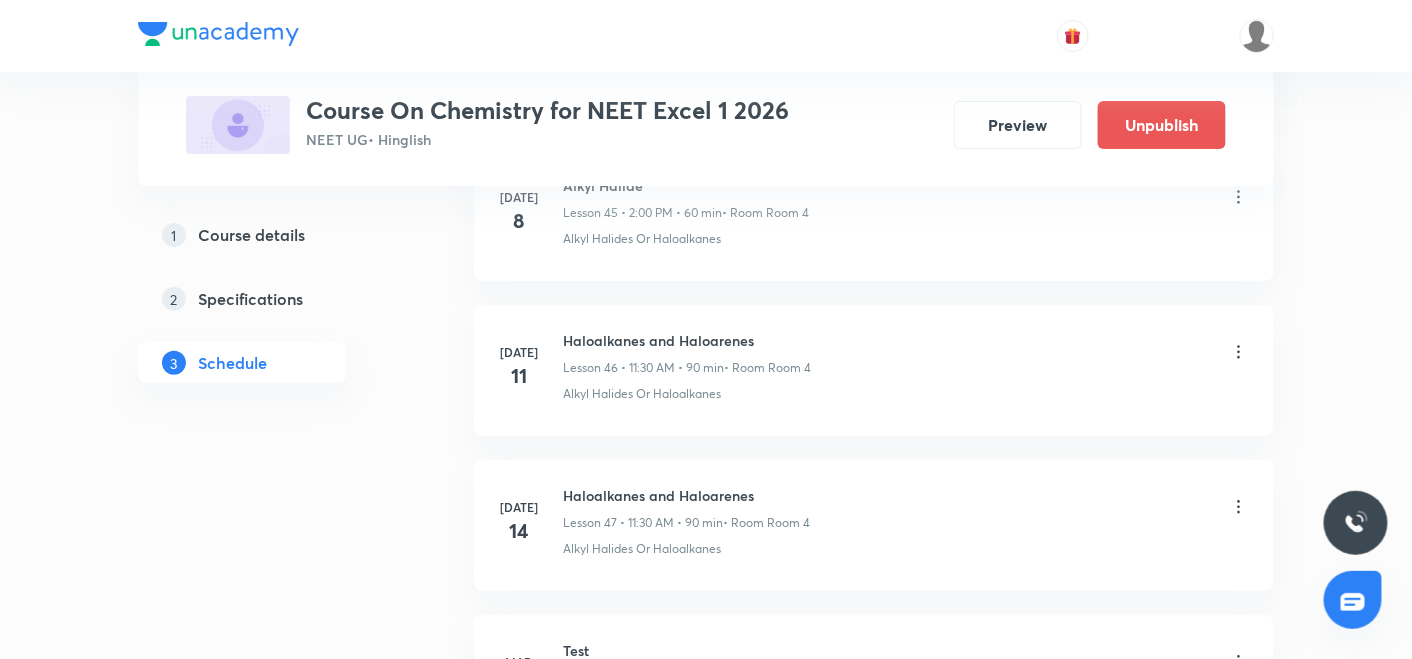 click on "Haloalkanes and Haloarenes Lesson 46 • 11:30 AM • 90 min  • Room Room 4" at bounding box center (906, 353) 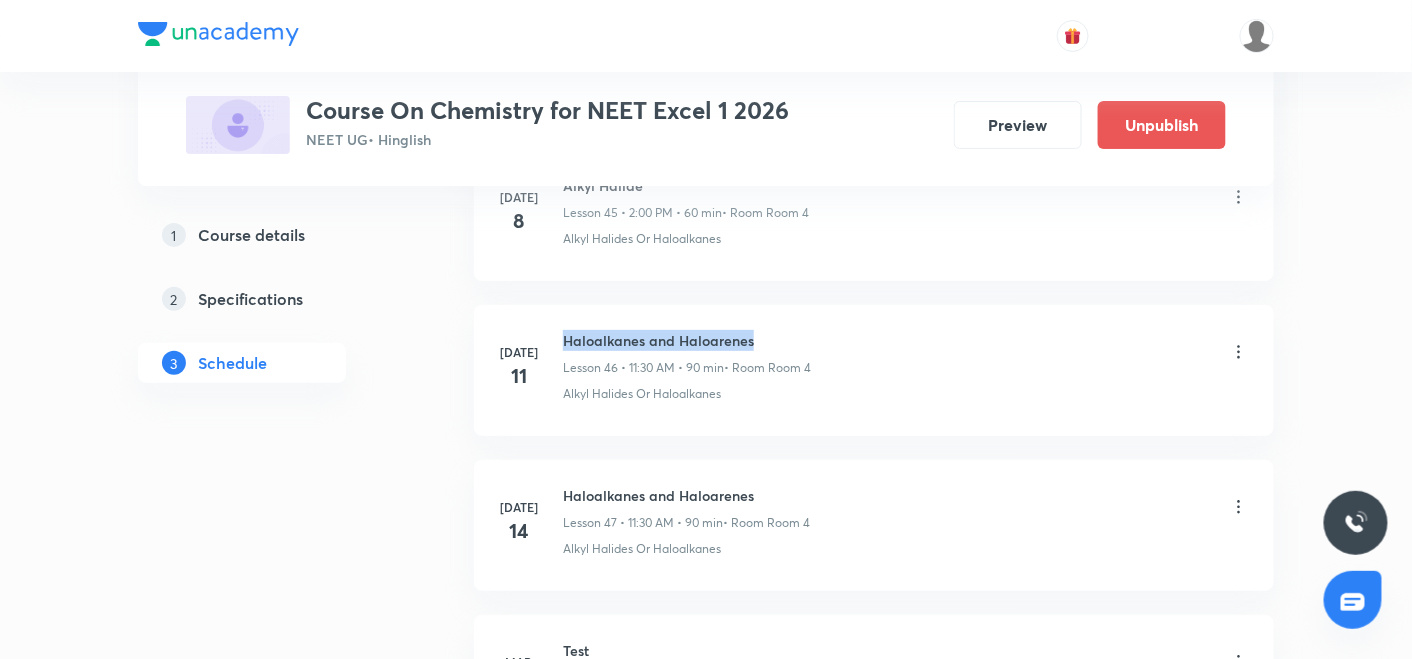 drag, startPoint x: 563, startPoint y: 310, endPoint x: 771, endPoint y: 316, distance: 208.08652 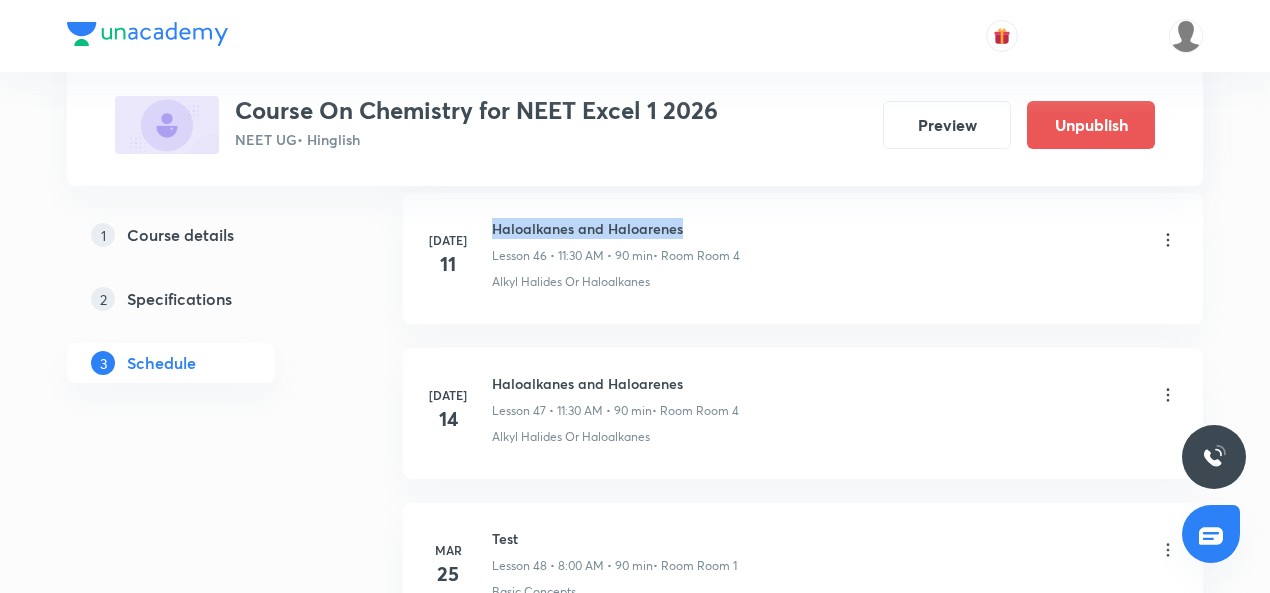 scroll, scrollTop: 7306, scrollLeft: 0, axis: vertical 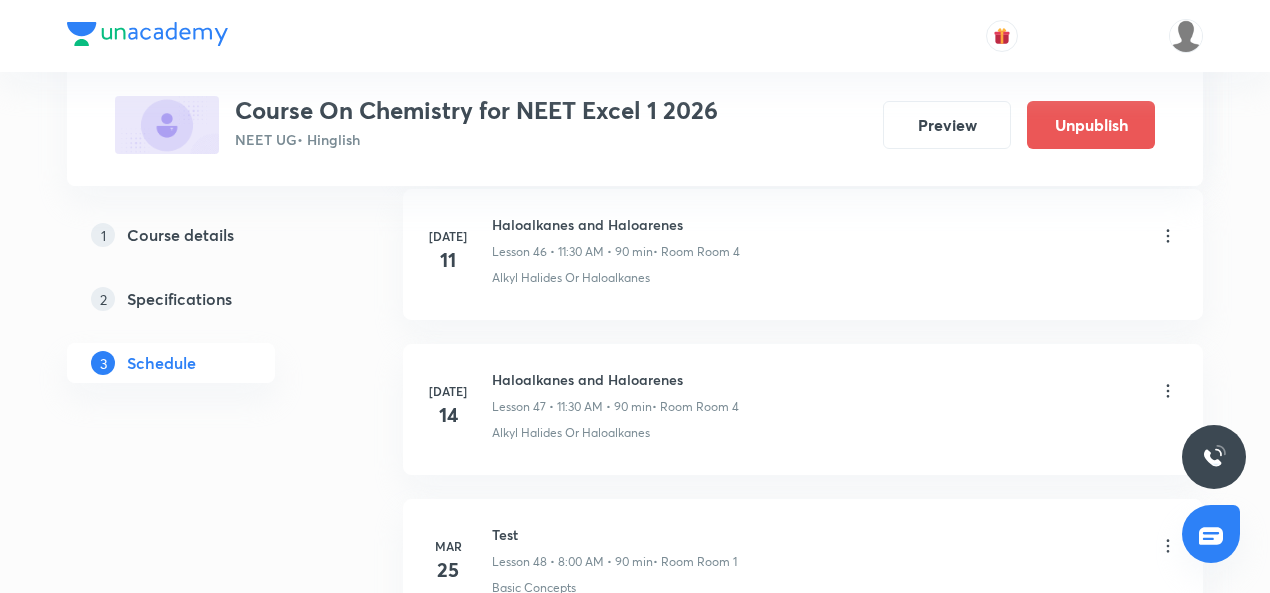 click on "Alkyl Halides Or Haloalkanes" at bounding box center (835, 433) 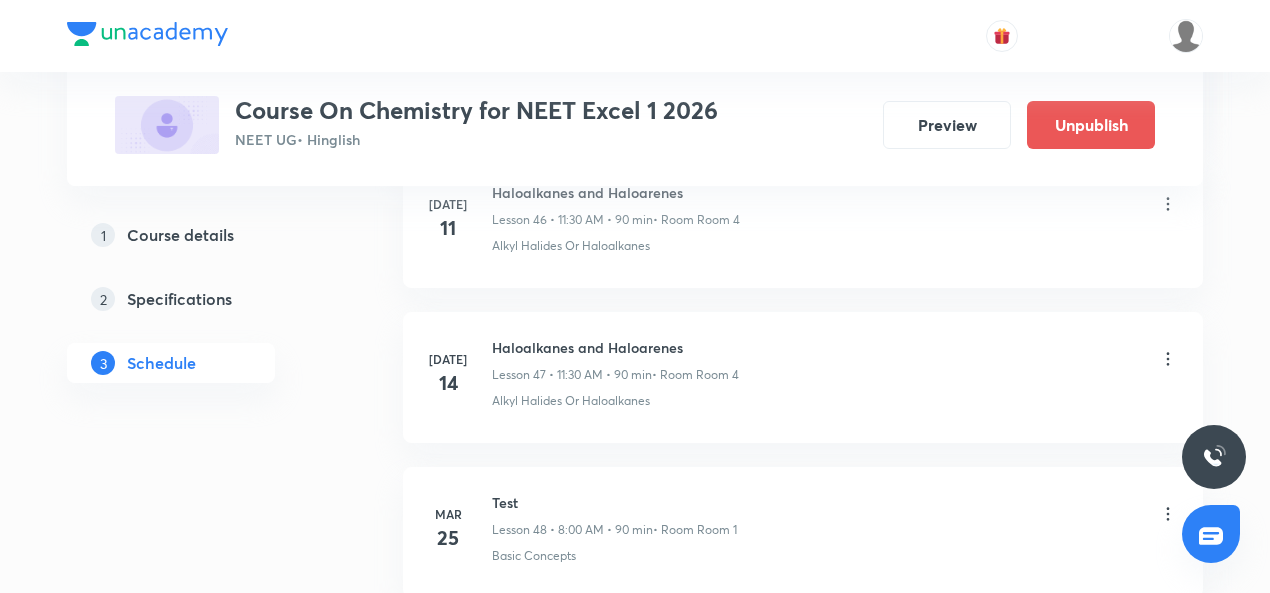 scroll, scrollTop: 7322, scrollLeft: 0, axis: vertical 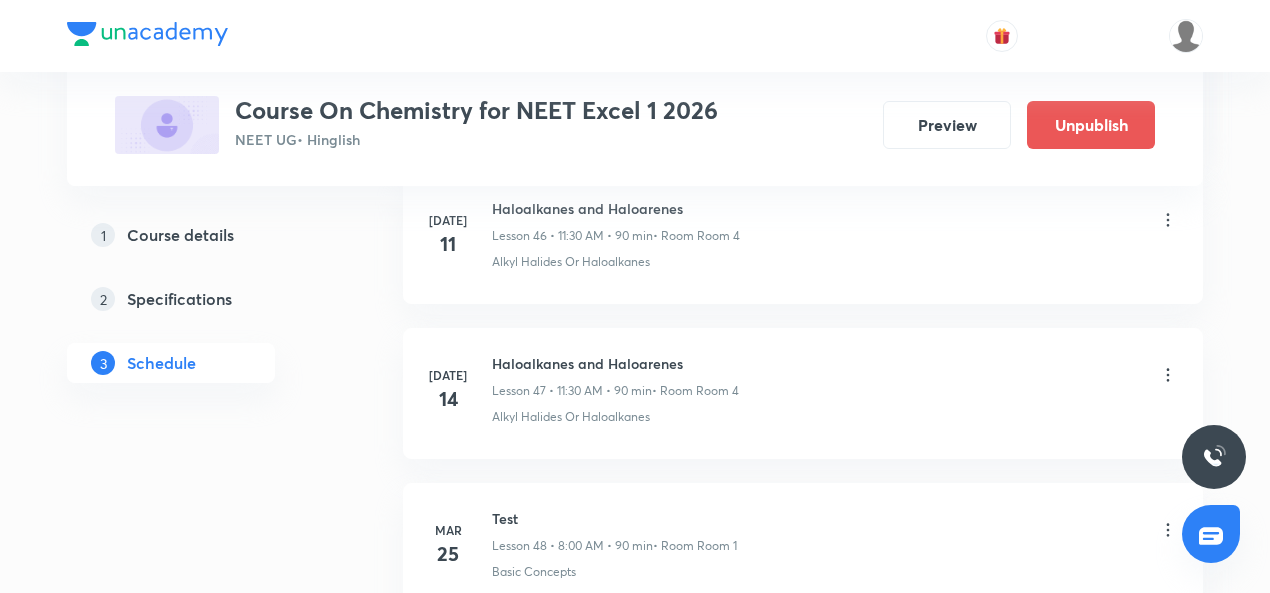 click on "Haloalkanes and Haloarenes" at bounding box center (615, 363) 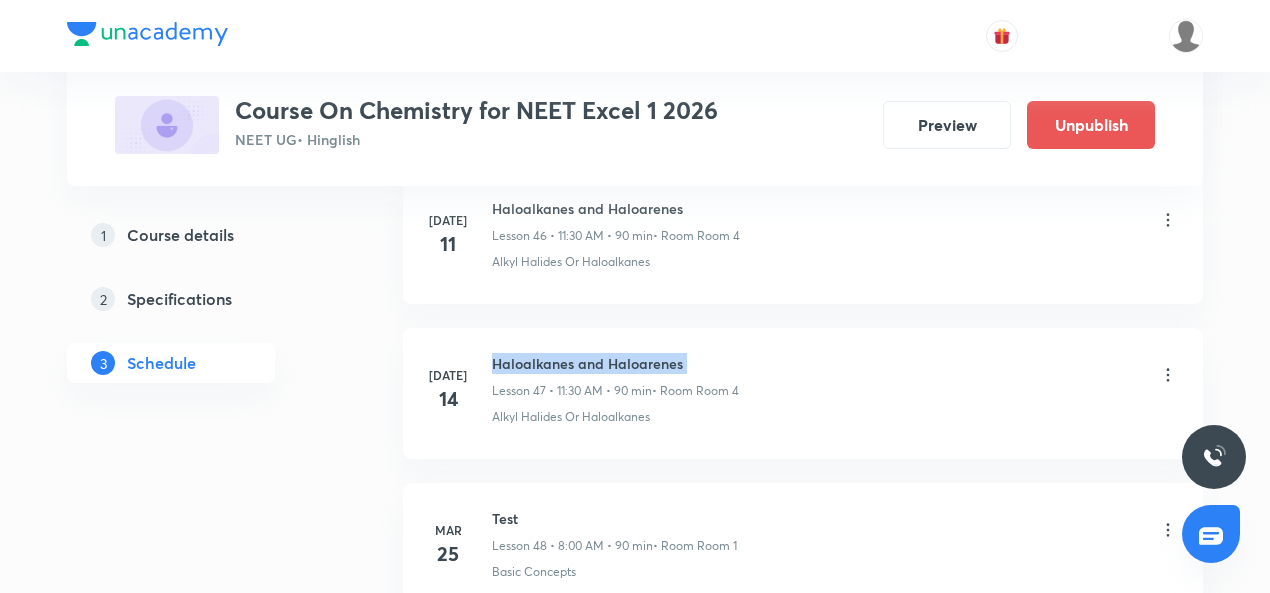 click on "Haloalkanes and Haloarenes" at bounding box center [615, 363] 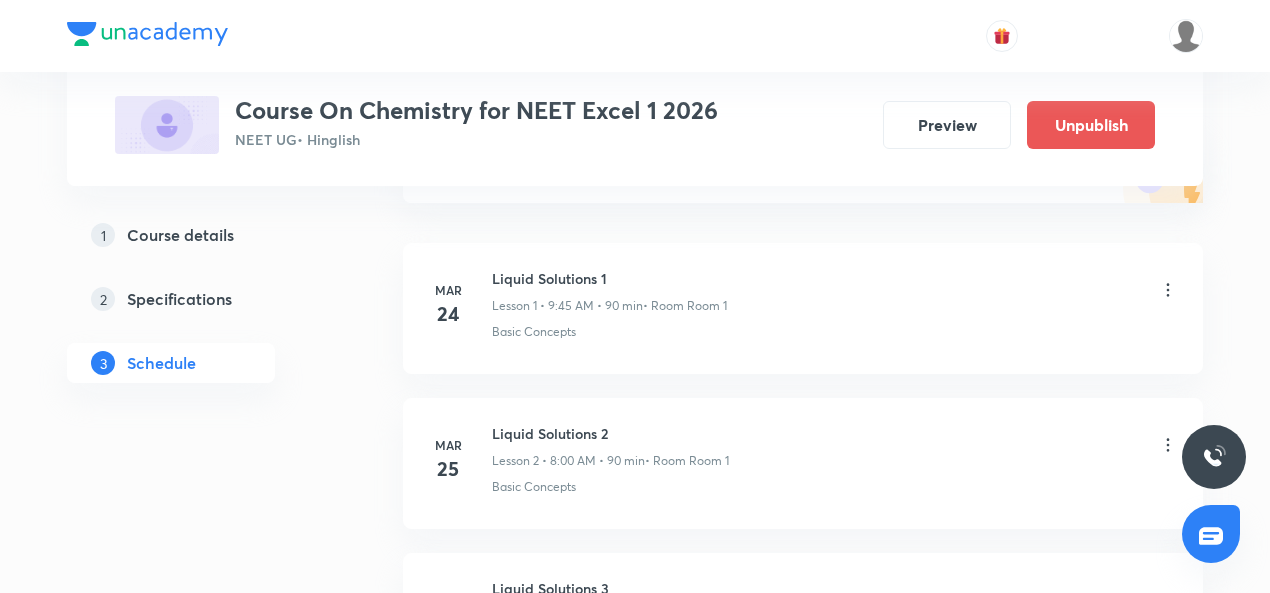 scroll, scrollTop: 0, scrollLeft: 0, axis: both 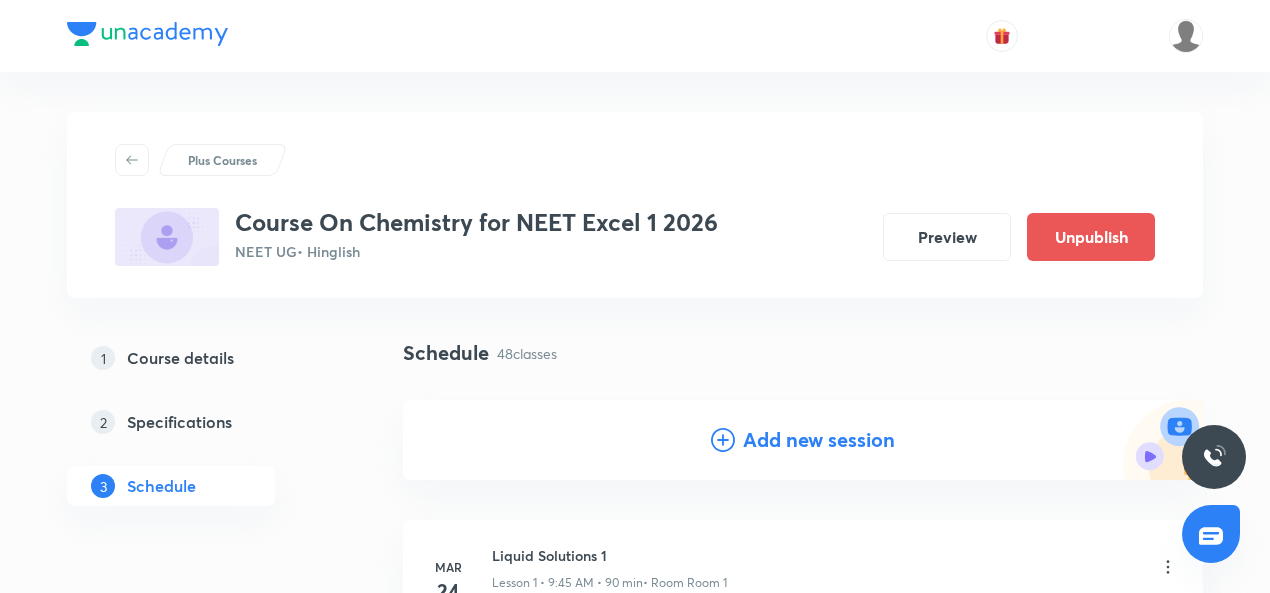 click 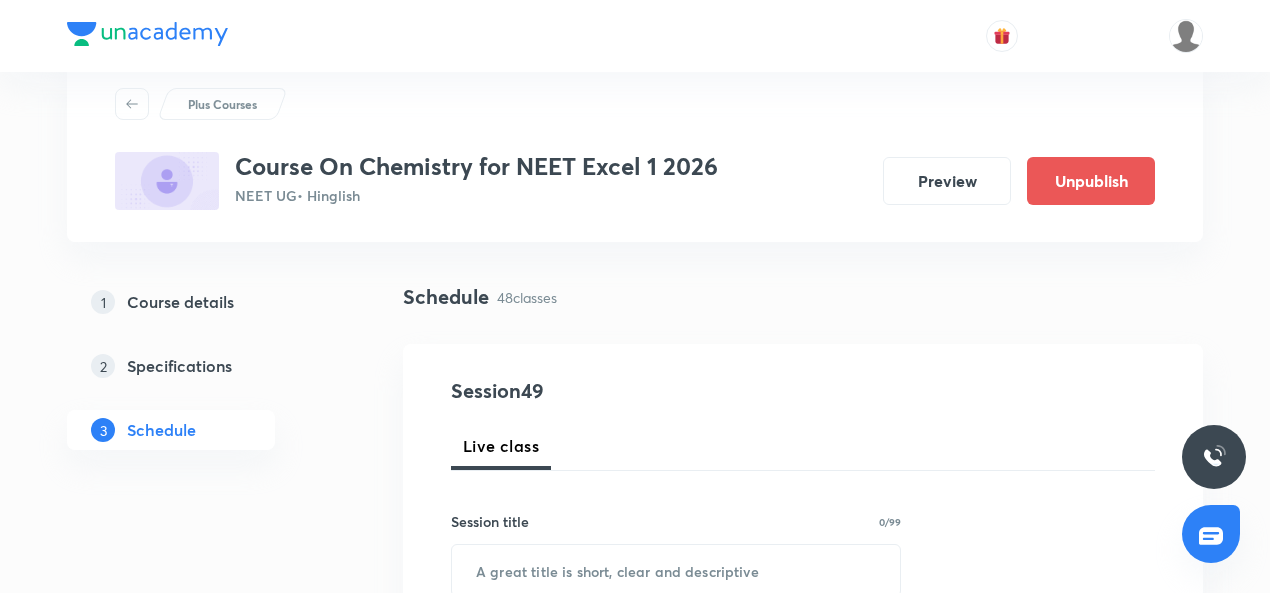 scroll, scrollTop: 166, scrollLeft: 0, axis: vertical 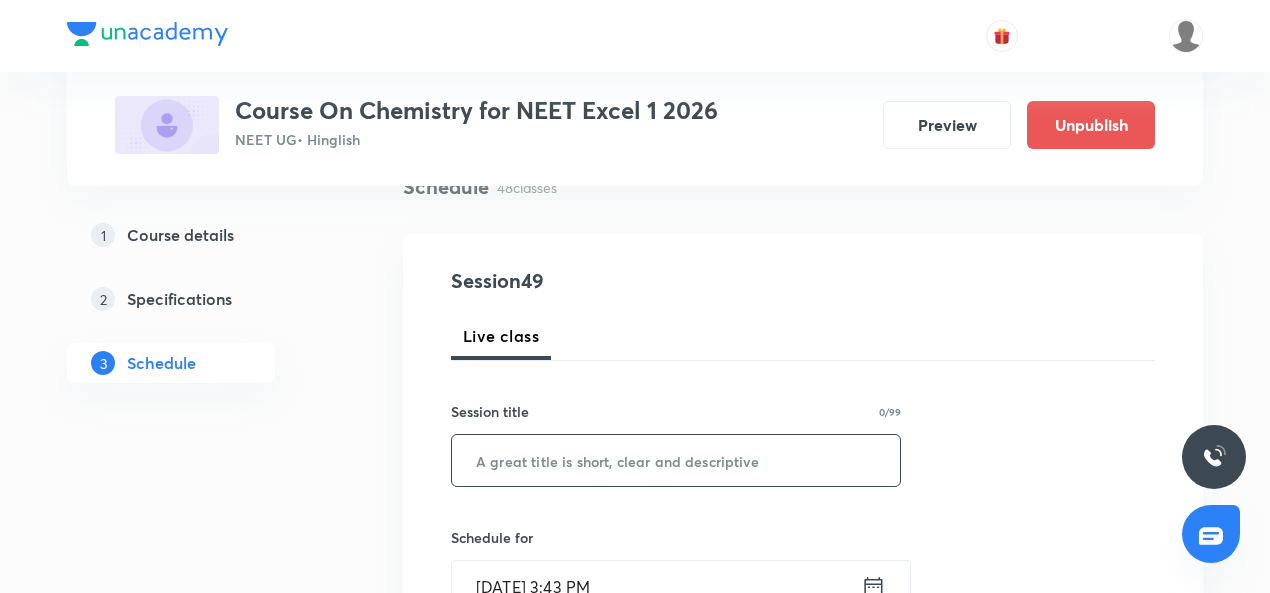 click at bounding box center (676, 460) 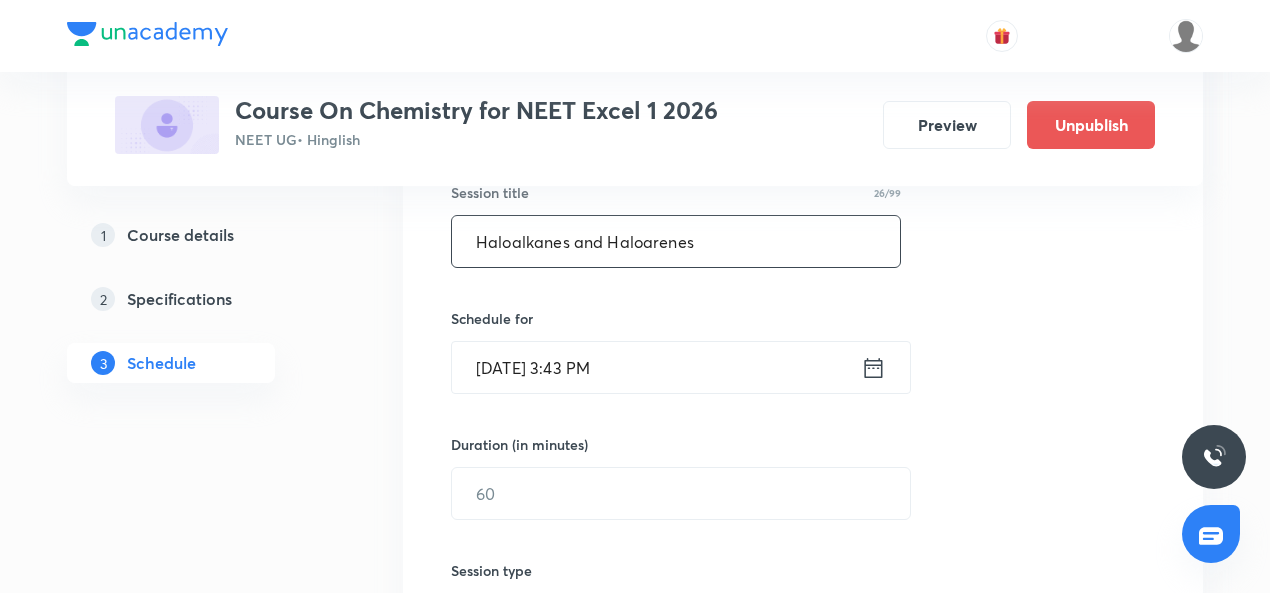 scroll, scrollTop: 436, scrollLeft: 0, axis: vertical 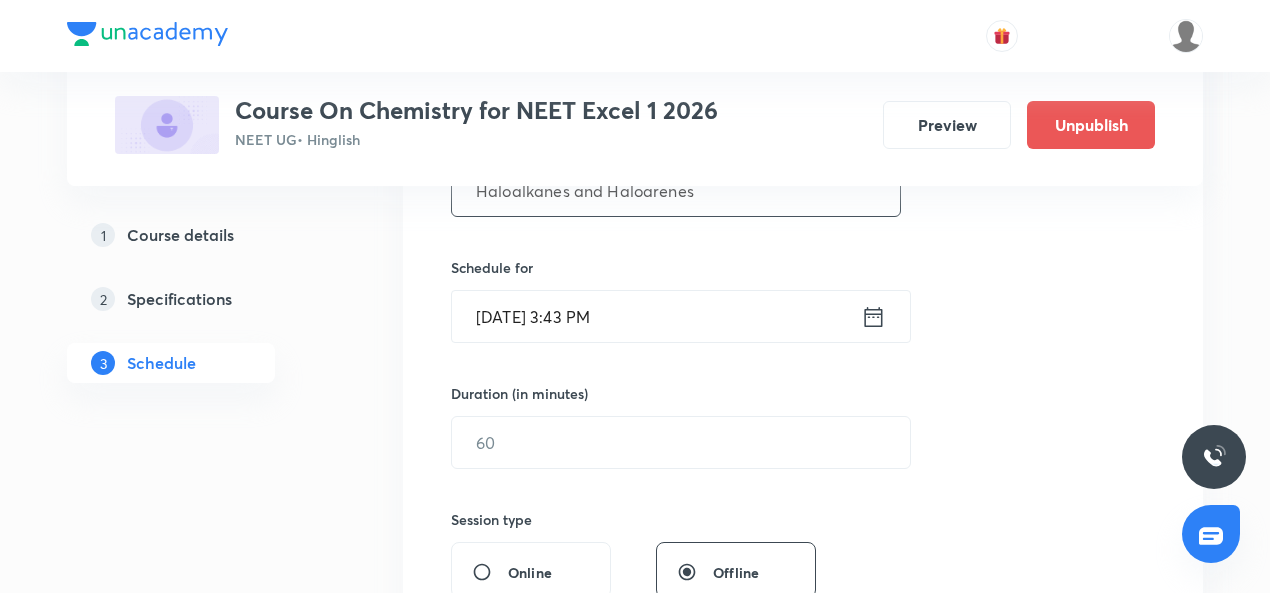 type on "Haloalkanes and Haloarenes" 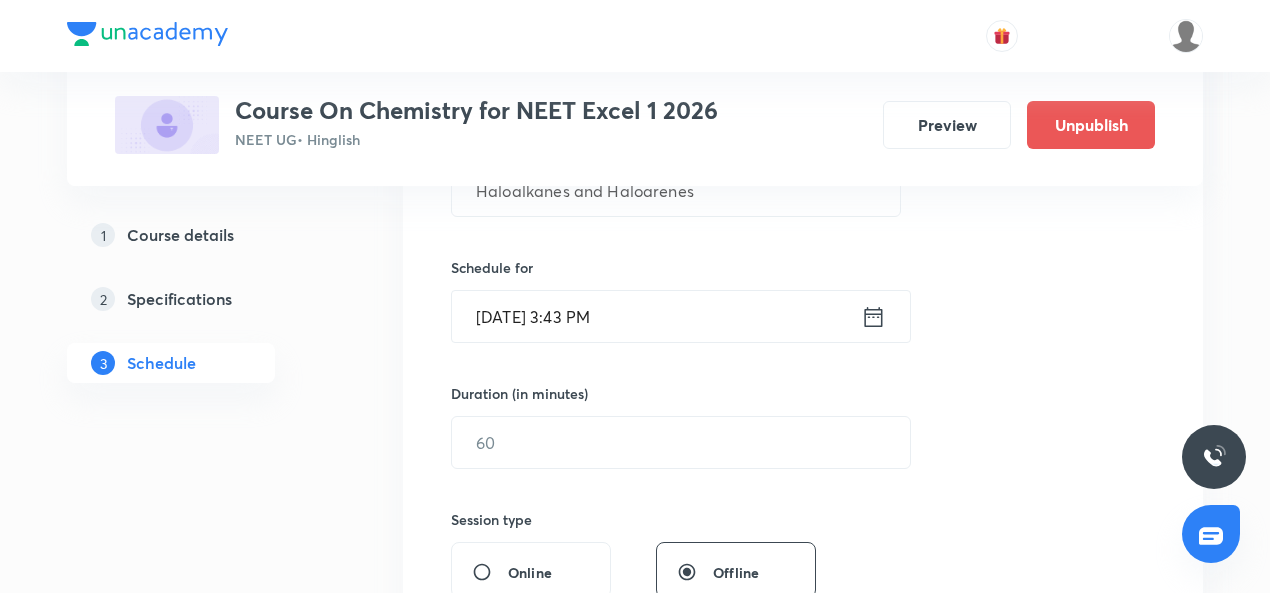click 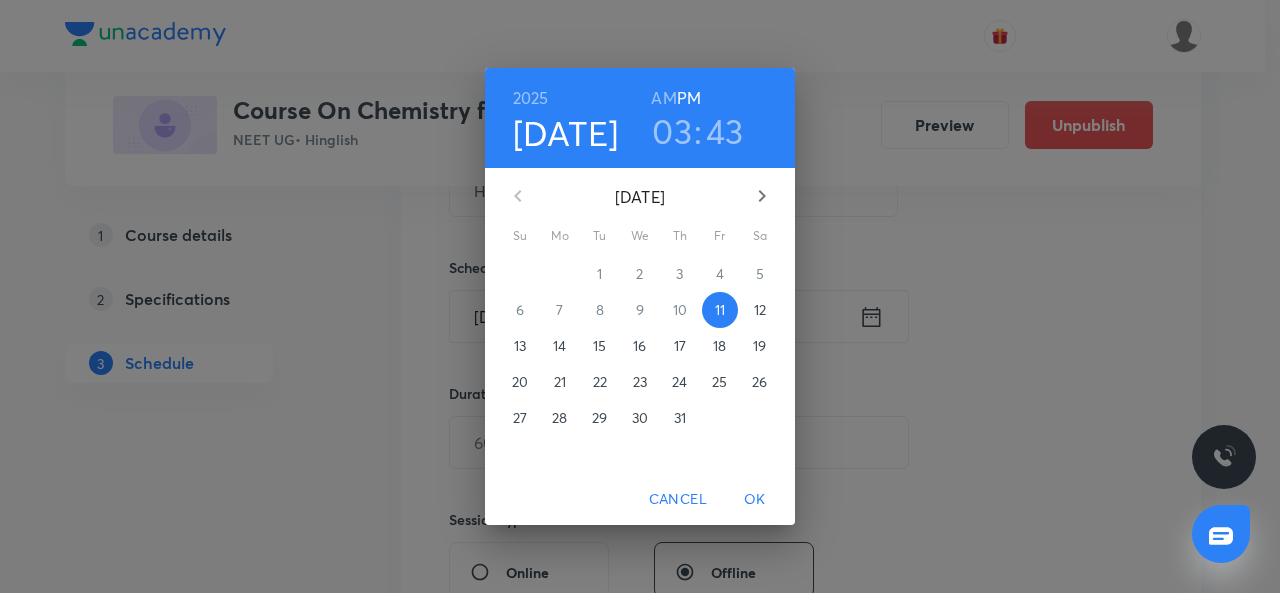 click on "15" at bounding box center [599, 346] 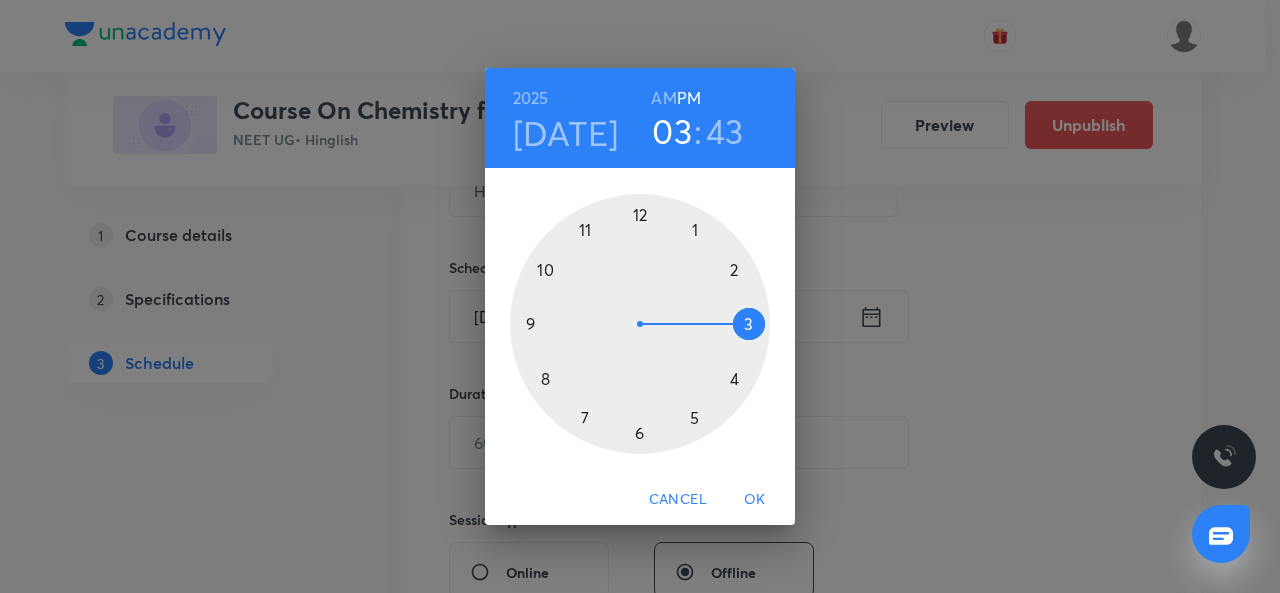 click at bounding box center [640, 324] 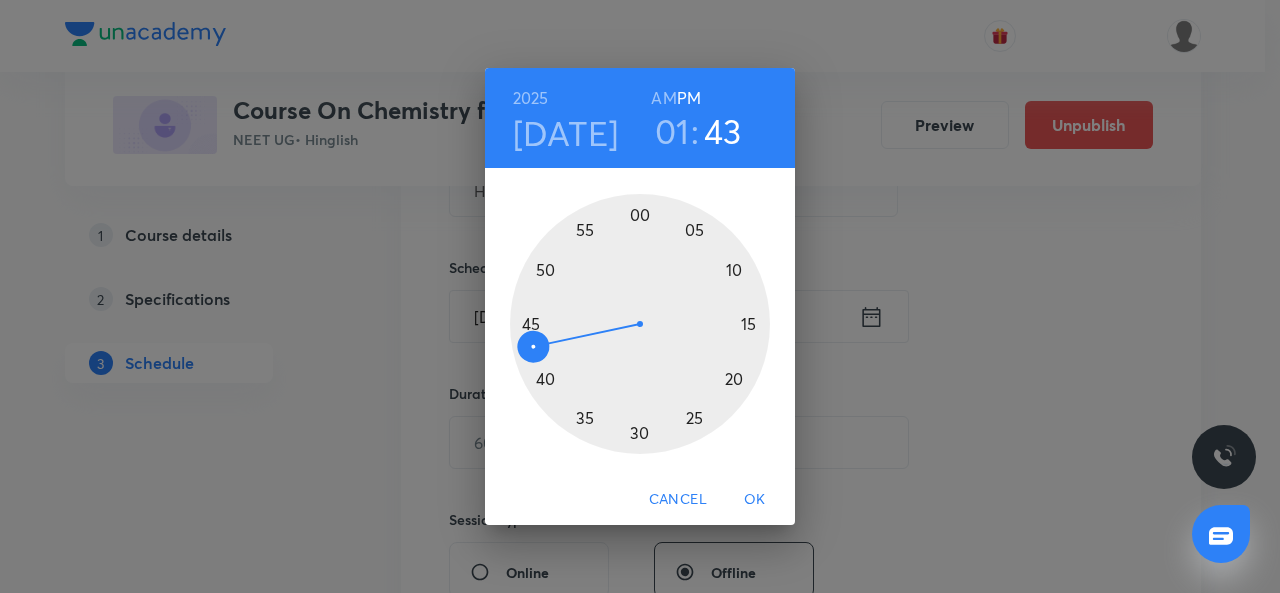 click at bounding box center (640, 324) 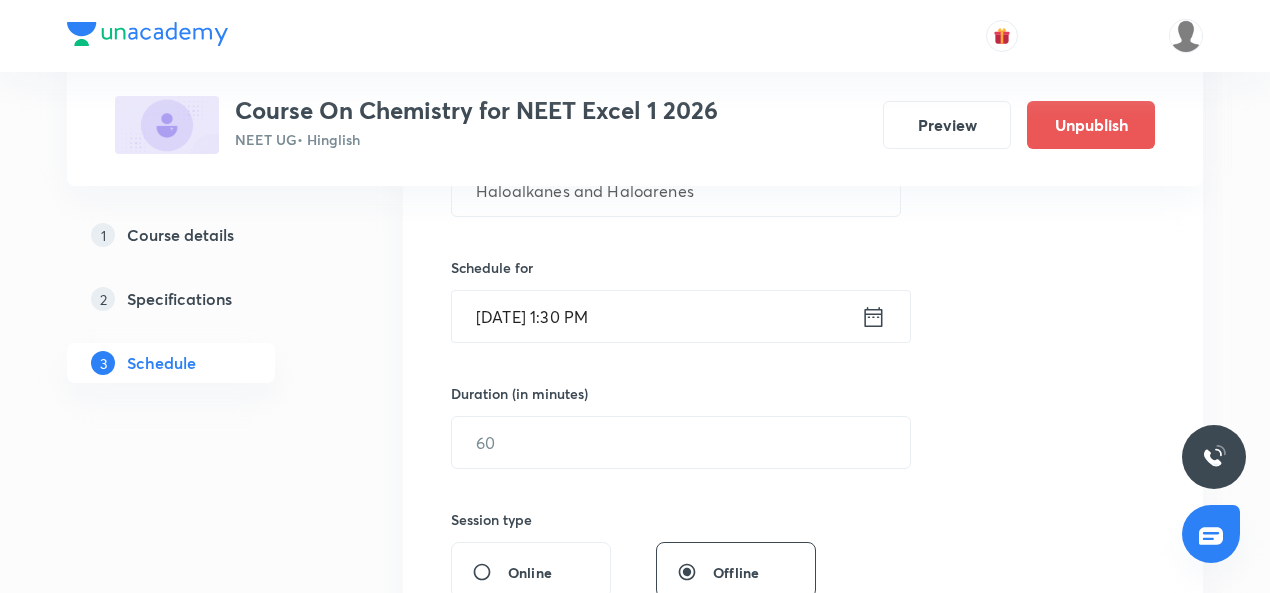 click 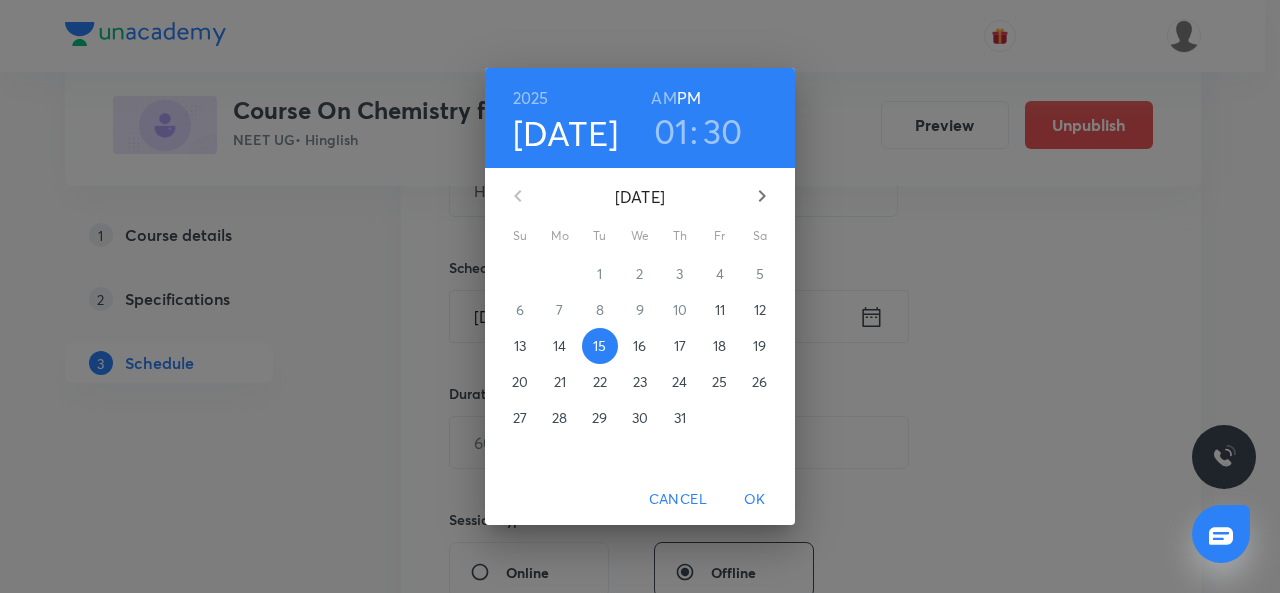 click on "AM" at bounding box center (663, 98) 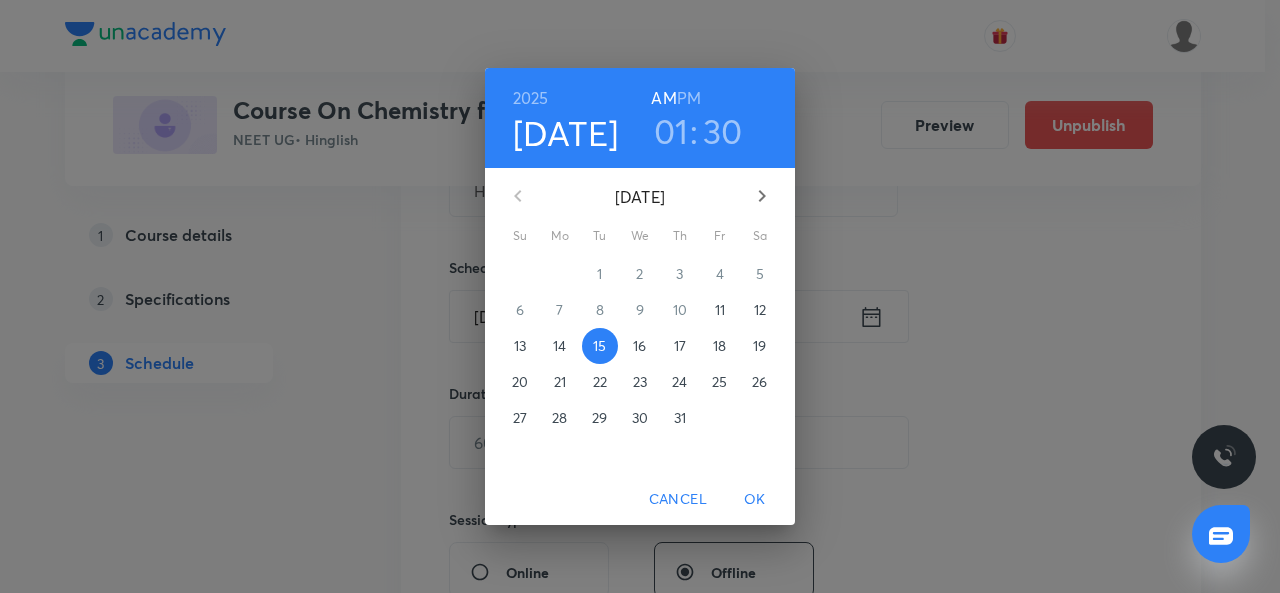 click on "OK" at bounding box center (755, 499) 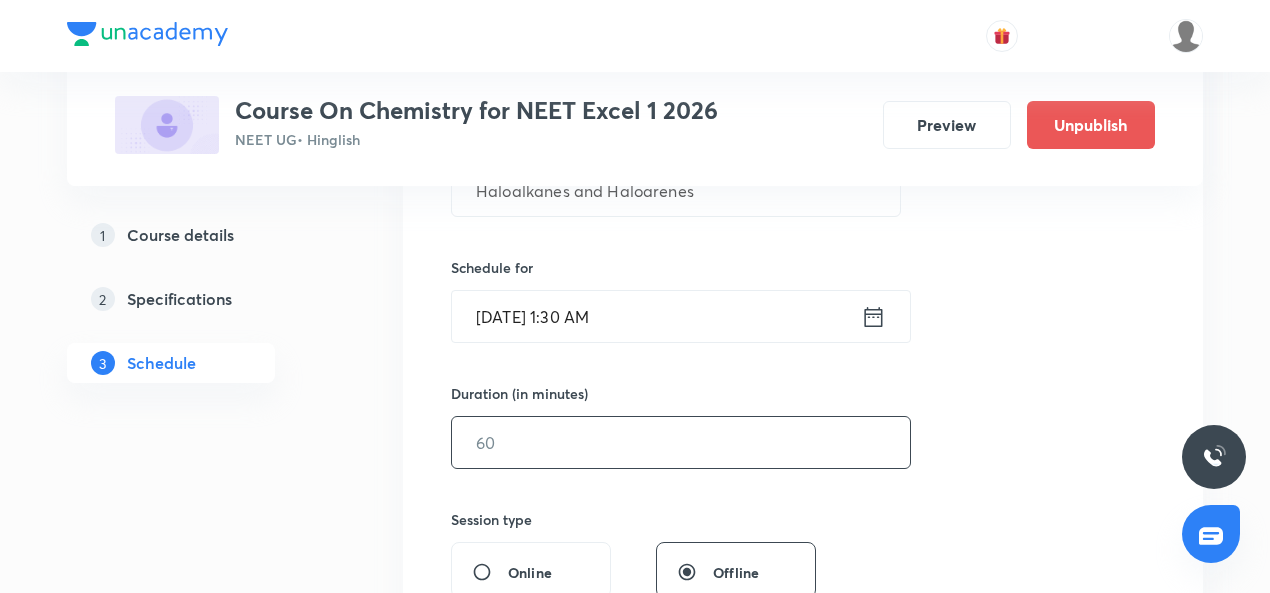 click at bounding box center (681, 442) 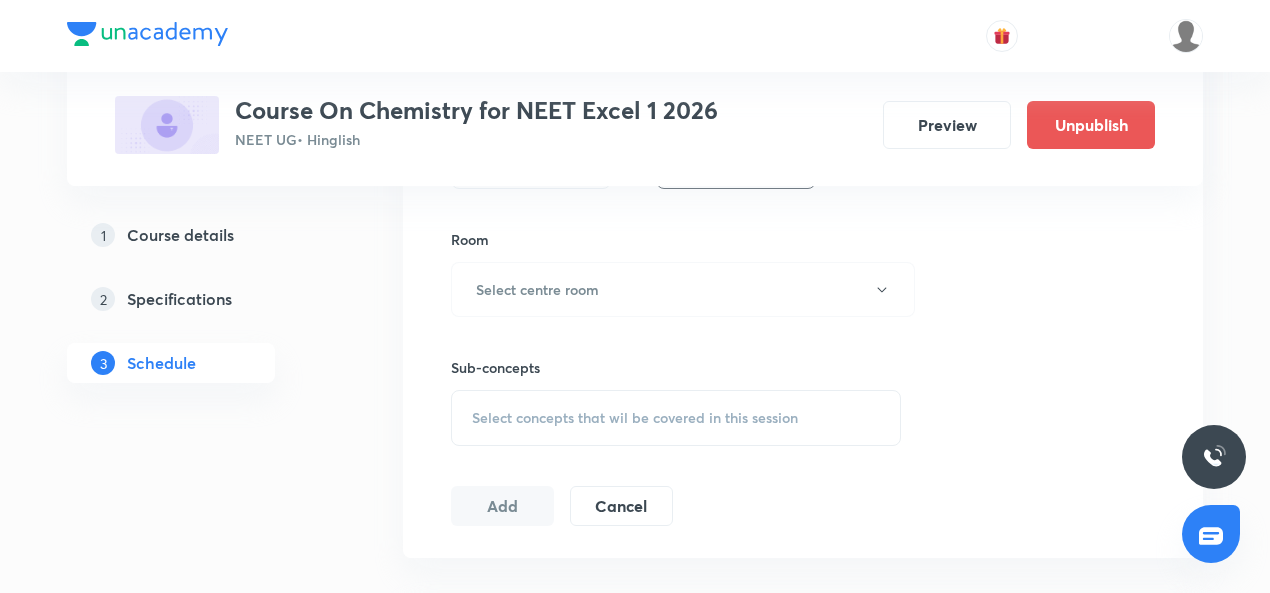 scroll, scrollTop: 866, scrollLeft: 0, axis: vertical 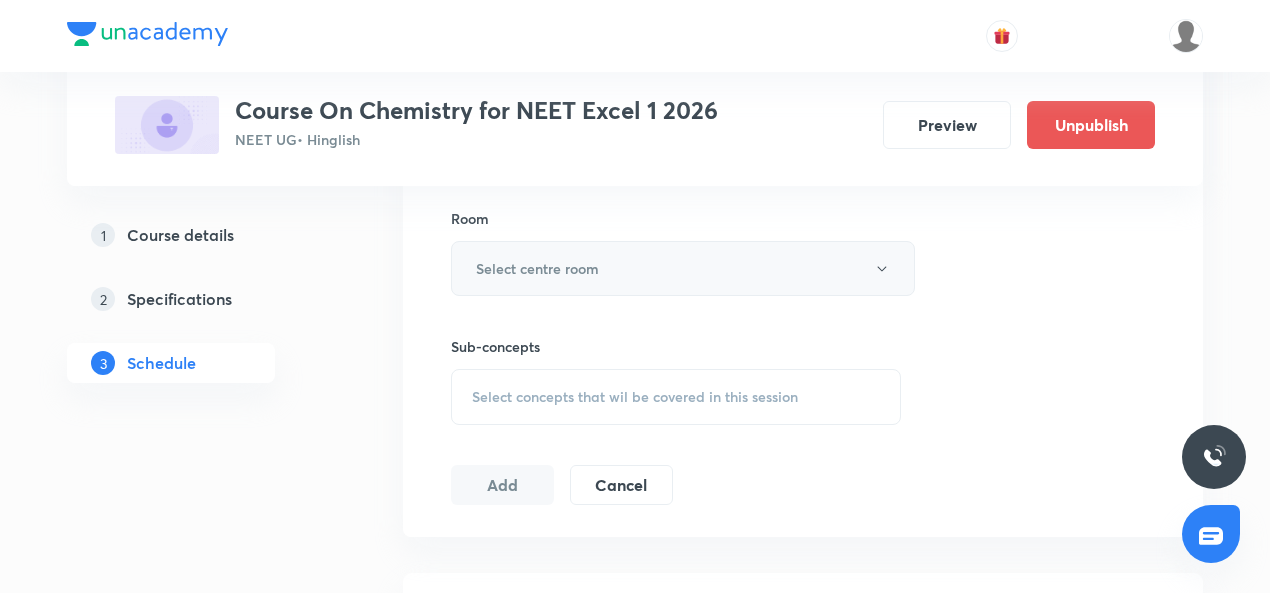 type on "90" 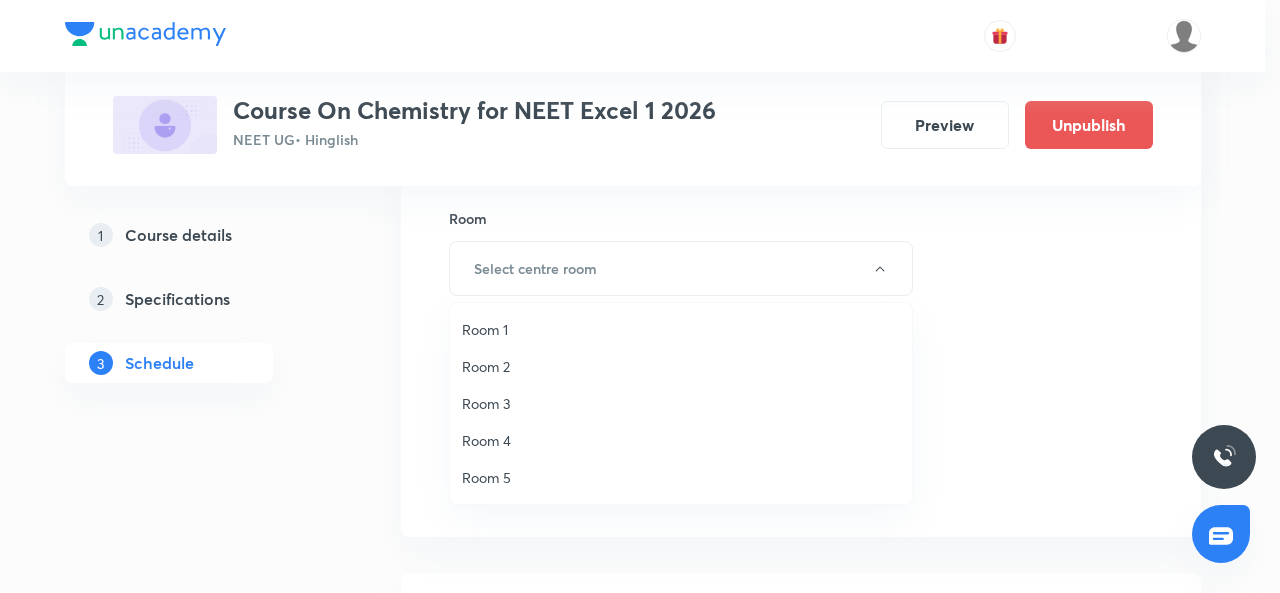 click on "Room 3" at bounding box center (681, 403) 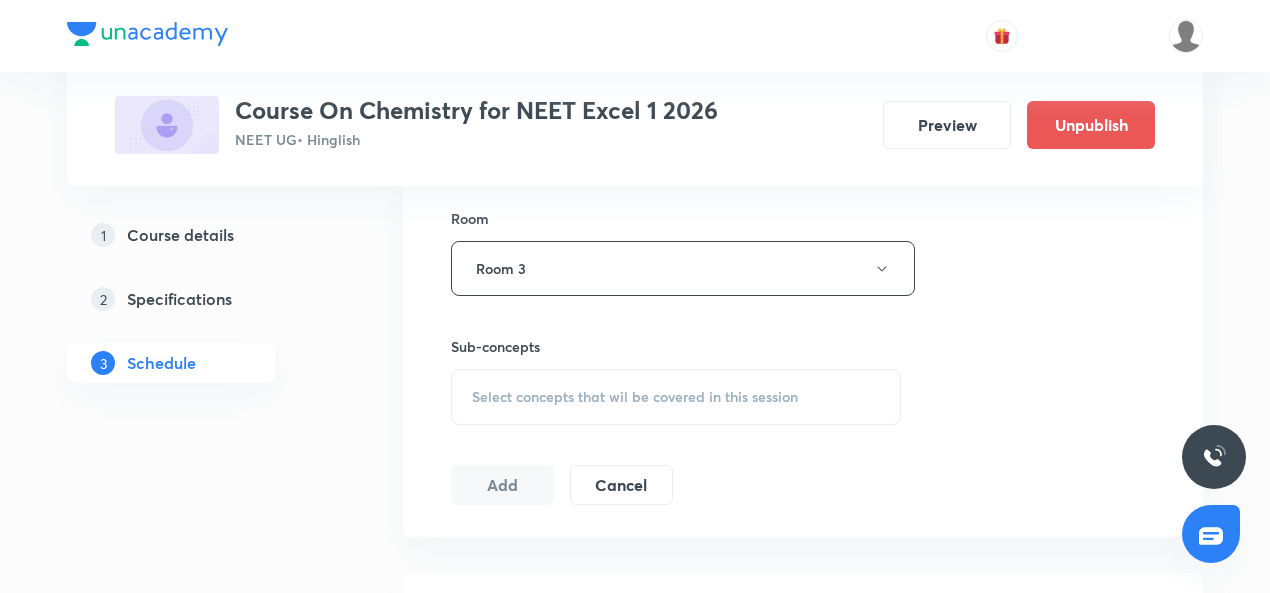 click on "Sub-concepts Select concepts that wil be covered in this session" at bounding box center [676, 360] 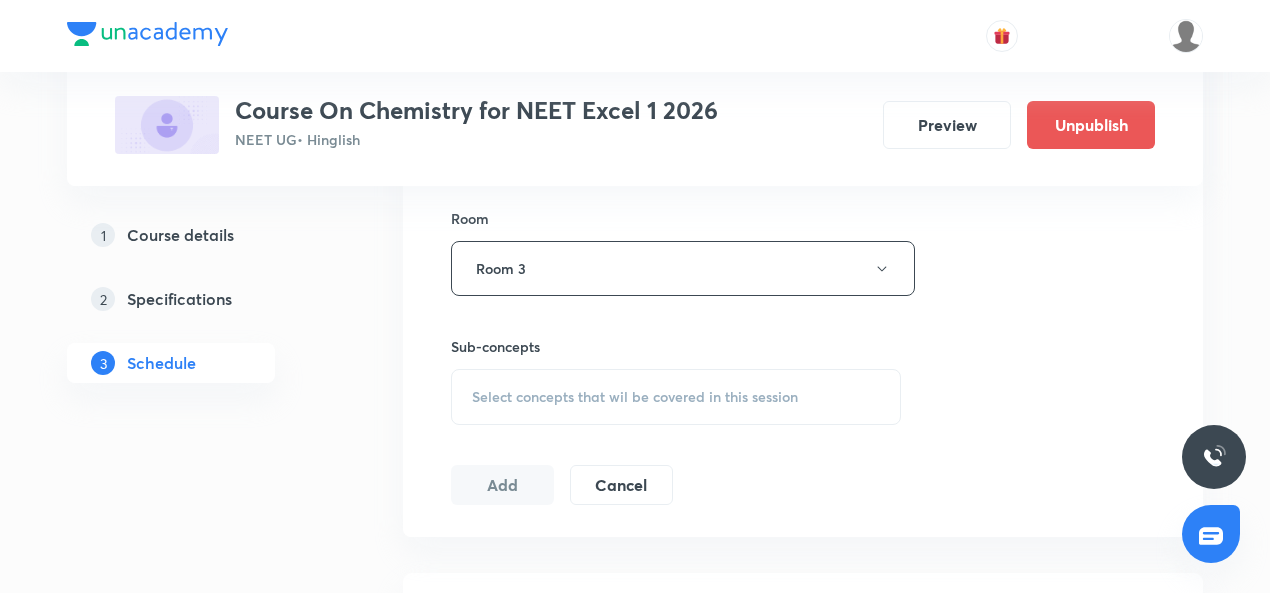 click on "Select concepts that wil be covered in this session" at bounding box center (635, 397) 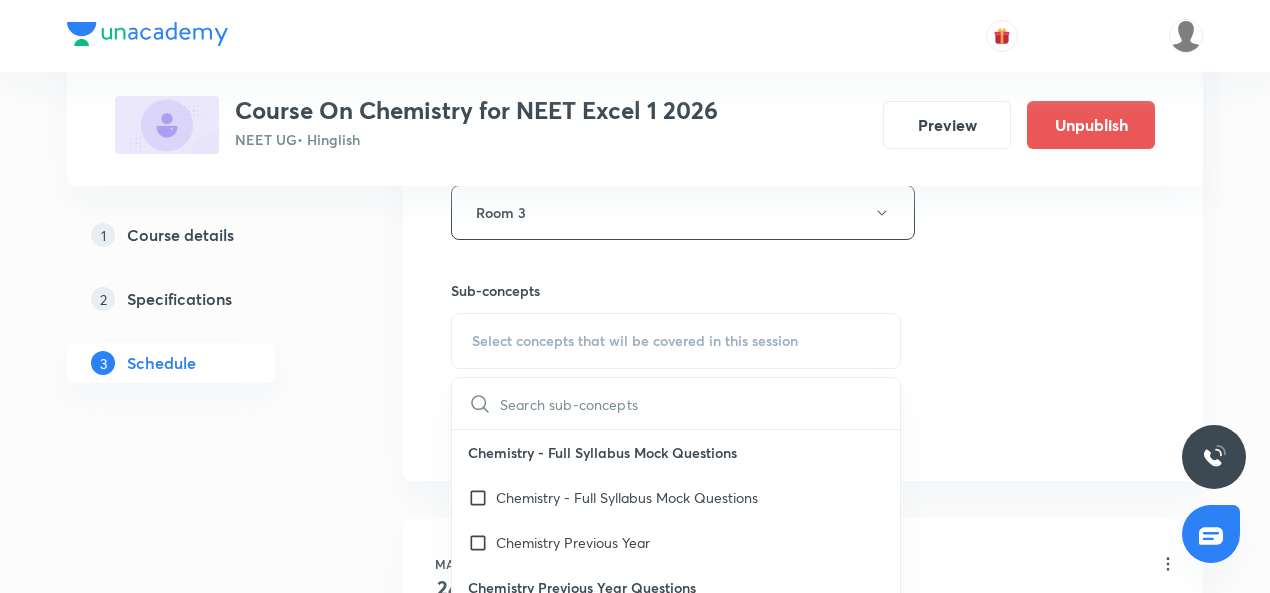scroll, scrollTop: 923, scrollLeft: 0, axis: vertical 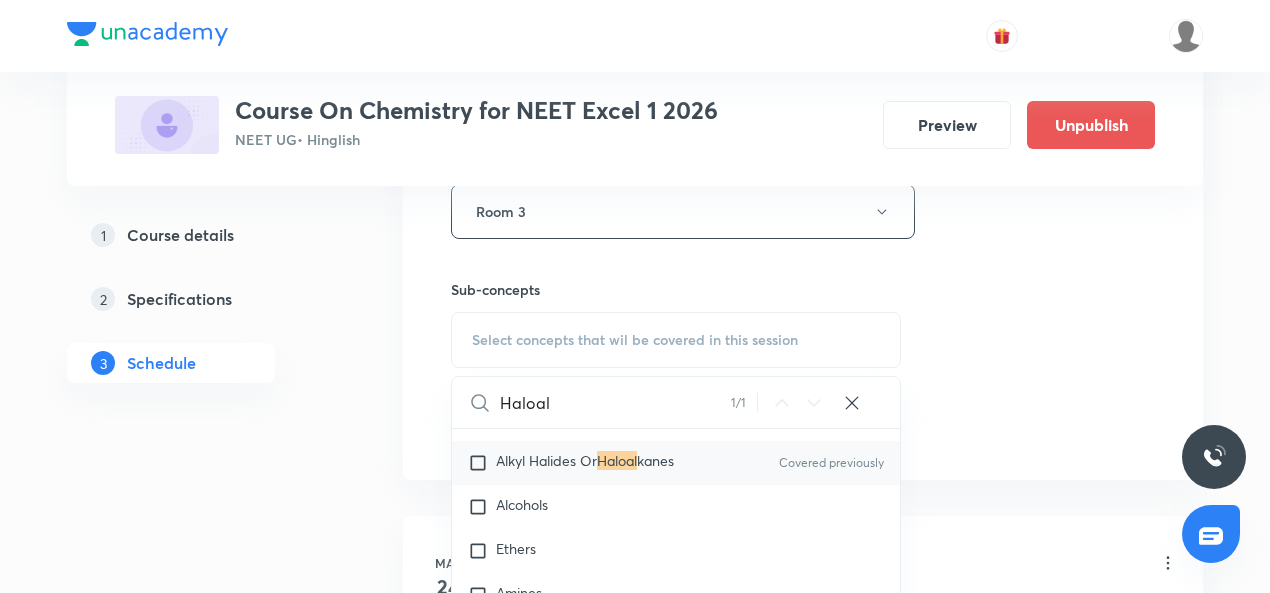 type on "Haloal" 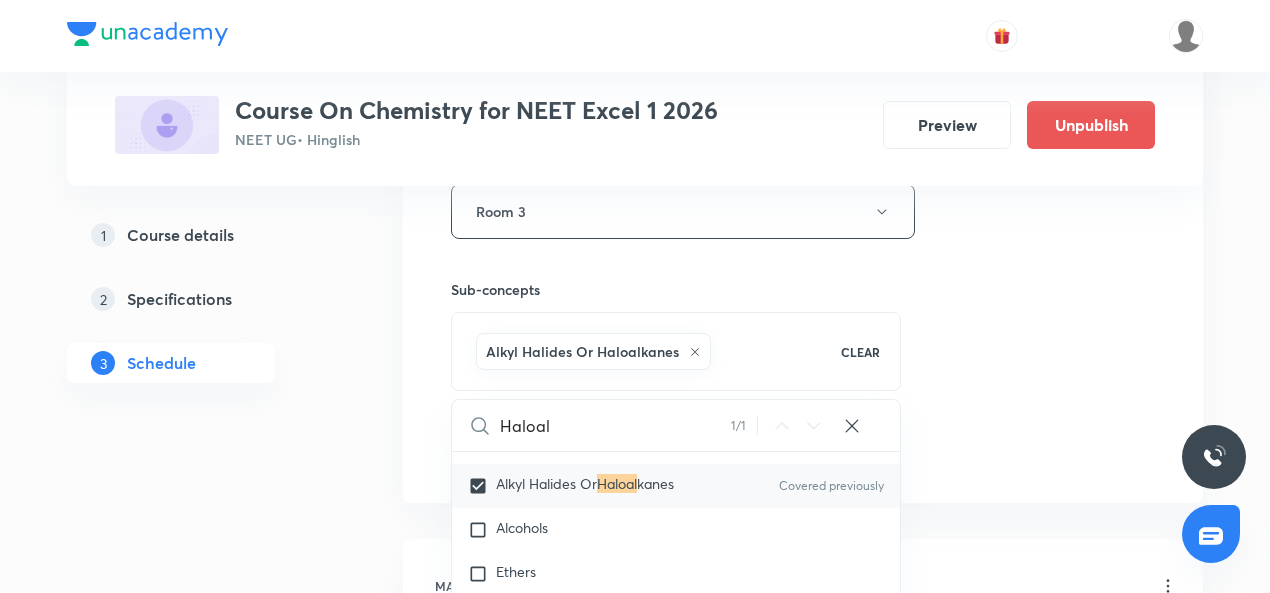 click on "1 Course details 2 Specifications 3 Schedule" at bounding box center [203, 3761] 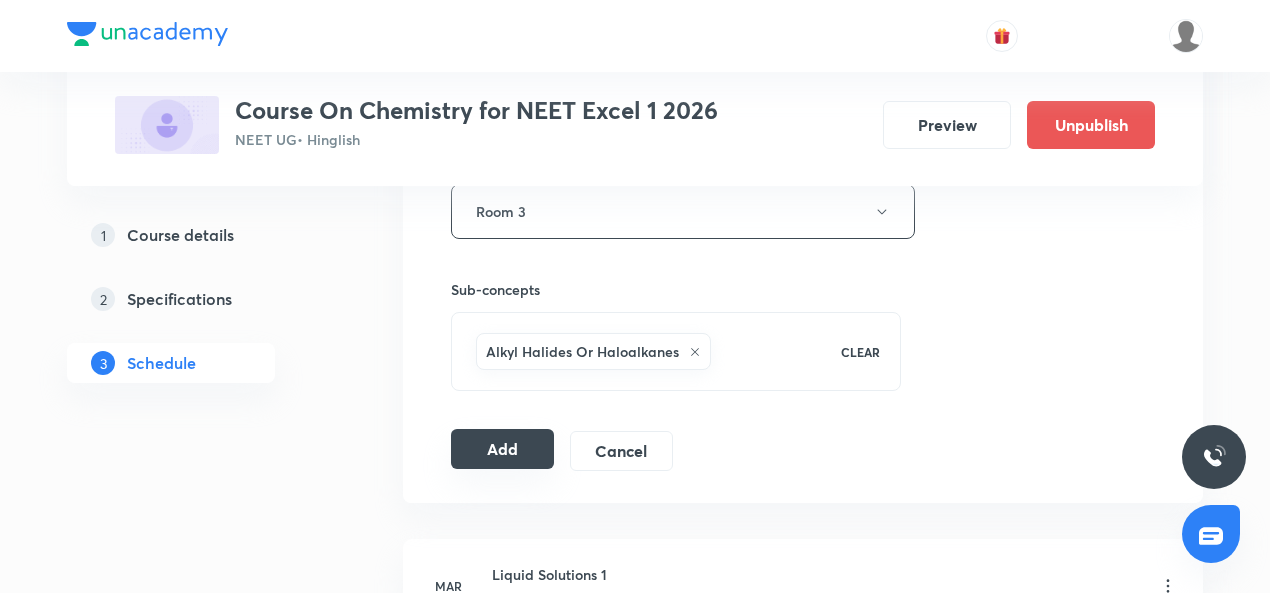 click on "Add" at bounding box center [502, 449] 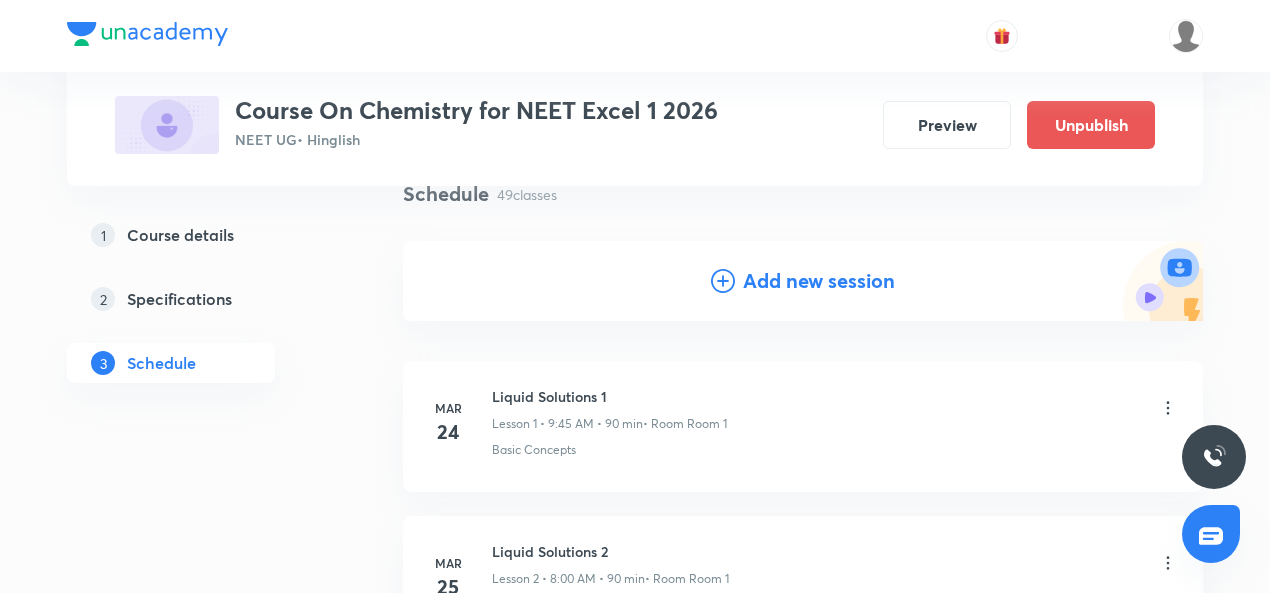 scroll, scrollTop: 0, scrollLeft: 0, axis: both 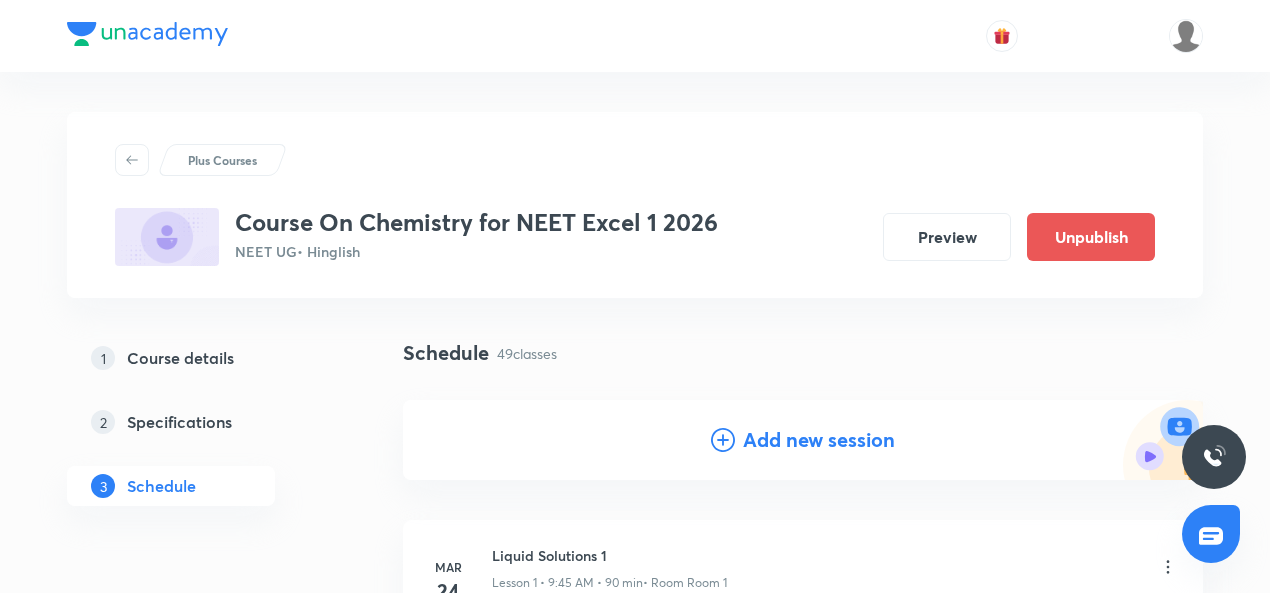 click 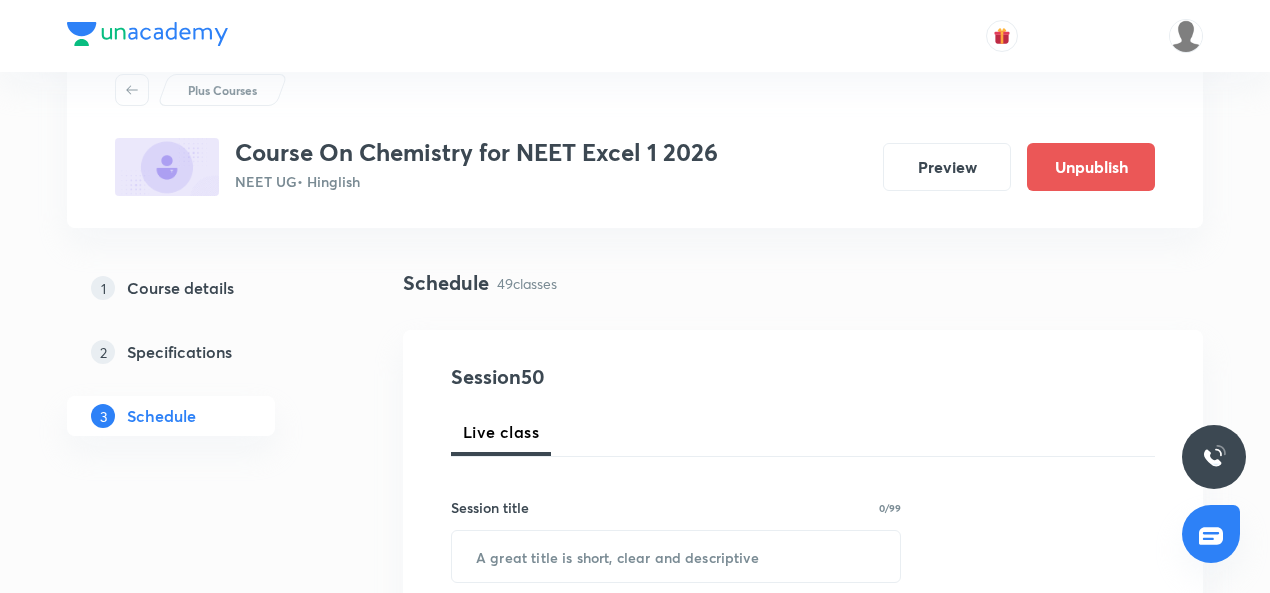 scroll, scrollTop: 186, scrollLeft: 0, axis: vertical 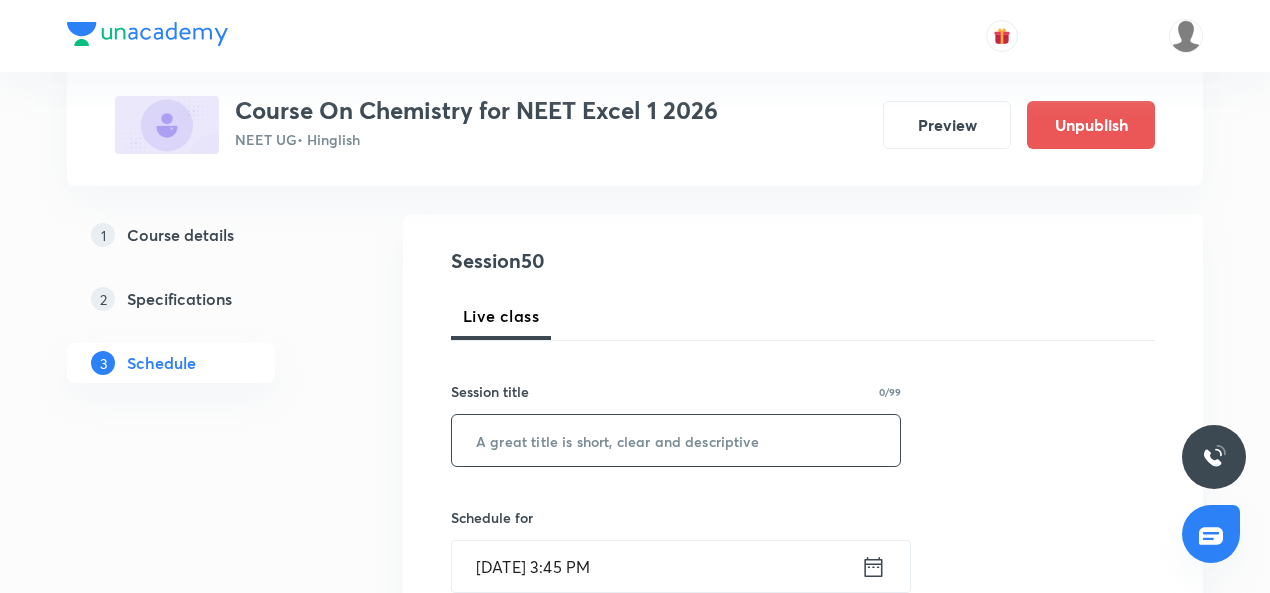 click at bounding box center [676, 440] 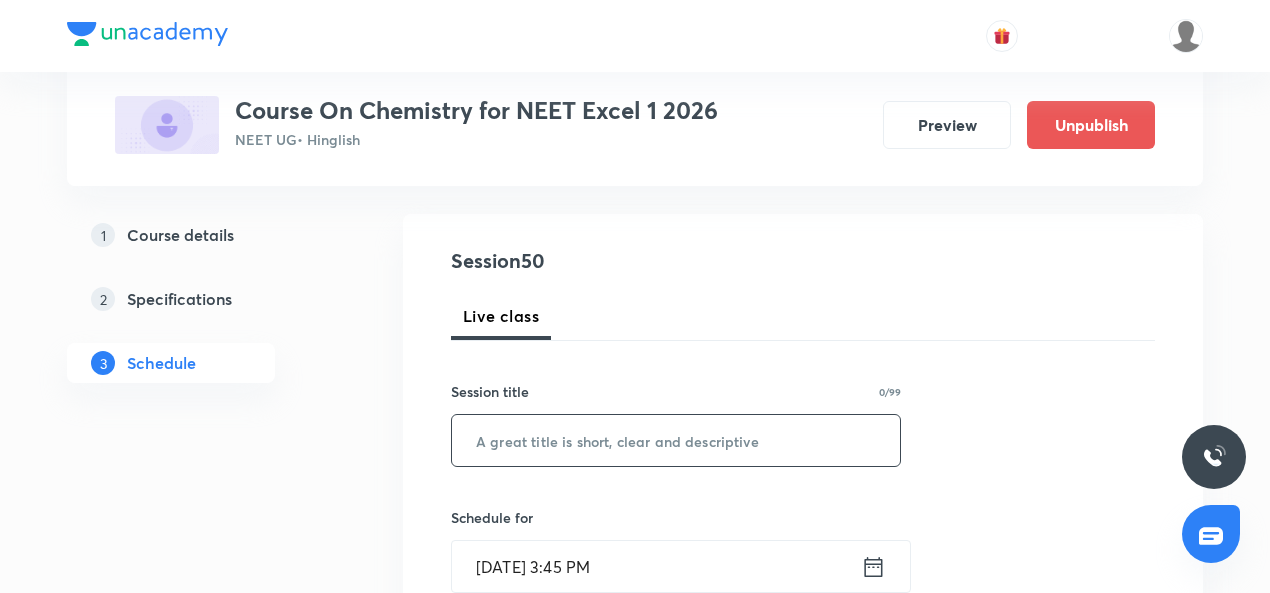 paste on "Haloalkanes and Haloarenes" 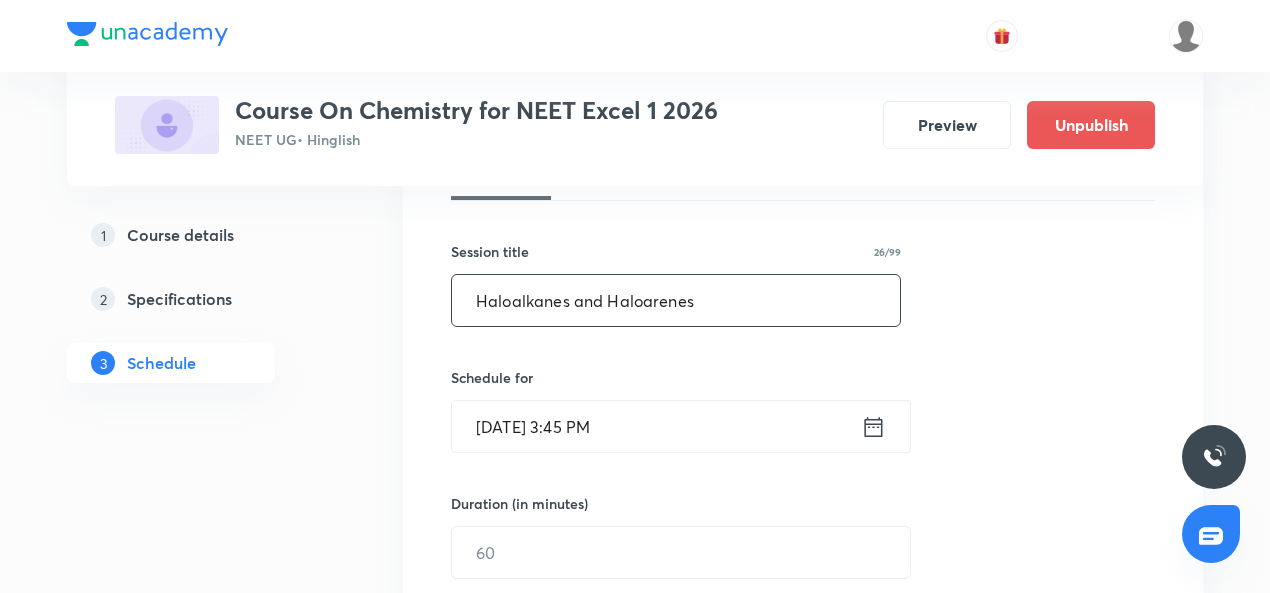 scroll, scrollTop: 330, scrollLeft: 0, axis: vertical 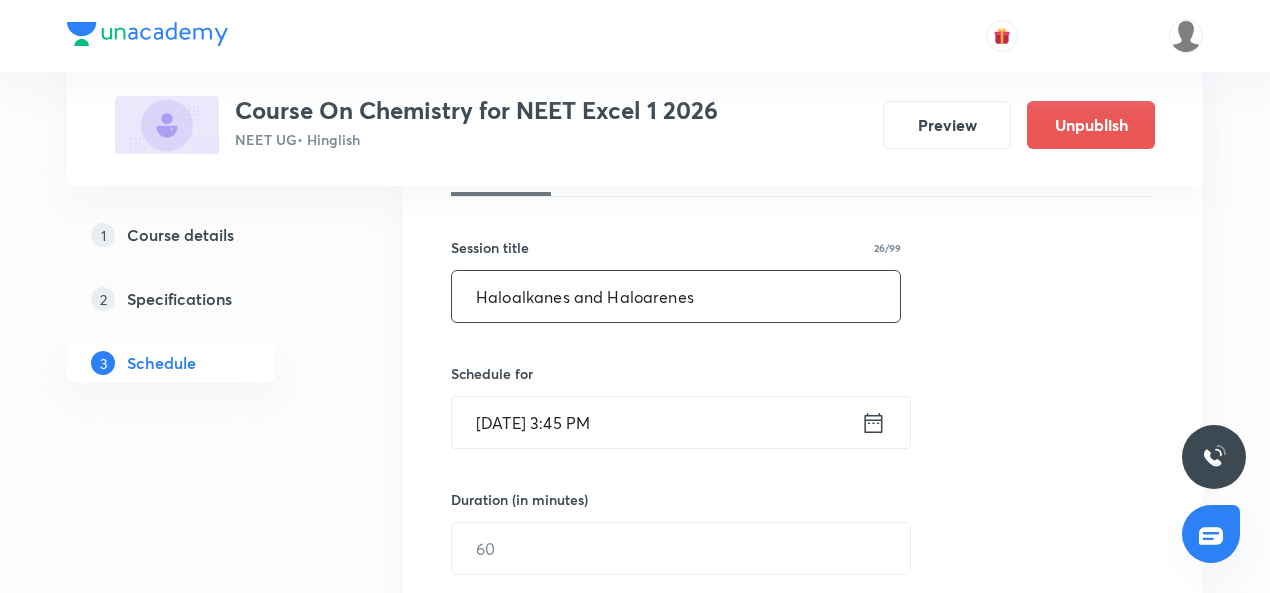 type on "Haloalkanes and Haloarenes" 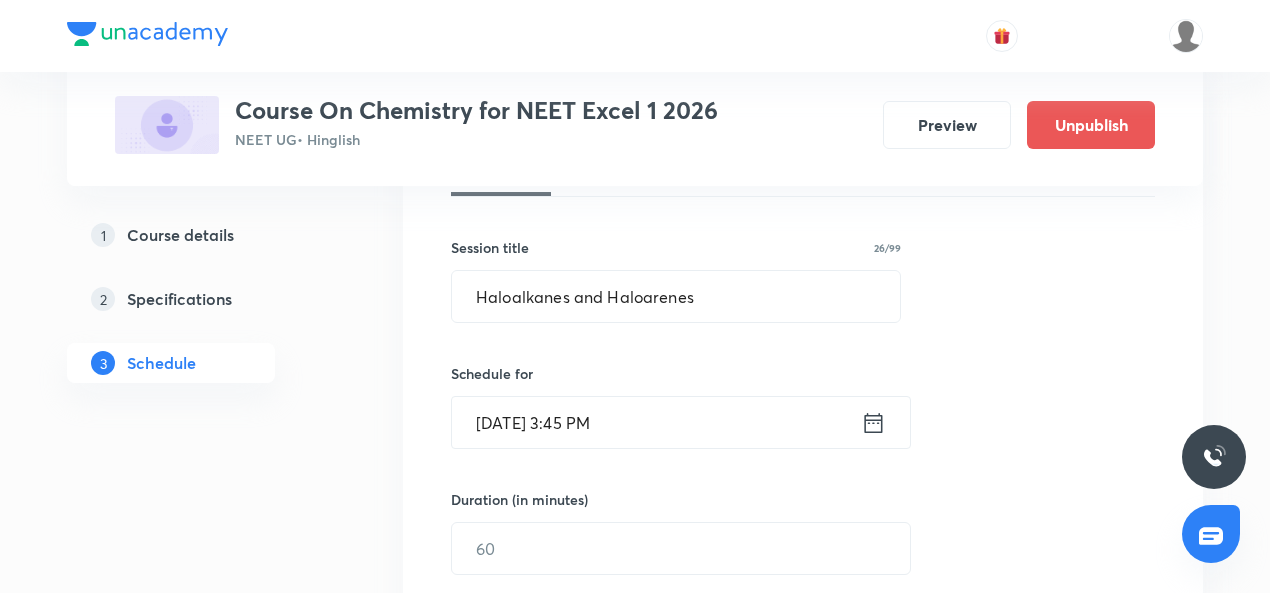 click 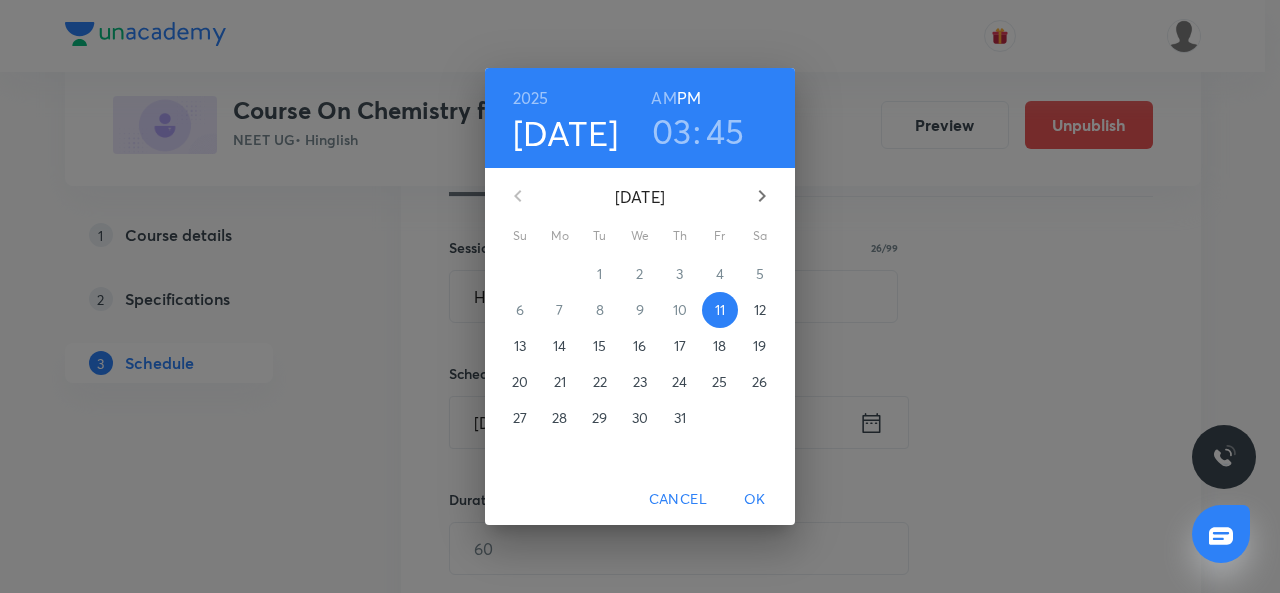 click on "18" at bounding box center [719, 346] 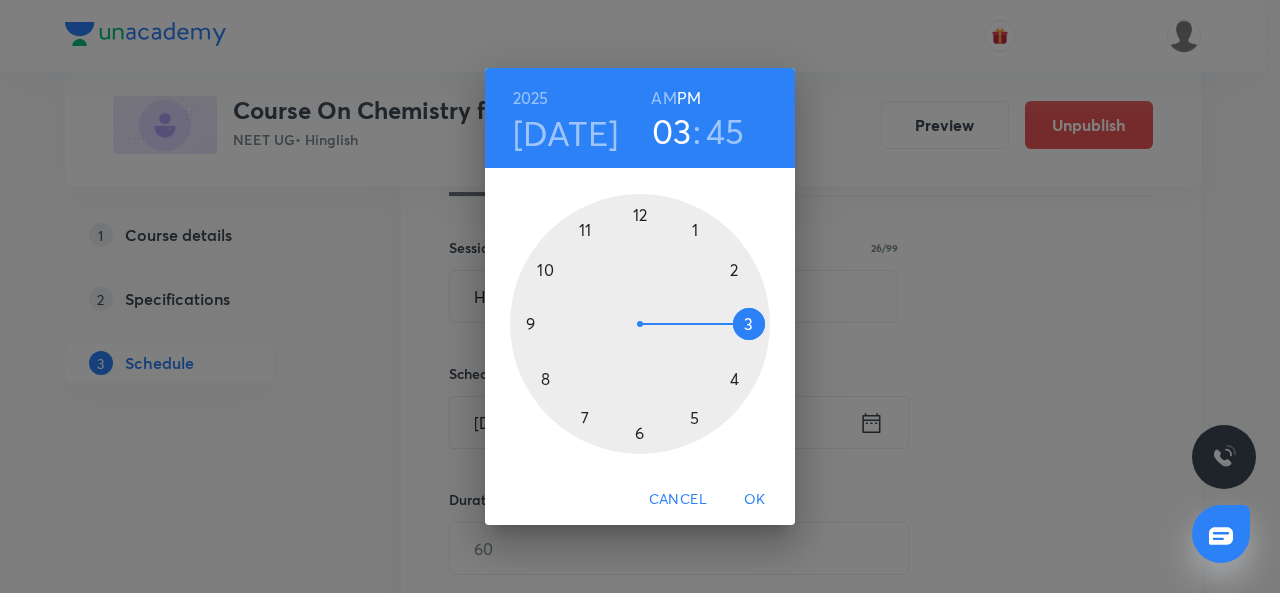 click at bounding box center (640, 324) 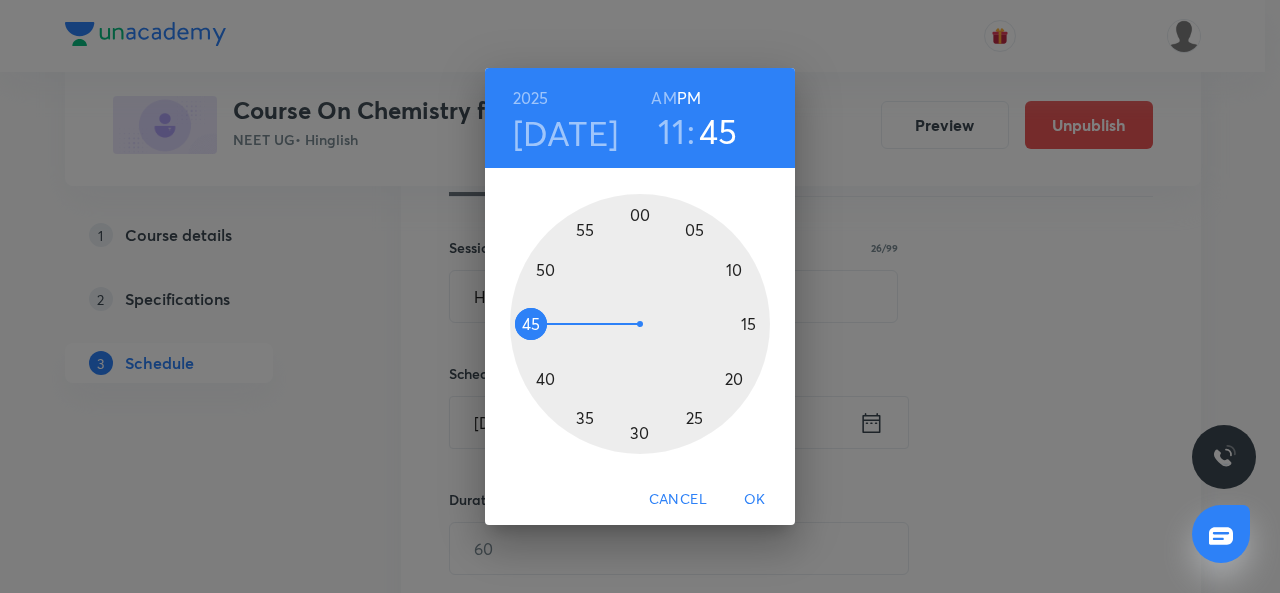click on "AM" at bounding box center (663, 98) 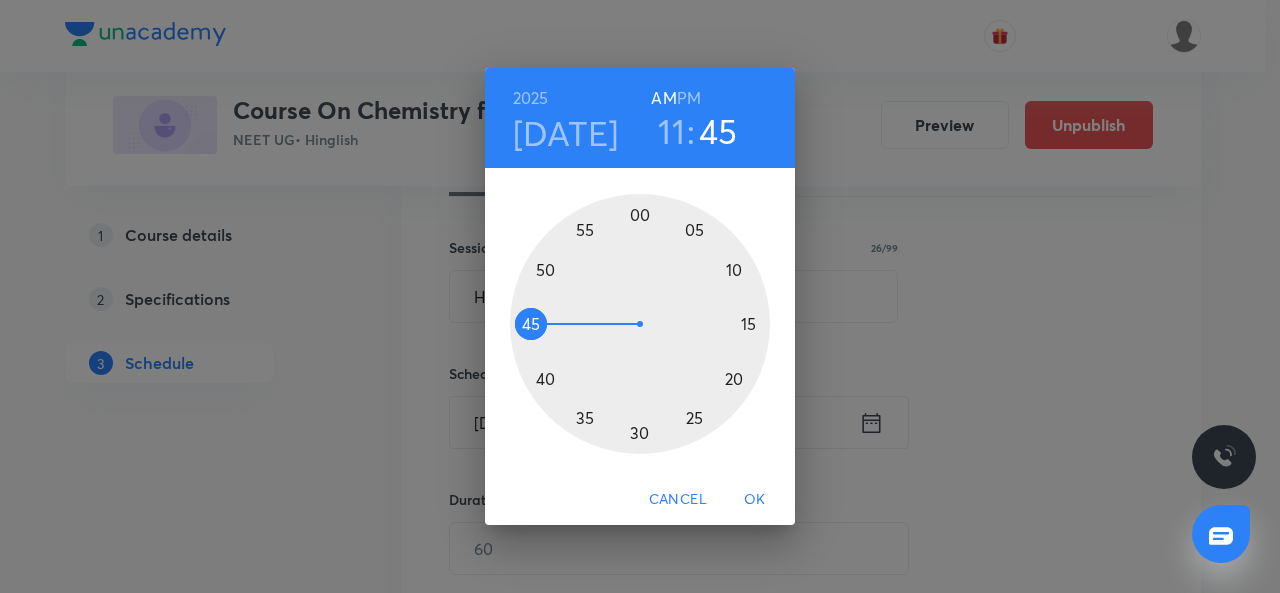 click at bounding box center (640, 324) 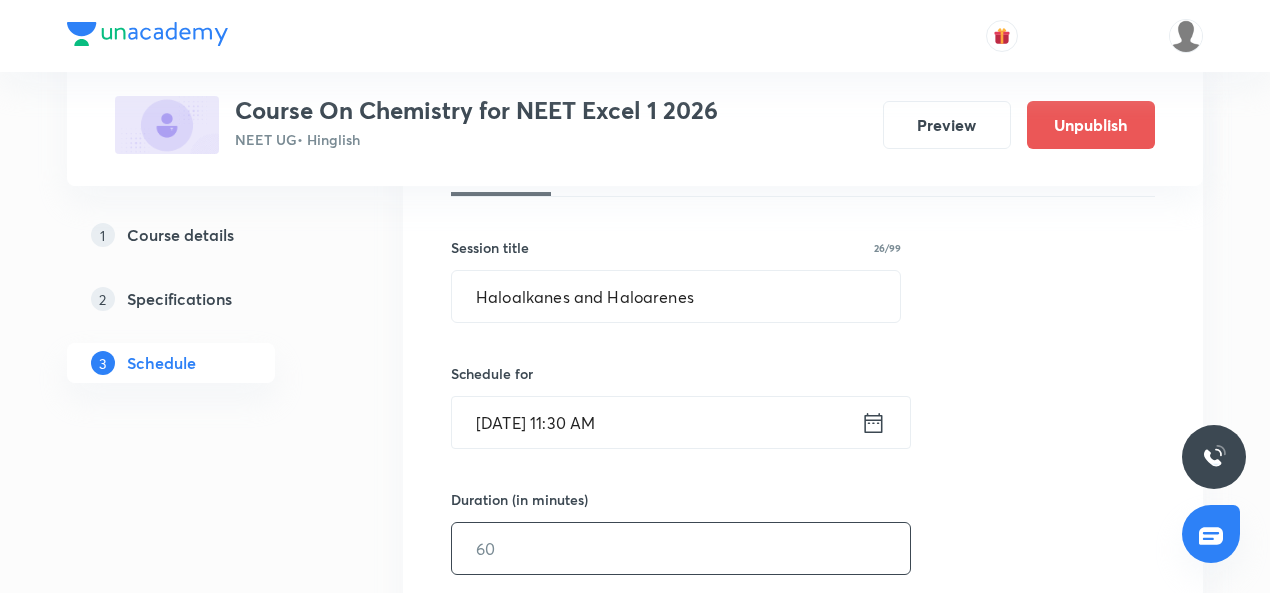 click at bounding box center (681, 548) 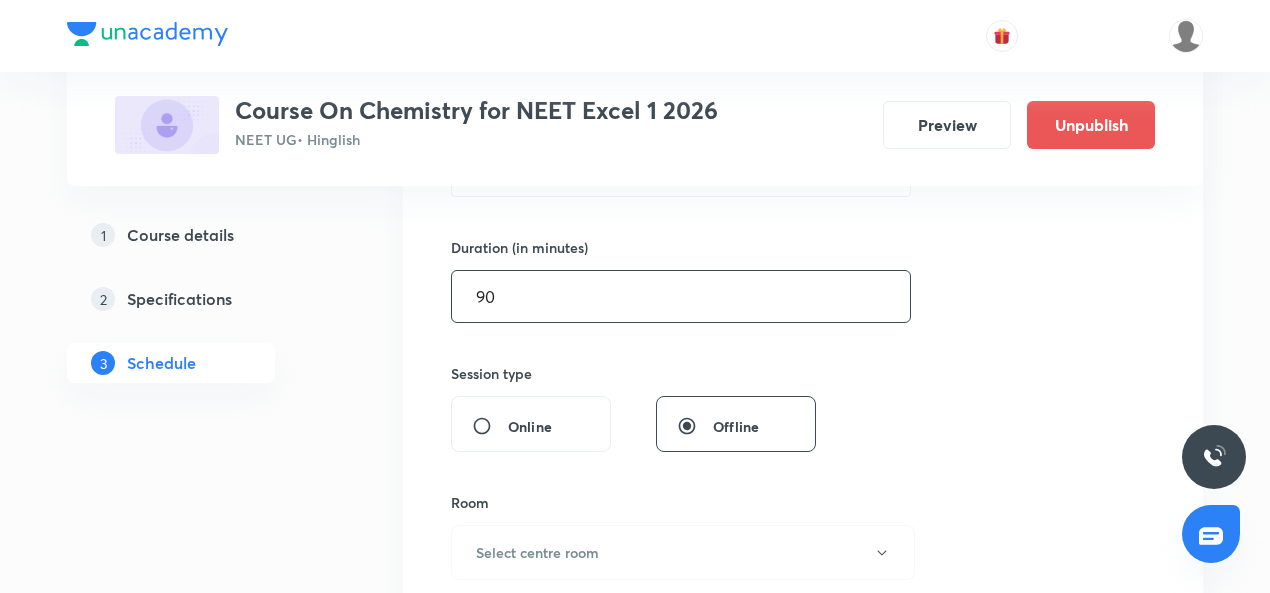 scroll, scrollTop: 583, scrollLeft: 0, axis: vertical 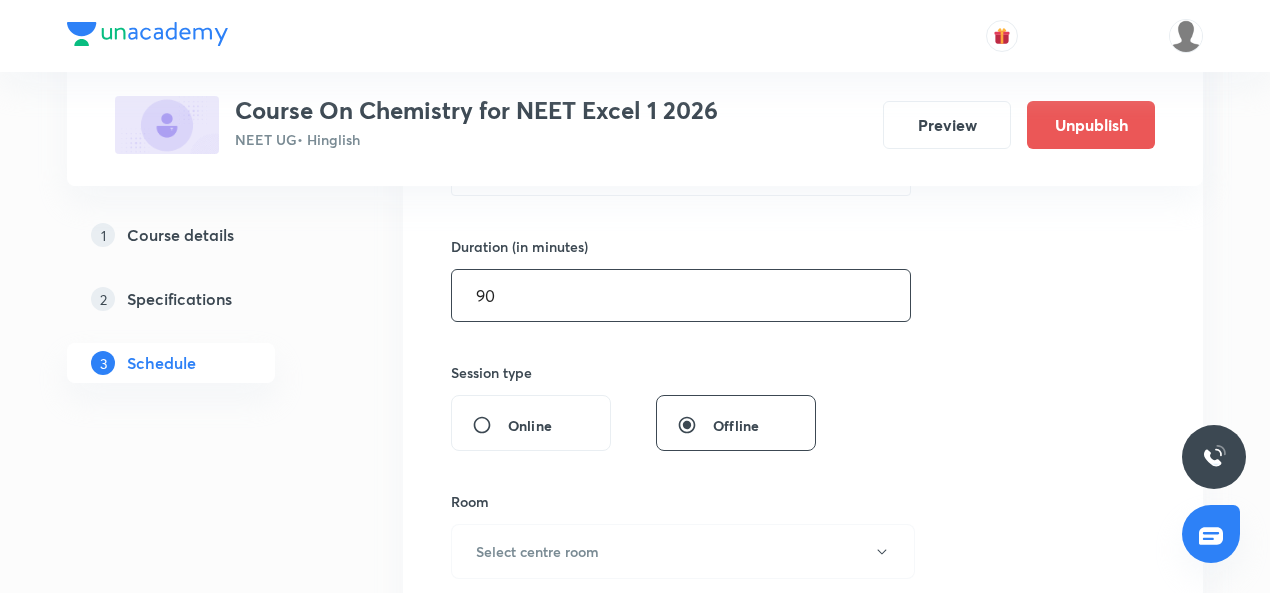 type on "90" 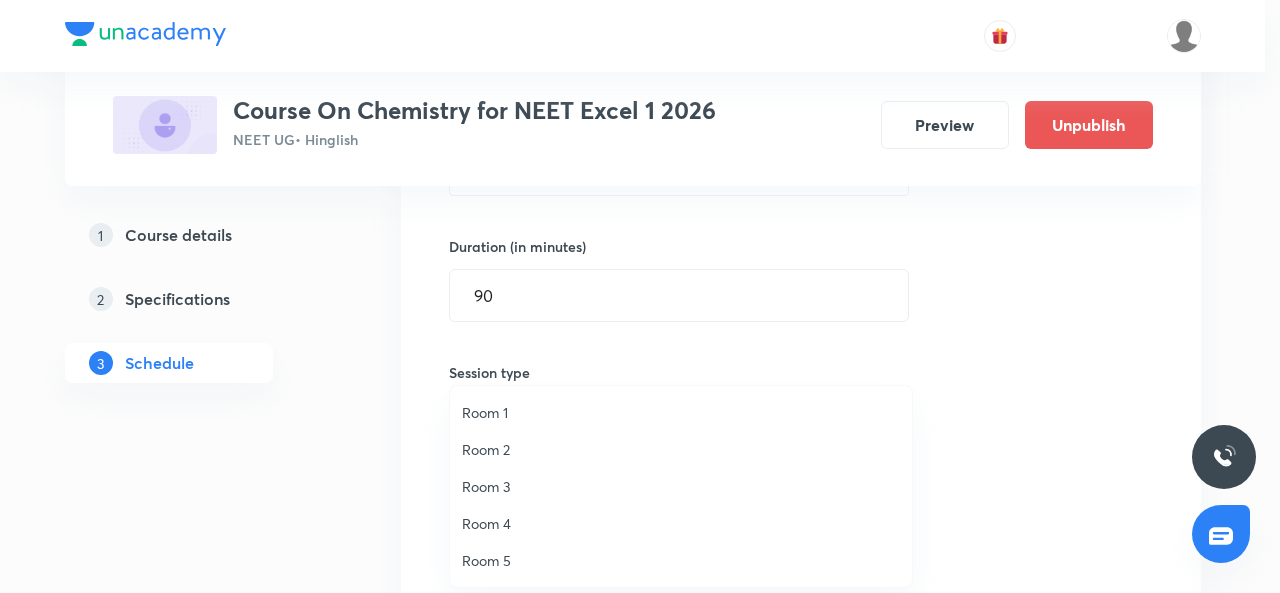 click on "Room 4" at bounding box center (681, 523) 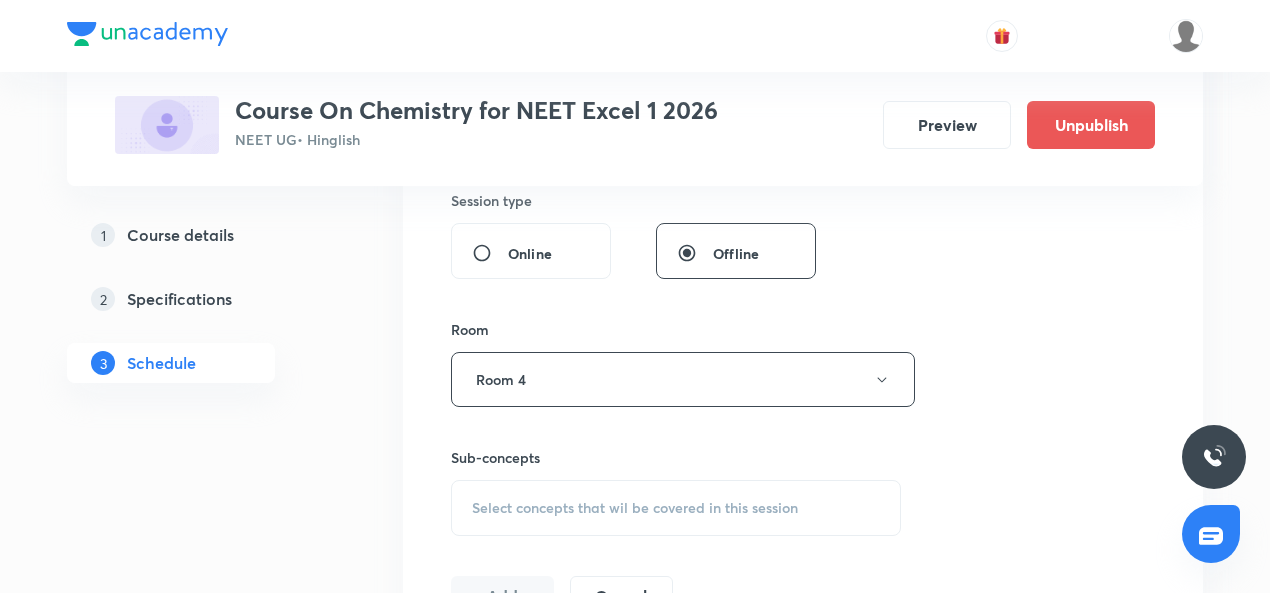 scroll, scrollTop: 760, scrollLeft: 0, axis: vertical 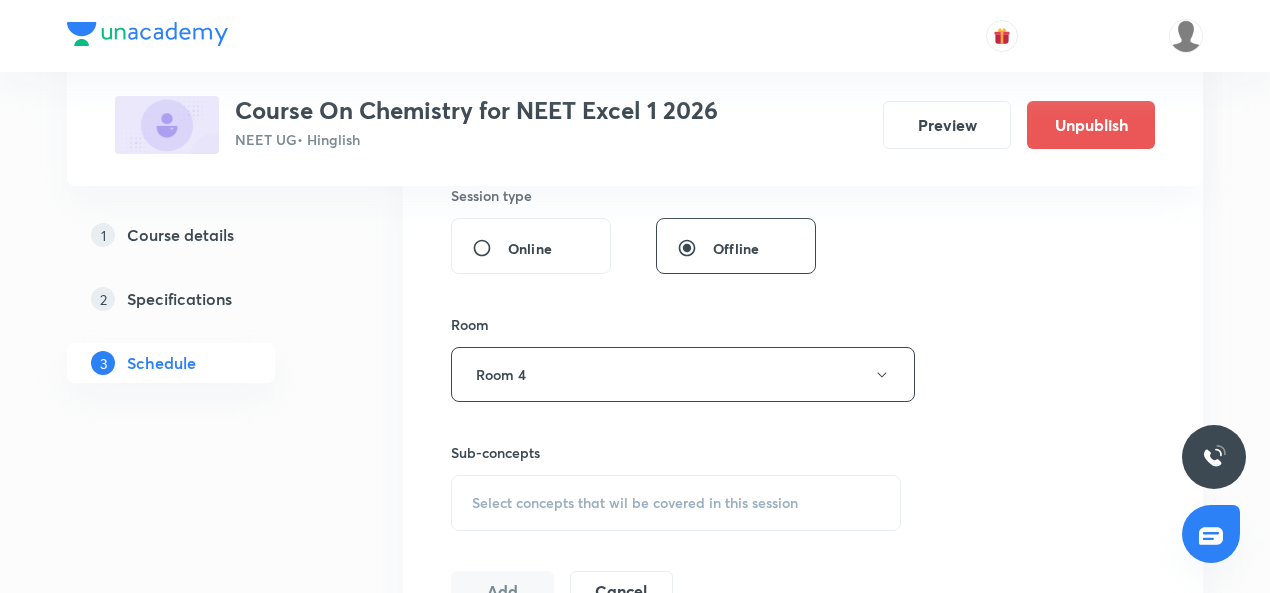 click on "Select concepts that wil be covered in this session" at bounding box center [635, 503] 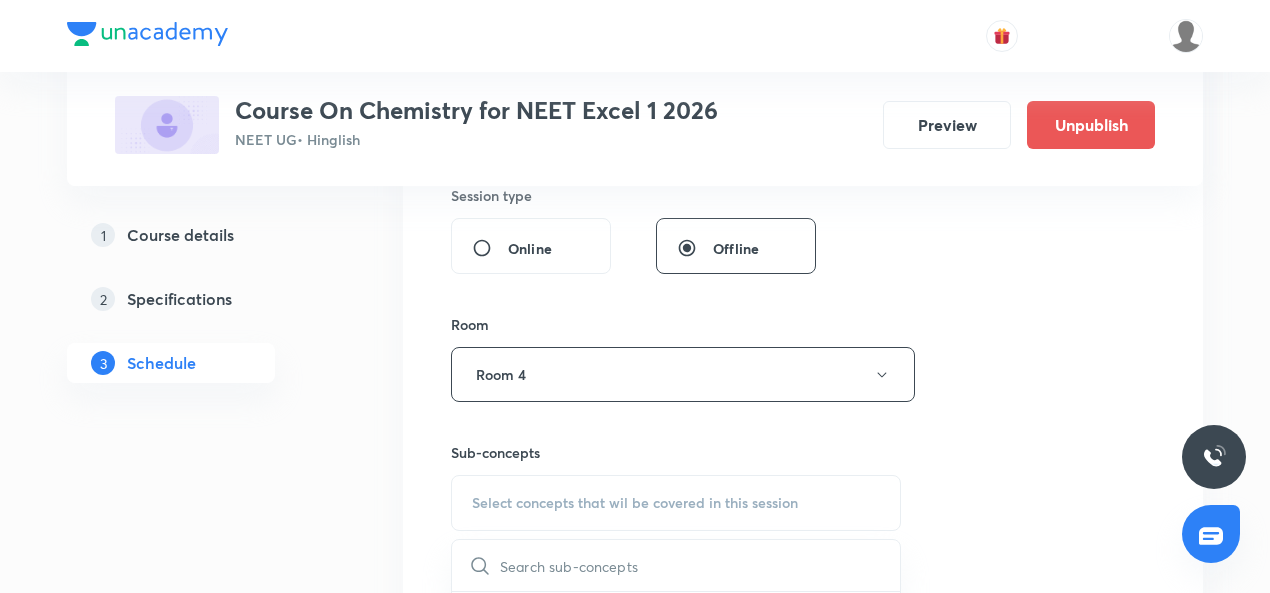 scroll, scrollTop: 873, scrollLeft: 0, axis: vertical 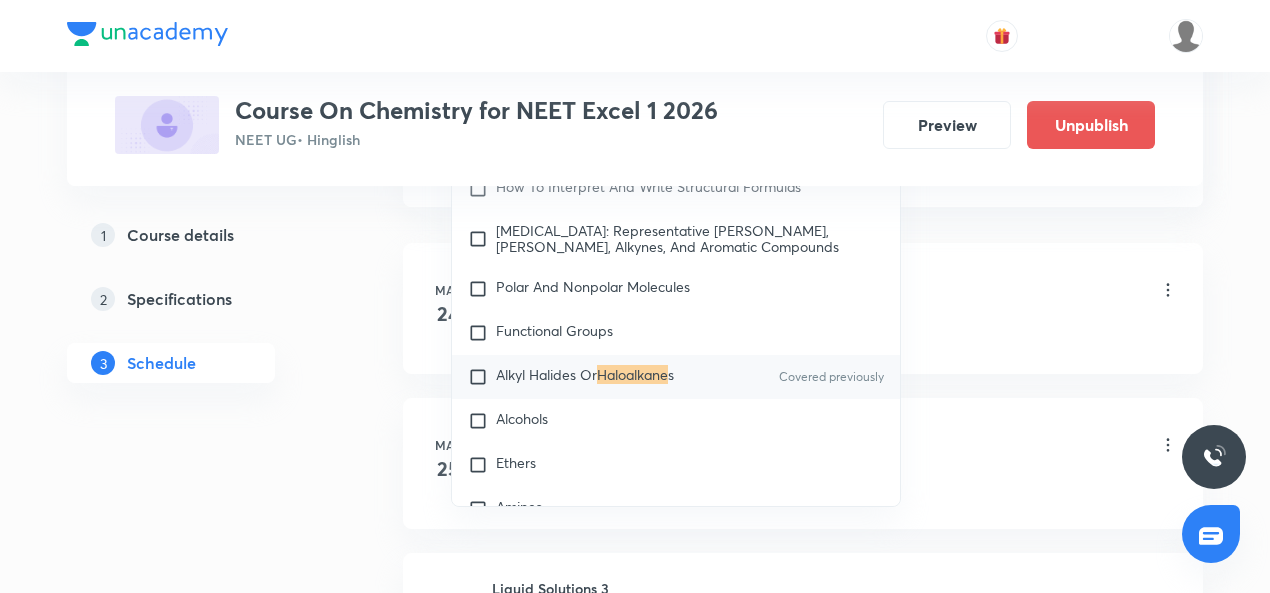 type on "haloalkane" 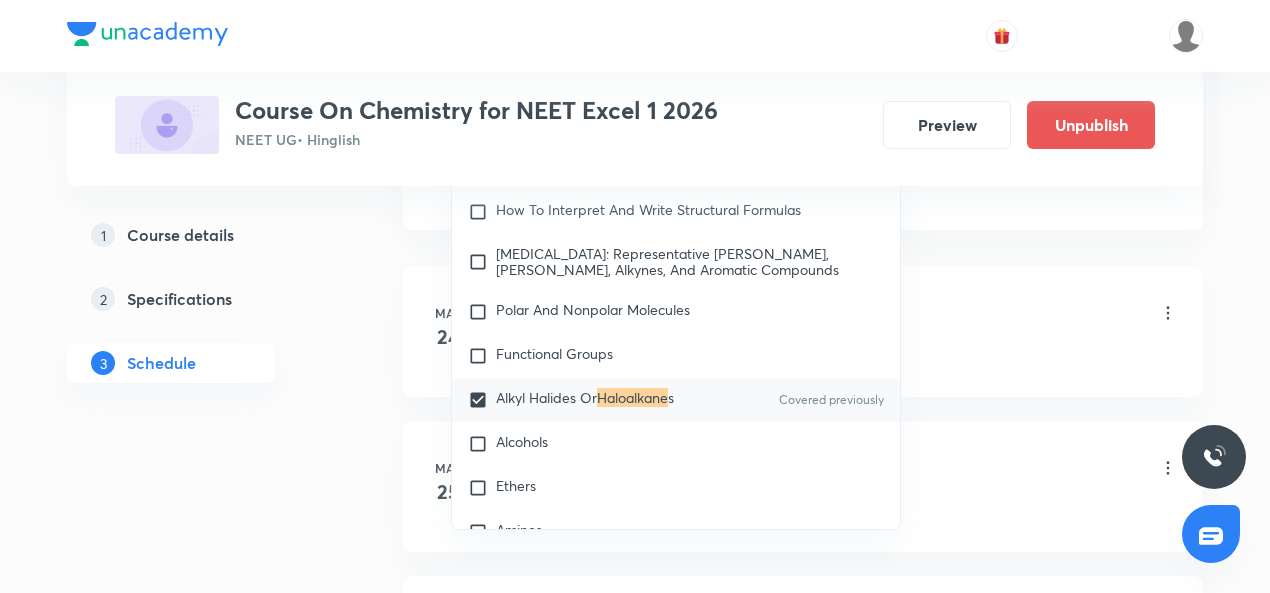 click on "1 Course details 2 Specifications 3 Schedule" at bounding box center [203, 311] 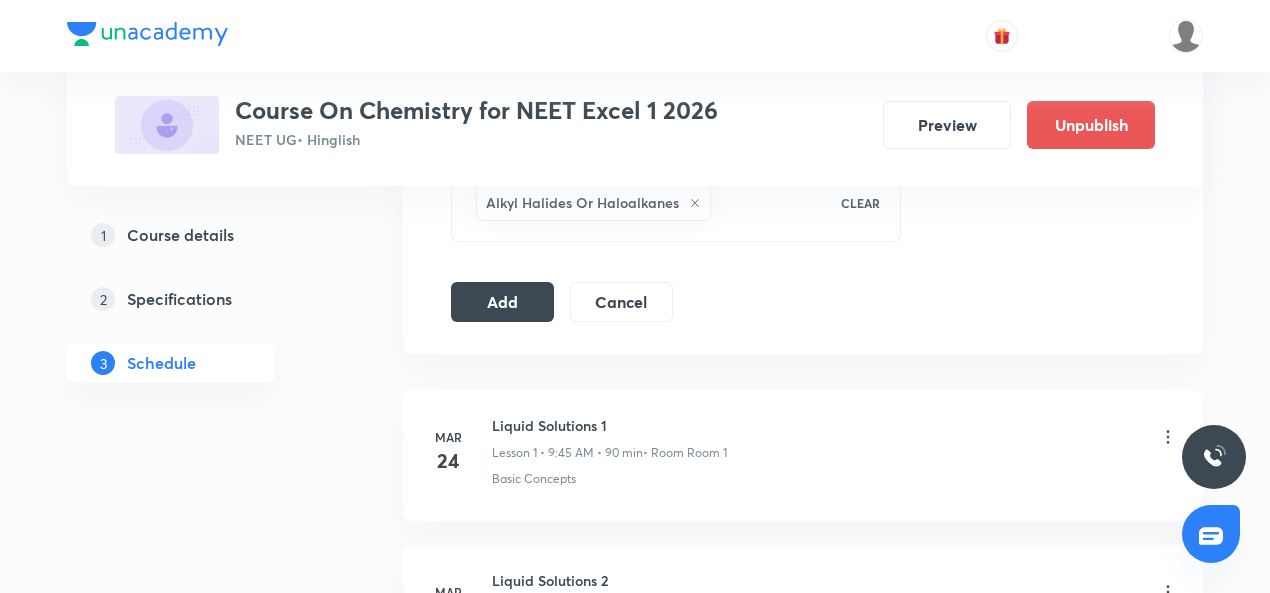 scroll, scrollTop: 1036, scrollLeft: 0, axis: vertical 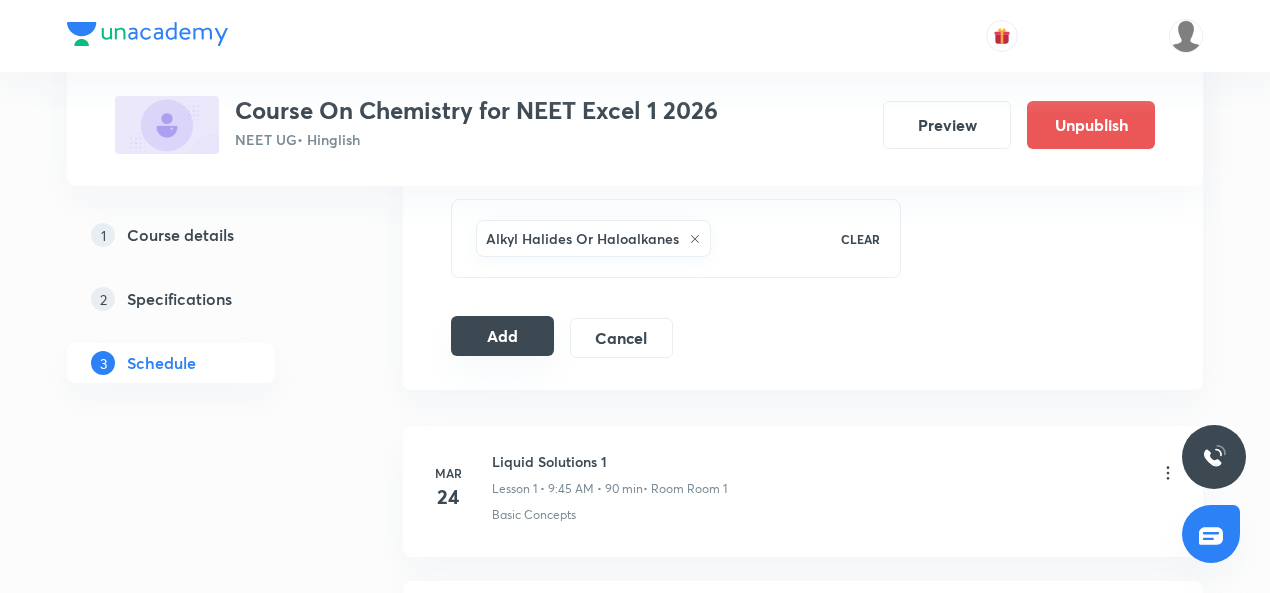 click on "Add" at bounding box center (502, 336) 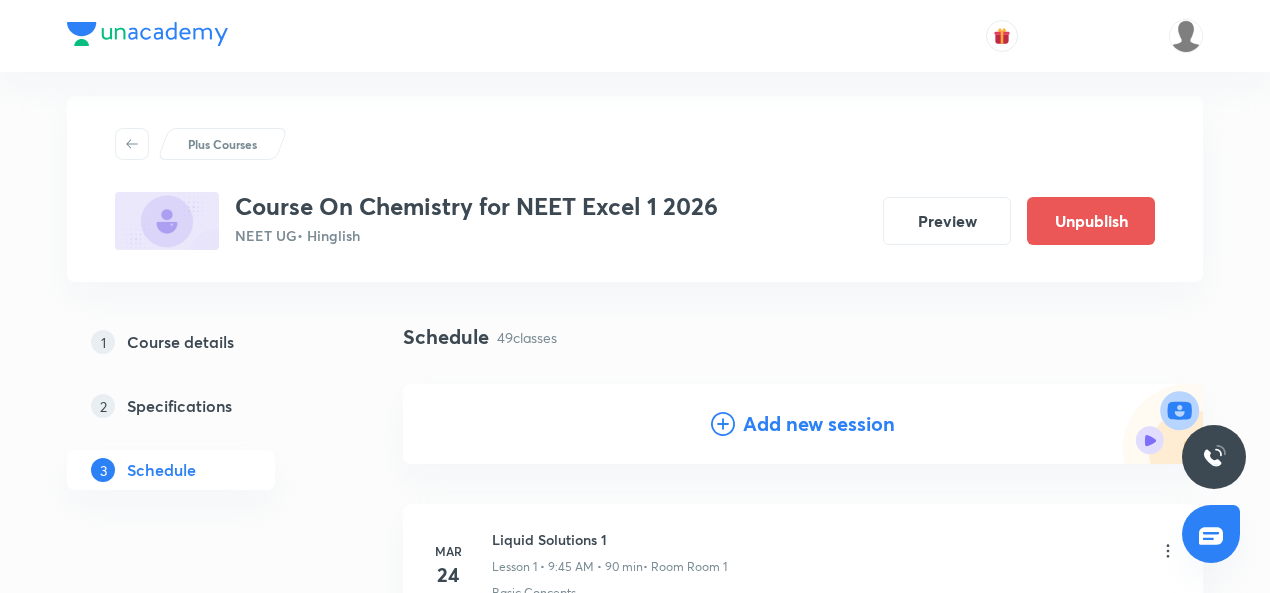 scroll, scrollTop: 0, scrollLeft: 0, axis: both 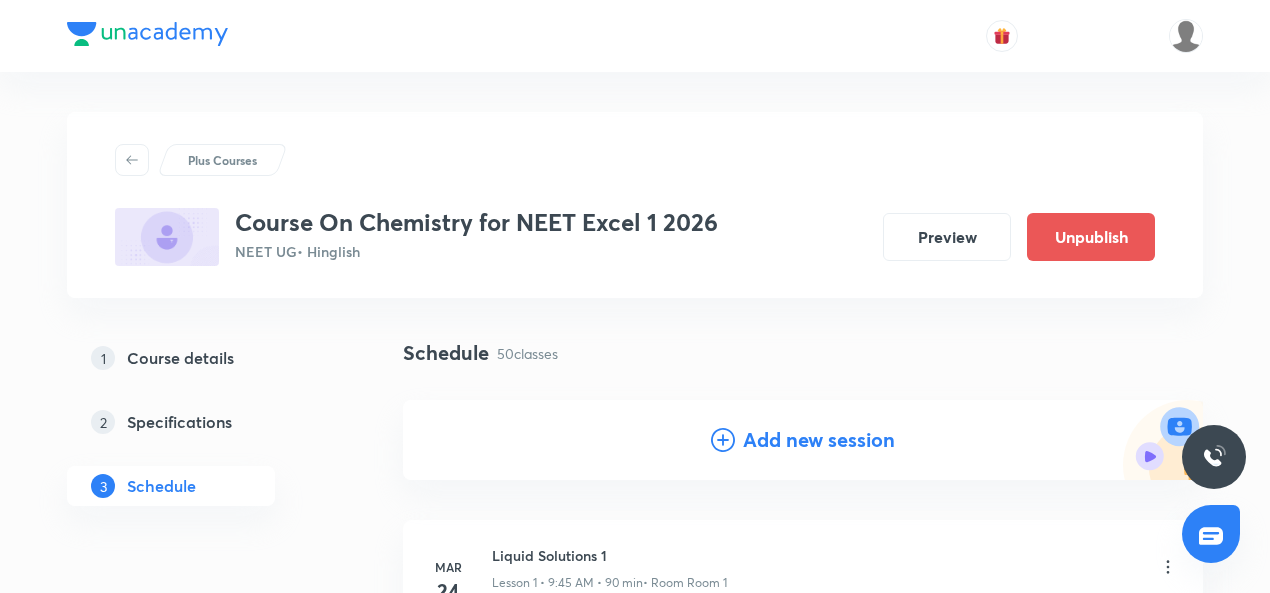 click 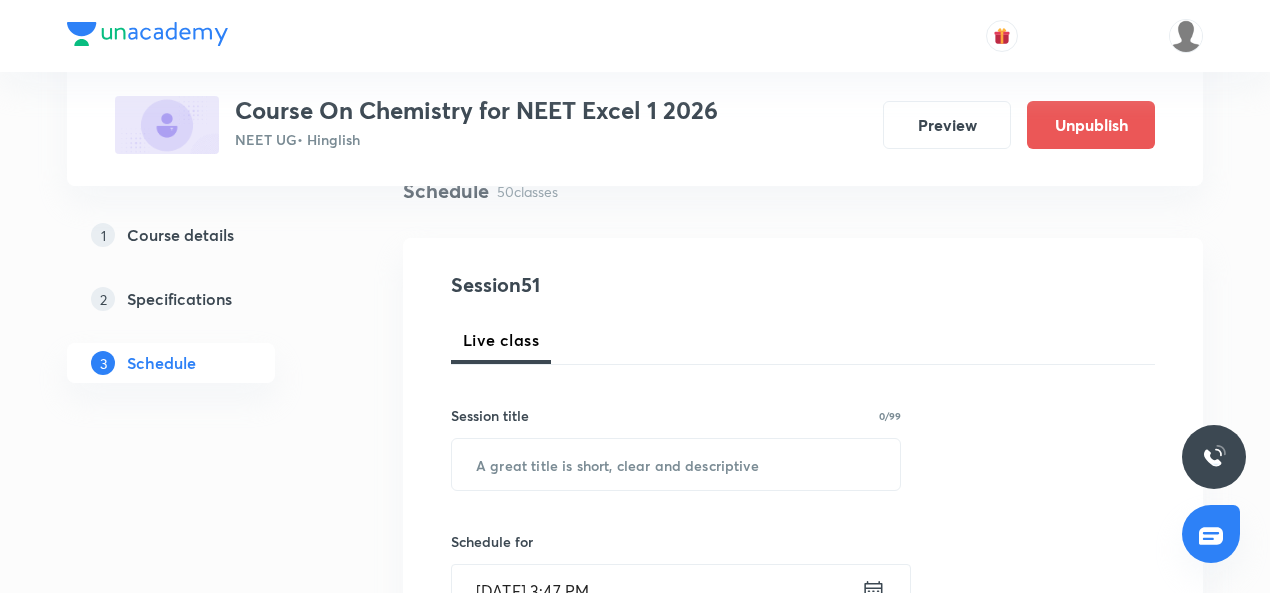 scroll, scrollTop: 163, scrollLeft: 0, axis: vertical 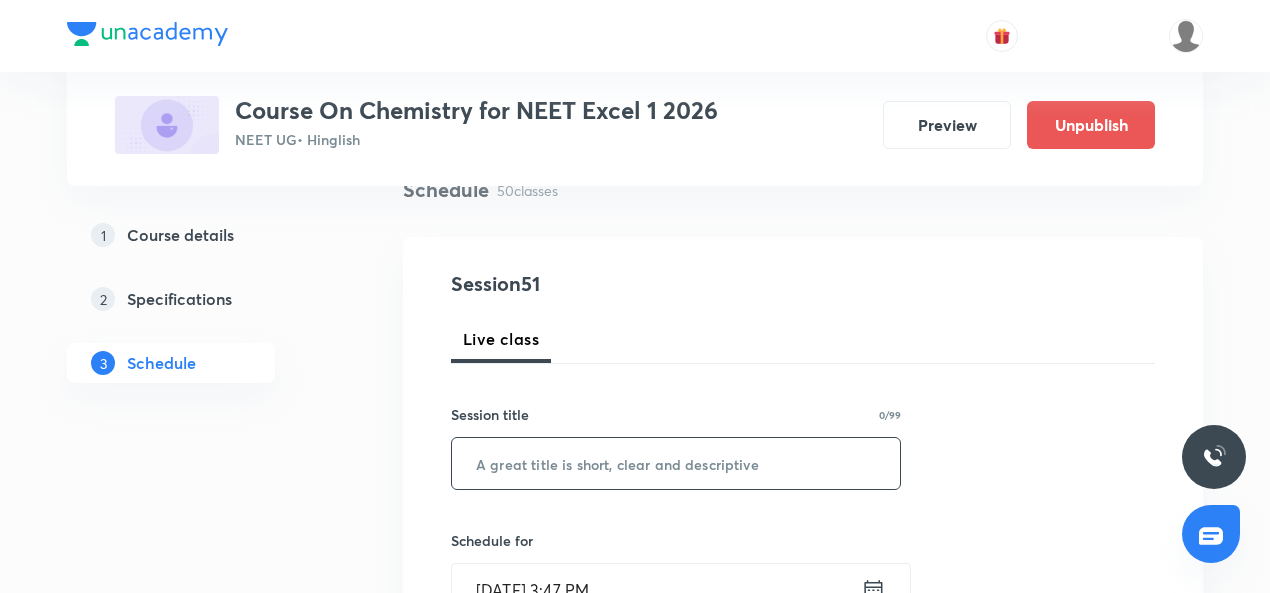 click at bounding box center [676, 463] 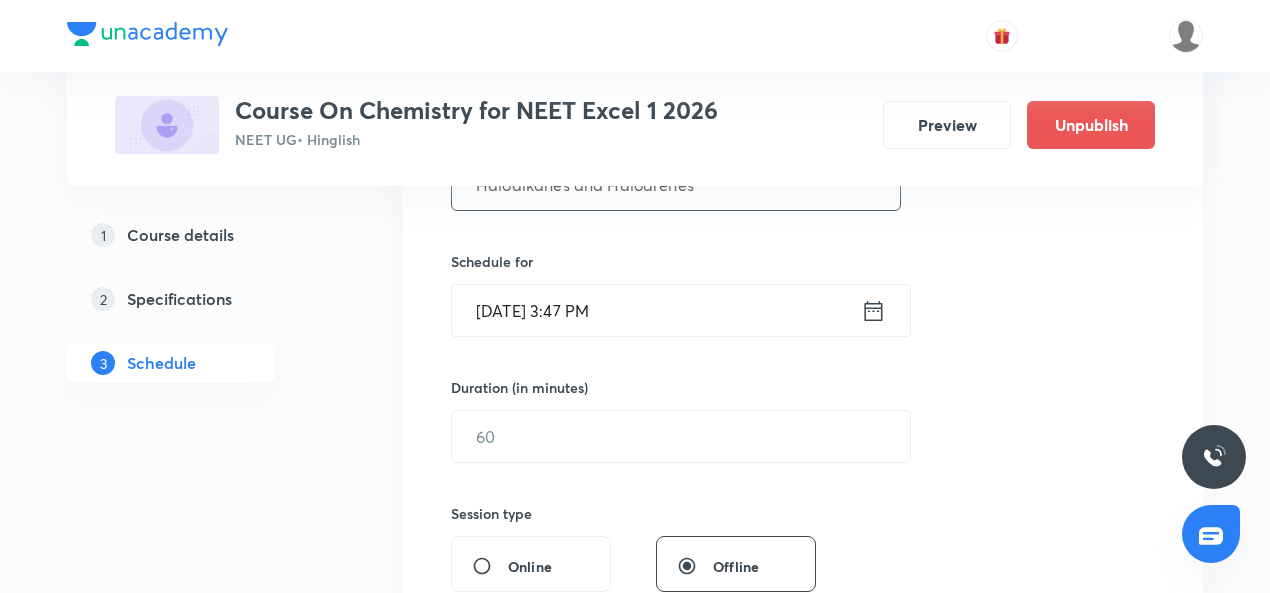 scroll, scrollTop: 476, scrollLeft: 0, axis: vertical 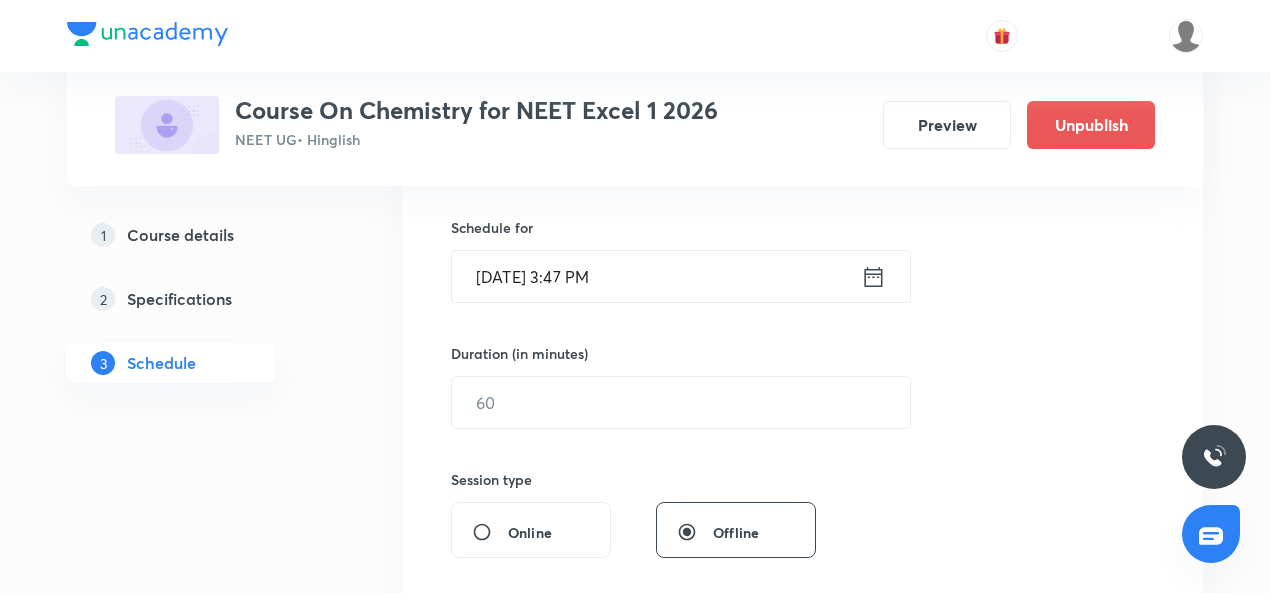 type on "Haloalkanes and Haloarenes" 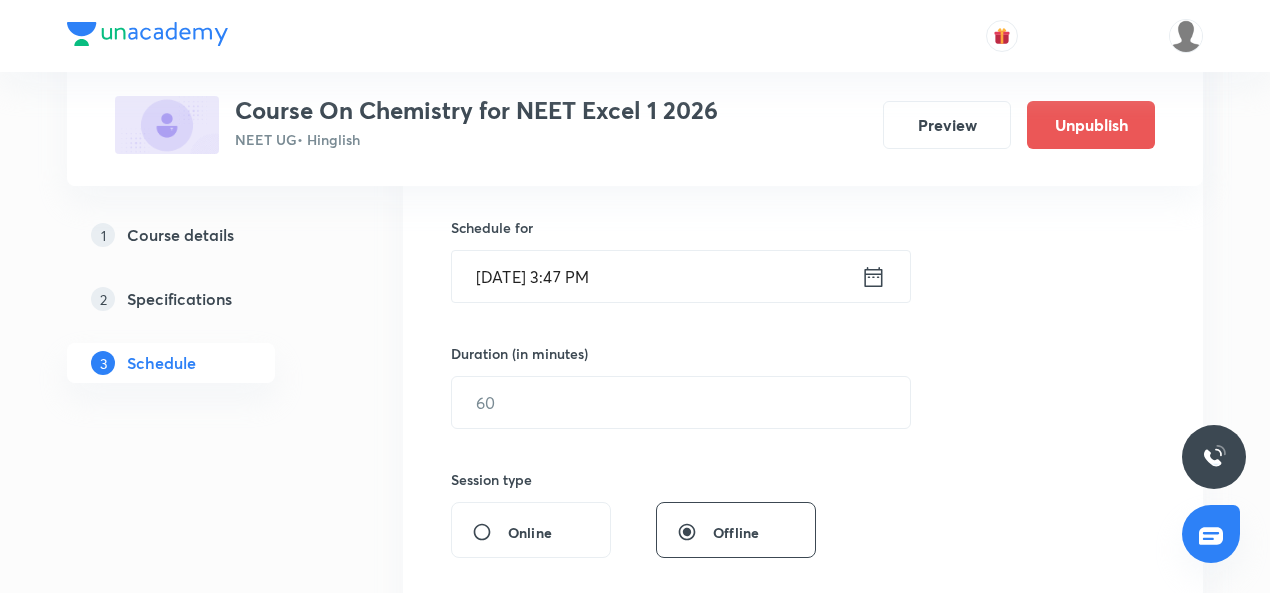 click 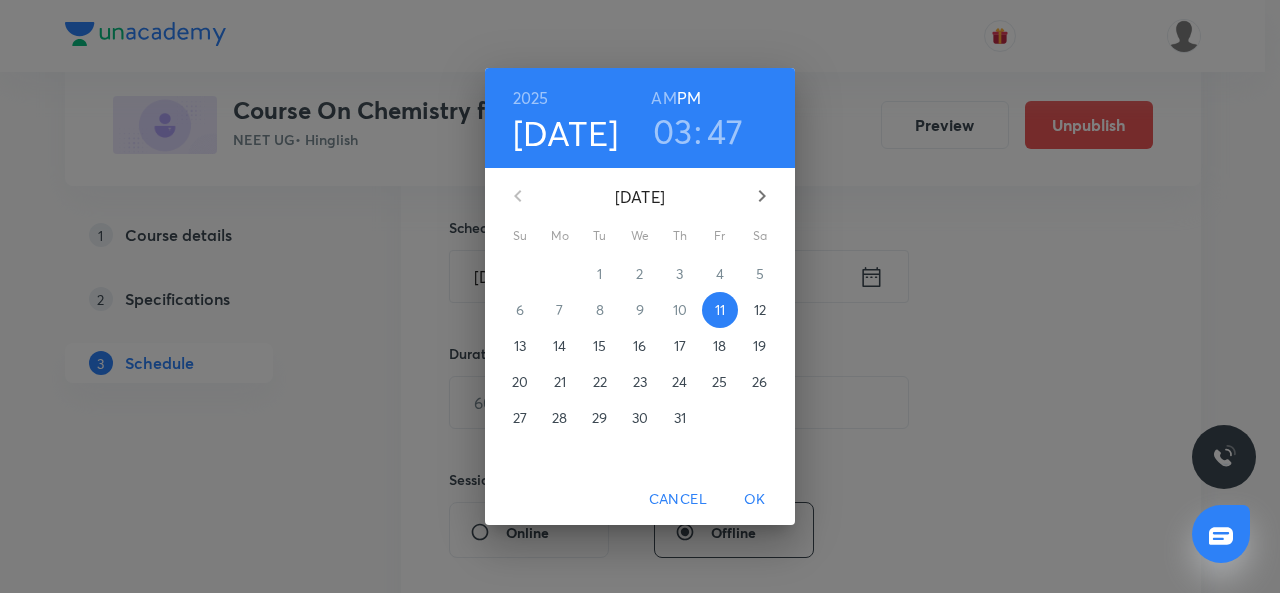 click on "19" at bounding box center [759, 346] 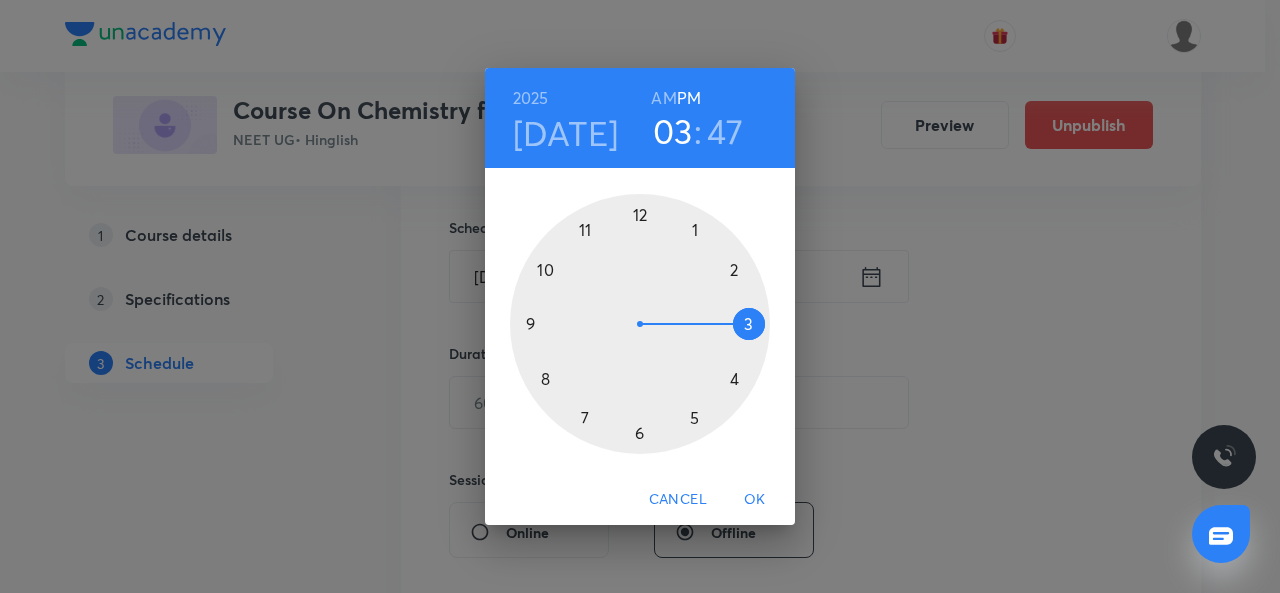 click at bounding box center [640, 324] 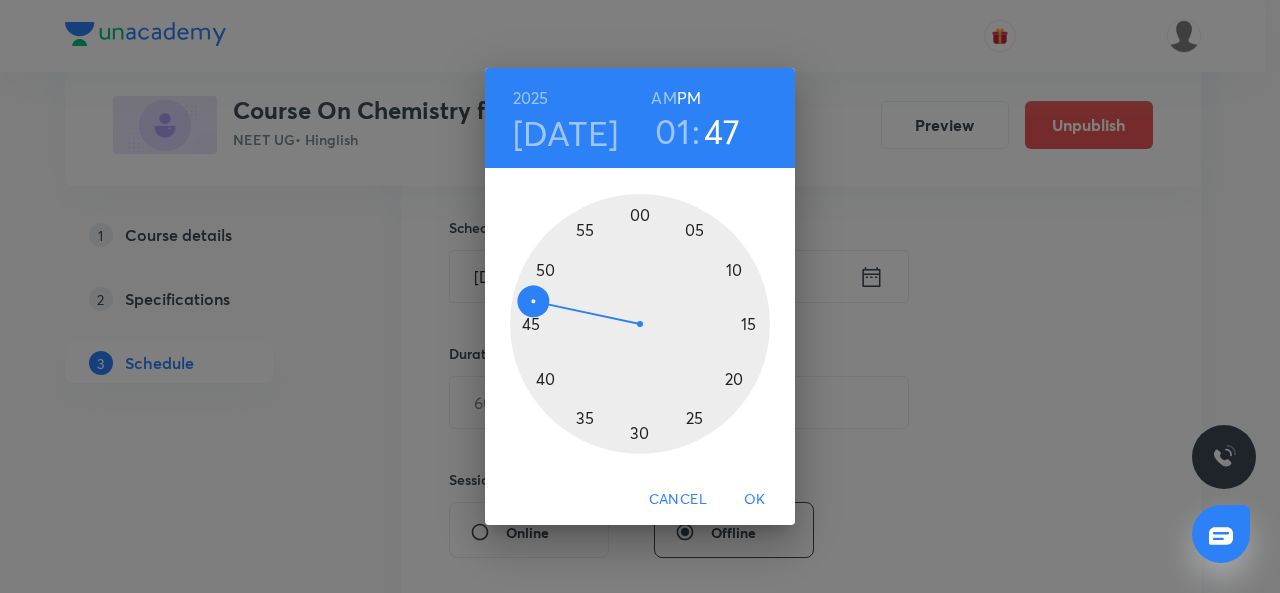 click at bounding box center (640, 324) 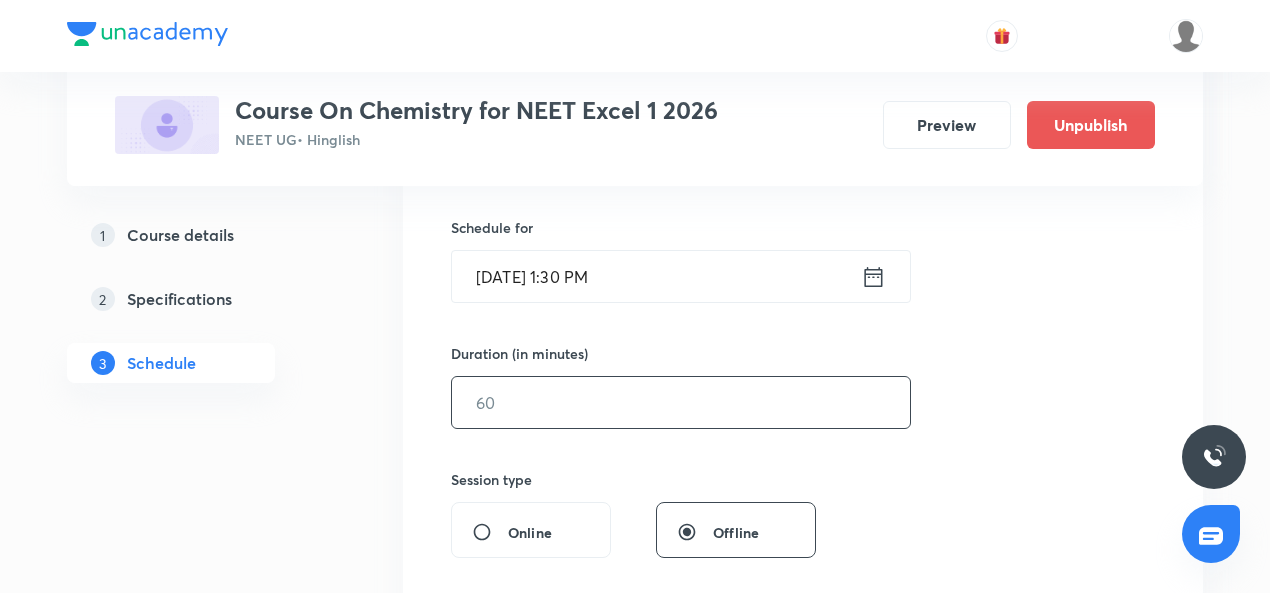 click at bounding box center [681, 402] 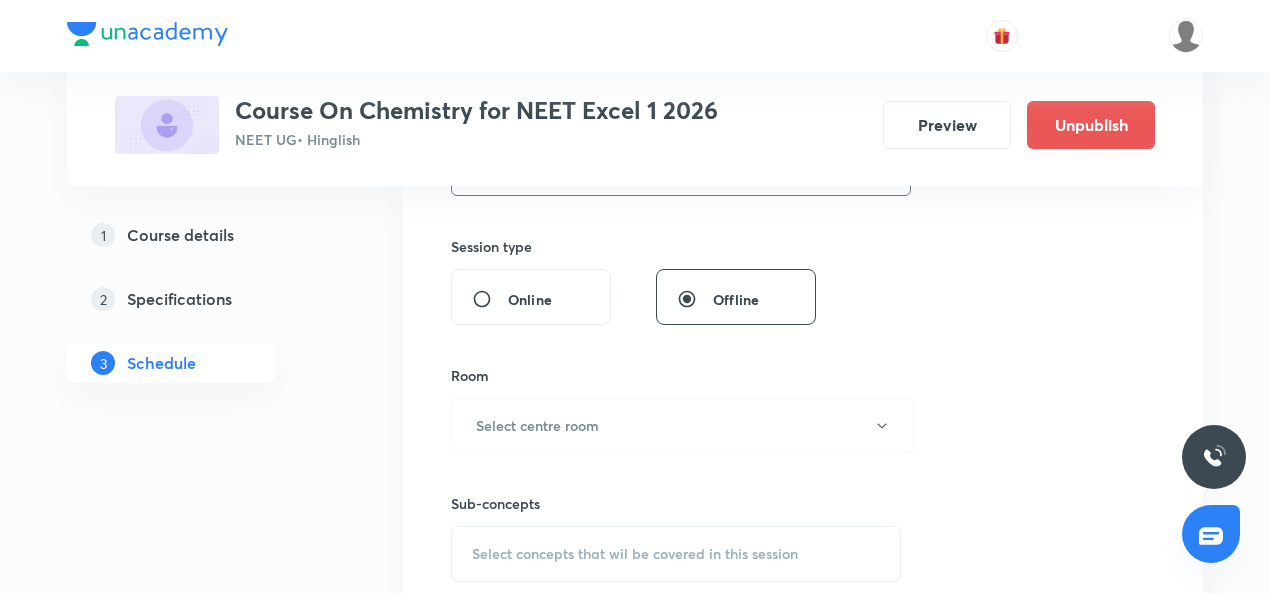 scroll, scrollTop: 710, scrollLeft: 0, axis: vertical 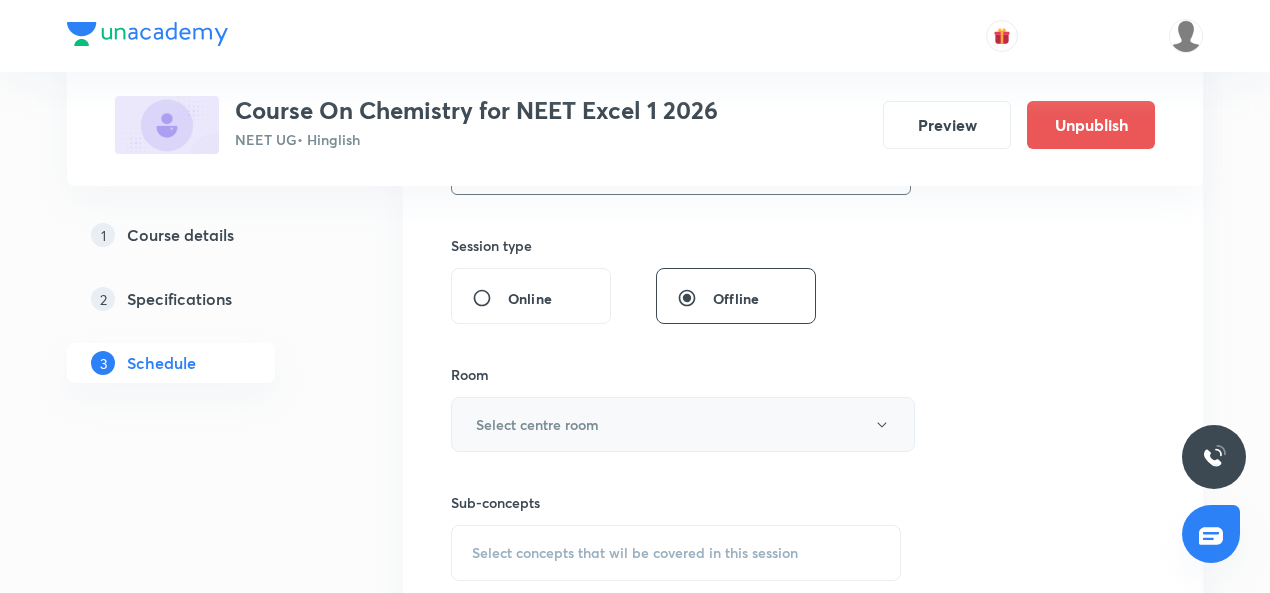 type on "90" 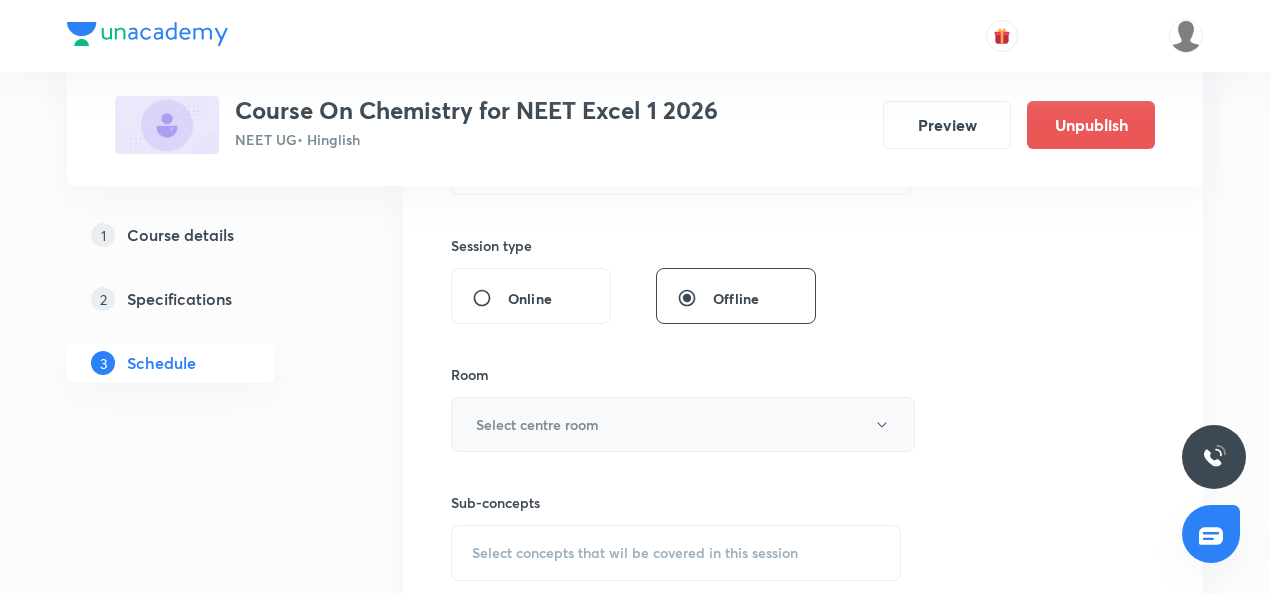 click on "Select centre room" at bounding box center [537, 424] 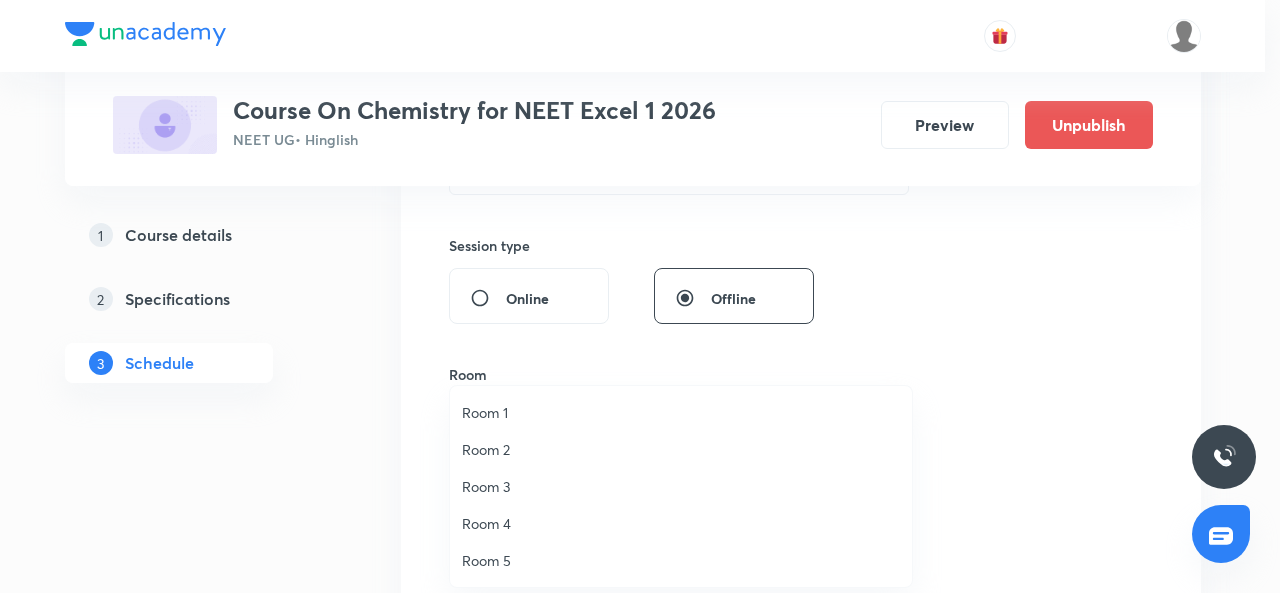 click on "Room 3" at bounding box center (681, 486) 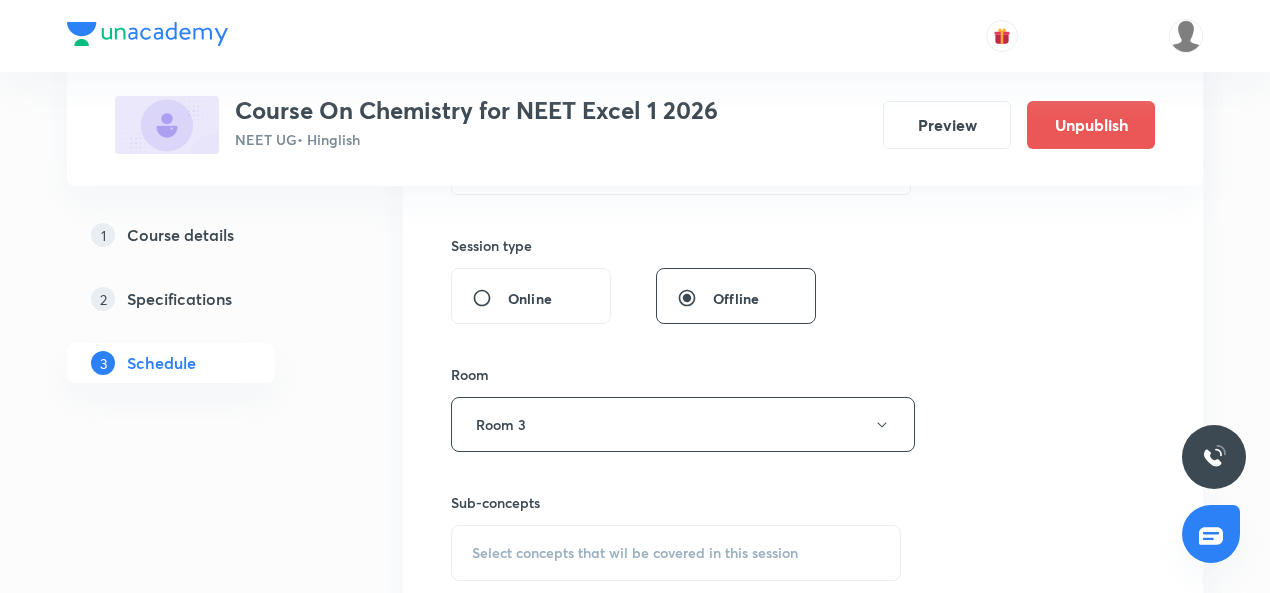 click on "Select concepts that wil be covered in this session" at bounding box center [676, 553] 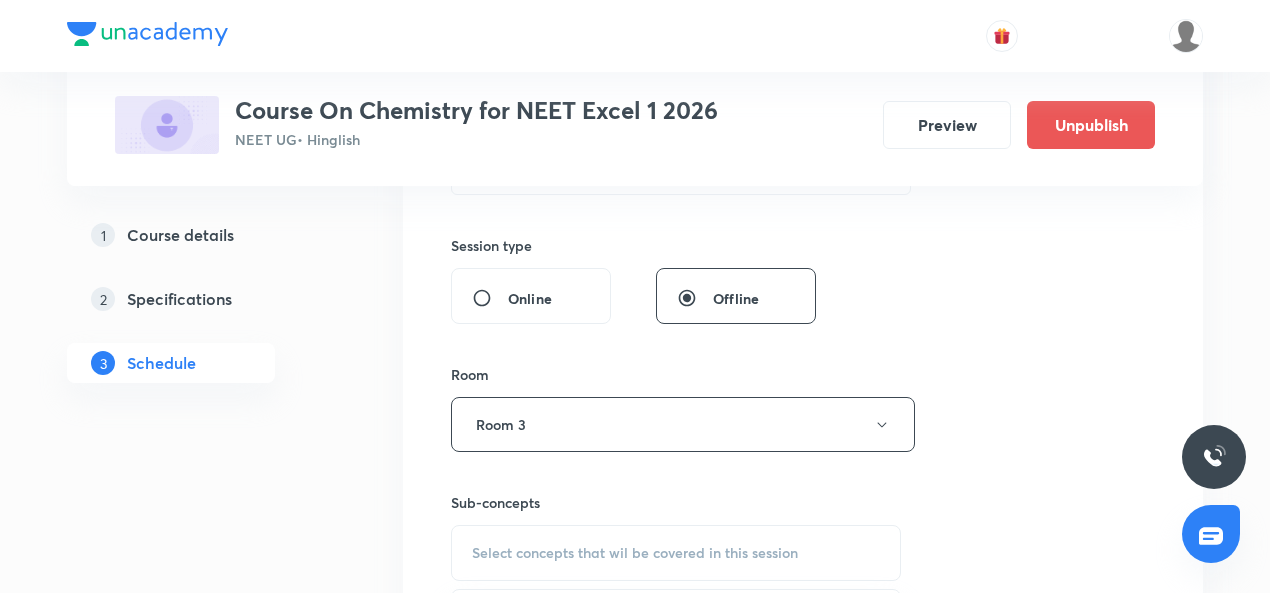 scroll, scrollTop: 978, scrollLeft: 0, axis: vertical 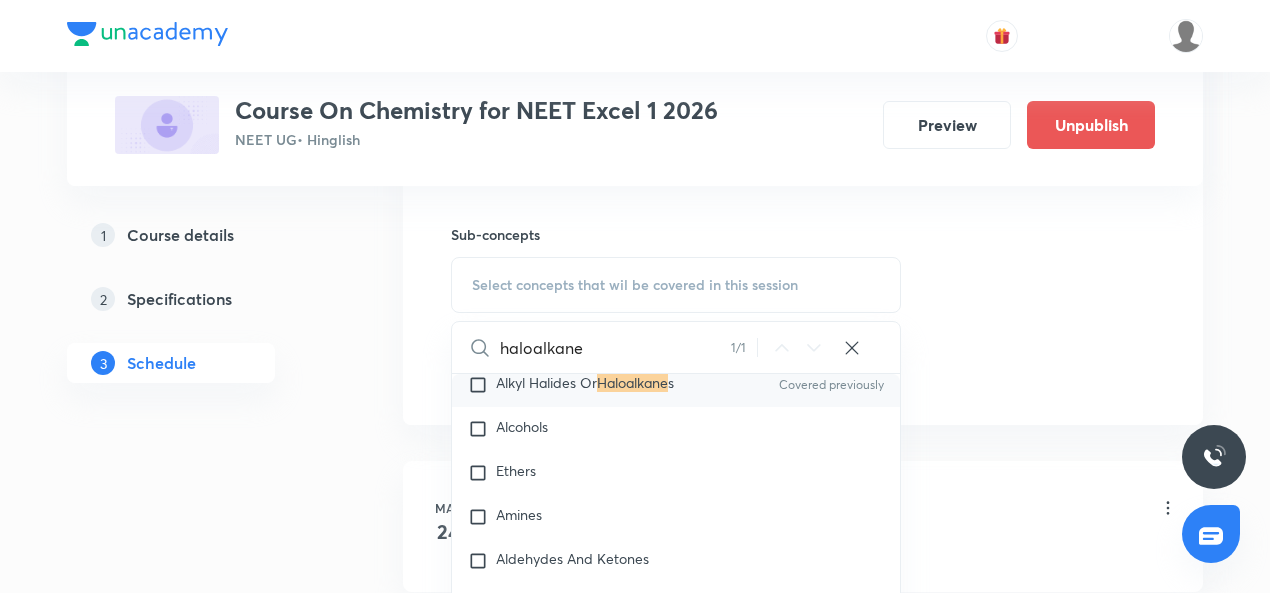 type on "haloalkane" 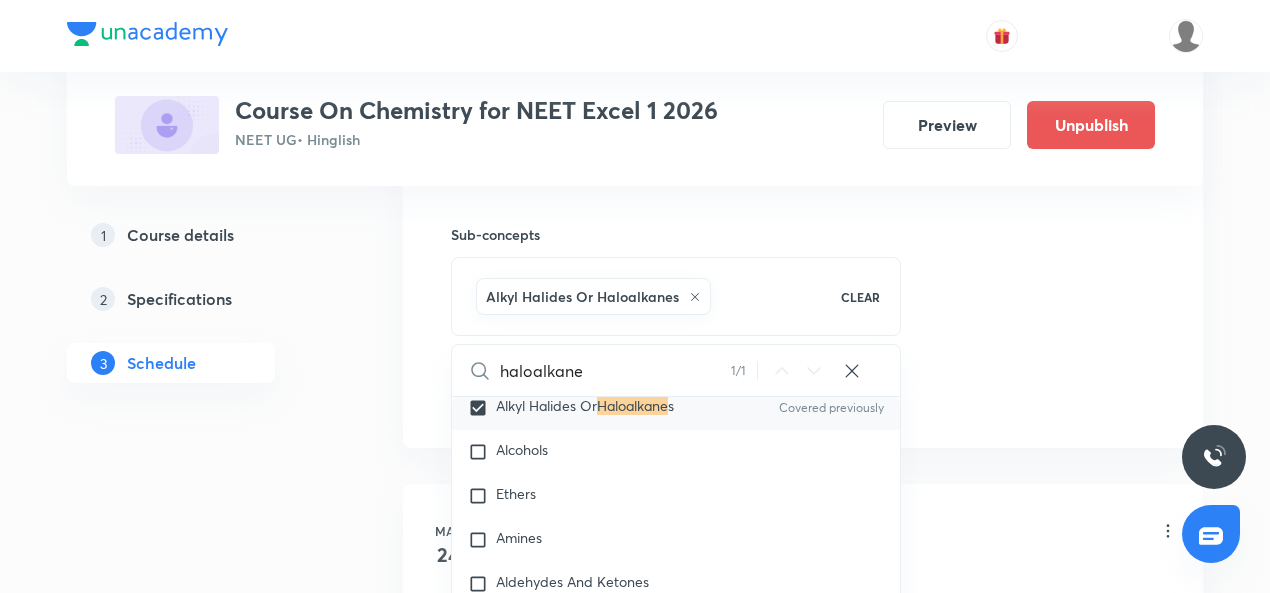 click on "Plus Courses Course On Chemistry for NEET Excel 1 2026 NEET UG  • Hinglish Preview Unpublish 1 Course details 2 Specifications 3 Schedule Schedule 50  classes Session  51 Live class Session title 26/99 Haloalkanes and Haloarenes ​ Schedule for Jul 19, 2025, 1:30 PM ​ Duration (in minutes) 90 ​   Session type Online Offline Room Room 3 Sub-concepts Alkyl Halides Or Haloalkanes CLEAR haloalkane 1 / 1 ​ Chemistry - Full Syllabus Mock Questions Chemistry - Full Syllabus Mock Questions Chemistry Previous Year Chemistry Previous Year Questions Chemistry Previous Year Questions General Topics & Mole Concept Basic Concepts Covered previously Mole – Basic Introduction Percentage Composition Stoichiometry Principle of Atom Conservation (POAC) Relation between Stoichiometric Quantities Application of Mole Concept: Gravimetric Analysis Electronic Configuration Of Atoms (Hund's rule)  Quantum Numbers (Magnetic Quantum no.) Quantum Numbers(Pauli's Exclusion law) Mean Molar Mass or Molecular Mass Atomic Models s" at bounding box center [635, 3748] 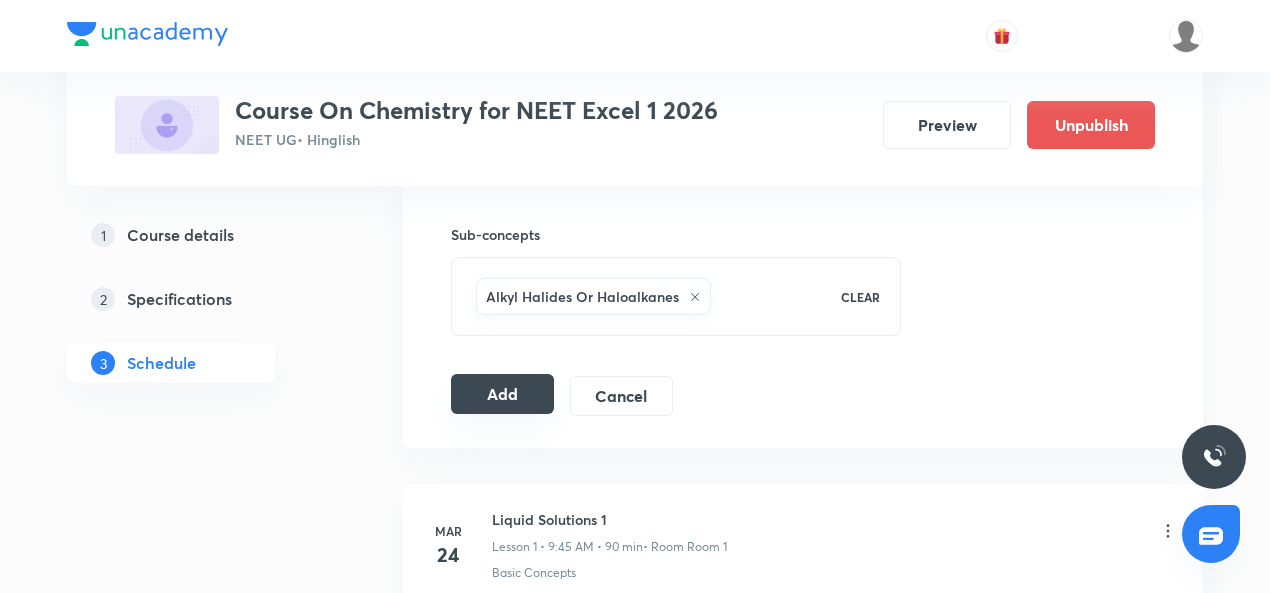 click on "Add" at bounding box center (502, 394) 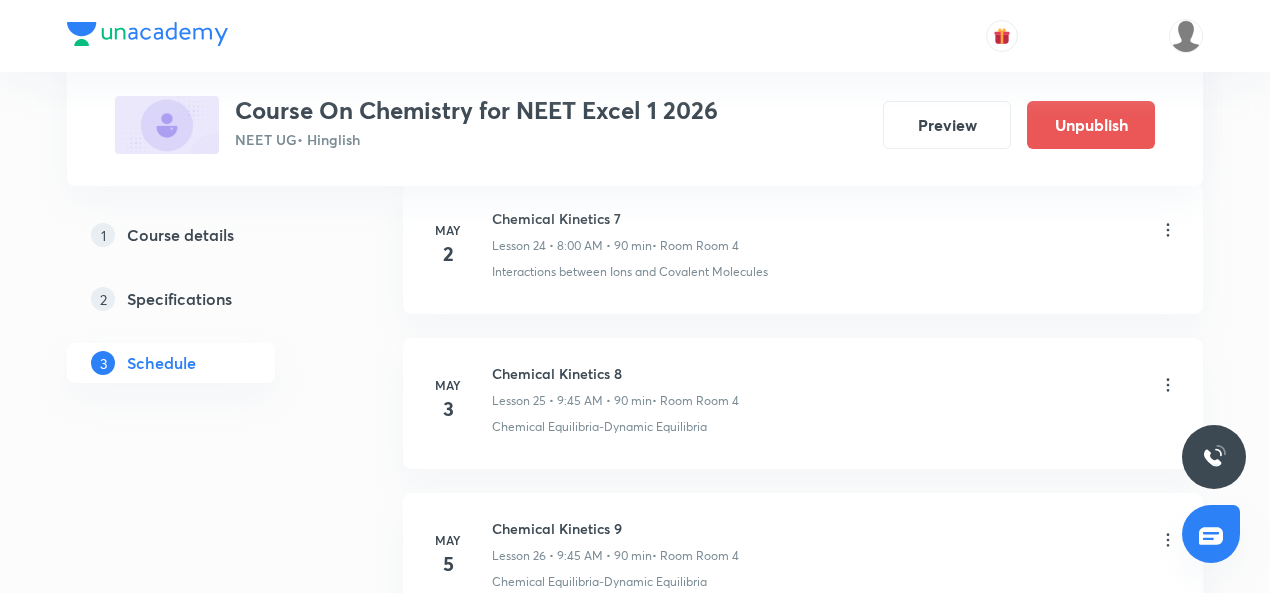 scroll, scrollTop: 3946, scrollLeft: 0, axis: vertical 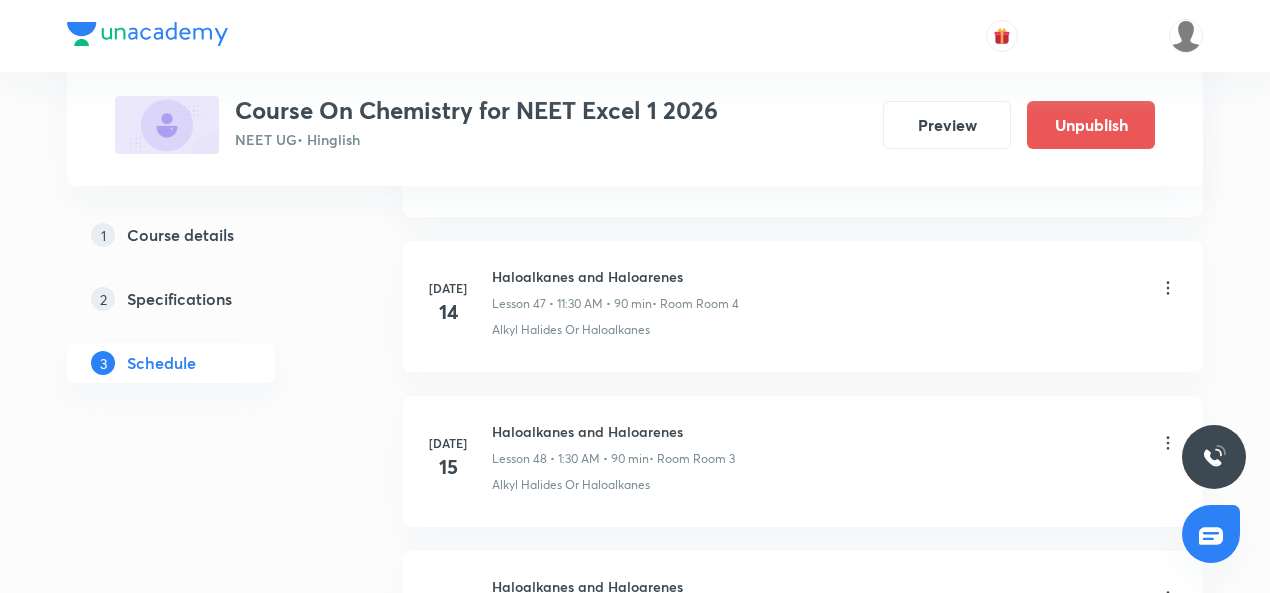 click 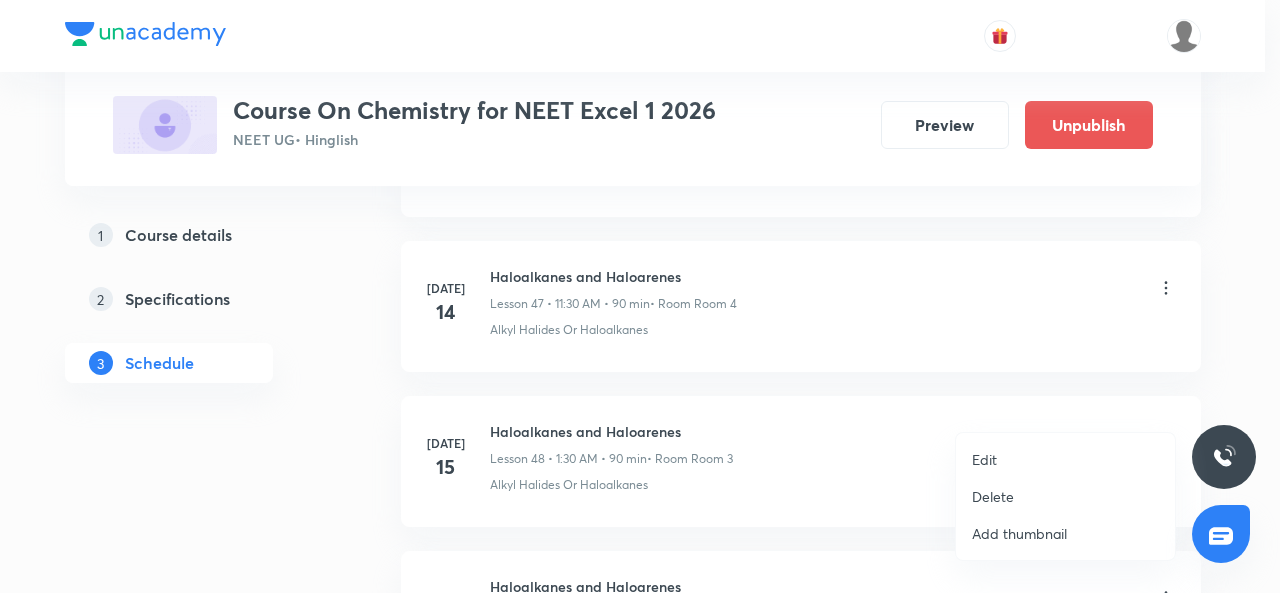 click on "Edit" at bounding box center (984, 459) 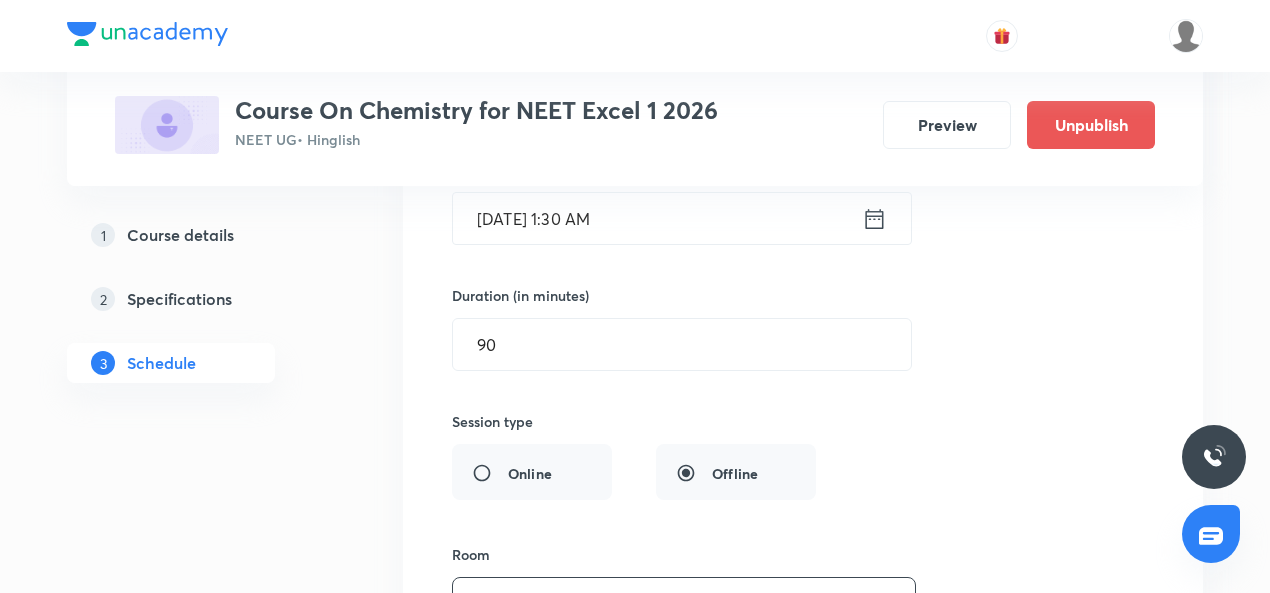 scroll, scrollTop: 7748, scrollLeft: 0, axis: vertical 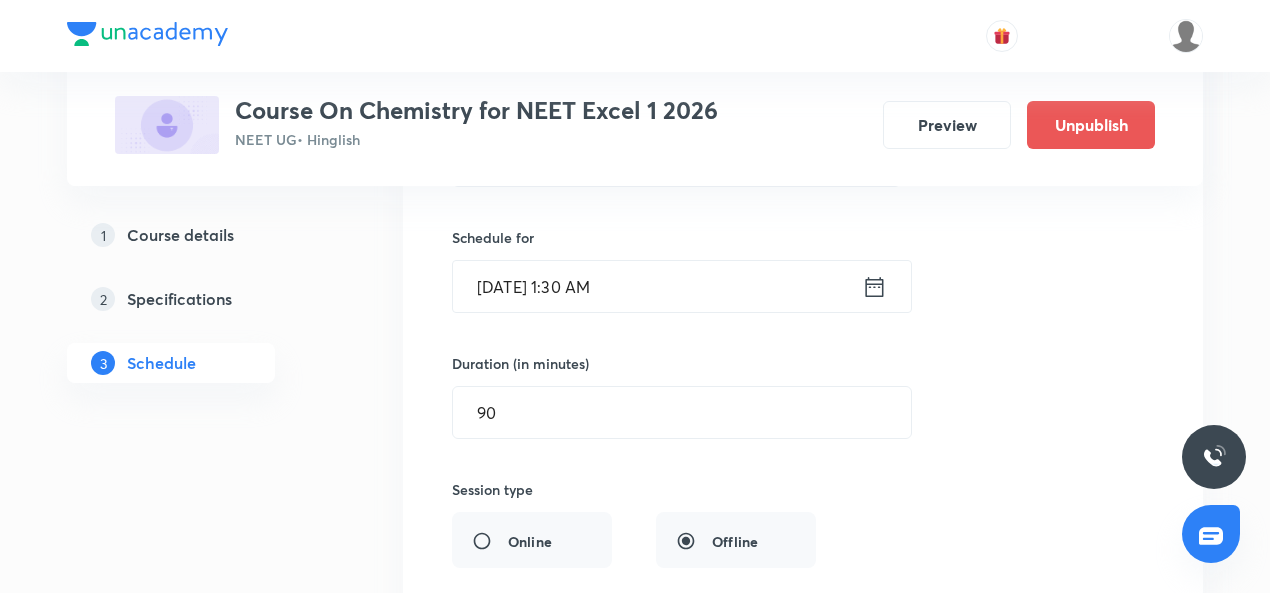 click 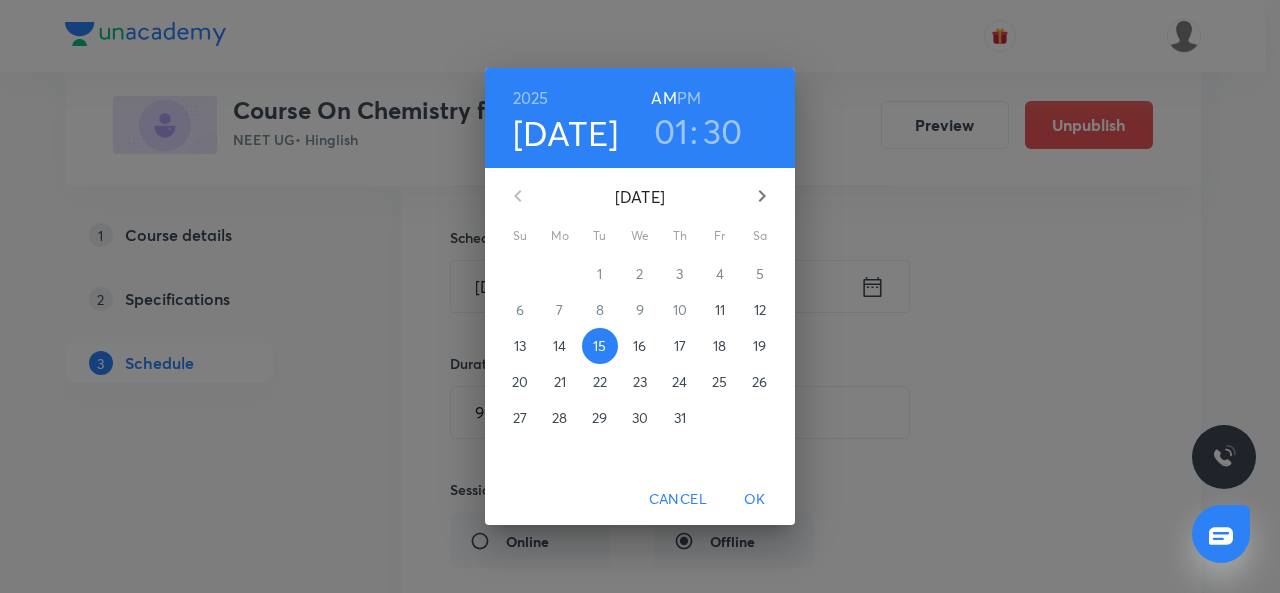 click on "PM" at bounding box center [689, 98] 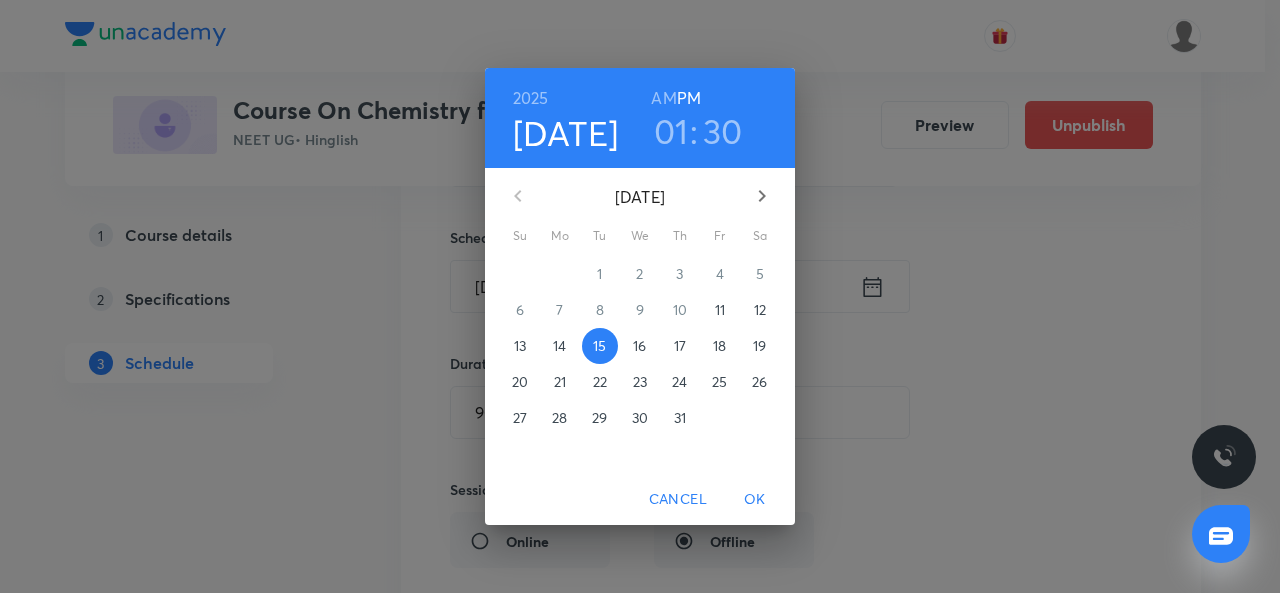 click on "OK" at bounding box center (755, 499) 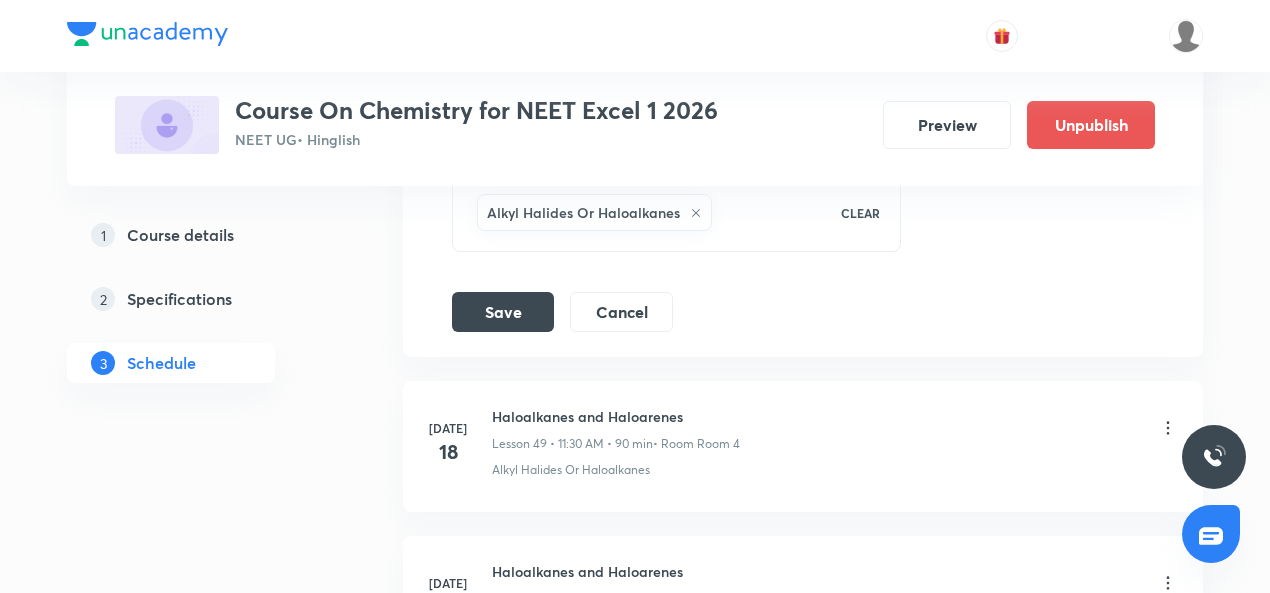 scroll, scrollTop: 8364, scrollLeft: 0, axis: vertical 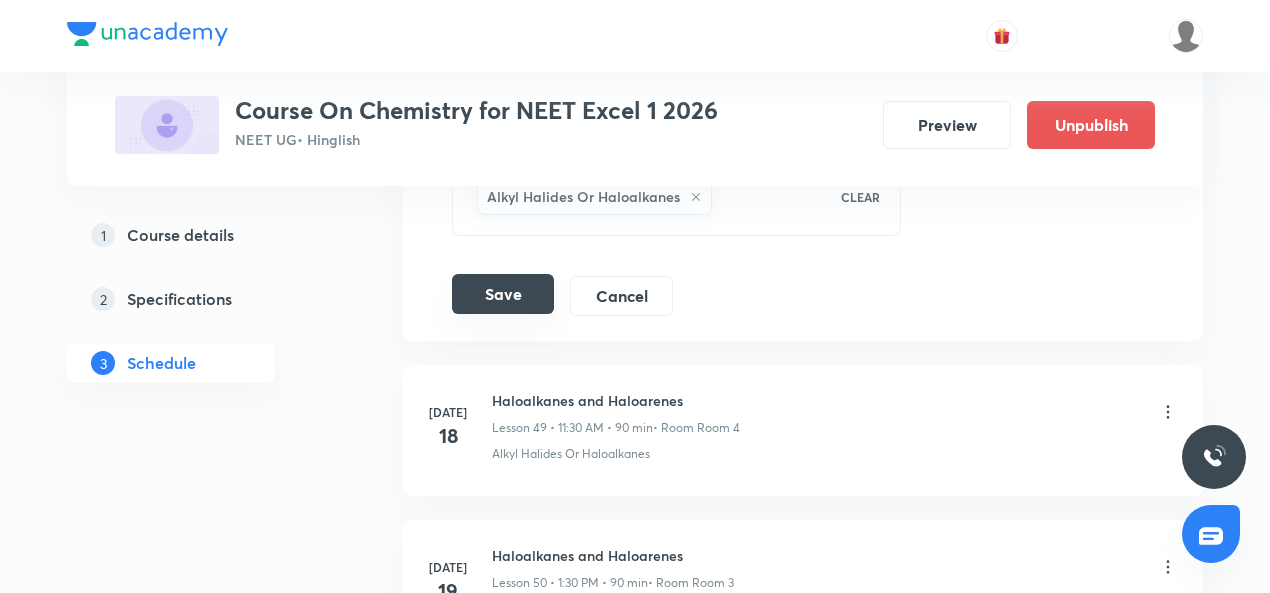 click on "Save" at bounding box center [503, 294] 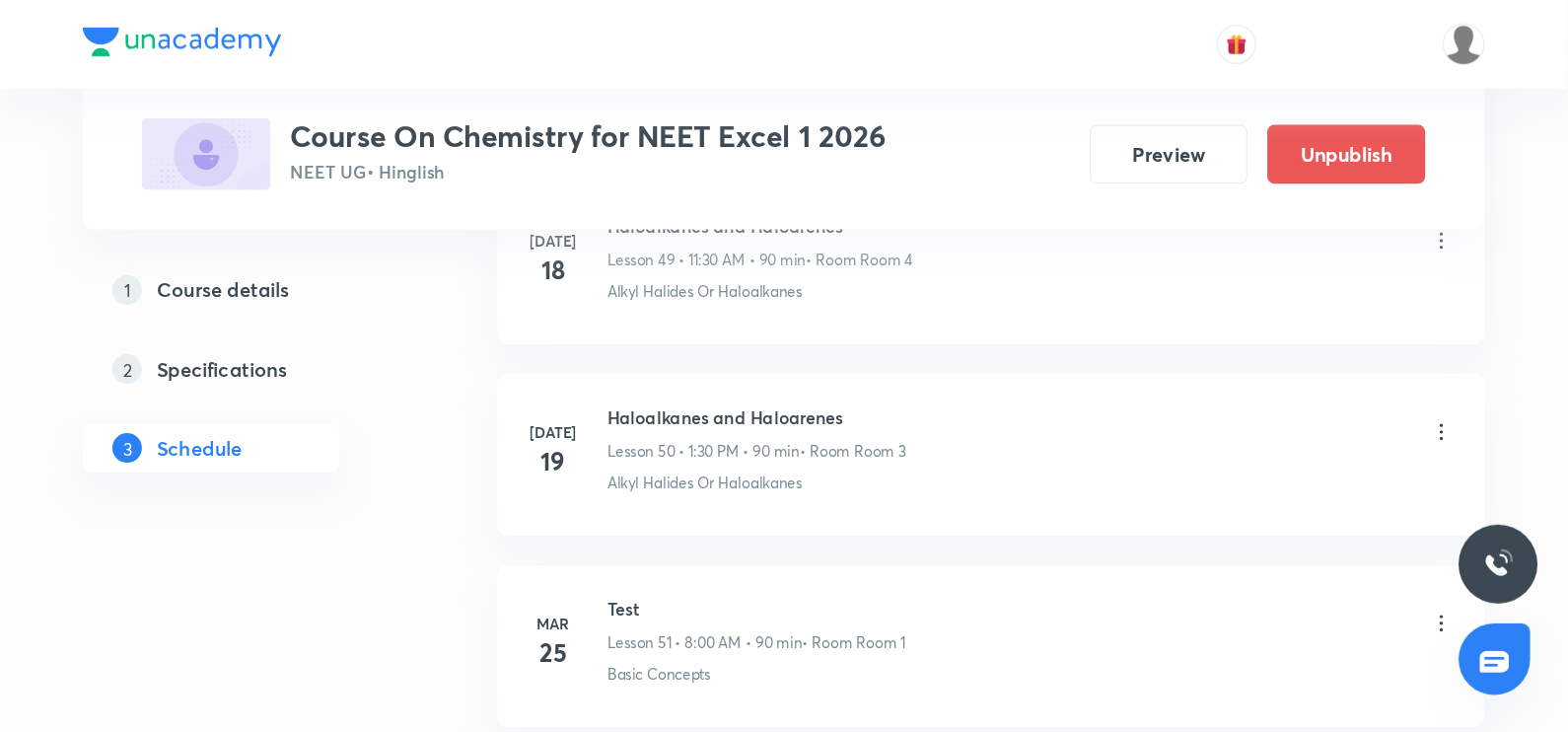 scroll, scrollTop: 7706, scrollLeft: 0, axis: vertical 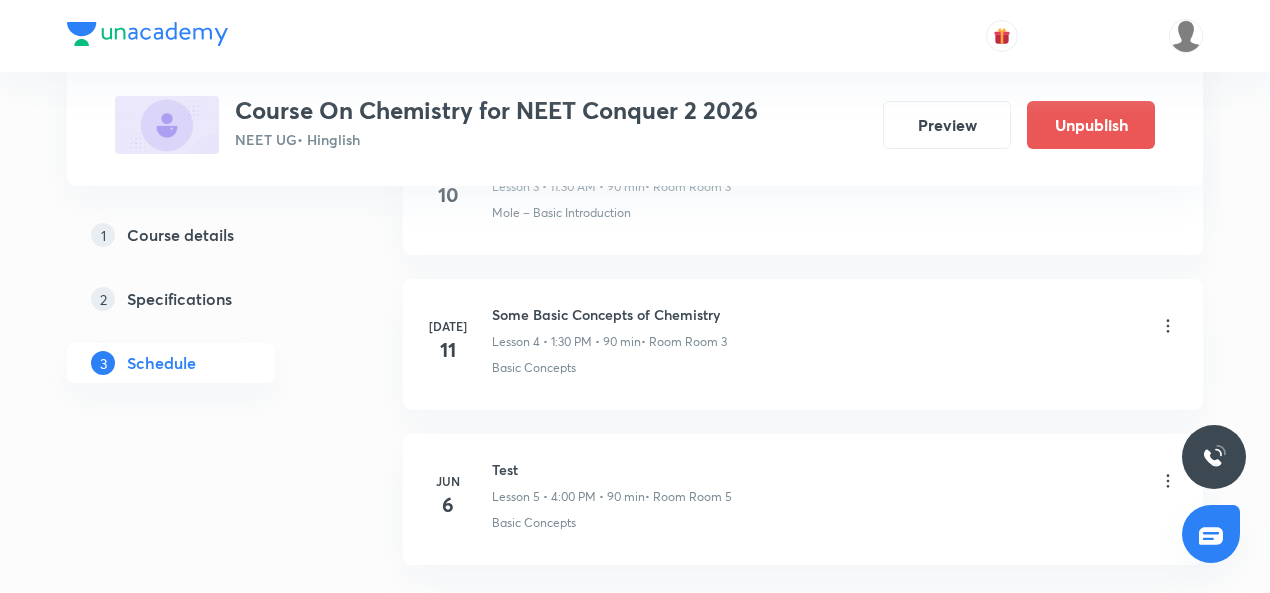 click on "Some Basic Concepts of Chemistry" at bounding box center [609, 314] 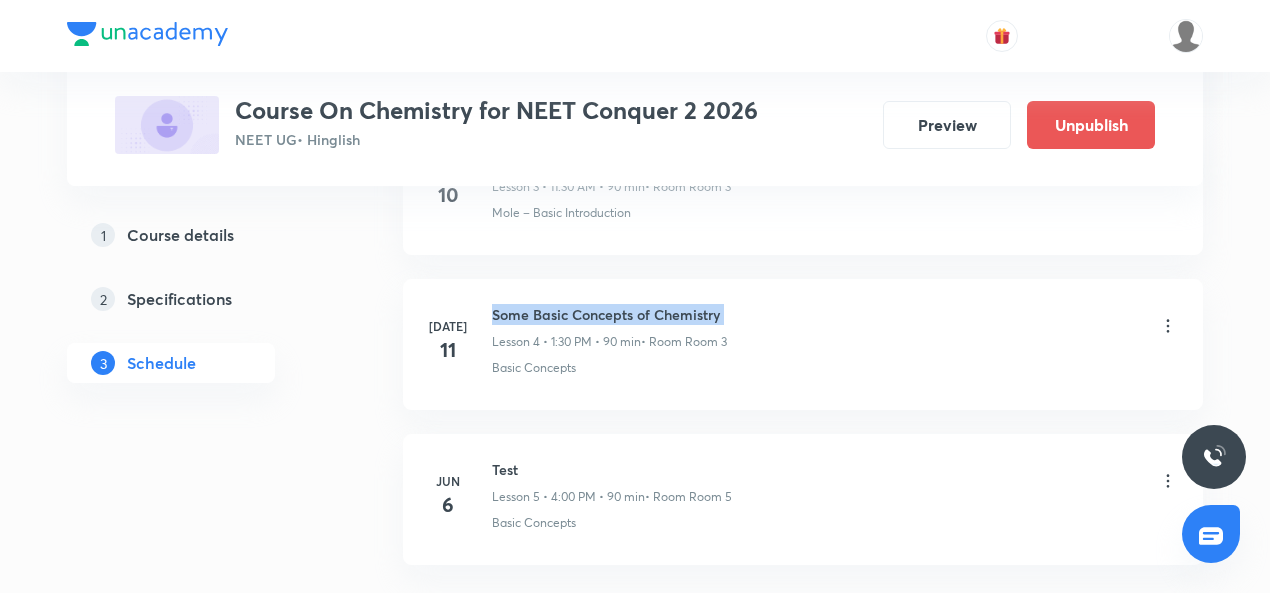 click on "Some Basic Concepts of Chemistry" at bounding box center (609, 314) 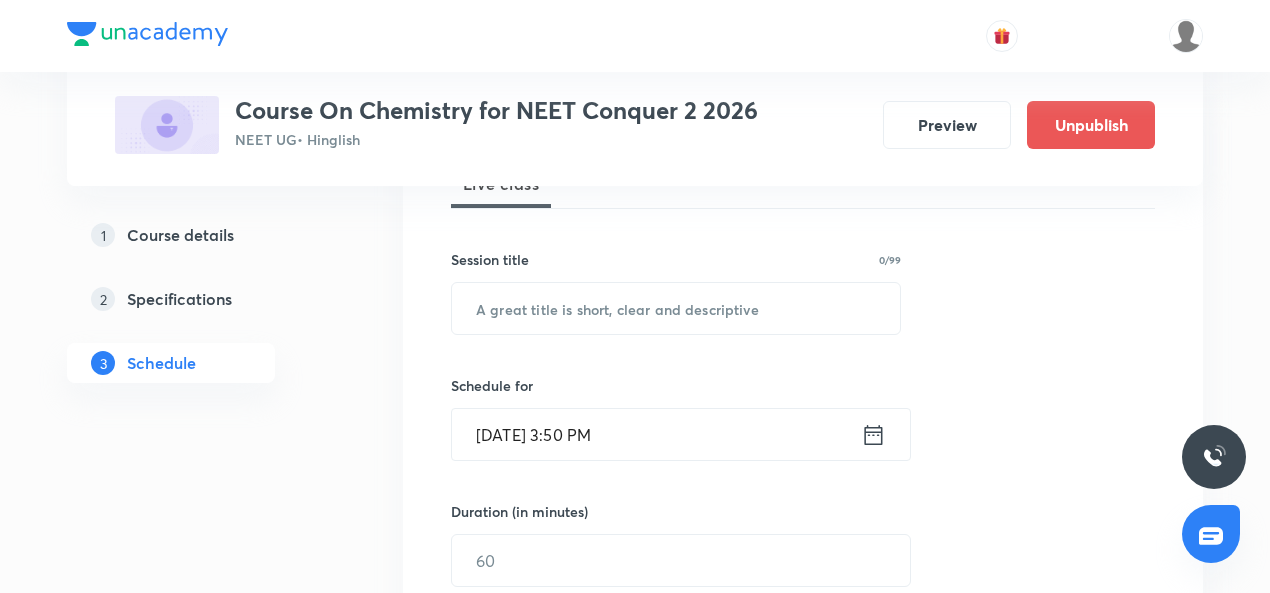 scroll, scrollTop: 322, scrollLeft: 0, axis: vertical 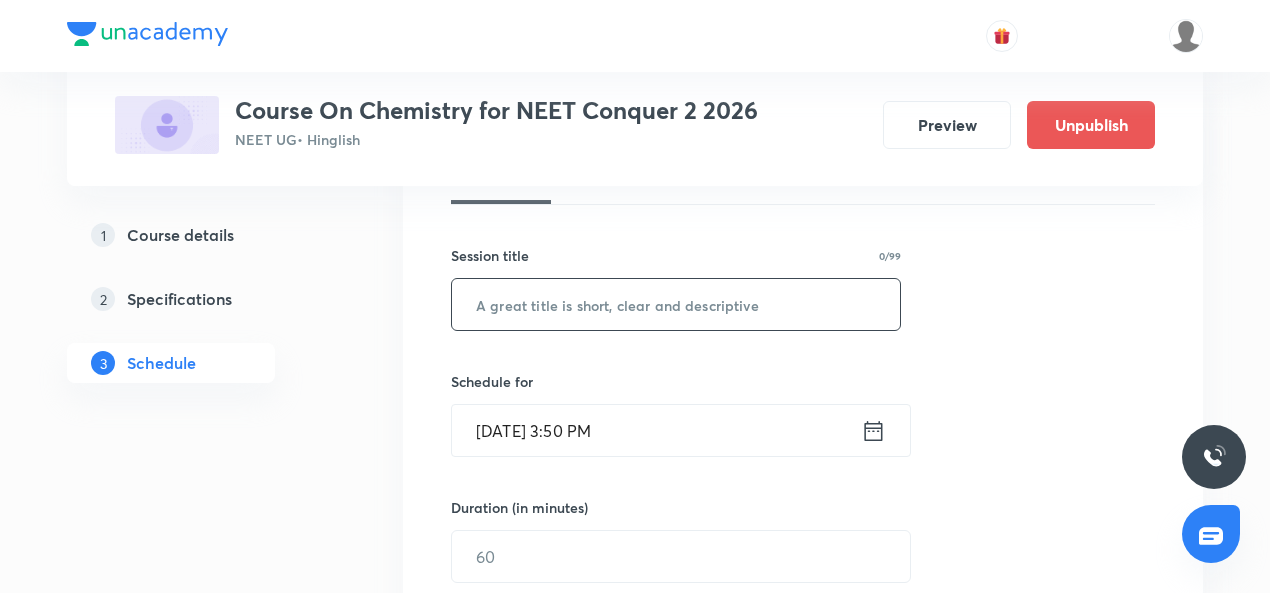 click at bounding box center [676, 304] 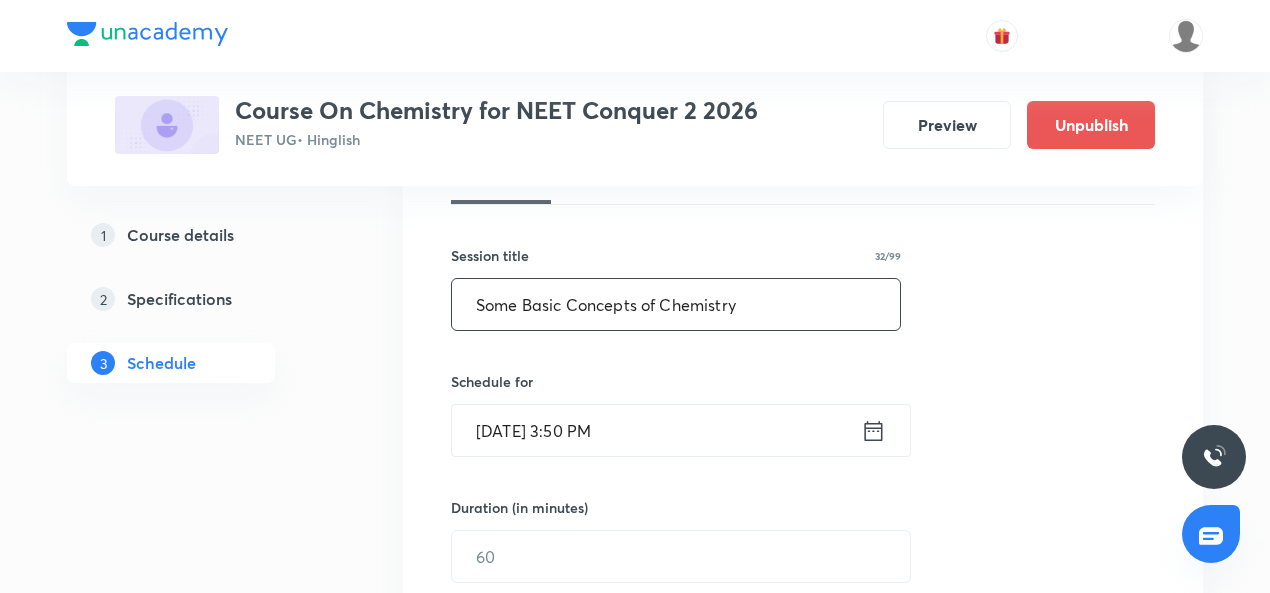 type on "Some Basic Concepts of Chemistry" 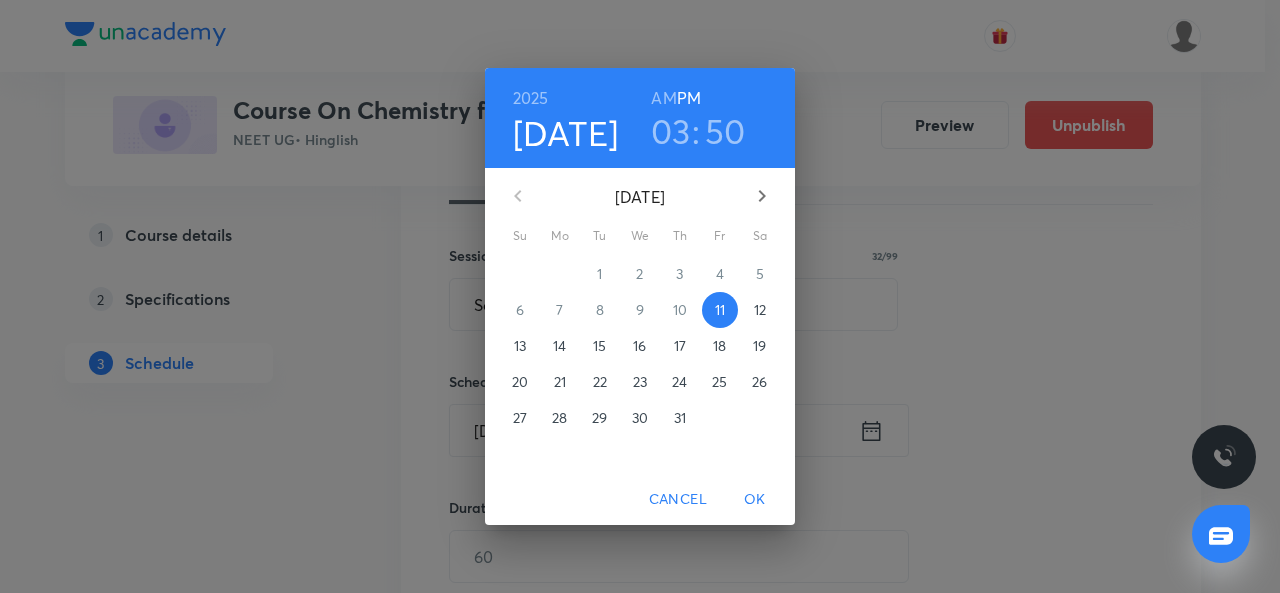 click on "15" at bounding box center [599, 346] 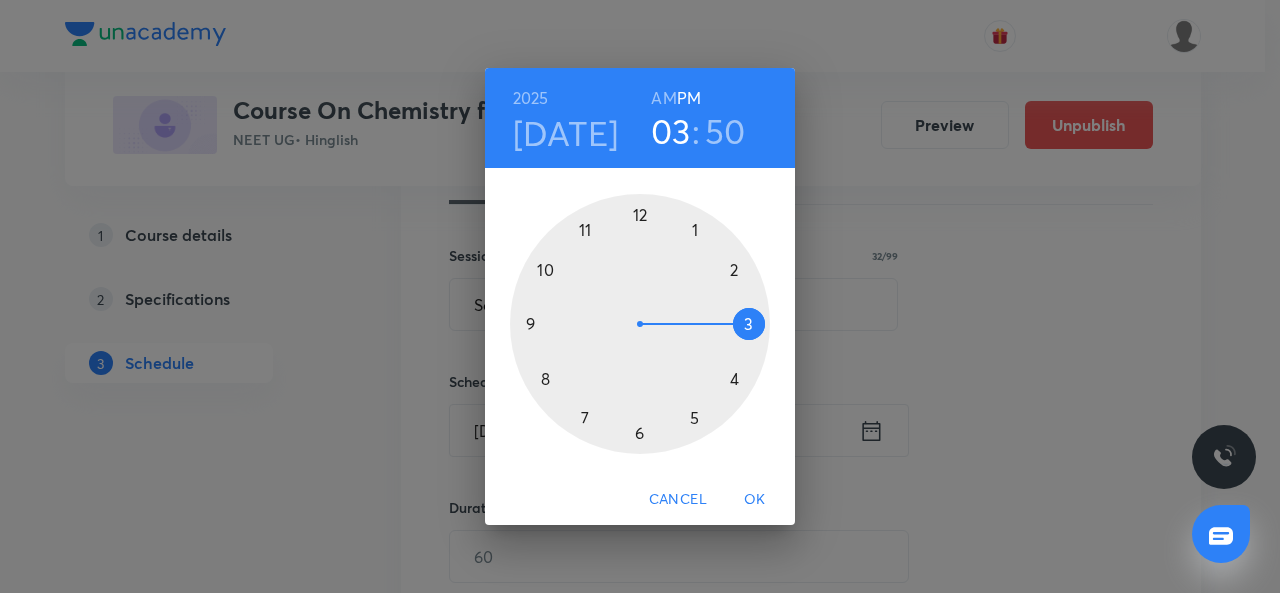 click at bounding box center [640, 324] 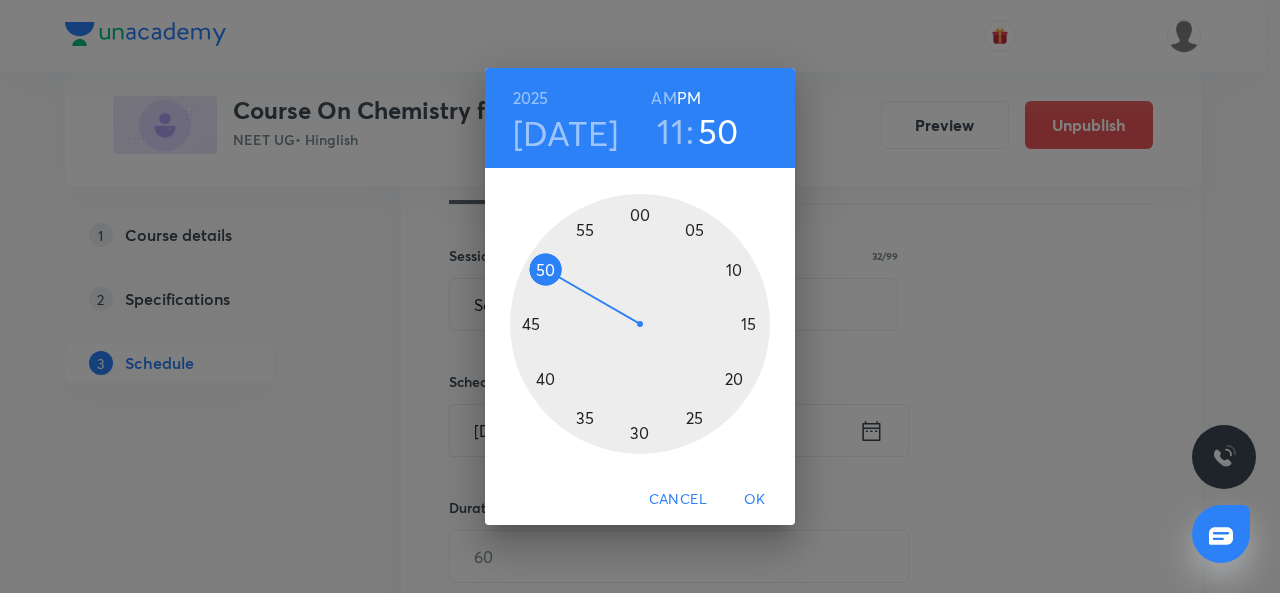 click on "AM" at bounding box center (663, 98) 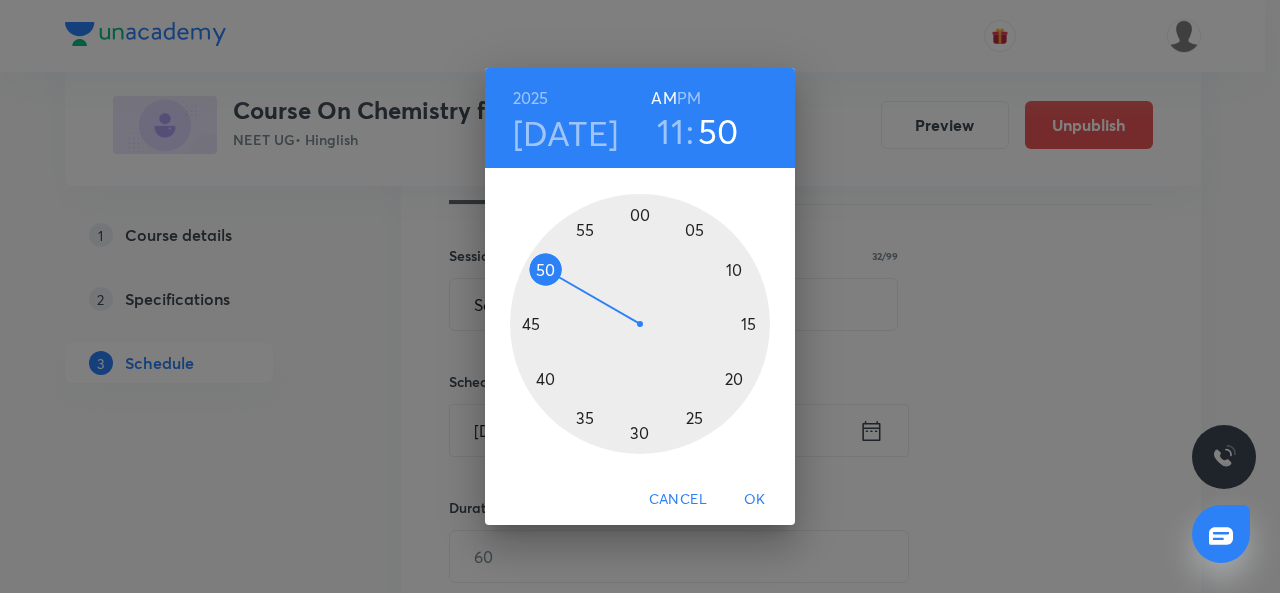 click at bounding box center [640, 324] 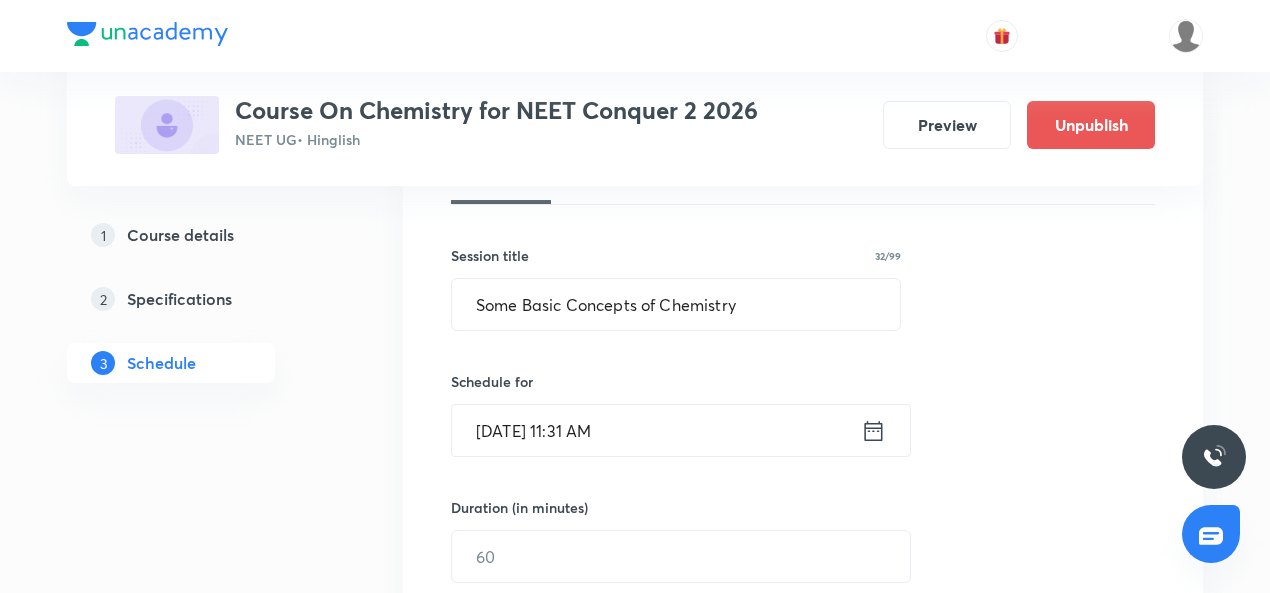 click 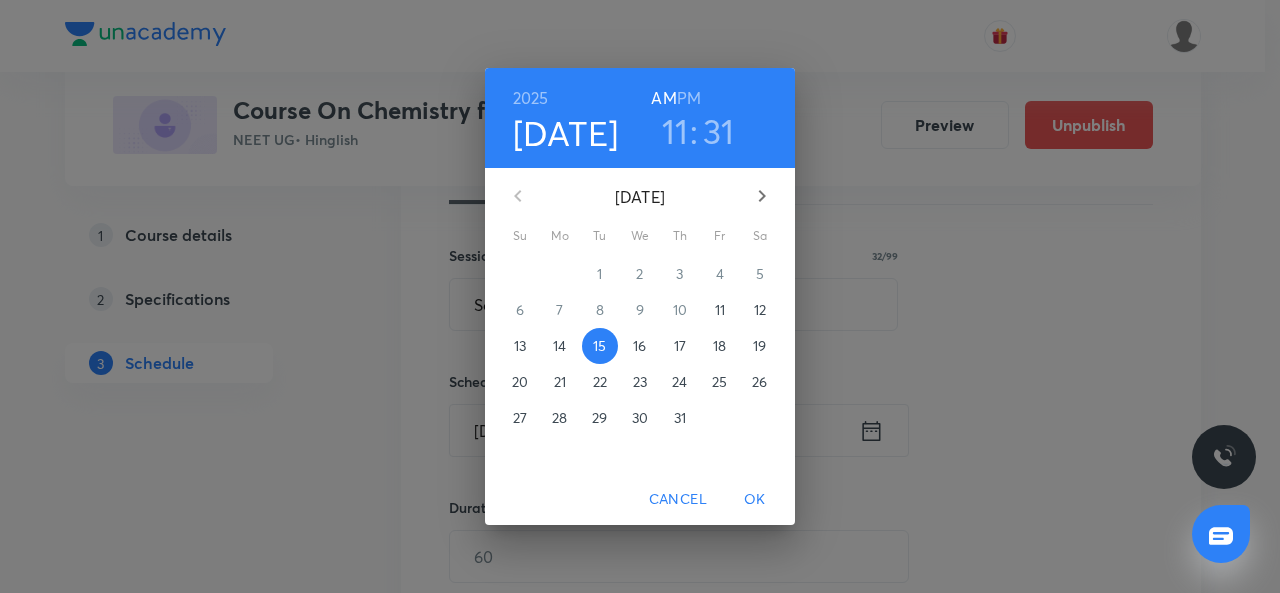 click on "31" at bounding box center (719, 131) 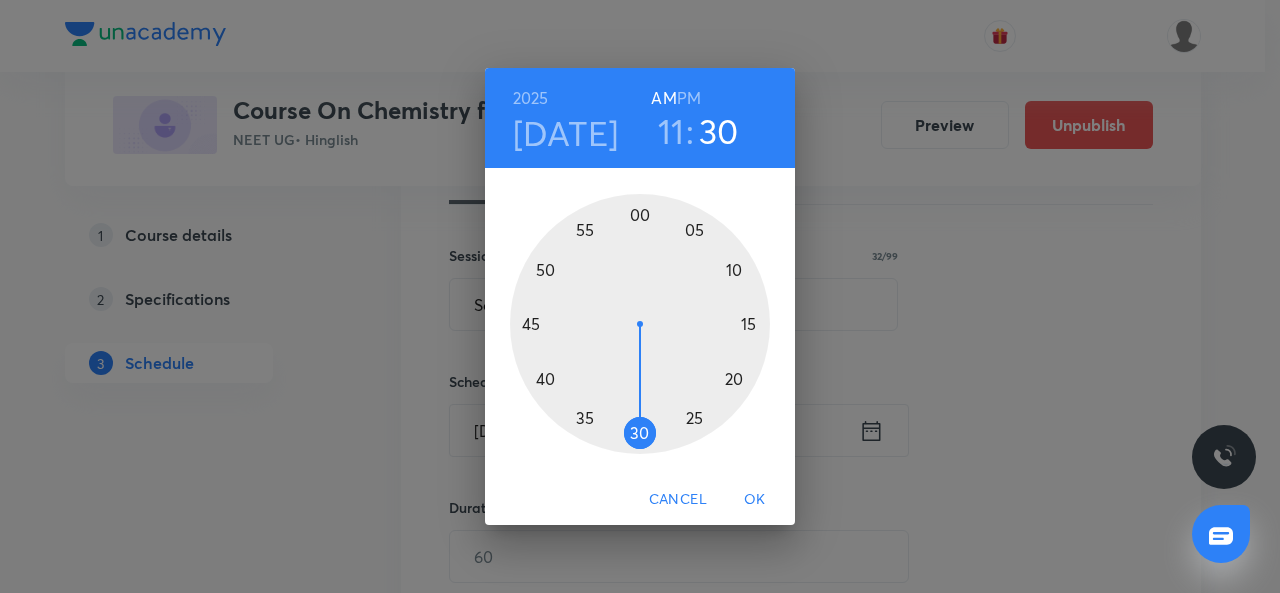 drag, startPoint x: 624, startPoint y: 433, endPoint x: 635, endPoint y: 439, distance: 12.529964 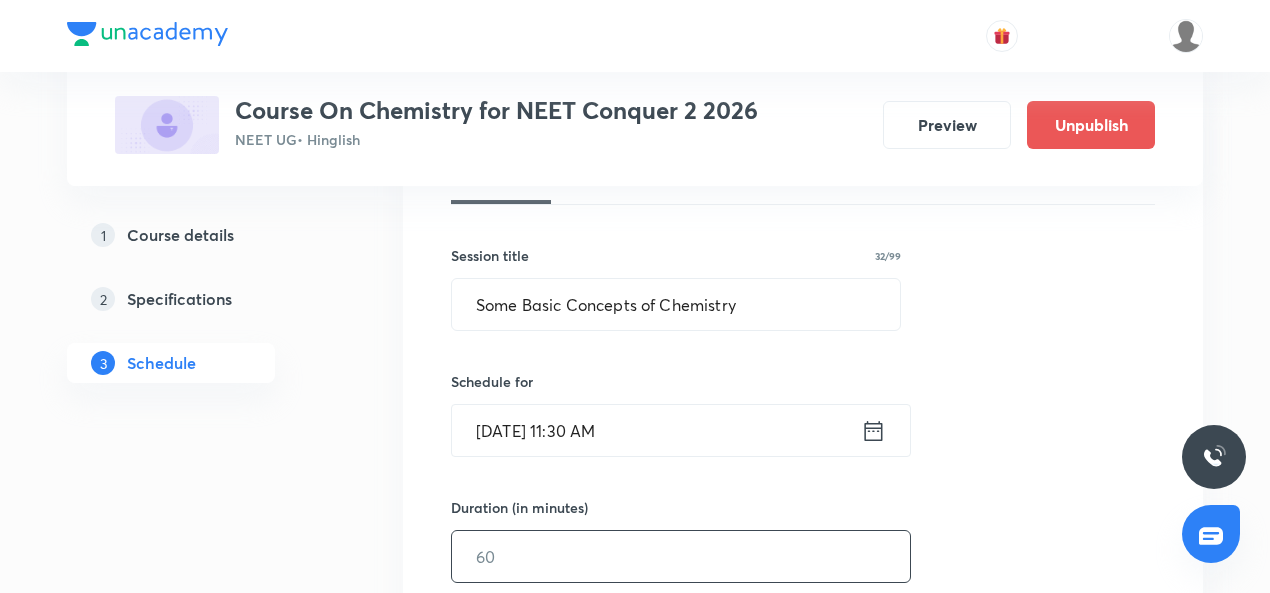 click at bounding box center [681, 556] 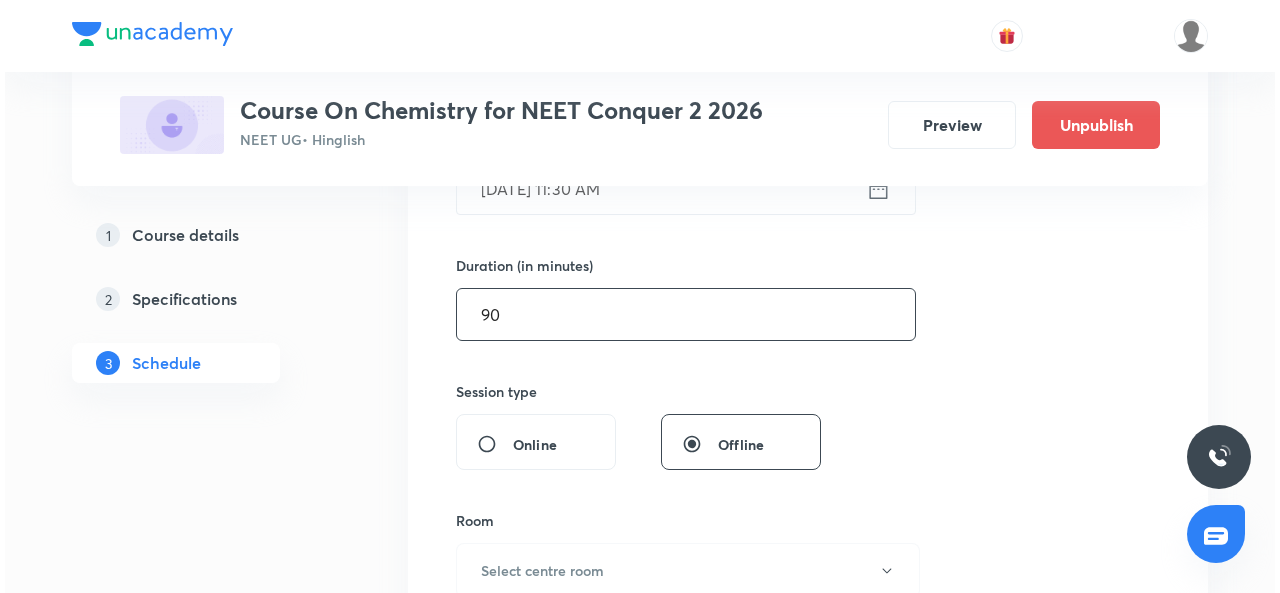 scroll, scrollTop: 565, scrollLeft: 0, axis: vertical 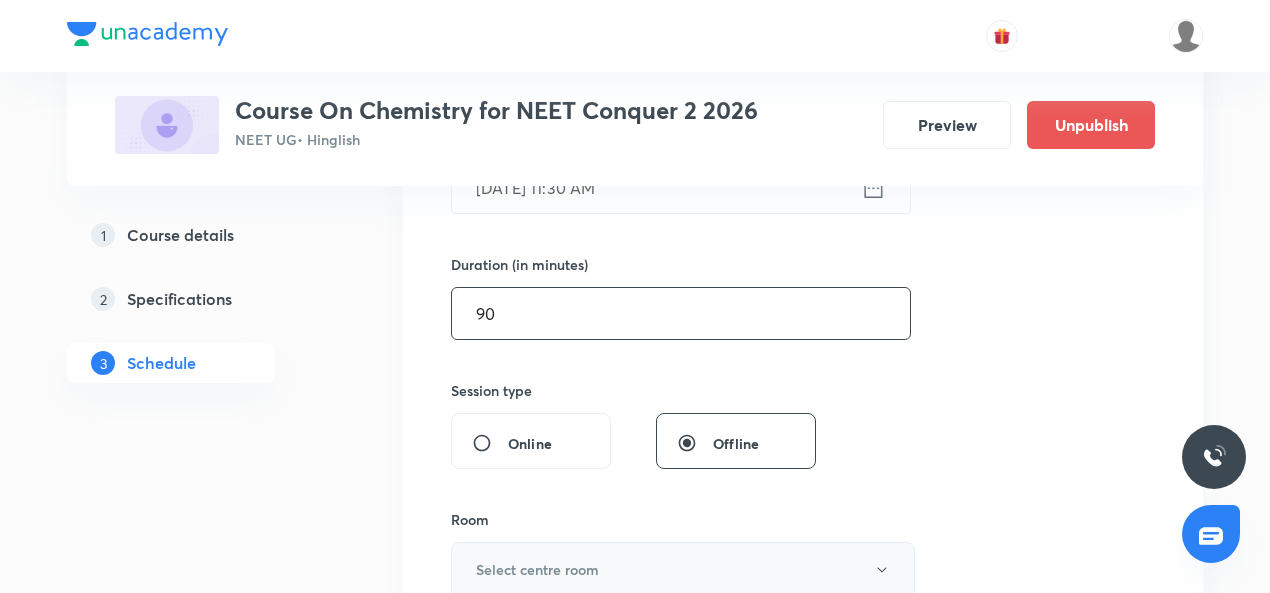 type on "90" 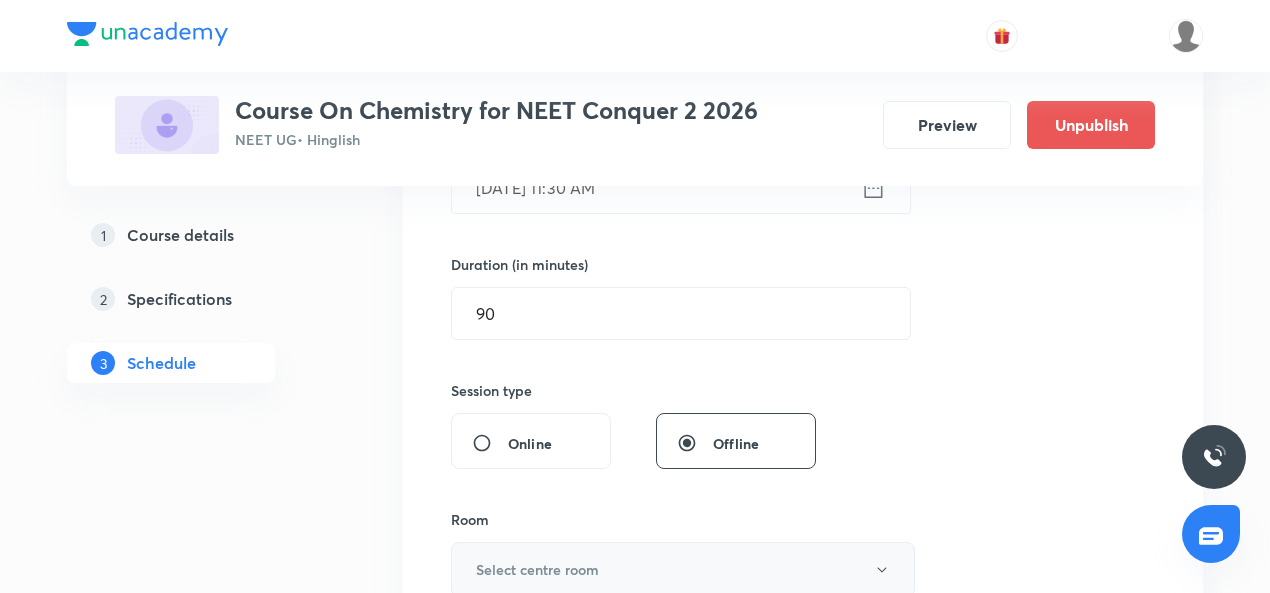 click on "Select centre room" at bounding box center [683, 569] 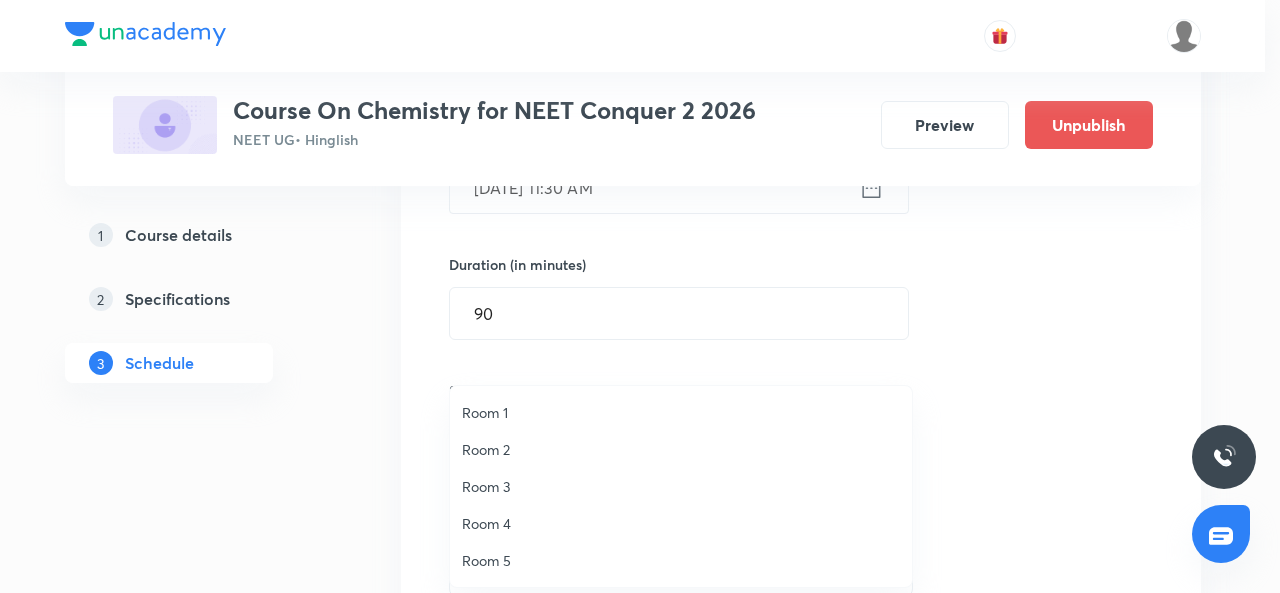 click on "Room 3" at bounding box center (681, 486) 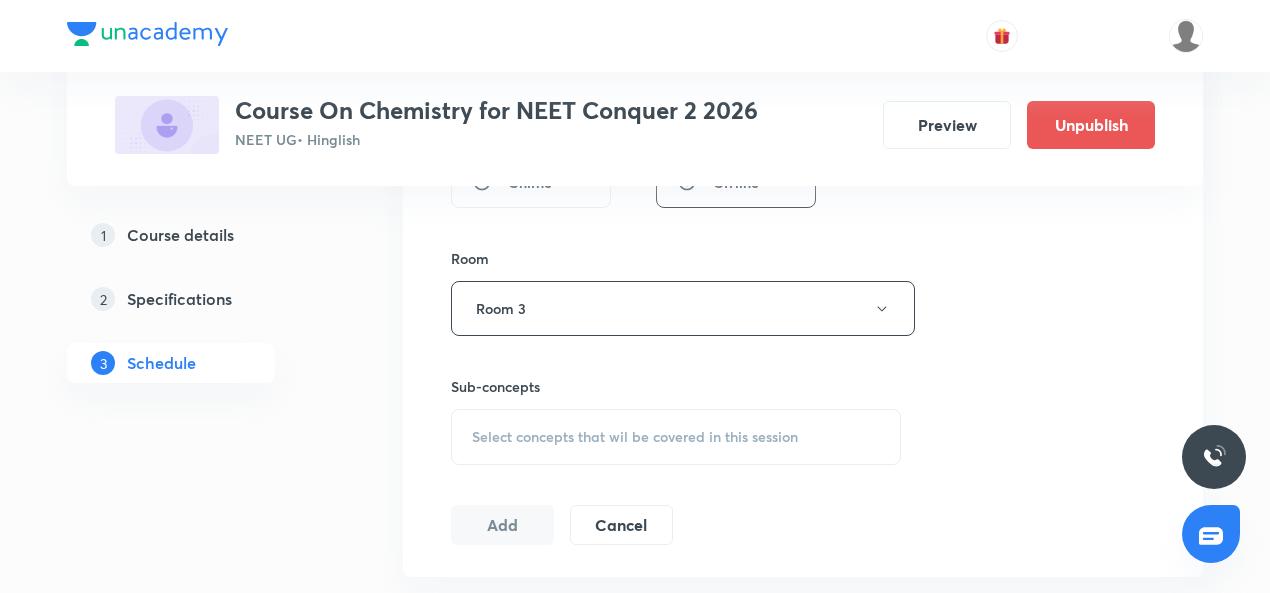 scroll, scrollTop: 832, scrollLeft: 0, axis: vertical 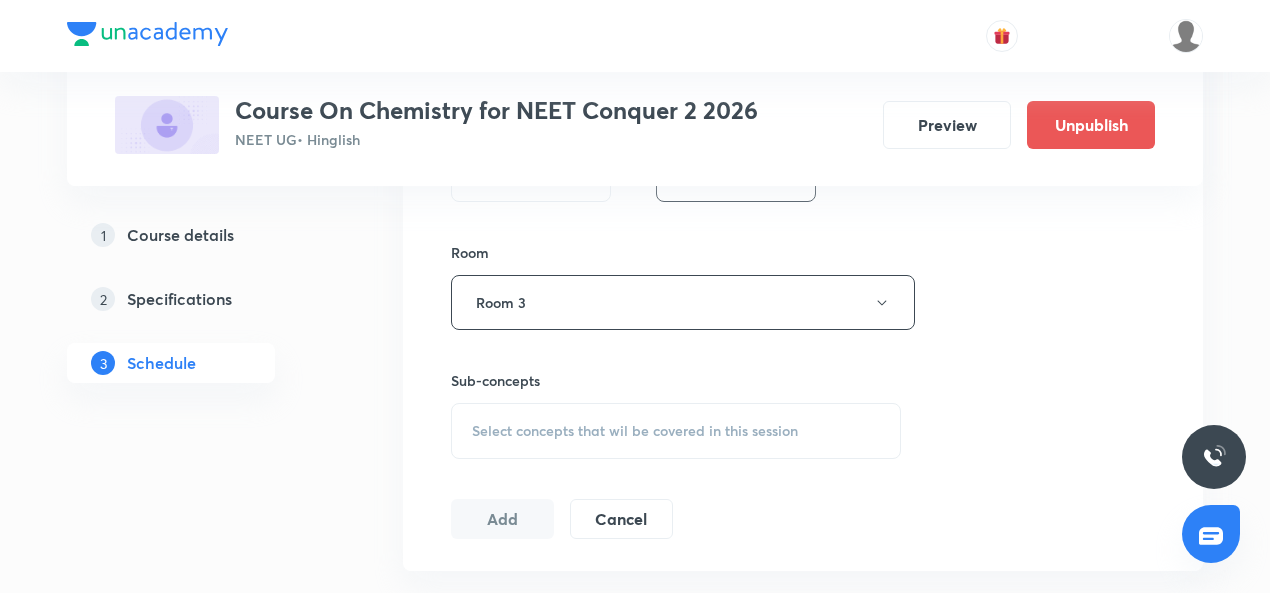 click on "Select concepts that wil be covered in this session" at bounding box center (635, 431) 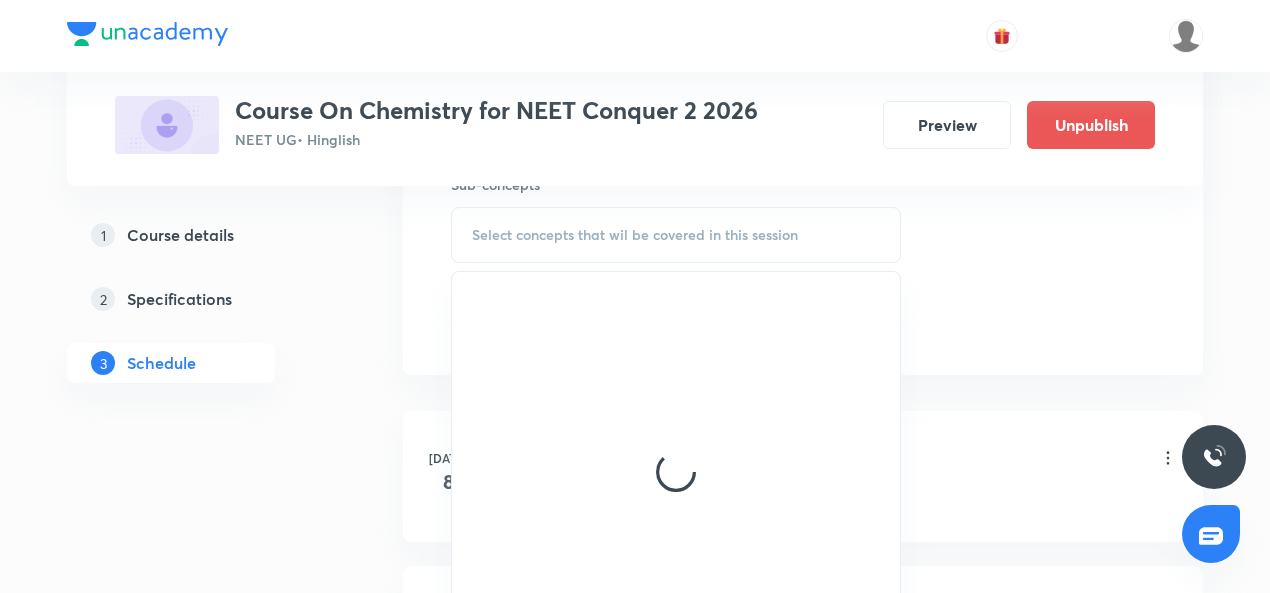 scroll, scrollTop: 1022, scrollLeft: 0, axis: vertical 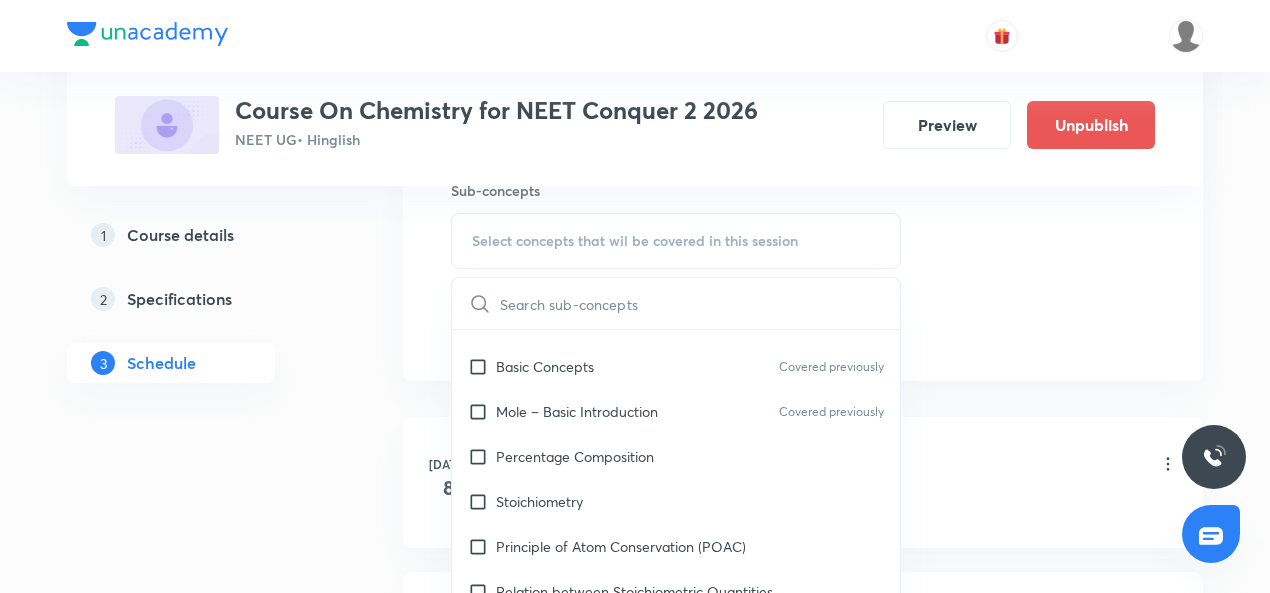 click on "Mole – Basic Introduction" at bounding box center [577, 411] 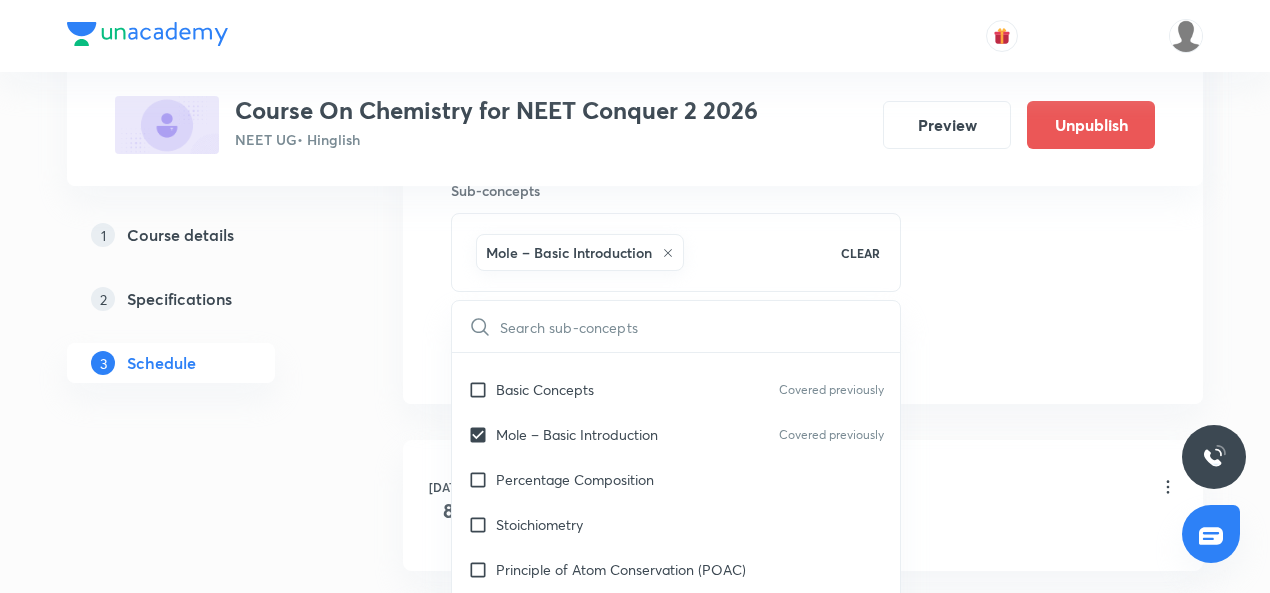 click on "Session  6 Live class Session title 32/99 Some Basic Concepts of Chemistry ​ Schedule for Jul 15, 2025, 11:30 AM ​ Duration (in minutes) 90 ​   Session type Online Offline Room Room 3 Sub-concepts Mole – Basic Introduction CLEAR ​ Chemistry - Full Syllabus Mock Questions Chemistry - Full Syllabus Mock Questions Chemistry Previous Year Chemistry Previous Year Questions Chemistry Previous Year Questions General Topics & Mole Concept Basic Concepts Covered previously Mole – Basic Introduction Covered previously Percentage Composition Stoichiometry Principle of Atom Conservation (POAC) Relation between Stoichiometric Quantities Application of Mole Concept: Gravimetric Analysis Electronic Configuration Of Atoms (Hund's rule)  Quantum Numbers (Magnetic Quantum no.) Quantum Numbers(Pauli's Exclusion law) Mean Molar Mass or Molecular Mass Variation of Conductivity with Concentration Mechanism of Corrosion Atomic Structure Discovery Of Electron Some Prerequisites of Physics Atomic Models Nature of Waves pH" at bounding box center (803, -109) 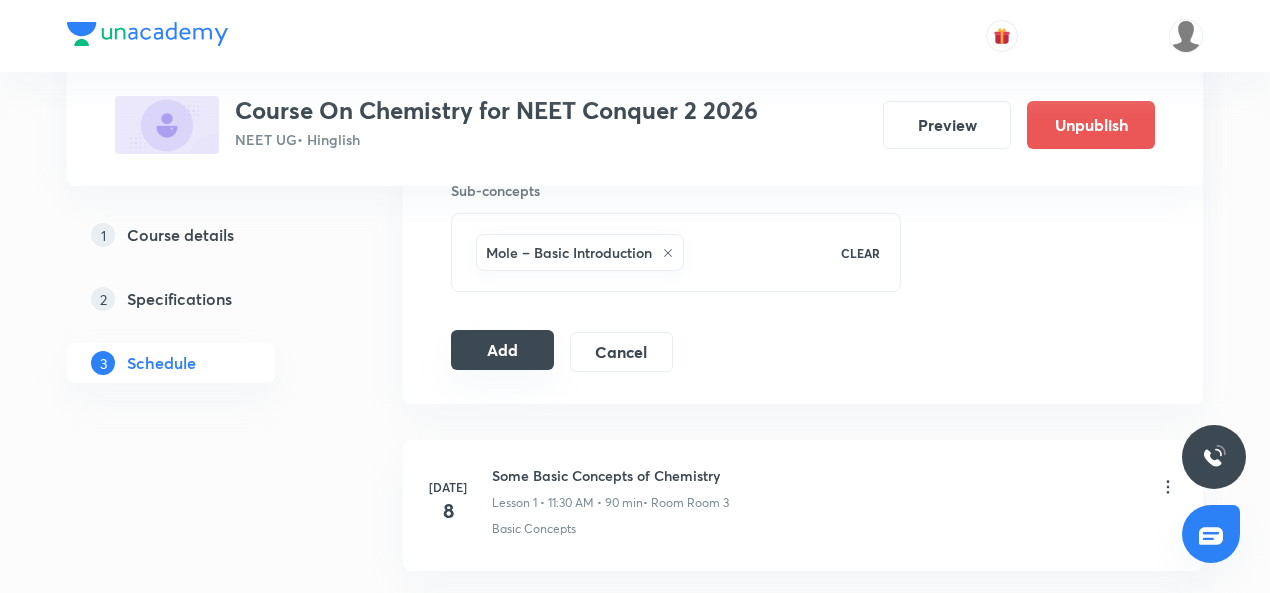 click on "Add" at bounding box center (502, 350) 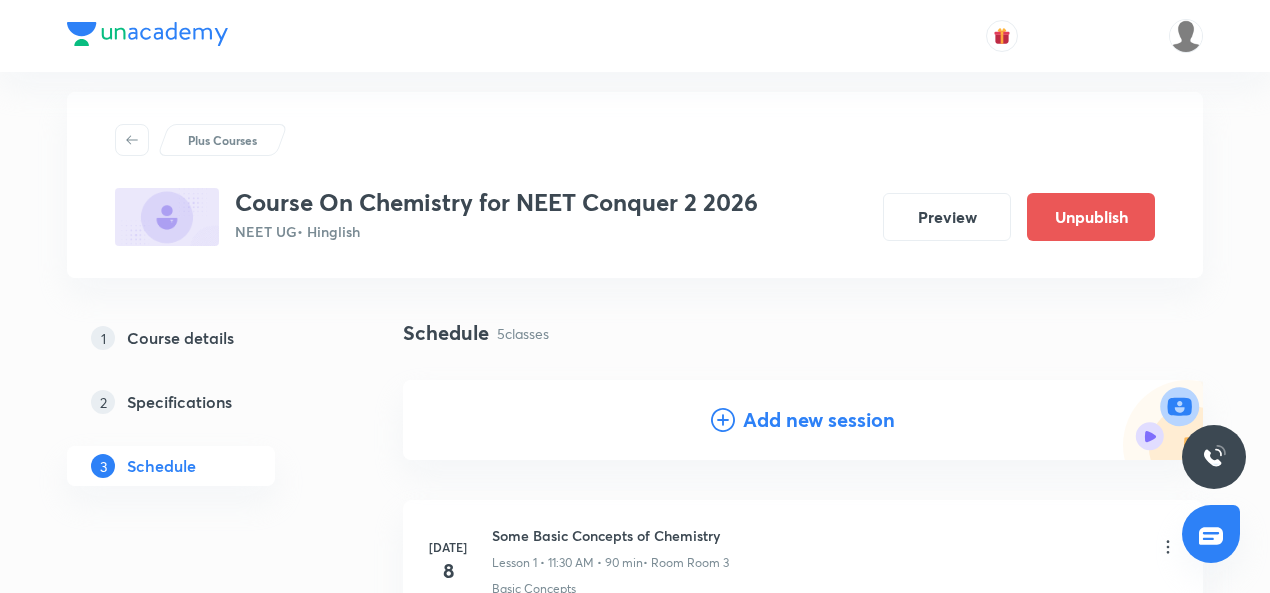 scroll, scrollTop: 0, scrollLeft: 0, axis: both 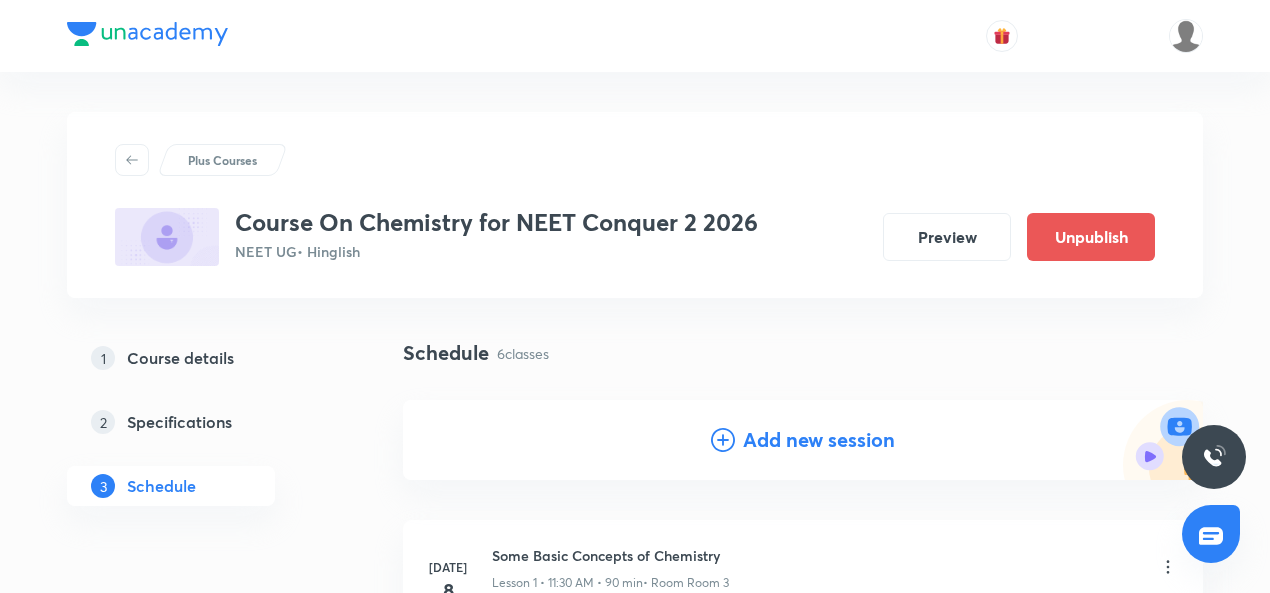 click 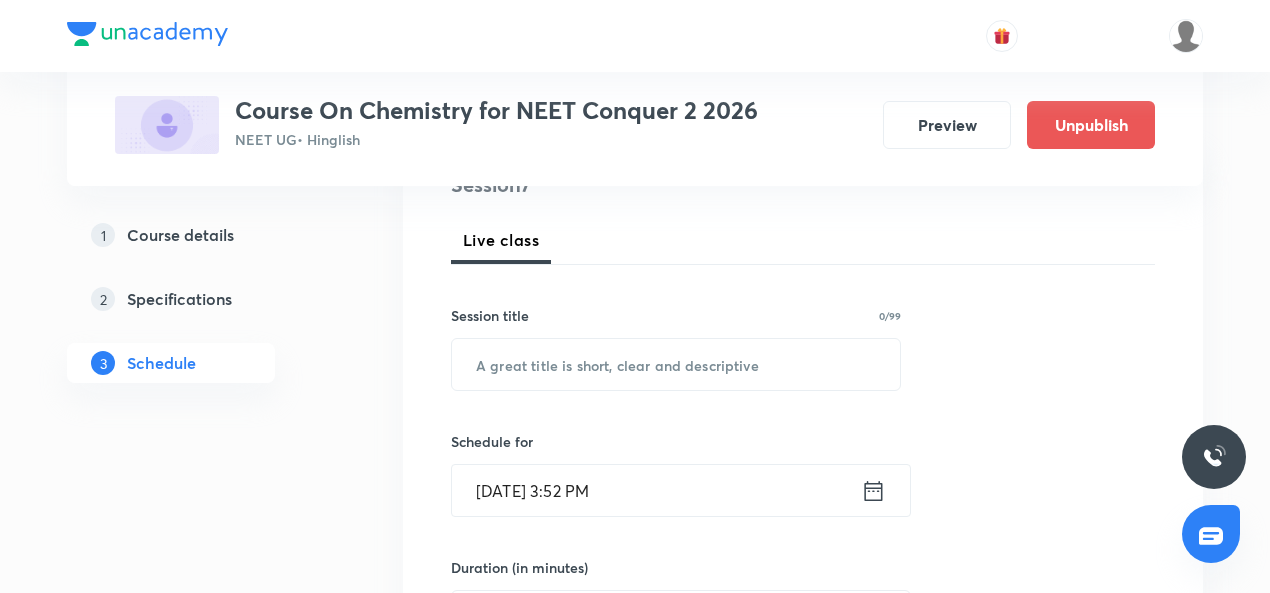 scroll, scrollTop: 280, scrollLeft: 0, axis: vertical 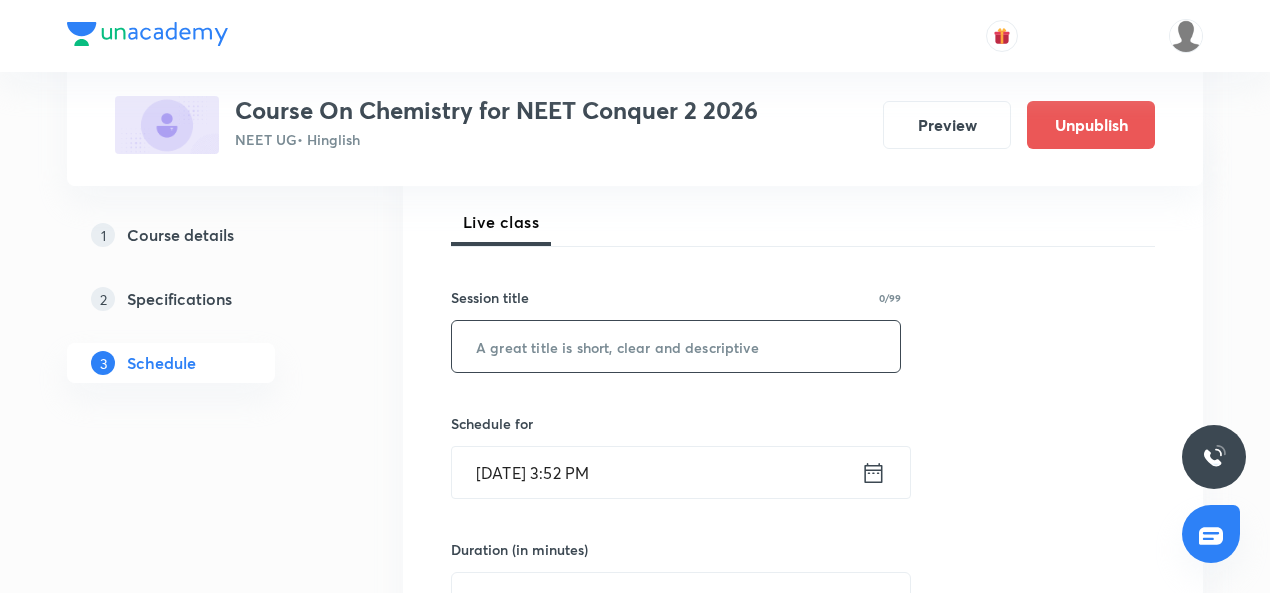 click at bounding box center (676, 346) 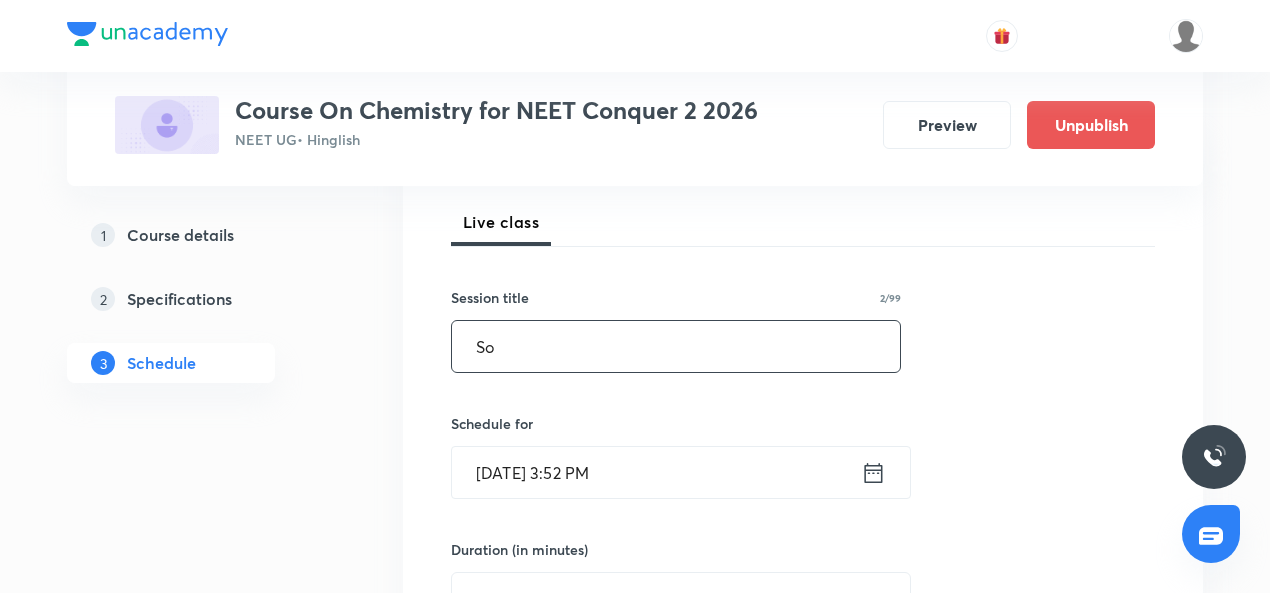 type on "S" 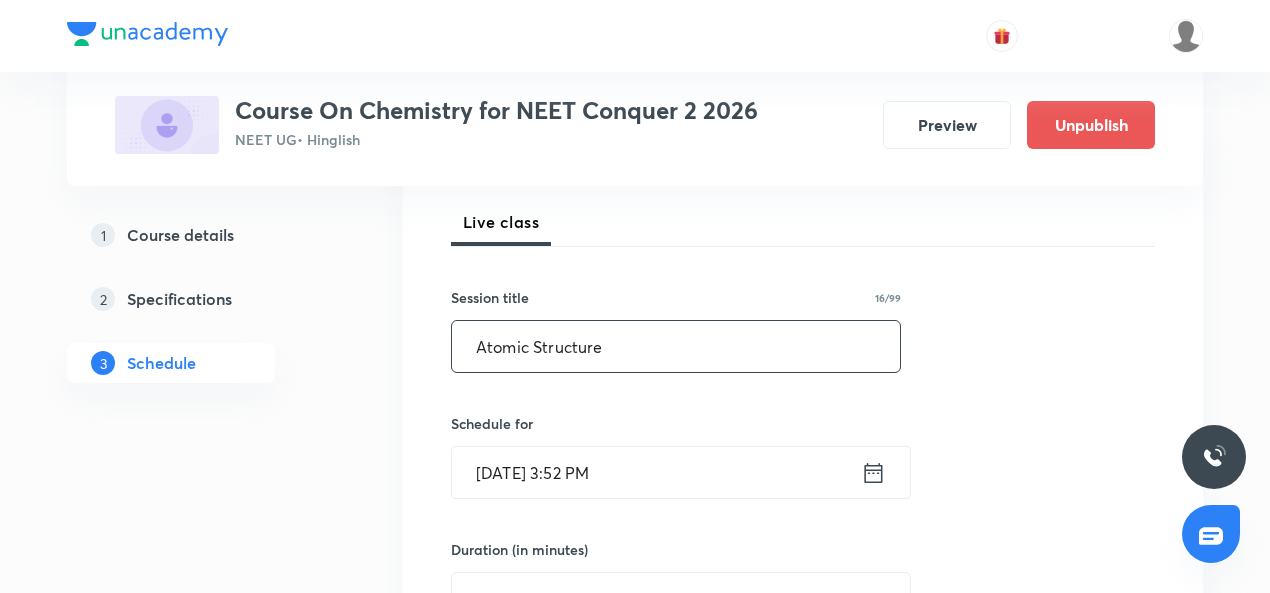 type on "Atomic Structure" 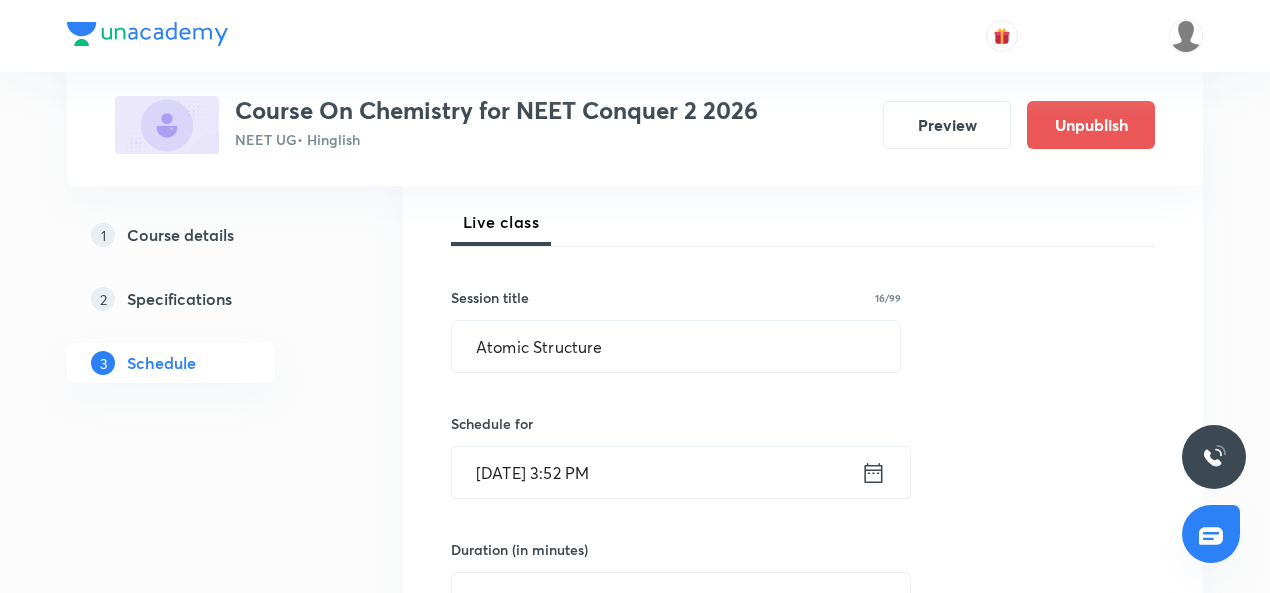 click 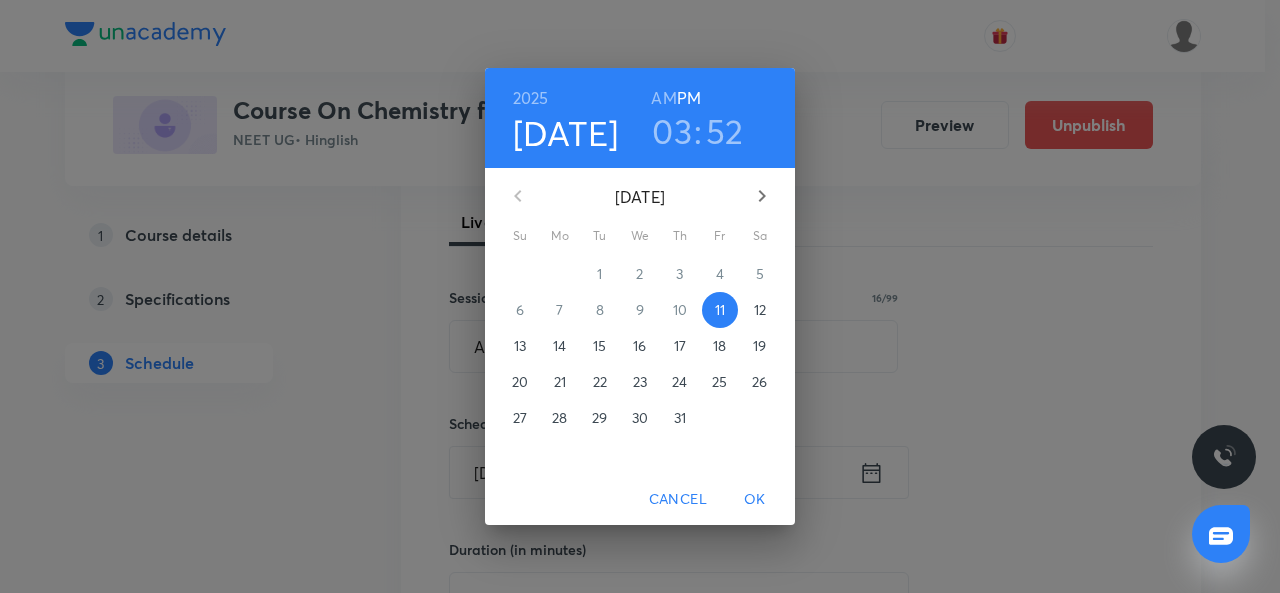 click on "16" at bounding box center (639, 346) 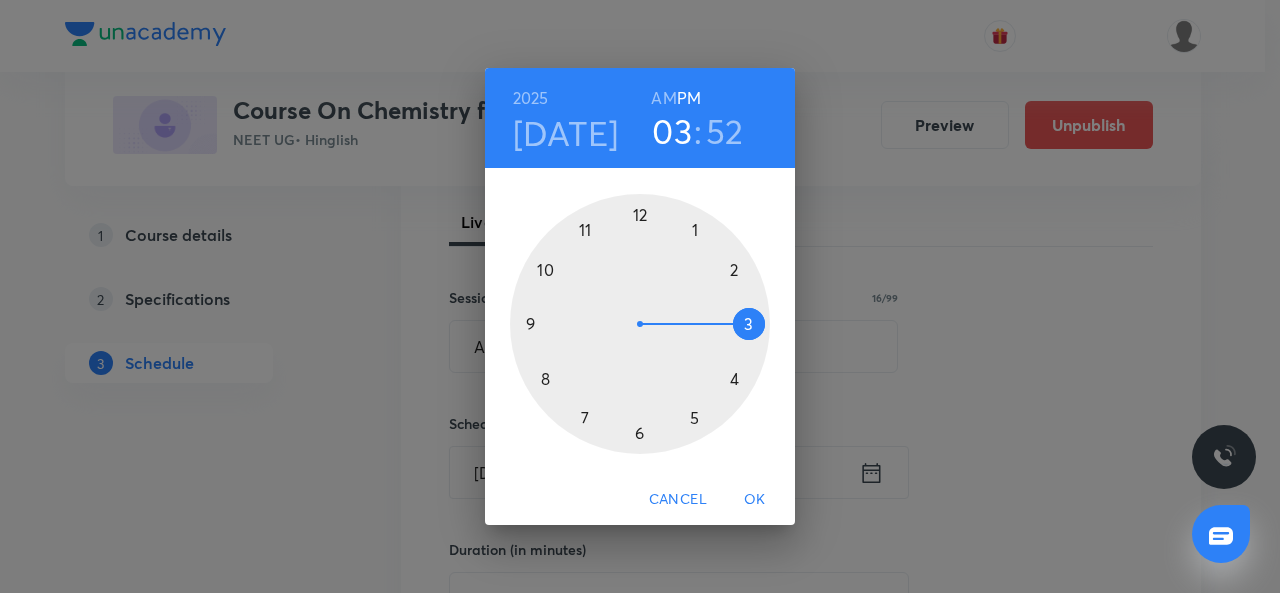 click at bounding box center [640, 324] 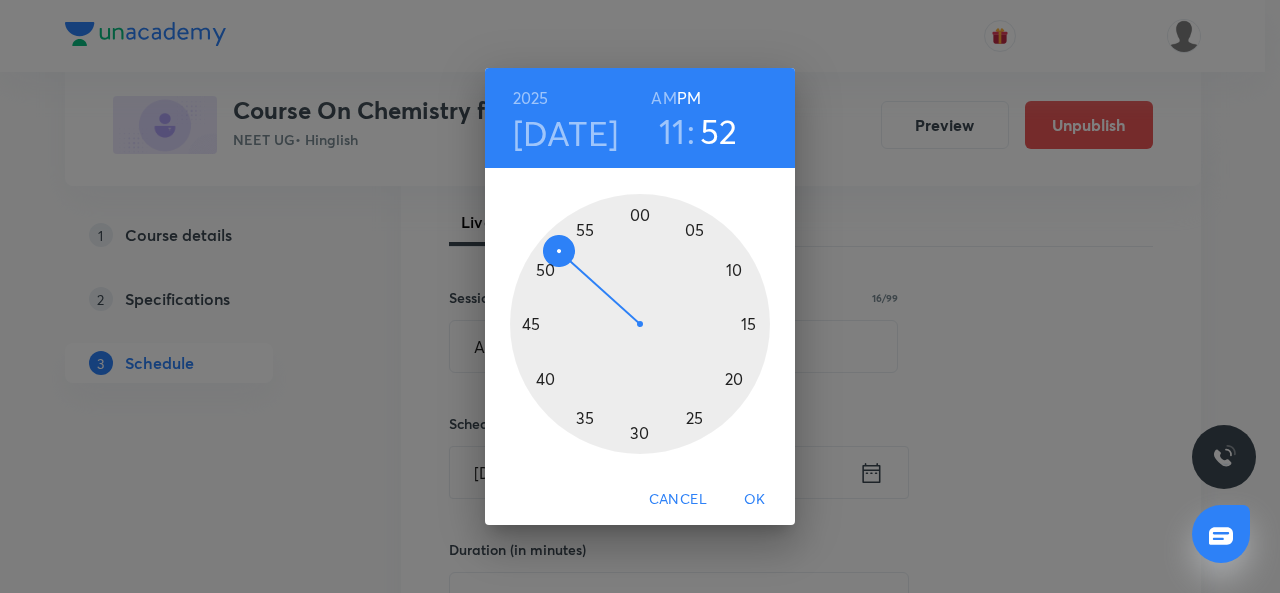 click on "AM" at bounding box center [663, 98] 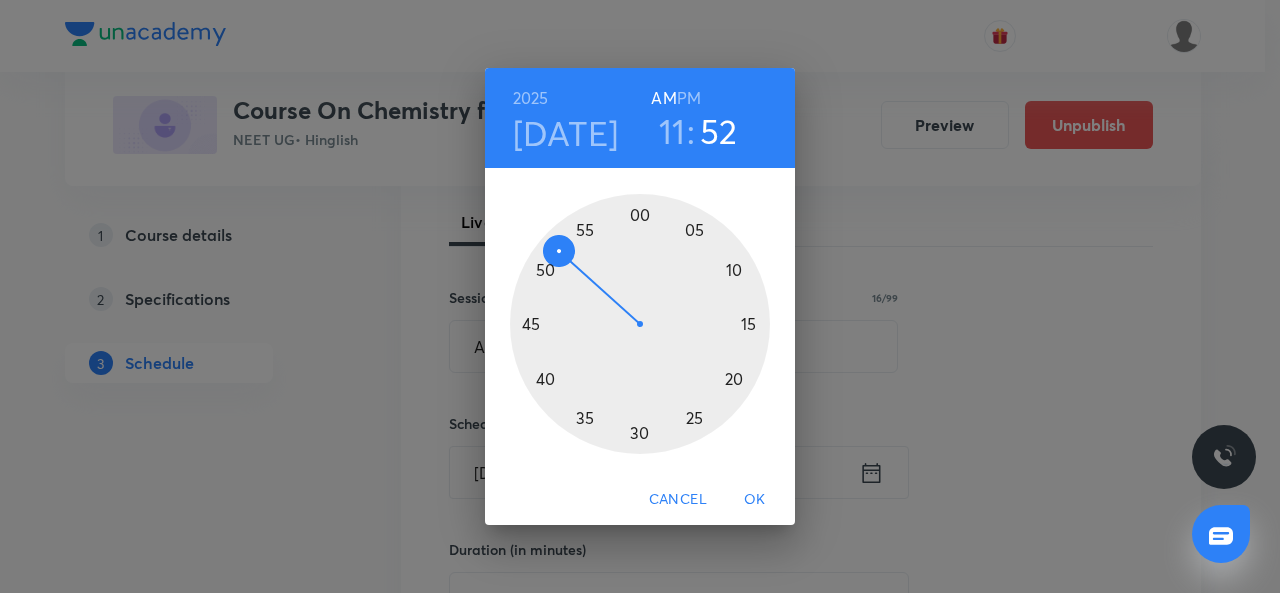 click at bounding box center [640, 324] 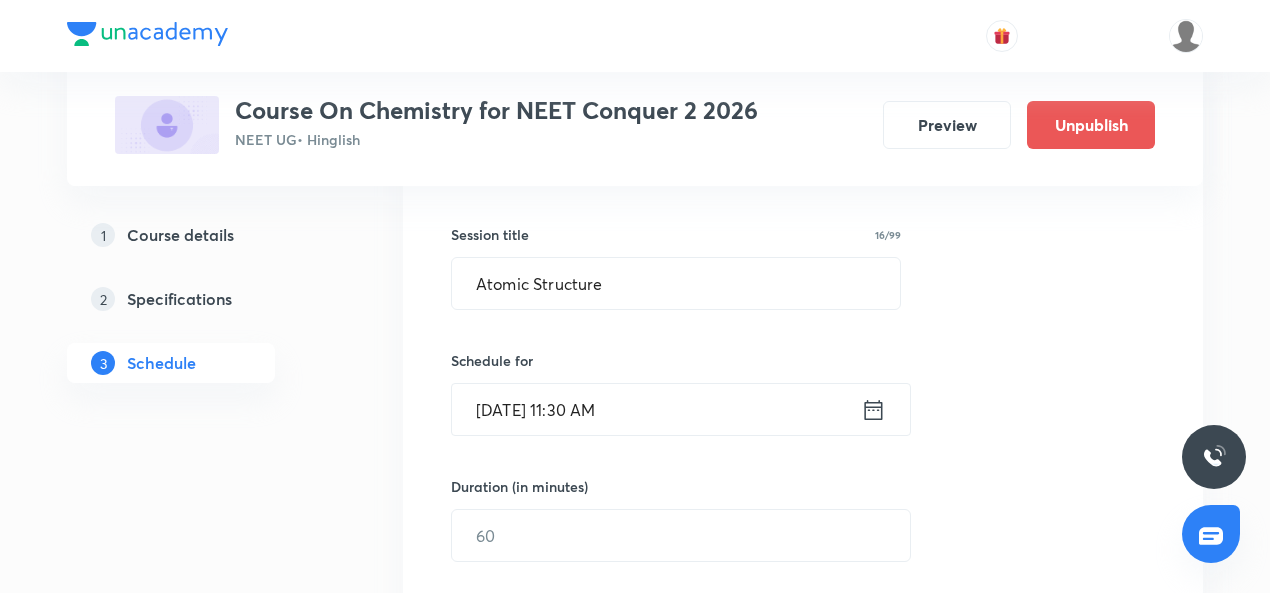 scroll, scrollTop: 373, scrollLeft: 0, axis: vertical 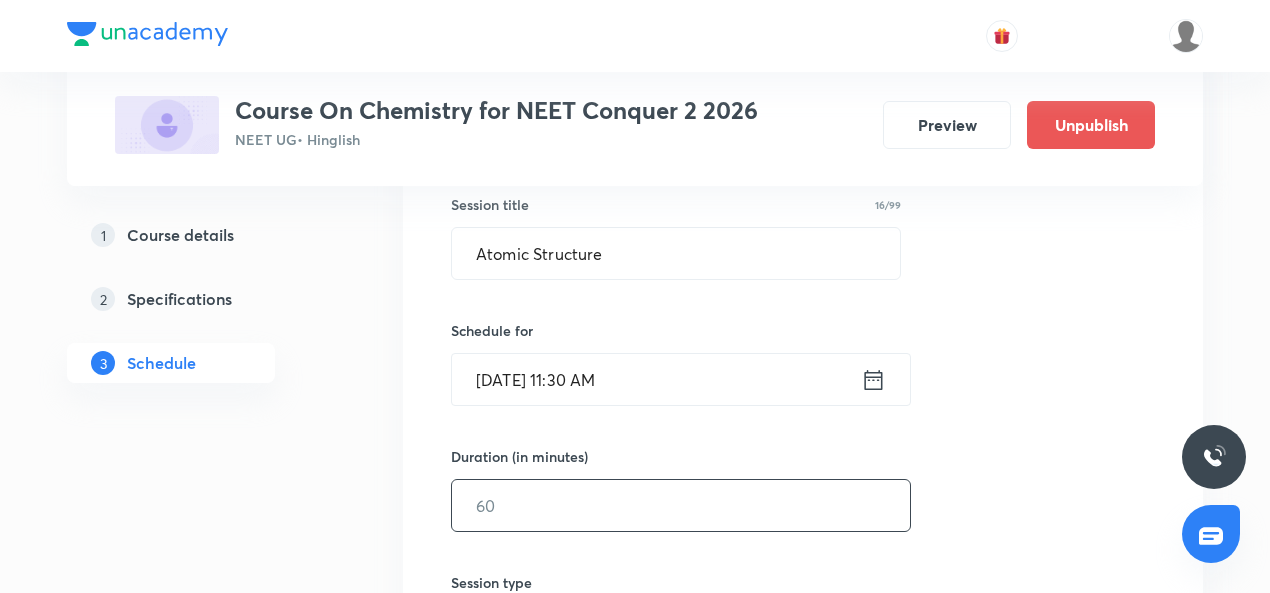 click at bounding box center [681, 505] 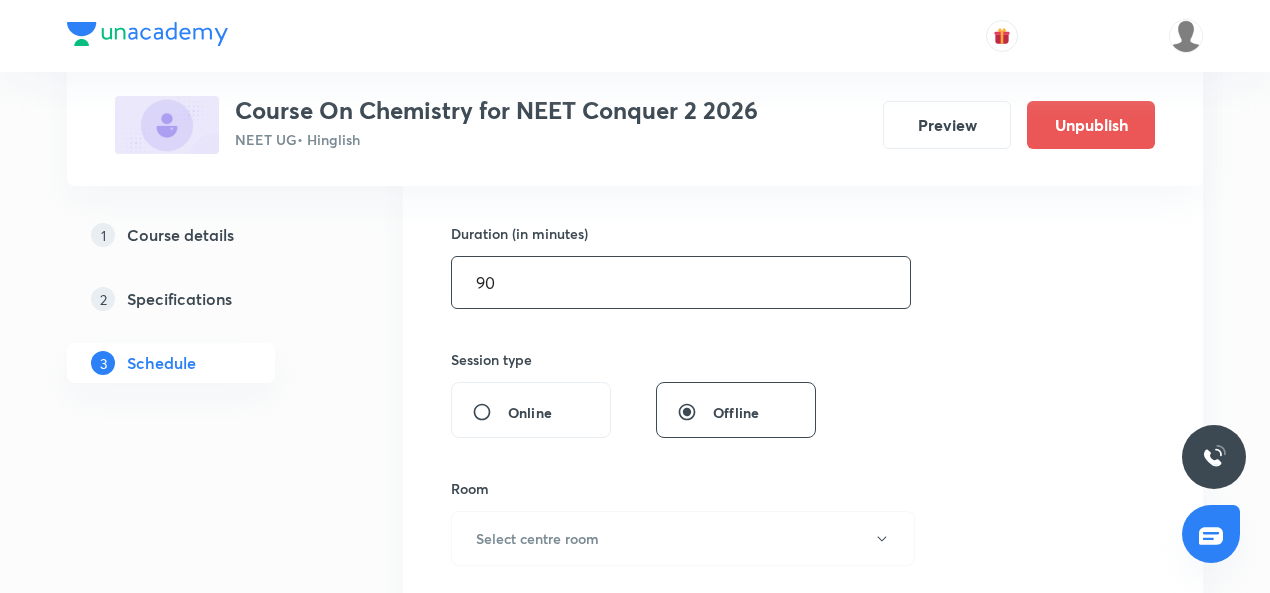 scroll, scrollTop: 636, scrollLeft: 0, axis: vertical 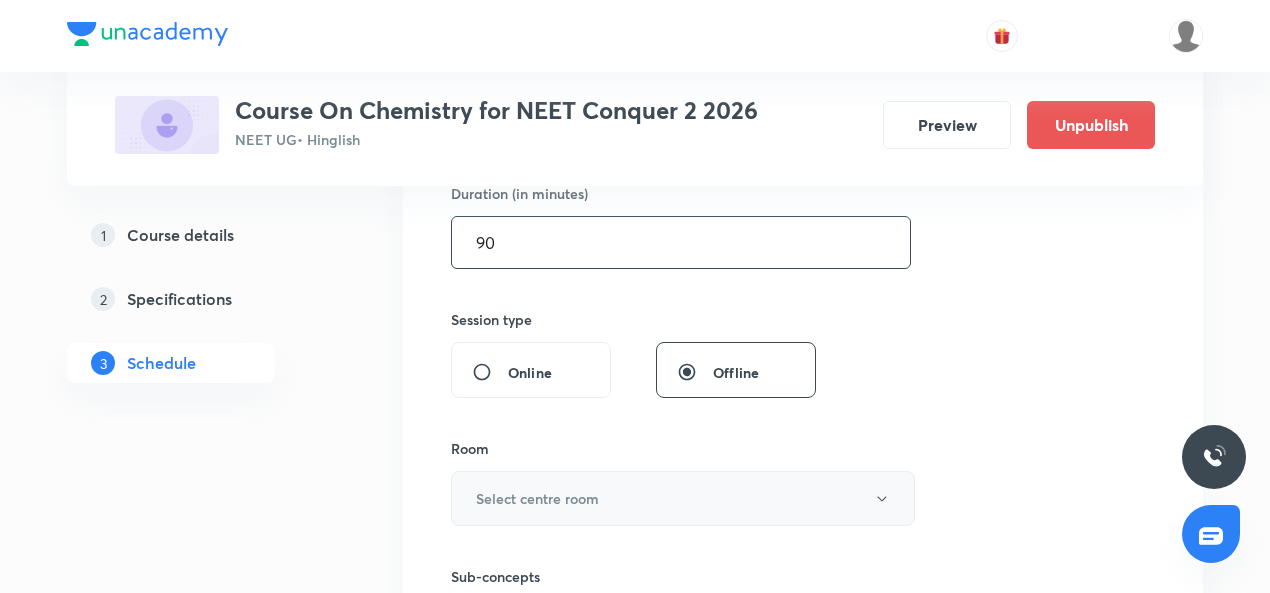 type on "90" 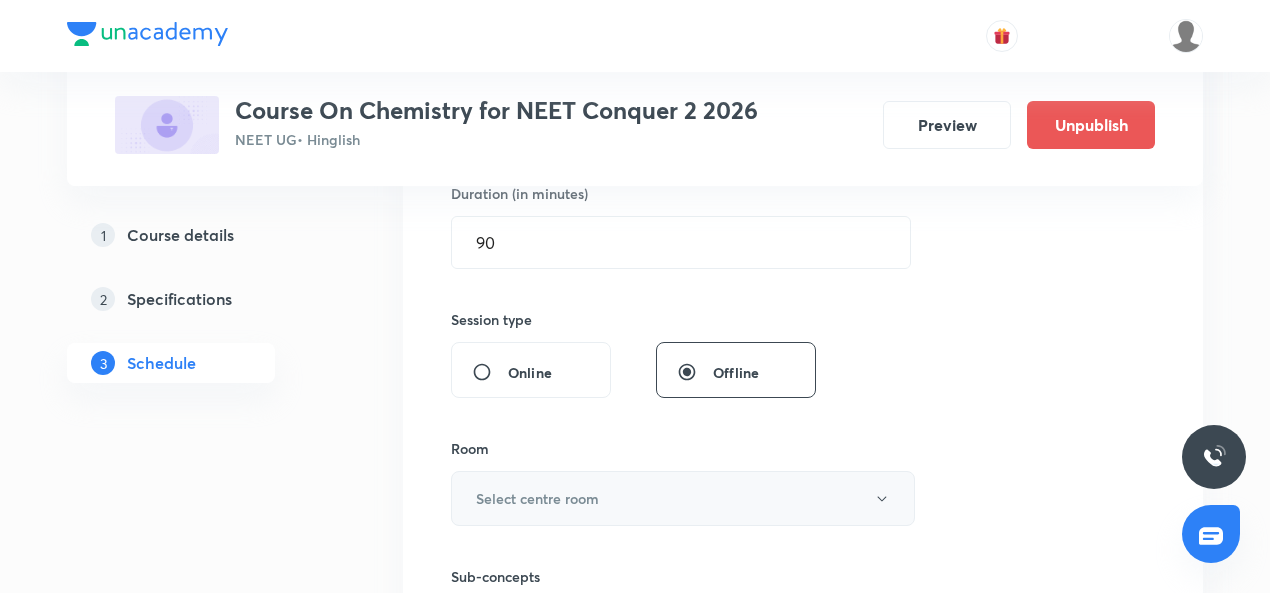 click on "Select centre room" at bounding box center (683, 498) 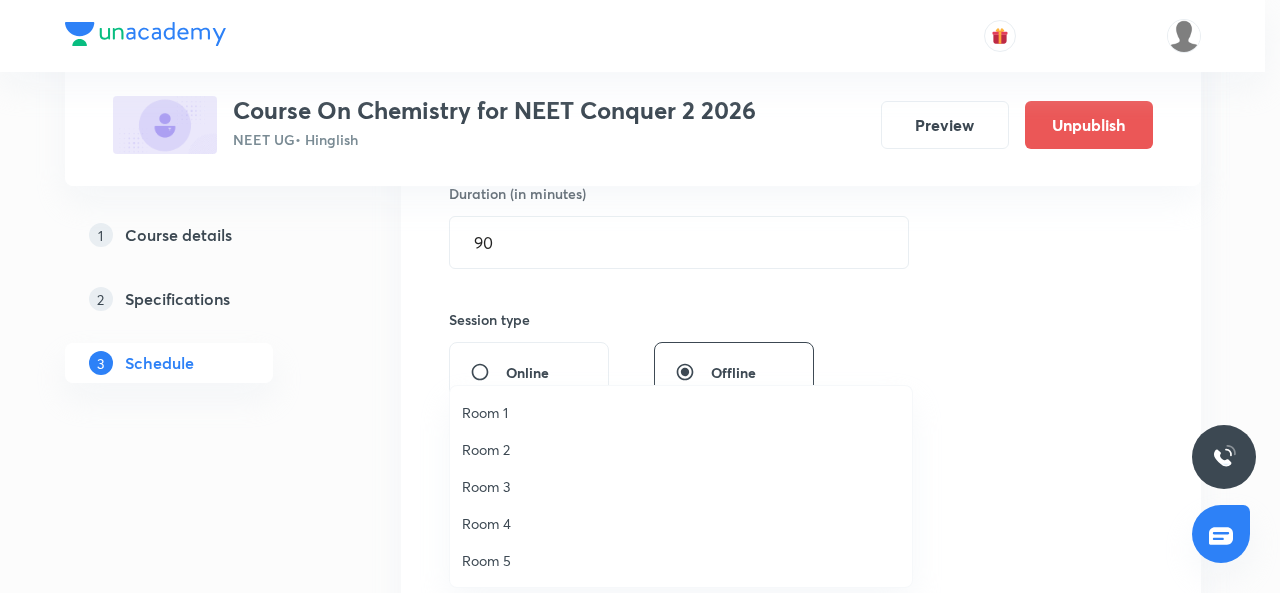 click on "Room 3" at bounding box center [681, 486] 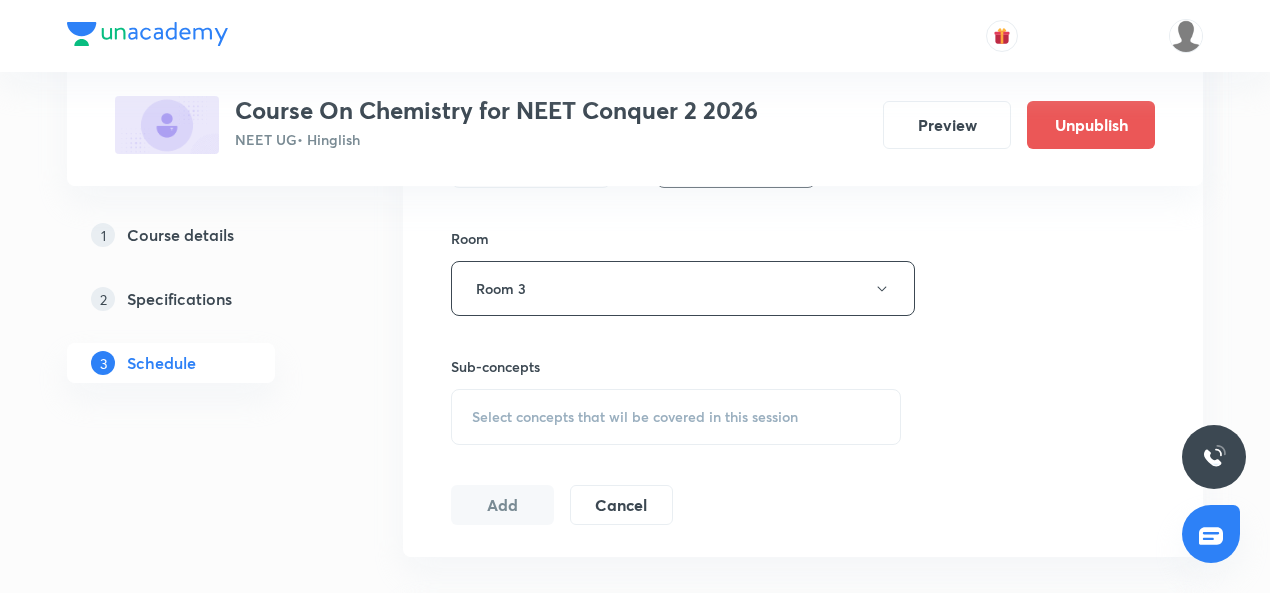 scroll, scrollTop: 846, scrollLeft: 0, axis: vertical 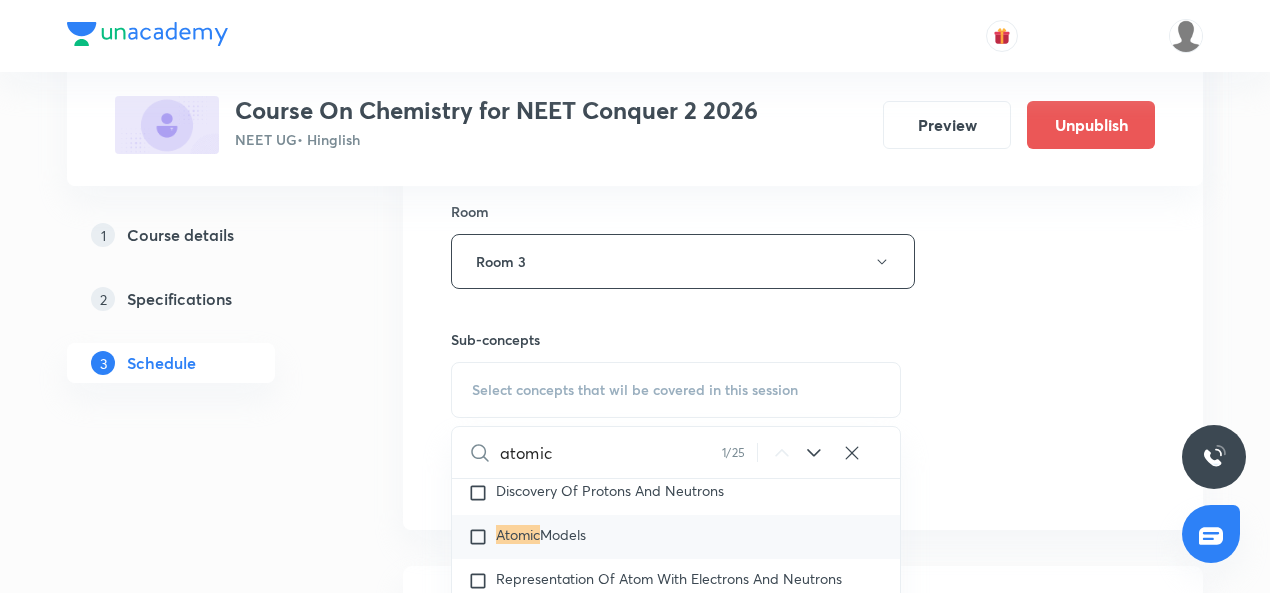 type on "atomic" 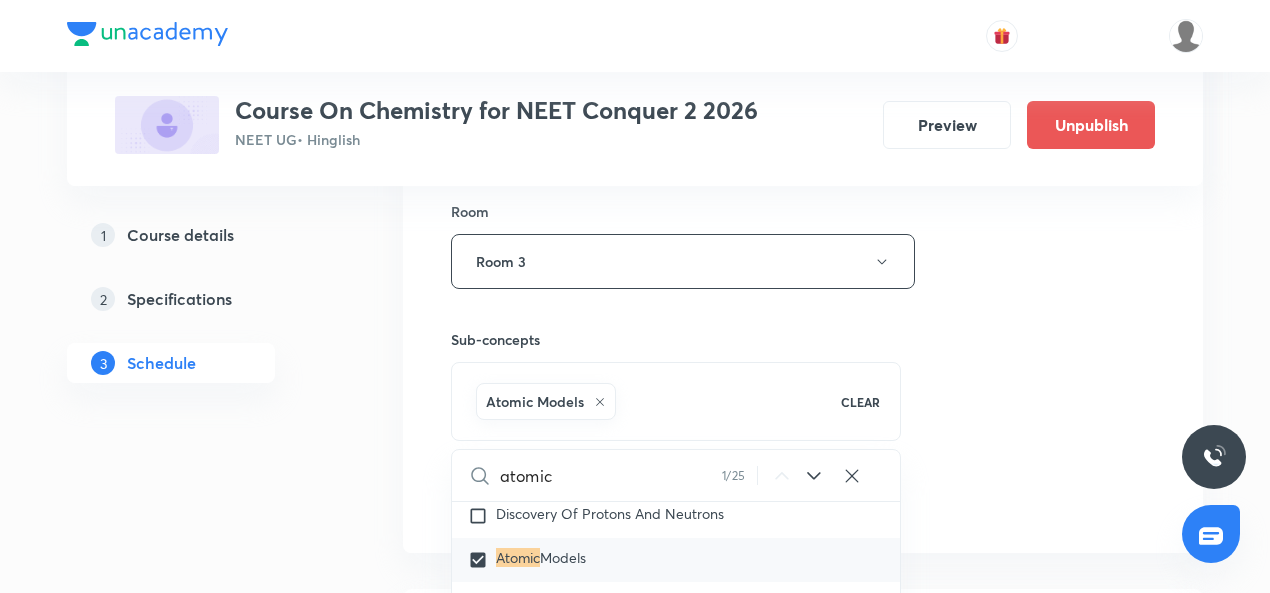 click on "Session  7 Live class Session title 16/99 Atomic Structure ​ Schedule for Jul 16, 2025, 11:30 AM ​ Duration (in minutes) 90 ​   Session type Online Offline Room Room 3 Sub-concepts Atomic Models CLEAR atomic 1 / 25 ​ Chemistry - Full Syllabus Mock Questions Chemistry - Full Syllabus Mock Questions Chemistry Previous Year Chemistry Previous Year Questions Chemistry Previous Year Questions General Topics & Mole Concept Basic Concepts Covered previously Mole – Basic Introduction Covered previously Percentage Composition Stoichiometry Principle of Atom Conservation (POAC) Relation between Stoichiometric Quantities Application of Mole Concept: Gravimetric Analysis Electronic Configuration Of Atoms (Hund's rule)  Quantum Numbers (Magnetic Quantum no.) Quantum Numbers(Pauli's Exclusion law) Mean Molar Mass or Molecular Mass Variation of Conductivity with Concentration Mechanism of Corrosion Atomic Structure Discovery Of Electron Some Prerequisites of Physics Discovery Of Protons And Neutrons Atomic  Models" at bounding box center [803, 40] 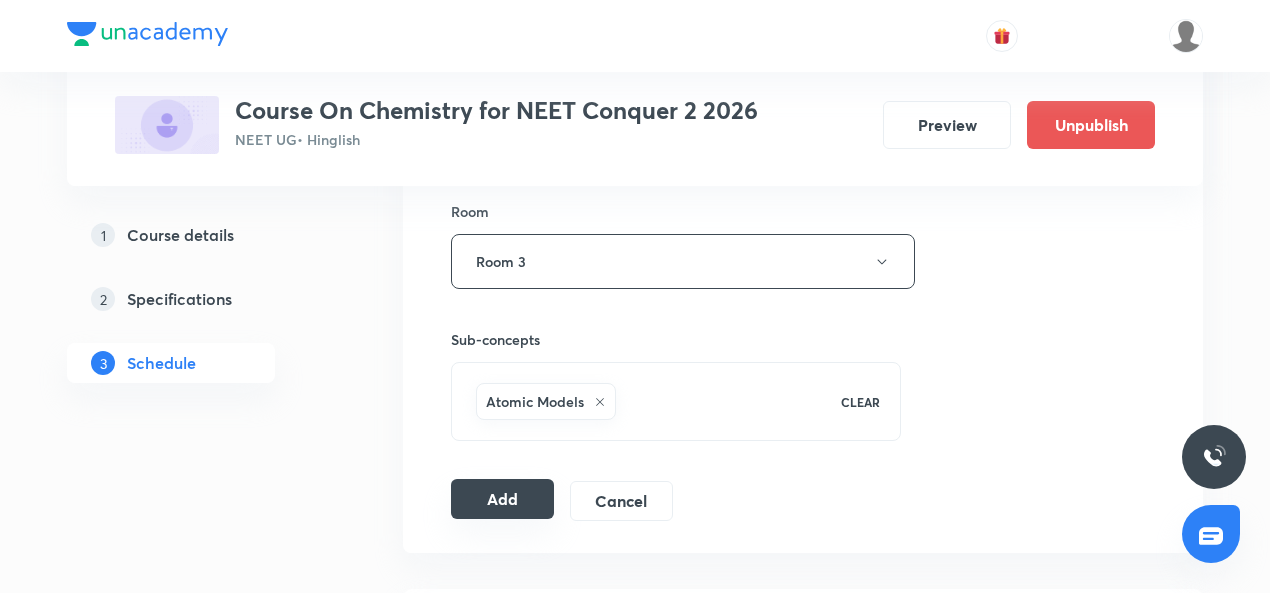 click on "Add" at bounding box center [502, 499] 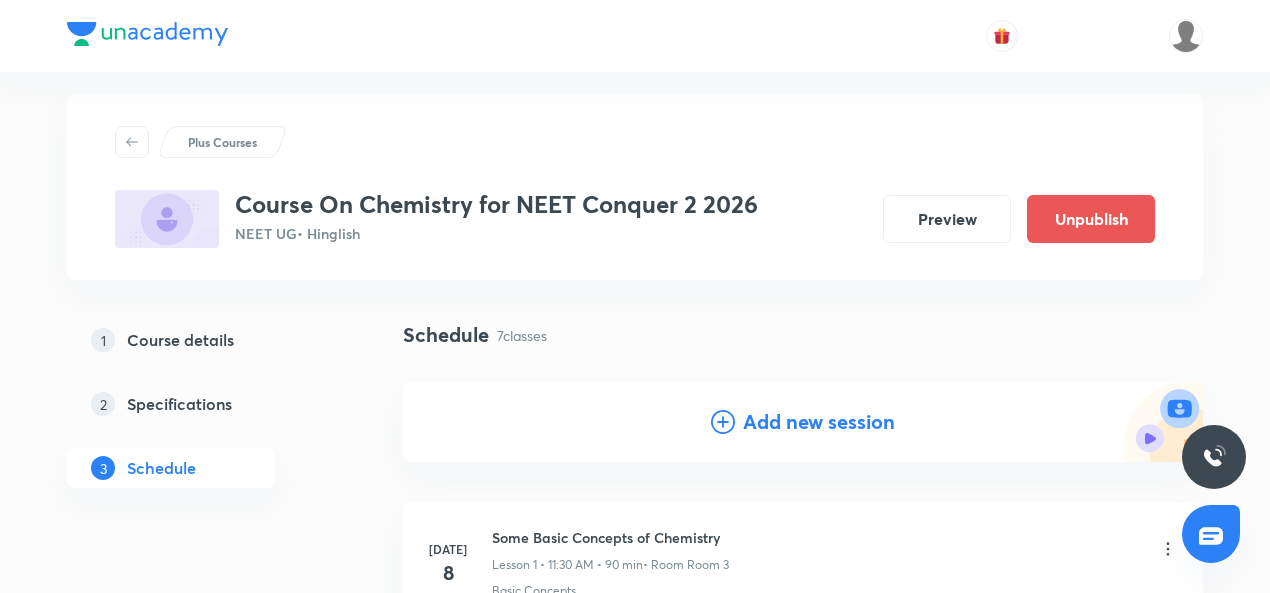 scroll, scrollTop: 0, scrollLeft: 0, axis: both 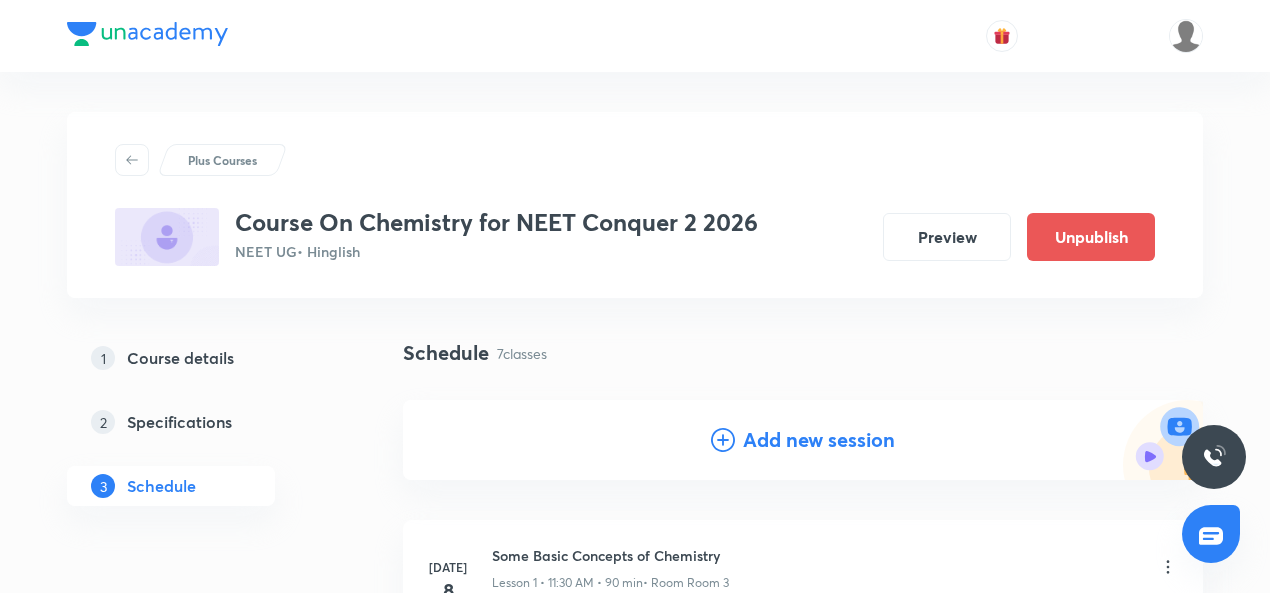 click 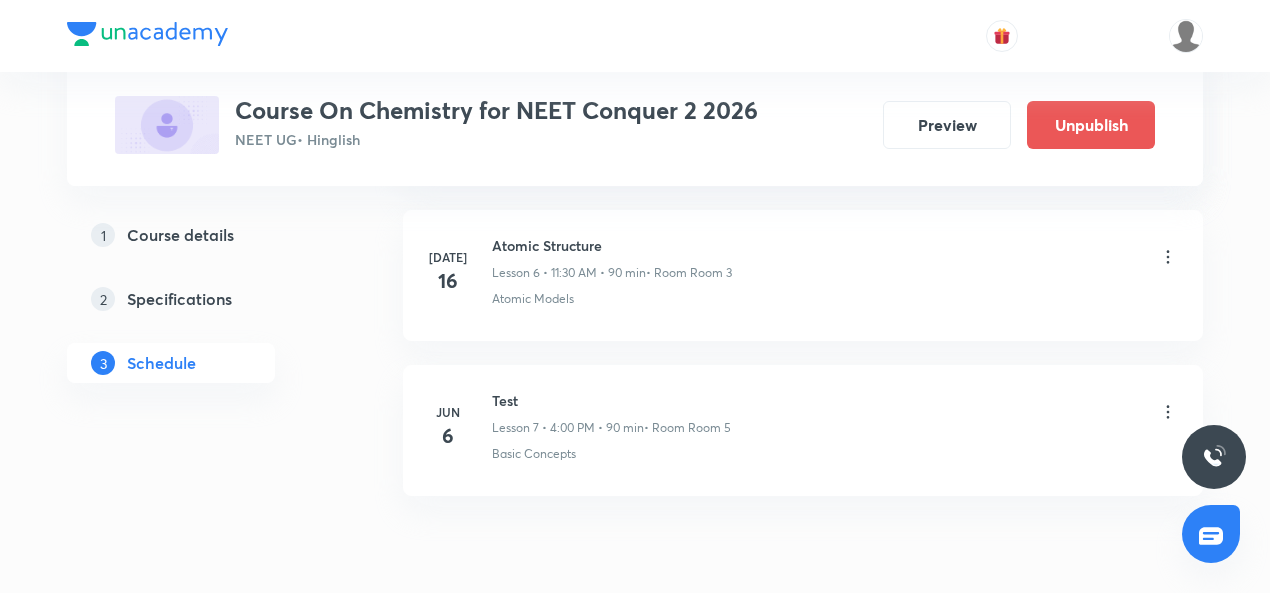 scroll, scrollTop: 2000, scrollLeft: 0, axis: vertical 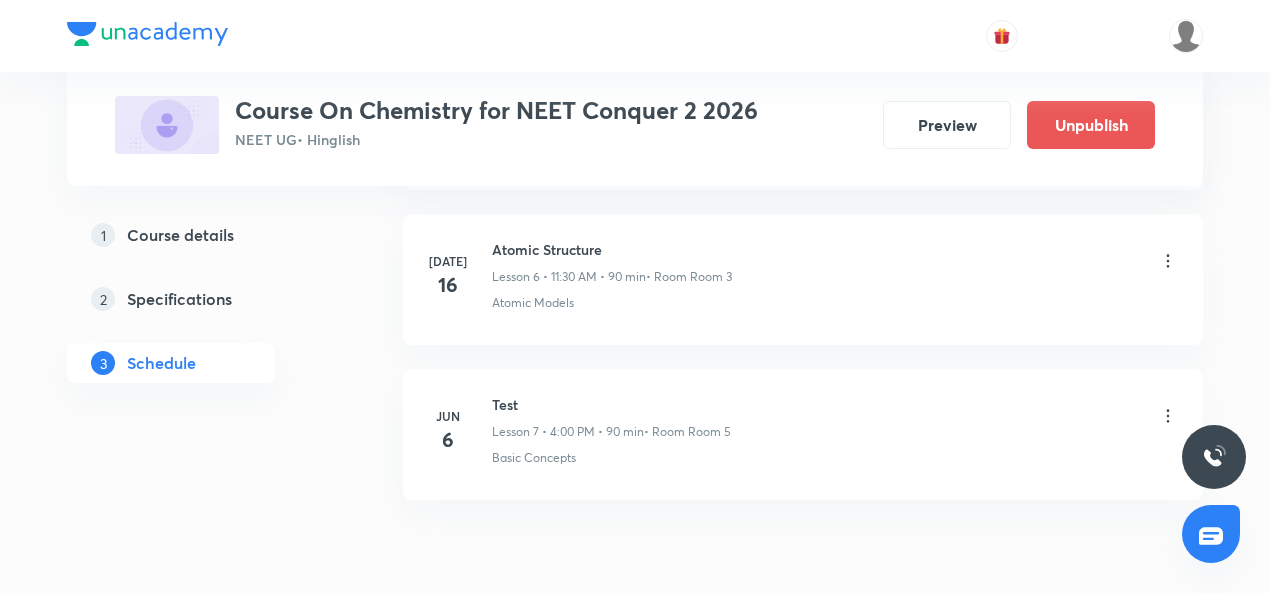 click on "Atomic Structure" at bounding box center [612, 249] 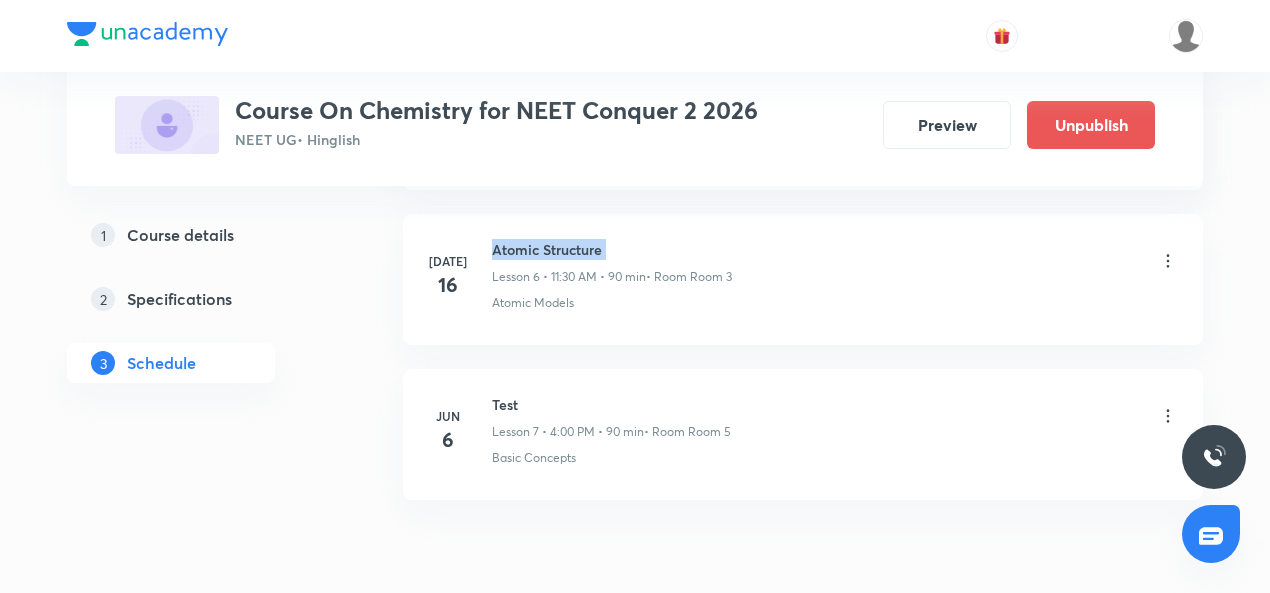 click on "Atomic Structure" at bounding box center [612, 249] 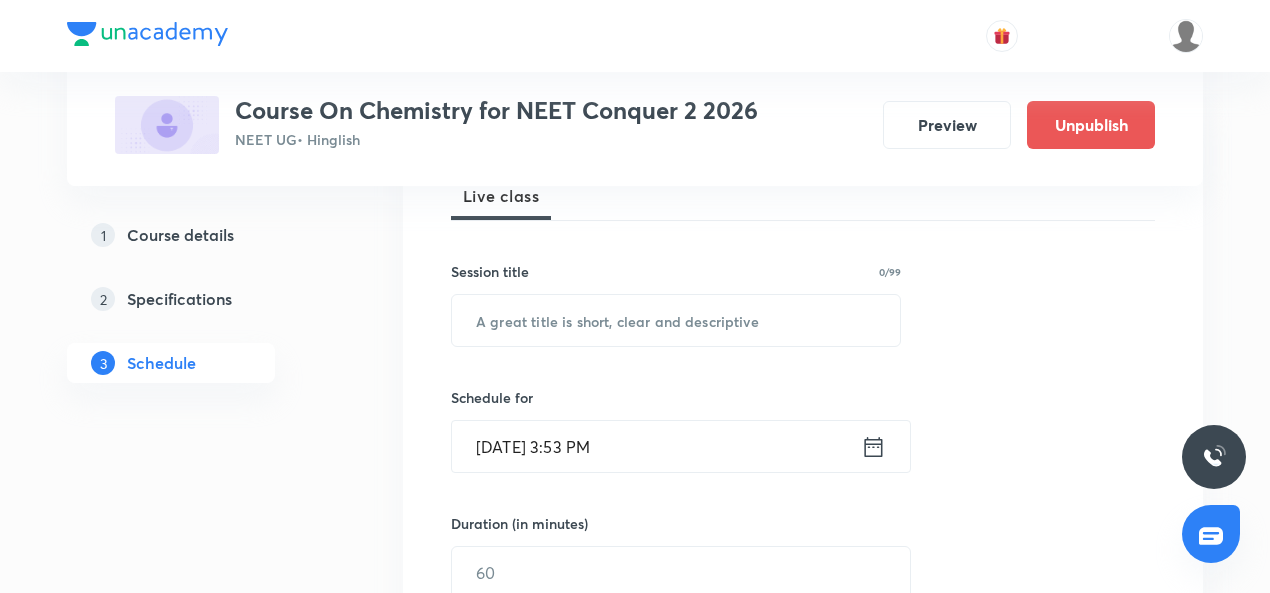 scroll, scrollTop: 346, scrollLeft: 0, axis: vertical 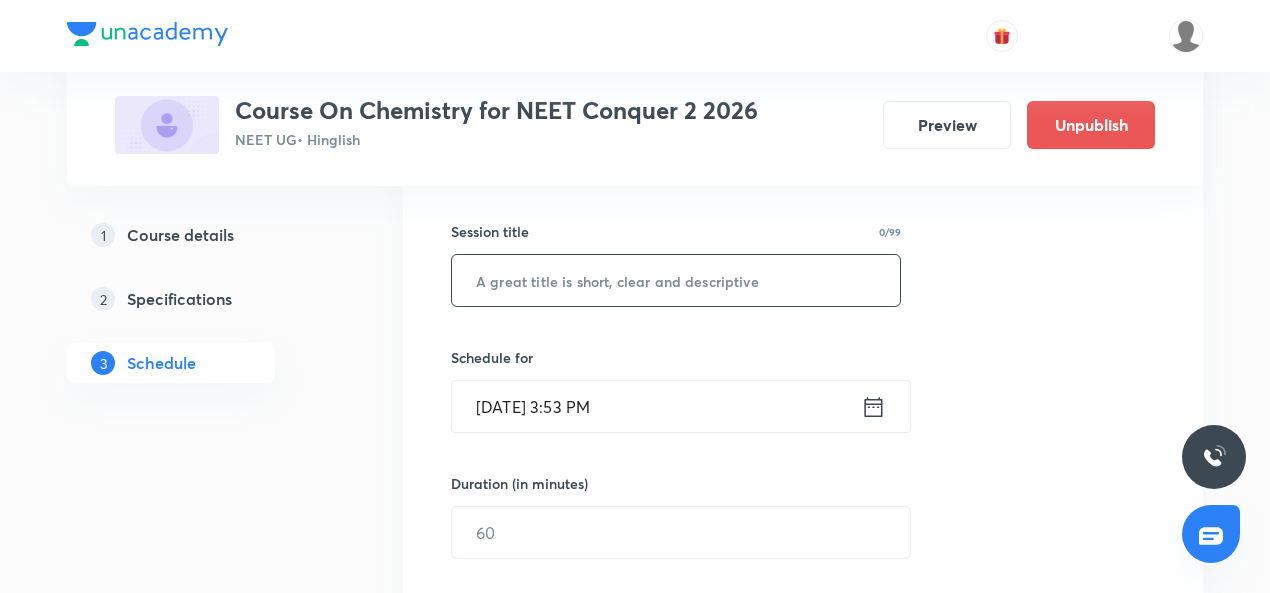 click at bounding box center [676, 280] 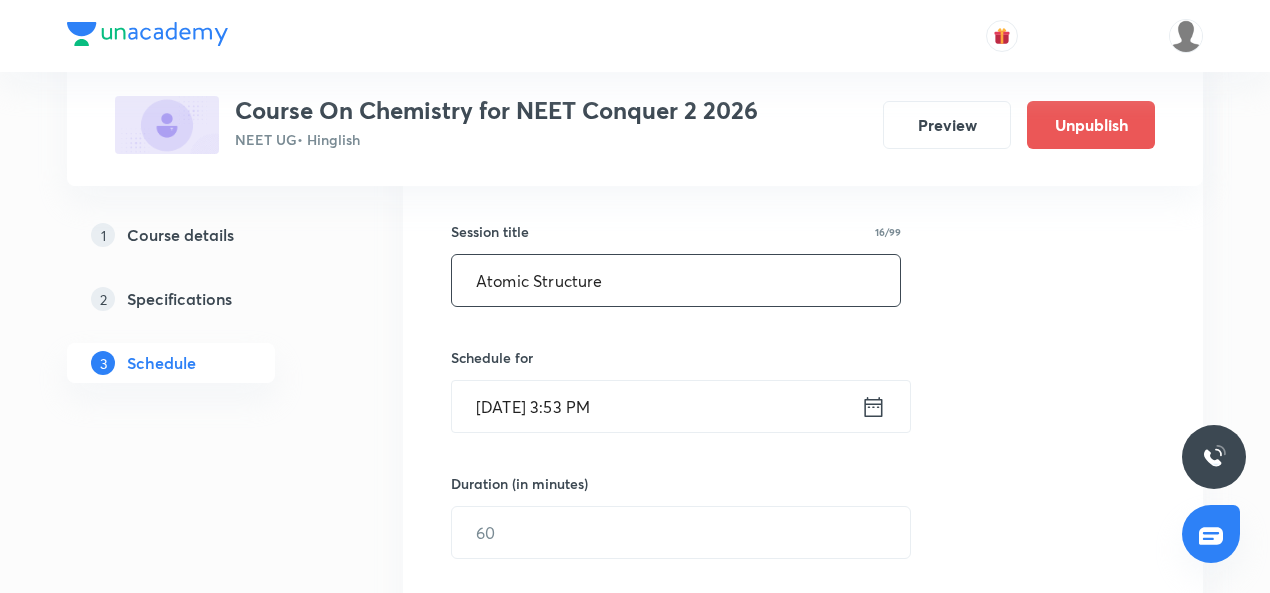 type on "Atomic Structure" 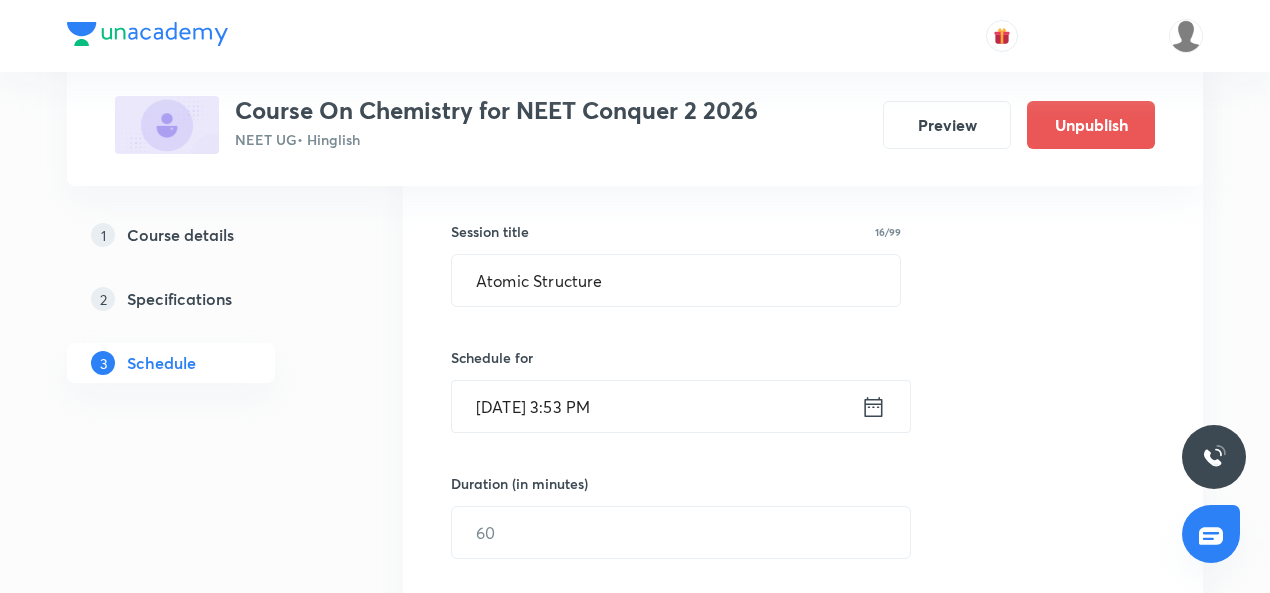 click 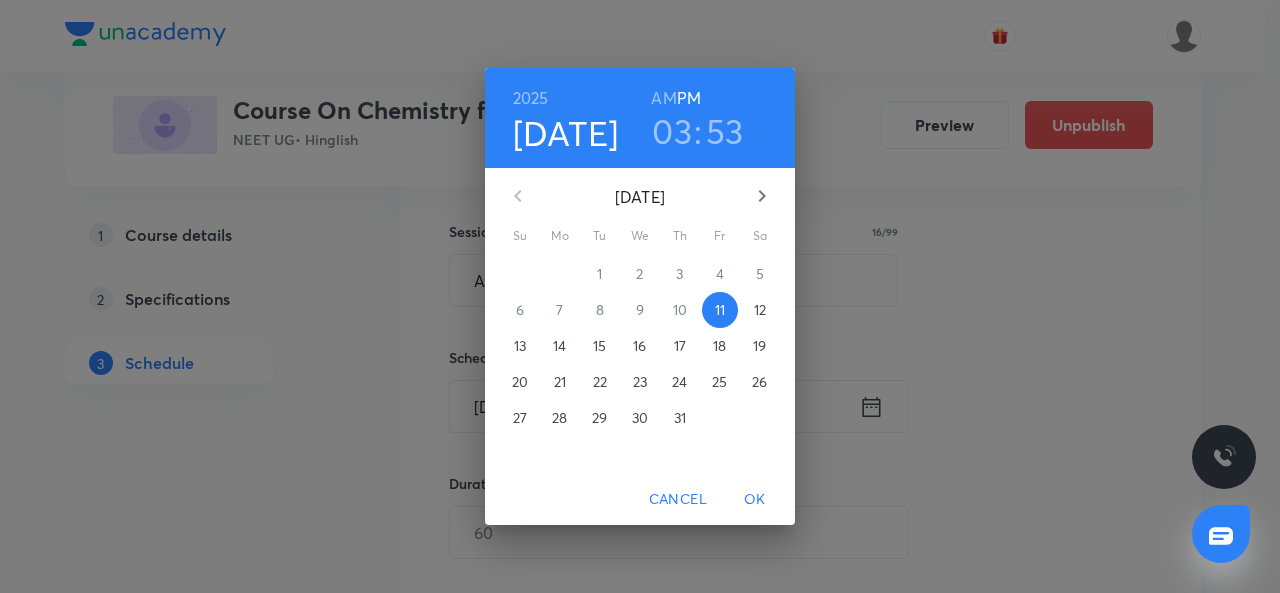 click on "17" at bounding box center [680, 346] 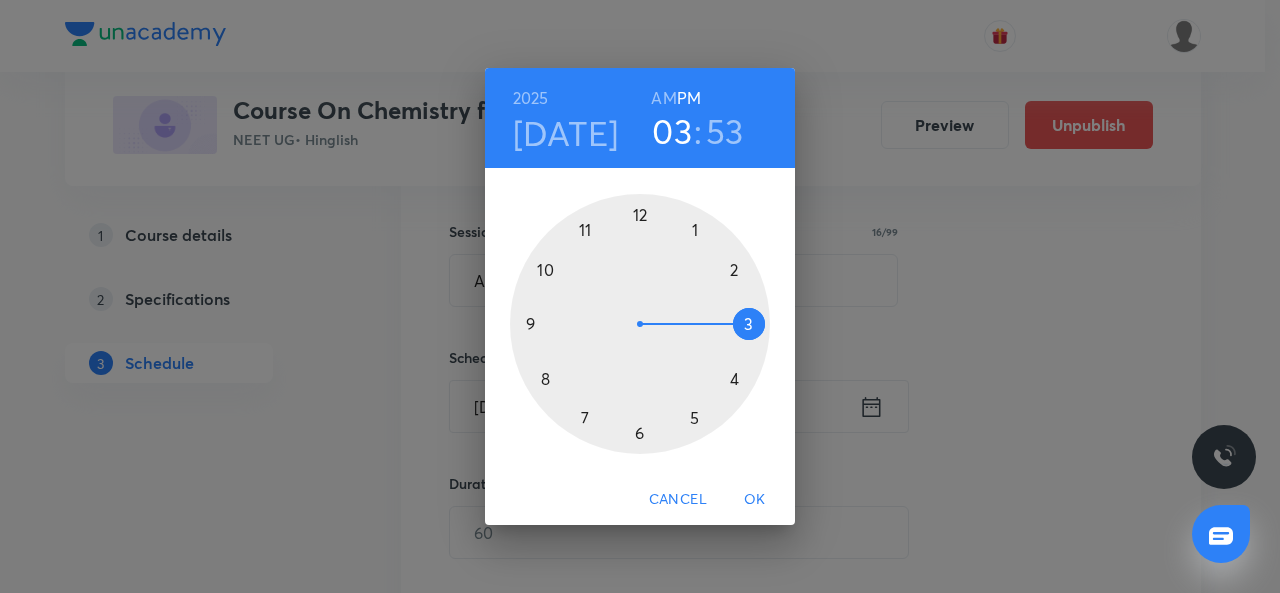 click at bounding box center (640, 324) 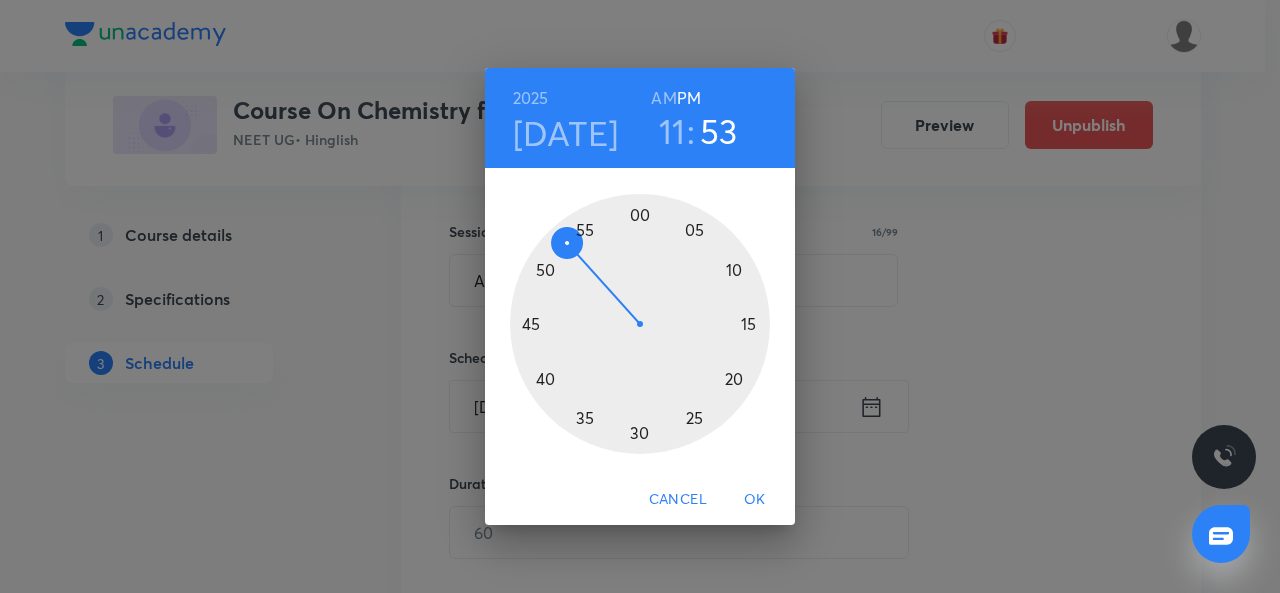click on "AM" at bounding box center (663, 98) 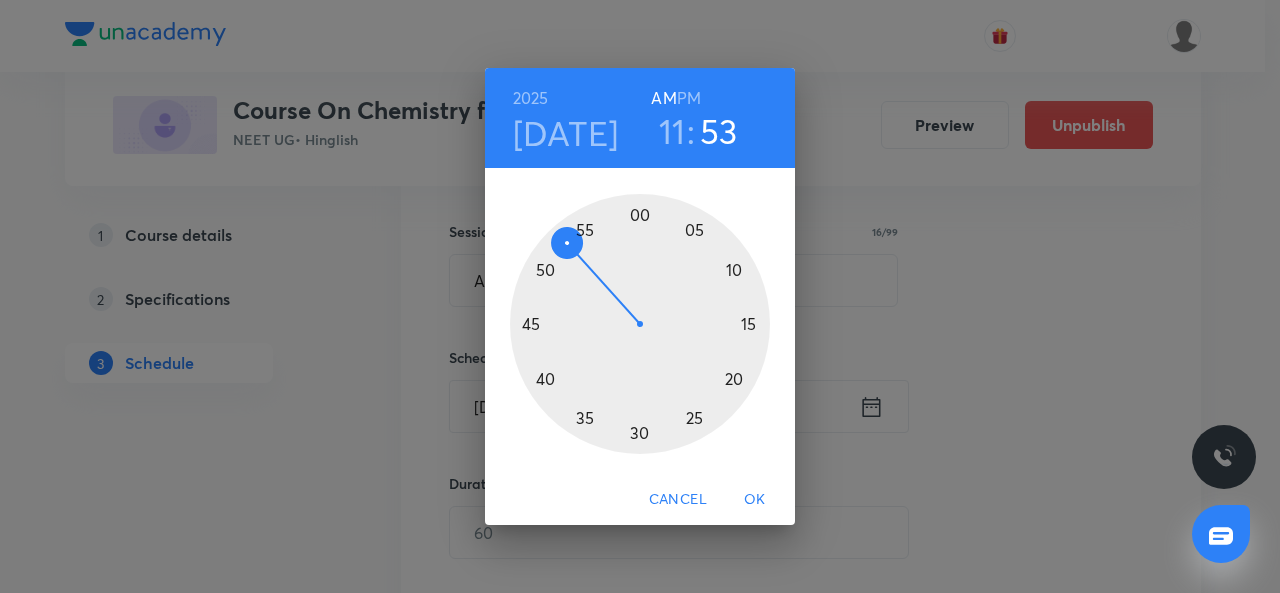 click at bounding box center [640, 324] 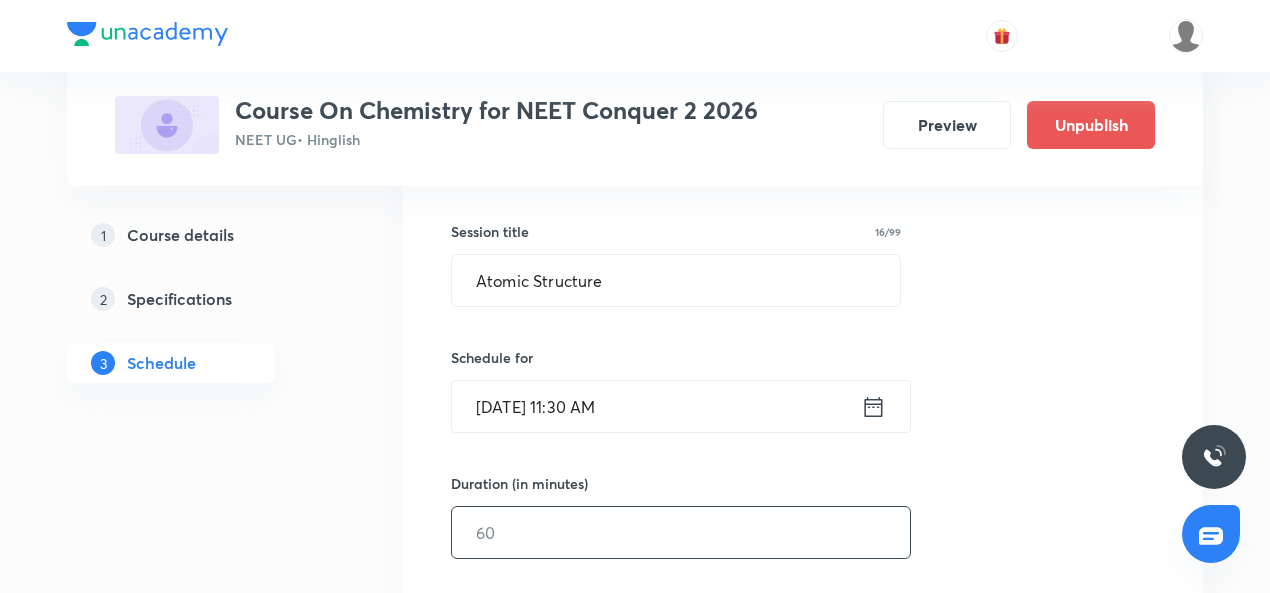 click at bounding box center (681, 532) 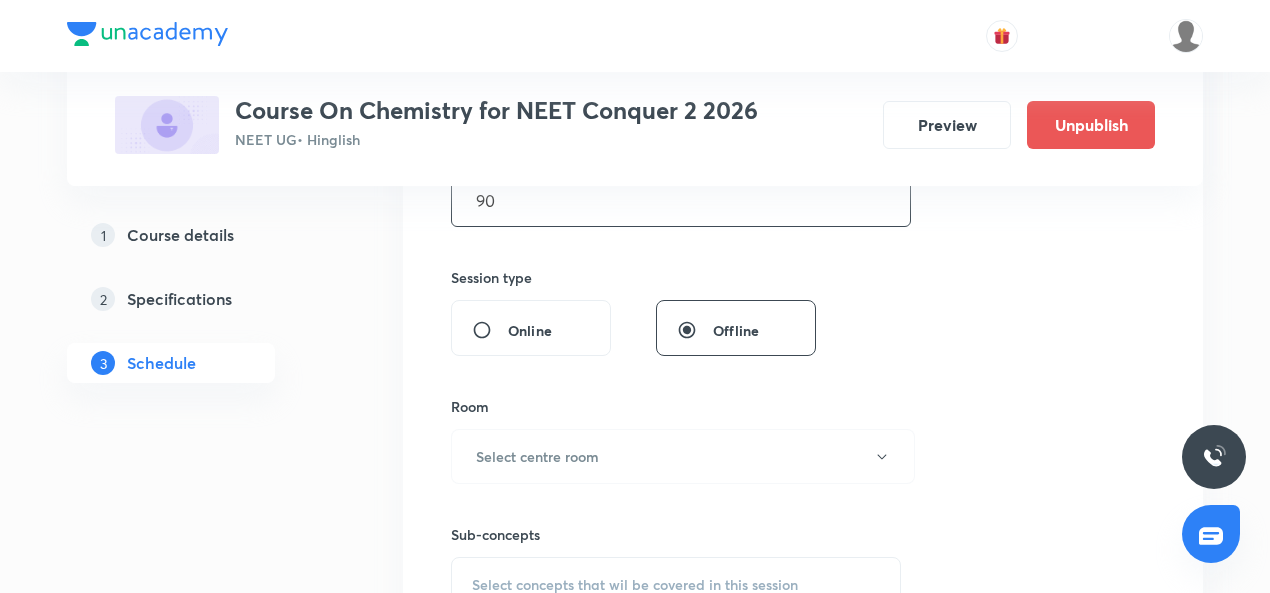 scroll, scrollTop: 683, scrollLeft: 0, axis: vertical 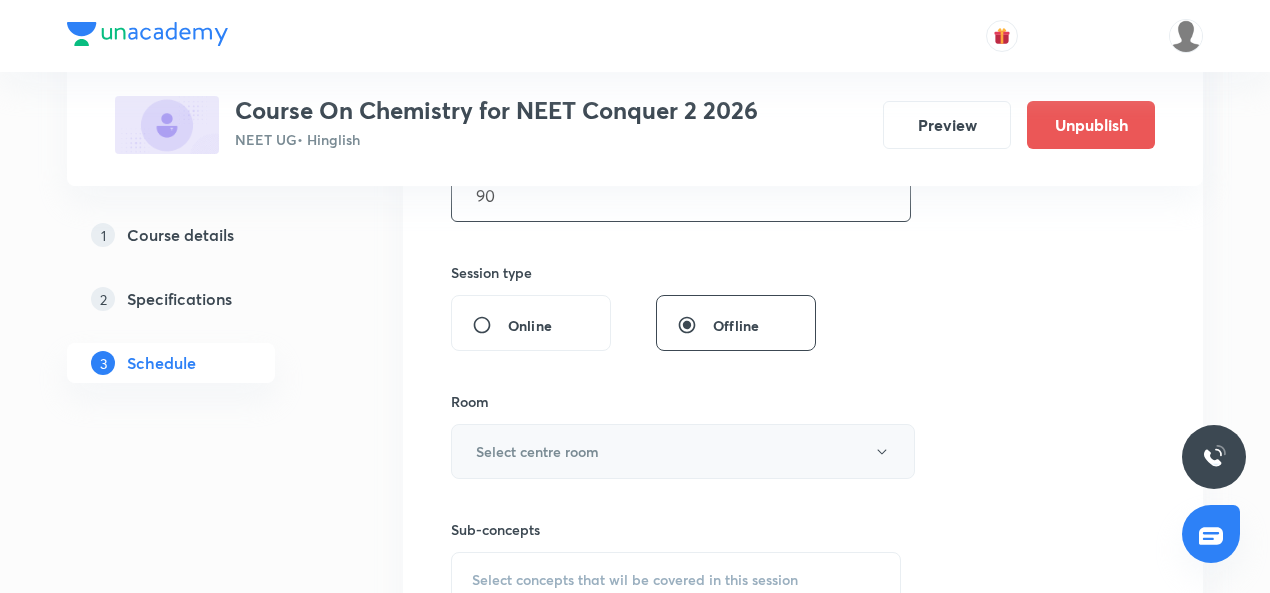 type on "90" 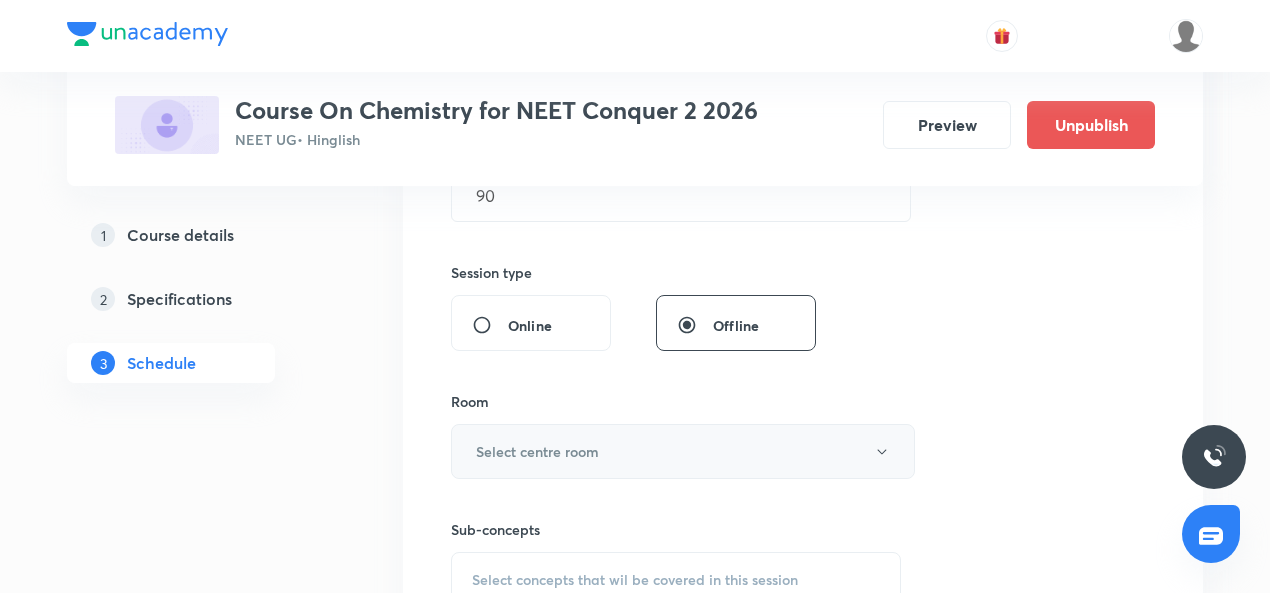 click on "Select centre room" at bounding box center [683, 451] 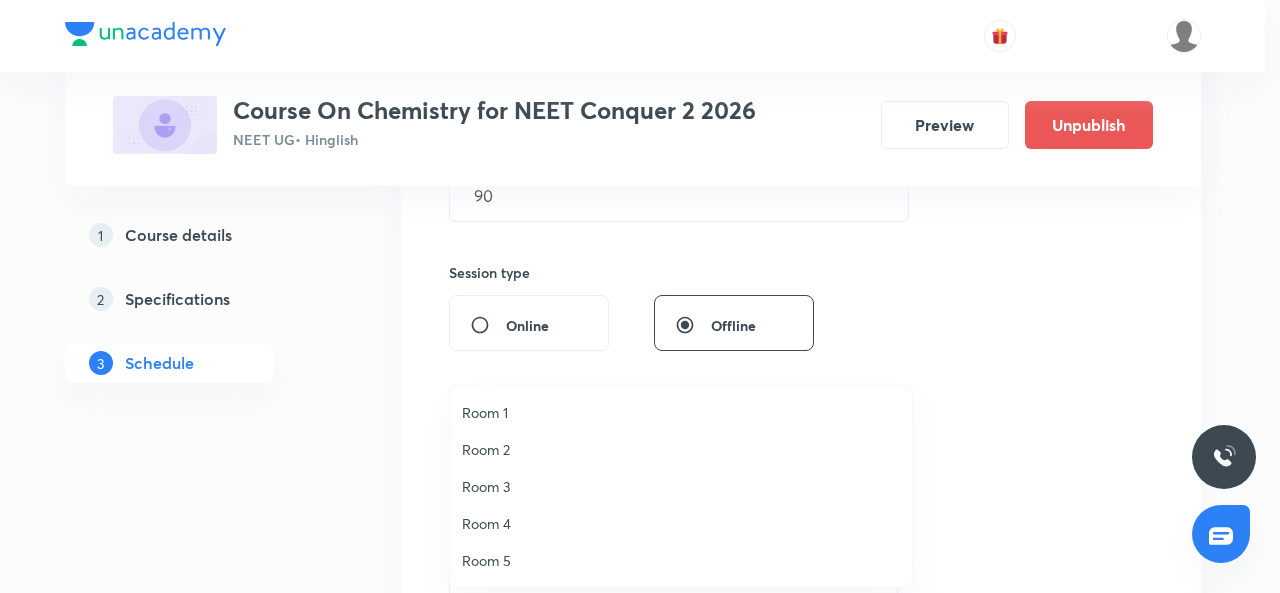 click on "Room 3" at bounding box center (681, 486) 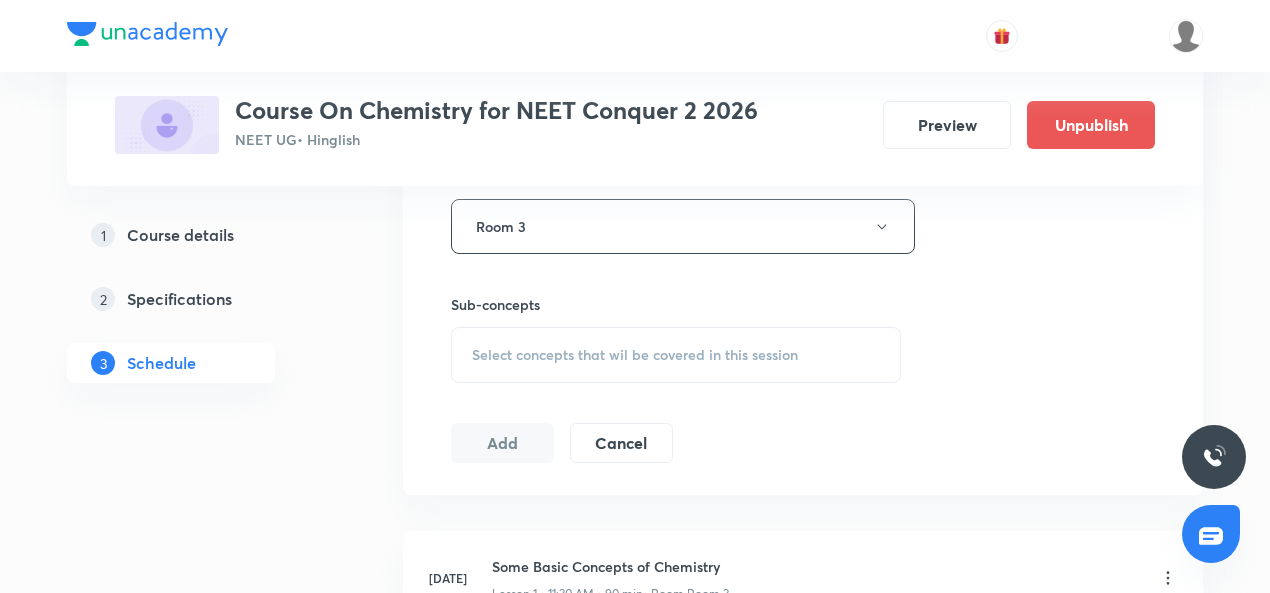 scroll, scrollTop: 910, scrollLeft: 0, axis: vertical 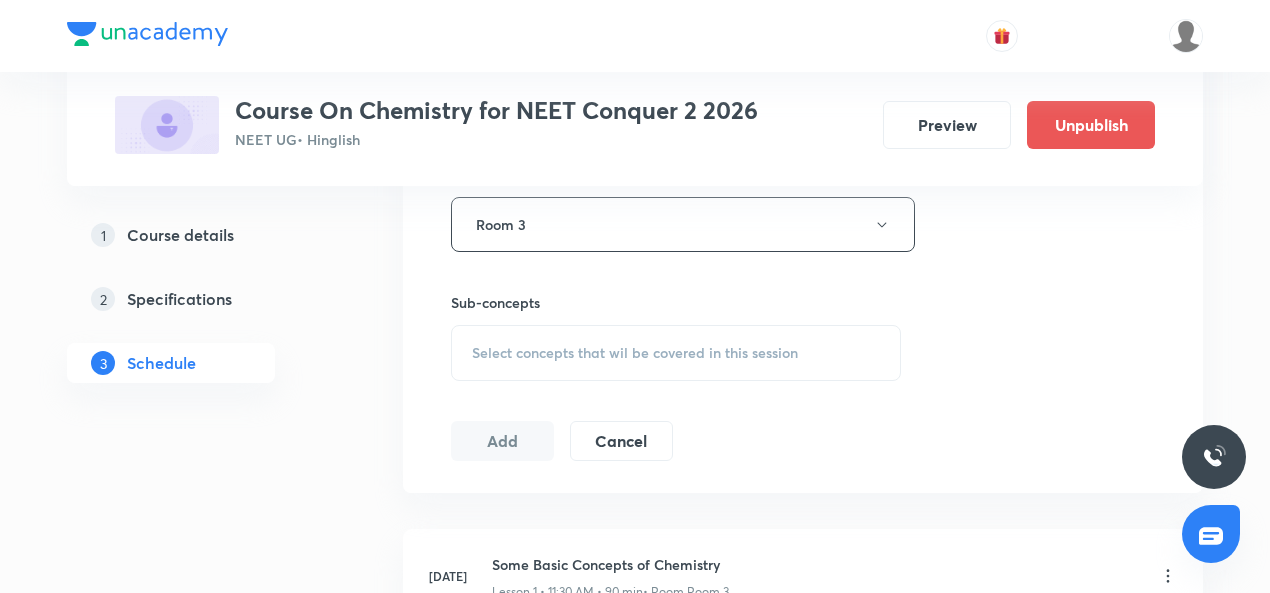 click on "Select concepts that wil be covered in this session" at bounding box center [635, 353] 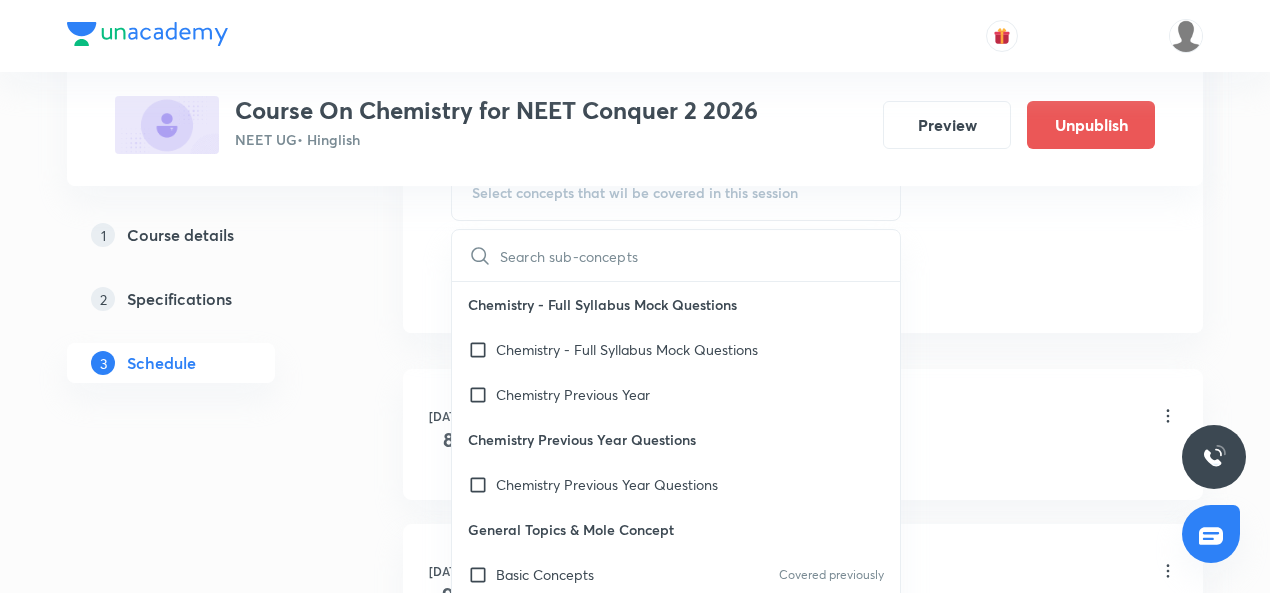 scroll, scrollTop: 1086, scrollLeft: 0, axis: vertical 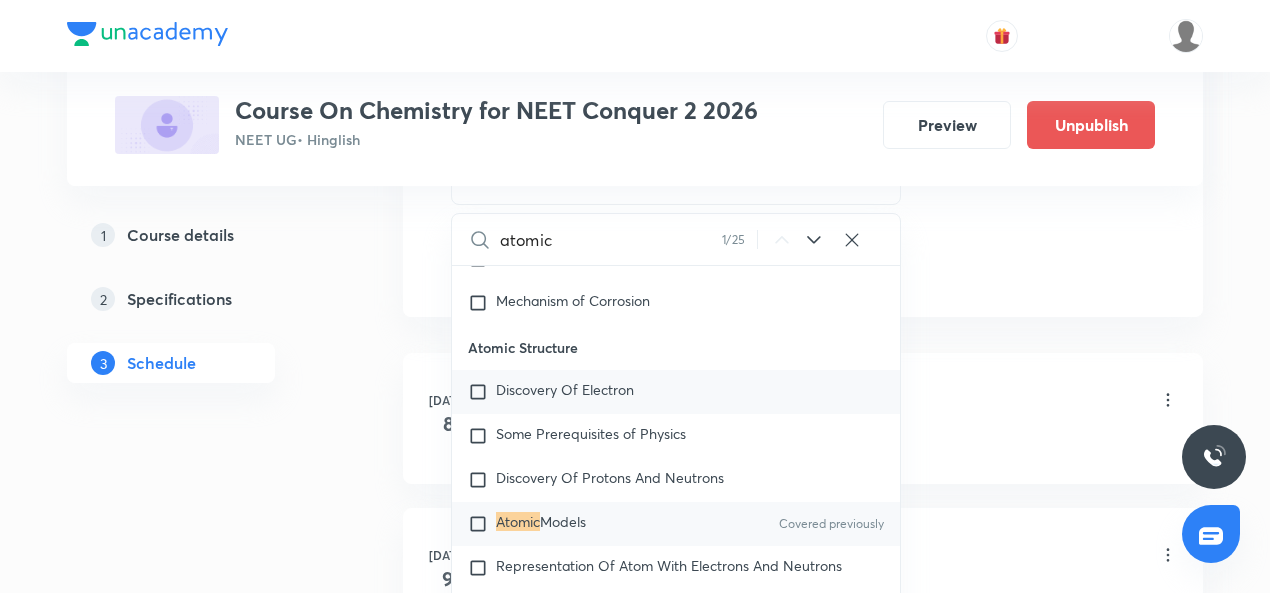 type on "atomic" 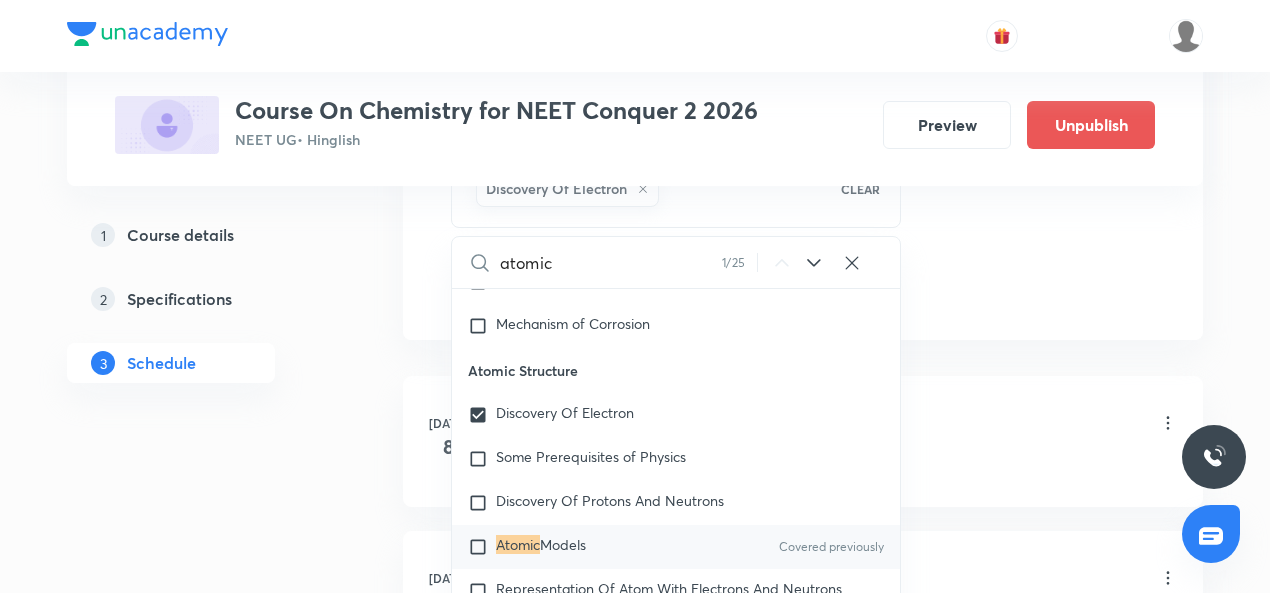 click on "Session  8 Live class Session title 16/99 Atomic Structure ​ Schedule for Jul 17, 2025, 11:30 AM ​ Duration (in minutes) 90 ​   Session type Online Offline Room Room 3 Sub-concepts Discovery Of Electron CLEAR atomic 1 / 25 ​ Chemistry - Full Syllabus Mock Questions Chemistry - Full Syllabus Mock Questions Chemistry Previous Year Chemistry Previous Year Questions Chemistry Previous Year Questions General Topics & Mole Concept Basic Concepts Covered previously Mole – Basic Introduction Covered previously Percentage Composition Stoichiometry Principle of Atom Conservation (POAC) Relation between Stoichiometric Quantities Application of Mole Concept: Gravimetric Analysis Electronic Configuration Of Atoms (Hund's rule)  Quantum Numbers (Magnetic Quantum no.) Quantum Numbers(Pauli's Exclusion law) Mean Molar Mass or Molecular Mass Variation of Conductivity with Concentration Mechanism of Corrosion Atomic Structure Discovery Of Electron Some Prerequisites of Physics Discovery Of Protons And Neutrons Models" at bounding box center [803, -173] 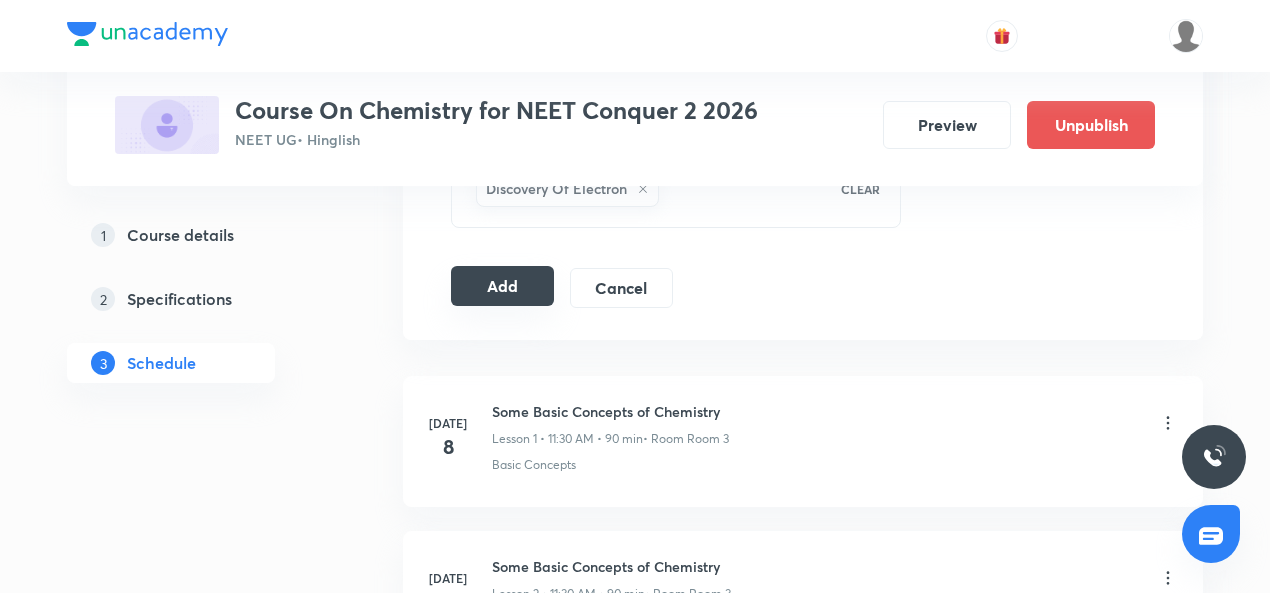 click on "Add" at bounding box center (502, 286) 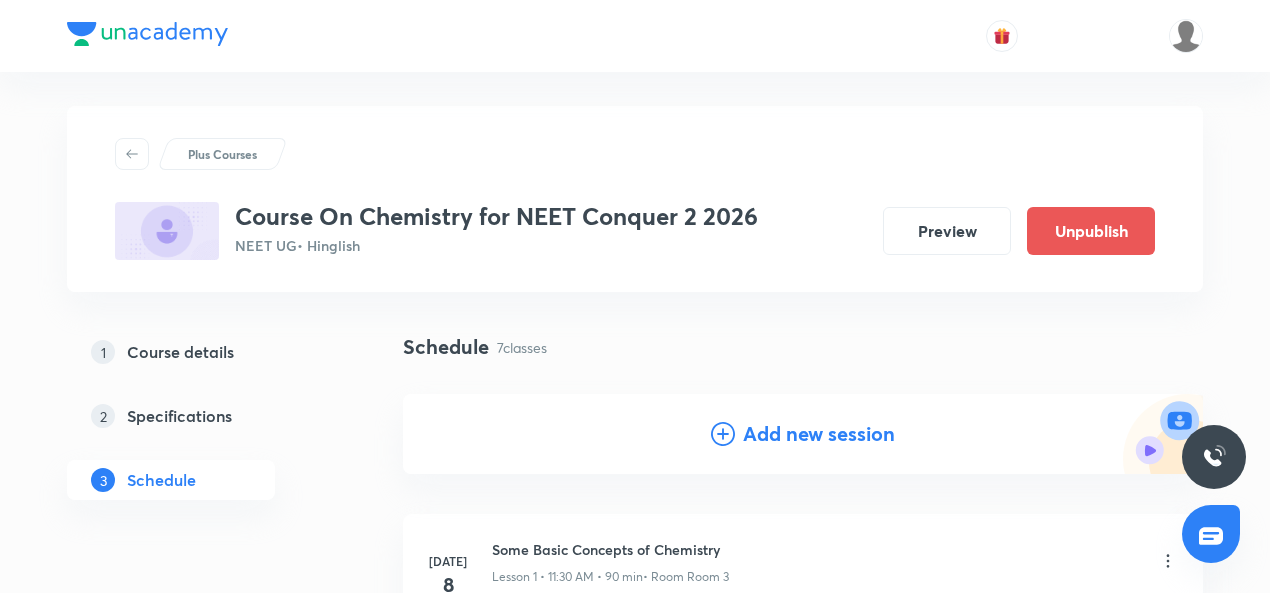 scroll, scrollTop: 0, scrollLeft: 0, axis: both 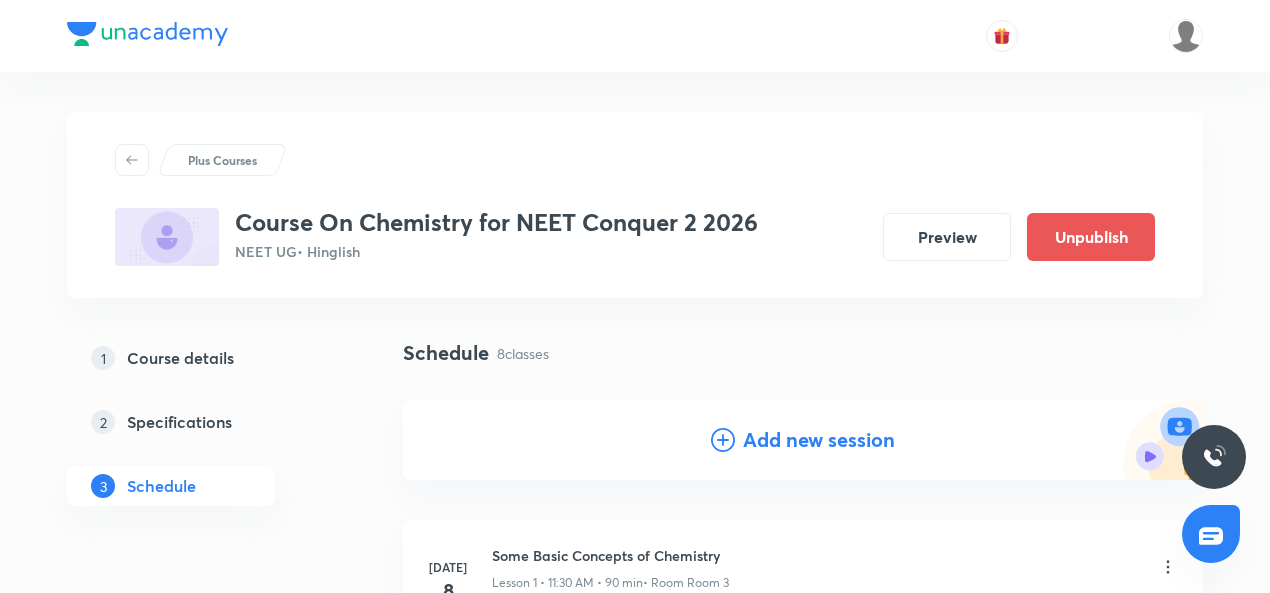 click 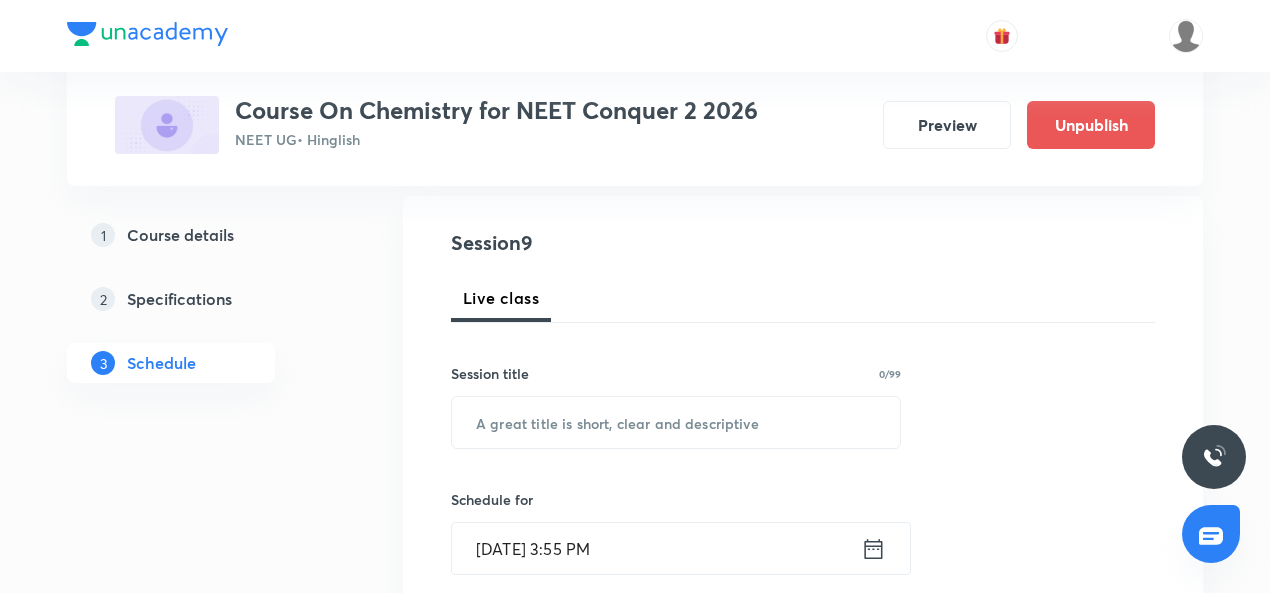 scroll, scrollTop: 263, scrollLeft: 0, axis: vertical 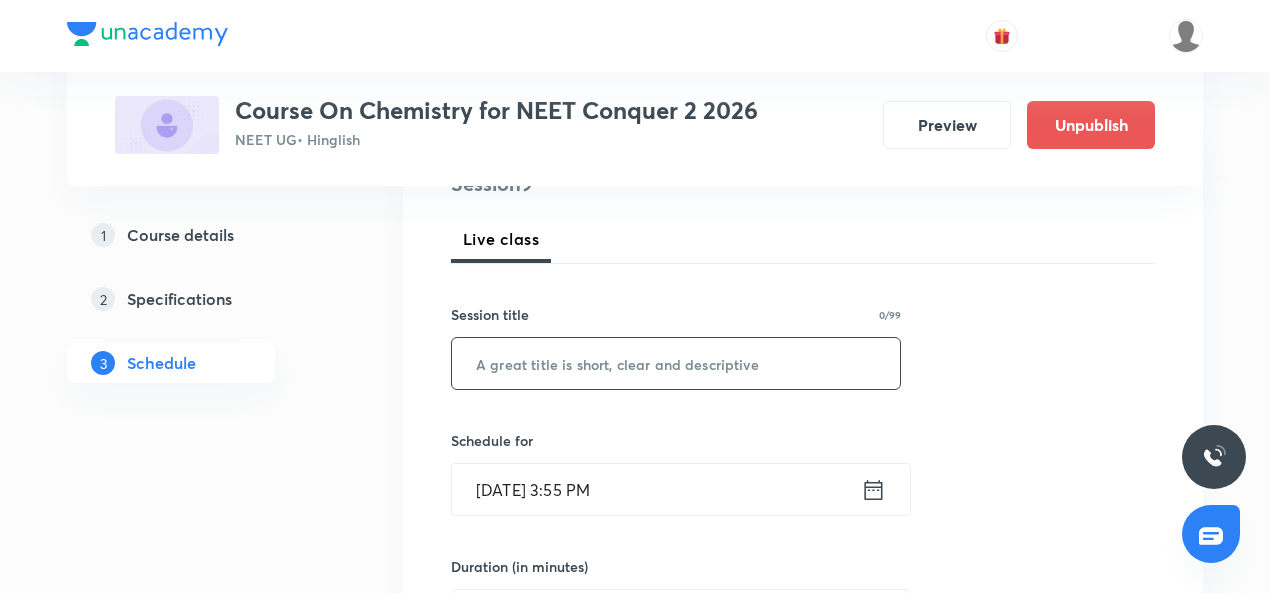 click at bounding box center (676, 363) 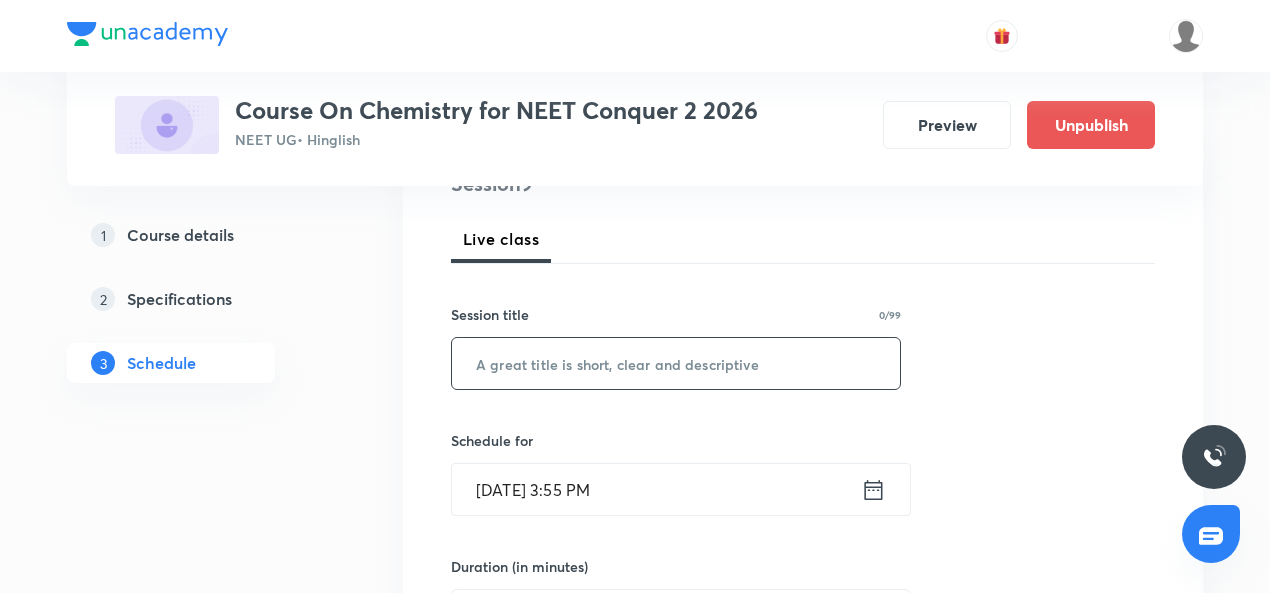 paste on "Atomic Structure" 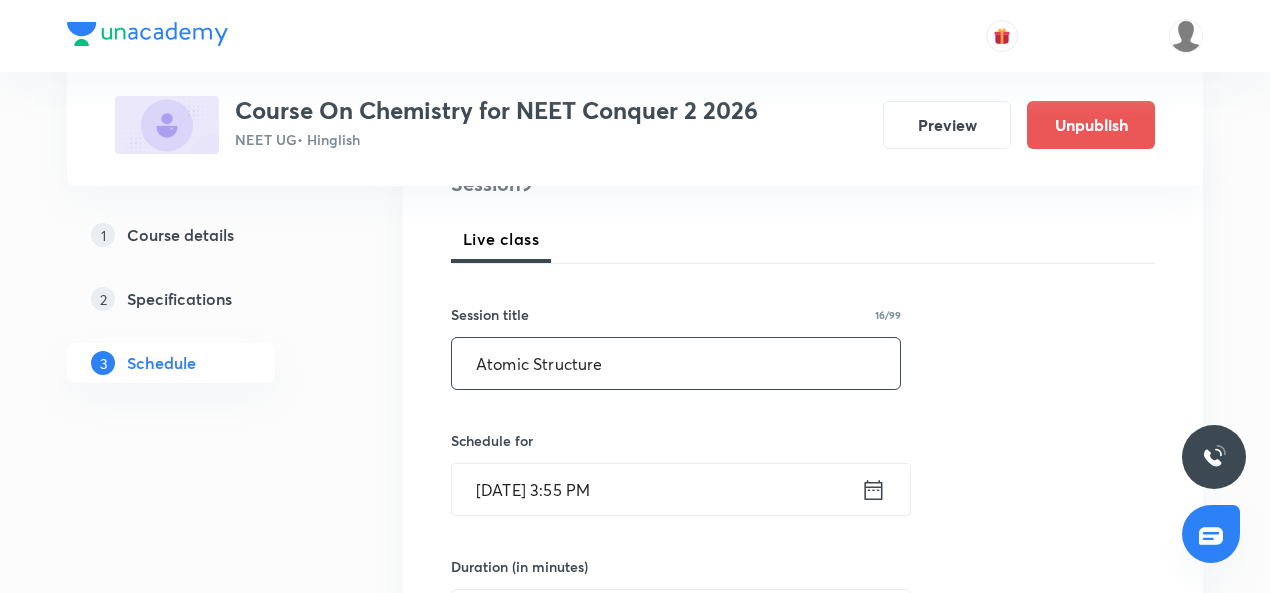 type on "Atomic Structure" 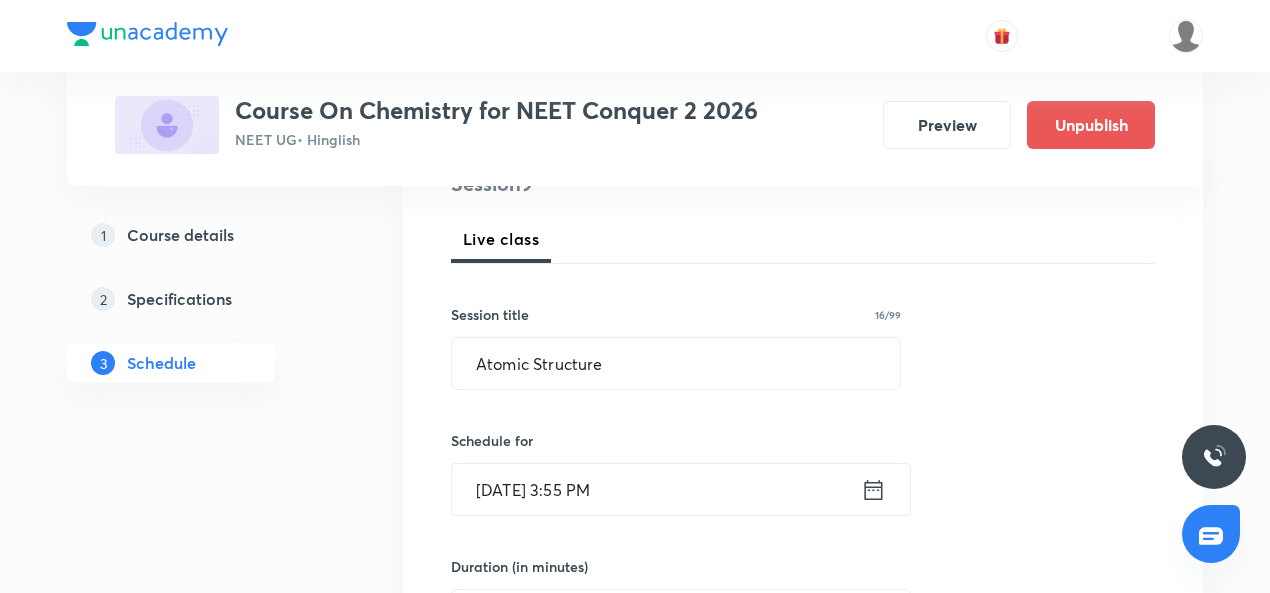click 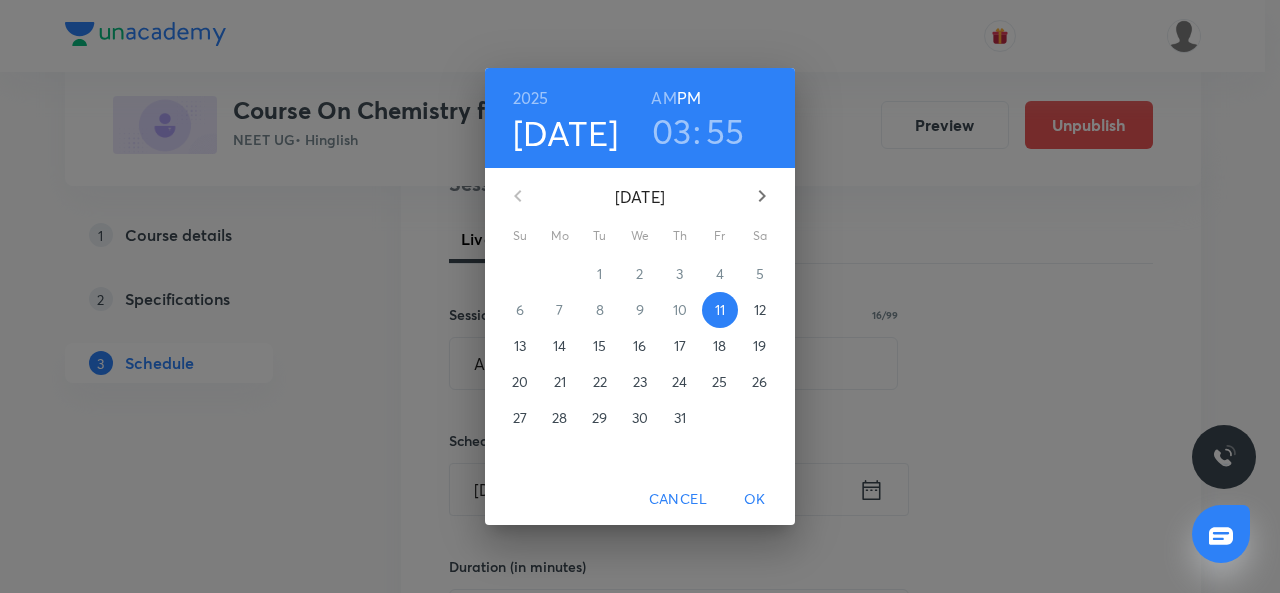 click on "18" at bounding box center (719, 346) 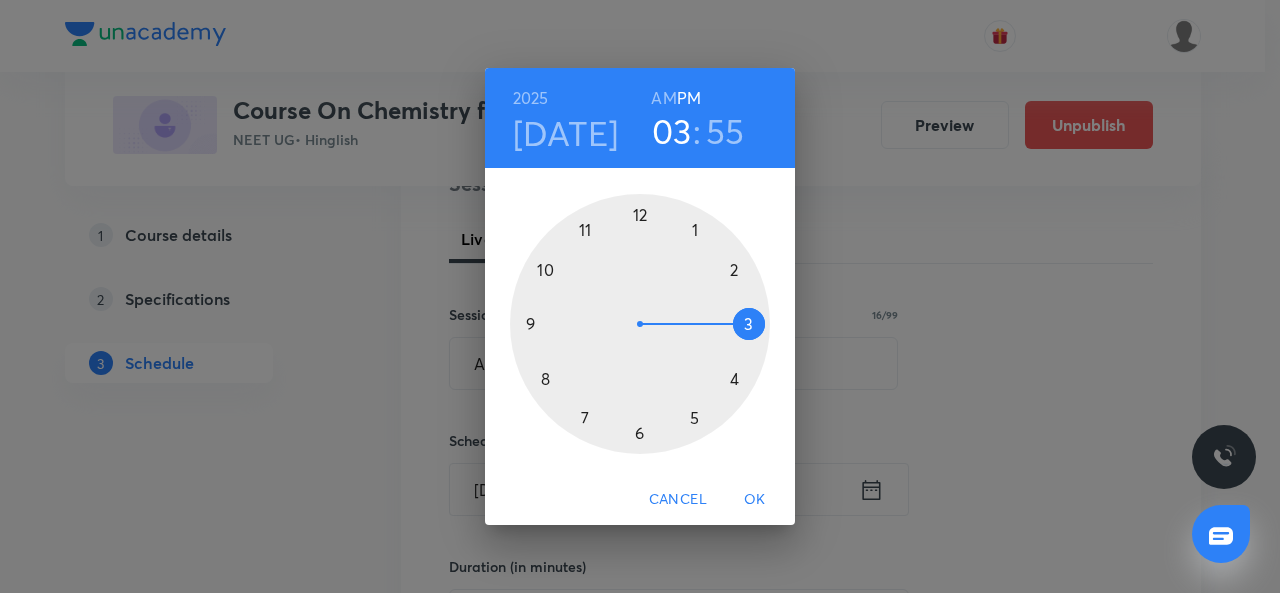click at bounding box center [640, 324] 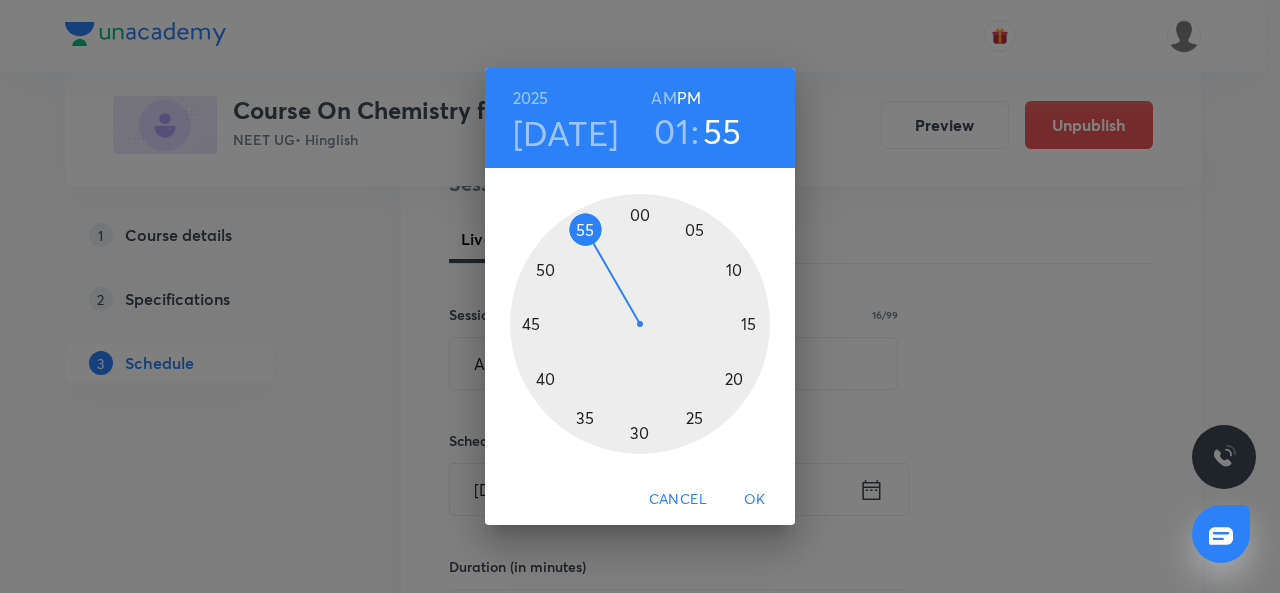 click at bounding box center [640, 324] 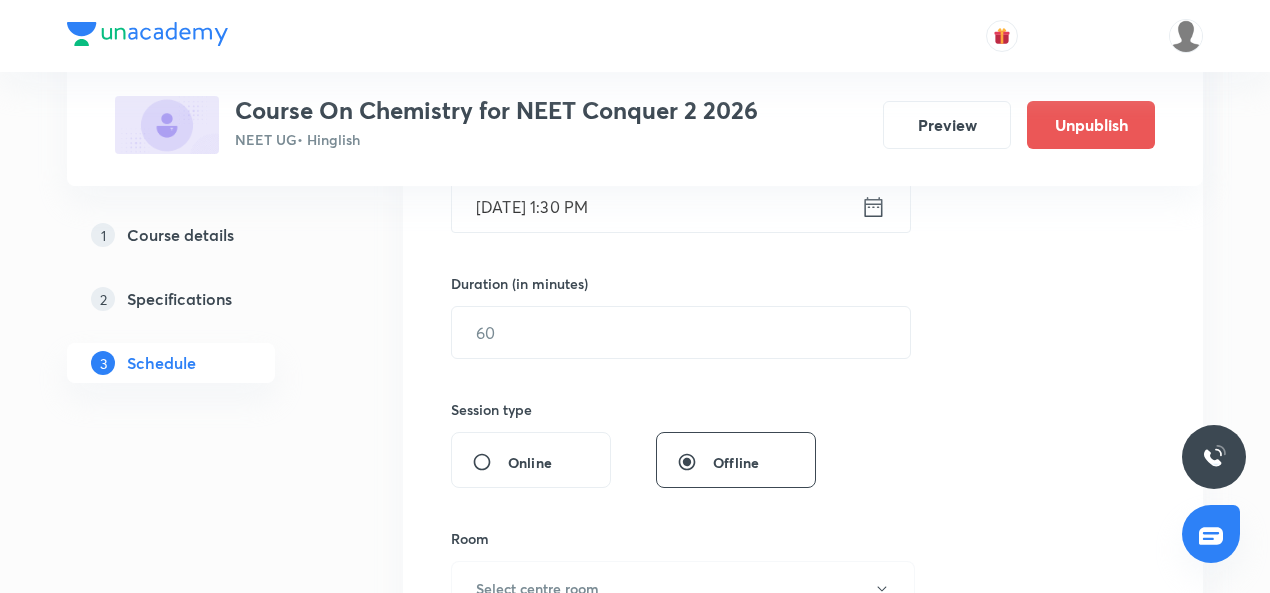 scroll, scrollTop: 580, scrollLeft: 0, axis: vertical 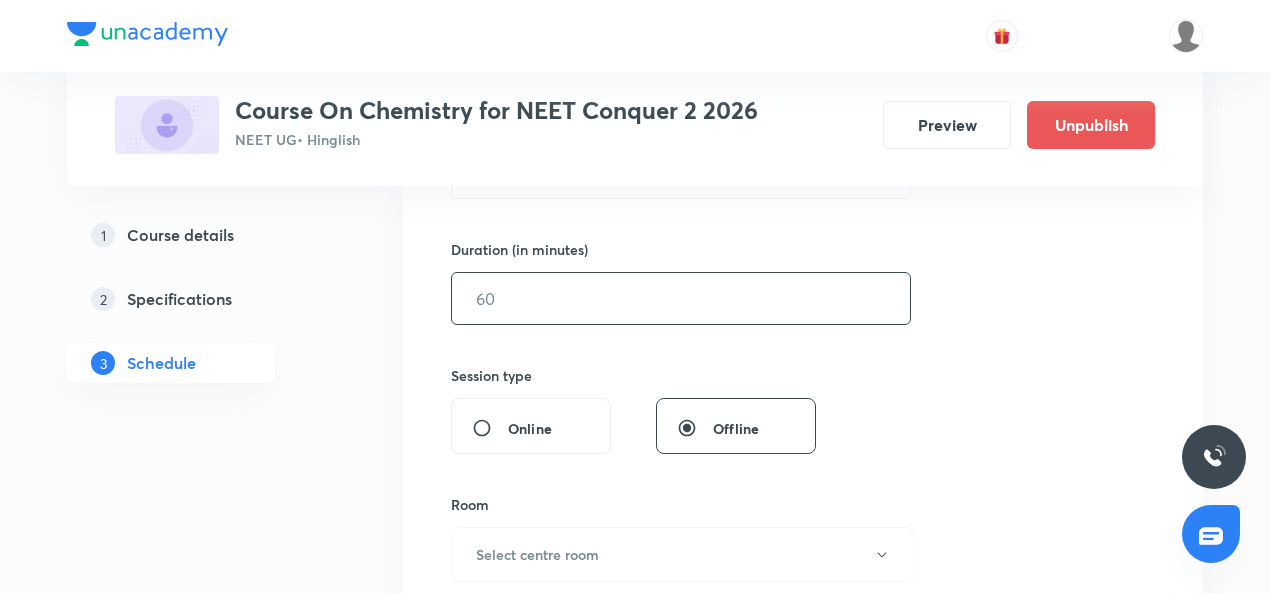click at bounding box center [681, 298] 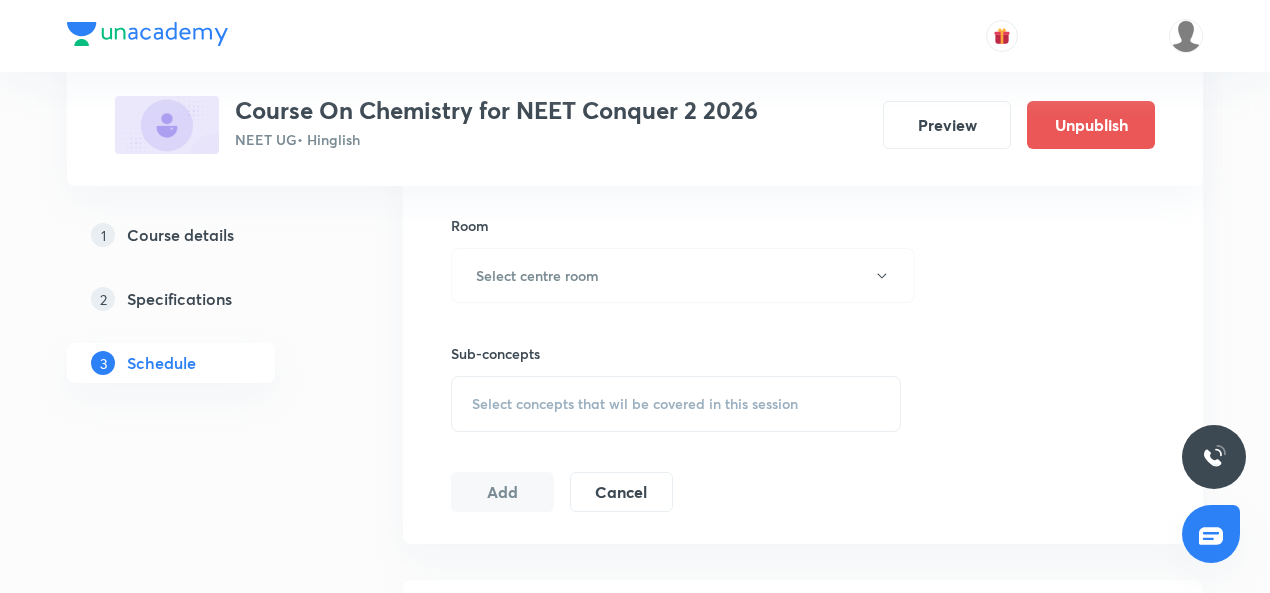 scroll, scrollTop: 860, scrollLeft: 0, axis: vertical 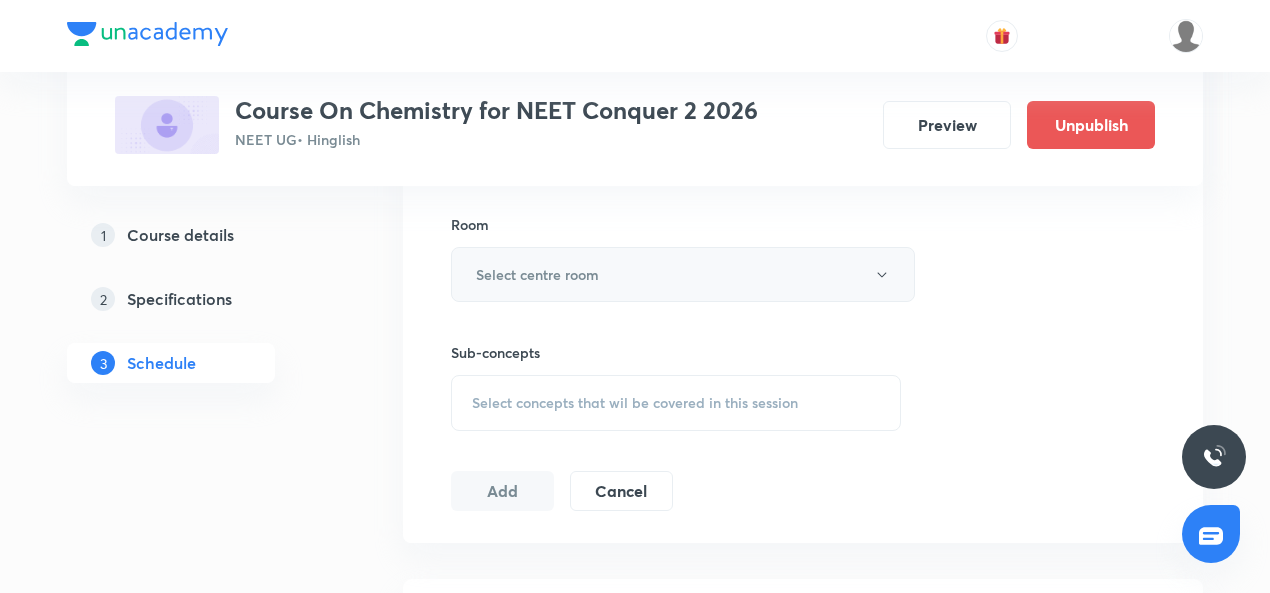 type on "90" 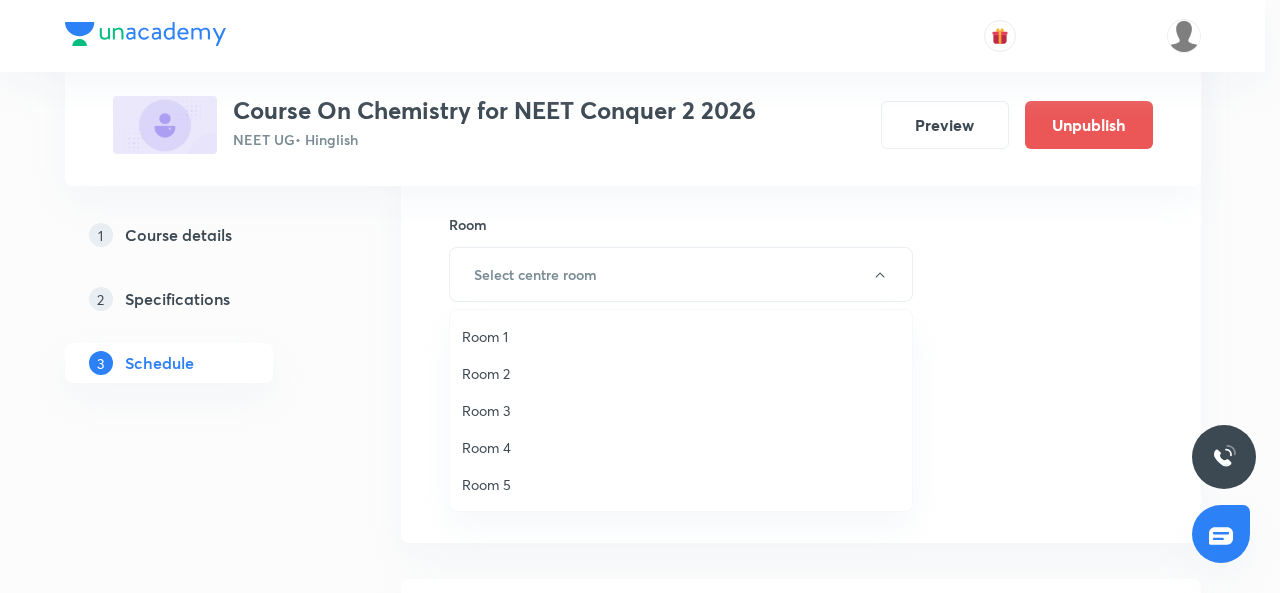 click on "Room 3" at bounding box center [681, 410] 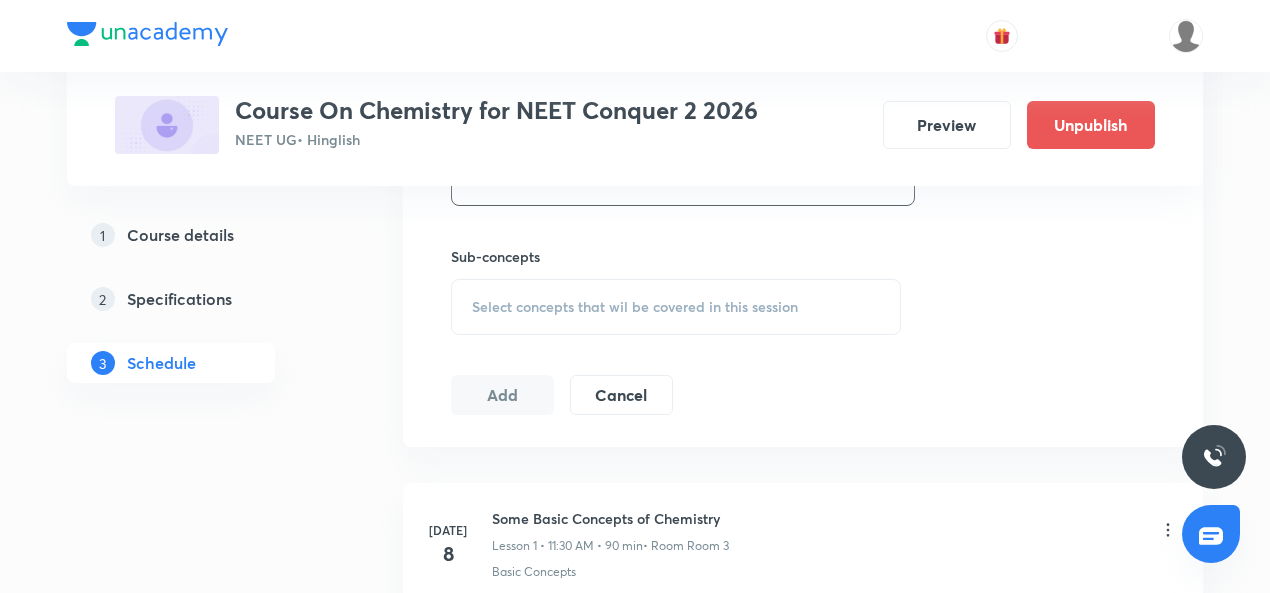 scroll, scrollTop: 956, scrollLeft: 0, axis: vertical 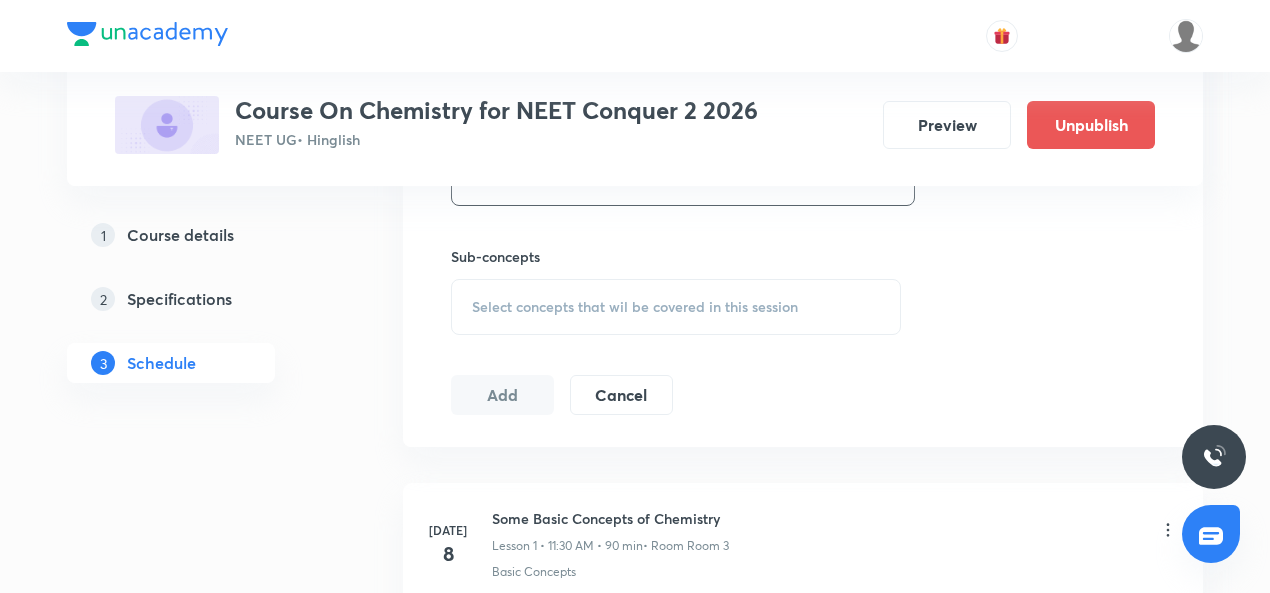 click on "Select concepts that wil be covered in this session" at bounding box center (635, 307) 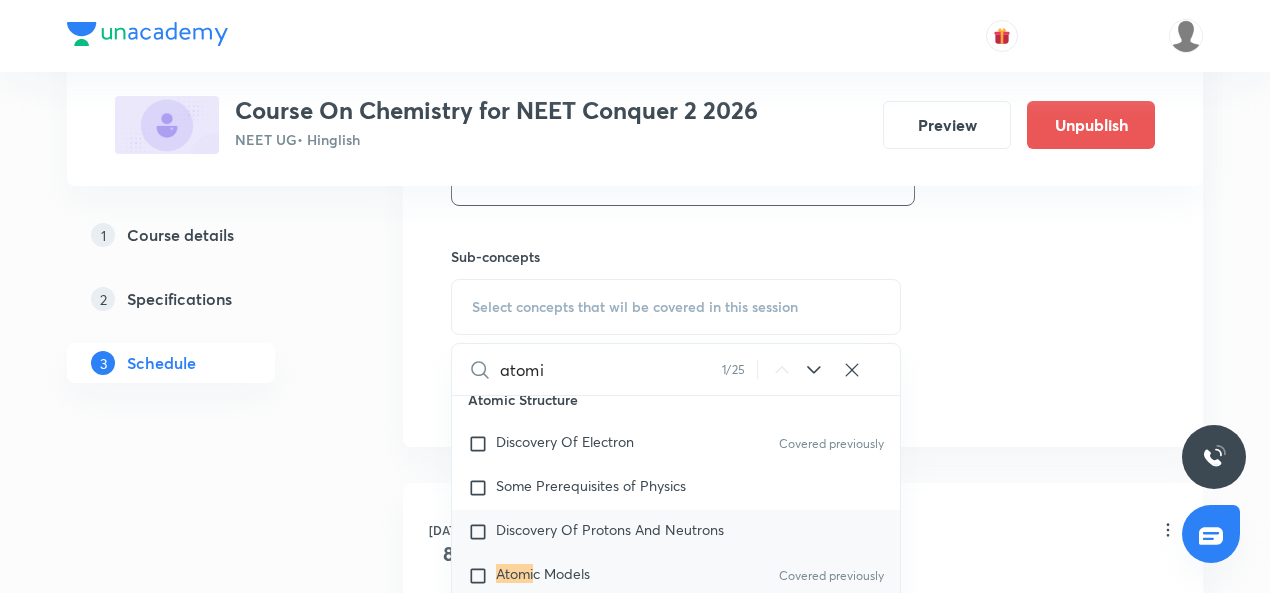 scroll, scrollTop: 853, scrollLeft: 0, axis: vertical 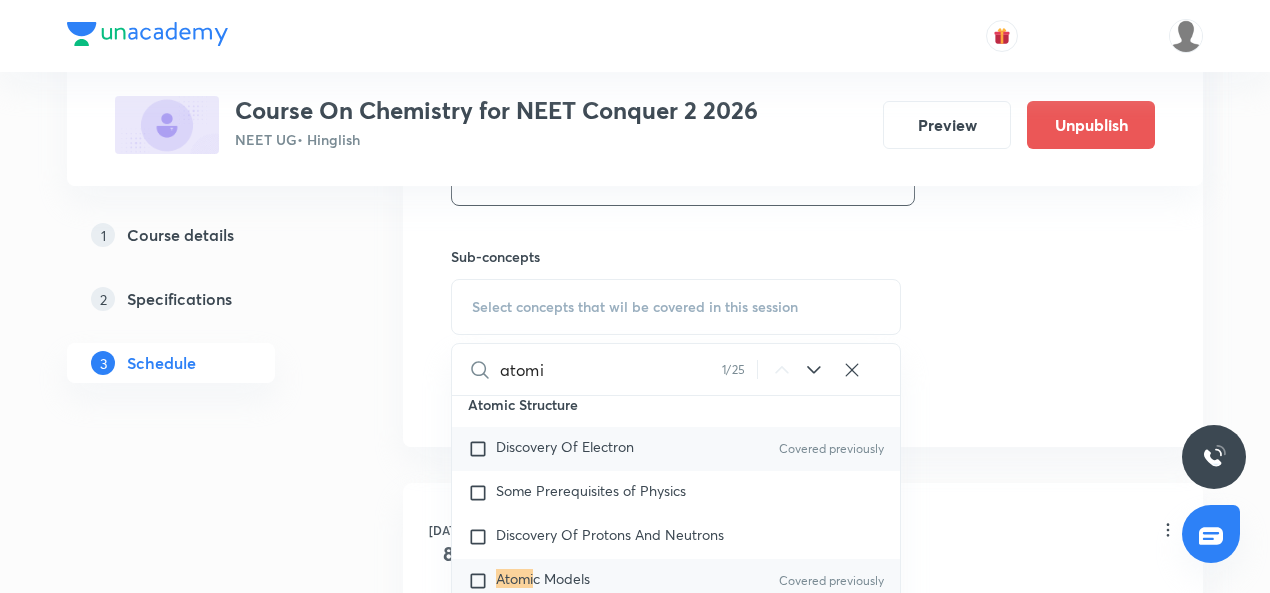 type on "atomi" 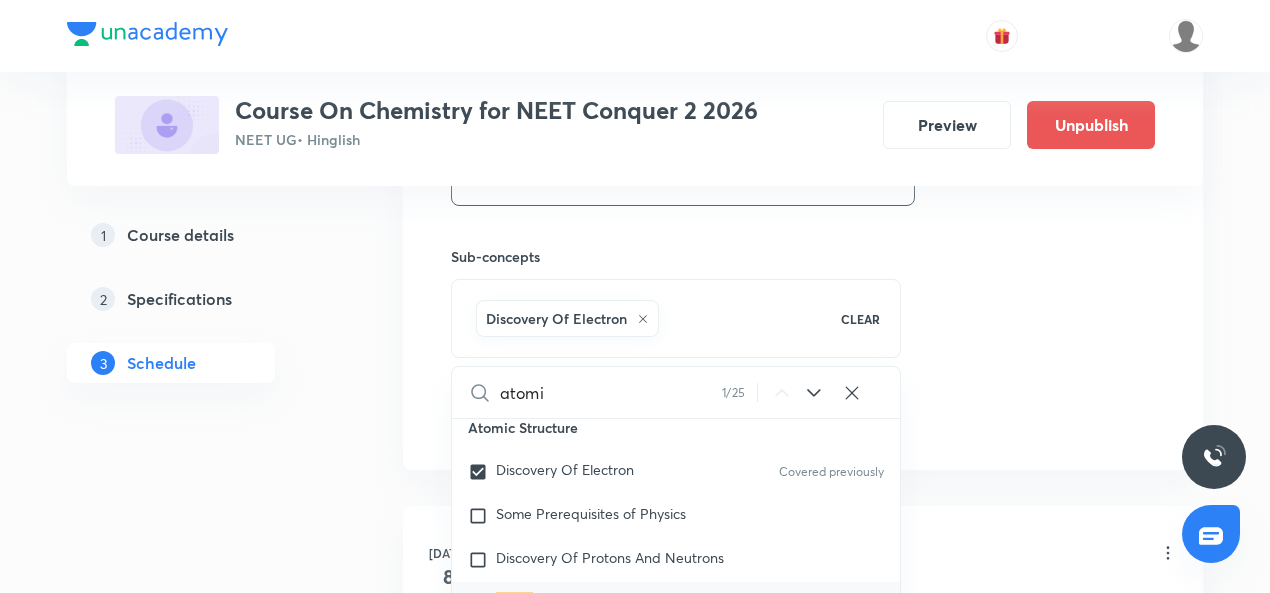 click on "1 Course details 2 Specifications 3 Schedule" at bounding box center (203, 628) 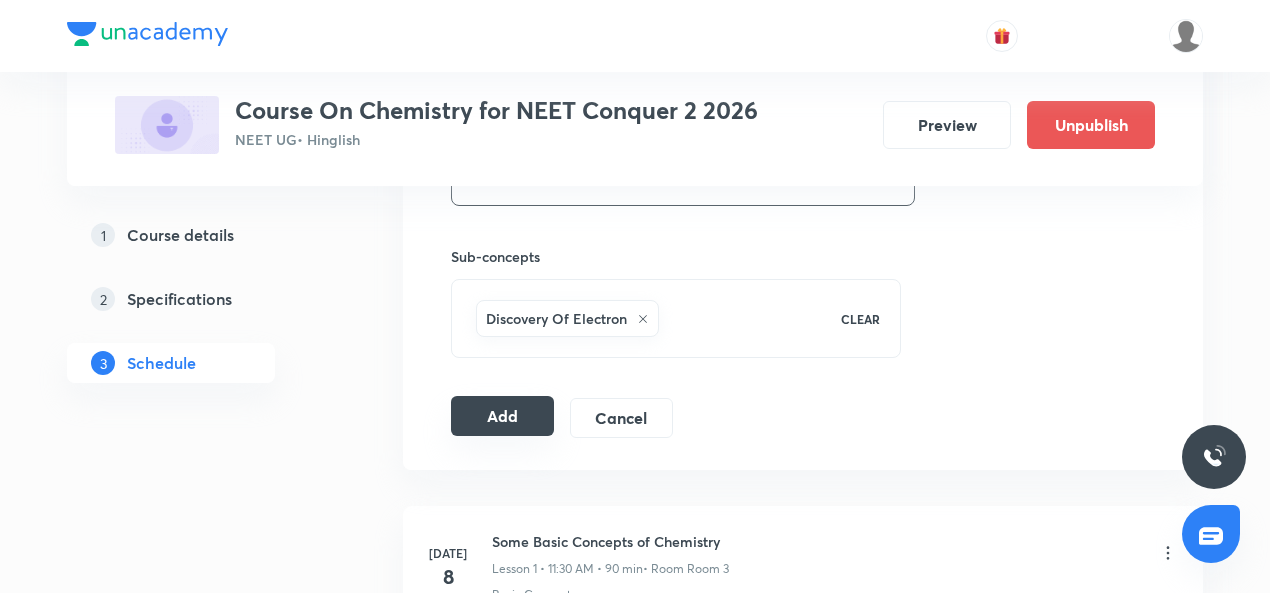 click on "Add" at bounding box center [502, 416] 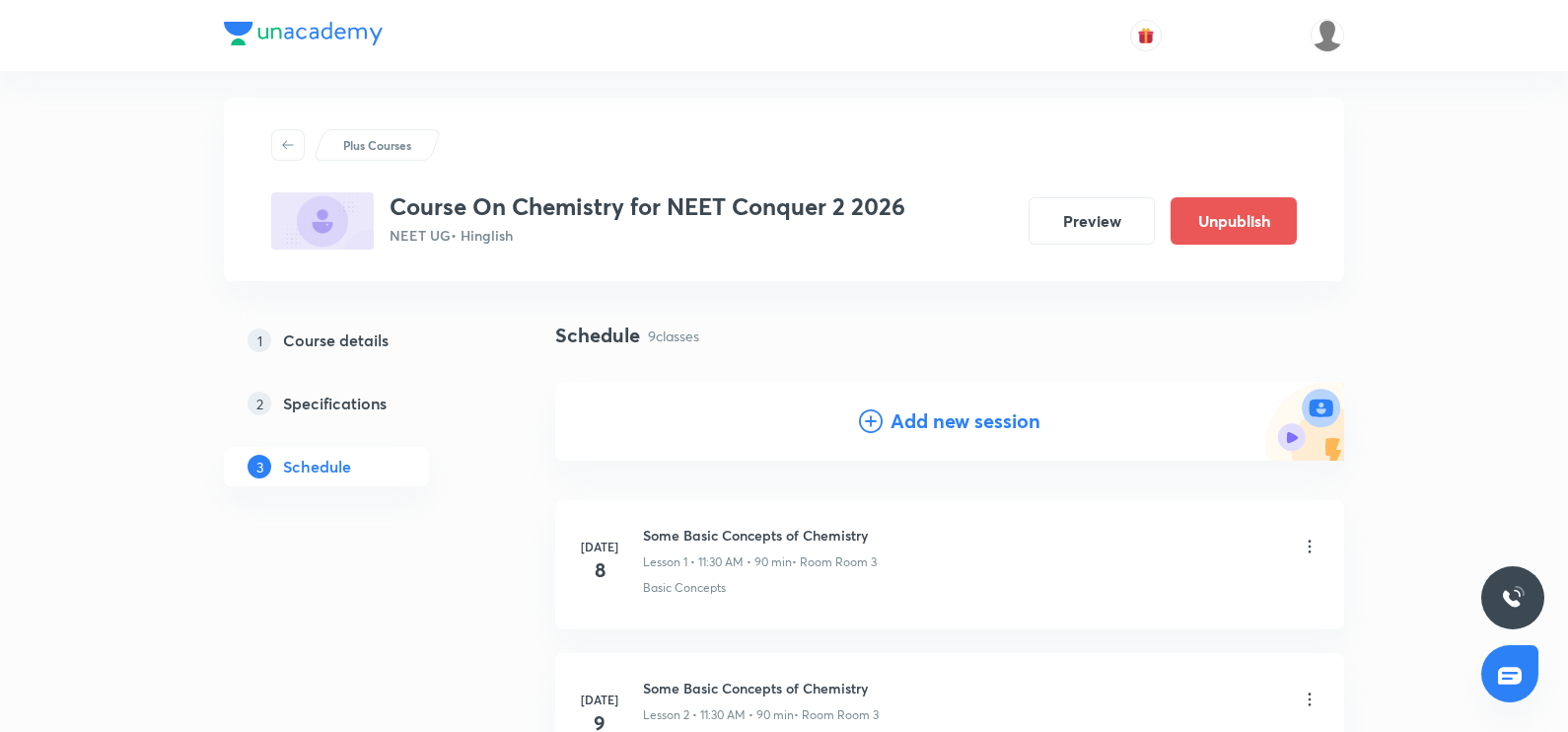 scroll, scrollTop: 0, scrollLeft: 0, axis: both 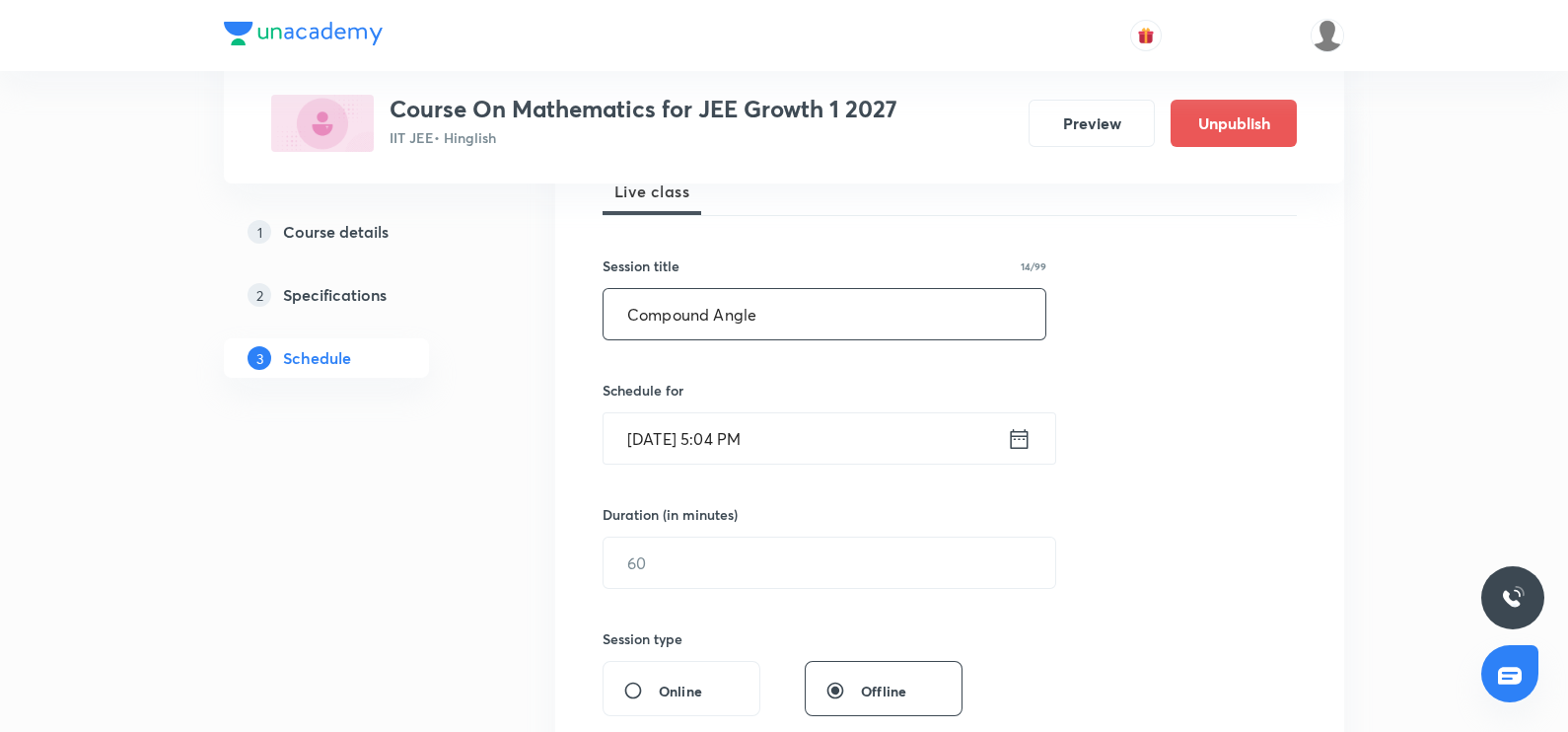 type on "Compound Angle" 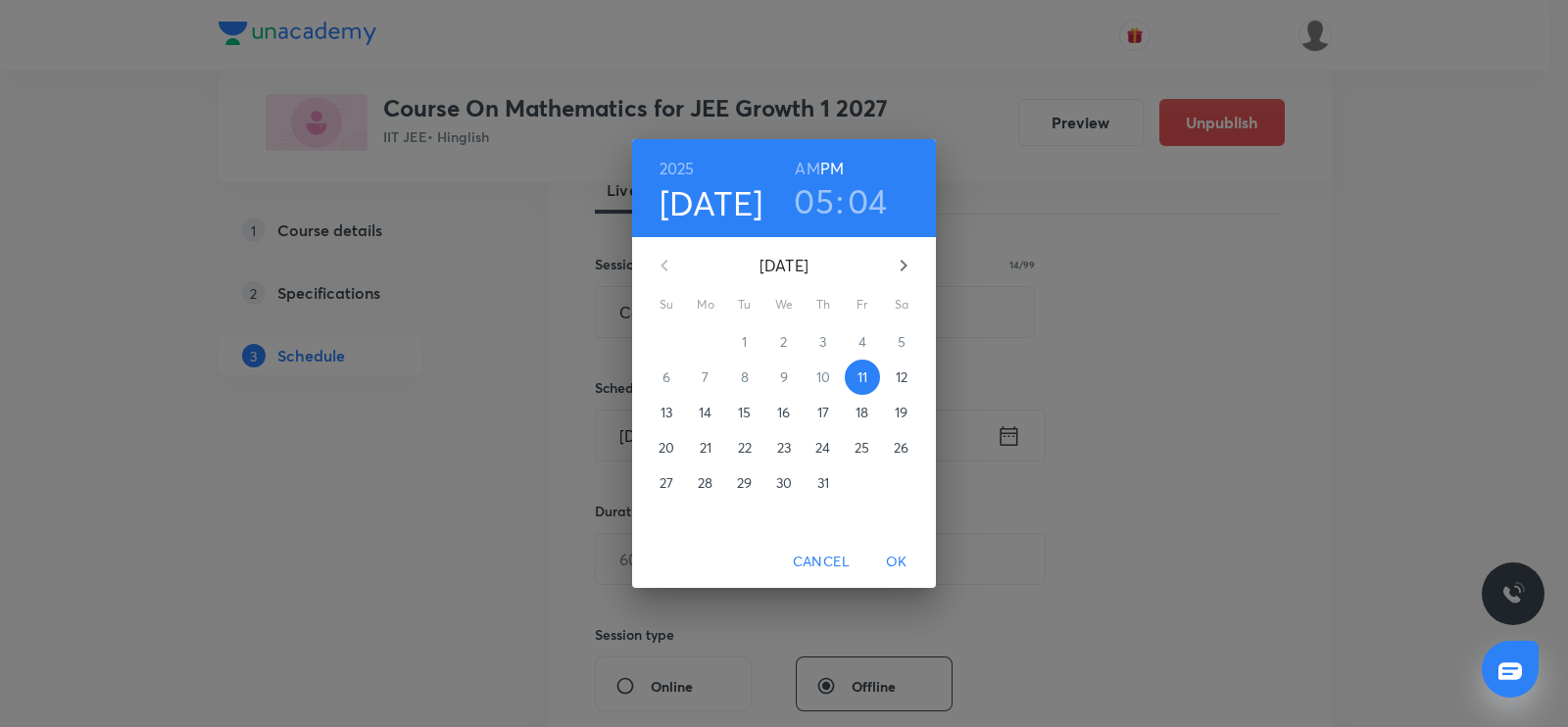 click on "15" at bounding box center [744, 412] 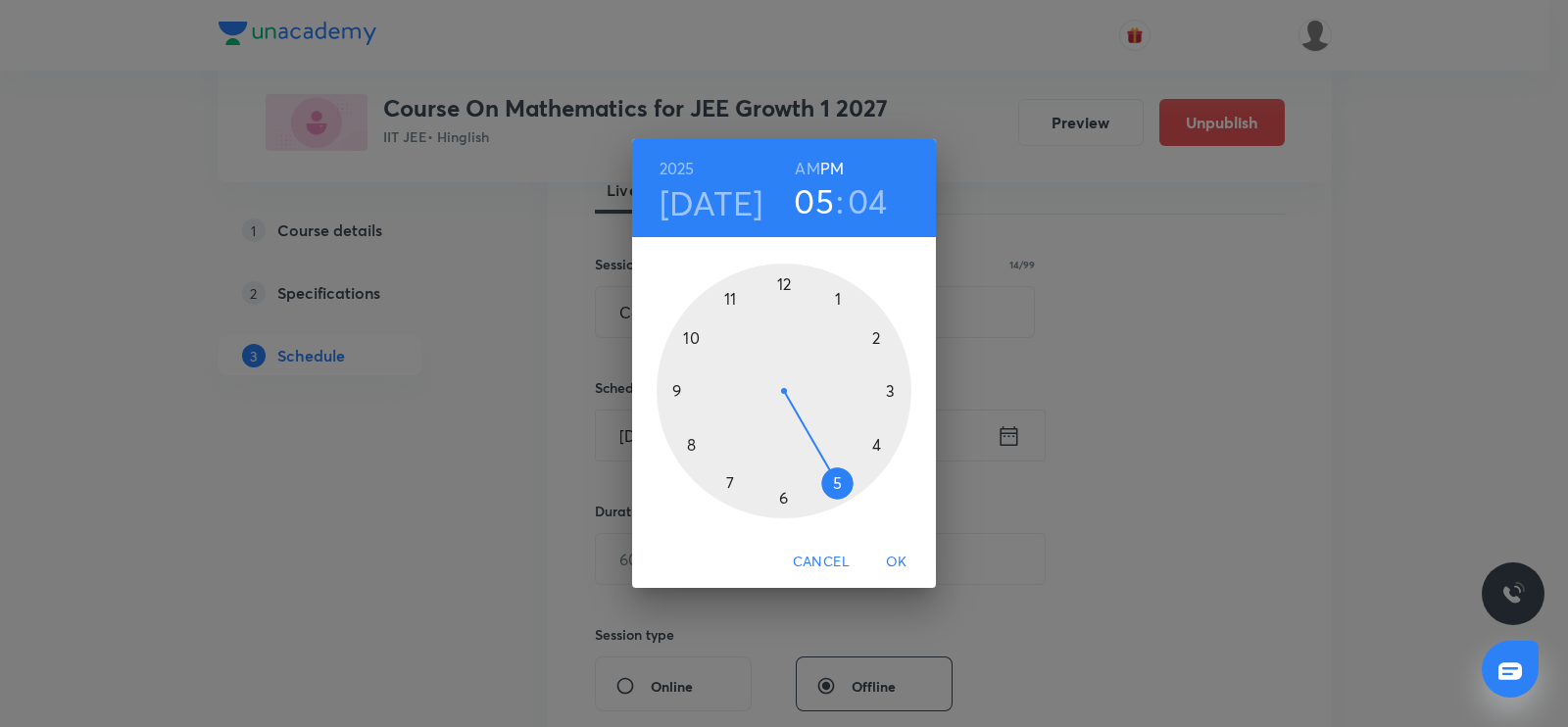 click at bounding box center [784, 391] 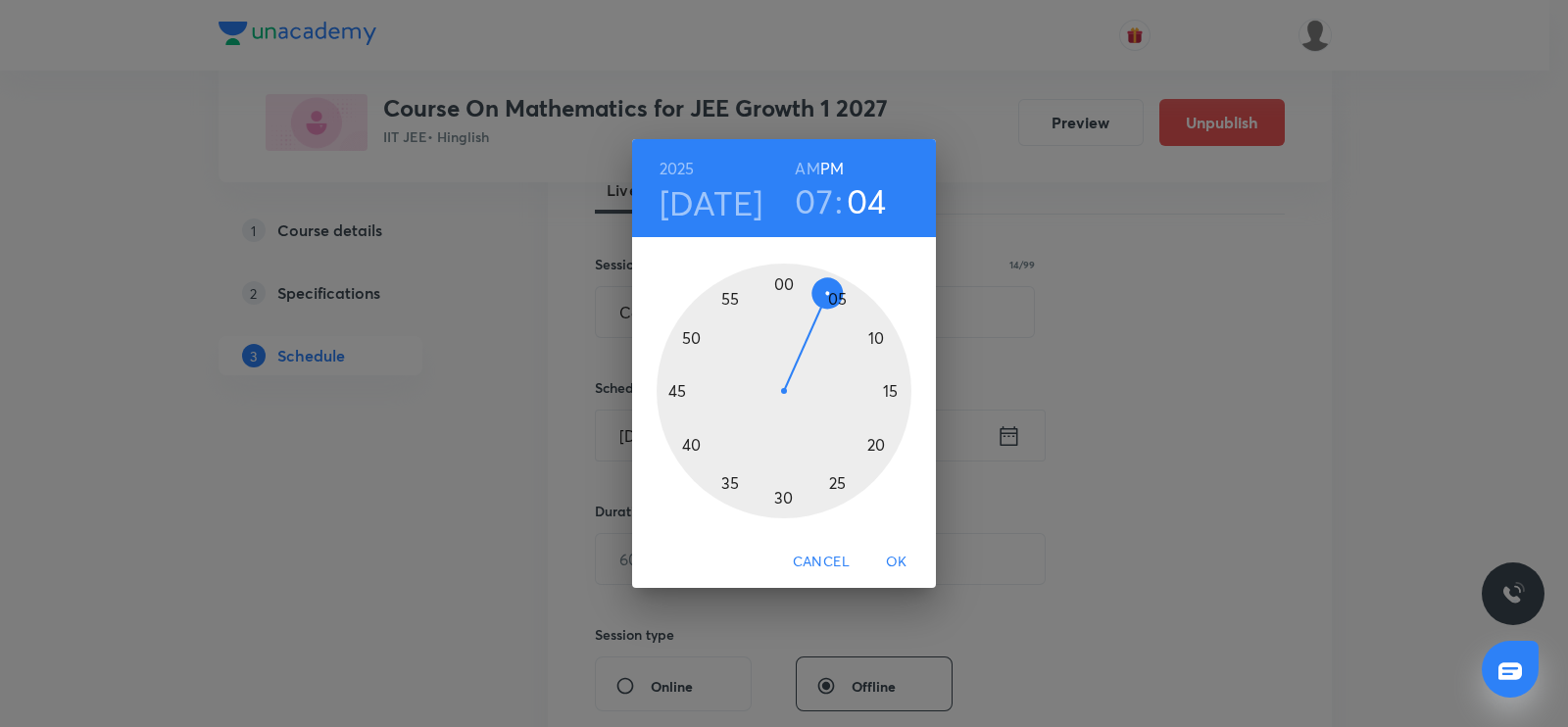 click on "AM" at bounding box center (807, 169) 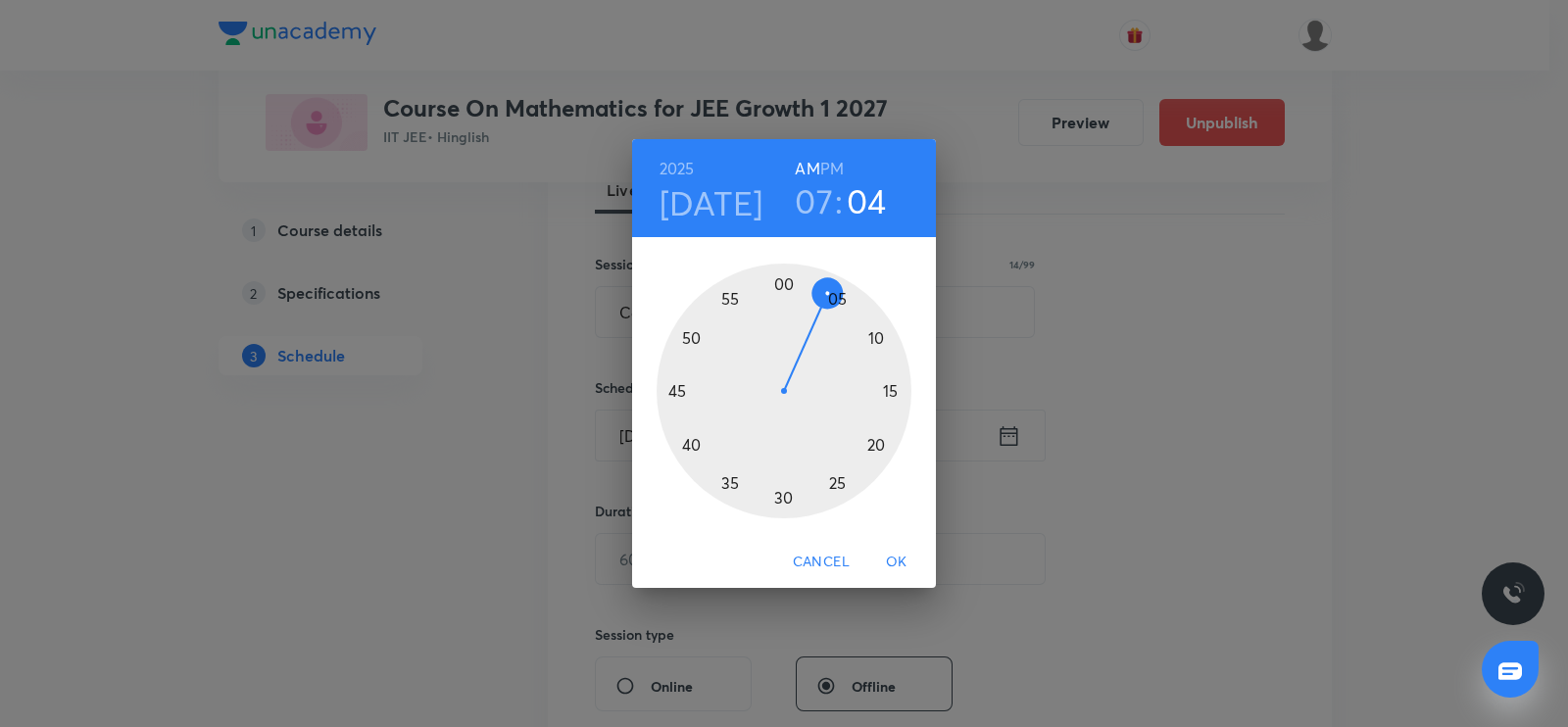 click at bounding box center (784, 391) 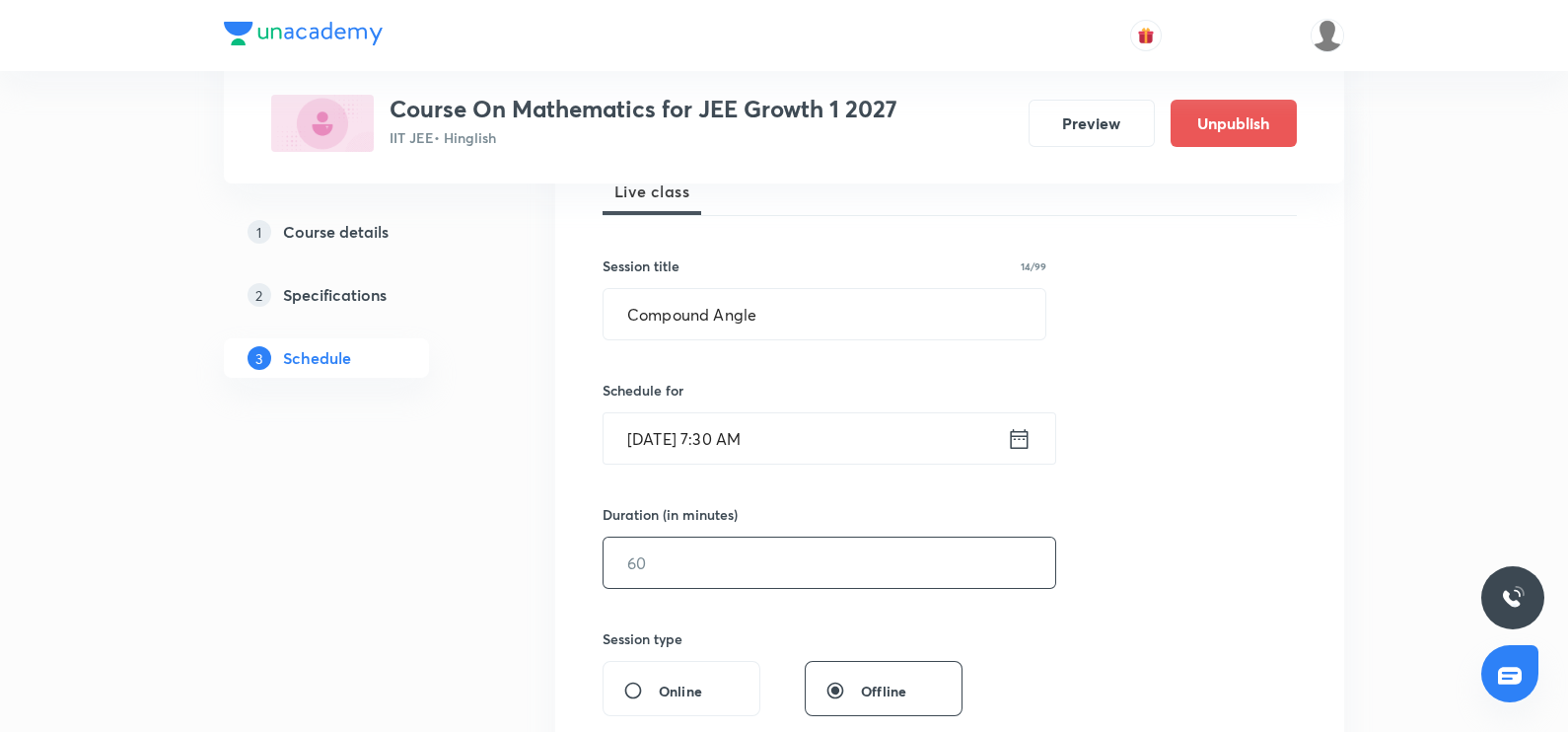 click at bounding box center [829, 562] 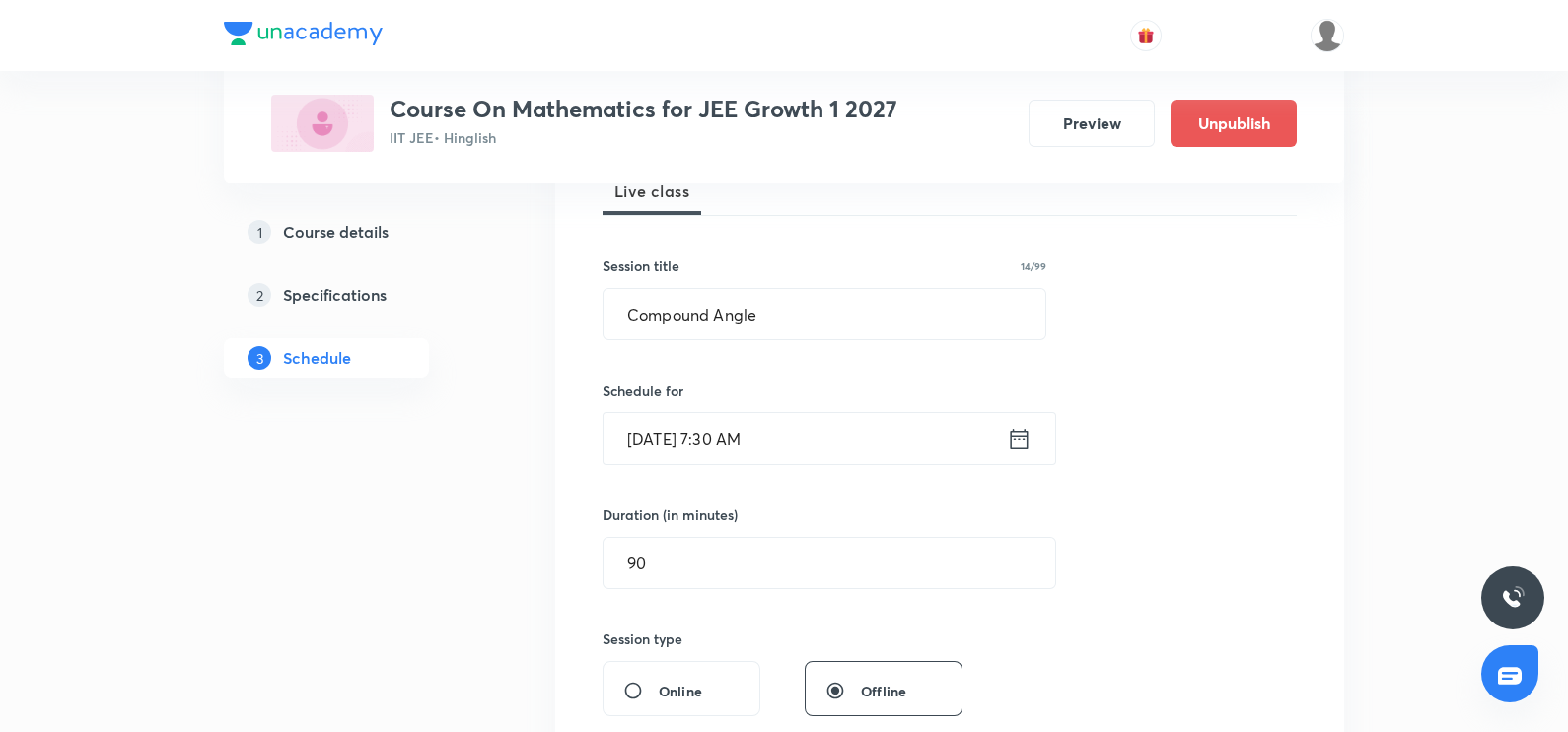 click 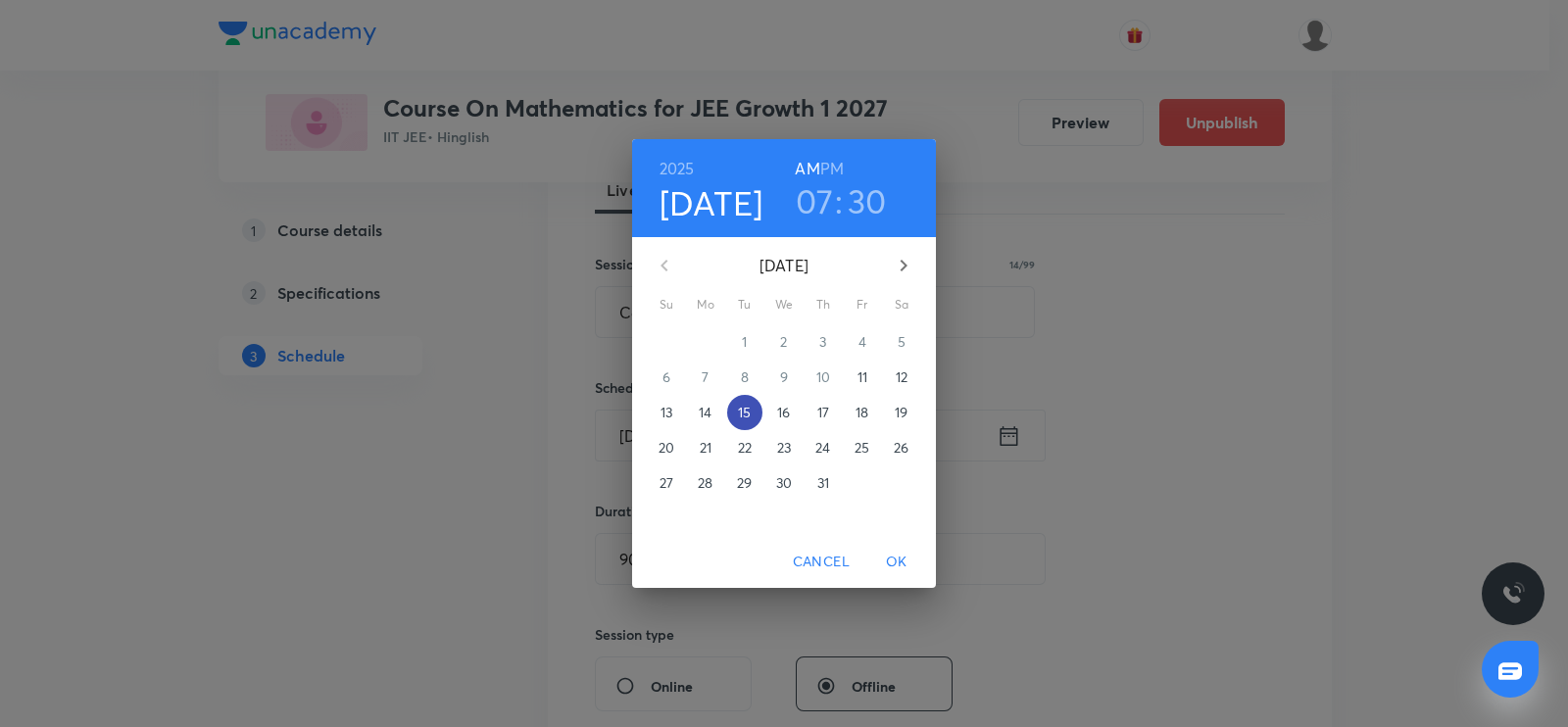 click on "15" at bounding box center (744, 412) 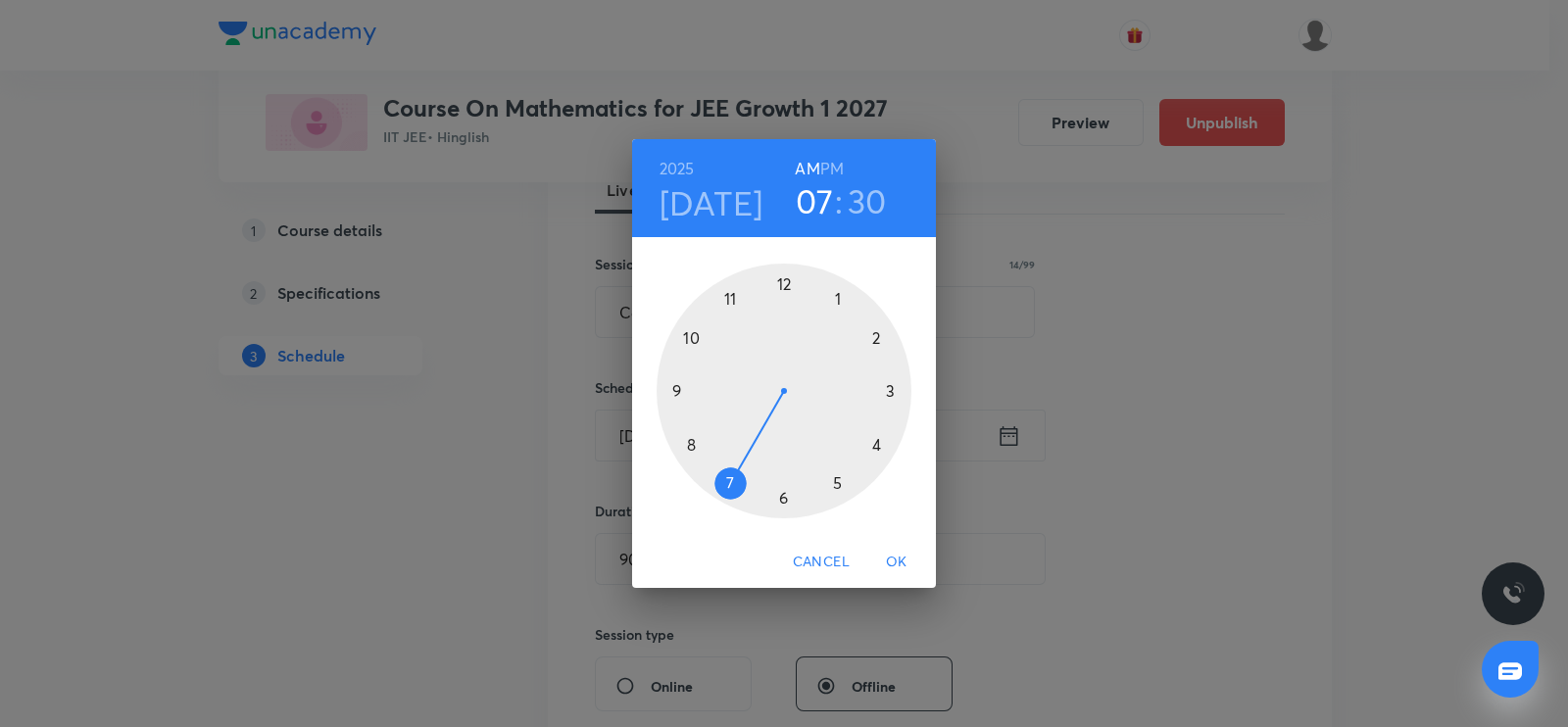 click at bounding box center (784, 391) 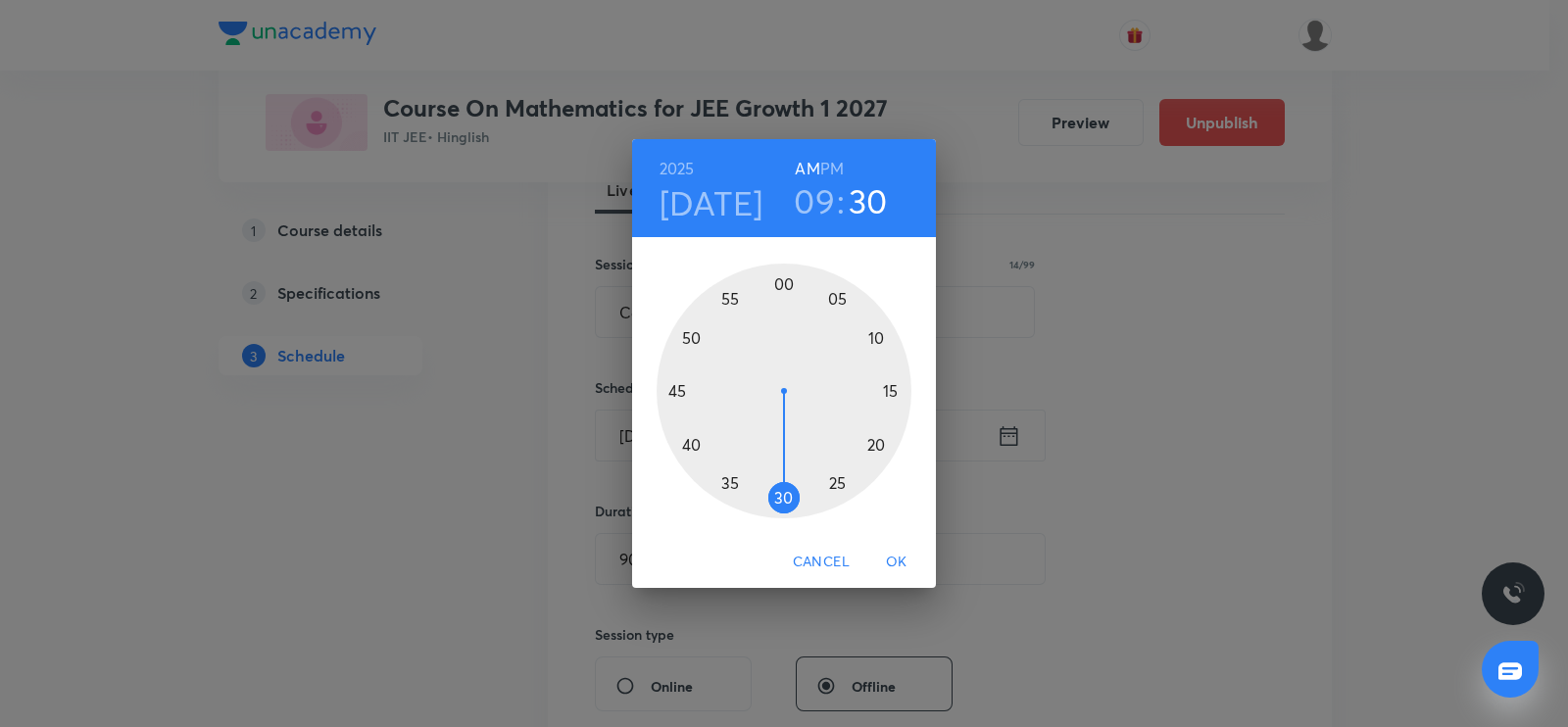 click at bounding box center [784, 391] 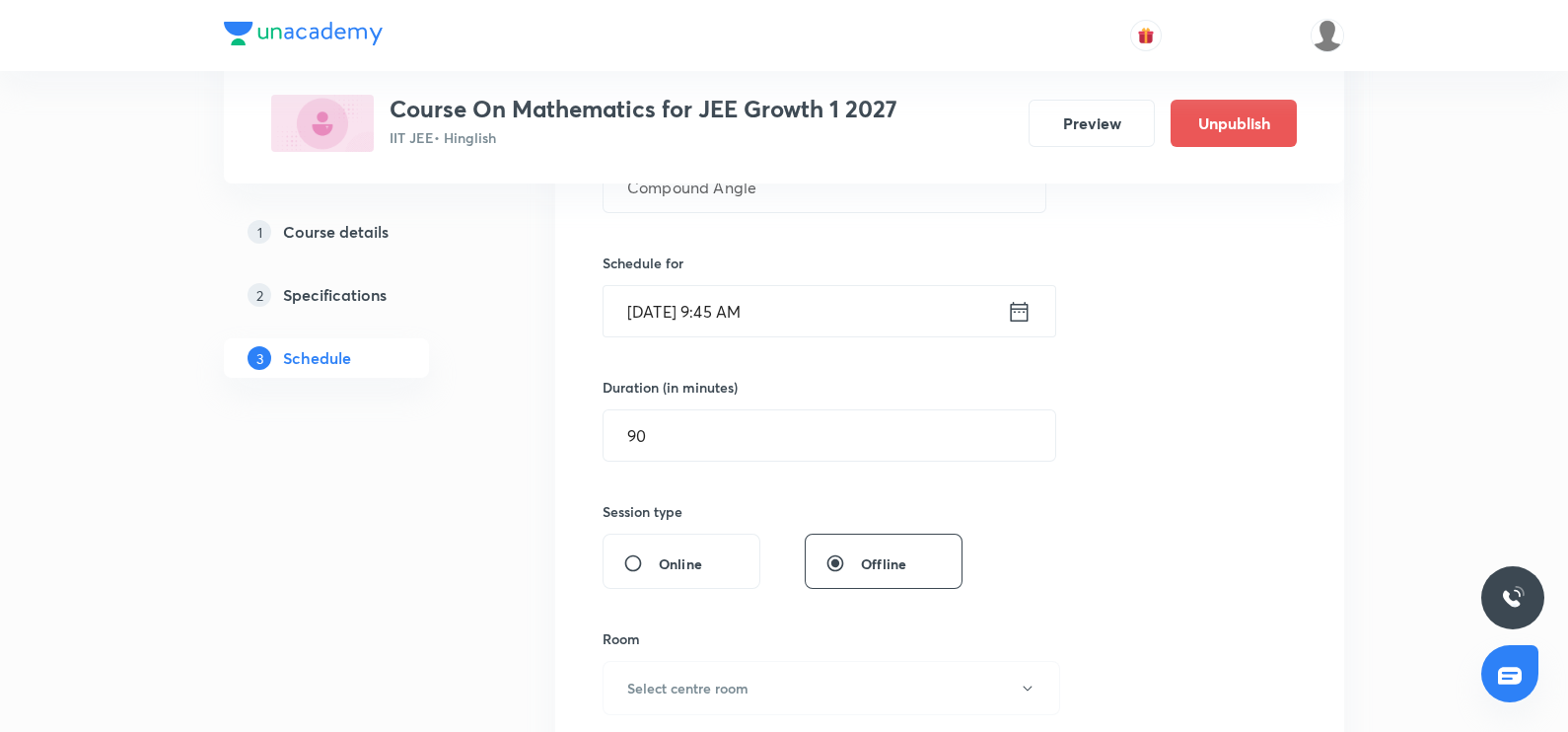 scroll, scrollTop: 435, scrollLeft: 0, axis: vertical 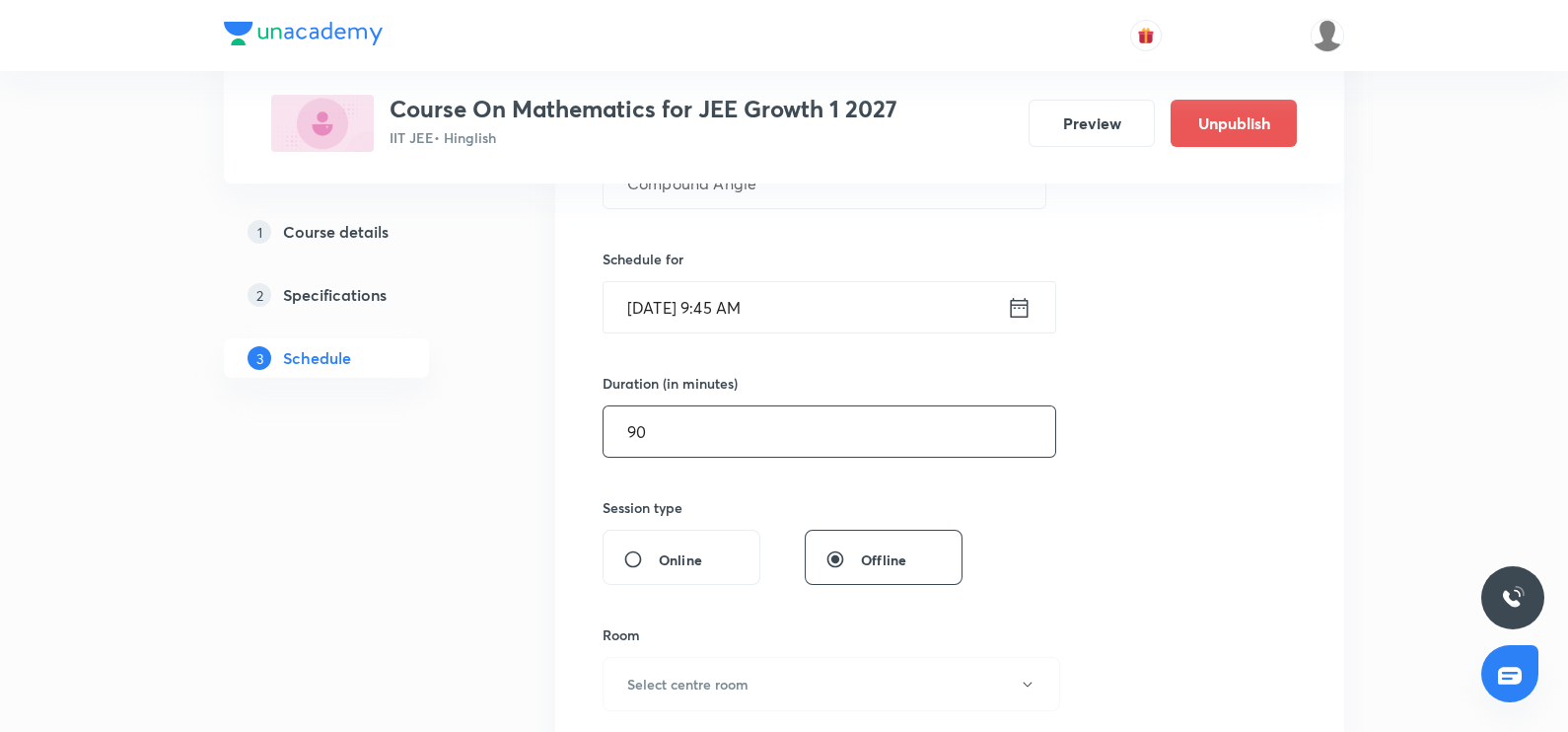 click on "90" at bounding box center (829, 431) 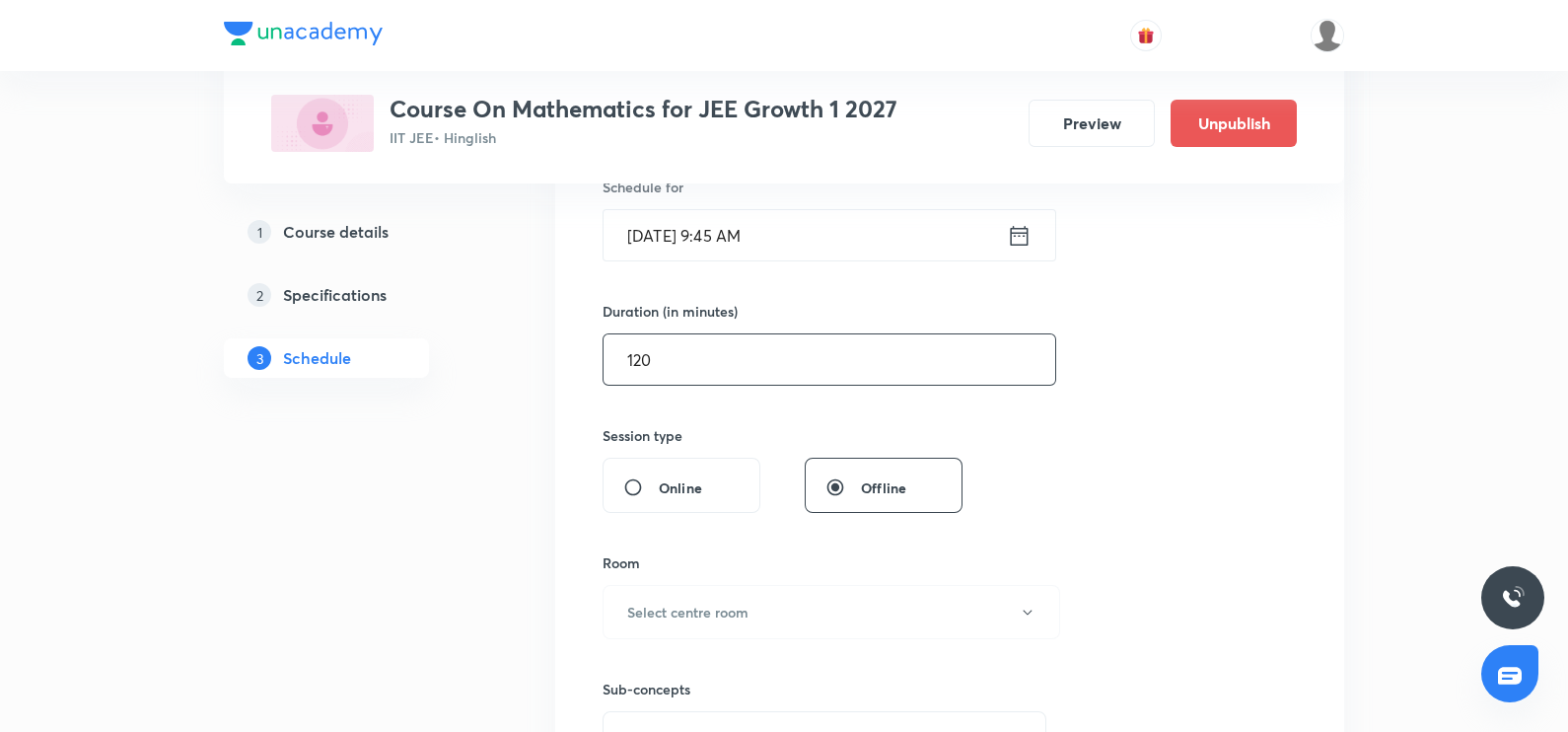 scroll, scrollTop: 678, scrollLeft: 0, axis: vertical 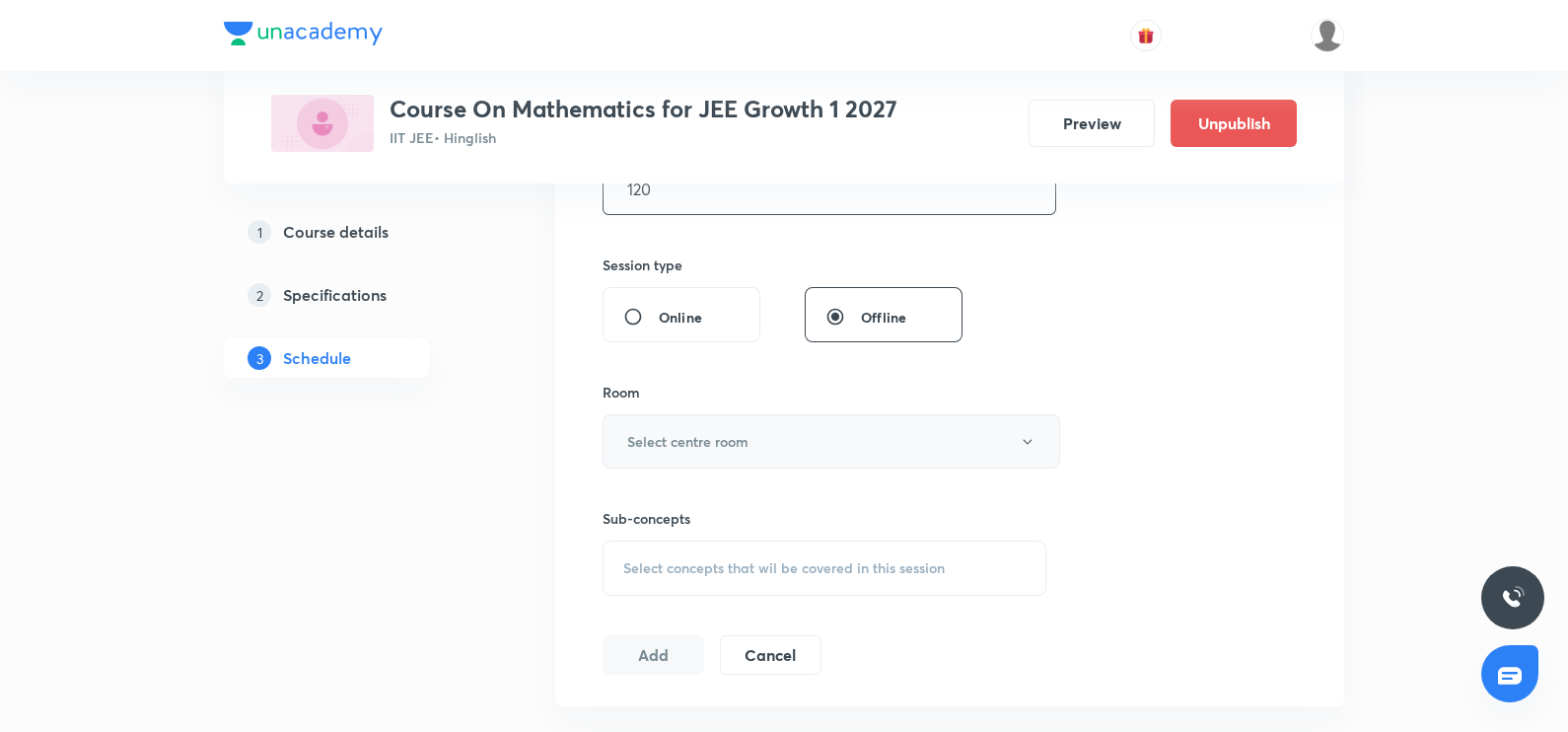 type on "120" 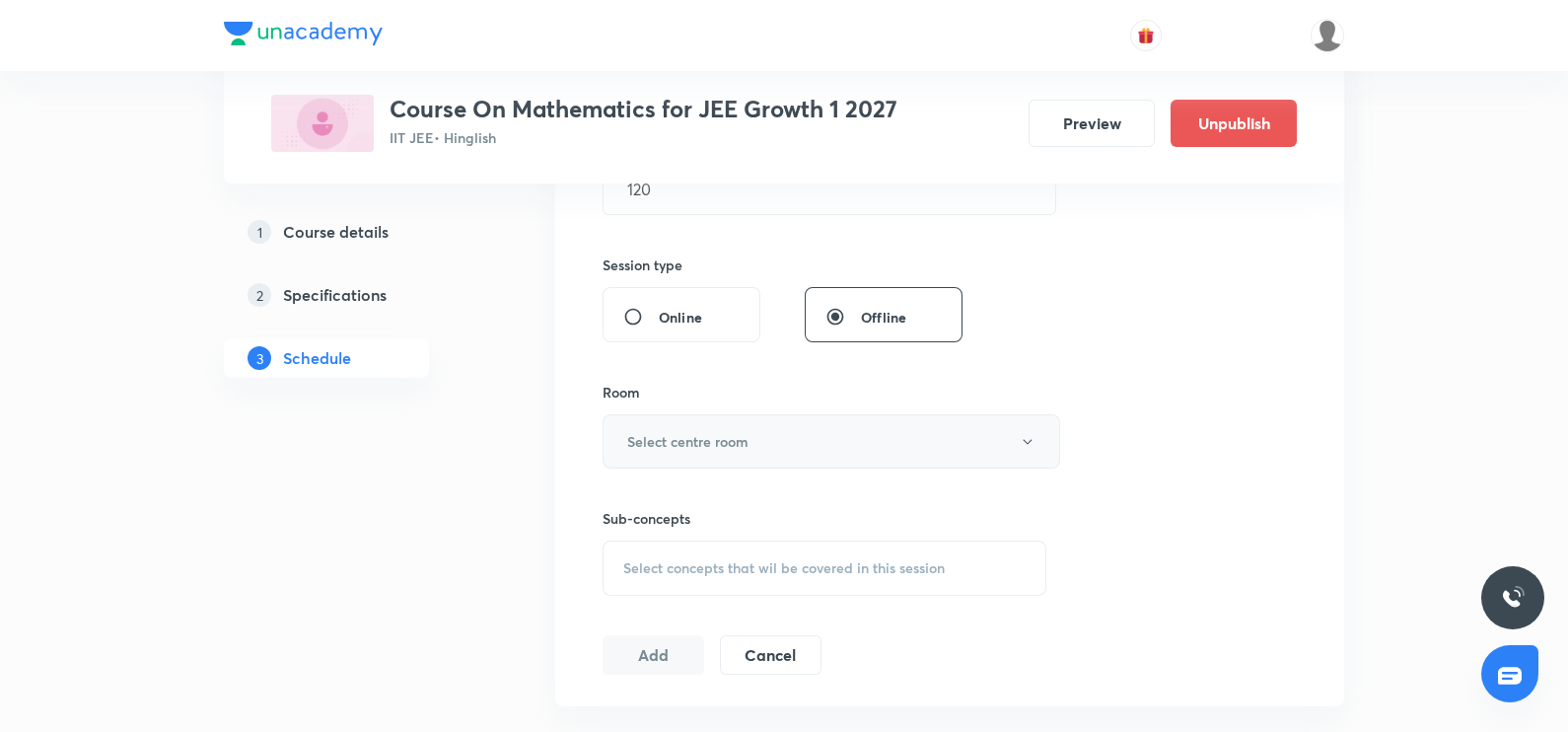 click on "Select centre room" at bounding box center [831, 441] 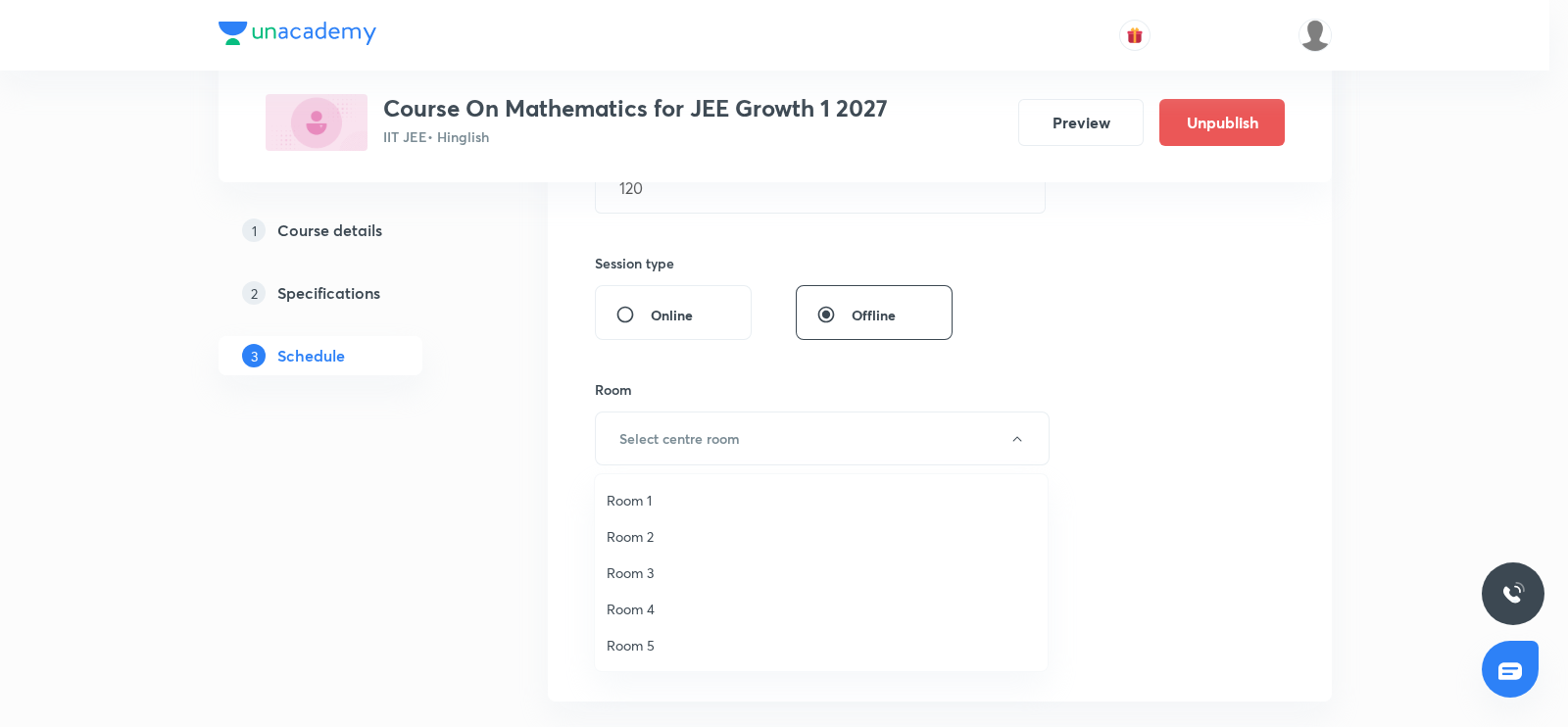 click on "Room 1" at bounding box center [821, 500] 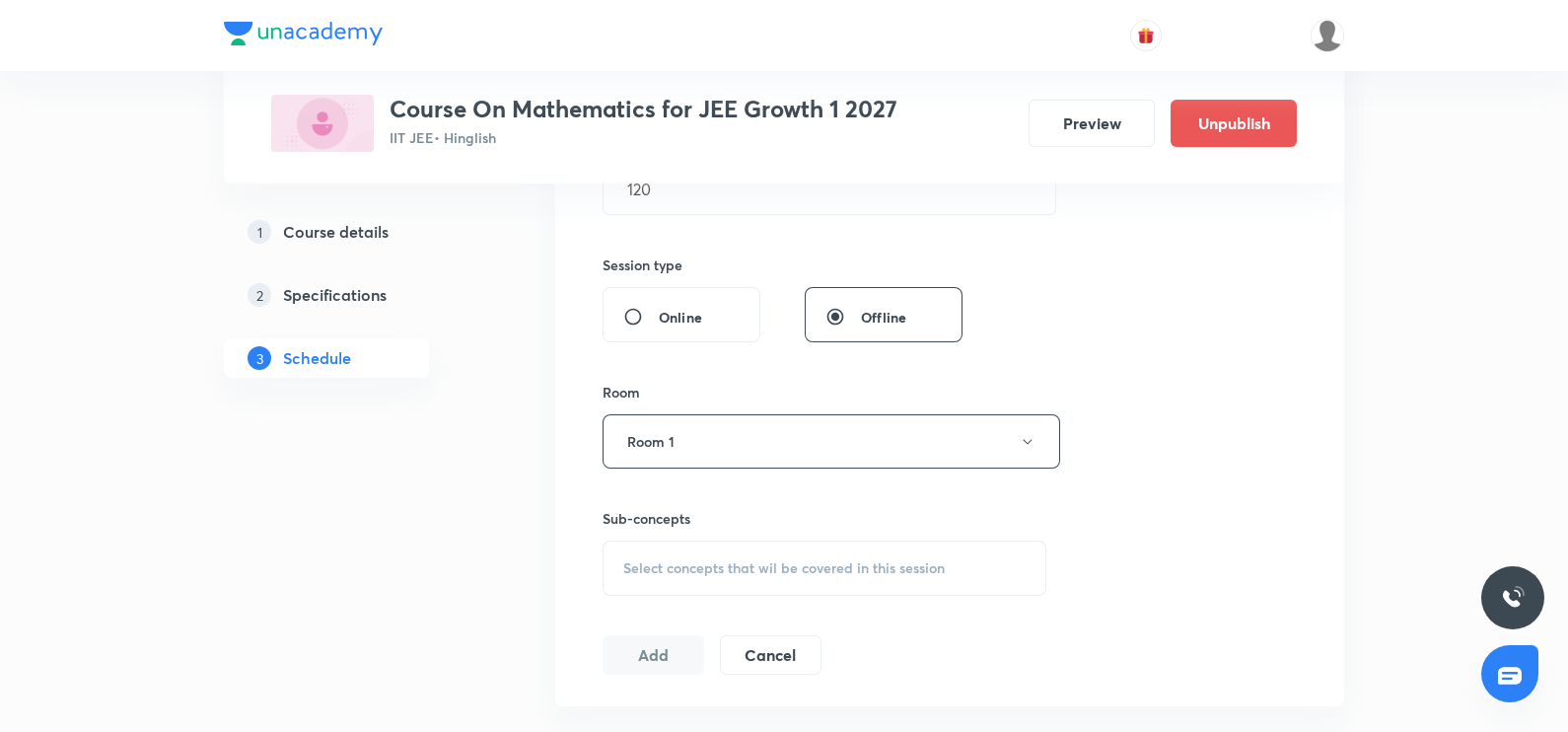click on "Select concepts that wil be covered in this session" at bounding box center [784, 568] 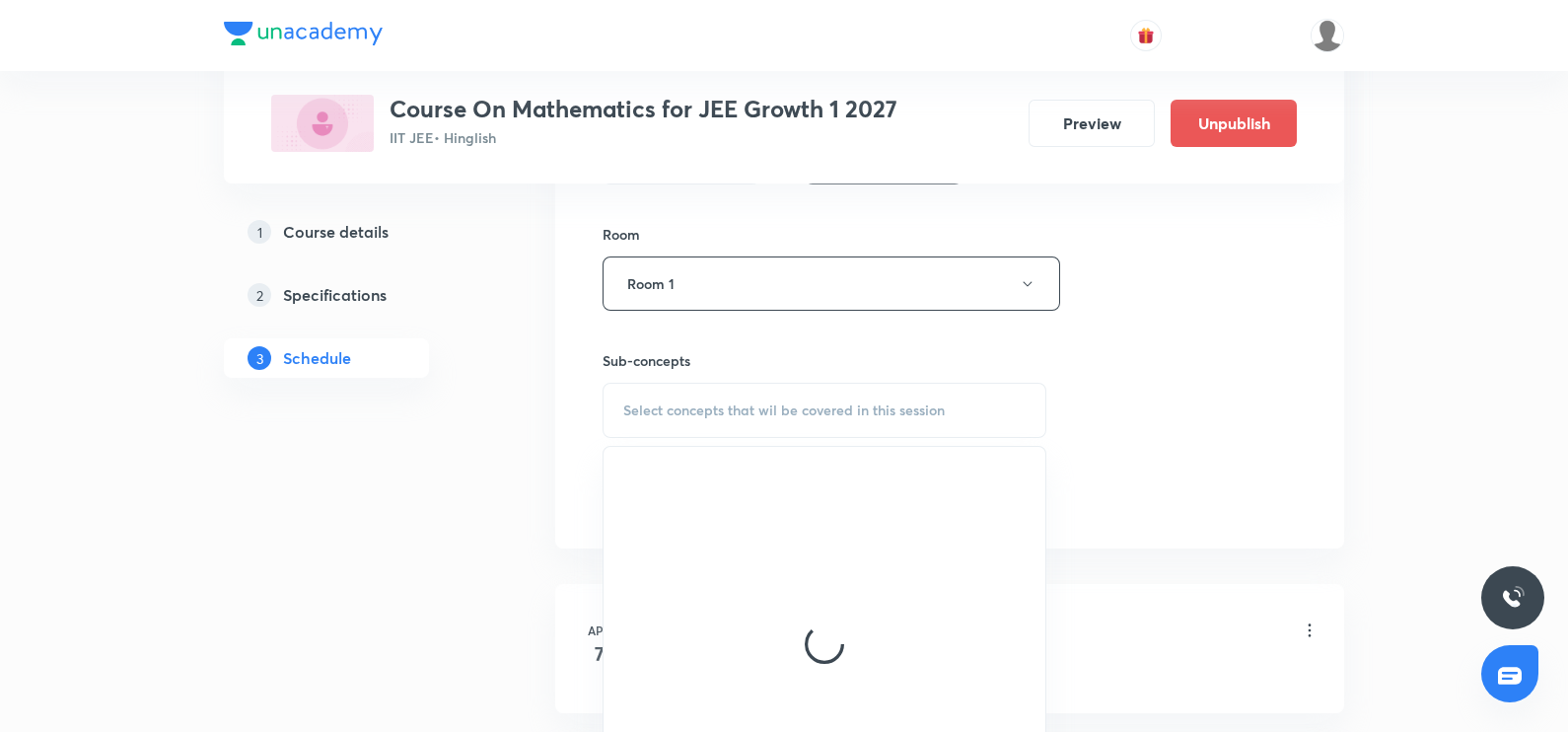 scroll, scrollTop: 846, scrollLeft: 0, axis: vertical 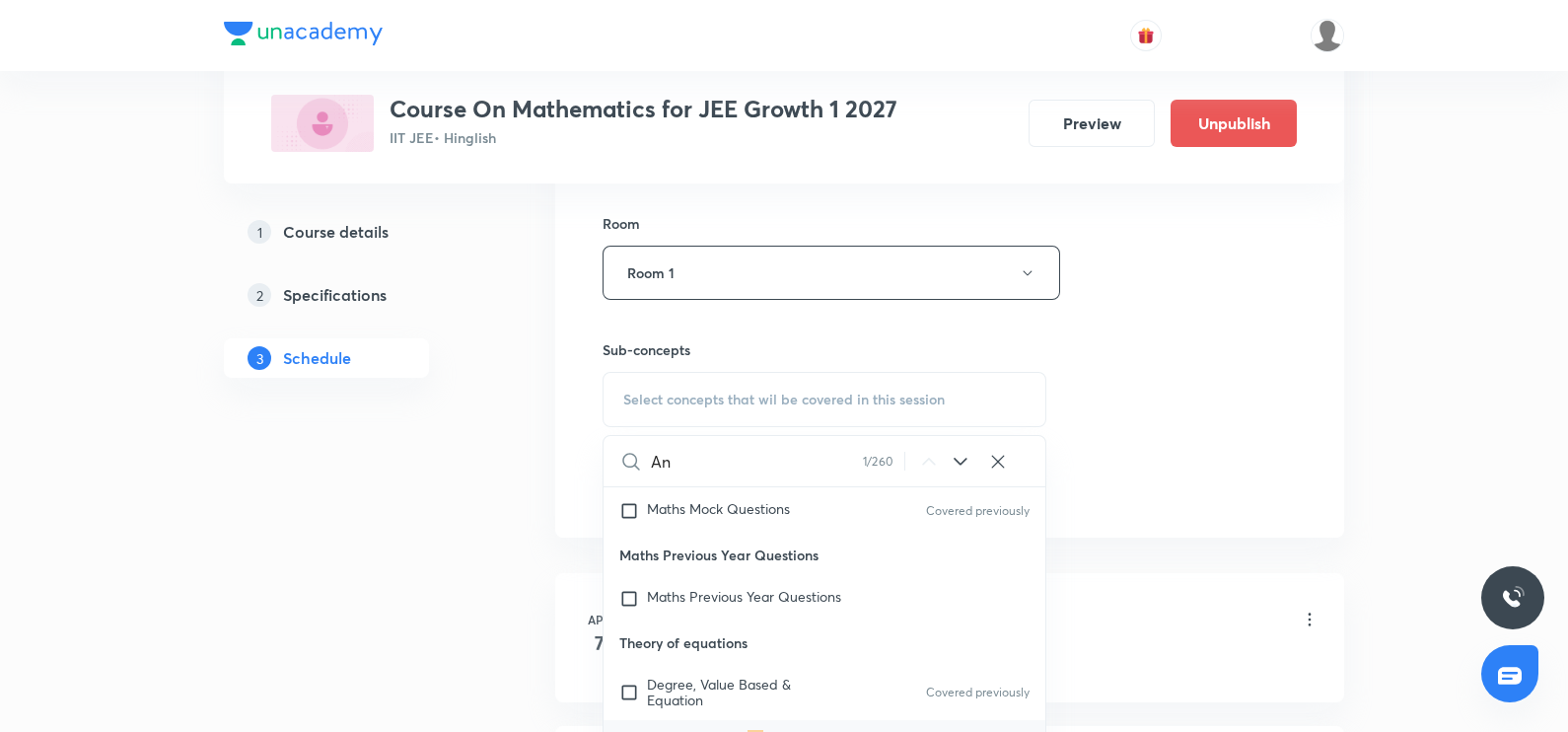 type on "A" 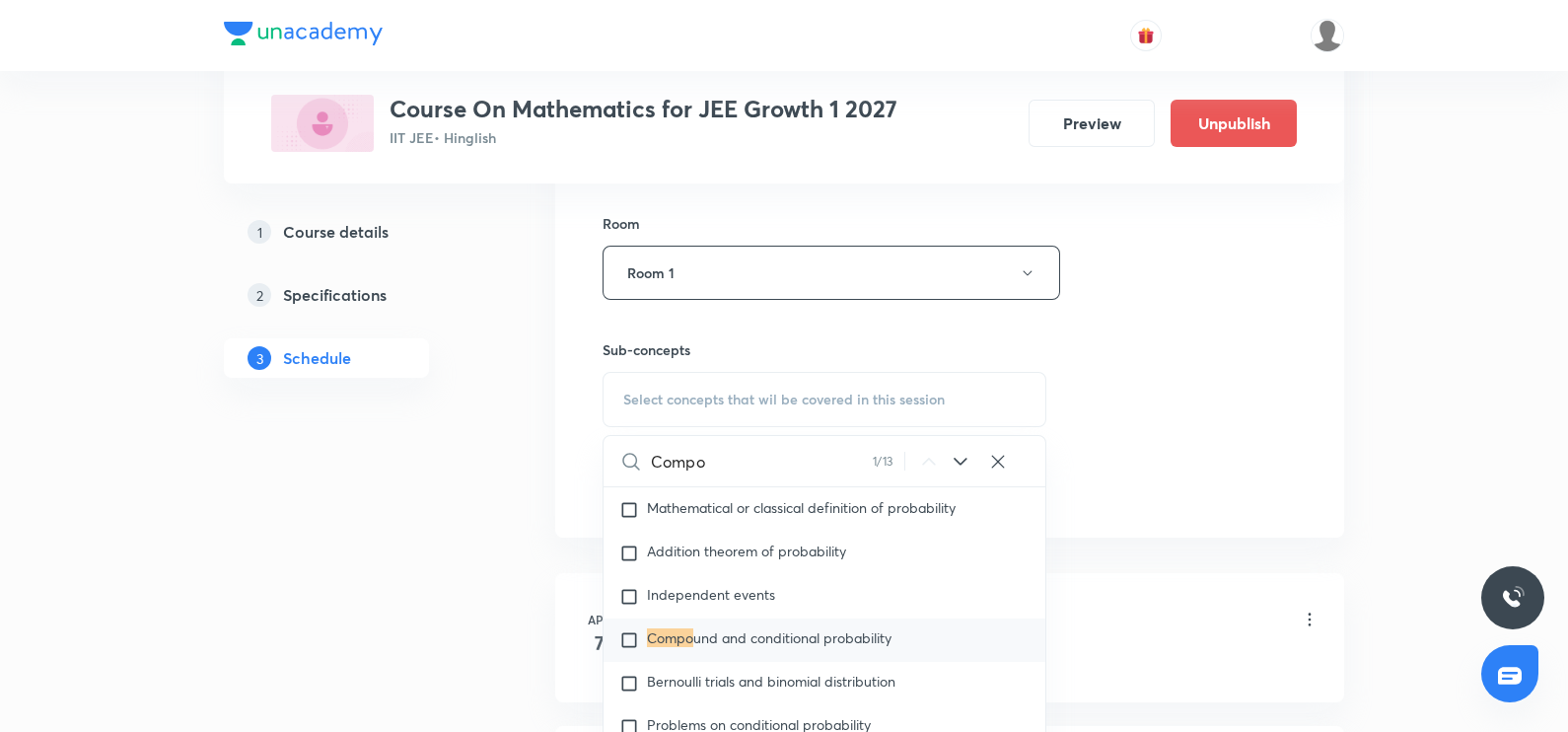 scroll, scrollTop: 5600, scrollLeft: 0, axis: vertical 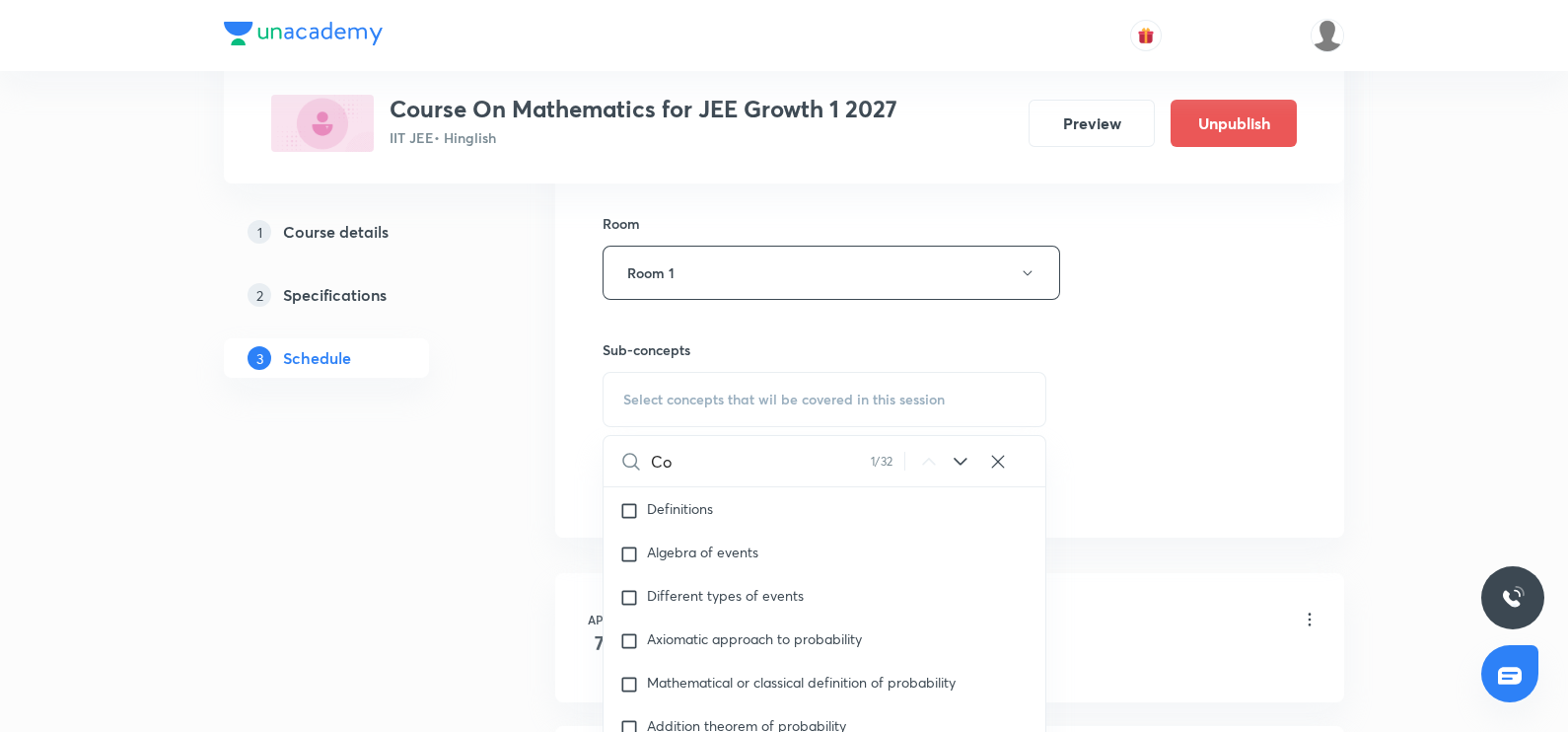 type on "C" 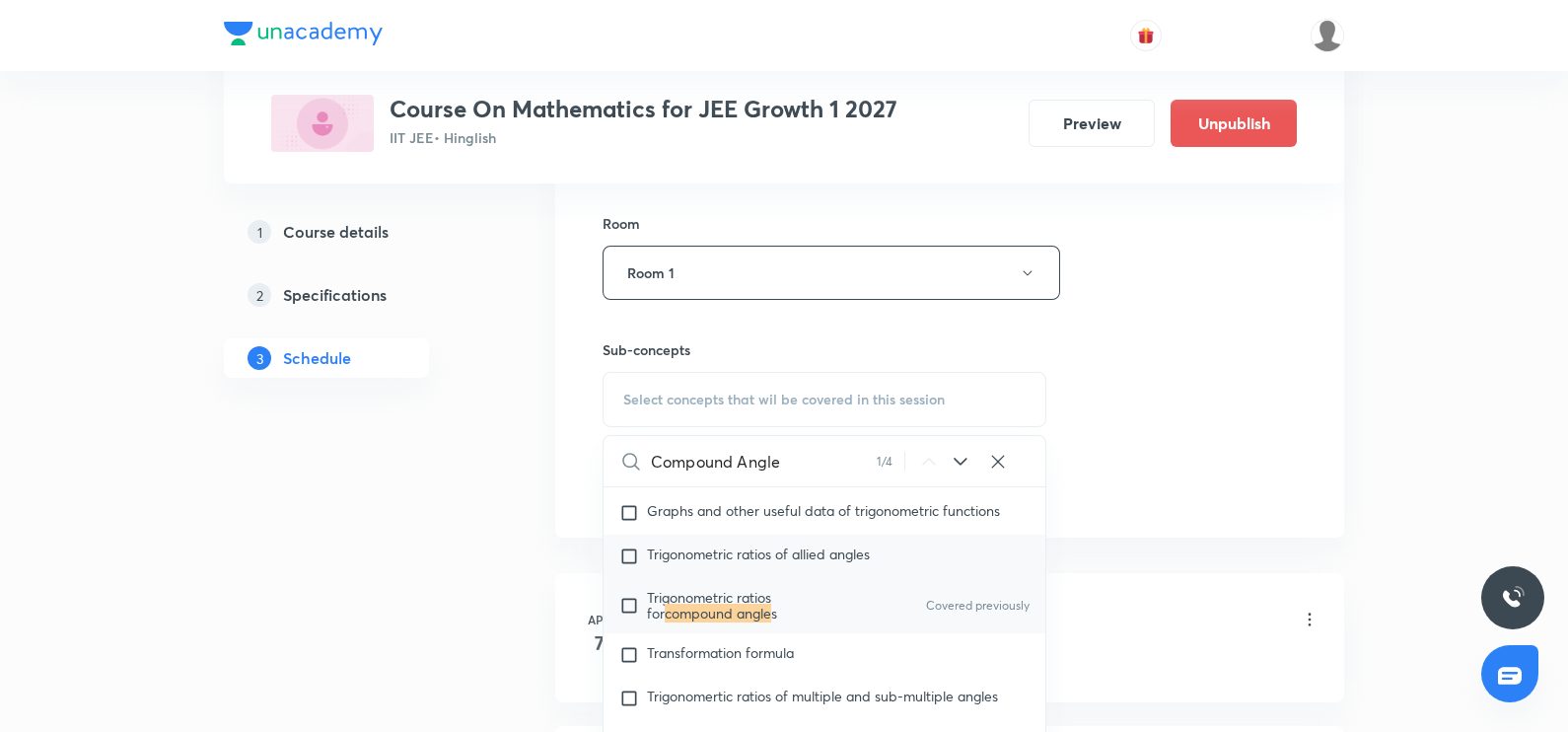 scroll, scrollTop: 8629, scrollLeft: 0, axis: vertical 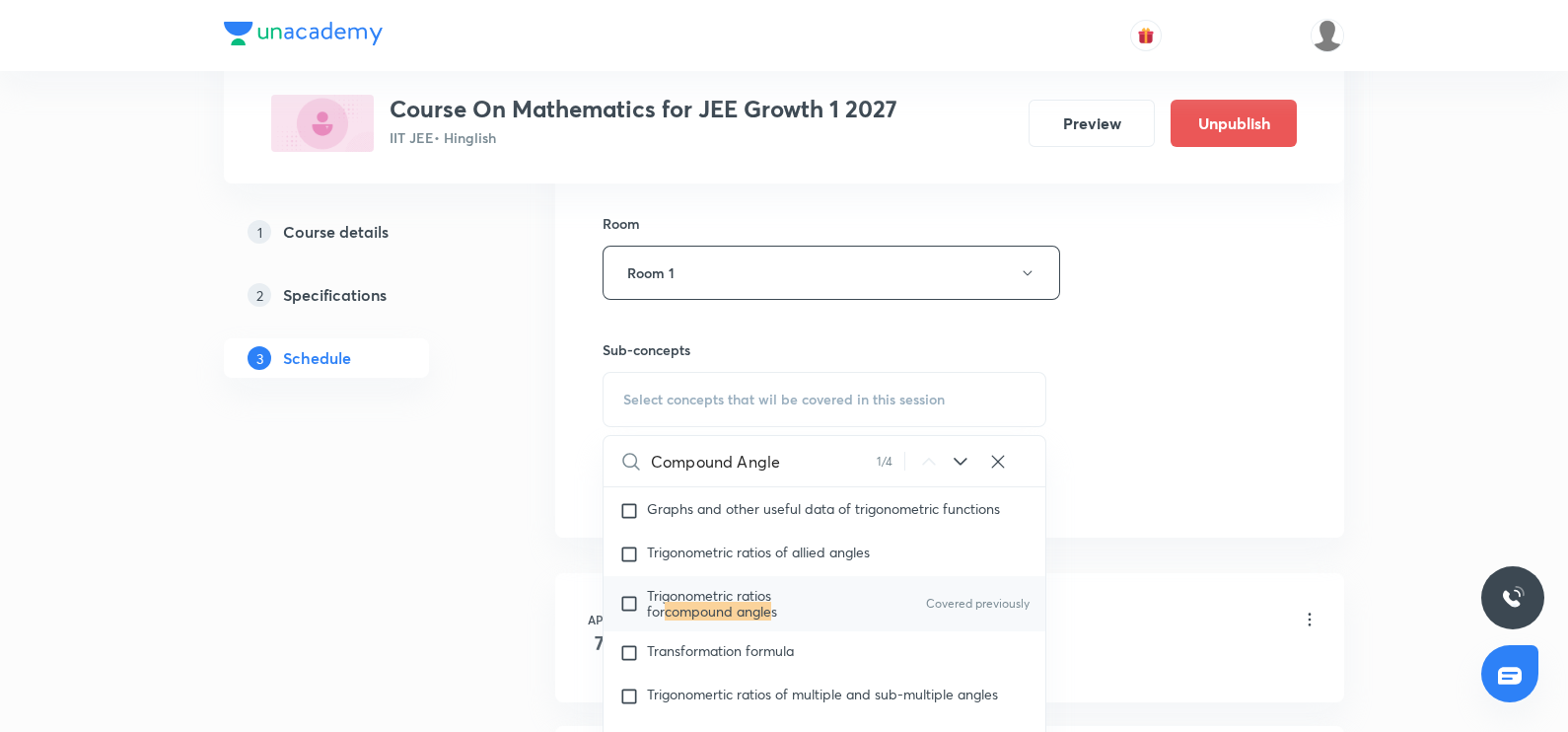 type on "Compound Angle" 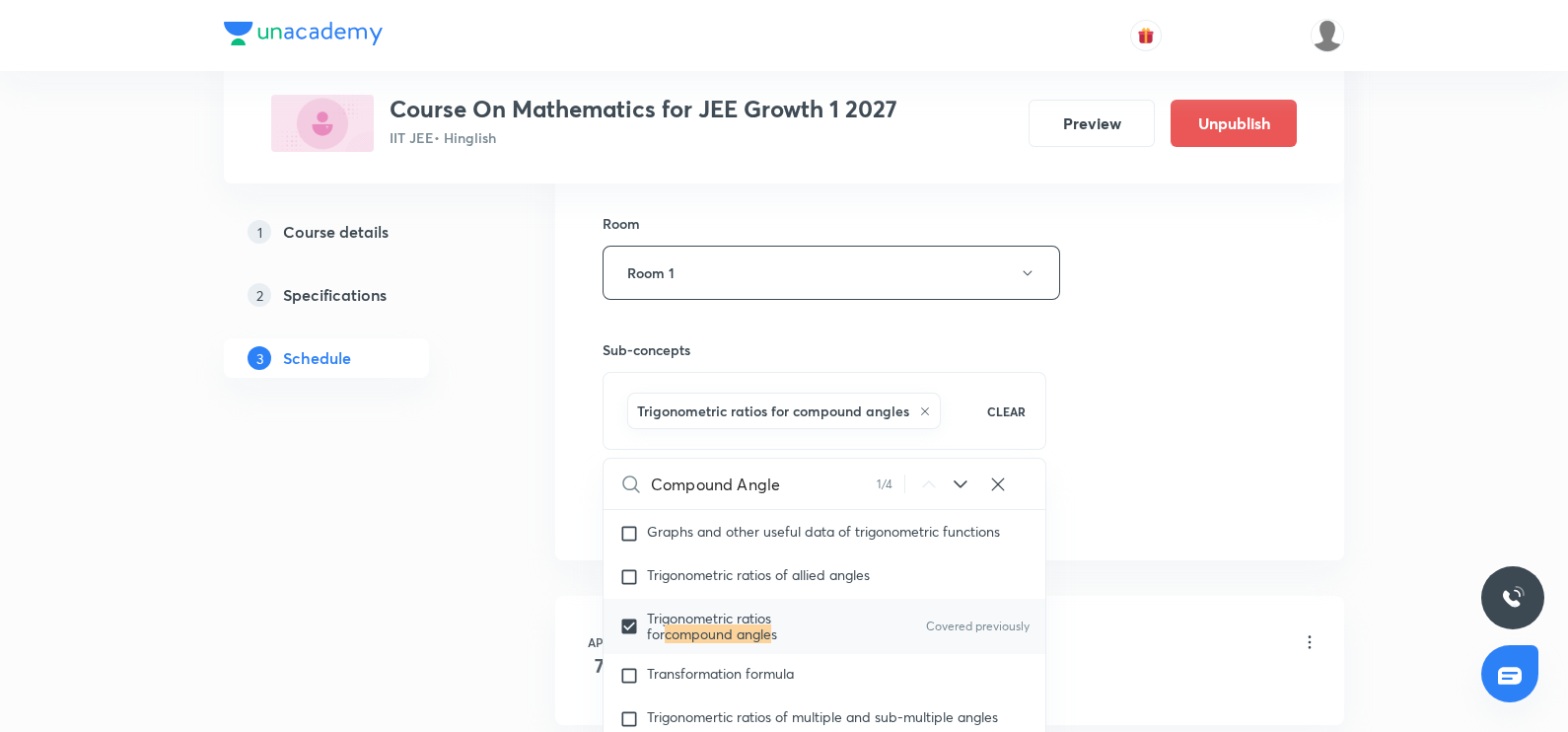 click on "1 Course details 2 Specifications 3 Schedule" at bounding box center (358, 3086) 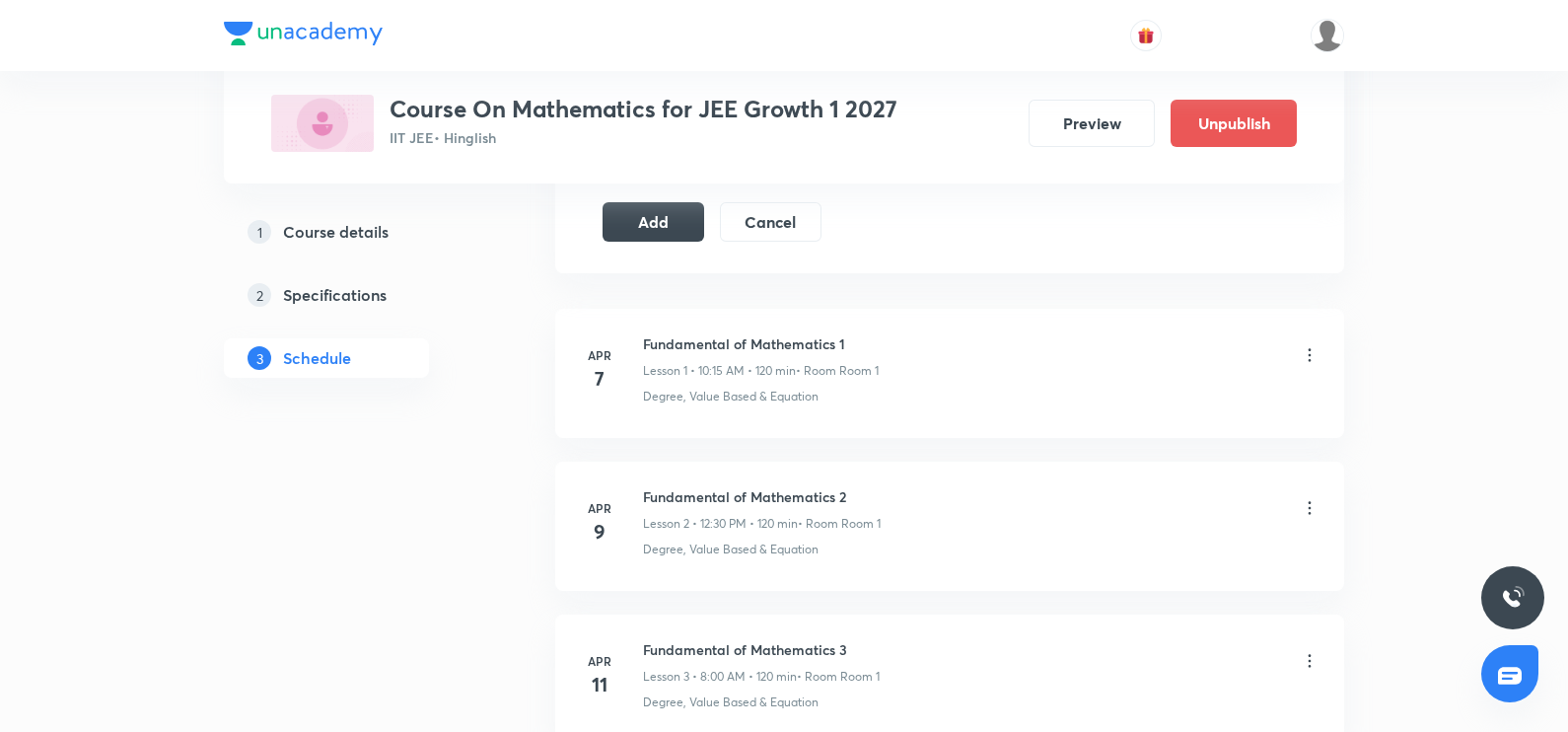 scroll, scrollTop: 1150, scrollLeft: 0, axis: vertical 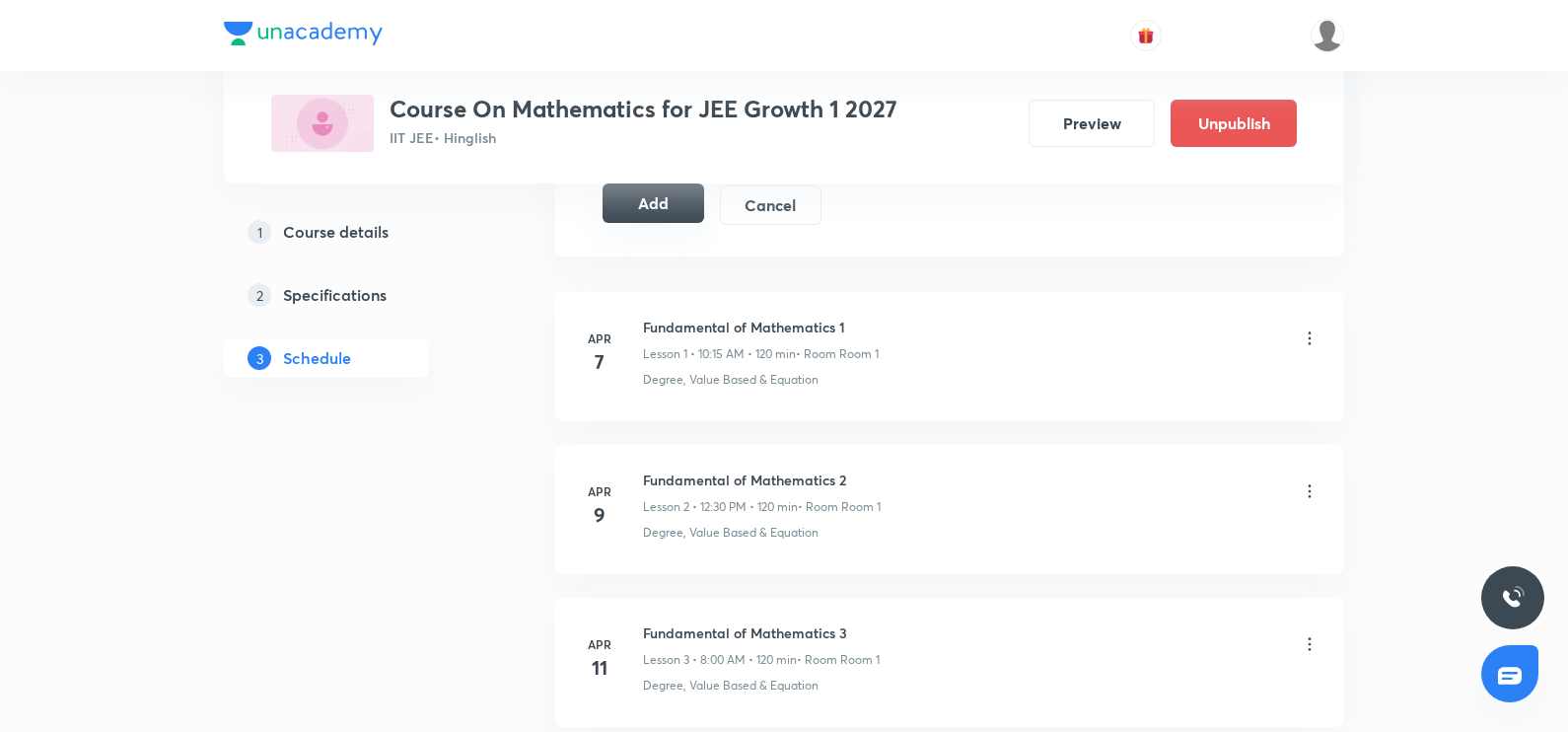 click on "Add" at bounding box center [653, 203] 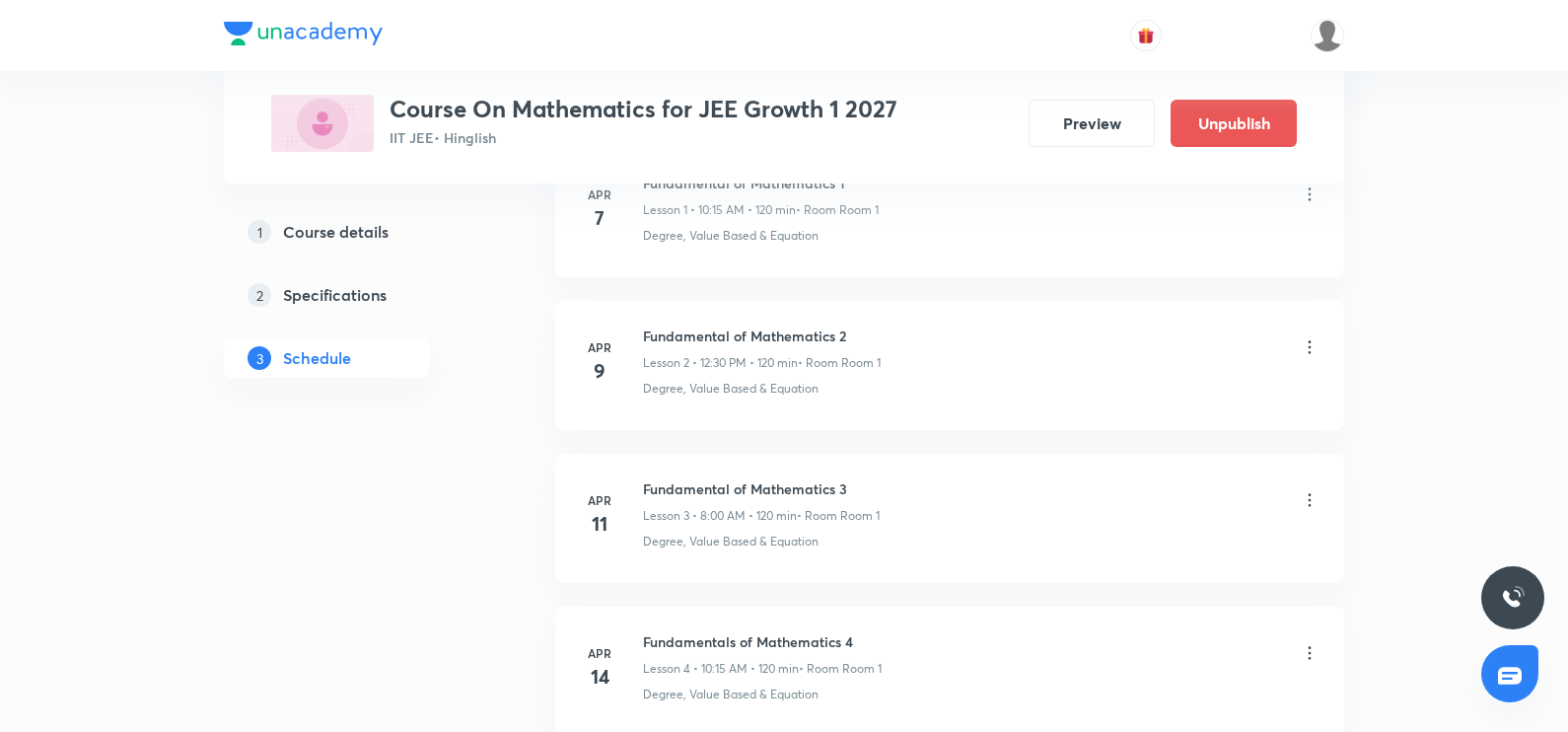 scroll, scrollTop: 0, scrollLeft: 0, axis: both 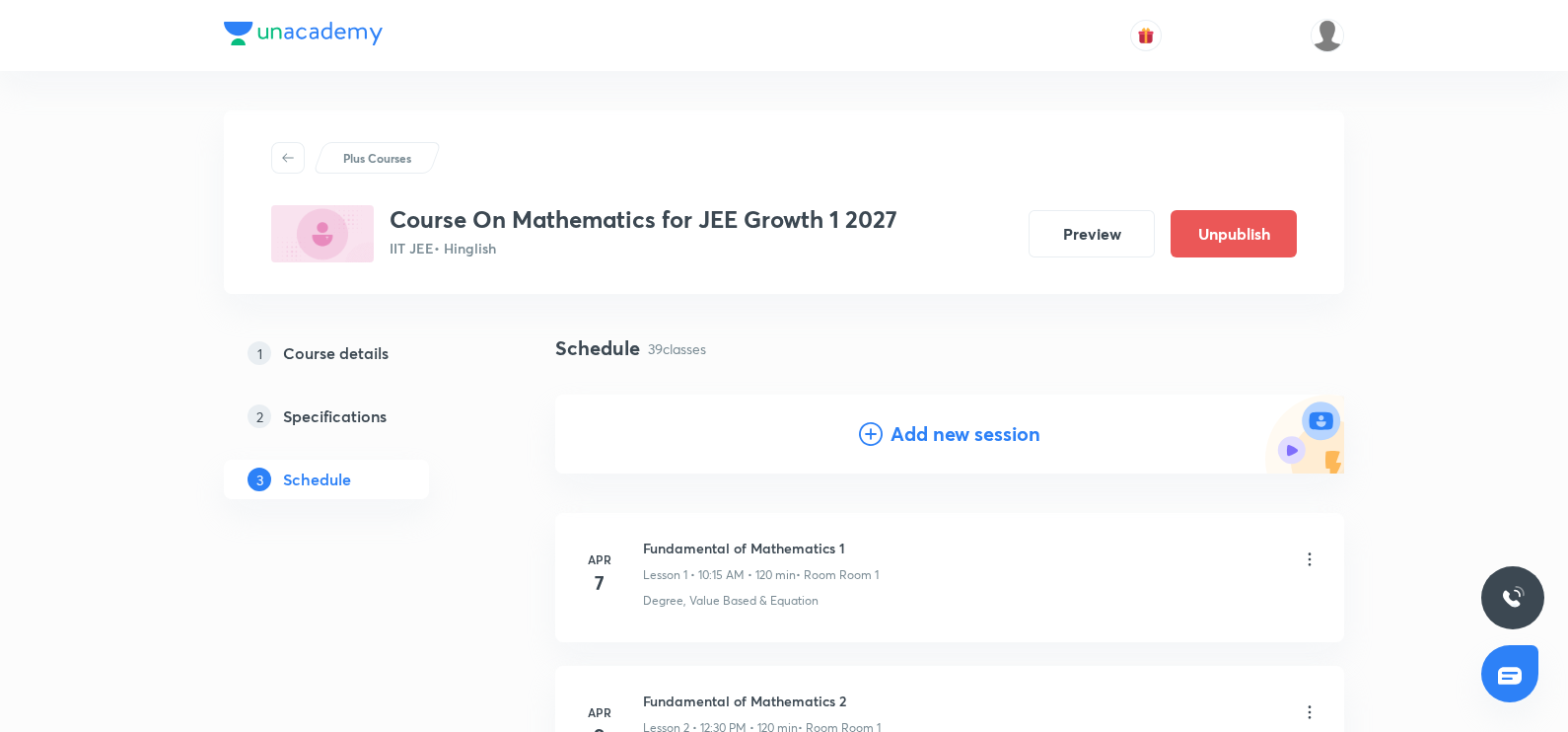 click 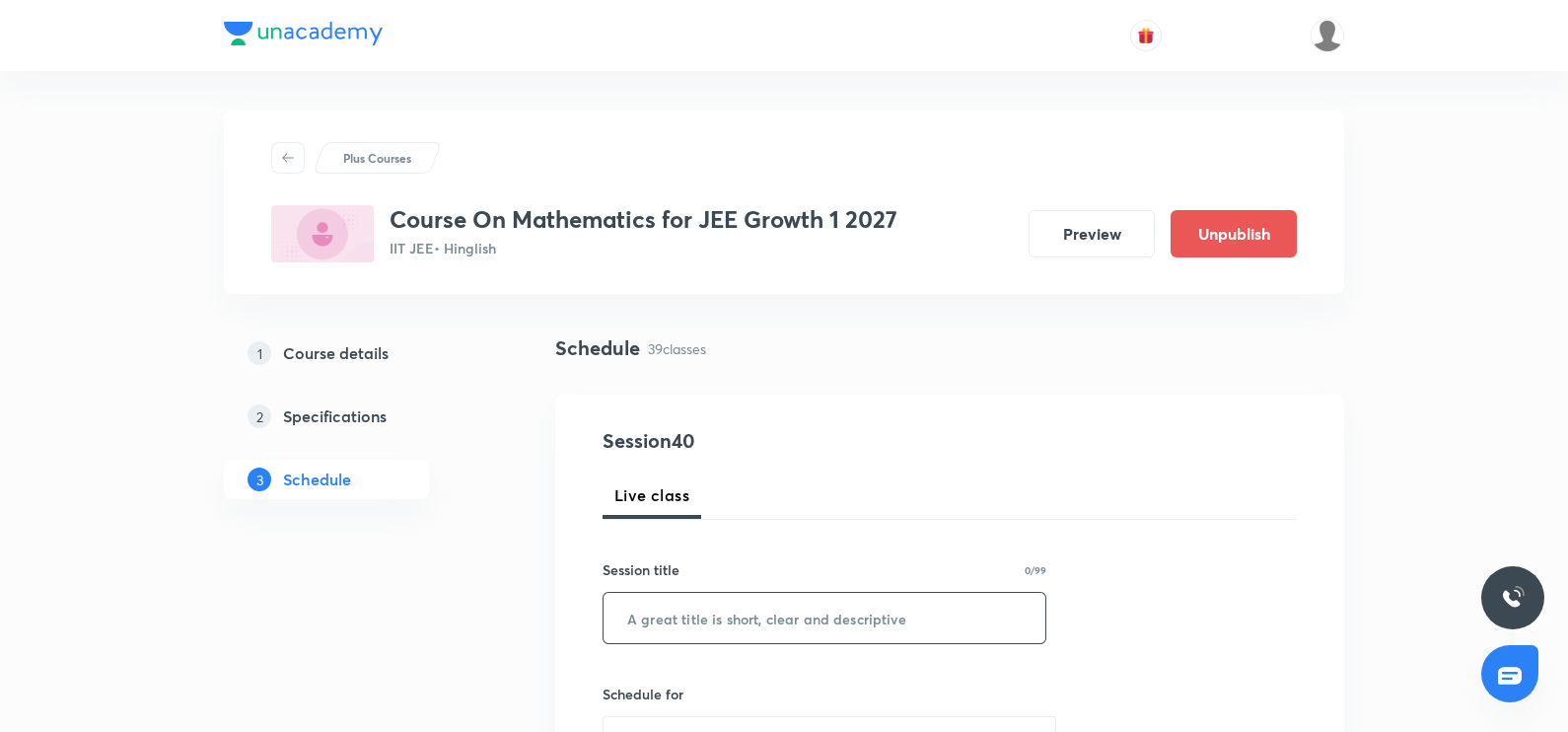 click at bounding box center [824, 618] 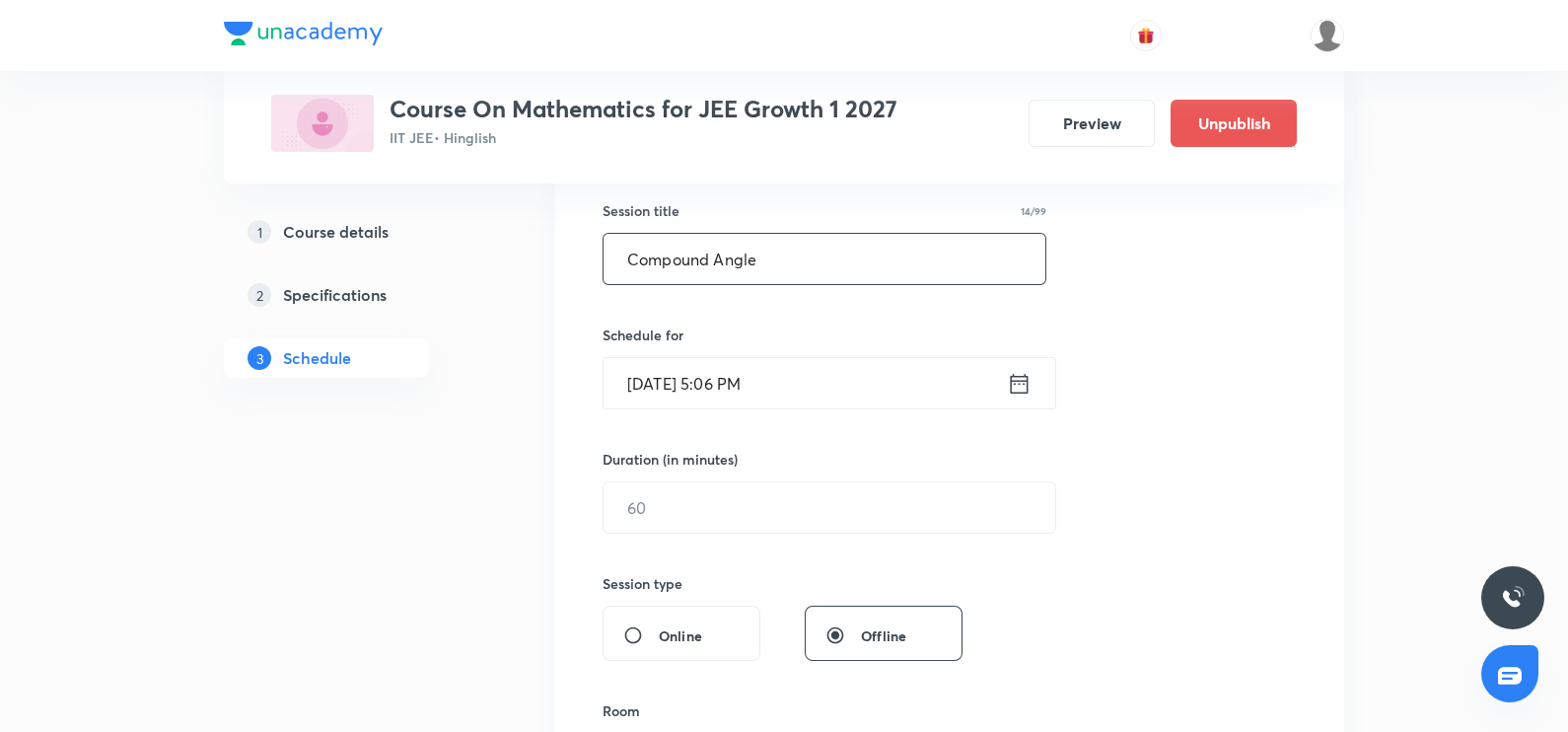 scroll, scrollTop: 374, scrollLeft: 0, axis: vertical 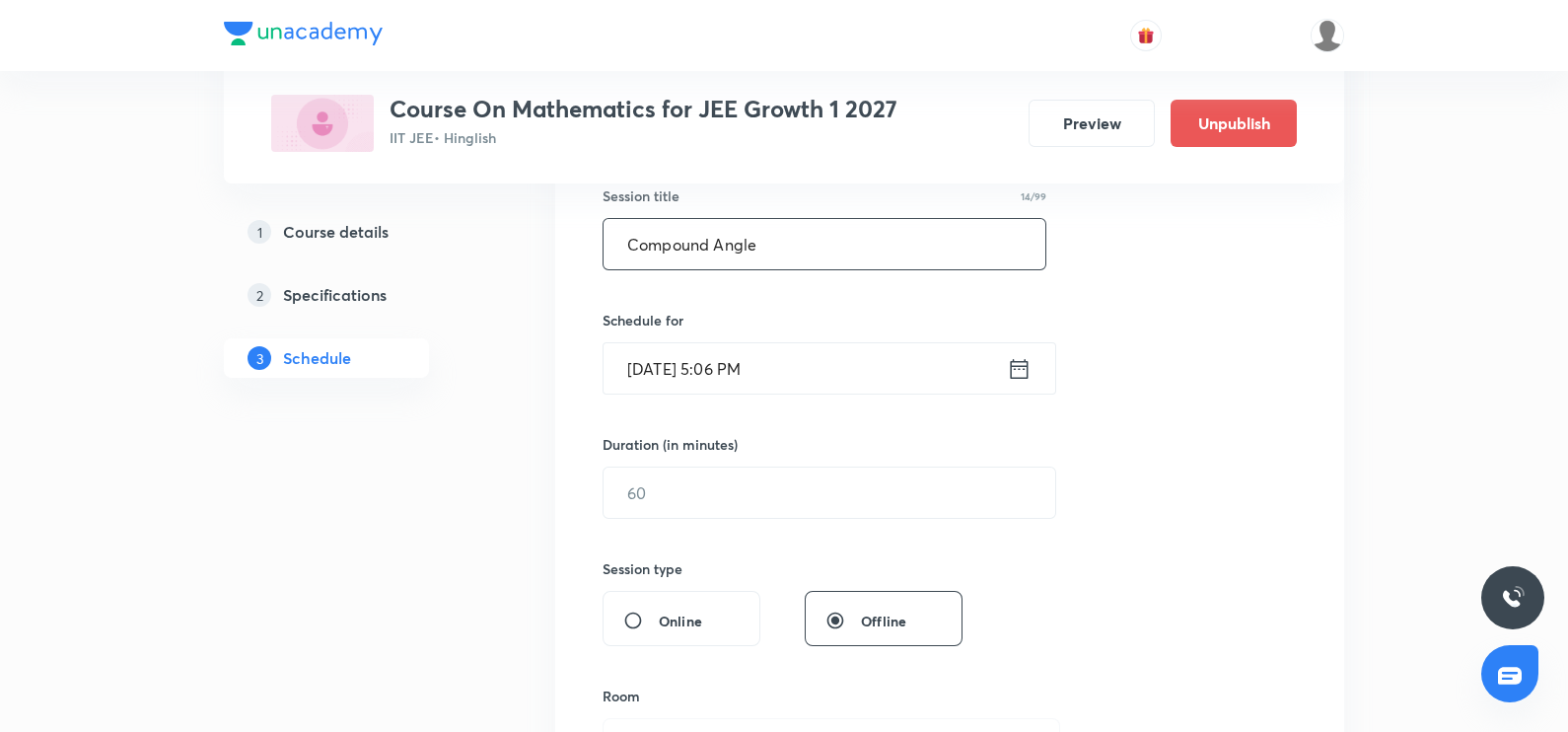type on "Compound Angle" 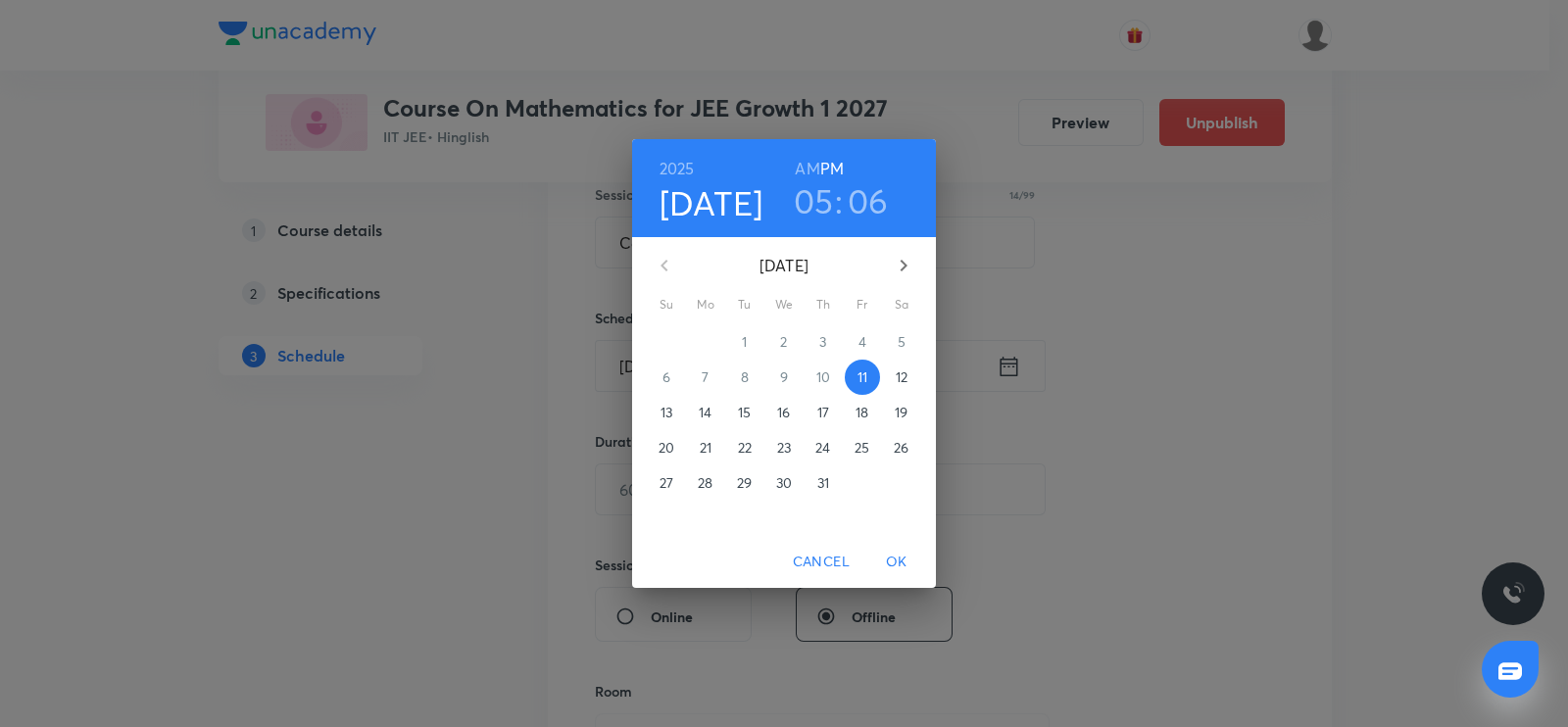 click on "17" at bounding box center [823, 412] 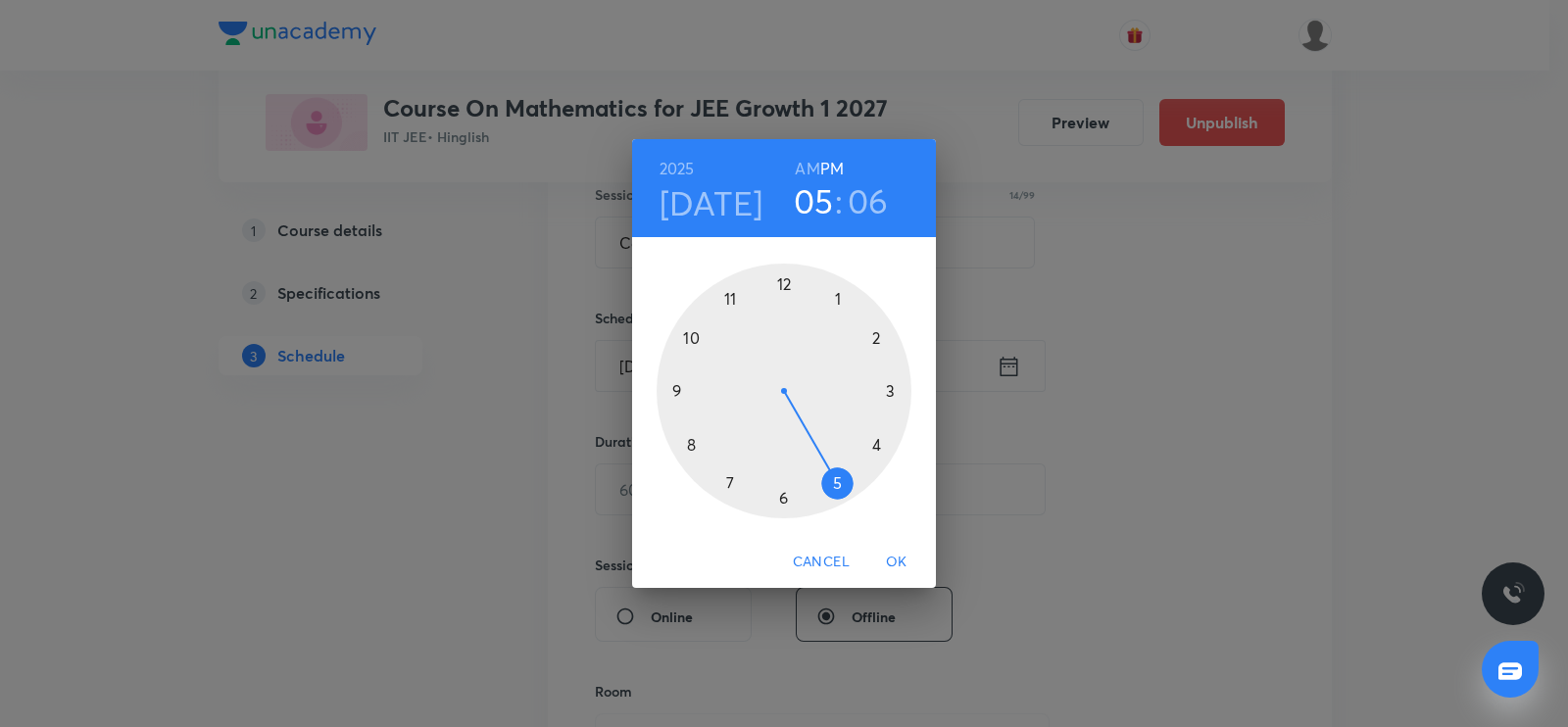 click at bounding box center [784, 391] 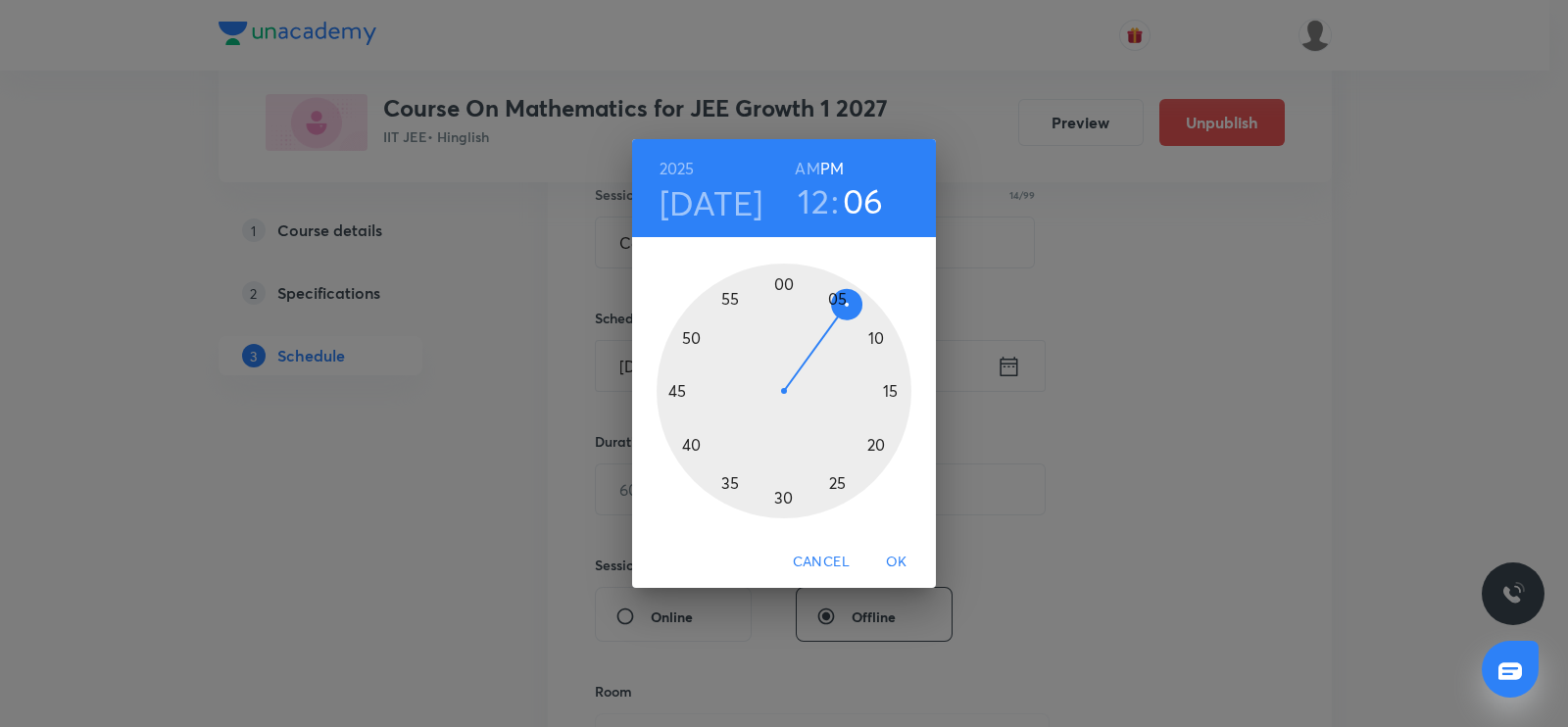 click on "AM" at bounding box center [807, 169] 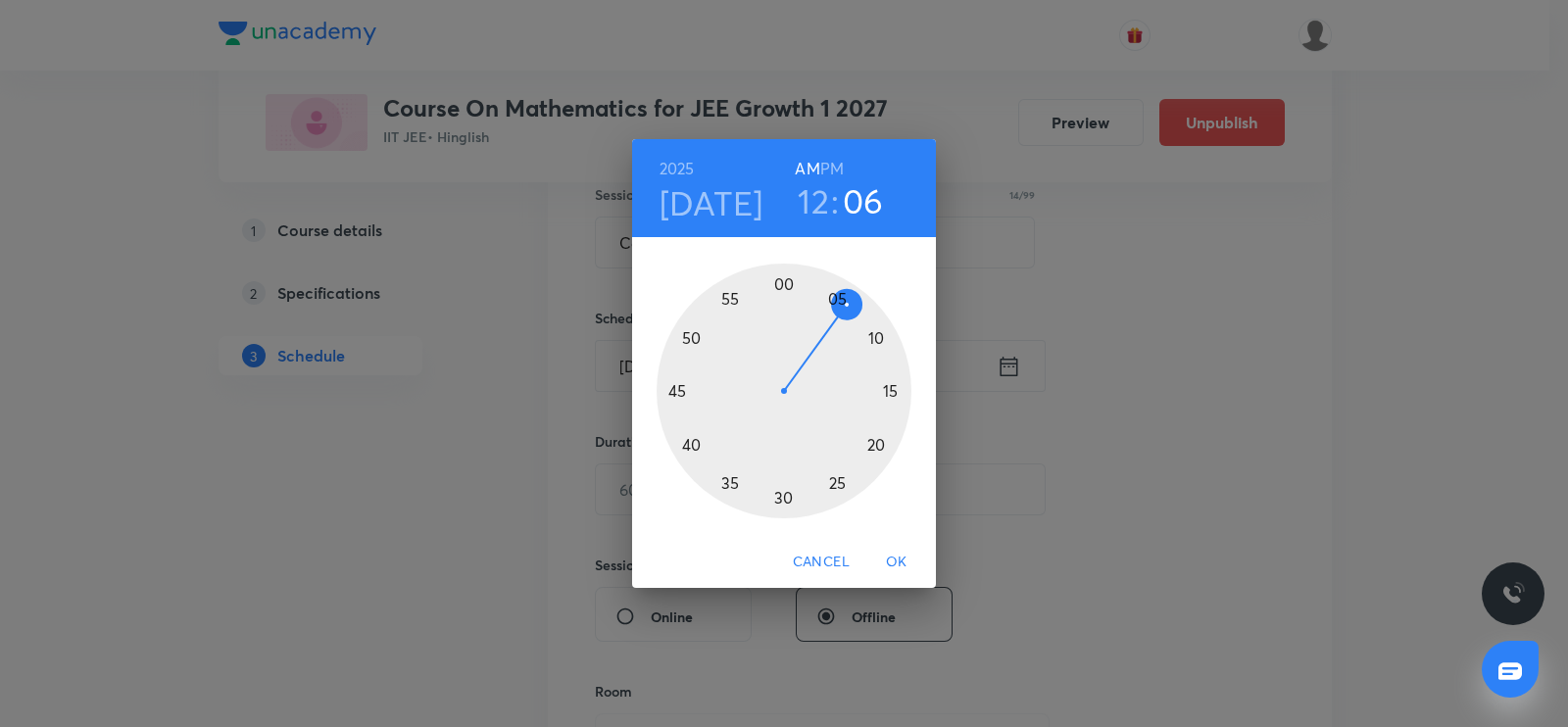 click at bounding box center (784, 391) 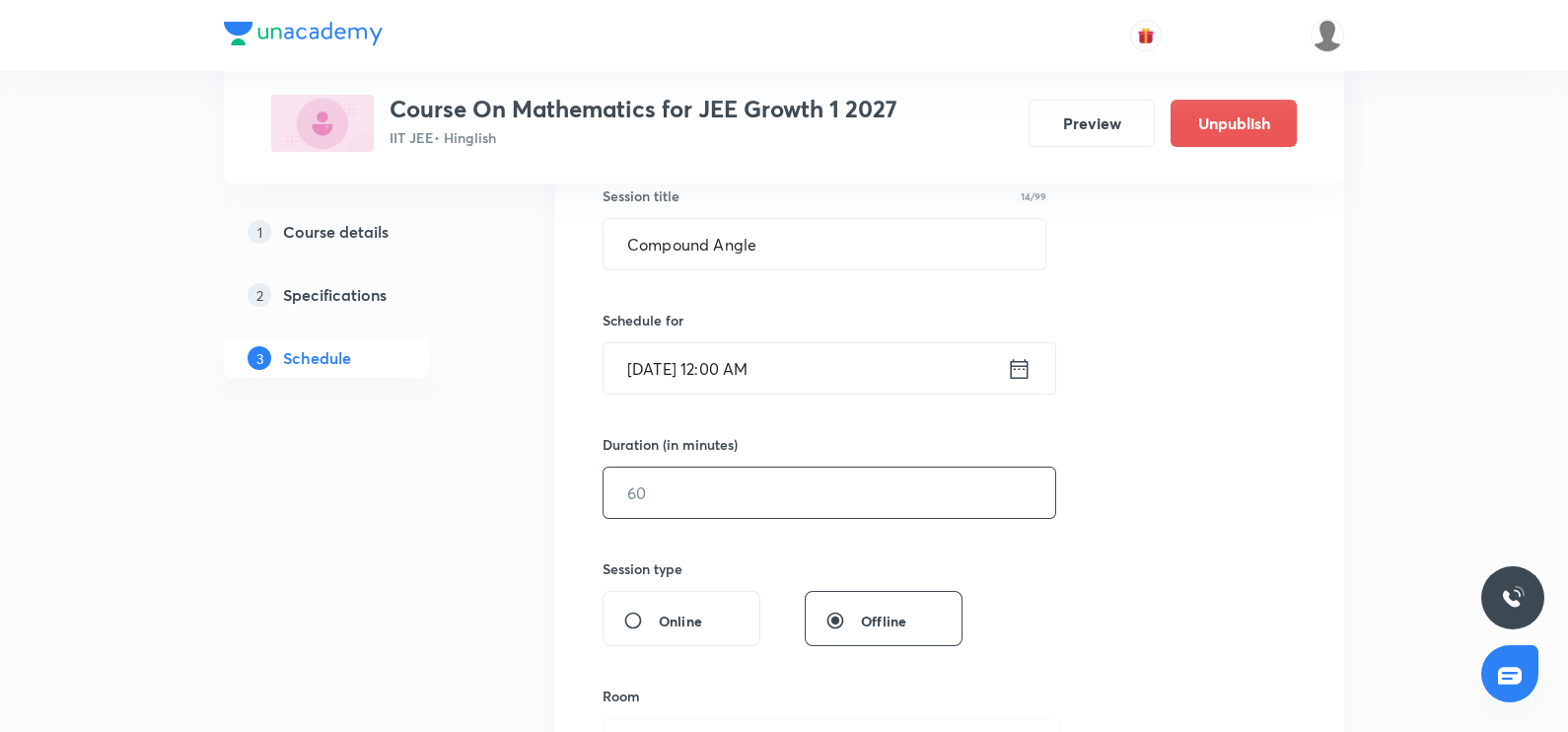 click at bounding box center [829, 492] 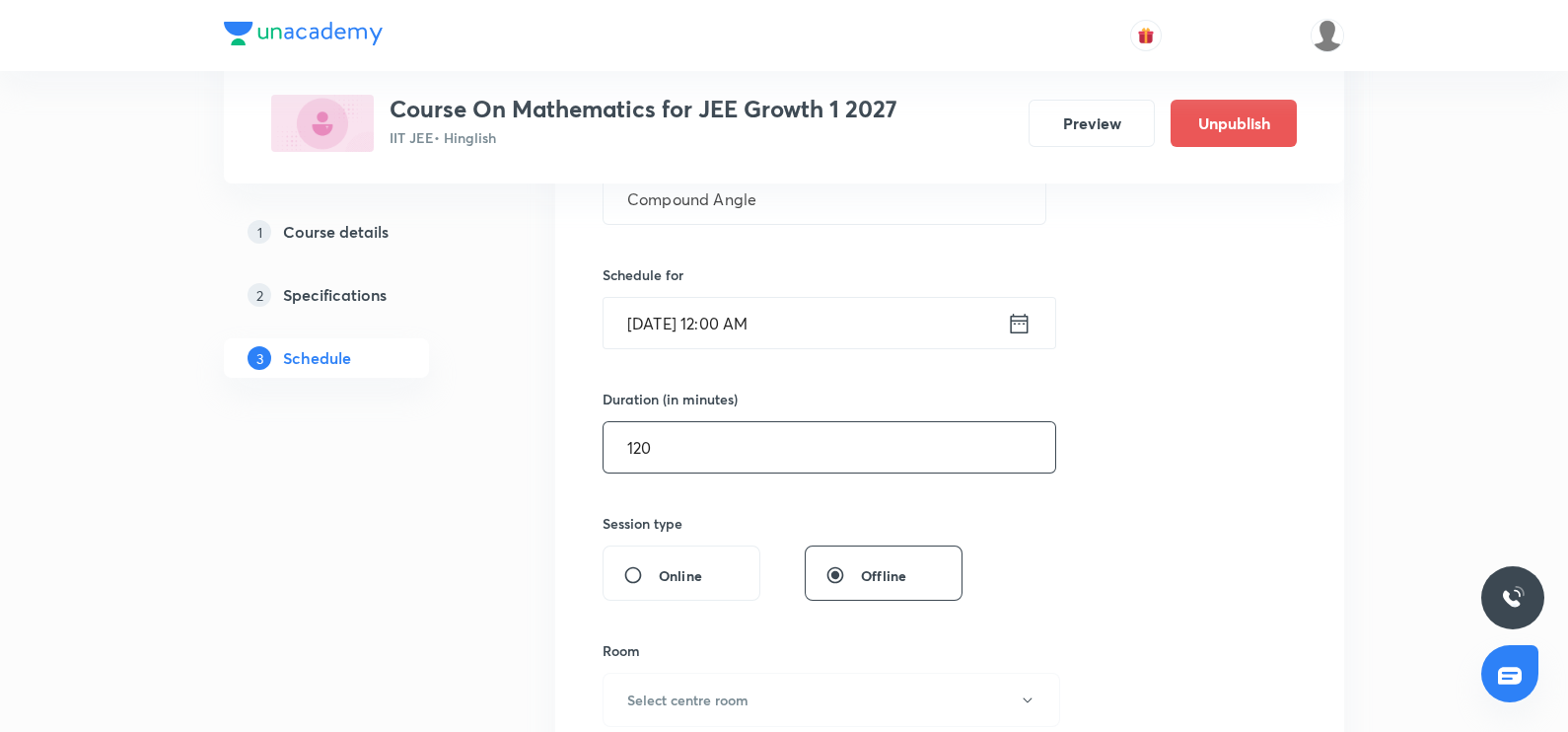 scroll, scrollTop: 340, scrollLeft: 0, axis: vertical 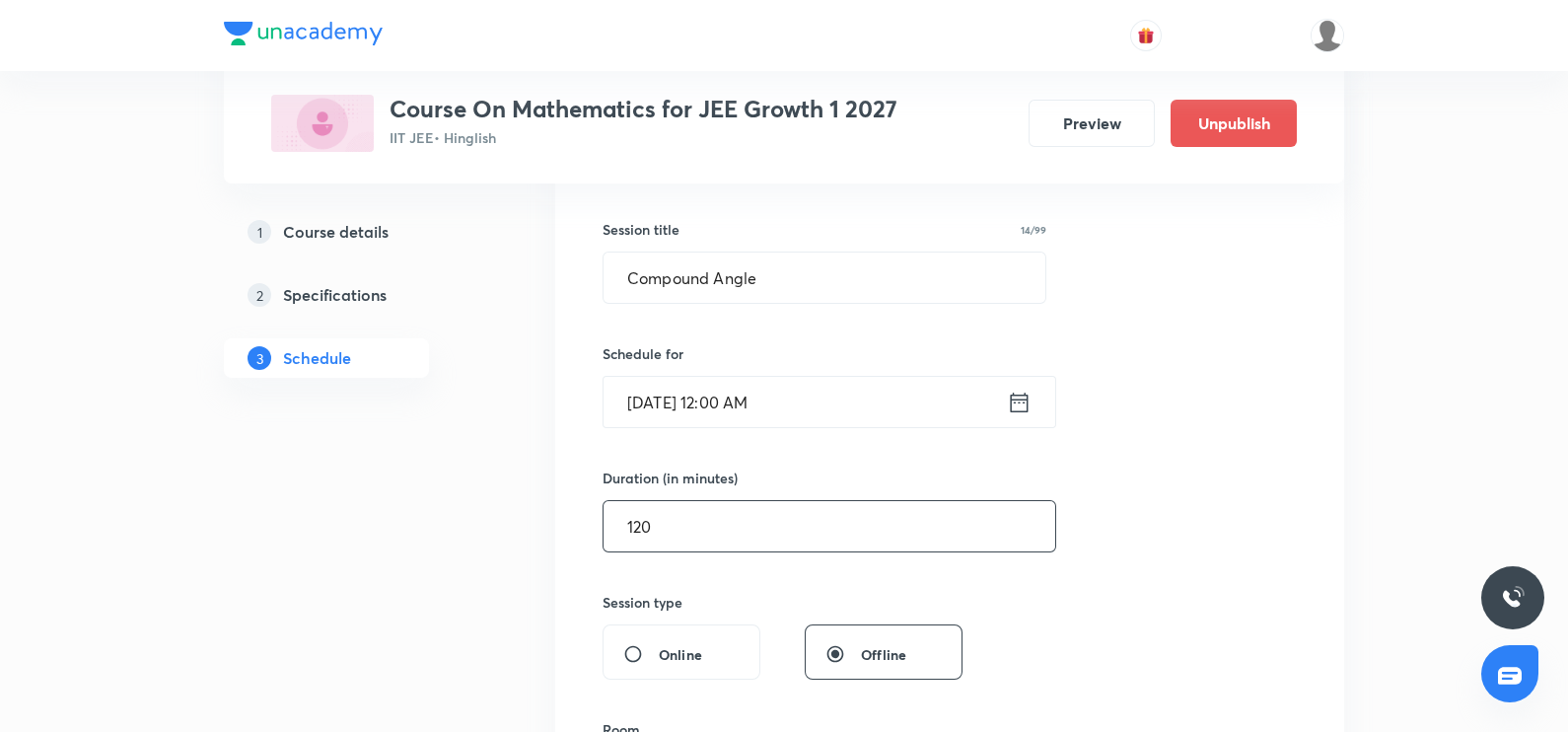 type on "120" 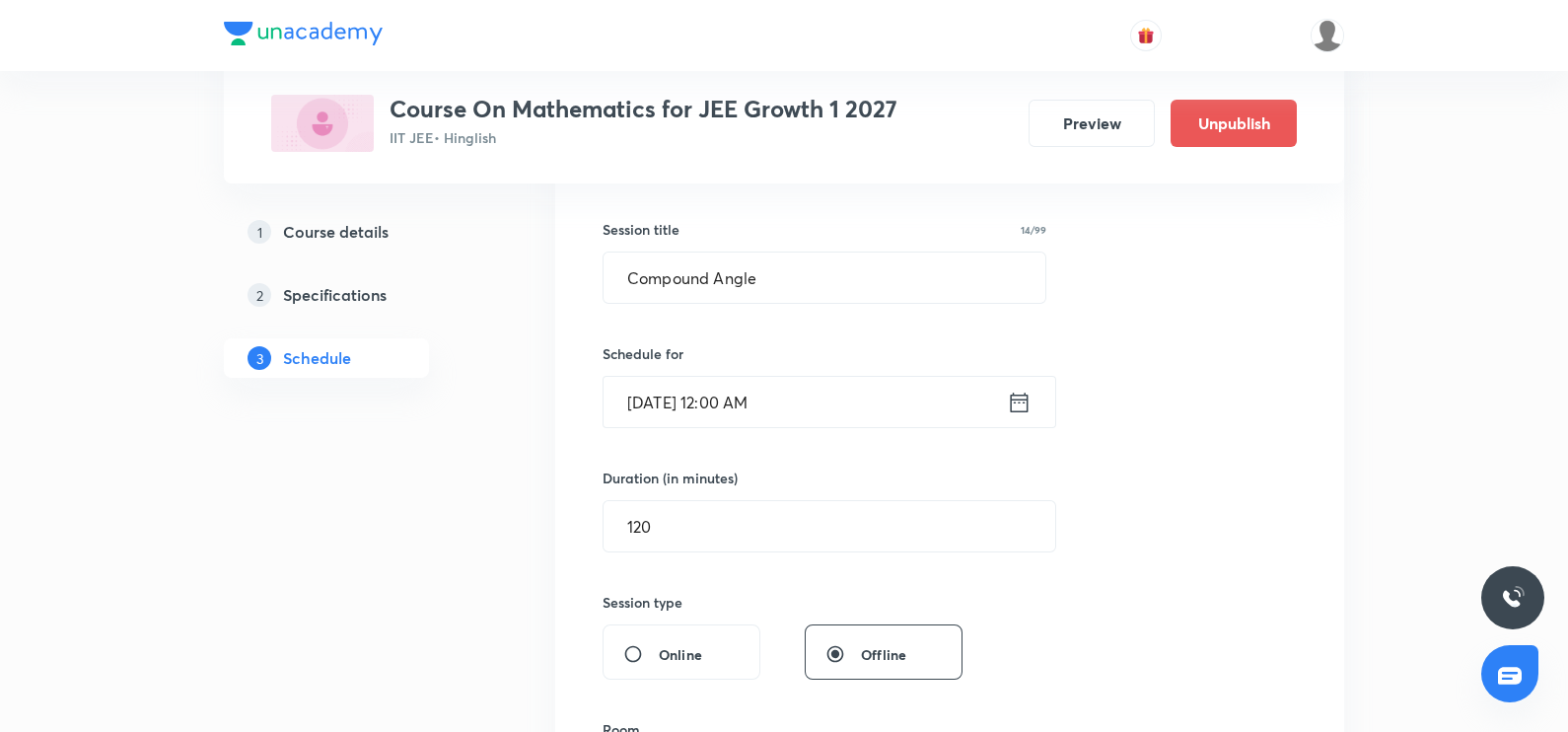 click 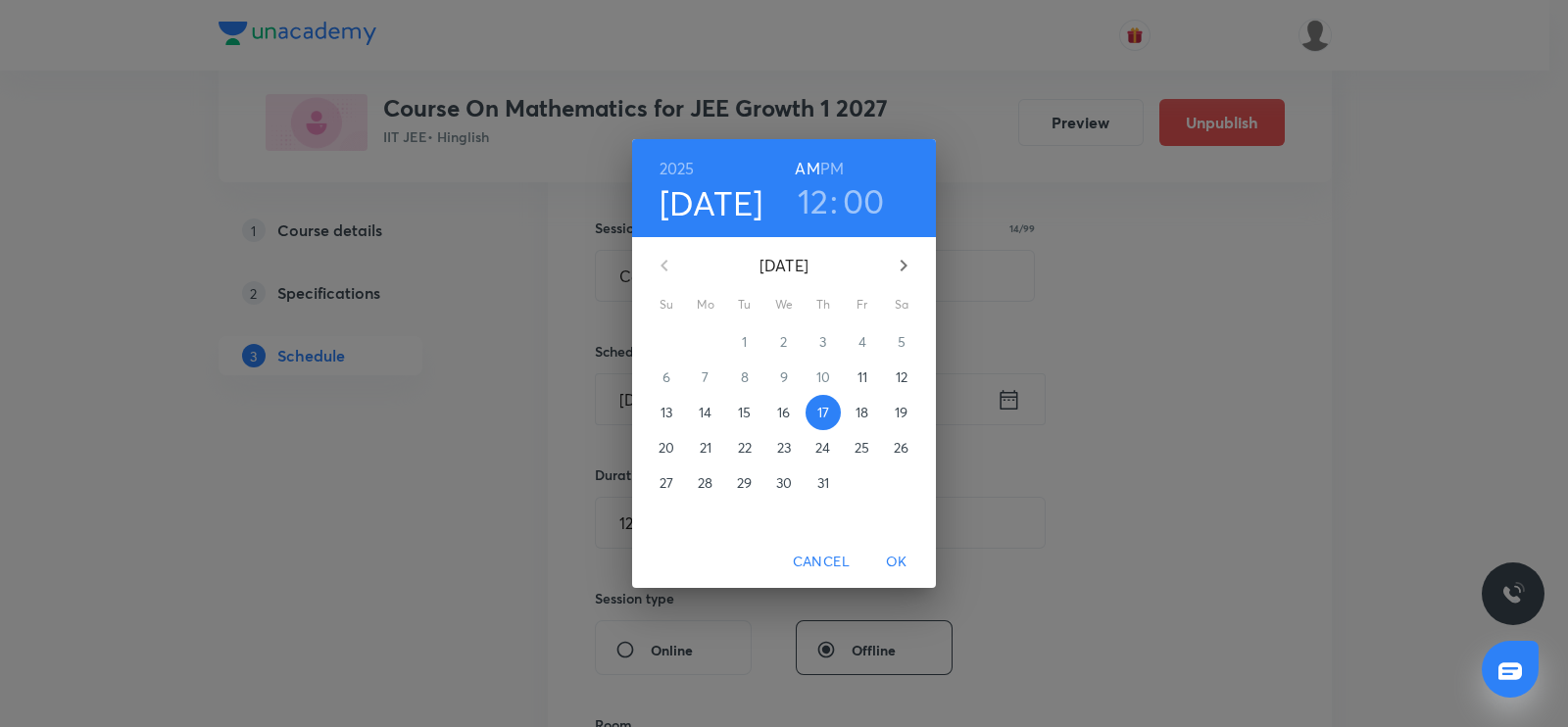 click on "PM" at bounding box center (832, 169) 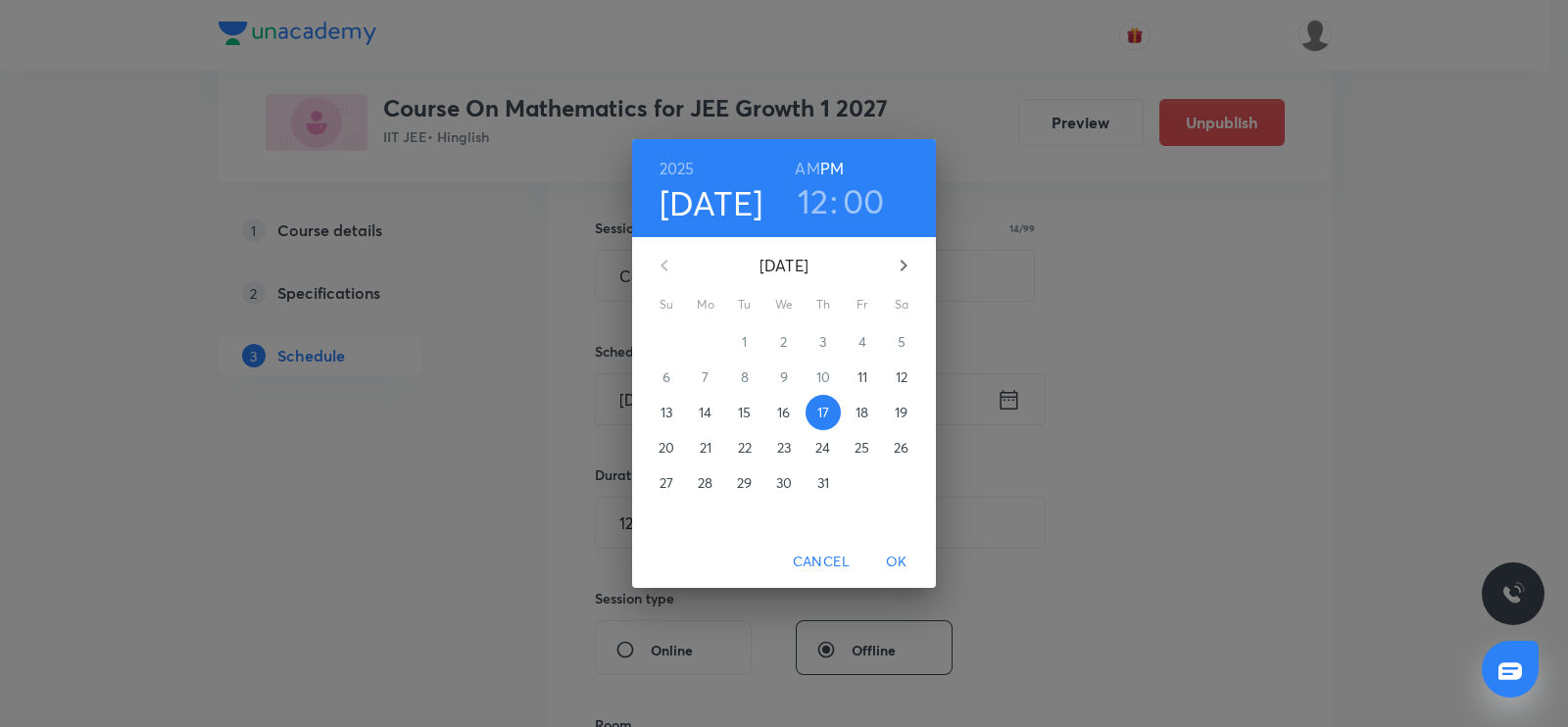 click on "OK" at bounding box center (897, 561) 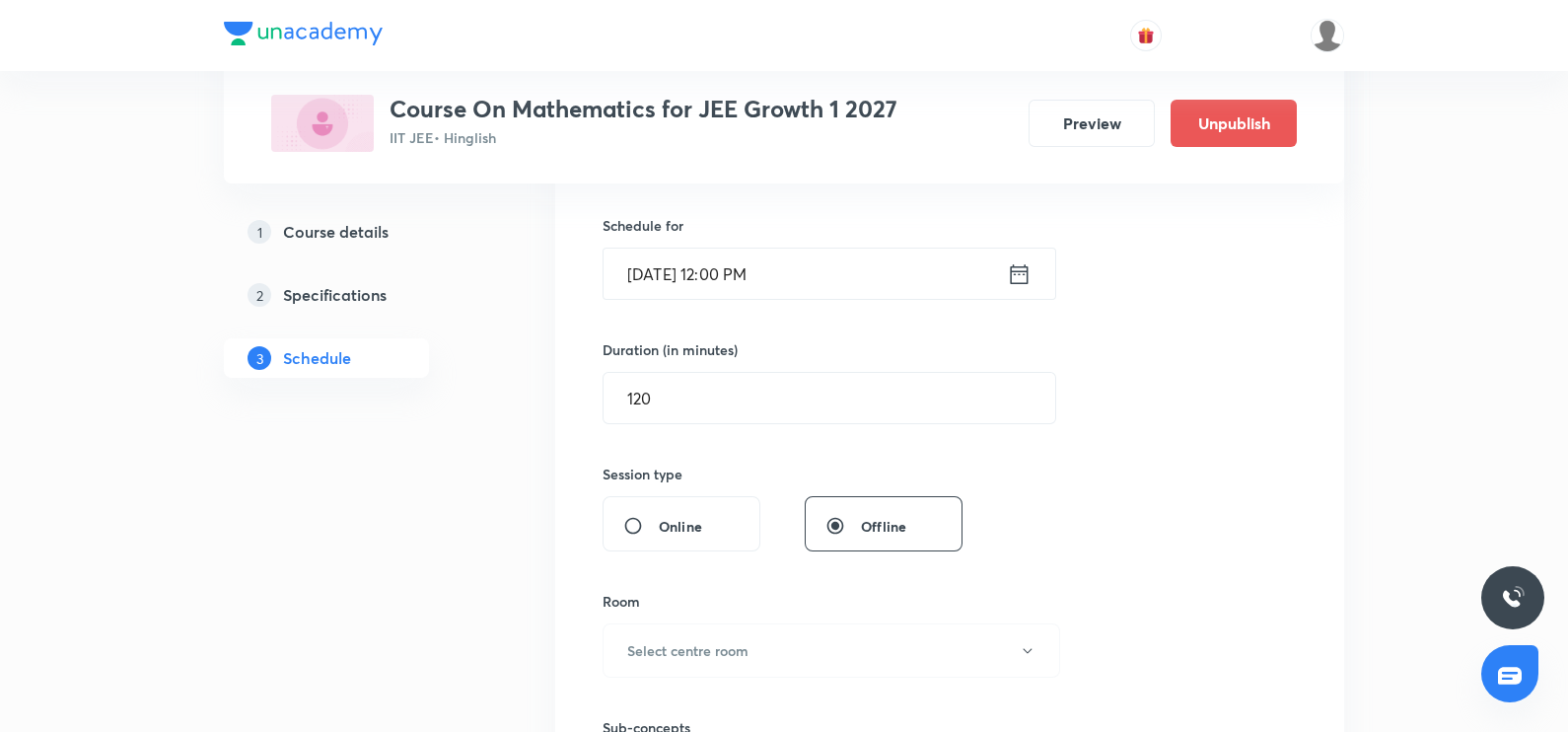scroll, scrollTop: 509, scrollLeft: 0, axis: vertical 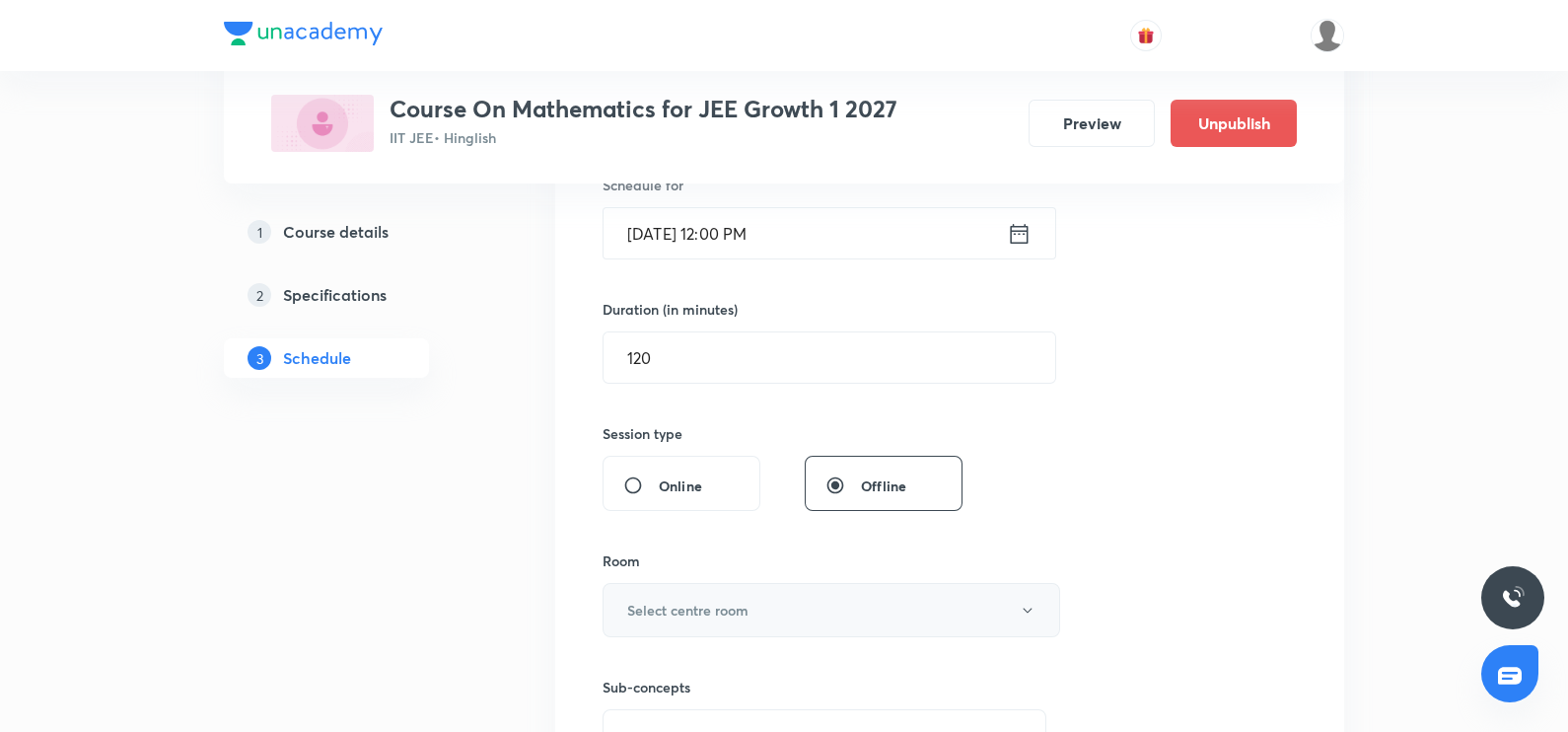 click on "Select centre room" at bounding box center [687, 610] 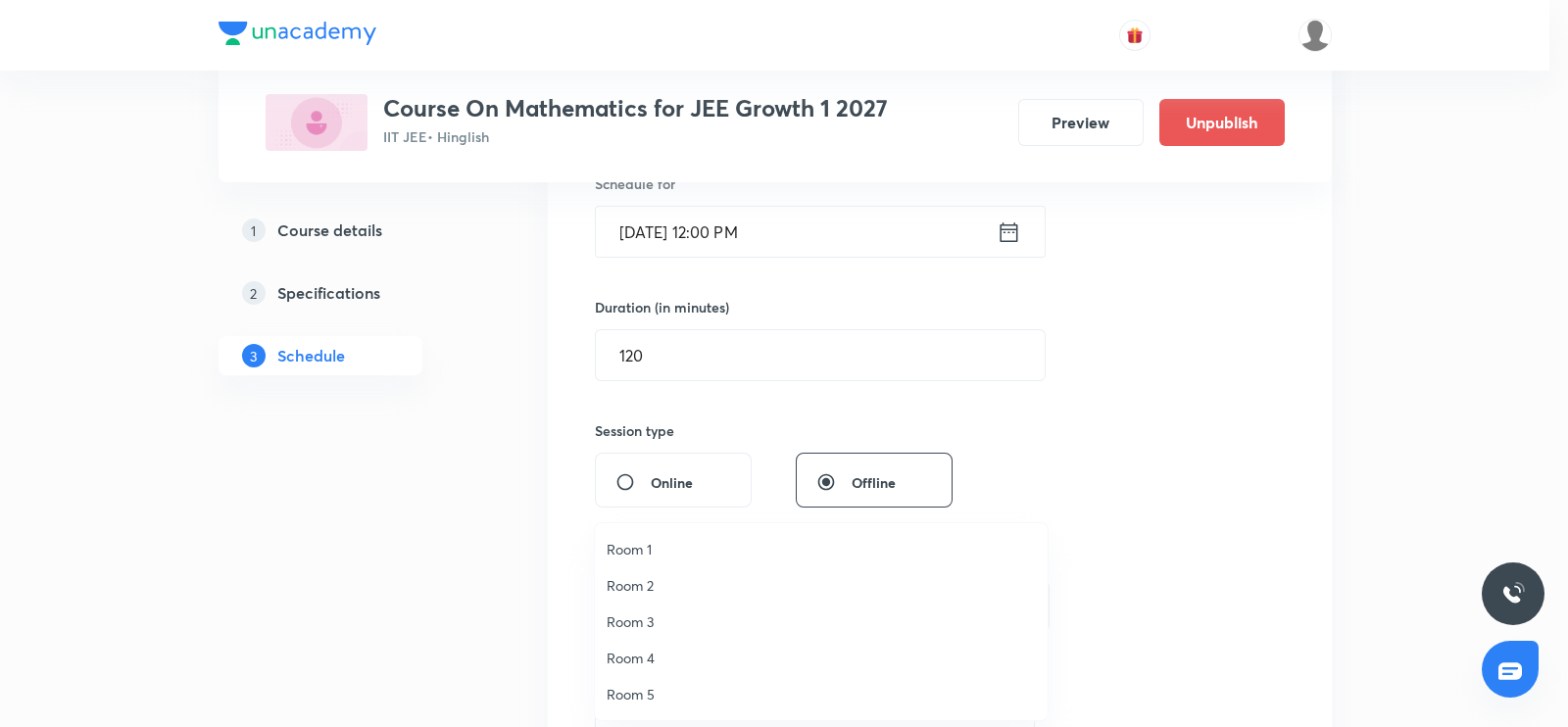 click on "Room 1" at bounding box center [821, 549] 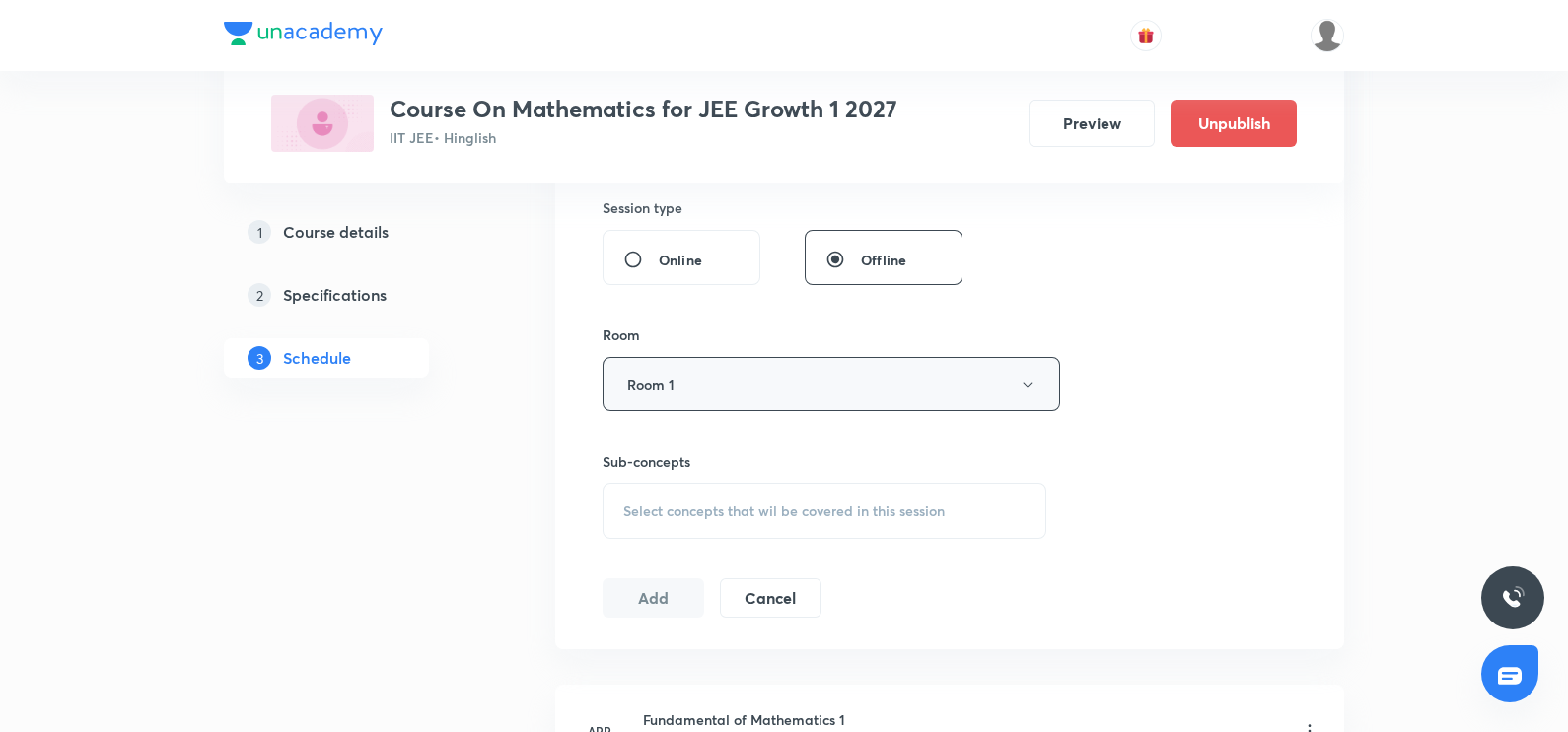 scroll, scrollTop: 740, scrollLeft: 0, axis: vertical 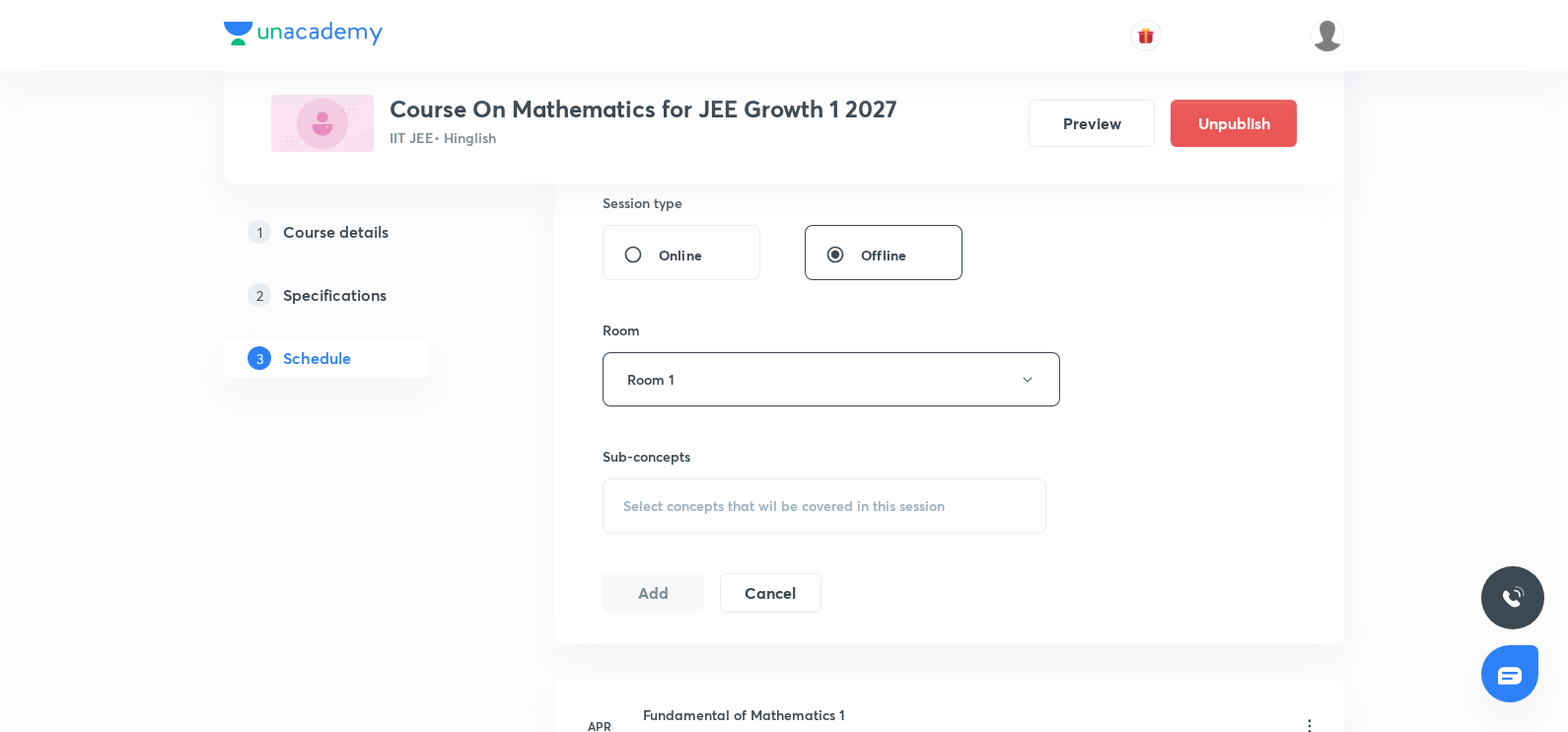 click on "Select concepts that wil be covered in this session" at bounding box center [784, 506] 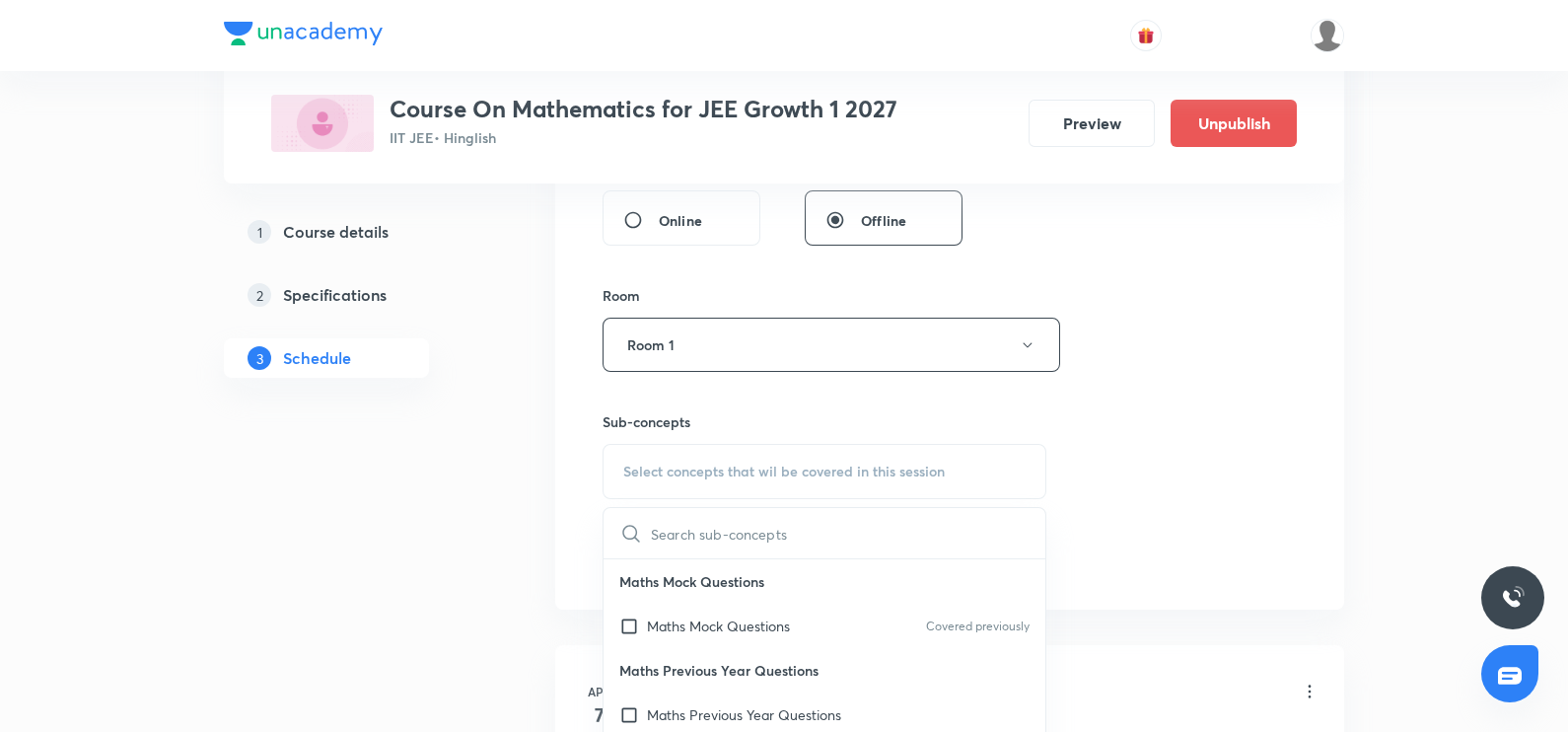 scroll, scrollTop: 776, scrollLeft: 0, axis: vertical 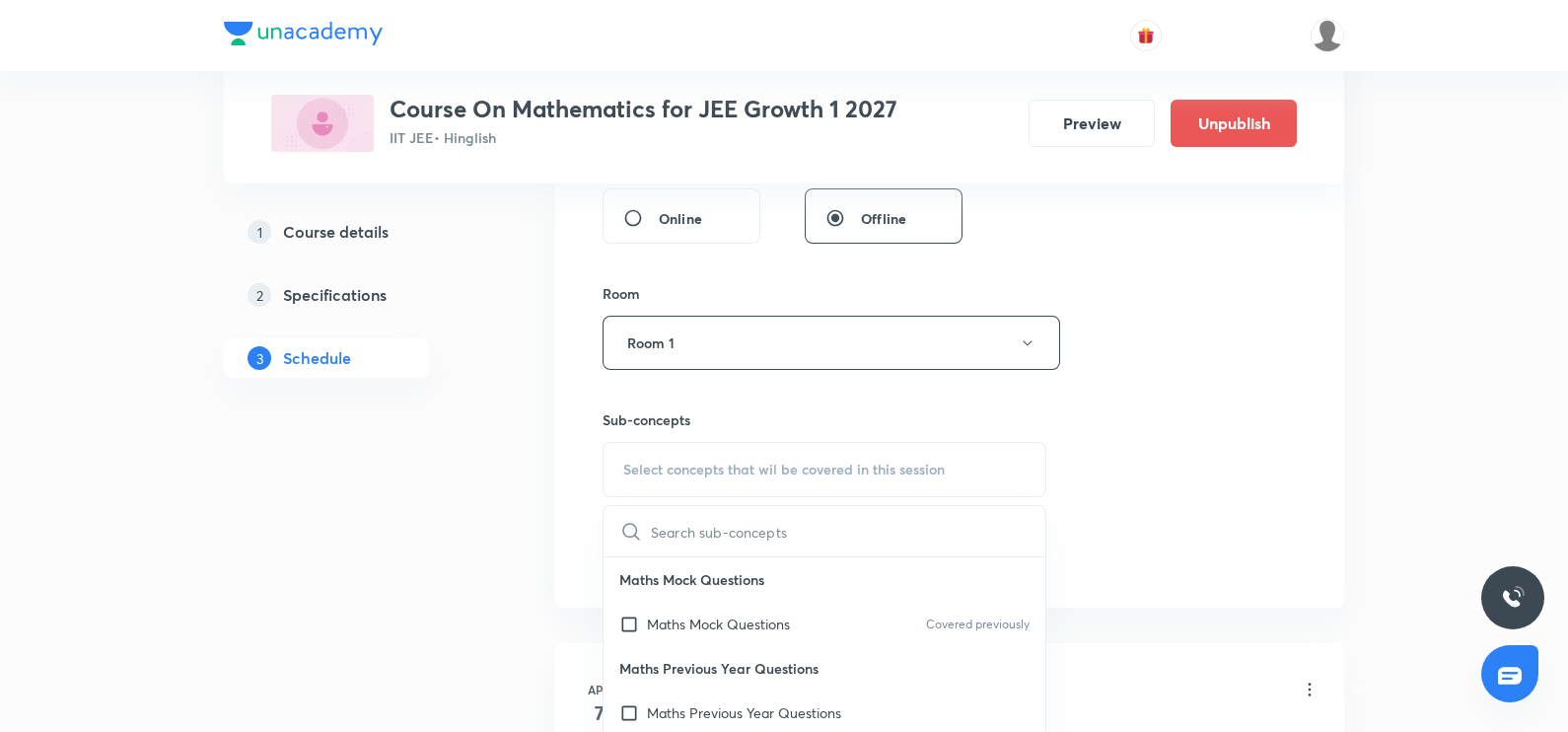 type on "c" 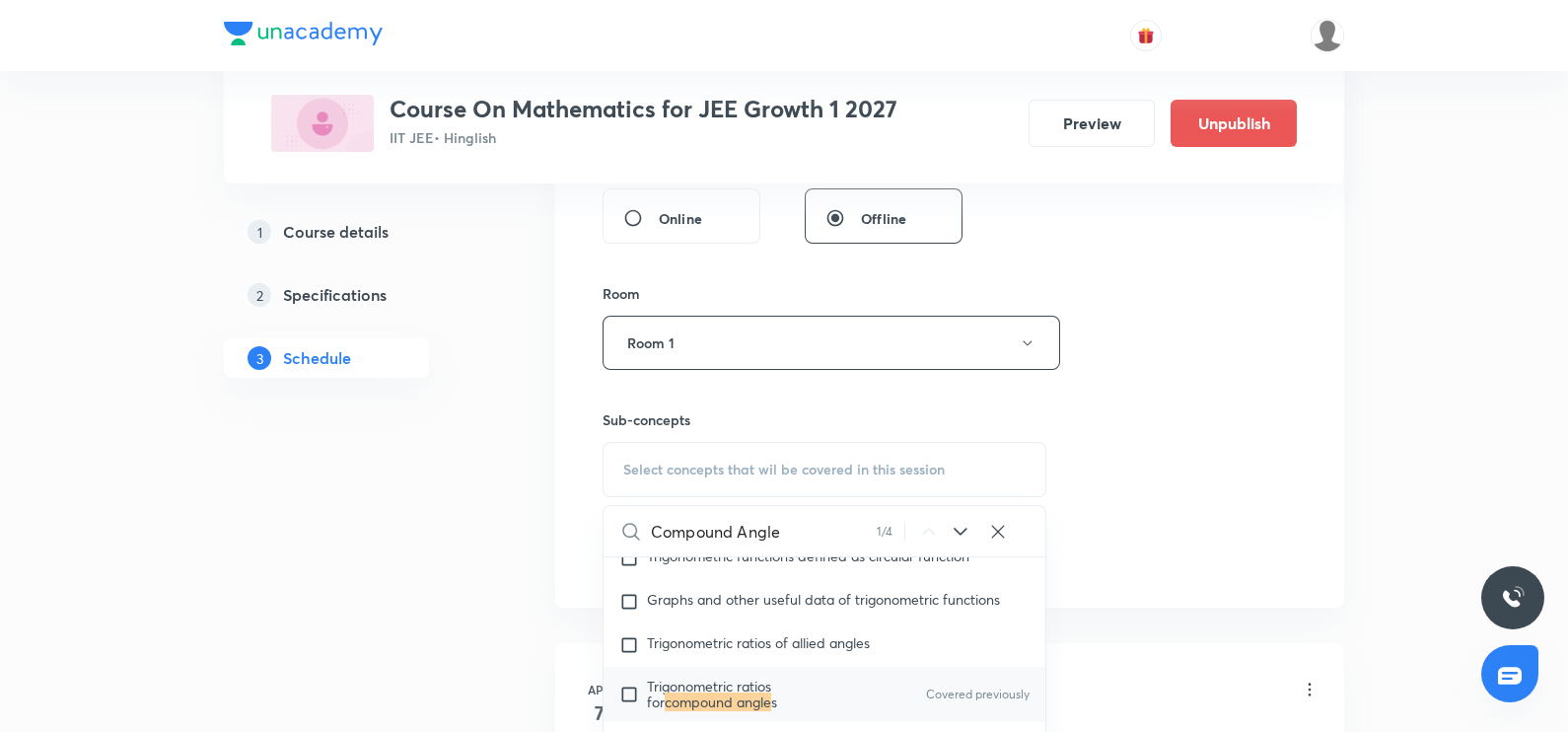 scroll, scrollTop: 8612, scrollLeft: 0, axis: vertical 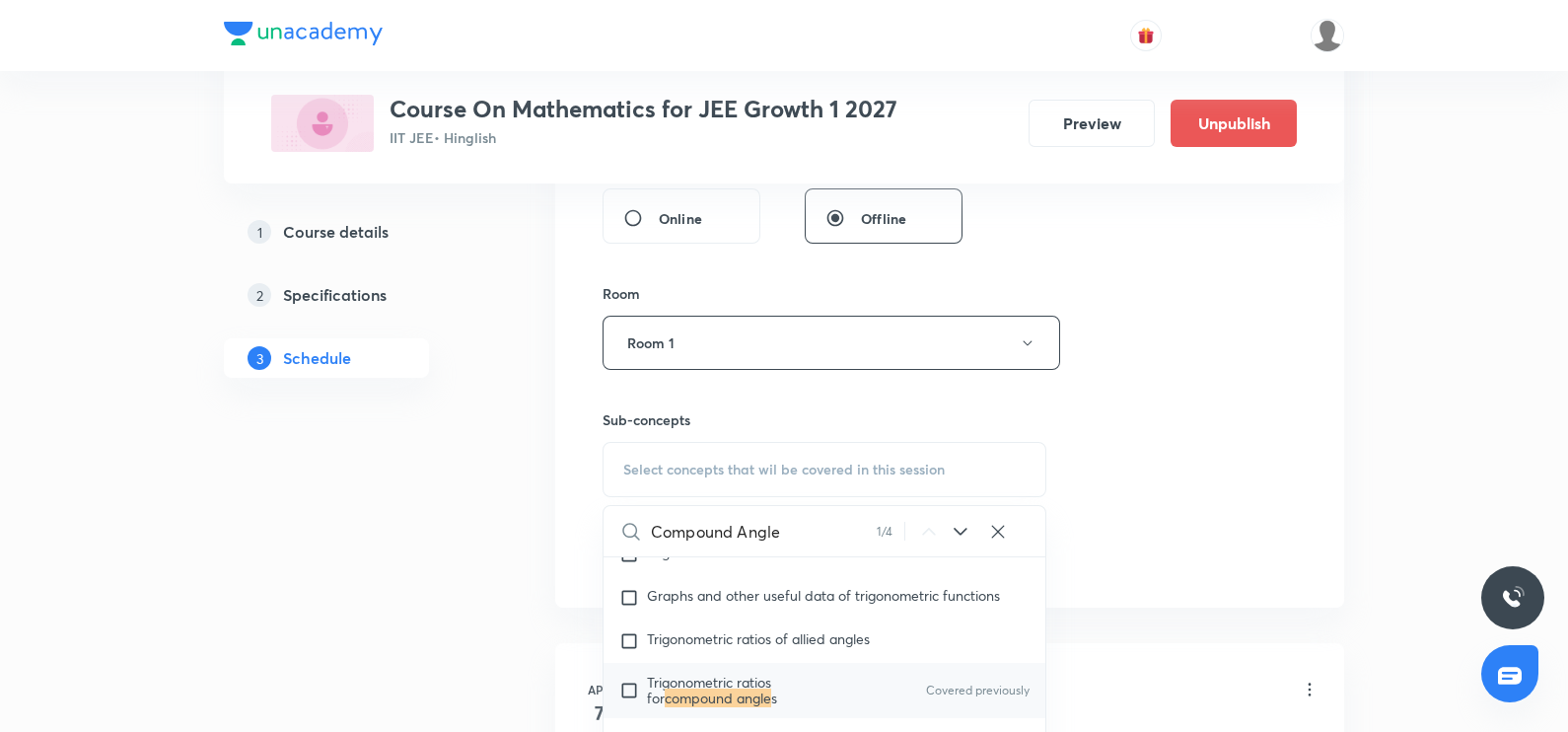 type on "Compound Angle" 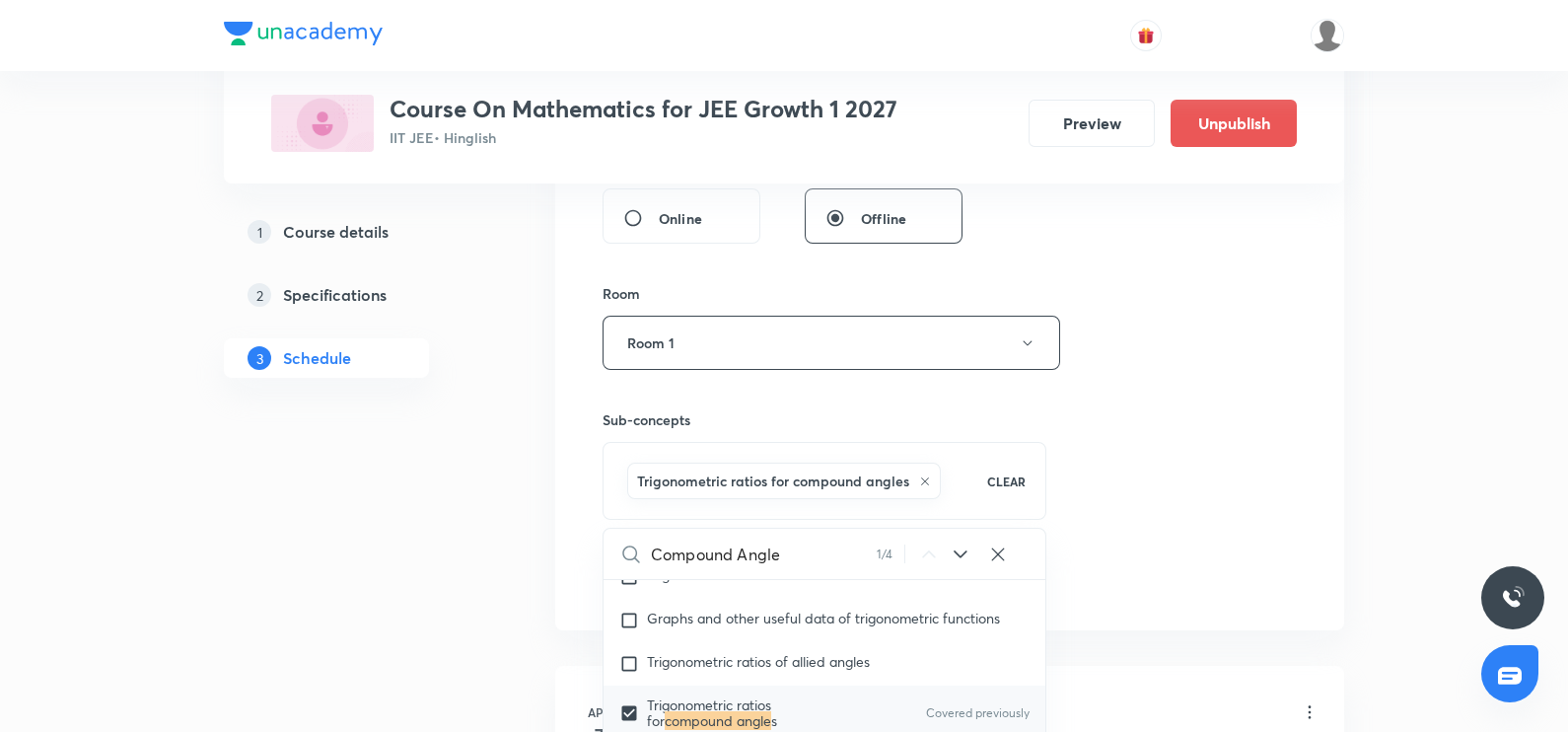click on "1 Course details 2 Specifications 3 Schedule" at bounding box center [358, 3233] 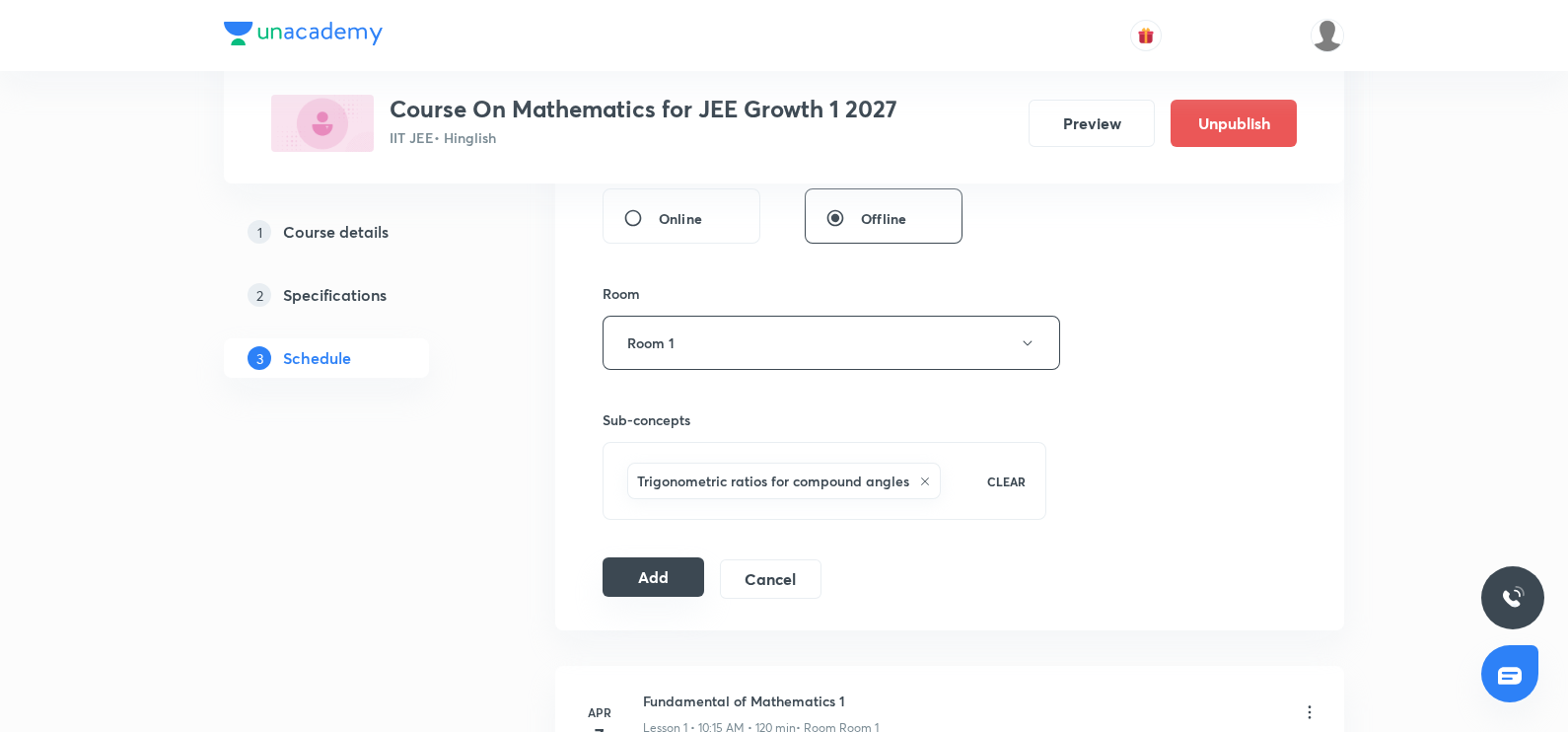 click on "Add" at bounding box center (653, 577) 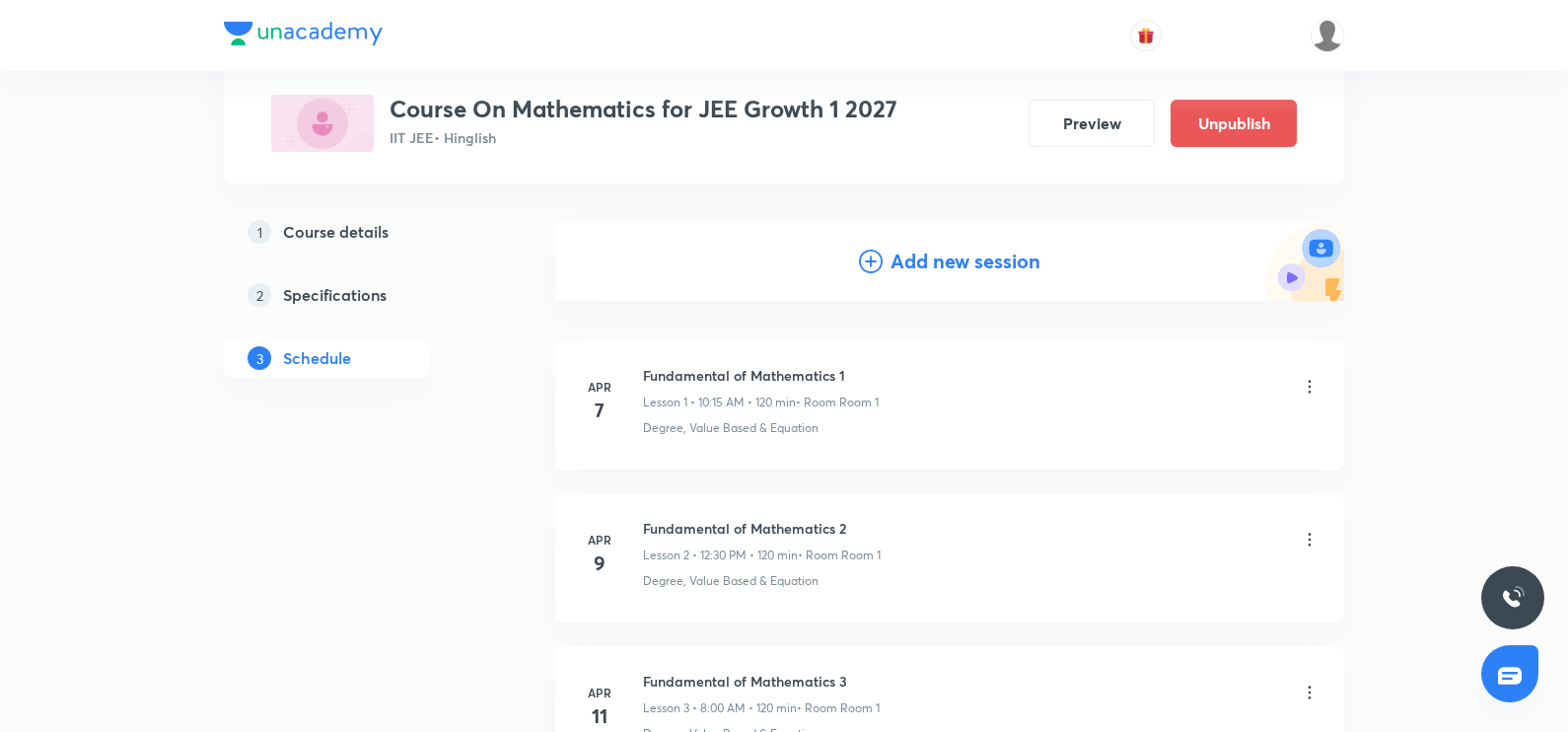 scroll, scrollTop: 0, scrollLeft: 0, axis: both 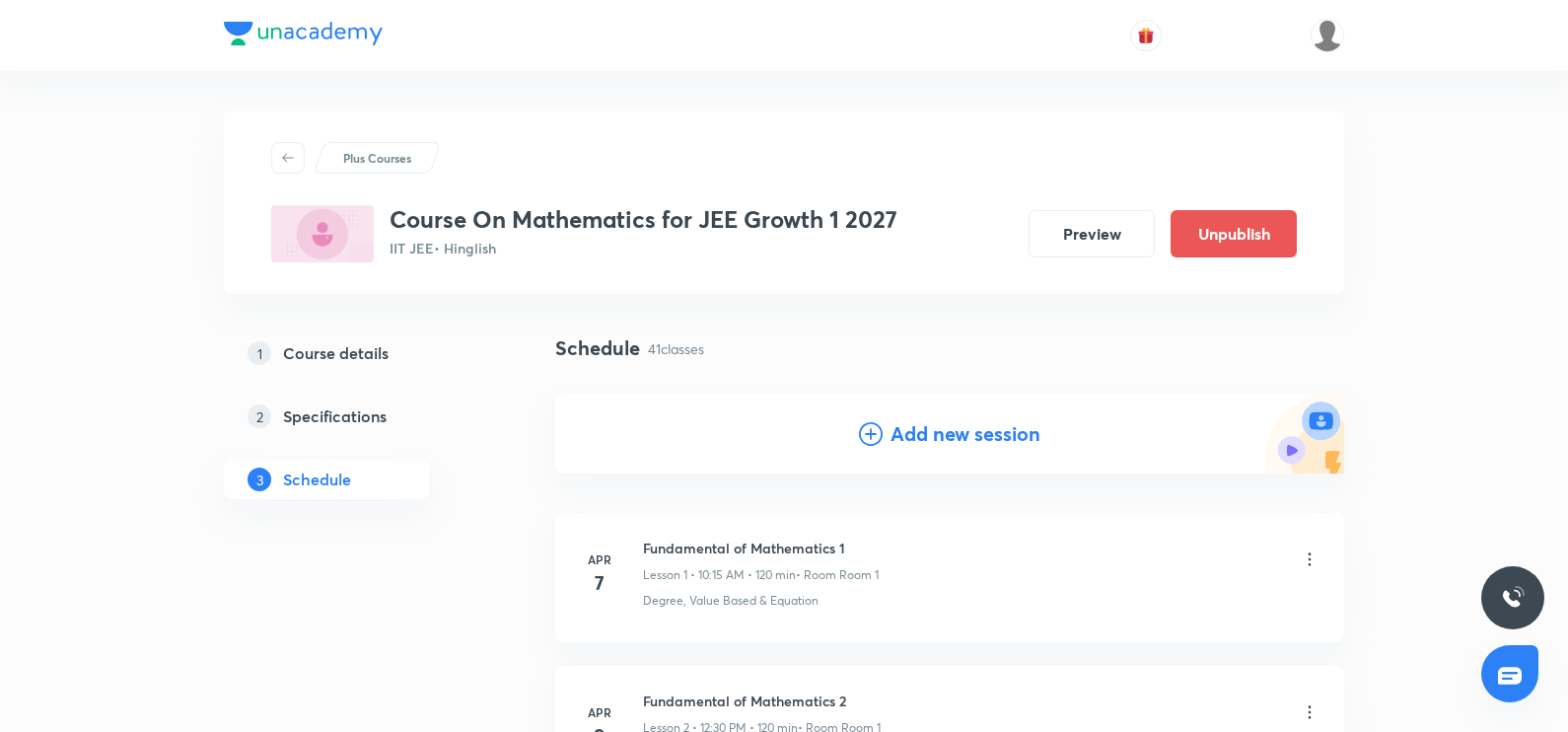 click 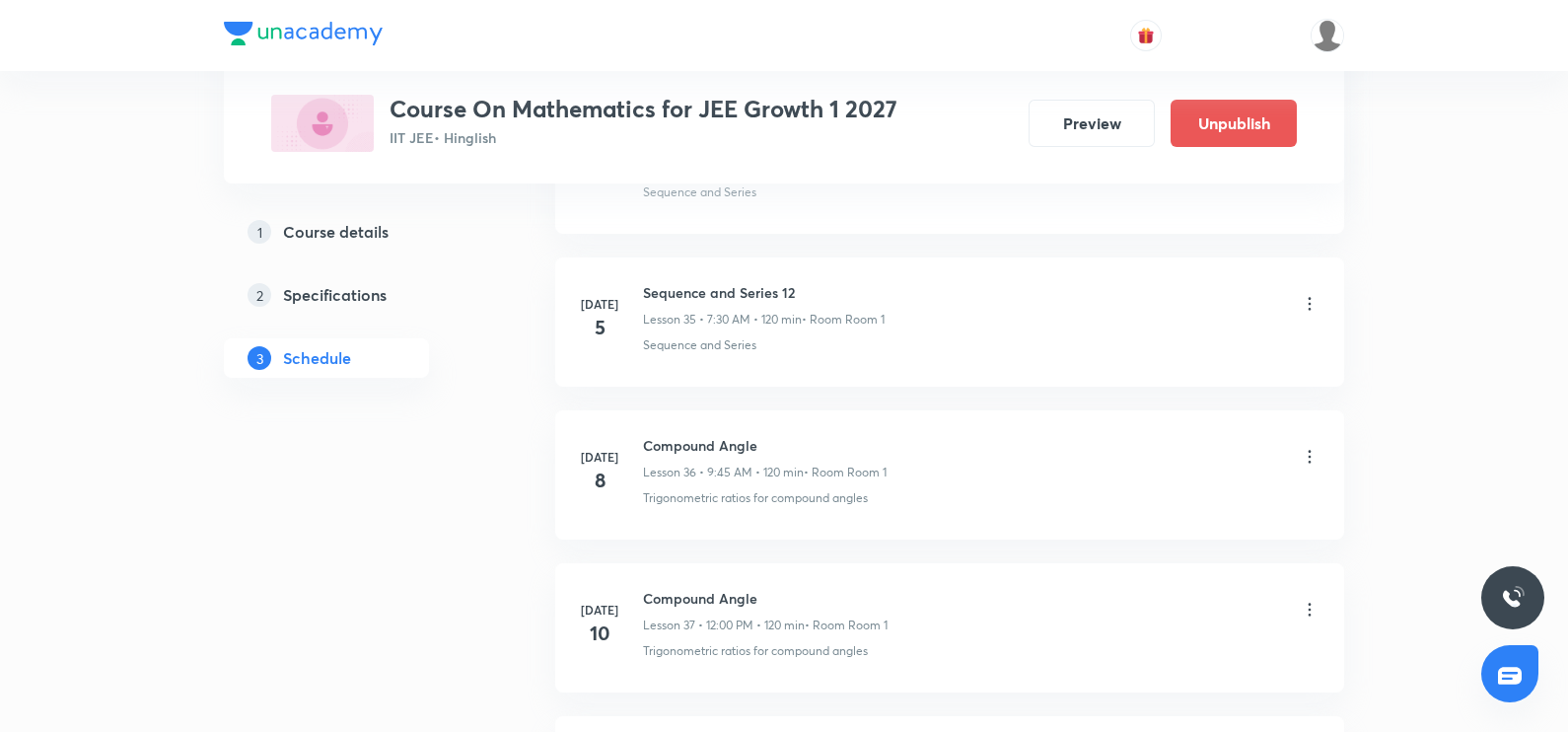 scroll, scrollTop: 6374, scrollLeft: 0, axis: vertical 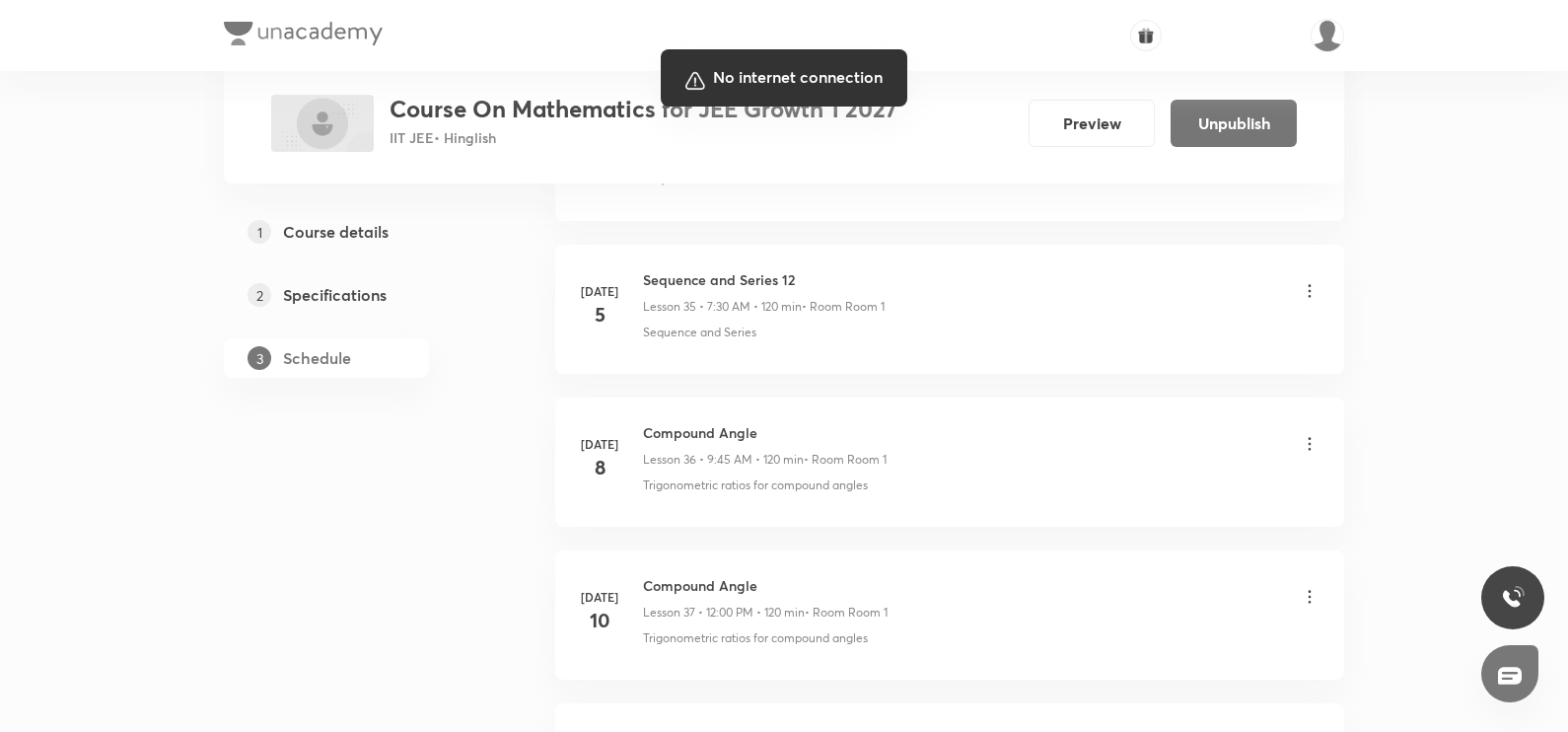 click at bounding box center (784, 366) 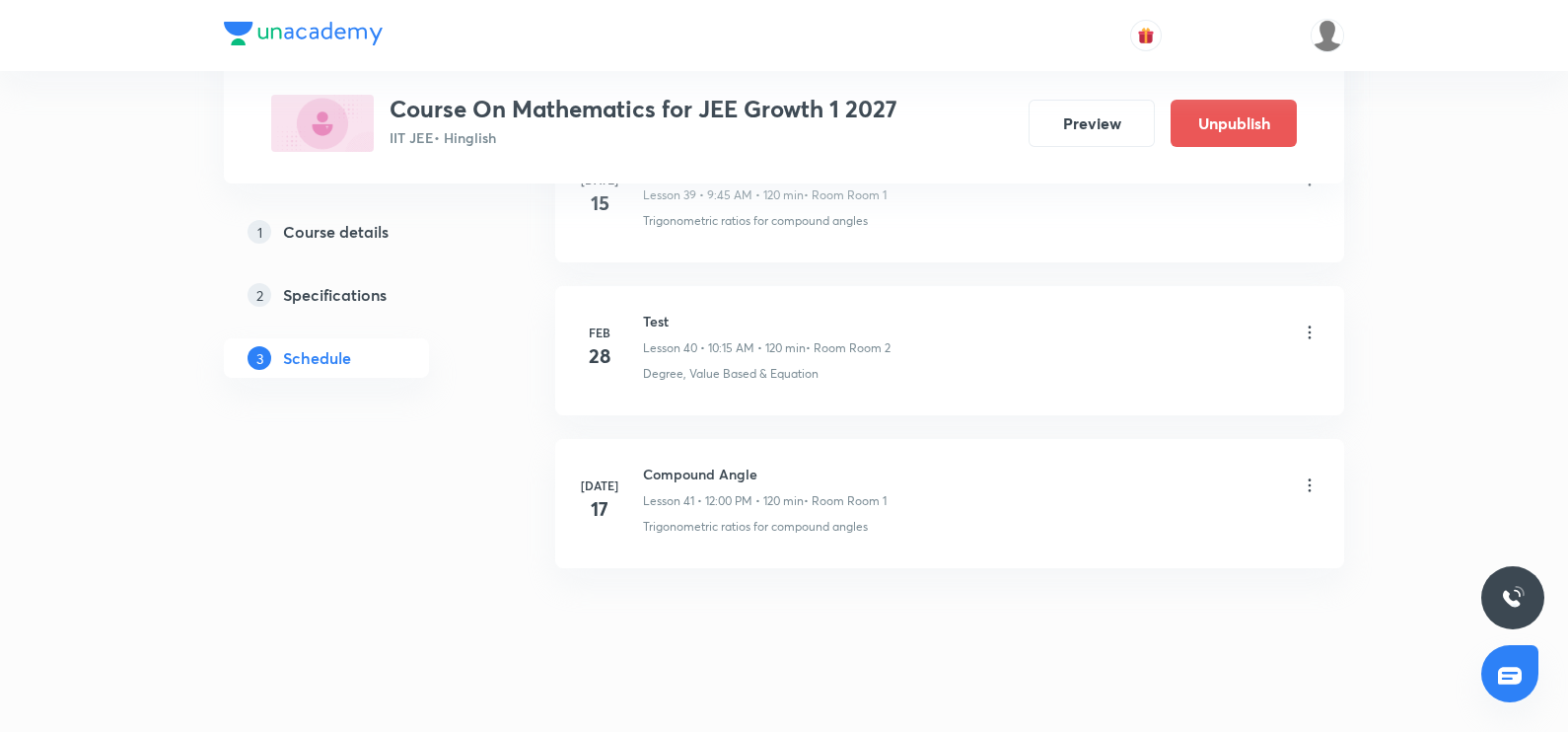 scroll, scrollTop: 7094, scrollLeft: 0, axis: vertical 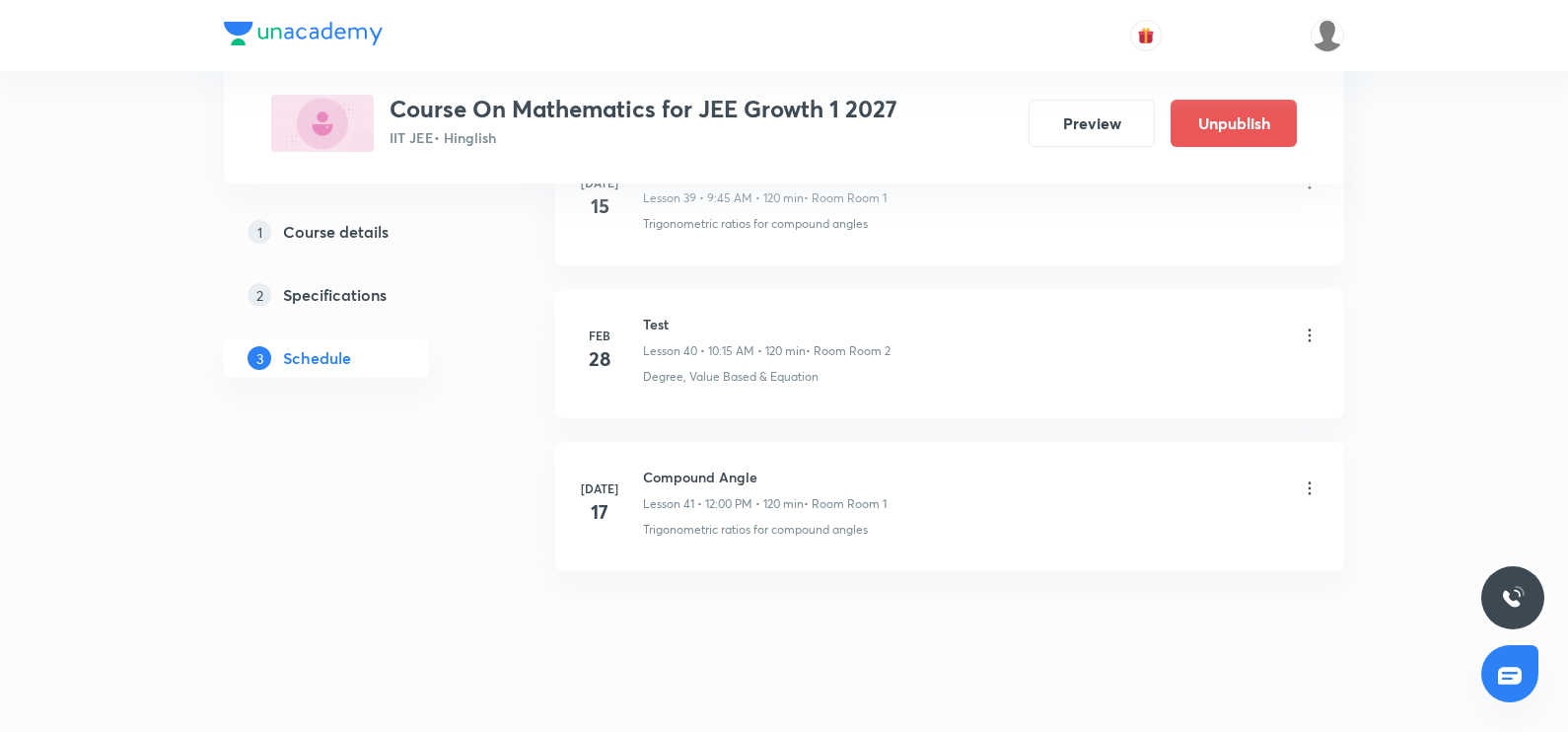 click on "Compound Angle" at bounding box center [764, 476] 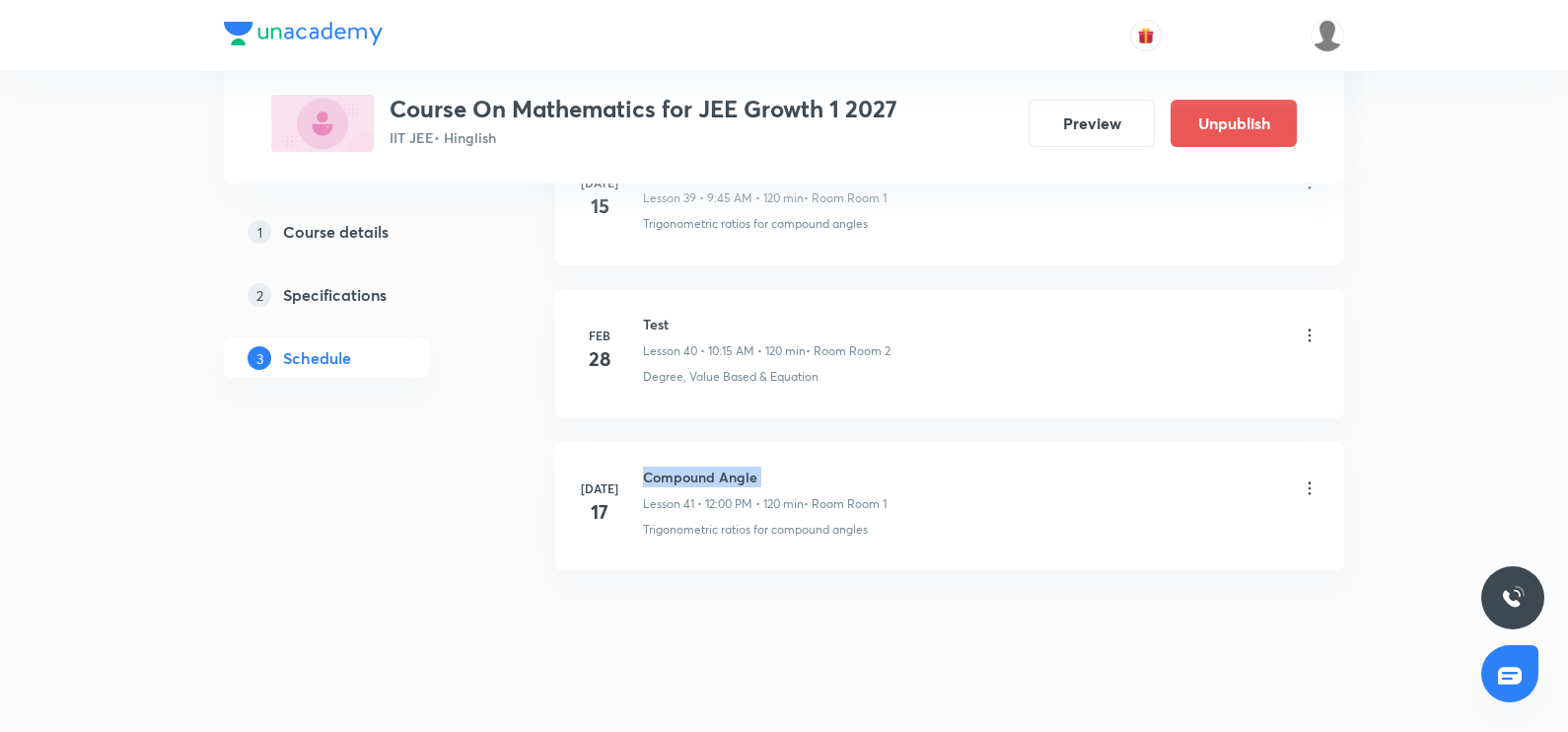 click on "Compound Angle" at bounding box center (764, 476) 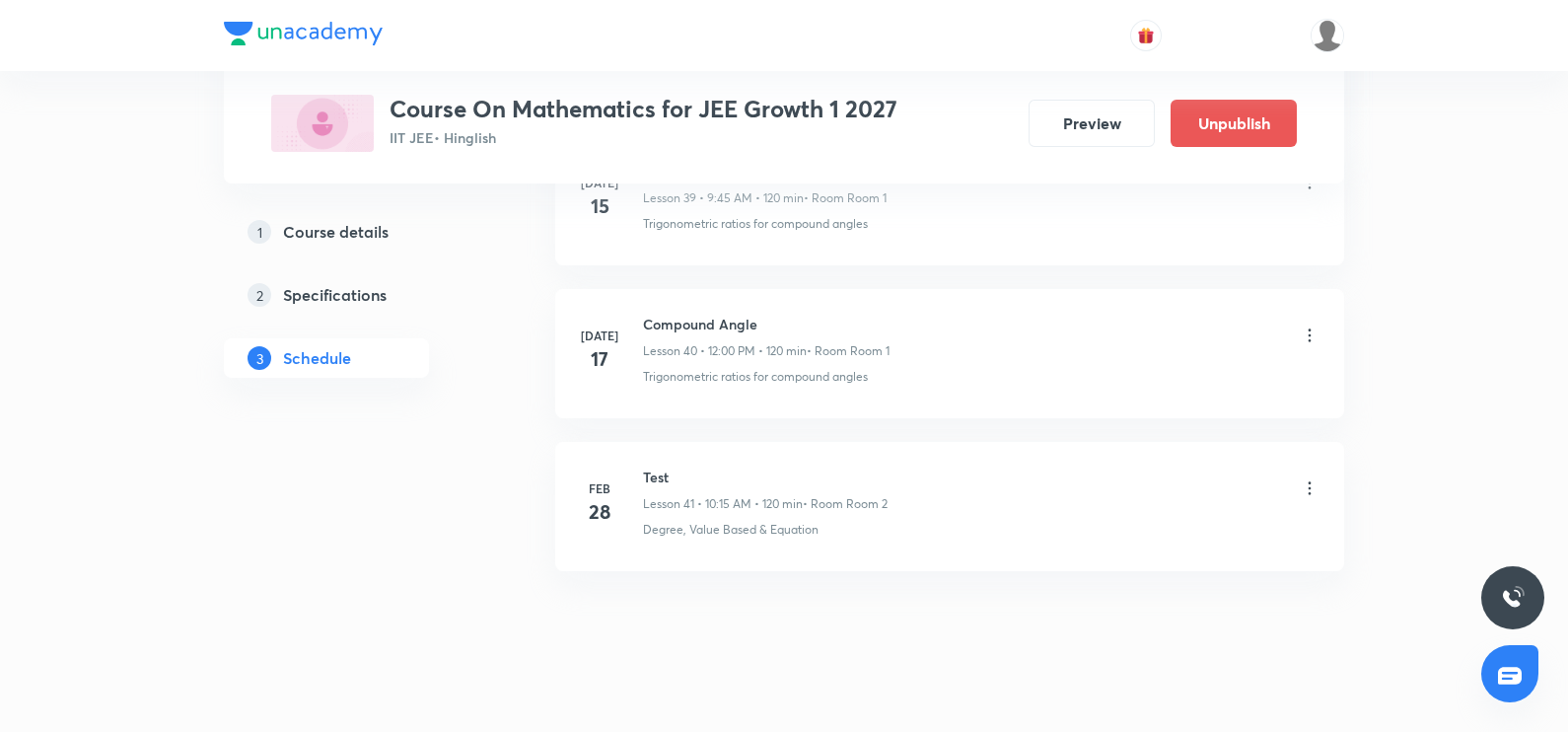 scroll, scrollTop: 7094, scrollLeft: 0, axis: vertical 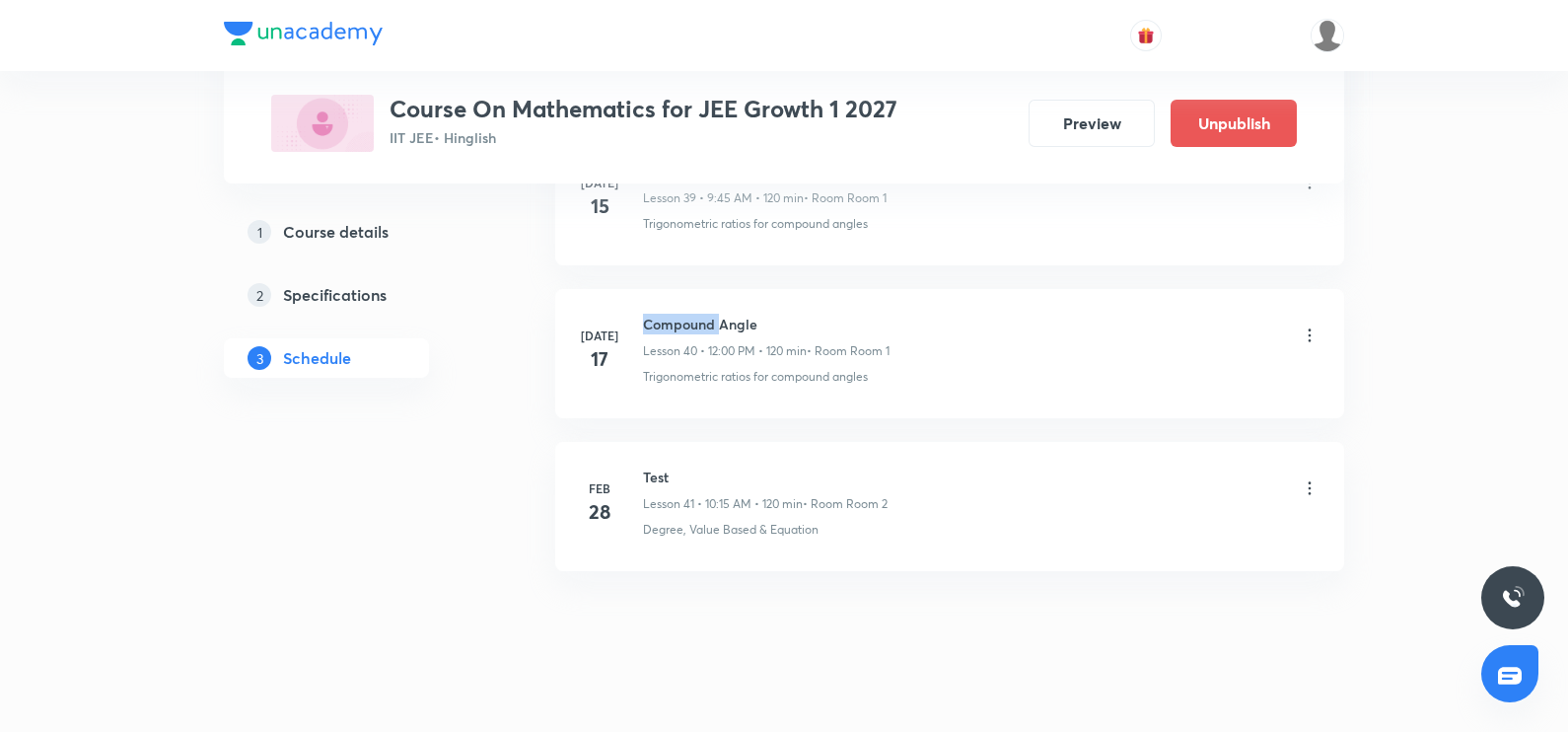 click on "Compound Angle" at bounding box center (766, 324) 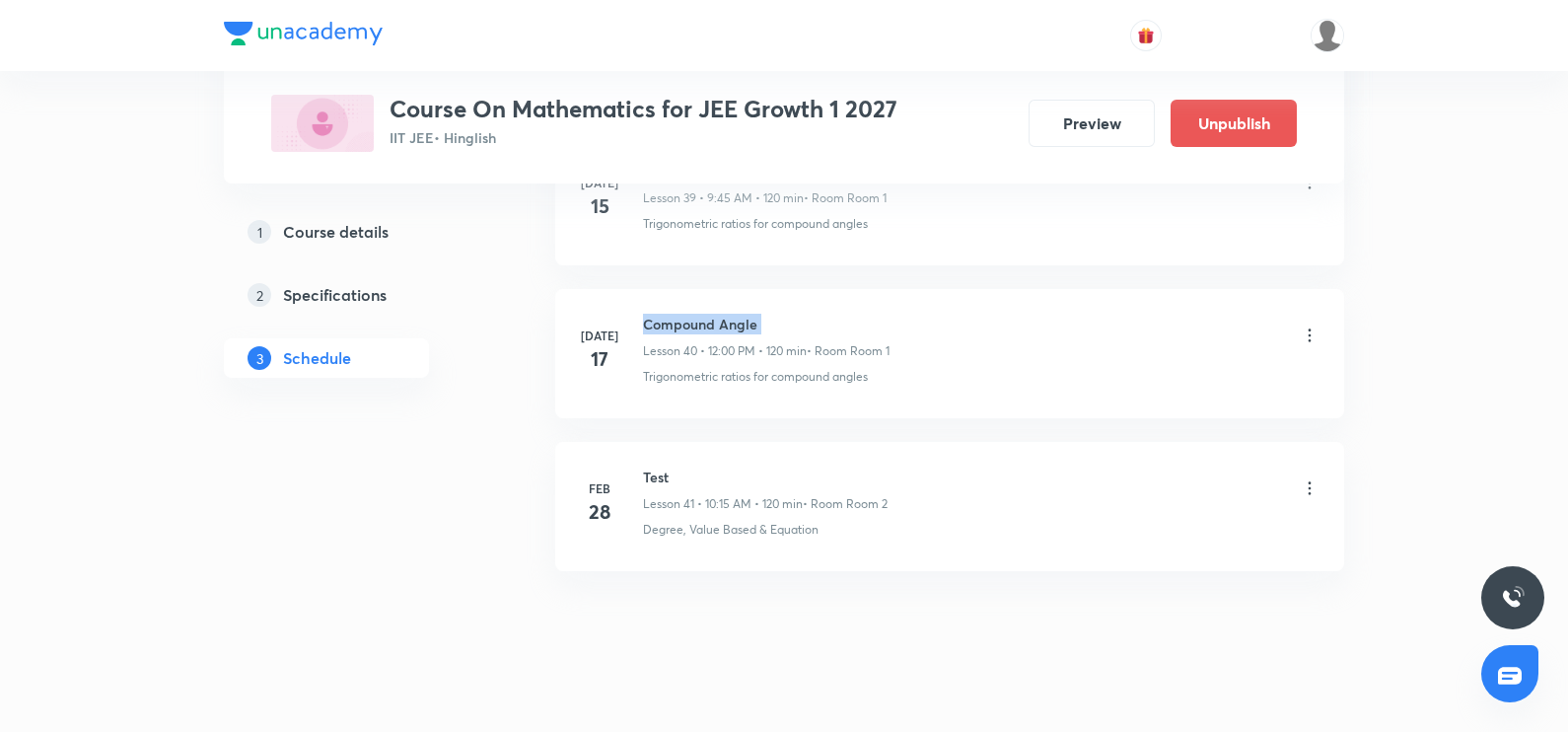 click on "Compound Angle" at bounding box center (766, 324) 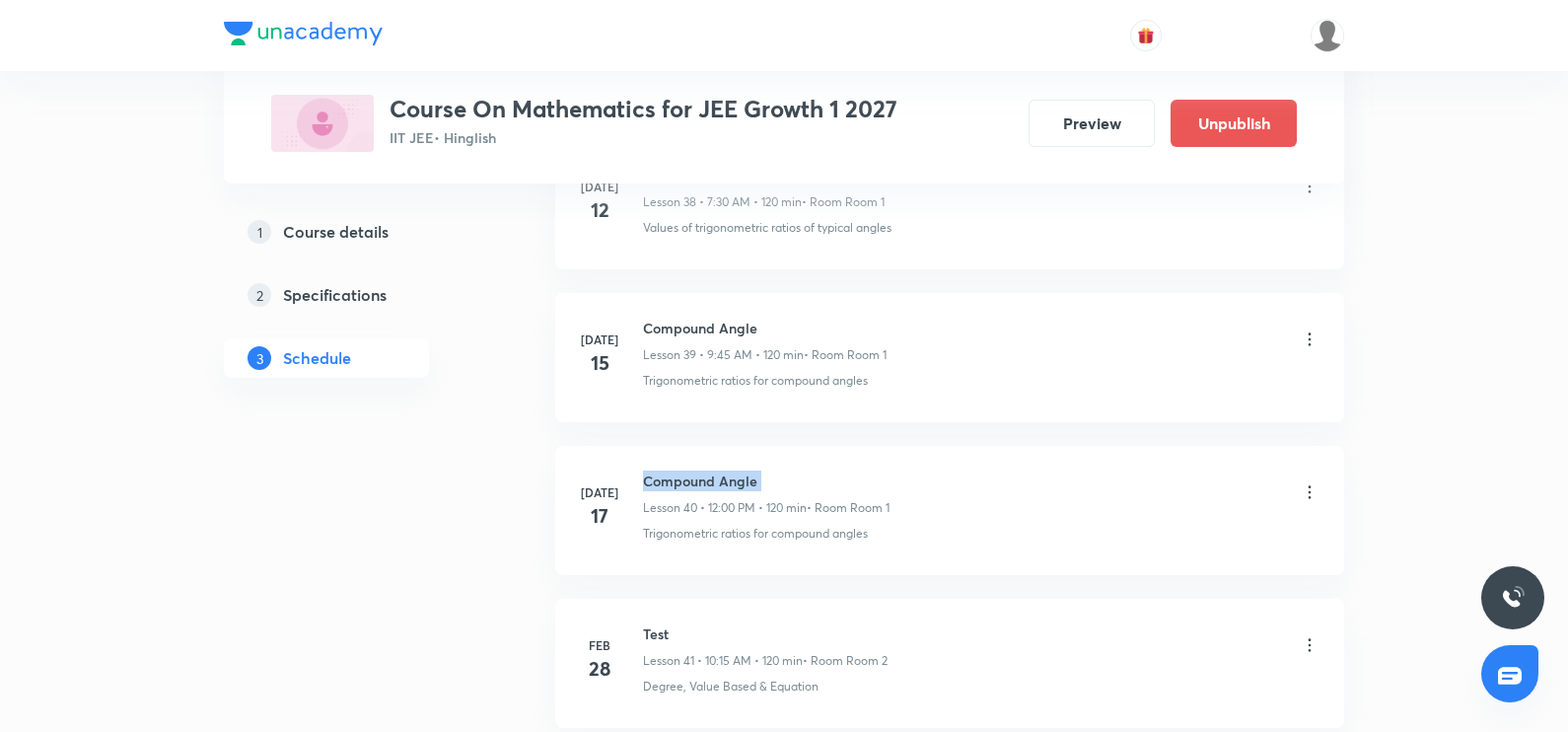 scroll, scrollTop: 6929, scrollLeft: 0, axis: vertical 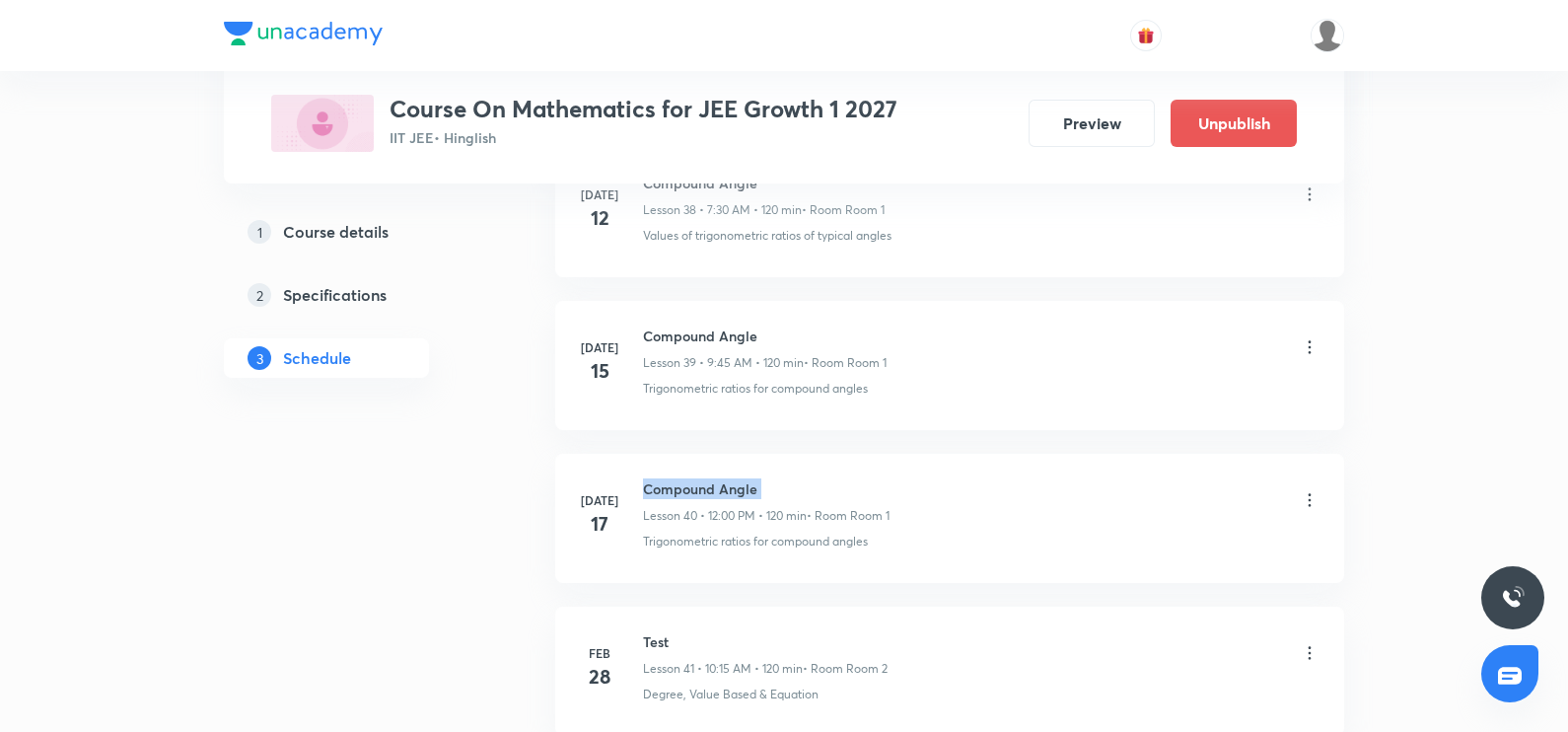 copy on "Compound Angle" 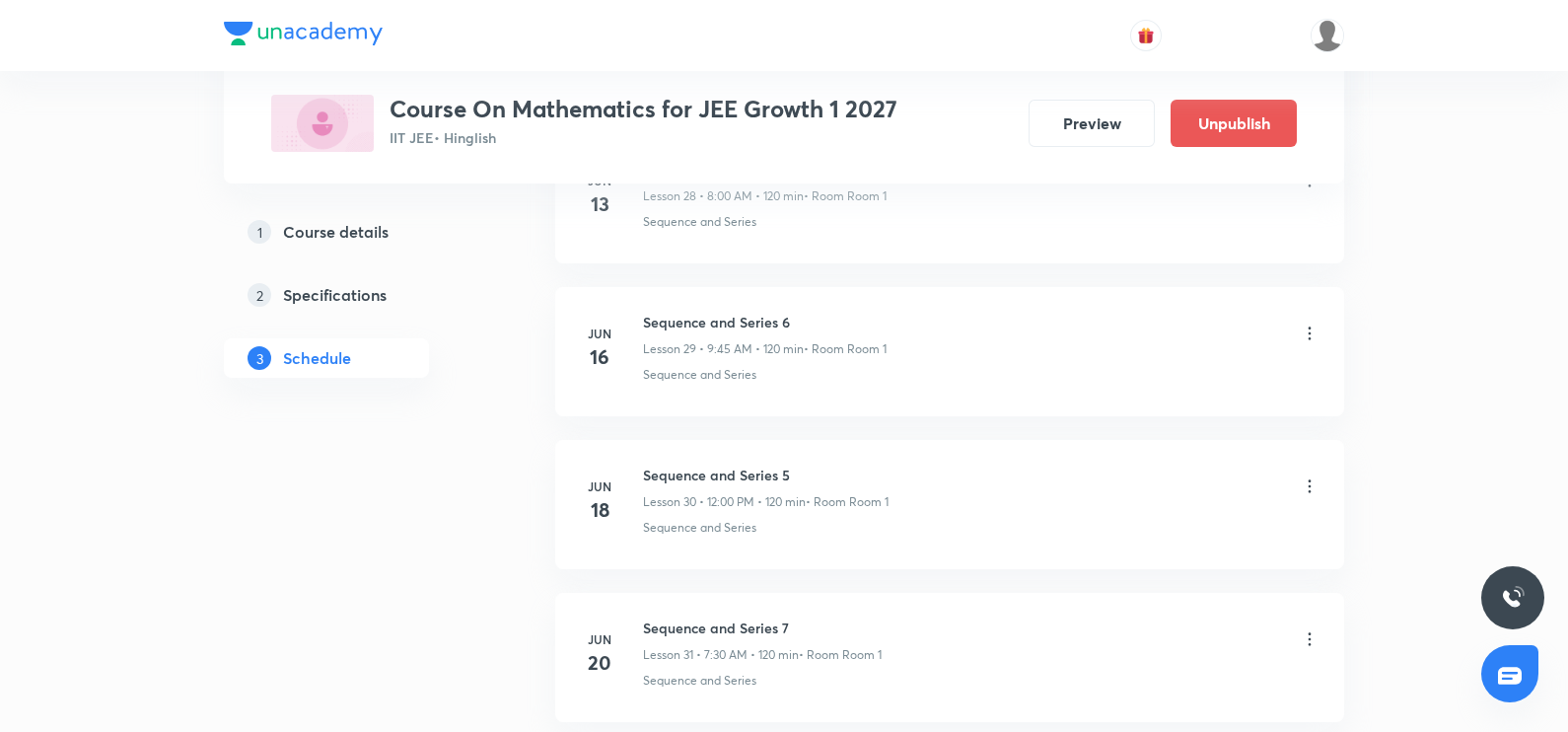 scroll, scrollTop: 5379, scrollLeft: 0, axis: vertical 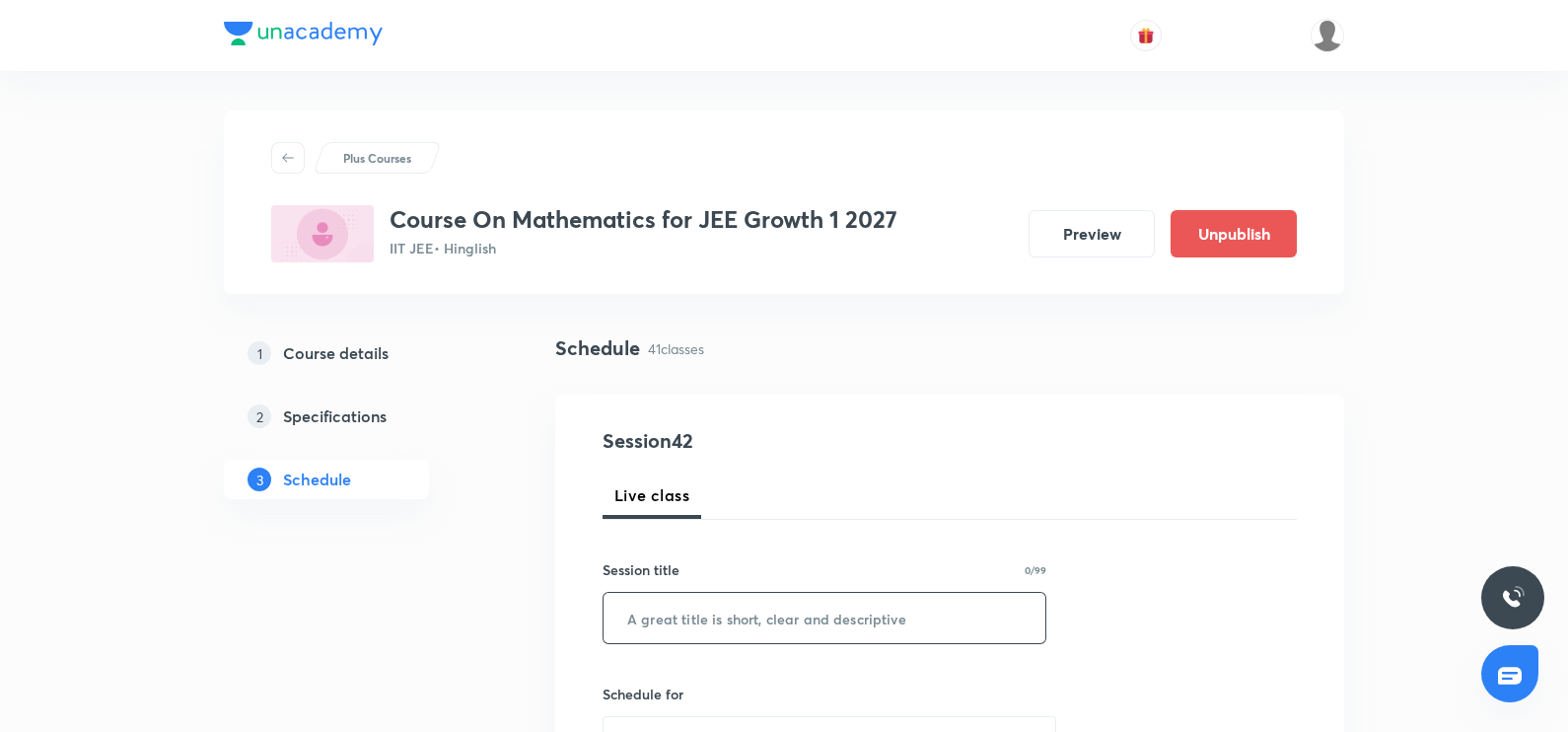 click at bounding box center (824, 618) 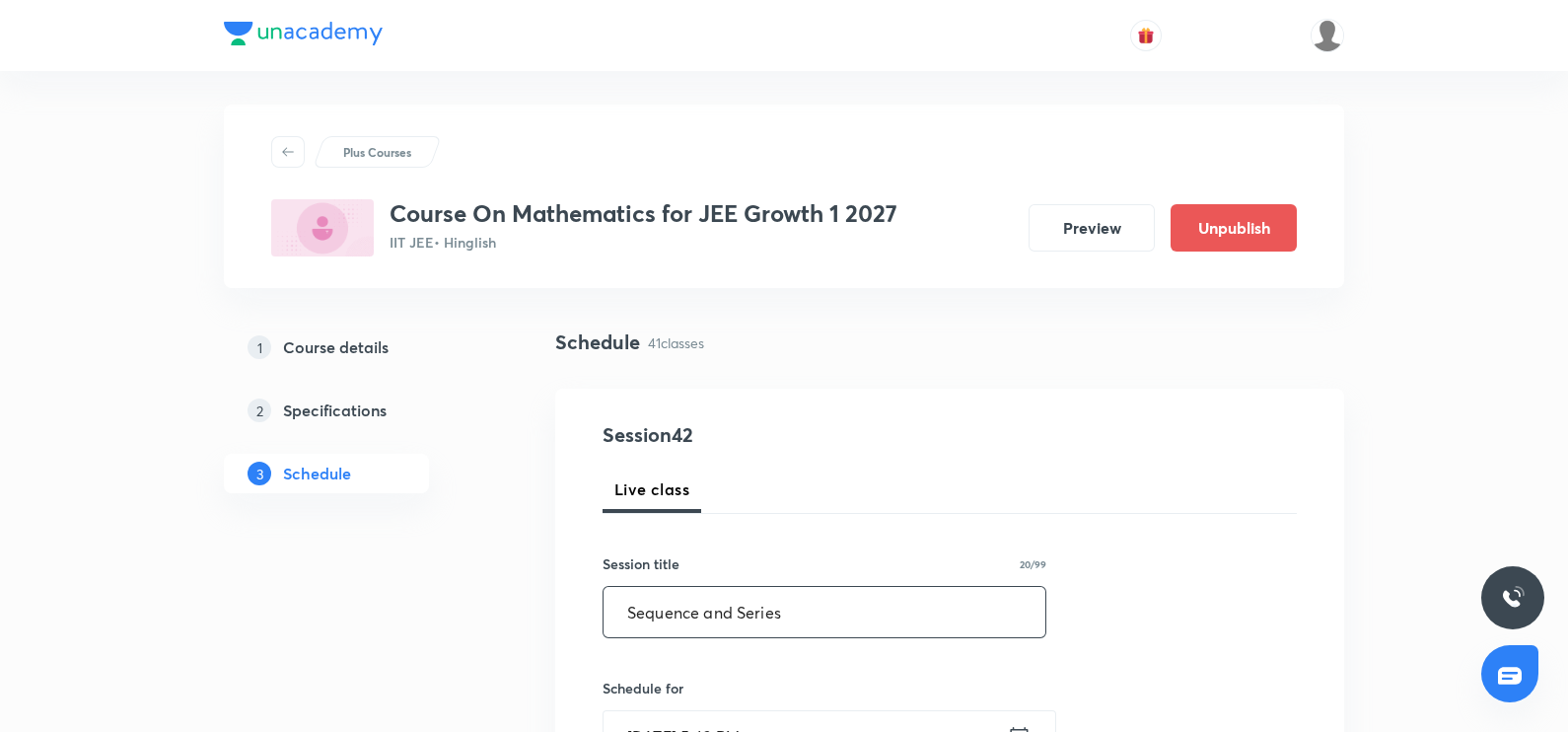 scroll, scrollTop: 12, scrollLeft: 0, axis: vertical 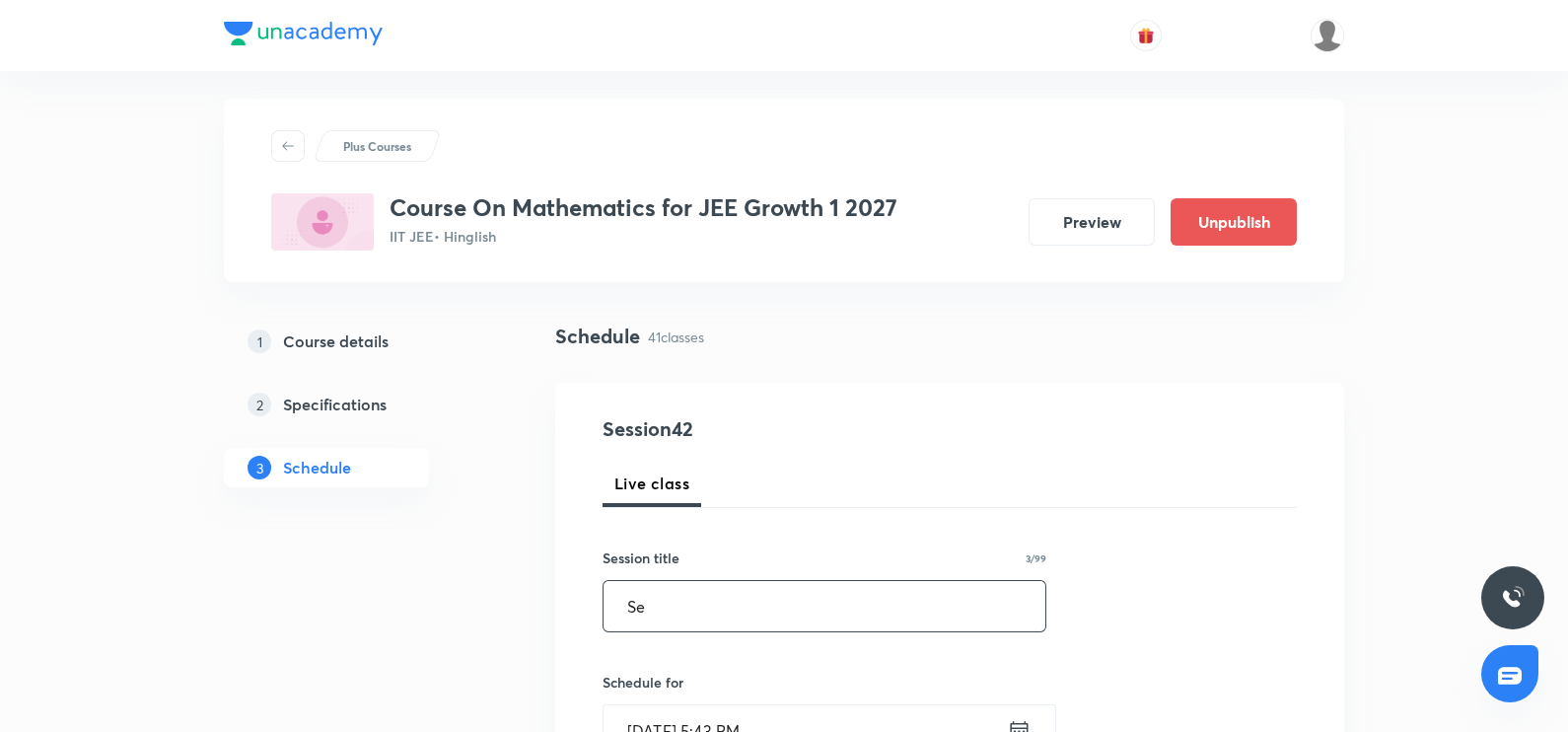 type on "S" 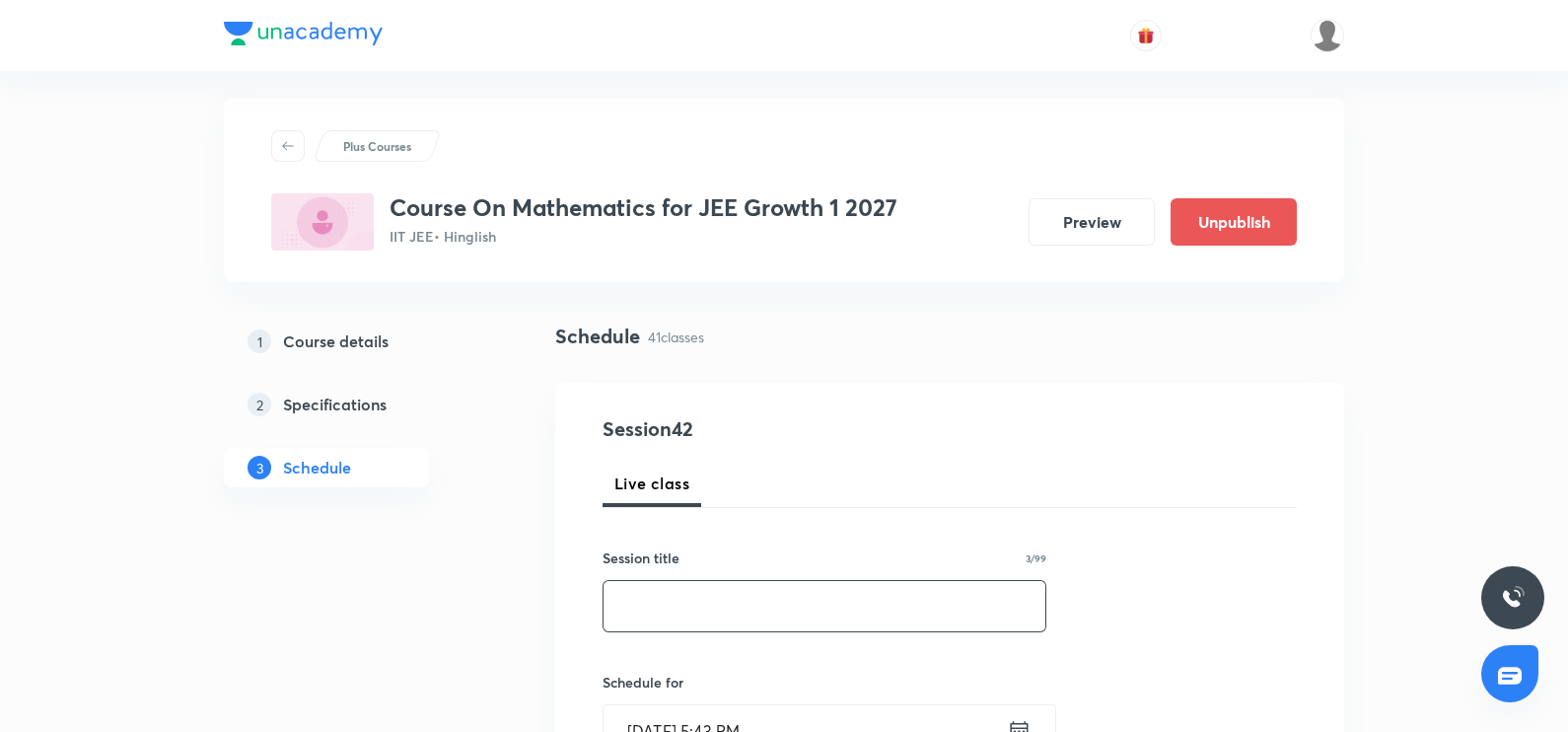 type 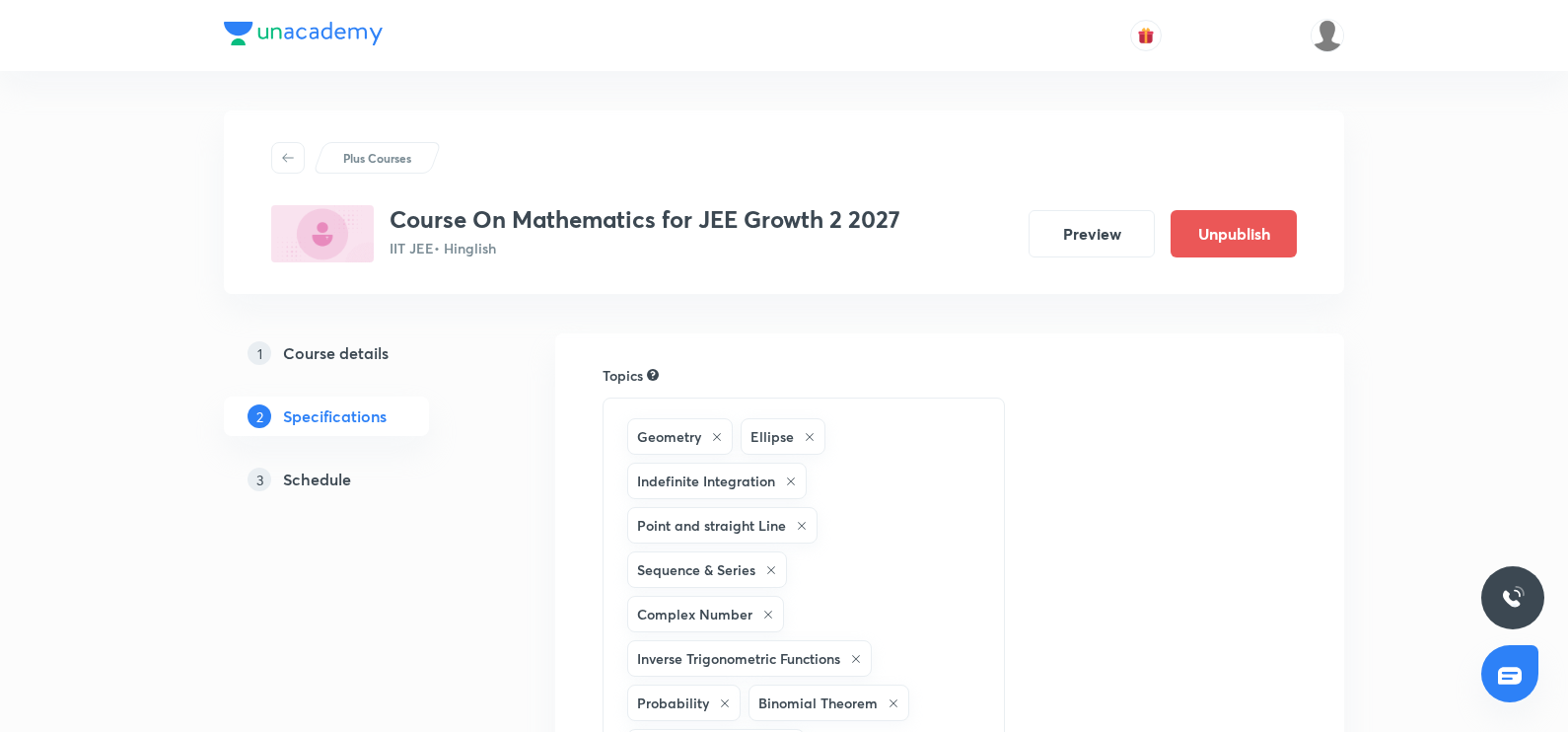 scroll, scrollTop: 279, scrollLeft: 0, axis: vertical 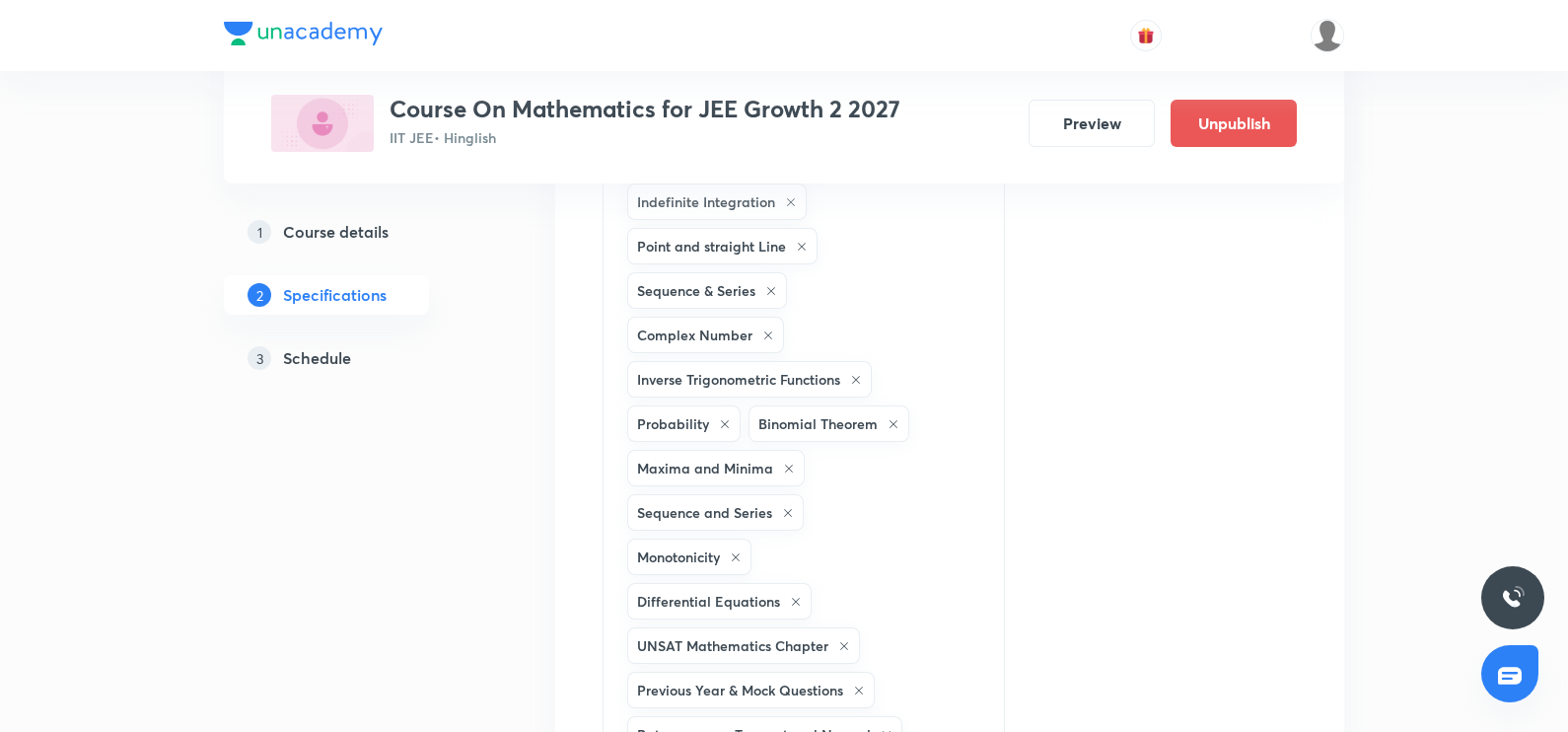 click on "Schedule" at bounding box center (317, 358) 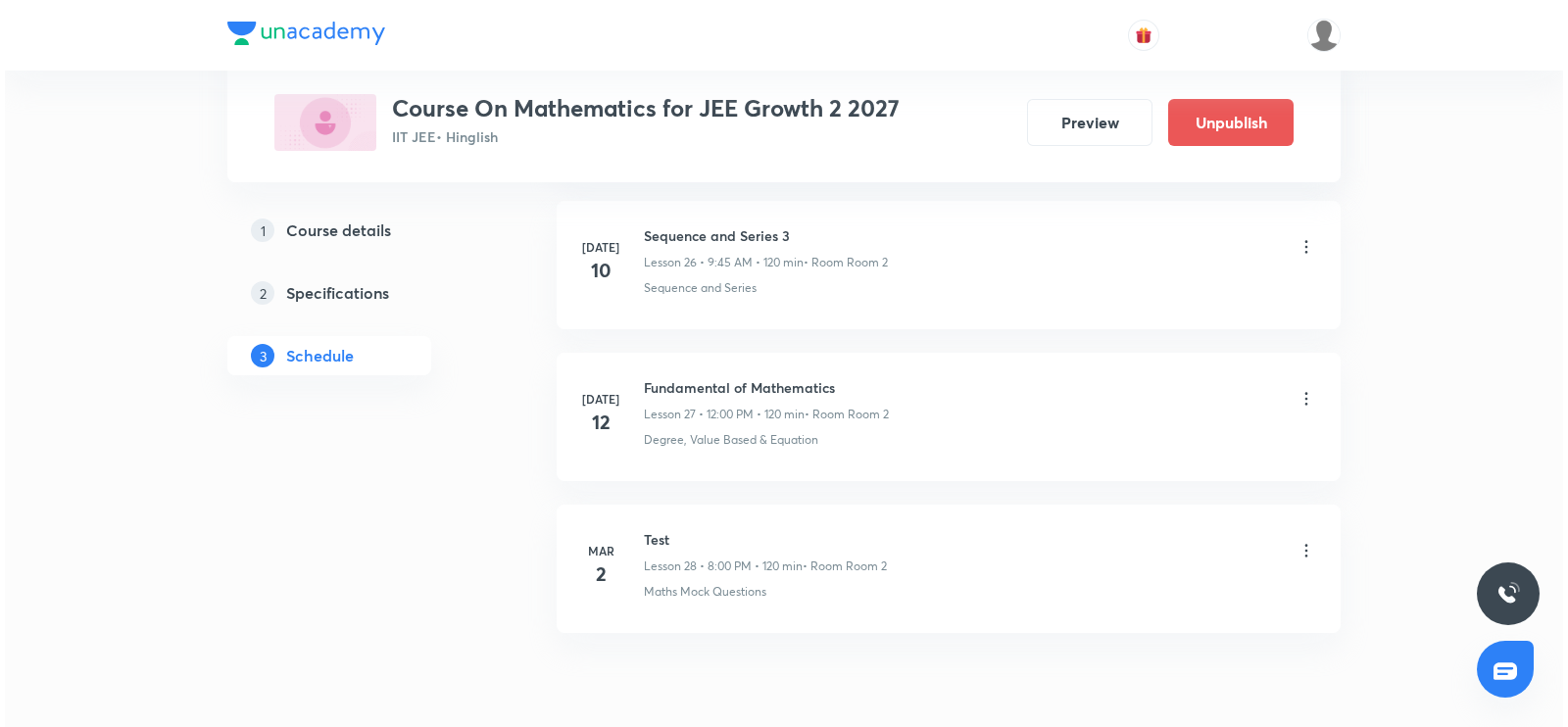 scroll, scrollTop: 4998, scrollLeft: 0, axis: vertical 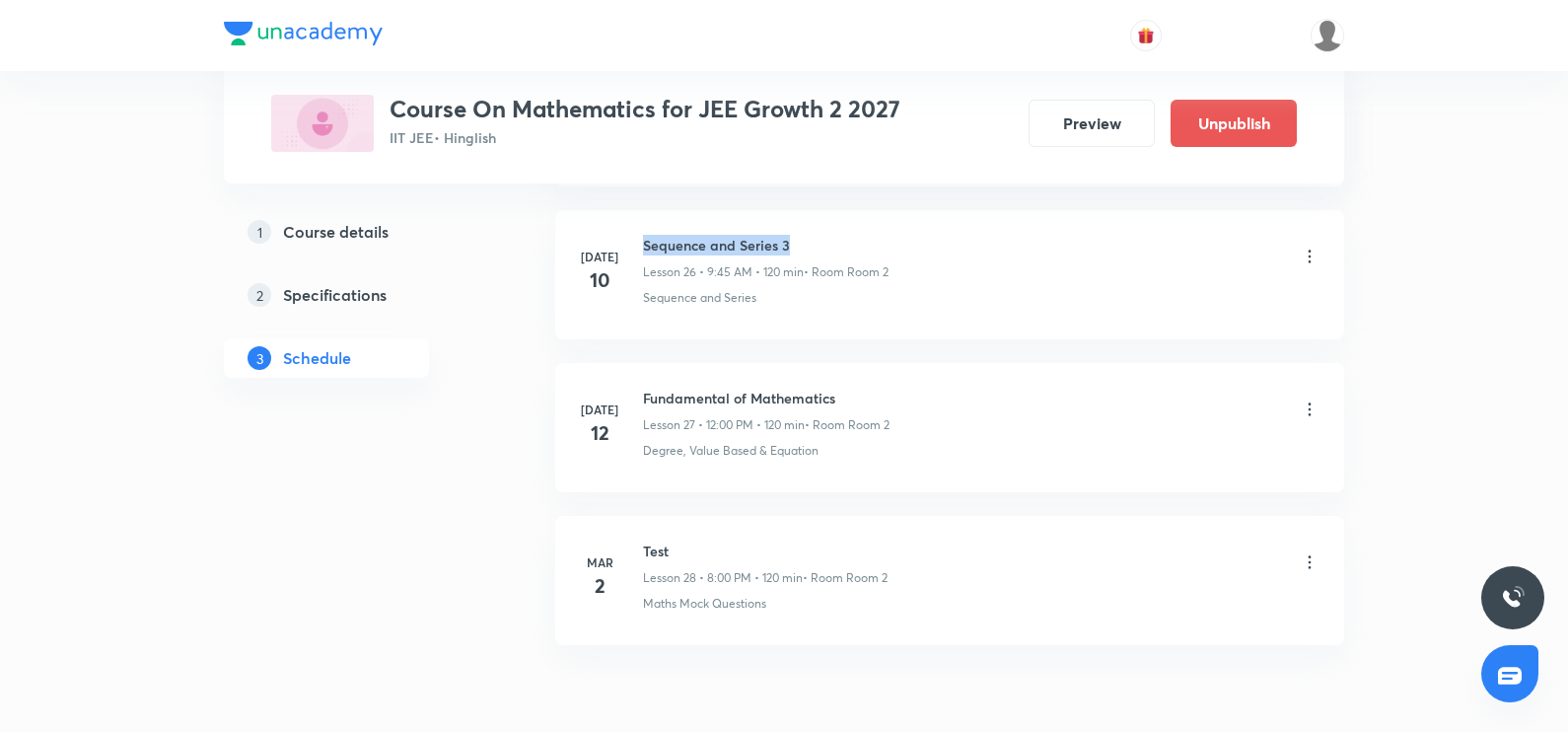 copy on "Sequence and Series 3" 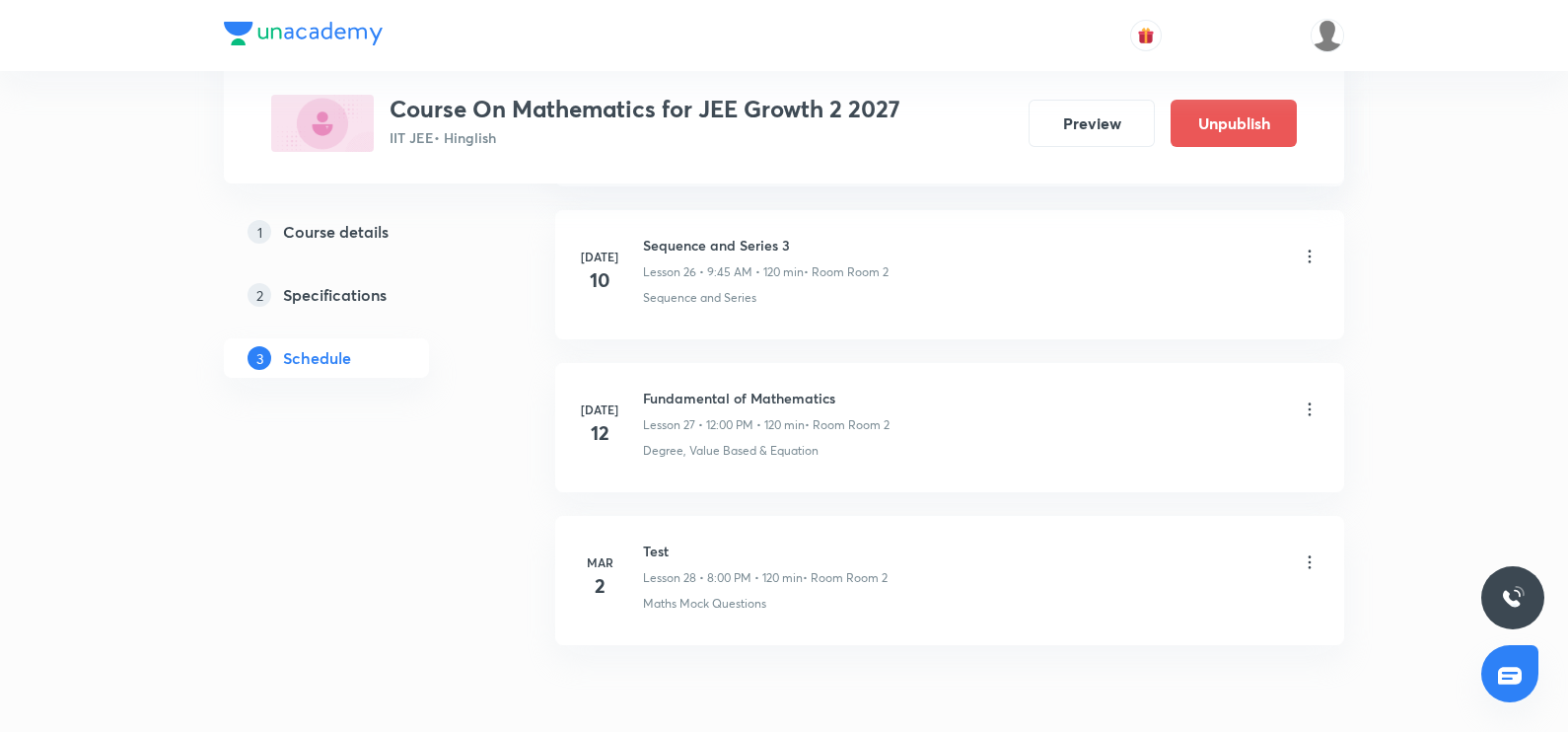 click 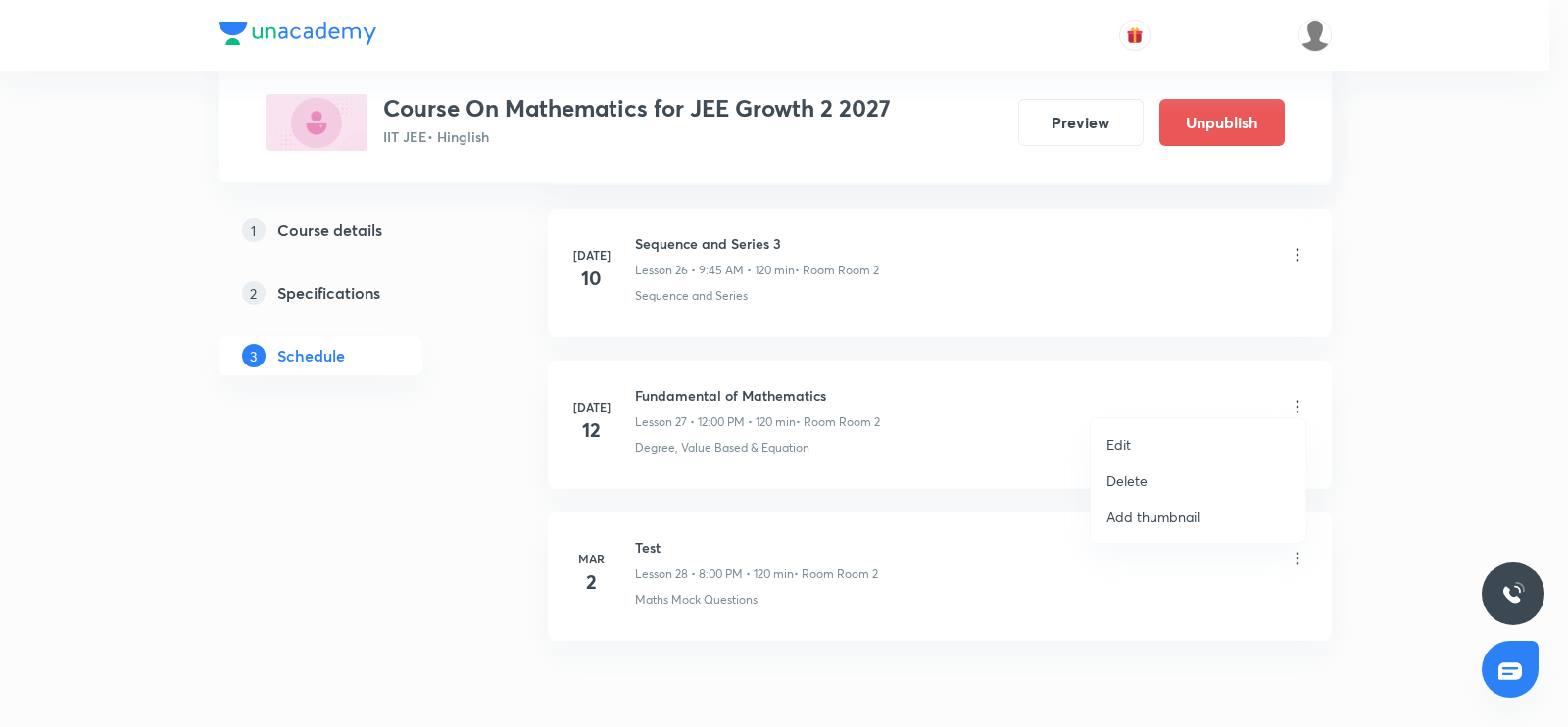 click on "Edit" at bounding box center [1198, 444] 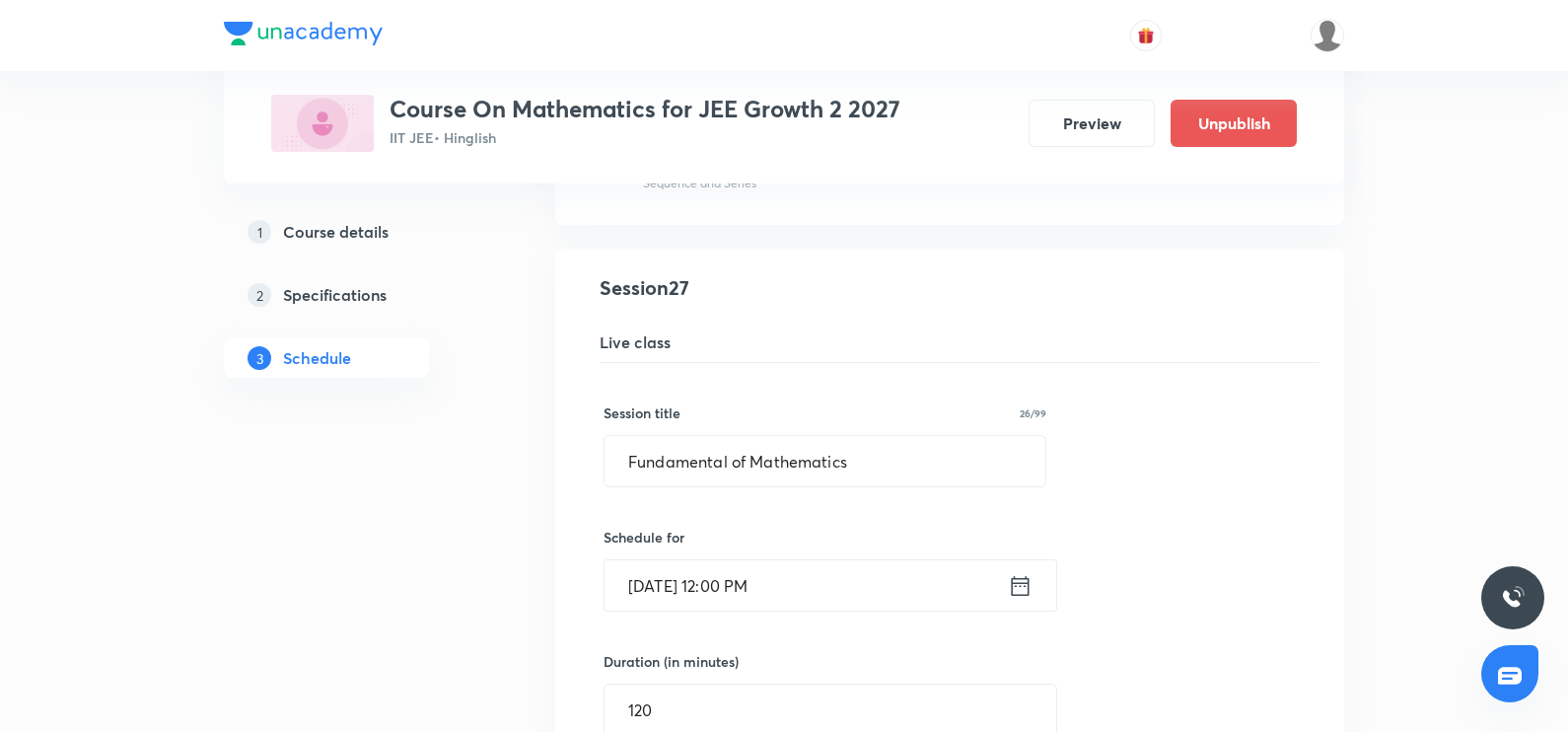 scroll, scrollTop: 4157, scrollLeft: 0, axis: vertical 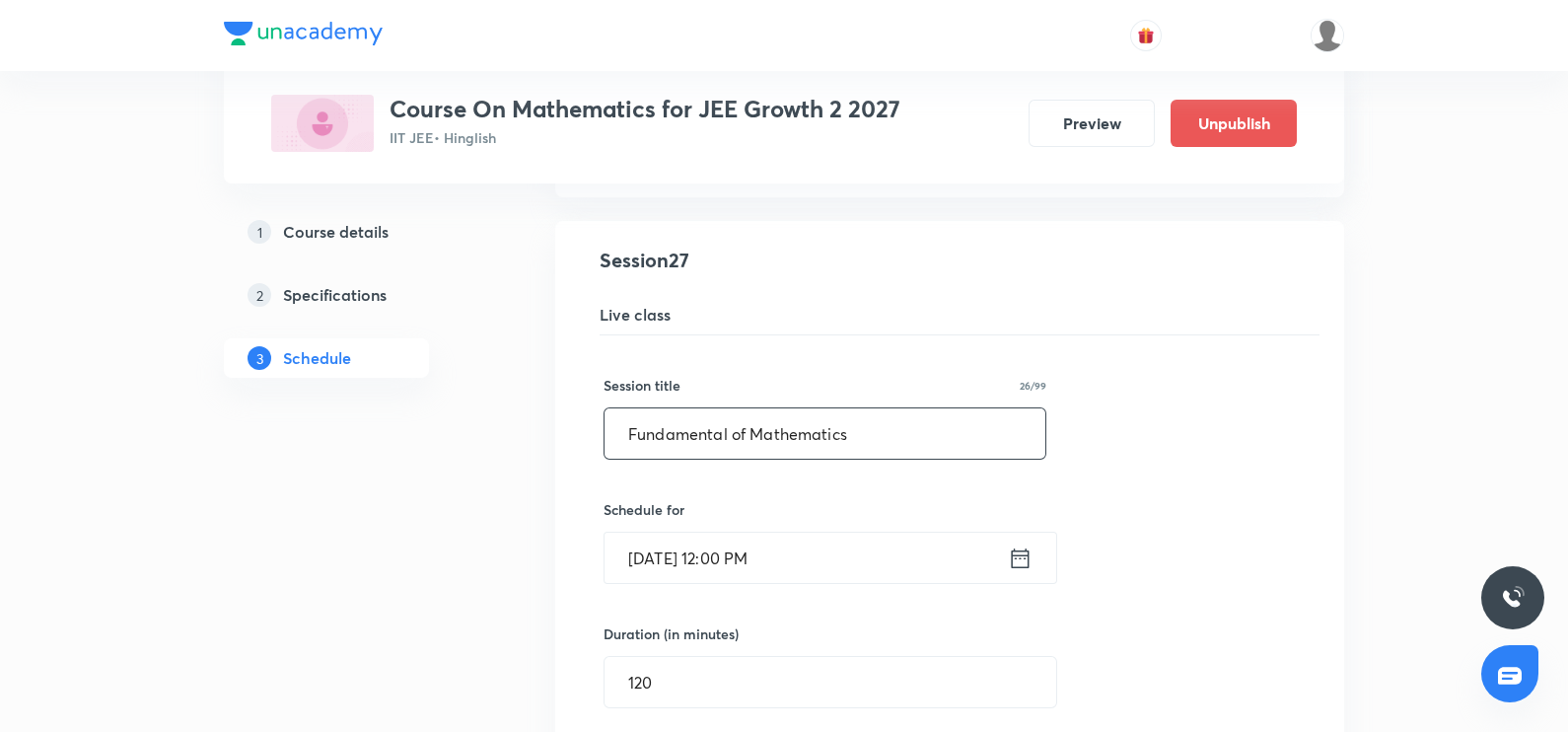 paste on "Sequence and Series 3" 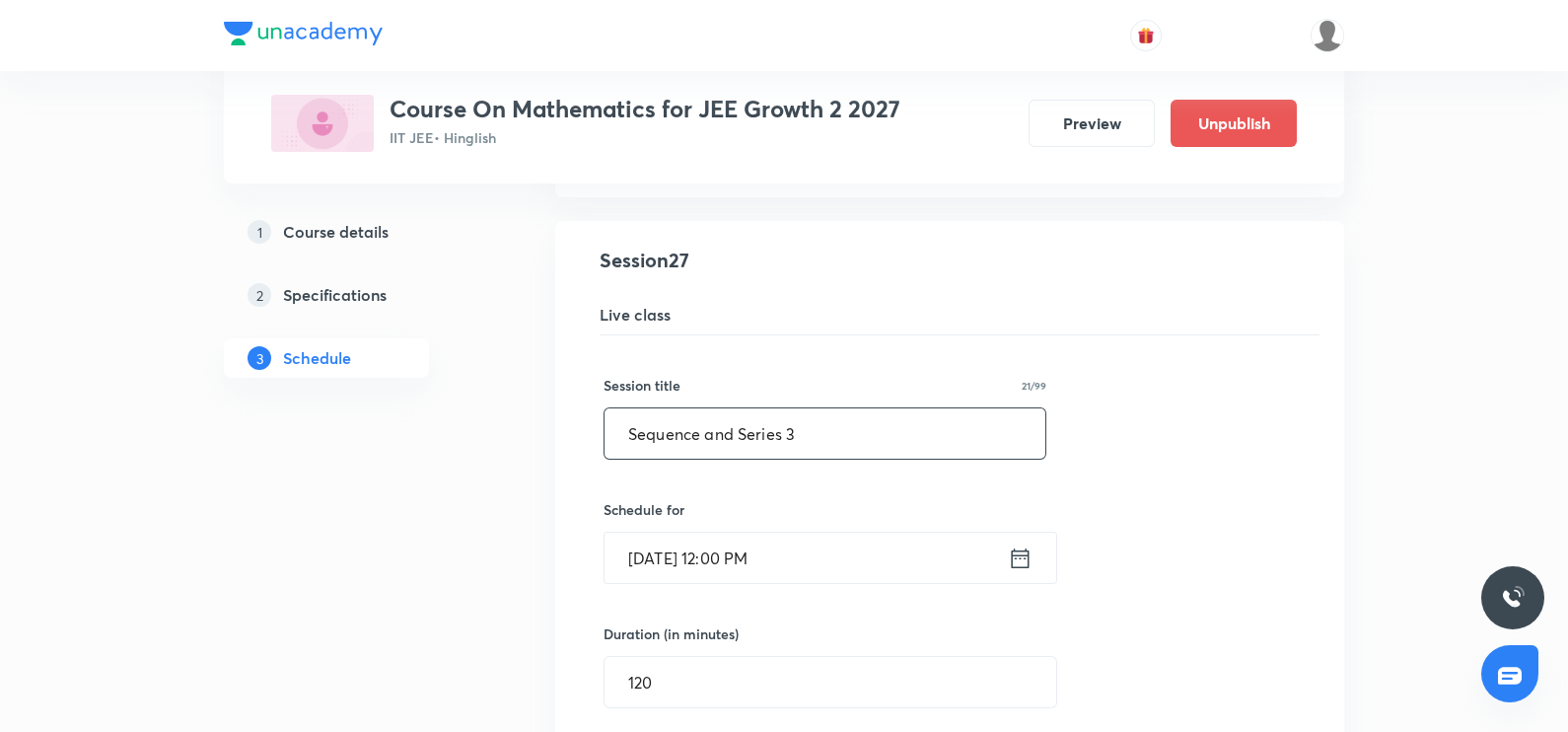 drag, startPoint x: 626, startPoint y: 426, endPoint x: 965, endPoint y: 466, distance: 341.35172 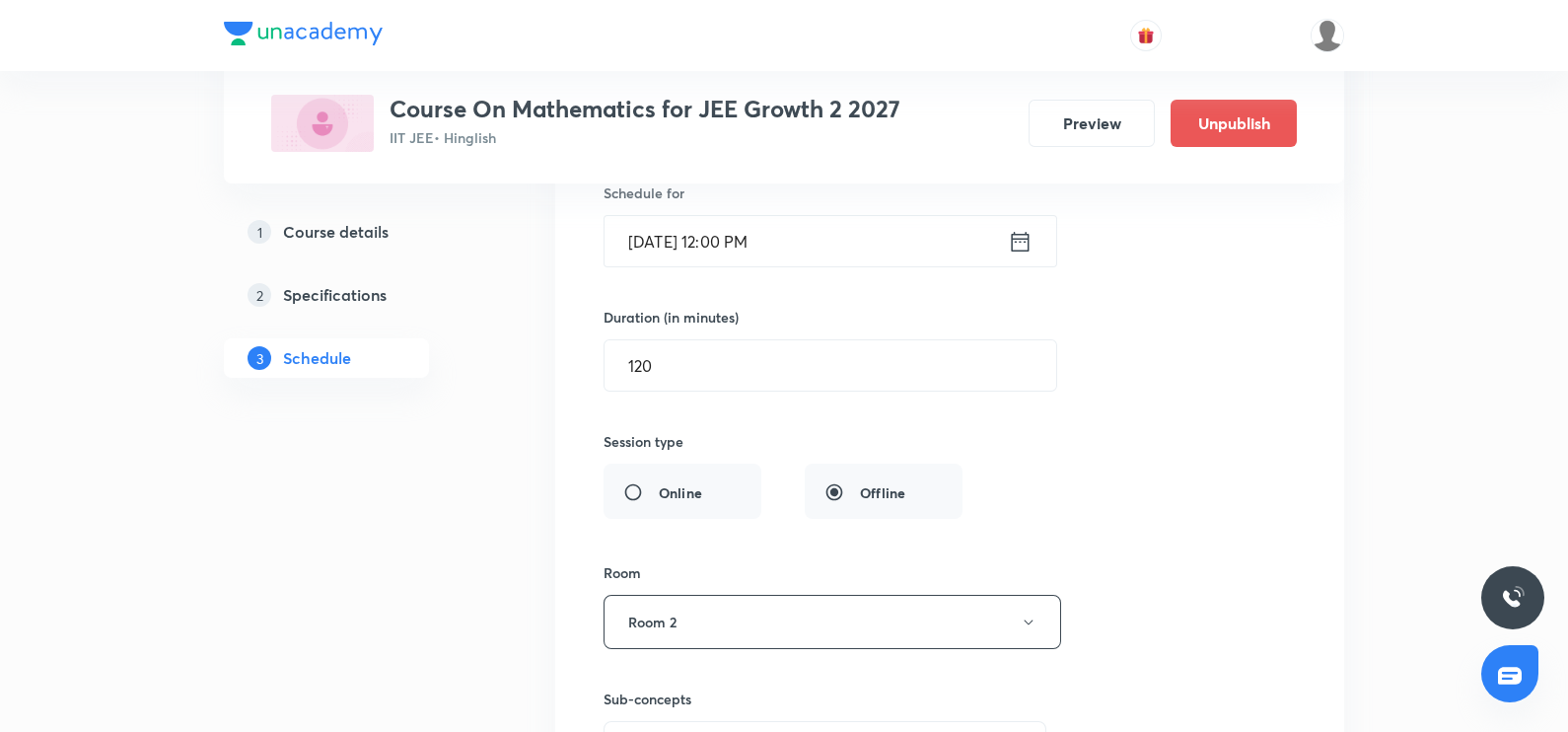 scroll, scrollTop: 4884, scrollLeft: 0, axis: vertical 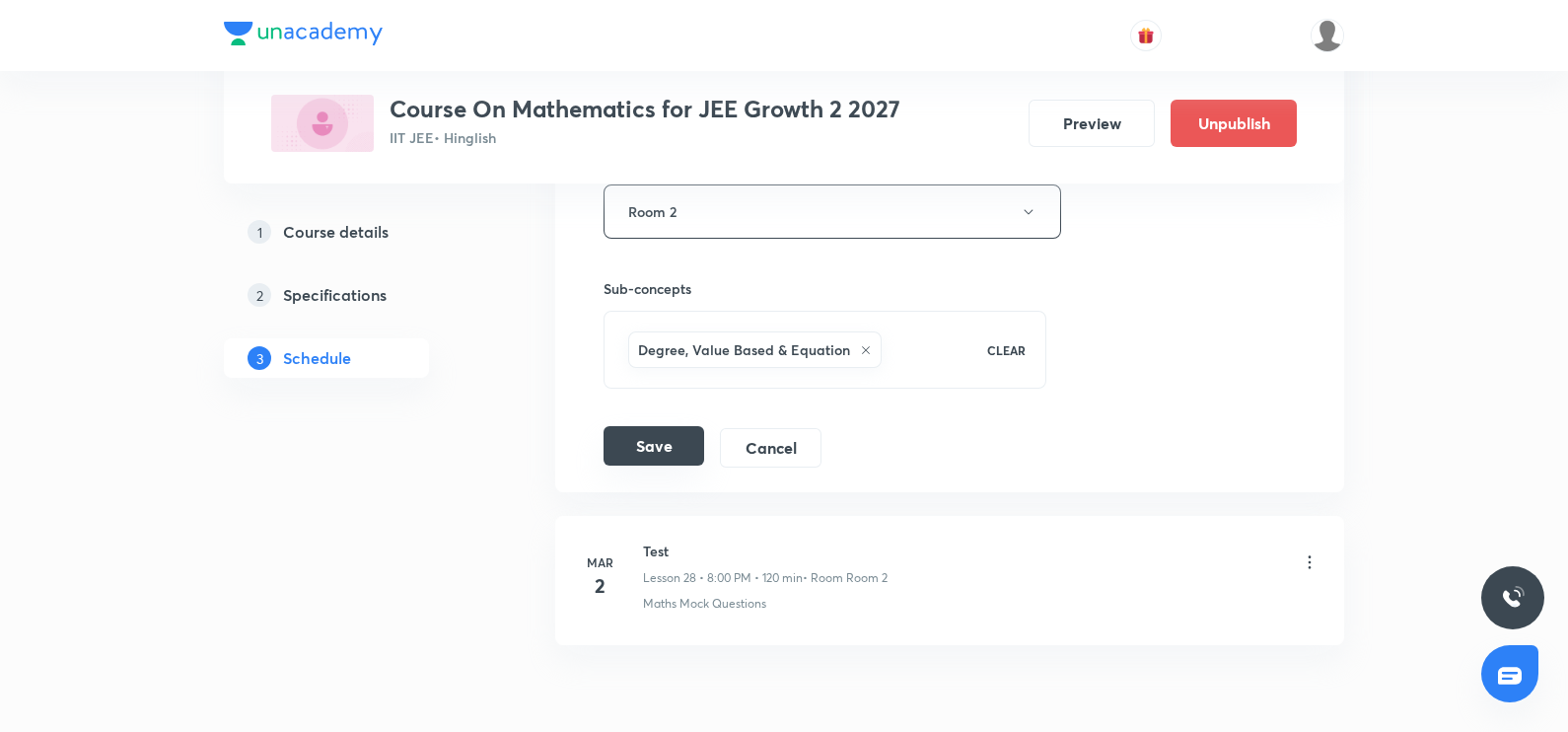 type on "Sequence and Series 4" 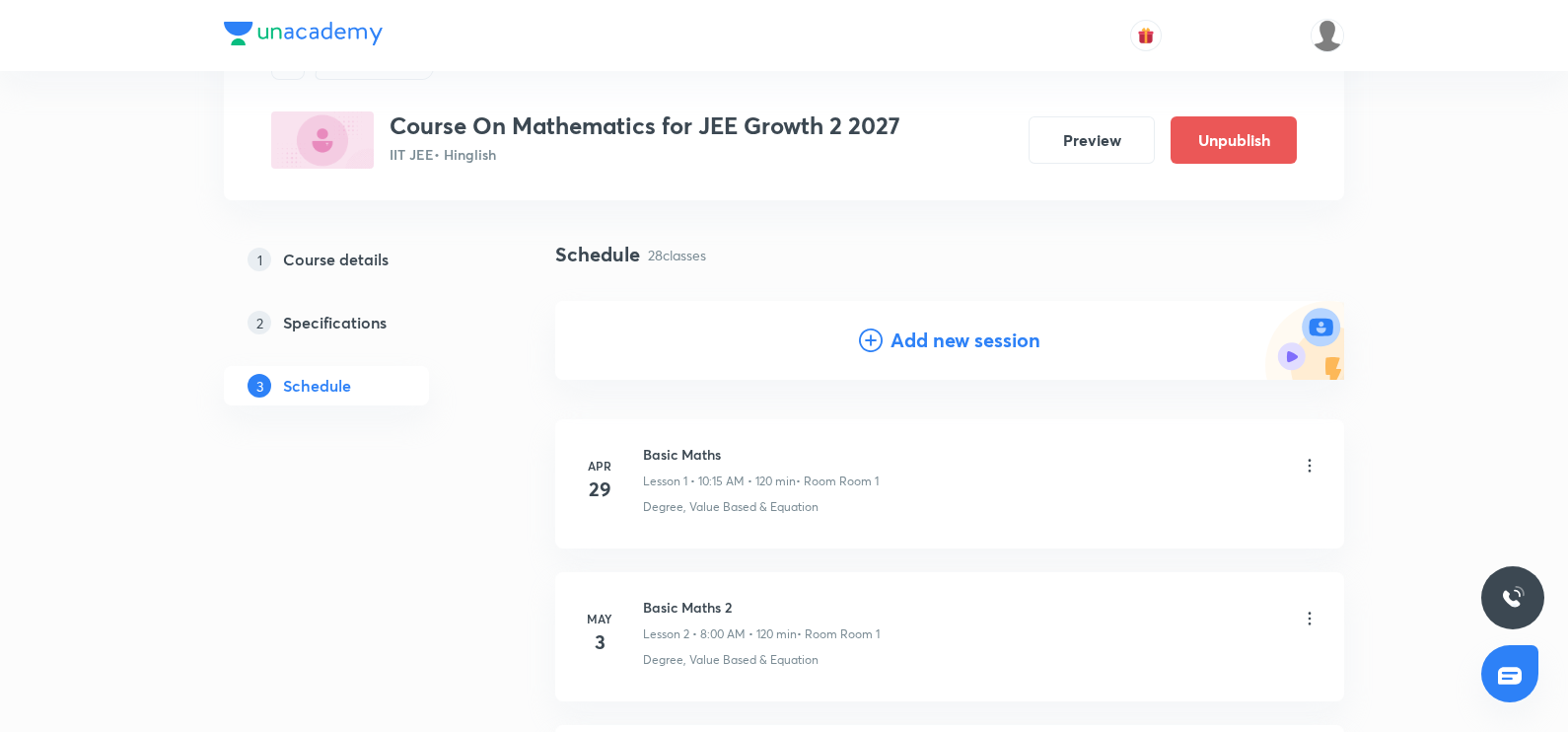 scroll, scrollTop: 0, scrollLeft: 0, axis: both 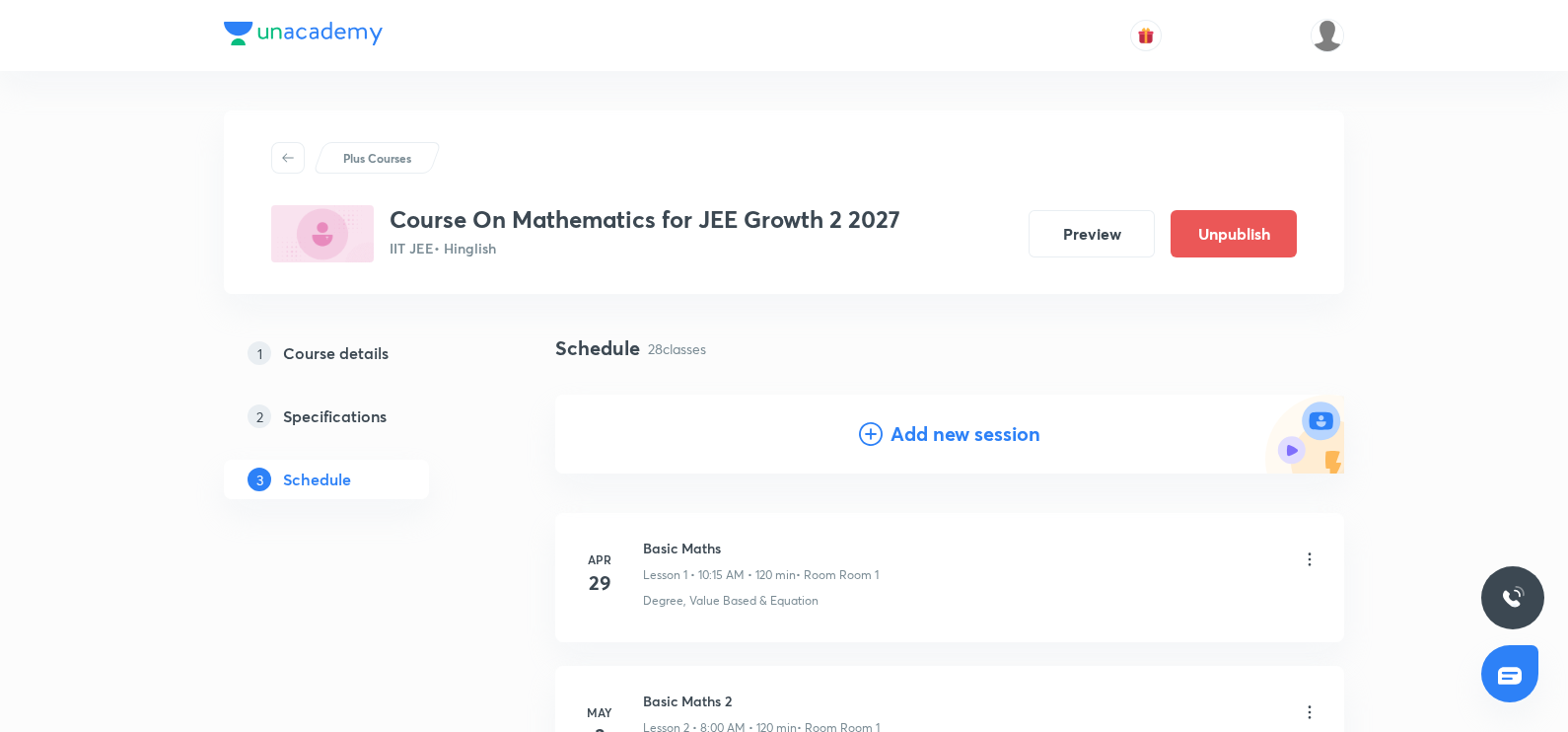 click 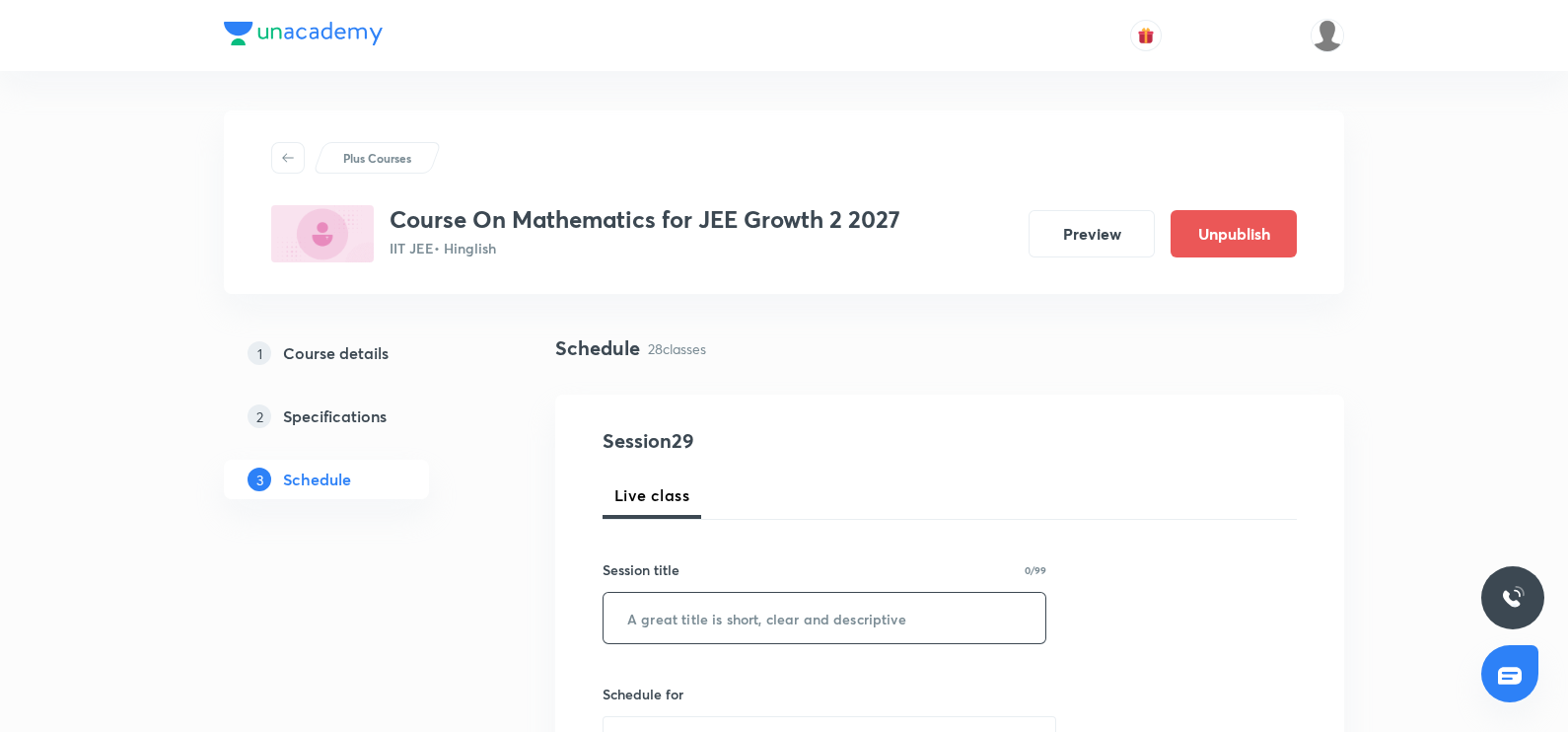 click at bounding box center [824, 618] 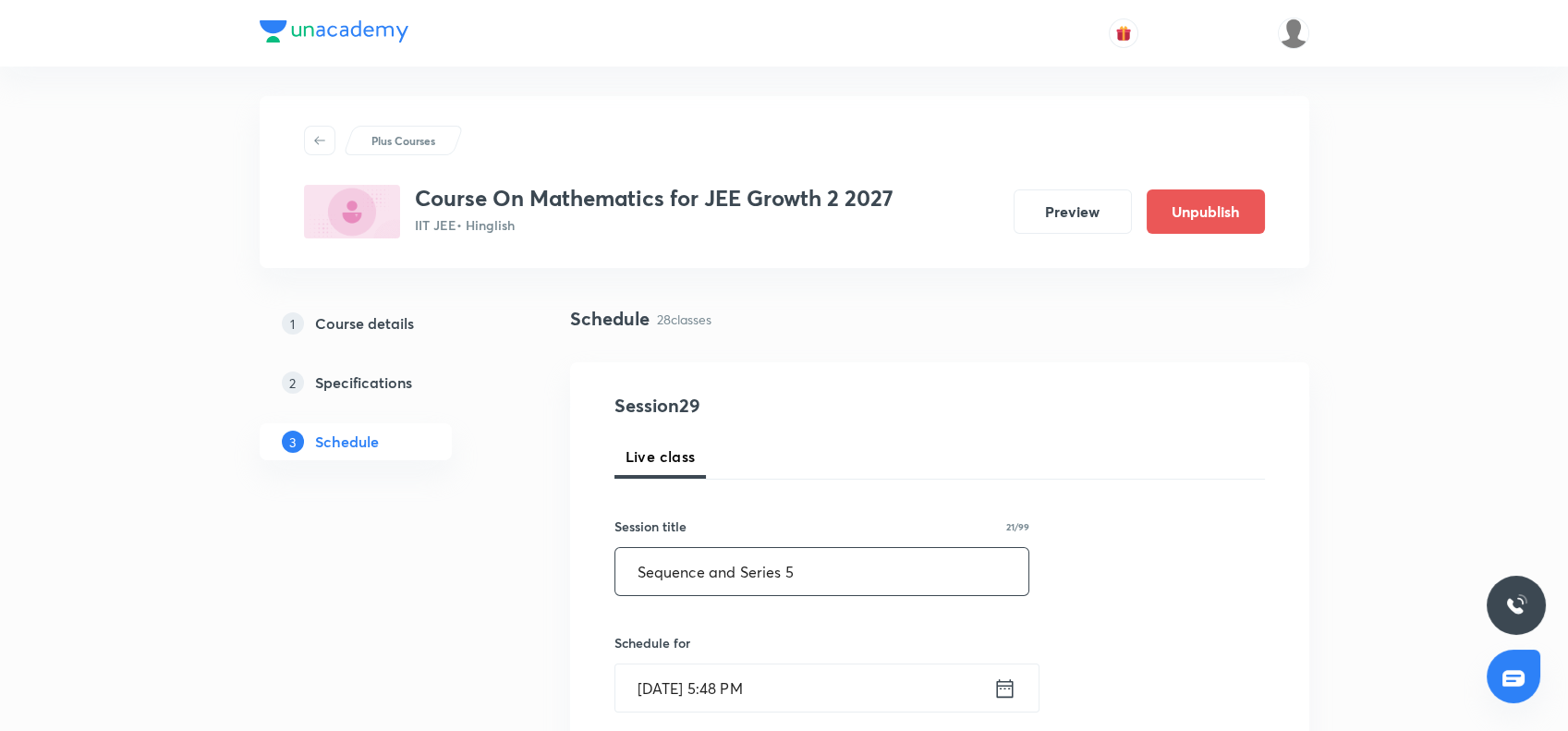 scroll, scrollTop: 0, scrollLeft: 0, axis: both 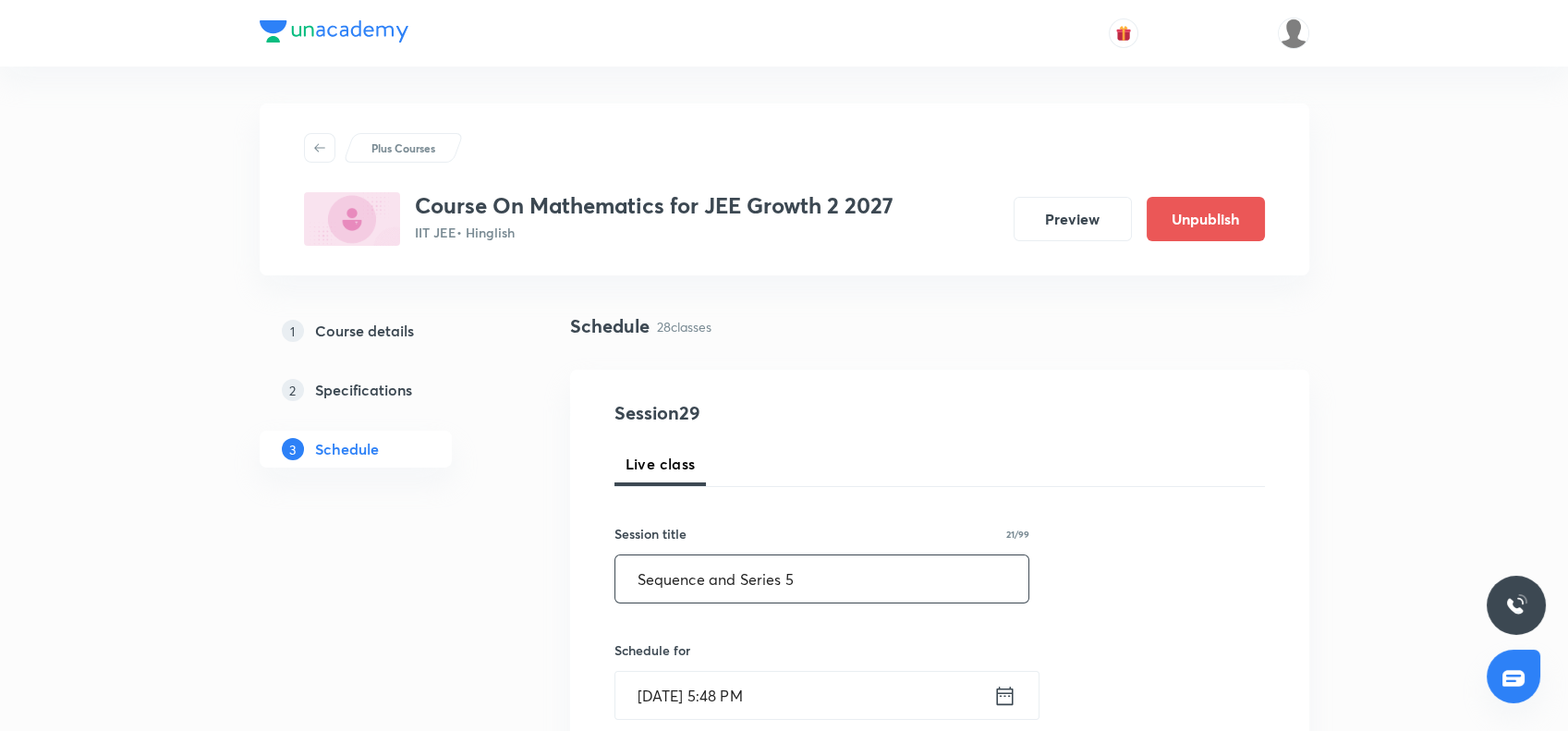 type on "Sequence and Series 5" 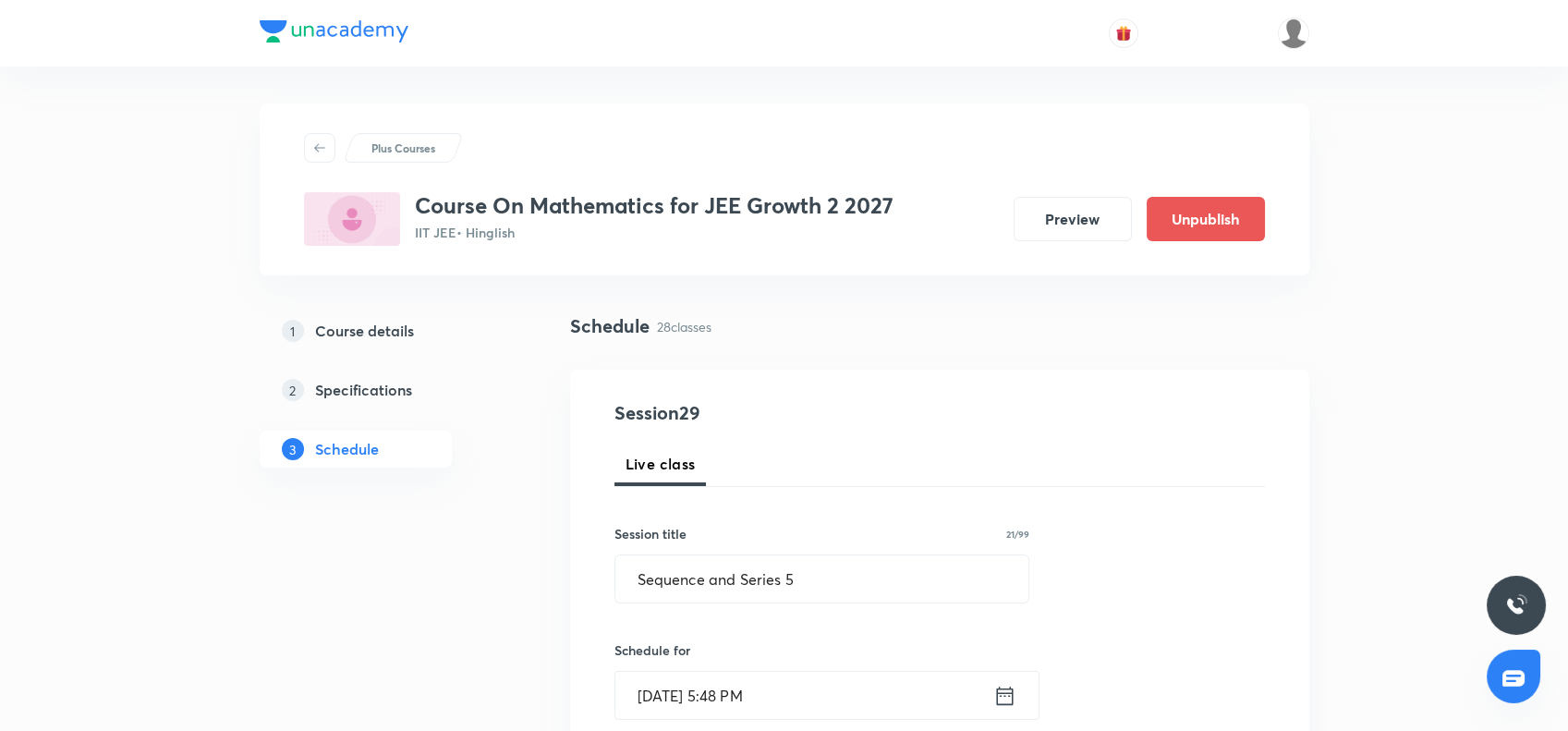 click on "Session  29 Live class Session title 21/99 Sequence and Series 5 ​ Schedule for [DATE] 5:48 PM ​ Duration (in minutes) ​   Session type Online Offline Room Select centre room Sub-concepts Select concepts that wil be covered in this session Add Cancel" at bounding box center [940, 833] 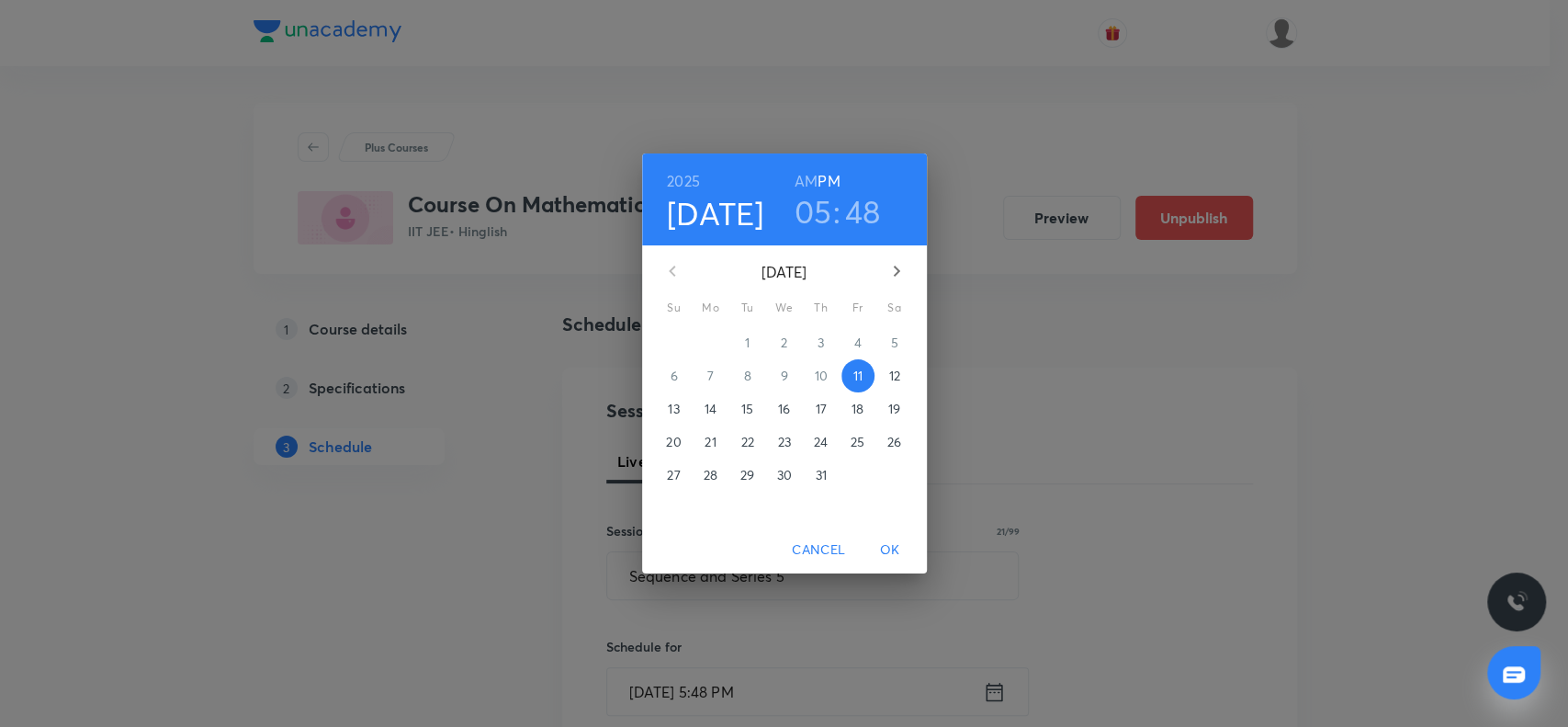 click on "15" at bounding box center [747, 409] 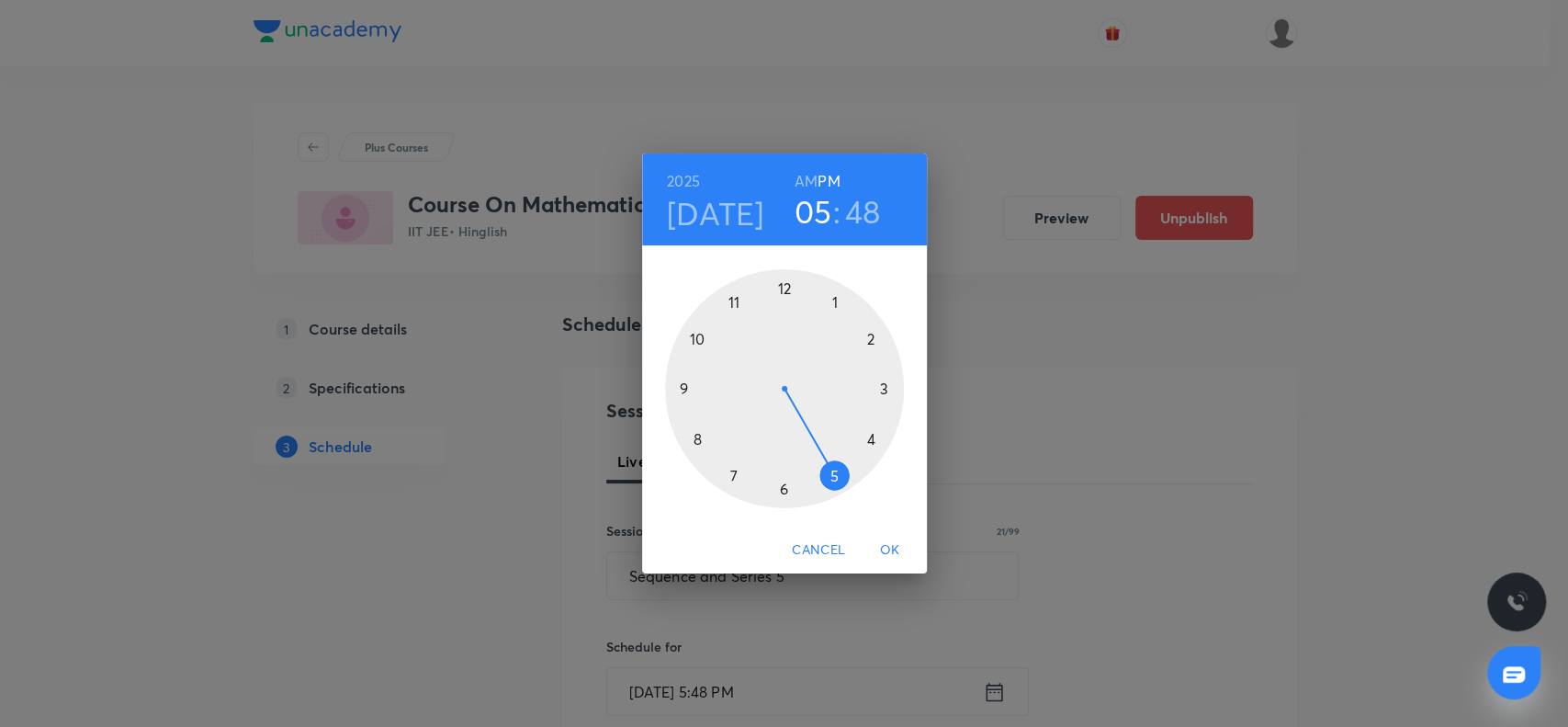 click at bounding box center (784, 389) 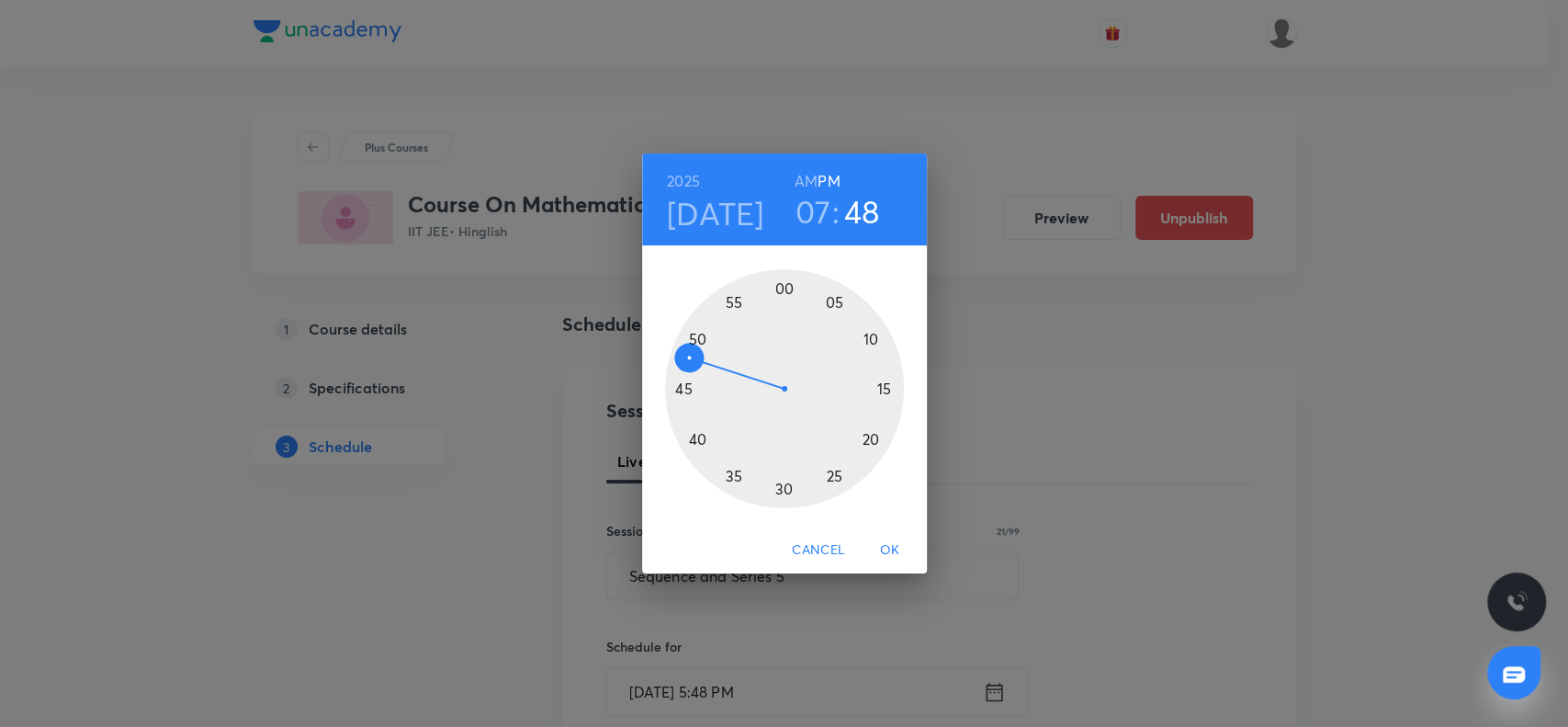click on "AM" at bounding box center (806, 181) 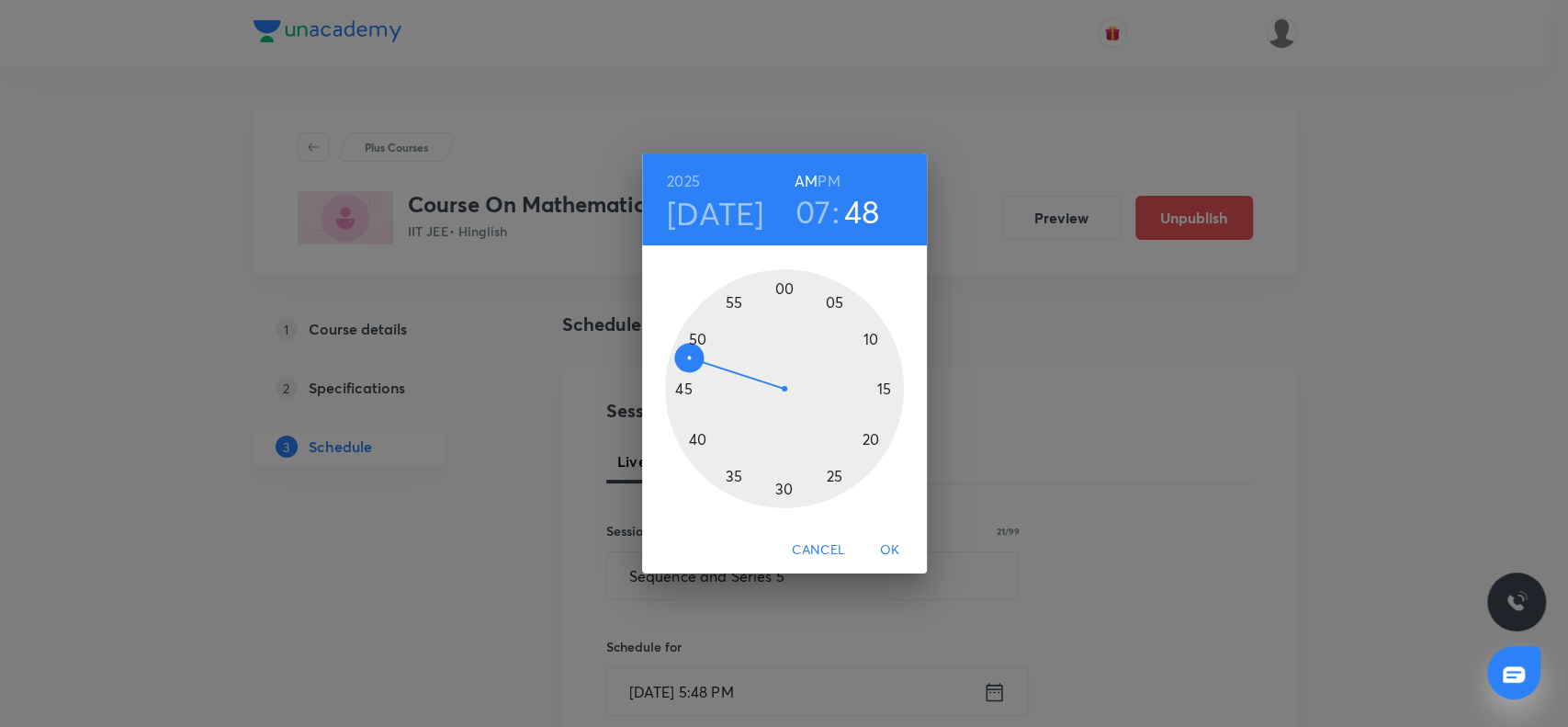 click at bounding box center (784, 389) 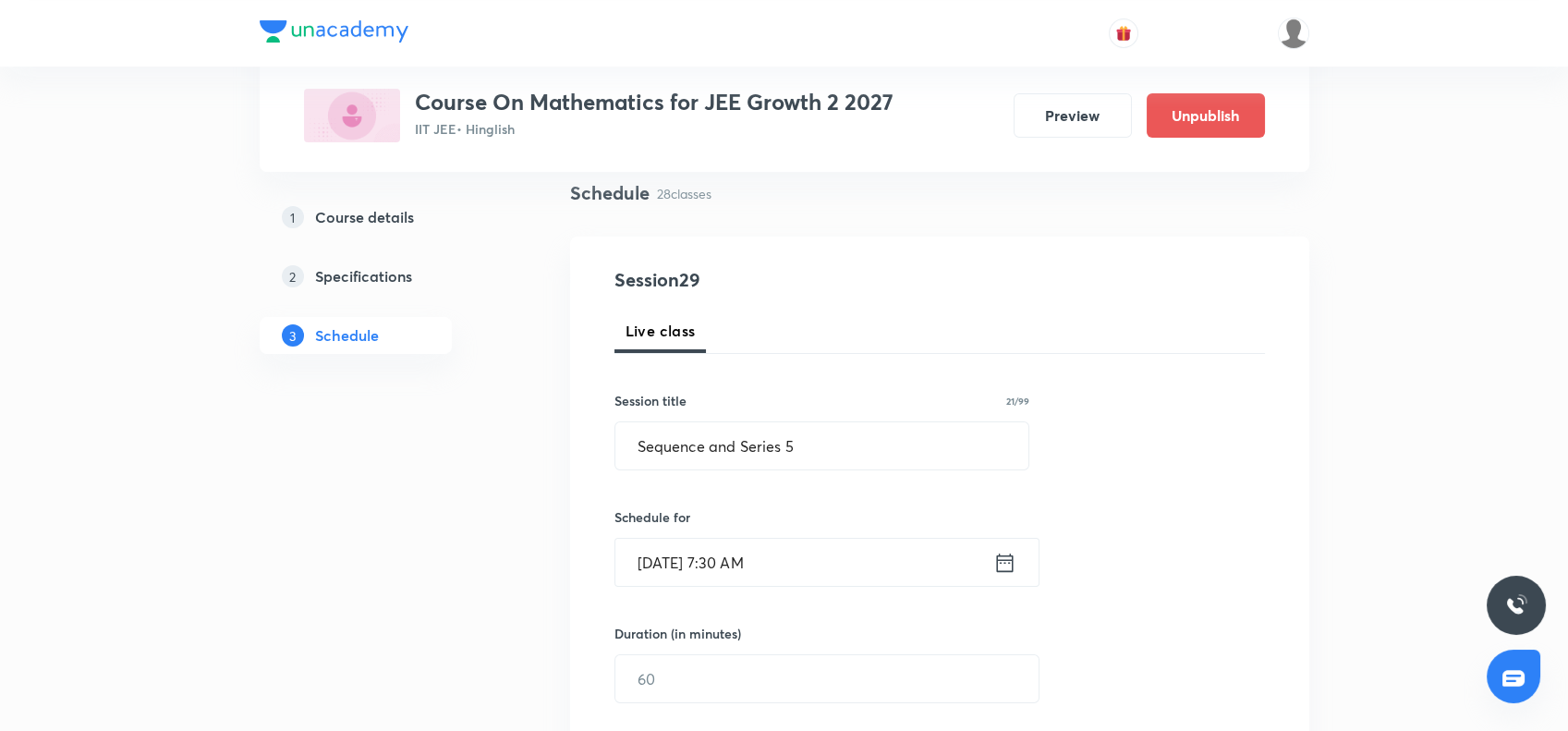 scroll, scrollTop: 234, scrollLeft: 0, axis: vertical 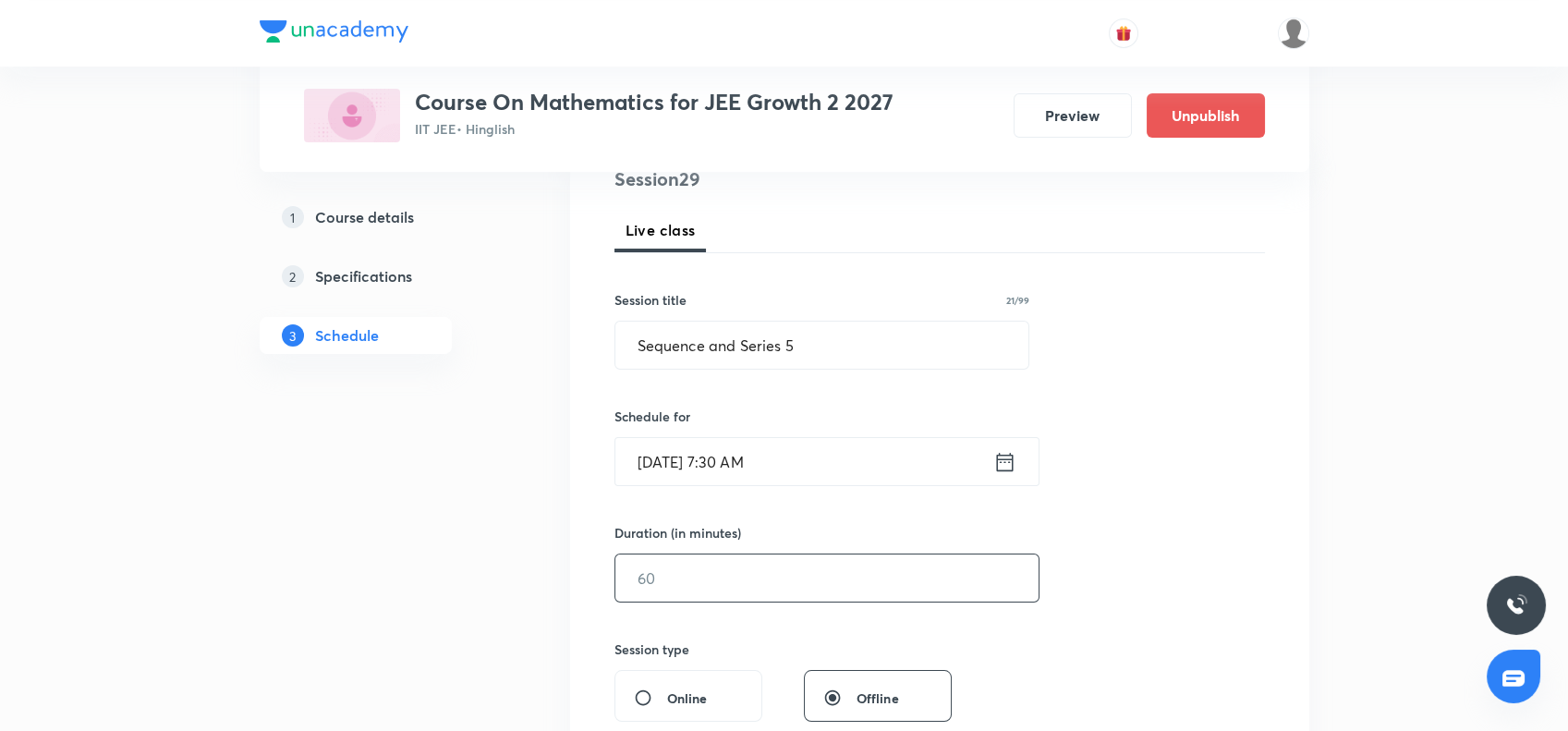 click at bounding box center [827, 578] 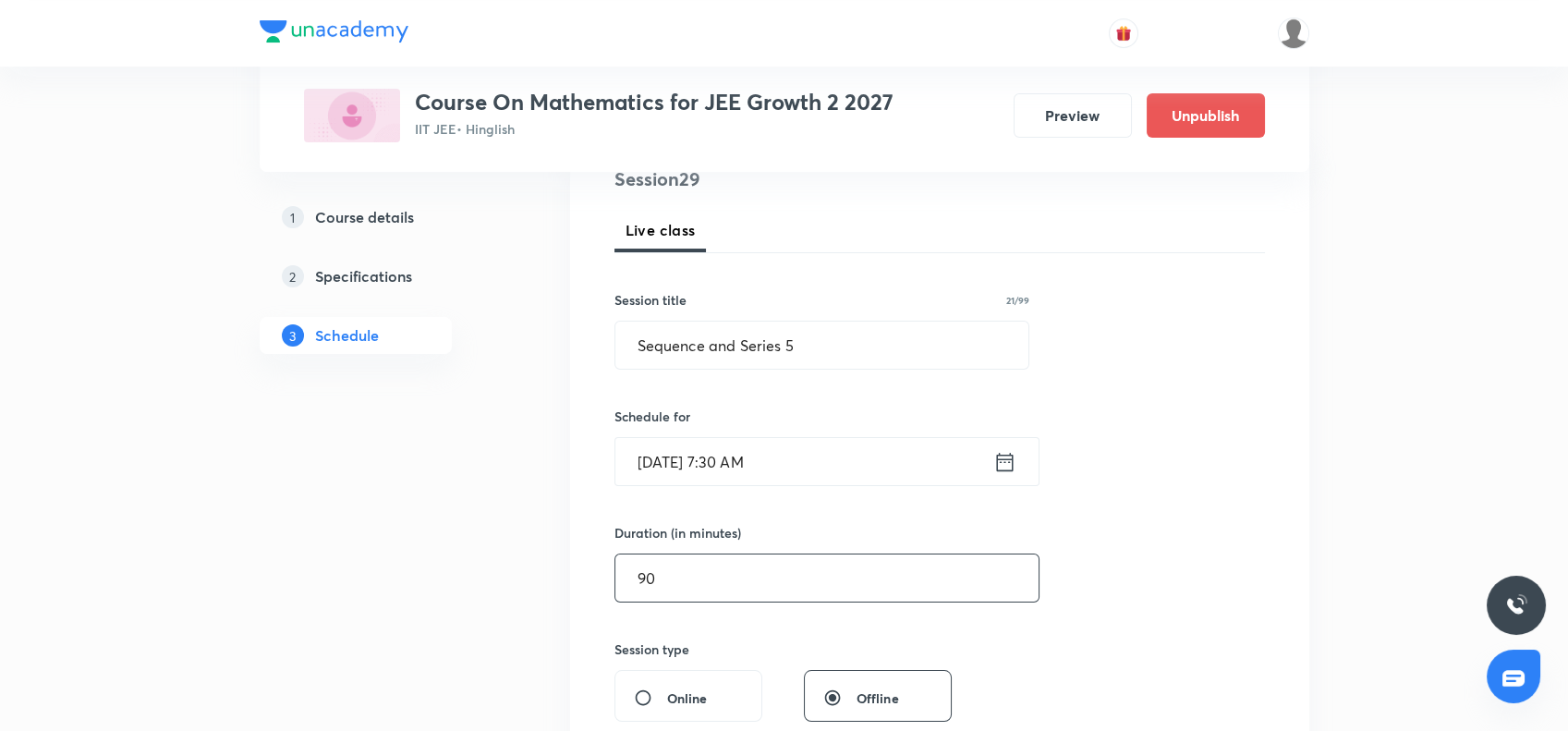 type on "9" 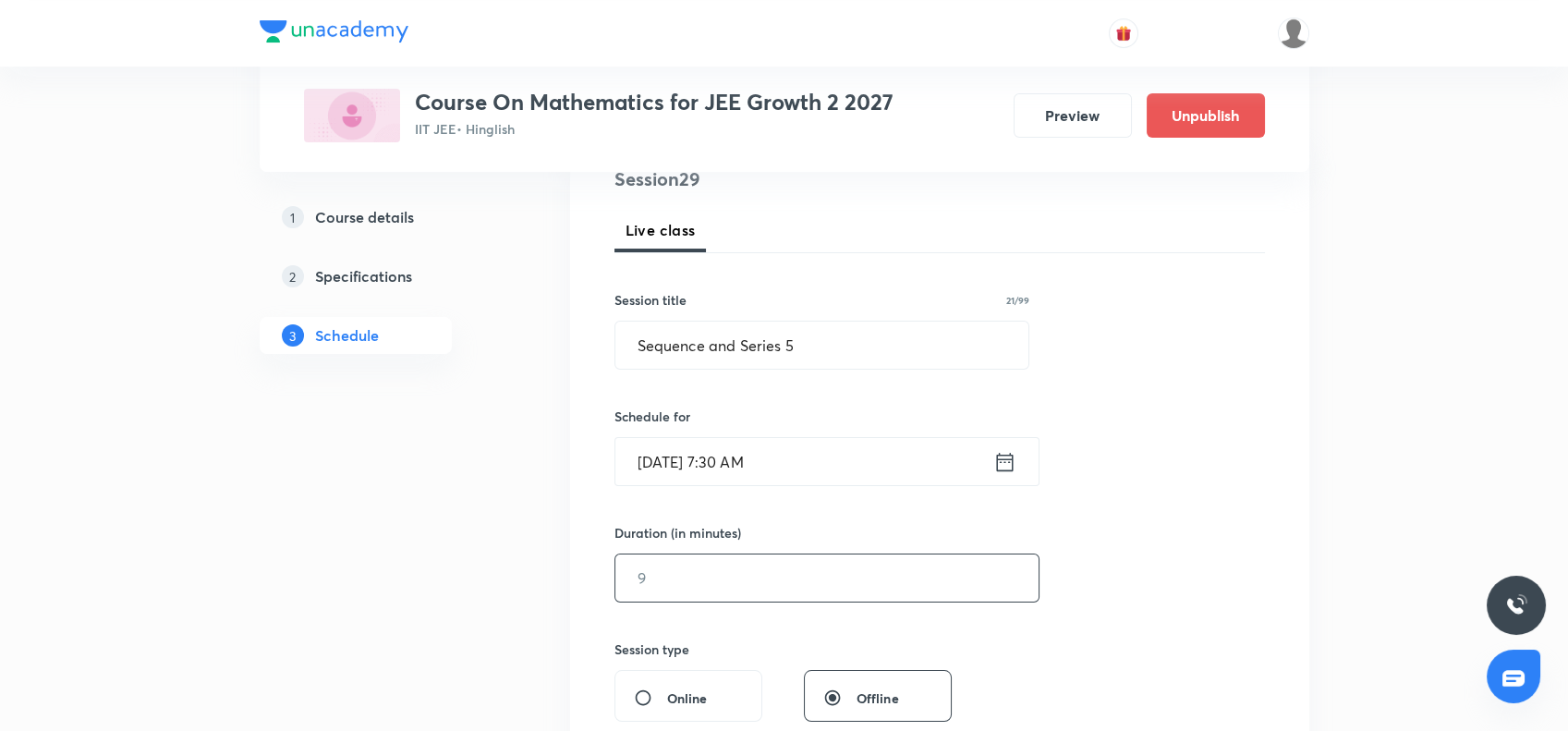 type on "0" 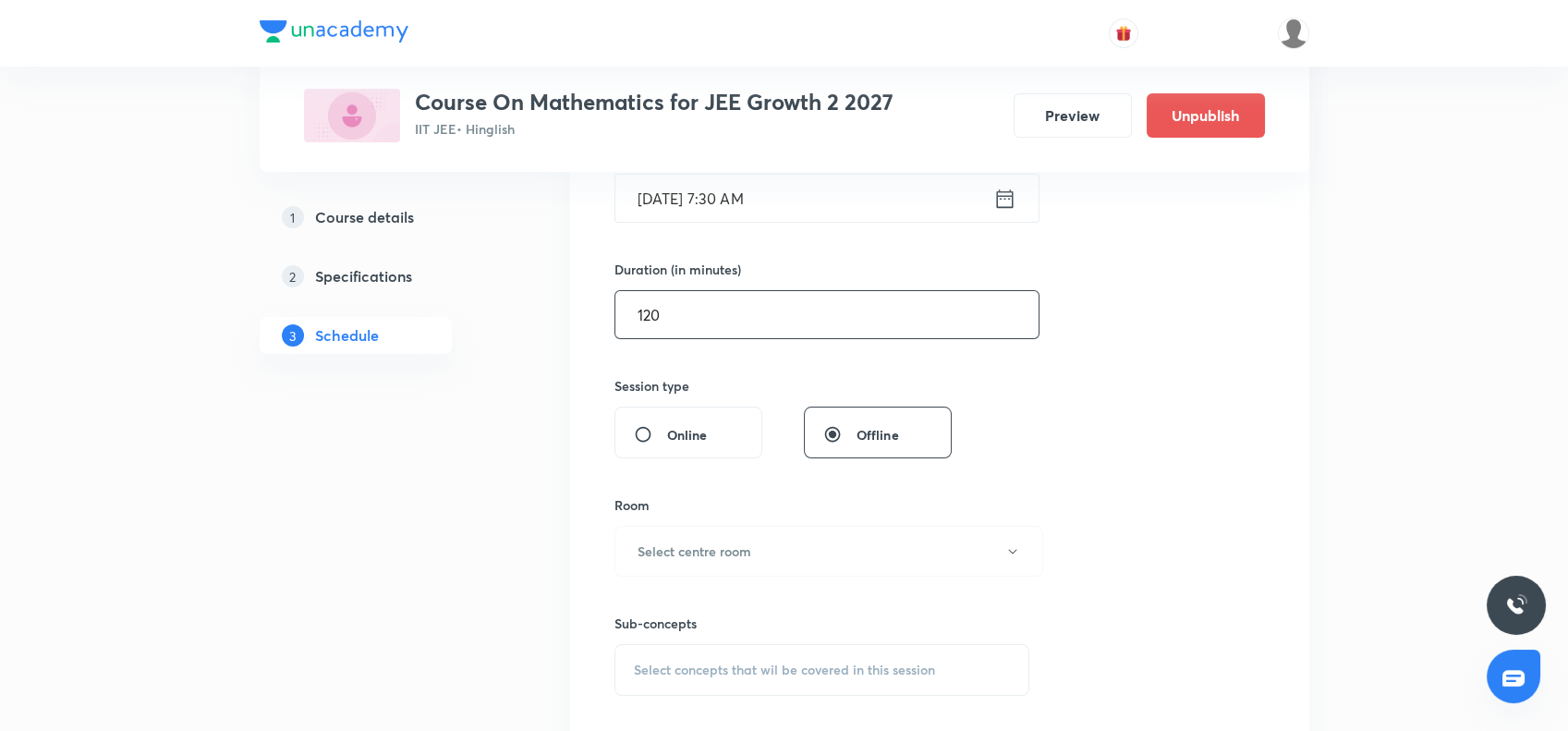 scroll, scrollTop: 554, scrollLeft: 0, axis: vertical 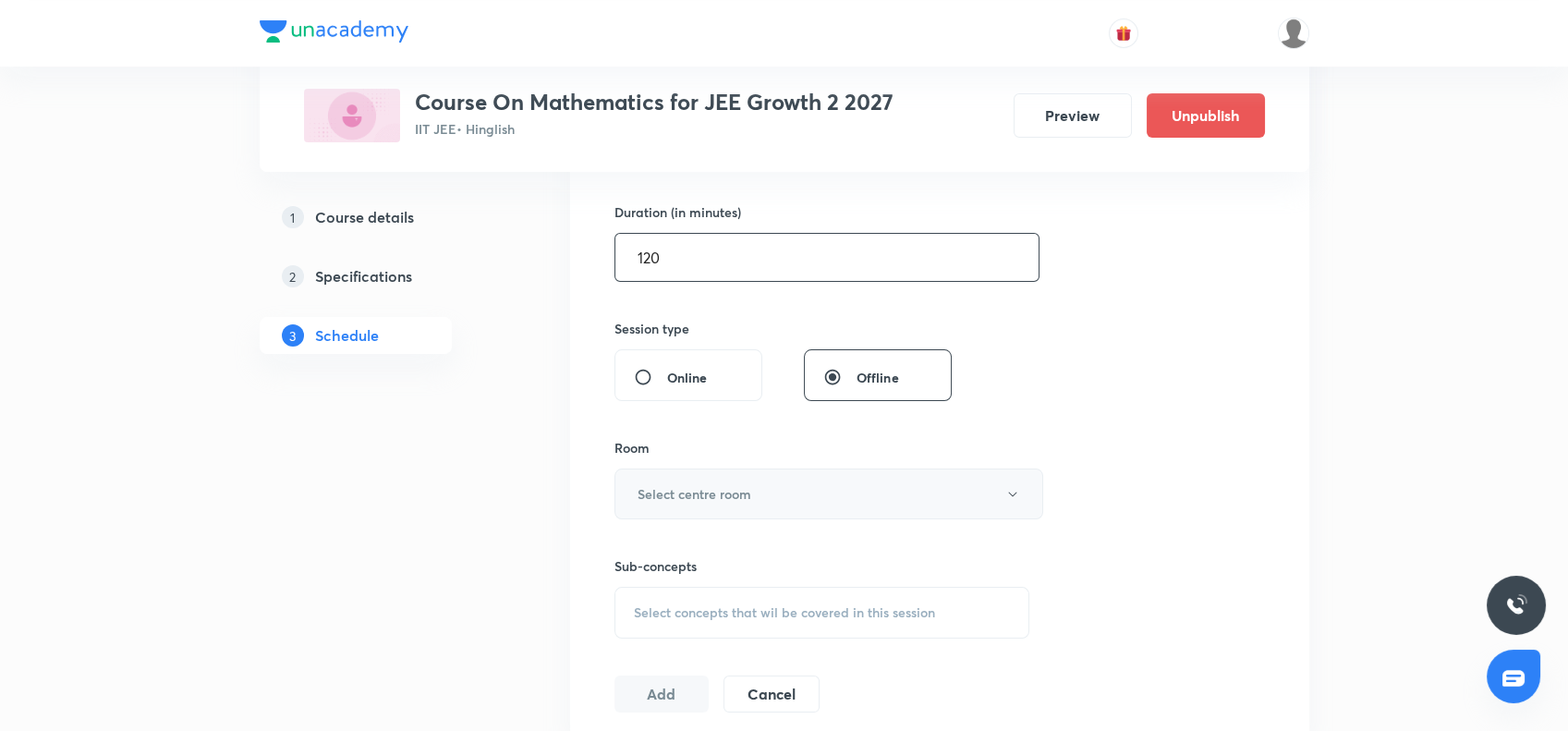 type on "120" 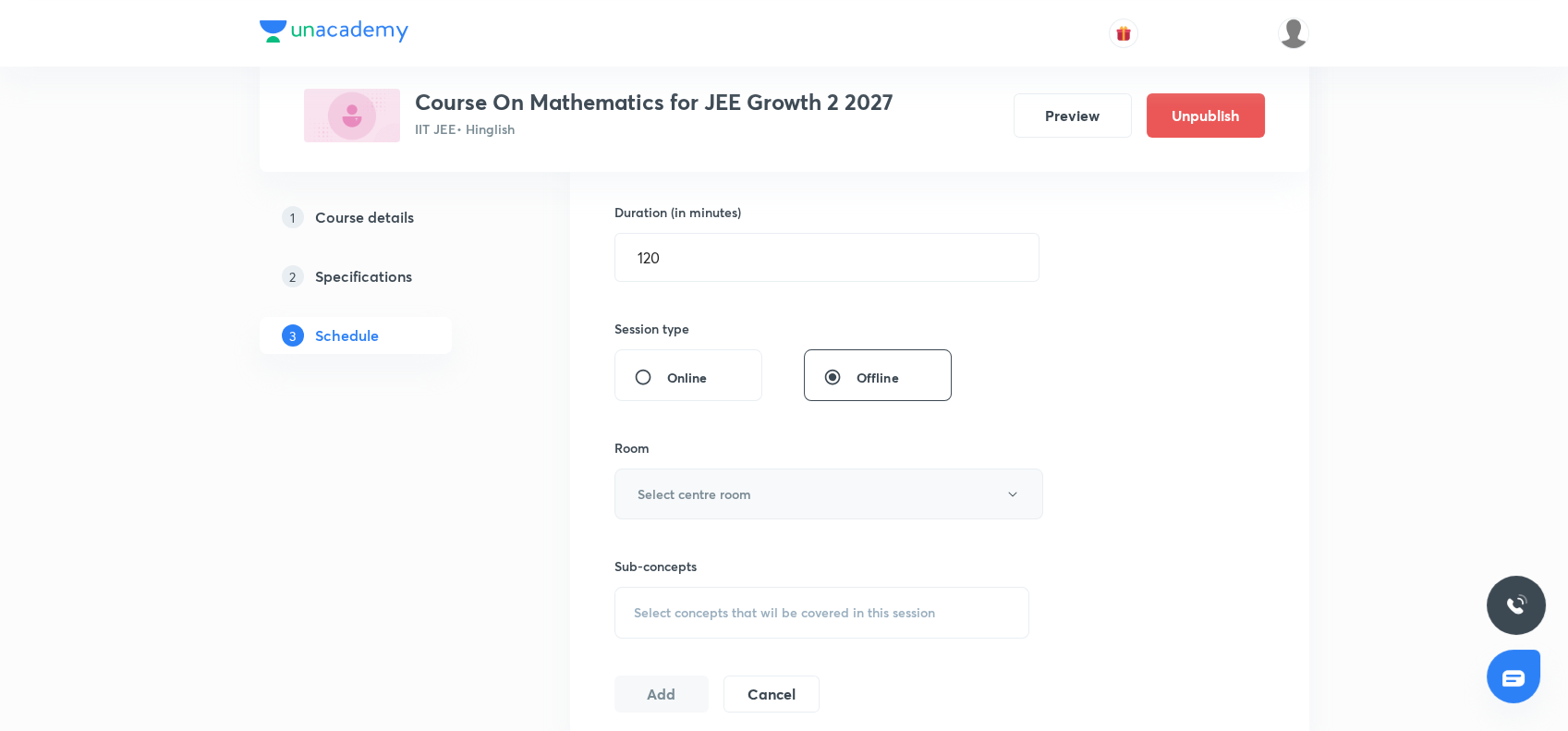 click on "Select centre room" at bounding box center (829, 493) 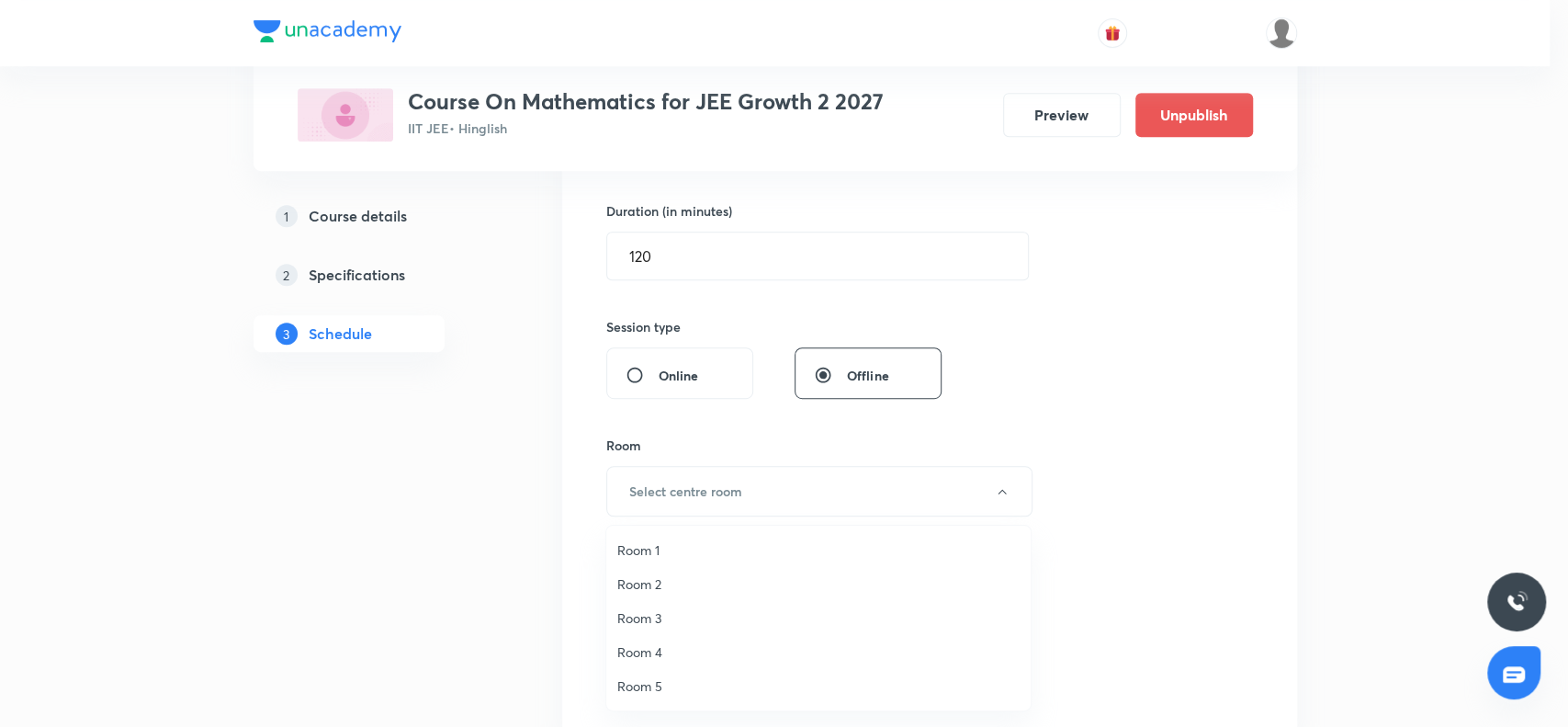 click on "Room 2" at bounding box center (818, 584) 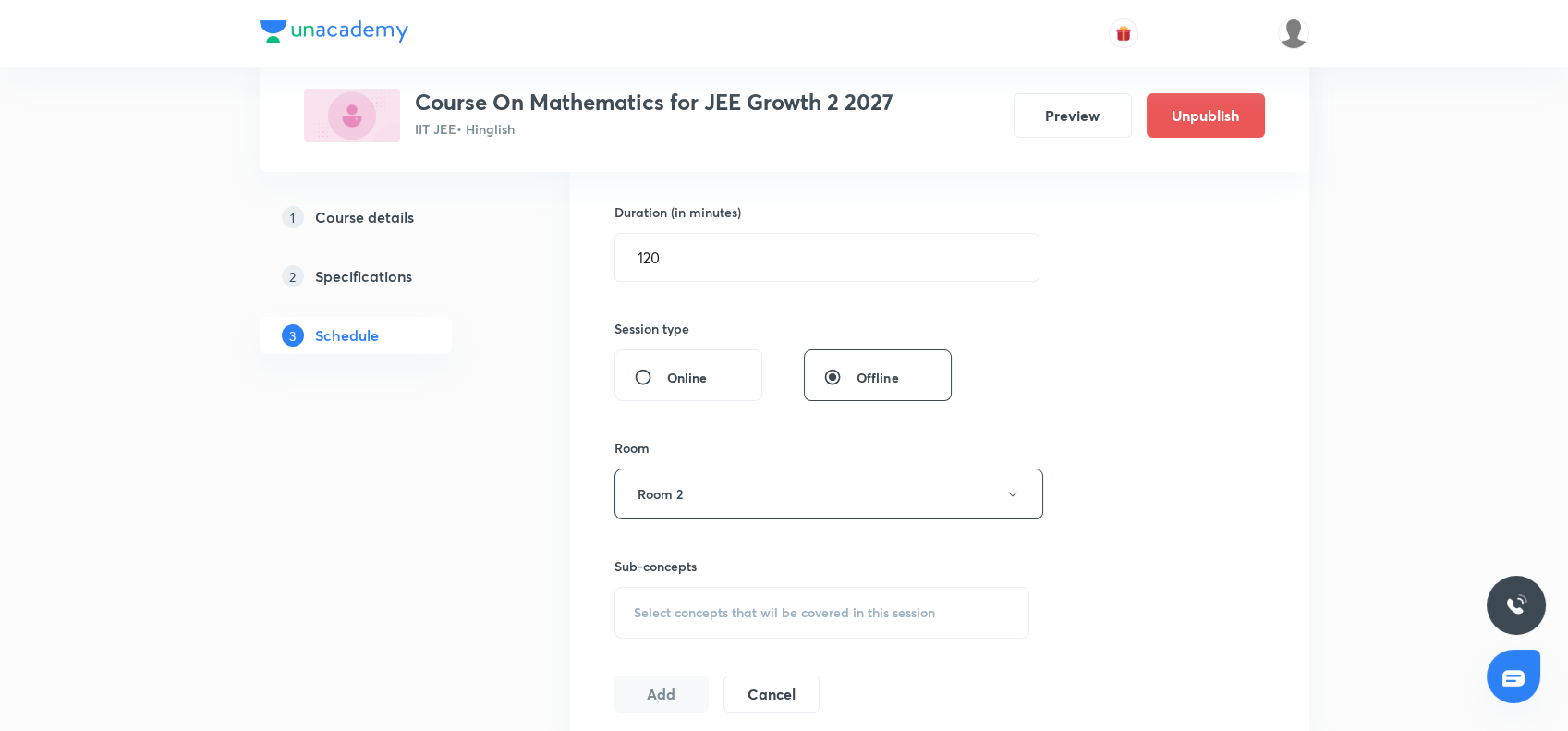 click on "Select concepts that wil be covered in this session" at bounding box center (822, 613) 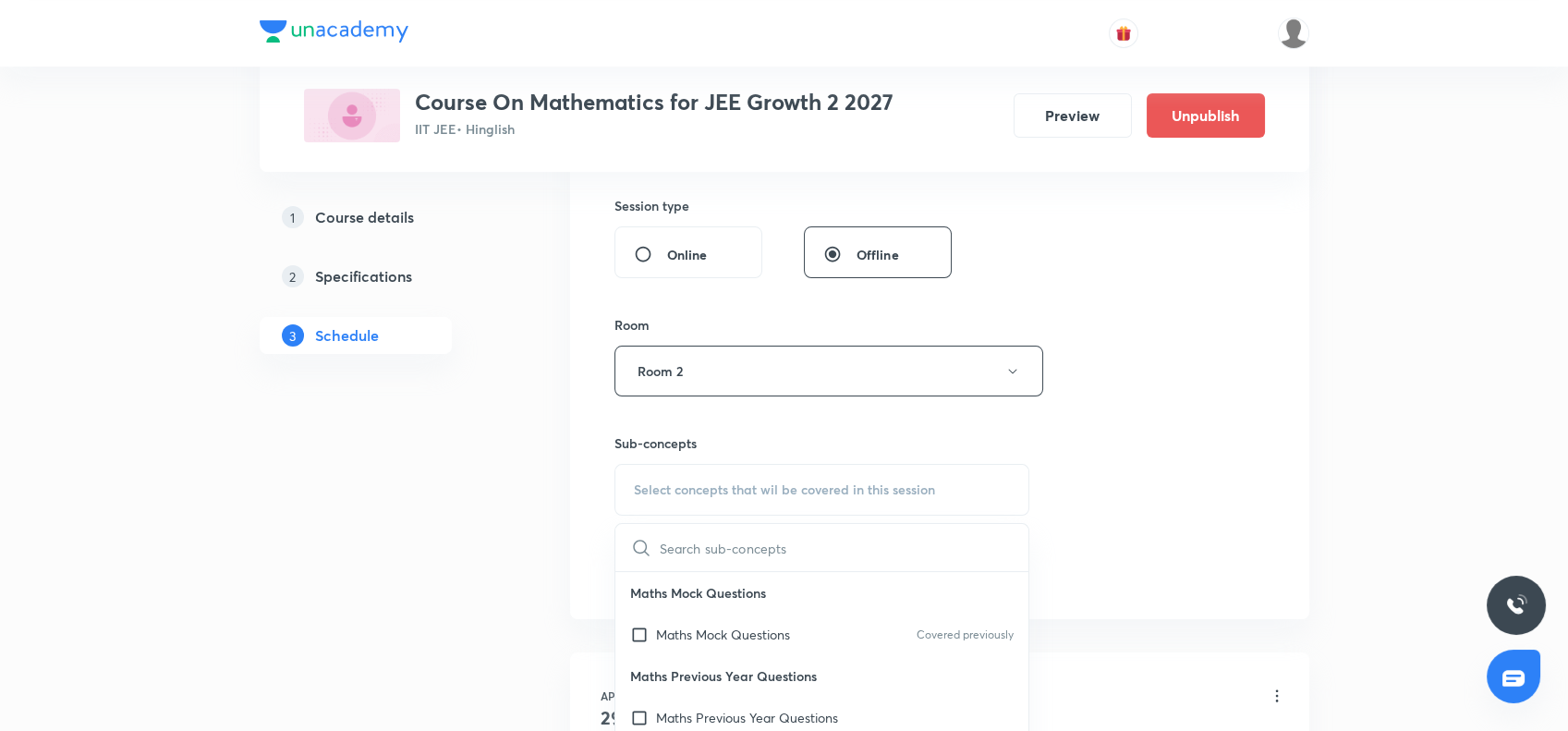 scroll, scrollTop: 686, scrollLeft: 0, axis: vertical 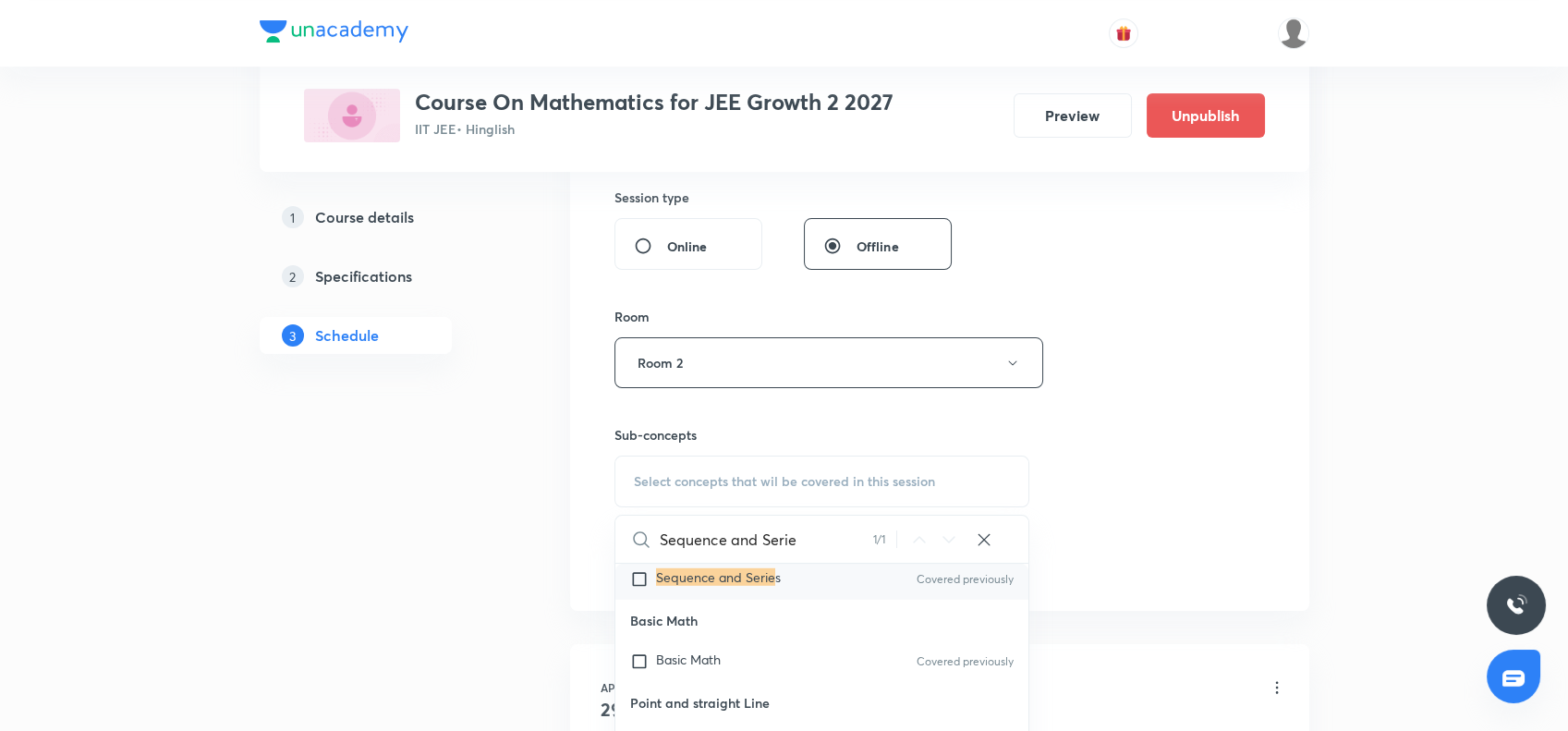 type on "Sequence and Serie" 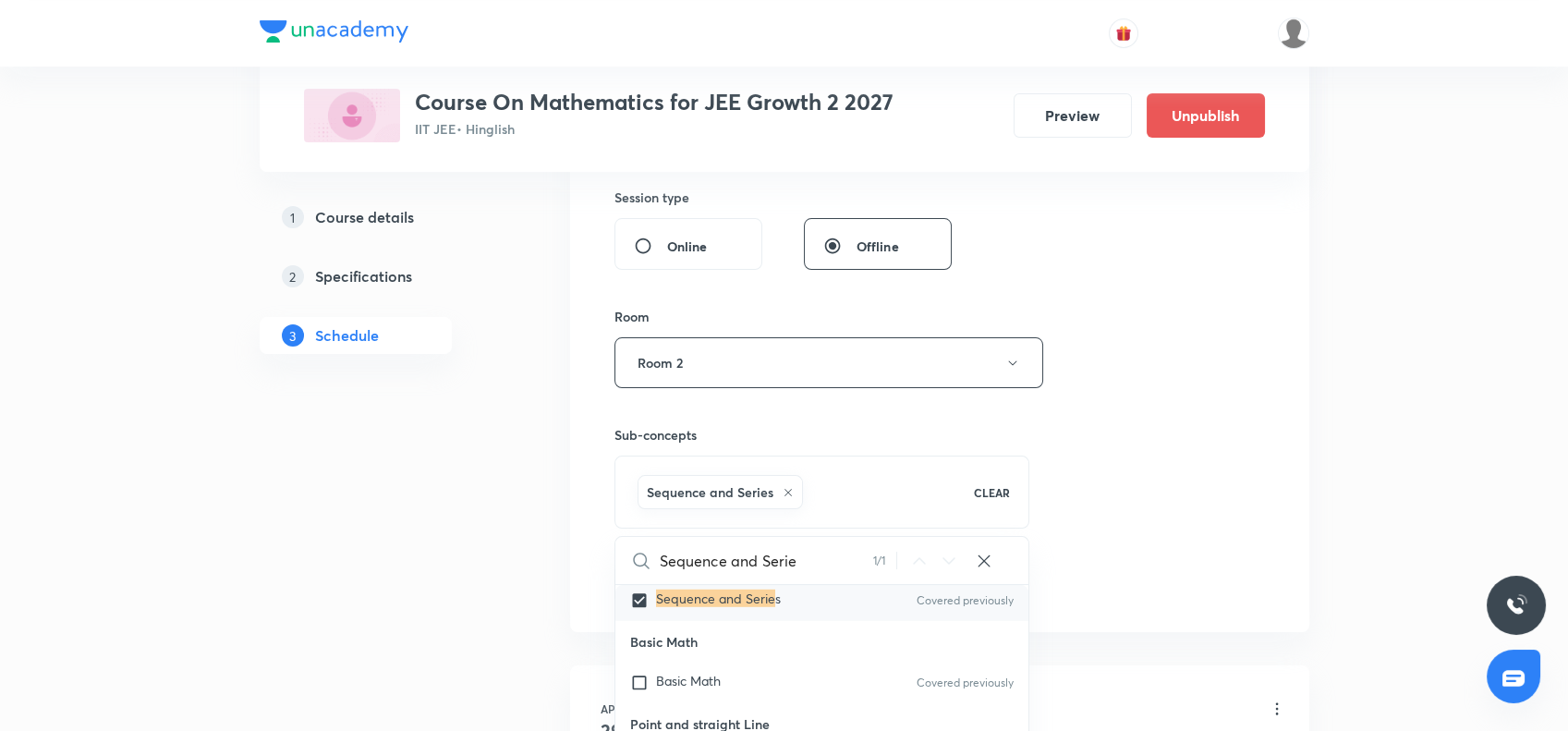 click on "1 Course details 2 Specifications 3 Schedule" at bounding box center [385, 2211] 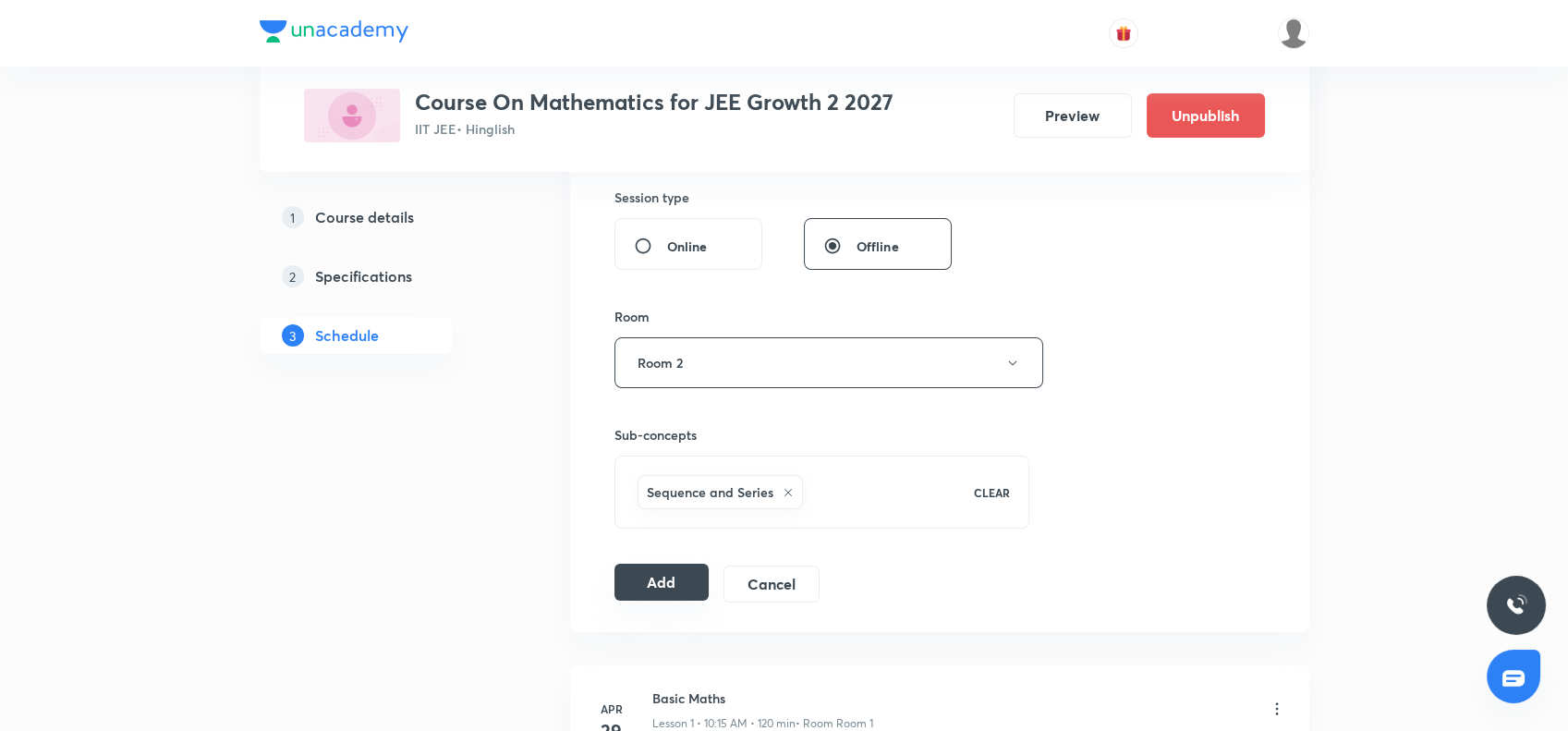 click on "Add" at bounding box center [662, 582] 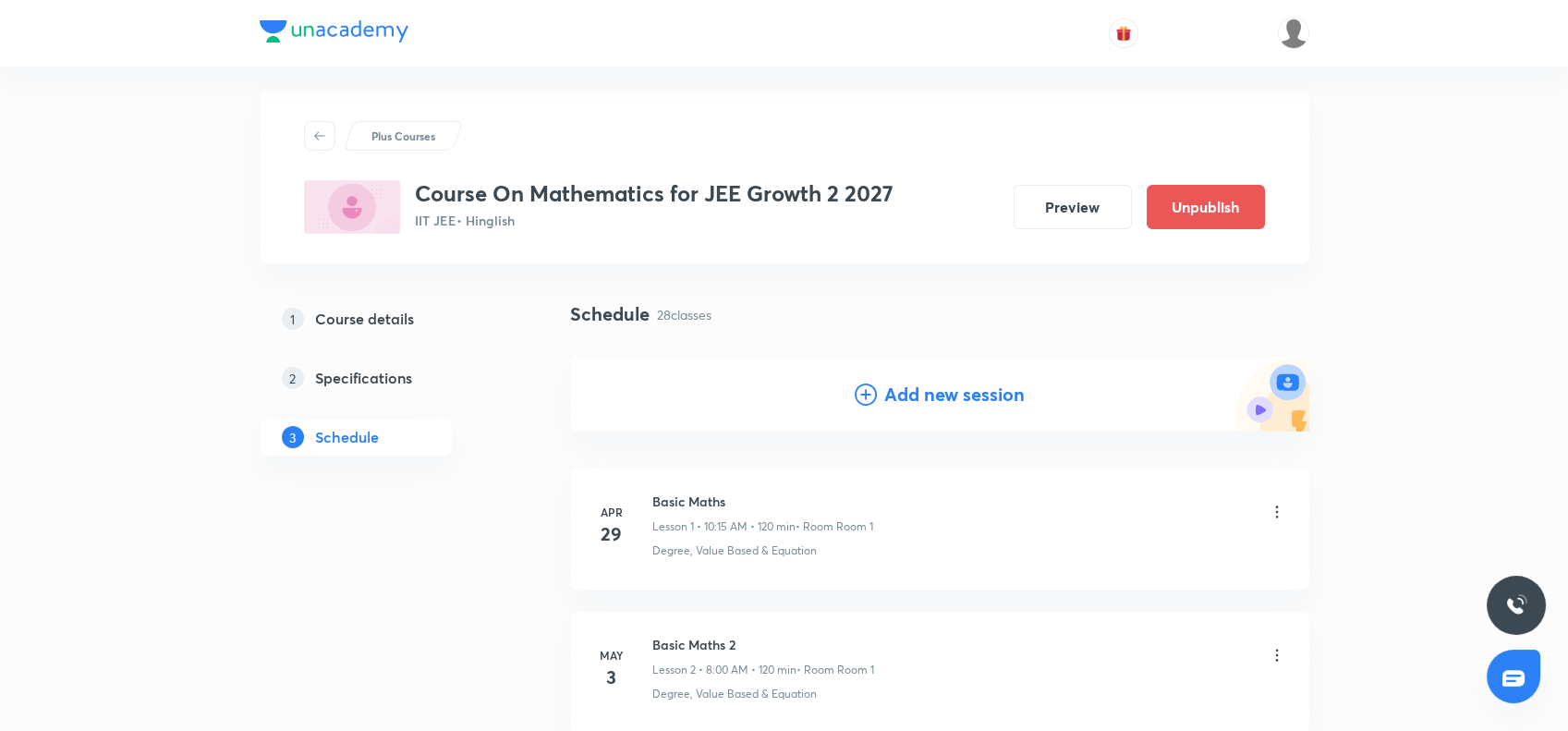 scroll, scrollTop: 0, scrollLeft: 0, axis: both 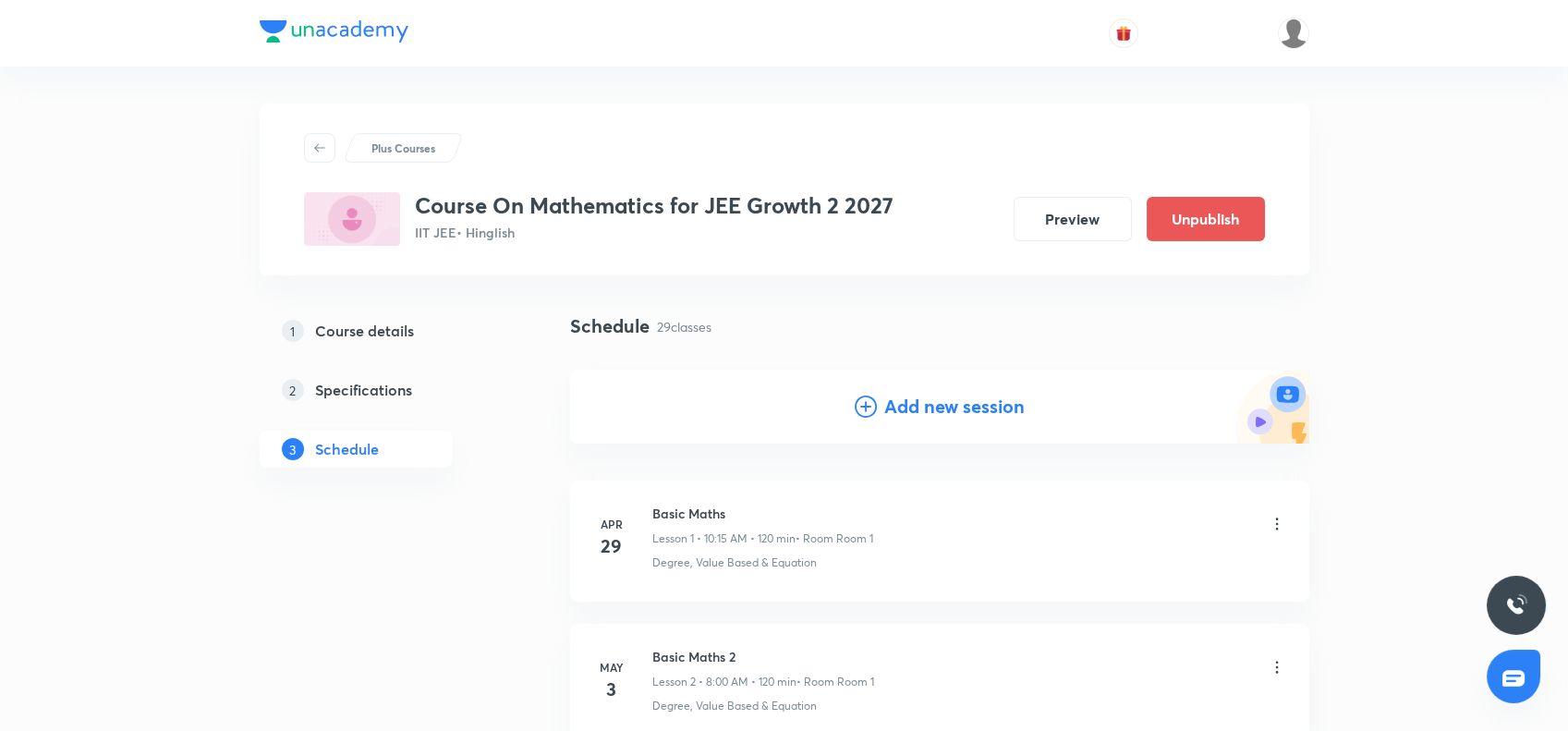 click 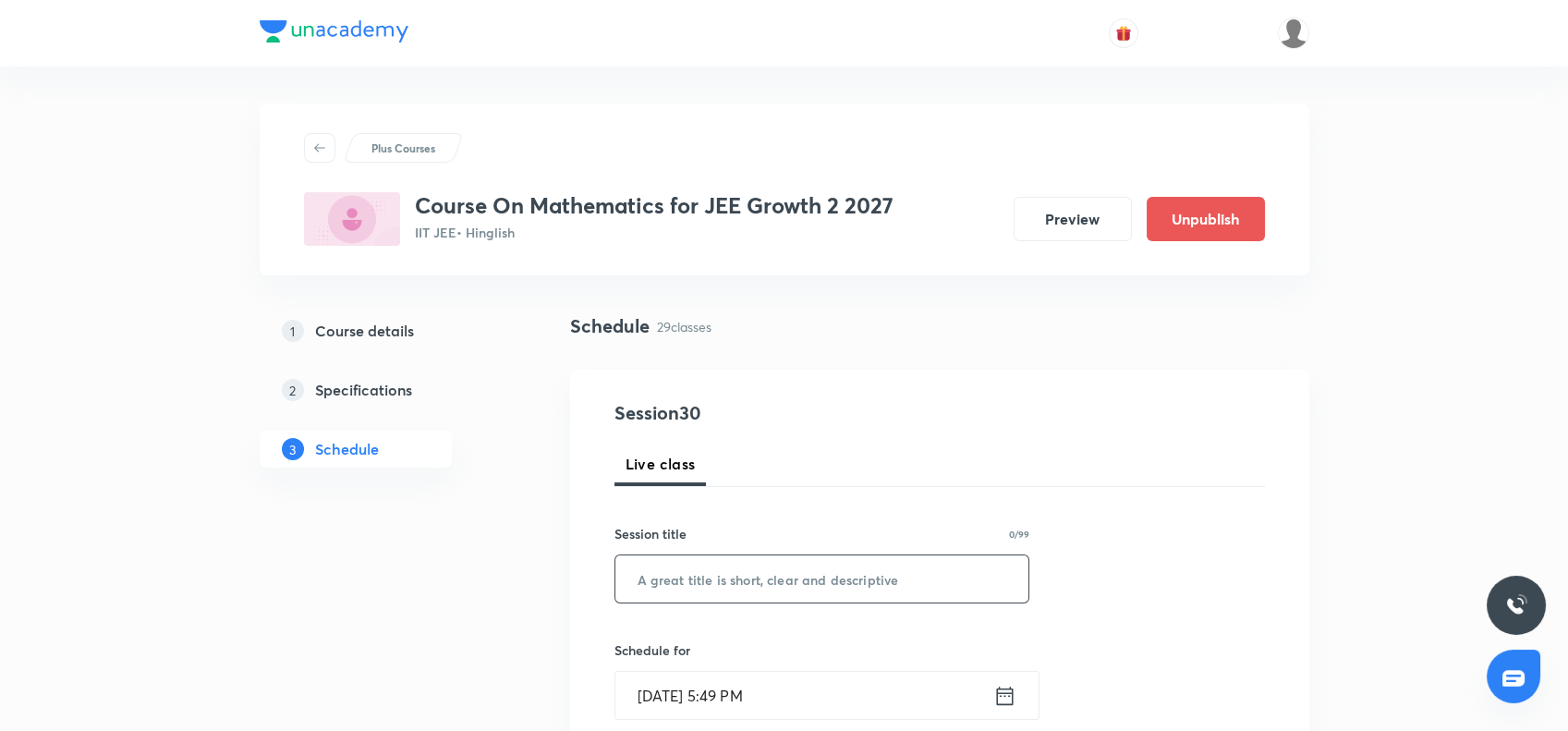 click at bounding box center (822, 579) 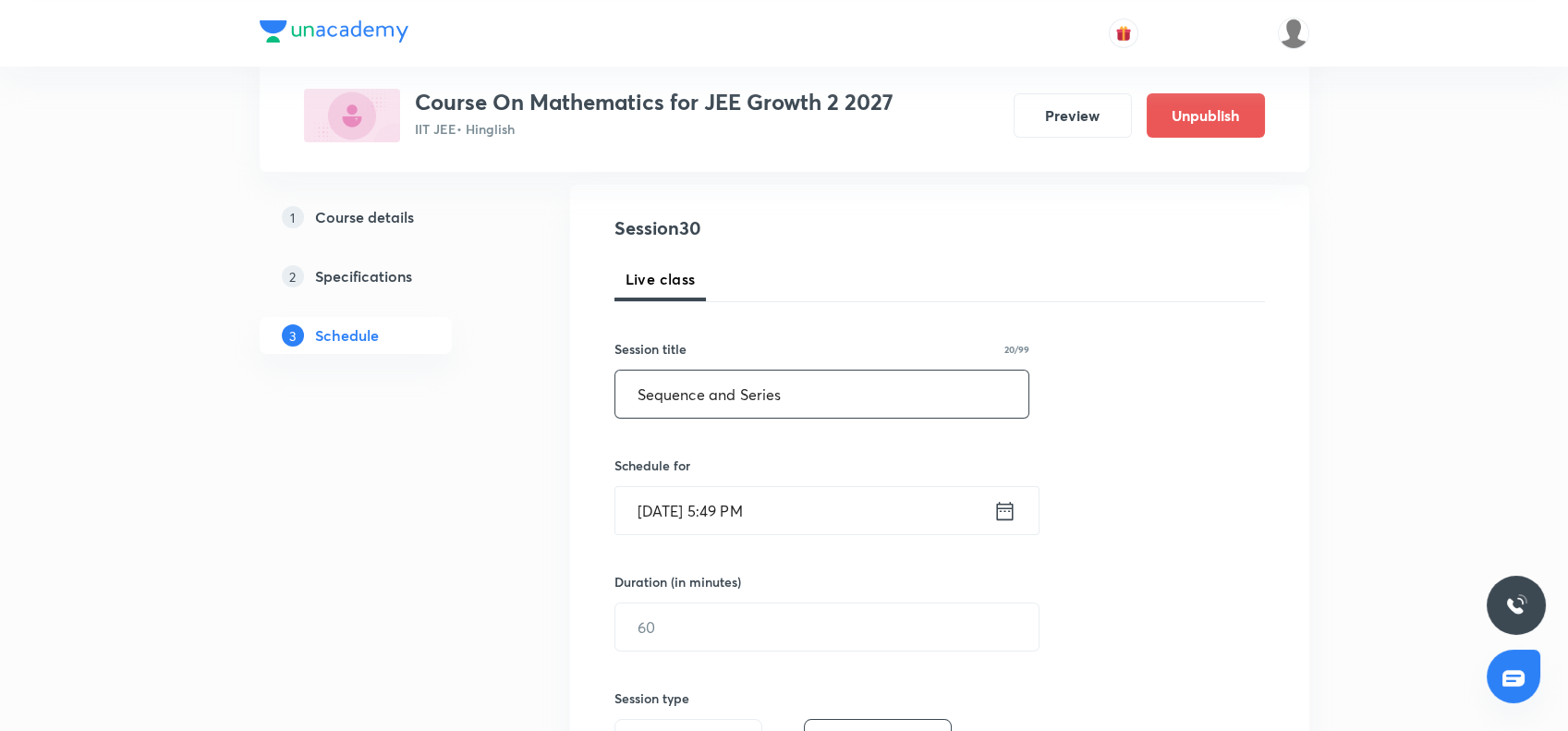 scroll, scrollTop: 0, scrollLeft: 0, axis: both 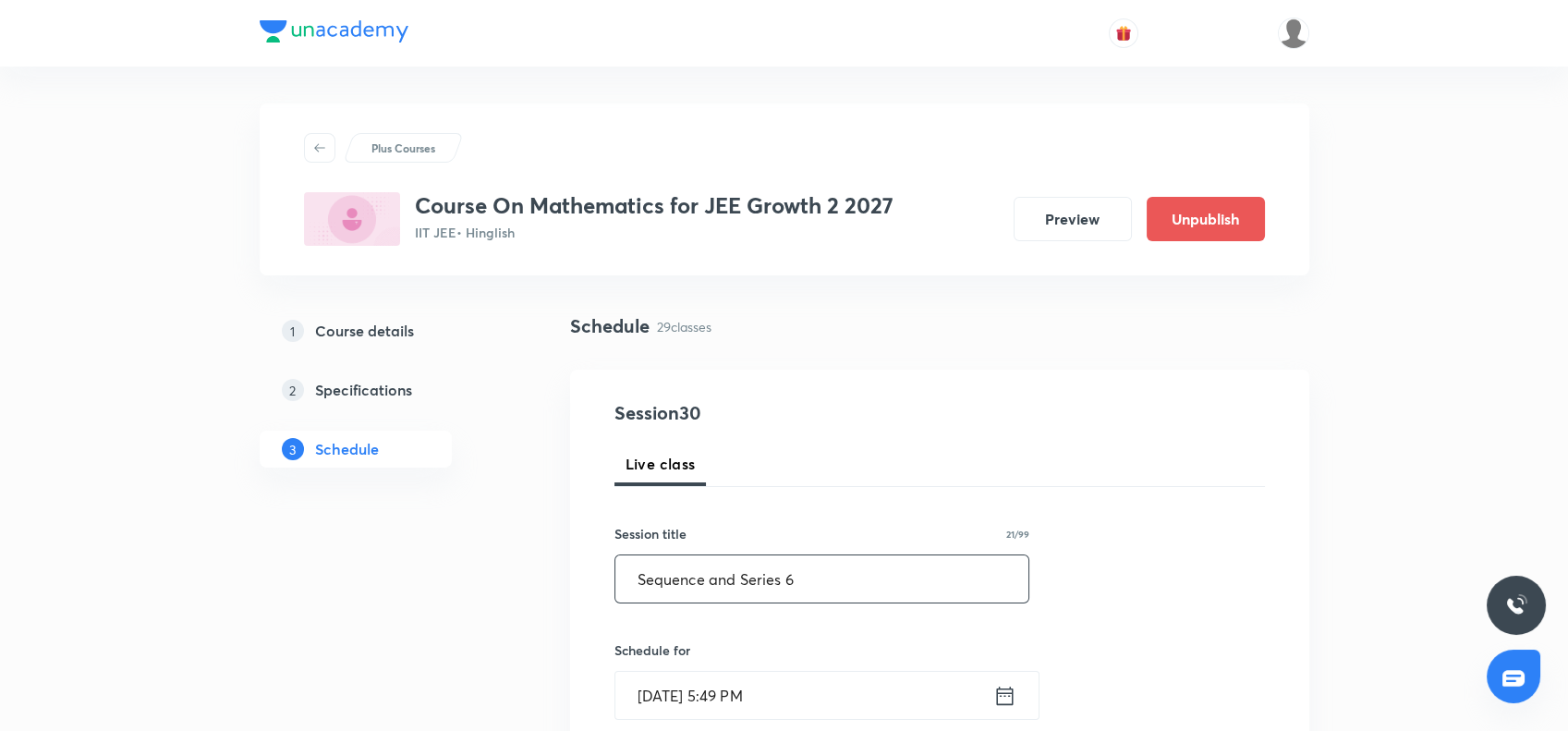 type on "Sequence and Series 6" 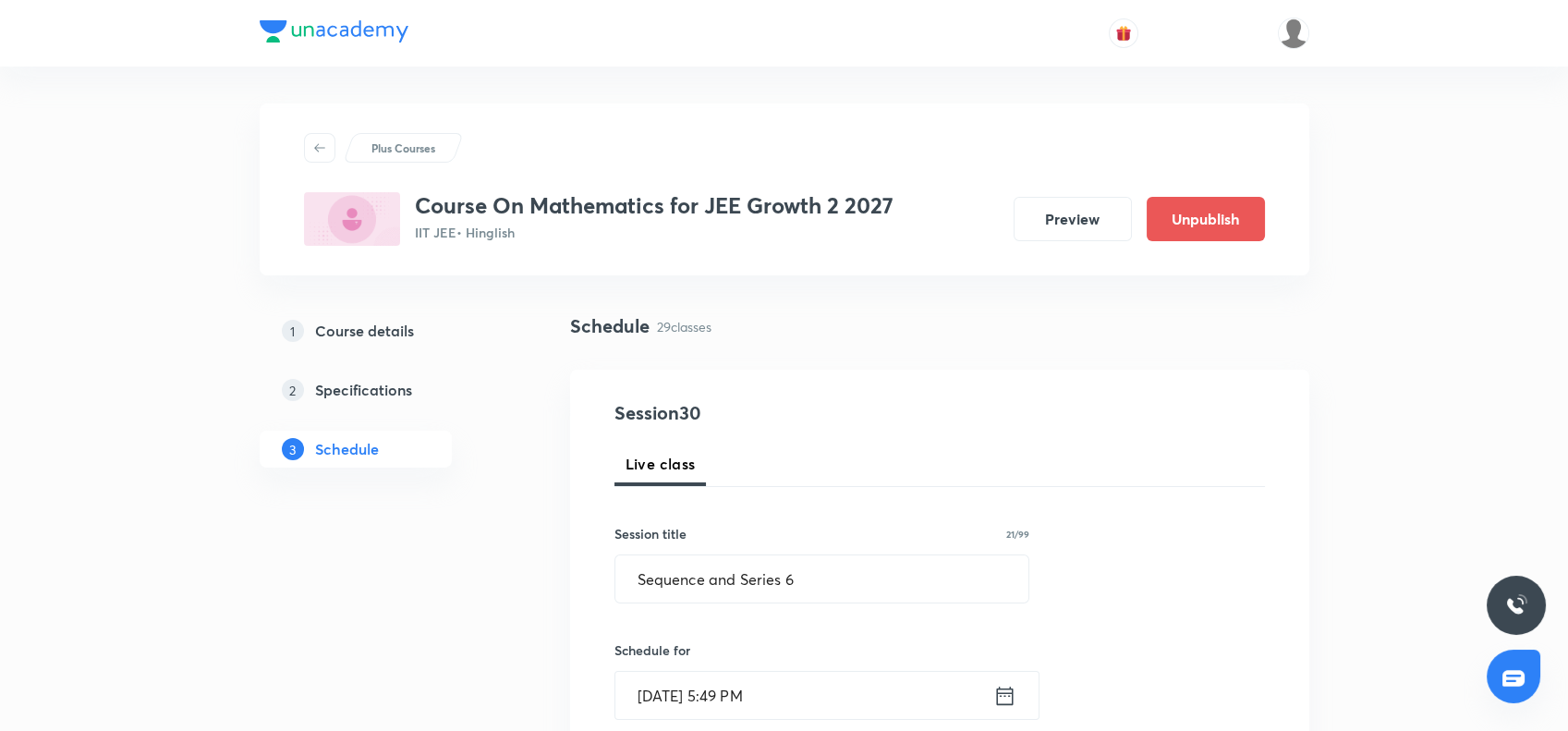 click on "Session  30 Live class Session title 21/99 Sequence and Series 6 ​ Schedule for Jul 11, 2025, 5:49 PM ​ Duration (in minutes) ​   Session type Online Offline Room Select centre room Sub-concepts Select concepts that wil be covered in this session Add Cancel" at bounding box center (940, 833) 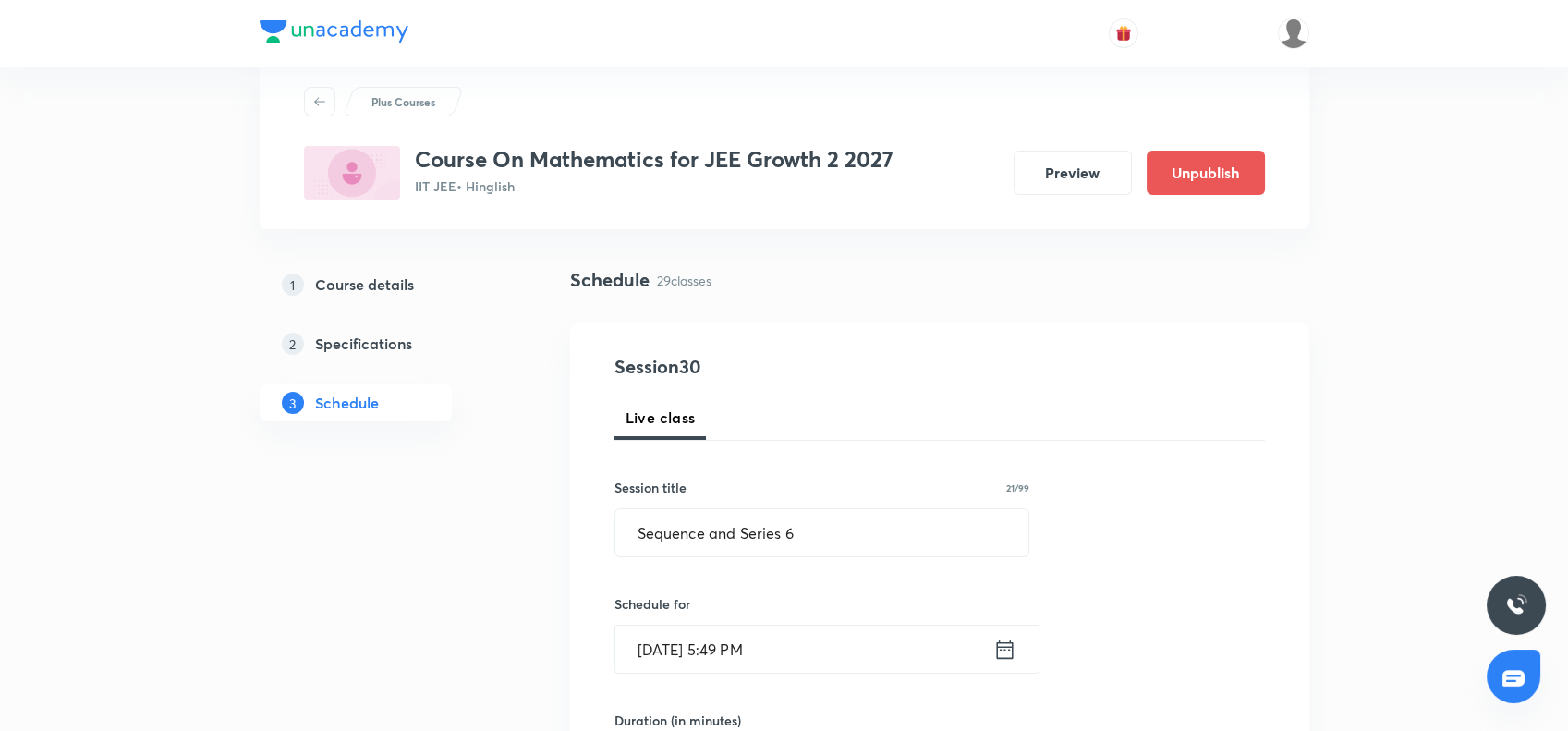 scroll, scrollTop: 86, scrollLeft: 0, axis: vertical 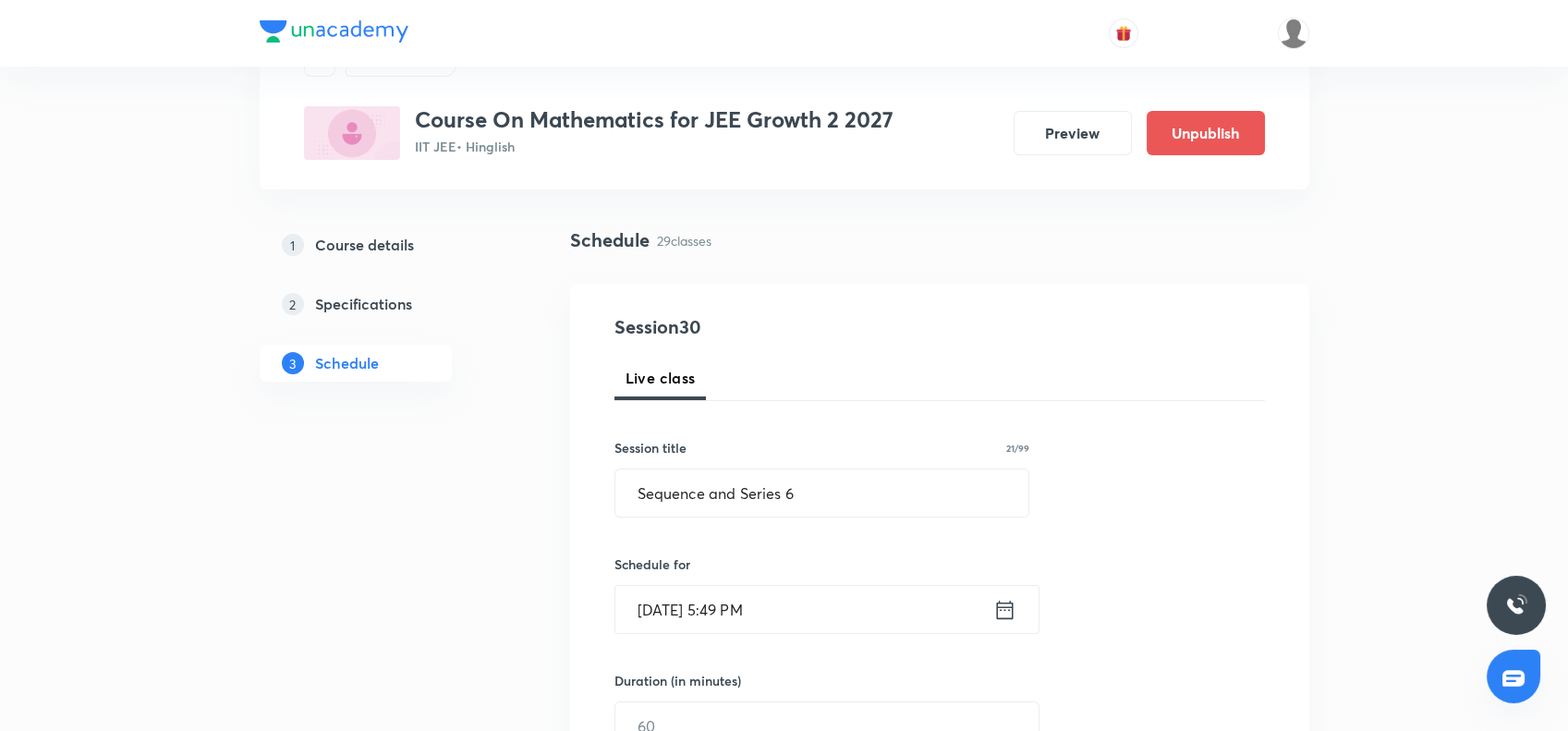 click 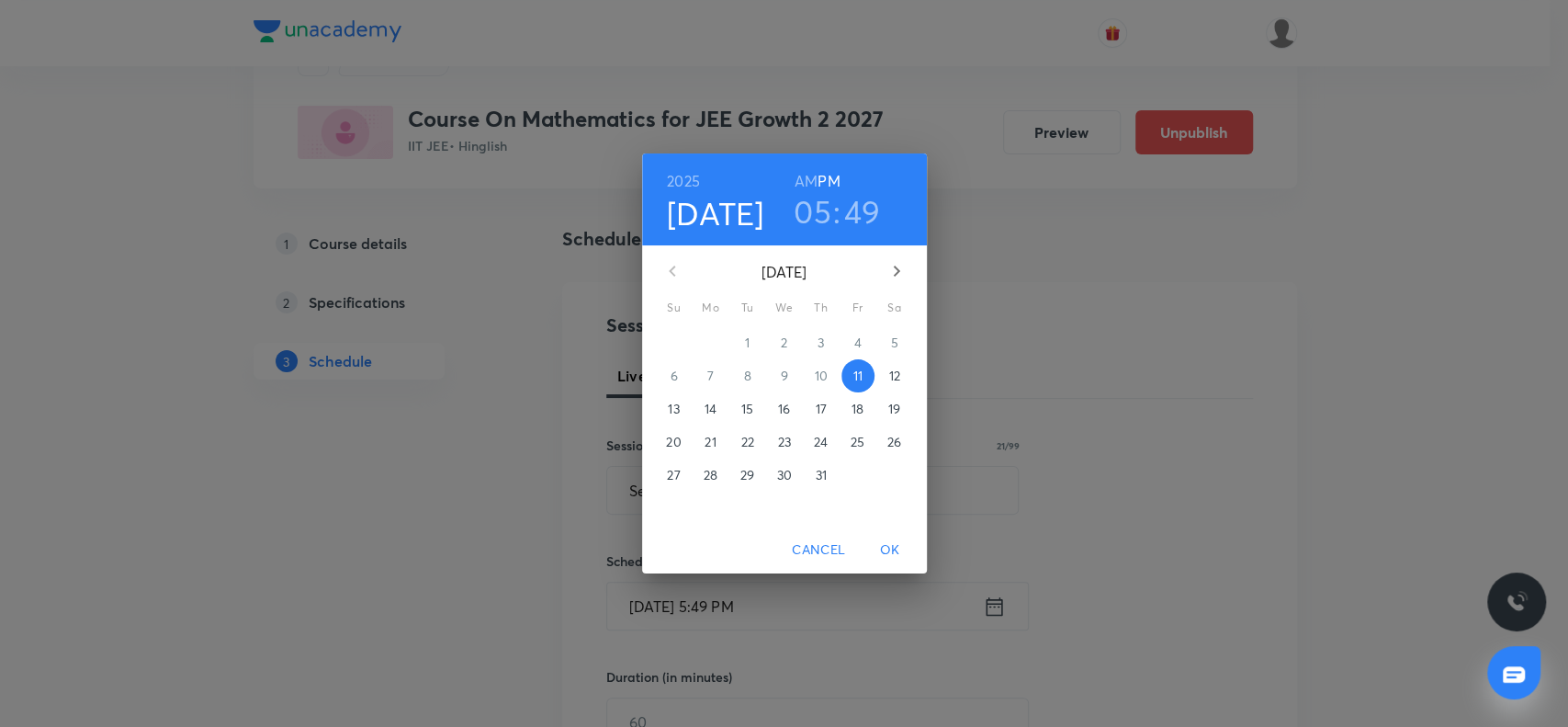 click on "17" at bounding box center [820, 409] 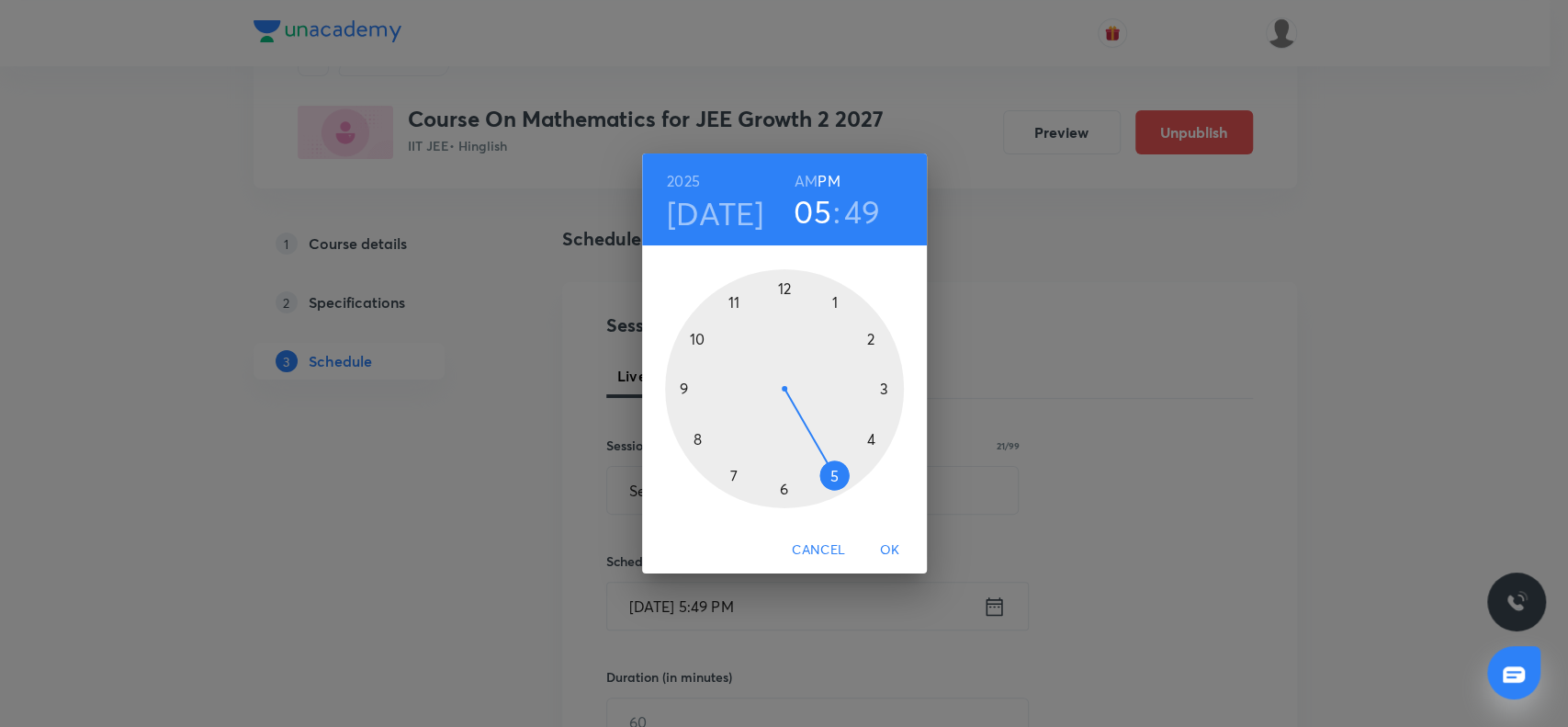 click at bounding box center [784, 389] 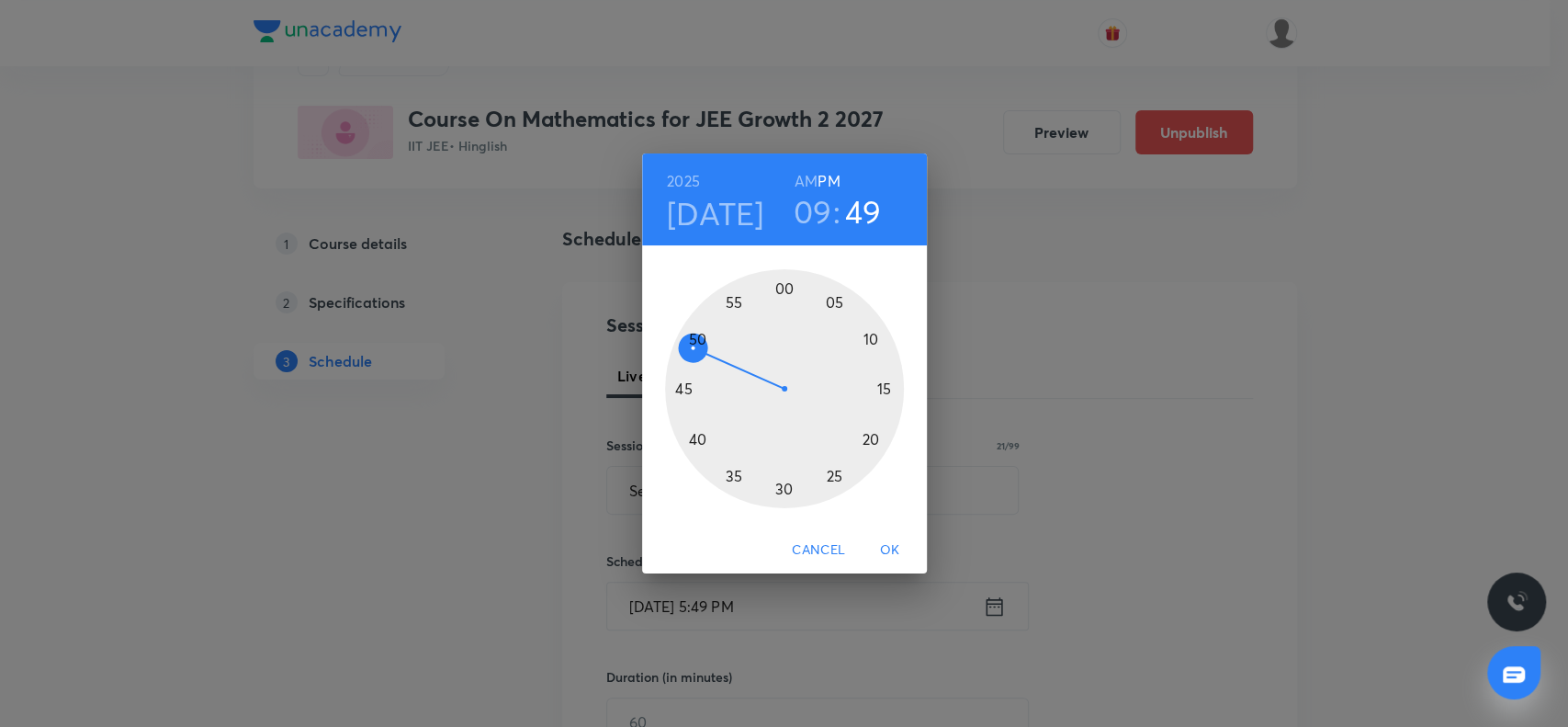 click on "AM" at bounding box center [806, 181] 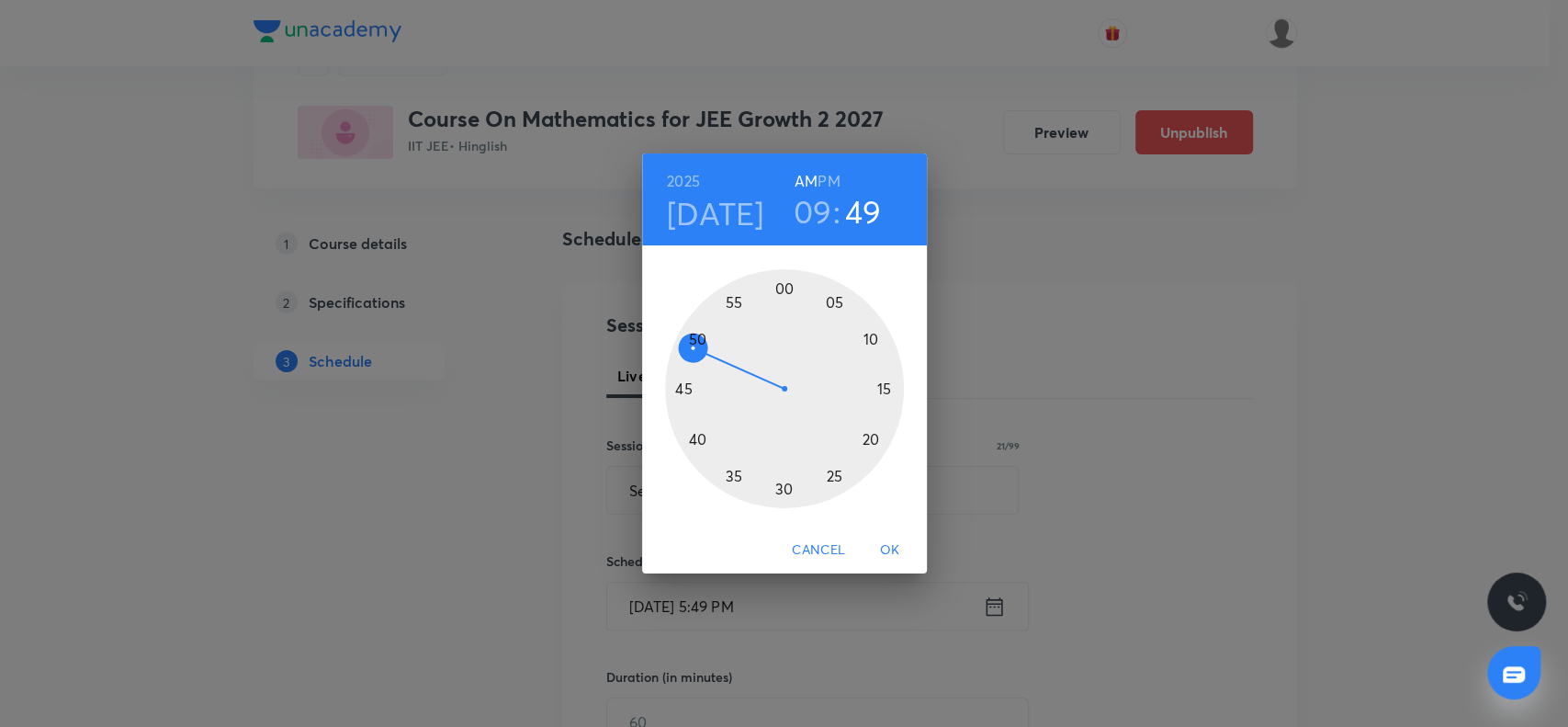 click at bounding box center [784, 389] 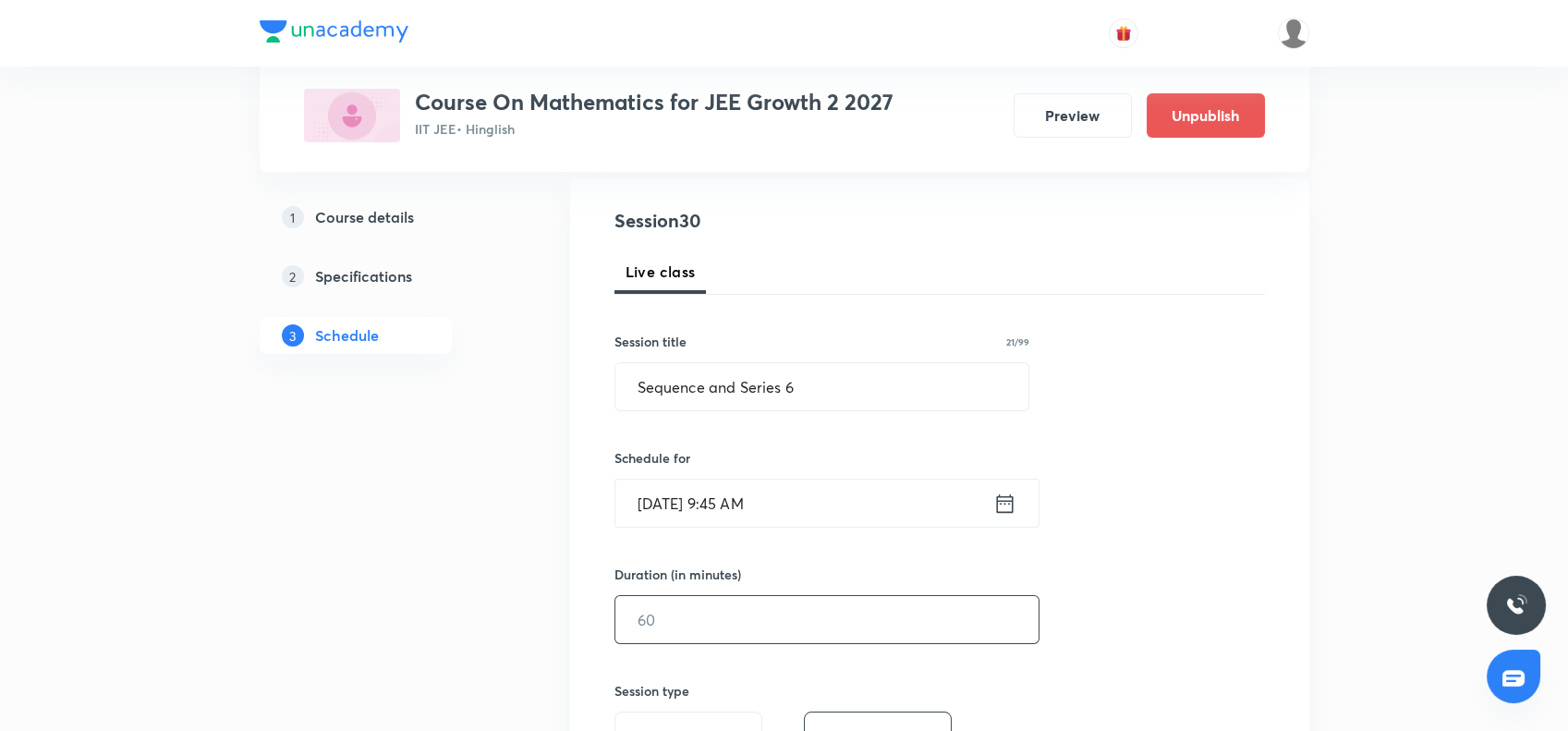 scroll, scrollTop: 225, scrollLeft: 0, axis: vertical 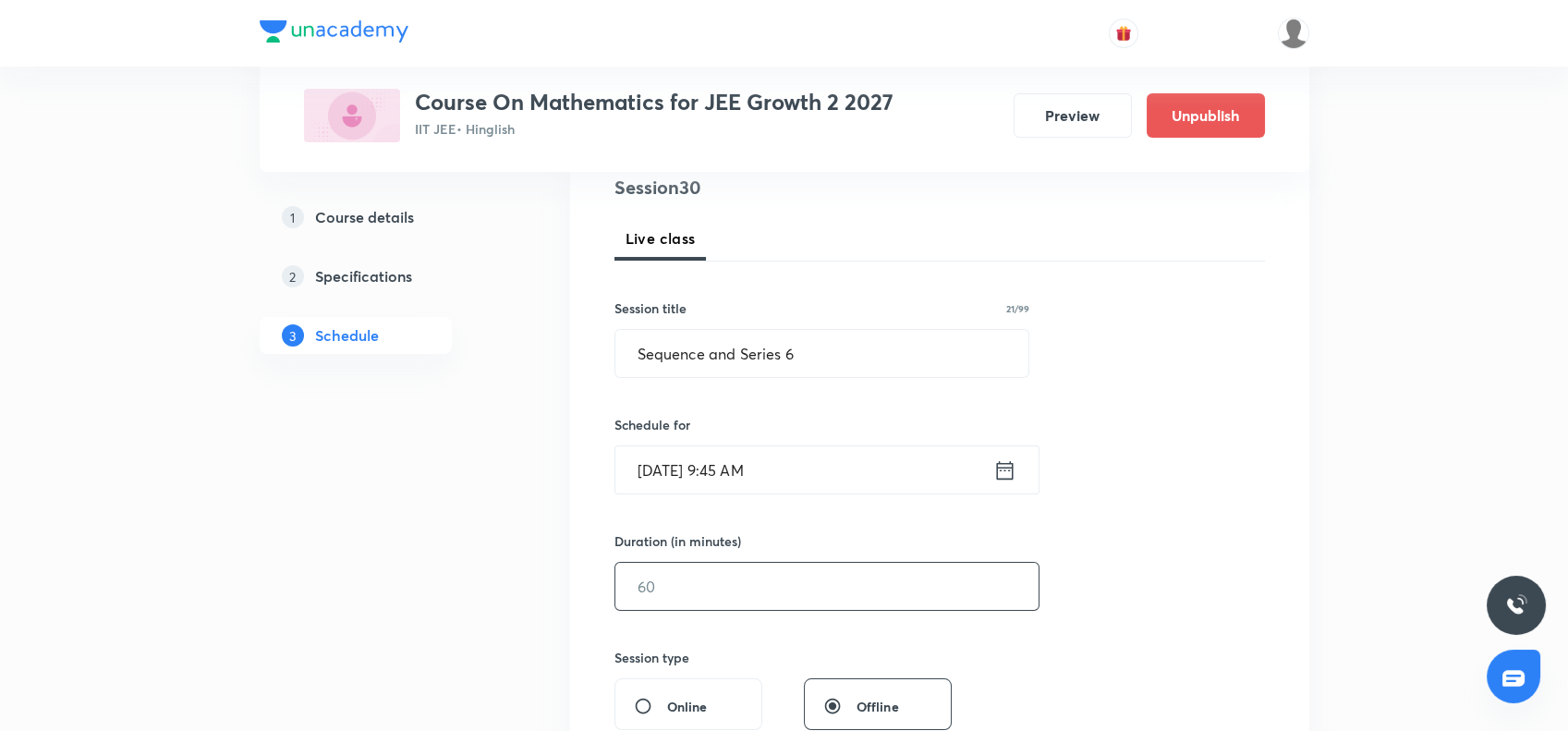click at bounding box center [827, 586] 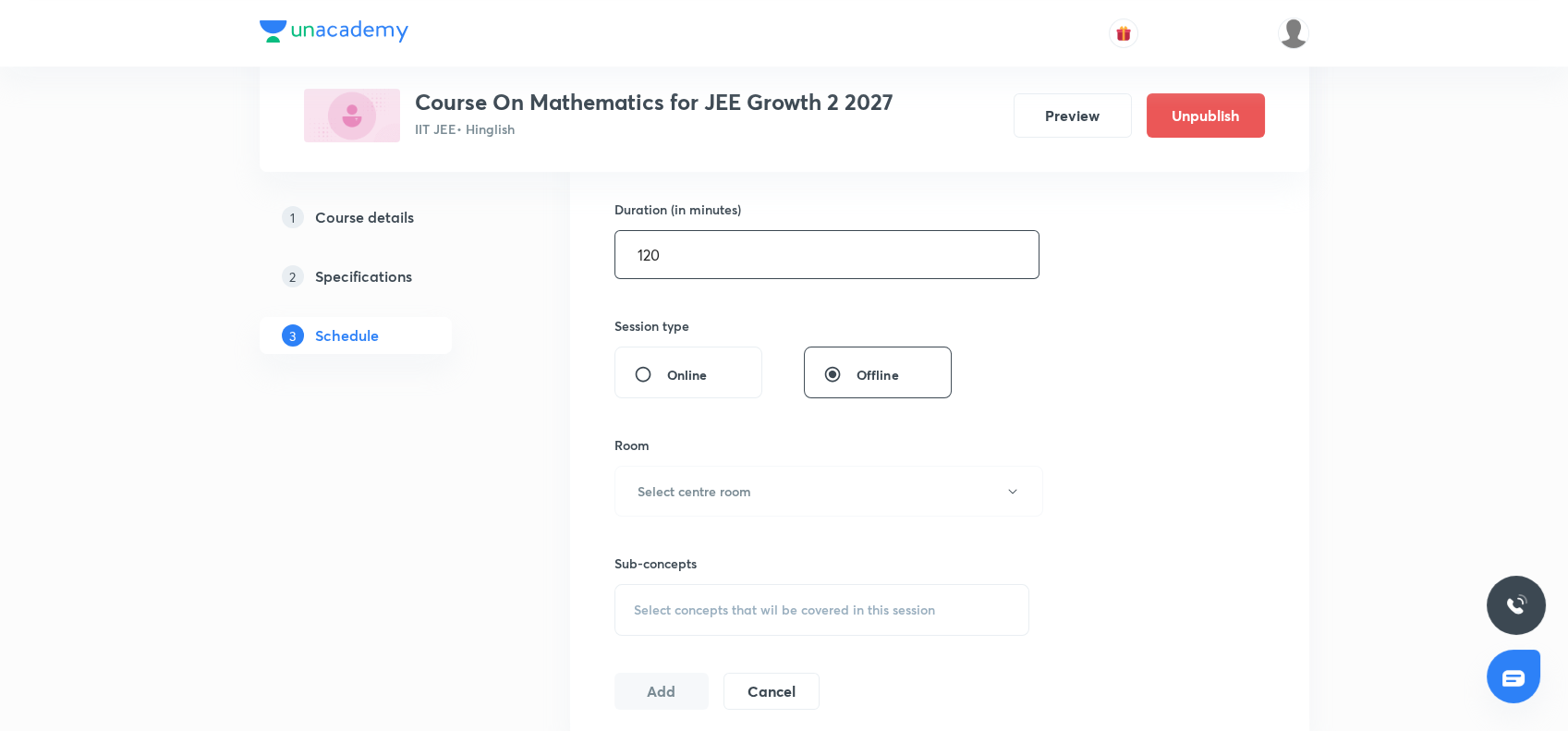 scroll, scrollTop: 558, scrollLeft: 0, axis: vertical 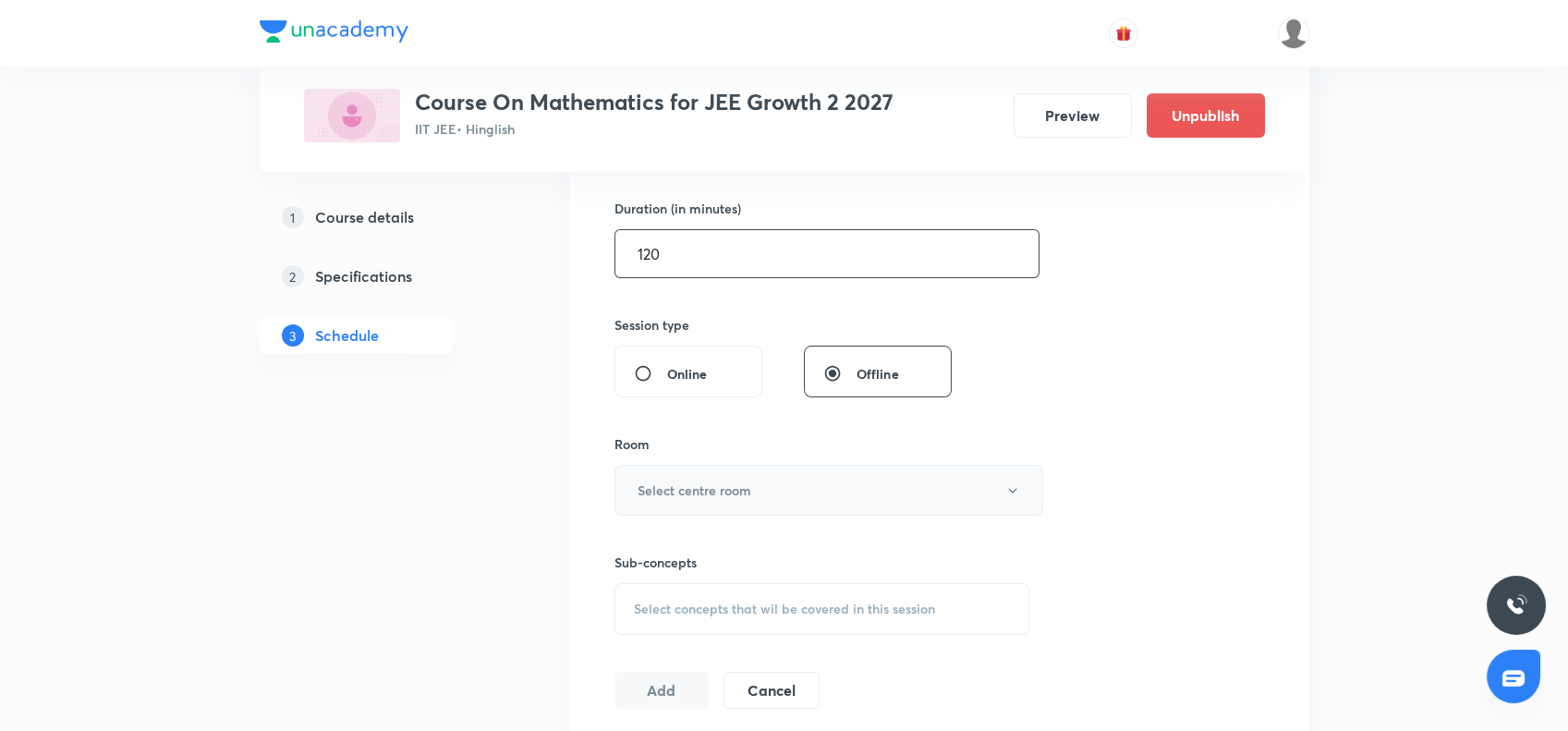 type on "120" 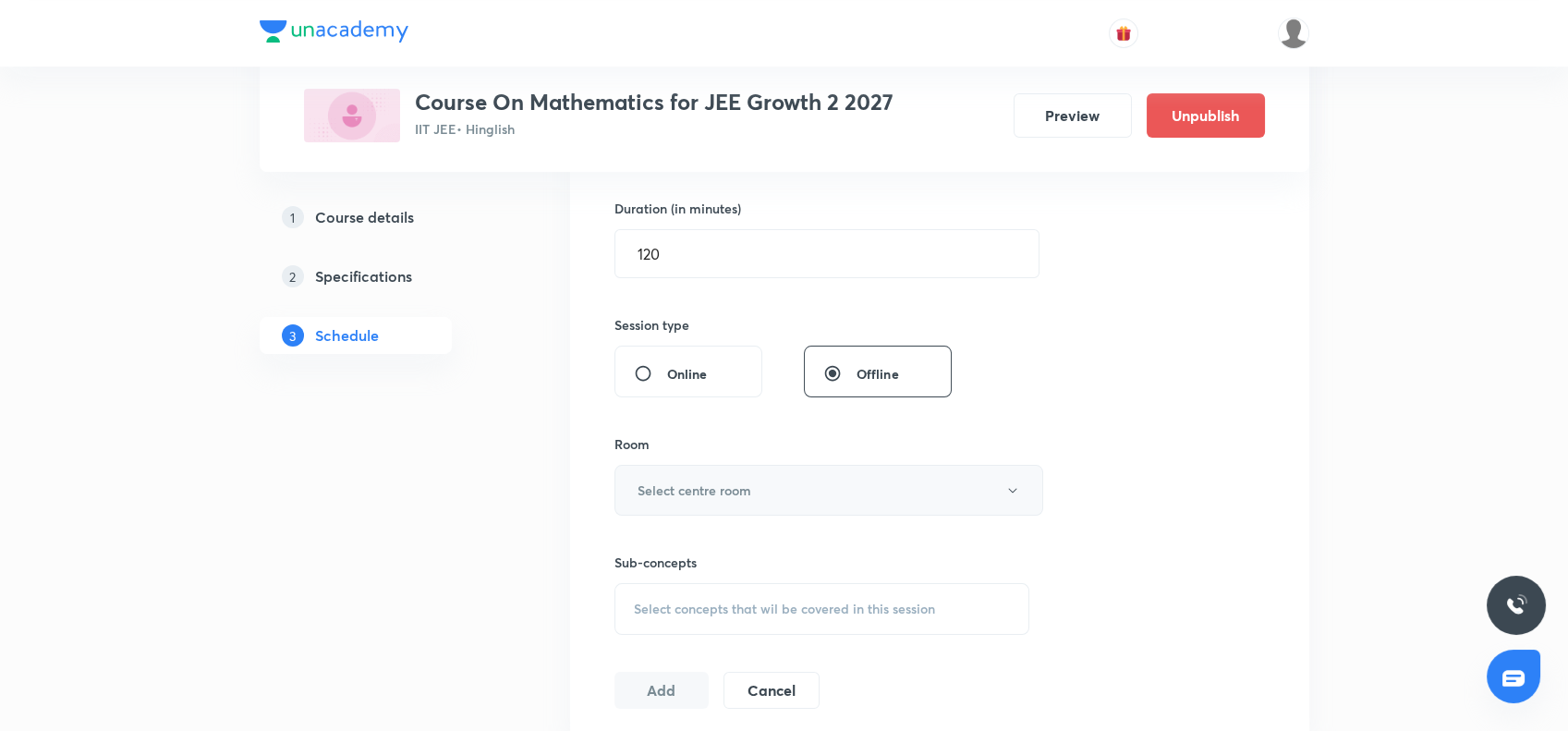 click on "Select centre room" at bounding box center [694, 490] 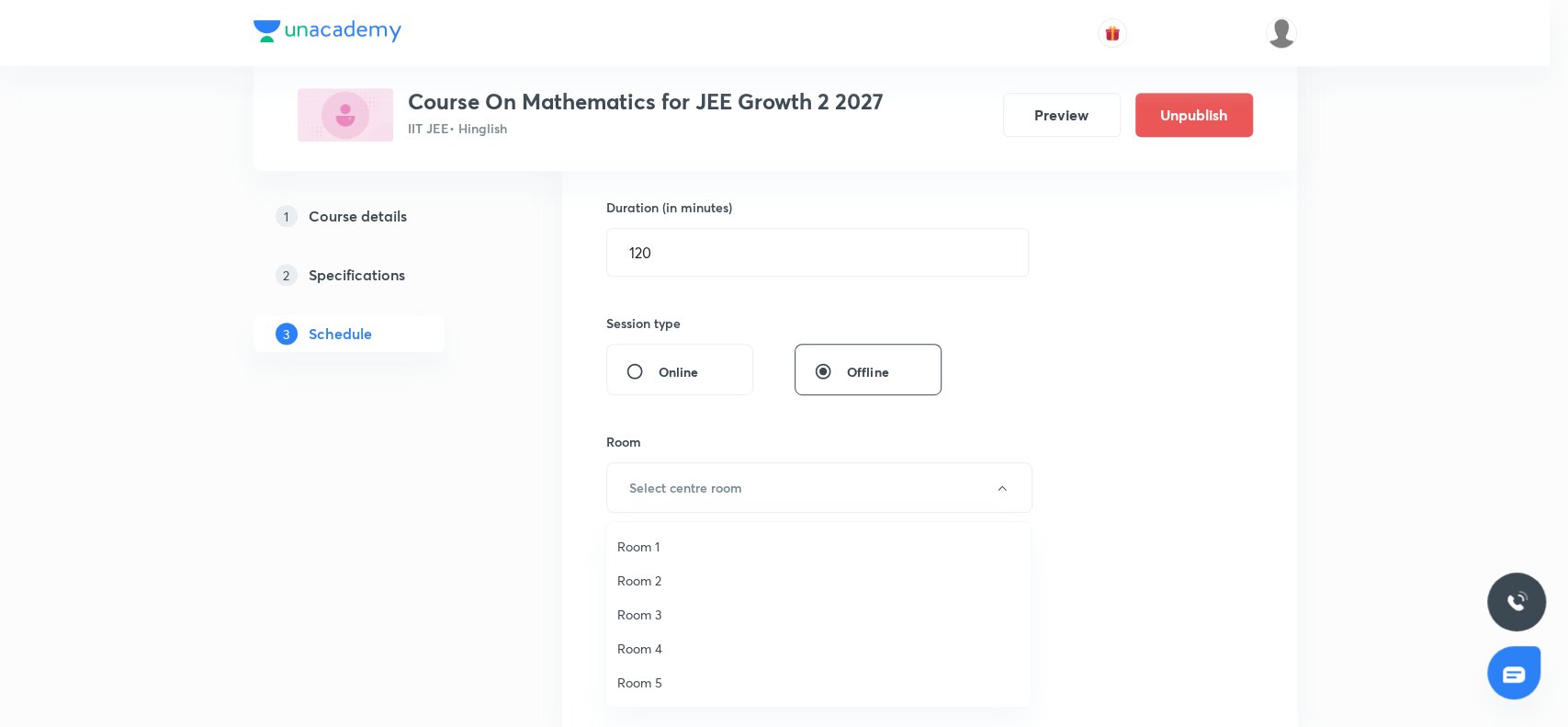 click on "Room 2" at bounding box center (818, 580) 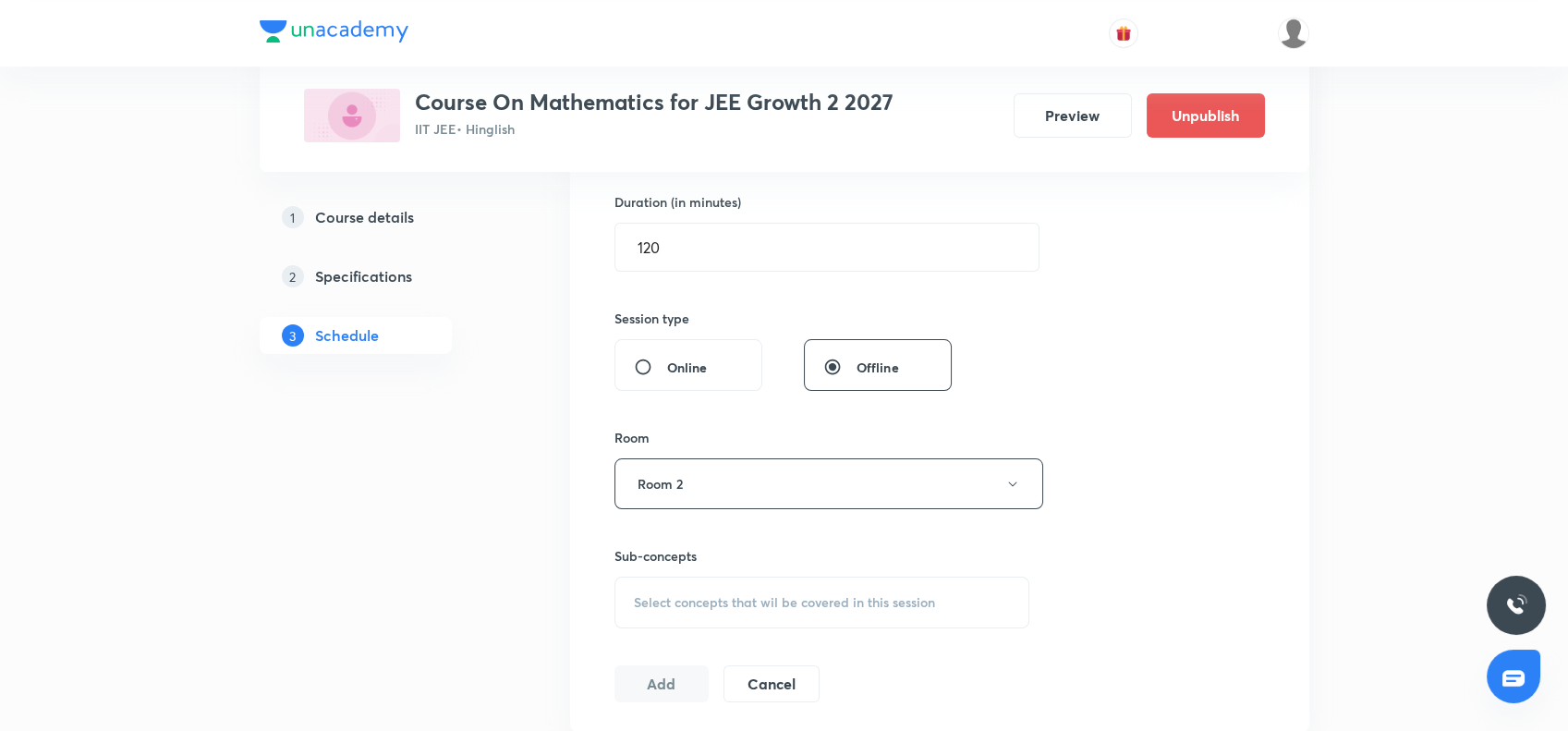scroll, scrollTop: 567, scrollLeft: 0, axis: vertical 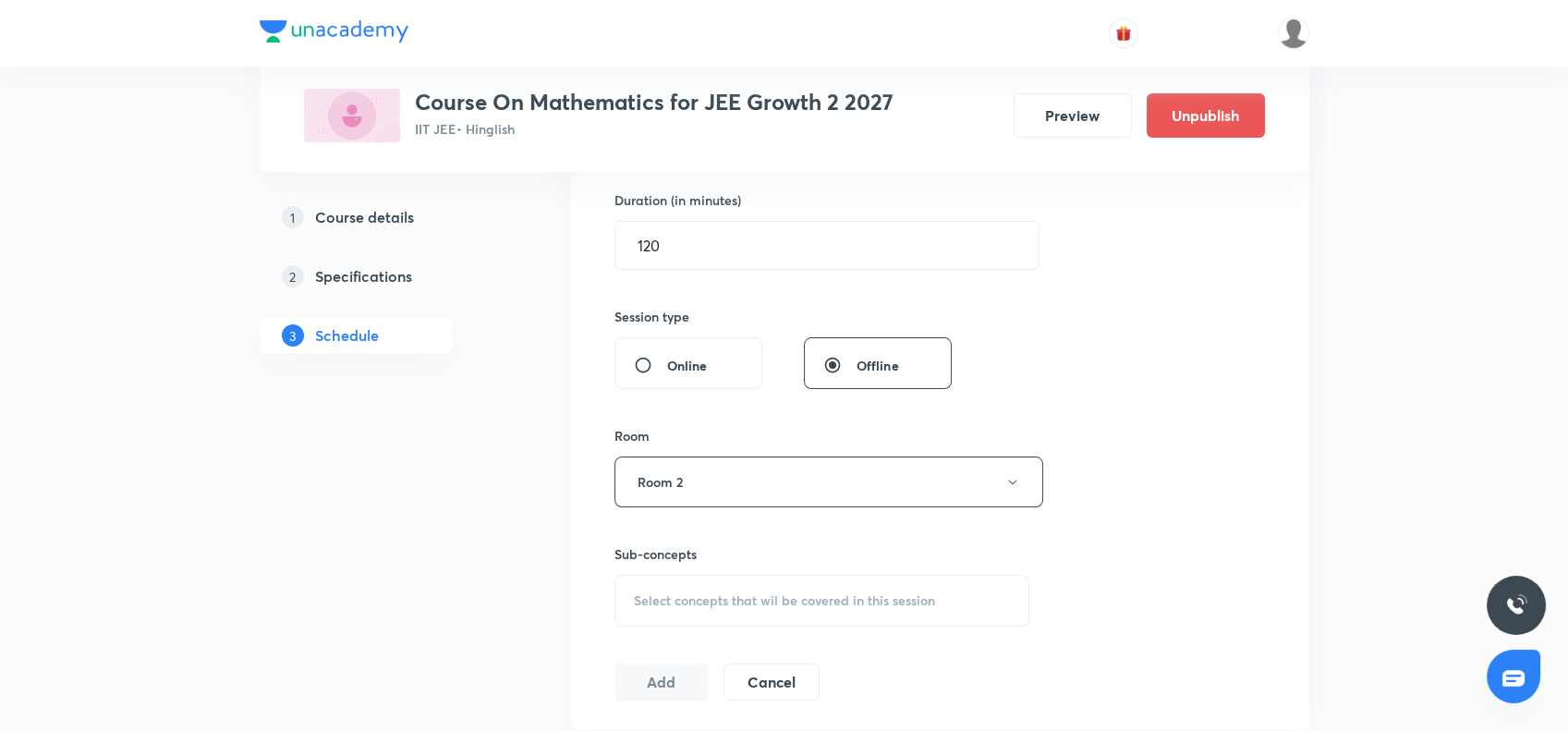 click on "Select concepts that wil be covered in this session" at bounding box center (784, 601) 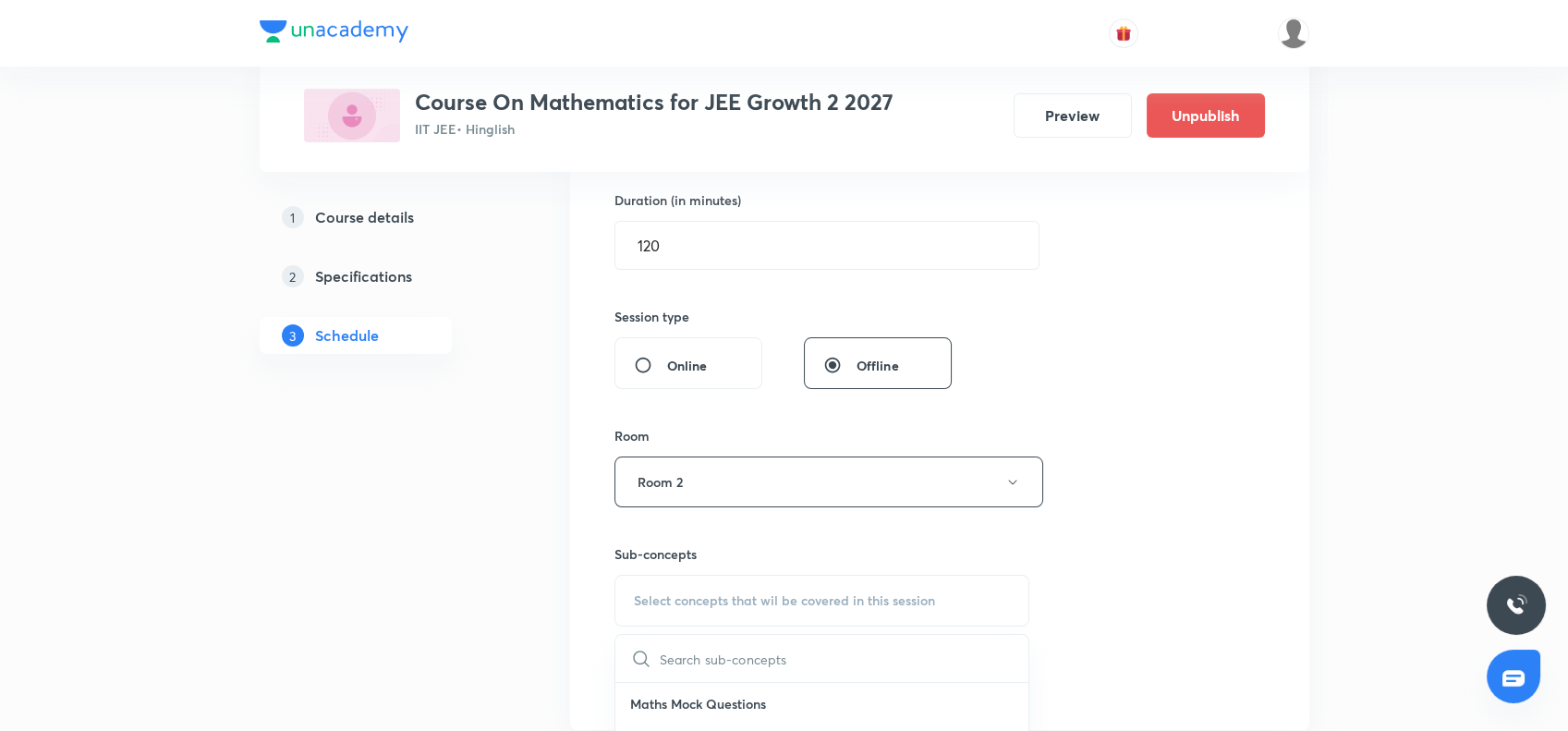 scroll, scrollTop: 862, scrollLeft: 0, axis: vertical 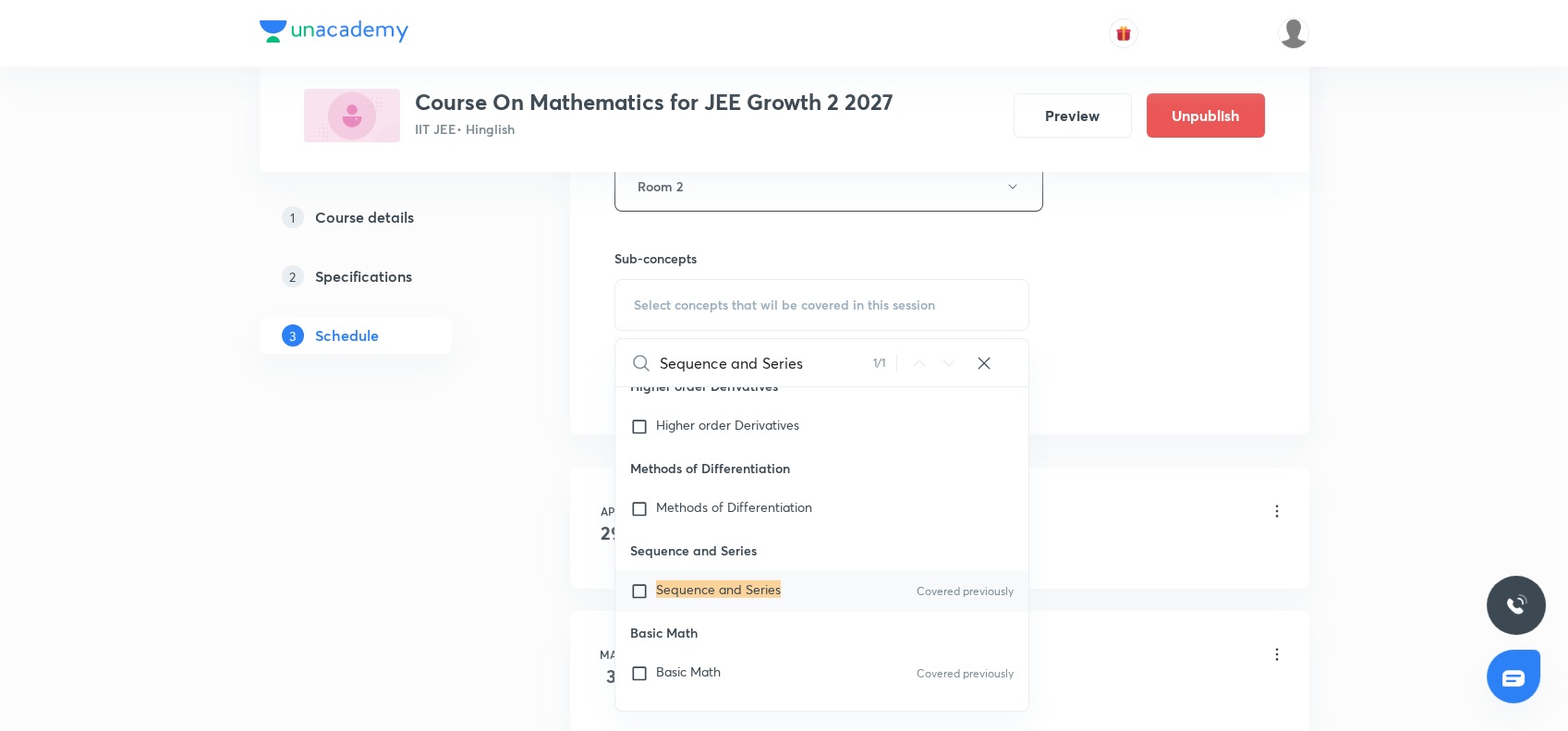 type on "Sequence and Series" 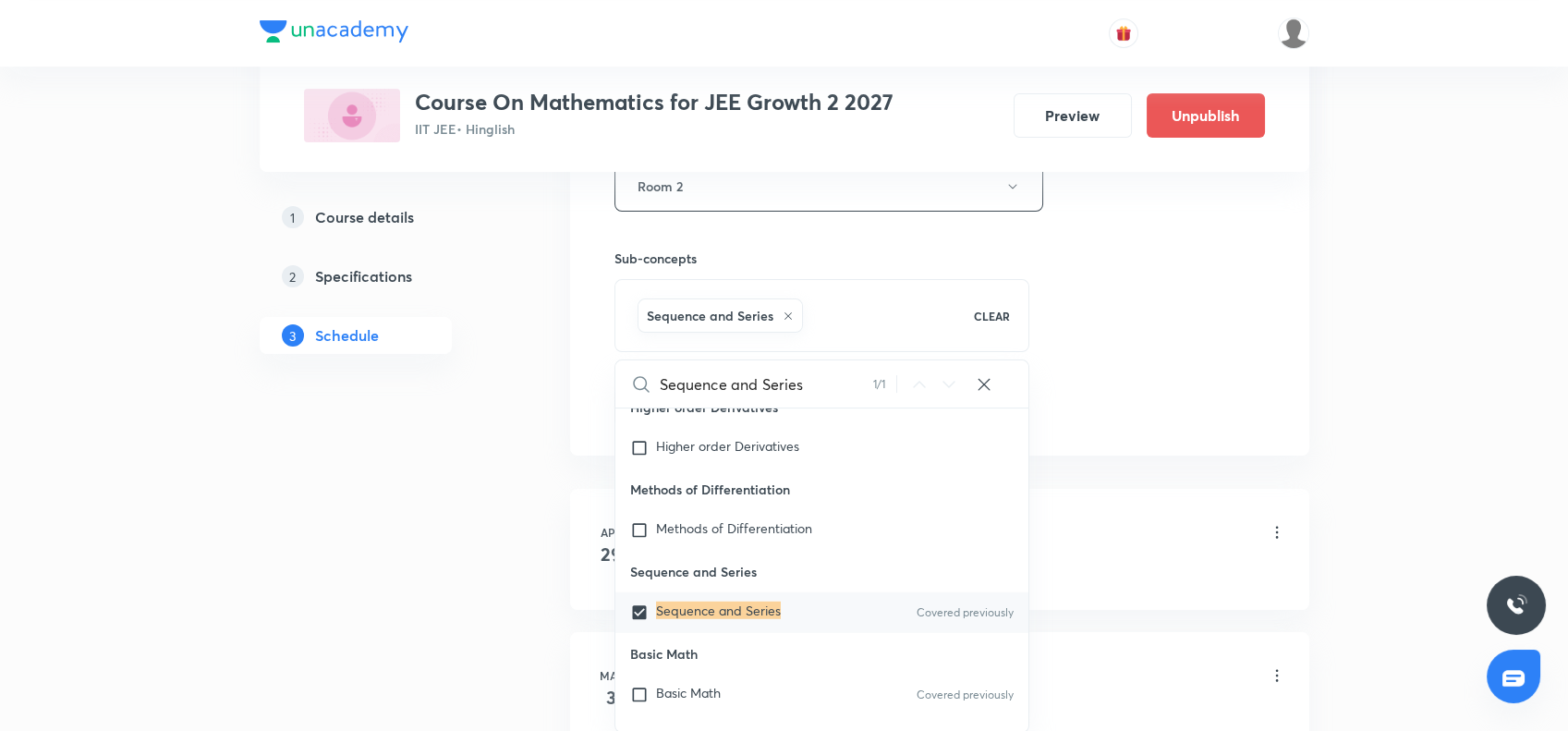 click on "Plus Courses Course On Mathematics for JEE Growth 2 2027 IIT JEE  • Hinglish Preview Unpublish 1 Course details 2 Specifications 3 Schedule Schedule 29  classes Session  30 Live class Session title 21/99 Sequence and Series 6 ​ Schedule for Jul 17, 2025, 9:45 AM ​ Duration (in minutes) 120 ​   Session type Online Offline Room Room 2 Sub-concepts Sequence and Series CLEAR Sequence and Series 1 / 1 ​ Maths Mock Questions Maths Mock Questions Covered previously Maths Previous Year Questions Maths Previous Year Questions Theory of equations Degree, Value Based & Equation Covered previously Geometrical Meaning of the Zeroes of a Polynomial Covered previously Location of roots Geometrical meaning of Roots of an equation Points in solving an equation Graph of Quadratic Expression & its Analysis Range of Quadratic Equation Remainder and factor theorems Identity Quadratic equations Common Roots Location of Roots General Equation of Second Degree in Variable x and y Theory of Equations Quadratic Inequality 29" at bounding box center (784, 2001) 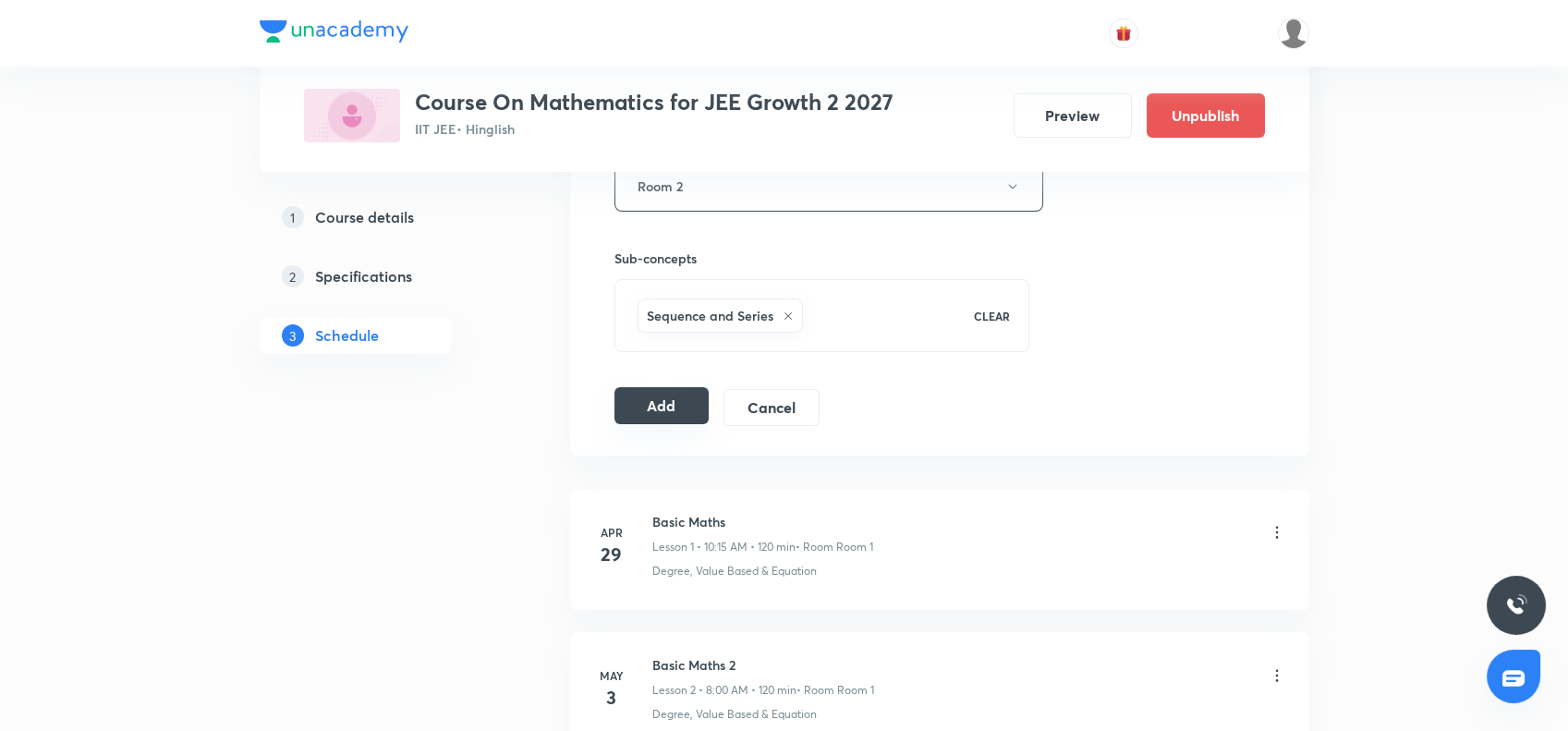 click on "Add" at bounding box center [662, 406] 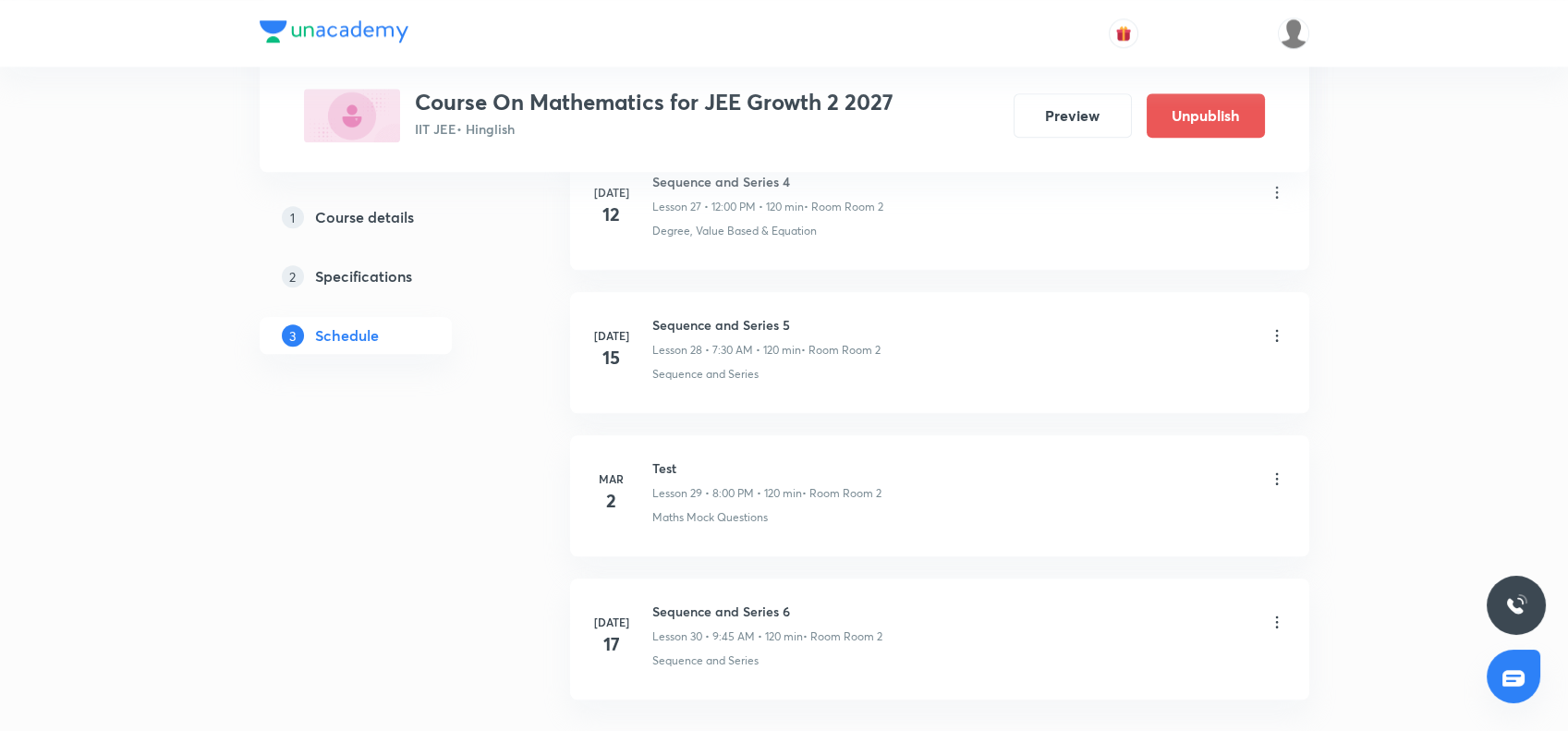 scroll, scrollTop: 4036, scrollLeft: 0, axis: vertical 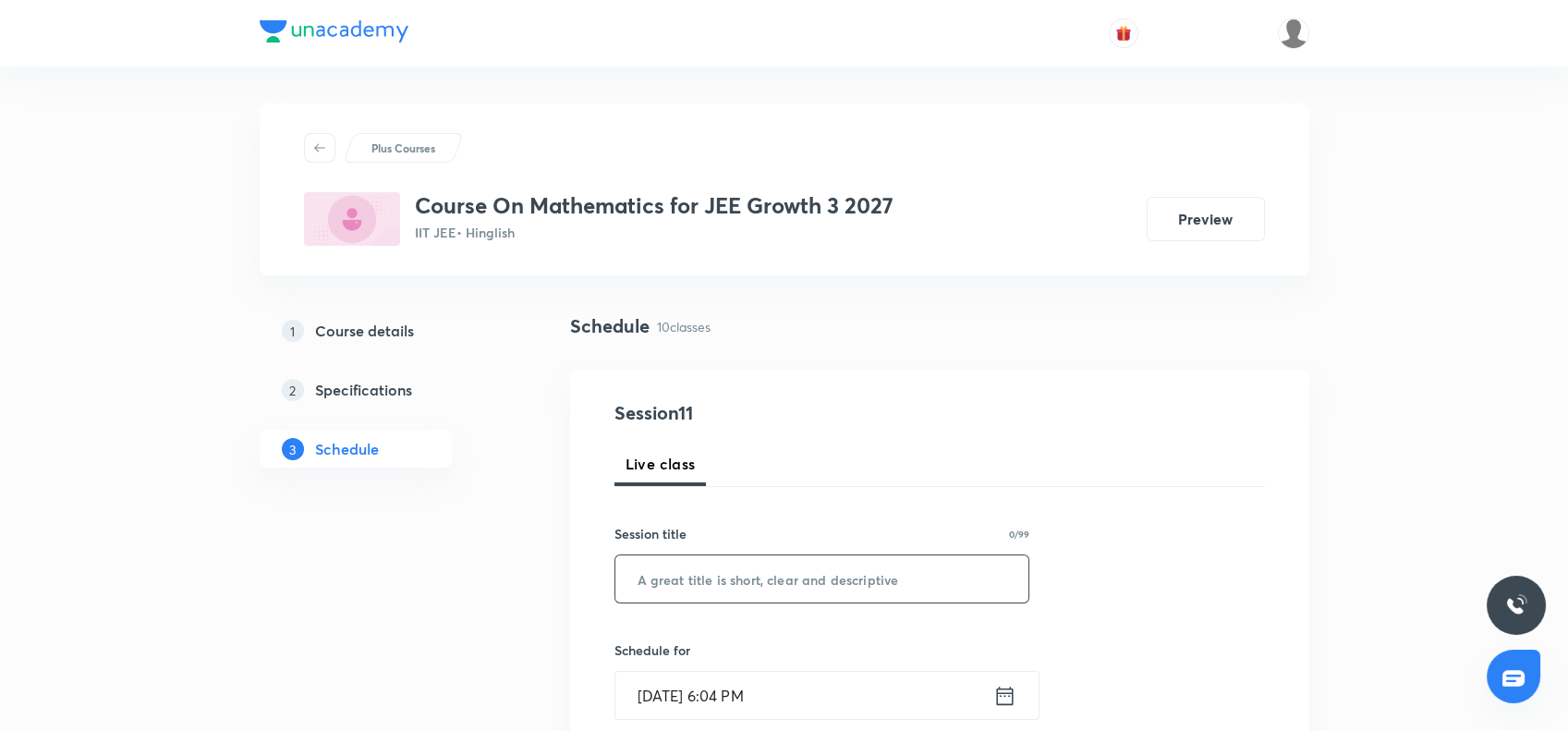 click at bounding box center [822, 579] 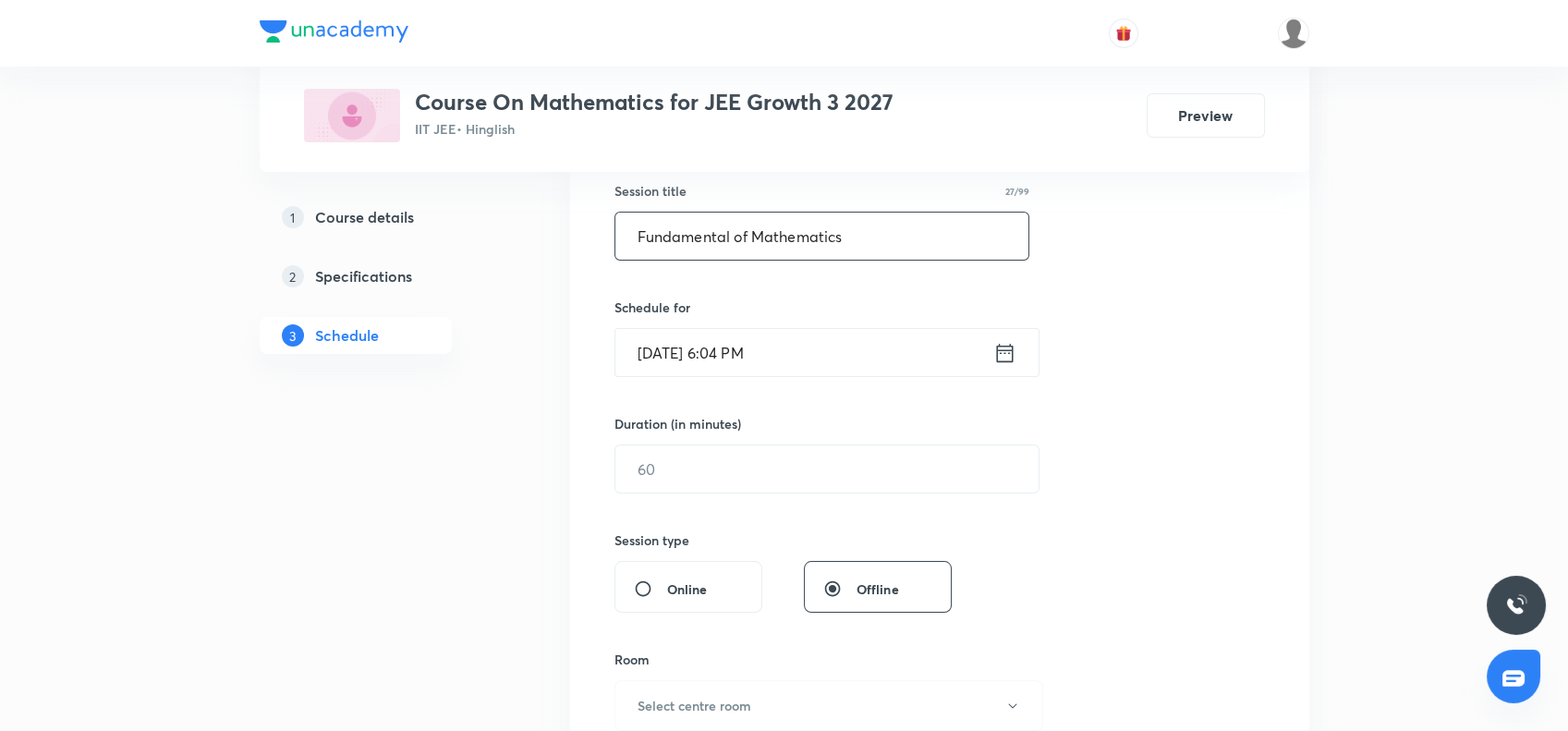scroll, scrollTop: 345, scrollLeft: 0, axis: vertical 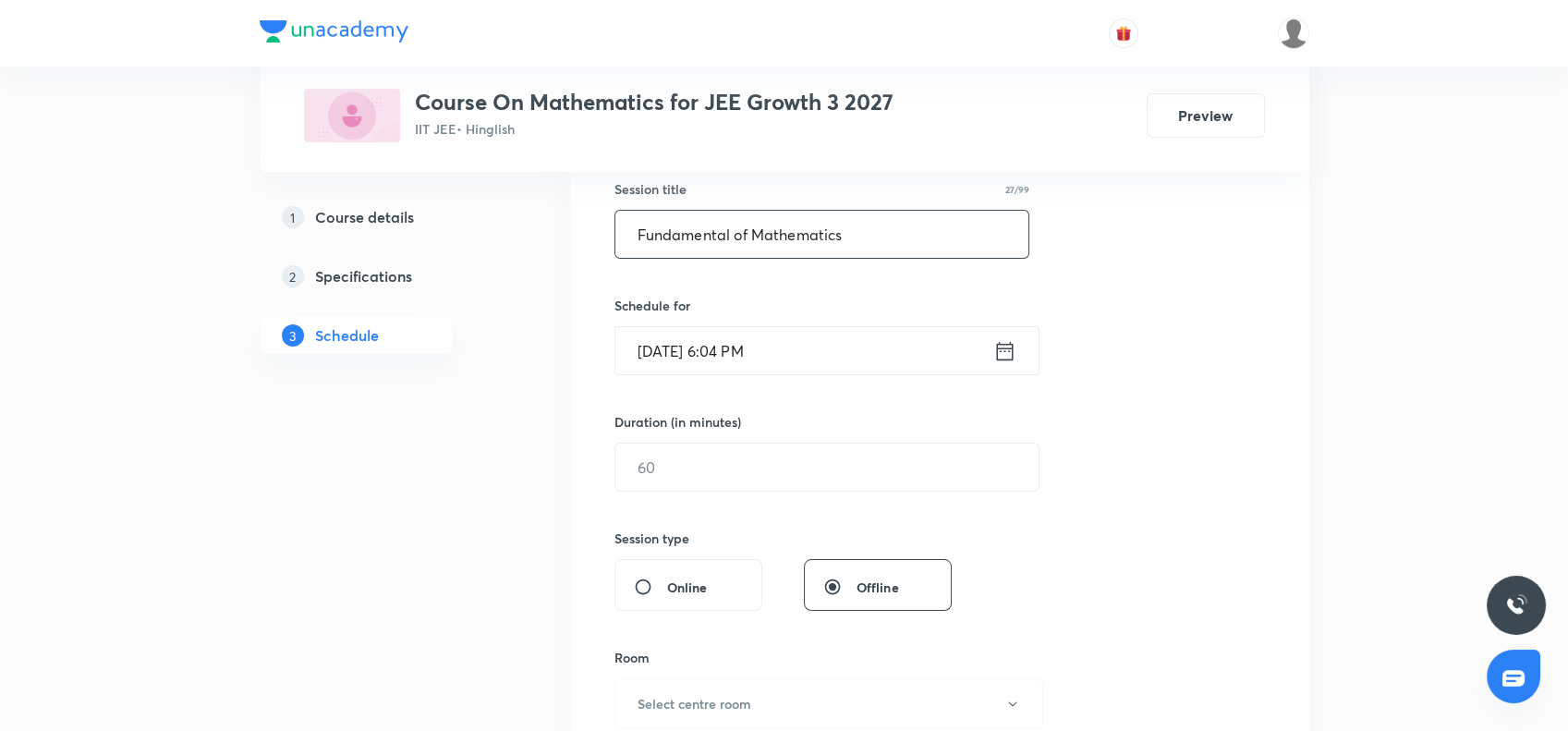 type on "Fundamental of Mathematics" 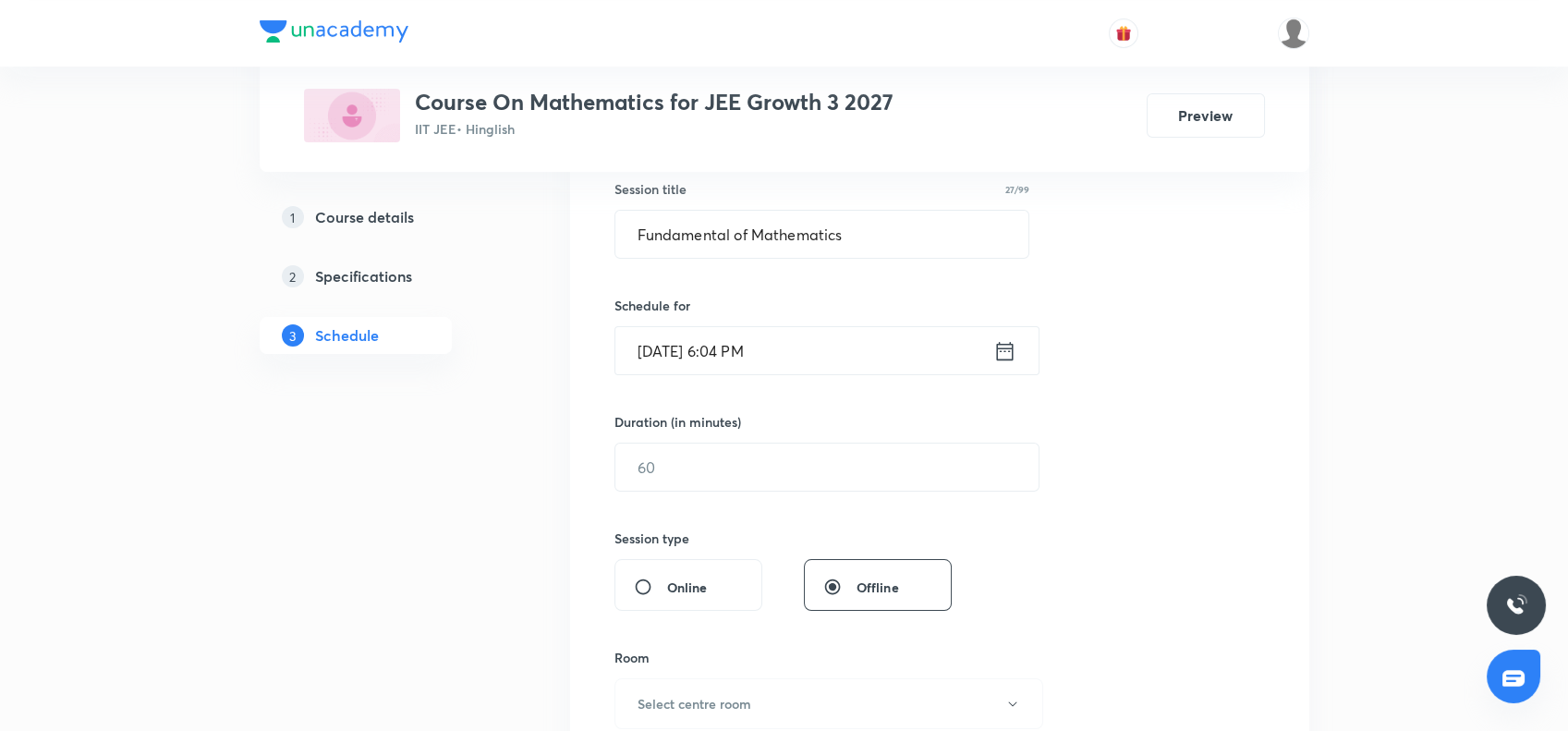 click 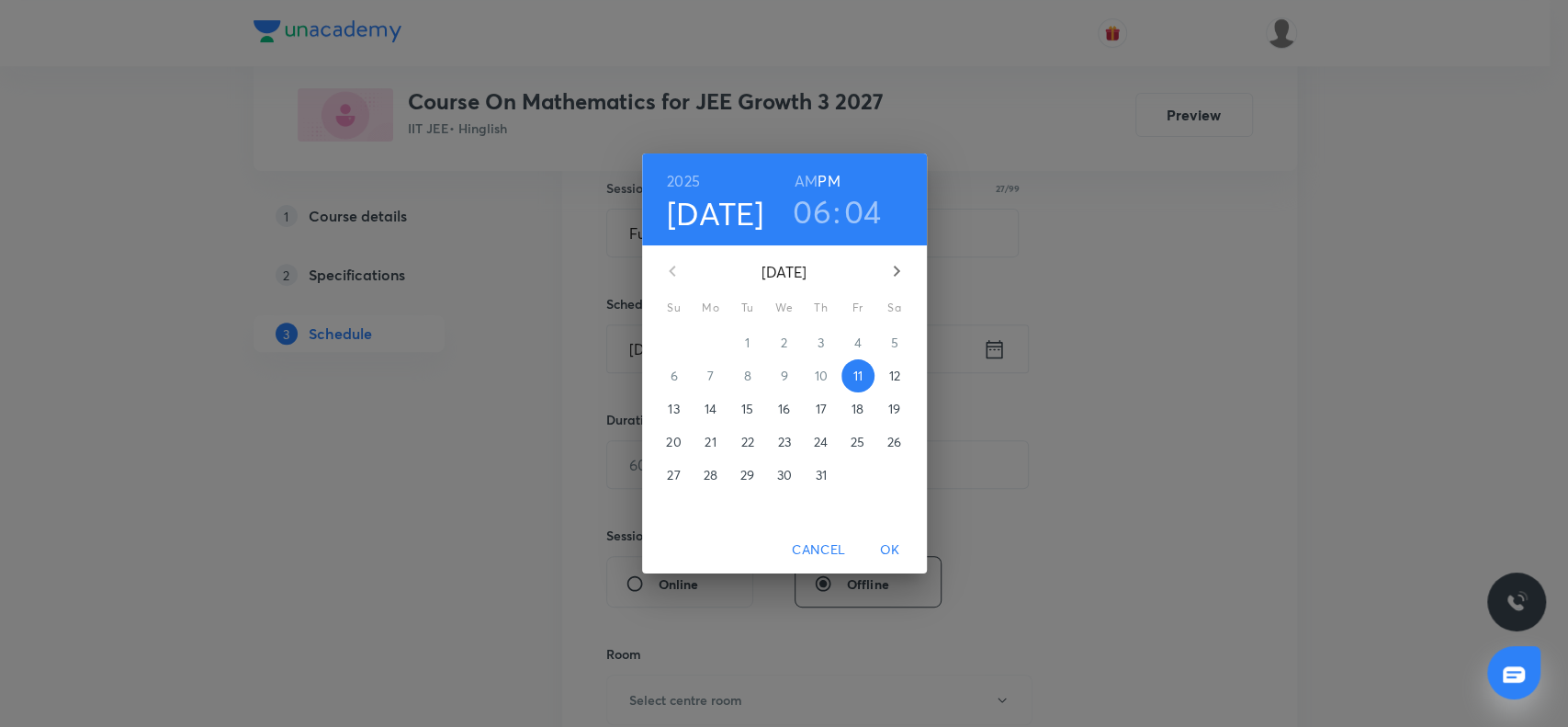 click on "14" at bounding box center (710, 409) 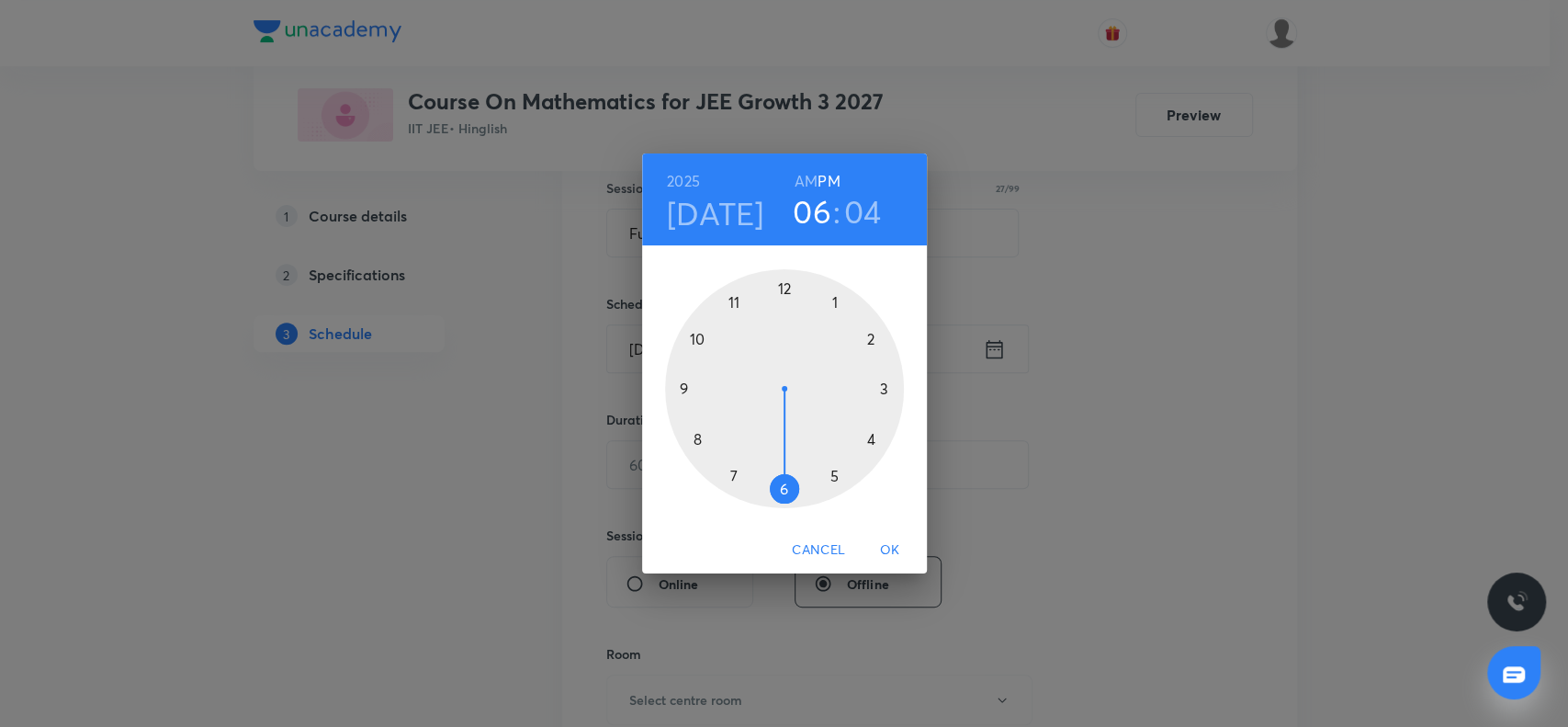 click at bounding box center (784, 389) 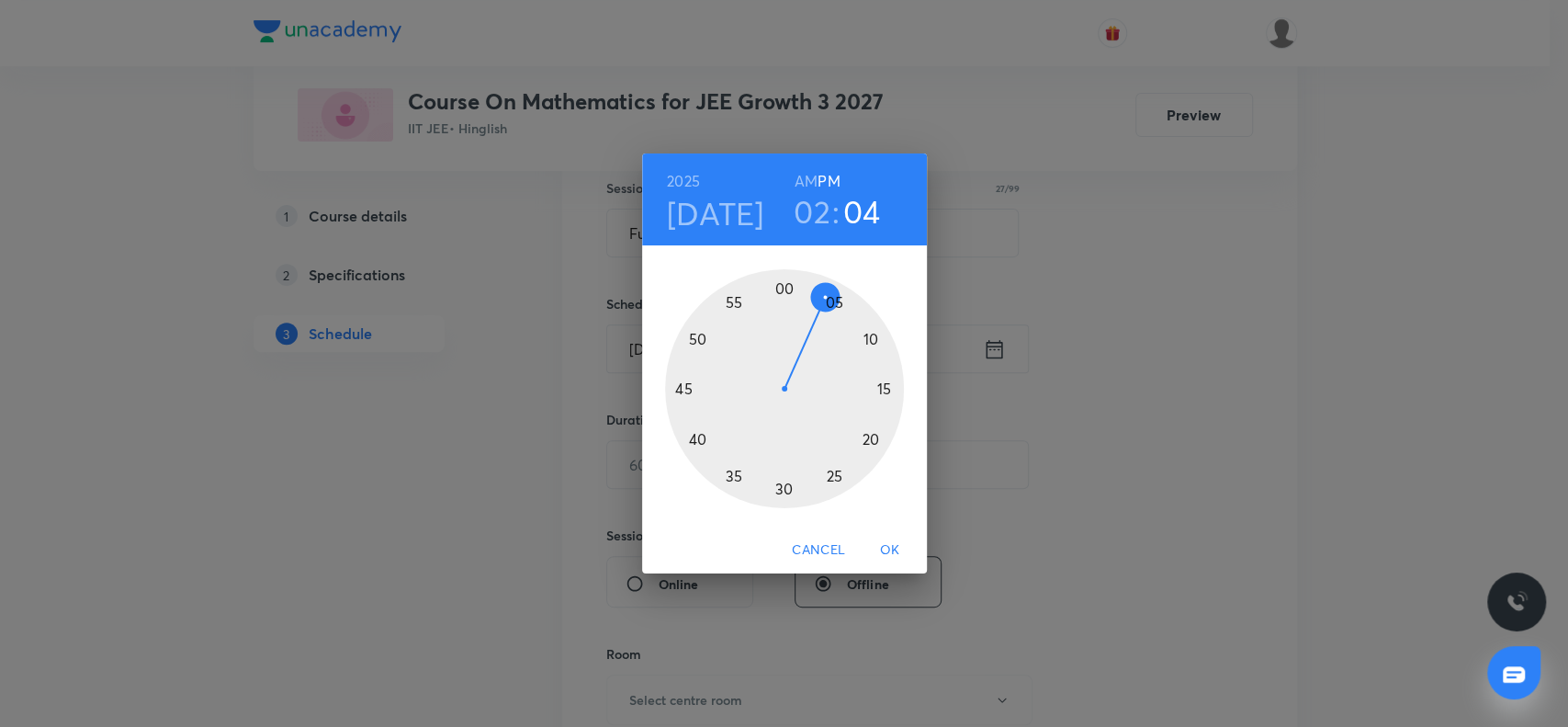 click at bounding box center [784, 389] 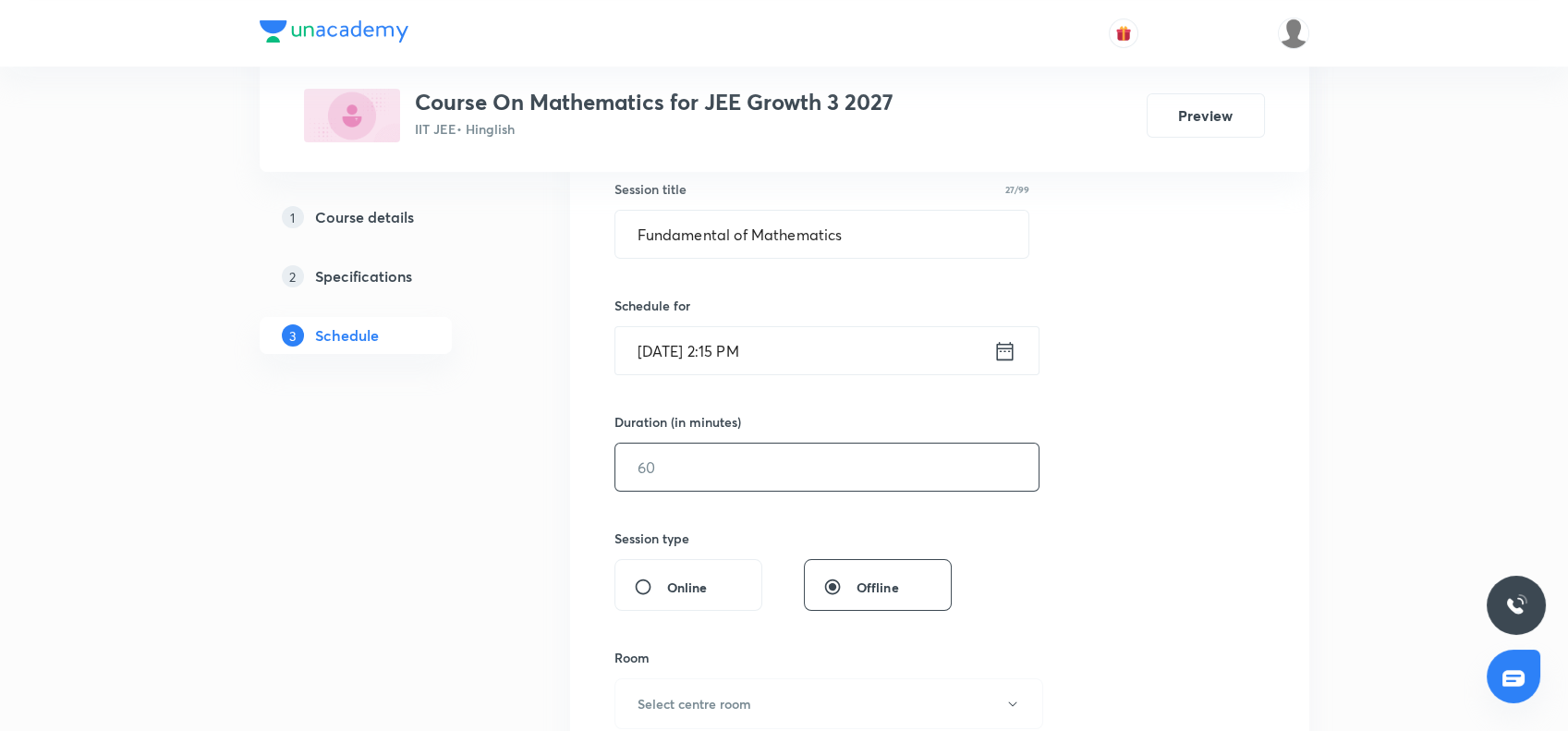 click at bounding box center (827, 467) 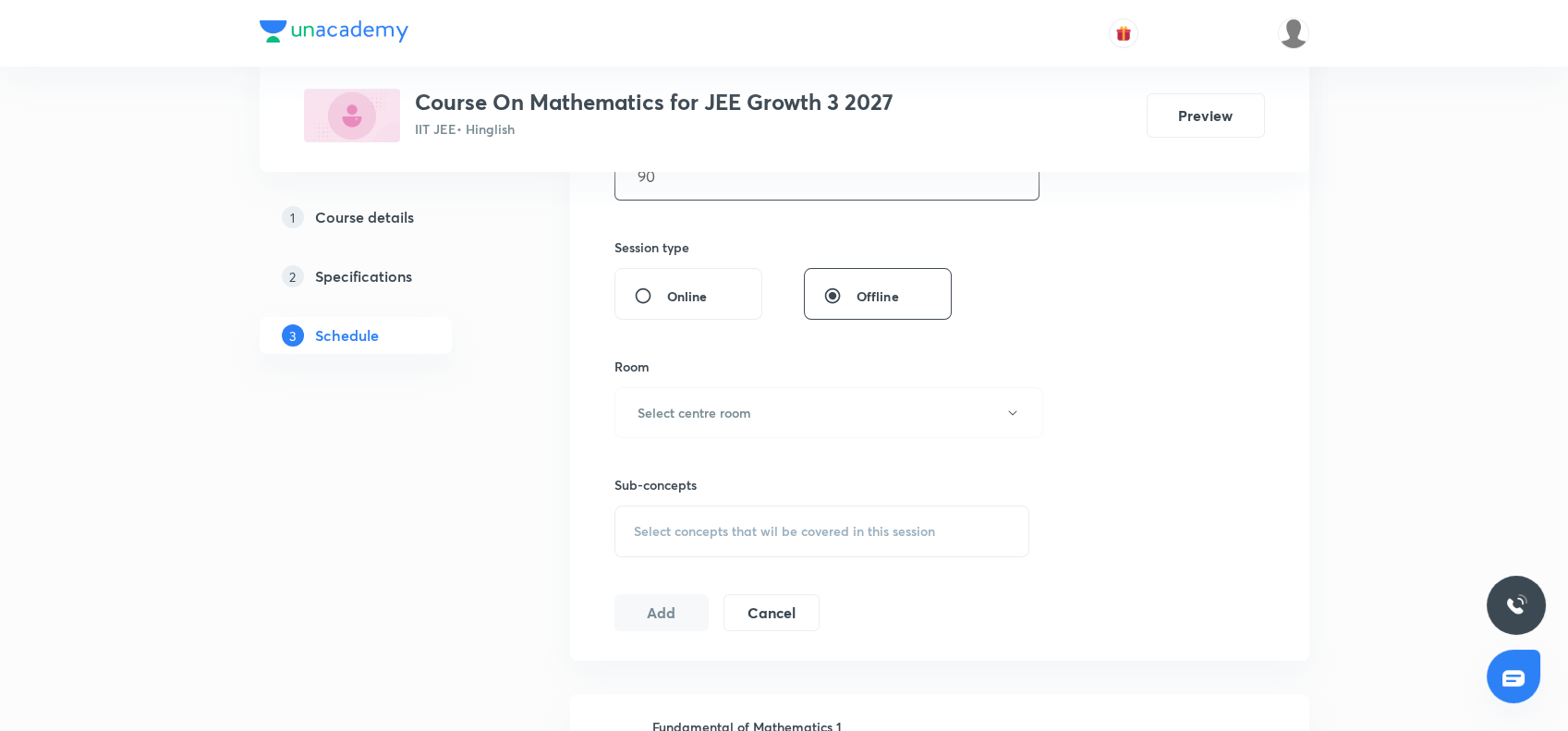 scroll, scrollTop: 636, scrollLeft: 0, axis: vertical 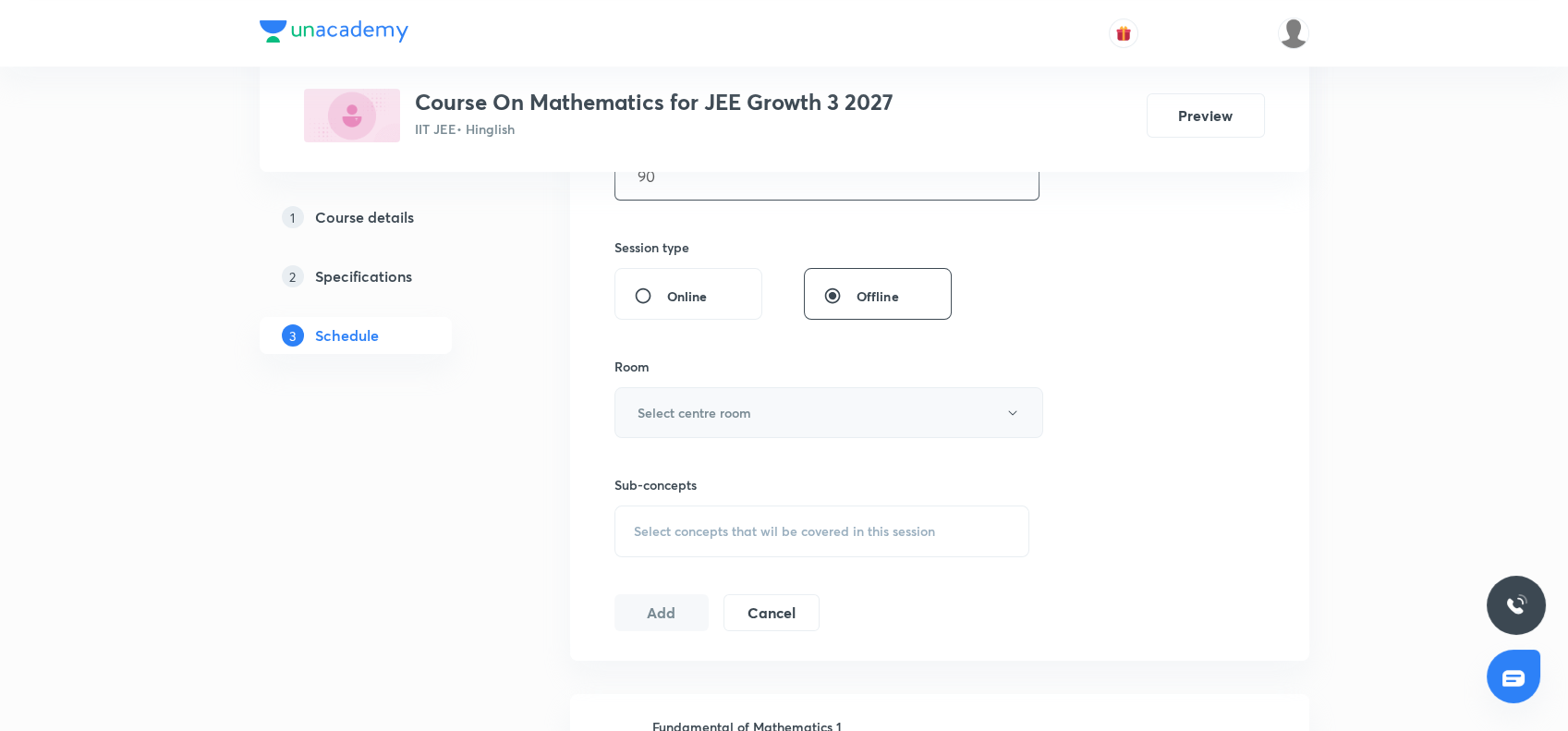 type on "90" 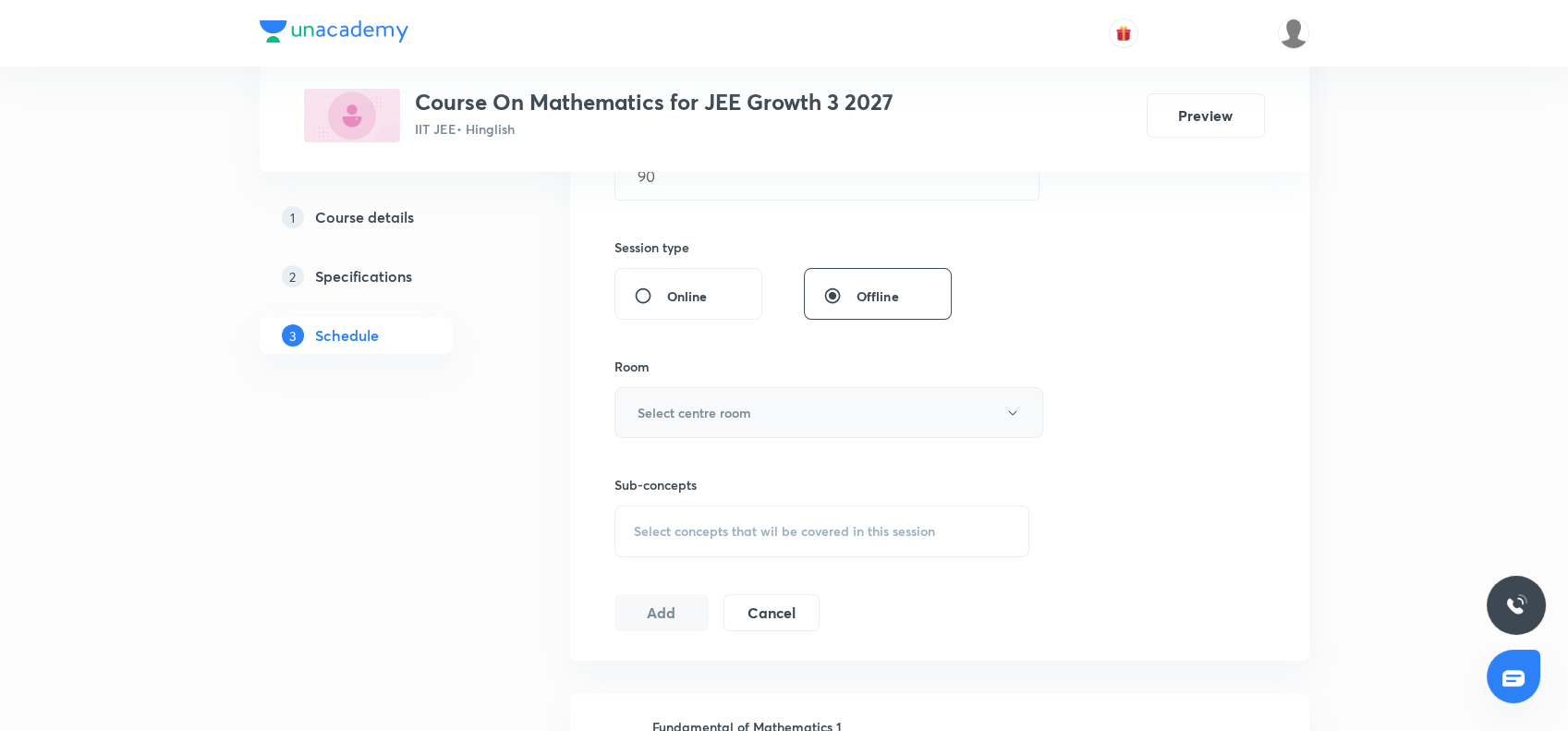 click on "Select centre room" at bounding box center [829, 412] 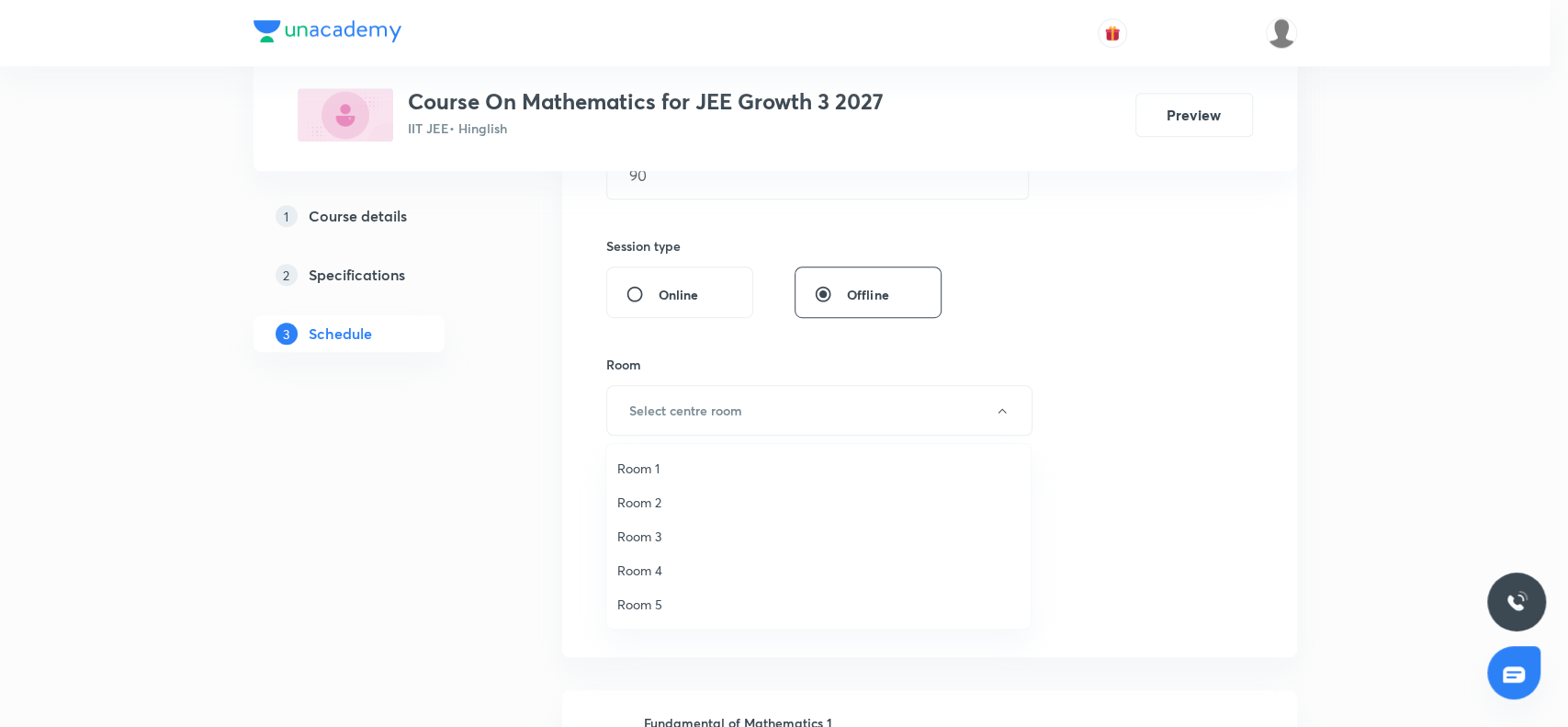 click on "Room 1" at bounding box center [818, 468] 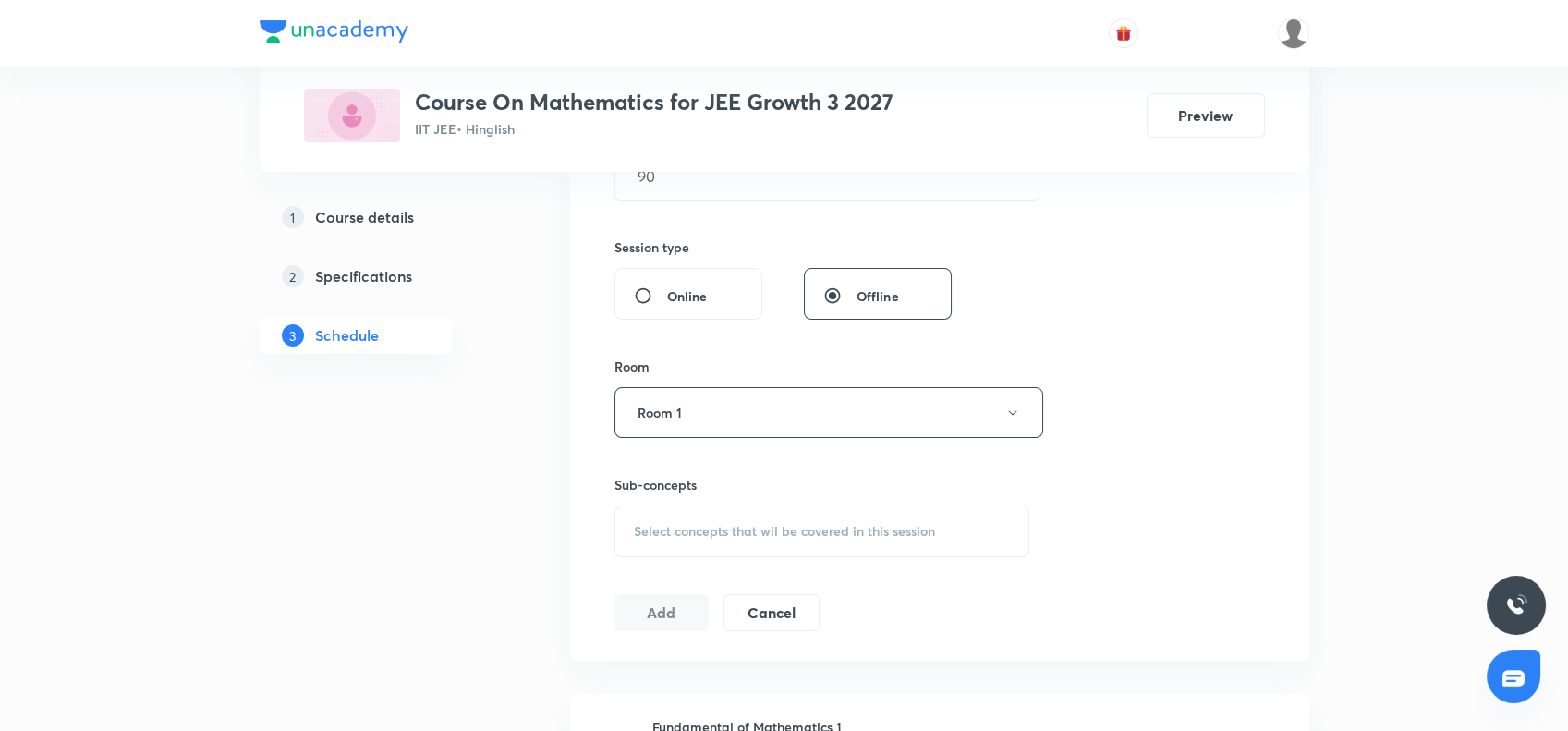 click on "Select concepts that wil be covered in this session" at bounding box center [784, 531] 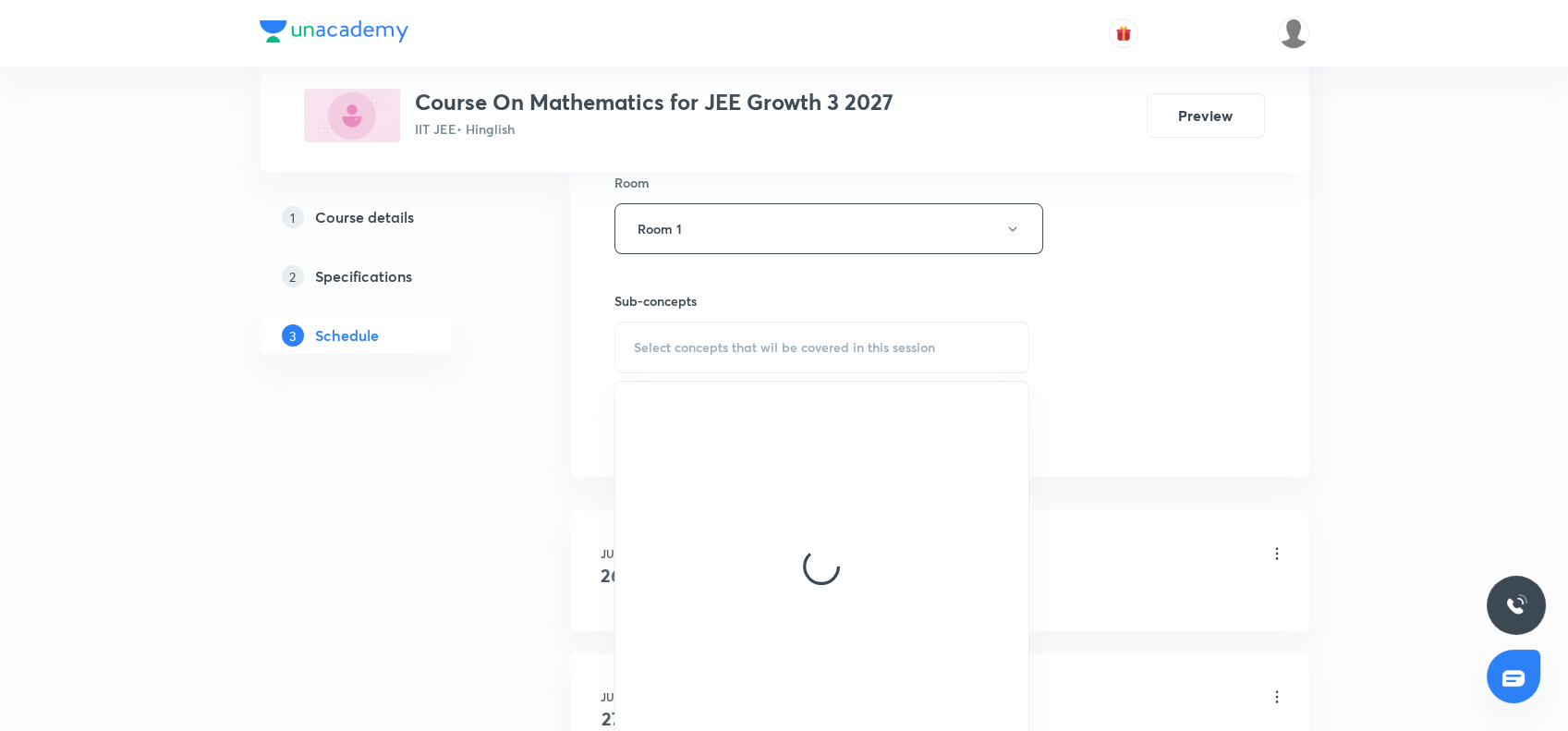 scroll, scrollTop: 821, scrollLeft: 0, axis: vertical 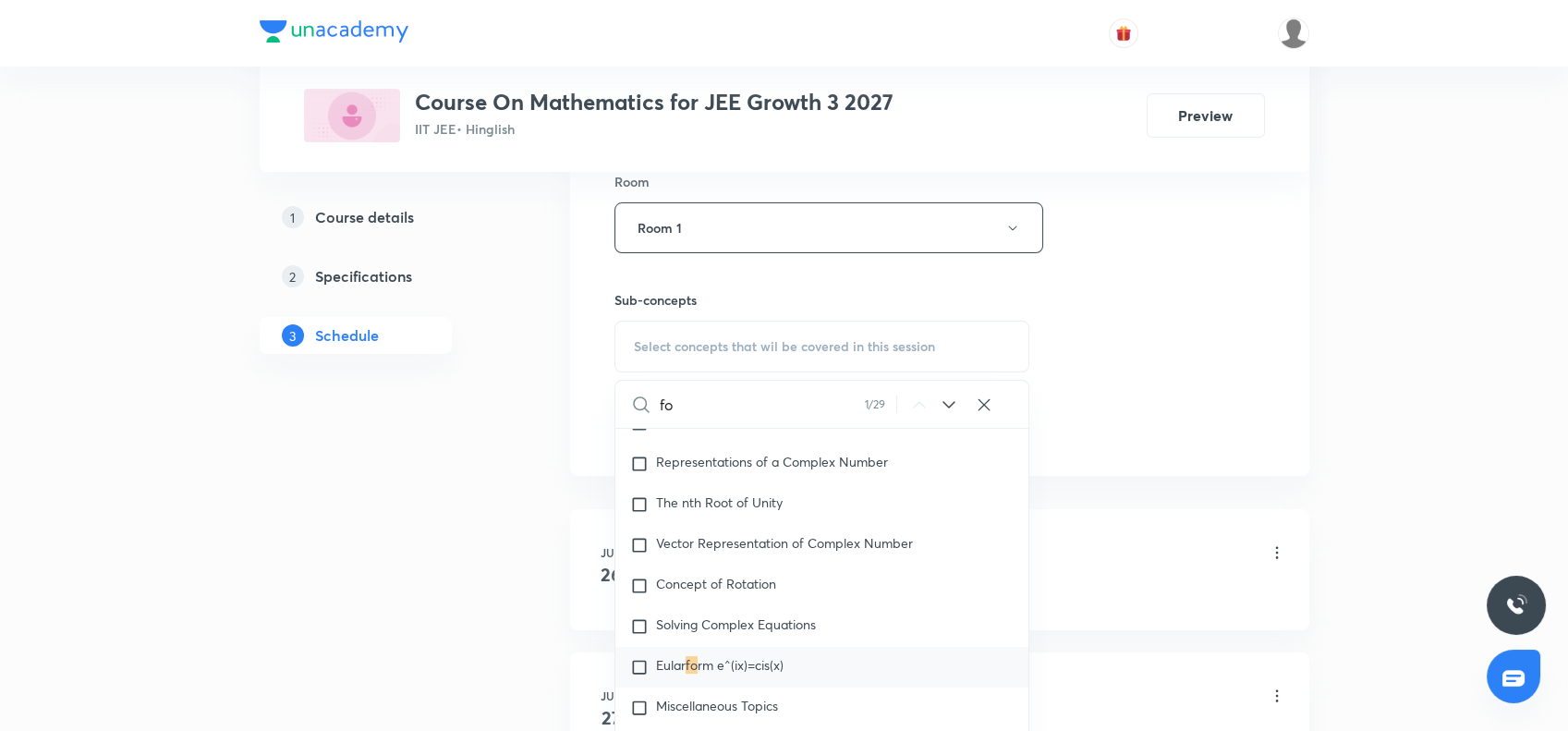 type on "f" 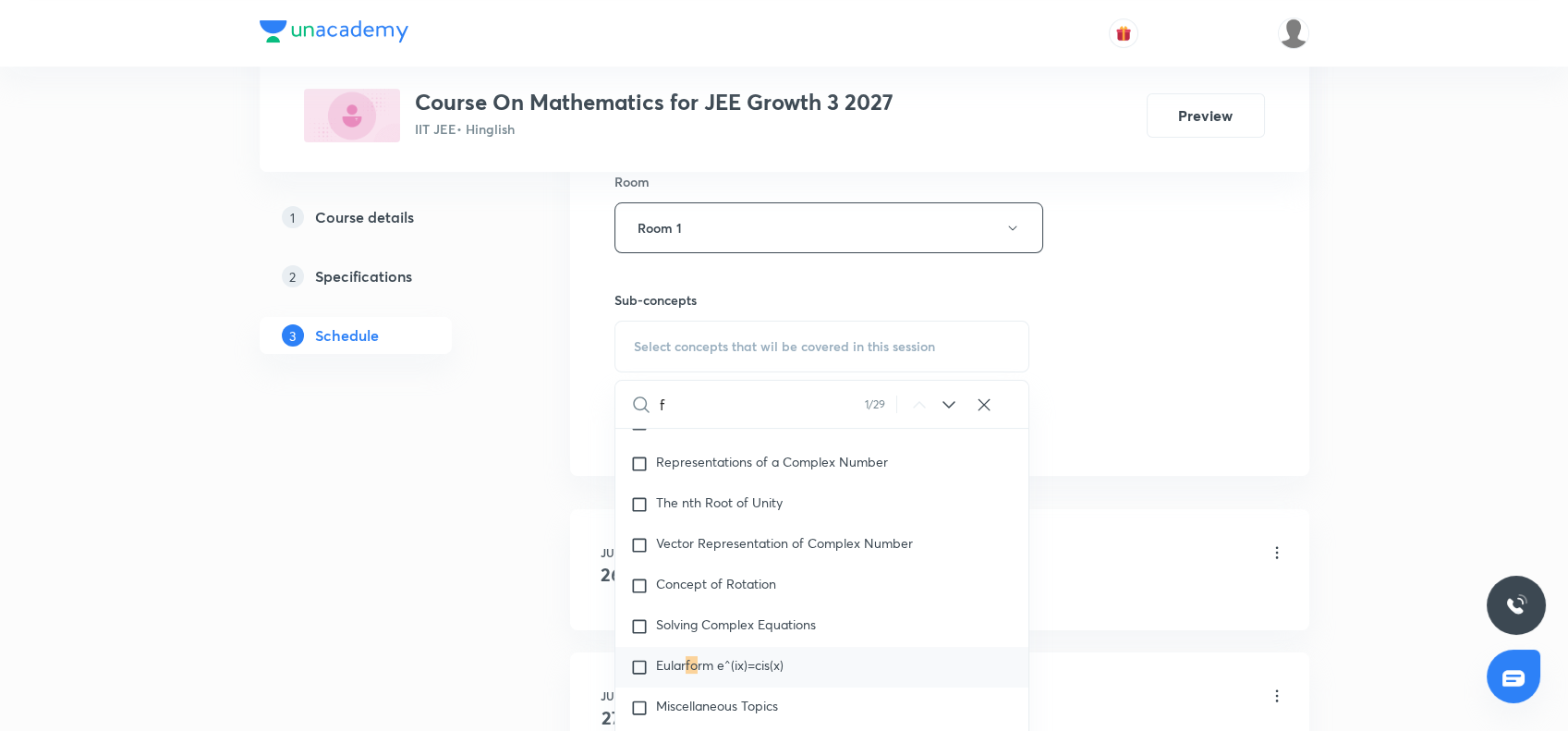type 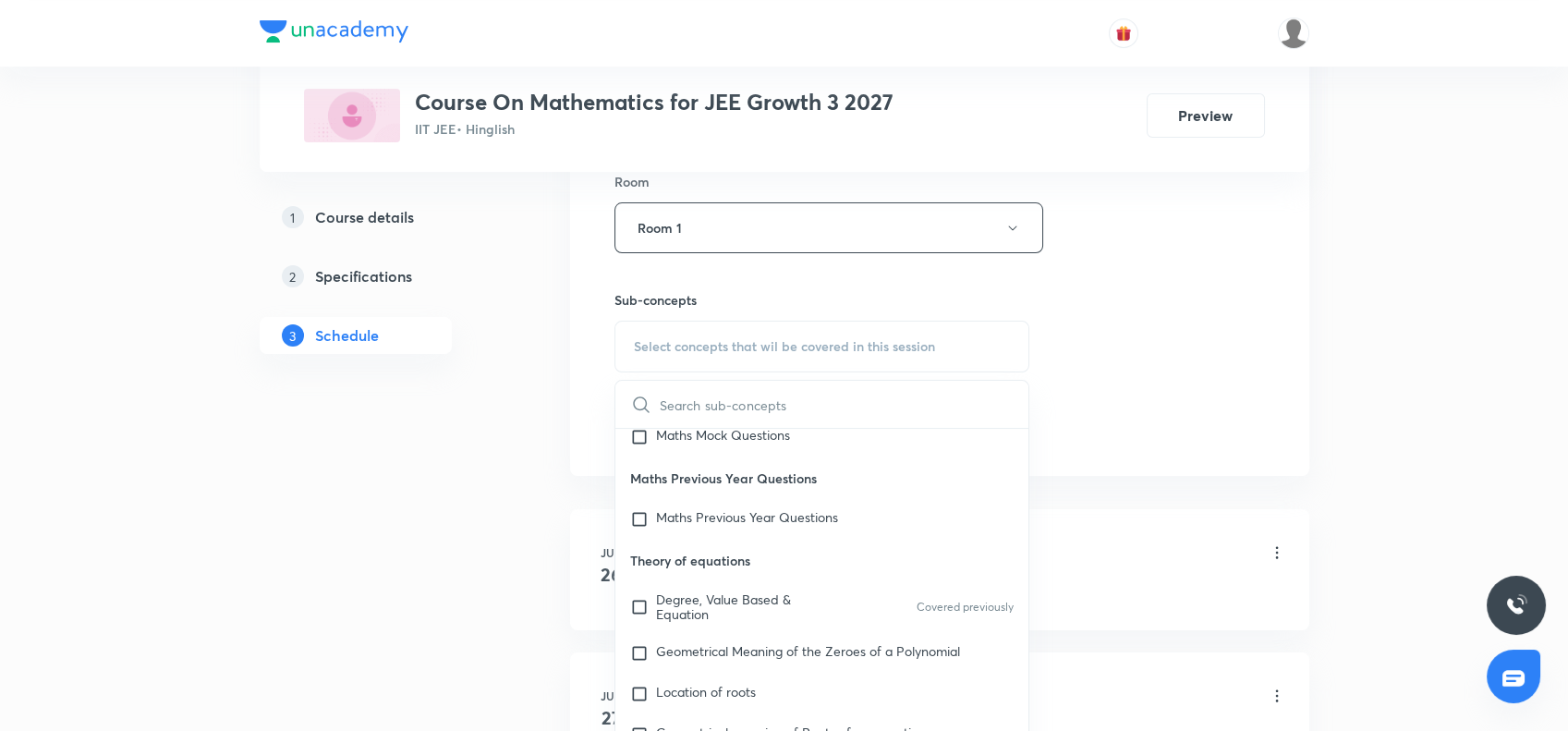 scroll, scrollTop: 39, scrollLeft: 0, axis: vertical 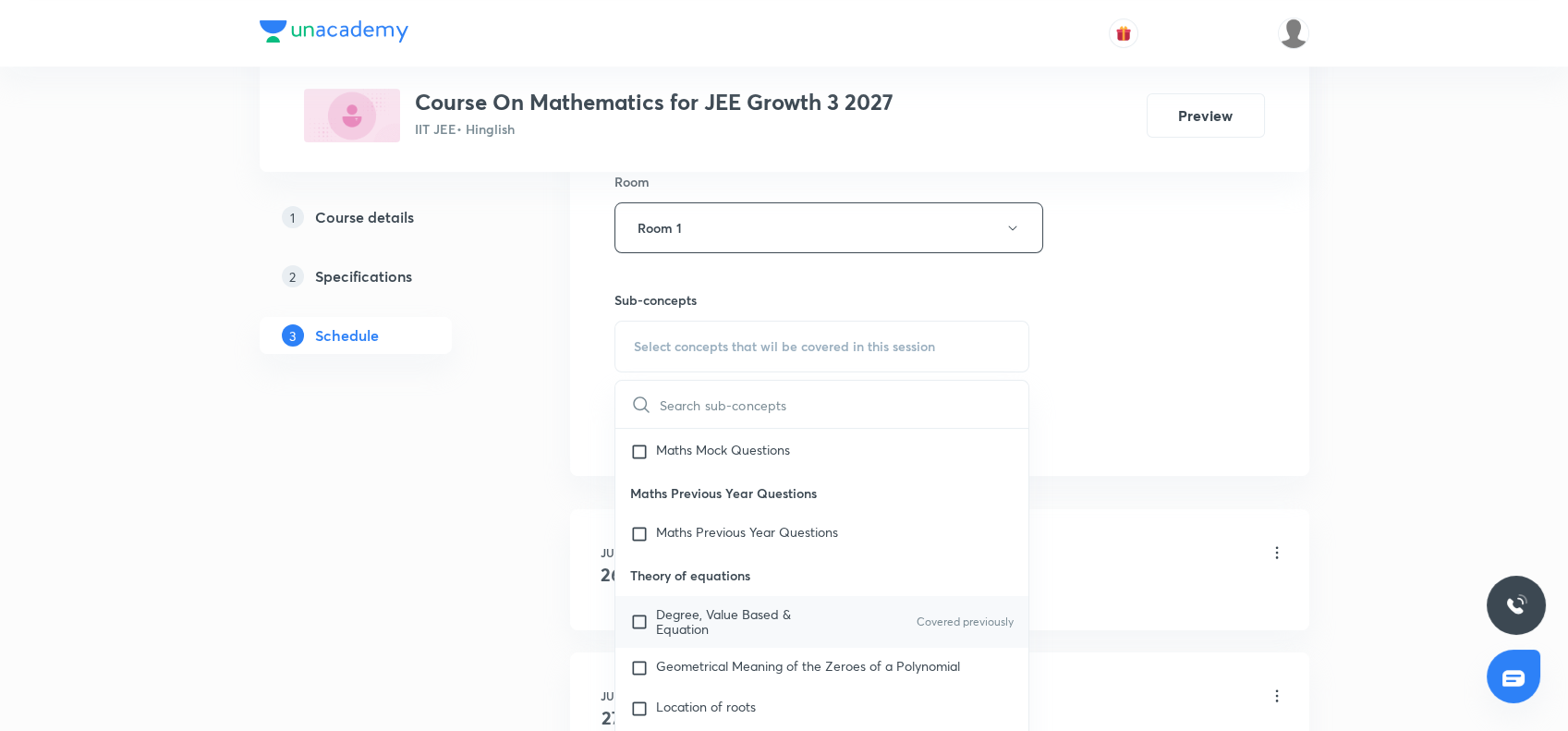 click at bounding box center (643, 622) 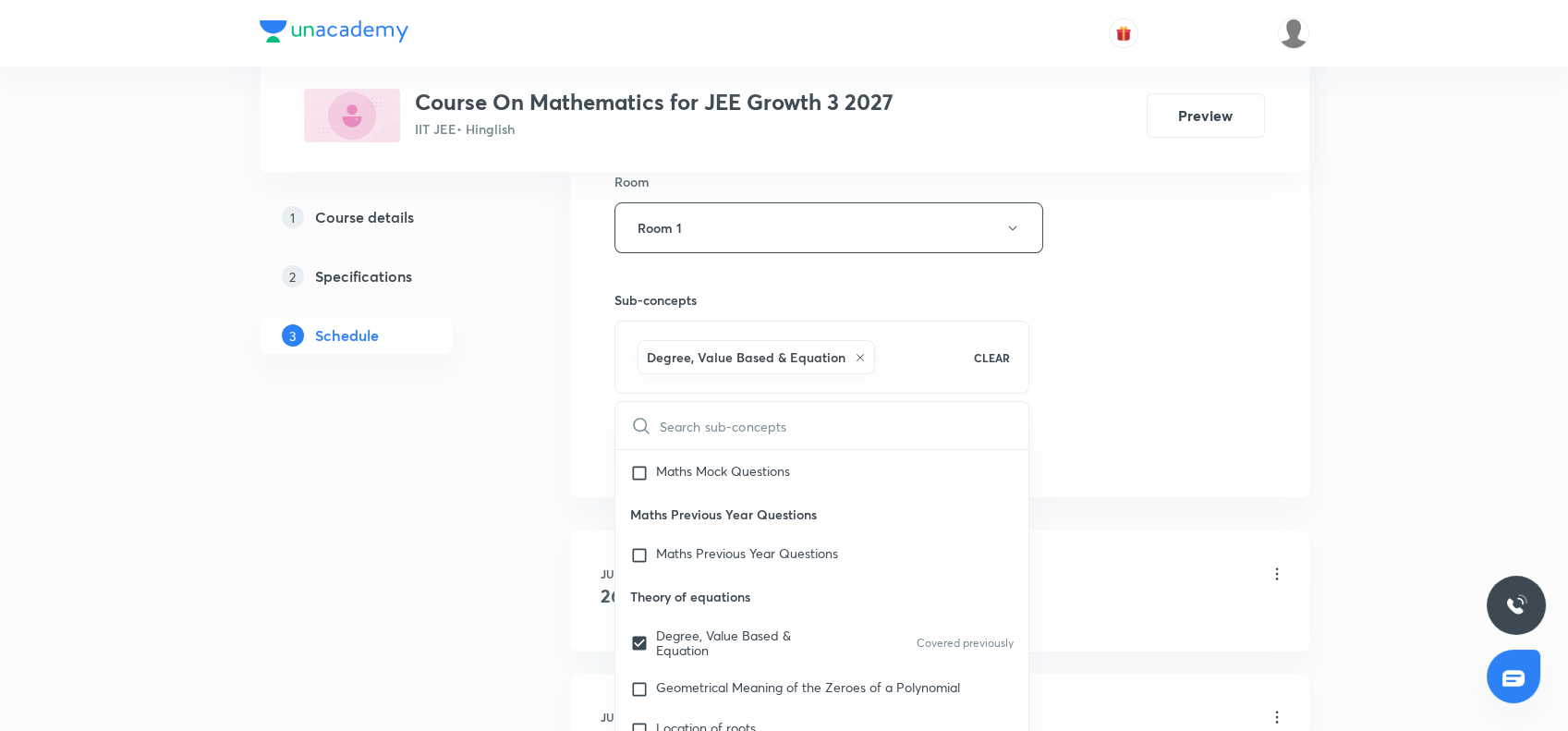 click on "Session  11 Live class Session title 27/99 Fundamental of Mathematics ​ Schedule for Jul 14, 2025, 2:15 PM ​ Duration (in minutes) 90 ​   Session type Online Offline Room Room 1 Sub-concepts Degree, Value Based & Equation CLEAR ​ Maths Mock Questions Maths Mock Questions Maths Previous Year Questions Maths Previous Year Questions Theory of equations Degree, Value Based & Equation Covered previously Geometrical Meaning of the Zeroes of a Polynomial Location of roots Geometrical meaning of Roots of an equation Points in solving an equation Graph of Quadratic Expression & its Analysis Range of Quadratic Equation Remainder and factor theorems Identity Covered previously Quadratic equations Common Roots Location of Roots General Equation of Second Degree in Variable x and y Theory of Equations Relation Between Roots and Coefficients Nature of Roots: Real, Imaginary, and Integer Quadratic with Complex Co-efficient Quadratic Inequality Pseudo Quadratic Equation: Quadratic in any Function Graph Based Problems" at bounding box center (940, 23) 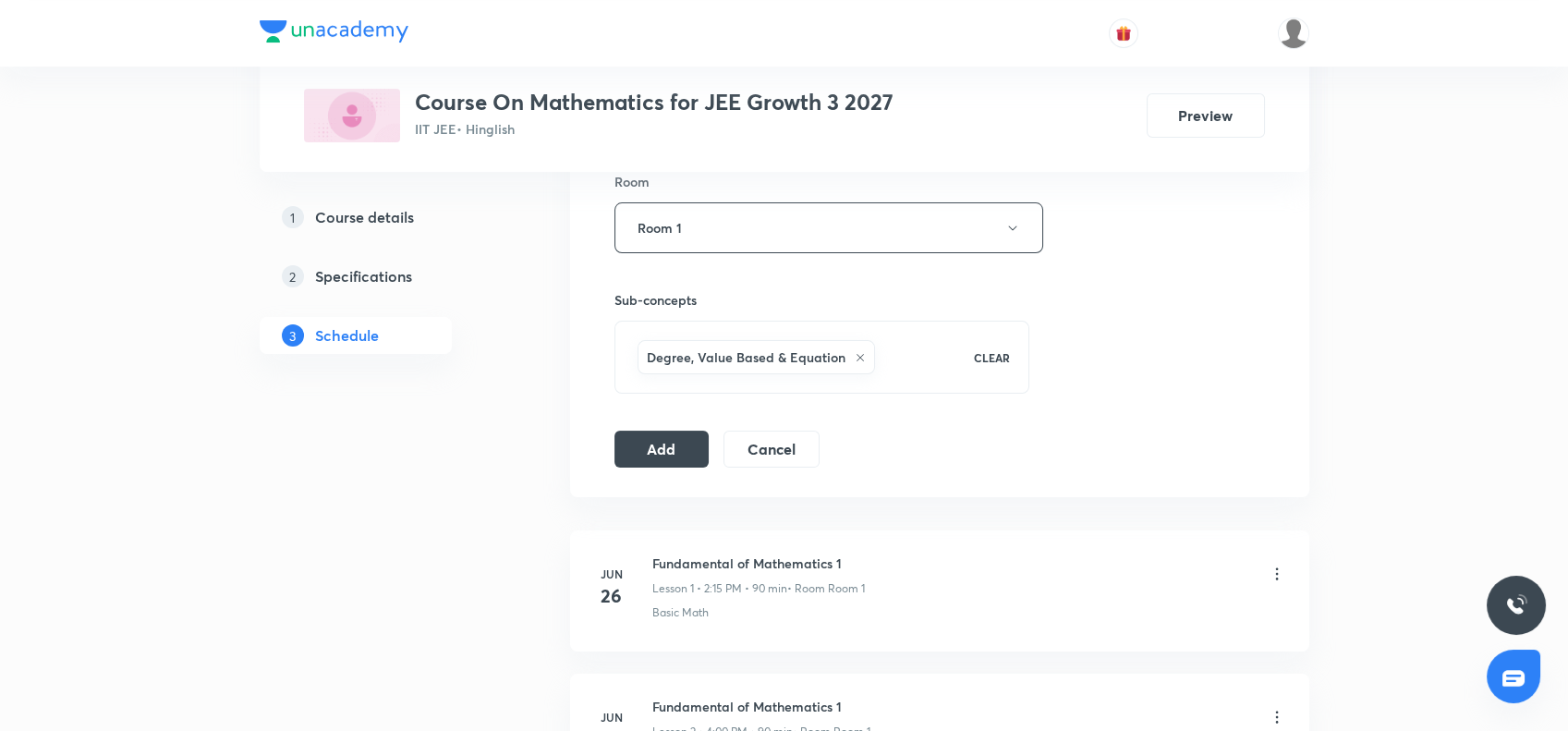 click on "Session  11 Live class Session title 27/99 Fundamental of Mathematics ​ Schedule for Jul 14, 2025, 2:15 PM ​ Duration (in minutes) 90 ​   Session type Online Offline Room Room 1 Sub-concepts Degree, Value Based & Equation CLEAR Add Cancel" at bounding box center [940, 23] 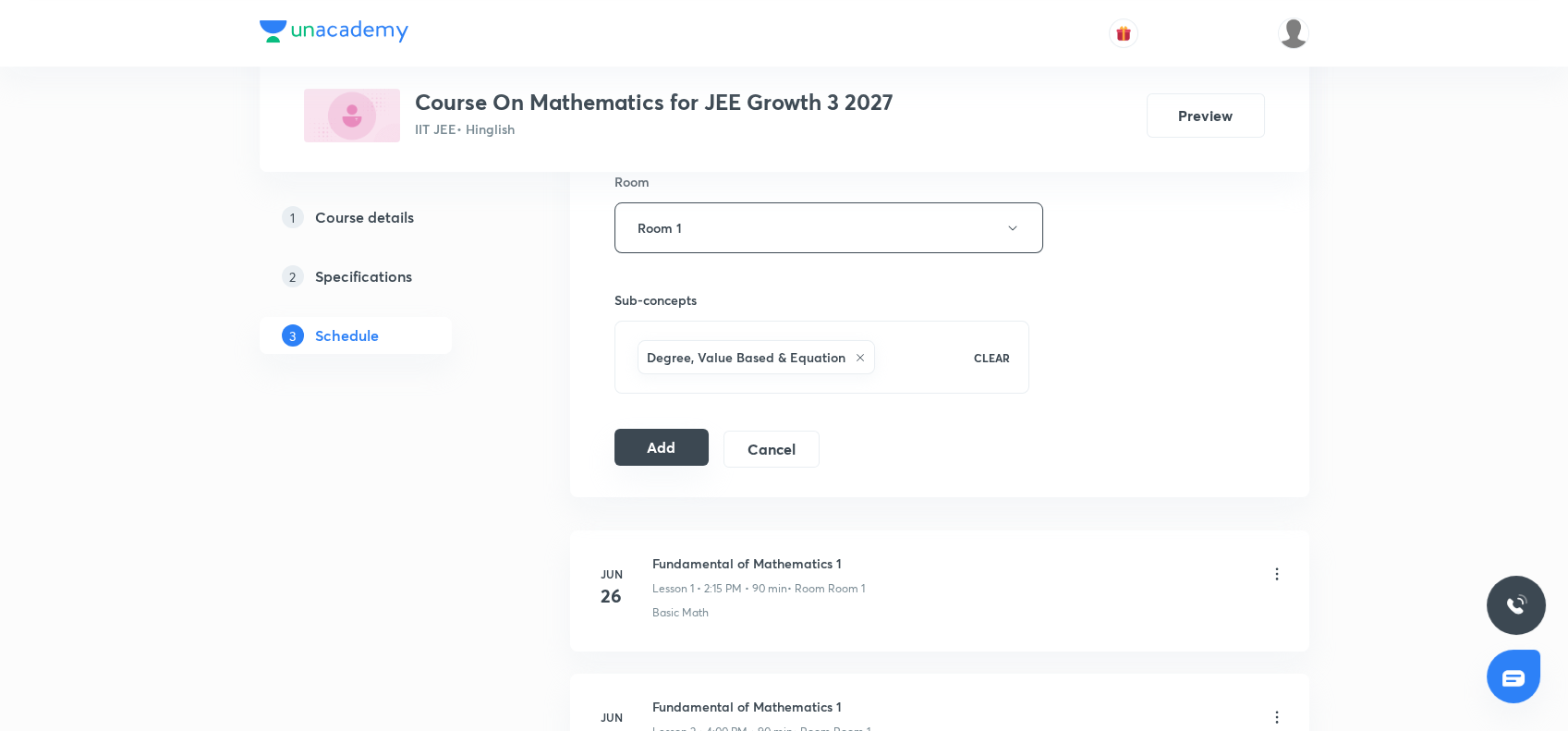 click on "Add" at bounding box center [662, 447] 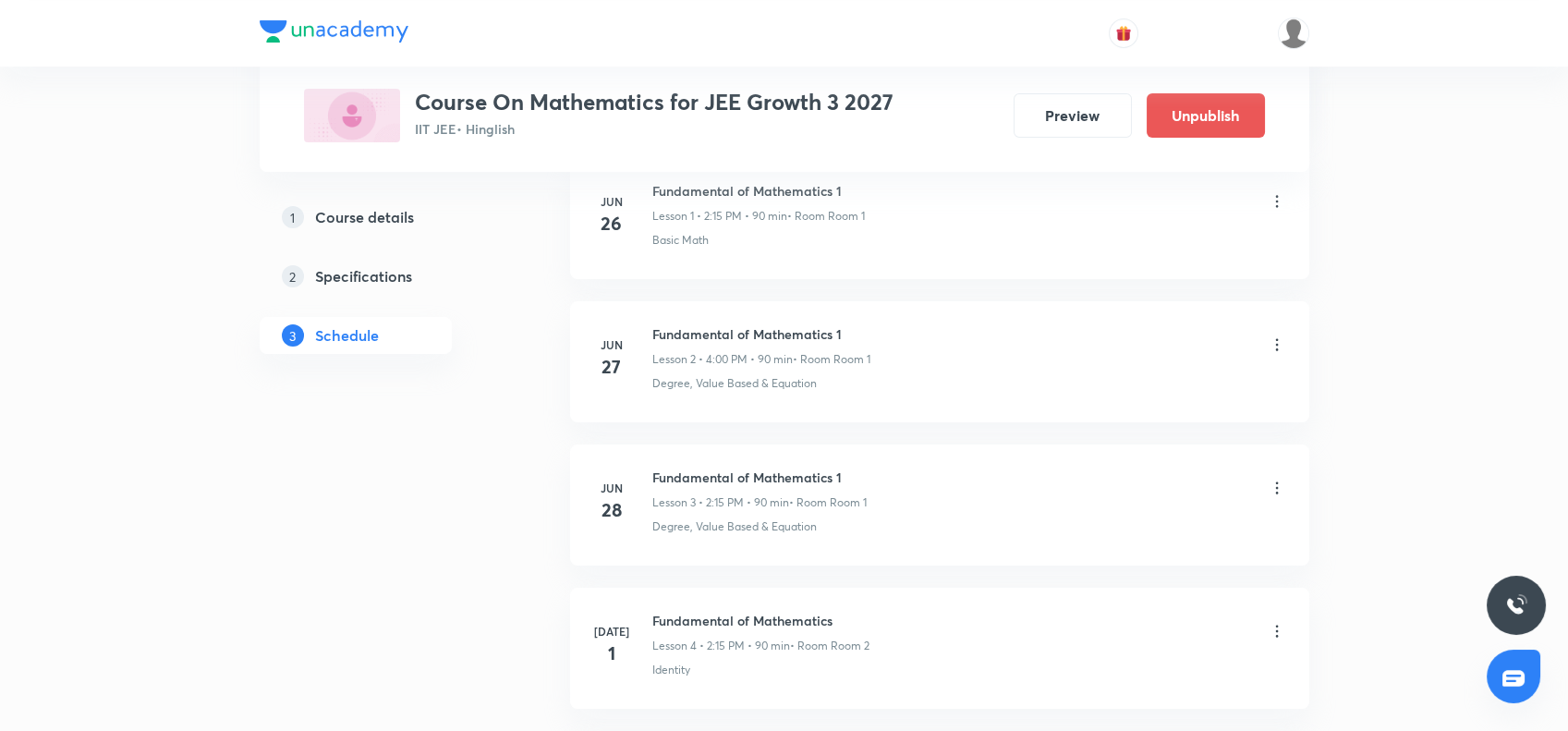 scroll, scrollTop: 0, scrollLeft: 0, axis: both 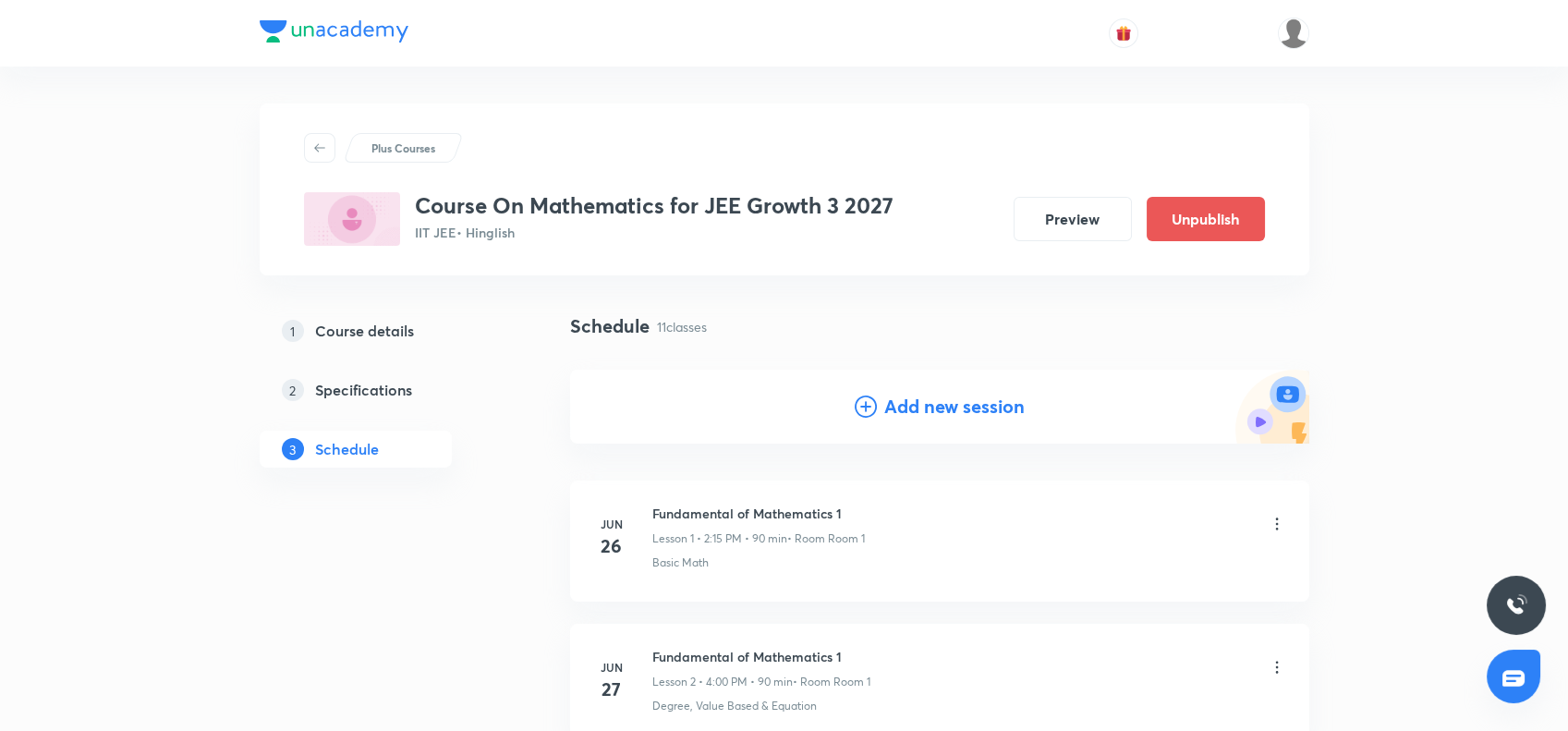 click 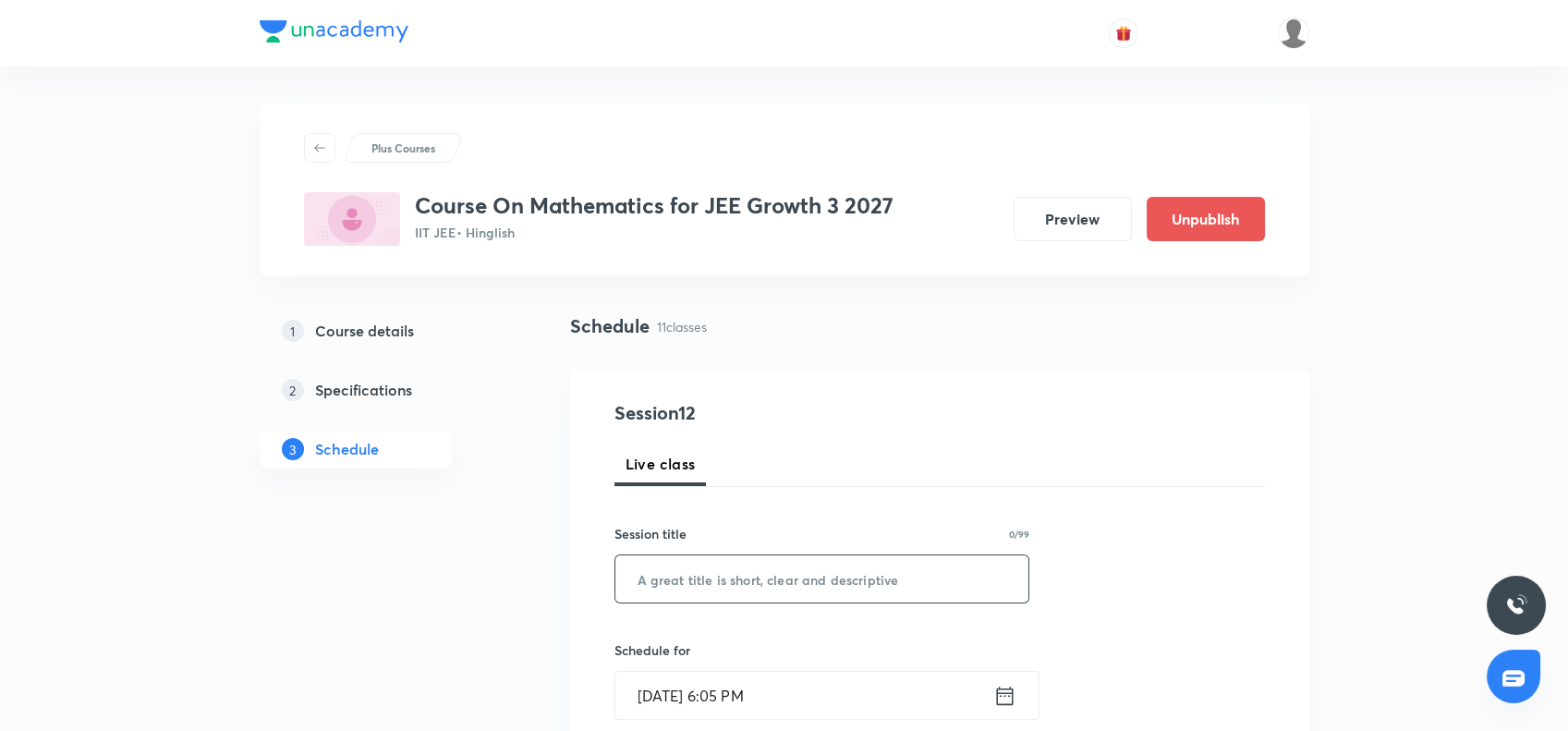 click at bounding box center (822, 579) 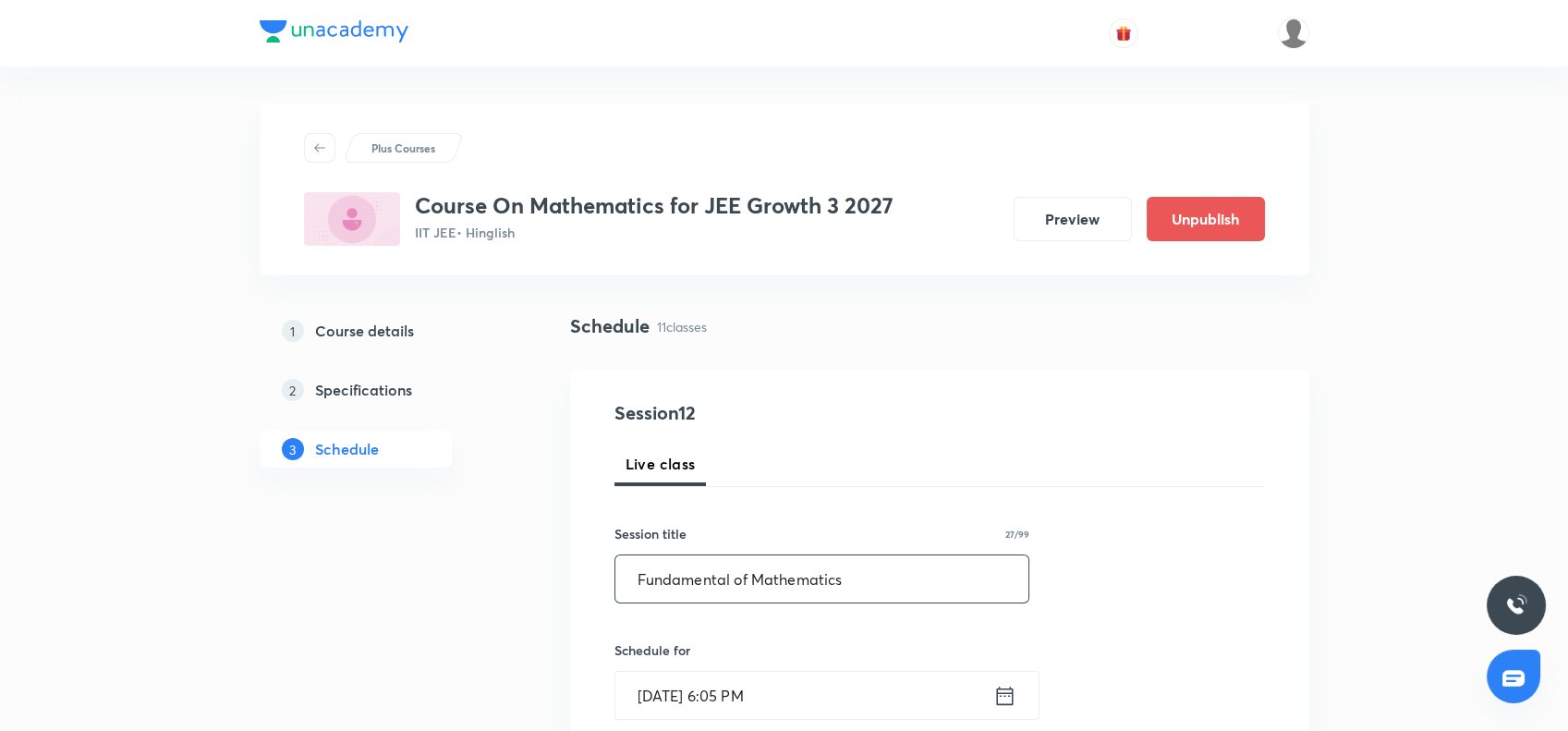 type on "Fundamental of Mathematics" 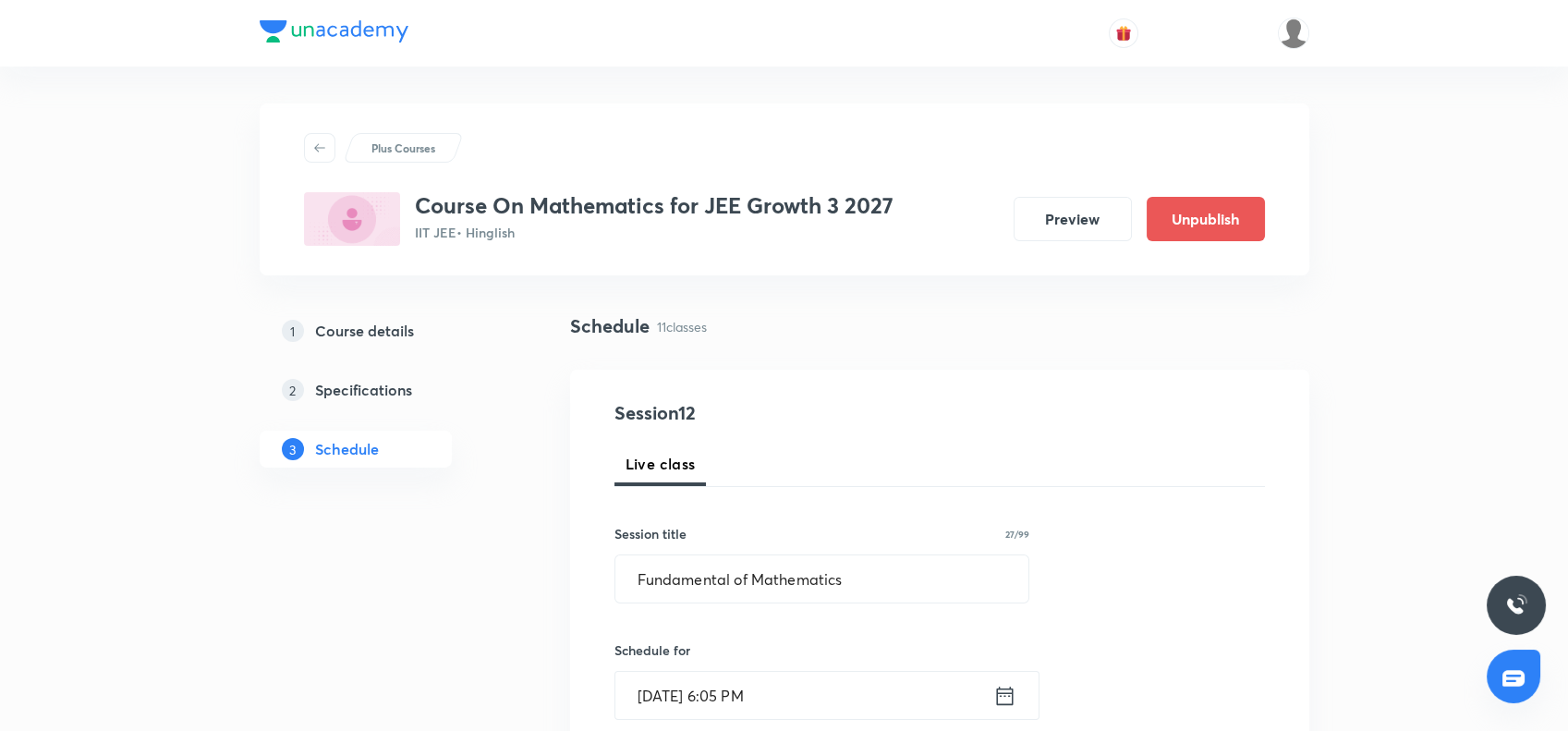click 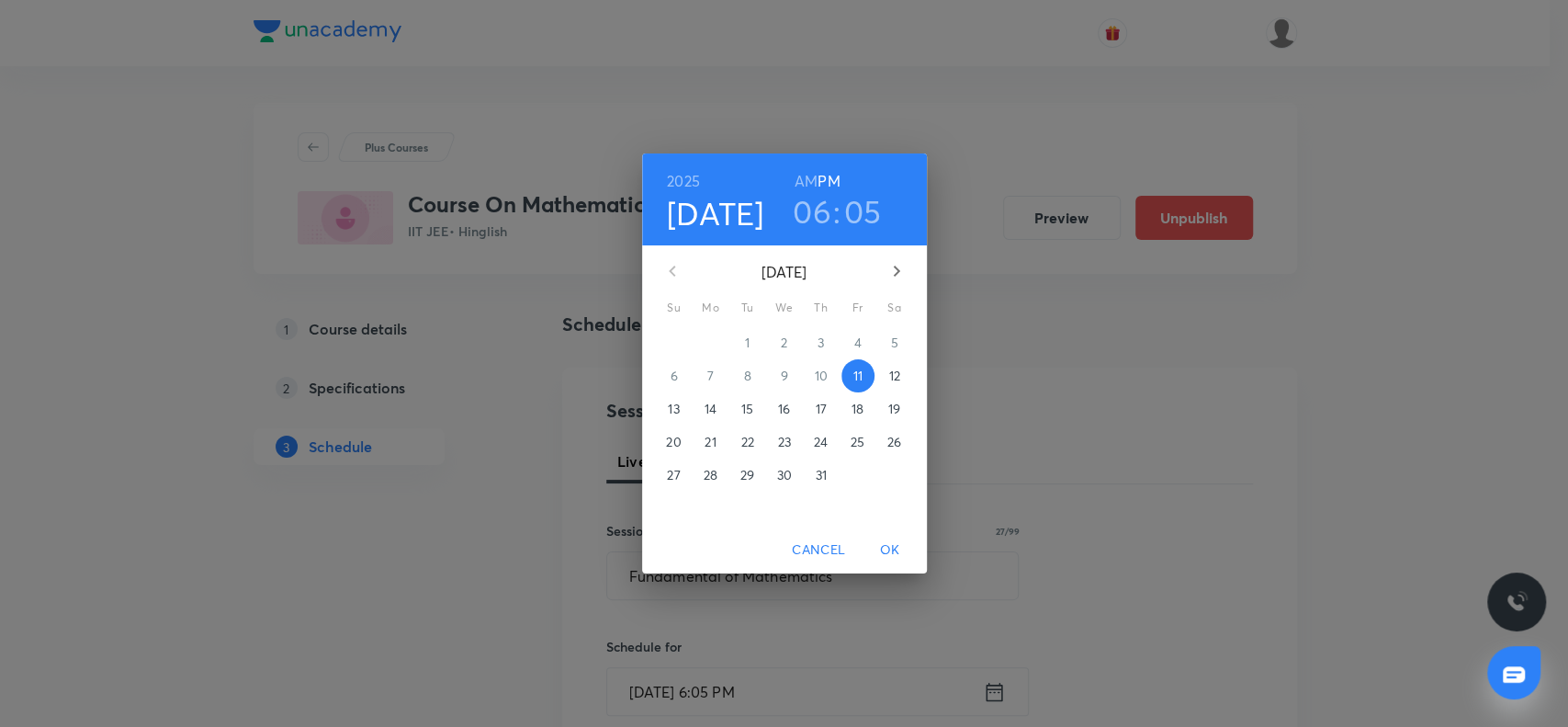 click on "17" at bounding box center (820, 409) 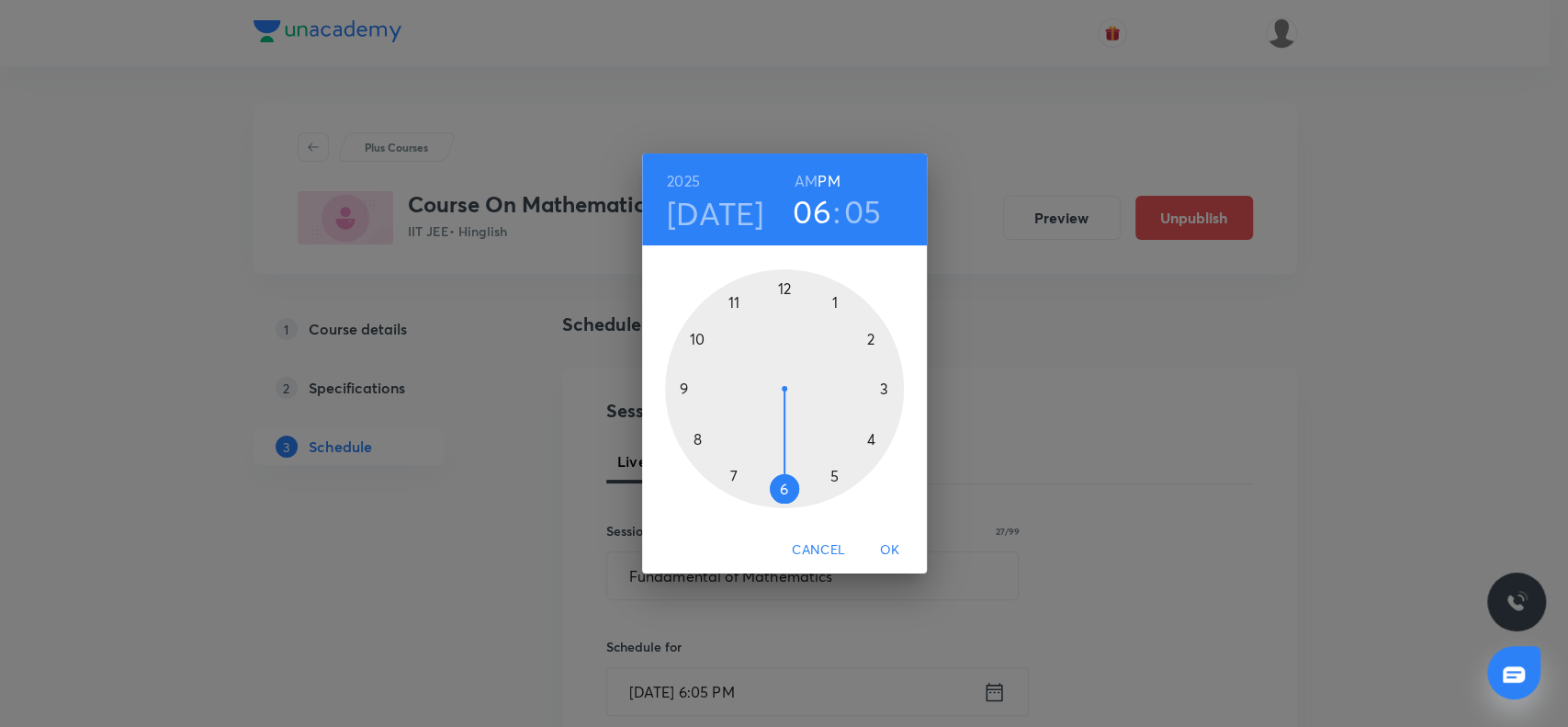 click at bounding box center [784, 389] 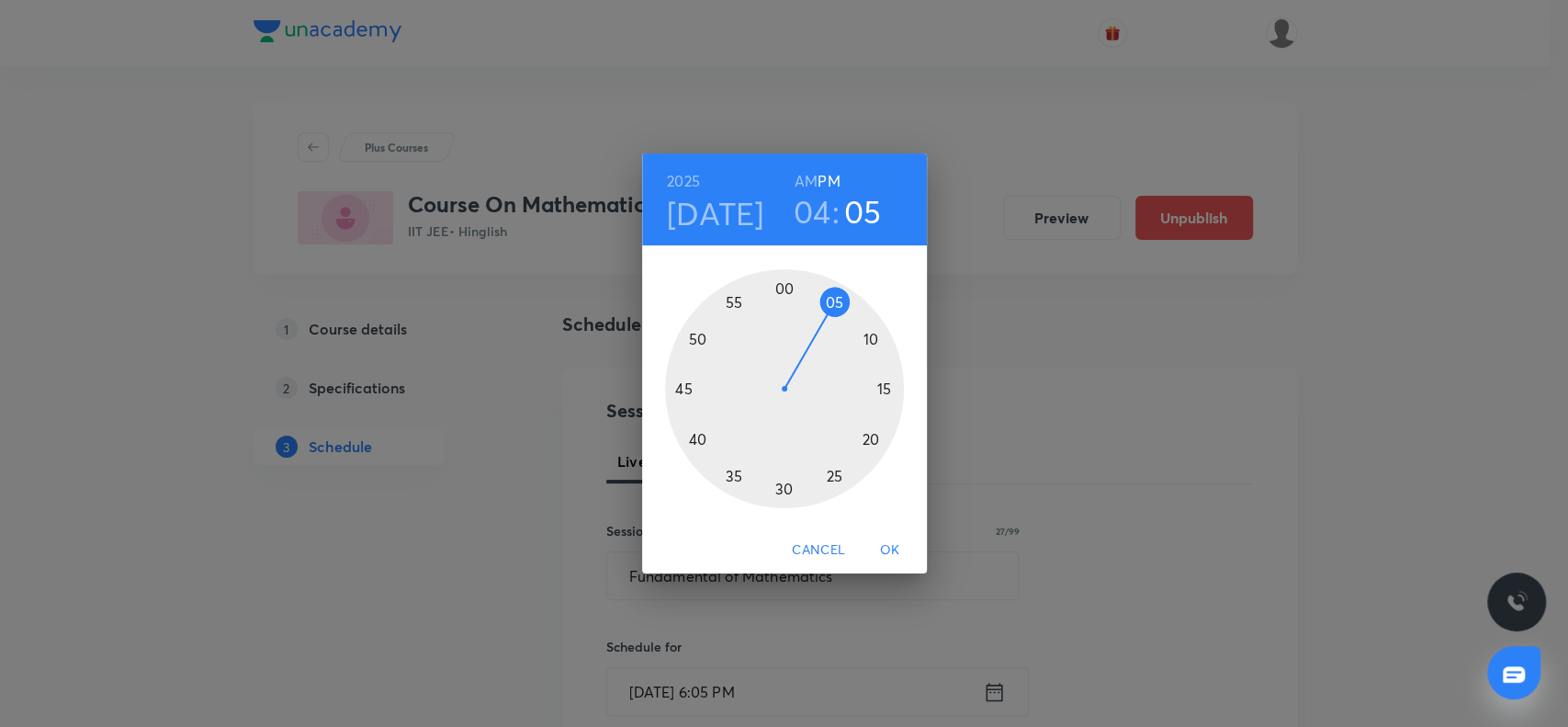 click at bounding box center [784, 389] 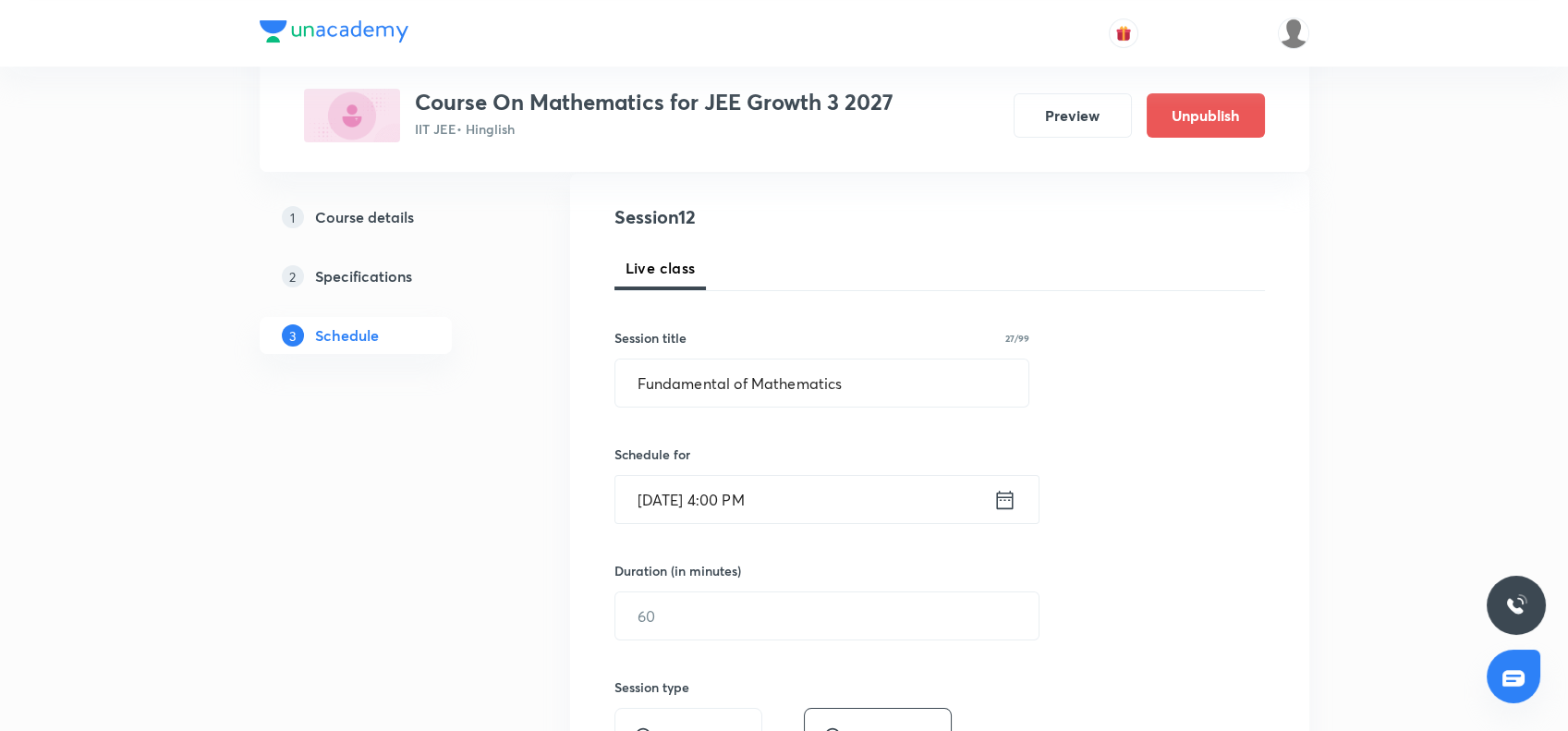scroll, scrollTop: 271, scrollLeft: 0, axis: vertical 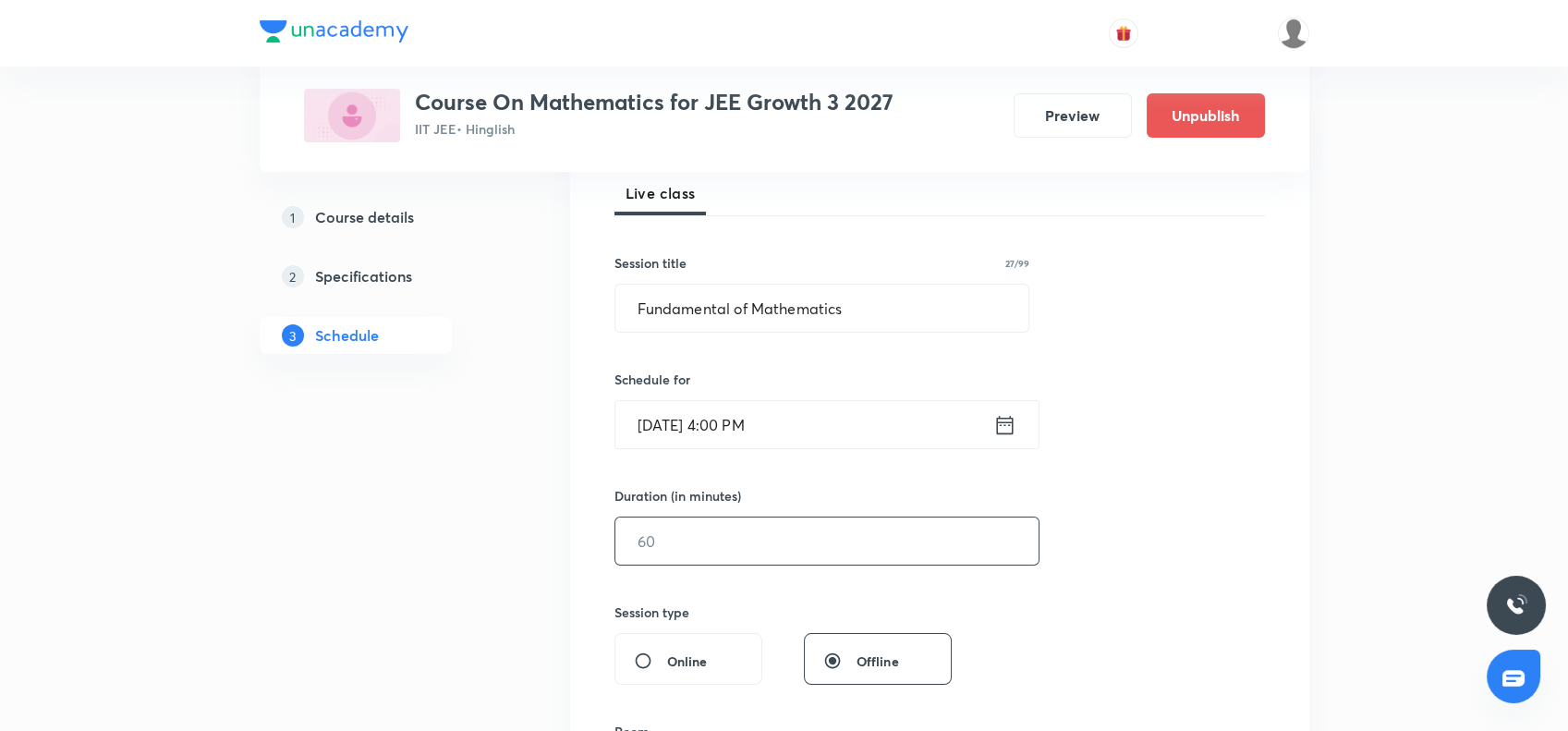click at bounding box center (827, 541) 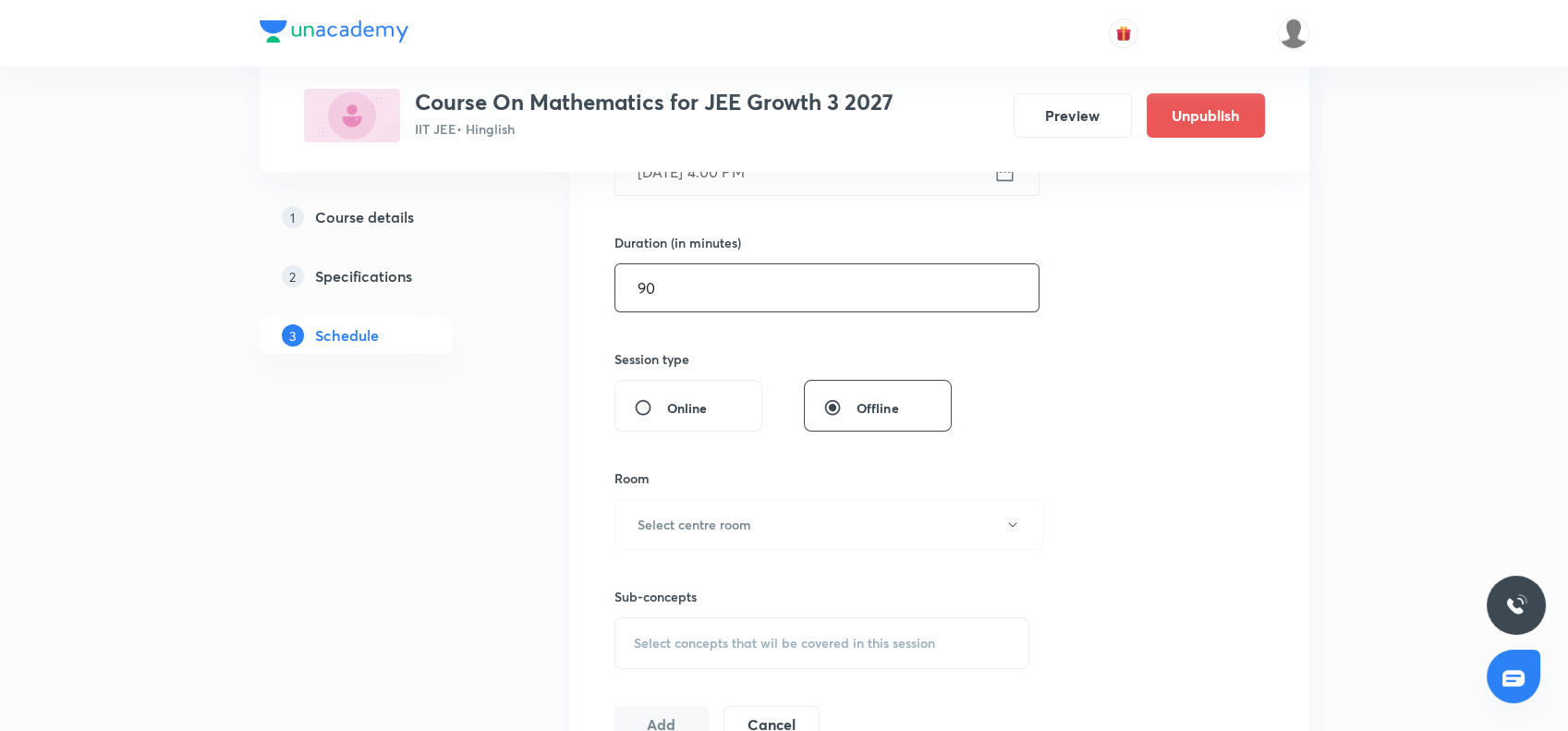 scroll, scrollTop: 537, scrollLeft: 0, axis: vertical 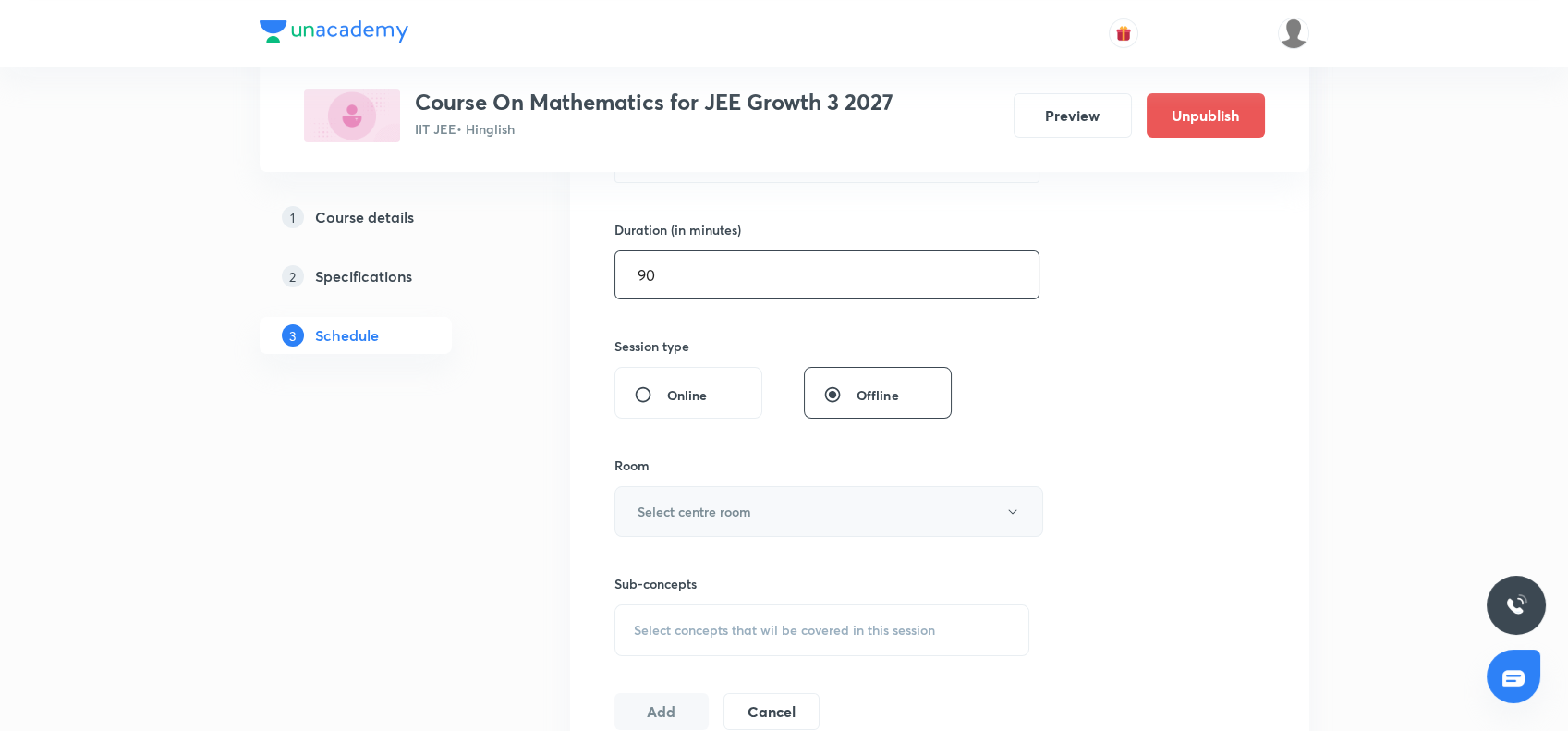 type on "90" 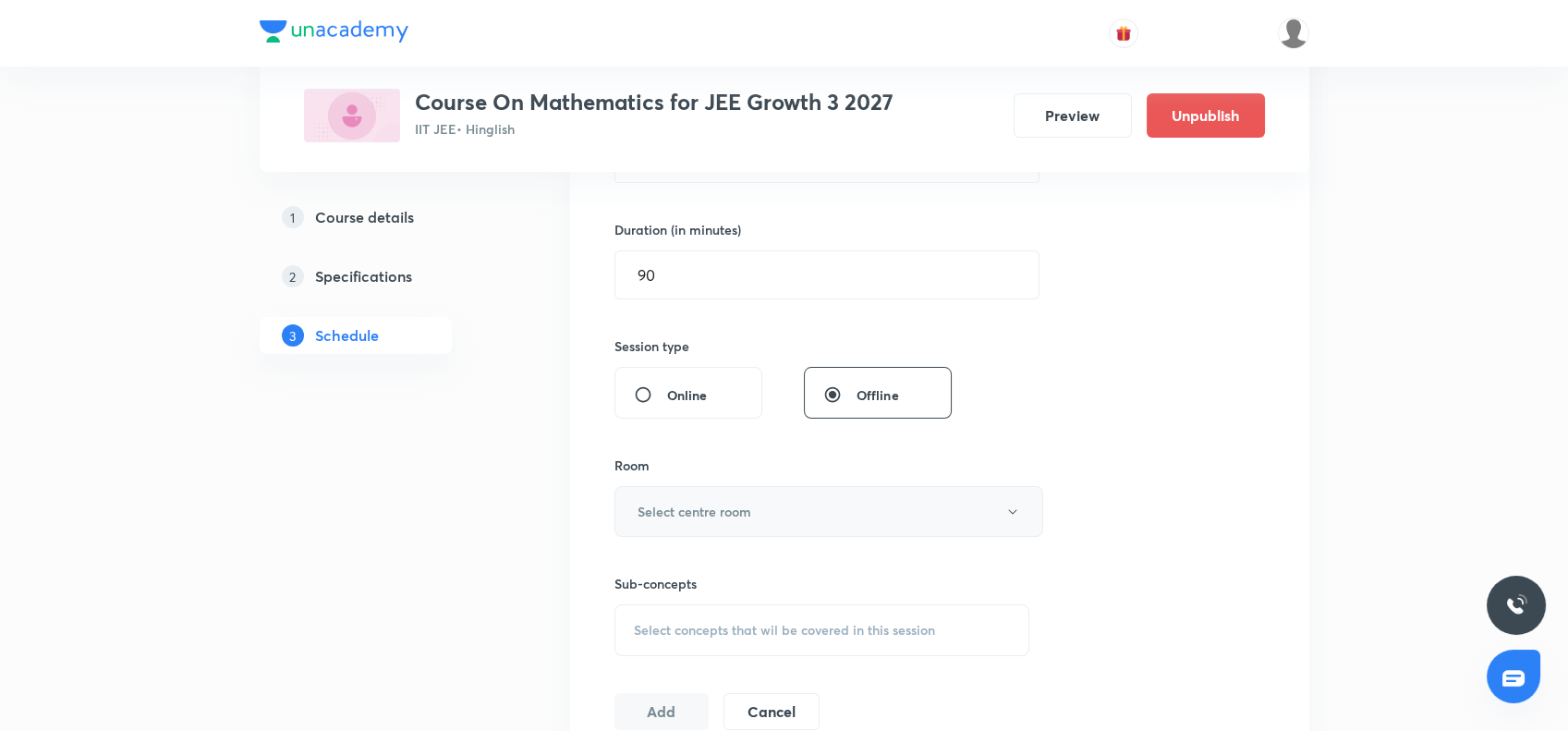 click on "Select centre room" at bounding box center (694, 511) 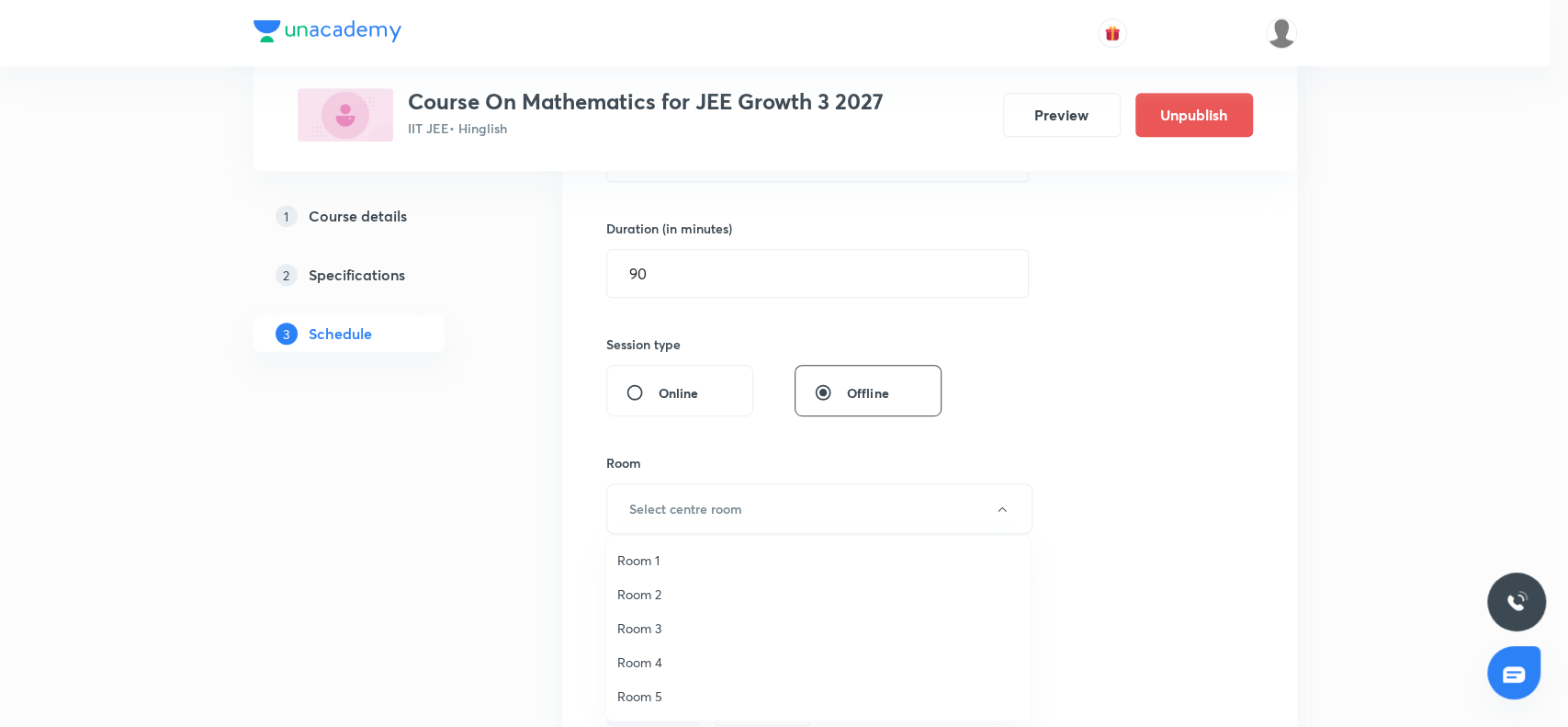 click on "Room 1" at bounding box center [818, 560] 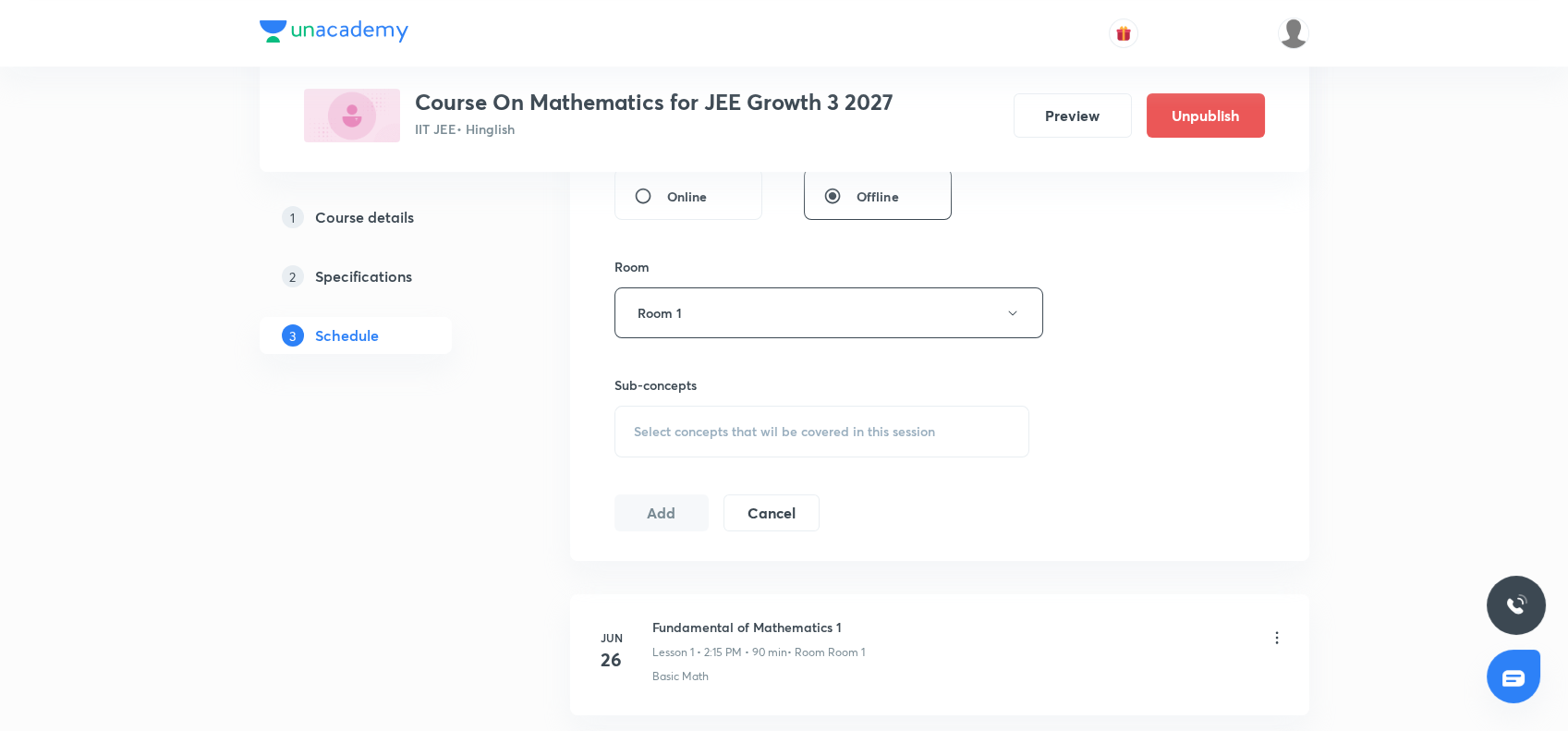 scroll, scrollTop: 762, scrollLeft: 0, axis: vertical 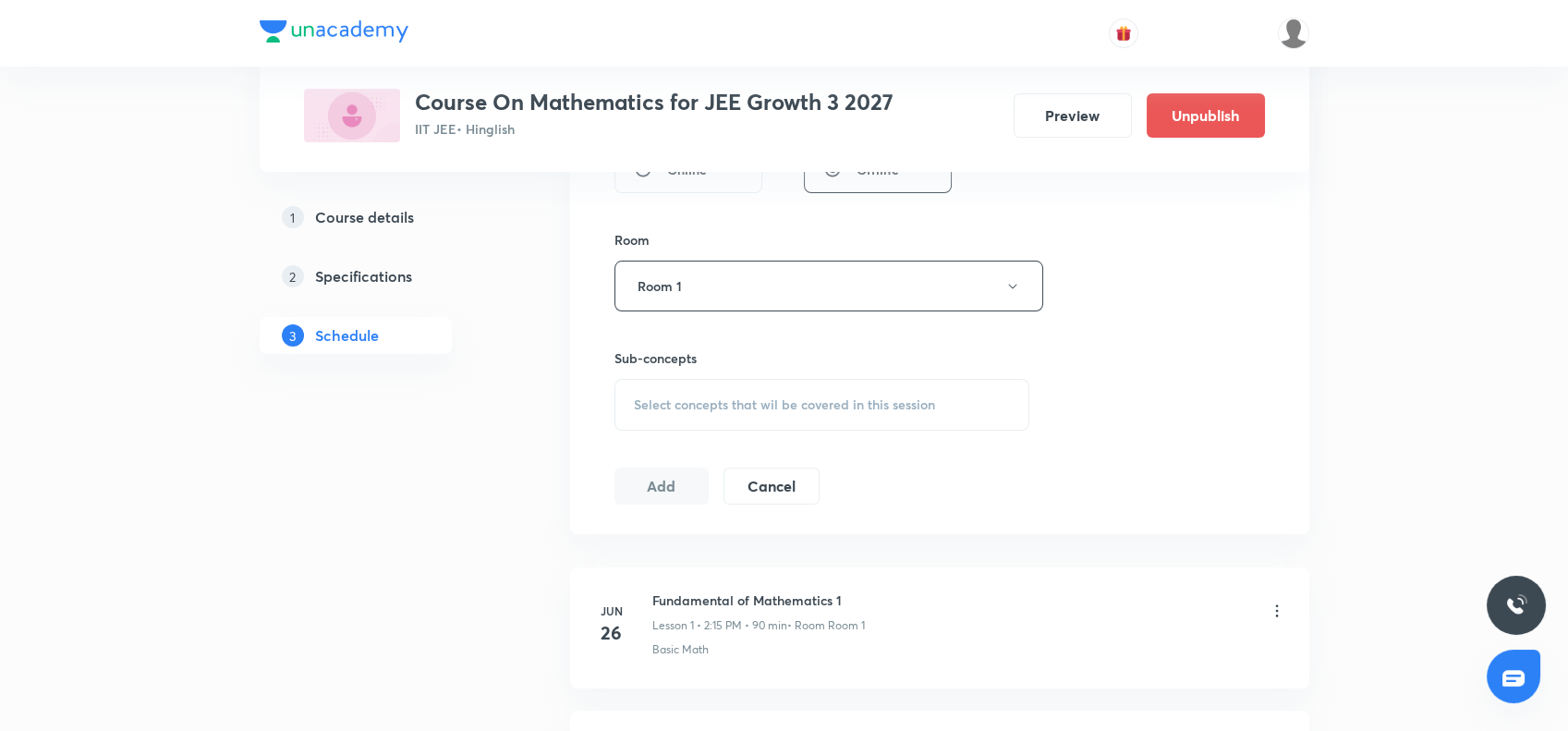 click on "Select concepts that wil be covered in this session" at bounding box center [784, 405] 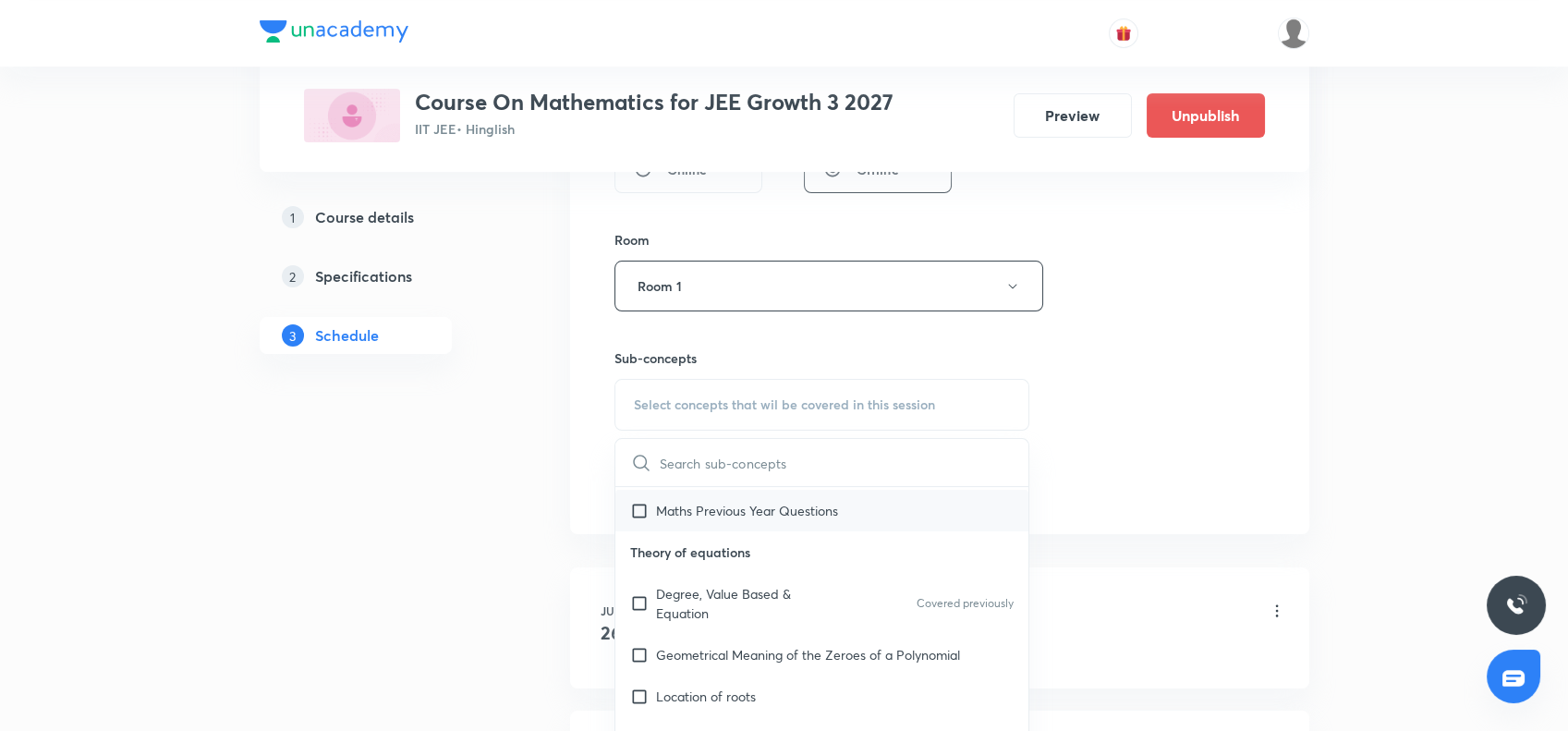 scroll, scrollTop: 135, scrollLeft: 0, axis: vertical 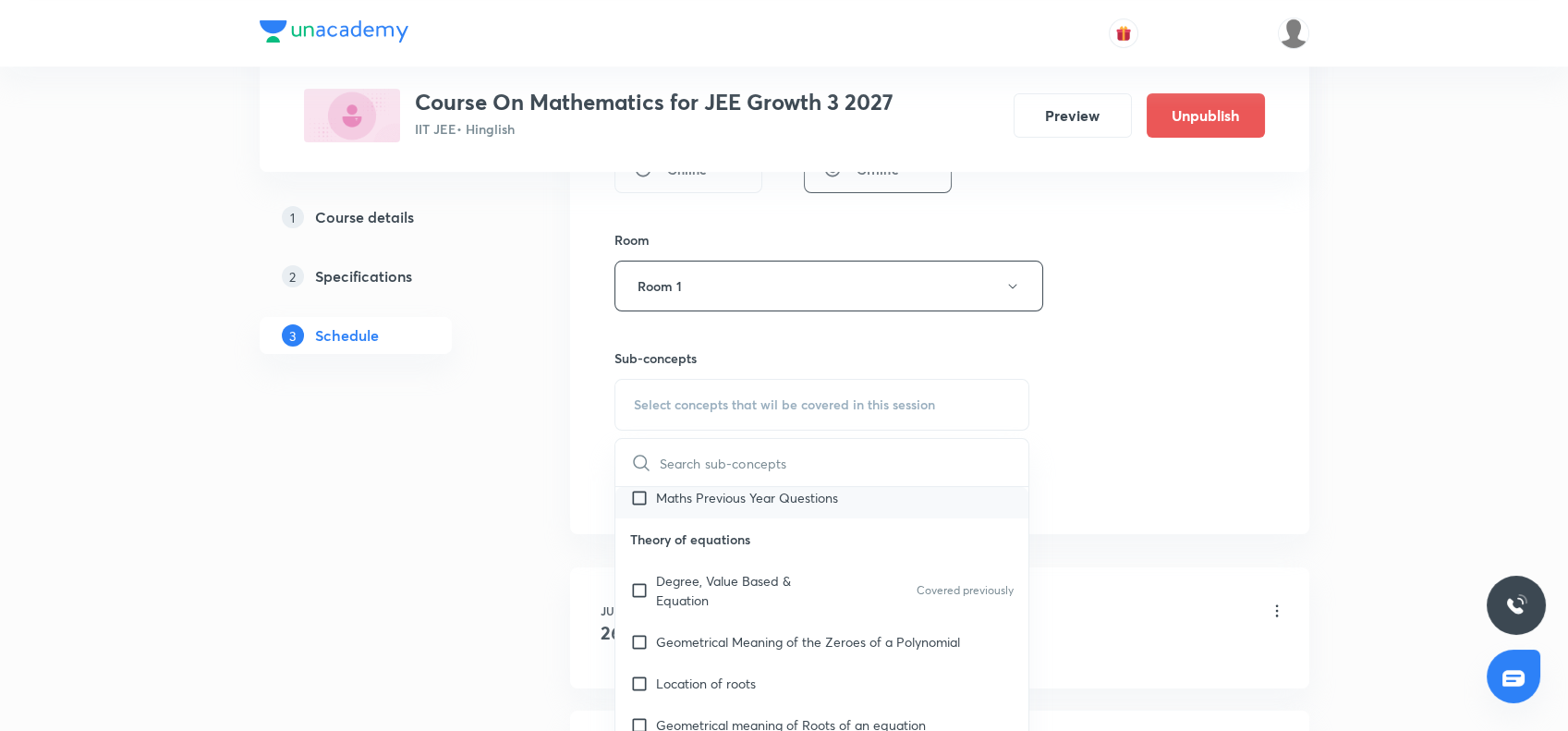 click on "Degree, Value Based & Equation Covered previously" at bounding box center (822, 591) 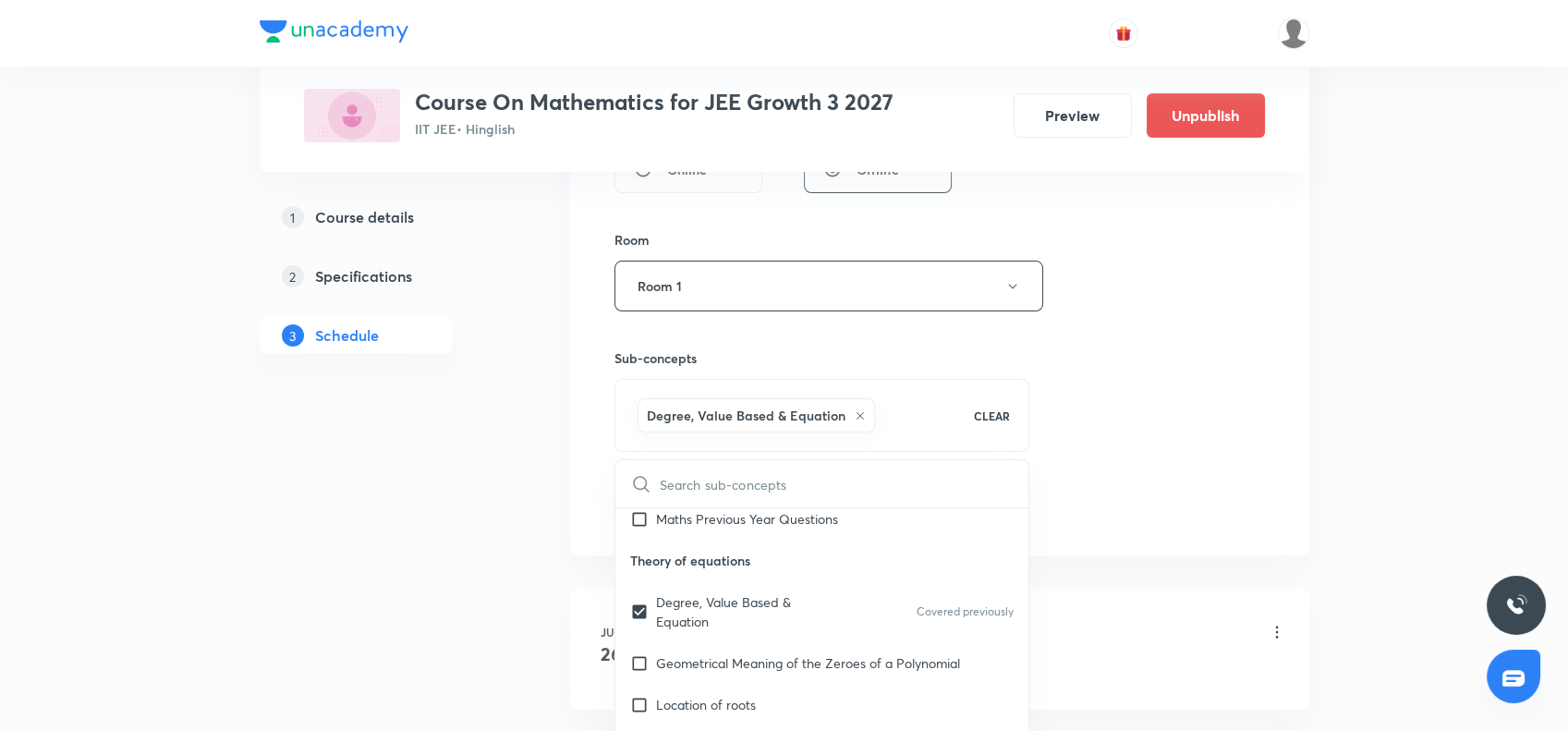 click on "Session  12 Live class Session title 27/99 Fundamental of Mathematics ​ Schedule for Jul 17, 2025, 4:00 PM ​ Duration (in minutes) 90 ​   Session type Online Offline Room Room 1 Sub-concepts Degree, Value Based & Equation CLEAR ​ Maths Mock Questions Maths Mock Questions Maths Previous Year Questions Maths Previous Year Questions Theory of equations Degree, Value Based & Equation Covered previously Geometrical Meaning of the Zeroes of a Polynomial Location of roots Geometrical meaning of Roots of an equation Points in solving an equation Graph of Quadratic Expression & its Analysis Range of Quadratic Equation Remainder and factor theorems Identity Covered previously Quadratic equations Common Roots Location of Roots General Equation of Second Degree in Variable x and y Theory of Equations Relation Between Roots and Coefficients Nature of Roots: Real, Imaginary, and Integer Quadratic with Complex Co-efficient Quadratic Inequality Pseudo Quadratic Equation: Quadratic in any Function Graph Based Problems" at bounding box center (940, 81) 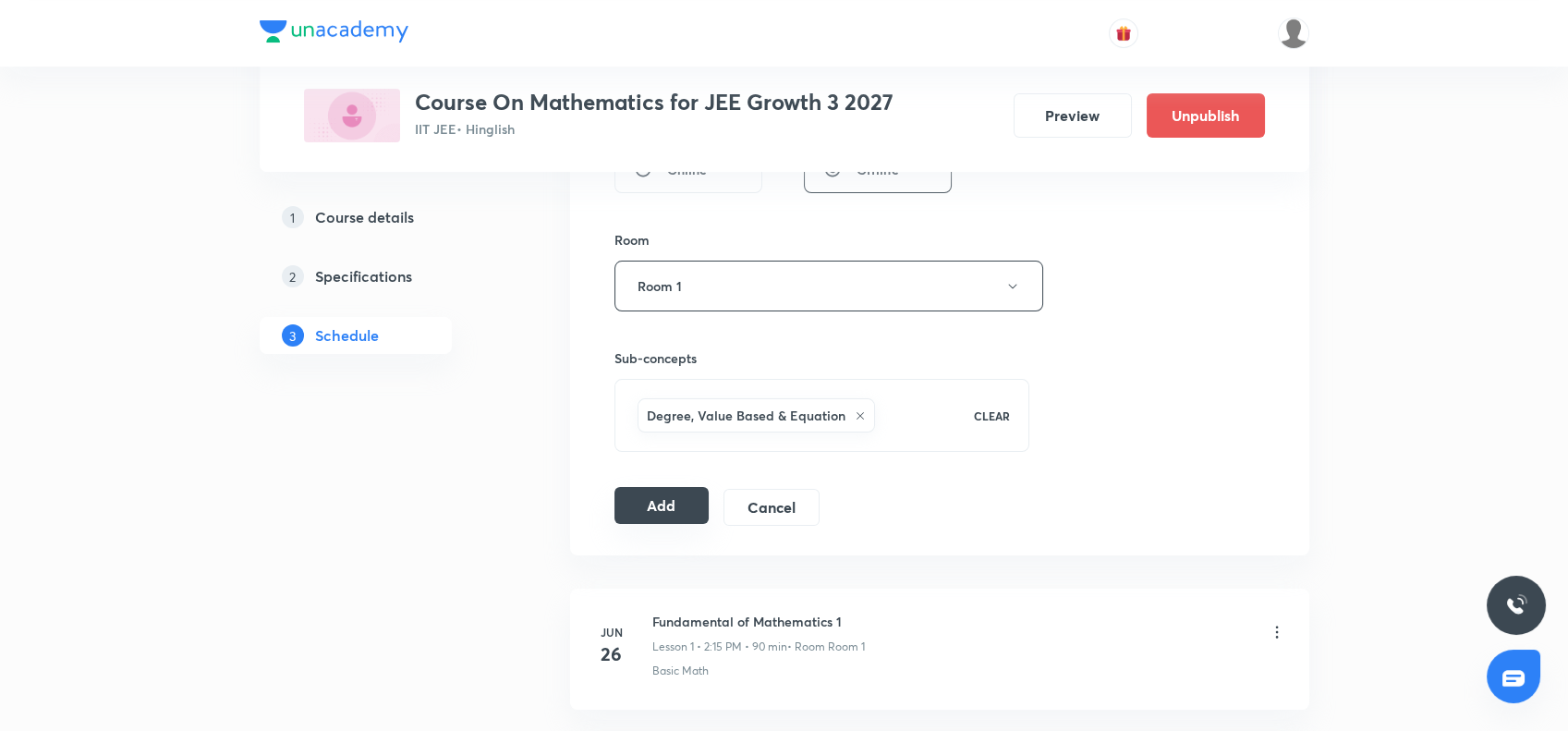 click on "Add" at bounding box center (662, 506) 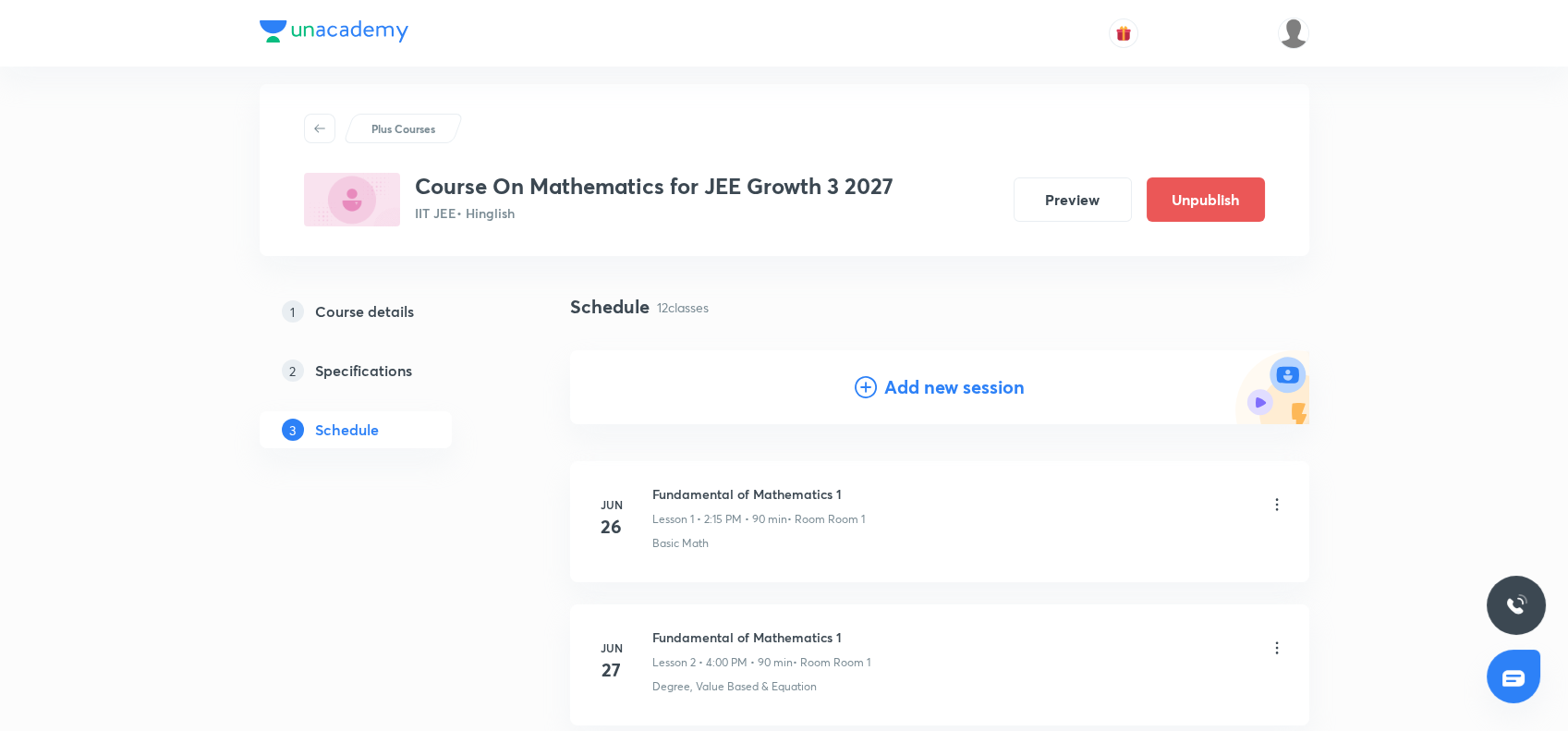 scroll, scrollTop: 0, scrollLeft: 0, axis: both 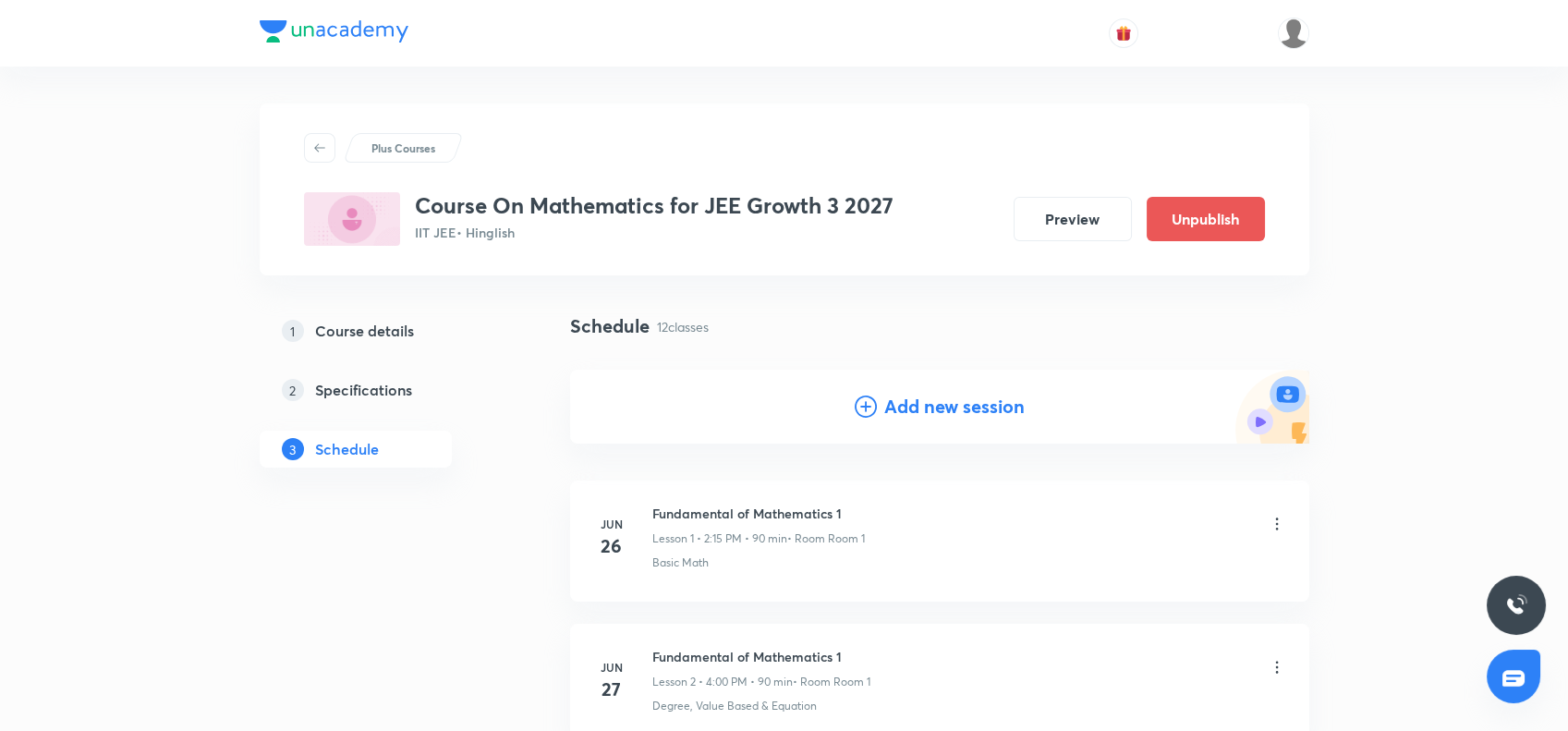 click 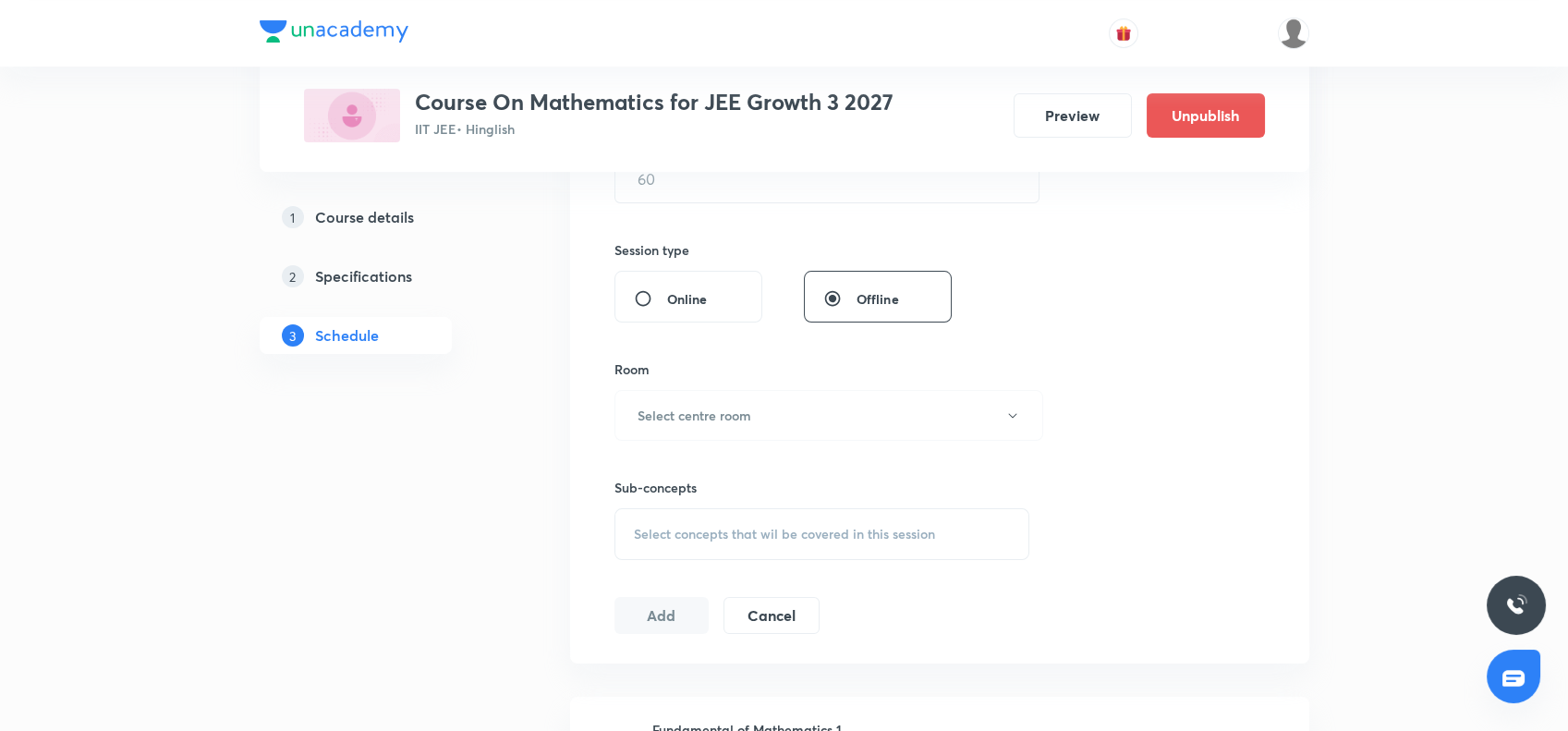 scroll, scrollTop: 636, scrollLeft: 0, axis: vertical 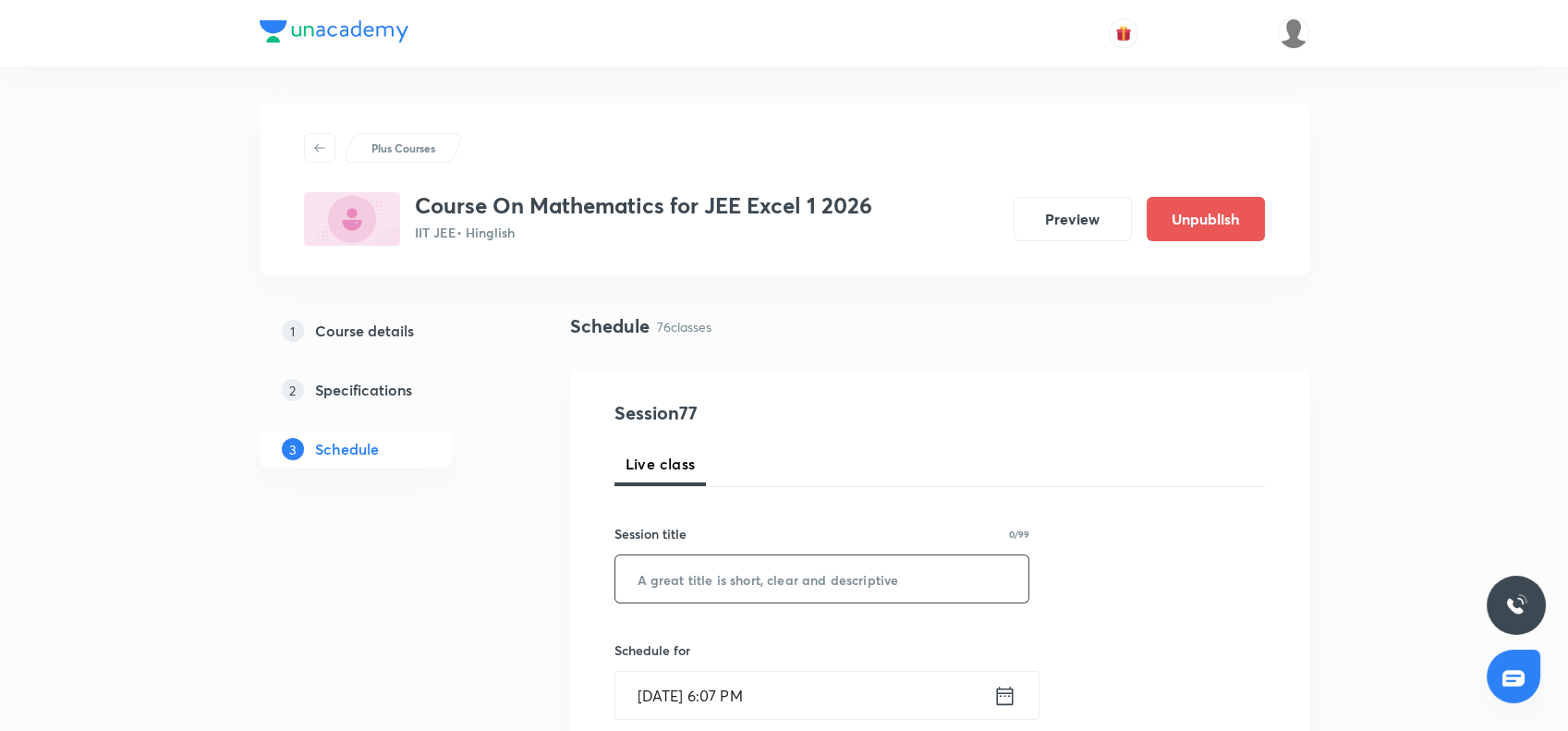 click at bounding box center (822, 579) 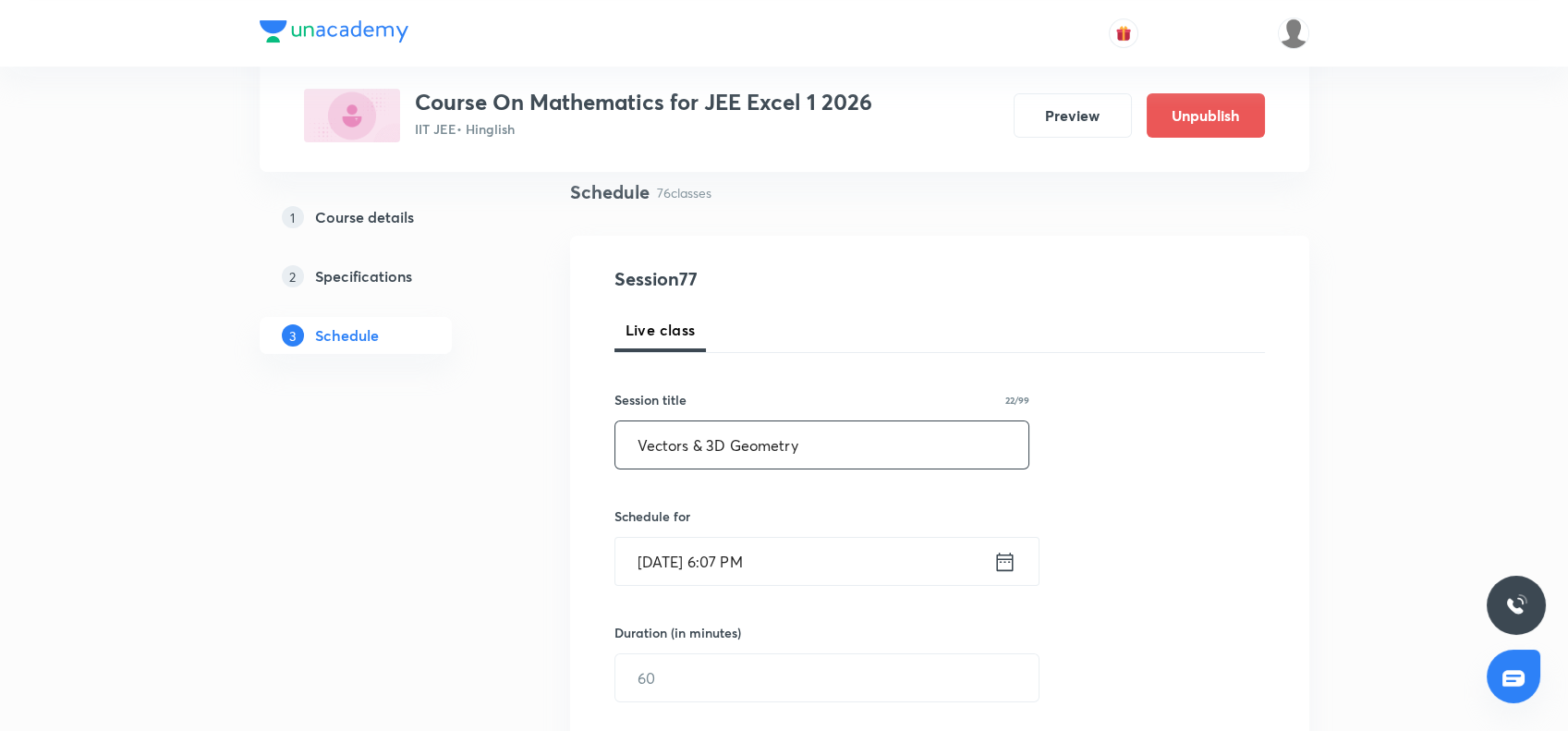 scroll, scrollTop: 135, scrollLeft: 0, axis: vertical 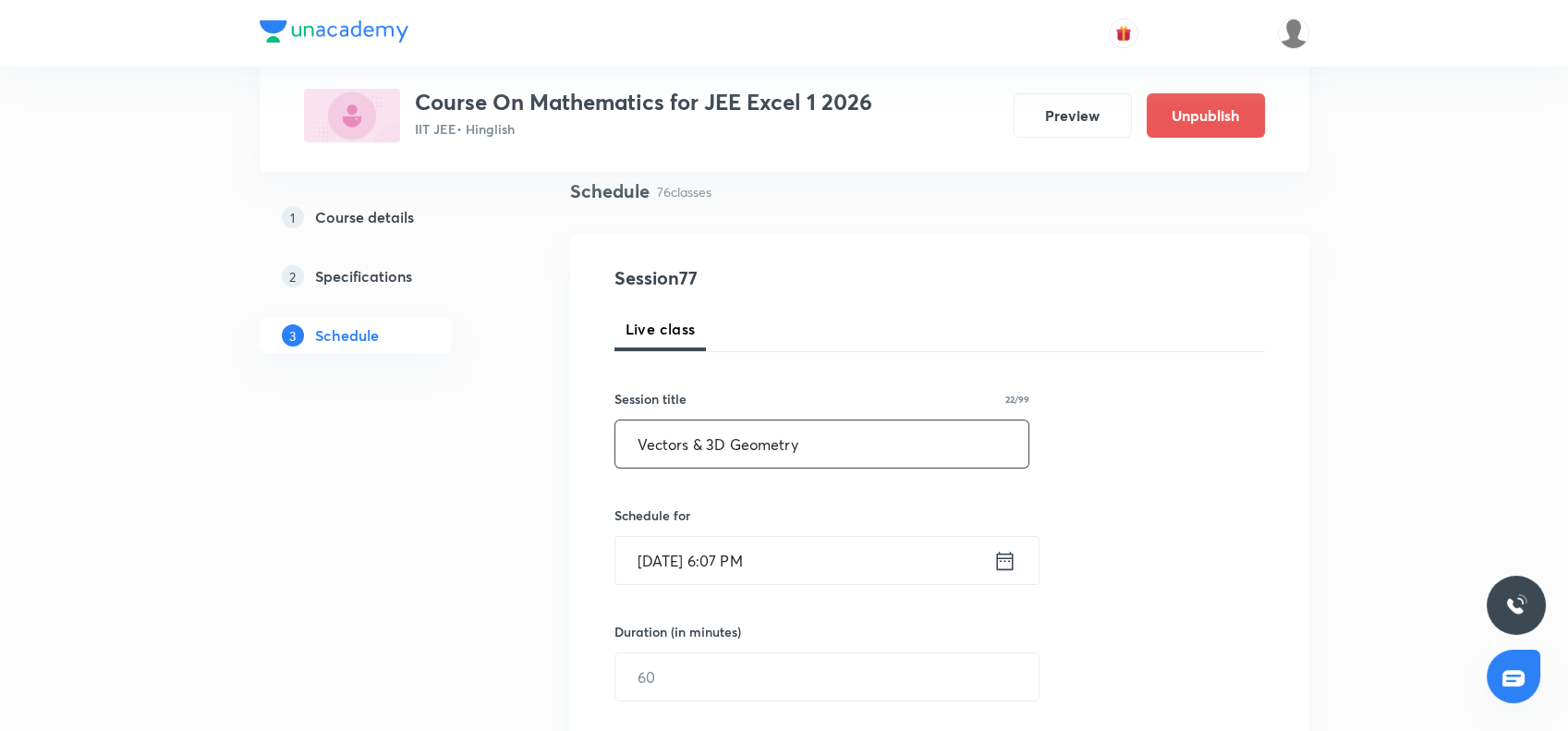 type on "Vectors & 3D Geometry" 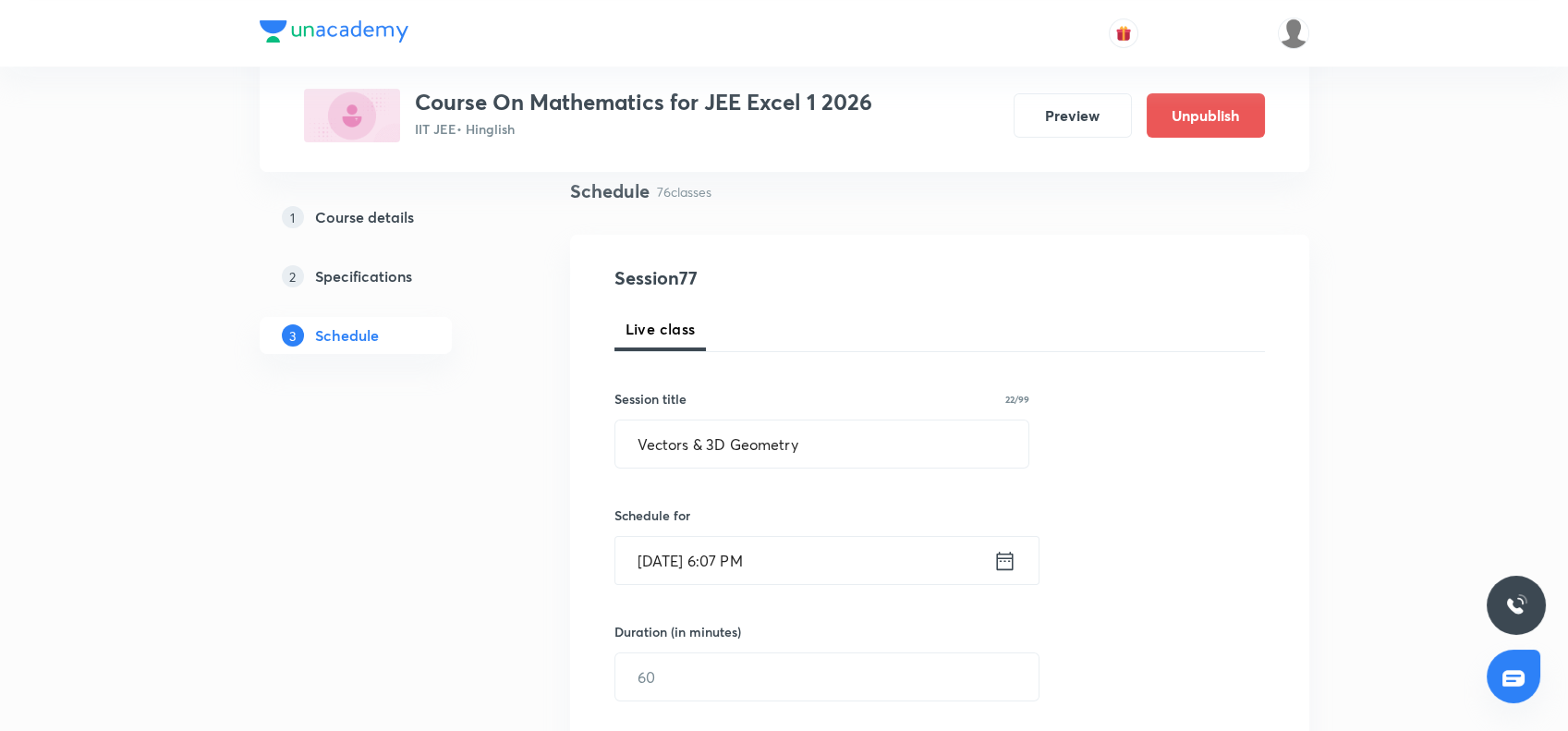 click 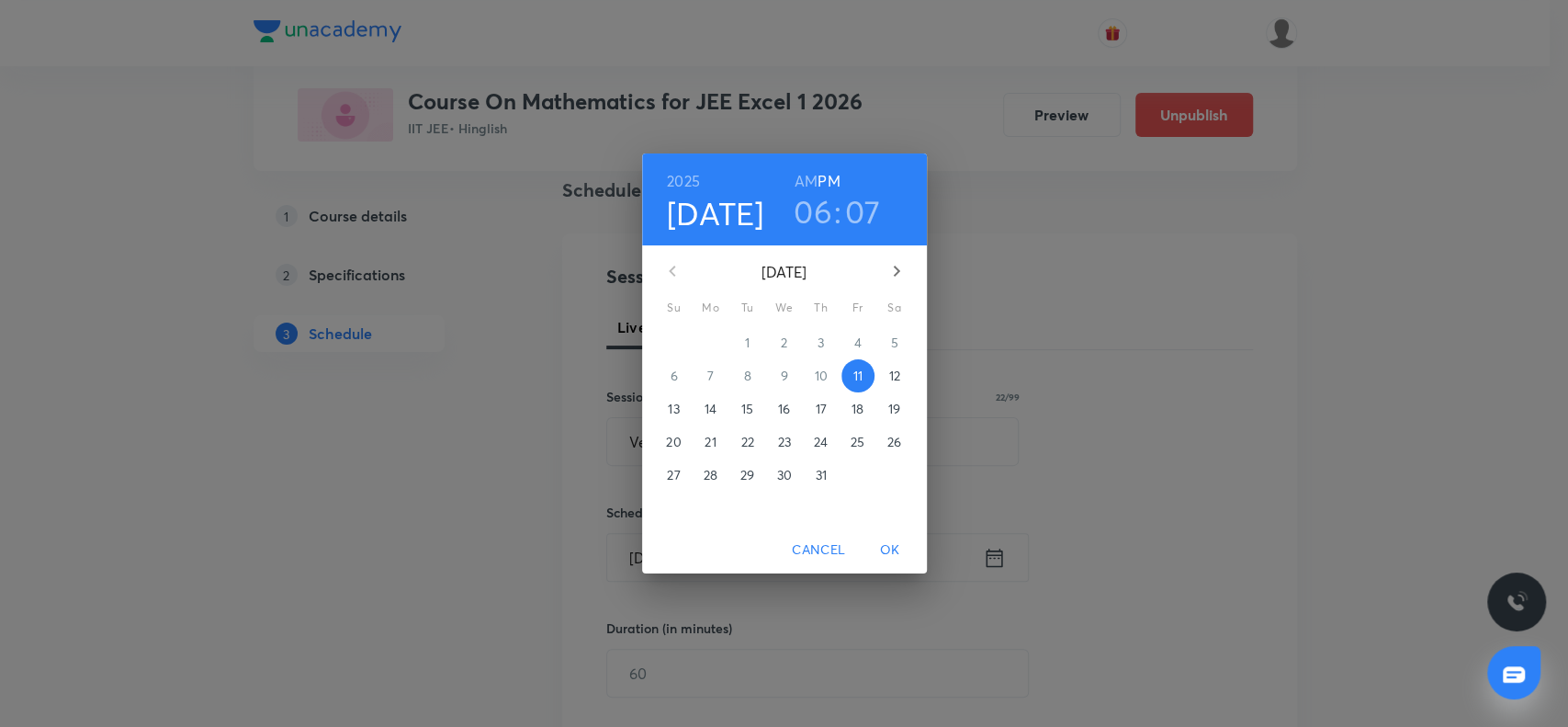 click on "14" at bounding box center (710, 409) 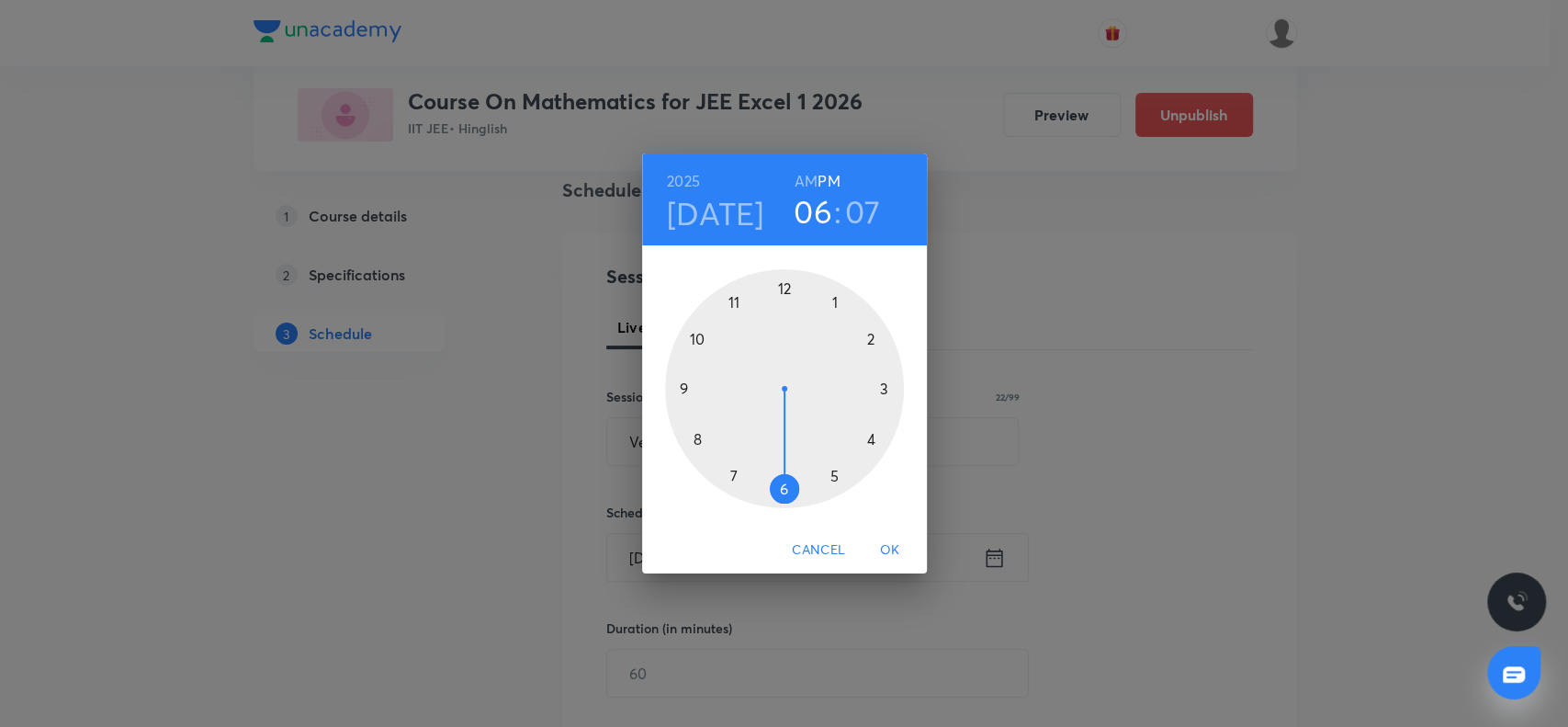 click at bounding box center [784, 389] 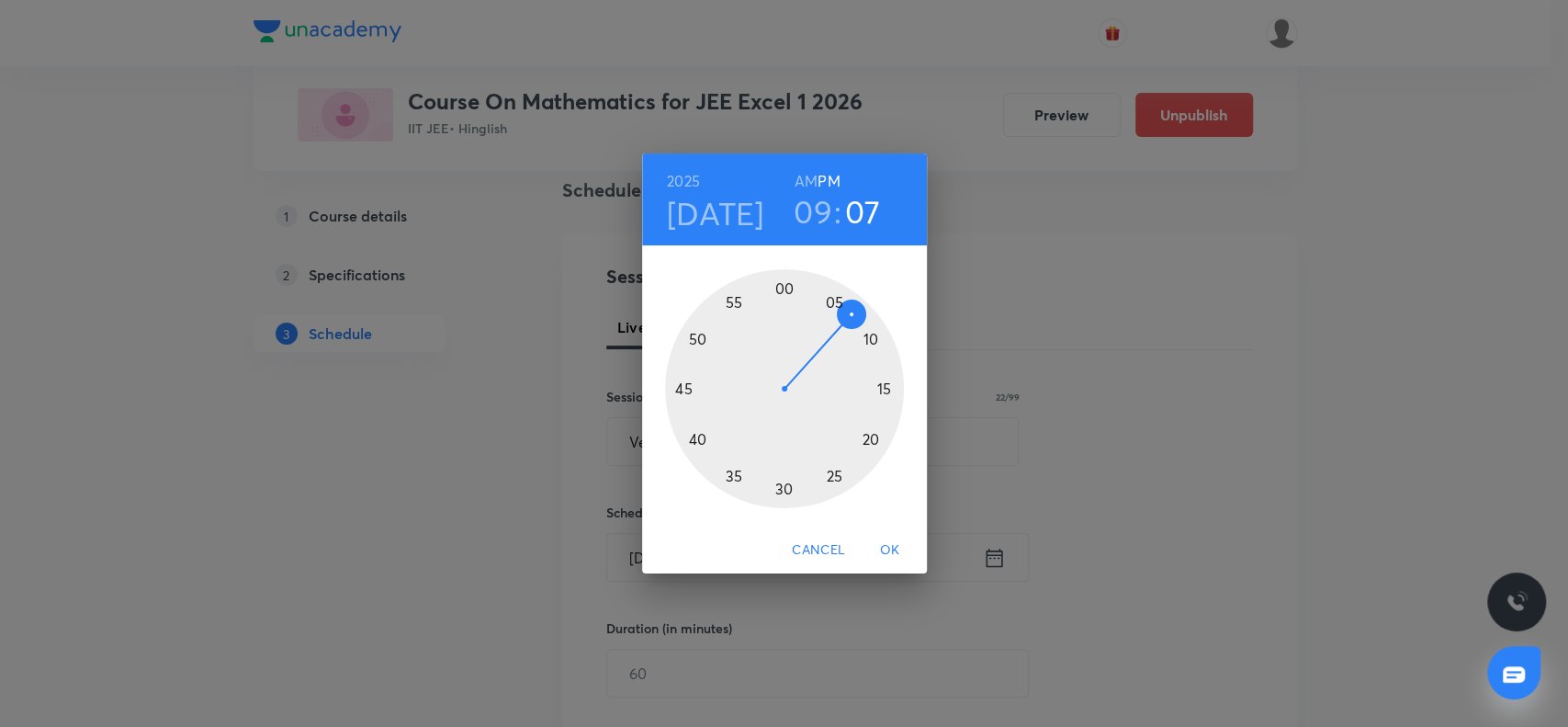 click on "AM" at bounding box center [806, 181] 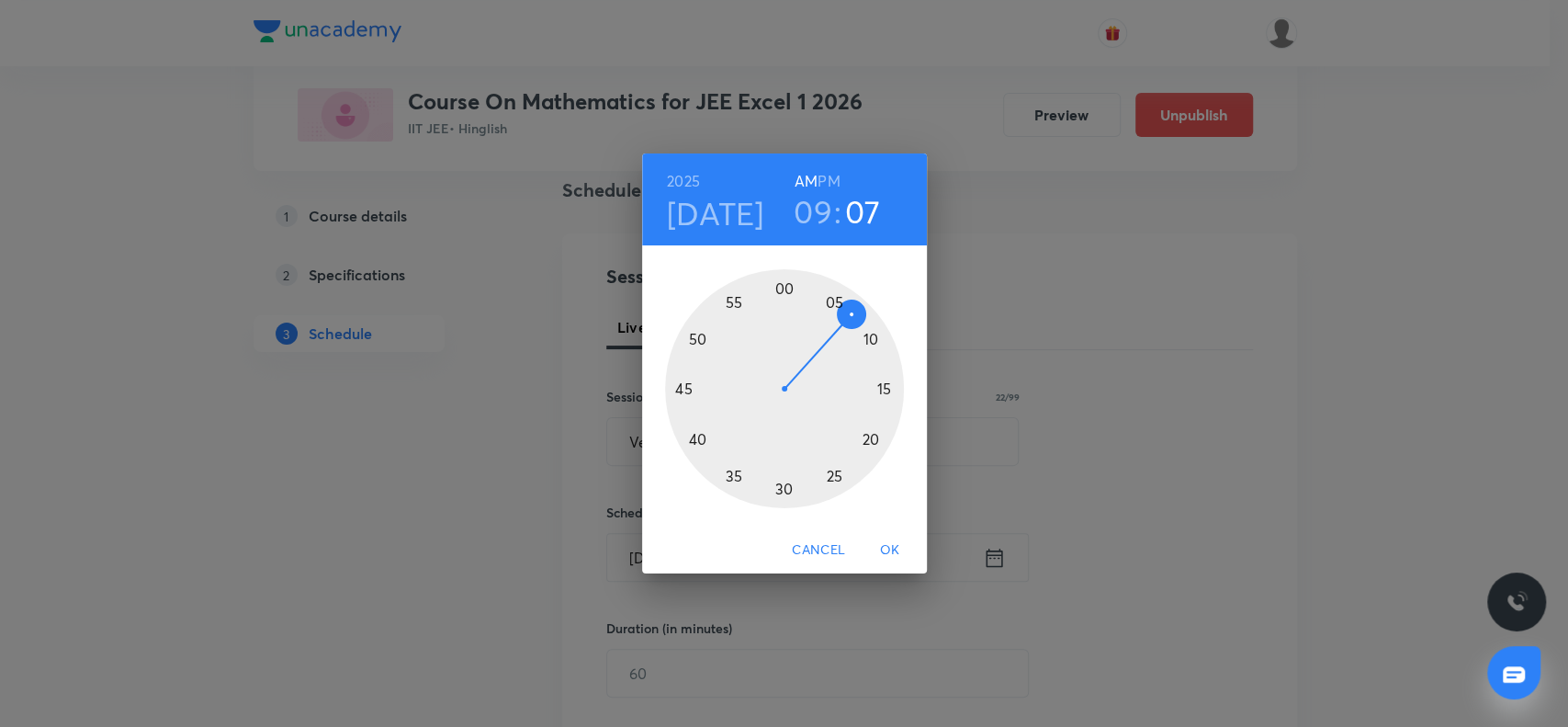 click at bounding box center [784, 389] 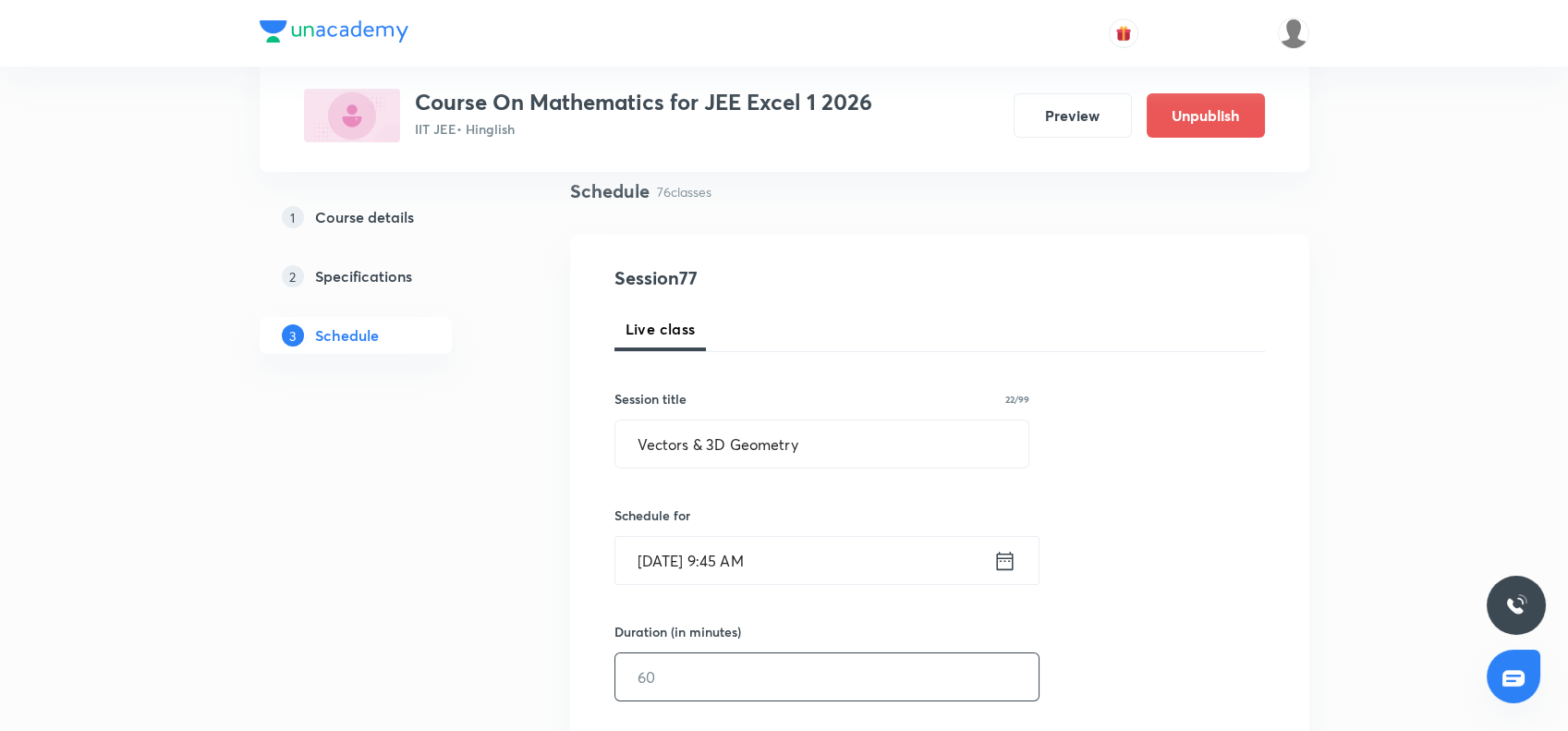 click at bounding box center (827, 676) 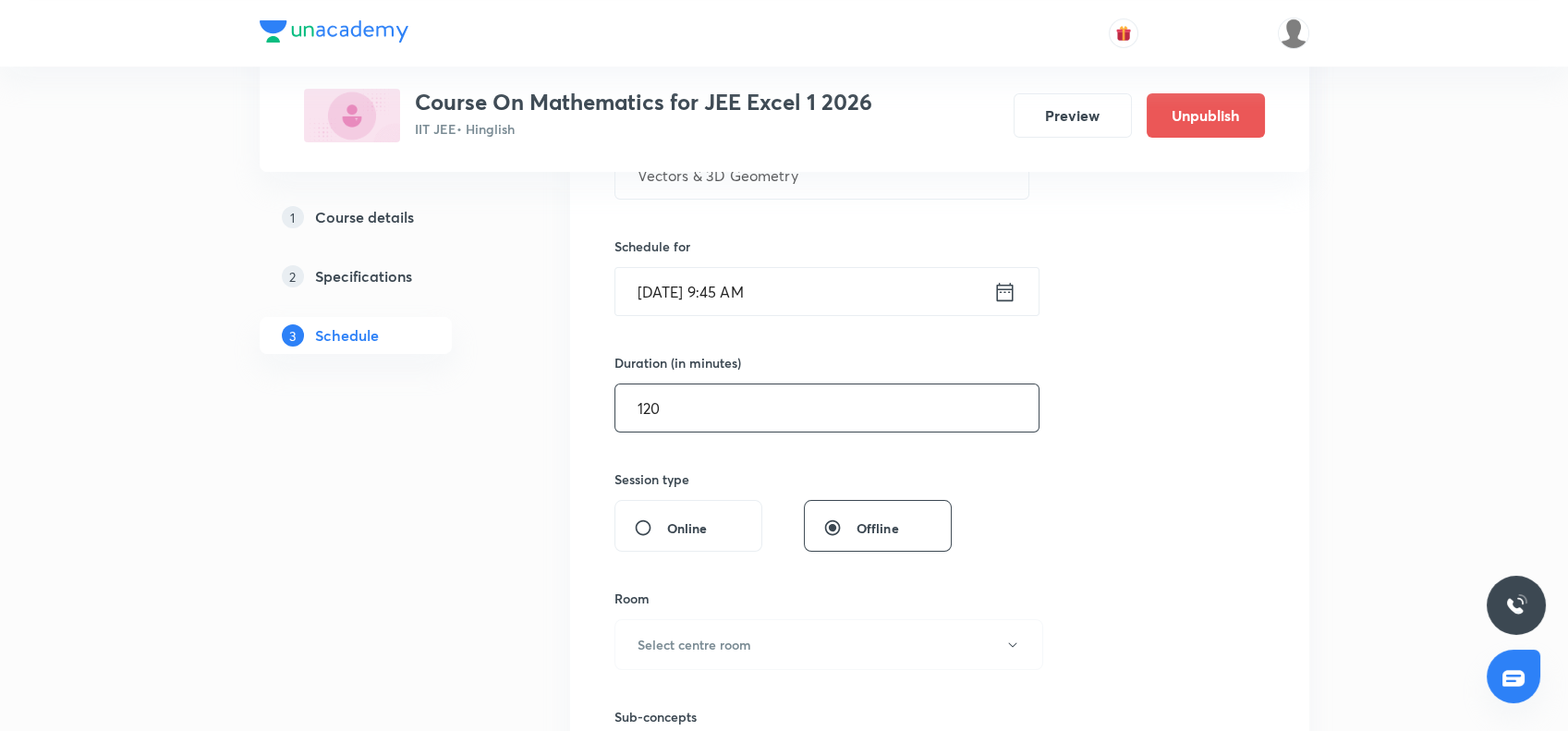 scroll, scrollTop: 410, scrollLeft: 0, axis: vertical 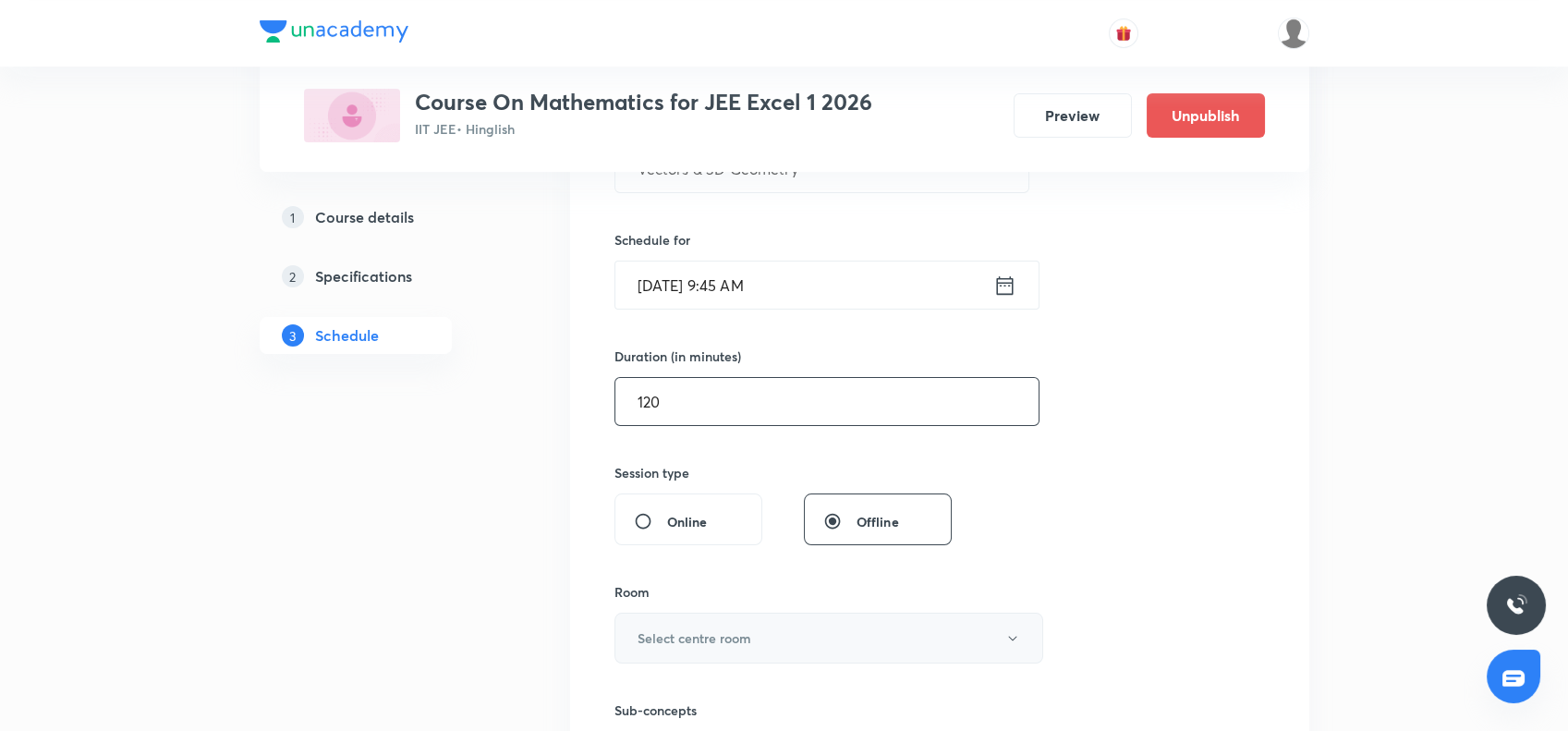 type on "120" 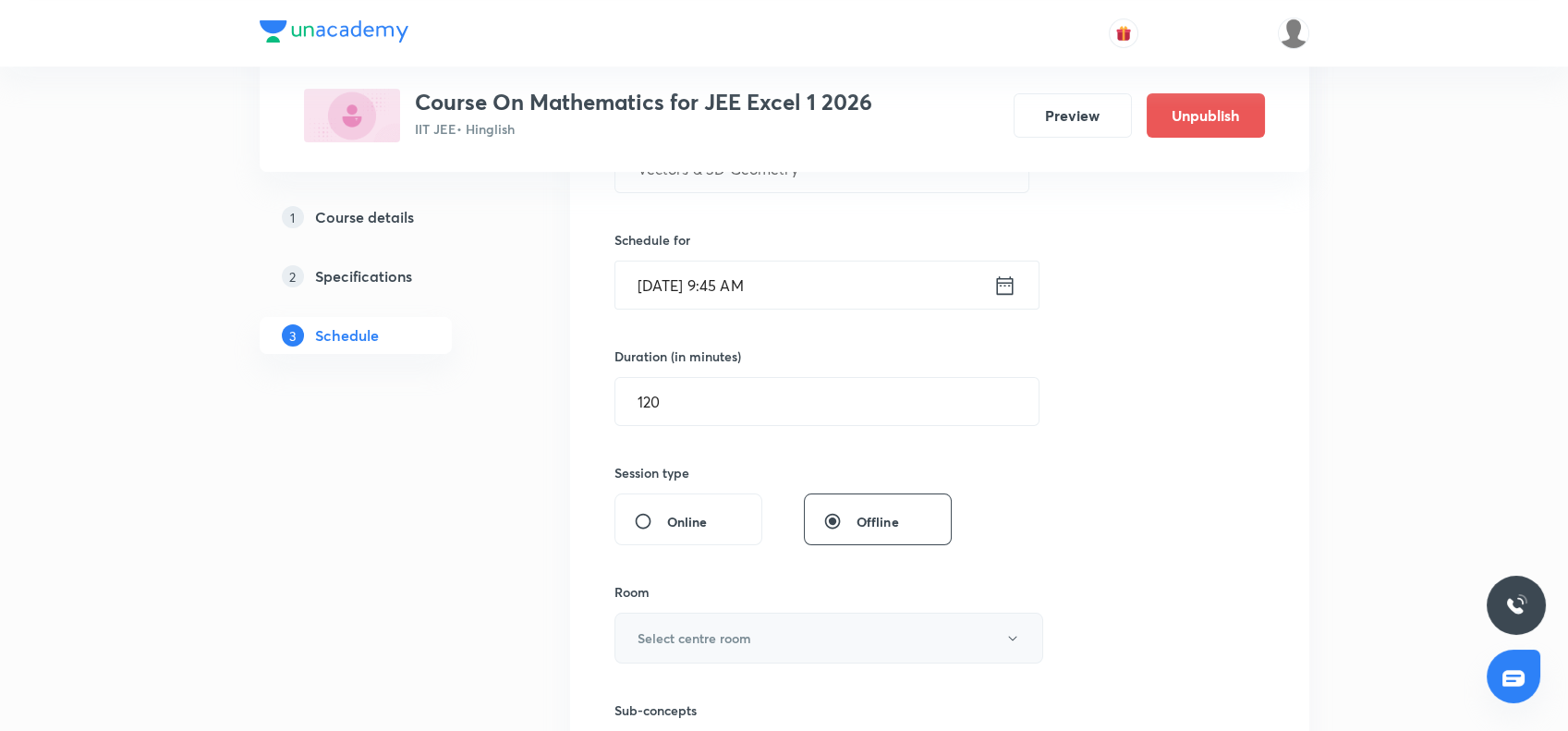 click on "Select centre room" at bounding box center [694, 638] 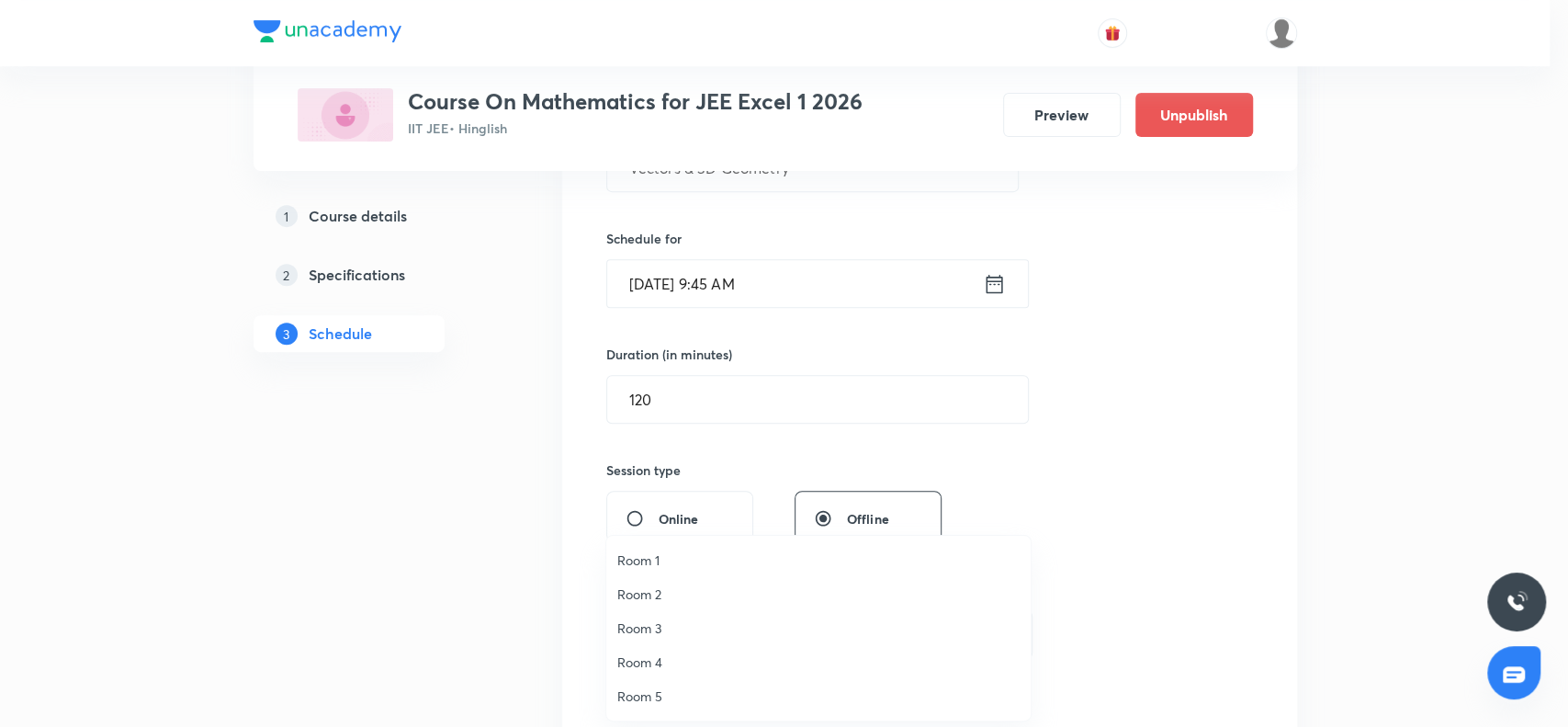 click on "Room 1" at bounding box center [818, 560] 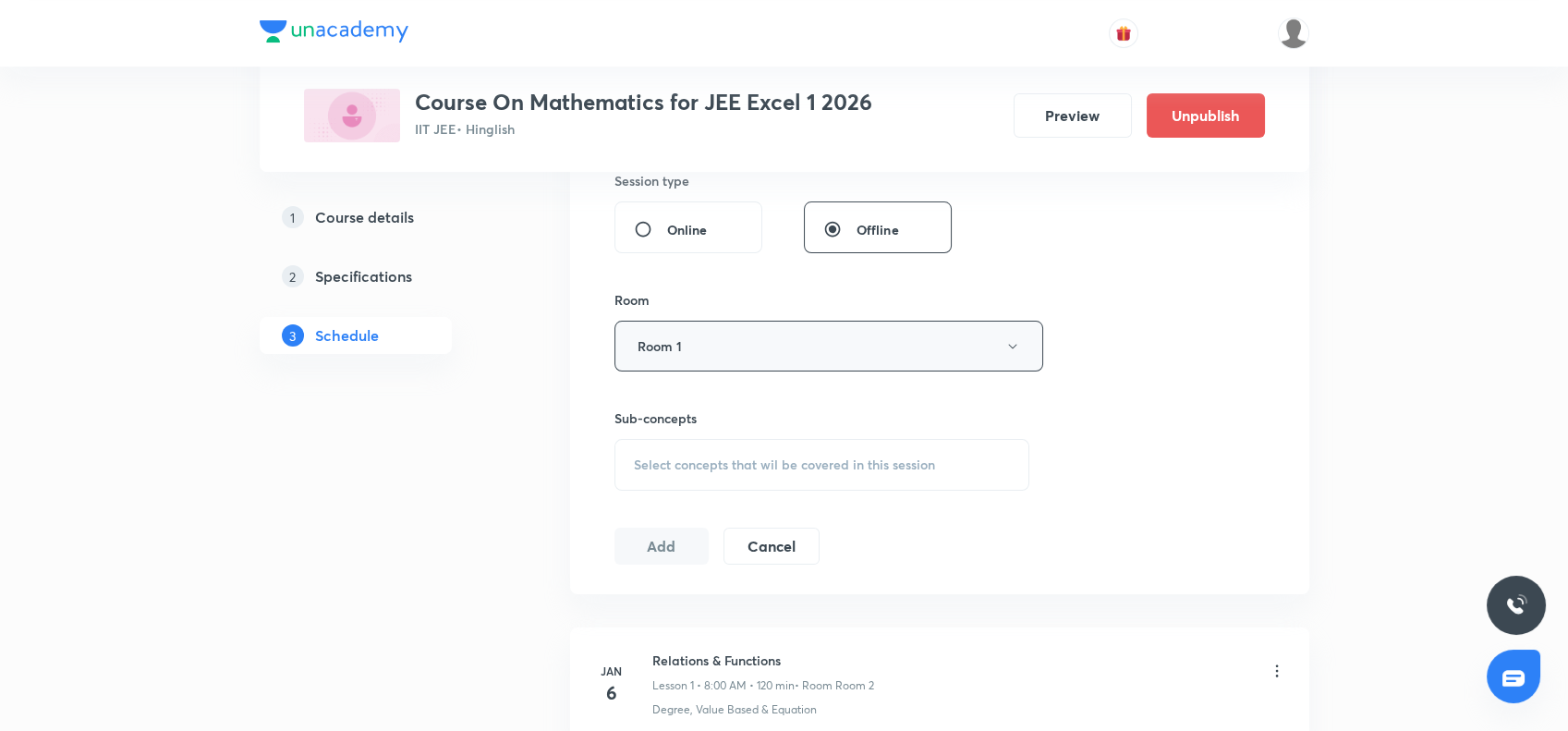 scroll, scrollTop: 710, scrollLeft: 0, axis: vertical 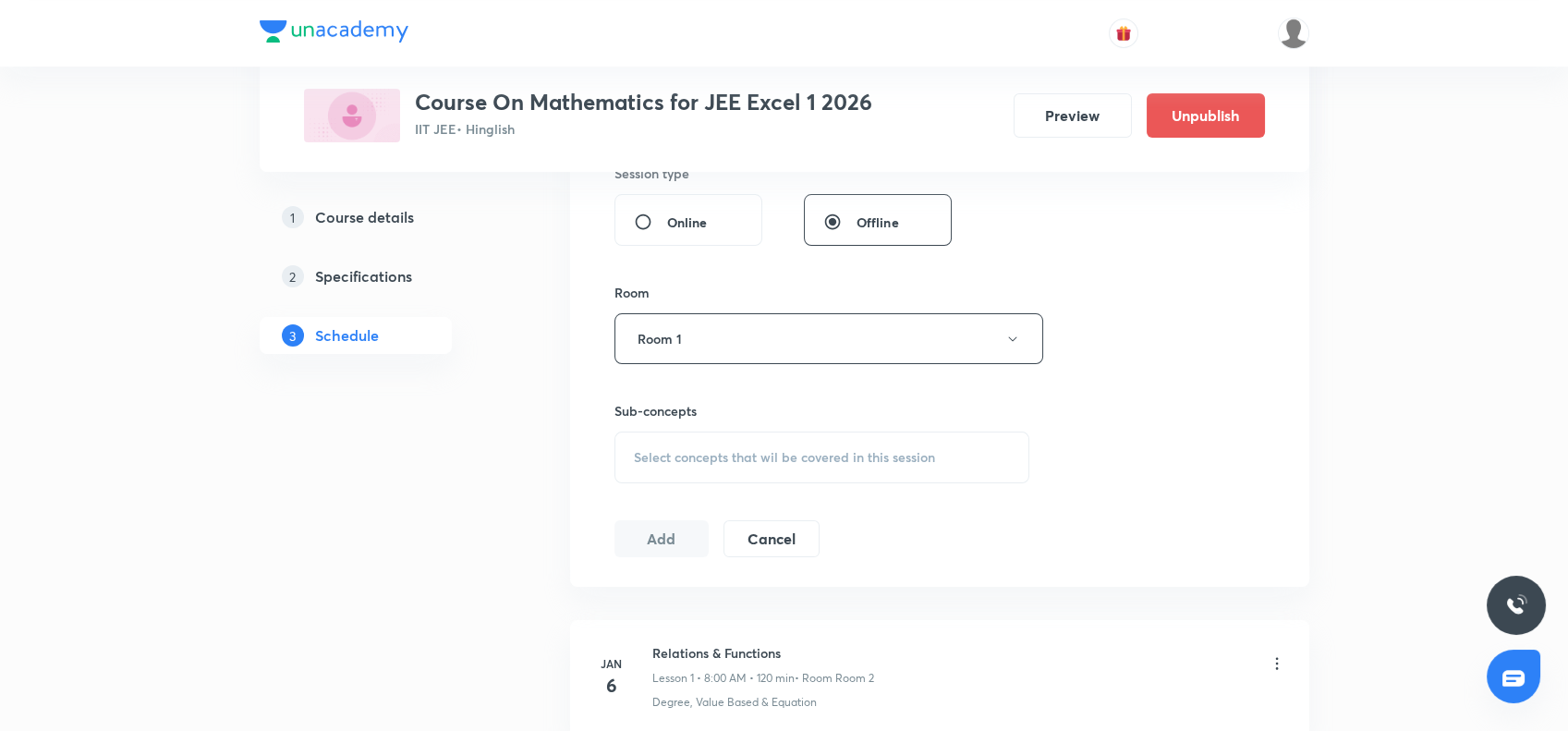 click on "Select concepts that wil be covered in this session" at bounding box center [822, 457] 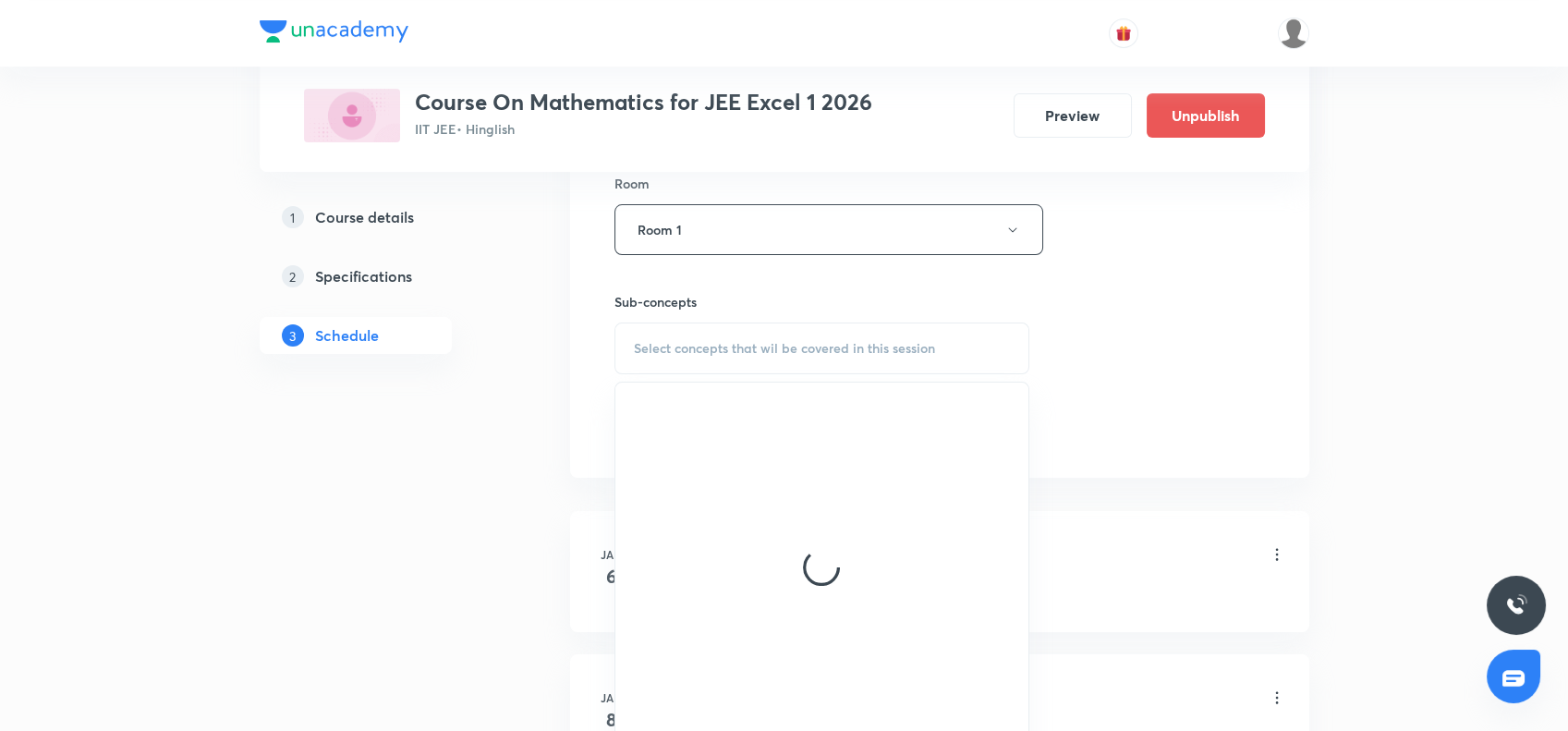 scroll, scrollTop: 854, scrollLeft: 0, axis: vertical 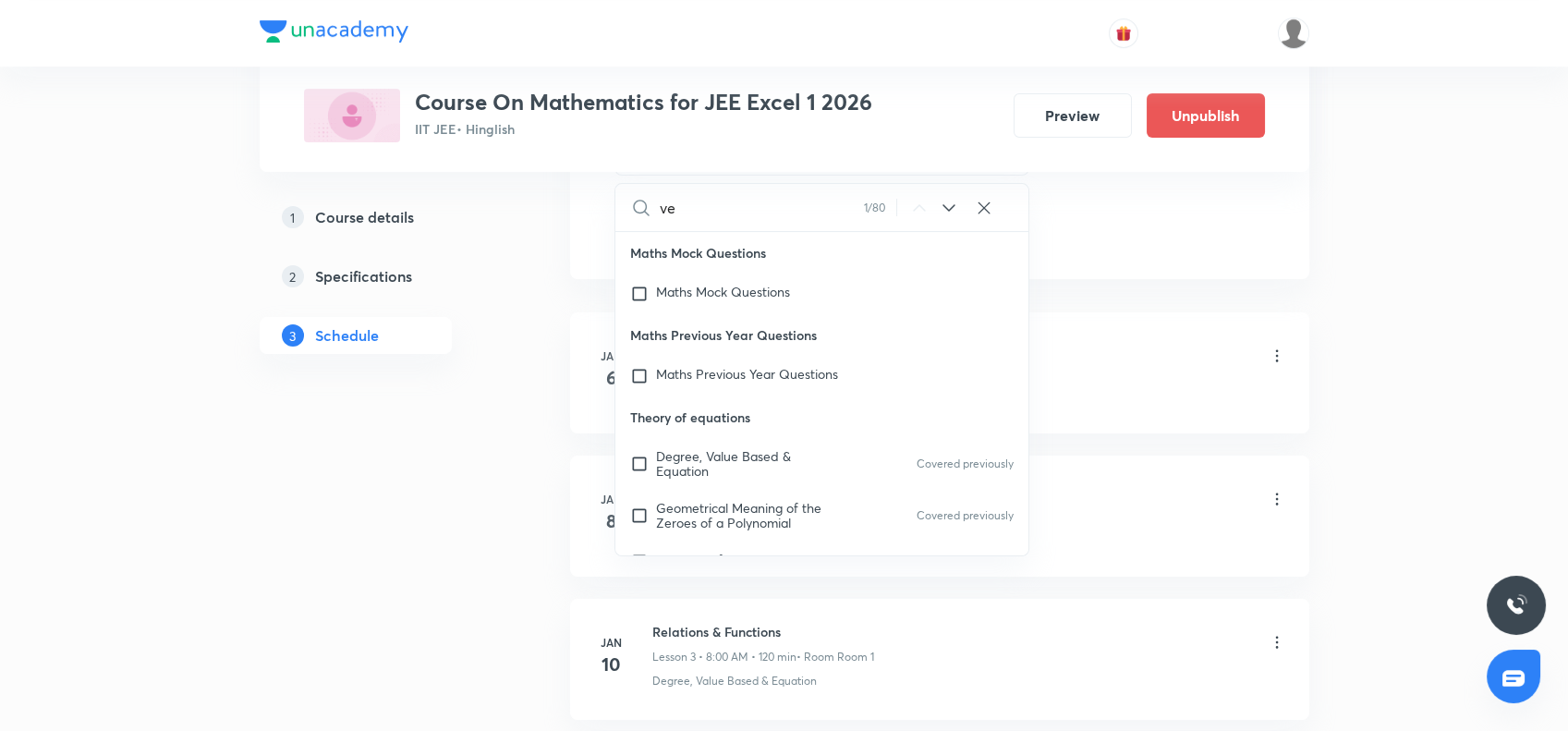 type on "v" 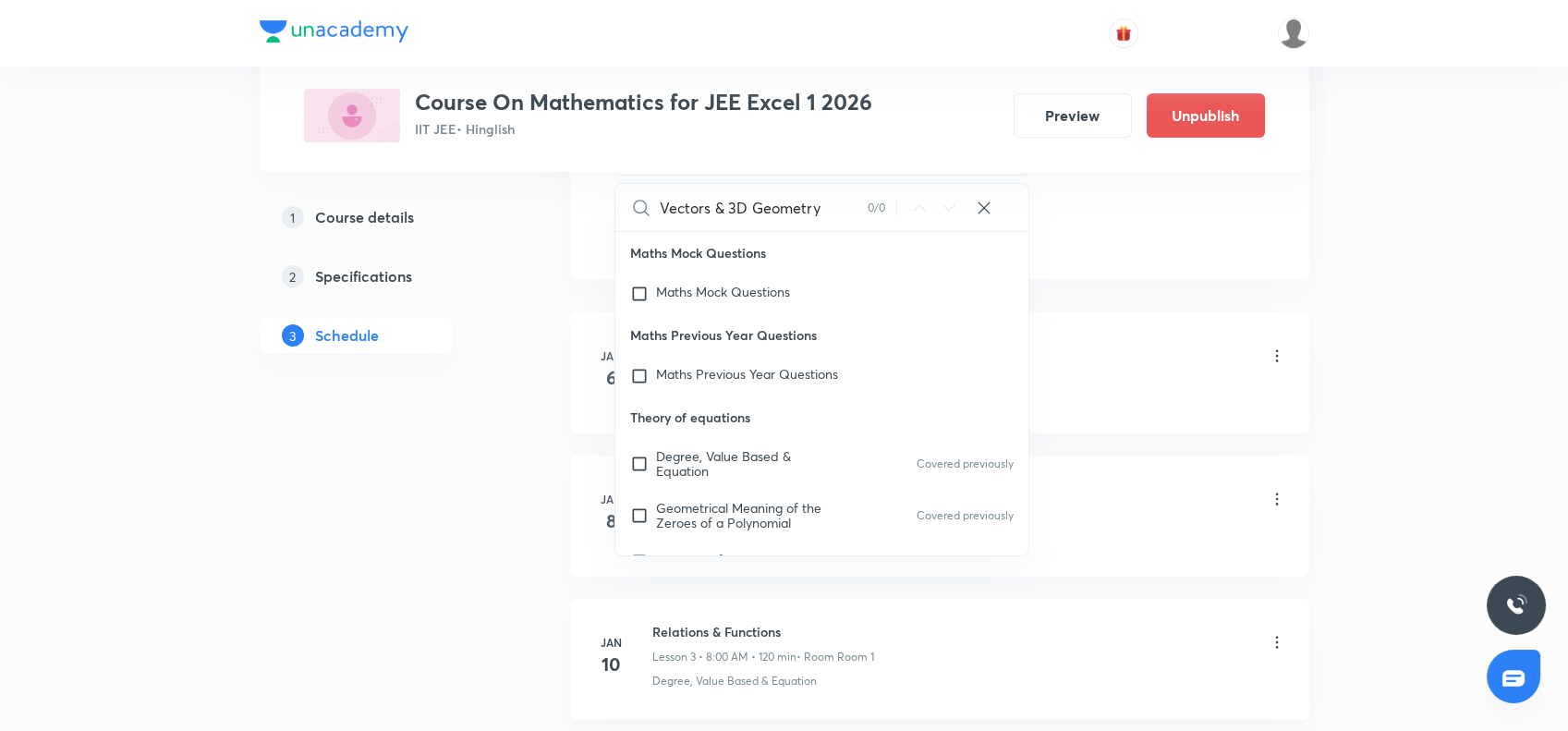 click on "Vectors & 3D Geometry" at bounding box center (763, 207) 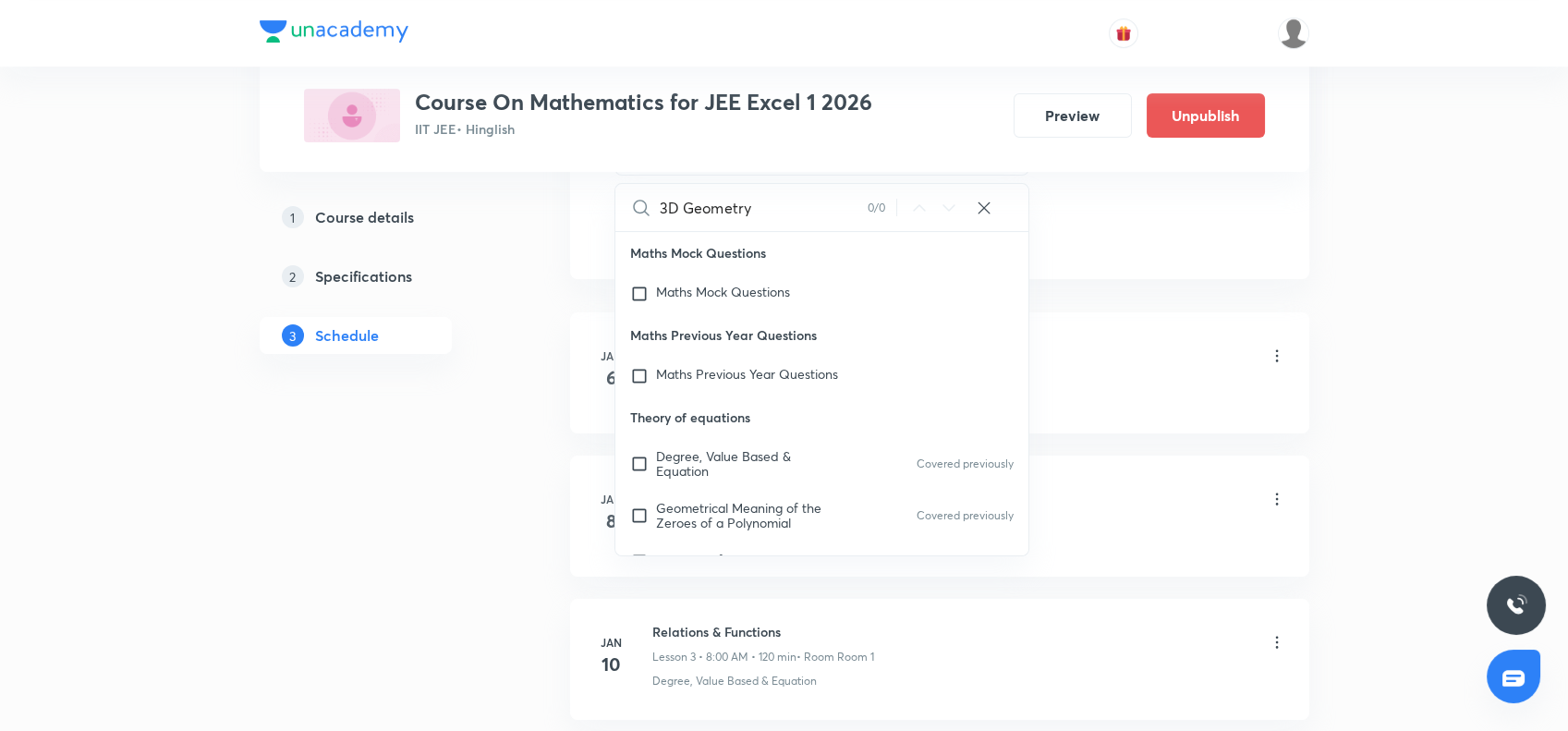 click on "3D Geometry" at bounding box center [763, 207] 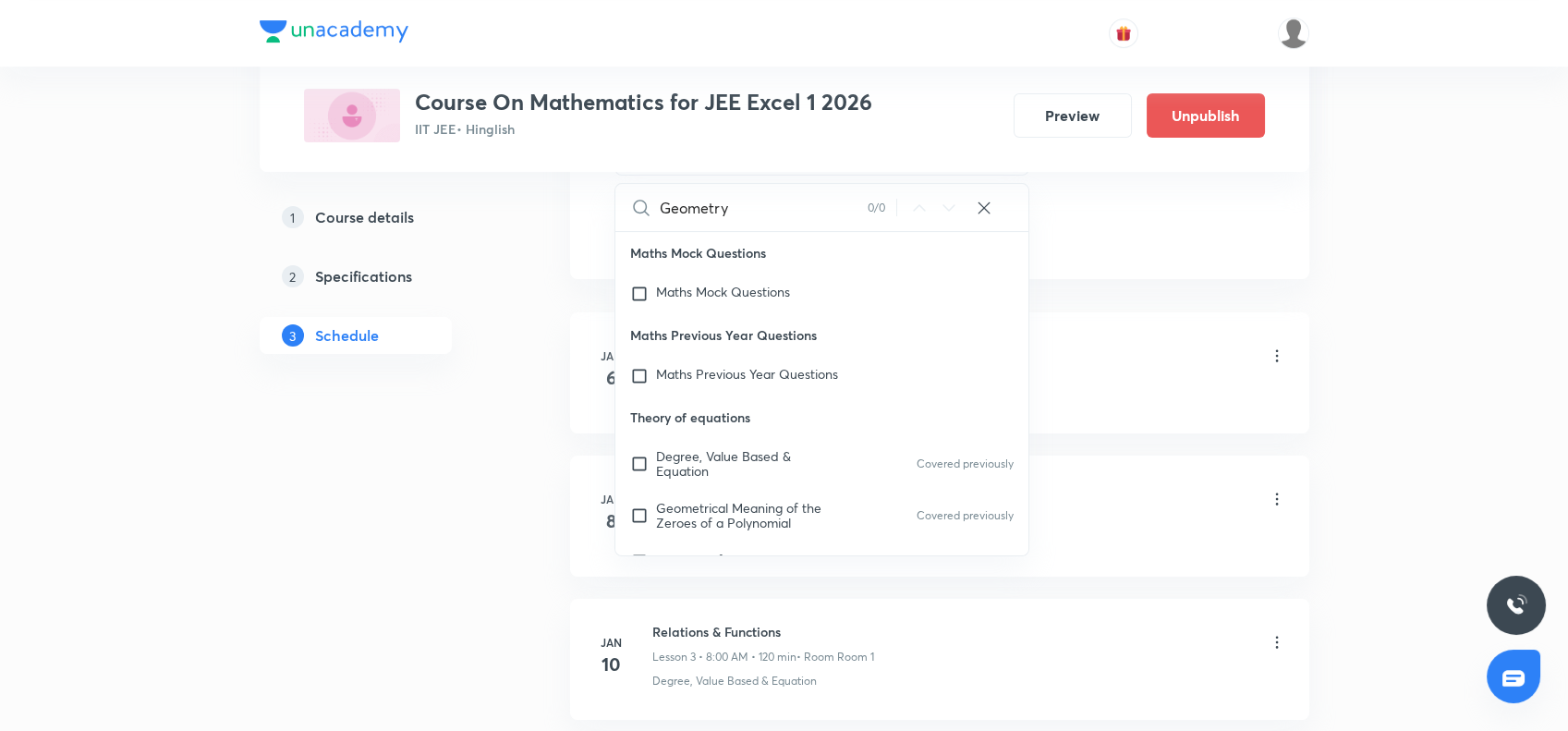 type on "Geometry" 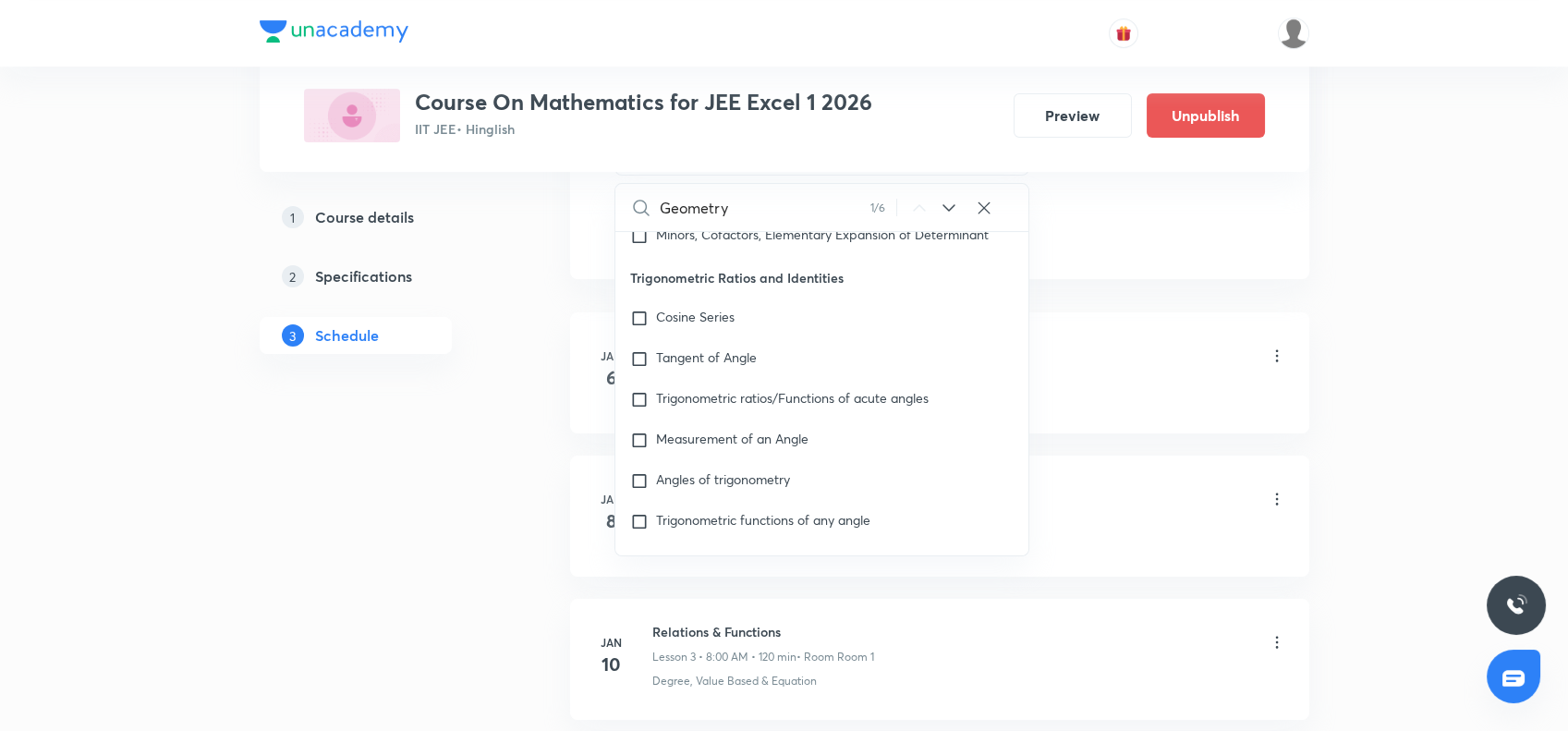 scroll, scrollTop: 7985, scrollLeft: 0, axis: vertical 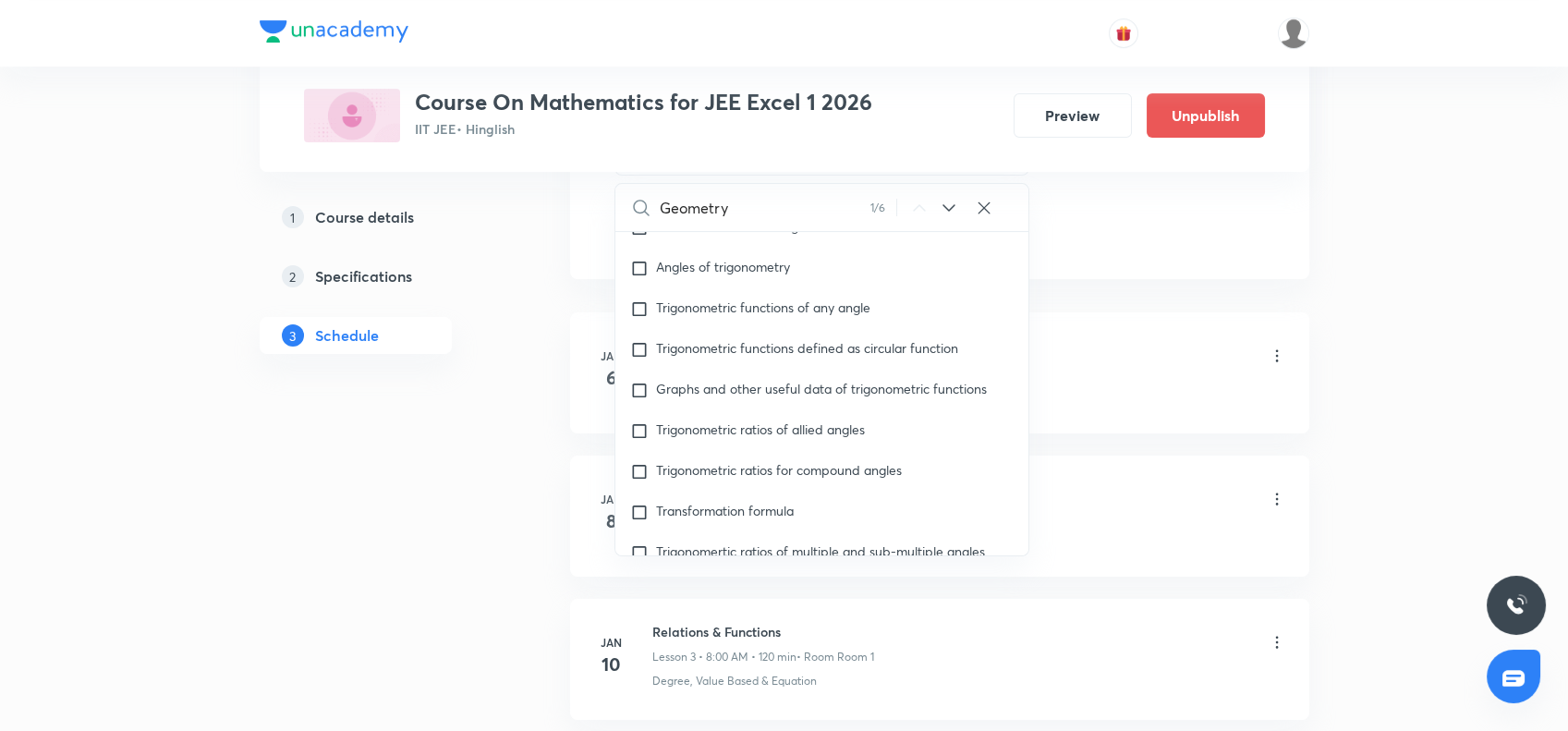 click on "Geometry" at bounding box center [765, 207] 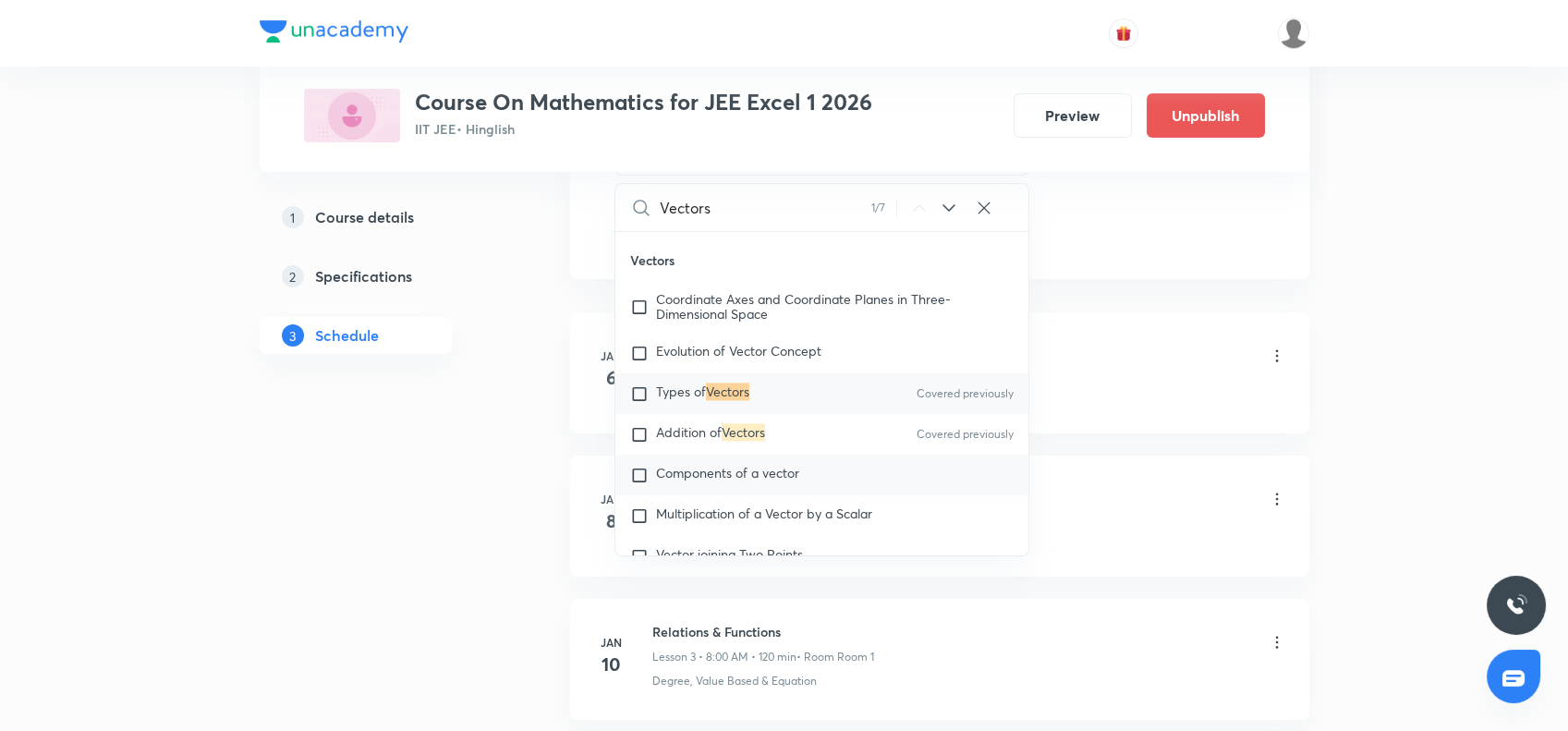 scroll, scrollTop: 19956, scrollLeft: 0, axis: vertical 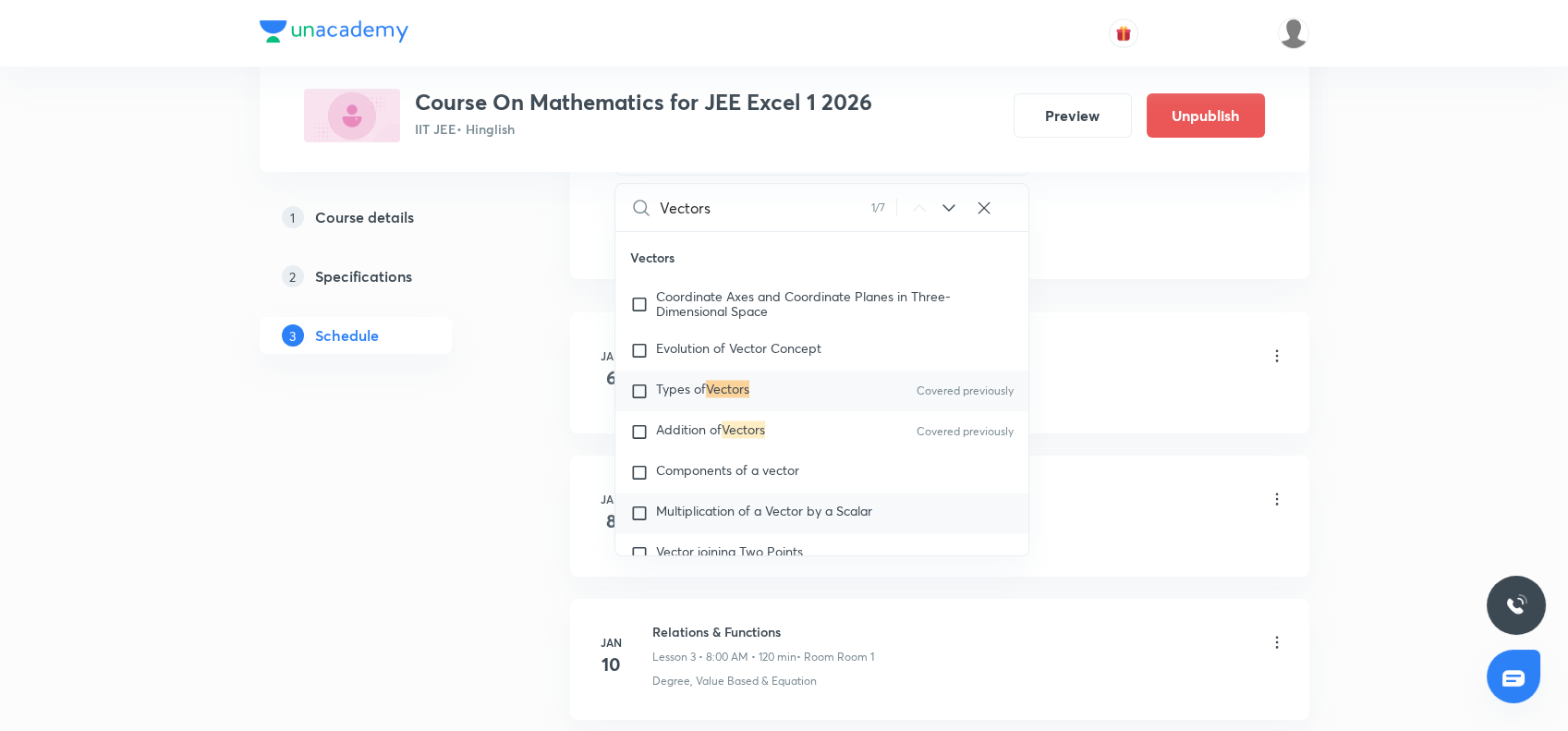 type on "Vectors" 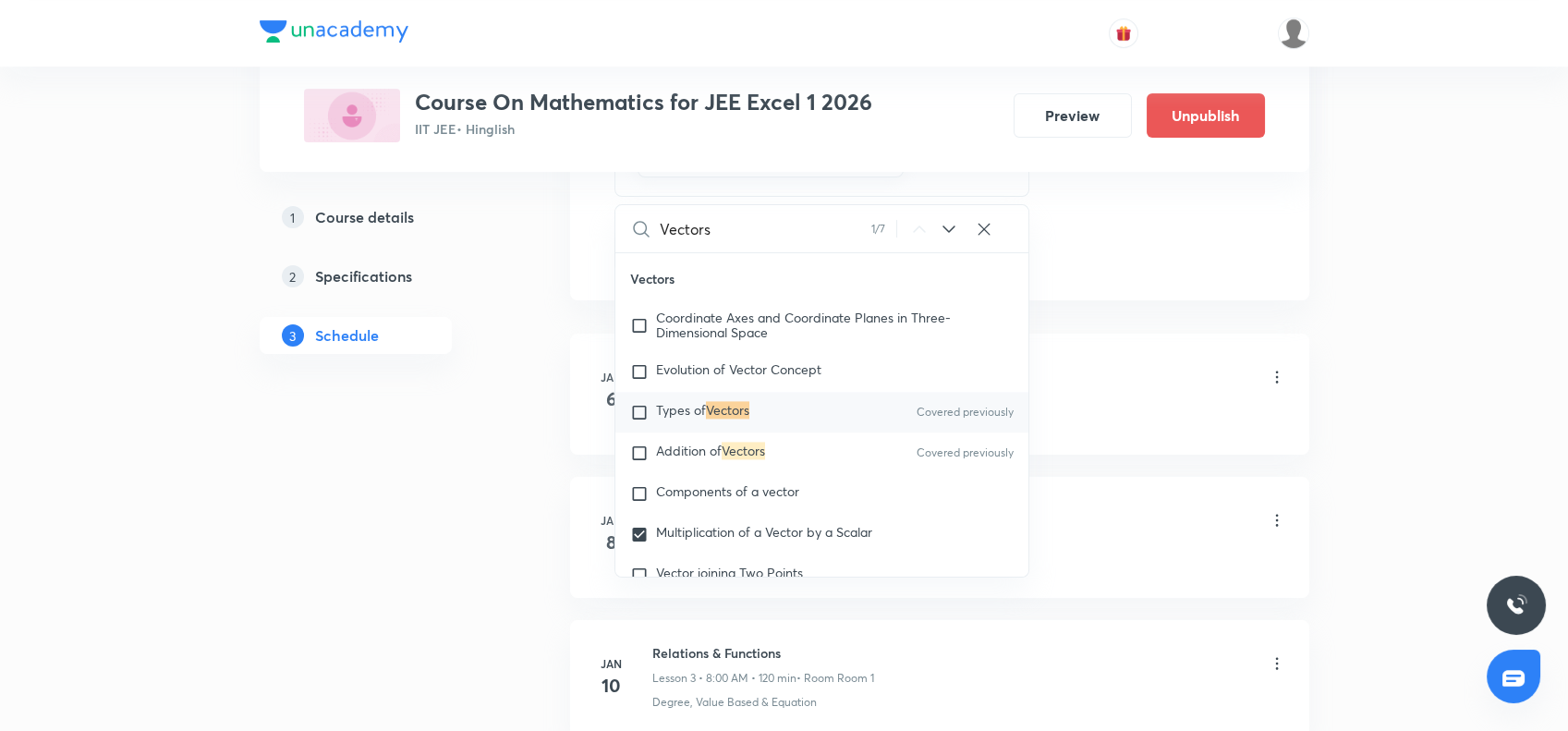 click on "Jan 6 Relations & Functions Lesson 1 • 8:00 AM • 120 min  • Room Room 2 Degree, Value Based & Equation" at bounding box center (940, 394) 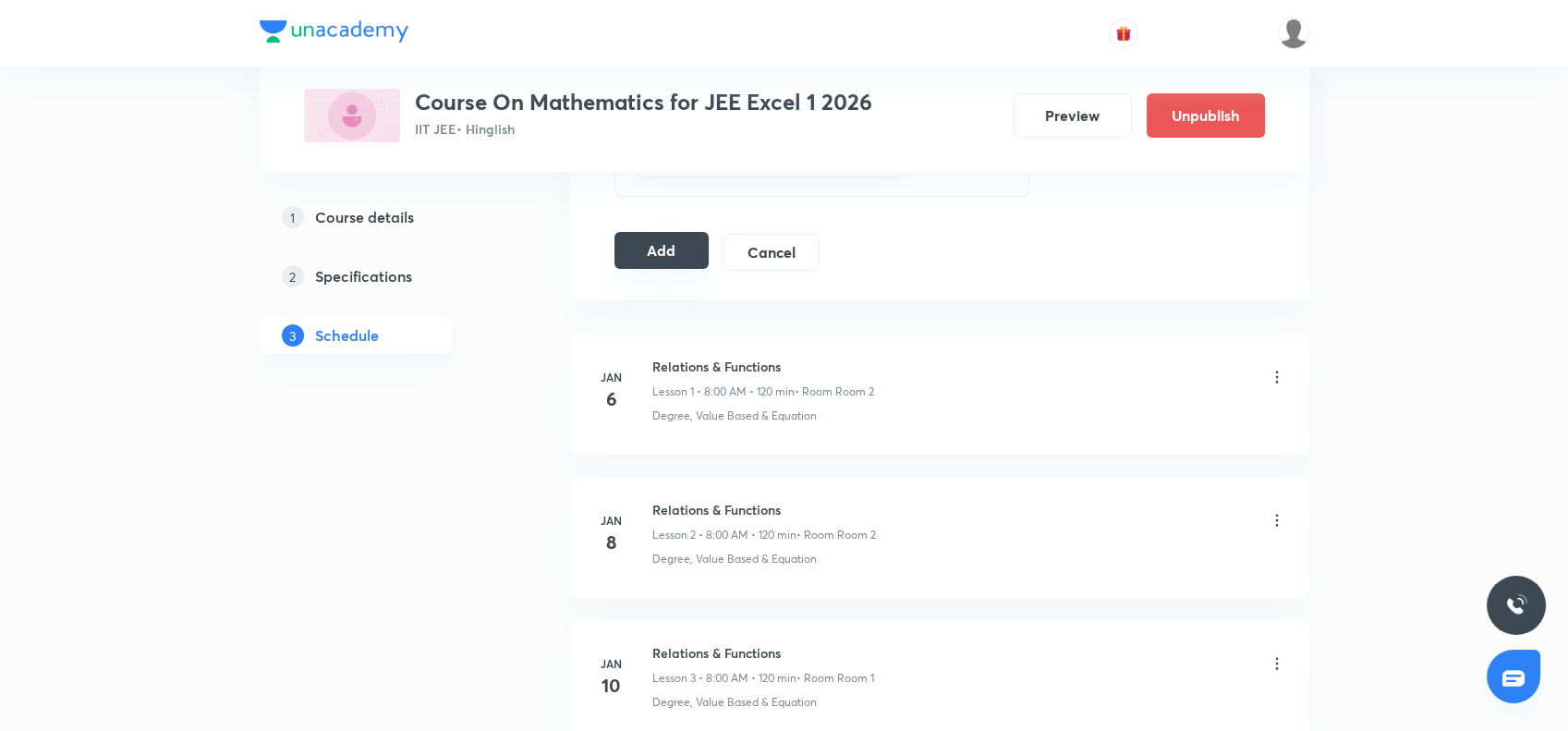 click on "Add" at bounding box center (662, 250) 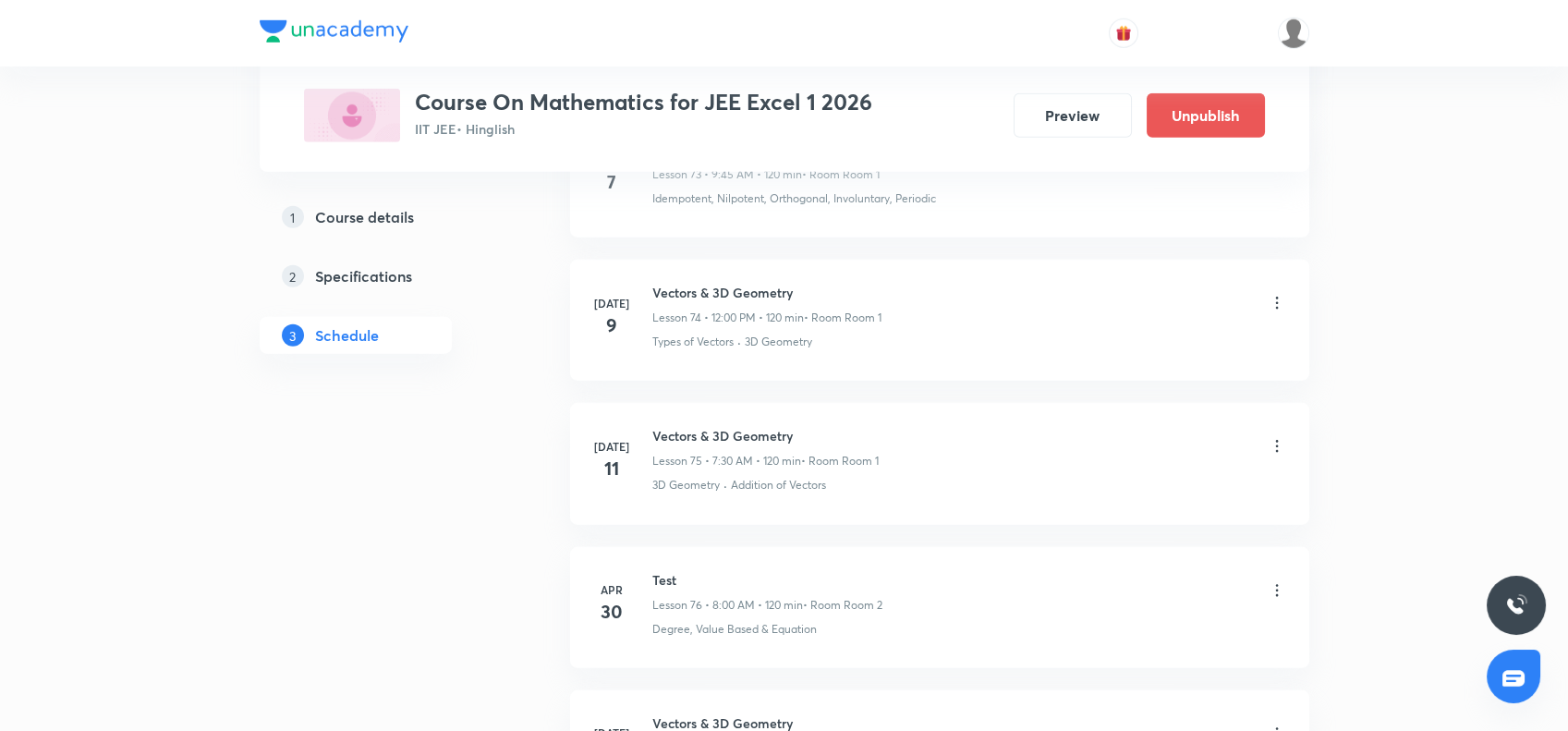 scroll, scrollTop: 10915, scrollLeft: 0, axis: vertical 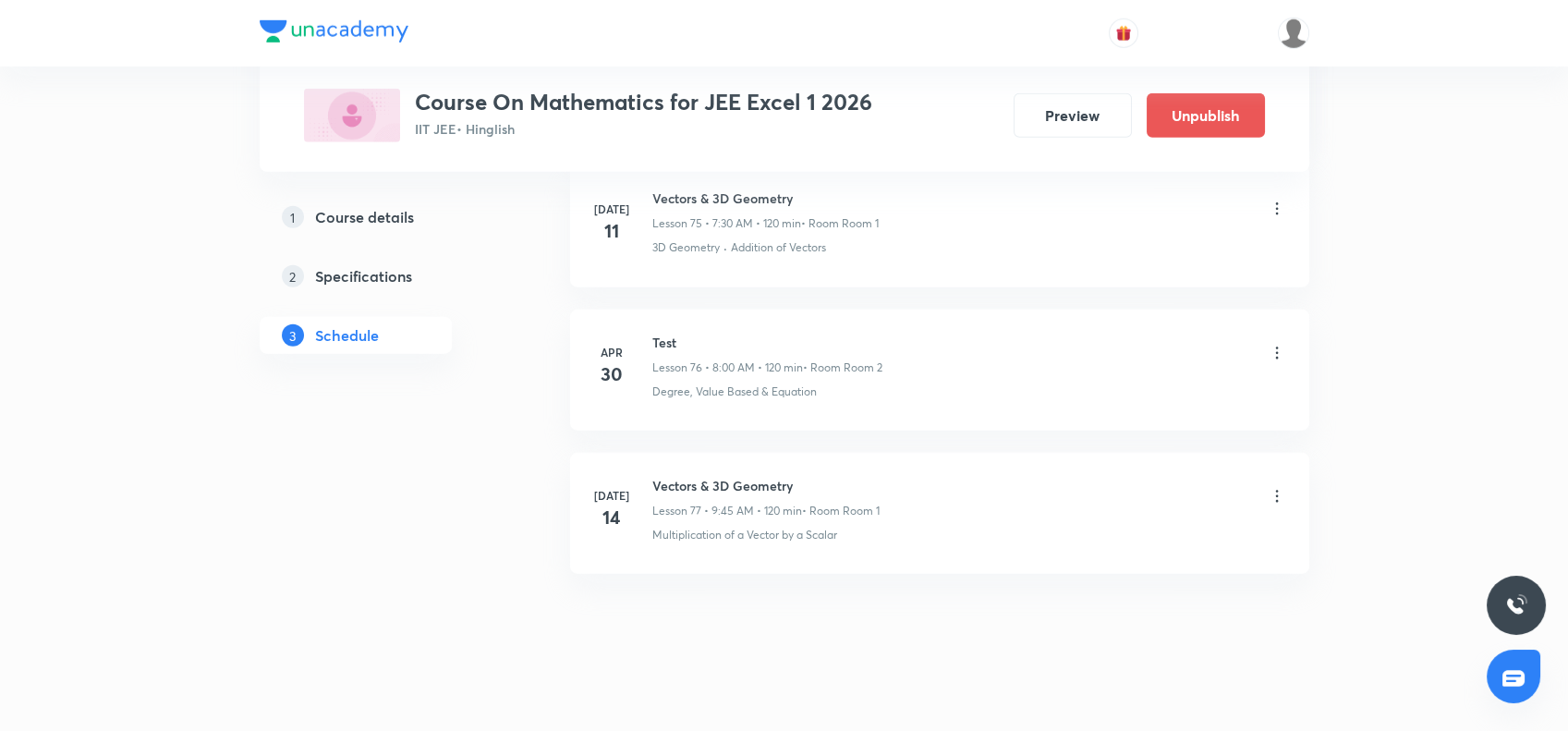 click on "Vectors & 3D Geometry" at bounding box center [766, 485] 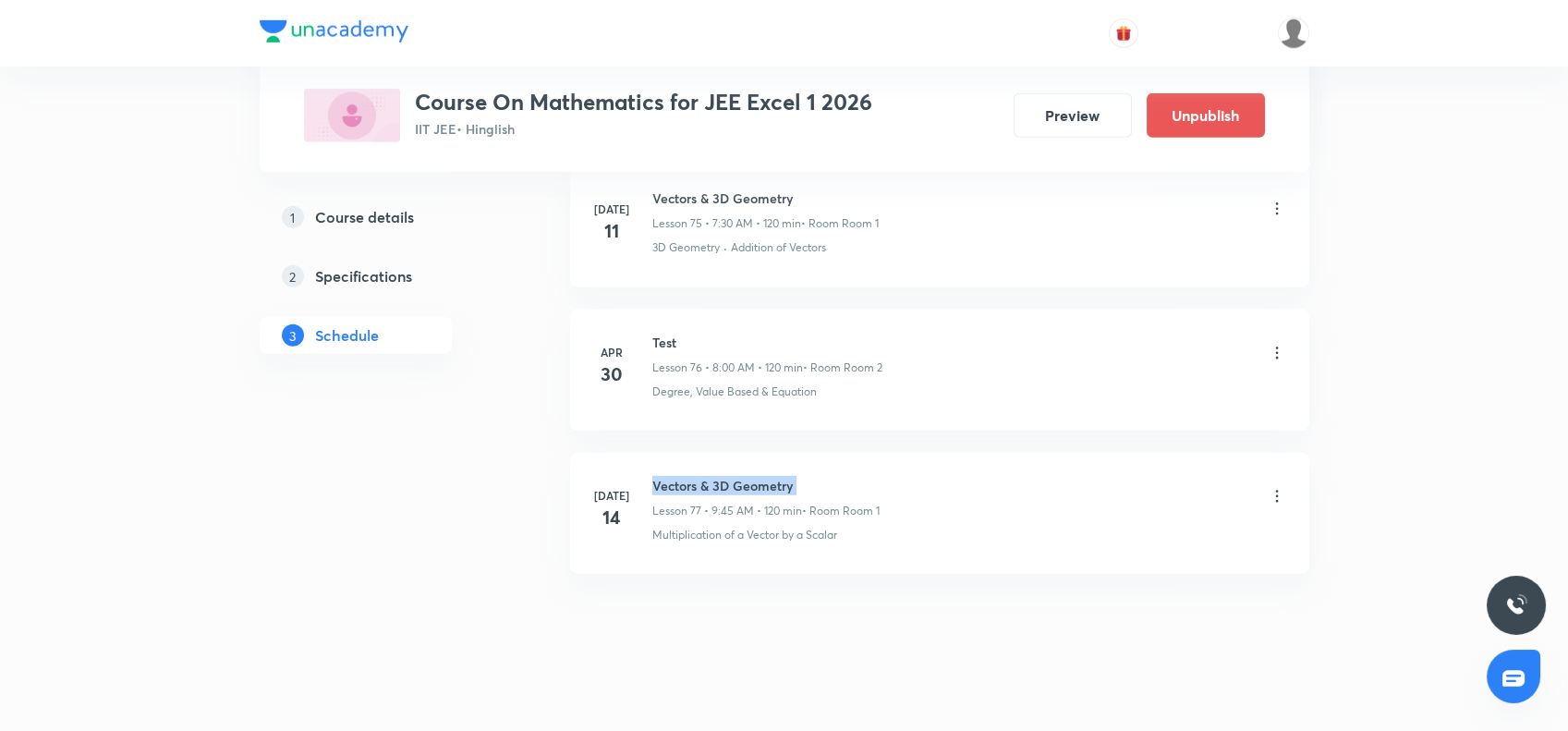 click on "Vectors & 3D Geometry" at bounding box center [766, 485] 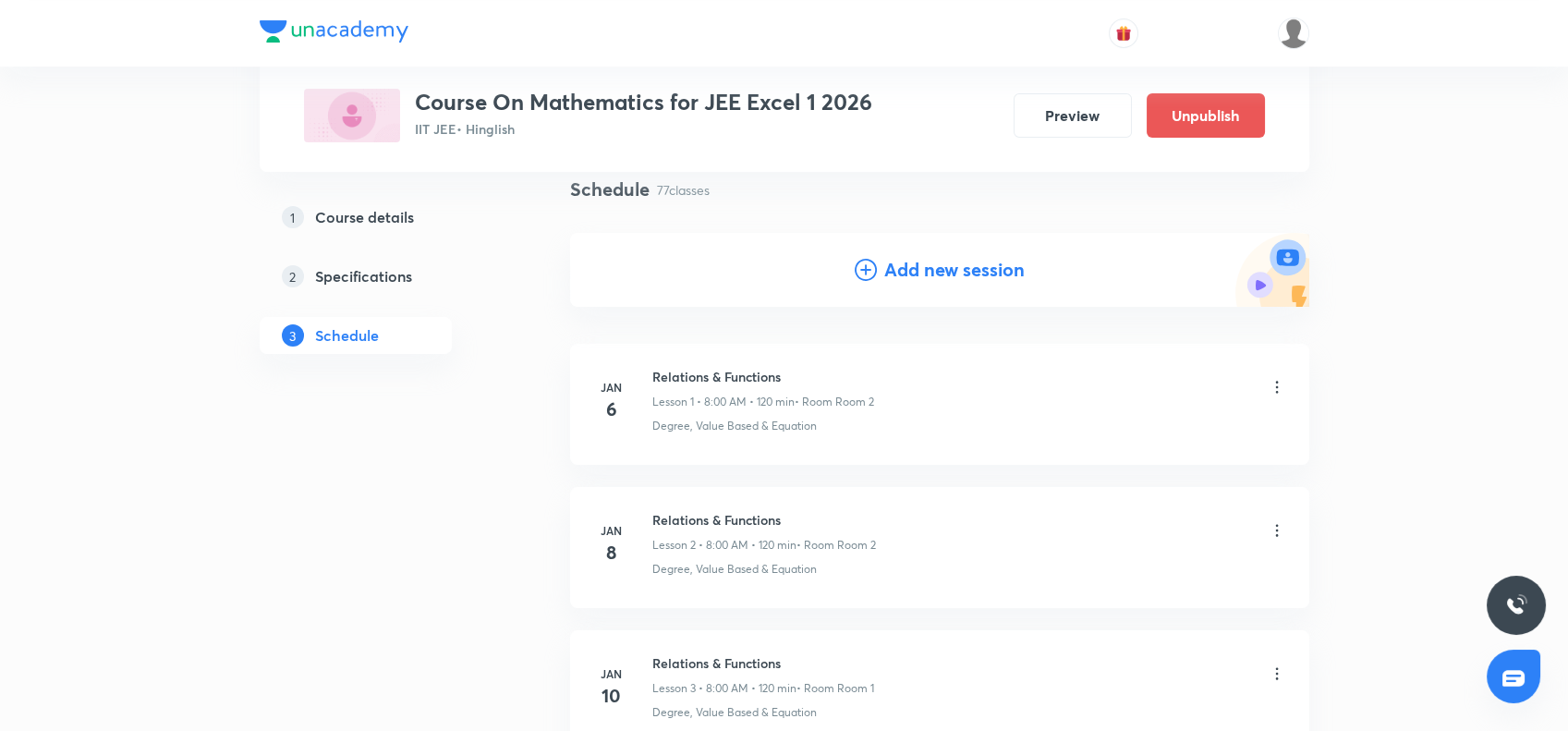 scroll, scrollTop: 0, scrollLeft: 0, axis: both 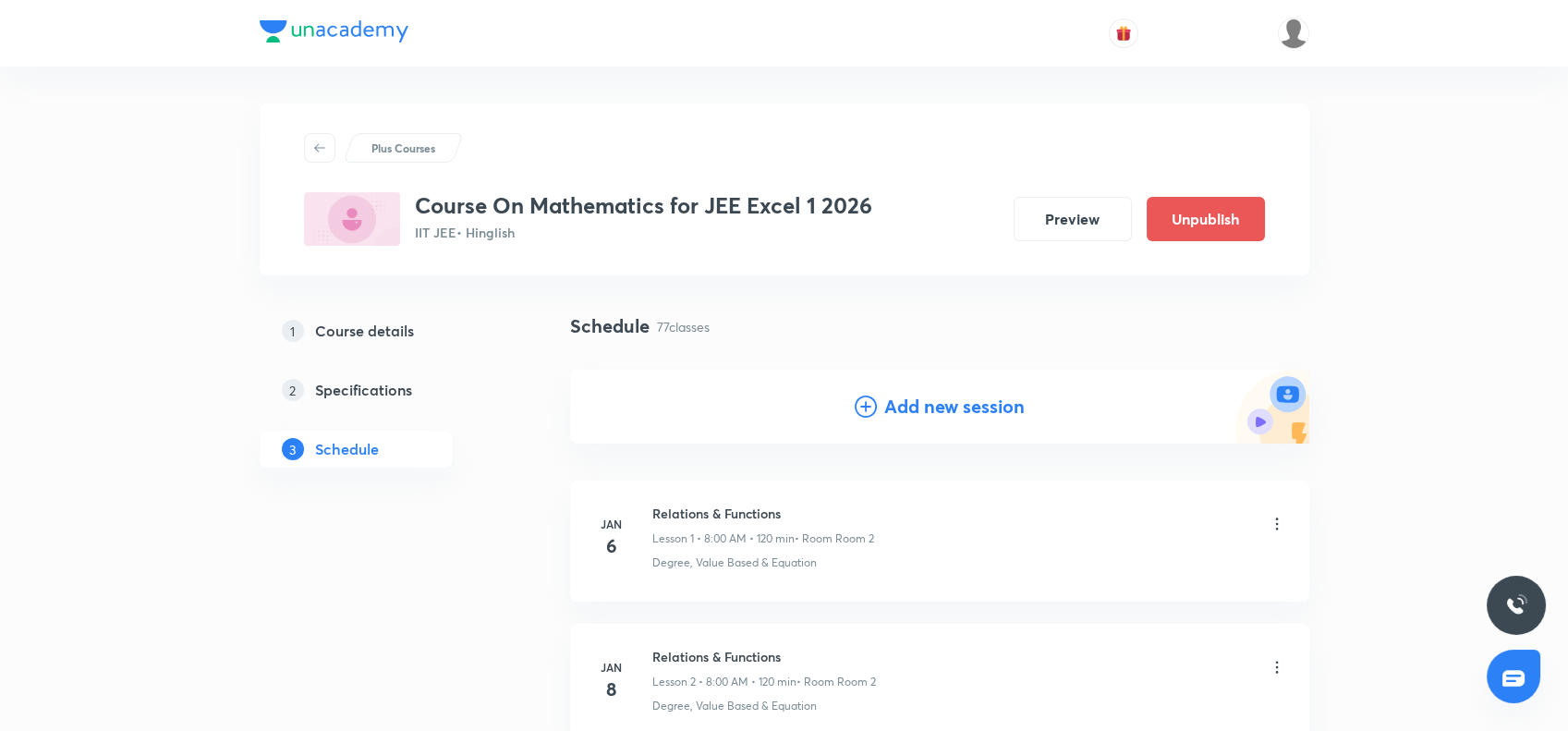 click 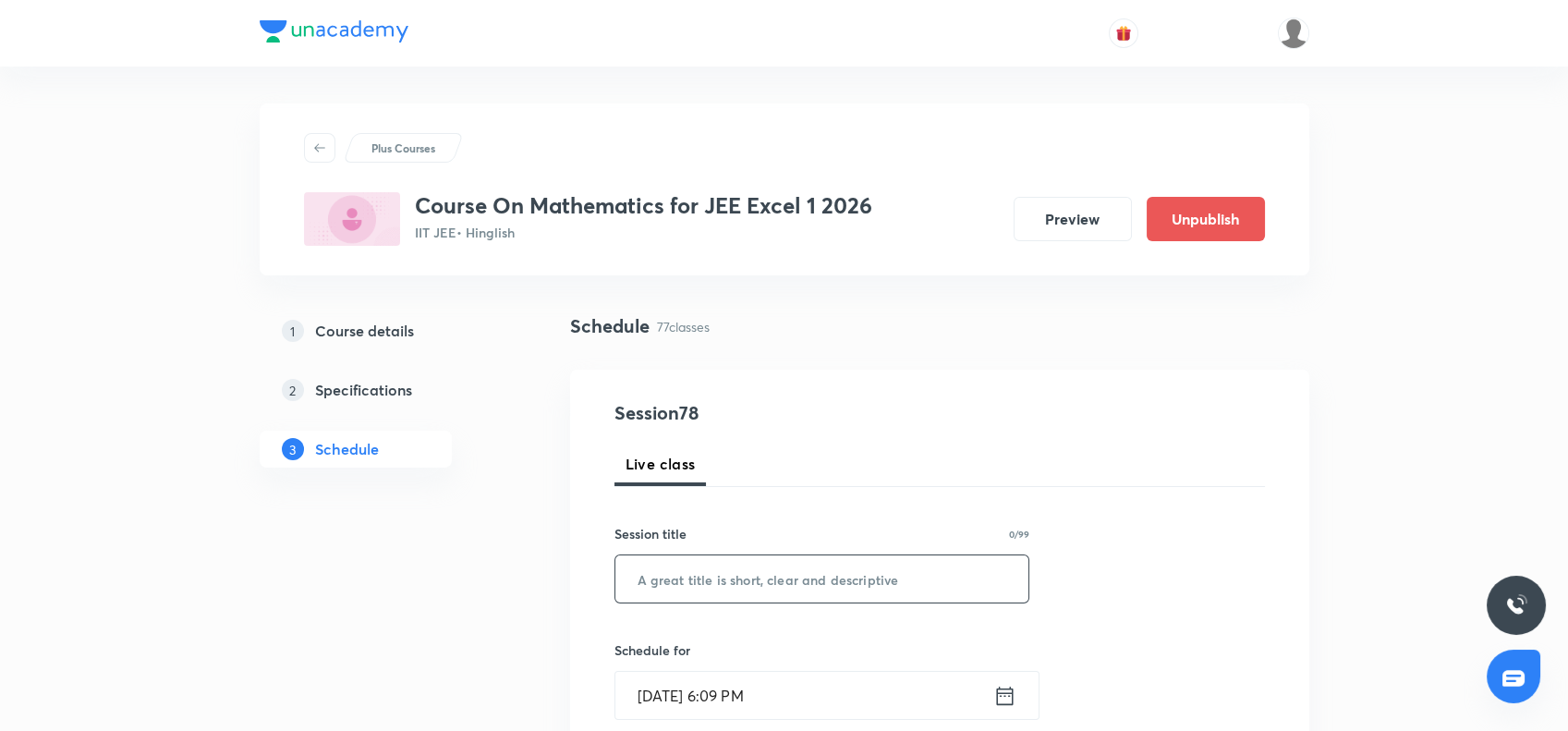 click at bounding box center [822, 579] 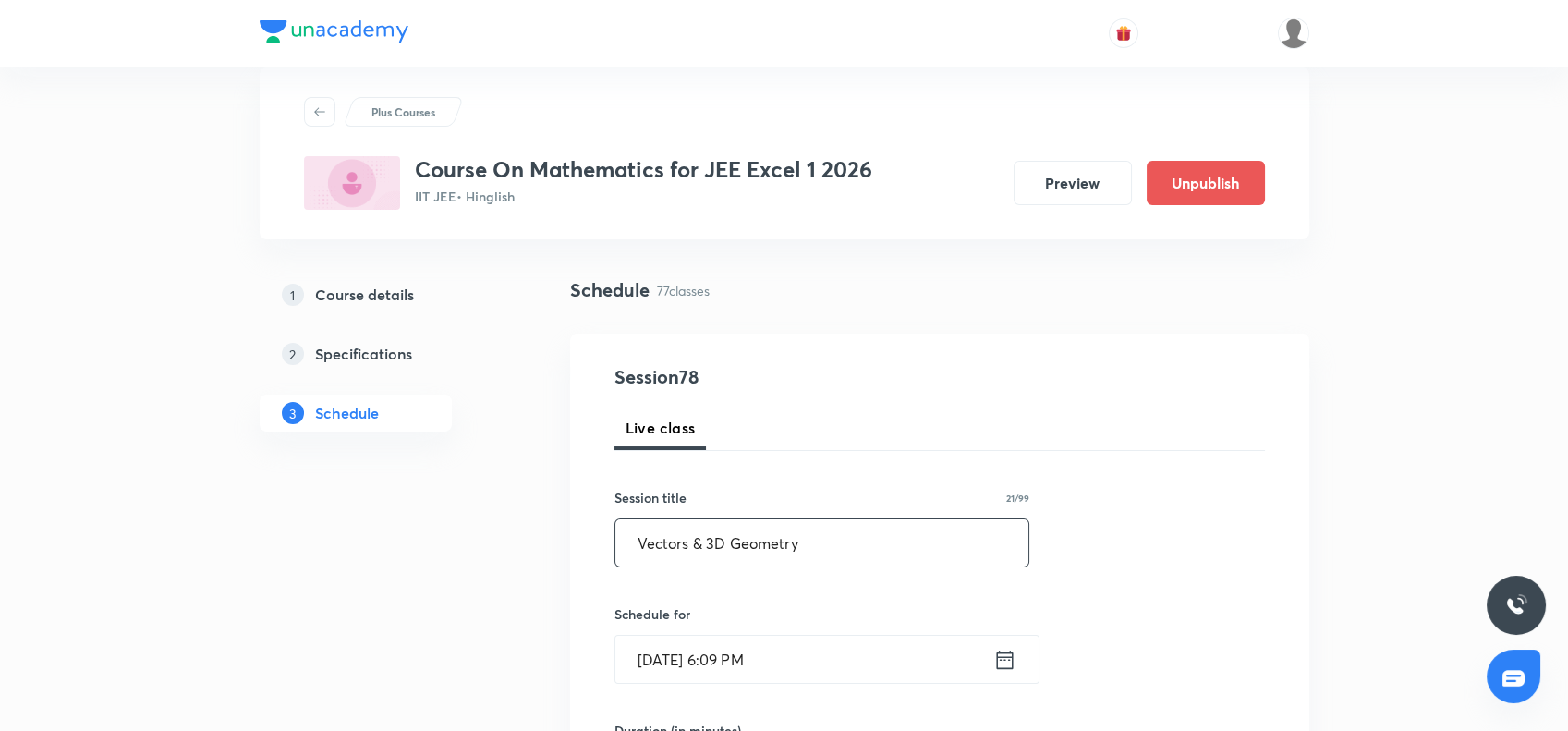 scroll, scrollTop: 37, scrollLeft: 0, axis: vertical 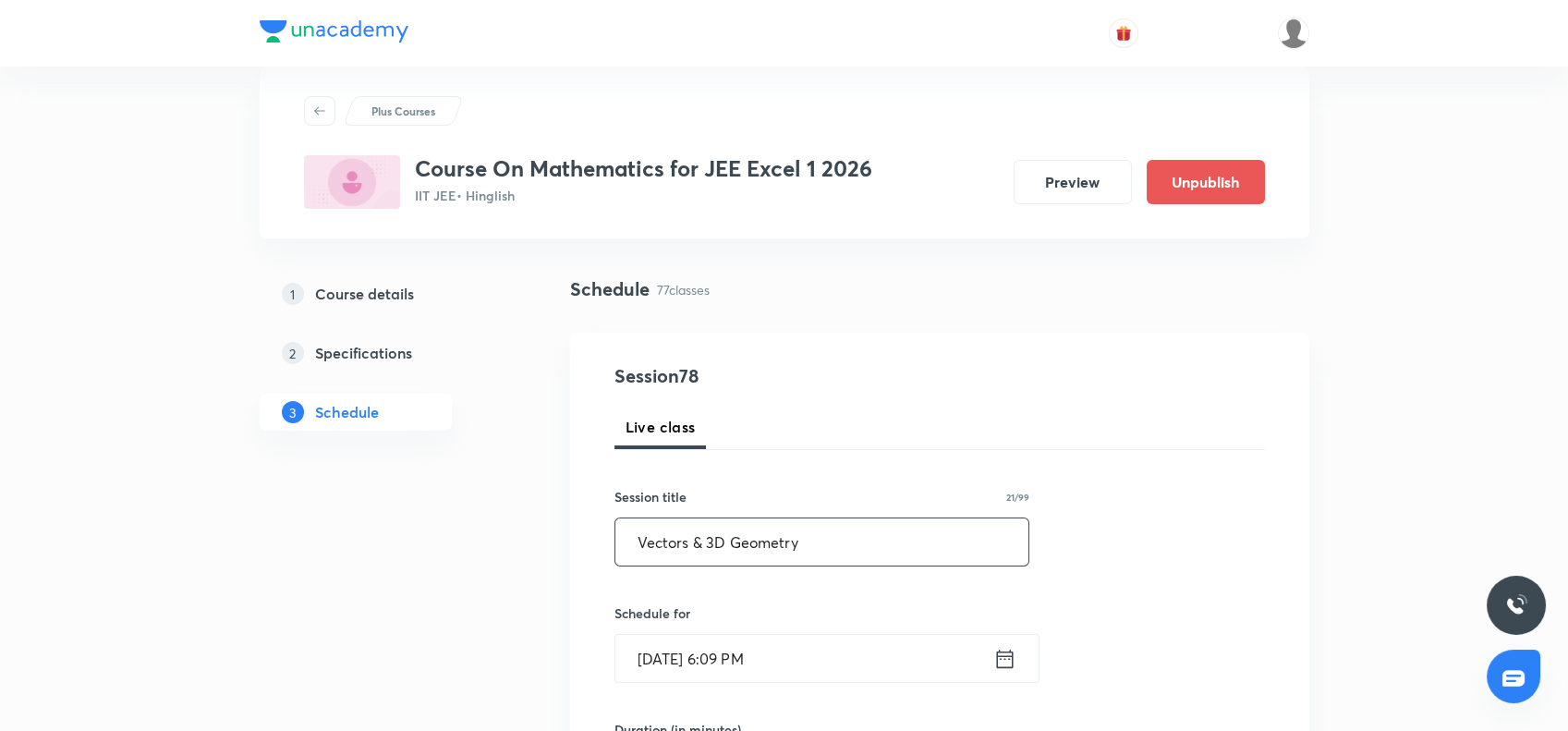 type on "Vectors & 3D Geometry" 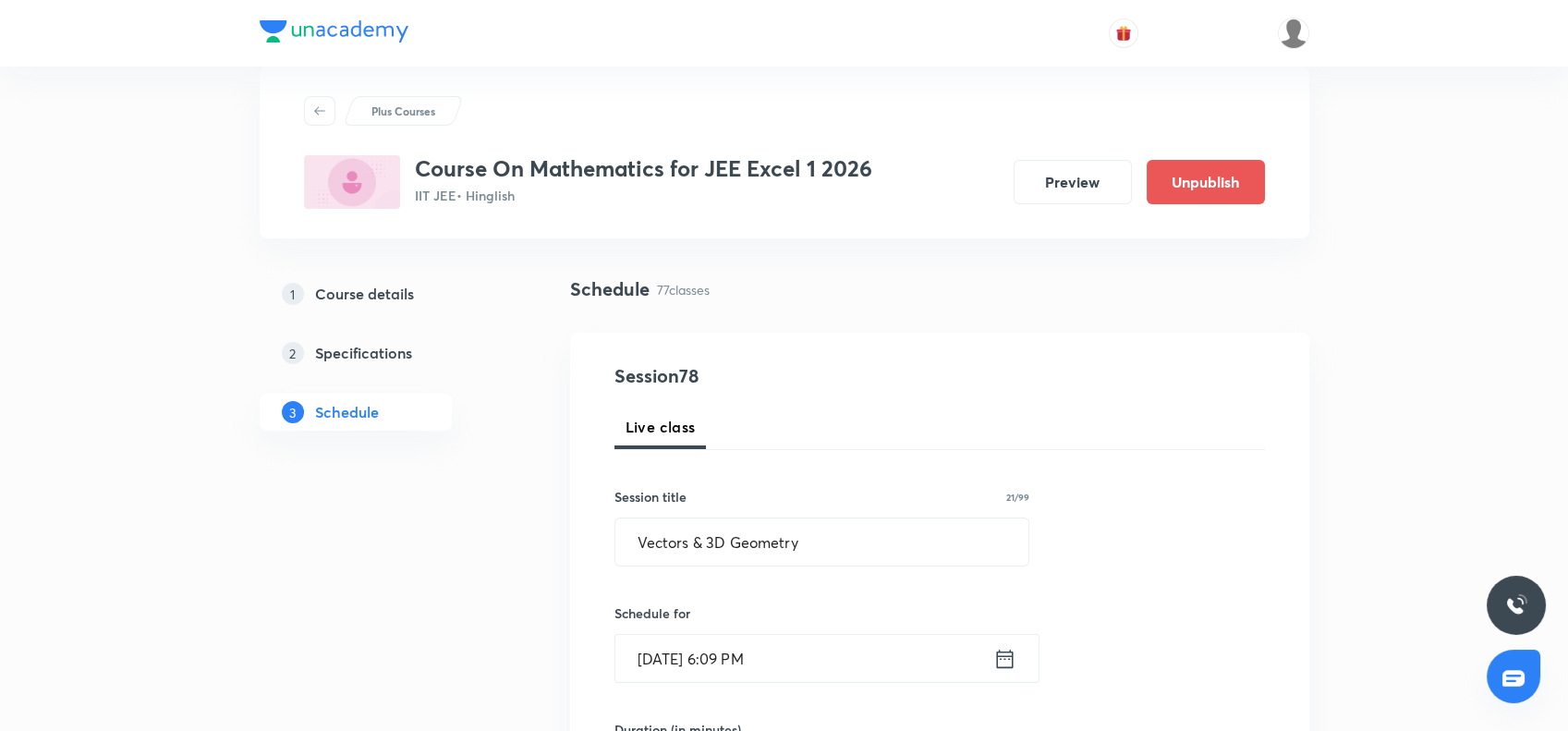 click 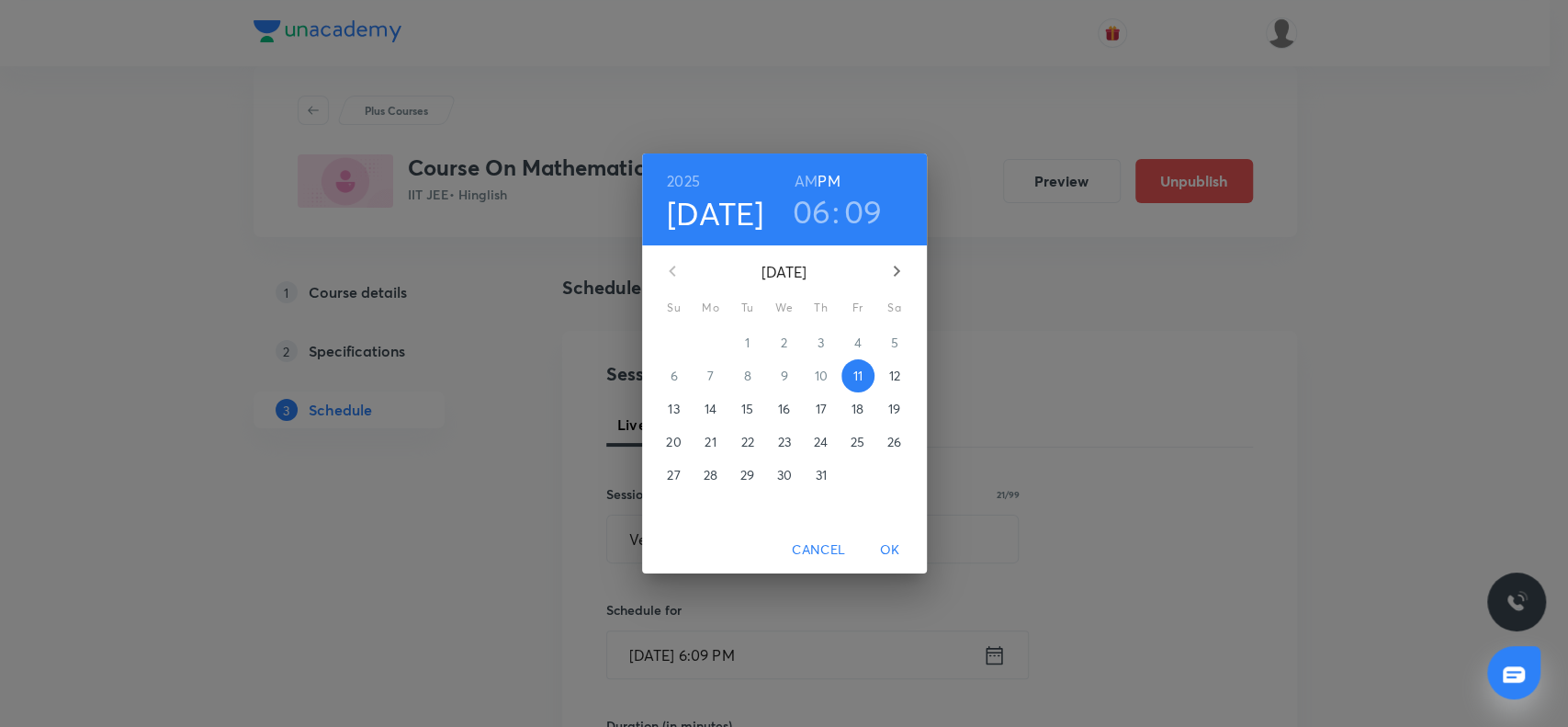 click on "16" at bounding box center [784, 409] 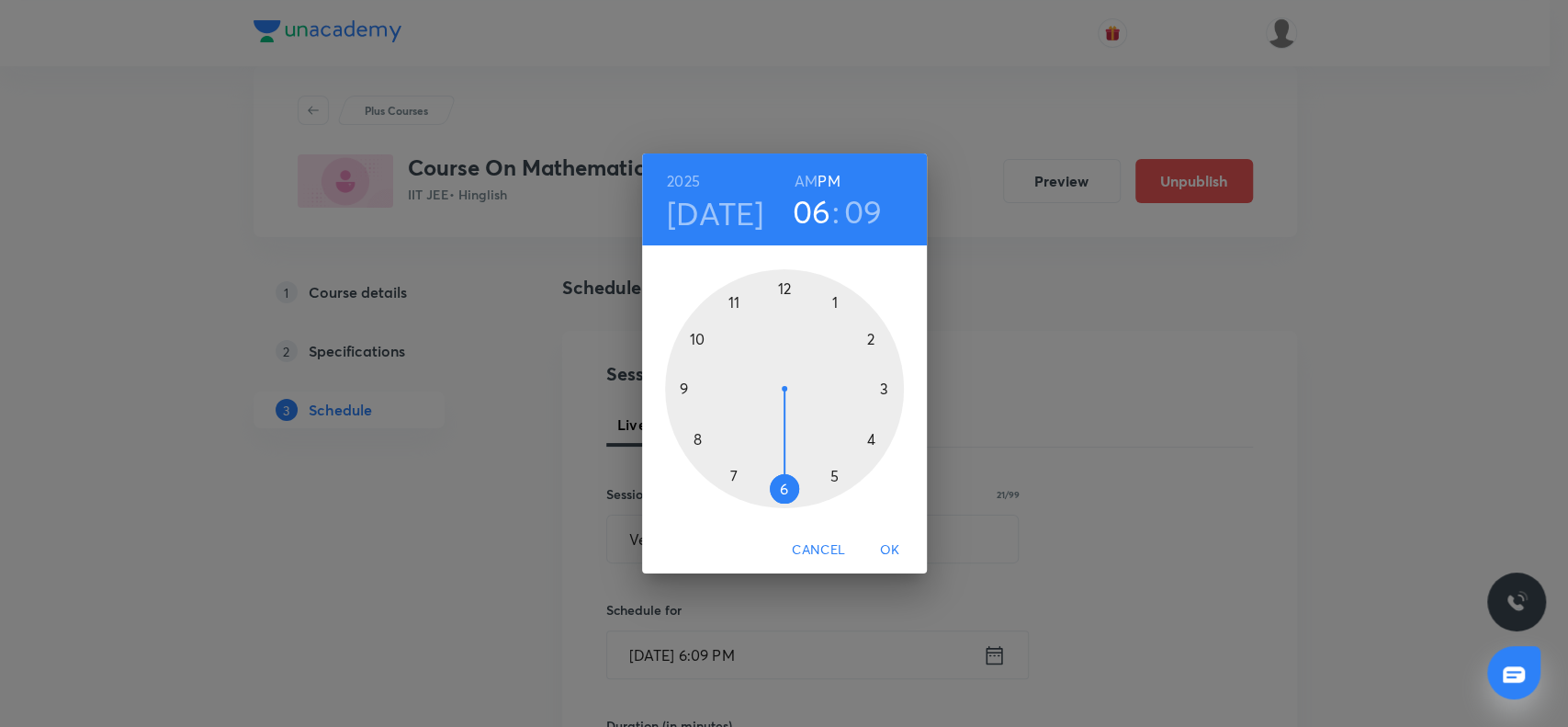 click at bounding box center (784, 389) 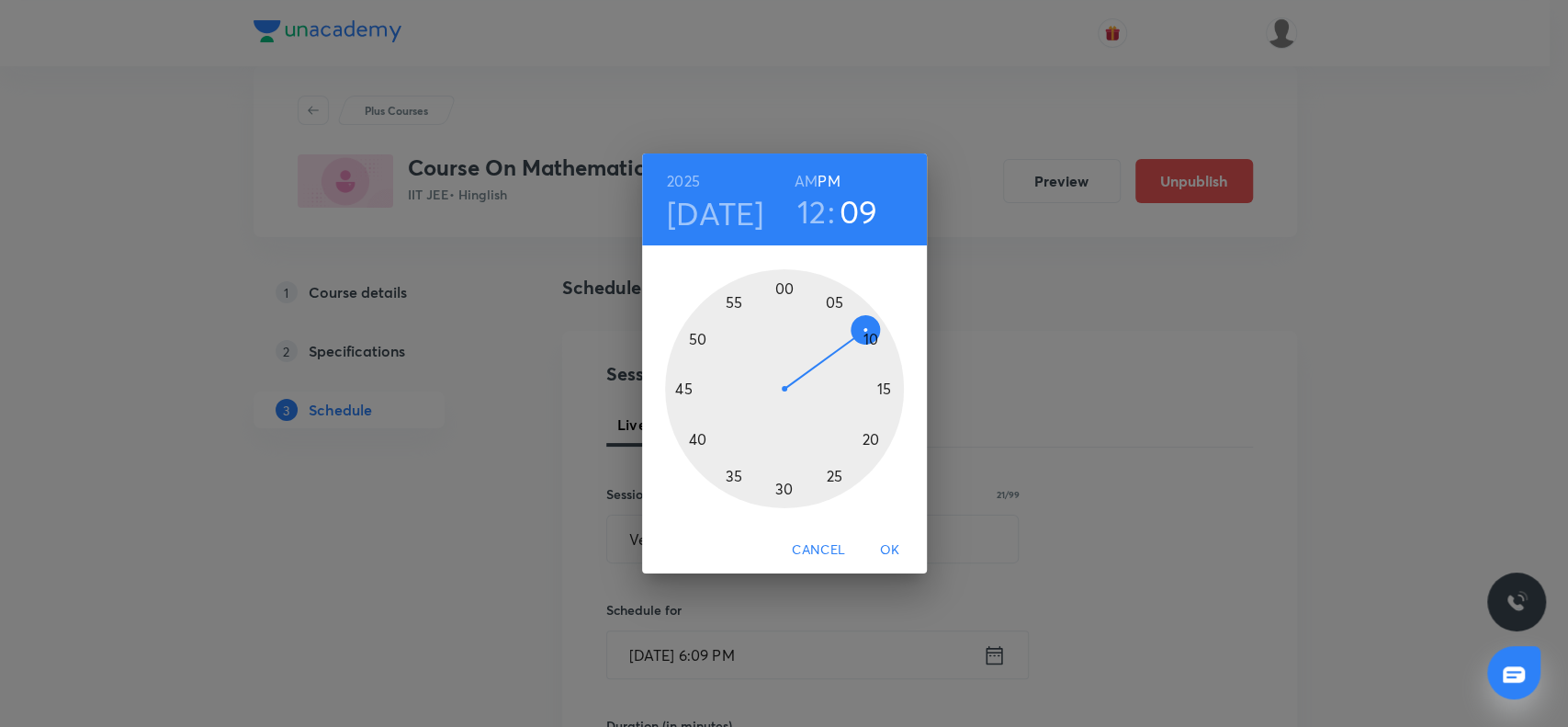 click at bounding box center [784, 389] 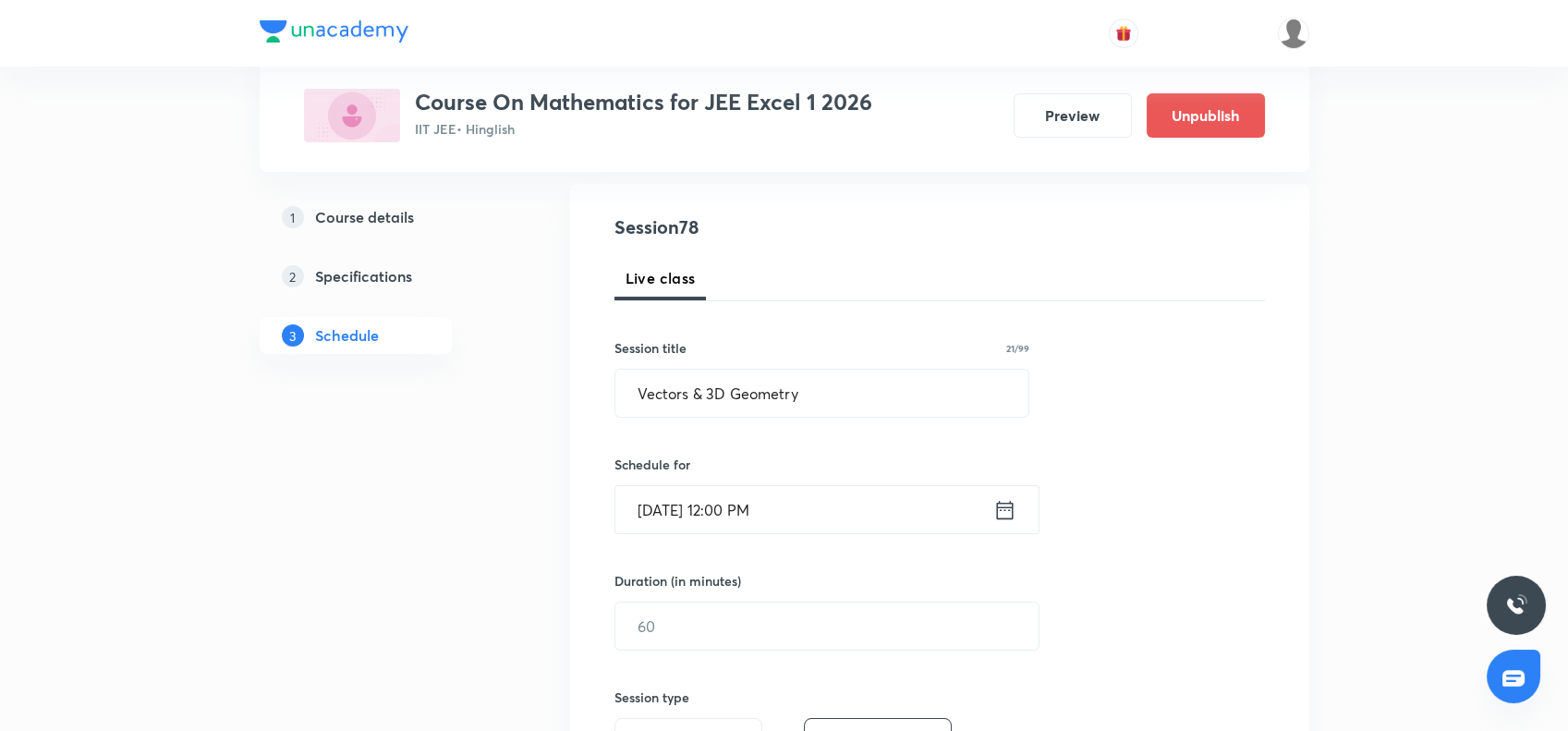 scroll, scrollTop: 320, scrollLeft: 0, axis: vertical 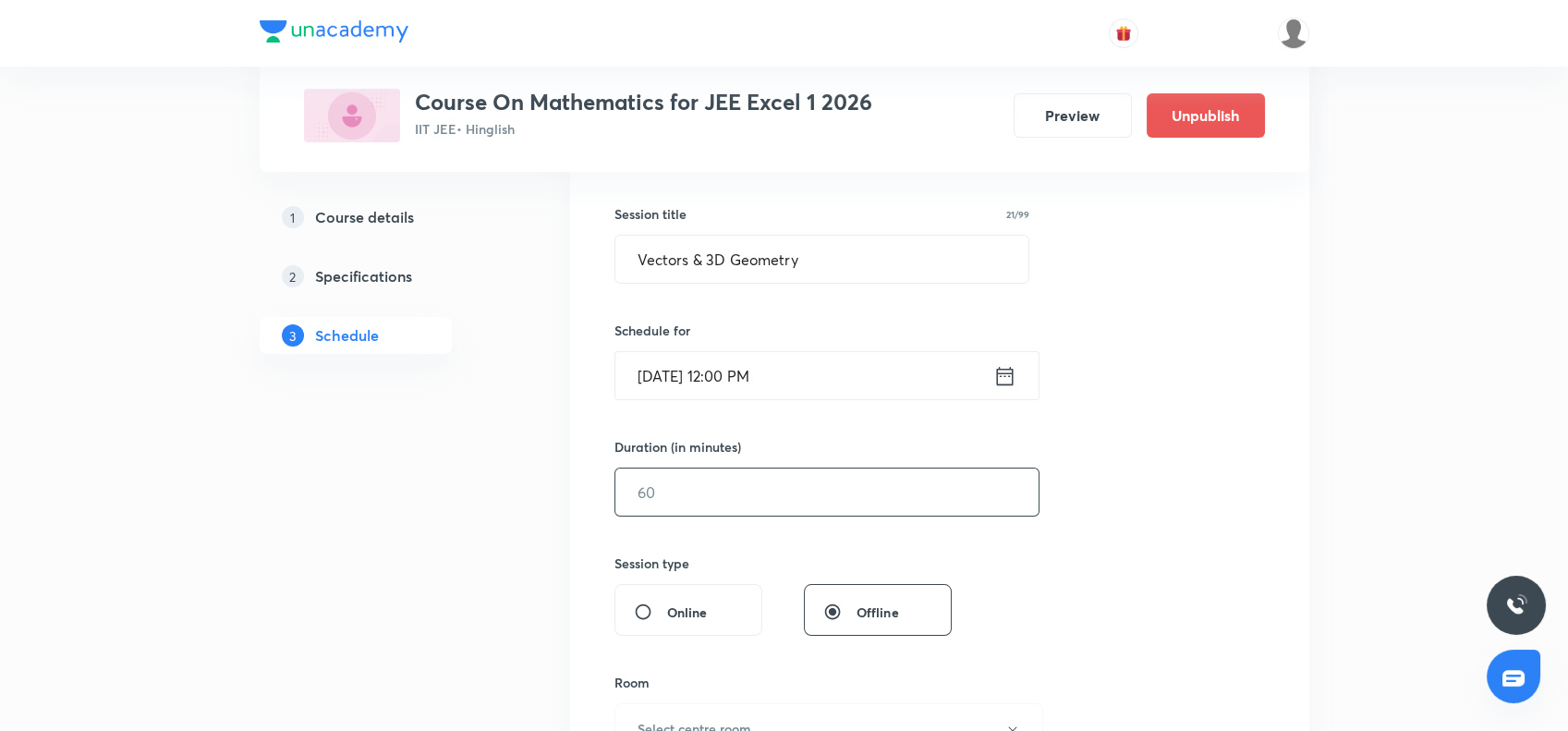 click at bounding box center [827, 492] 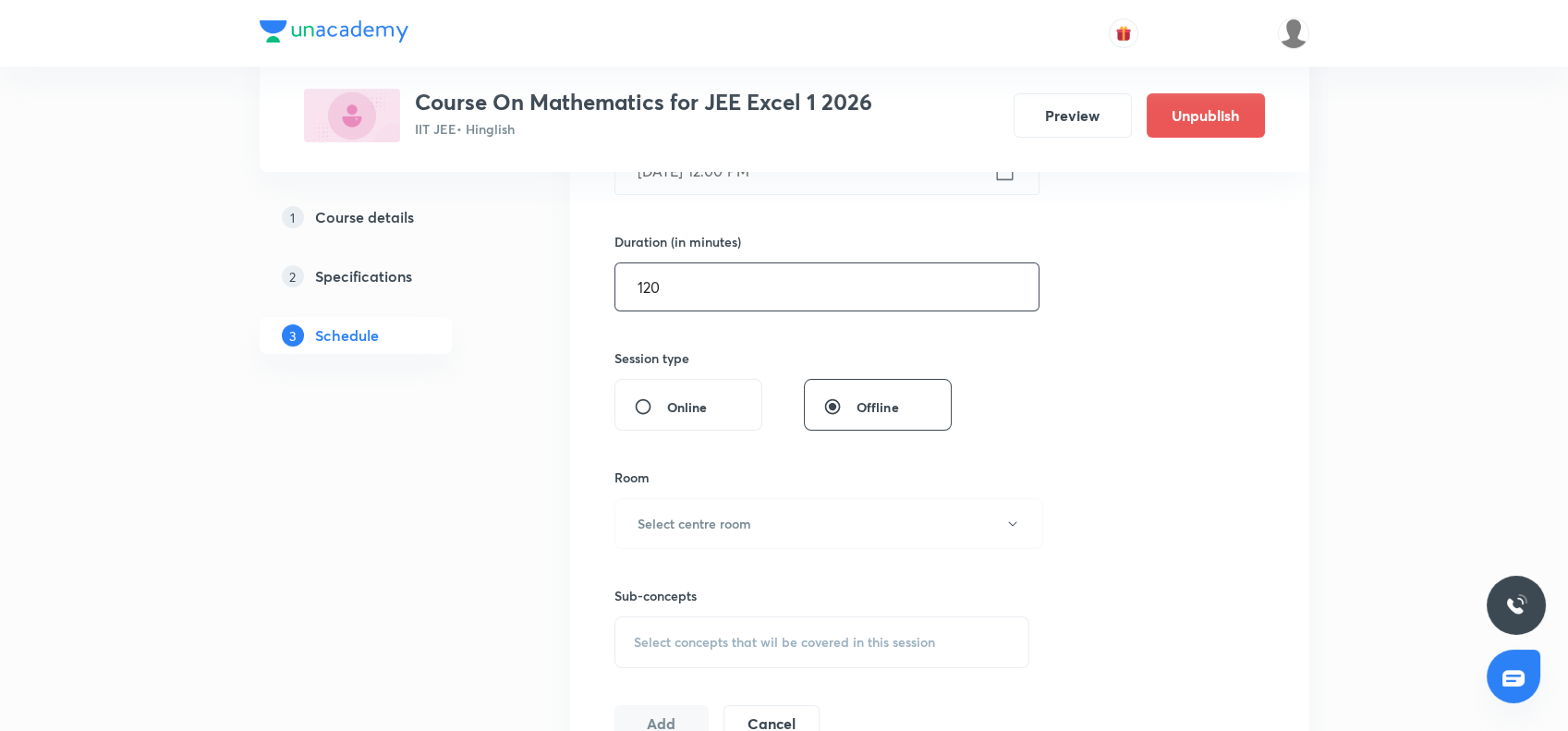 scroll, scrollTop: 533, scrollLeft: 0, axis: vertical 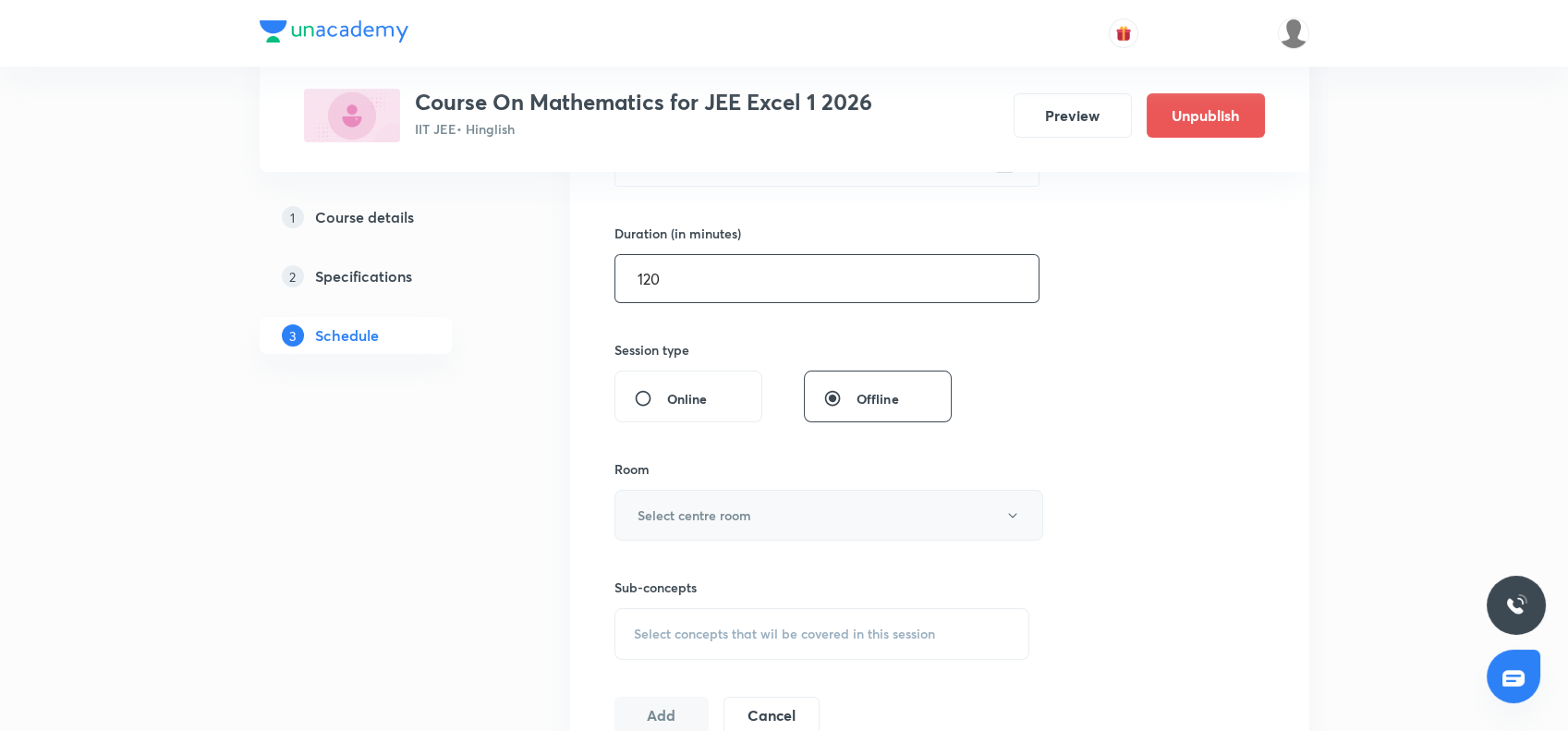 type on "120" 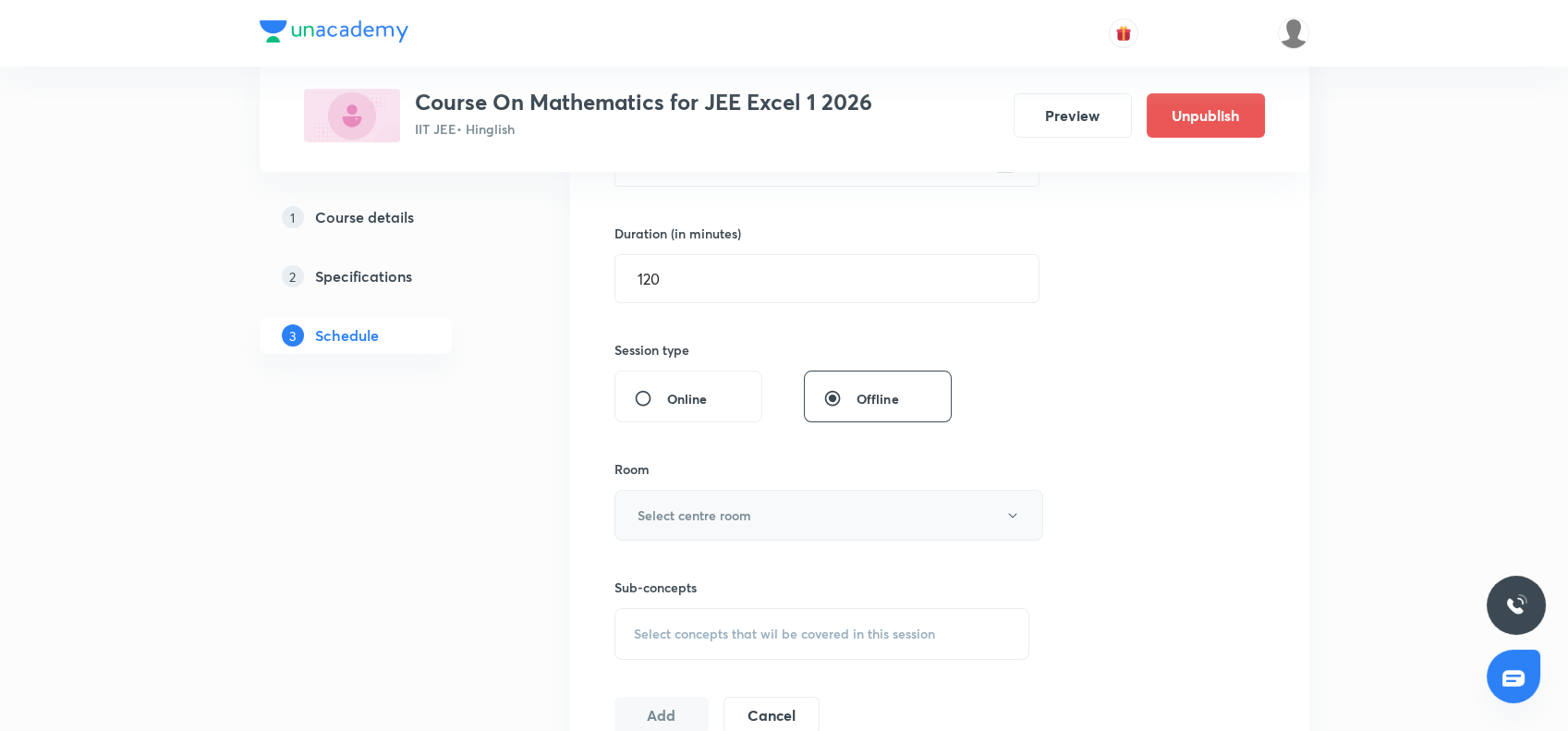 click on "Select centre room" at bounding box center [829, 515] 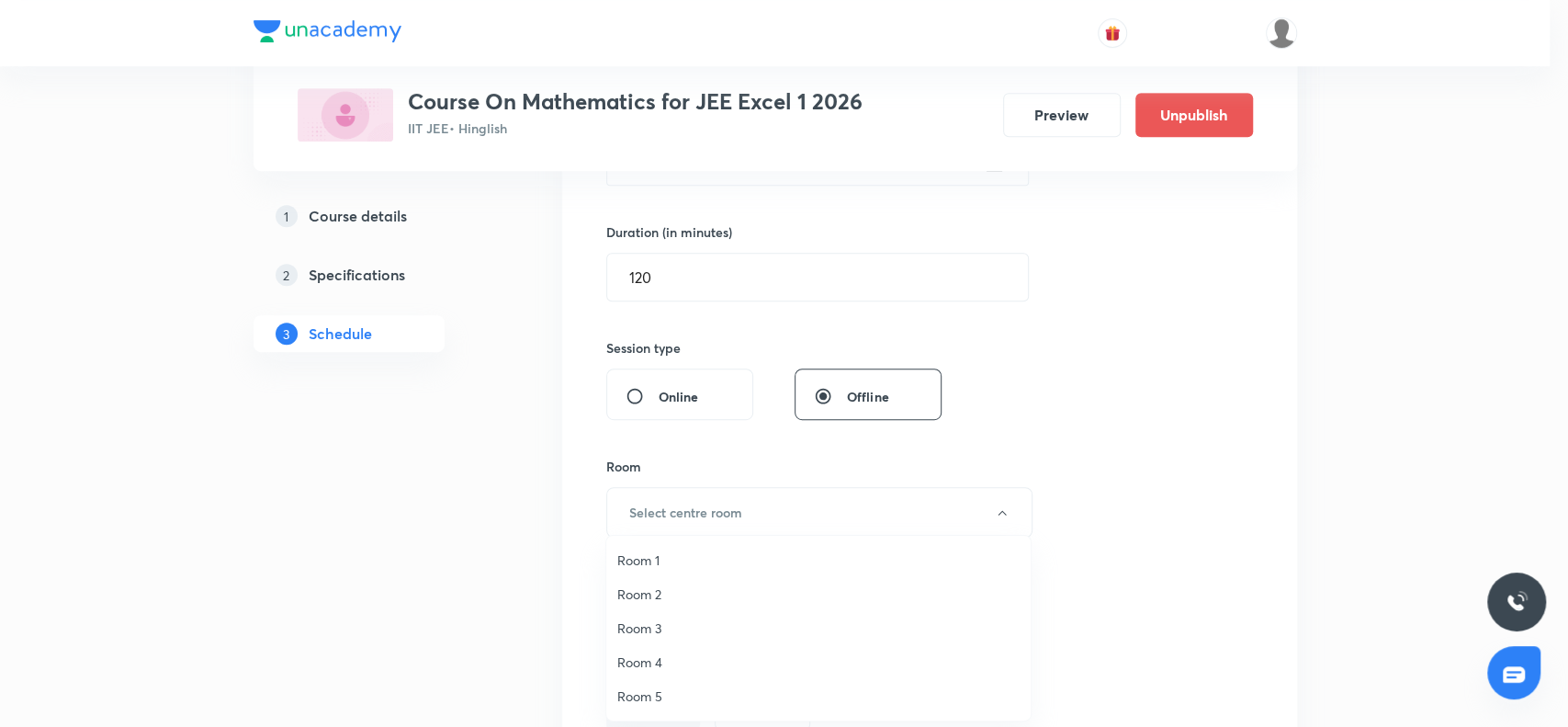 click on "Room 1" at bounding box center (818, 560) 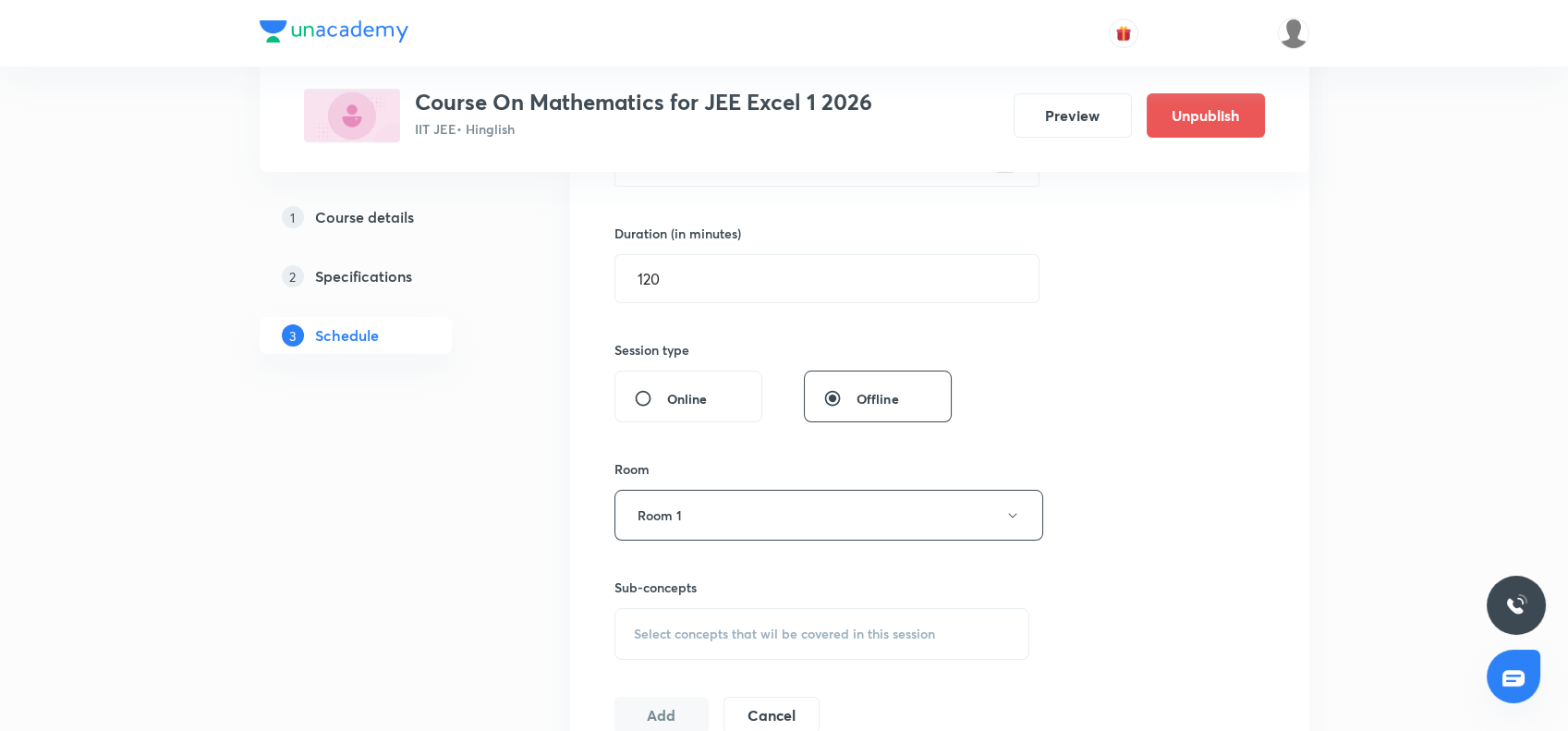 click on "Select concepts that wil be covered in this session" at bounding box center (822, 634) 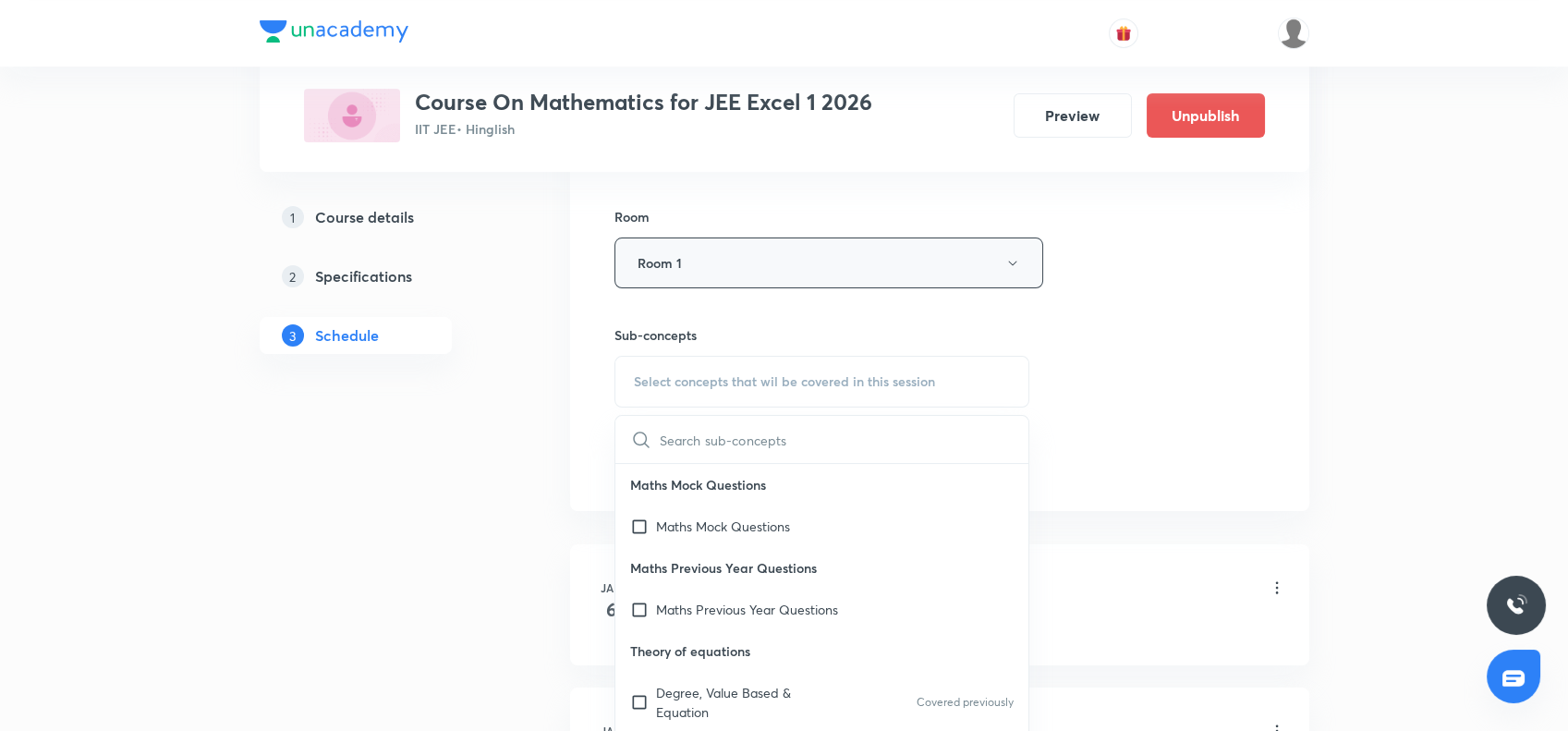 scroll, scrollTop: 768, scrollLeft: 0, axis: vertical 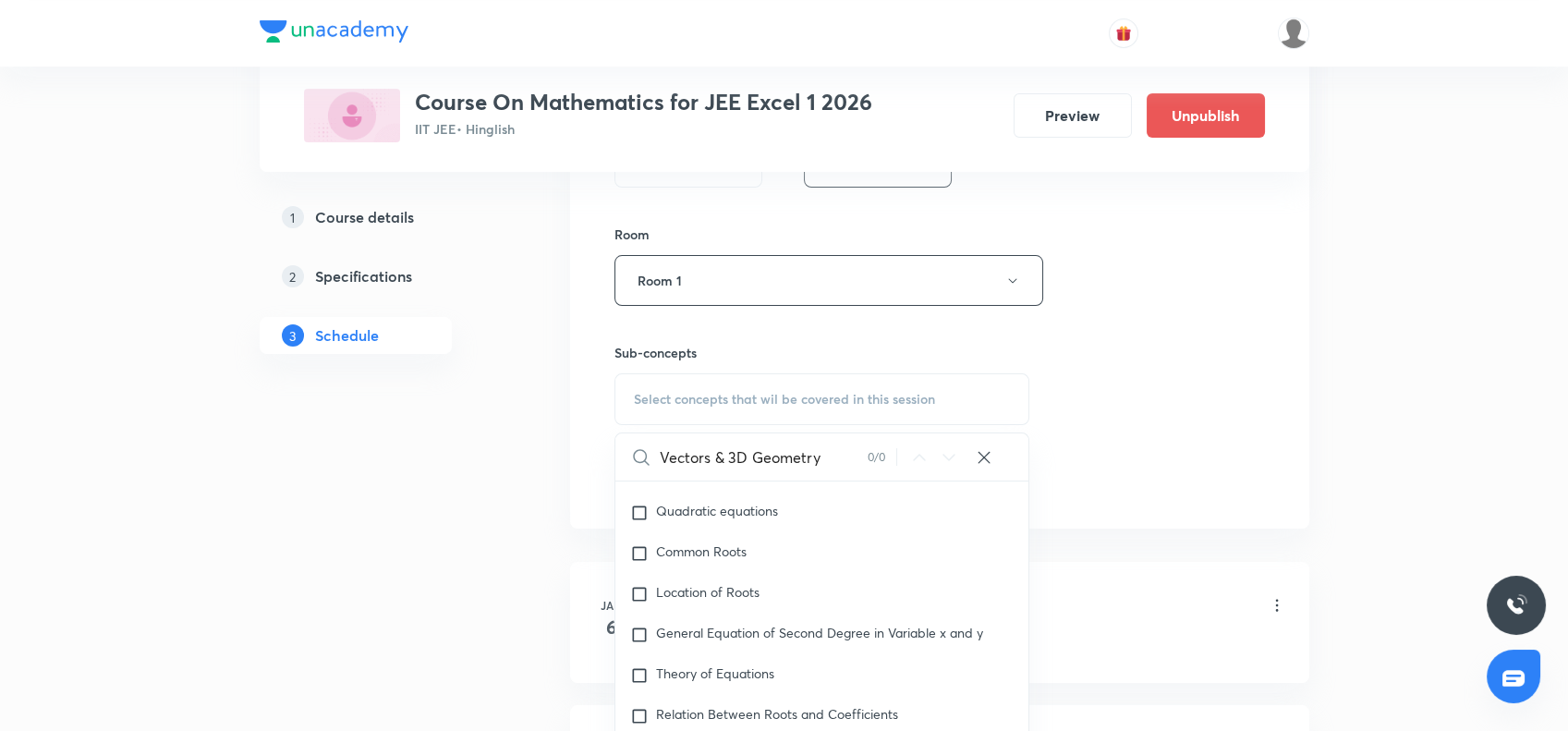 click on "Vectors & 3D Geometry" at bounding box center [763, 457] 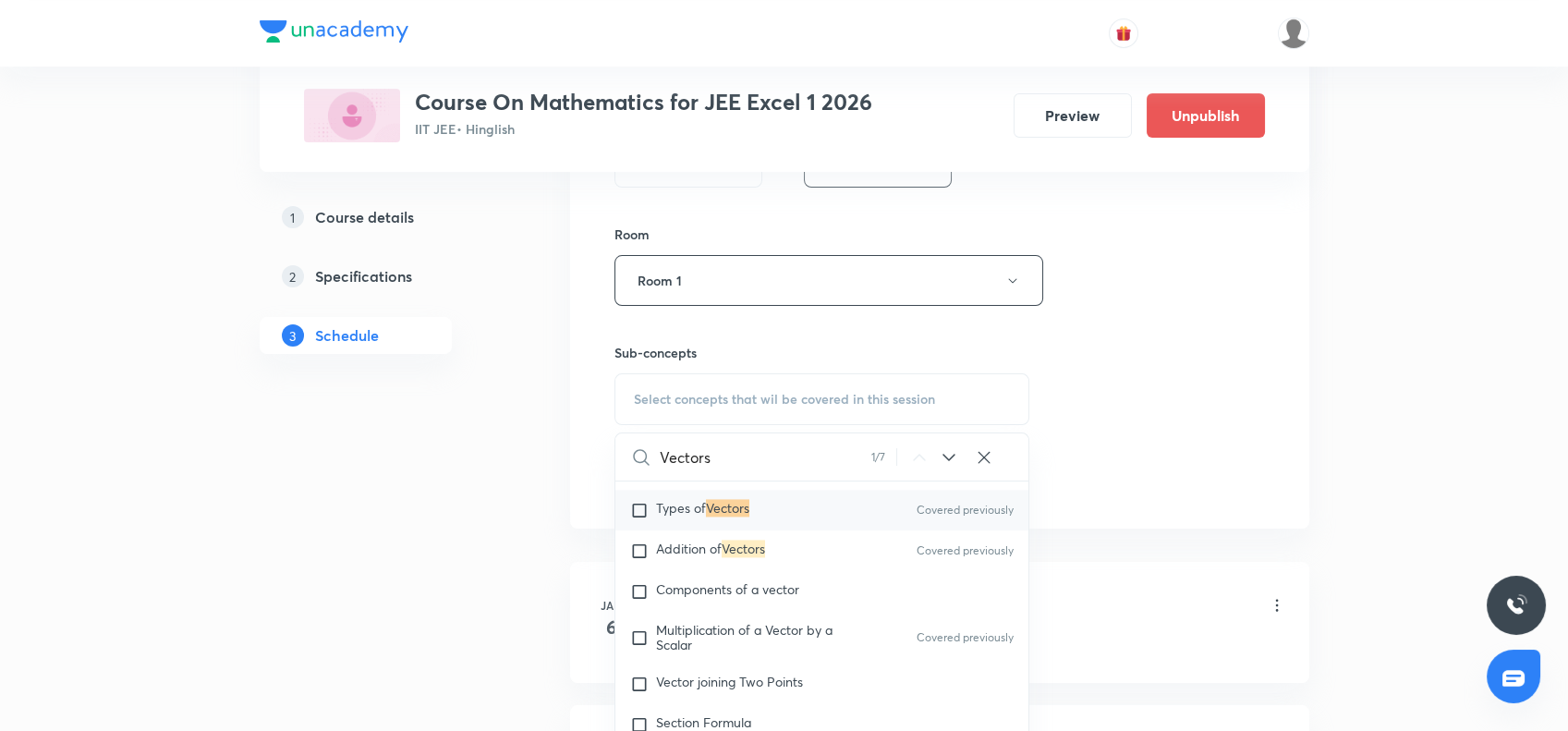 scroll, scrollTop: 20084, scrollLeft: 0, axis: vertical 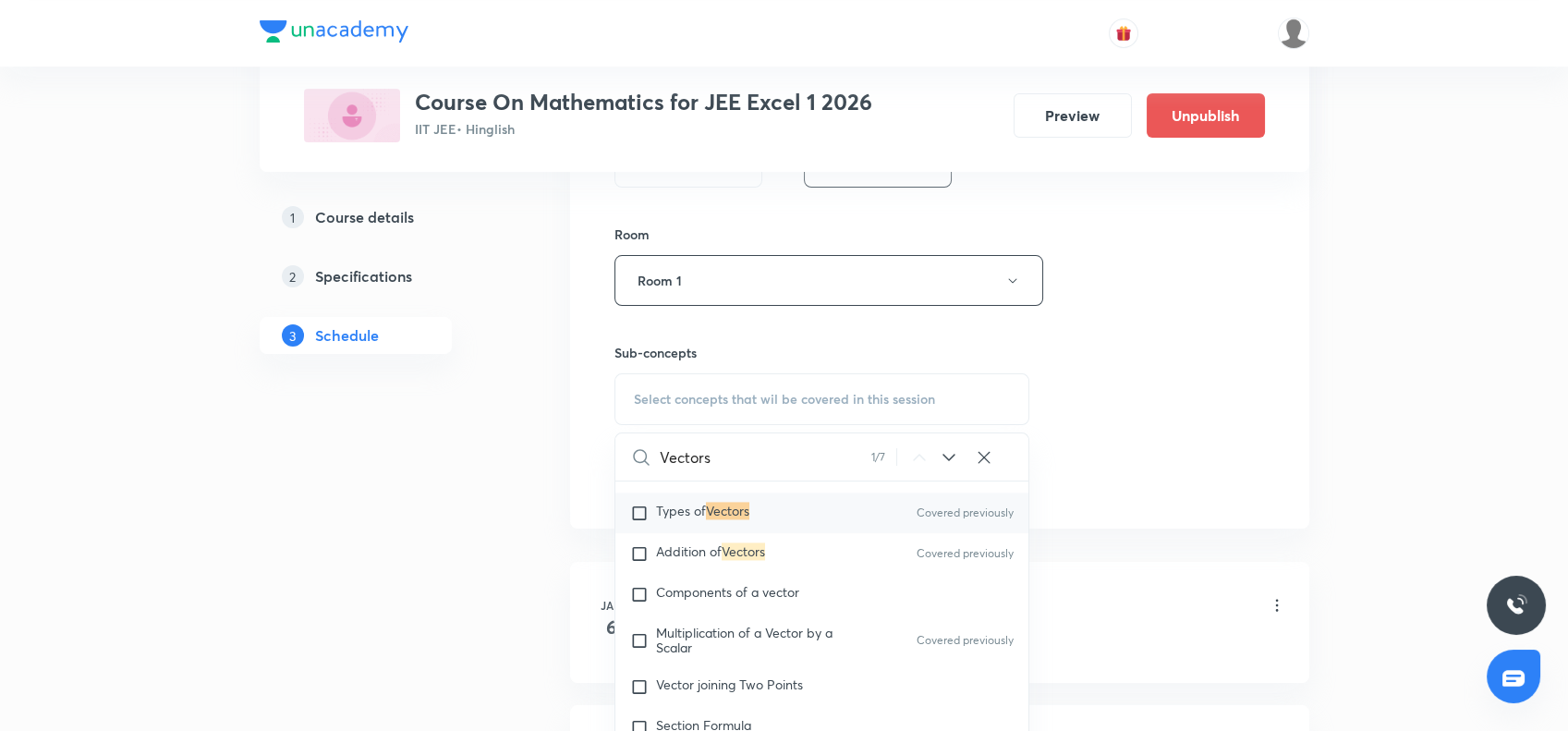 type on "Vectors" 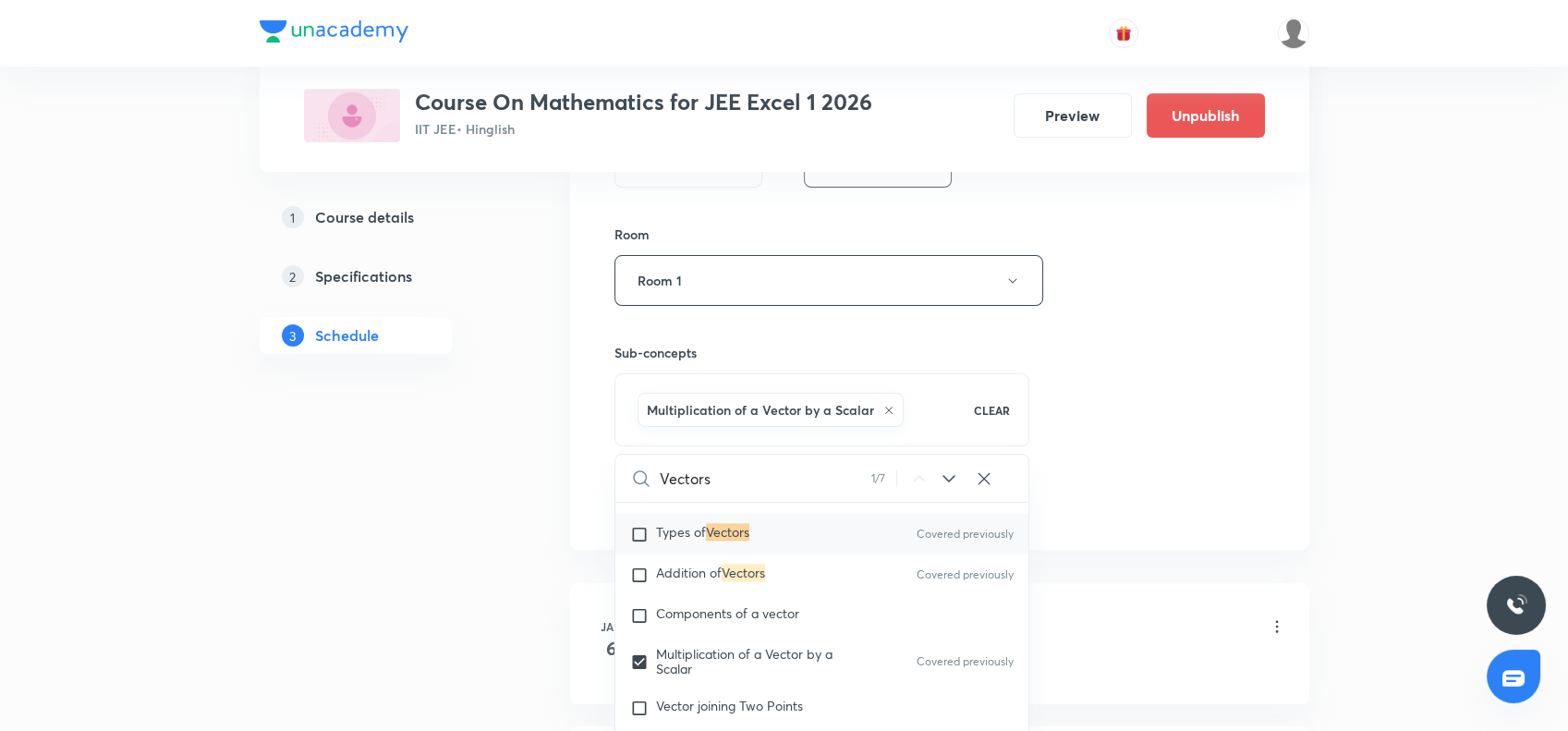 click on "Session  78 Live class Session title 21/99 Vectors & 3D Geometry ​ Schedule for Jul 16, 2025, 12:00 PM ​ Duration (in minutes) 120 ​   Session type Online Offline Room Room 1 Sub-concepts Multiplication of a Vector by a Scalar CLEAR Vectors 1 / 7 ​ Maths Mock Questions Maths Mock Questions Maths Previous Year Questions Maths Previous Year Questions Theory of equations Degree, Value Based & Equation Covered previously Geometrical Meaning of the Zeroes of a Polynomial Covered previously Location of roots Covered previously Geometrical meaning of Roots of an equation Points in solving an equation Graph of Quadratic Expression & its Analysis Range of Quadratic Equation Remainder and factor theorems Identity Quadratic equations Common Roots Location of Roots General Equation of Second Degree in Variable x and y Theory of Equations Relation Between Roots and Coefficients Nature of Roots: Real, Imaginary, and Integer Quadratic with Complex Co-efficient Quadratic Inequality Graph Based Problems Introduction" at bounding box center [940, 76] 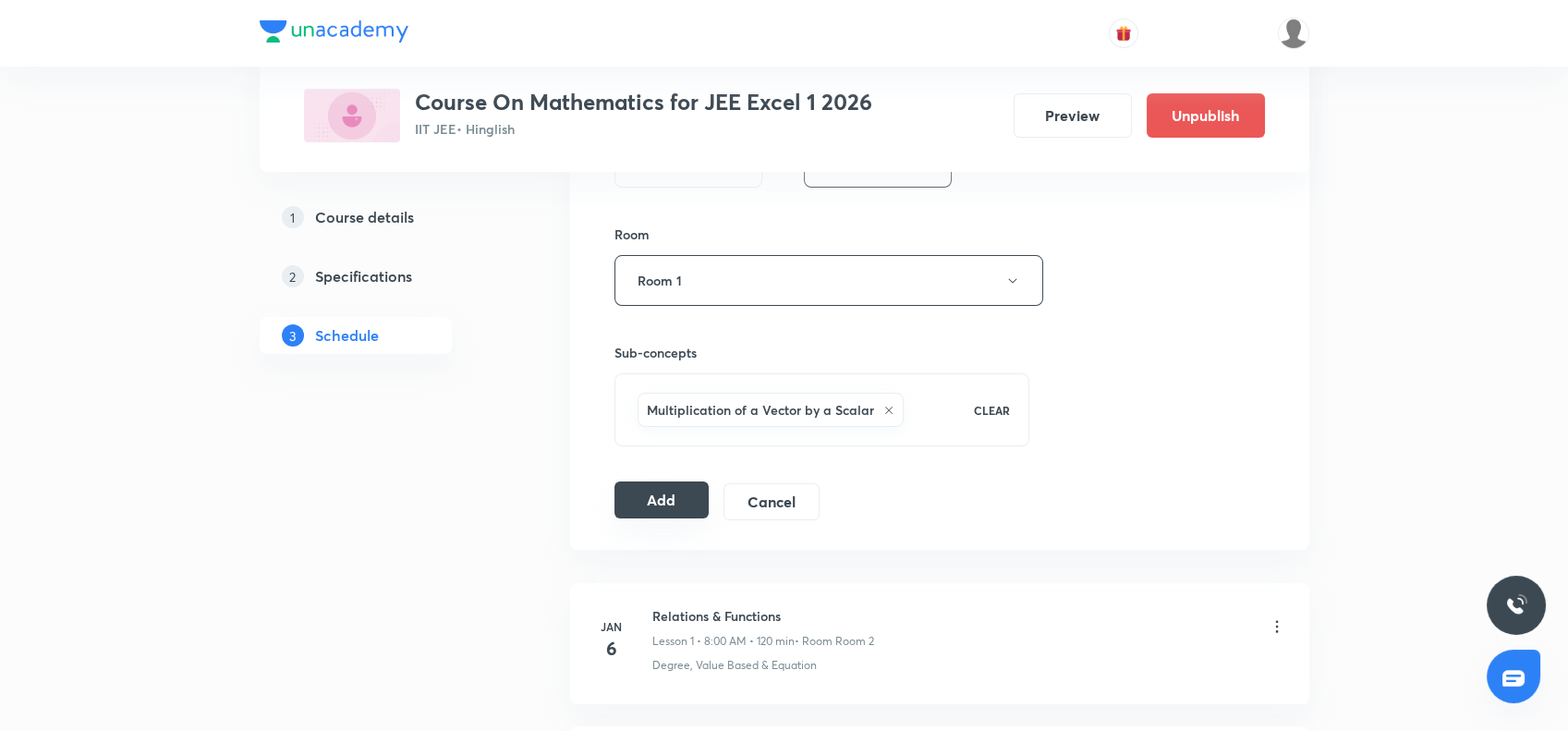click on "Add" at bounding box center [662, 500] 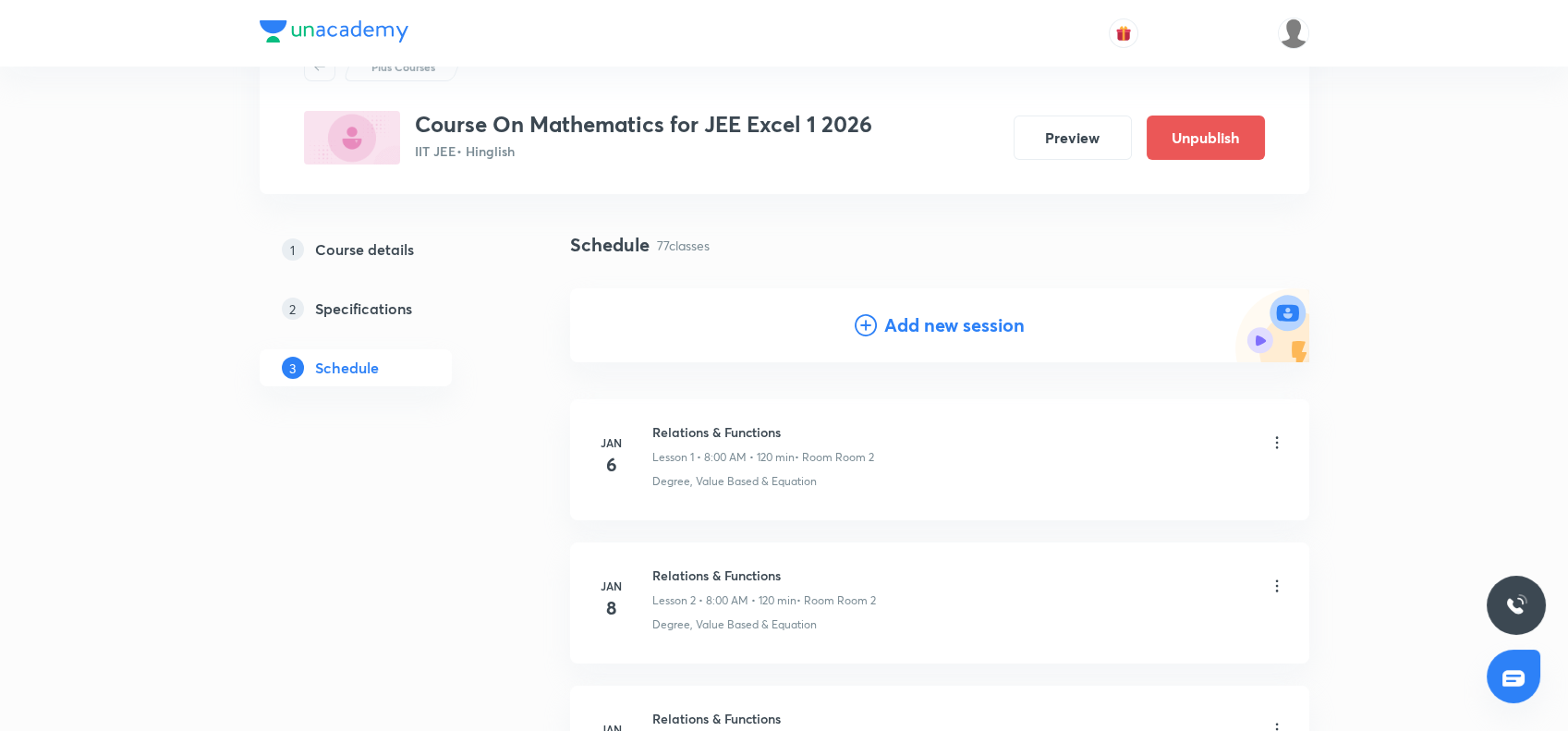 scroll, scrollTop: 0, scrollLeft: 0, axis: both 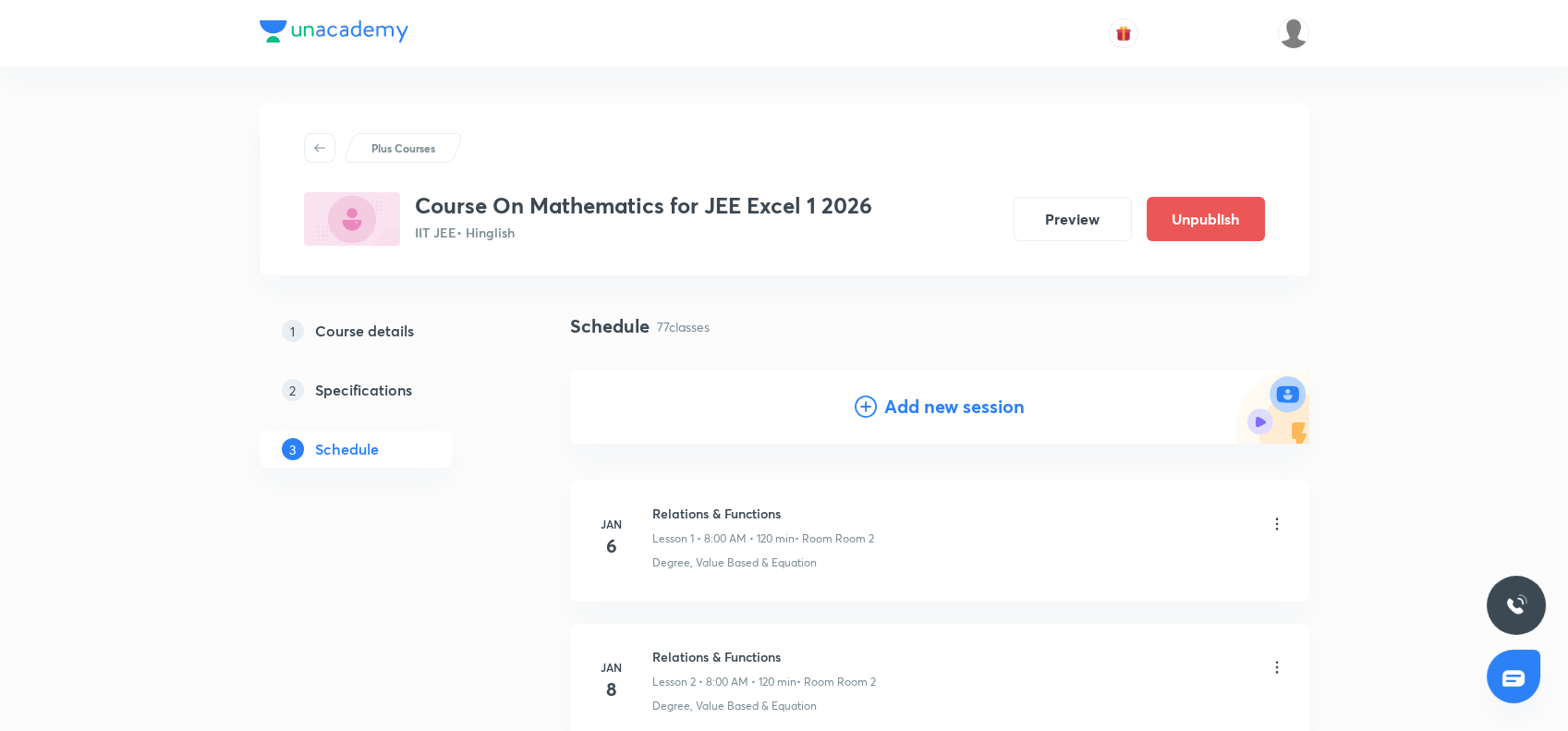 click 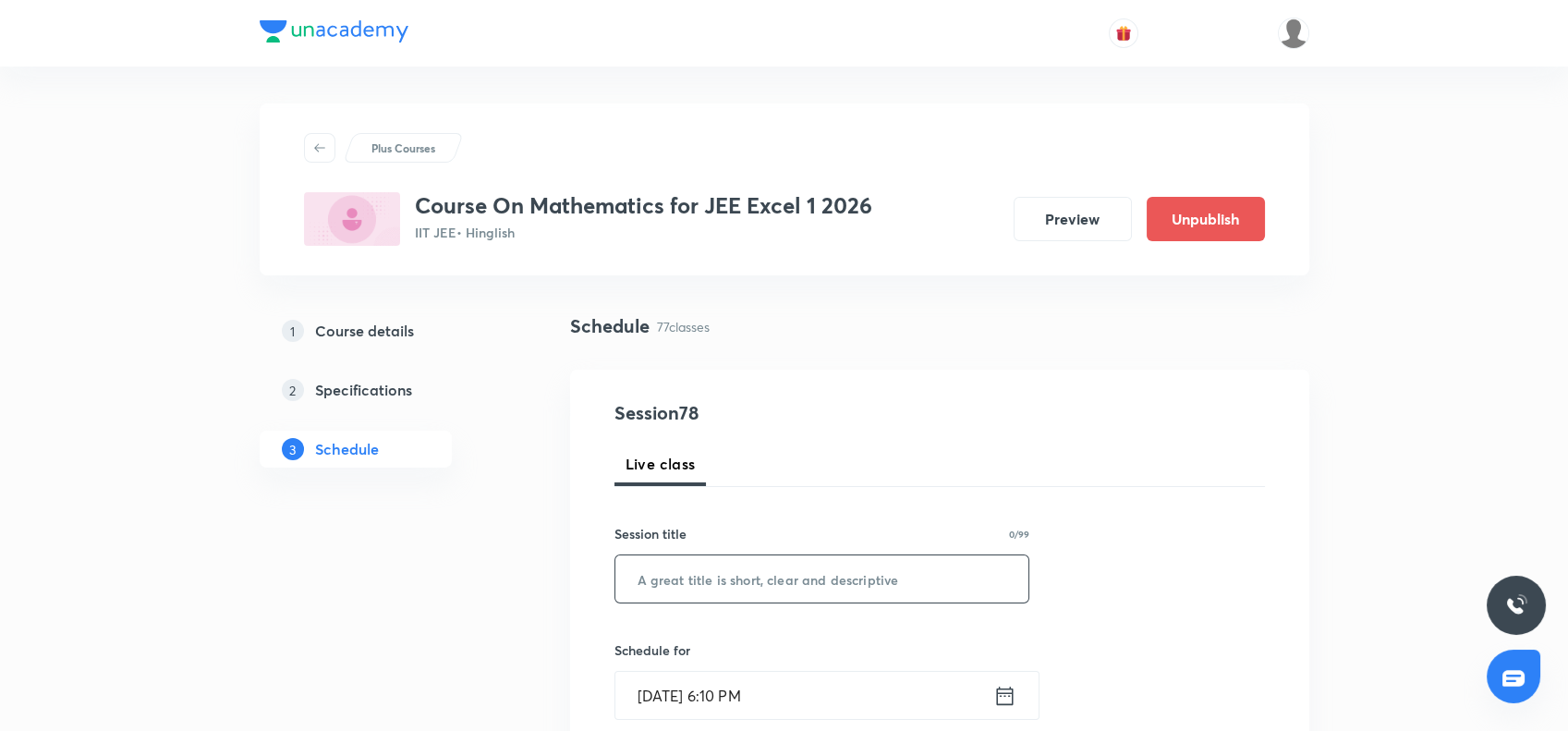 click at bounding box center [822, 579] 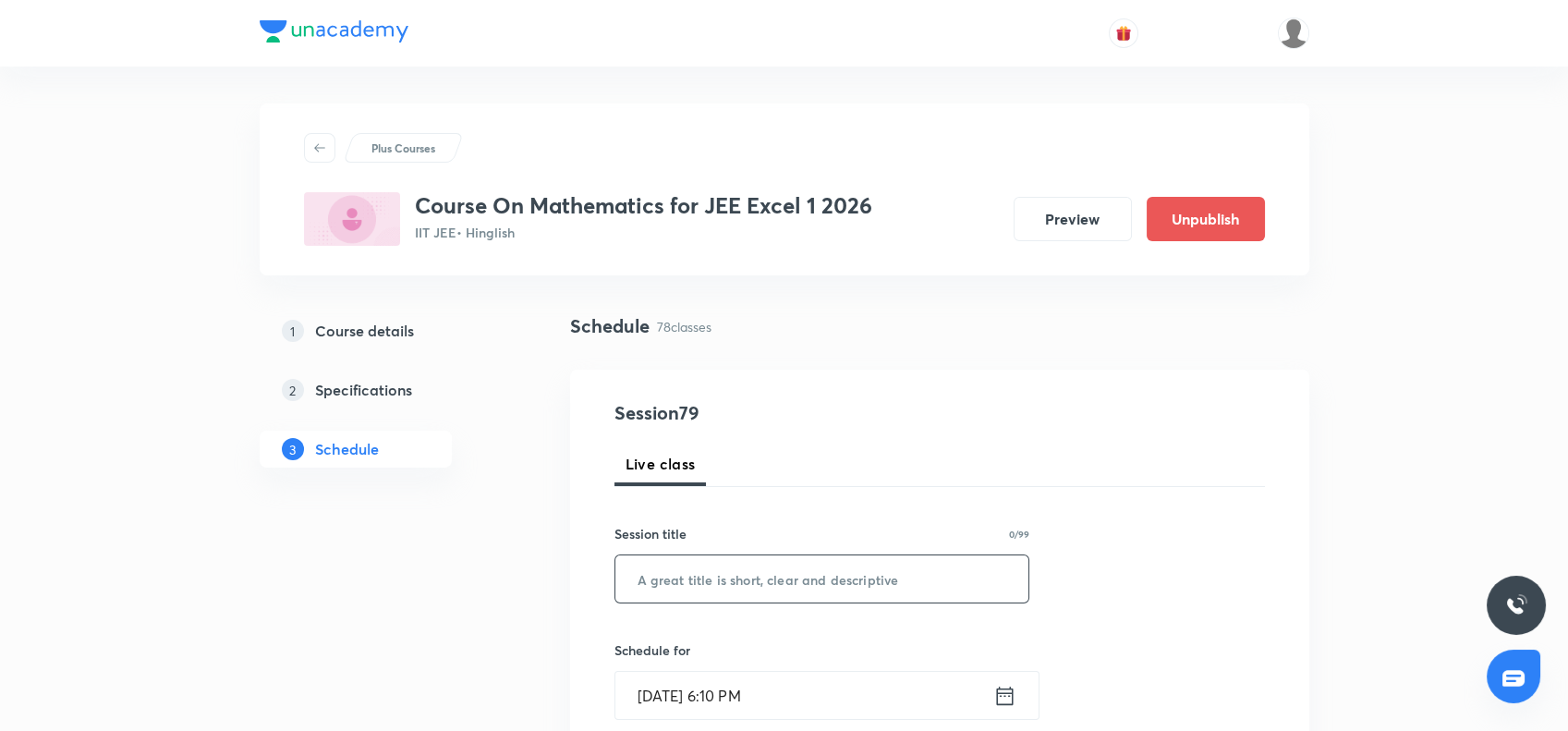paste on "Vectors & 3D Geometry" 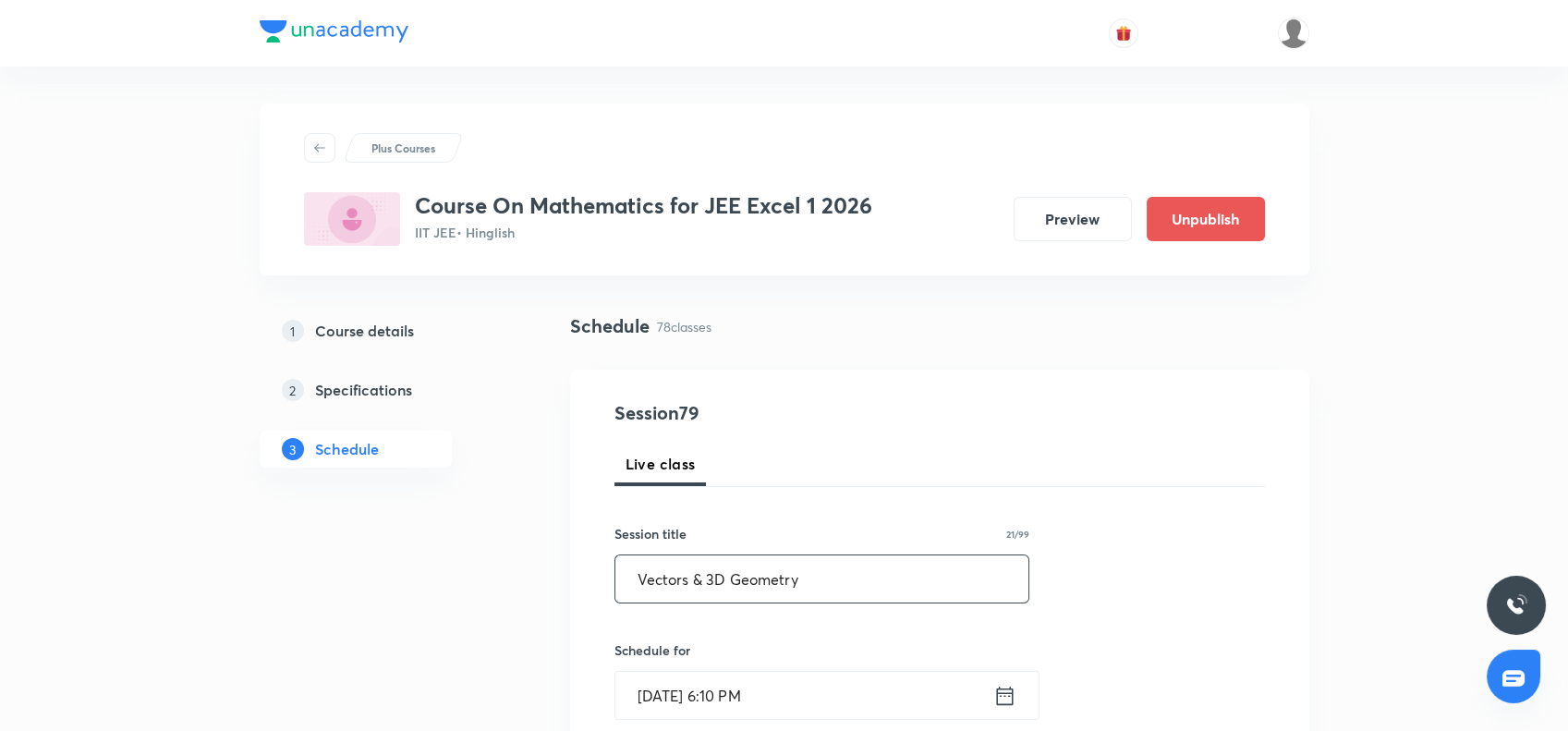 type on "Vectors & 3D Geometry" 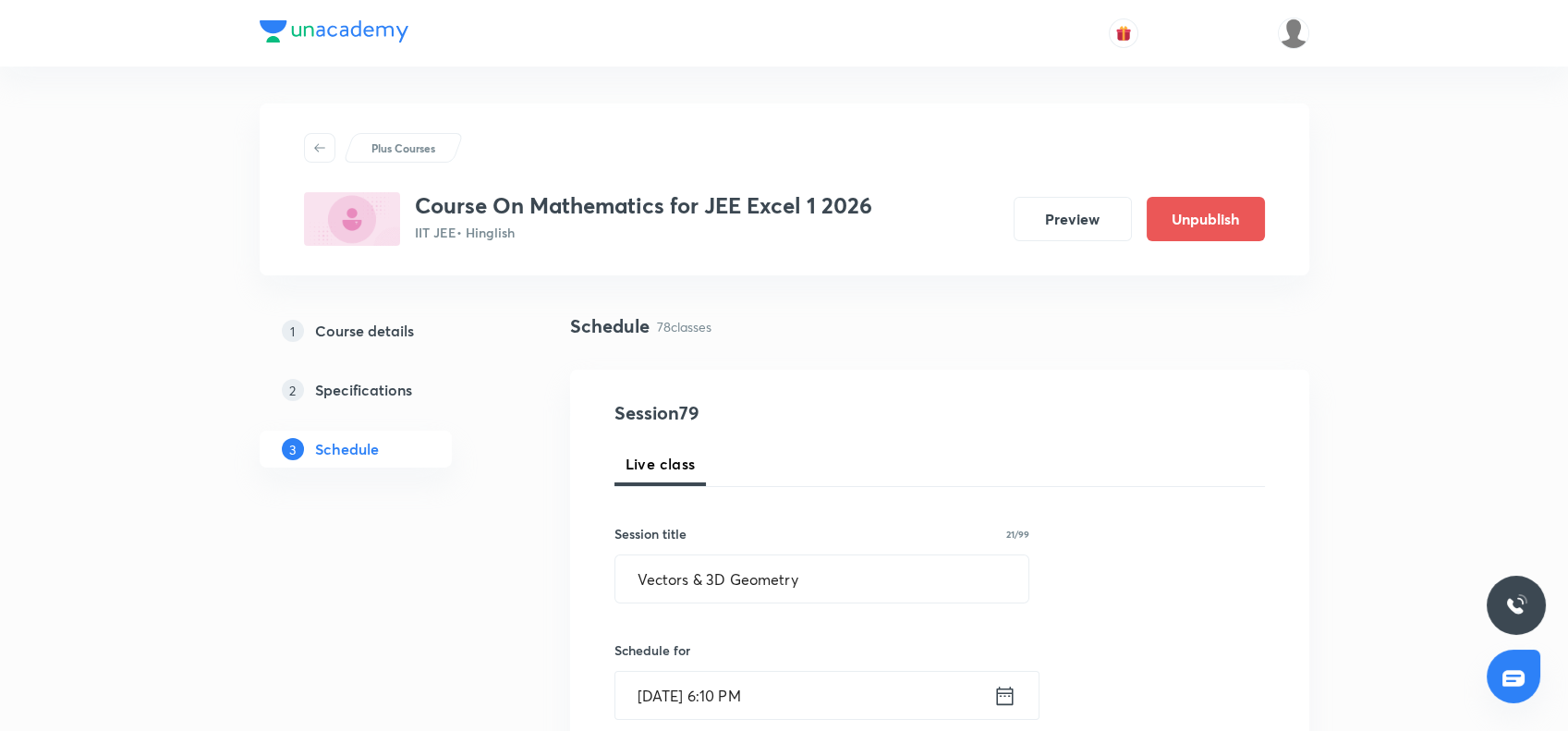 click 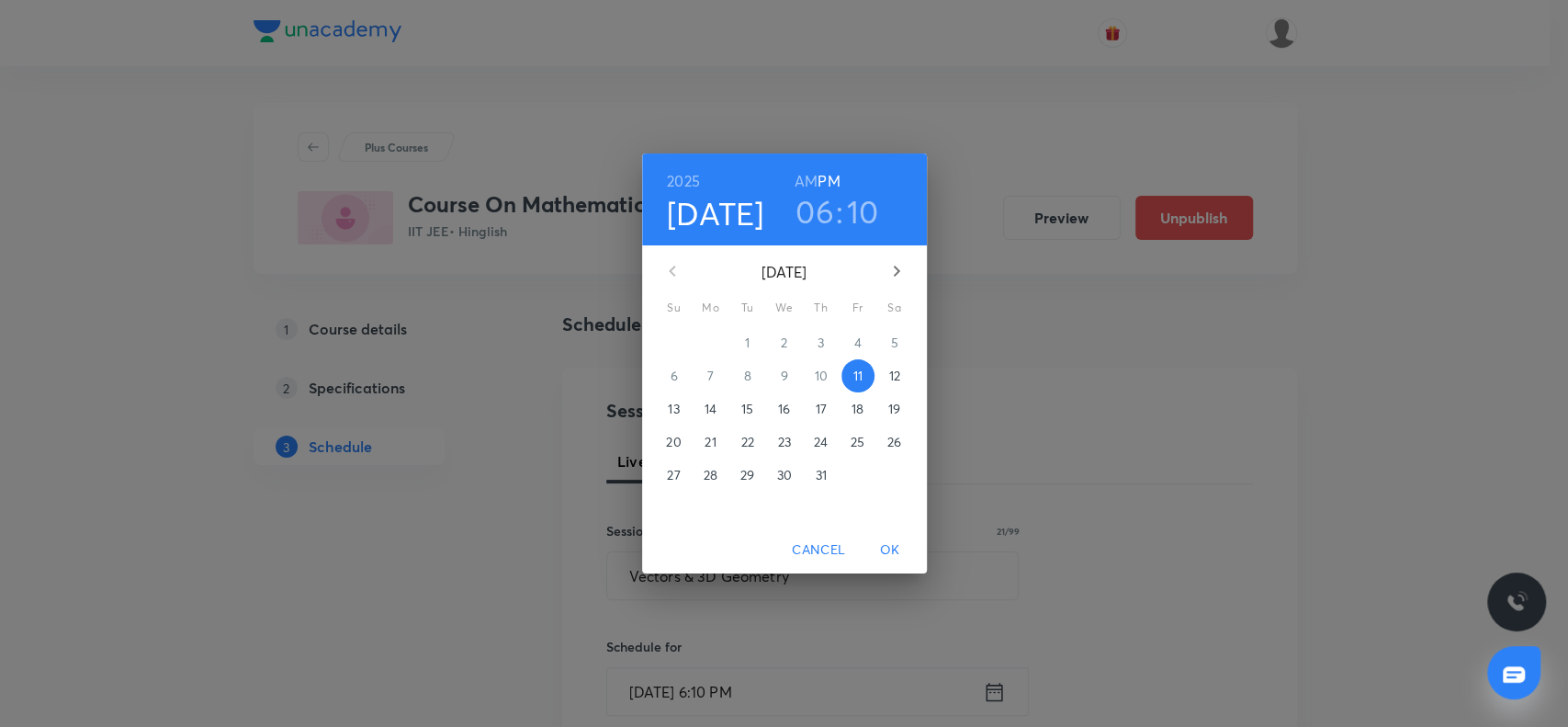 click on "18" at bounding box center (858, 409) 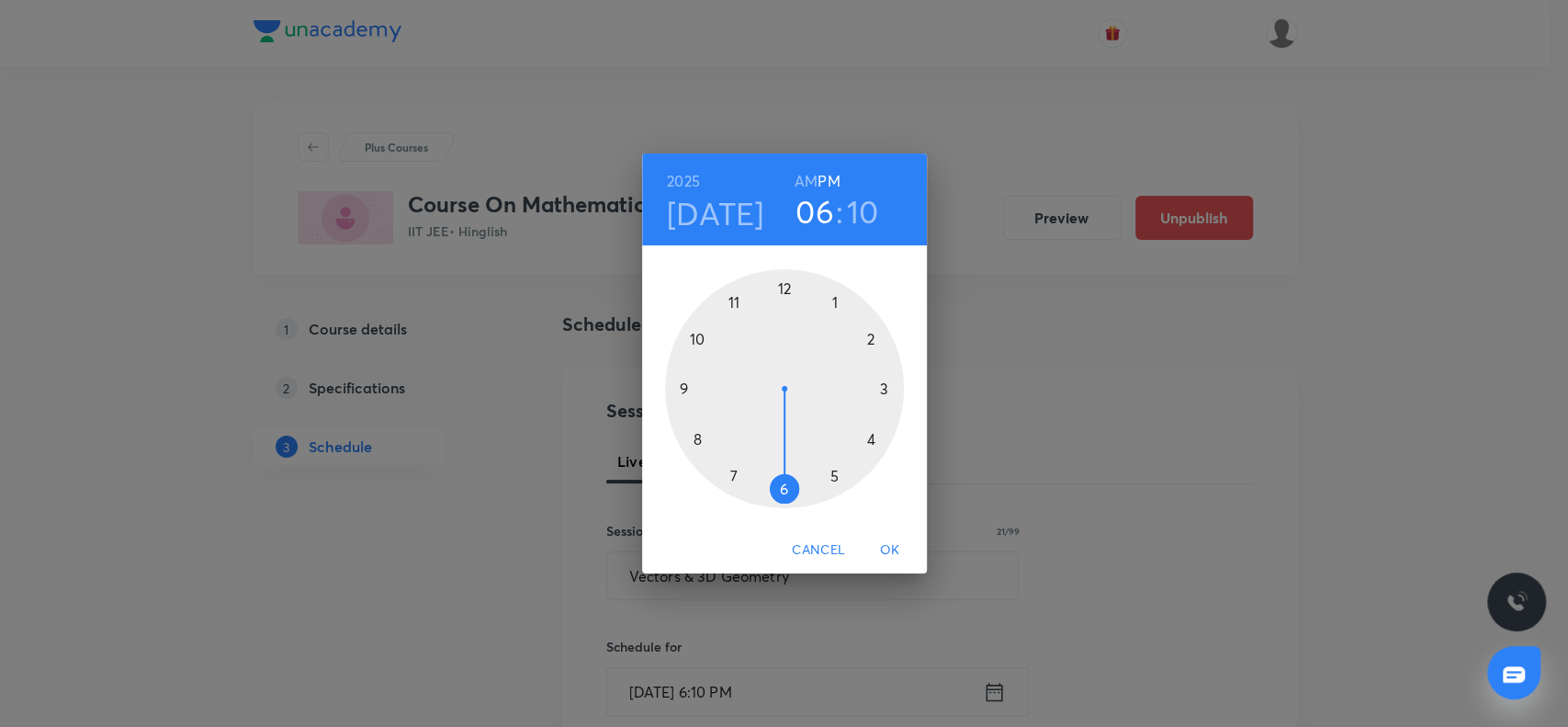 click at bounding box center [784, 389] 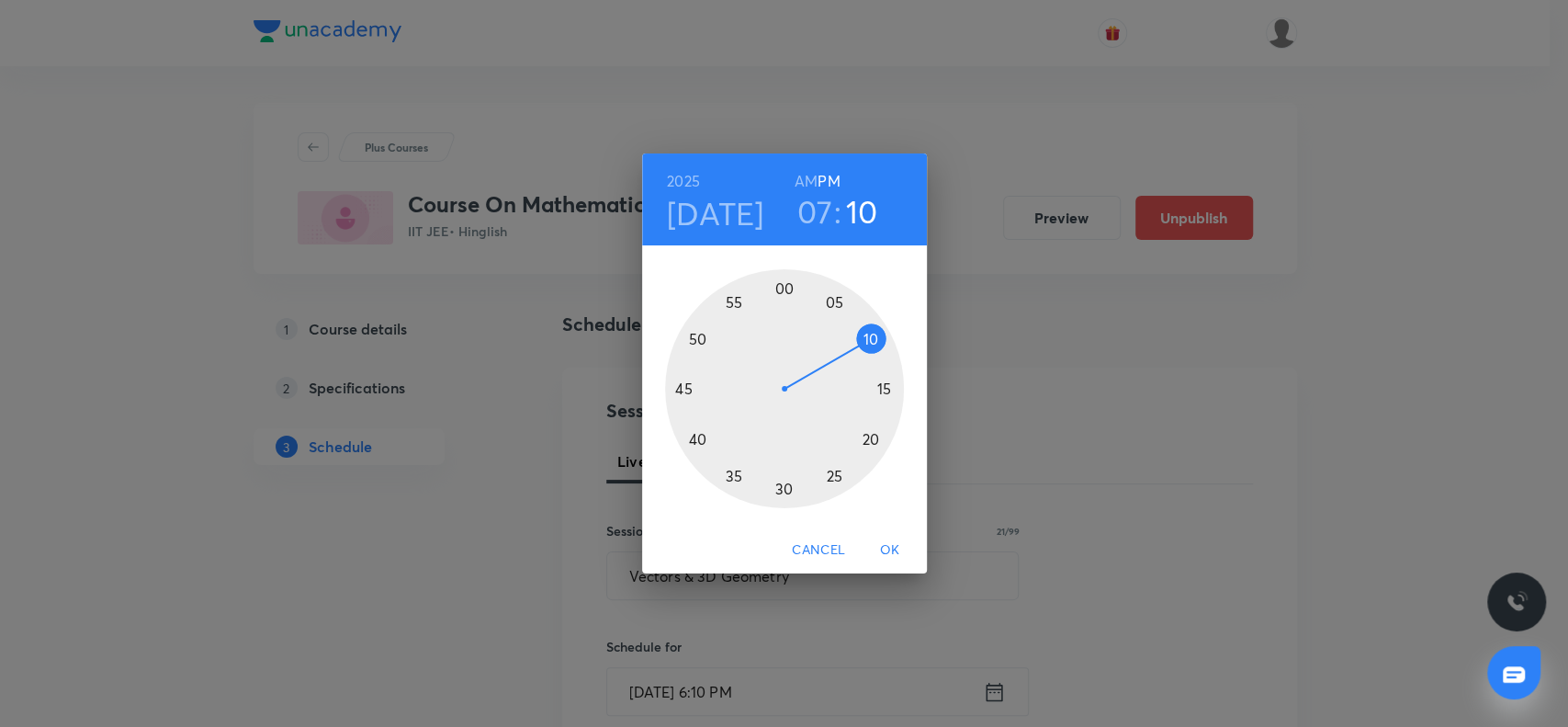 click on "AM" at bounding box center (806, 181) 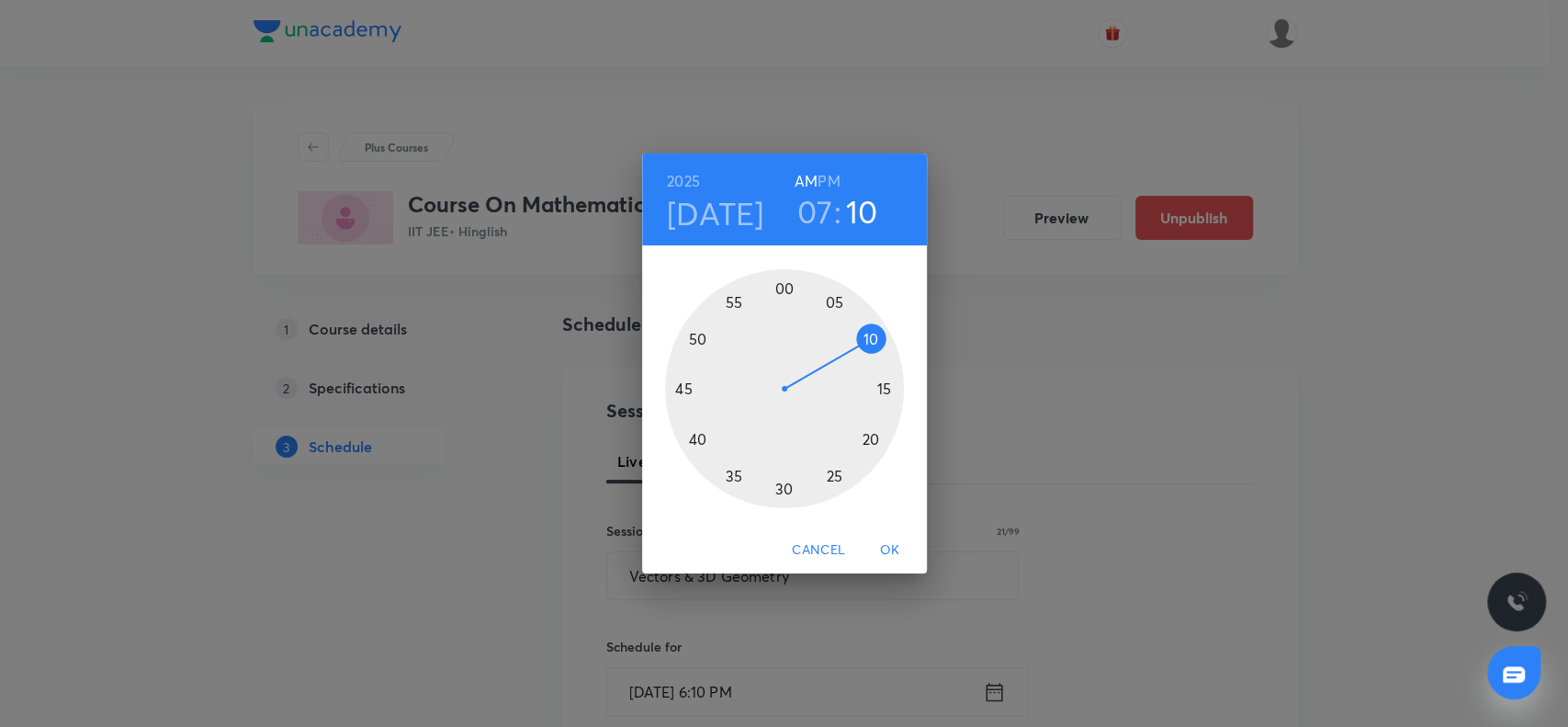 click at bounding box center (784, 389) 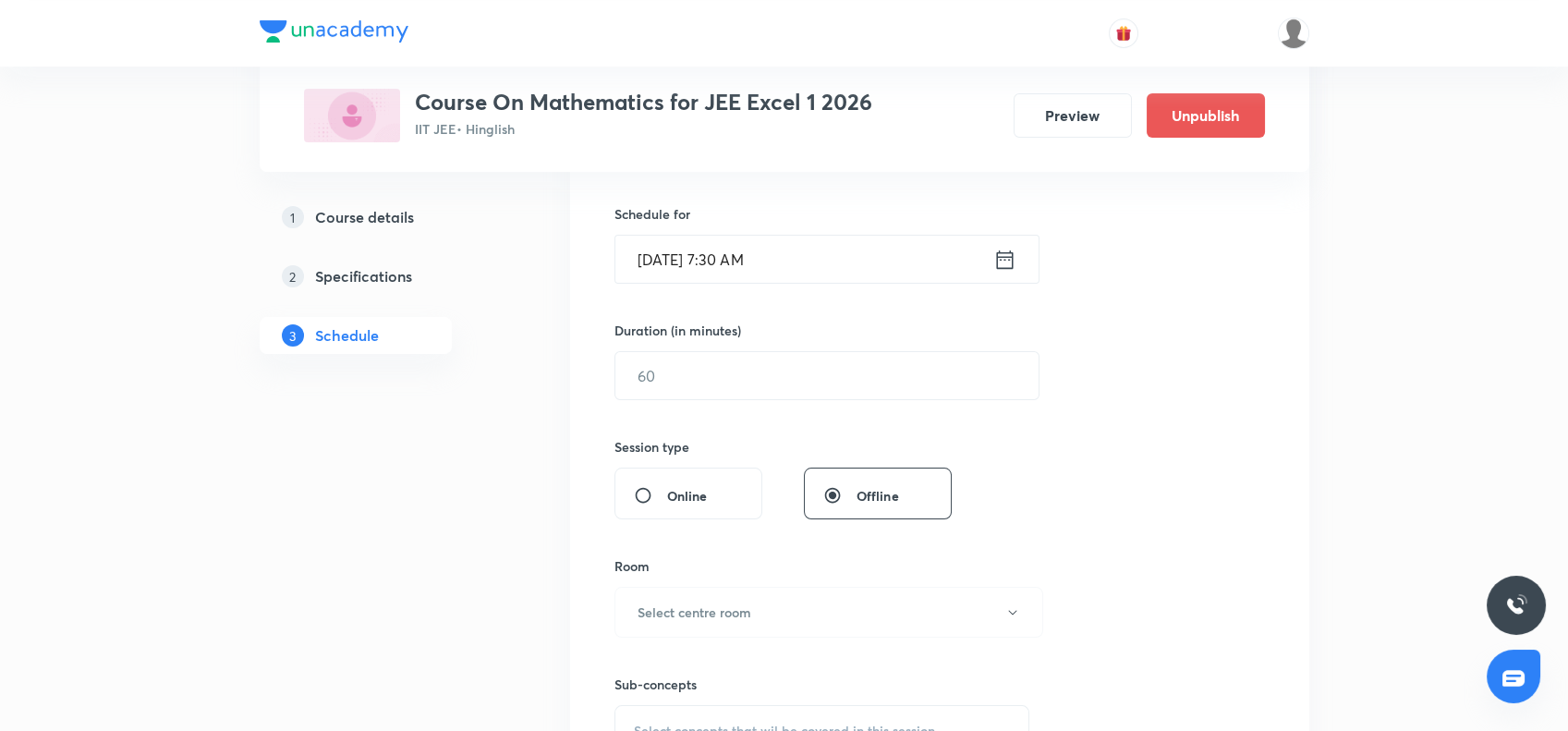 scroll, scrollTop: 459, scrollLeft: 0, axis: vertical 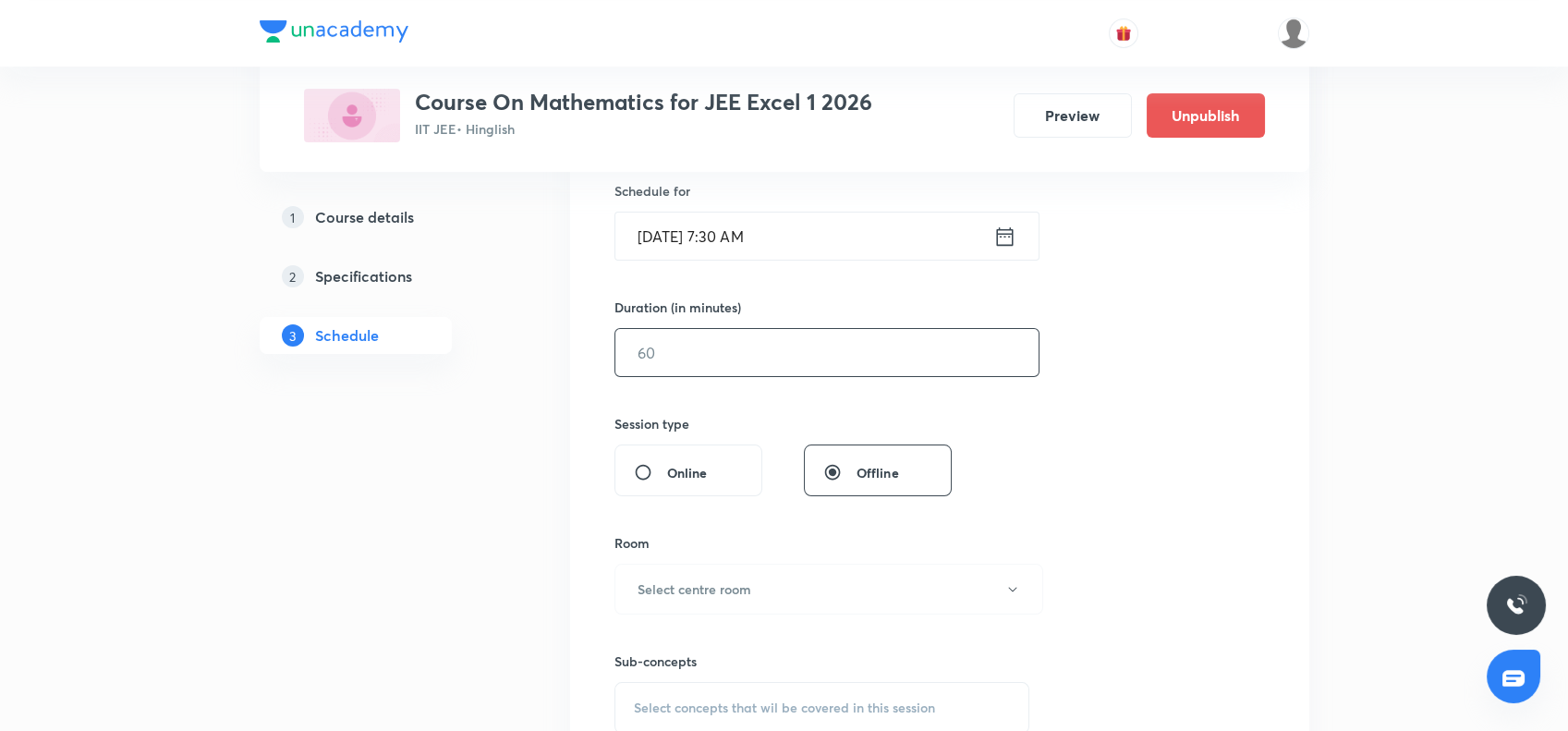 click at bounding box center [827, 352] 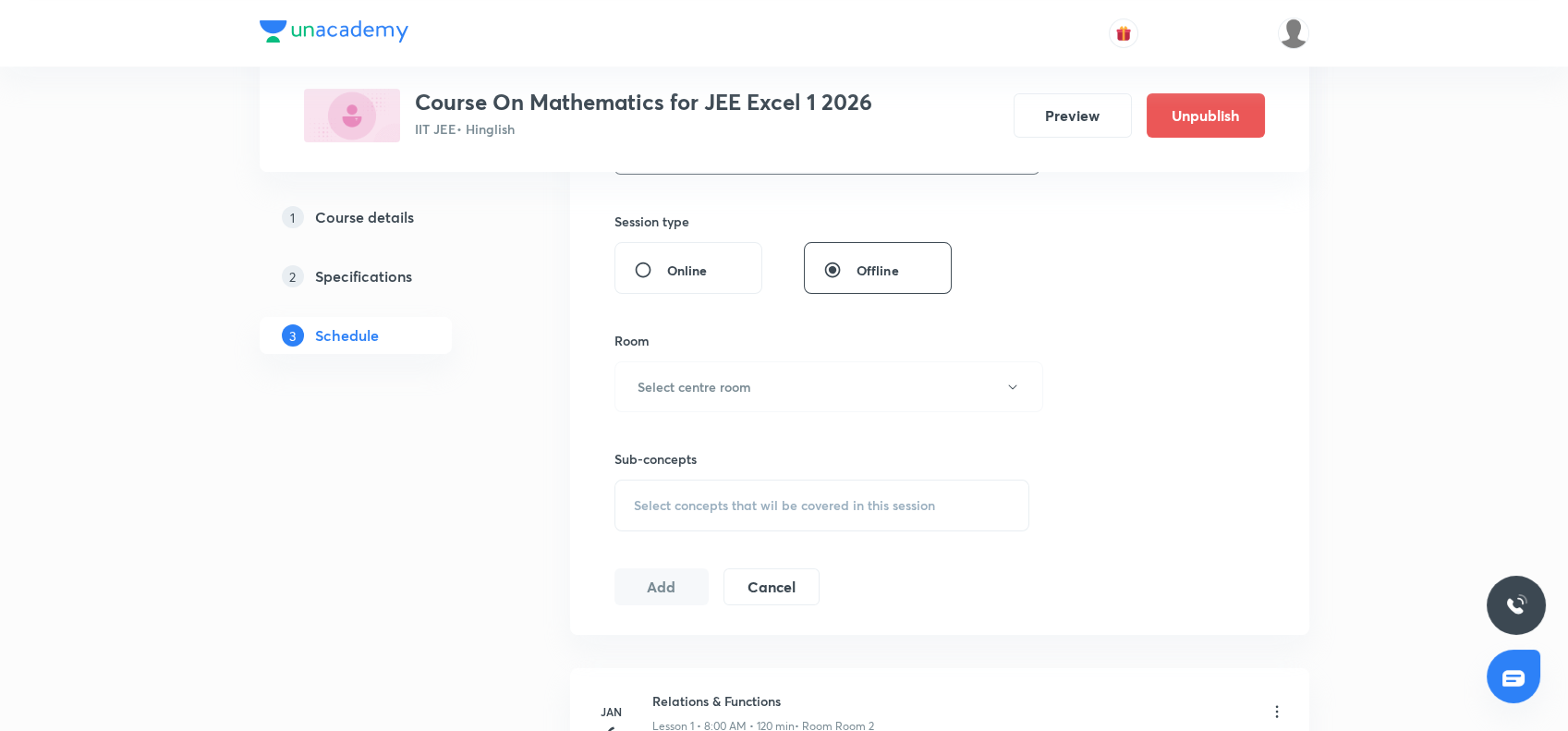 scroll, scrollTop: 702, scrollLeft: 0, axis: vertical 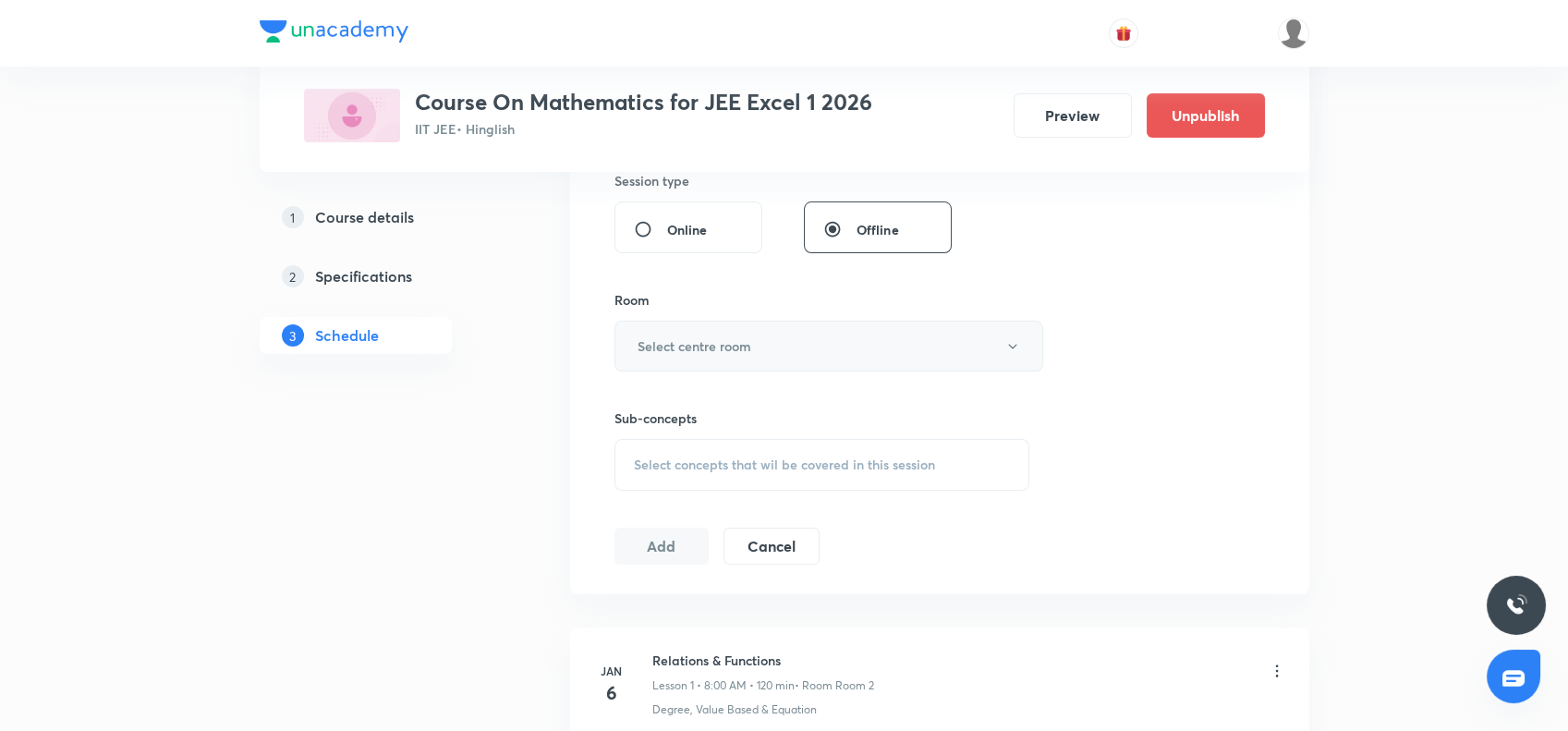 type on "120" 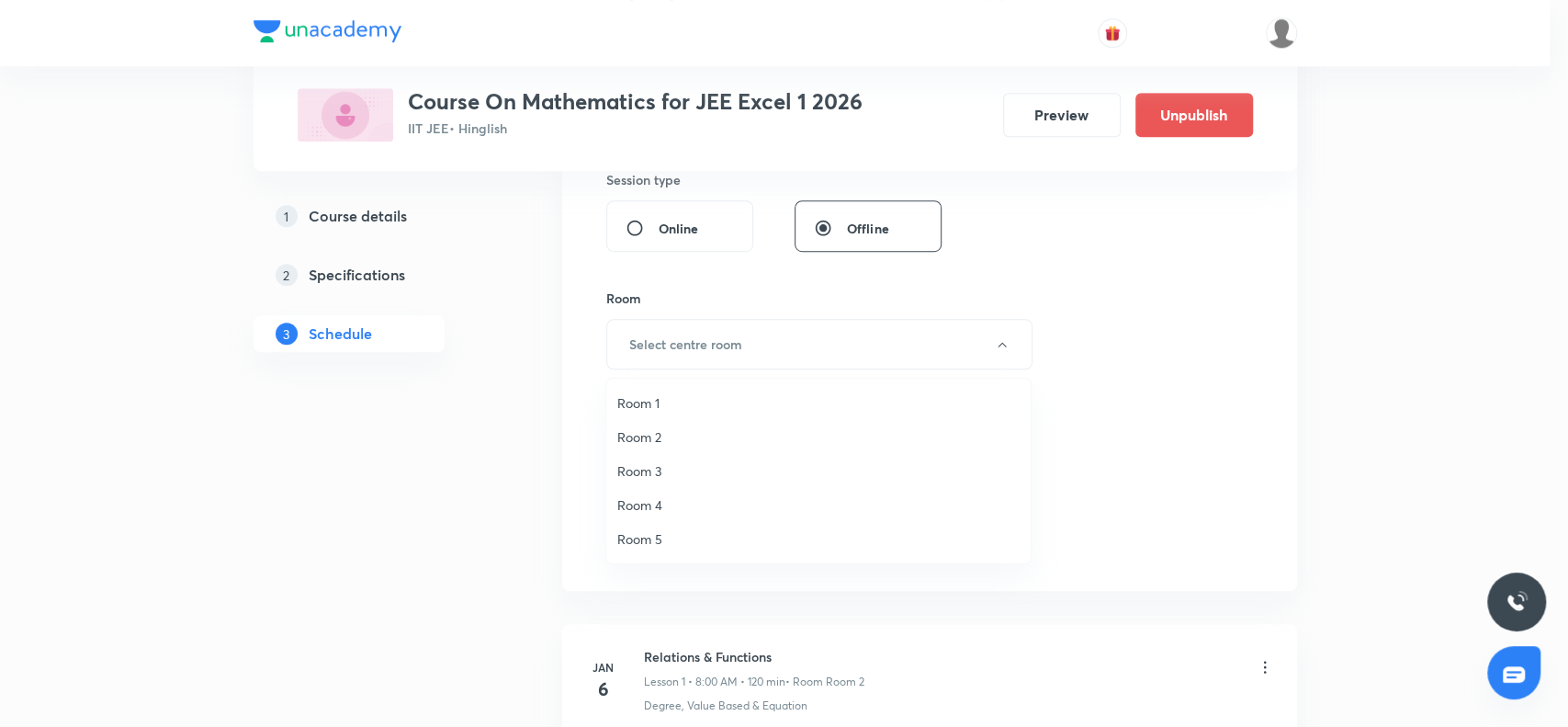 click on "Room 1" at bounding box center (818, 403) 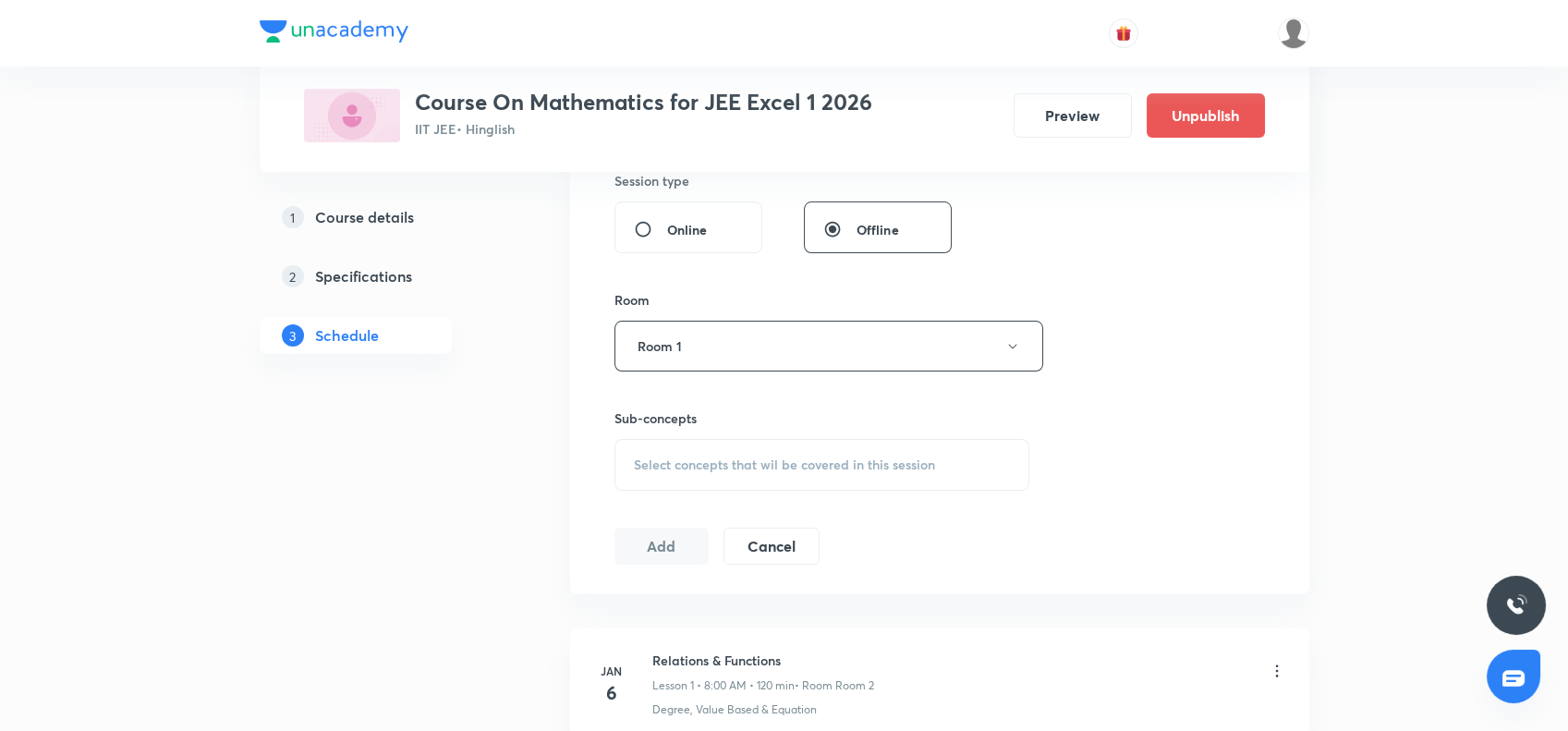 click on "Select concepts that wil be covered in this session" at bounding box center [822, 465] 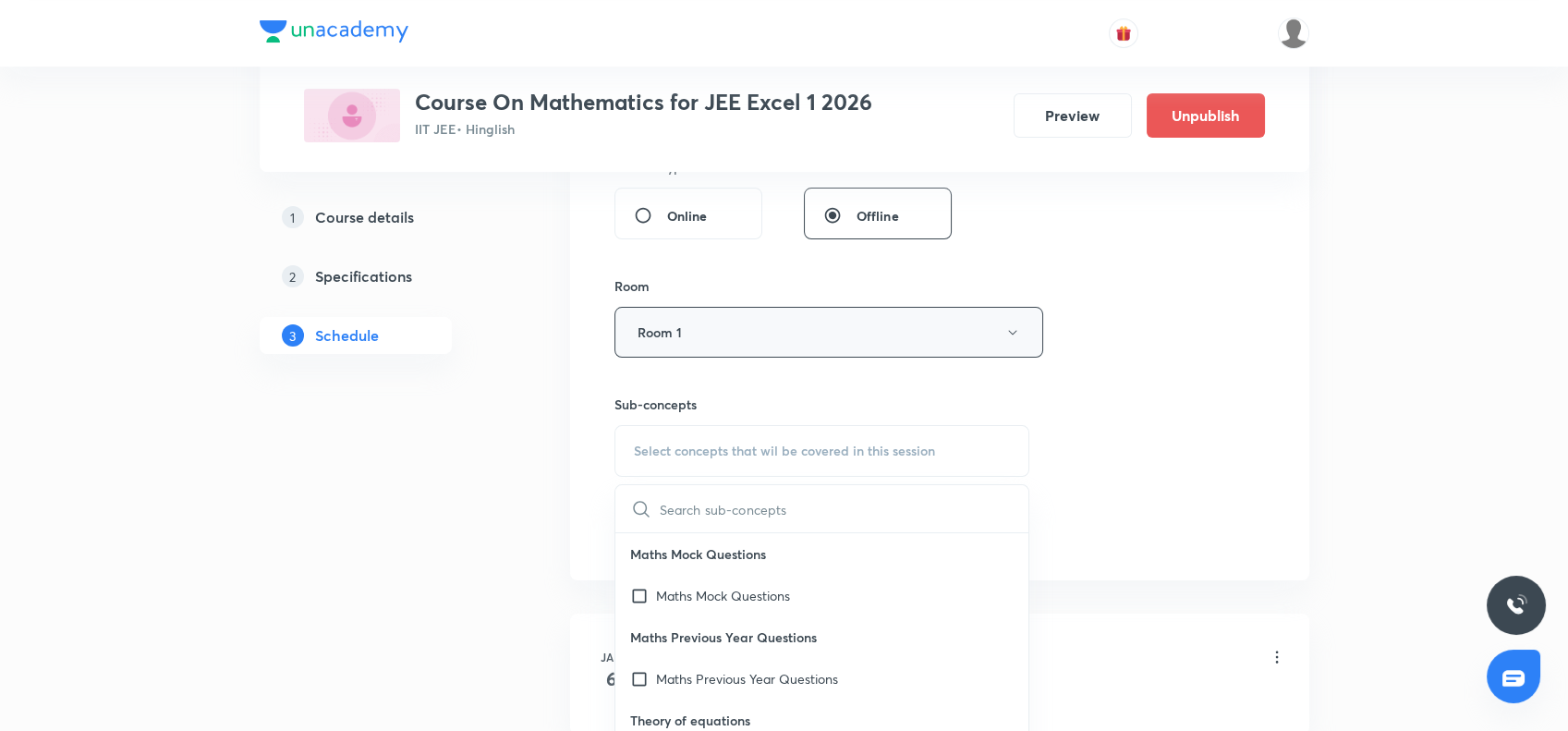 scroll, scrollTop: 718, scrollLeft: 0, axis: vertical 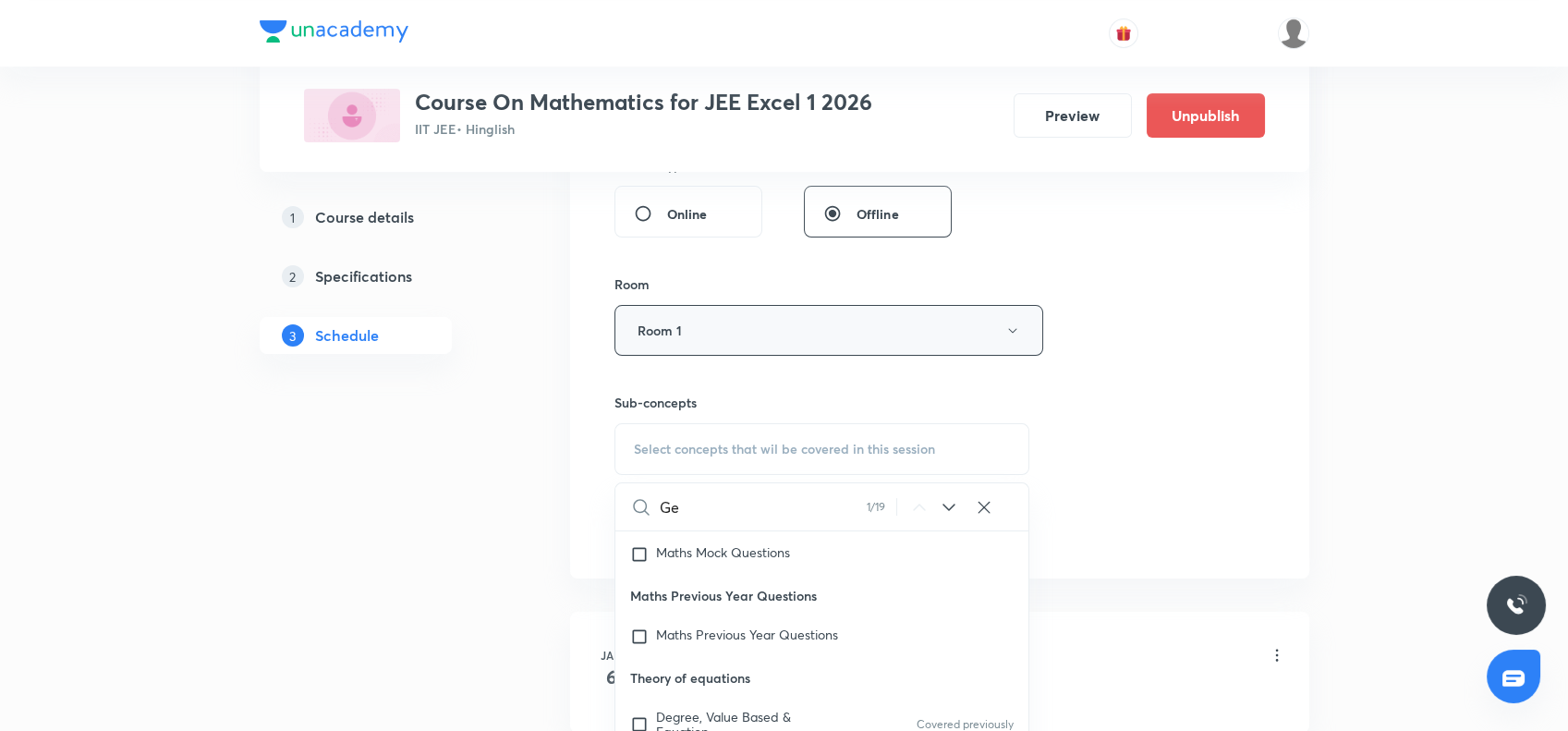 type on "G" 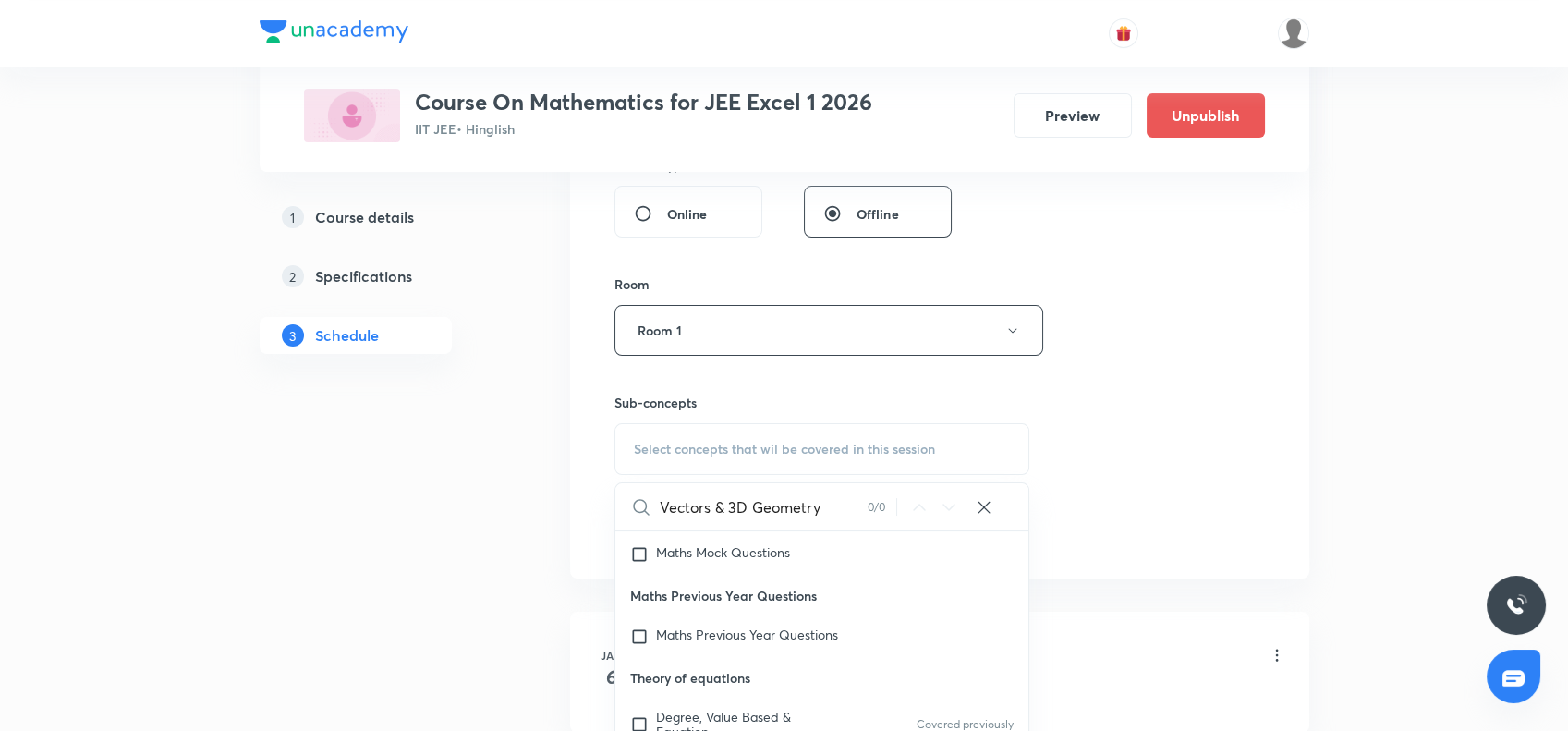 drag, startPoint x: 723, startPoint y: 504, endPoint x: 643, endPoint y: 500, distance: 80.09994 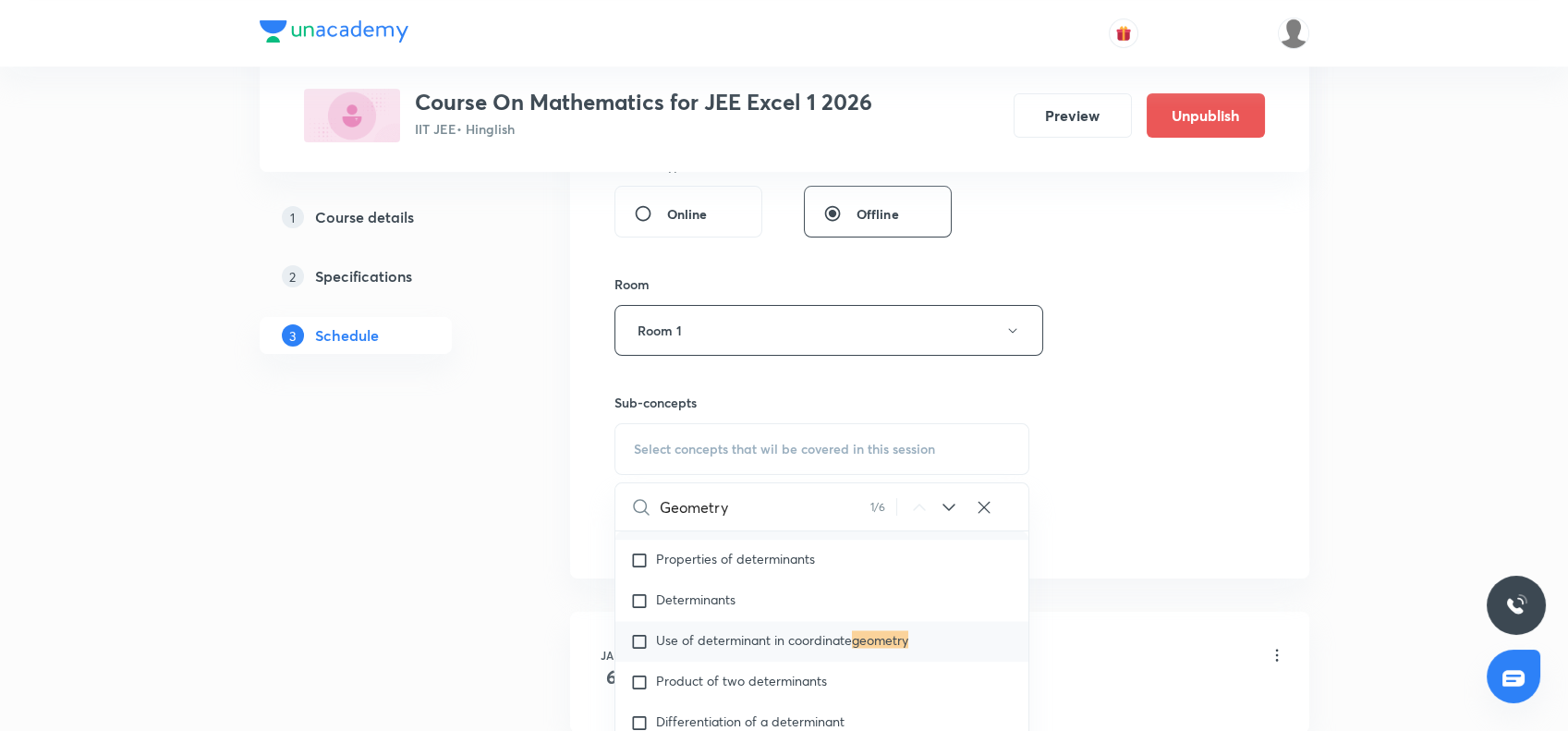 scroll, scrollTop: 7369, scrollLeft: 0, axis: vertical 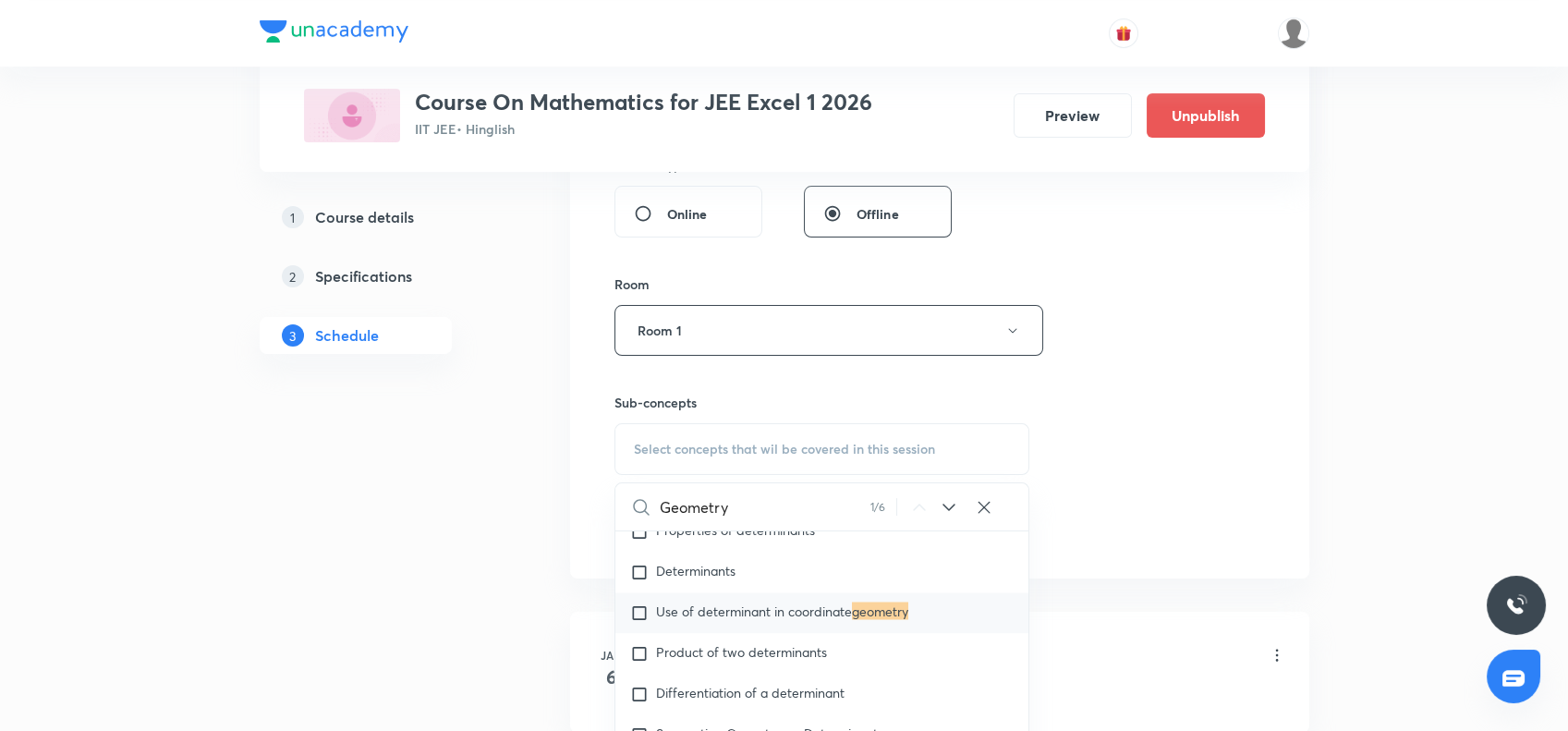 type on "Geometry" 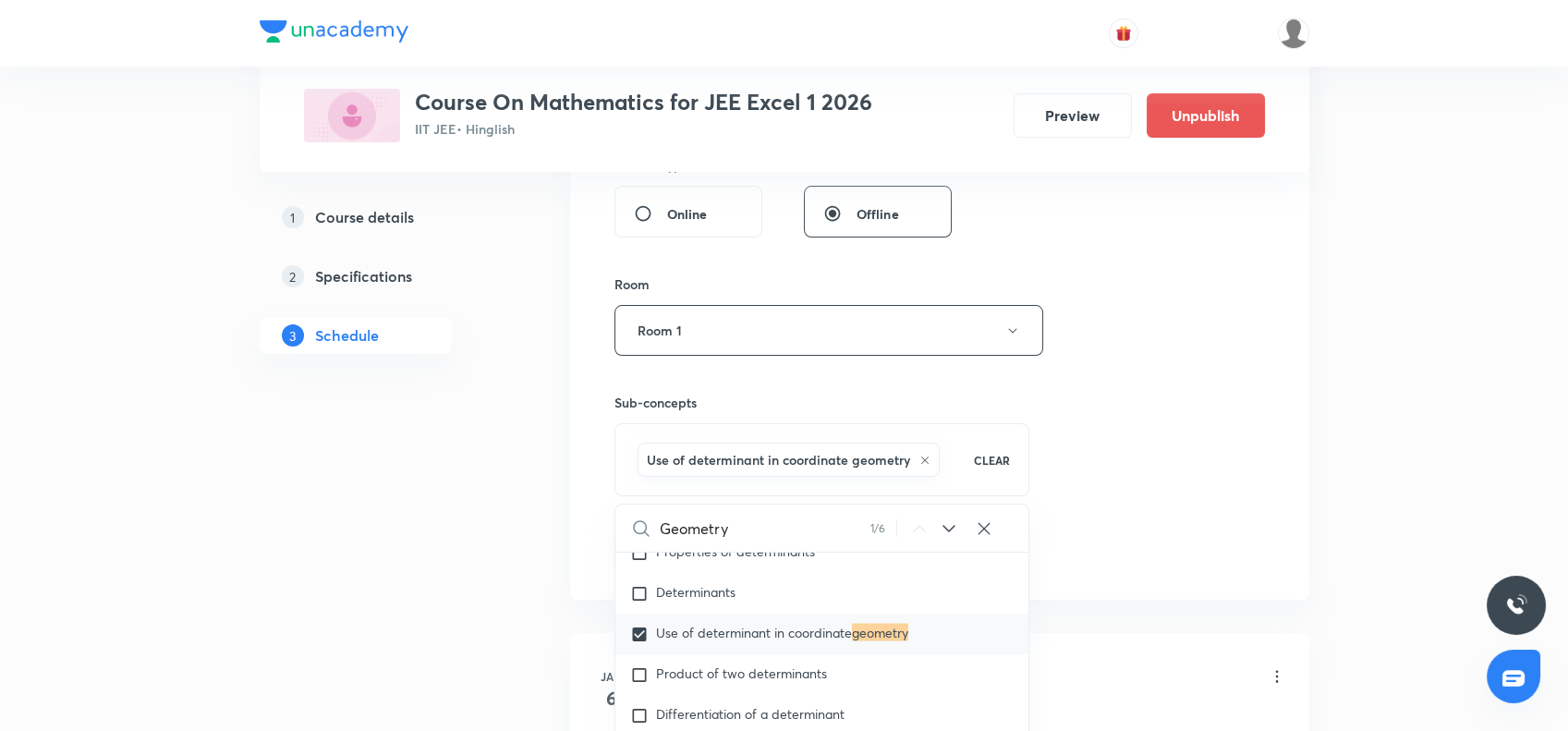 click on "Session  79 Live class Session title 21/99 Vectors & 3D Geometry ​ Schedule for Jul 18, 2025, 7:30 AM ​ Duration (in minutes) 120 ​   Session type Online Offline Room Room 1 Sub-concepts Use of determinant in coordinate geometry CLEAR Geometry 1 / 6 ​ Maths Mock Questions Maths Mock Questions Maths Previous Year Questions Maths Previous Year Questions Theory of equations Degree, Value Based & Equation Covered previously Geometrical Meaning of the Zeroes of a Polynomial Covered previously Location of roots Covered previously Geometrical meaning of Roots of an equation Points in solving an equation Graph of Quadratic Expression & its Analysis Range of Quadratic Equation Remainder and factor theorems Identity Quadratic equations Common Roots Location of Roots General Equation of Second Degree in Variable x and y Theory of Equations Relation Between Roots and Coefficients Nature of Roots: Real, Imaginary, and Integer Quadratic with Complex Co-efficient Quadratic Inequality Graph Based Problems Matrices" at bounding box center [940, 126] 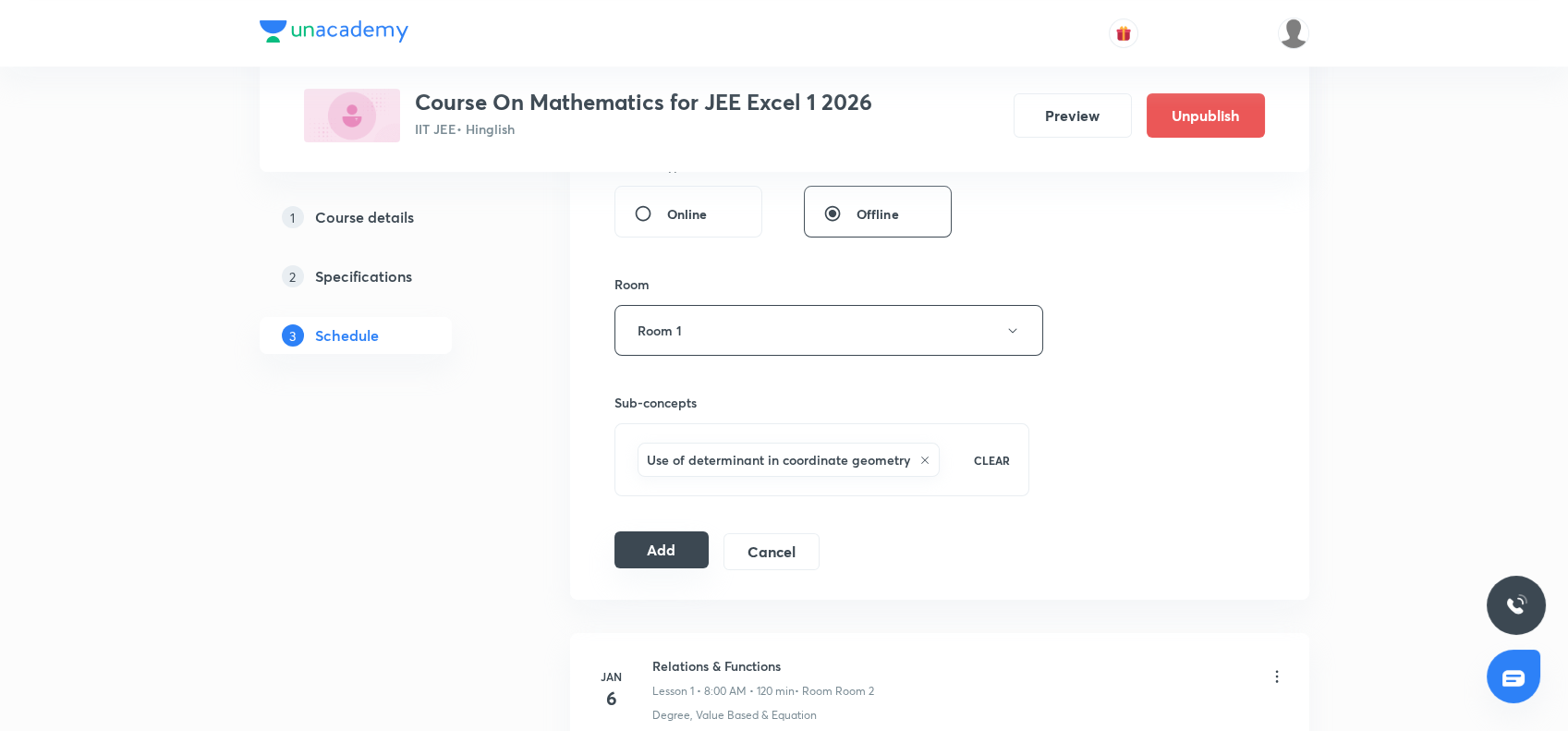 click on "Add" at bounding box center (662, 550) 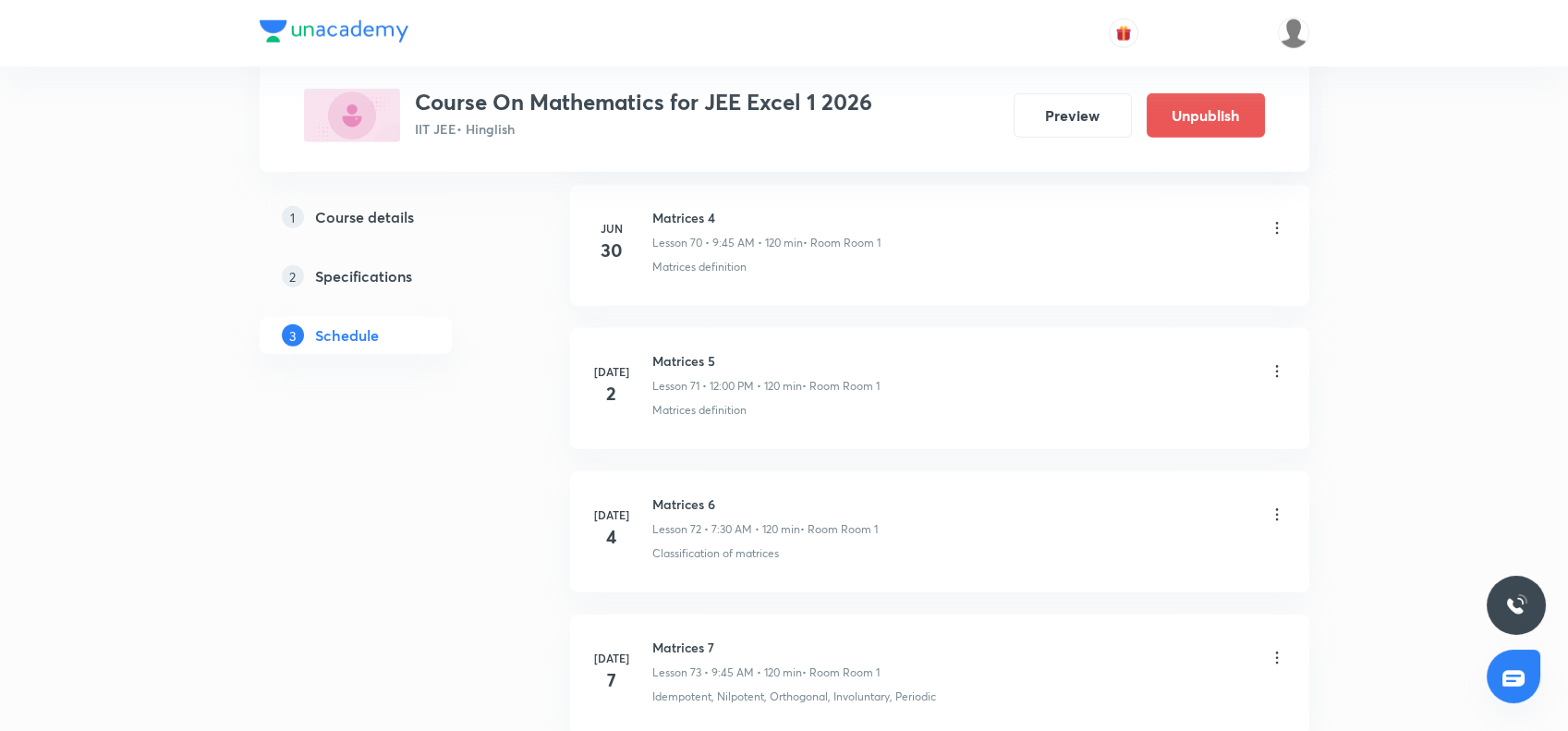 scroll, scrollTop: 9791, scrollLeft: 0, axis: vertical 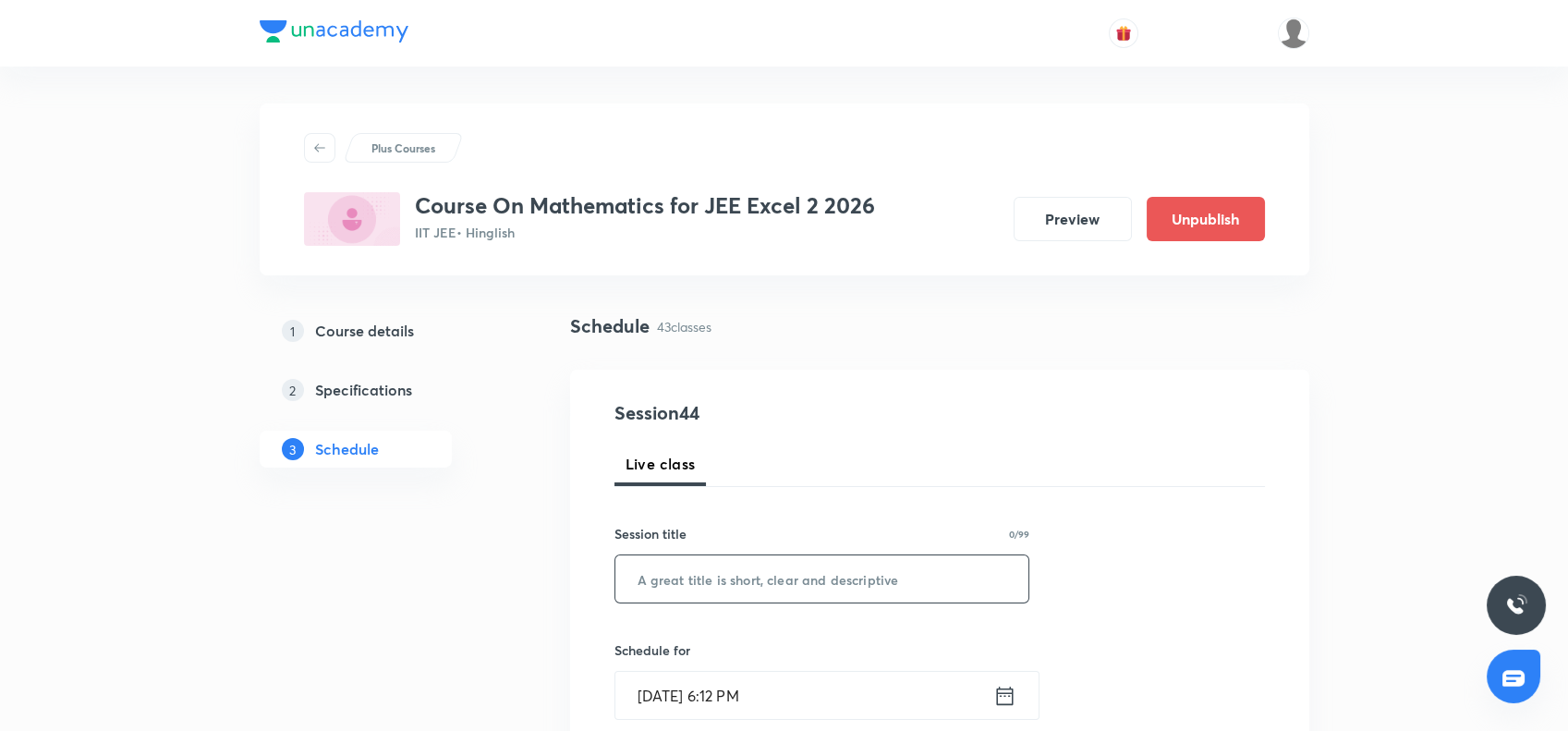 click at bounding box center (822, 579) 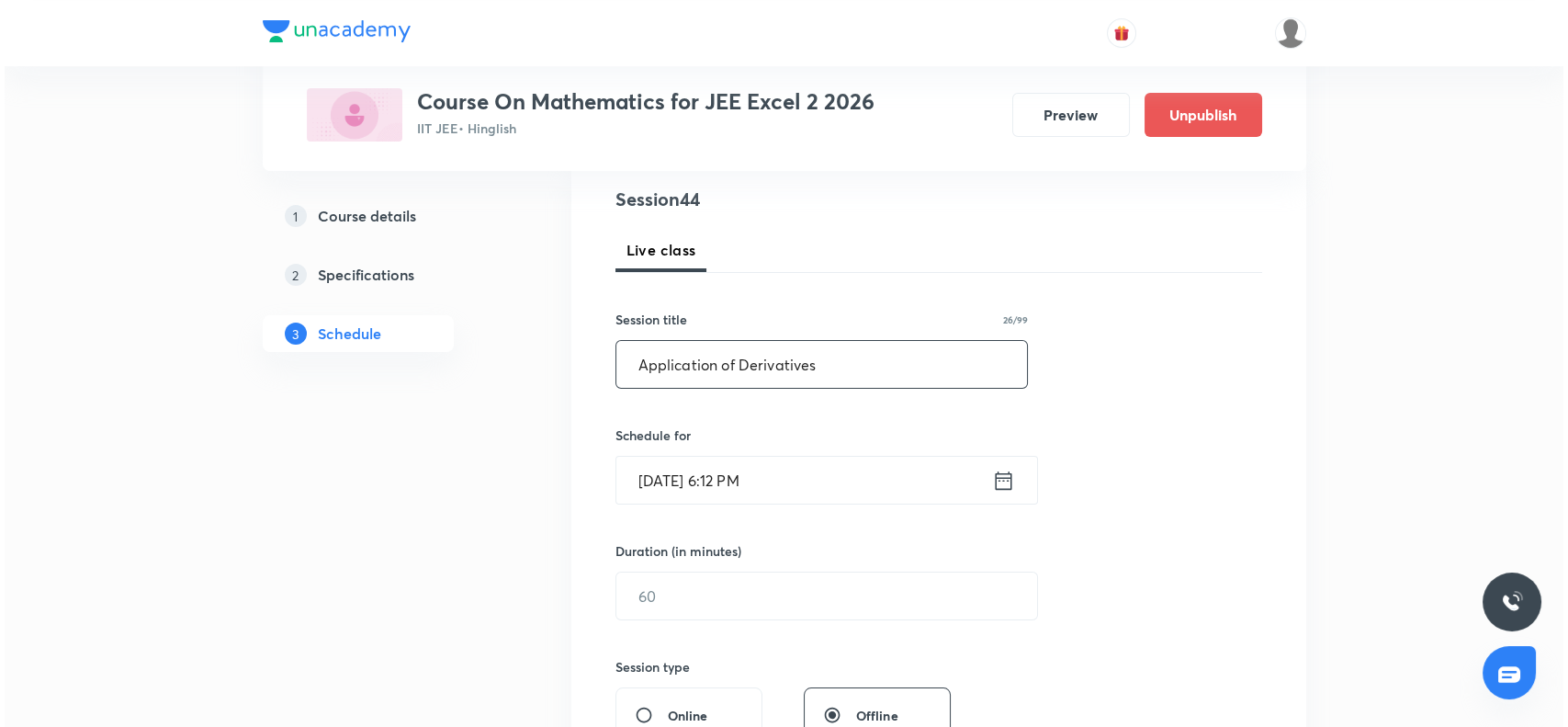 scroll, scrollTop: 216, scrollLeft: 0, axis: vertical 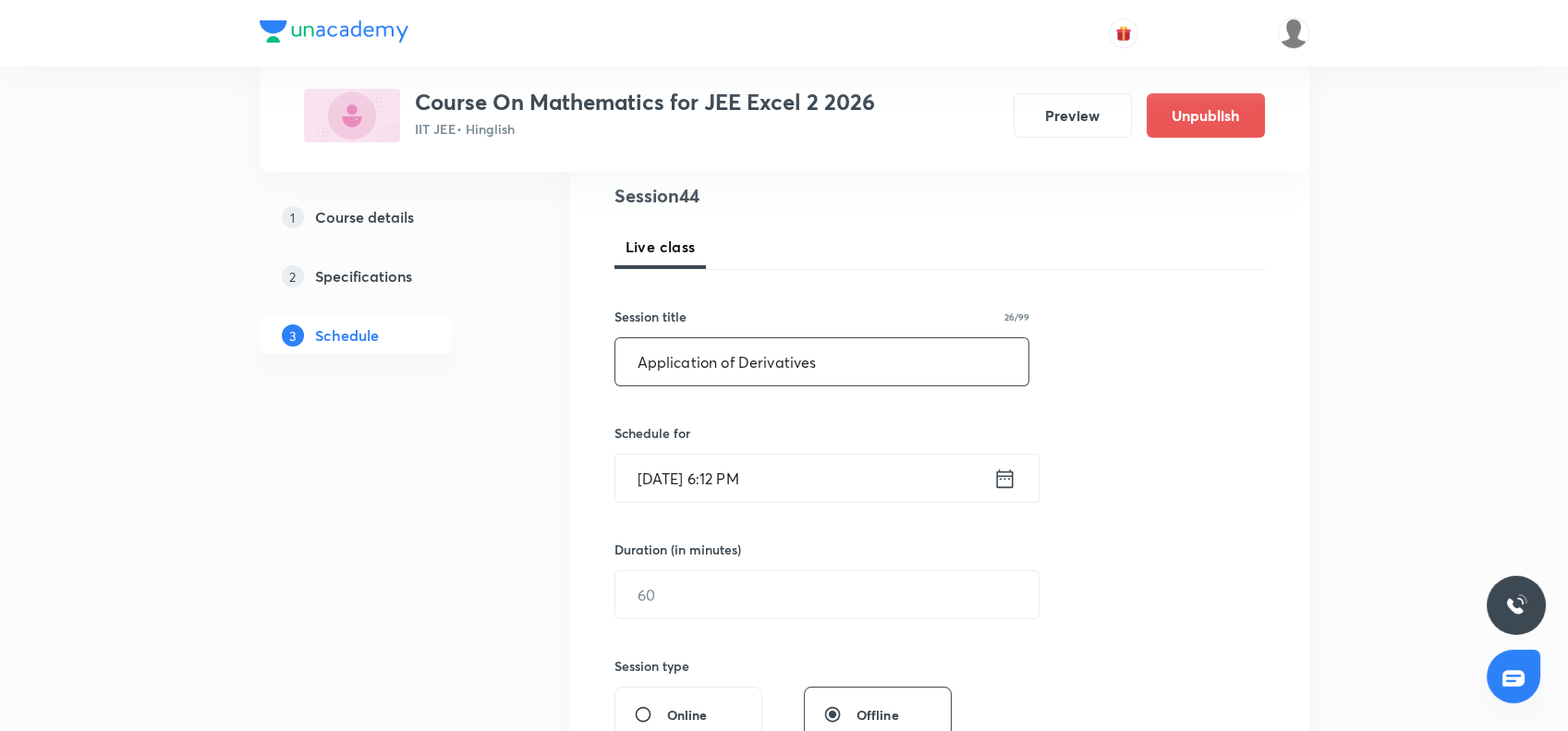 type on "Application of Derivatives" 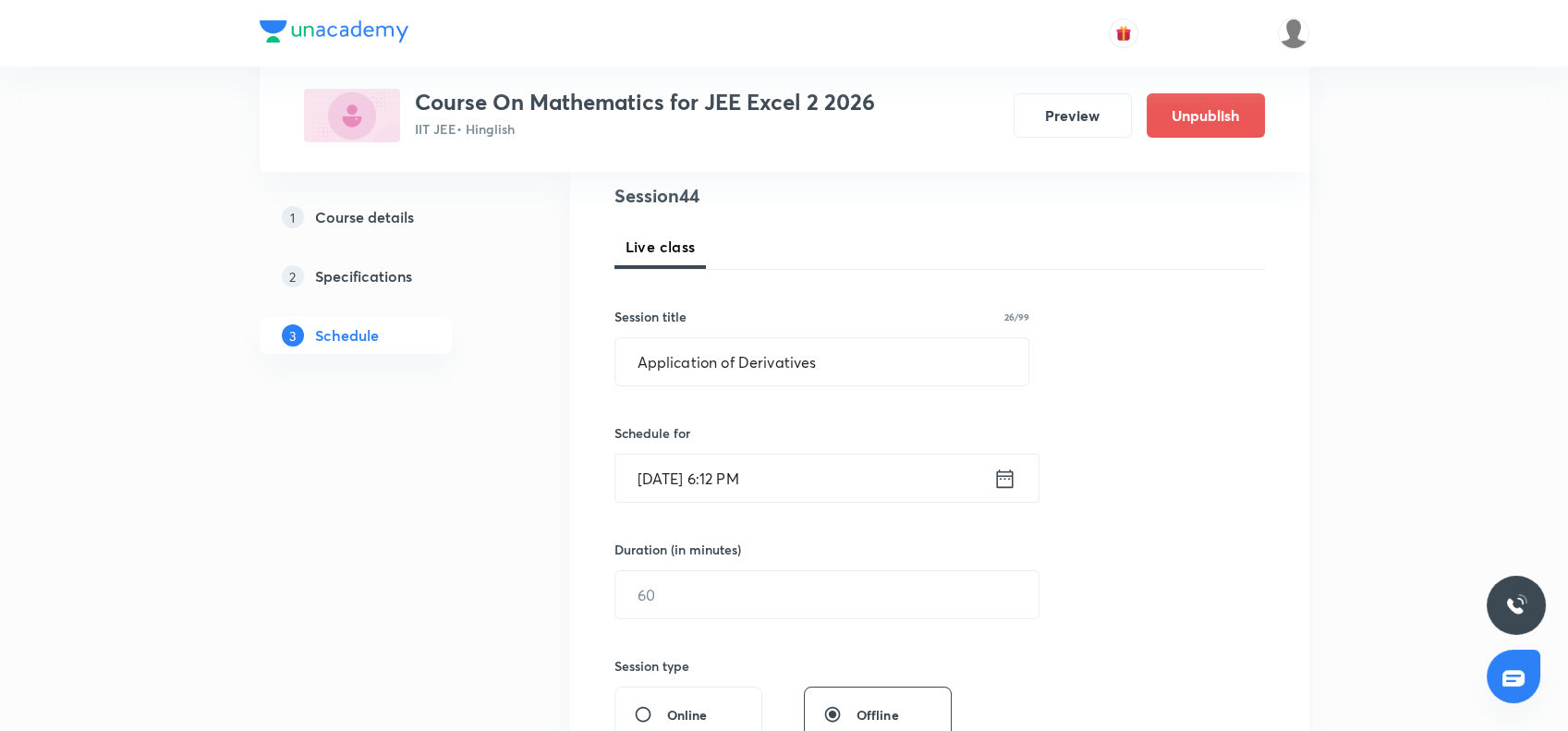 click 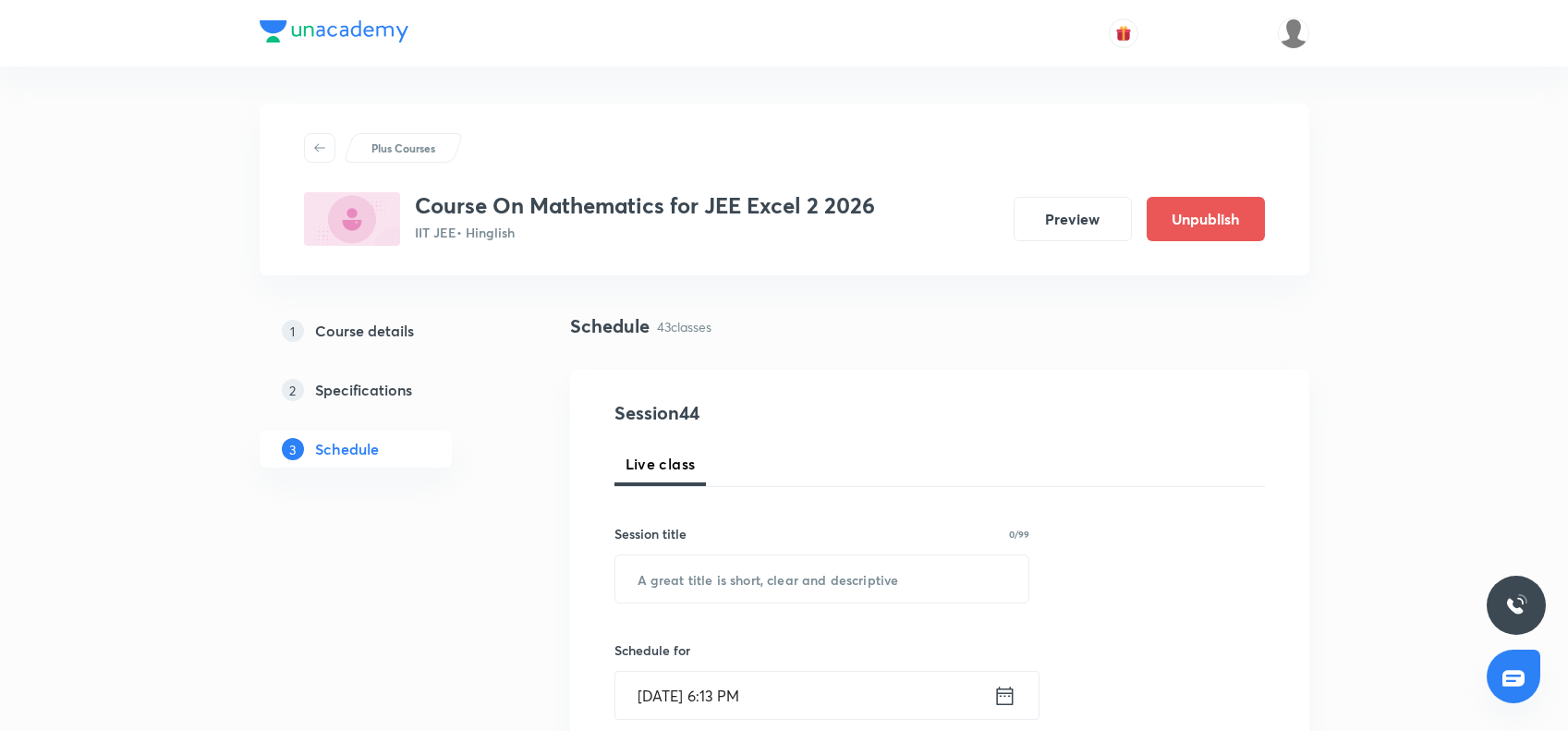 scroll, scrollTop: 217, scrollLeft: 0, axis: vertical 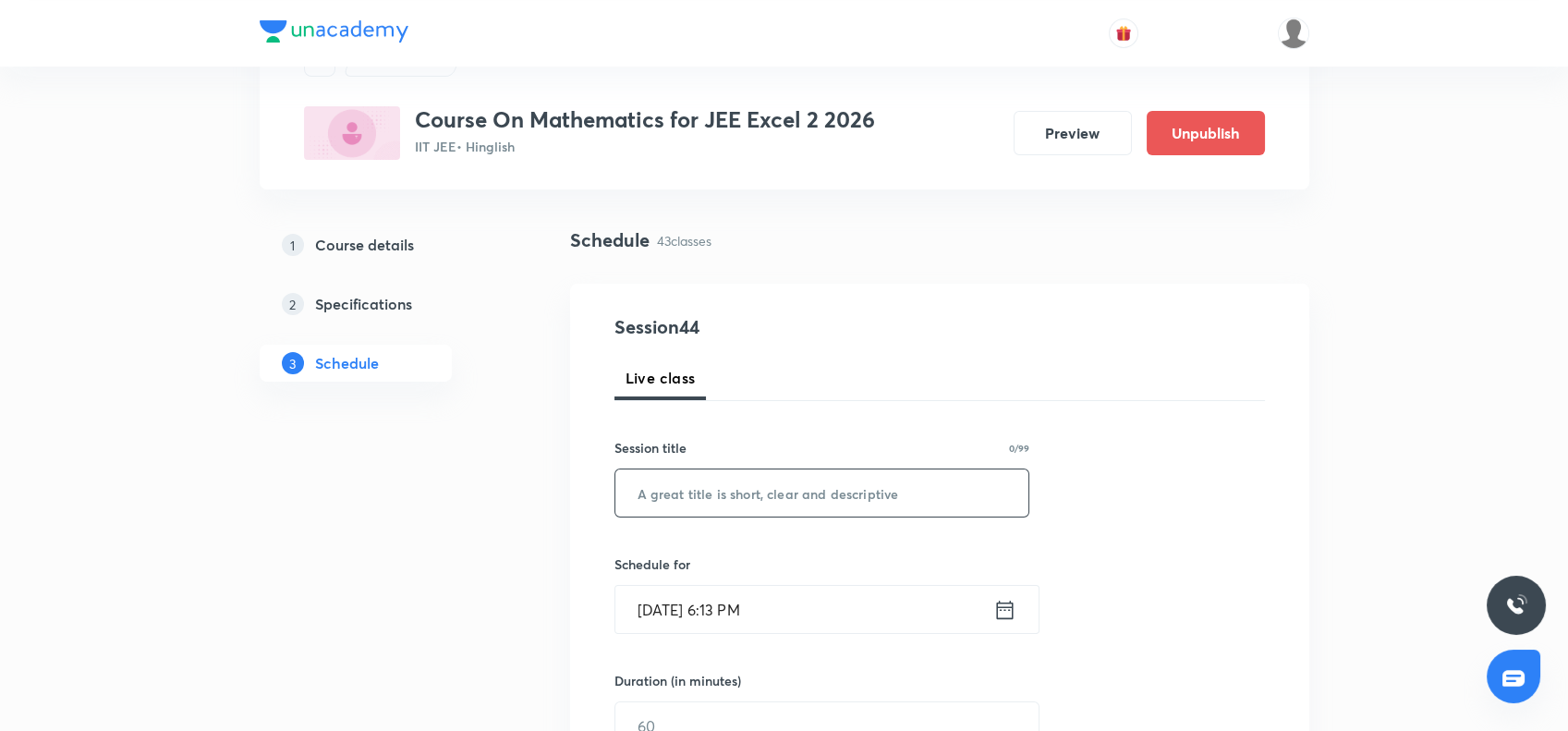 click at bounding box center [822, 493] 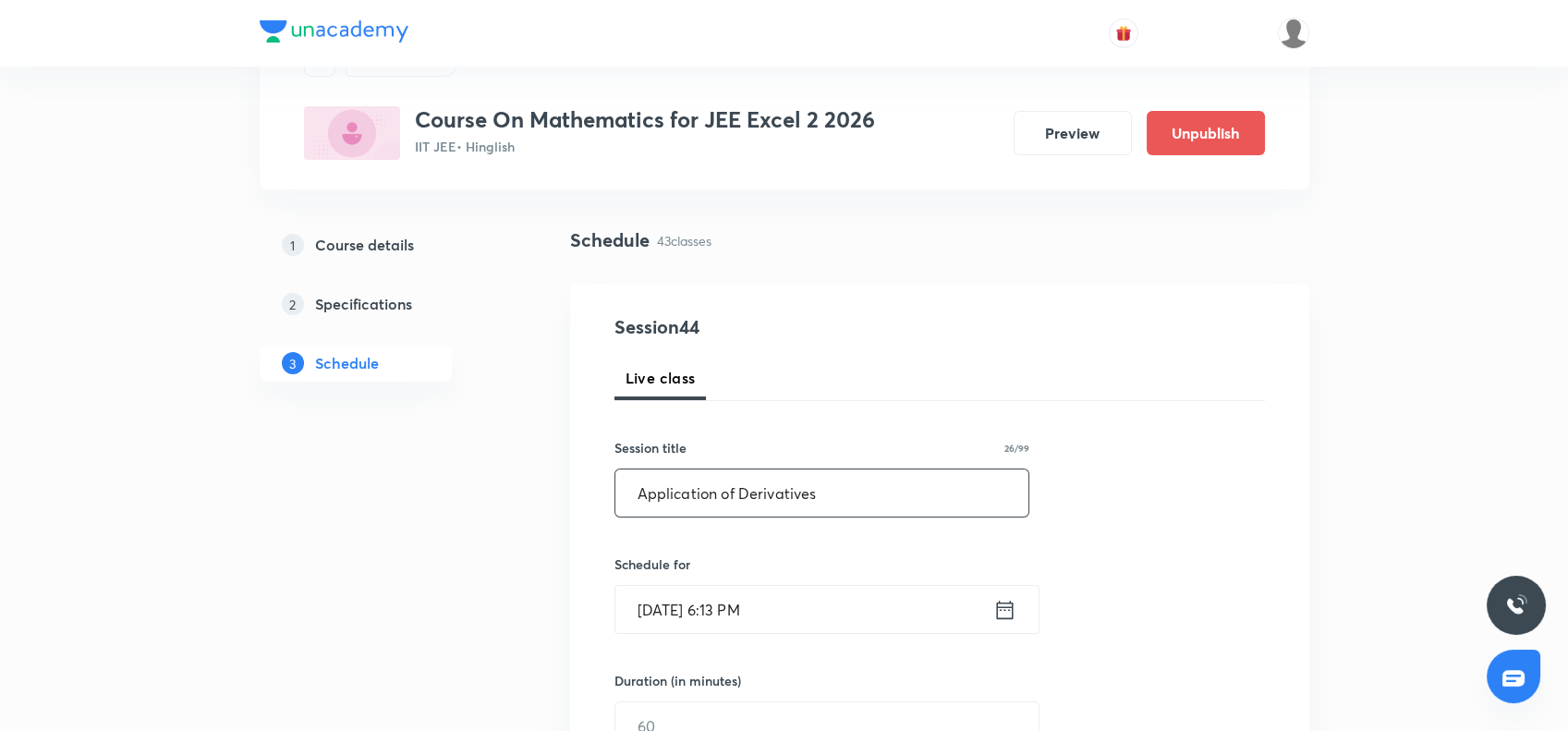 type on "Application of Derivatives" 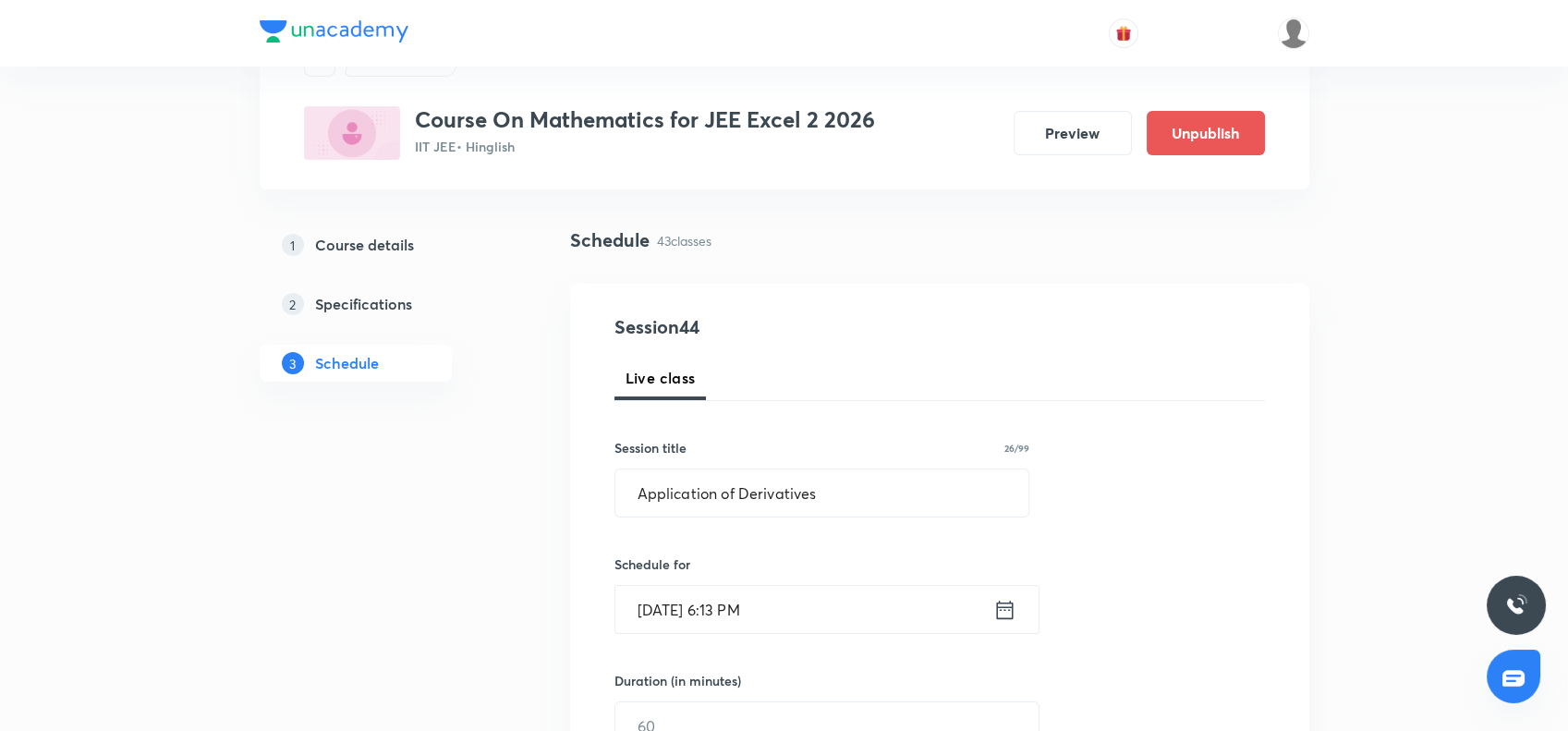 click 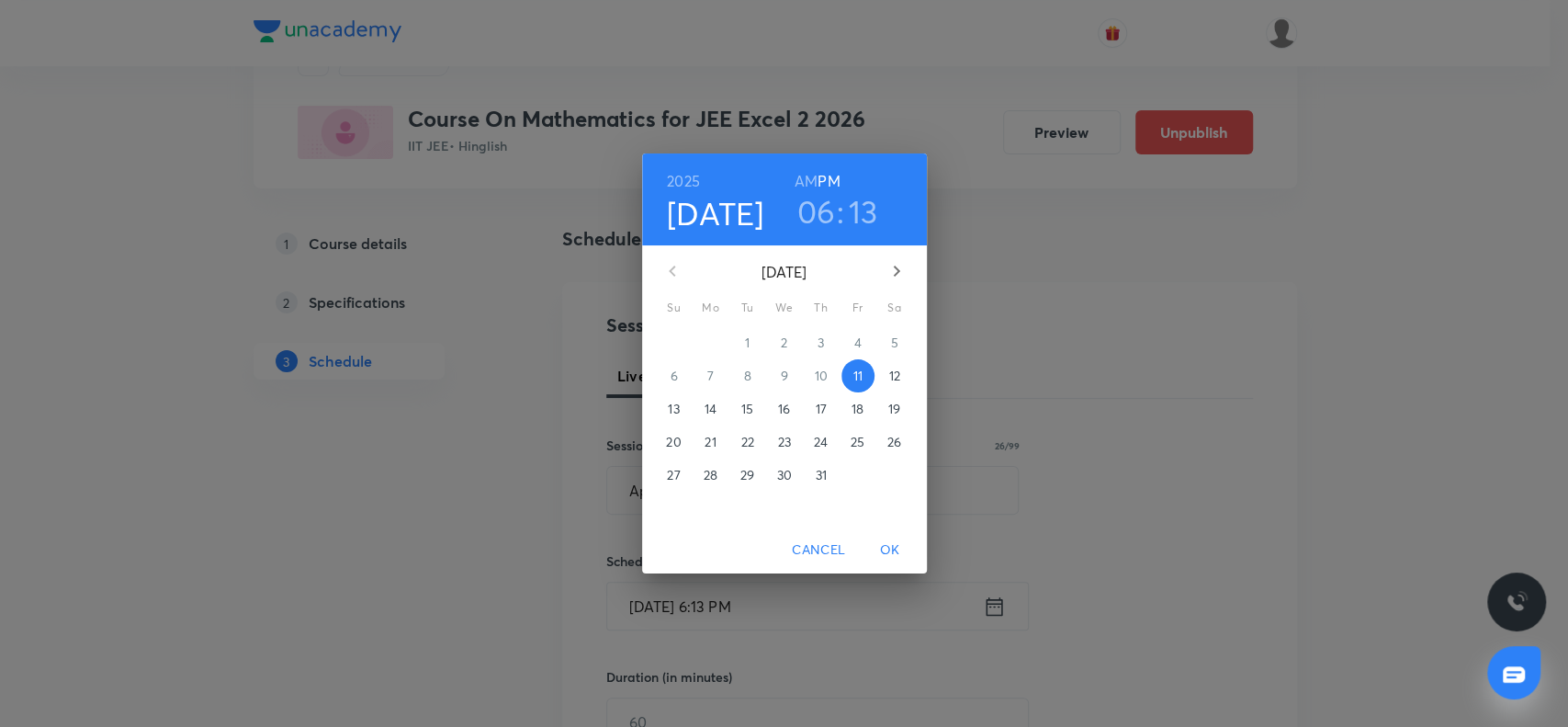 click on "14" at bounding box center (710, 409) 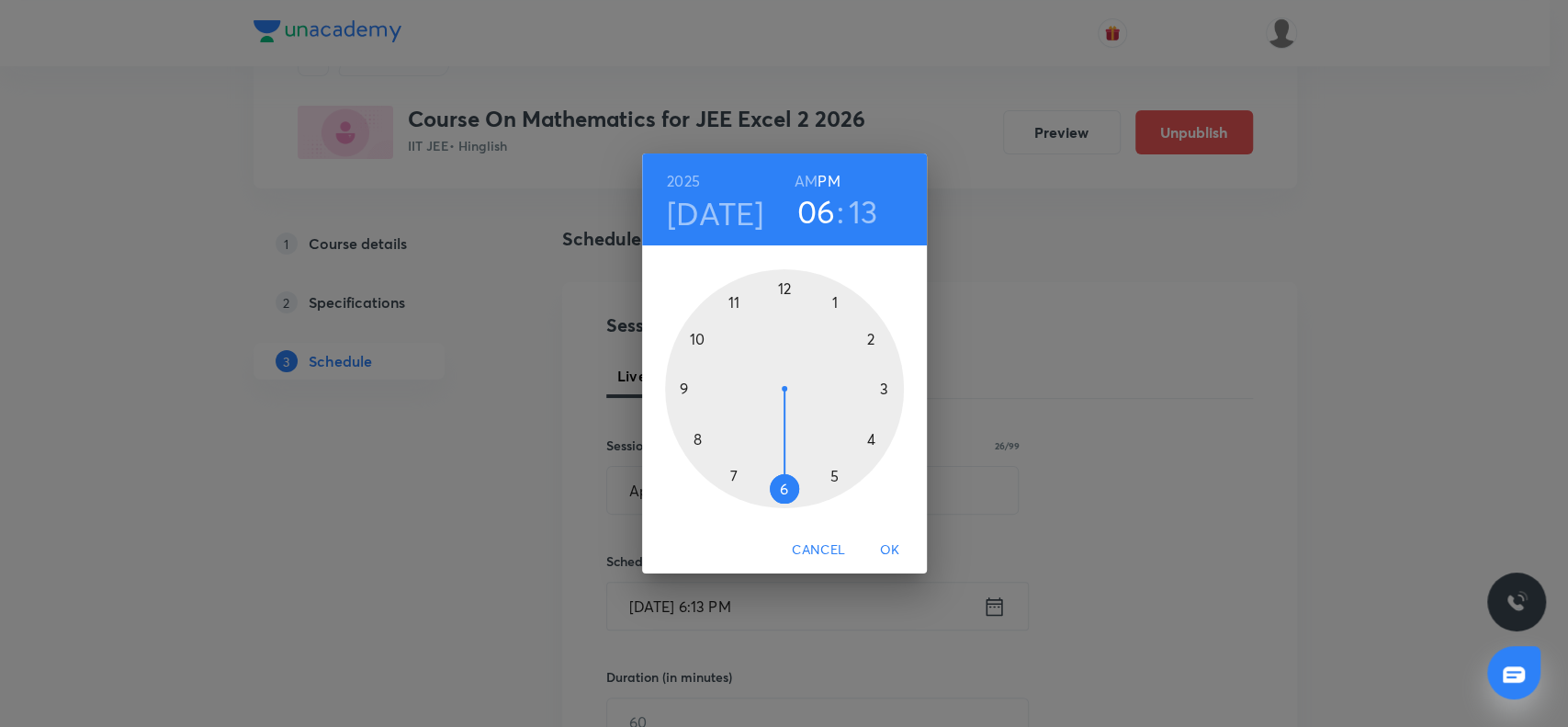 click at bounding box center [784, 389] 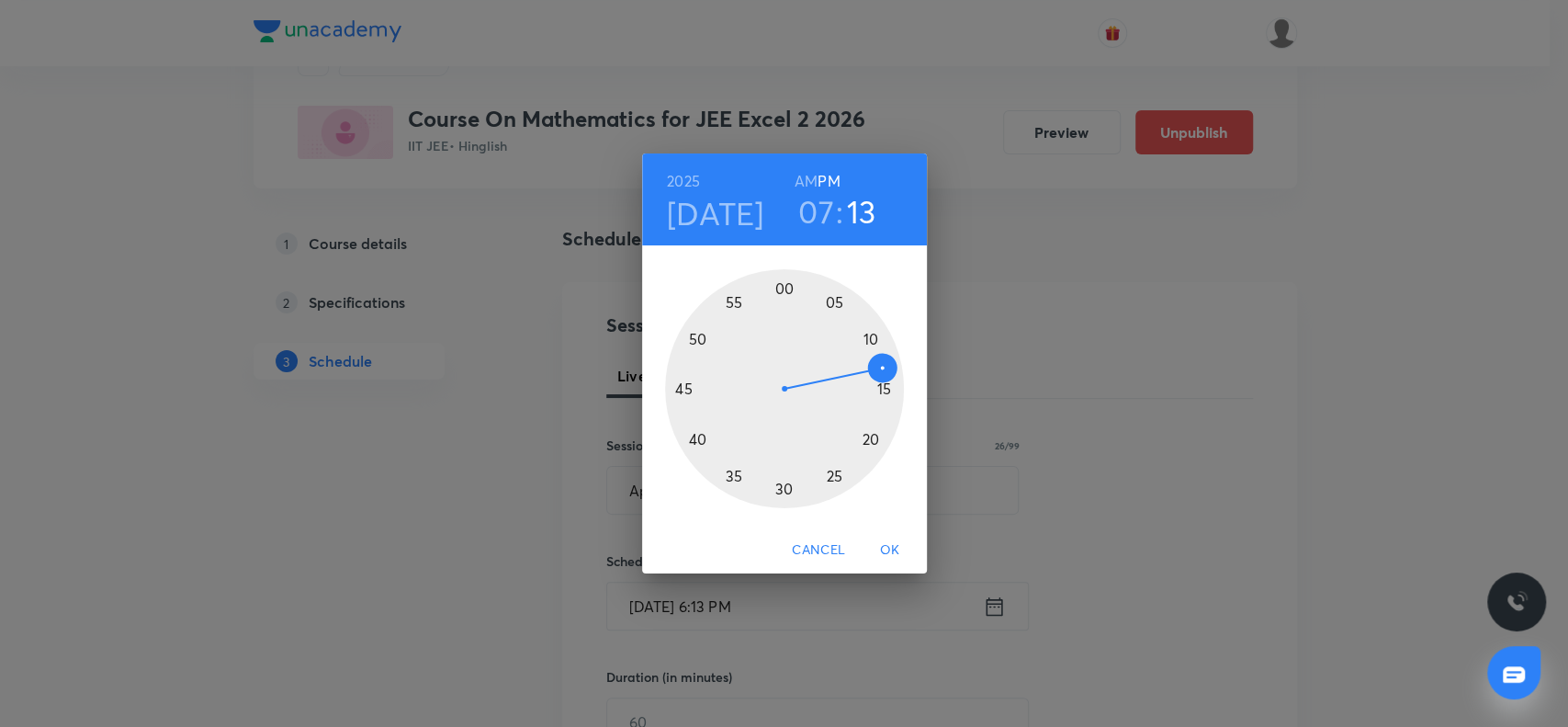 click on "AM" at bounding box center [806, 181] 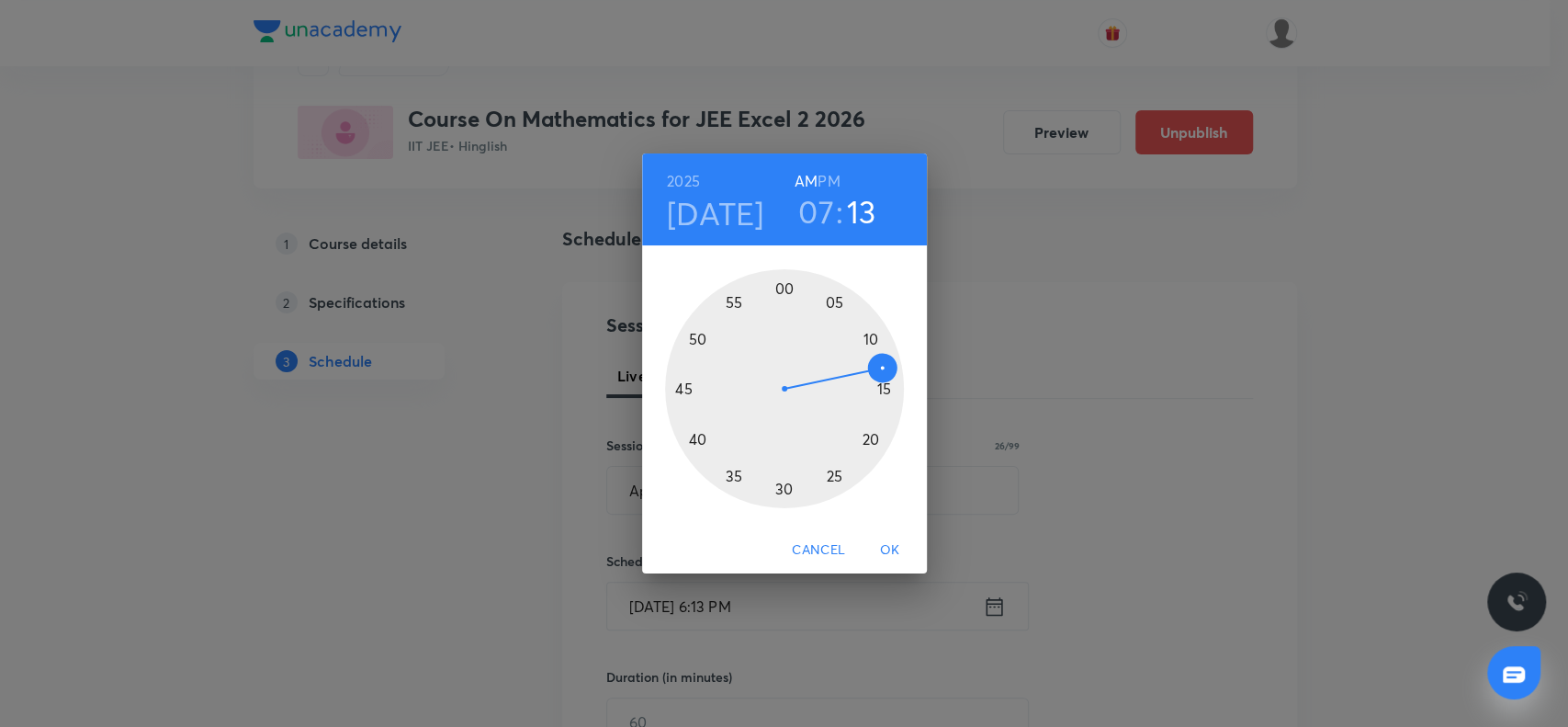 click at bounding box center (784, 389) 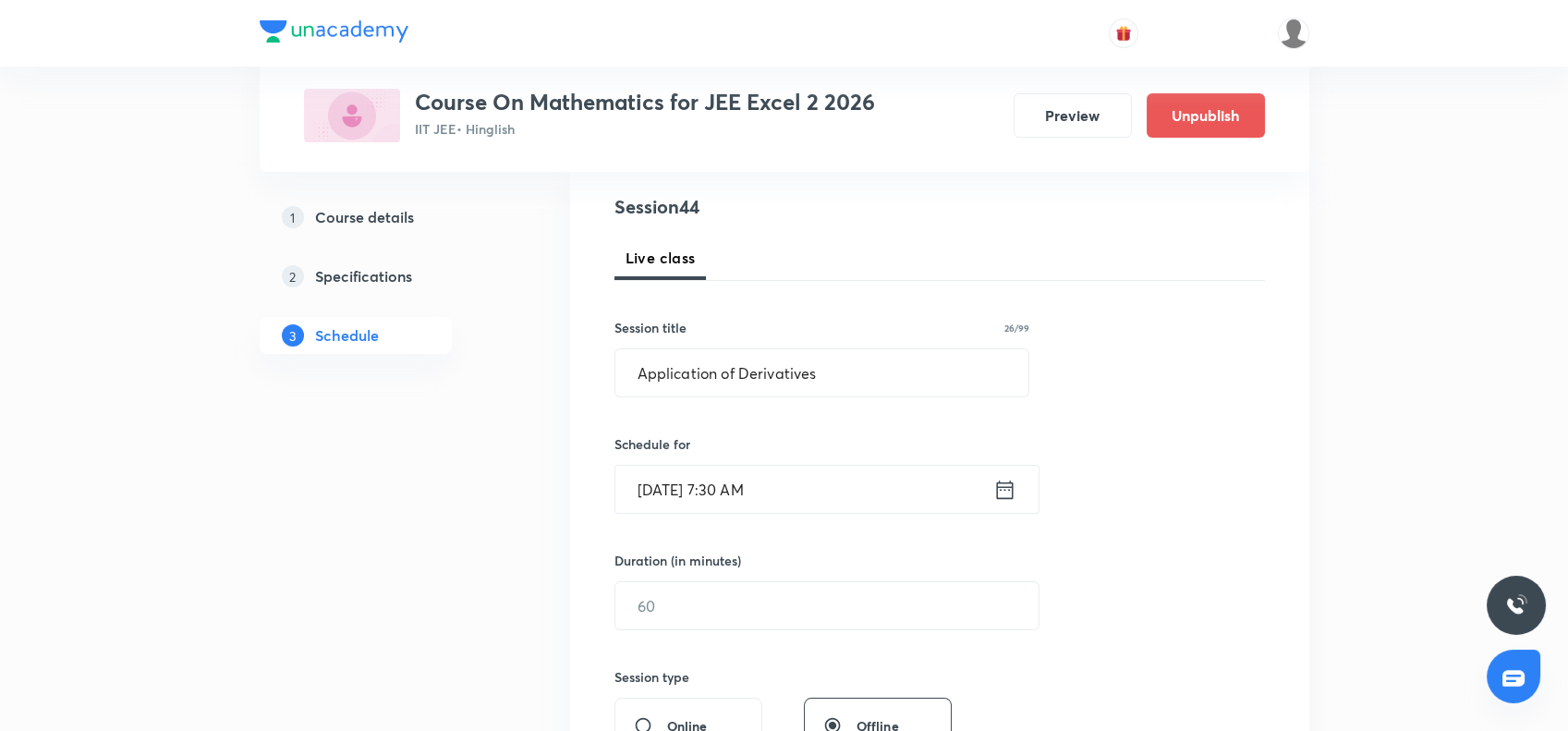 scroll, scrollTop: 225, scrollLeft: 0, axis: vertical 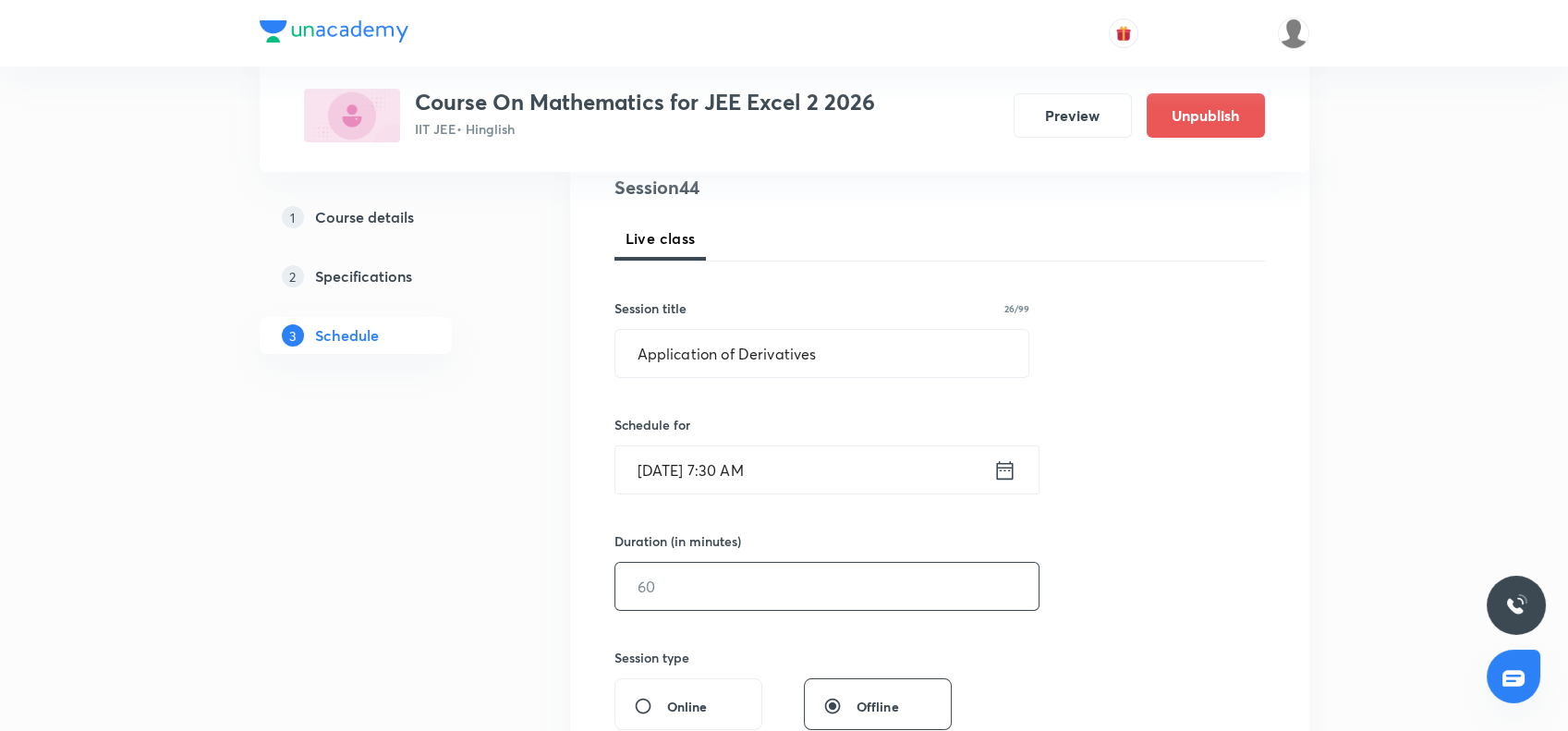 click at bounding box center [827, 586] 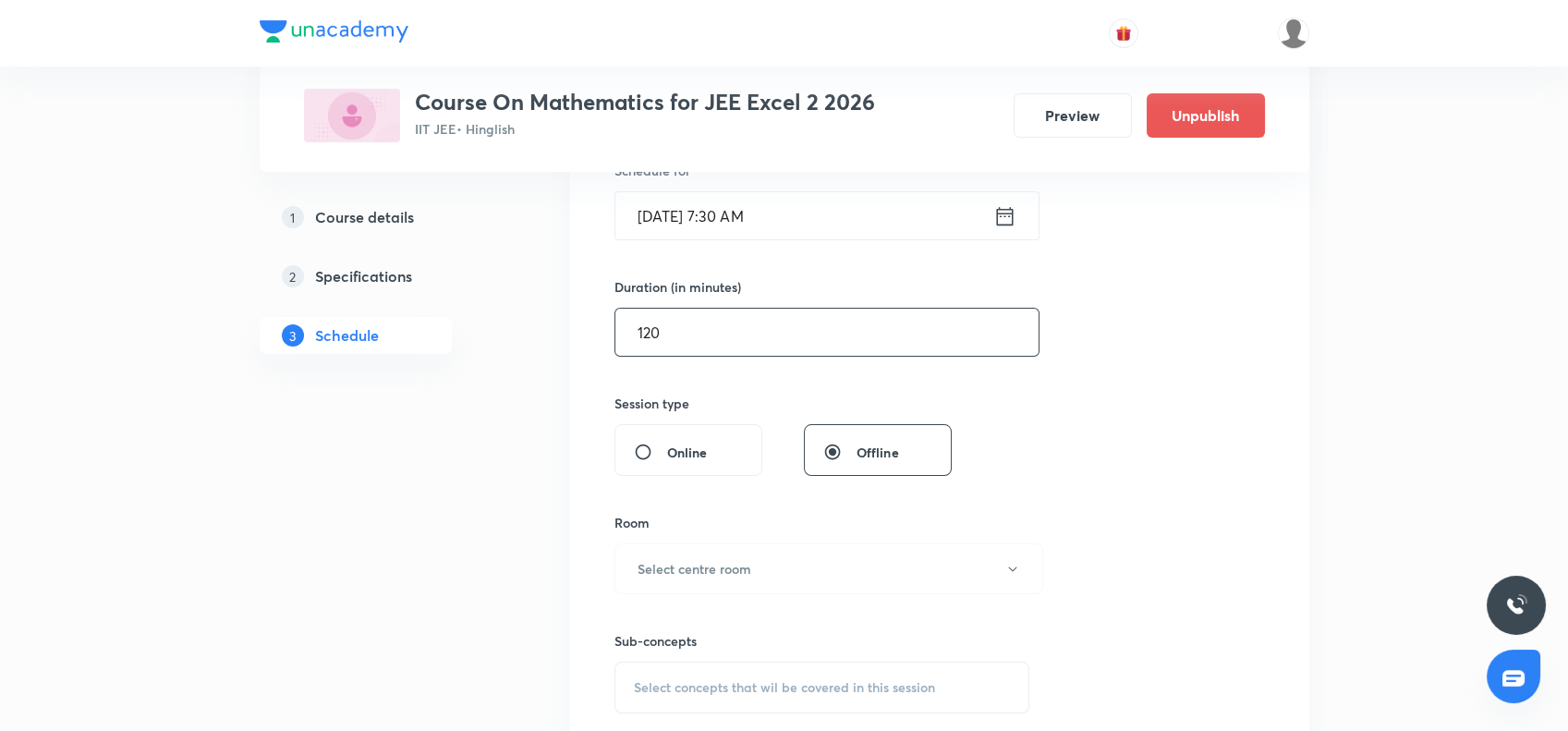scroll, scrollTop: 481, scrollLeft: 0, axis: vertical 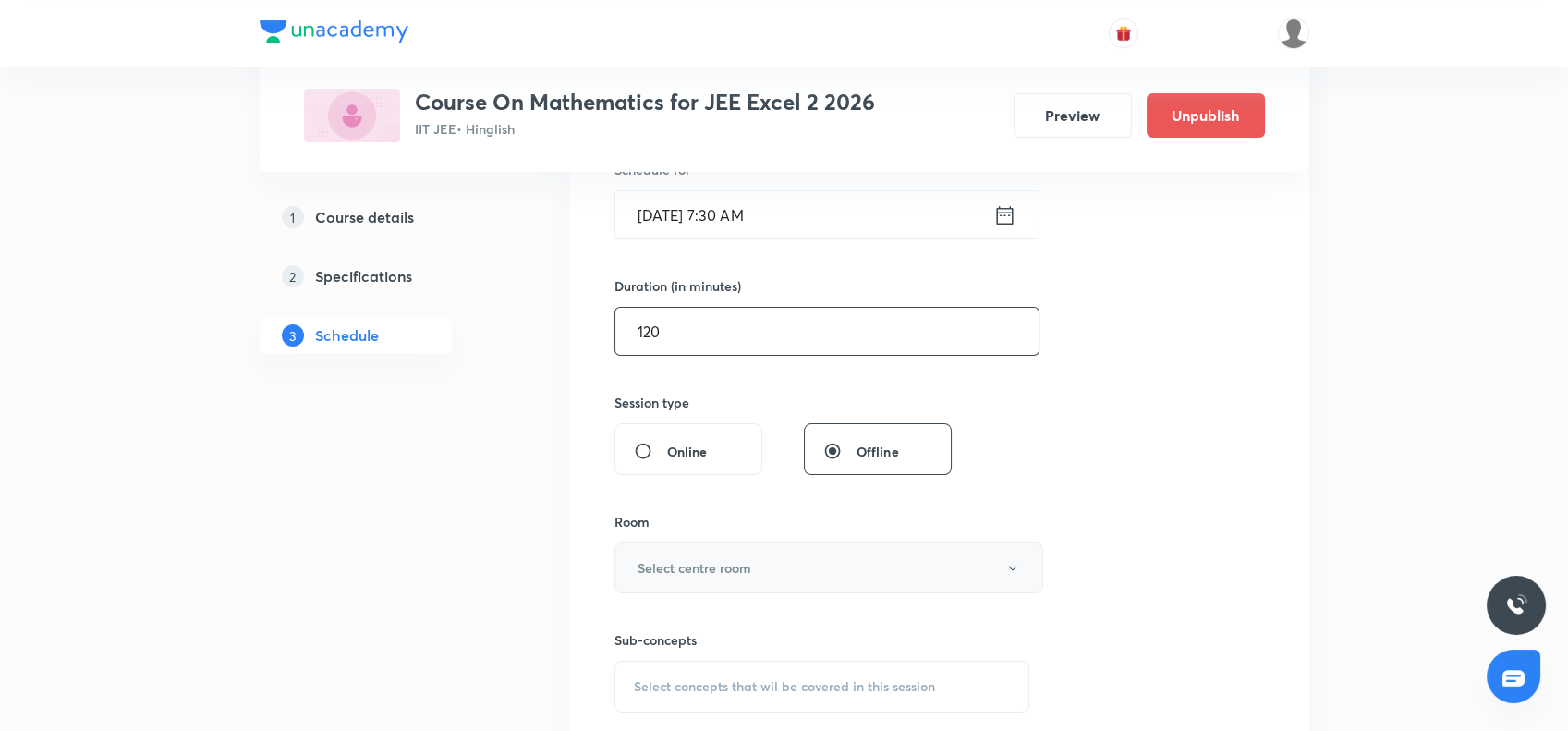 type on "120" 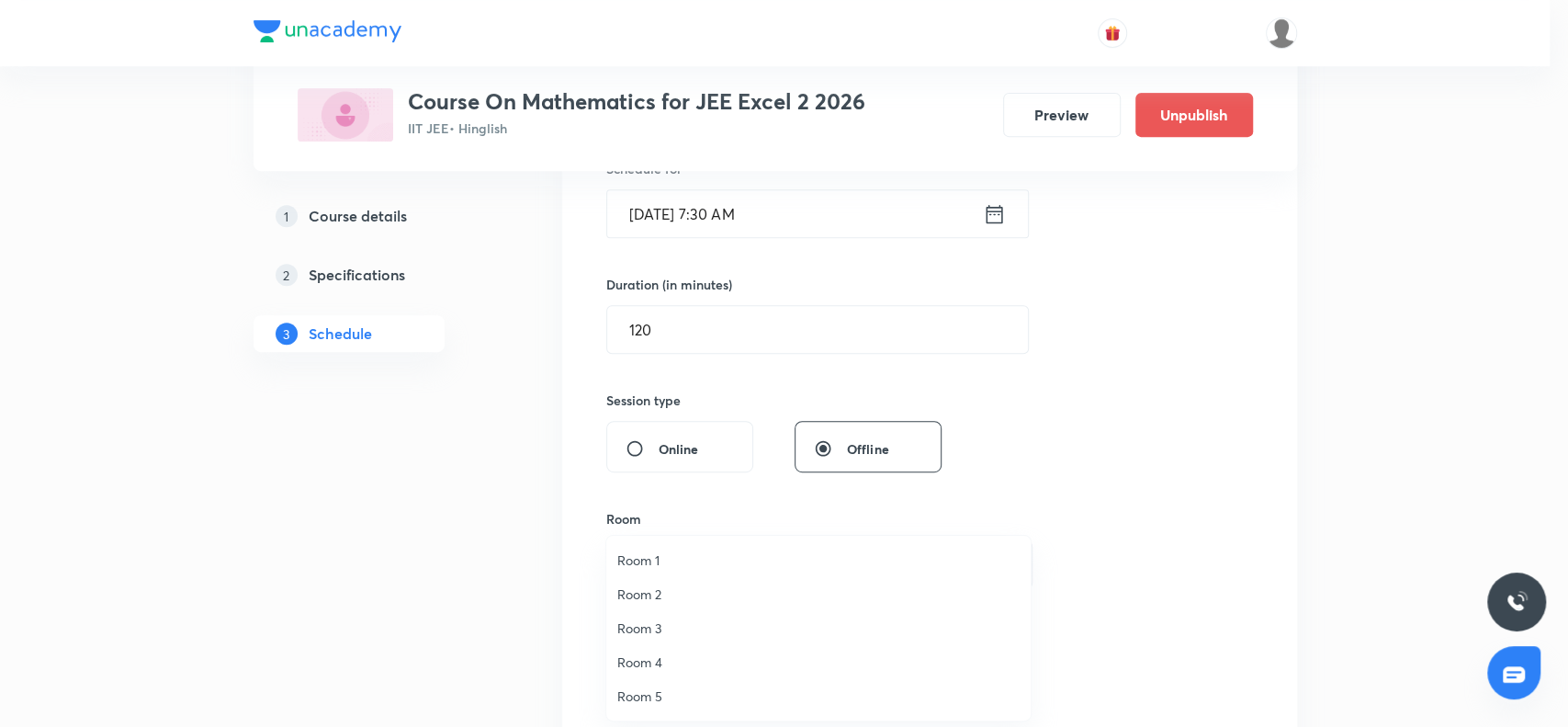 click on "Room 2" at bounding box center (818, 594) 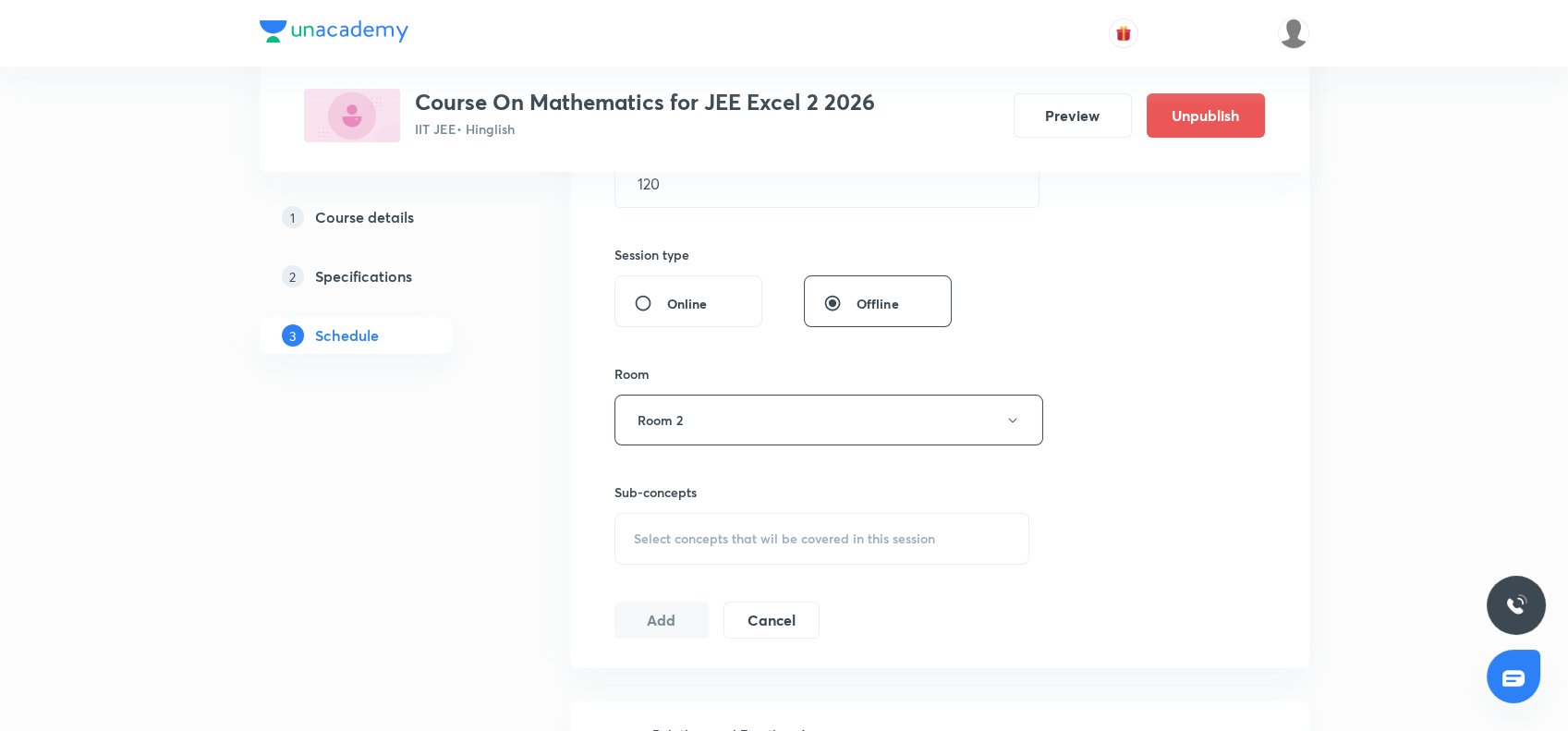 scroll, scrollTop: 636, scrollLeft: 0, axis: vertical 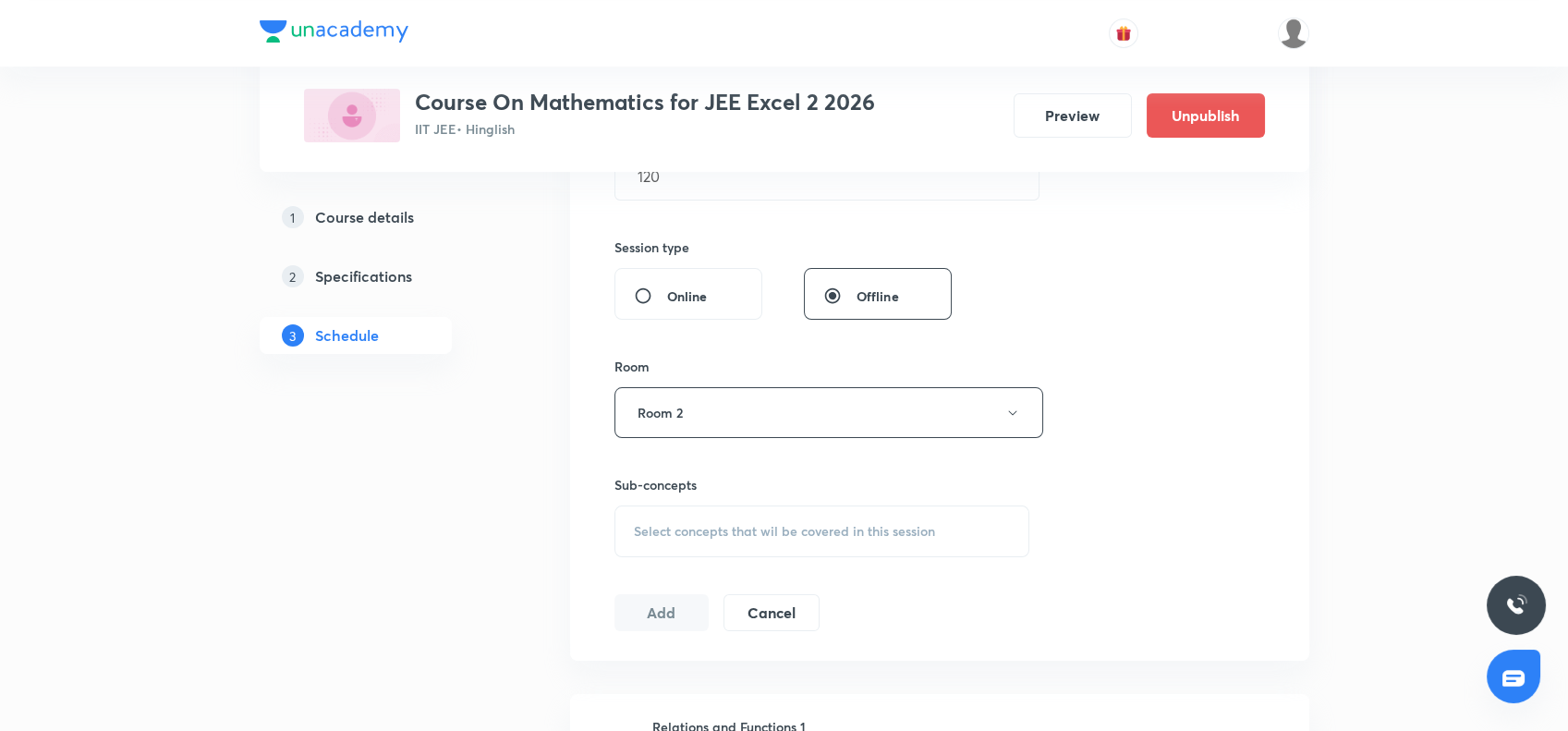 click on "Select concepts that wil be covered in this session" at bounding box center [784, 531] 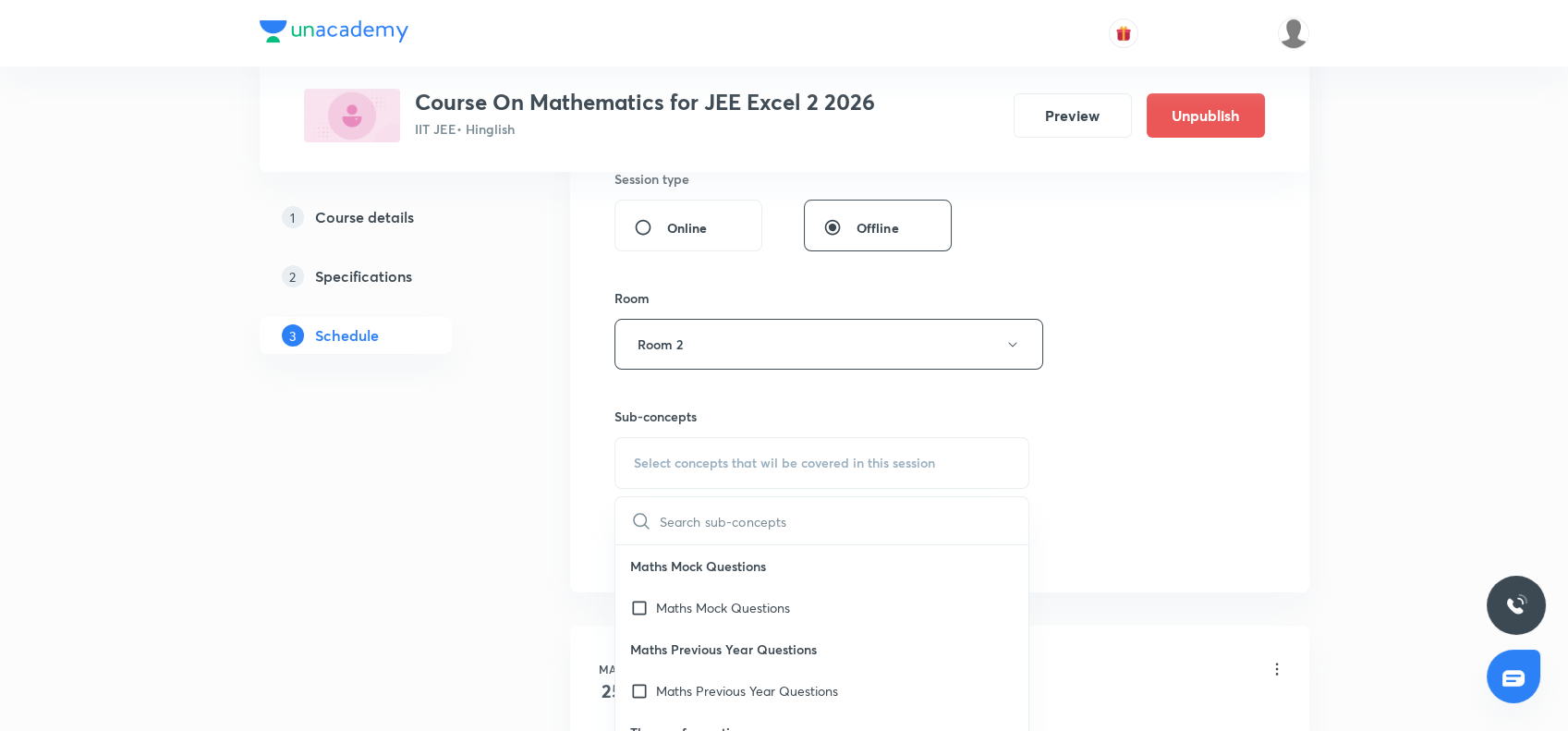scroll, scrollTop: 705, scrollLeft: 0, axis: vertical 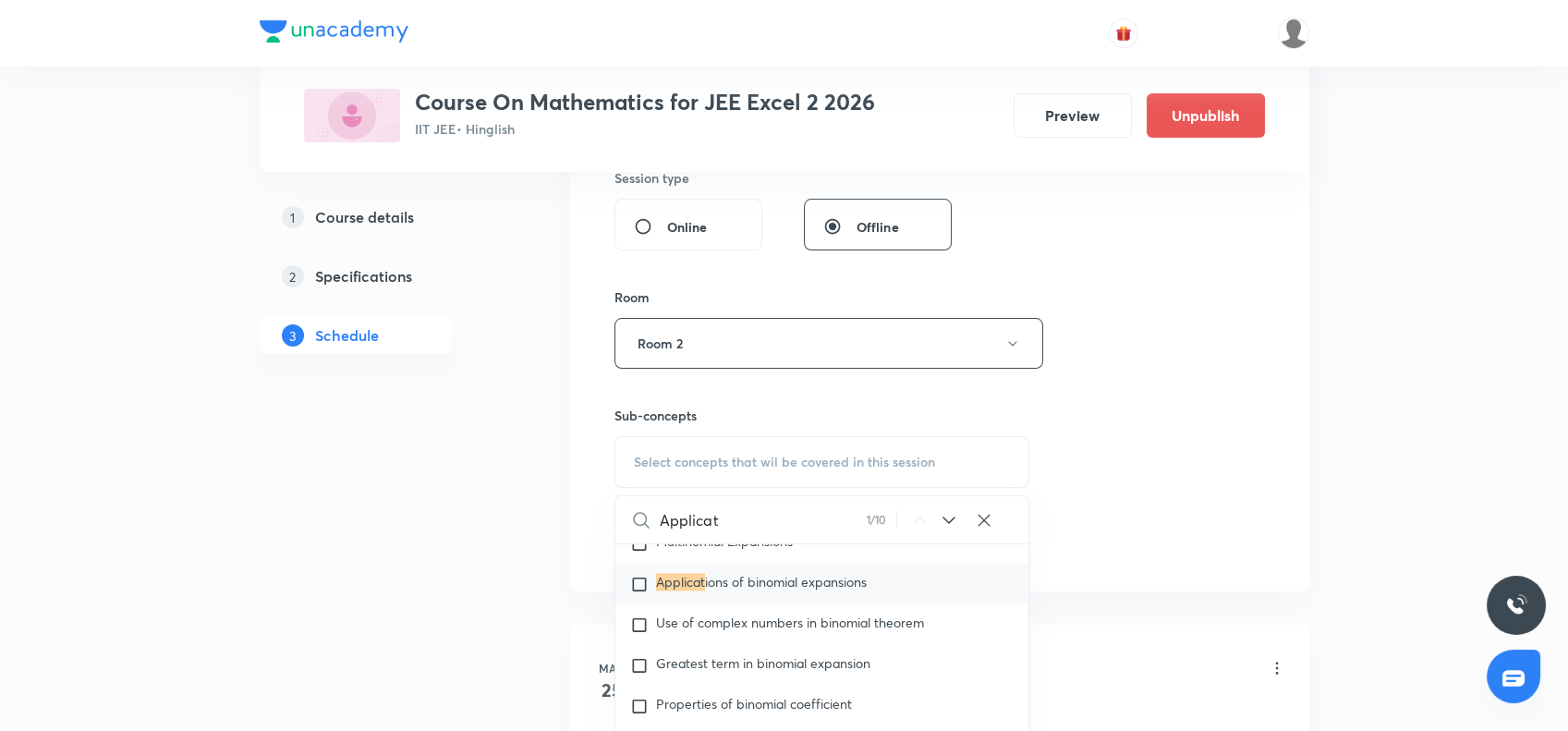 type on "Applicat" 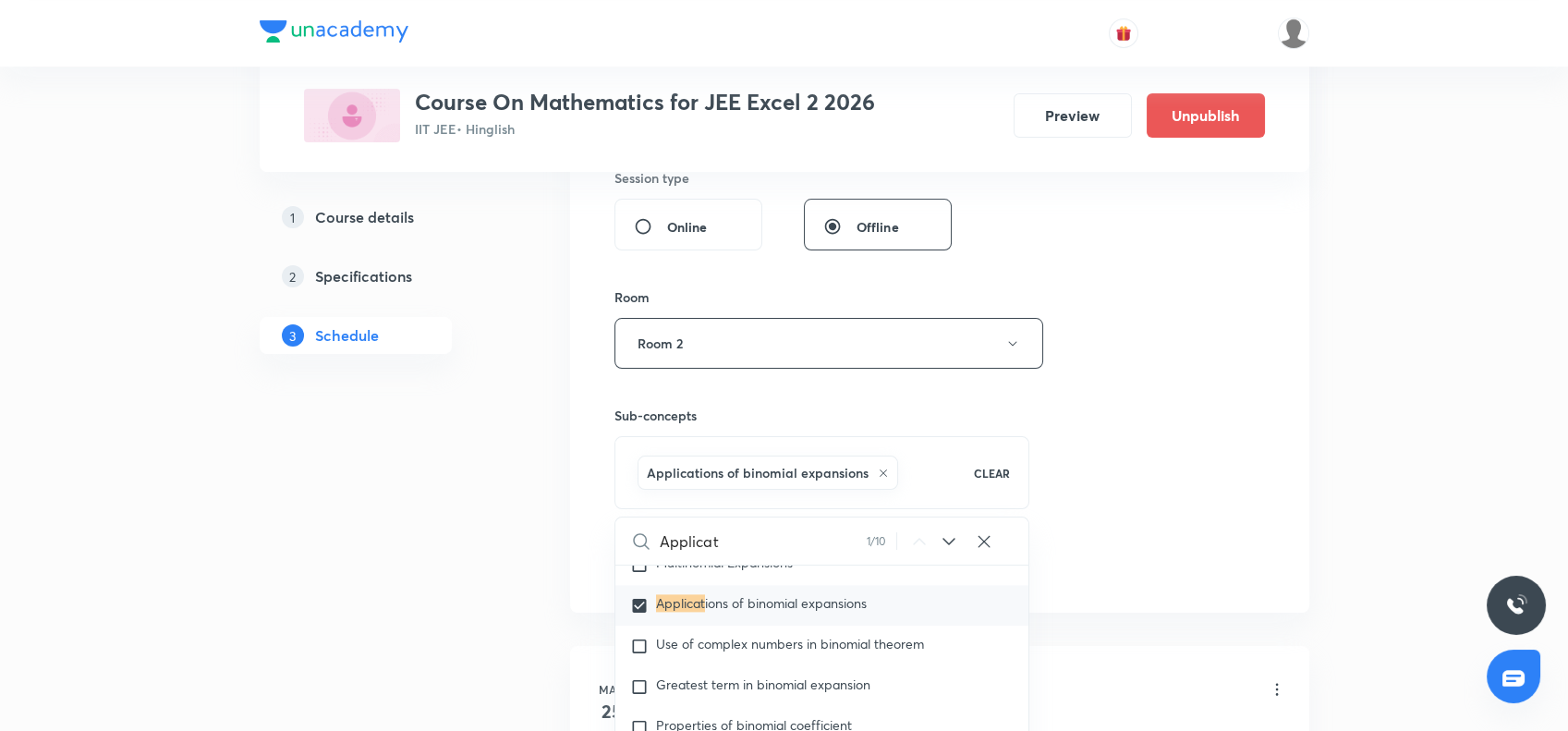 click on "Session  44 Live class Session title 26/99 Application of Derivatives ​ Schedule for Jul 14, 2025, 7:30 AM ​ Duration (in minutes) 120 ​   Session type Online Offline Room Room 2 Sub-concepts Applications of binomial expansions CLEAR Applicat 1 / 10 ​ Maths Mock Questions Maths Mock Questions Maths Previous Year Questions Maths Previous Year Questions Theory of equations Degree, Value Based & Equation Covered previously Geometrical Meaning of the Zeroes of a Polynomial Location of roots Geometrical meaning of Roots of an equation Points in solving an equation Graph of Quadratic Expression & its Analysis Range of Quadratic Equation Remainder and factor theorems Identity Quadratic equations Common Roots Location of Roots General Equation of Second Degree in Variable x and y Theory of Equations Relation Between Roots and Coefficients Nature of Roots: Real, Imaginary, and Integer Quadratic with Complex Co-efficient Quadratic Inequality Pseudo Quadratic Equation: Quadratic in any Function Complex Numbers" at bounding box center [940, 139] 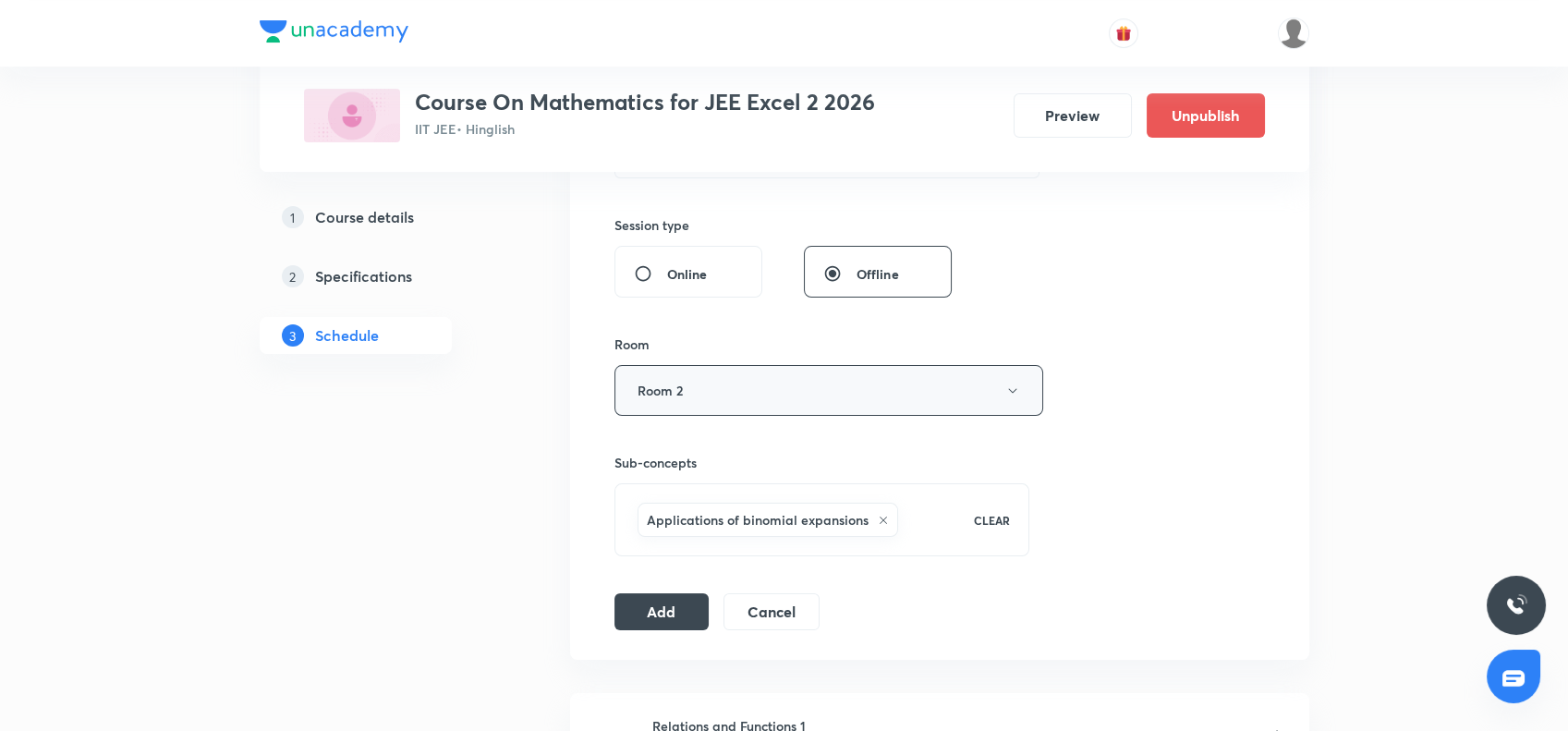 scroll, scrollTop: 668, scrollLeft: 0, axis: vertical 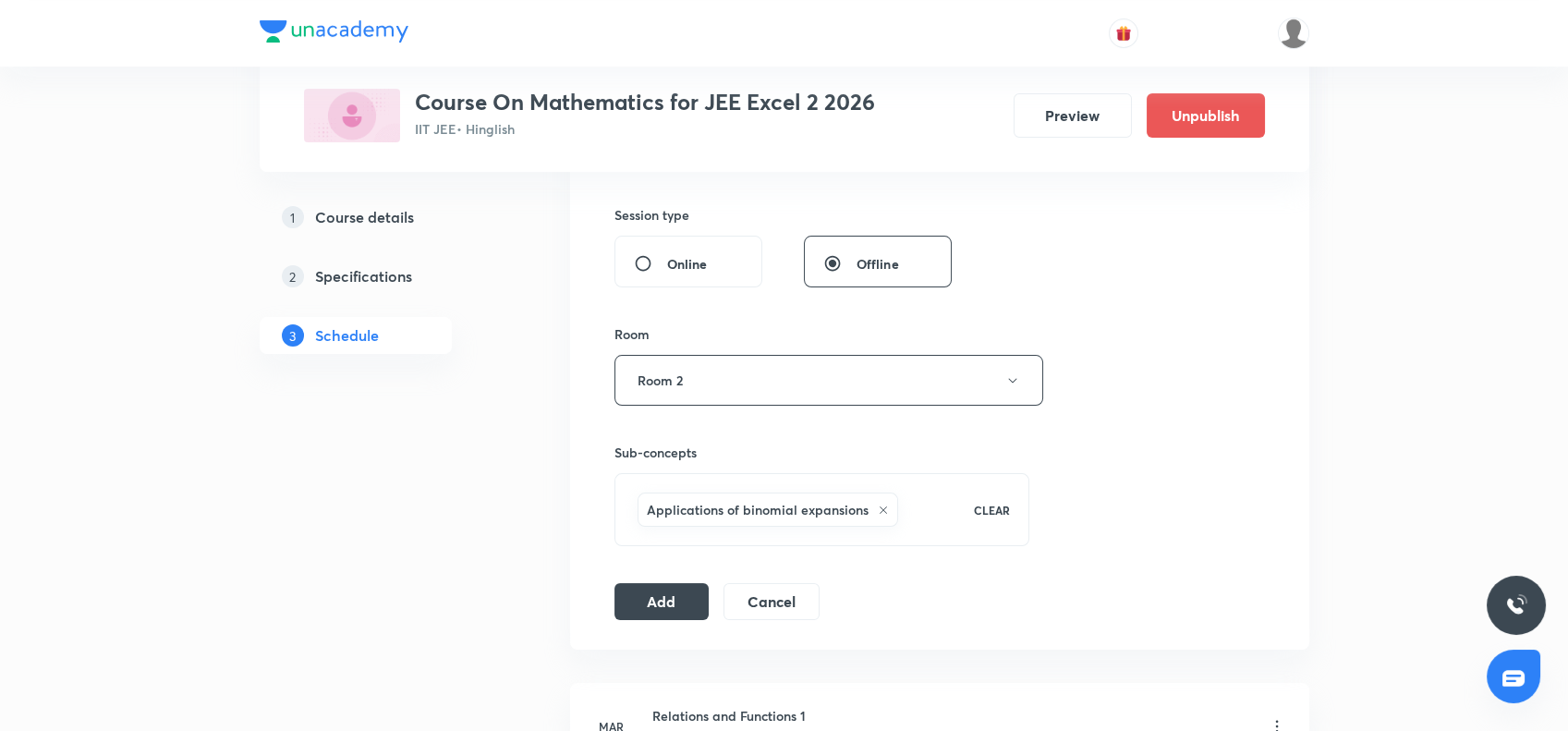 click 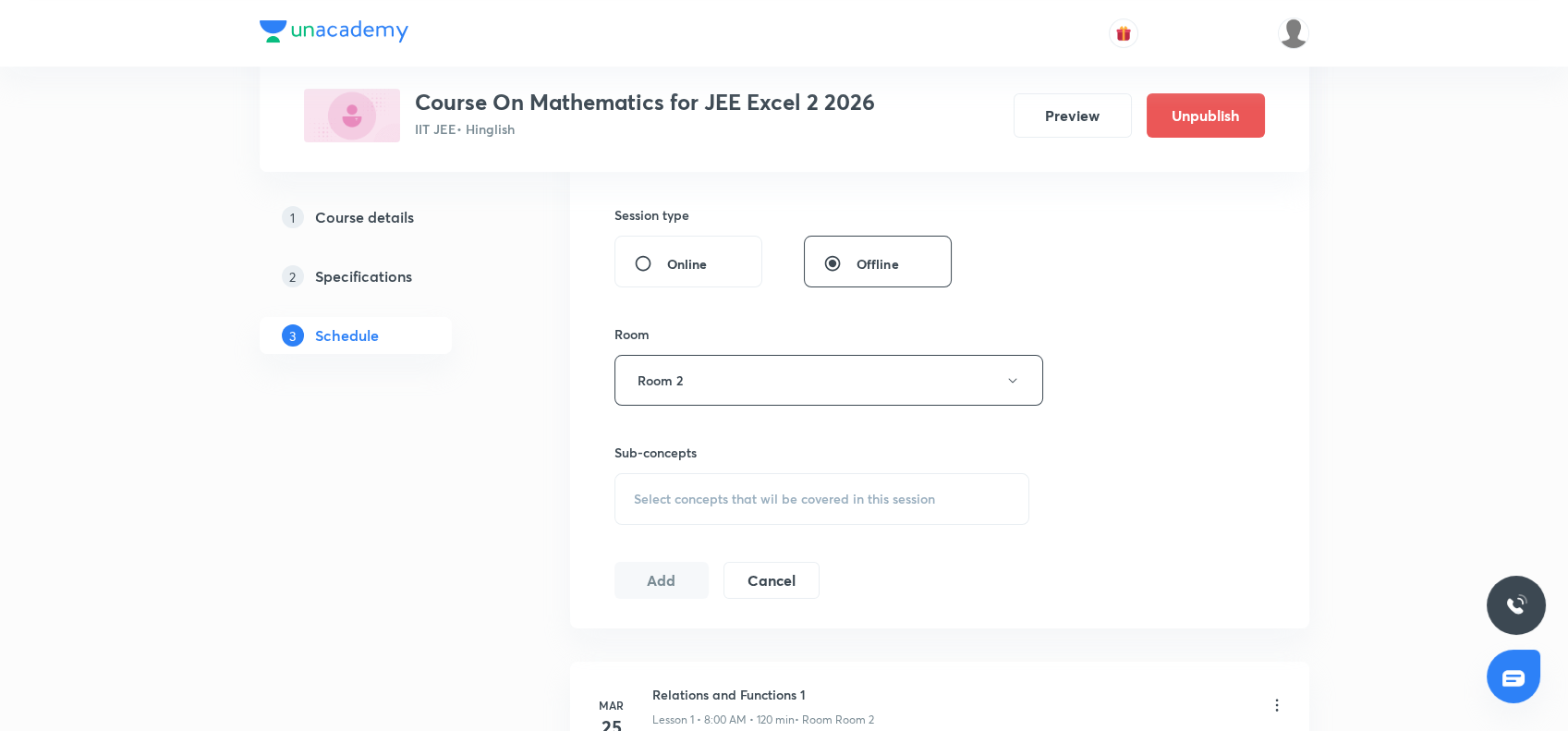 click on "Select concepts that wil be covered in this session" at bounding box center (784, 499) 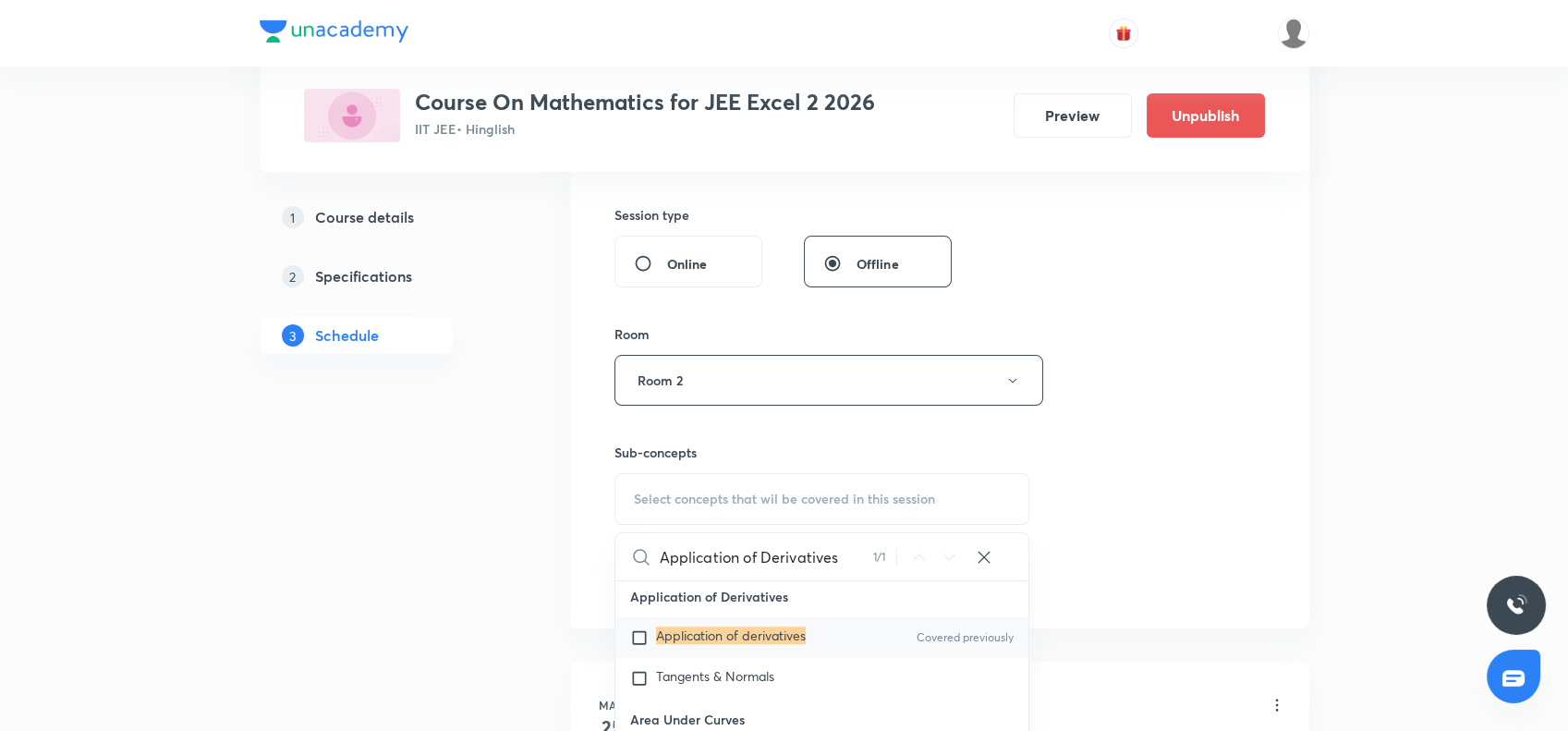 scroll, scrollTop: 17285, scrollLeft: 0, axis: vertical 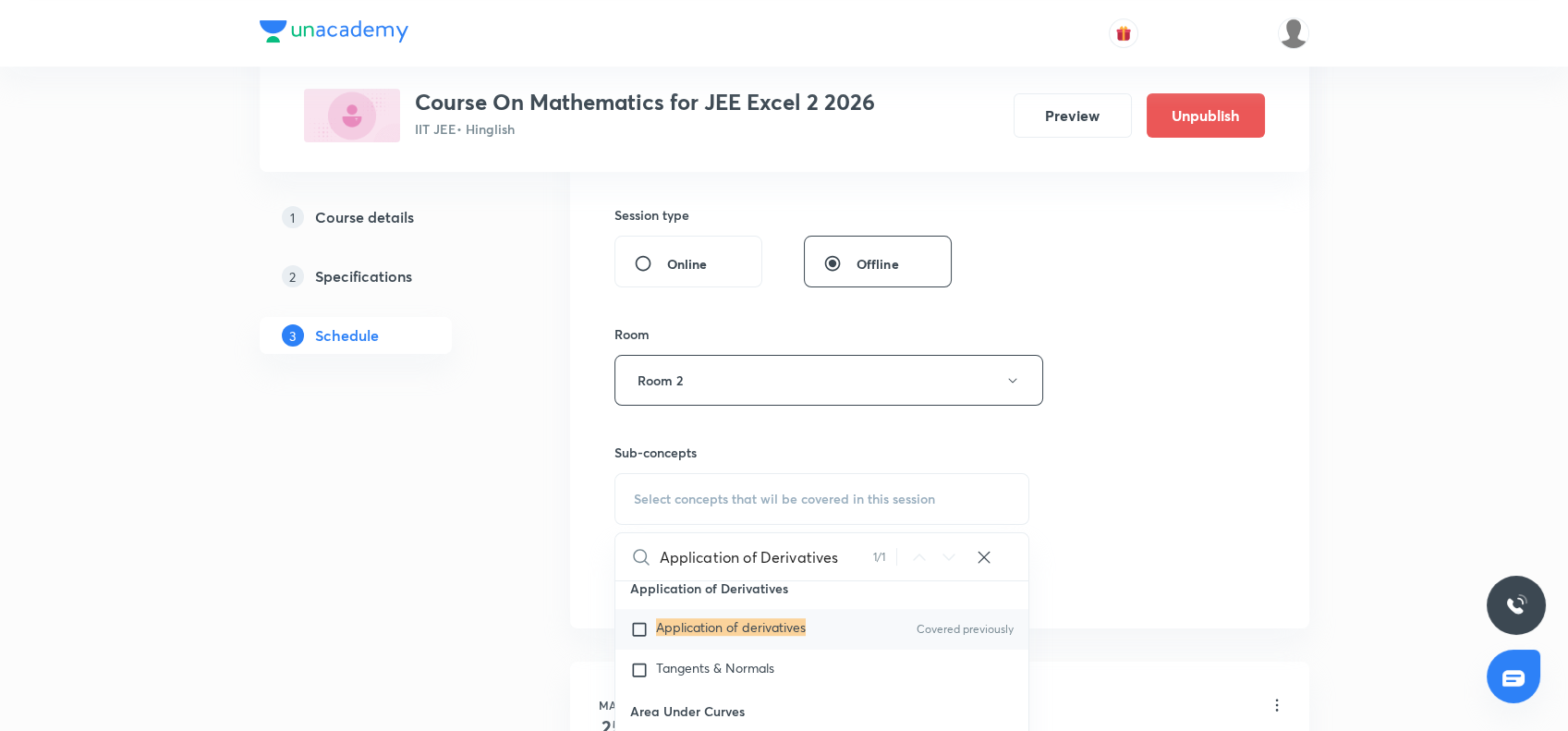 type on "Application of Derivatives" 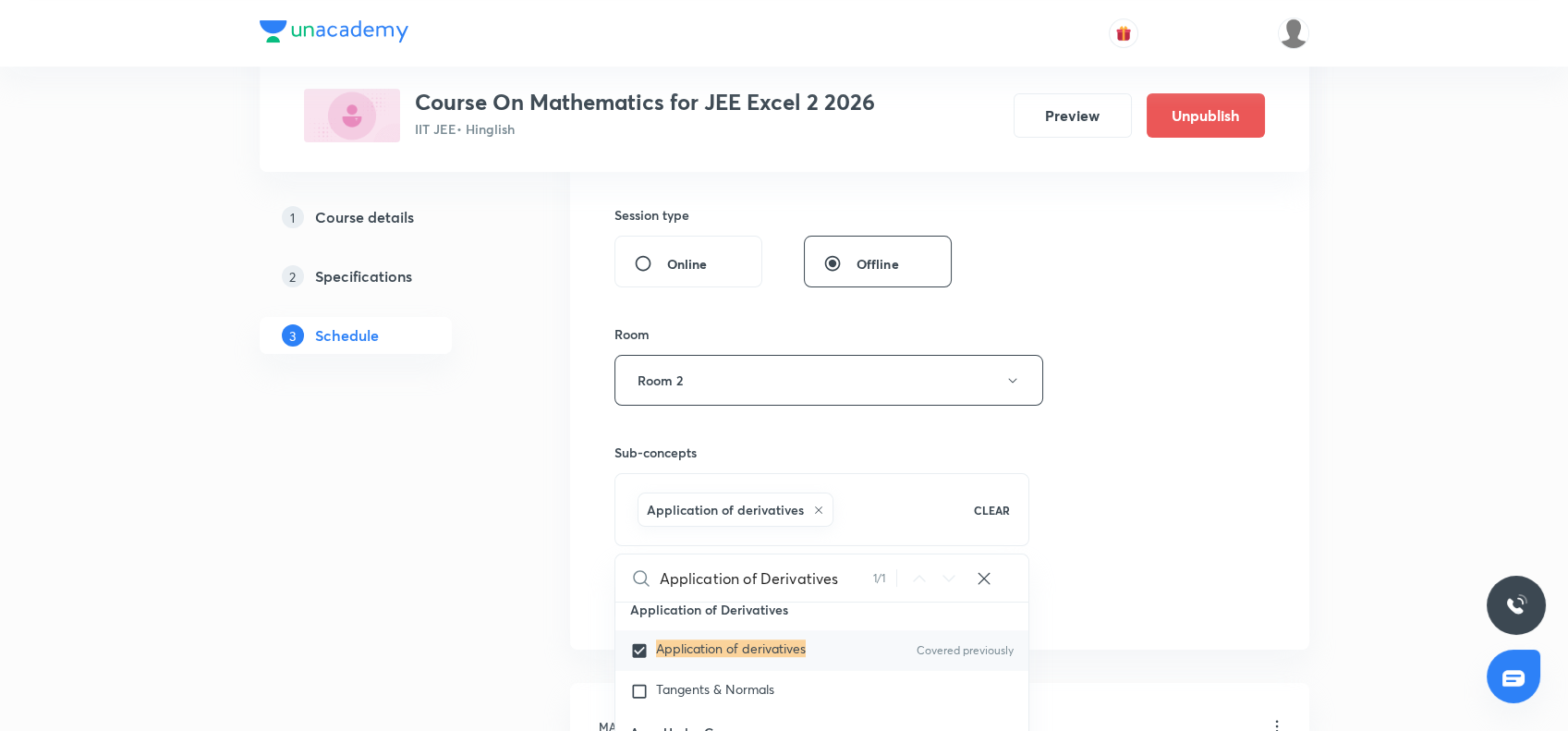 click on "1 Course details 2 Specifications 3 Schedule" at bounding box center (385, 3302) 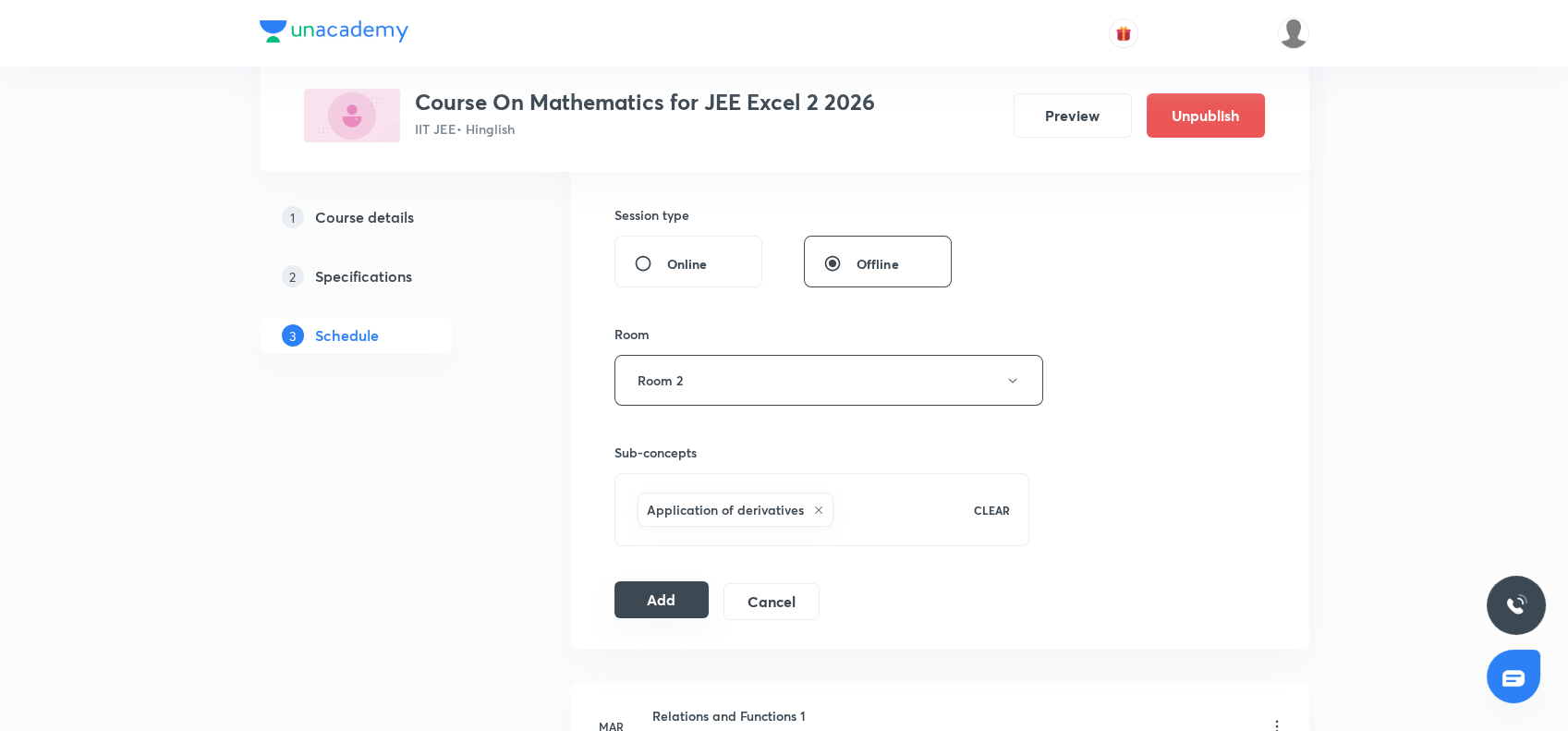 click on "Add" at bounding box center (662, 600) 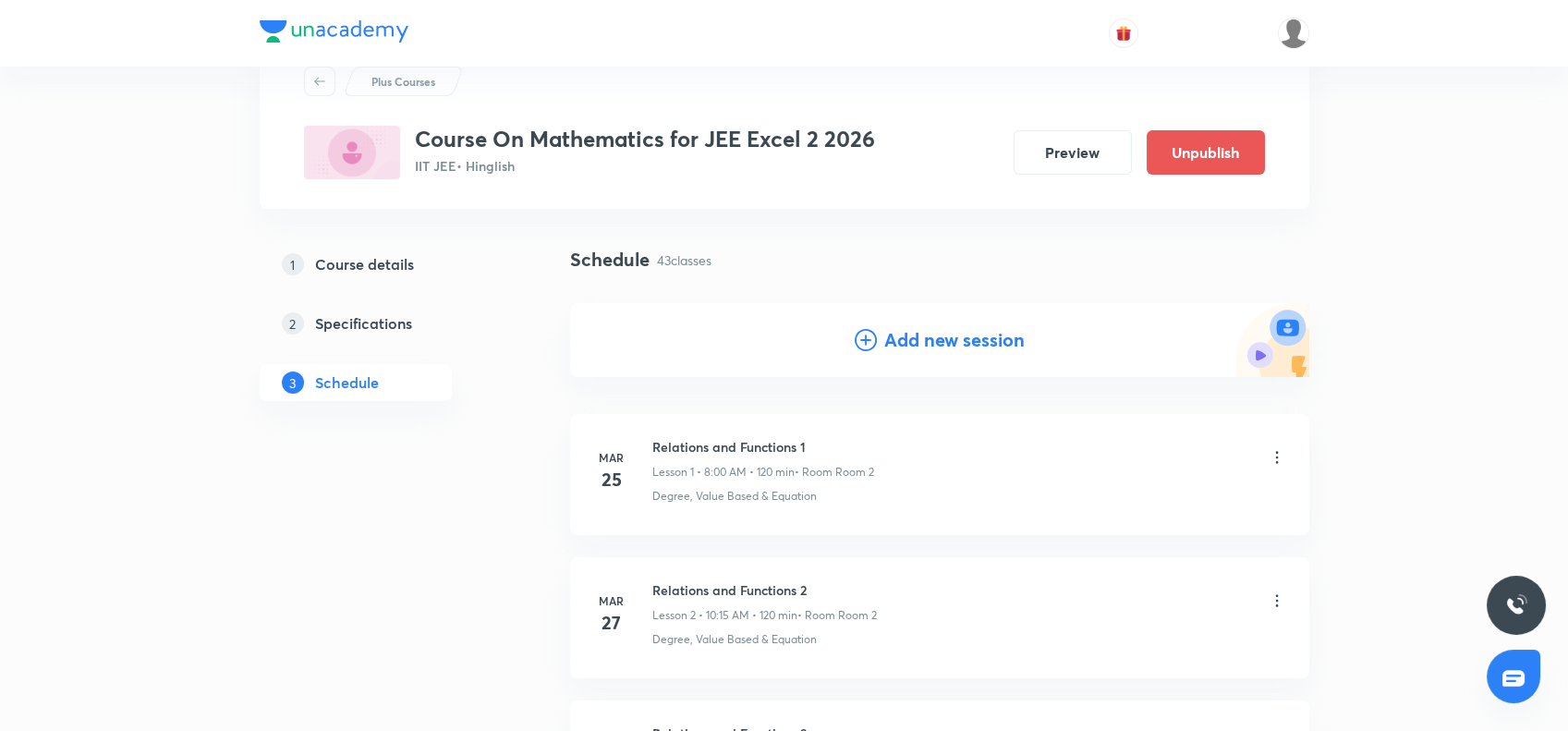 scroll, scrollTop: 0, scrollLeft: 0, axis: both 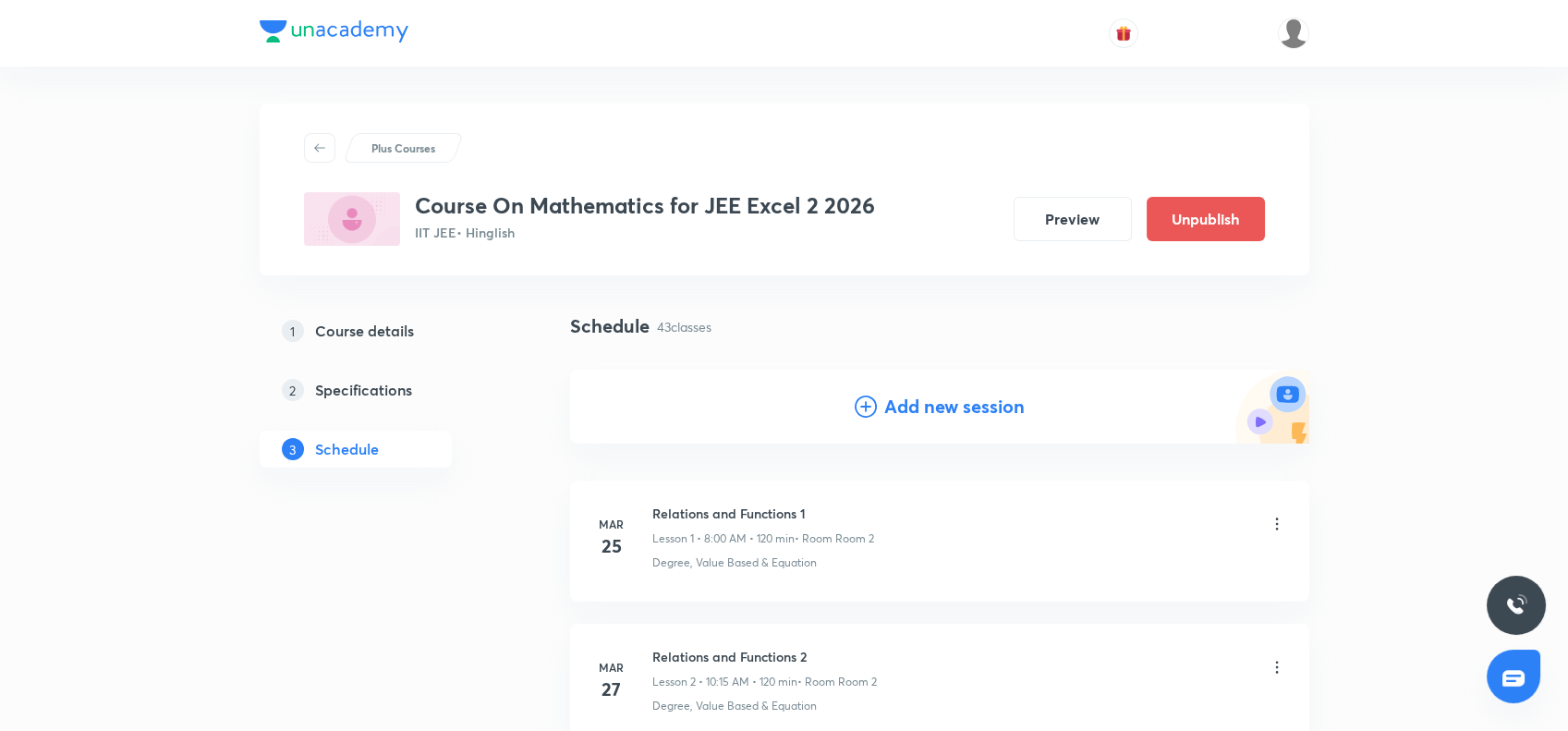 click 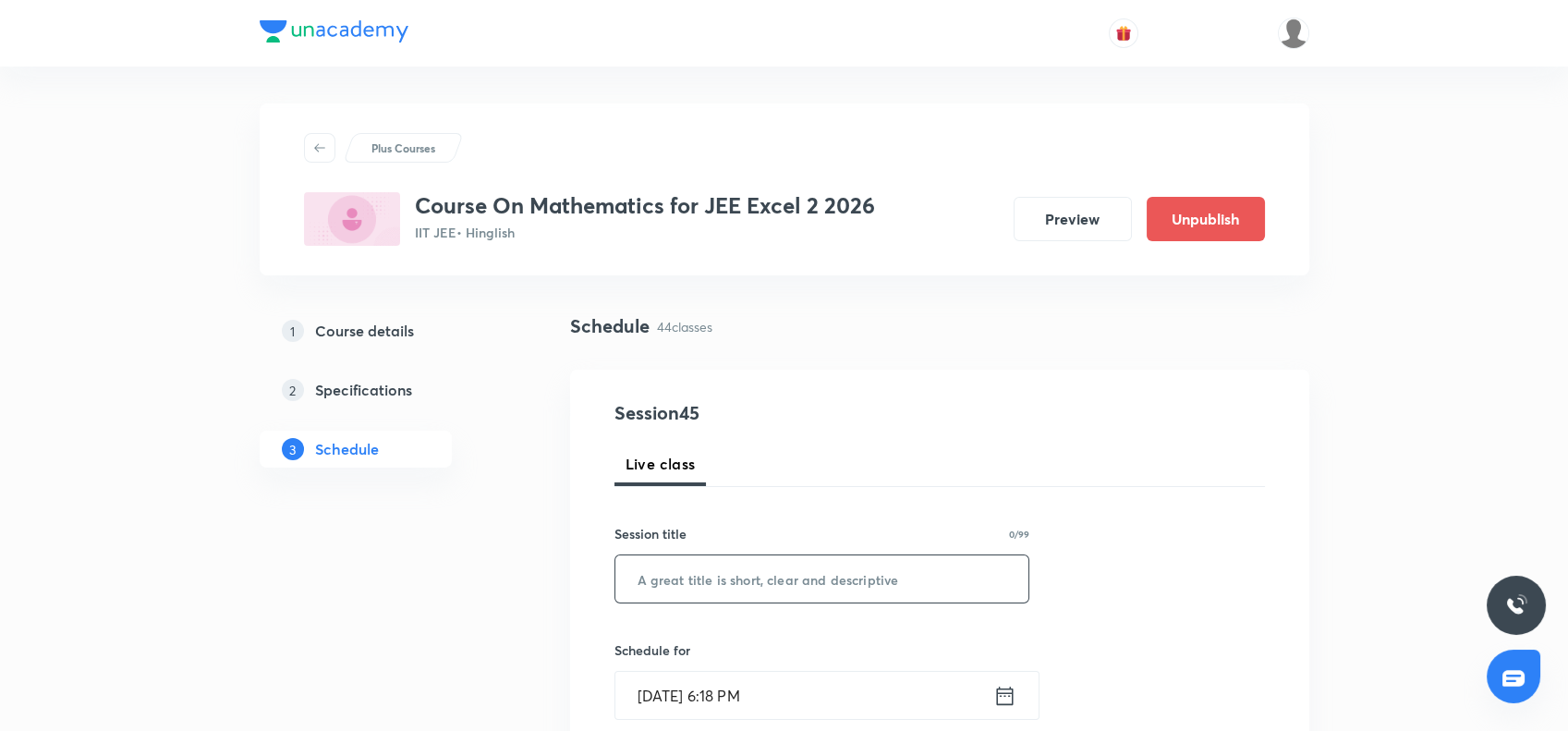 click at bounding box center [822, 579] 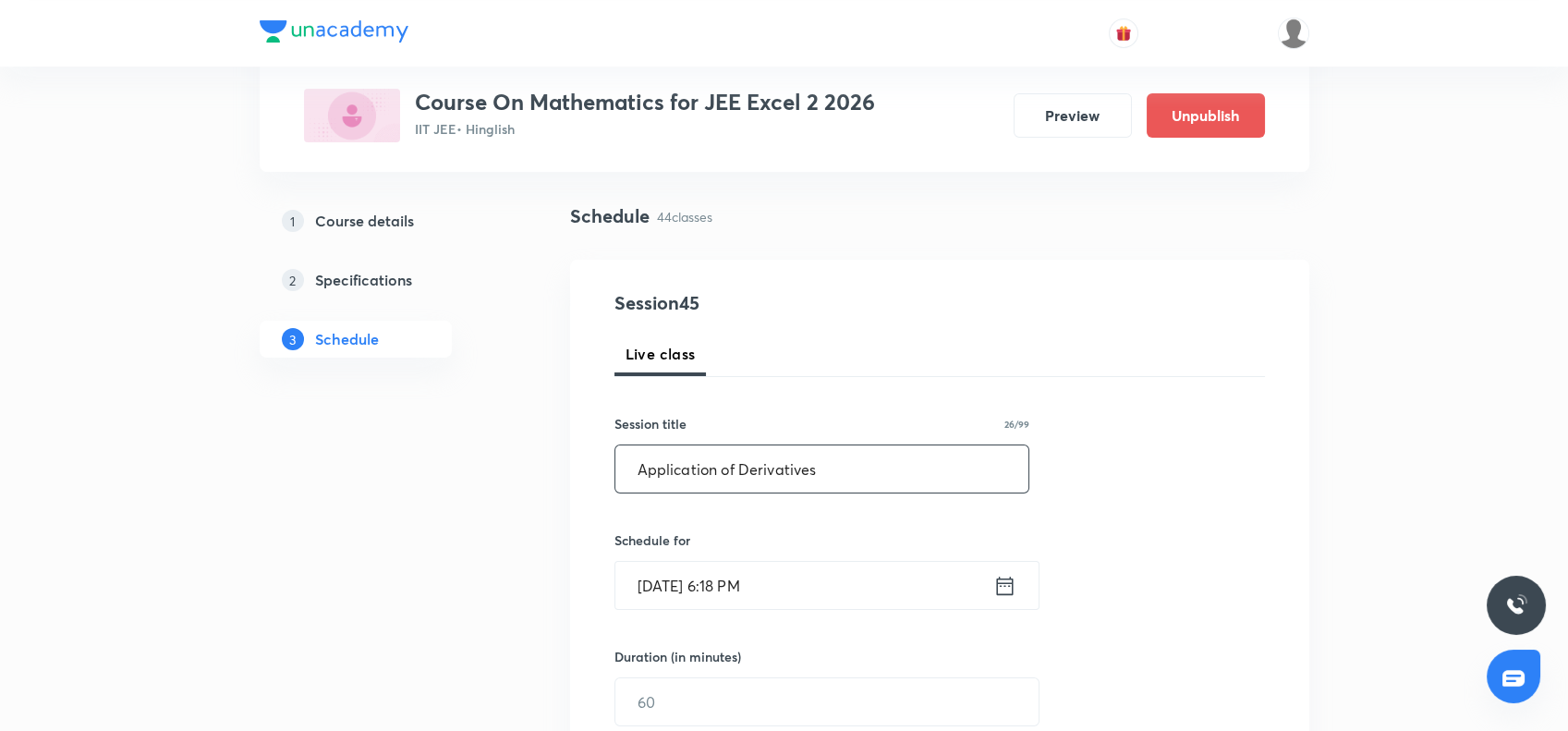 scroll, scrollTop: 111, scrollLeft: 0, axis: vertical 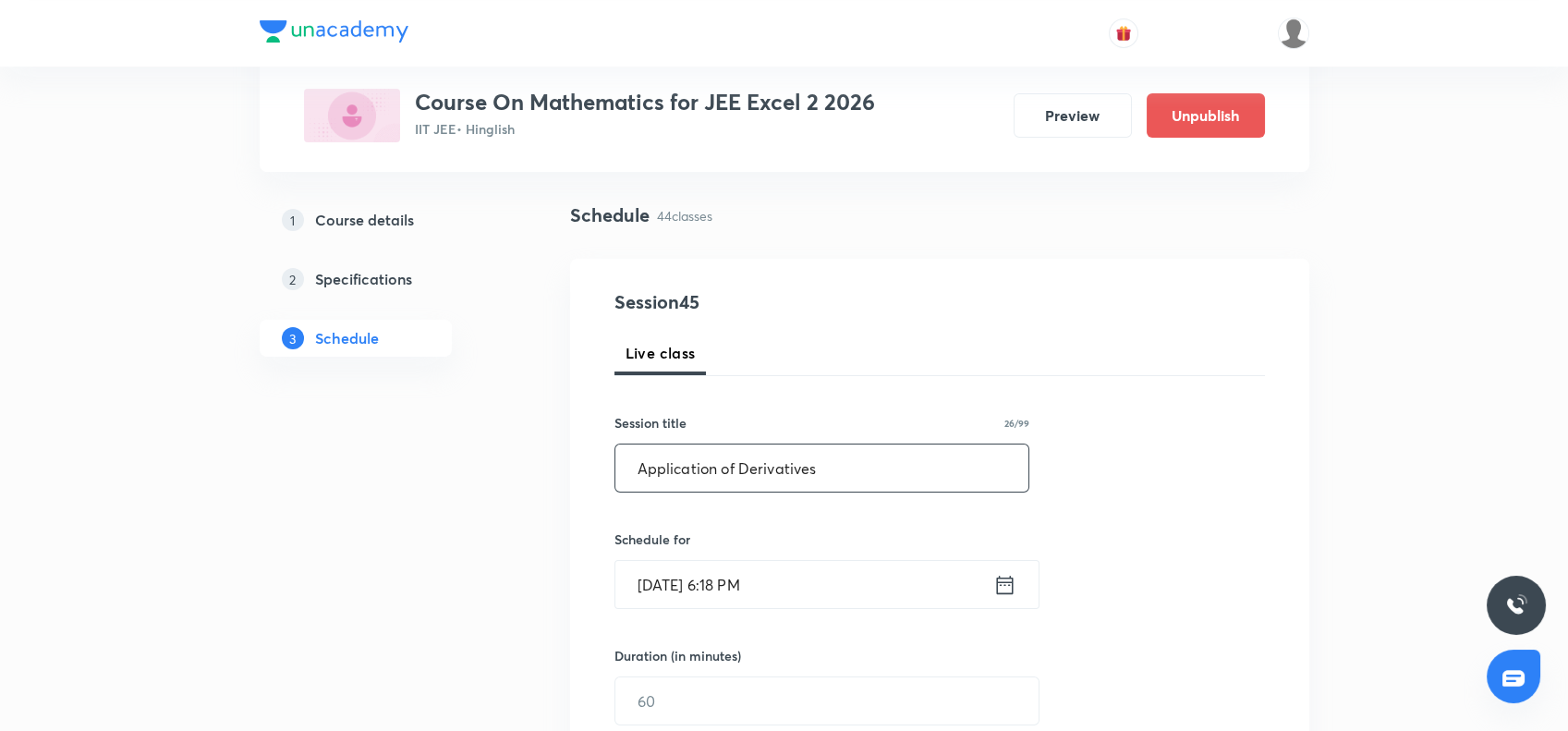 type on "Application of Derivatives" 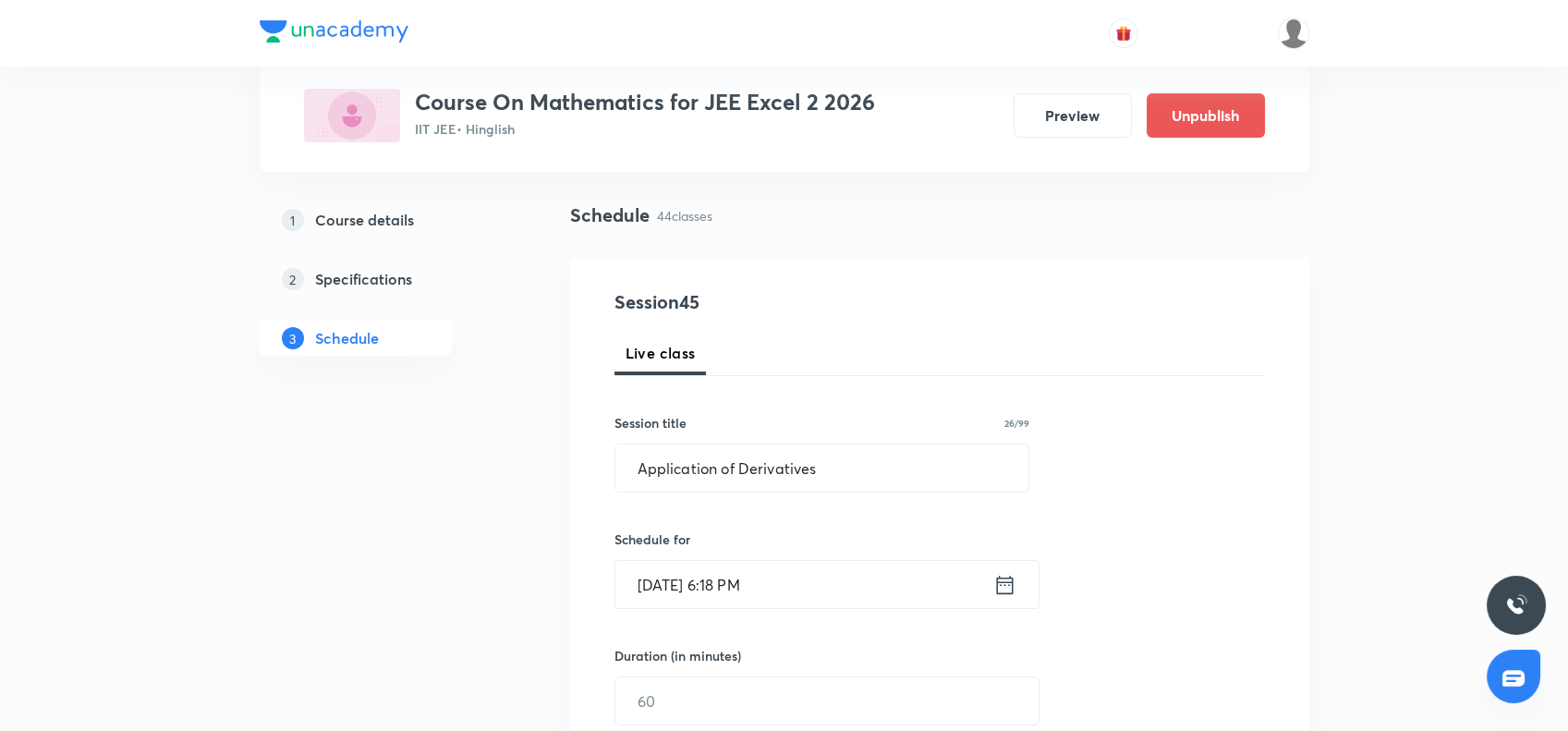 click 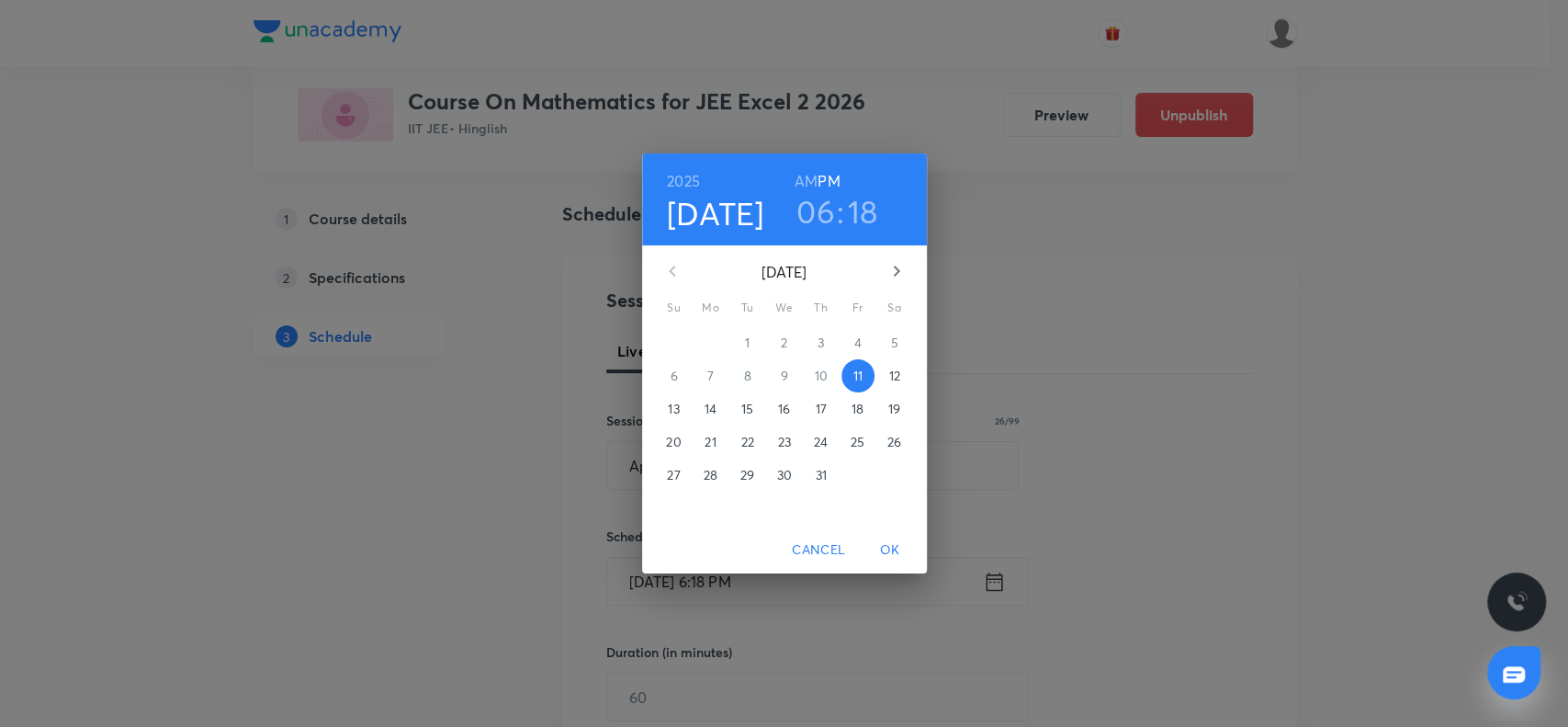 click on "16" at bounding box center (784, 409) 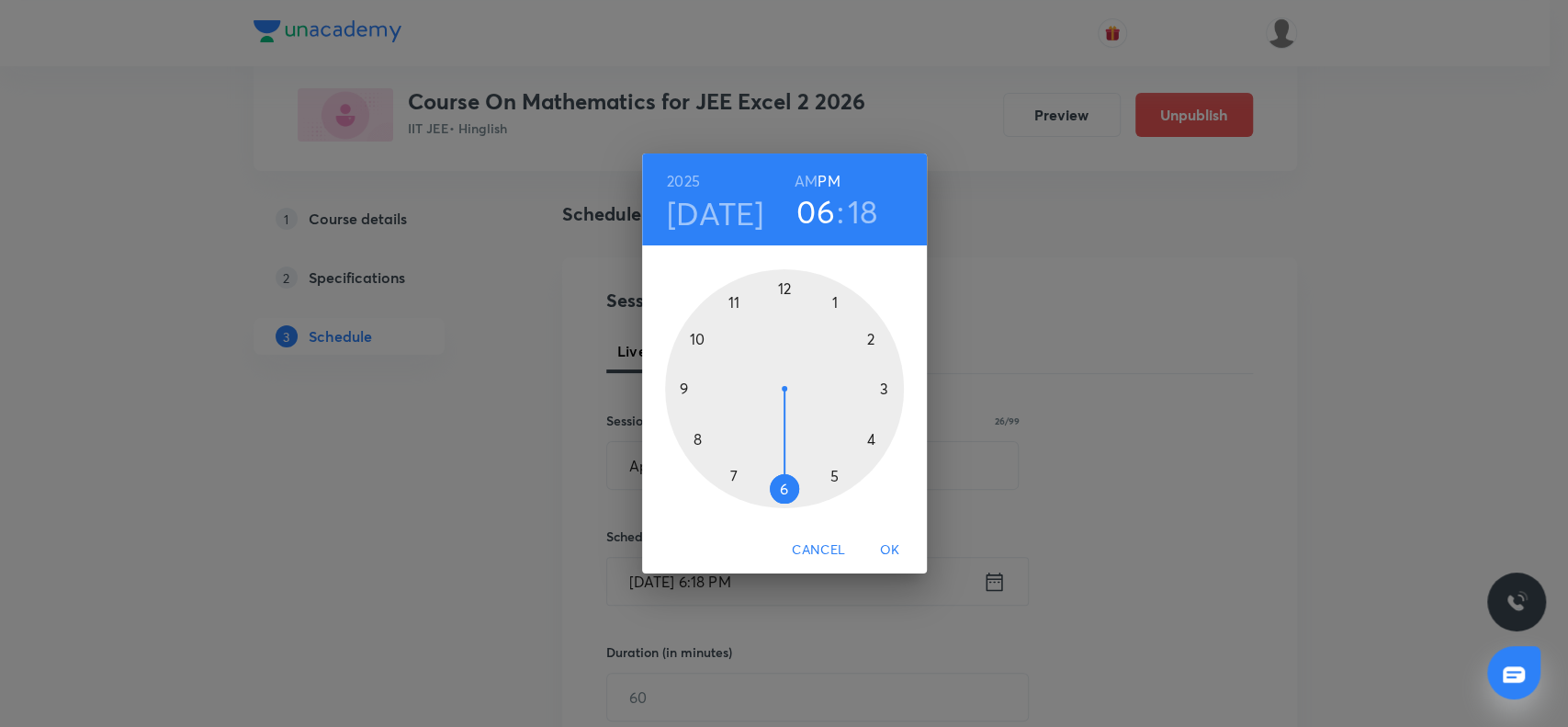 click at bounding box center [784, 389] 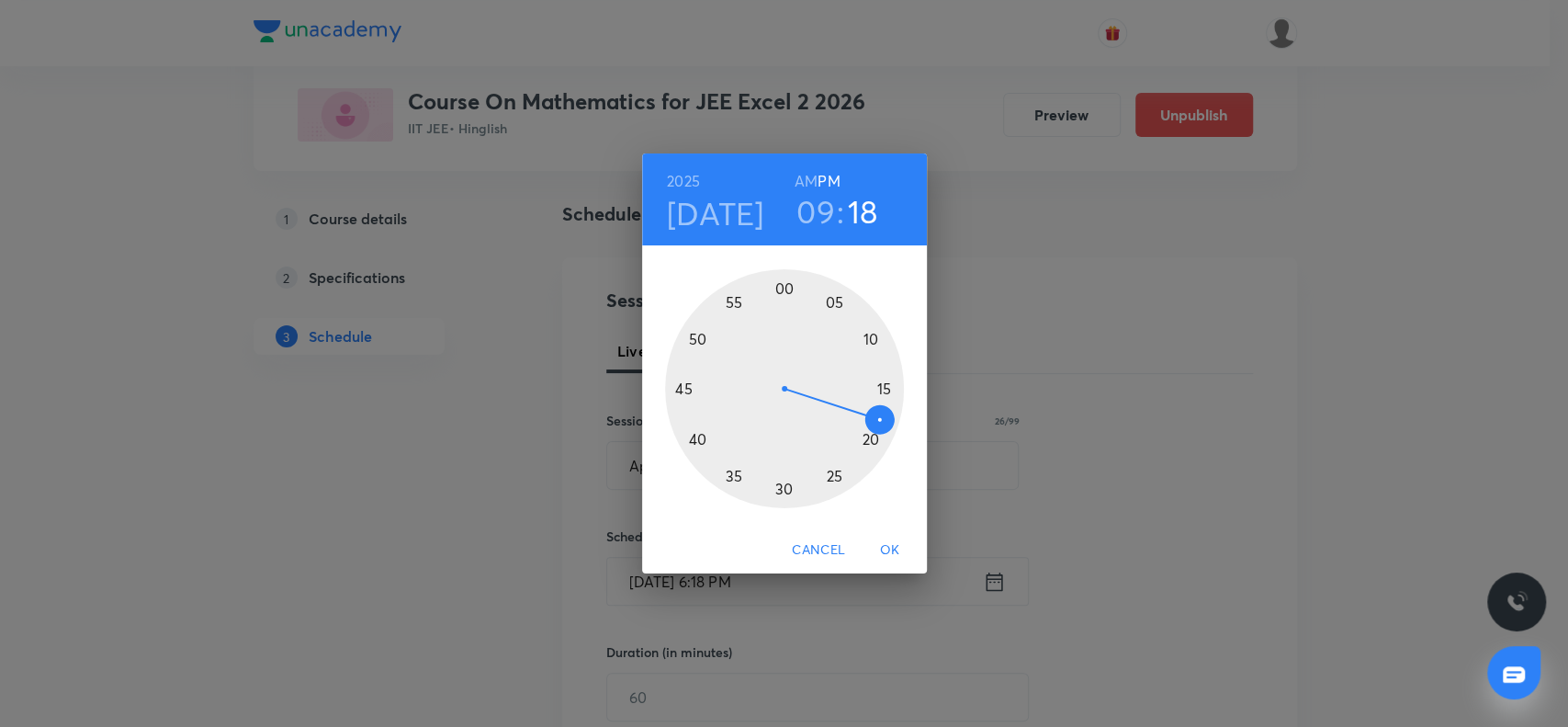 click at bounding box center (784, 389) 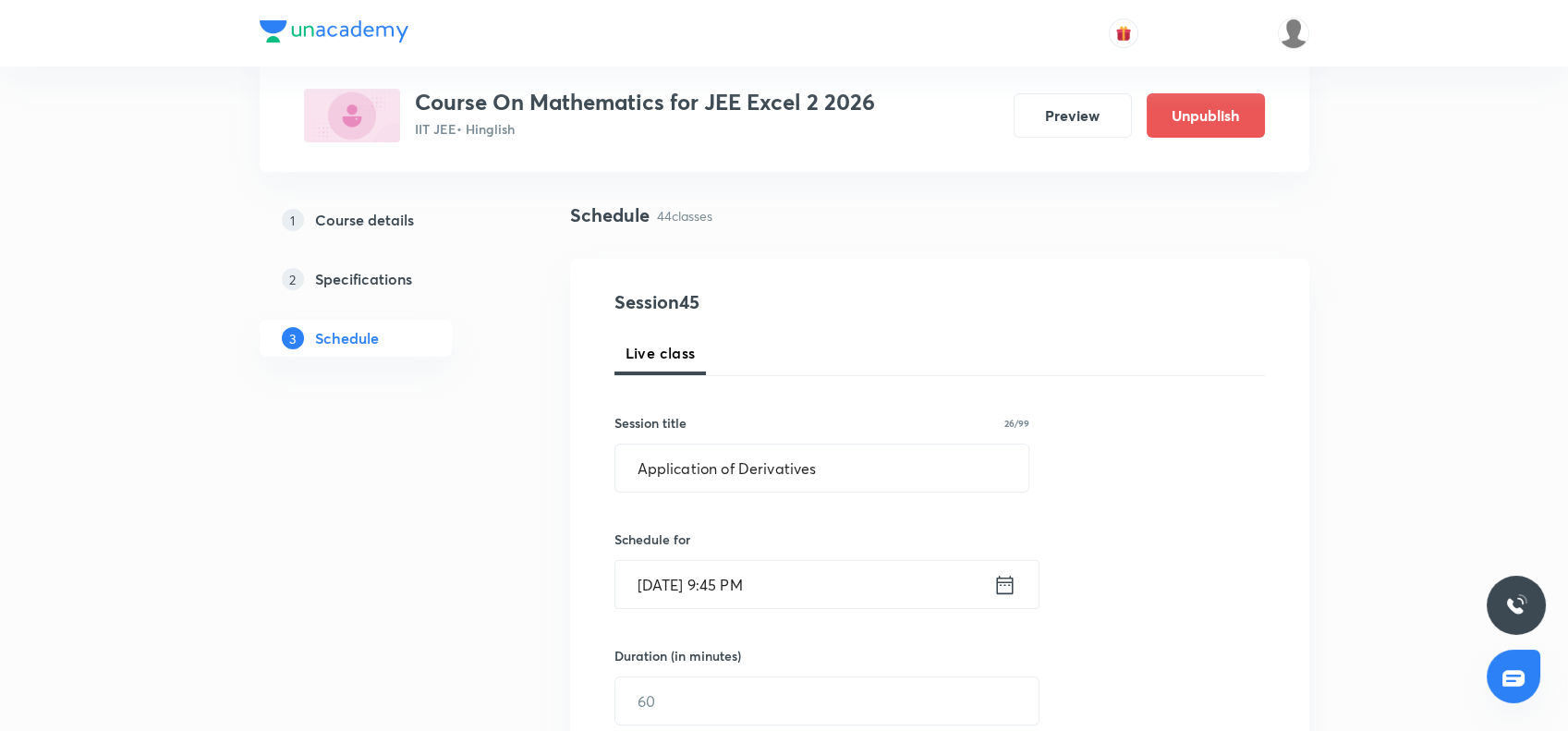 click 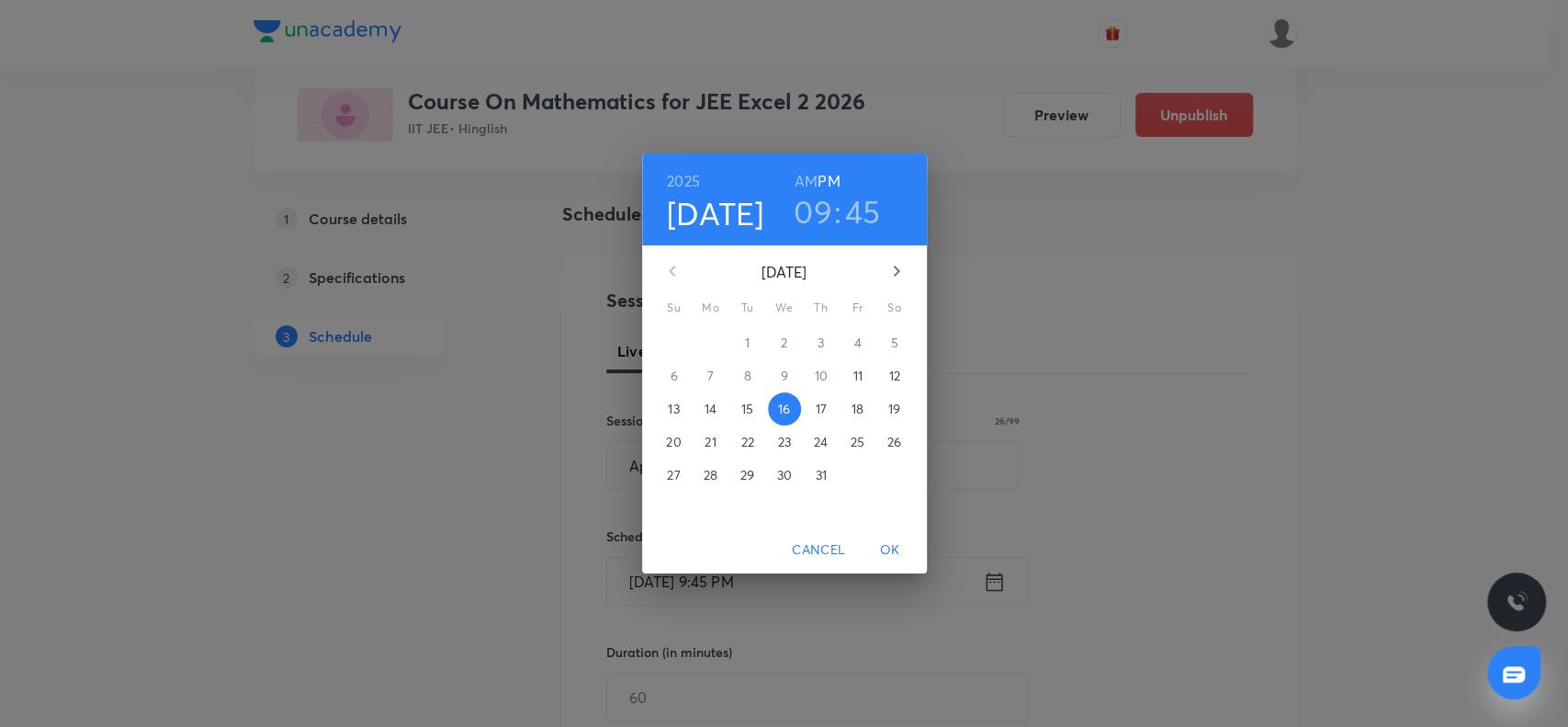 click on "AM" at bounding box center [806, 181] 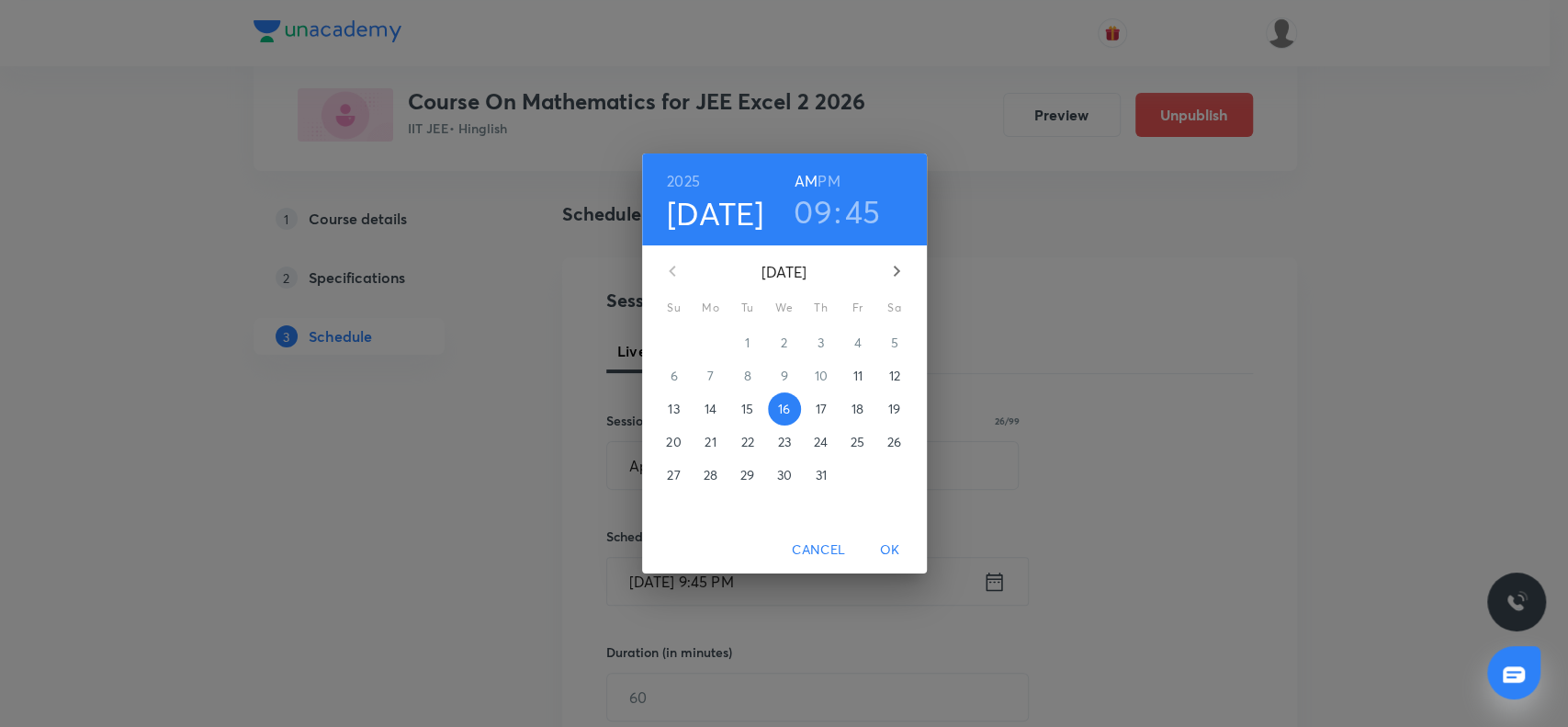 click on "OK" at bounding box center [890, 550] 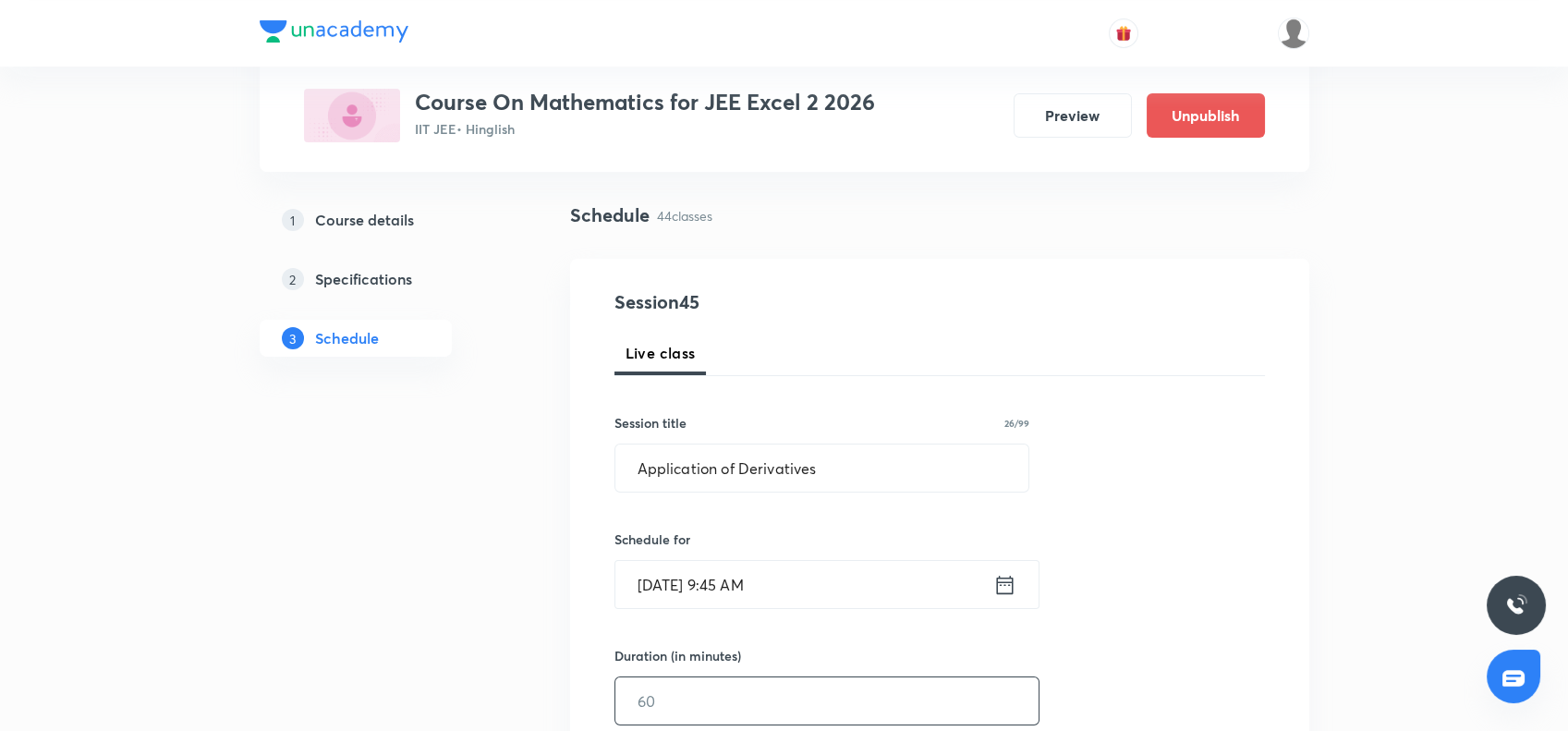click at bounding box center (827, 701) 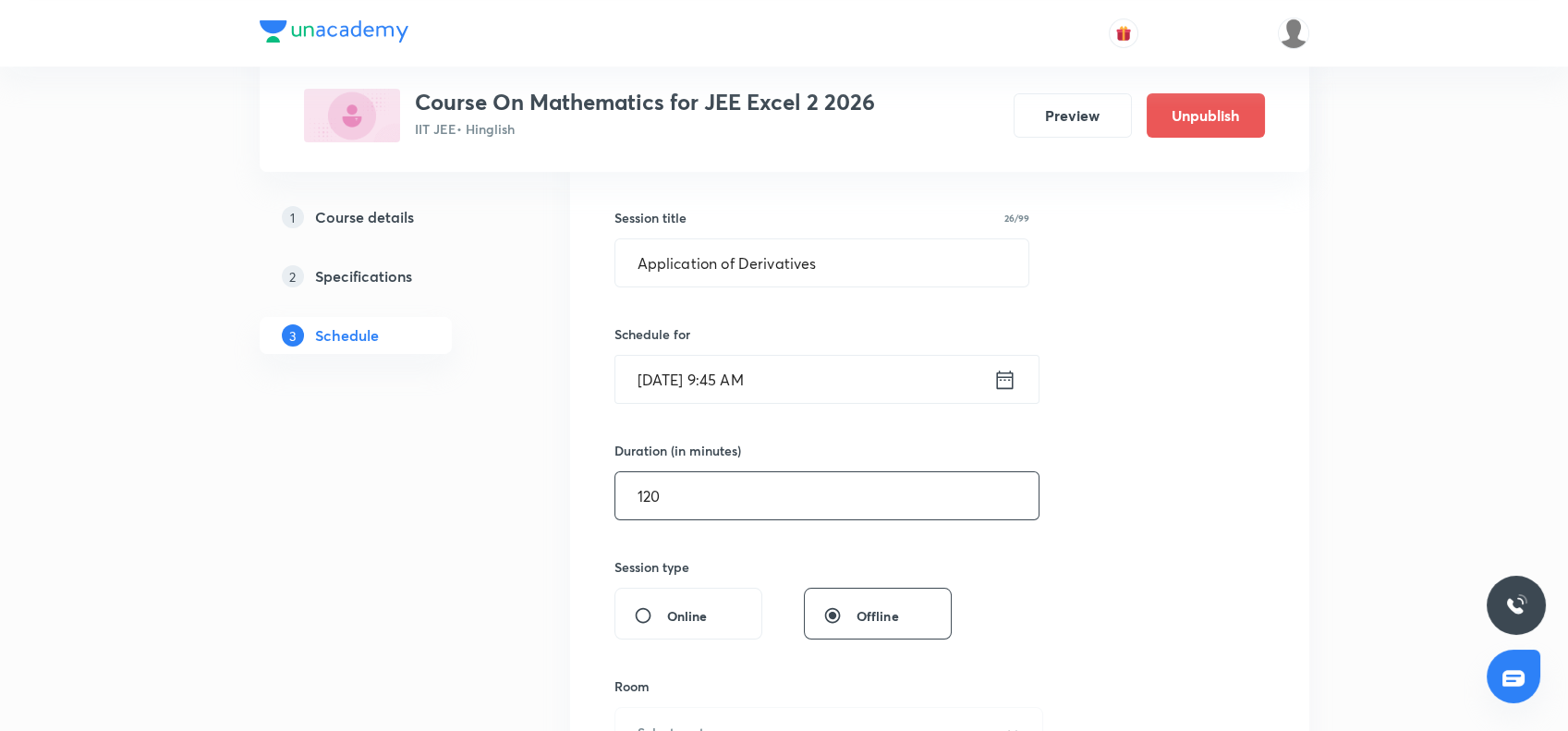 scroll, scrollTop: 324, scrollLeft: 0, axis: vertical 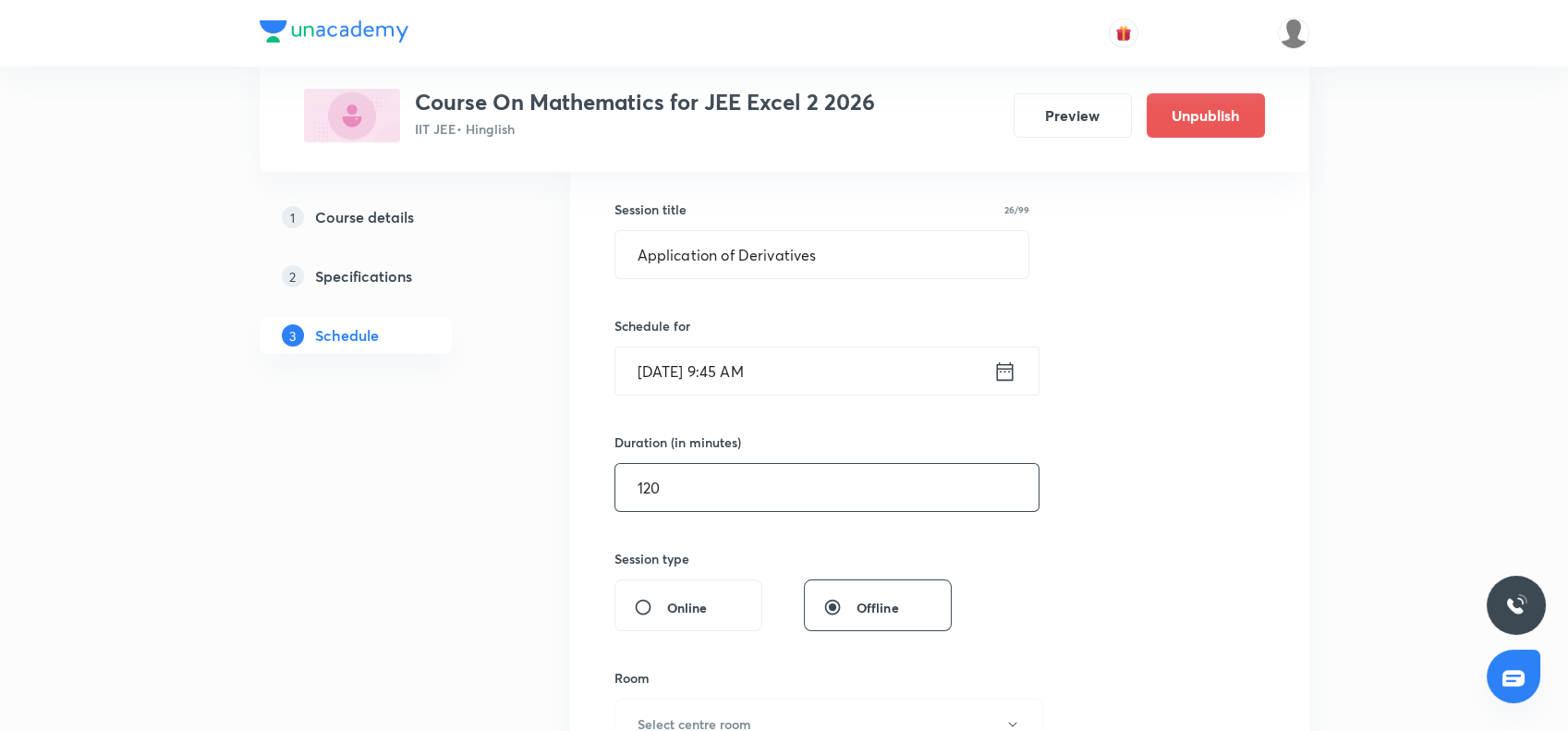 type on "120" 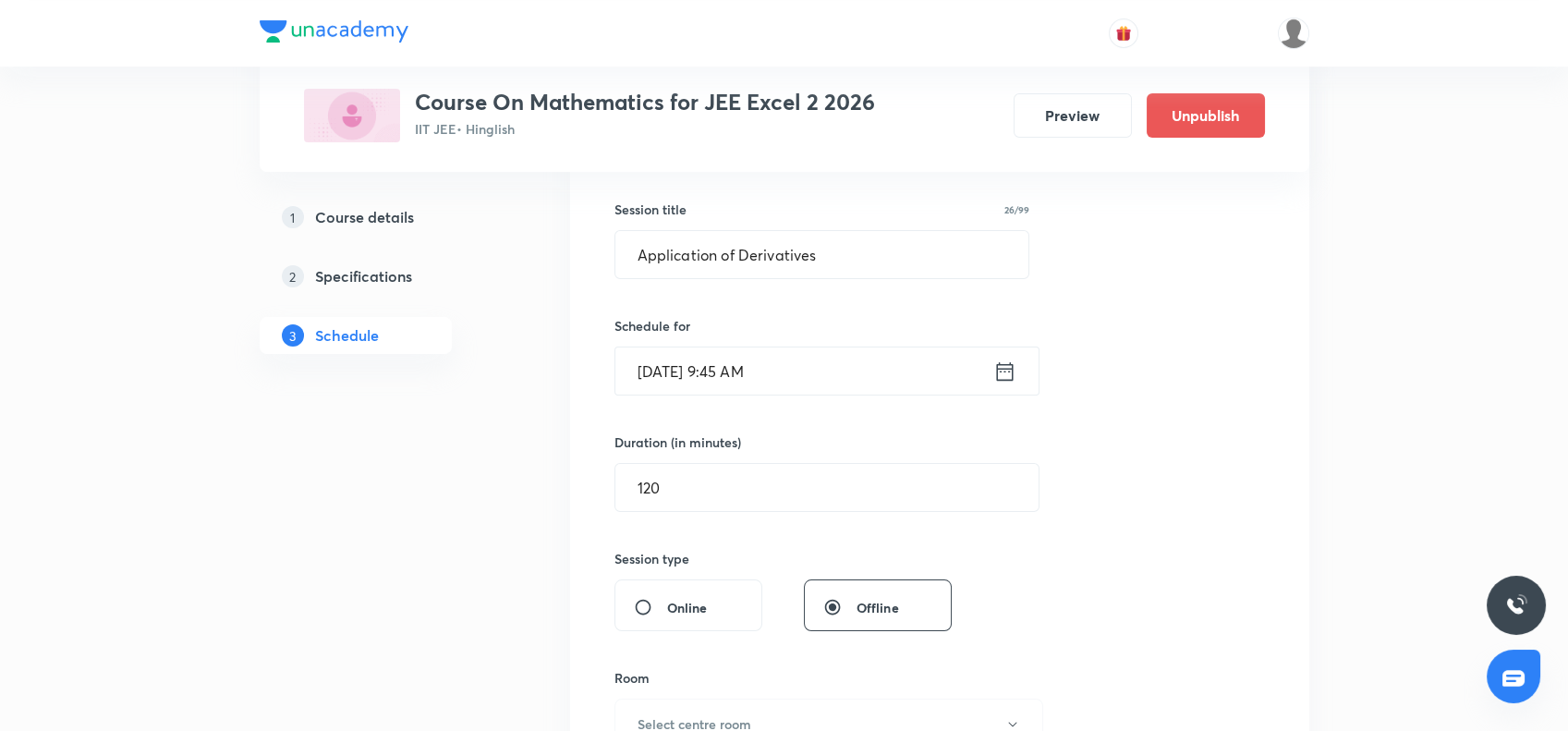 click on "Session  45 Live class Session title 26/99 Application of Derivatives ​ Schedule for Jul 16, 2025, 9:45 AM ​ Duration (in minutes) 120 ​   Session type Online Offline Room Select centre room Sub-concepts Select concepts that wil be covered in this session Add Cancel" at bounding box center (940, 508) 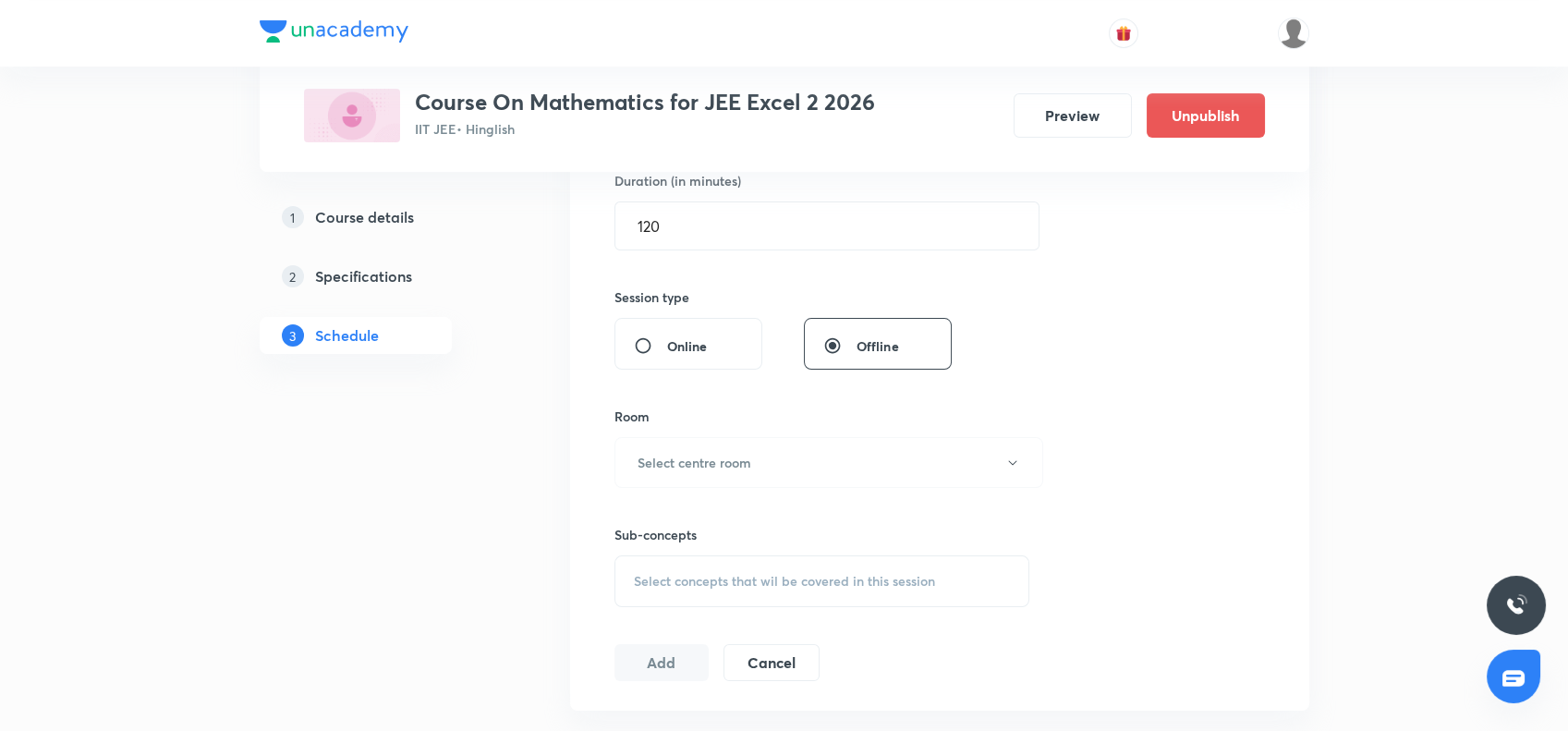 scroll, scrollTop: 599, scrollLeft: 0, axis: vertical 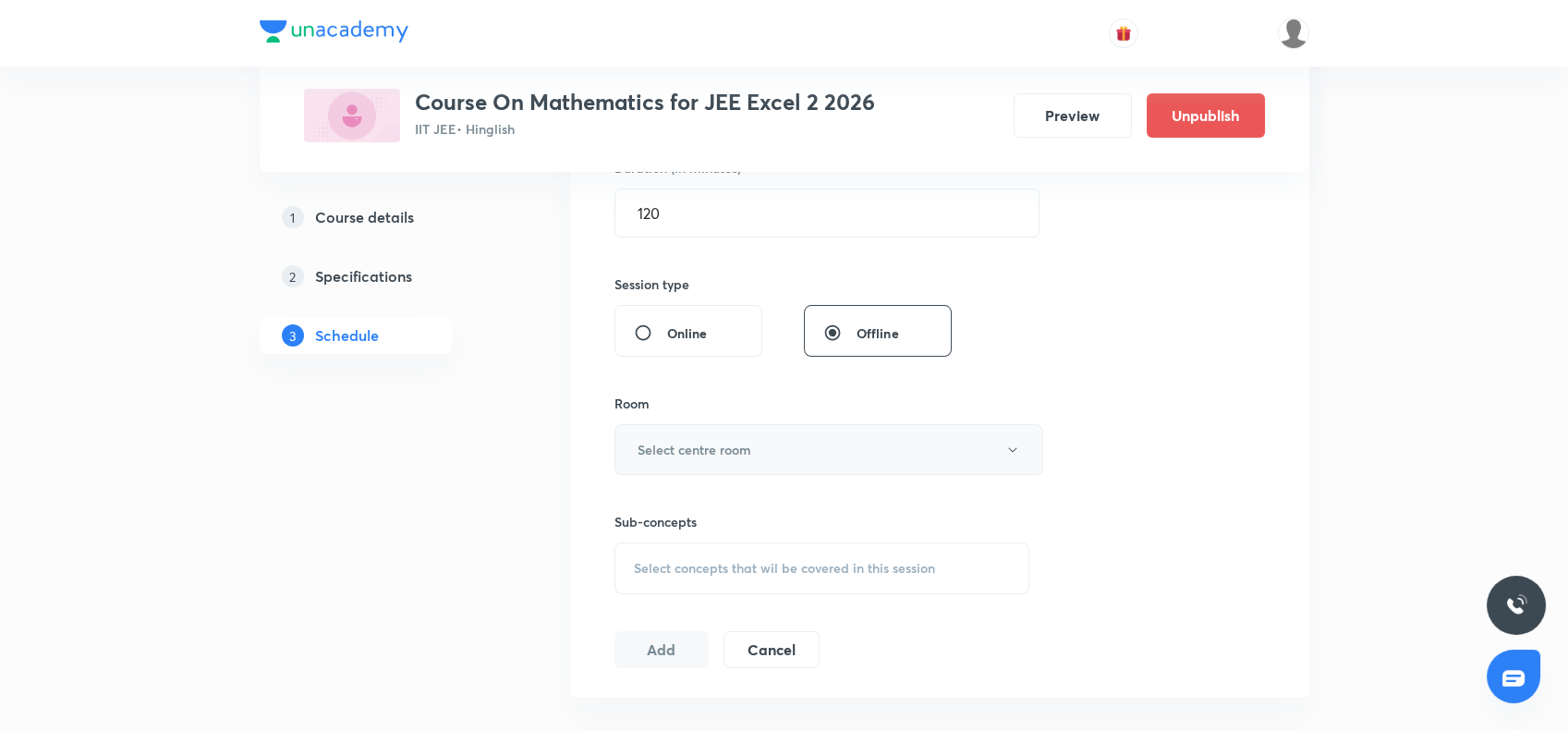 click on "Select centre room" at bounding box center (829, 449) 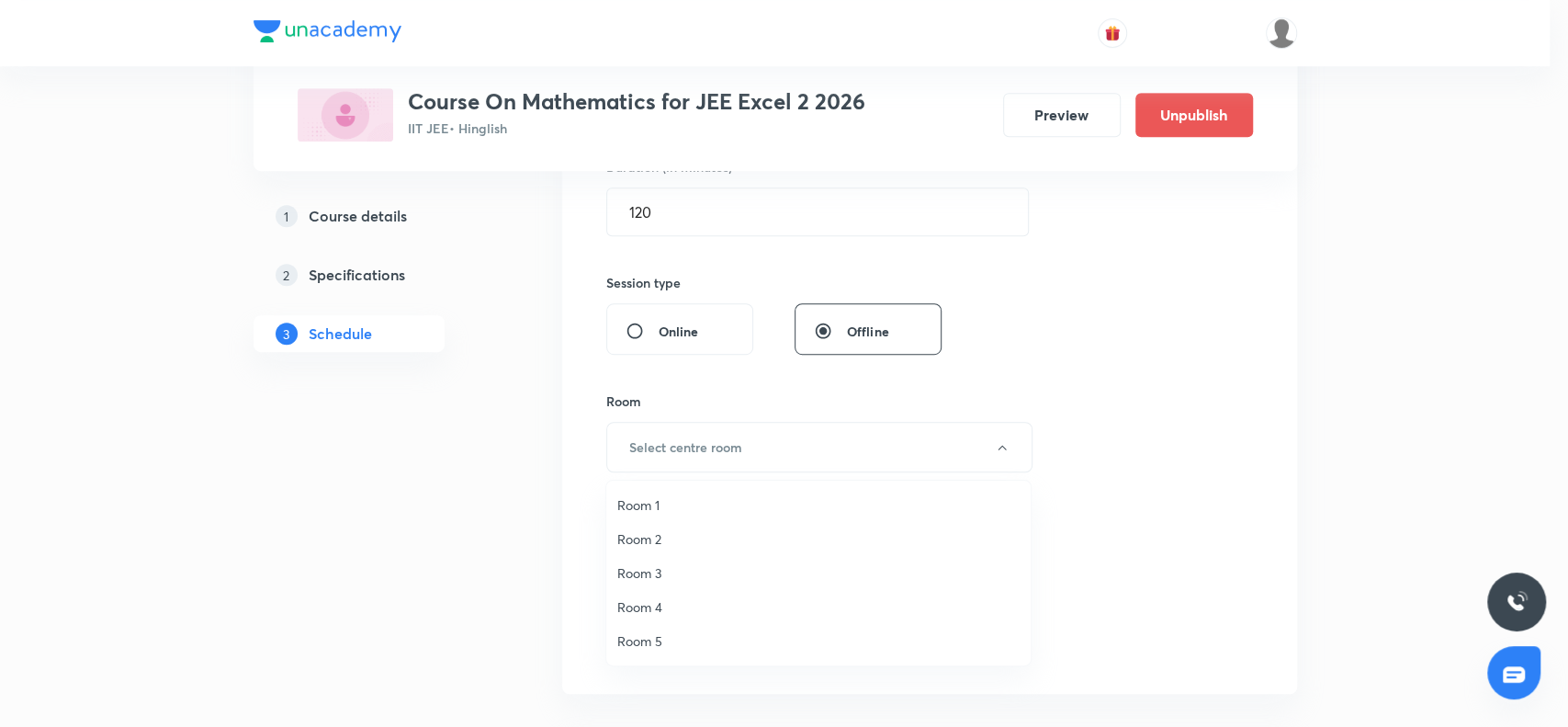 click on "Room 2" at bounding box center (818, 539) 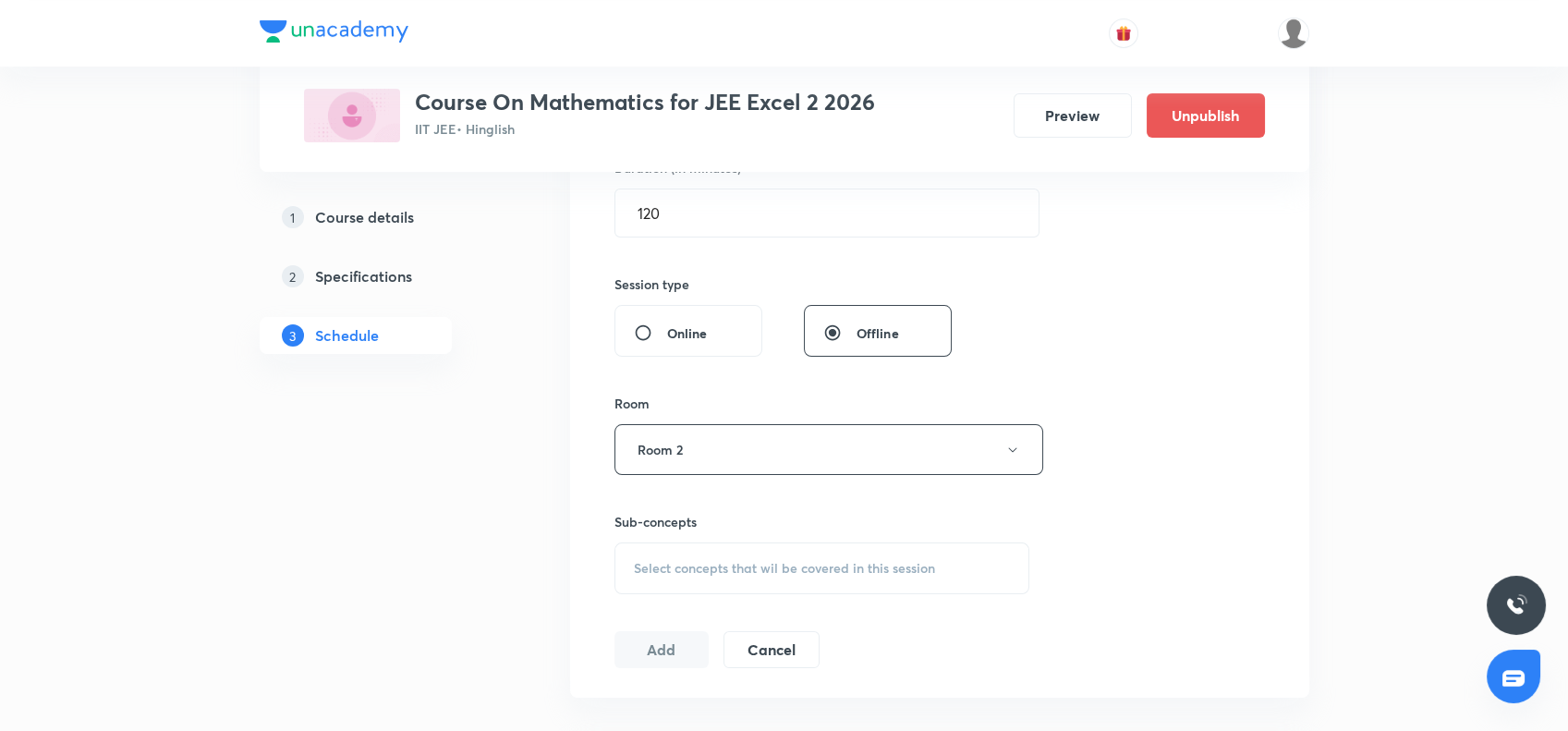 click on "Select concepts that wil be covered in this session" at bounding box center (822, 568) 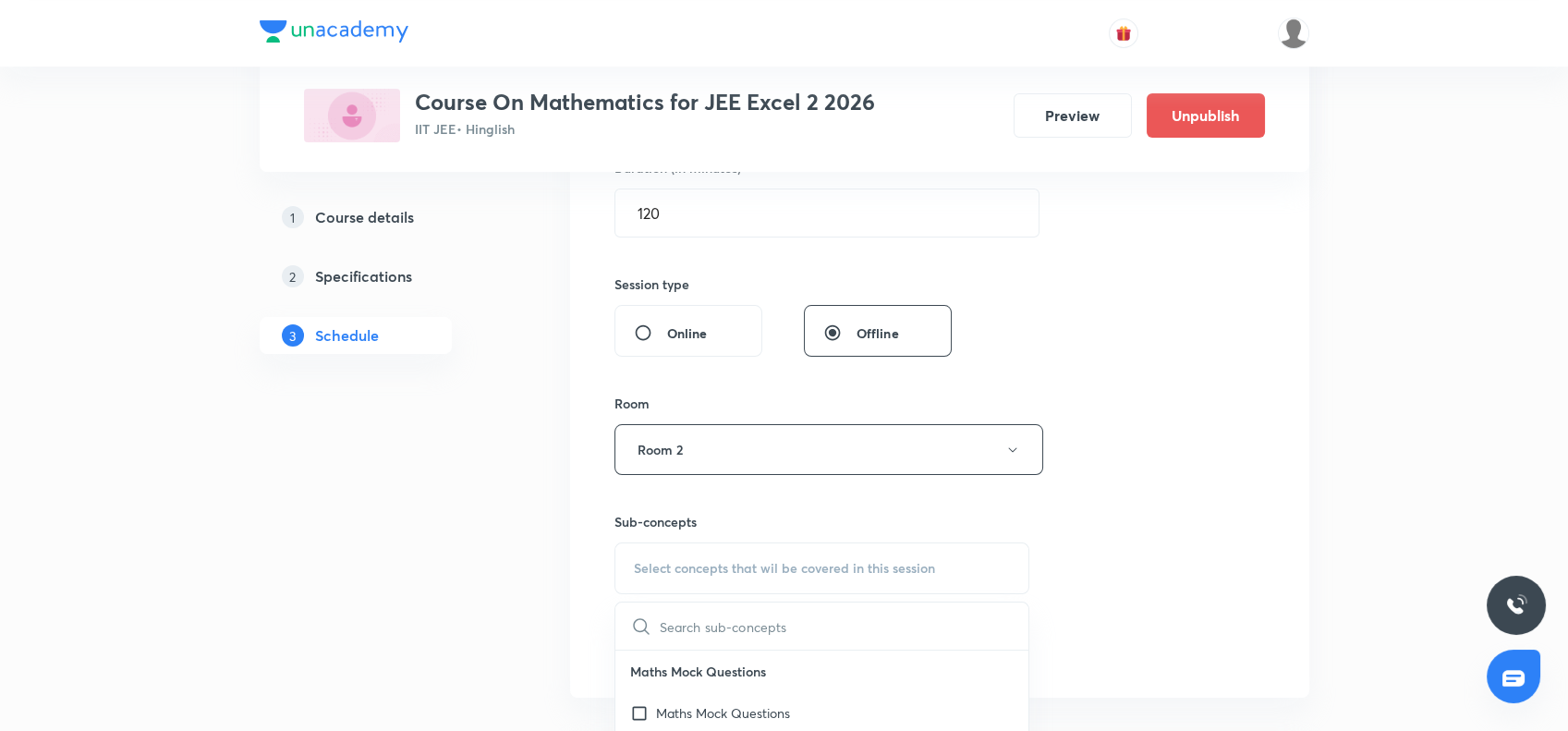 scroll, scrollTop: 891, scrollLeft: 0, axis: vertical 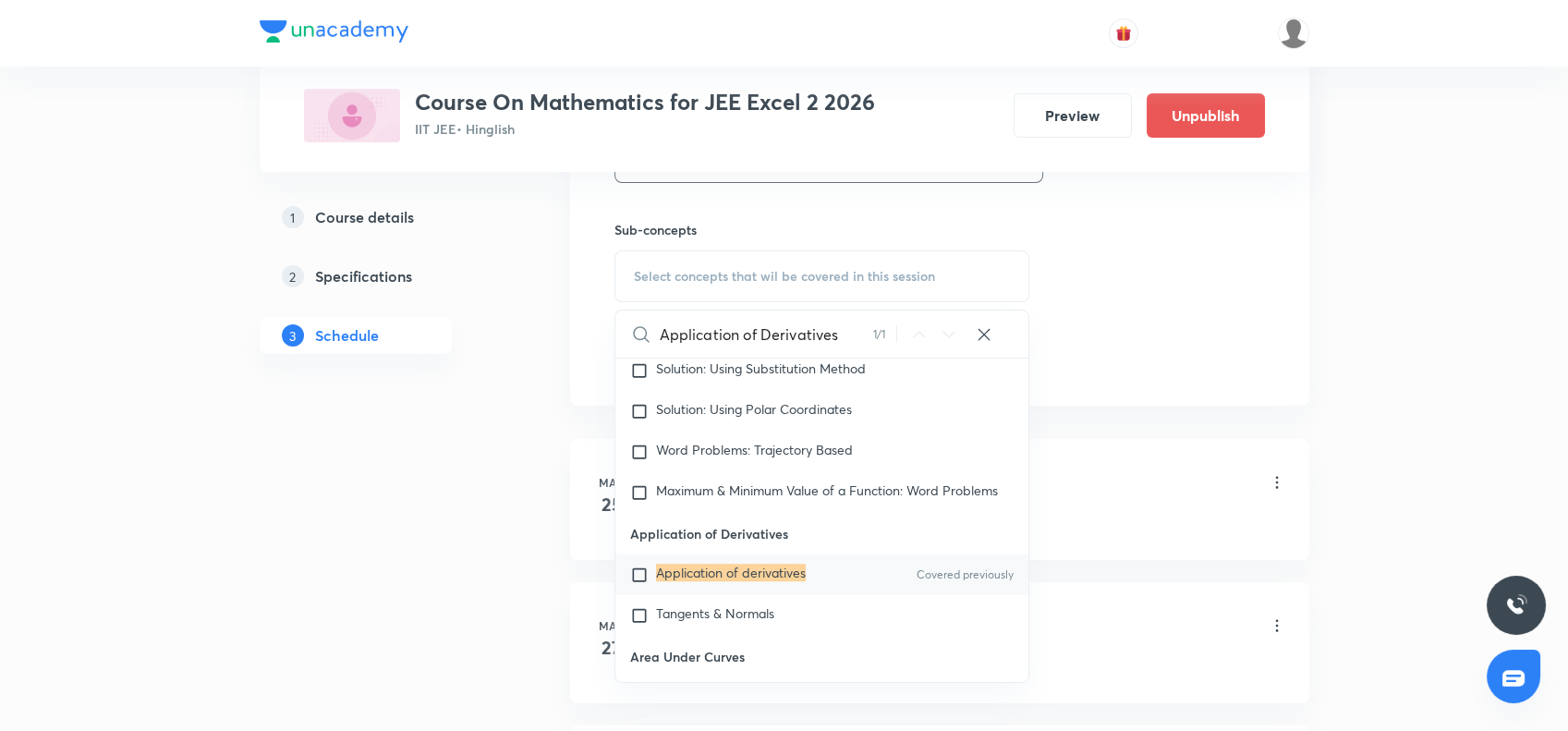 type on "Application of Derivatives" 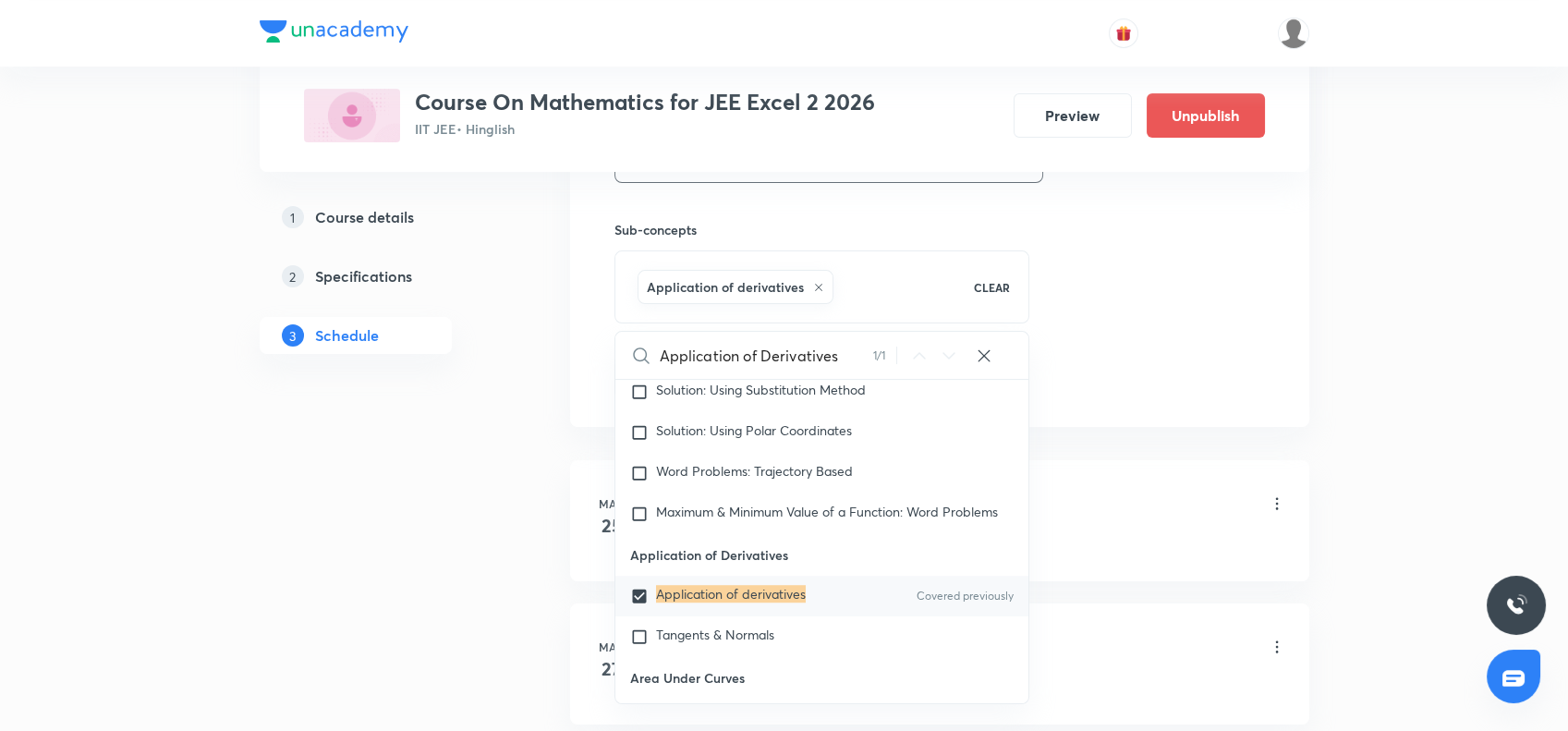 checkbox on "true" 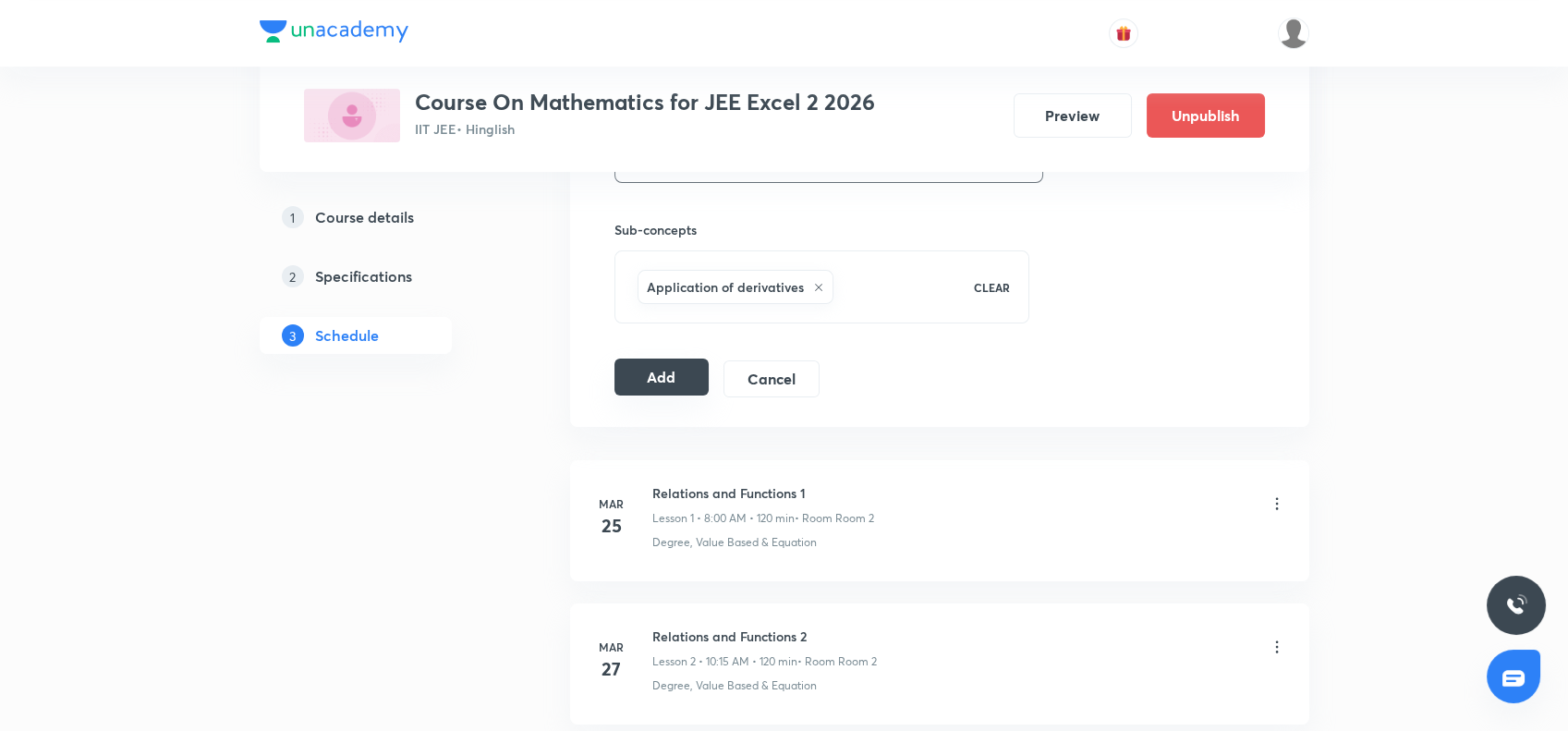 click on "Add" at bounding box center (662, 377) 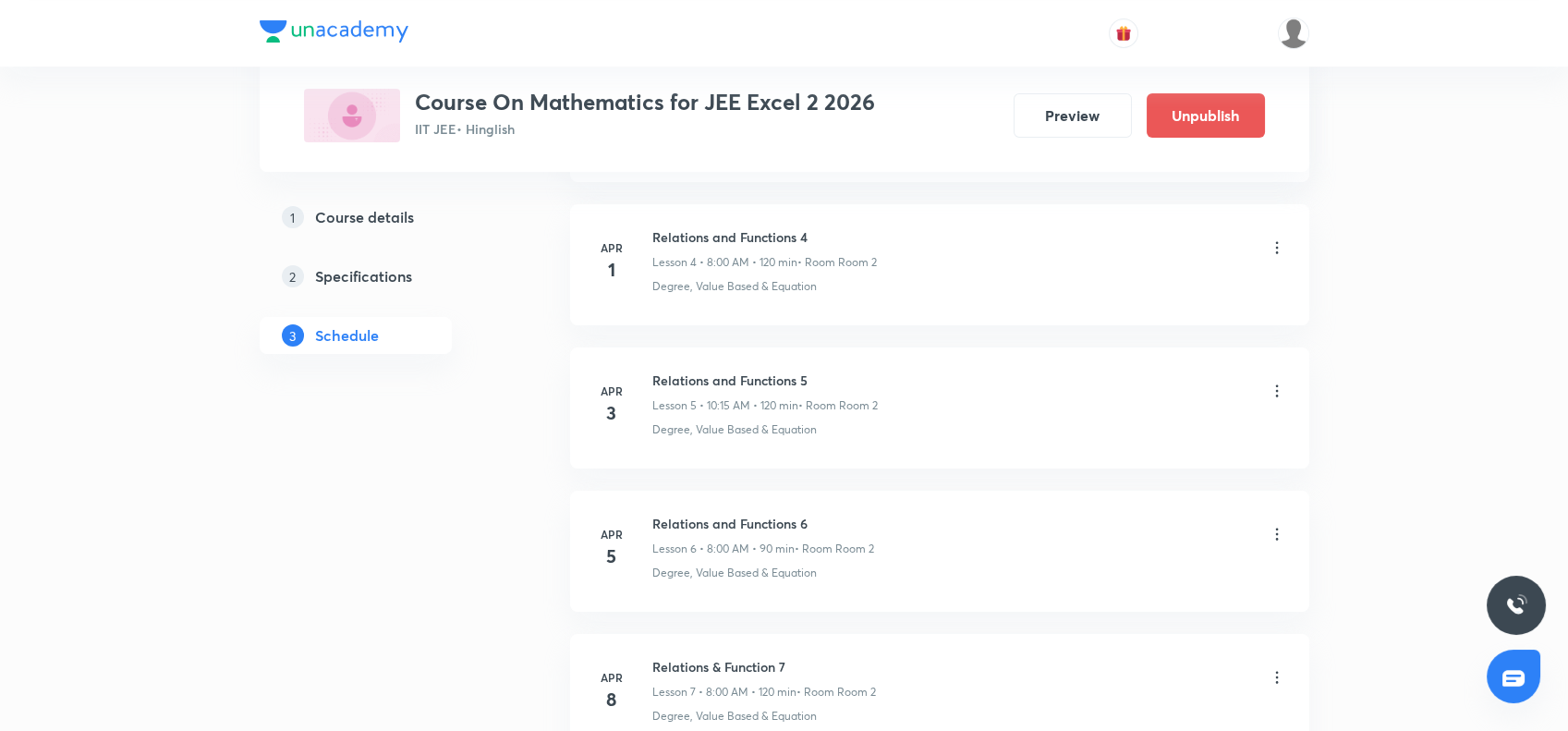 scroll, scrollTop: 0, scrollLeft: 0, axis: both 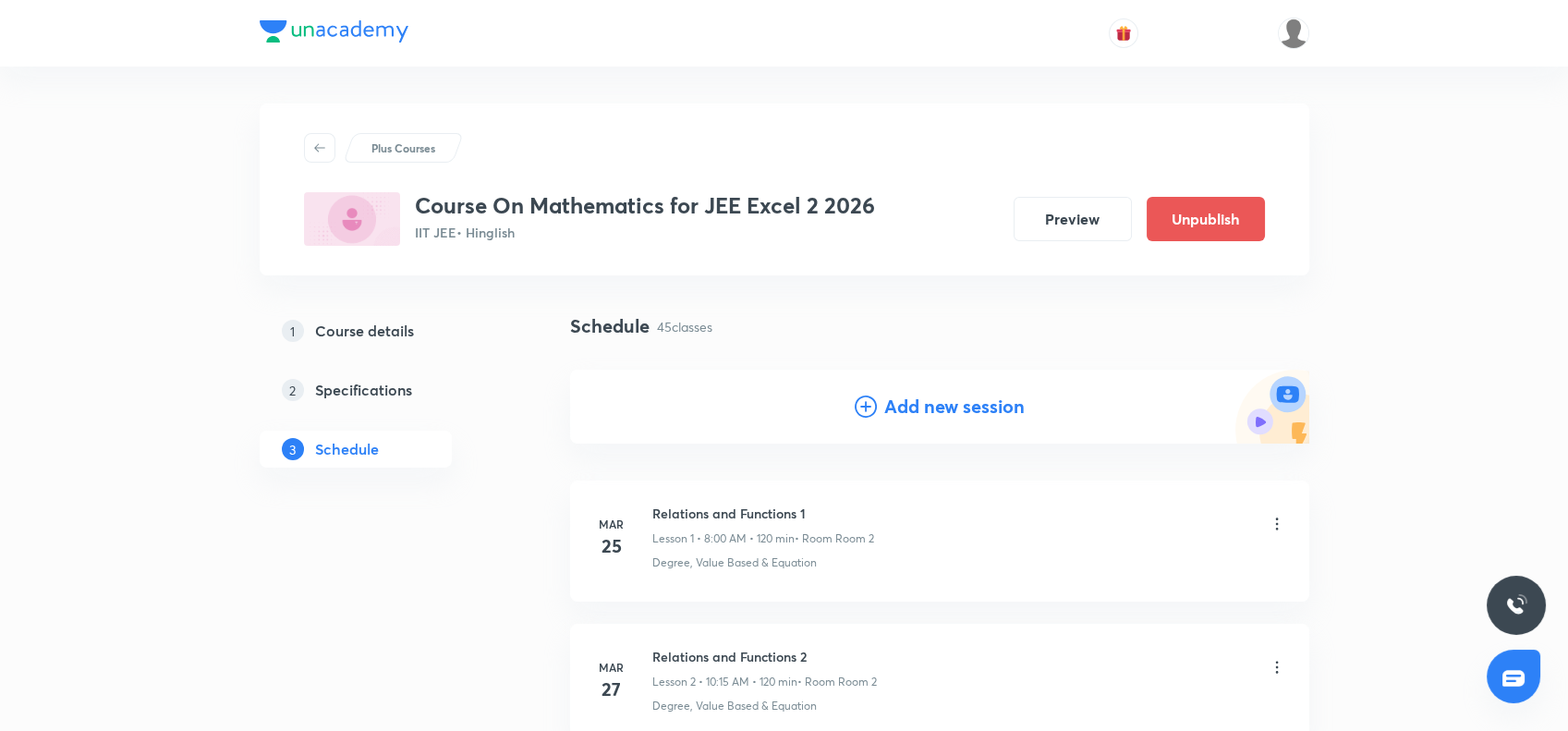 click 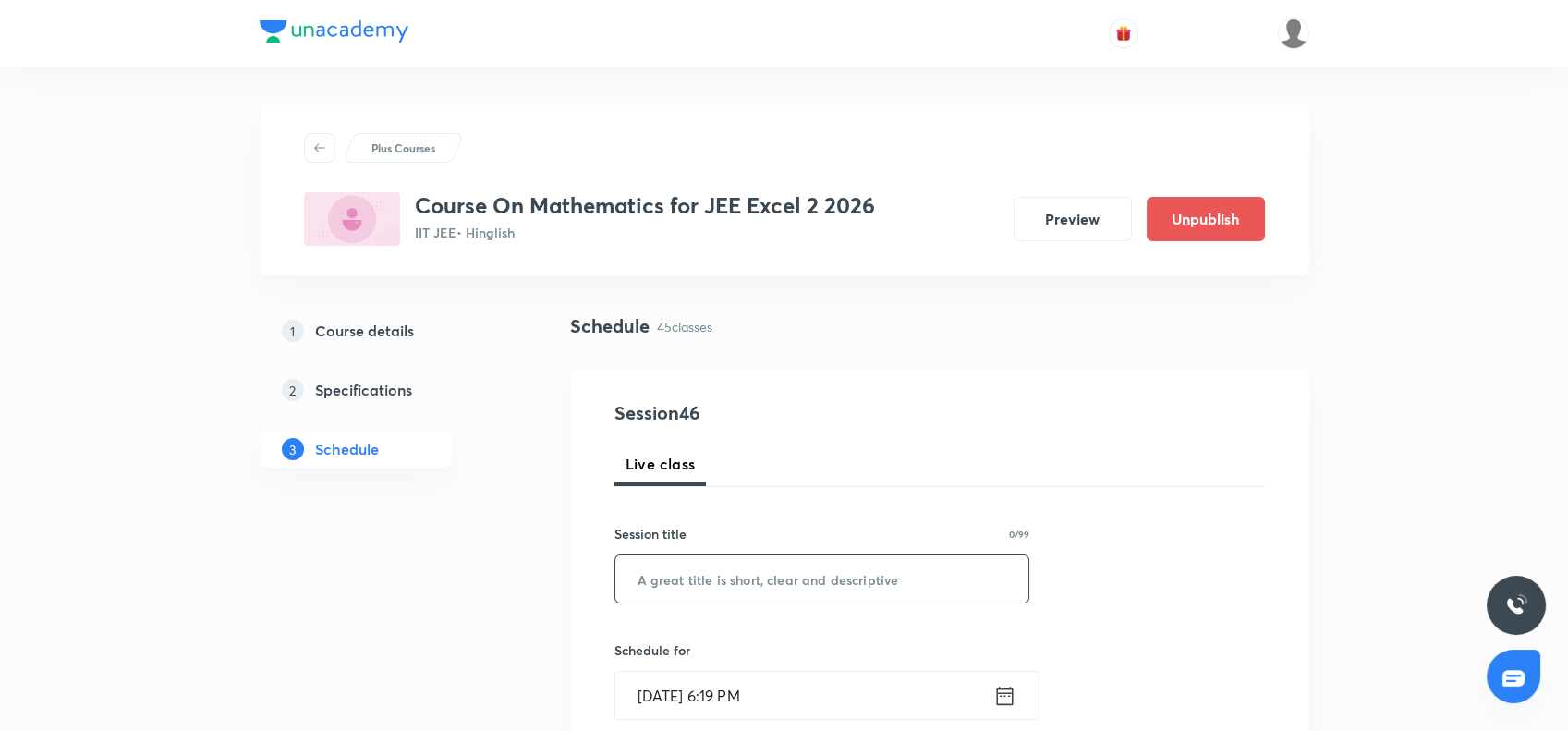 click at bounding box center (822, 579) 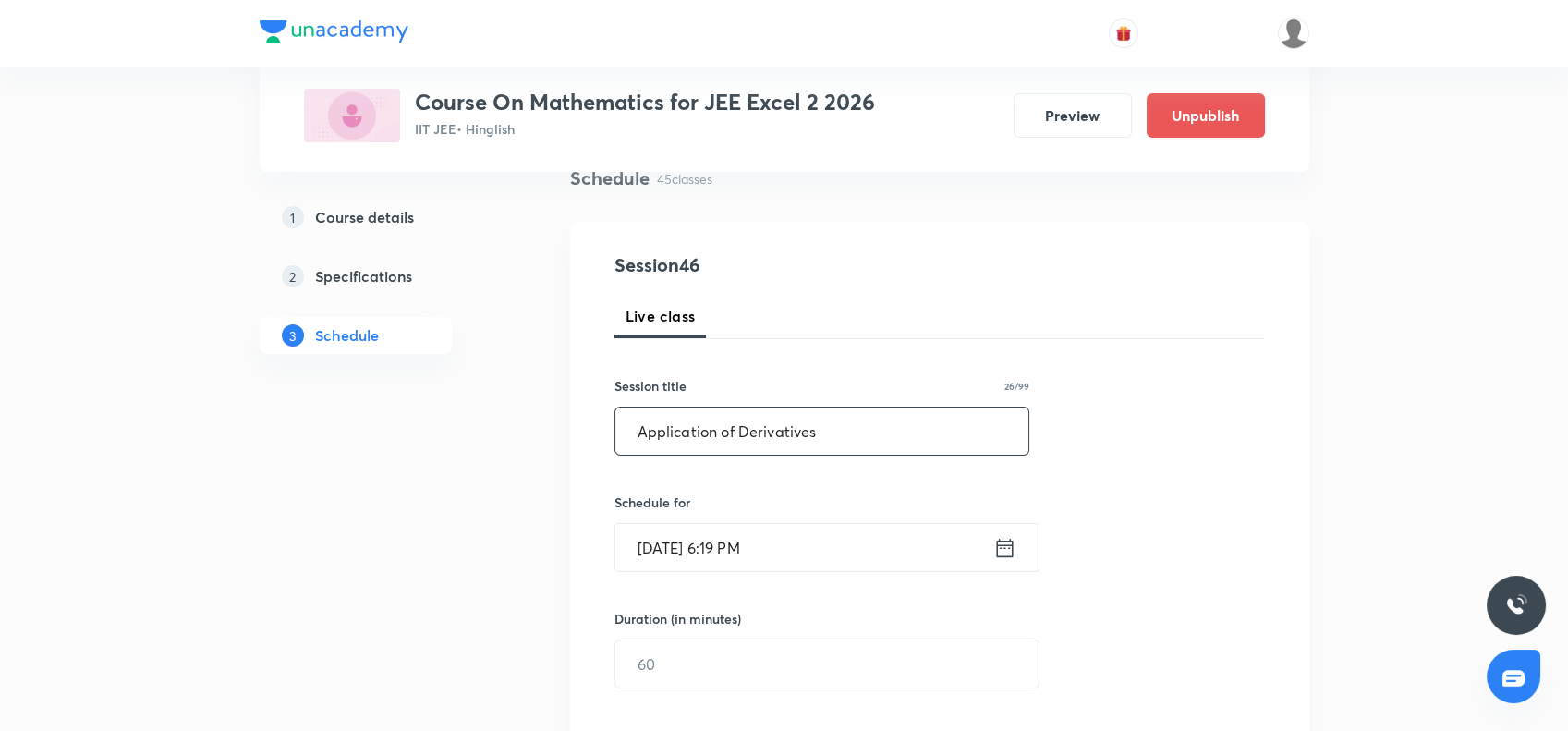 scroll, scrollTop: 234, scrollLeft: 0, axis: vertical 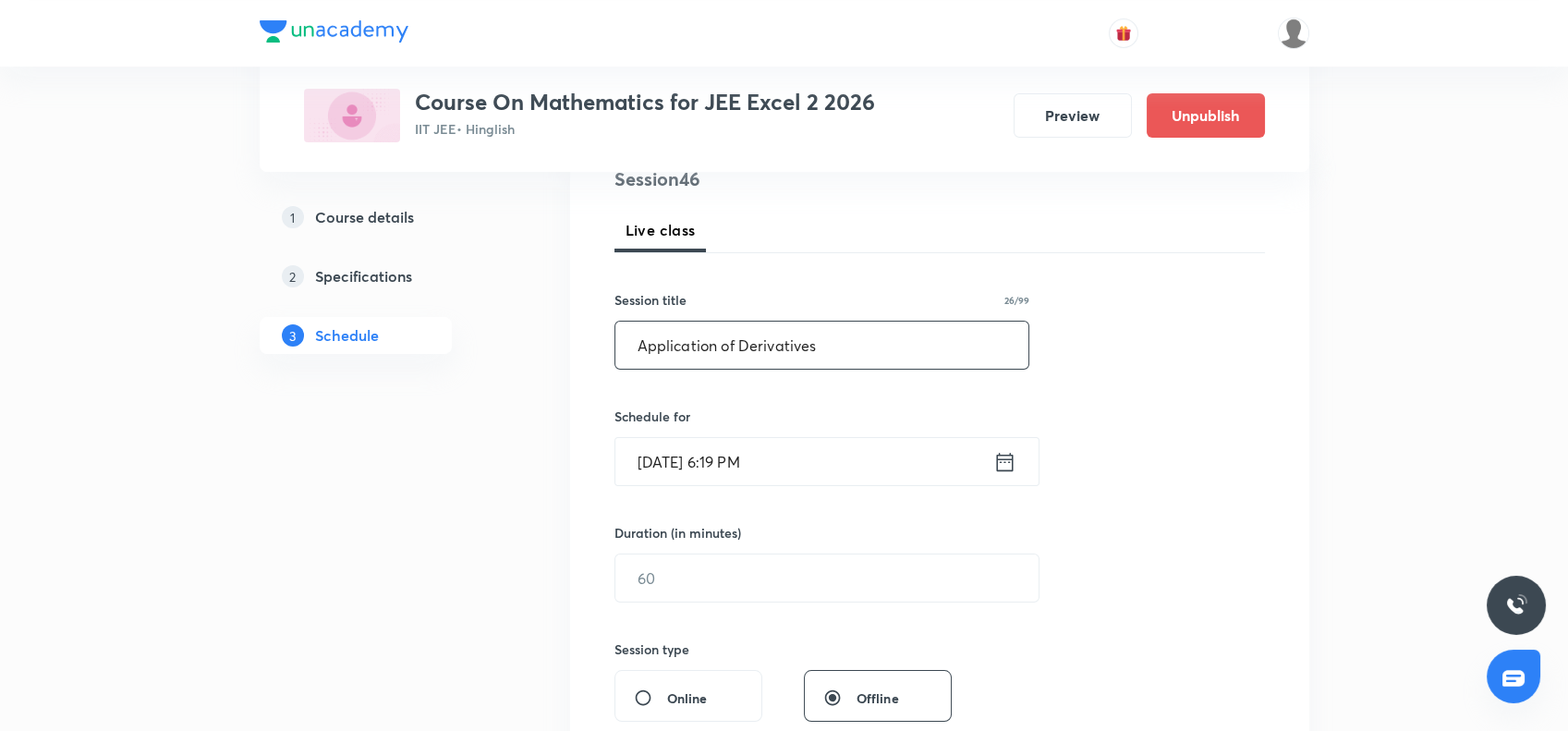 type on "Application of Derivatives" 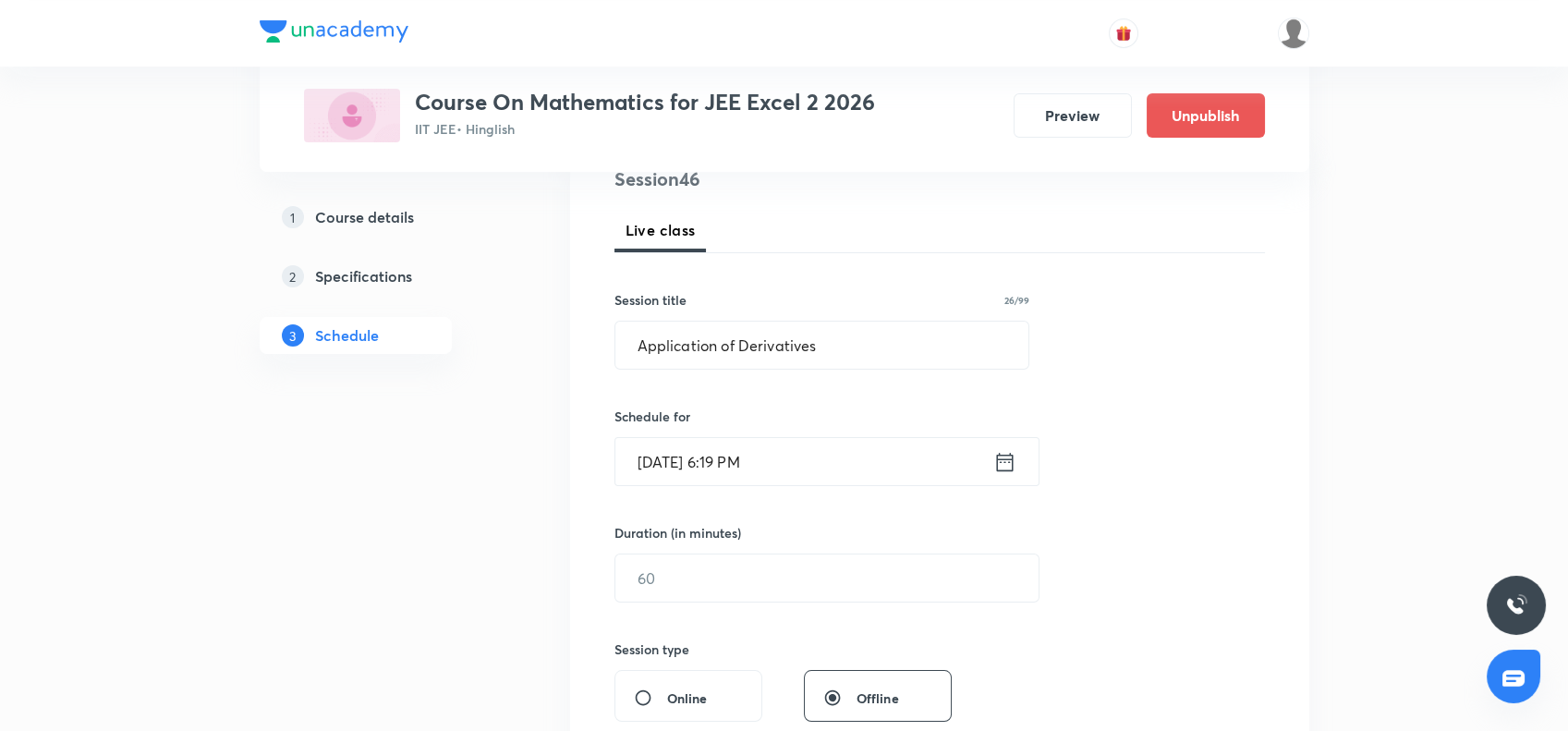 click 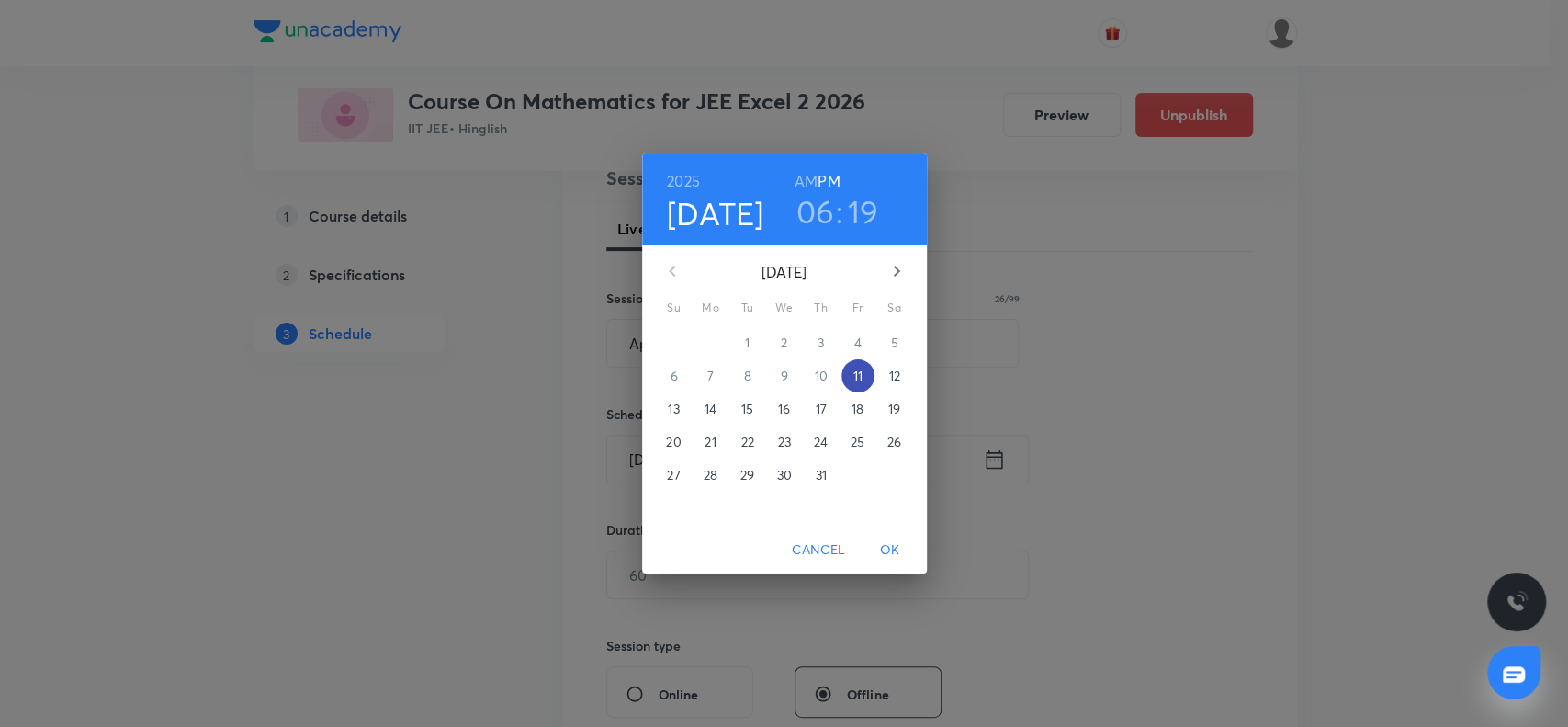 click on "11" at bounding box center [858, 376] 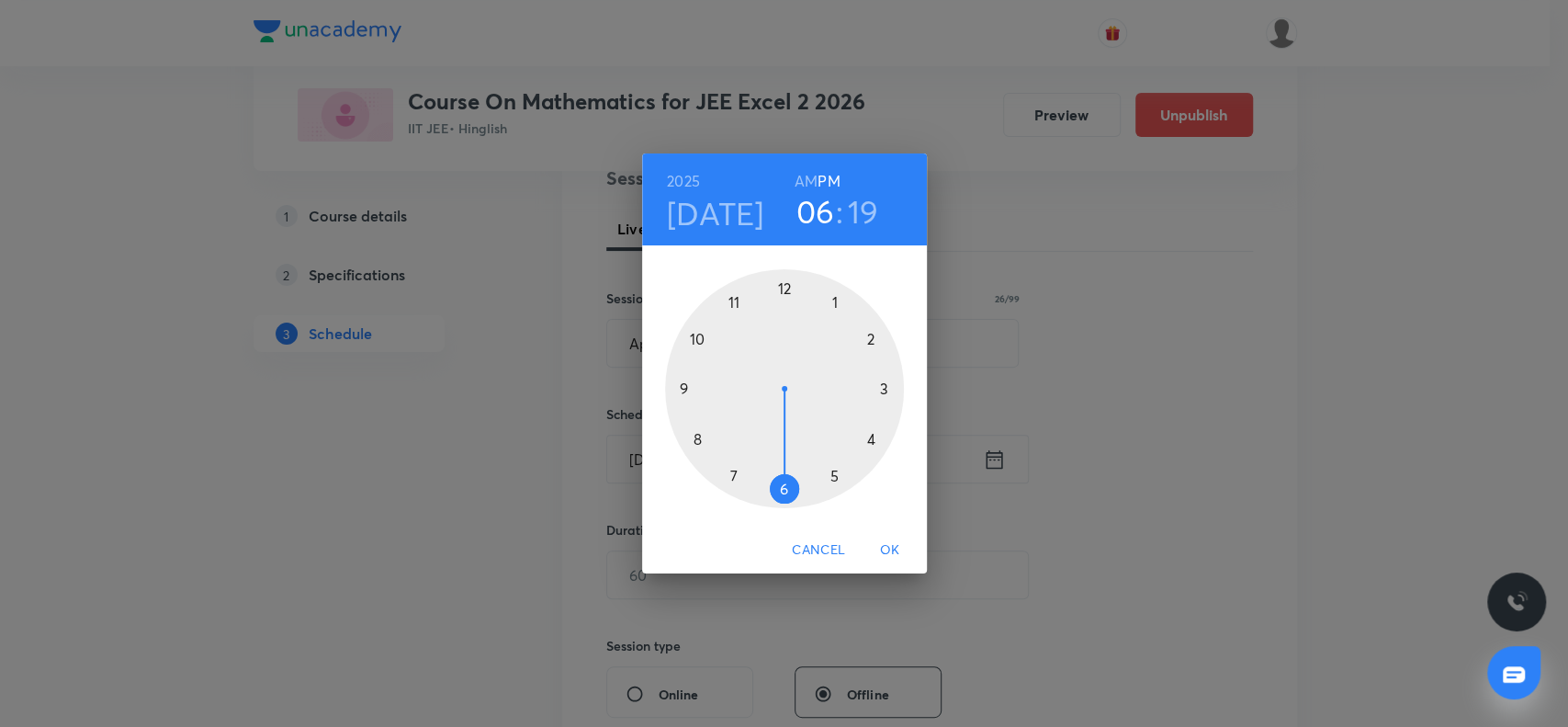 click on "Cancel" at bounding box center (818, 550) 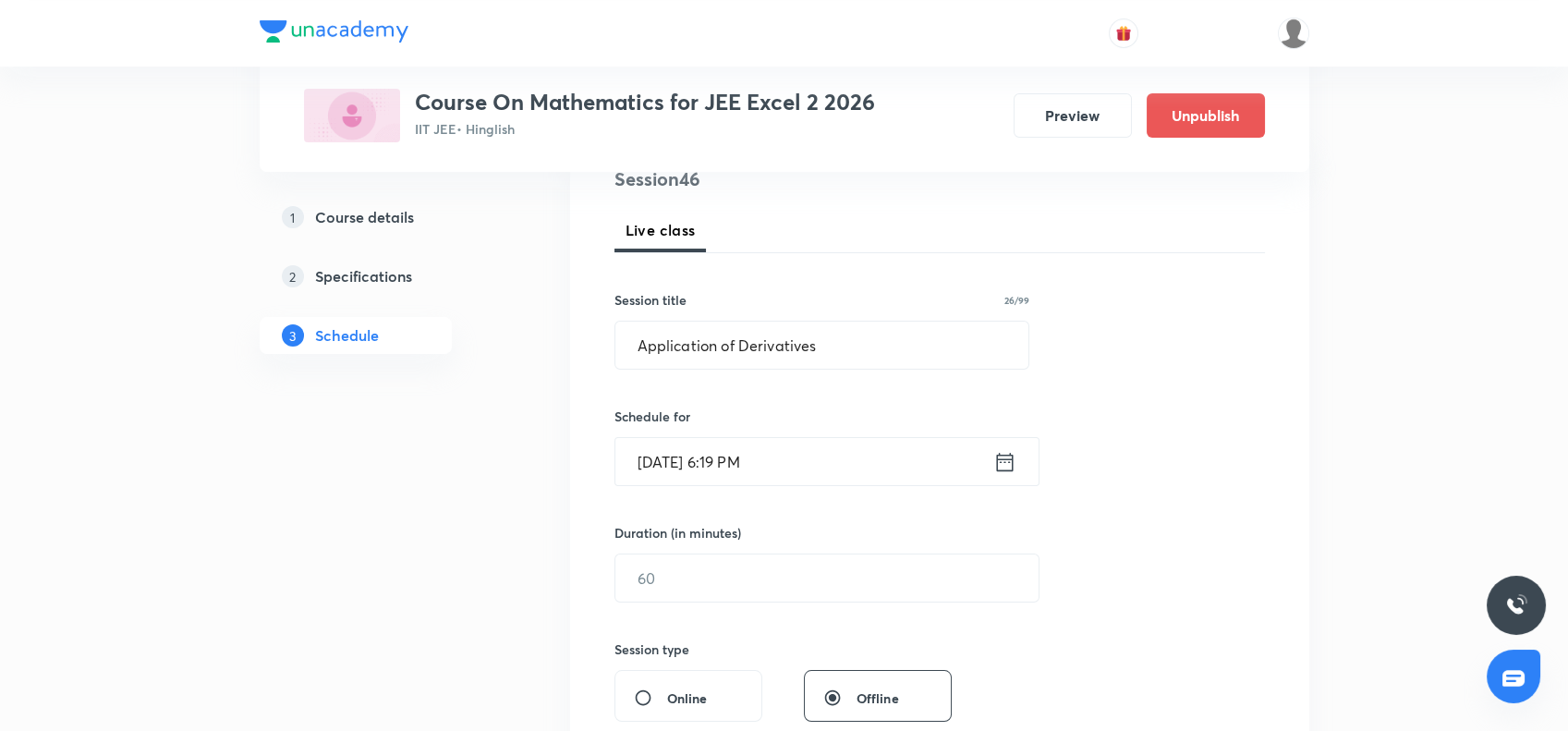 click 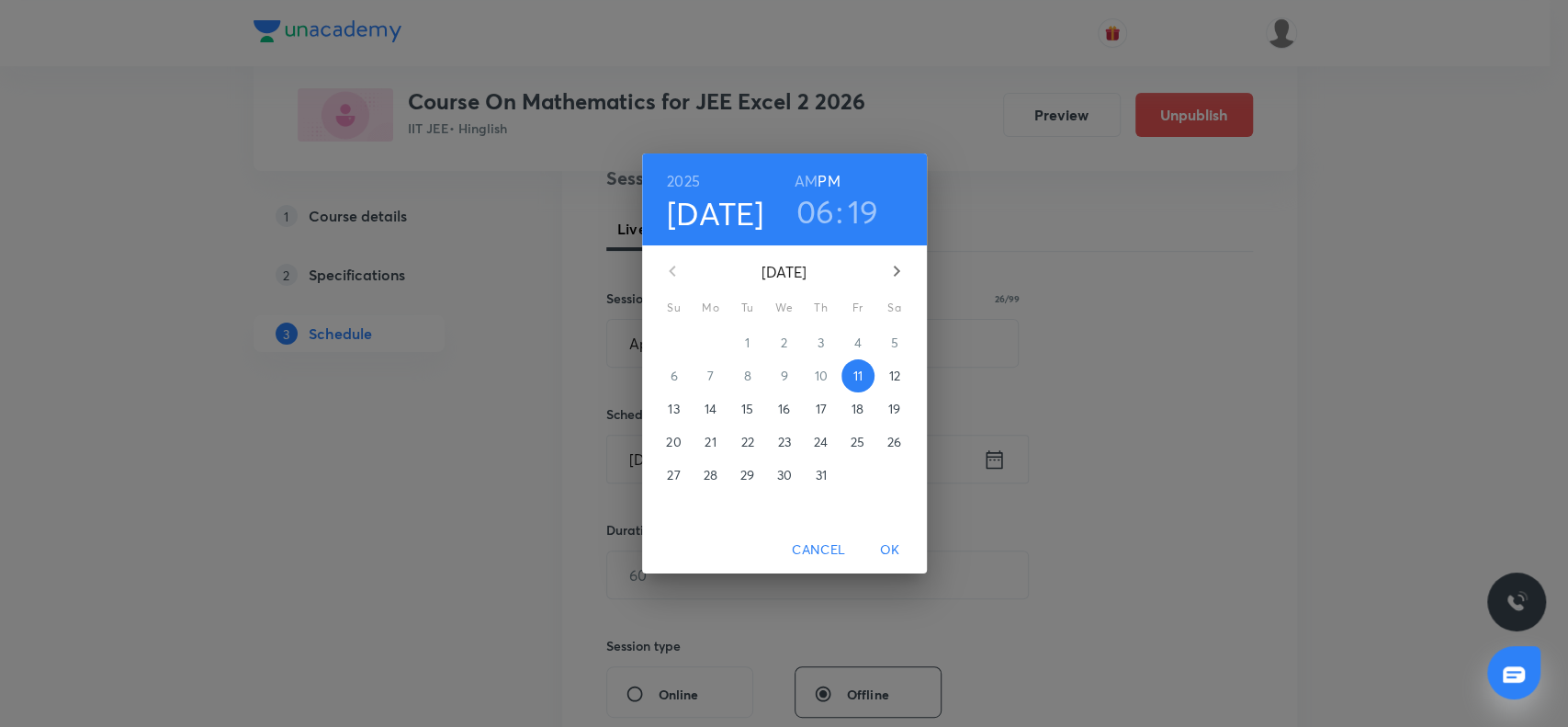 click on "2025 Jul 11 06 : 19 AM PM July 2025 Su Mo Tu We Th Fr Sa 29 30 1 2 3 4 5 6 7 8 9 10 11 12 13 14 15 16 17 18 19 20 21 22 23 24 25 26 27 28 29 30 31 1 2 Cancel OK" at bounding box center [784, 363] 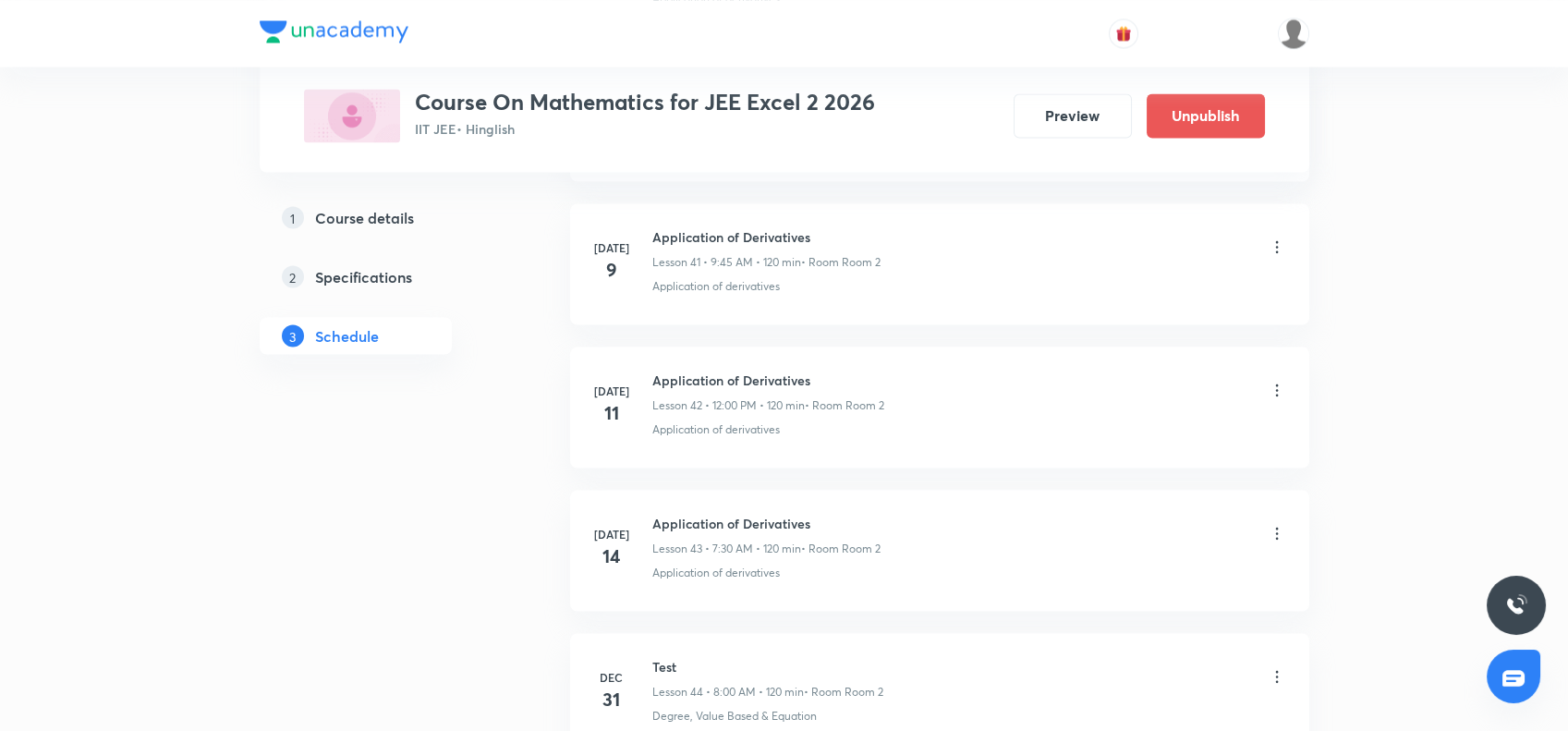 scroll, scrollTop: 7186, scrollLeft: 0, axis: vertical 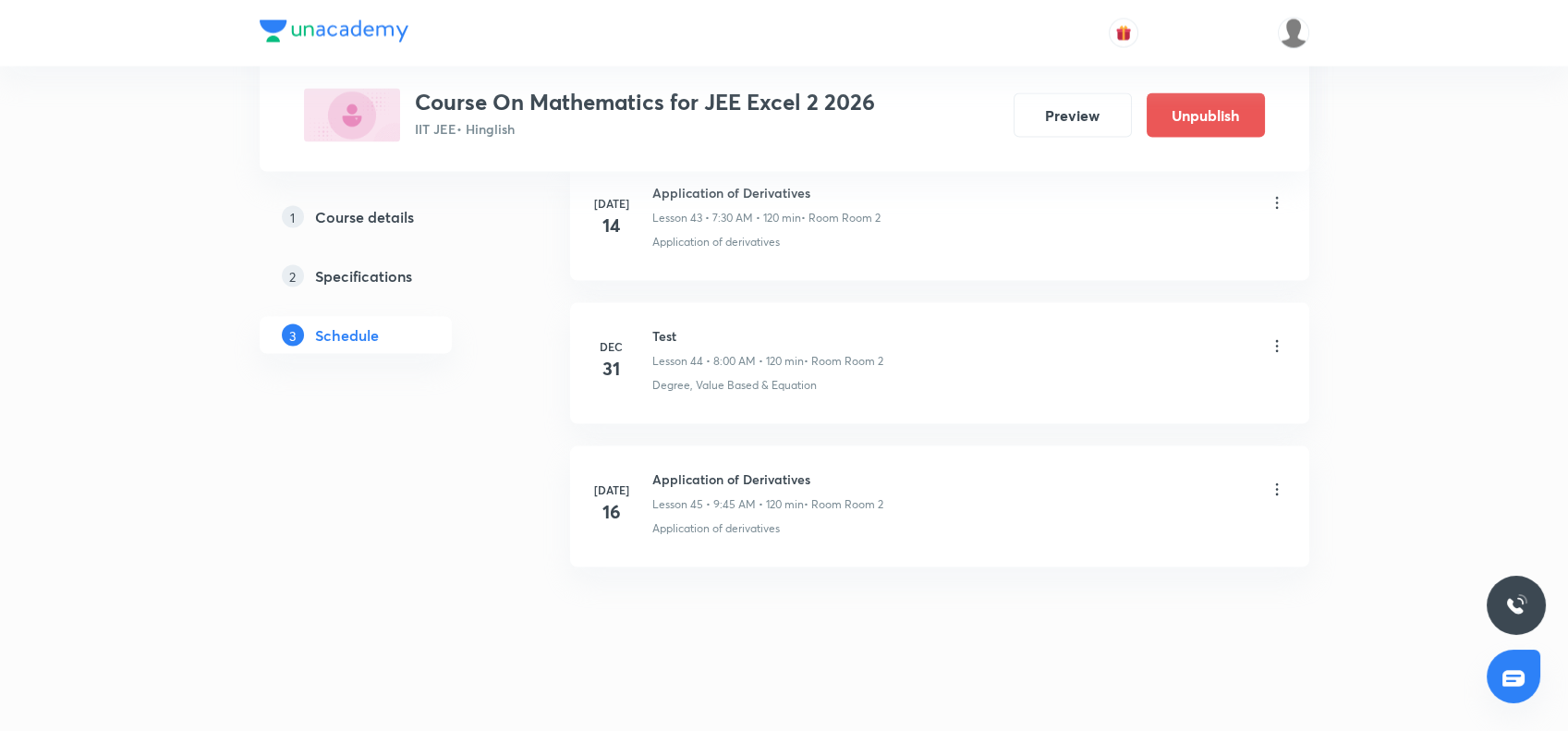 click on "Application of Derivatives" at bounding box center (766, 192) 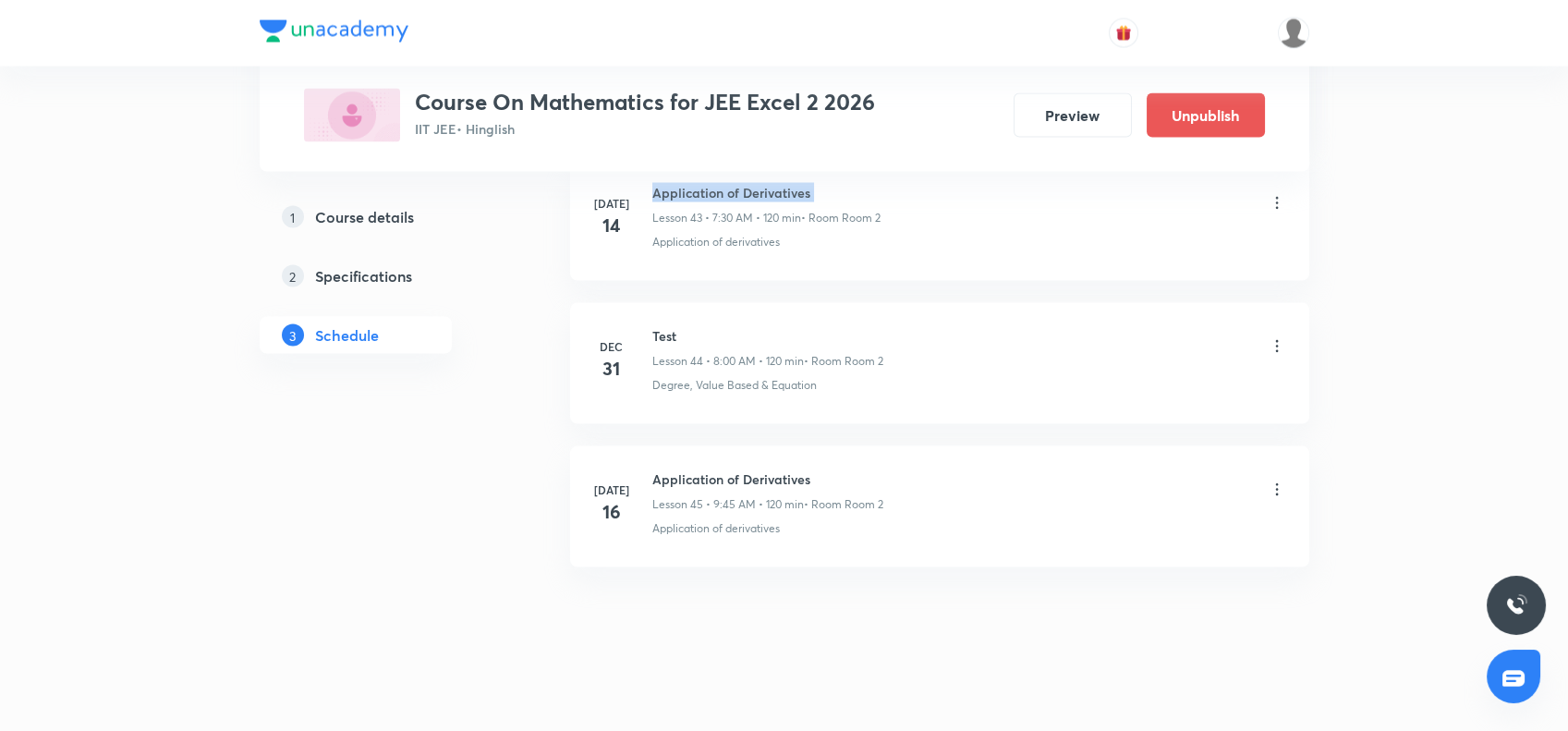 click on "Application of Derivatives" at bounding box center [766, 192] 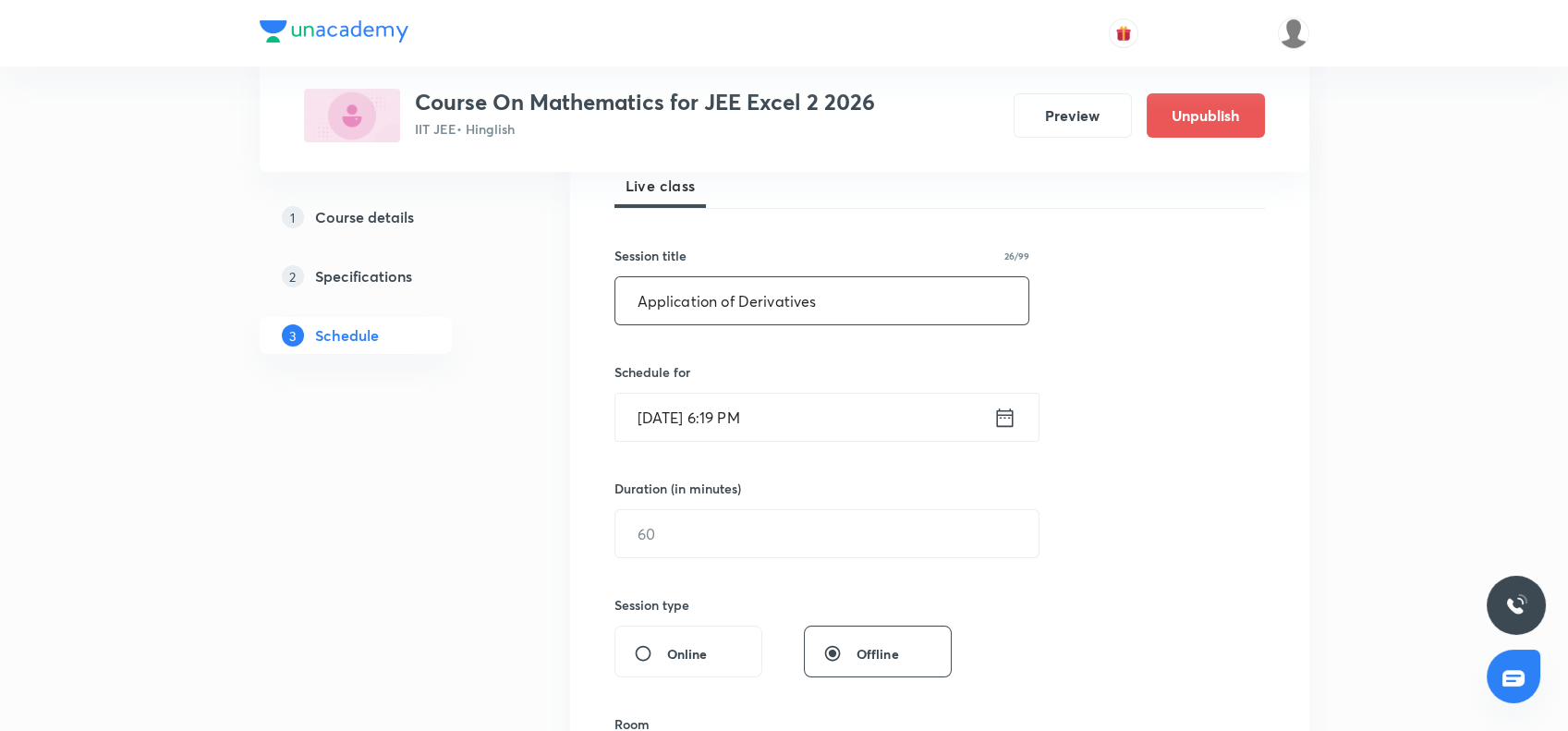scroll, scrollTop: 308, scrollLeft: 0, axis: vertical 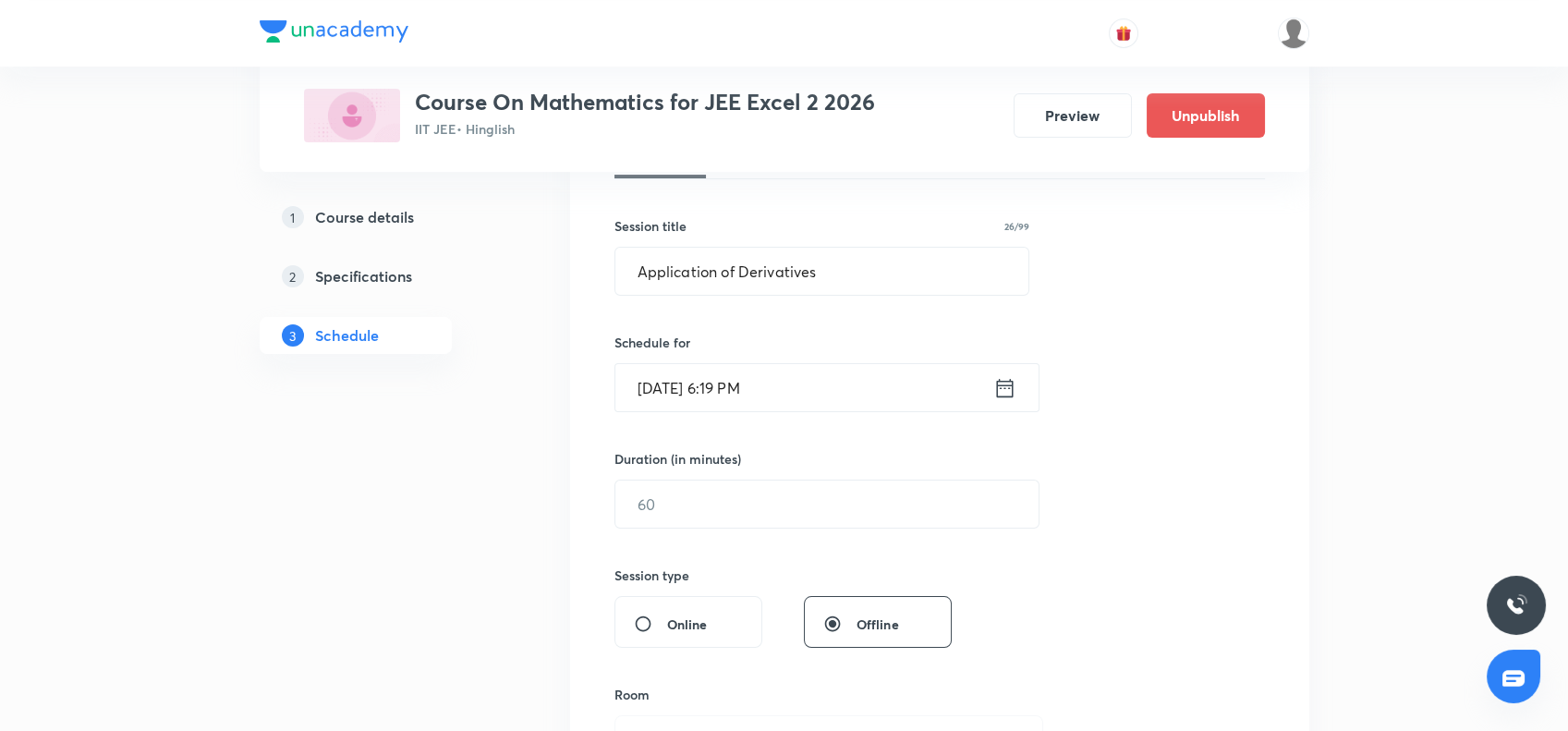 click 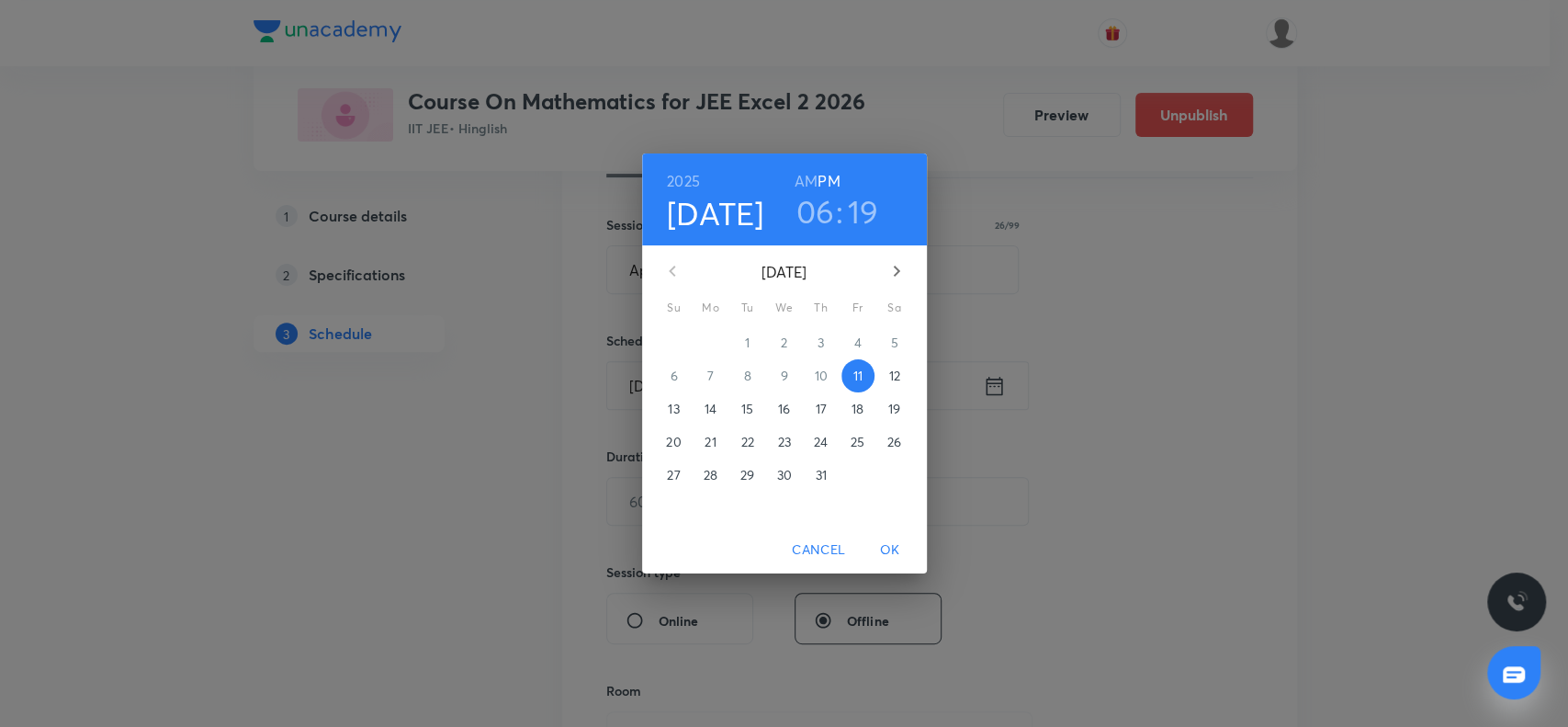 click on "18" at bounding box center [858, 409] 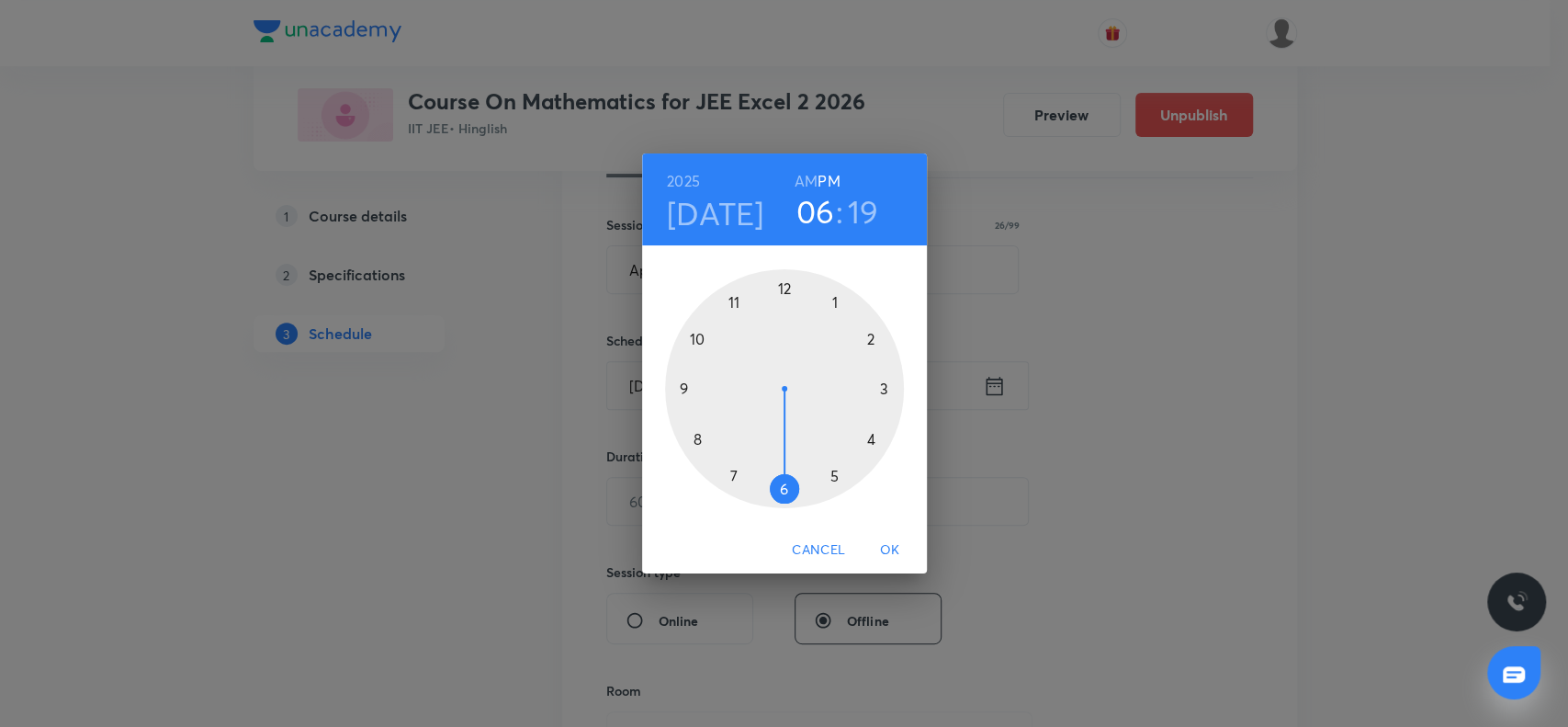 click at bounding box center (784, 389) 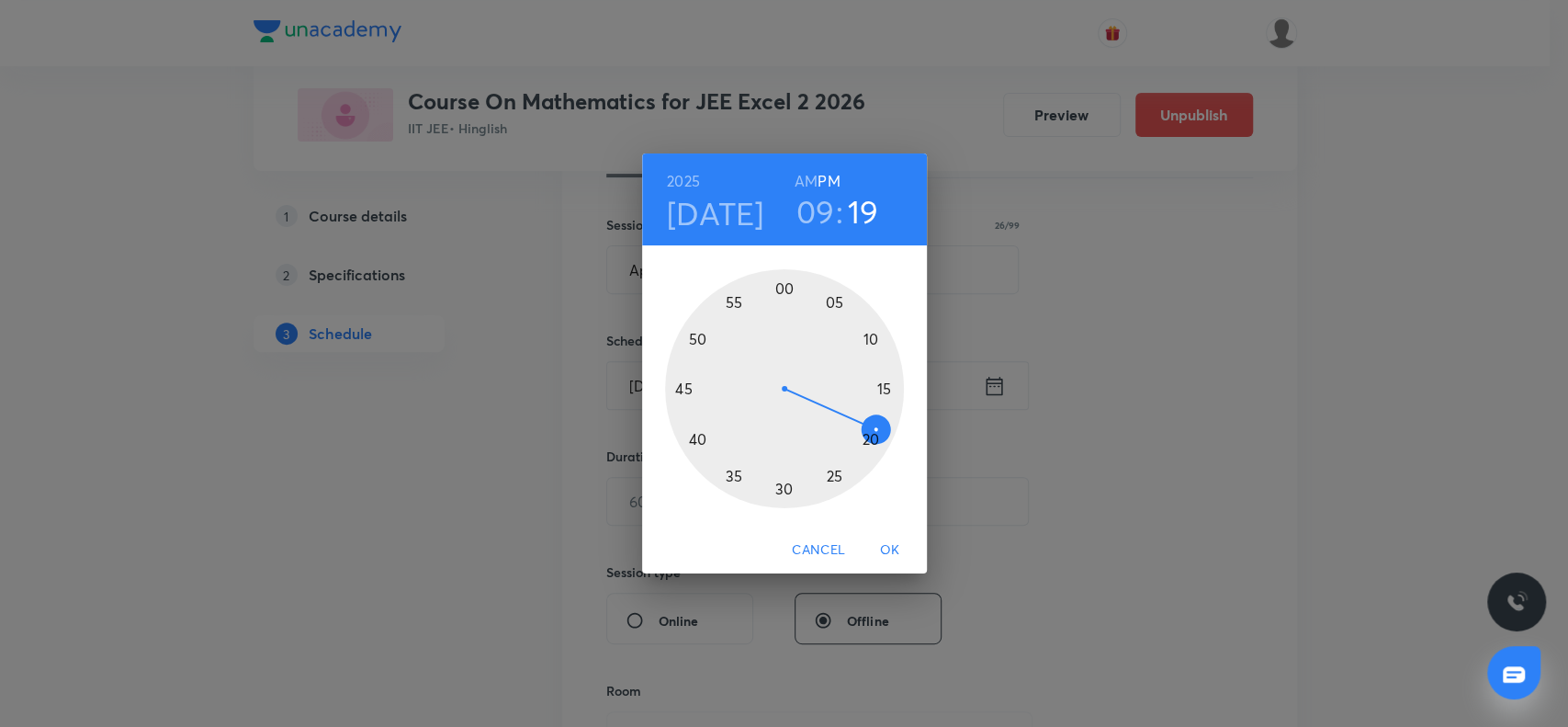 click on "AM" at bounding box center [806, 181] 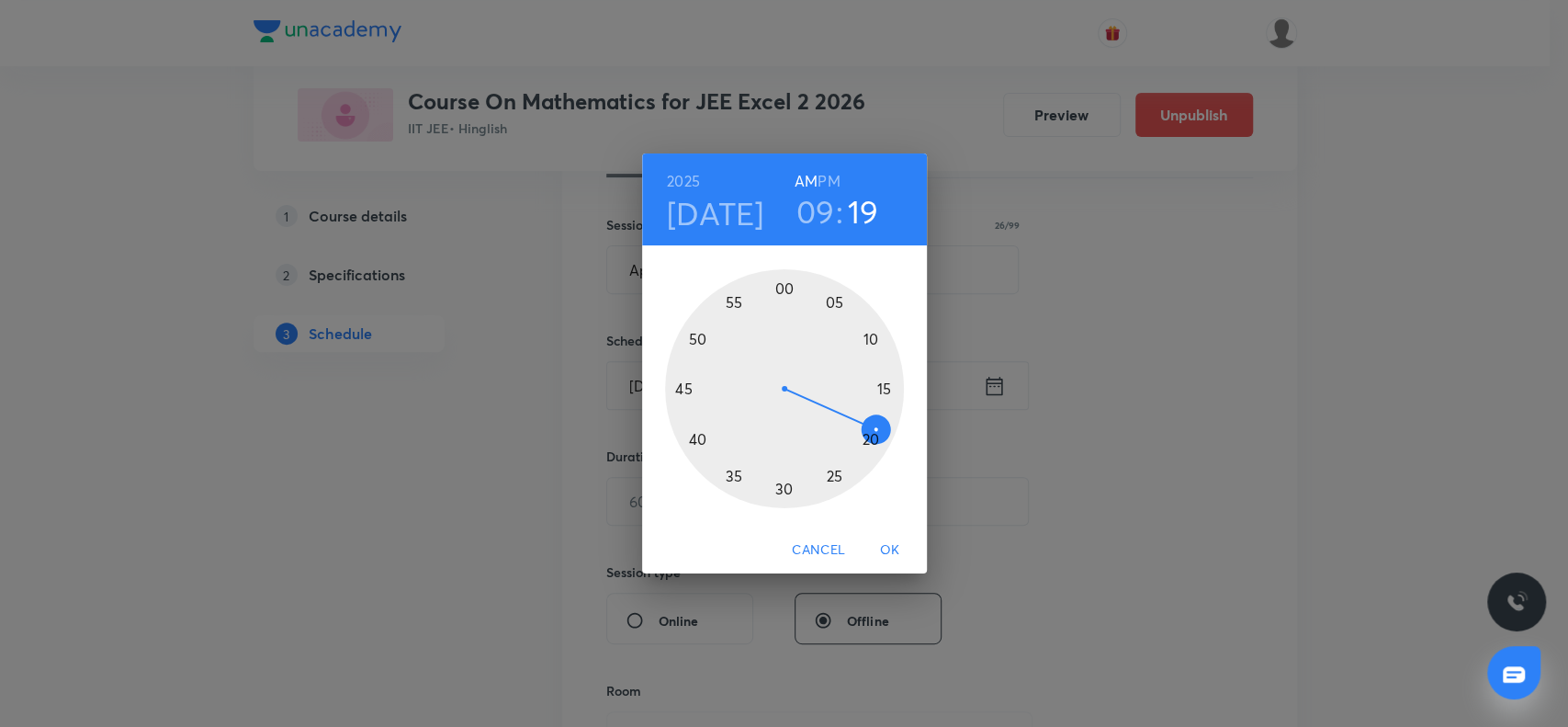 click at bounding box center (784, 389) 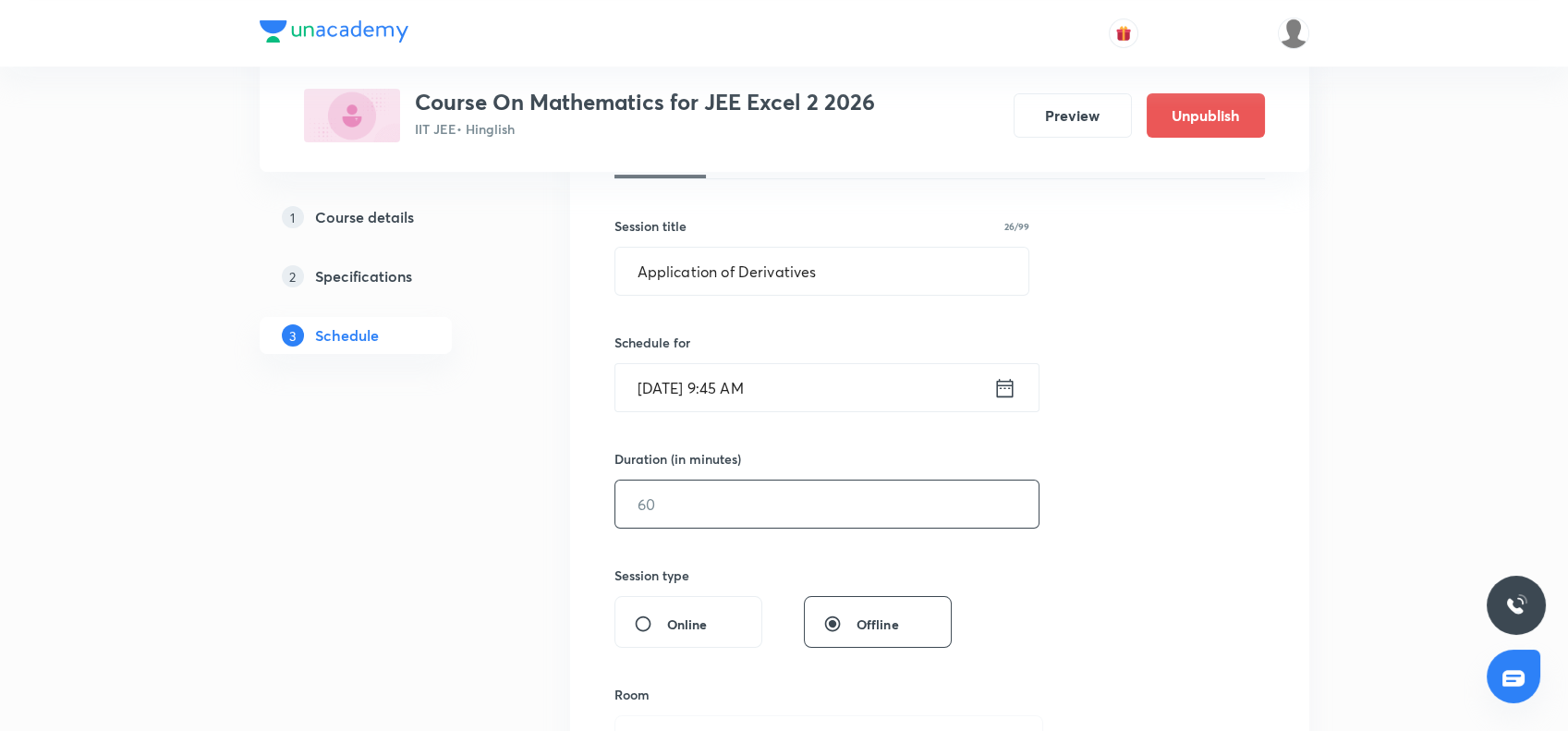 click at bounding box center (827, 504) 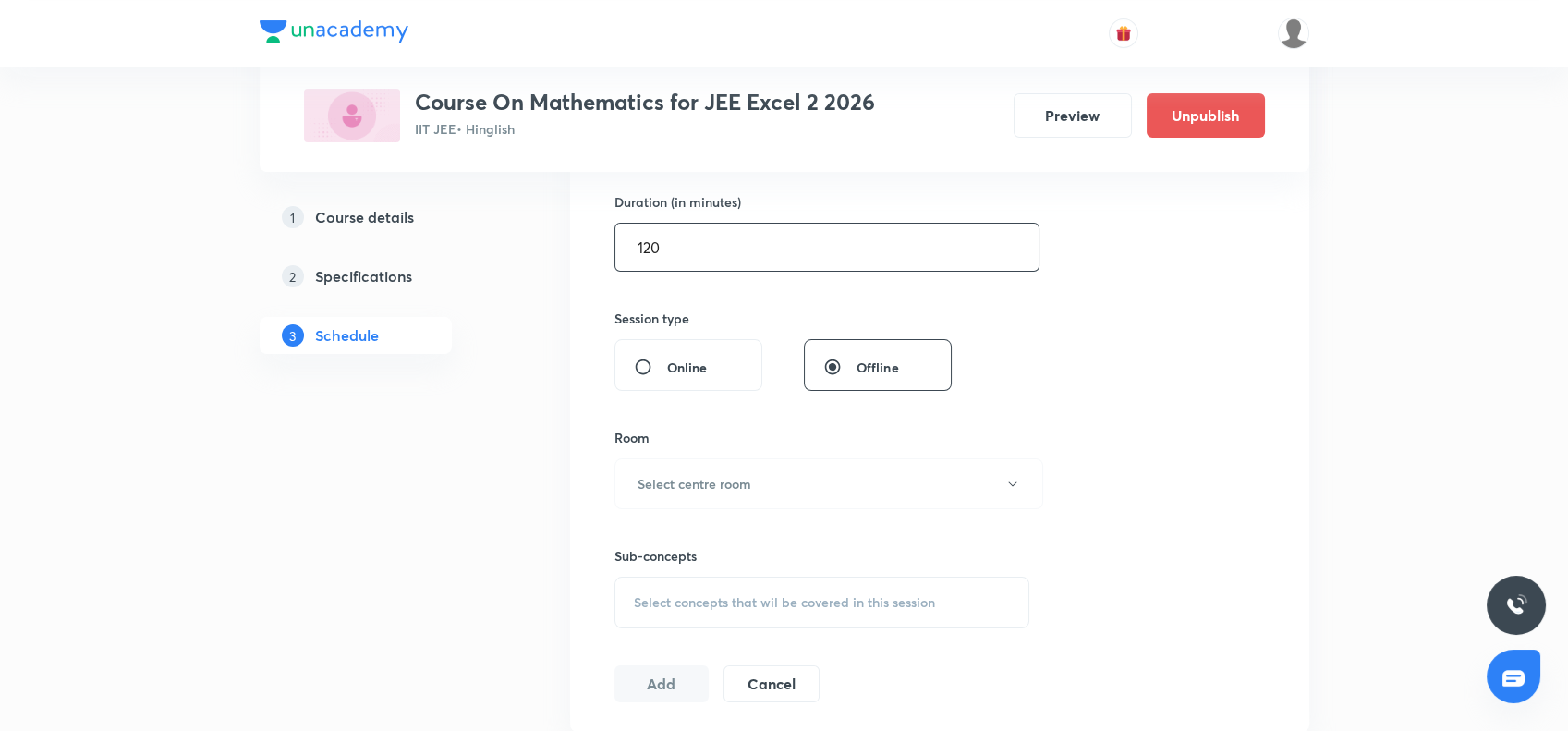 scroll, scrollTop: 567, scrollLeft: 0, axis: vertical 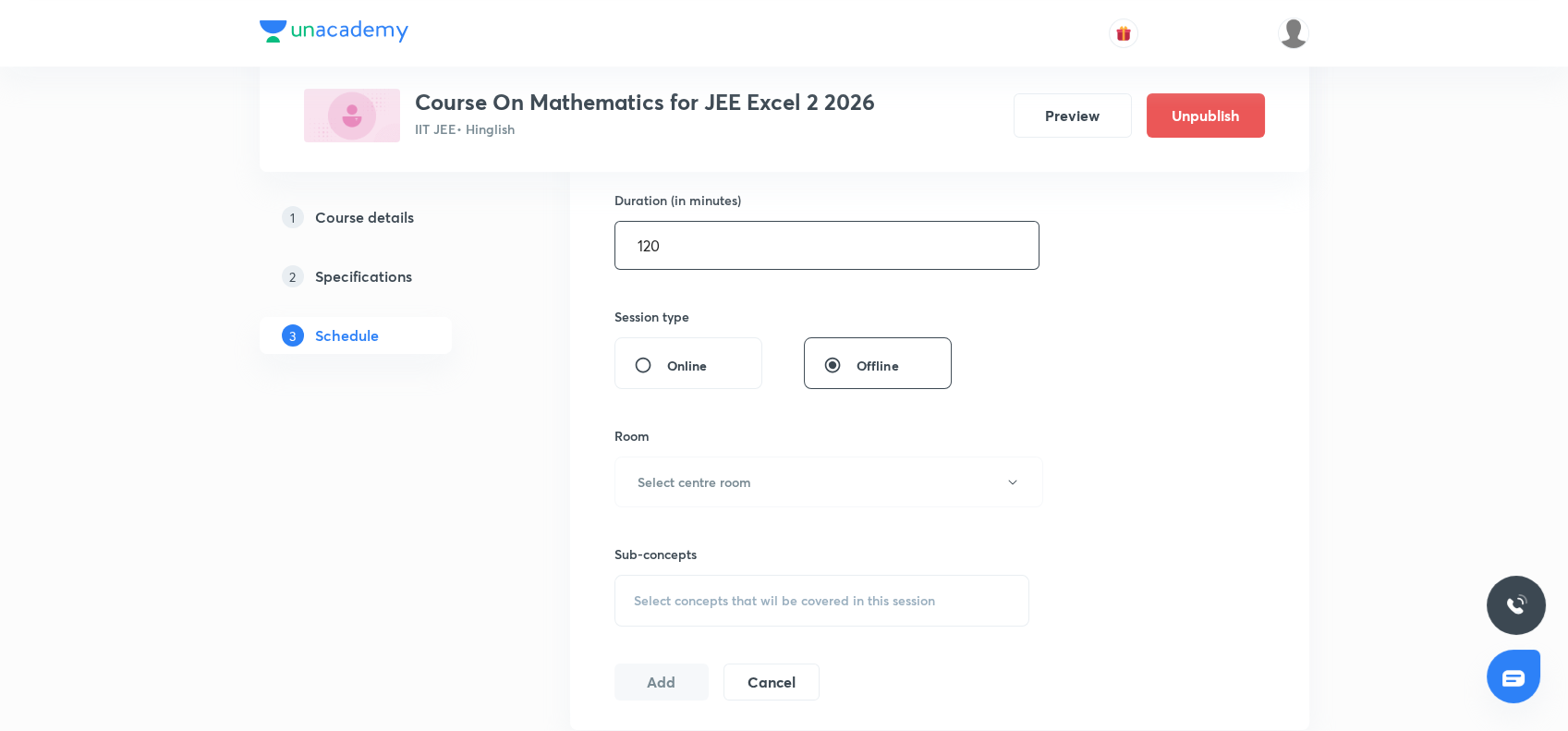 type on "120" 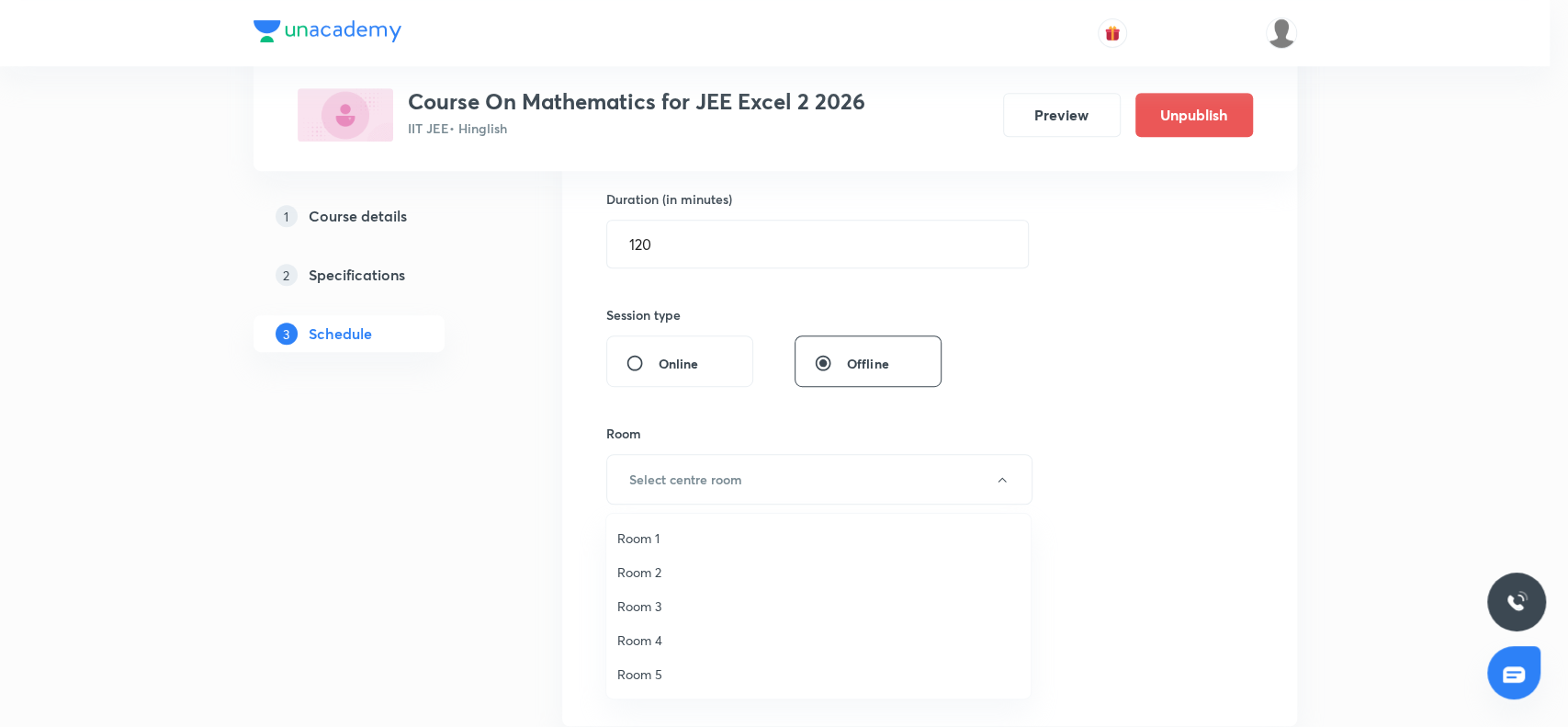 click on "Room 3" at bounding box center (818, 606) 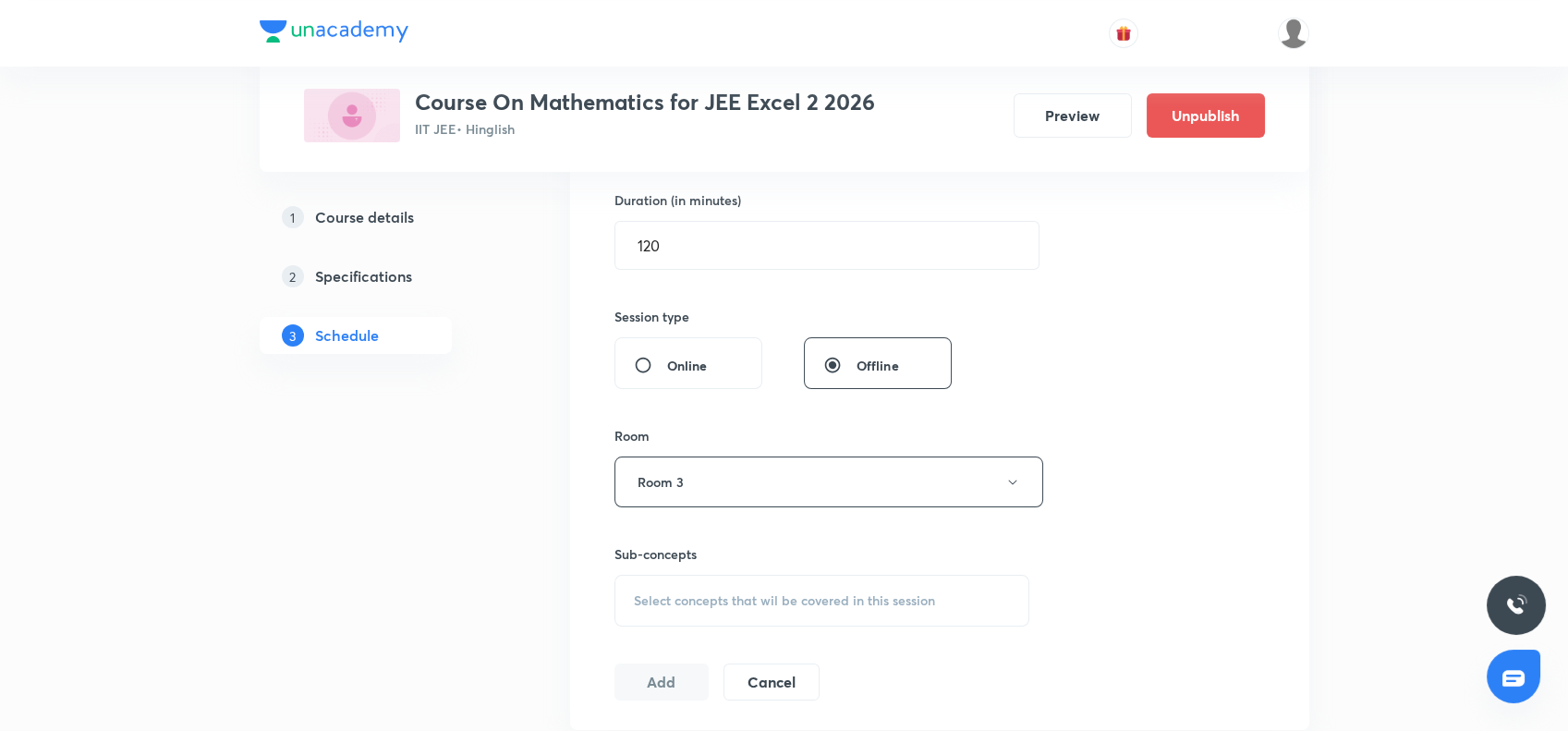 click on "Room Room 3" at bounding box center (822, 467) 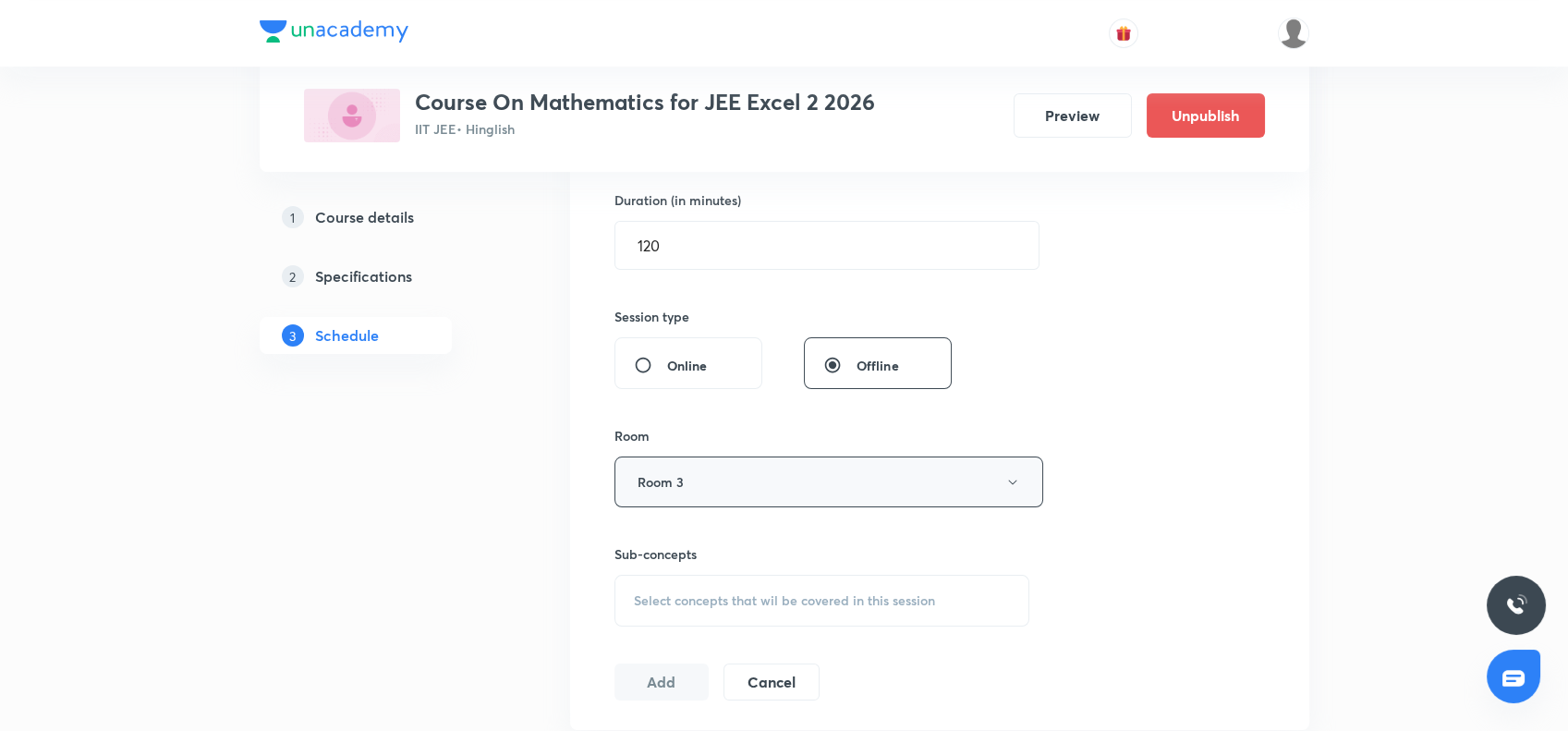 click on "Room 3" at bounding box center (829, 481) 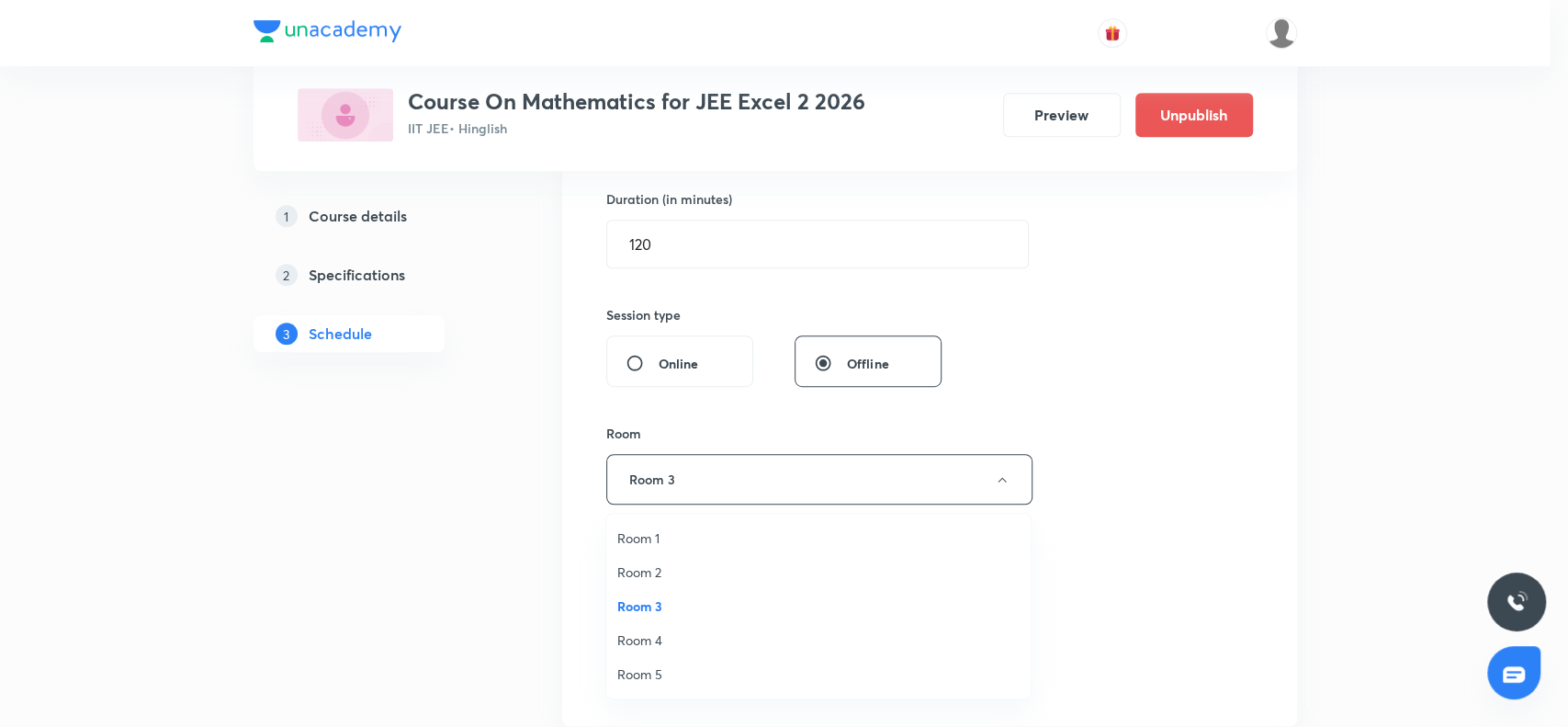 click on "Room 2" at bounding box center [818, 572] 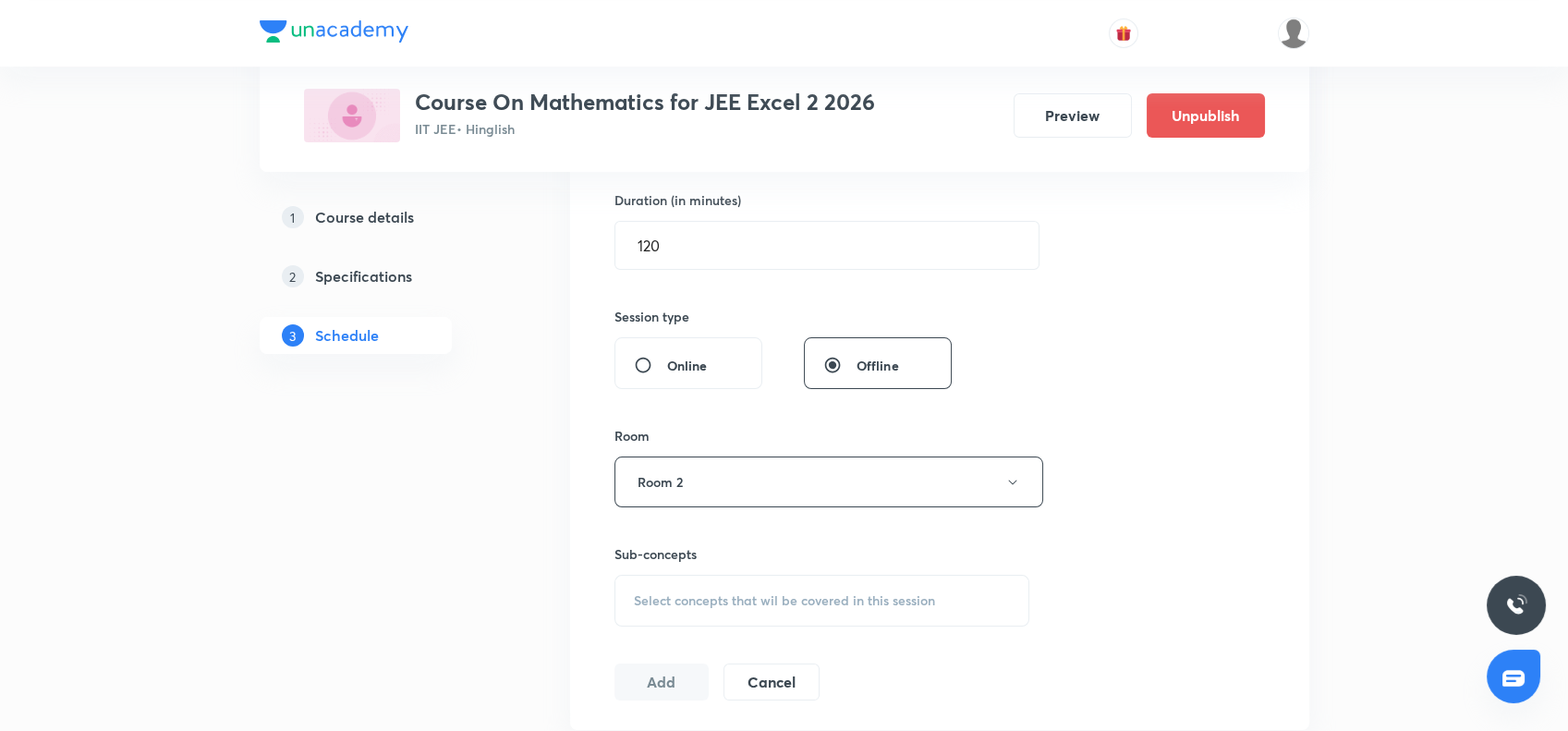click on "Select concepts that wil be covered in this session" at bounding box center [822, 601] 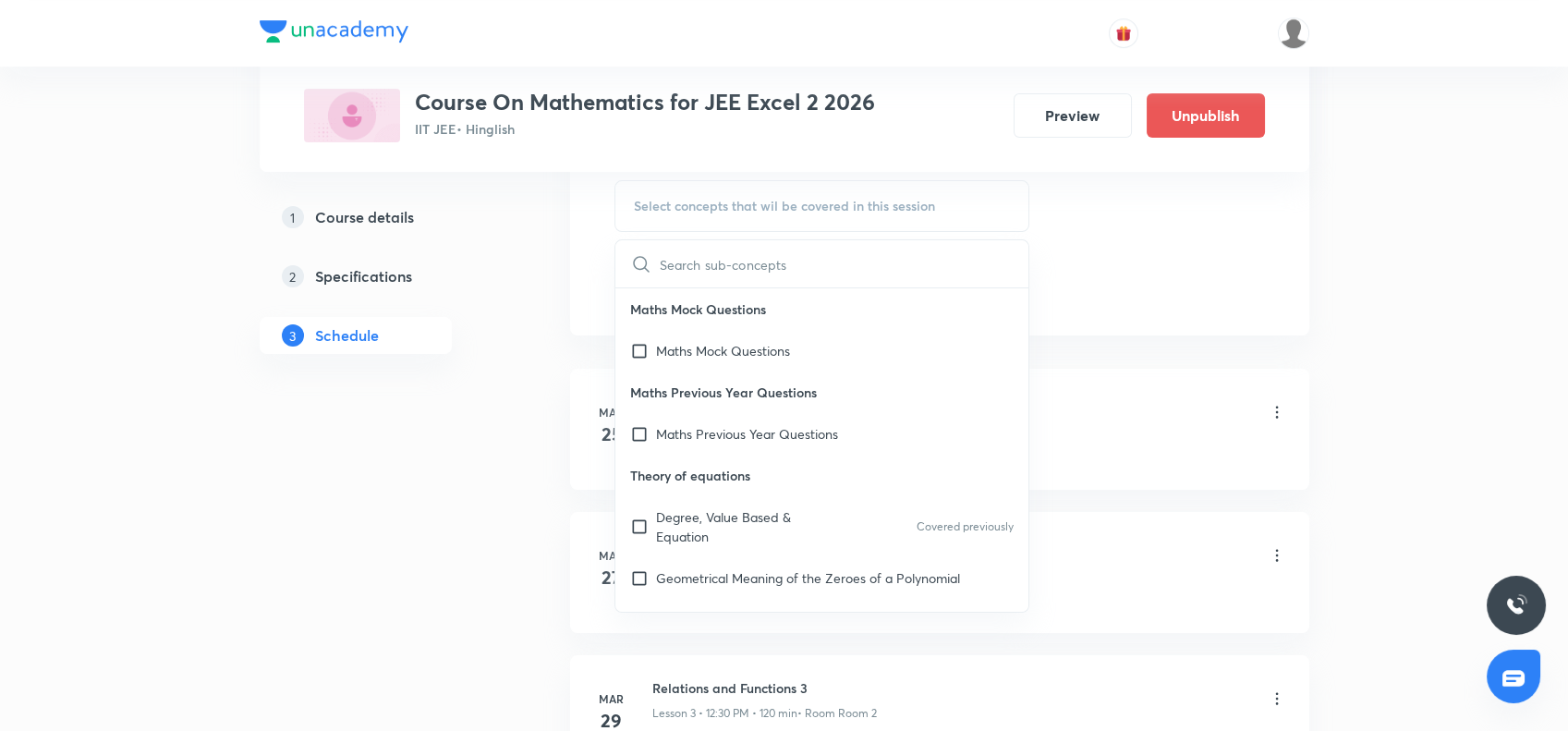 scroll, scrollTop: 969, scrollLeft: 0, axis: vertical 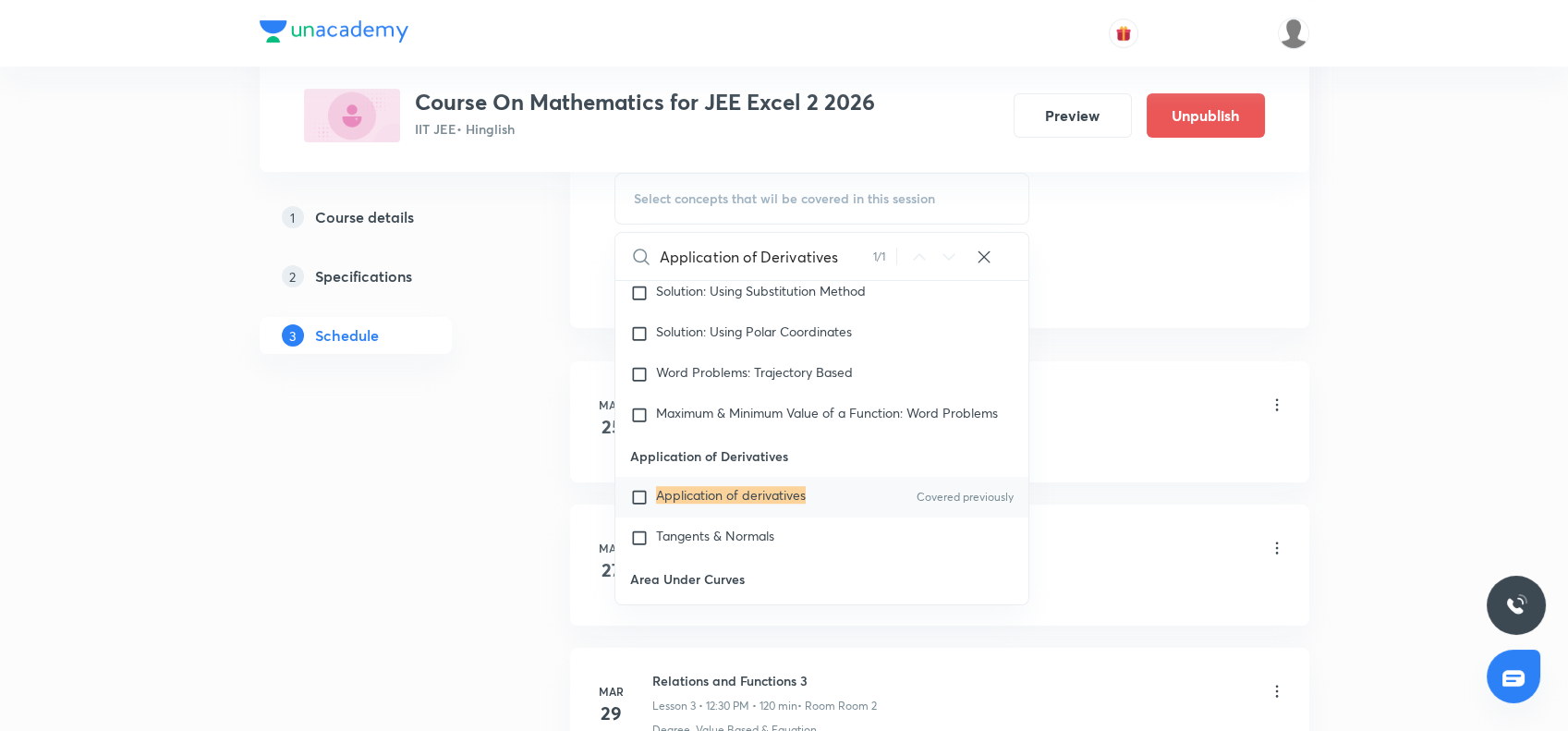 type on "Application of Derivatives" 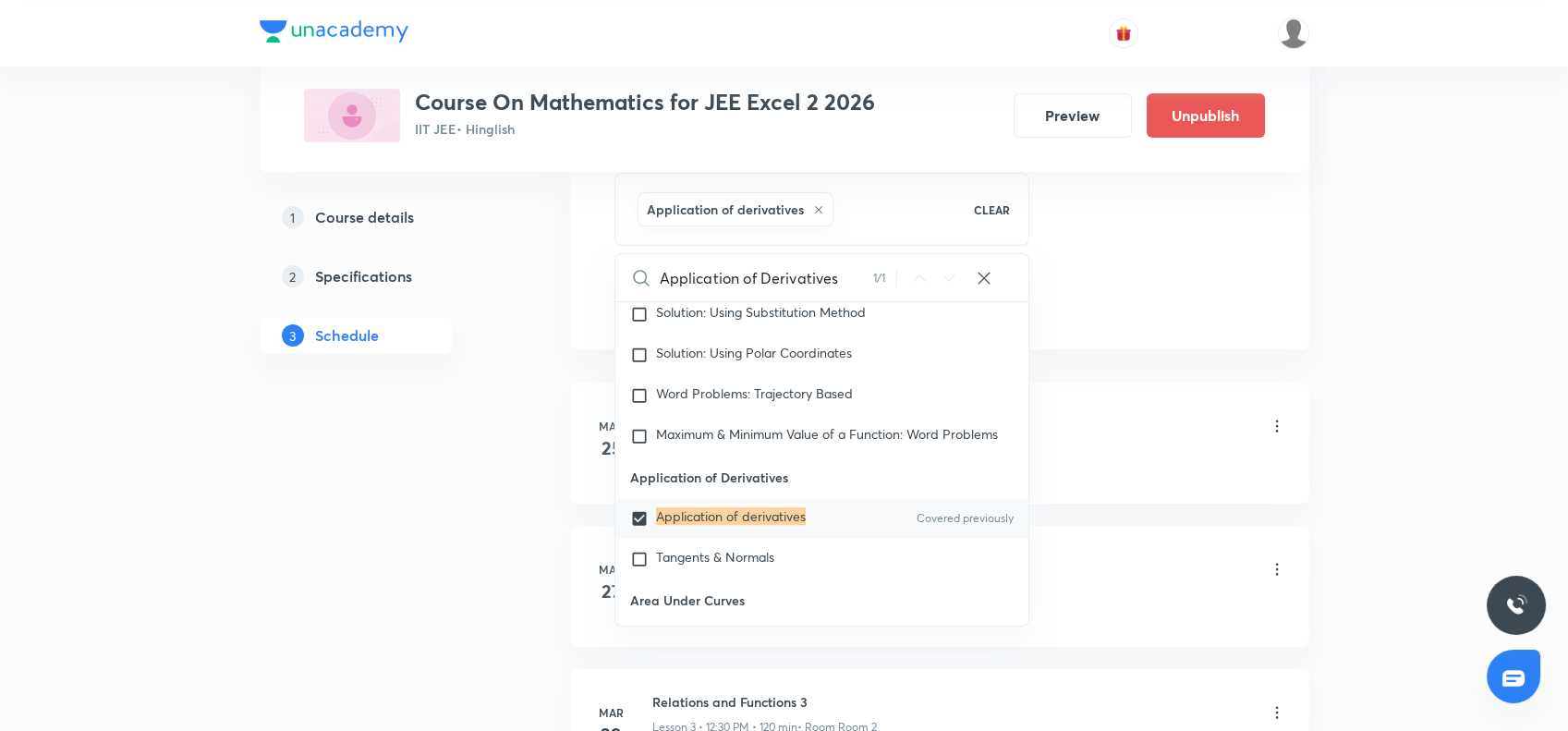 click on "Mar 25 Relations and Functions 1 Lesson 1 • 8:00 AM • 120 min  • Room Room 2 Degree, Value Based & Equation" at bounding box center [940, 443] 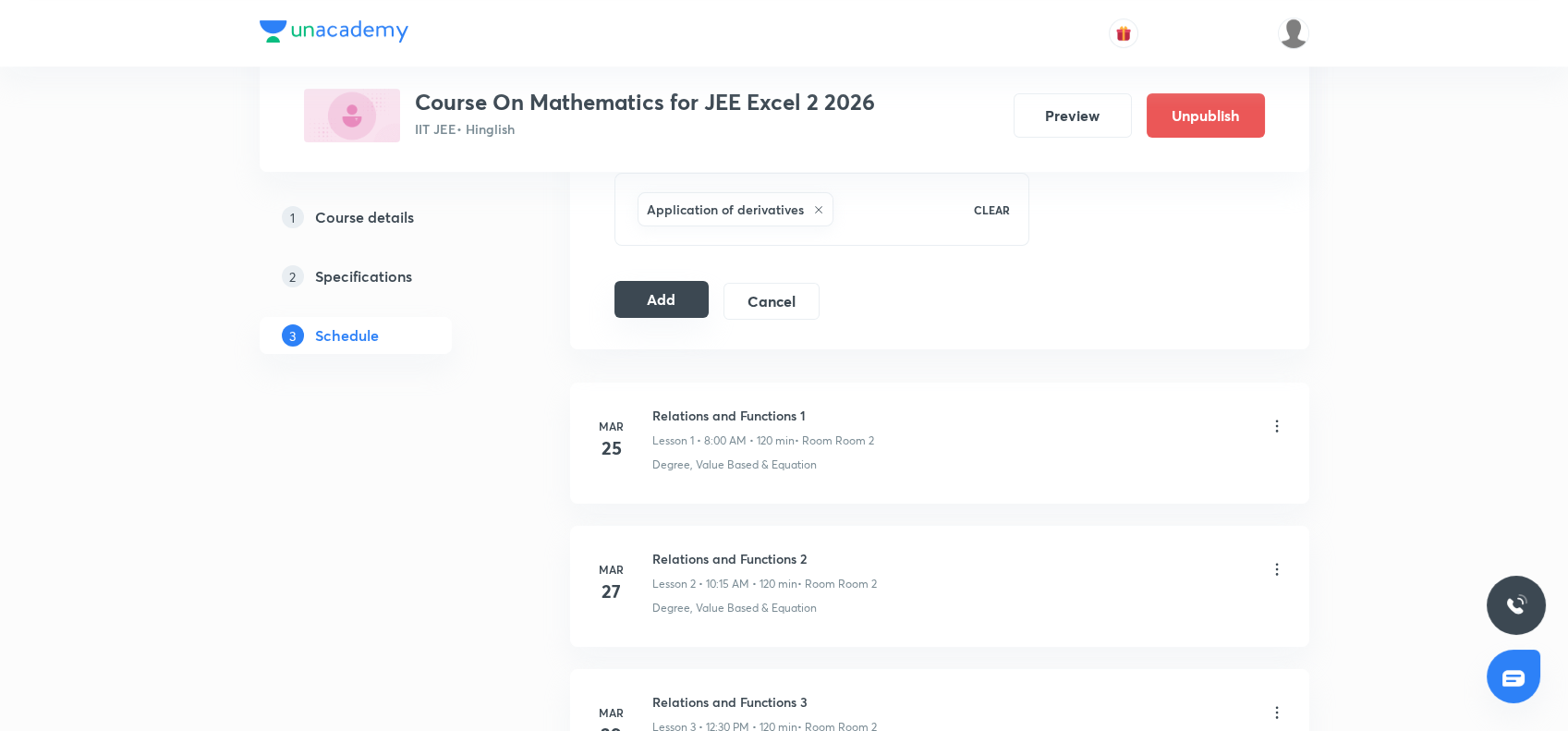 click on "Add" at bounding box center [662, 299] 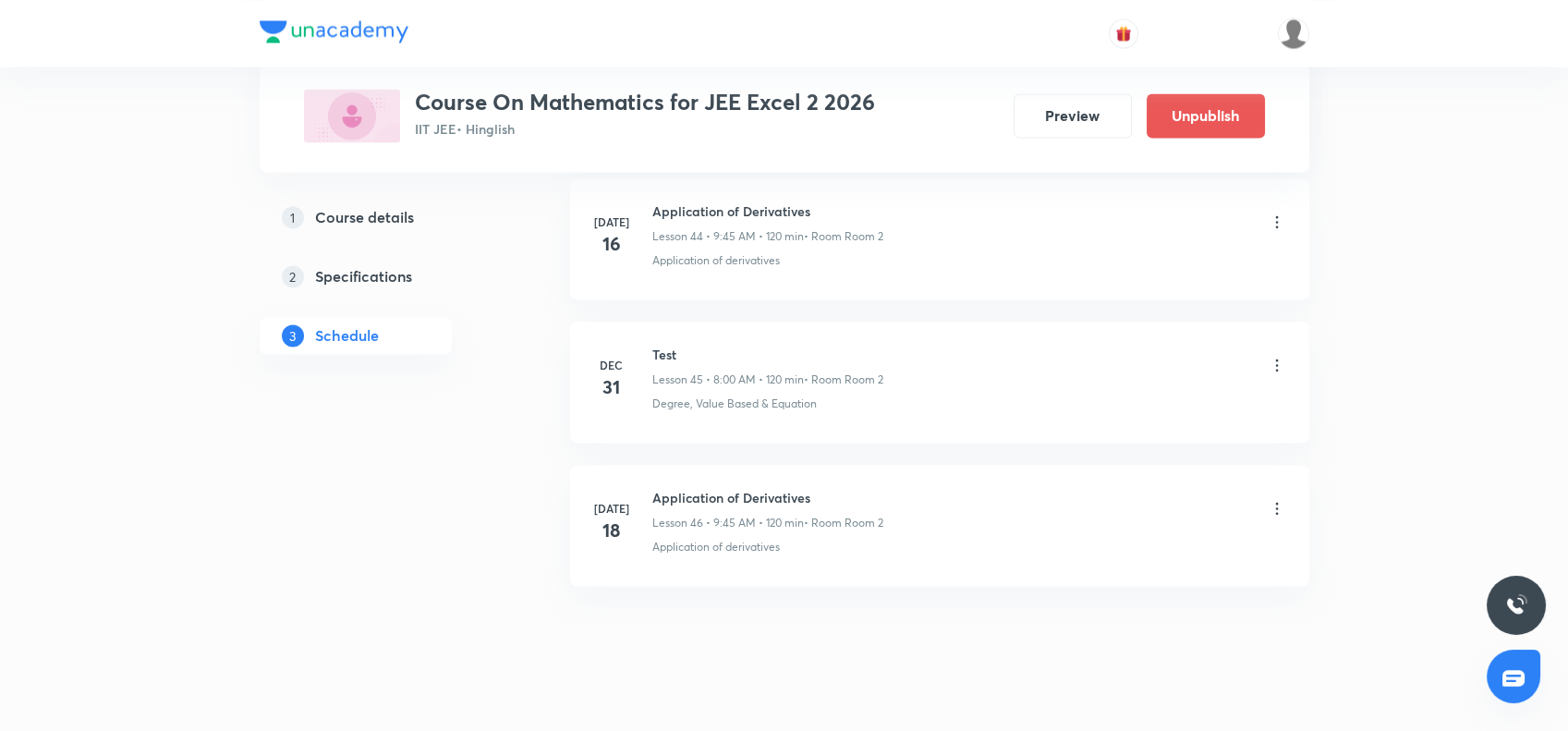 scroll, scrollTop: 6481, scrollLeft: 0, axis: vertical 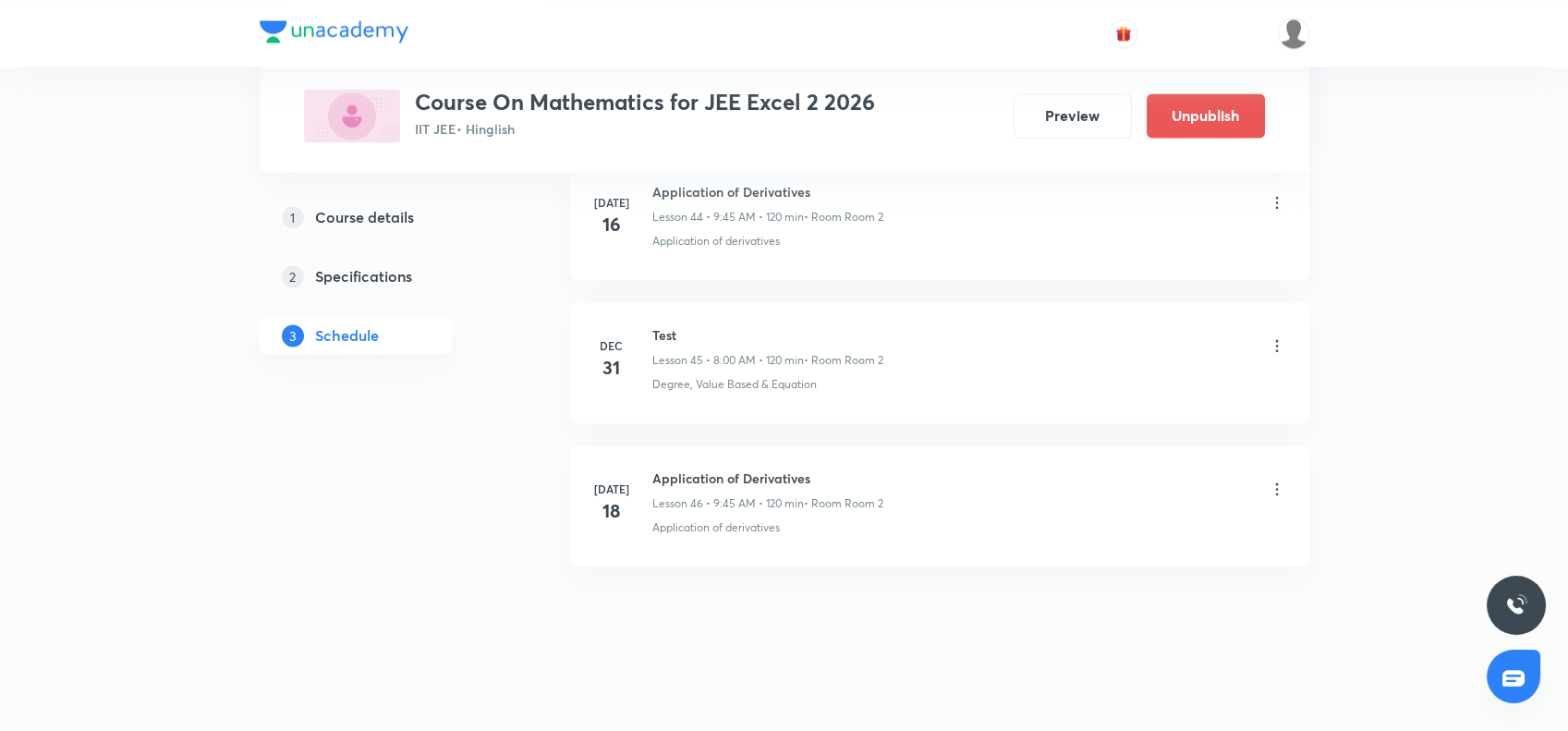 click on "Application of Derivatives" at bounding box center (768, 478) 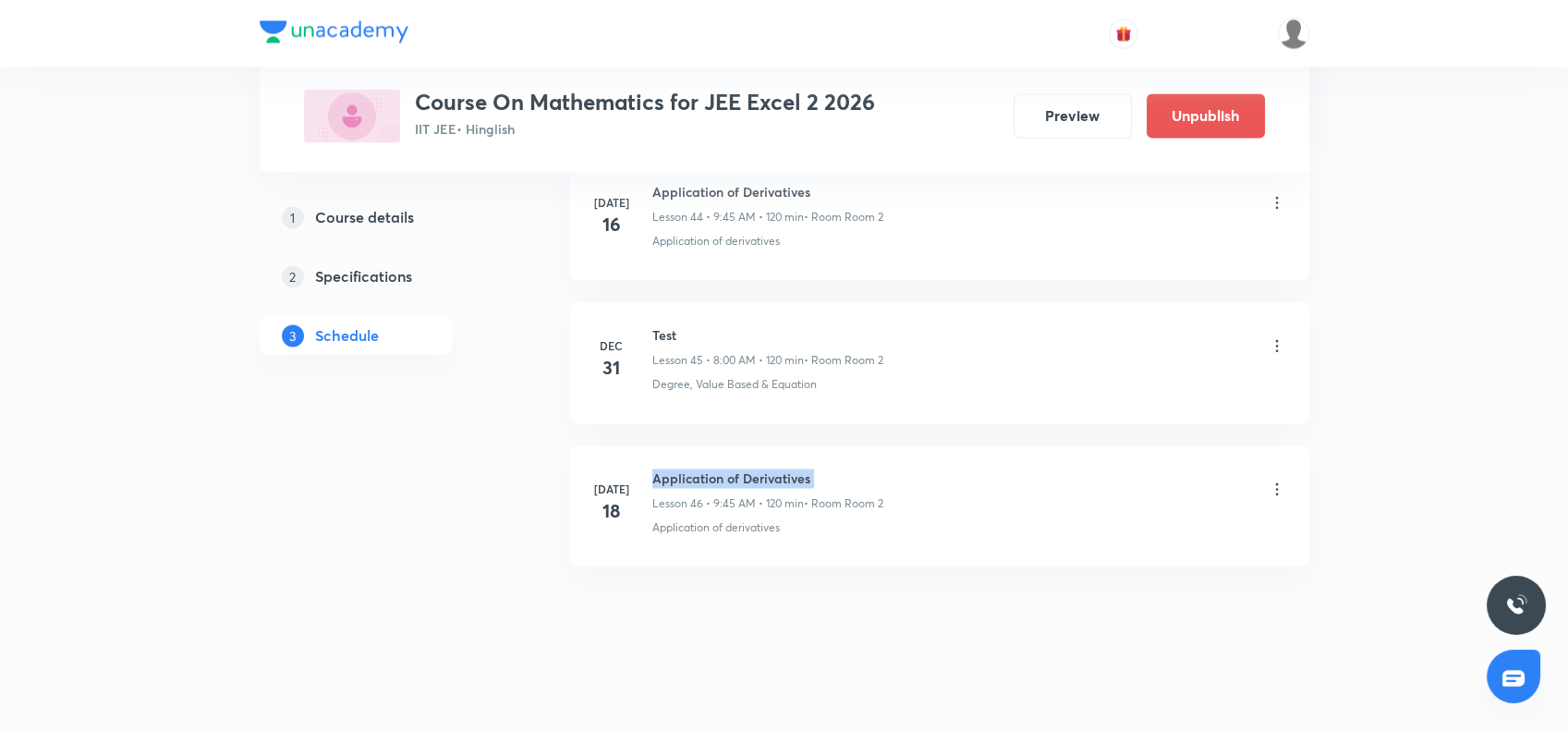 click on "Application of Derivatives" at bounding box center (768, 478) 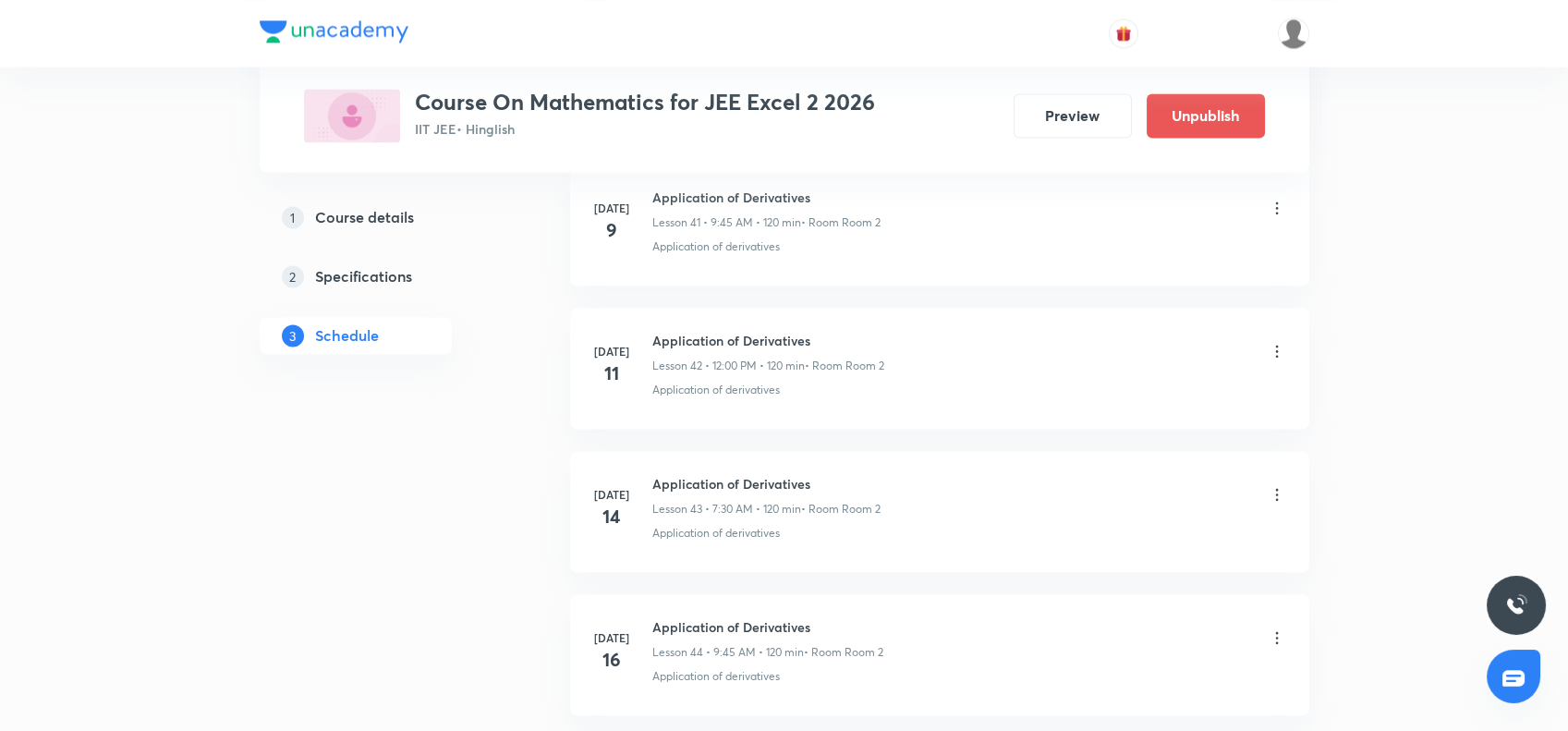 scroll, scrollTop: 6481, scrollLeft: 0, axis: vertical 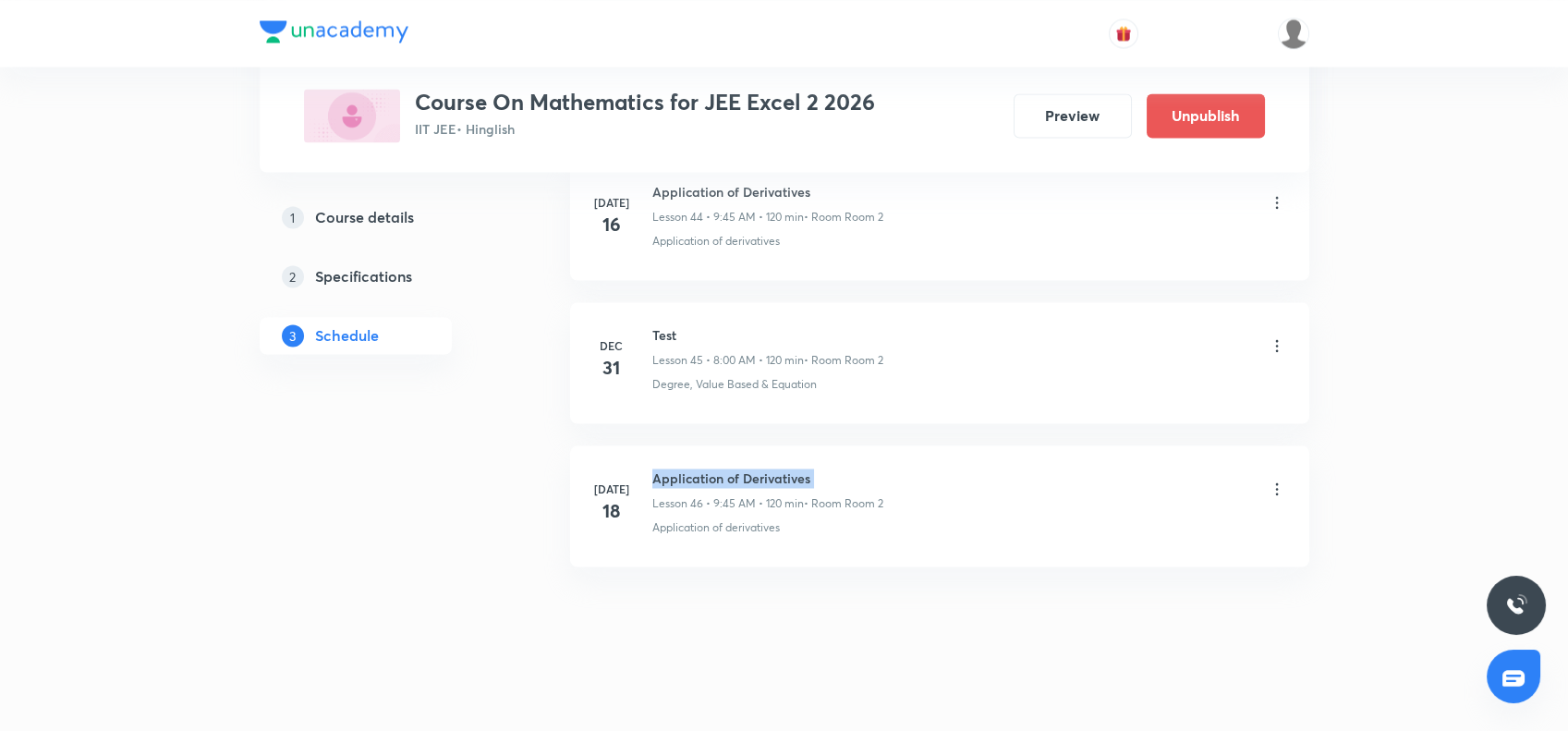 copy on "Application of Derivatives" 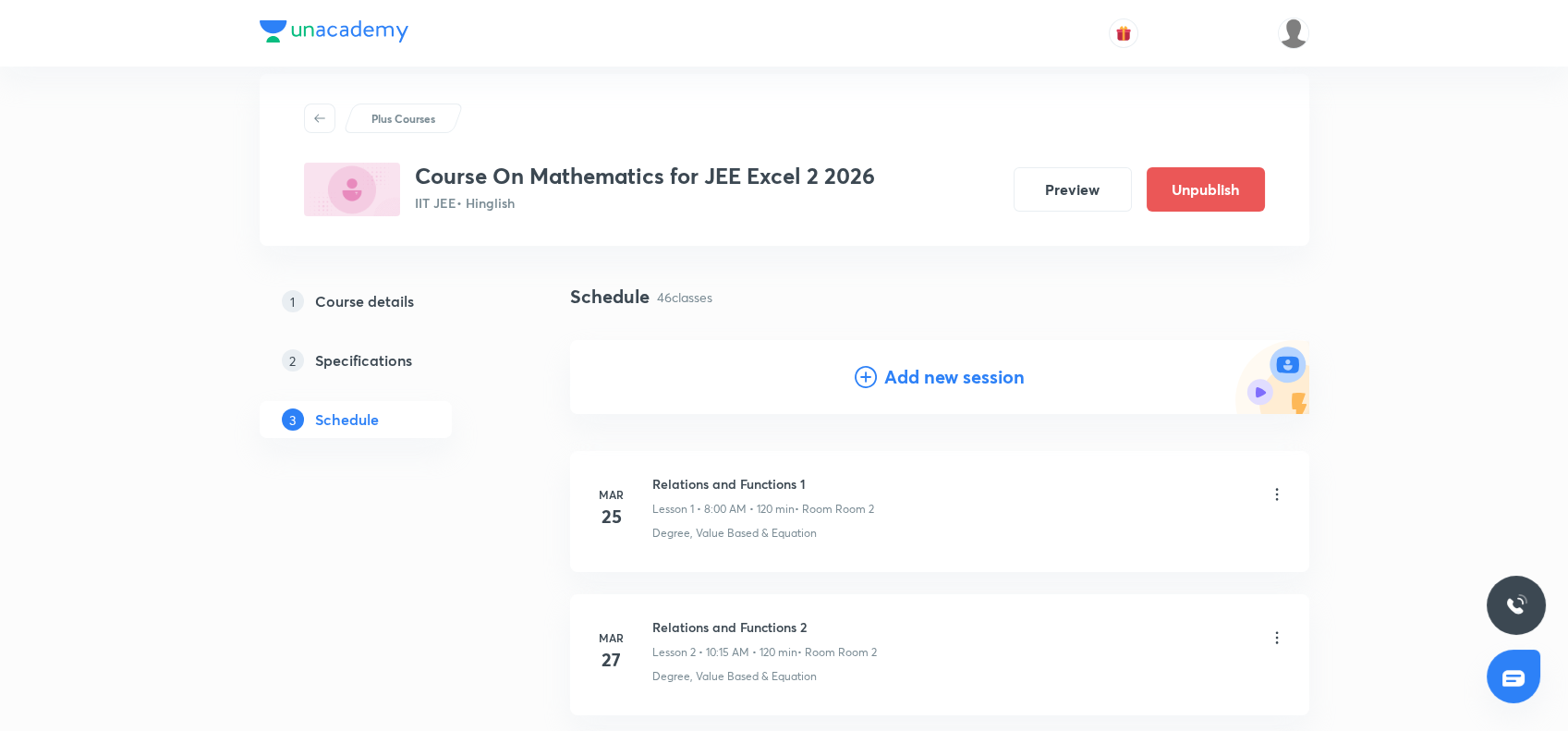 scroll, scrollTop: 0, scrollLeft: 0, axis: both 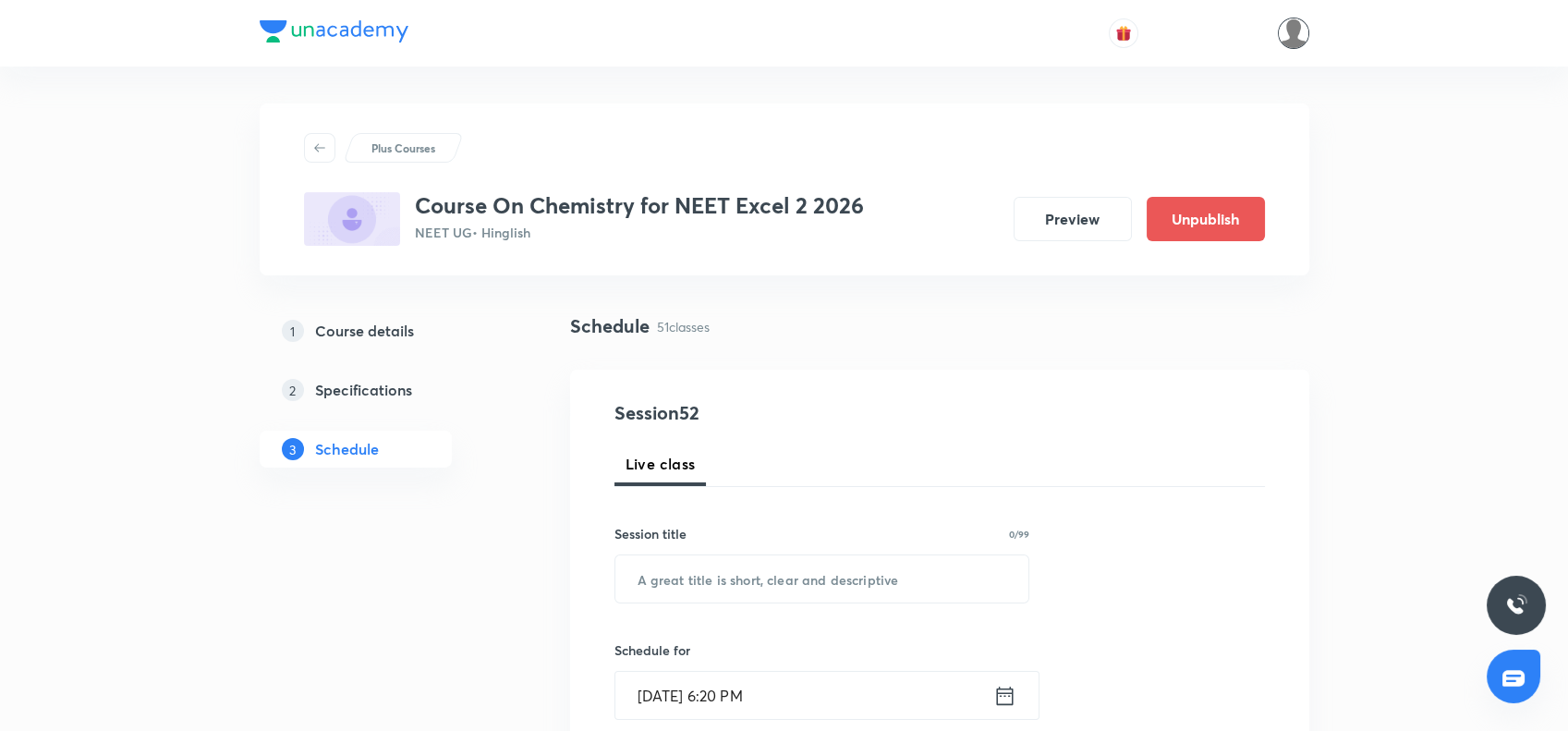 click at bounding box center [1294, 33] 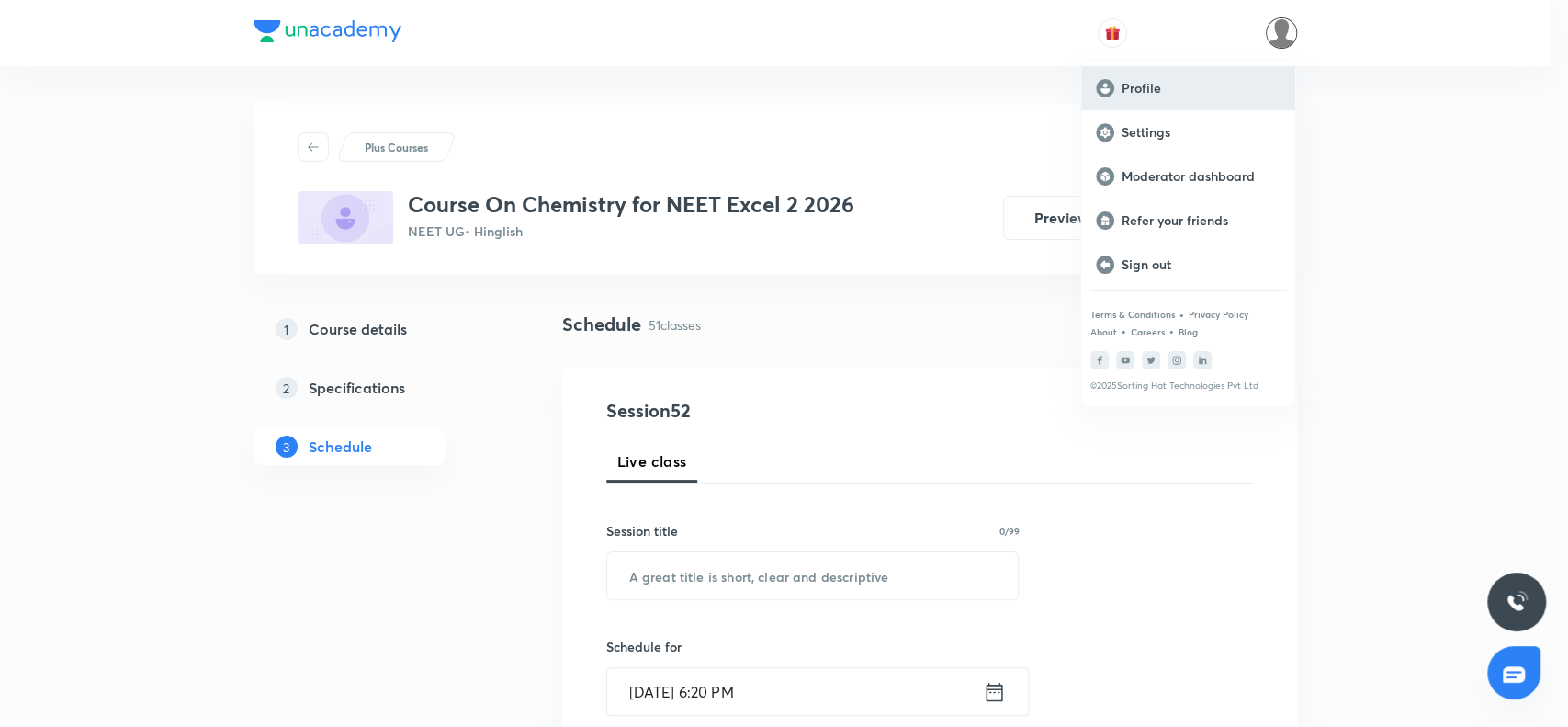 click on "Profile" at bounding box center [1188, 88] 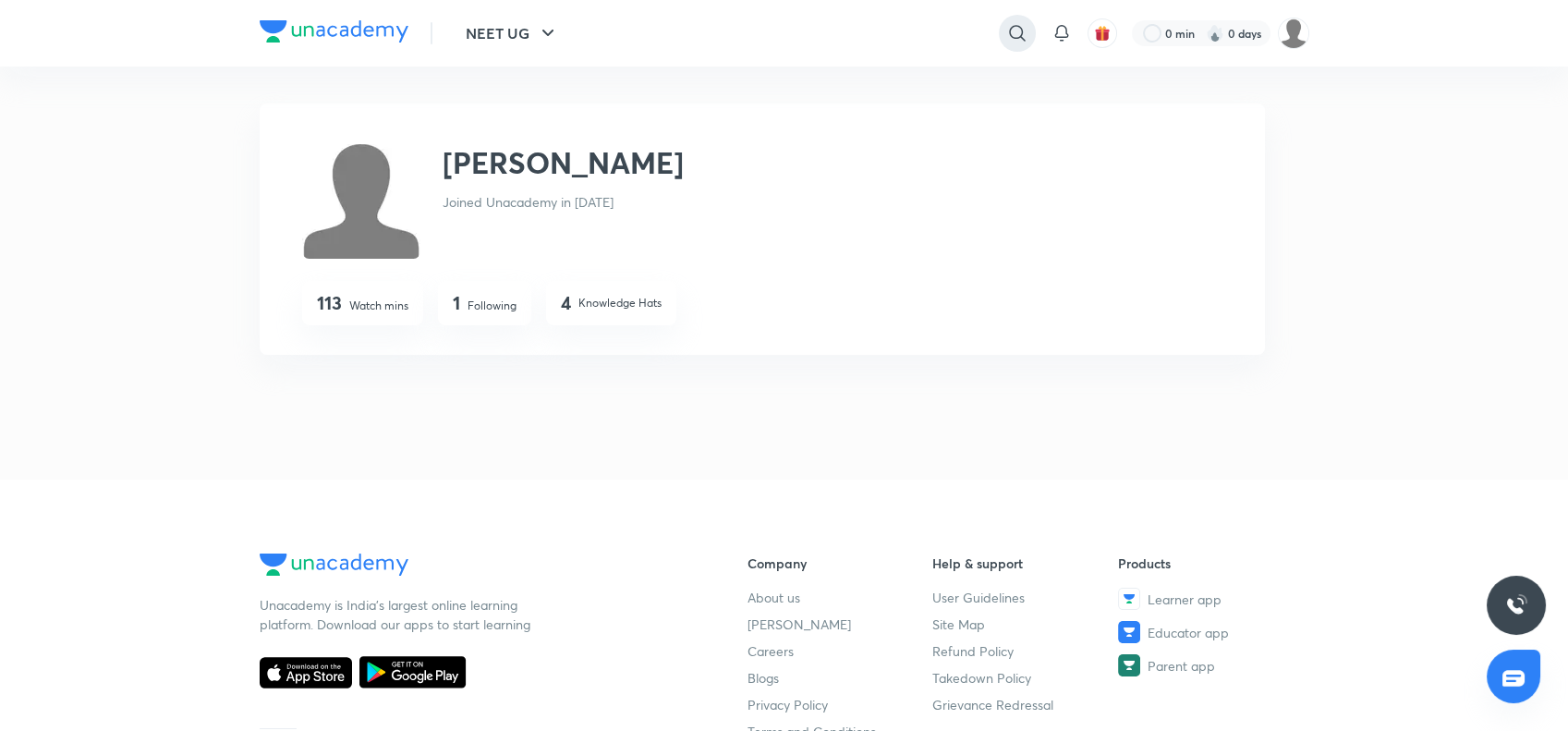 click 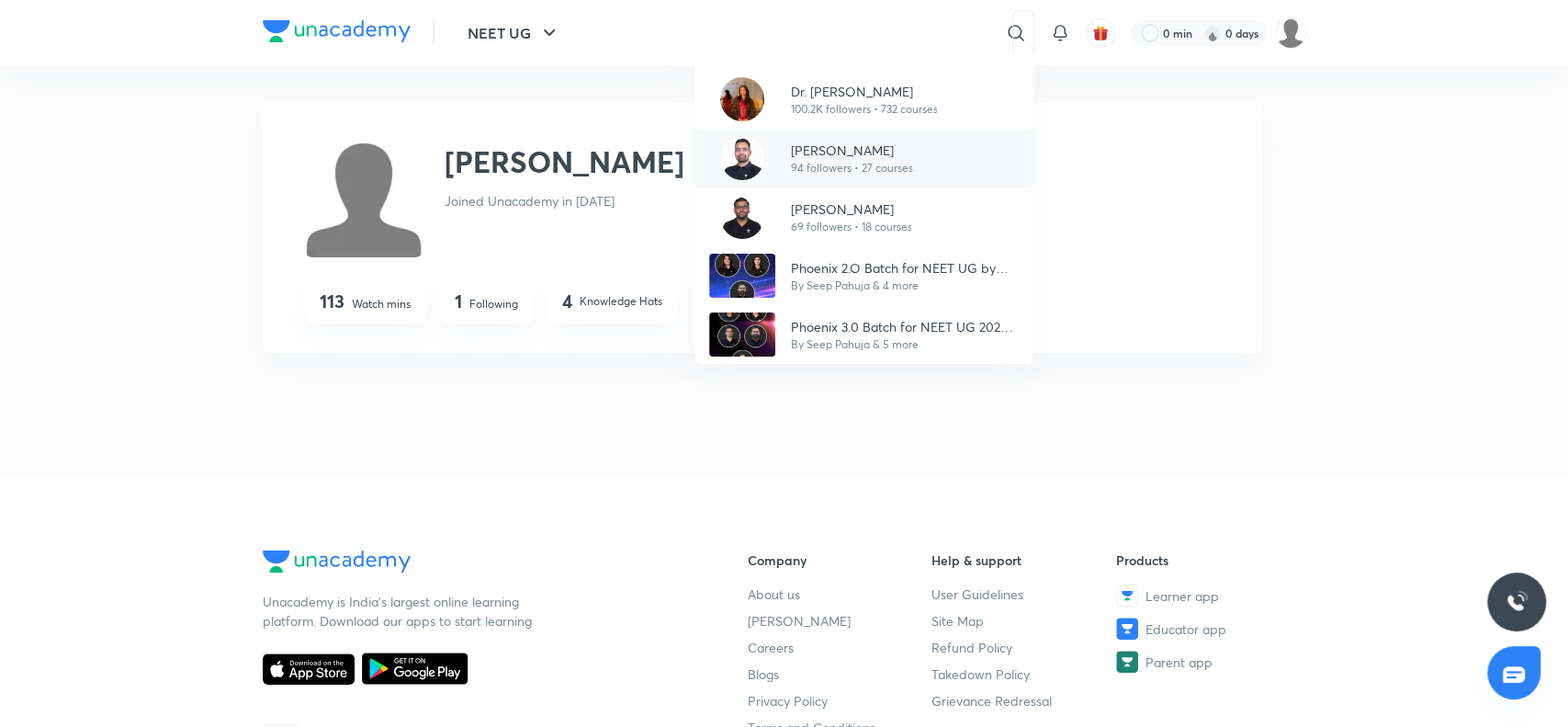 click on "[PERSON_NAME] 94 followers • 27 courses" at bounding box center (863, 158) 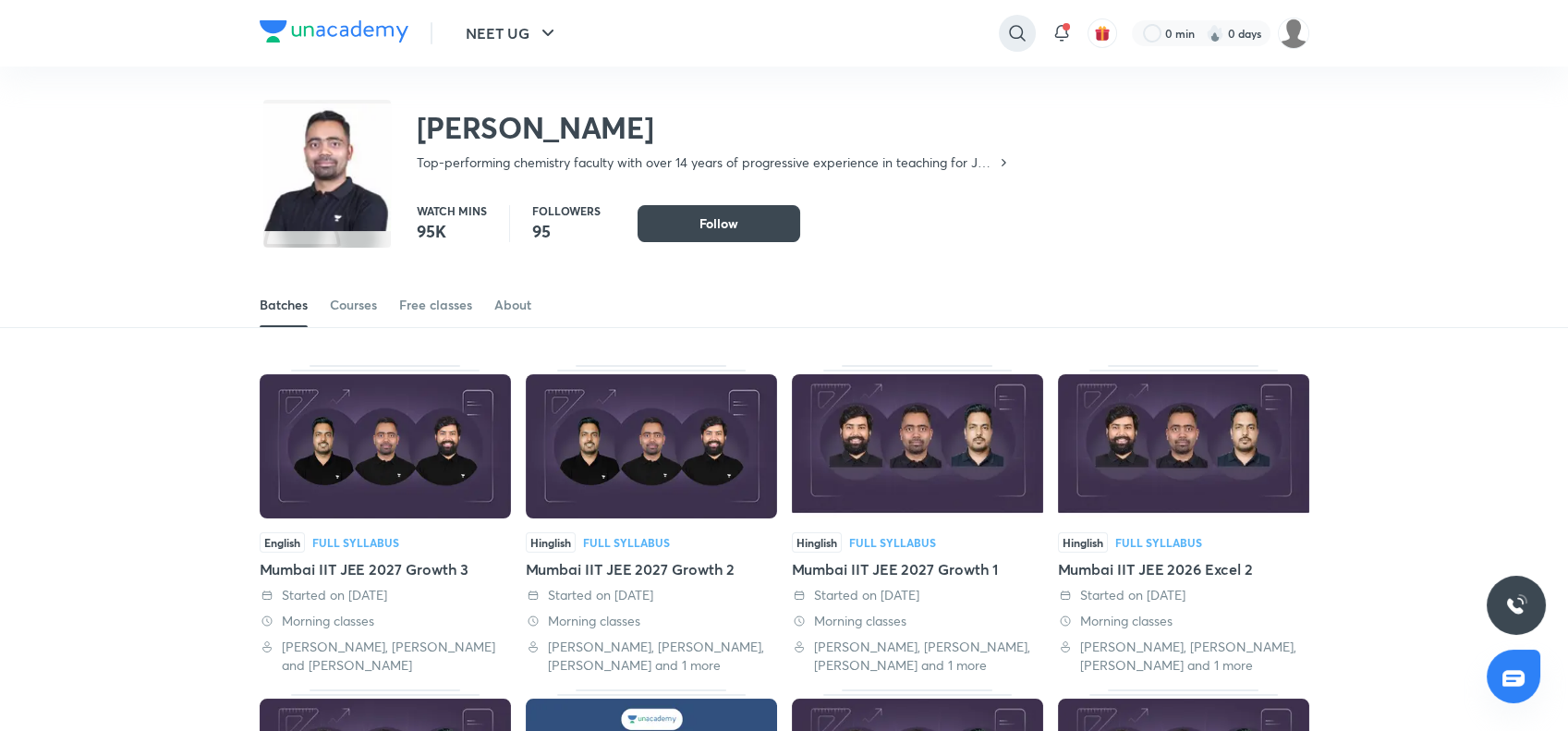 click 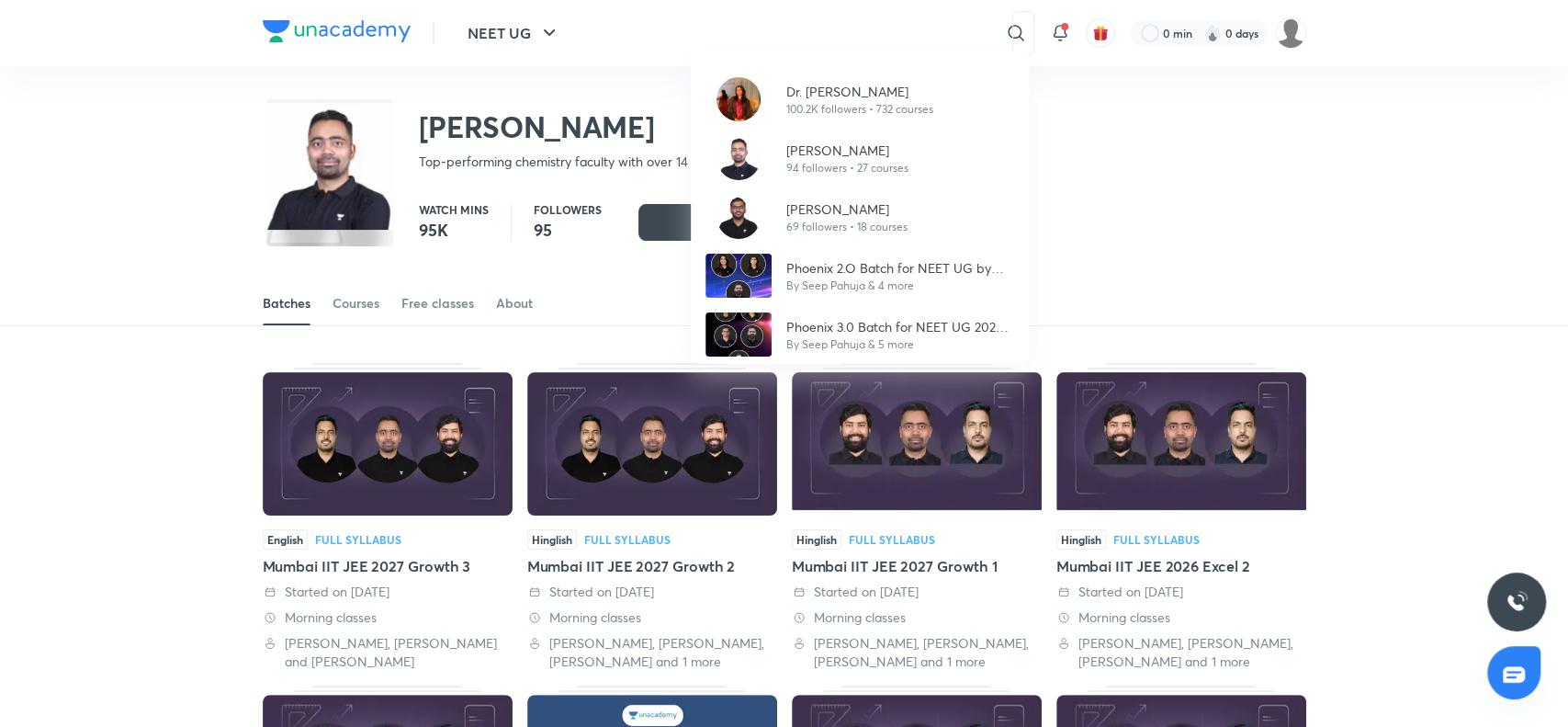 click on "Dr. [PERSON_NAME] 100.2K followers • 732 courses [PERSON_NAME] 94 followers • 27 courses [PERSON_NAME] 69 followers • 18 courses [GEOGRAPHIC_DATA] 2.O Batch for NEET UG by Team Titans By [PERSON_NAME] & 4 more Phoenix 3.0 Batch for NEET UG 2026 by Team Titans By [PERSON_NAME] & 5 more" at bounding box center [784, 363] 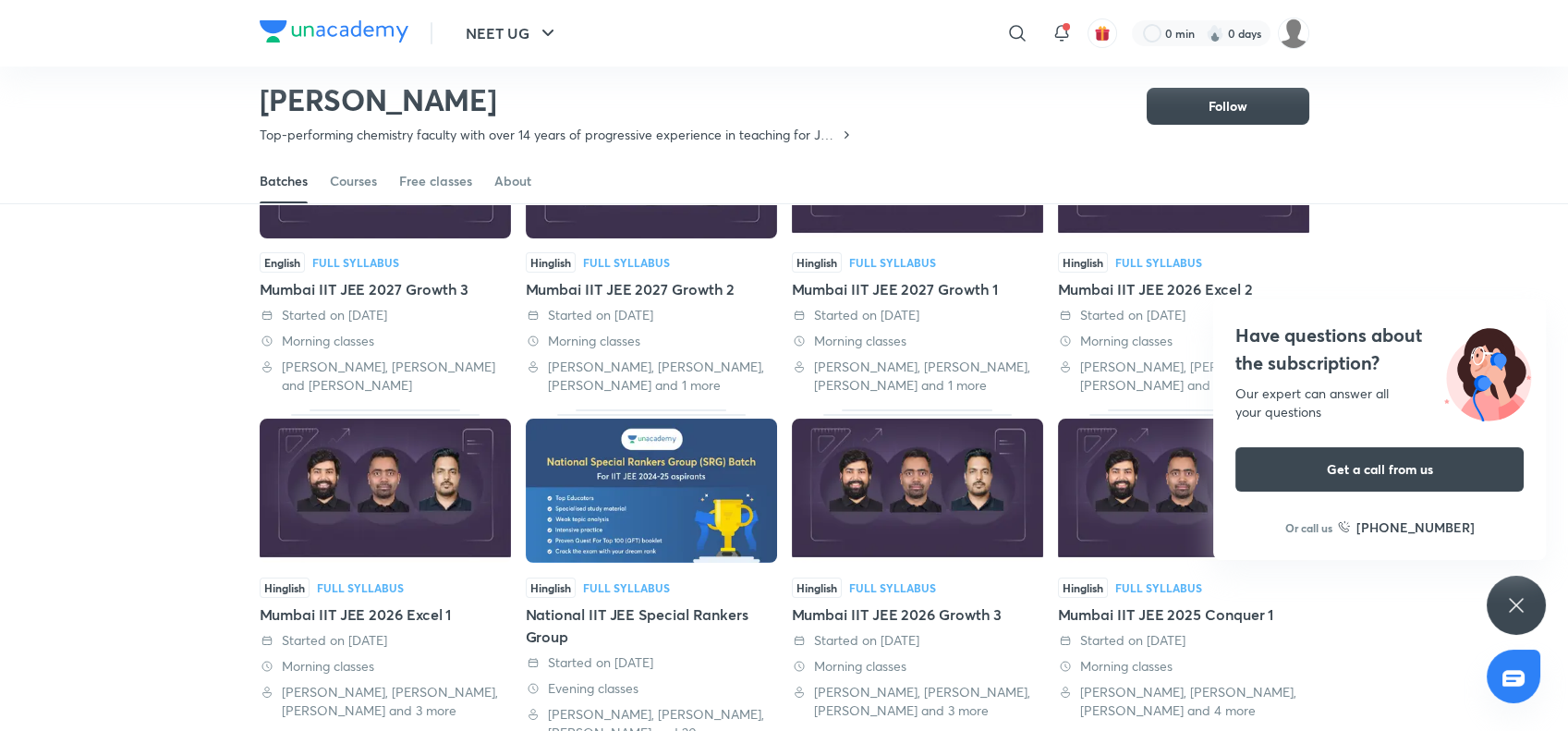 scroll, scrollTop: 228, scrollLeft: 0, axis: vertical 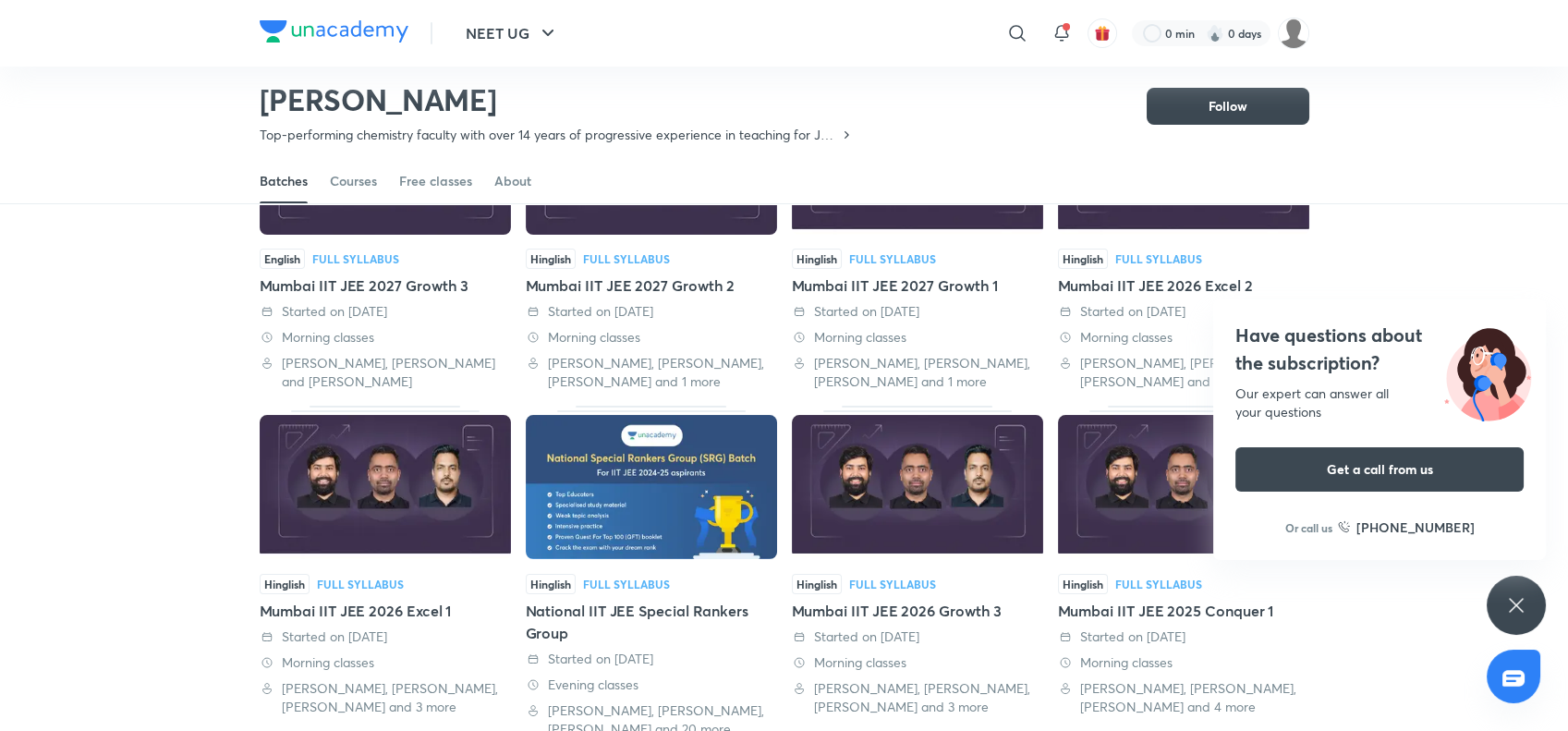 click at bounding box center (385, 487) 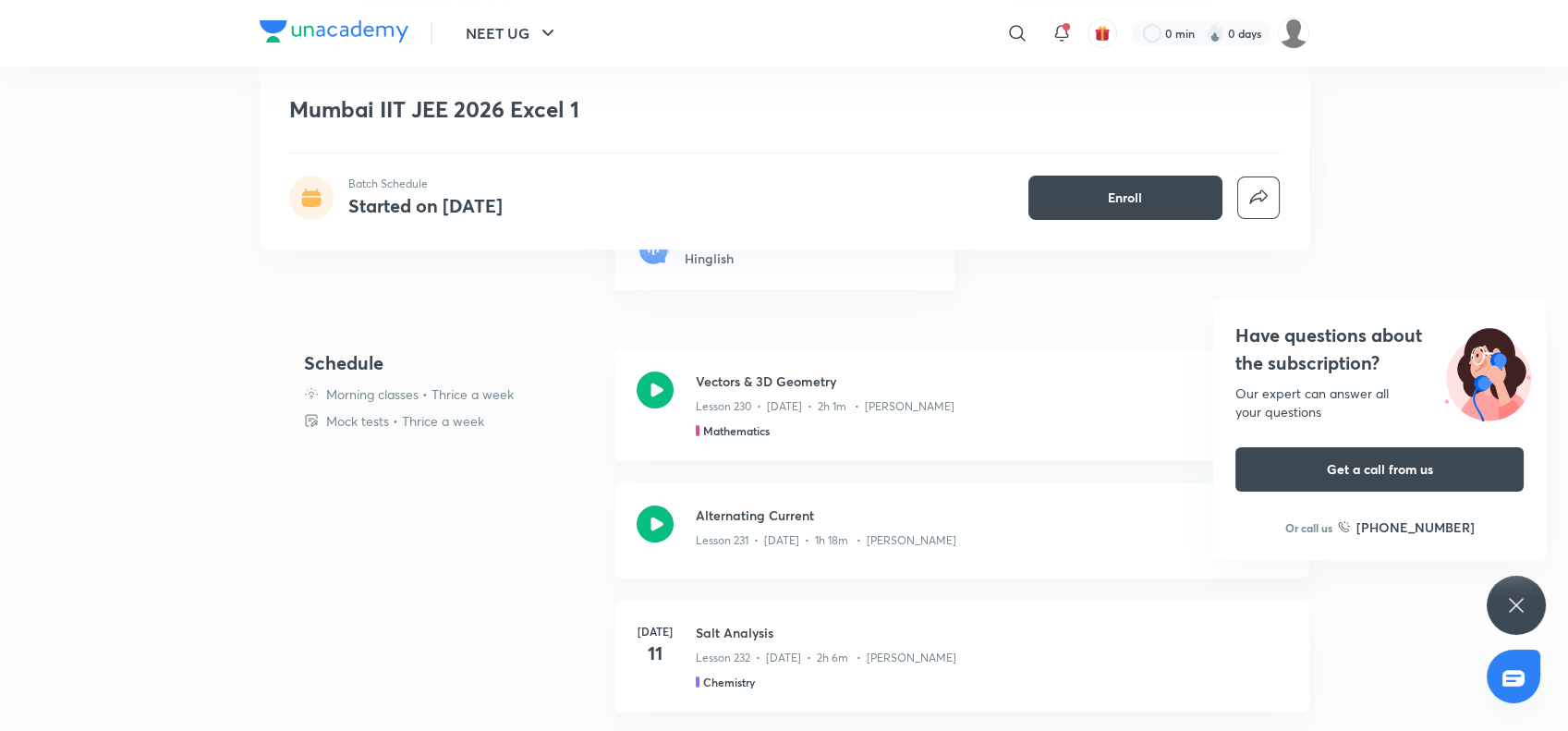 scroll, scrollTop: 459, scrollLeft: 0, axis: vertical 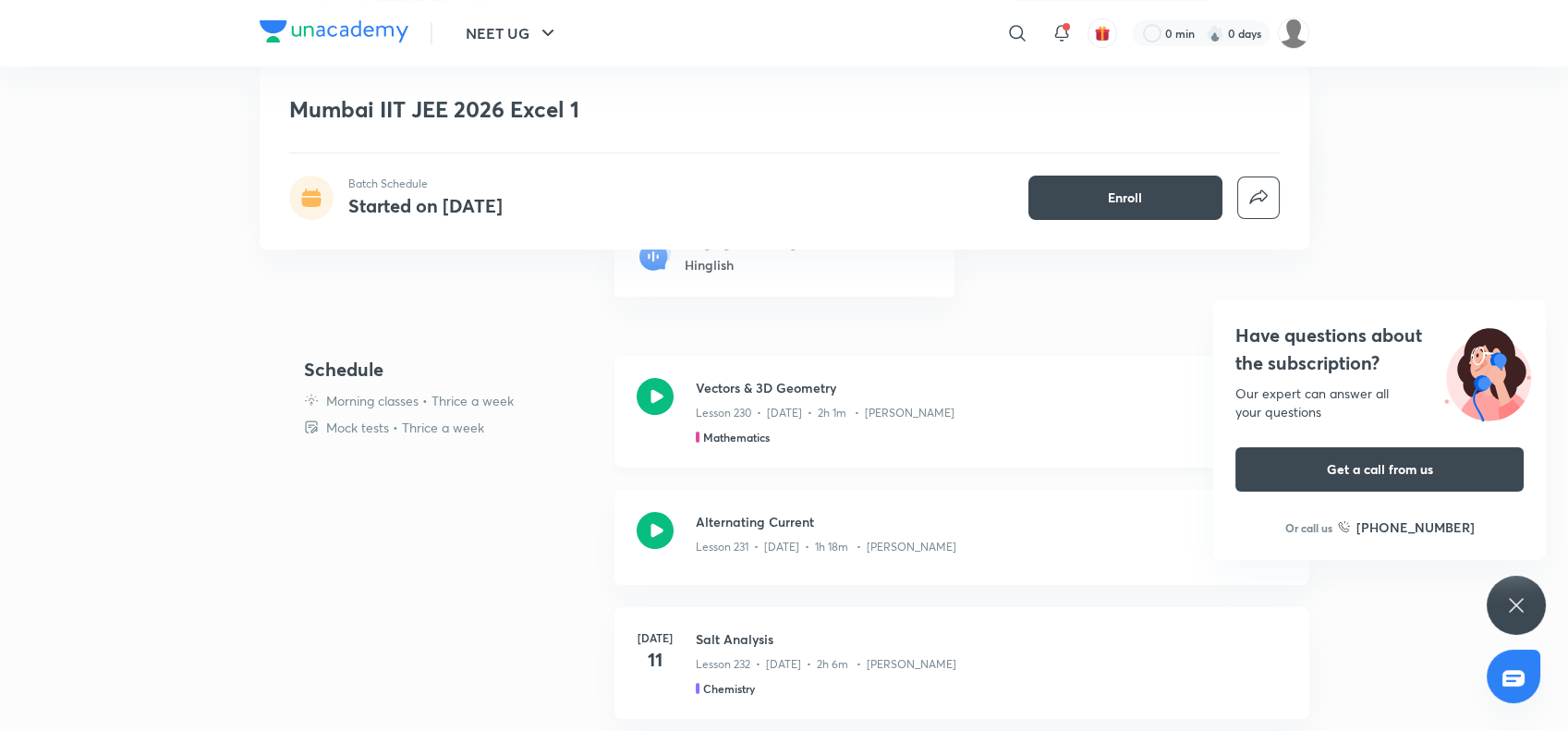 click 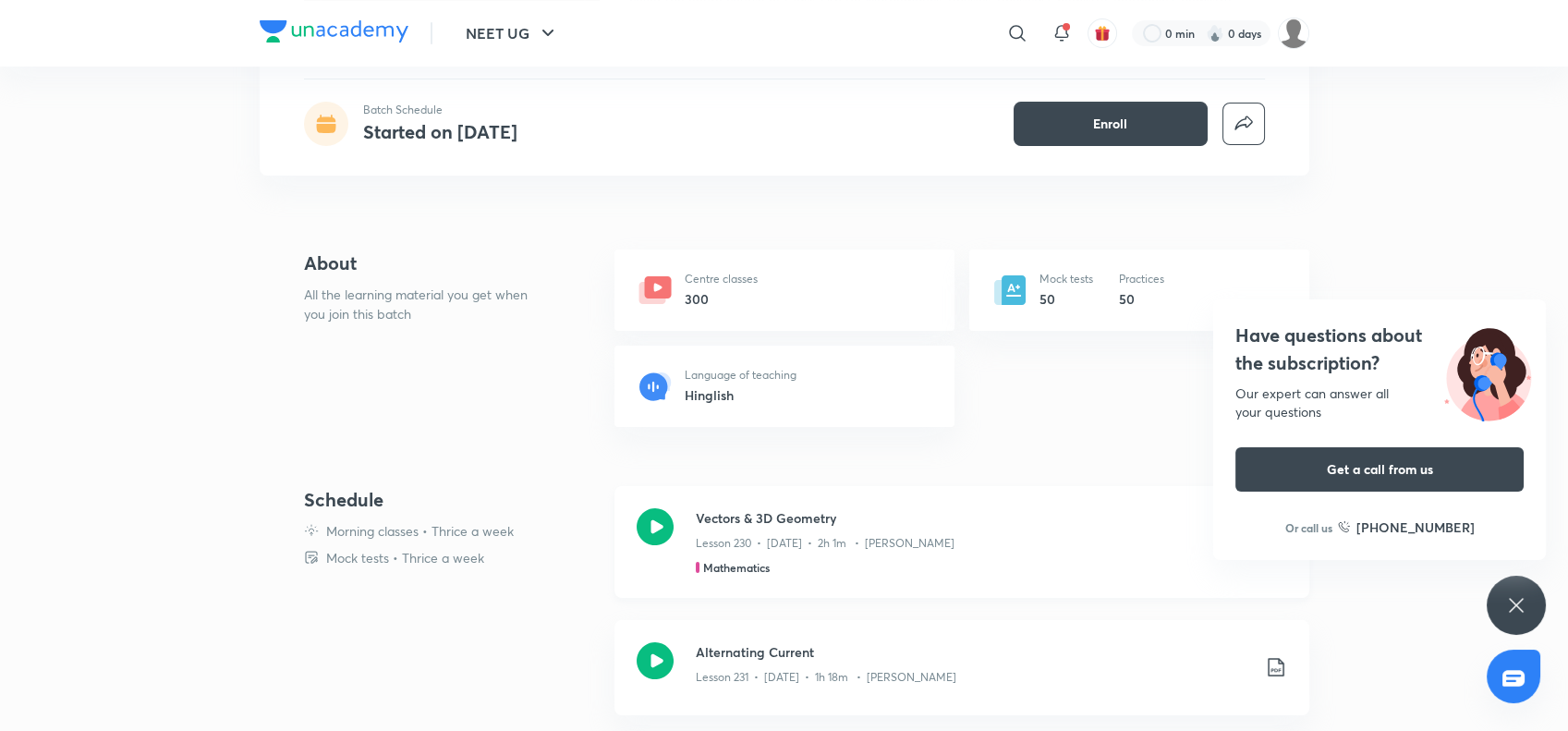 scroll, scrollTop: 0, scrollLeft: 0, axis: both 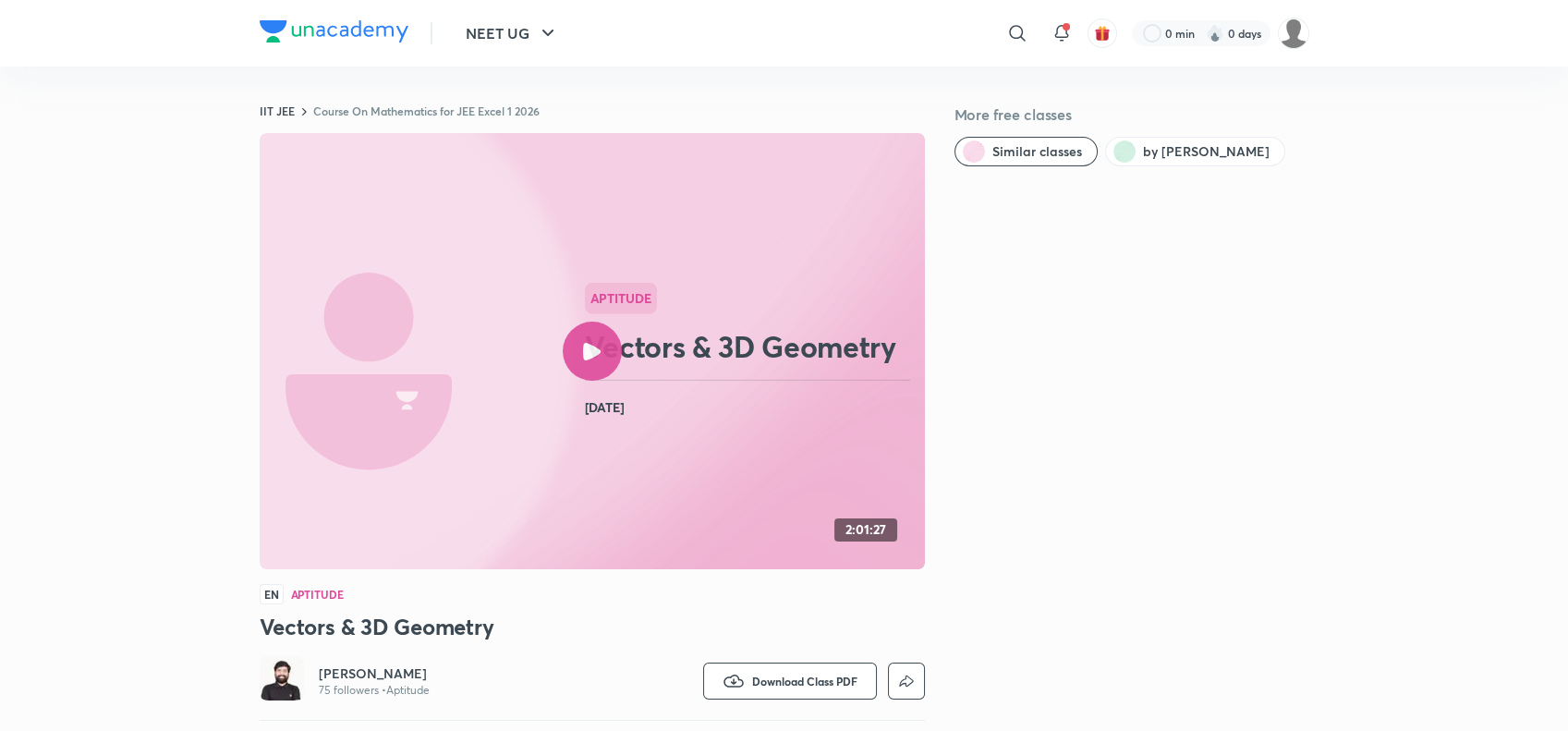 click at bounding box center (592, 351) 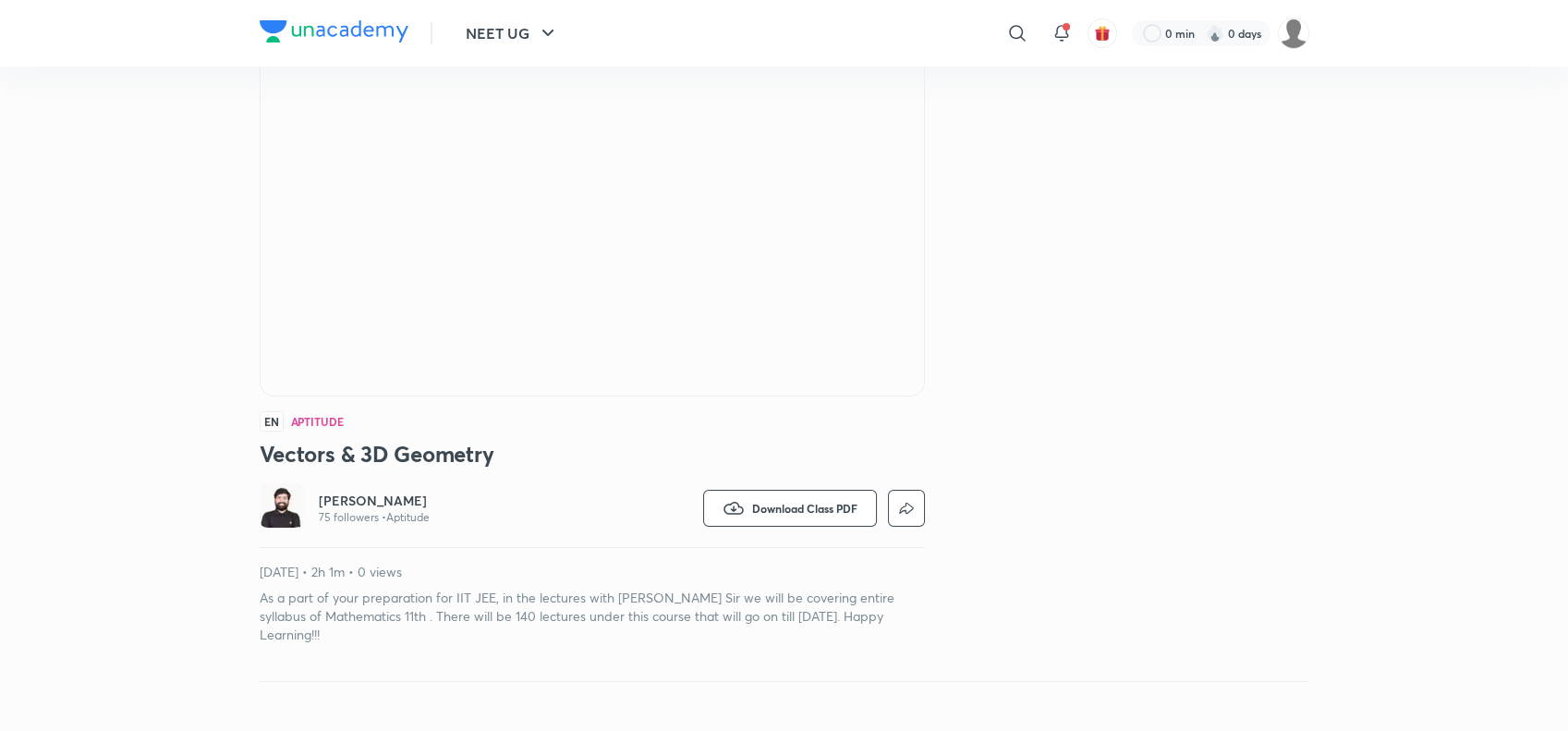 scroll, scrollTop: 172, scrollLeft: 0, axis: vertical 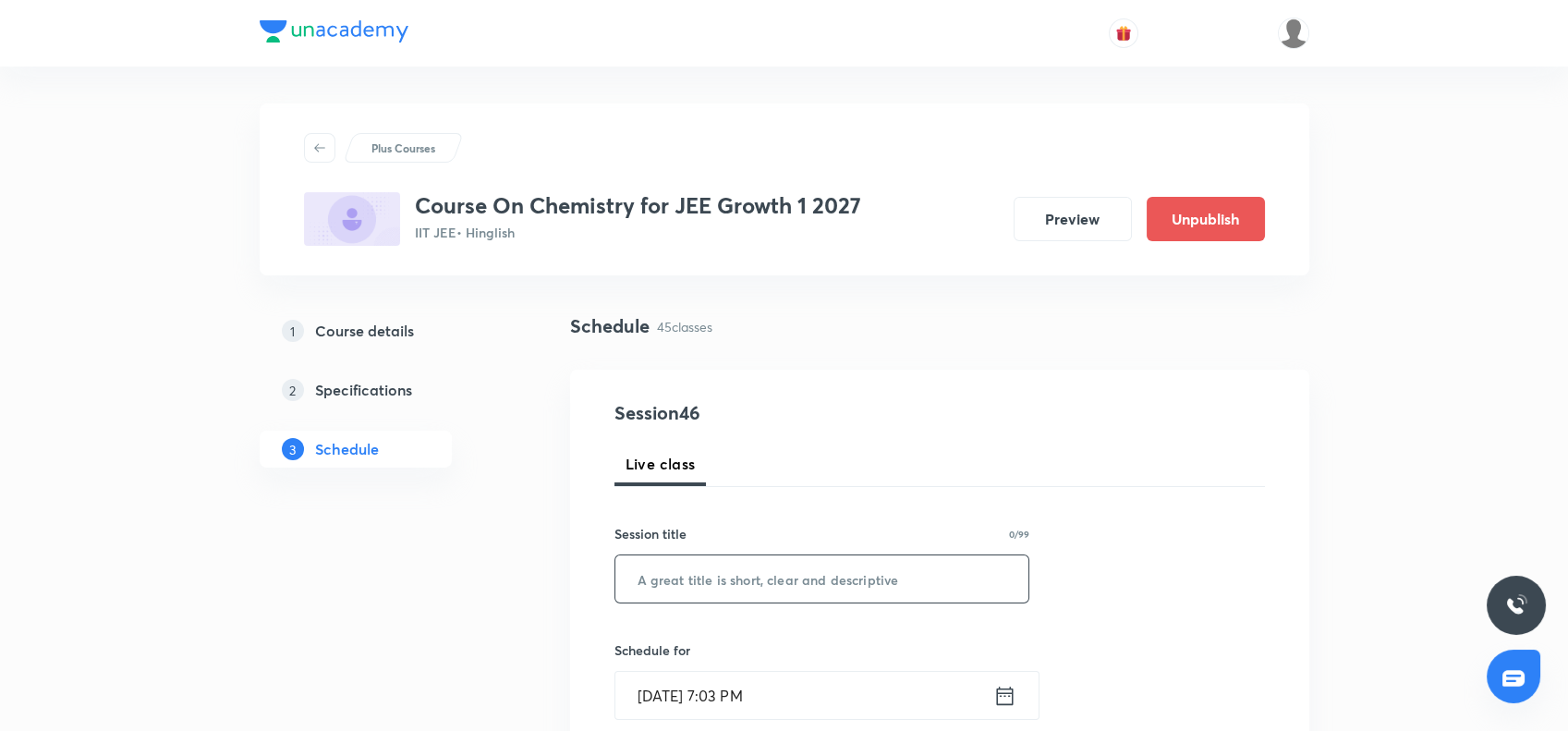 click at bounding box center (822, 579) 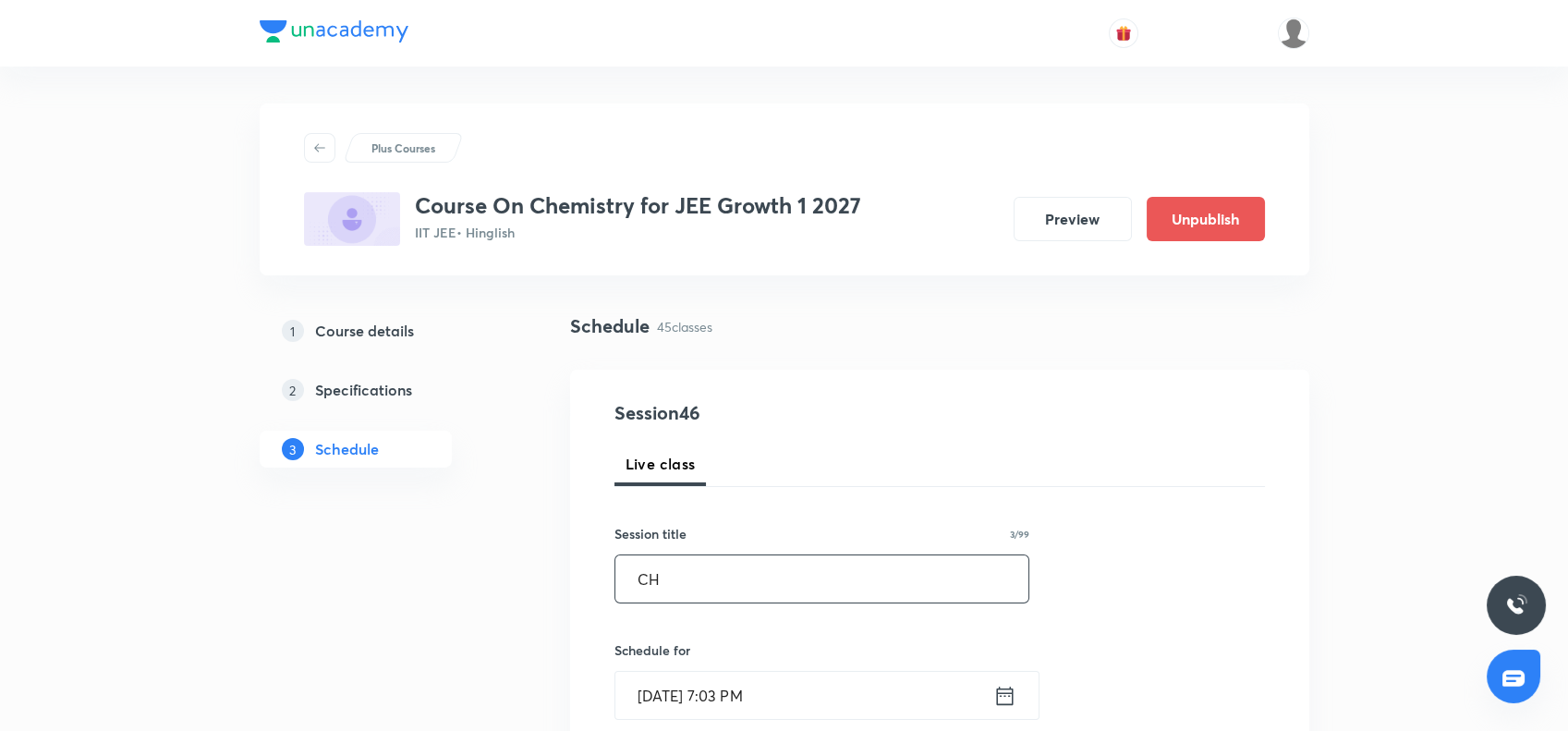 type on "C" 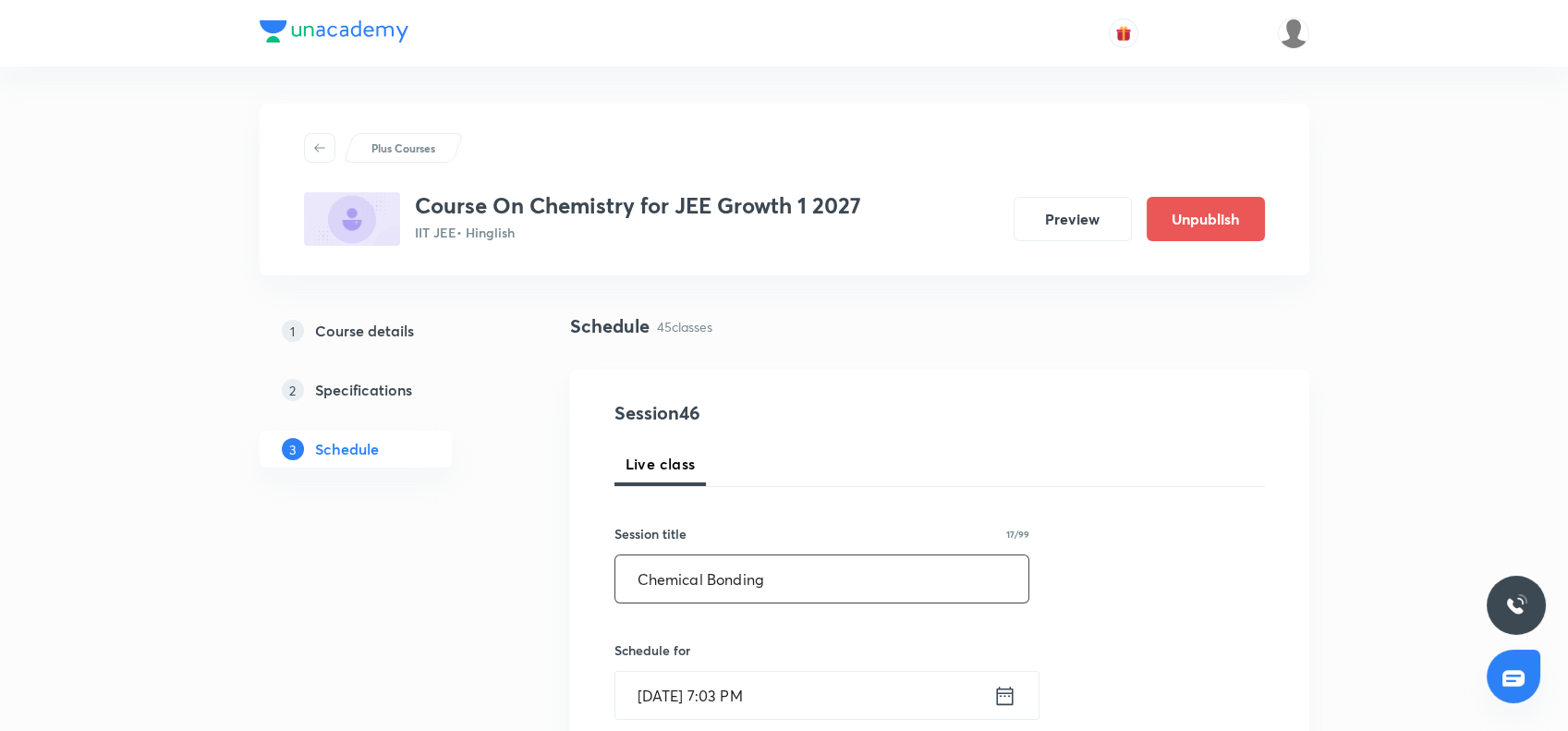 type on "Chemical Bonding" 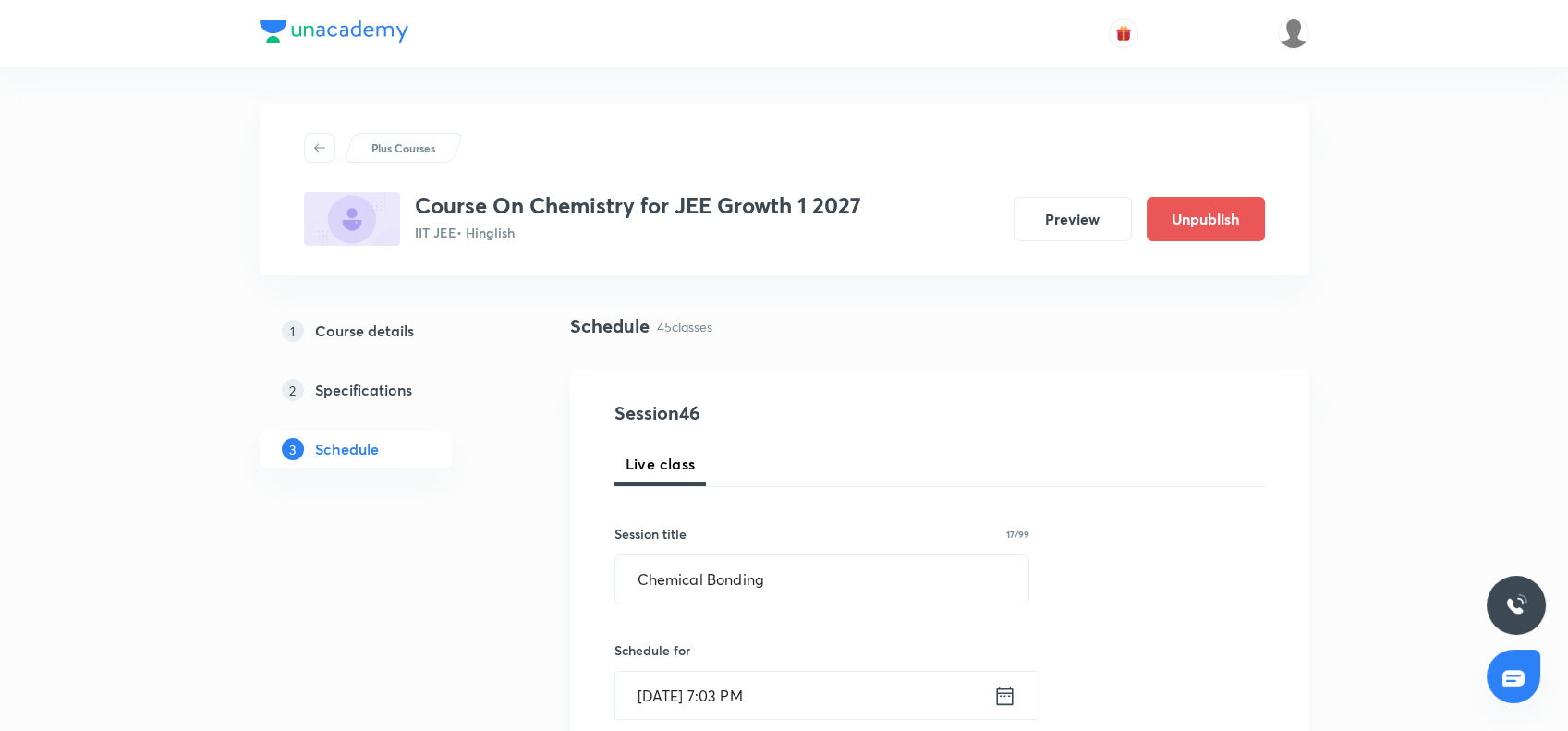 click 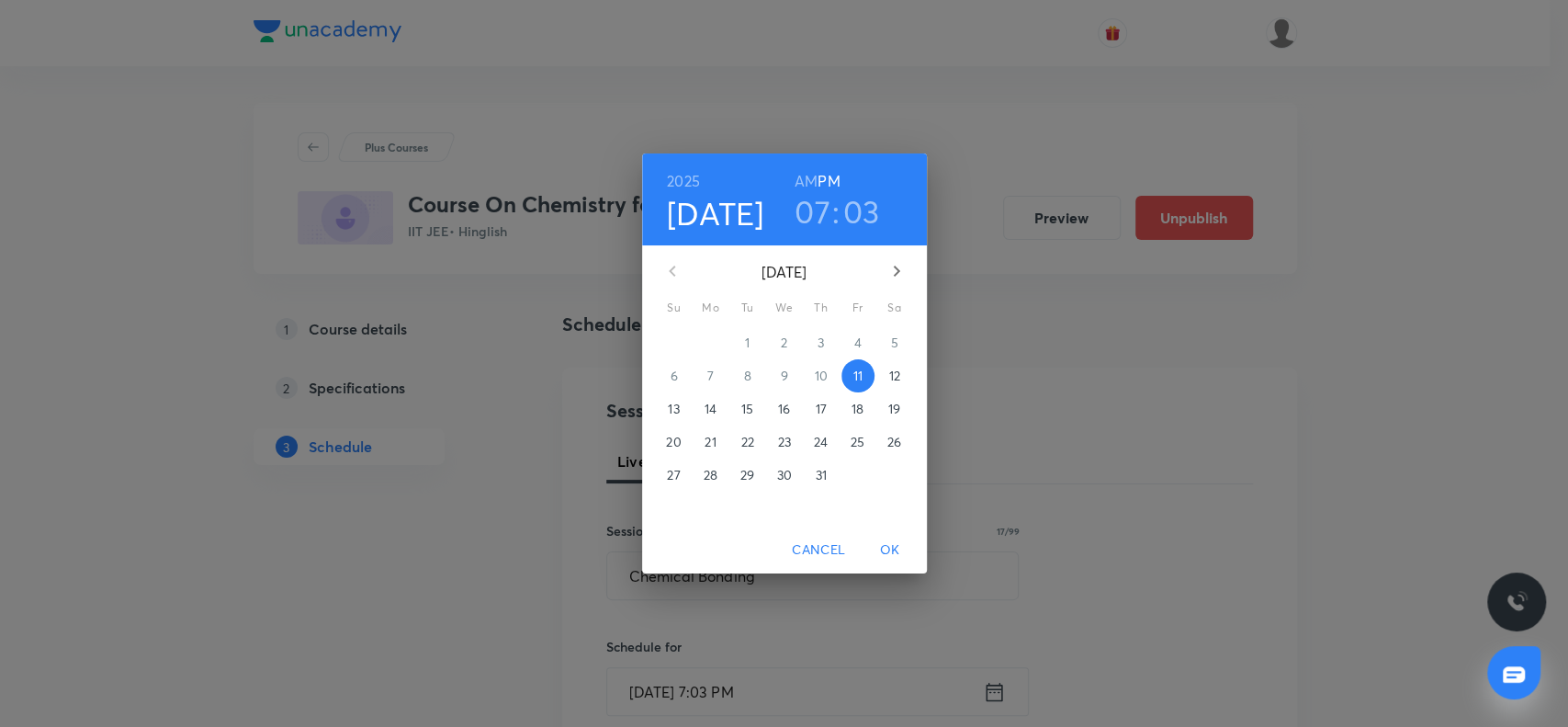 click on "15" at bounding box center (747, 409) 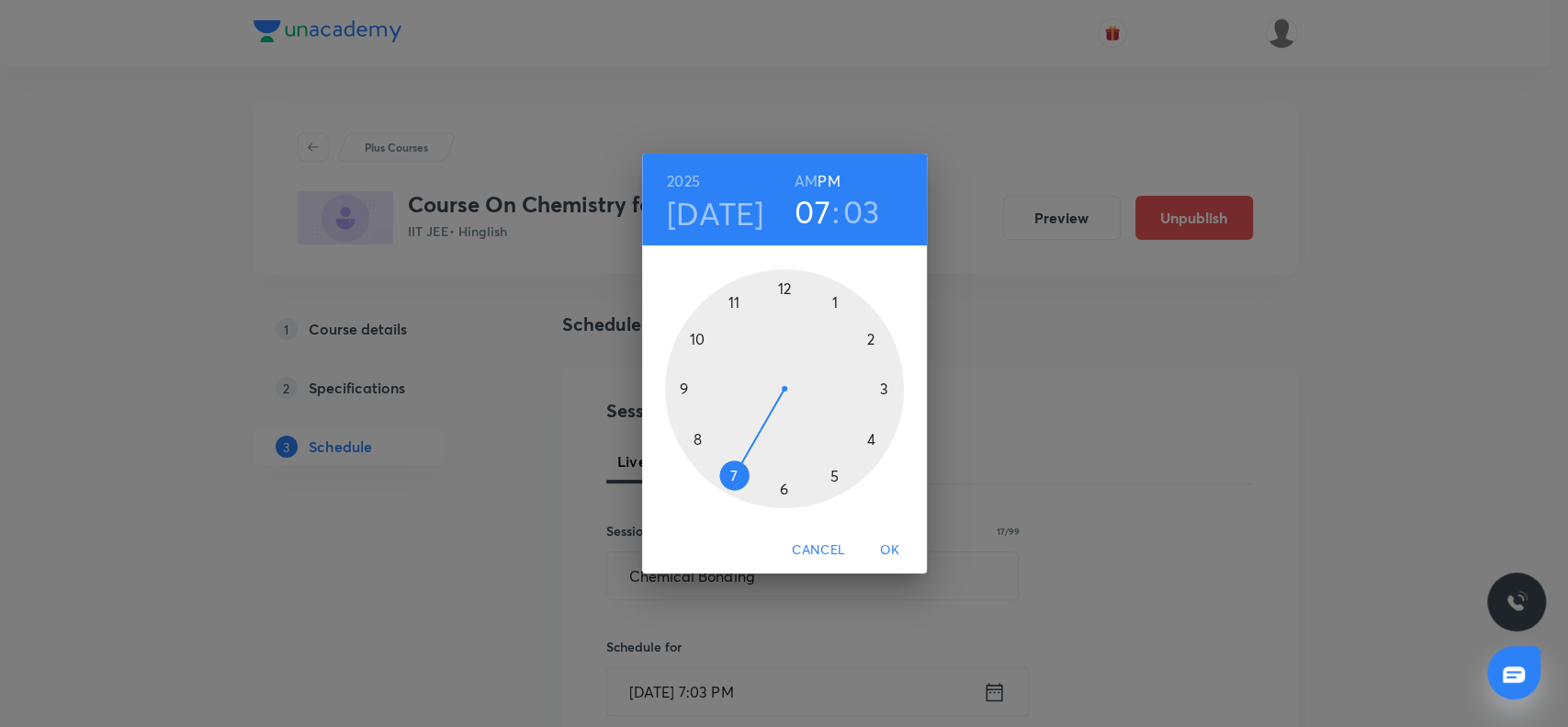 click at bounding box center (784, 389) 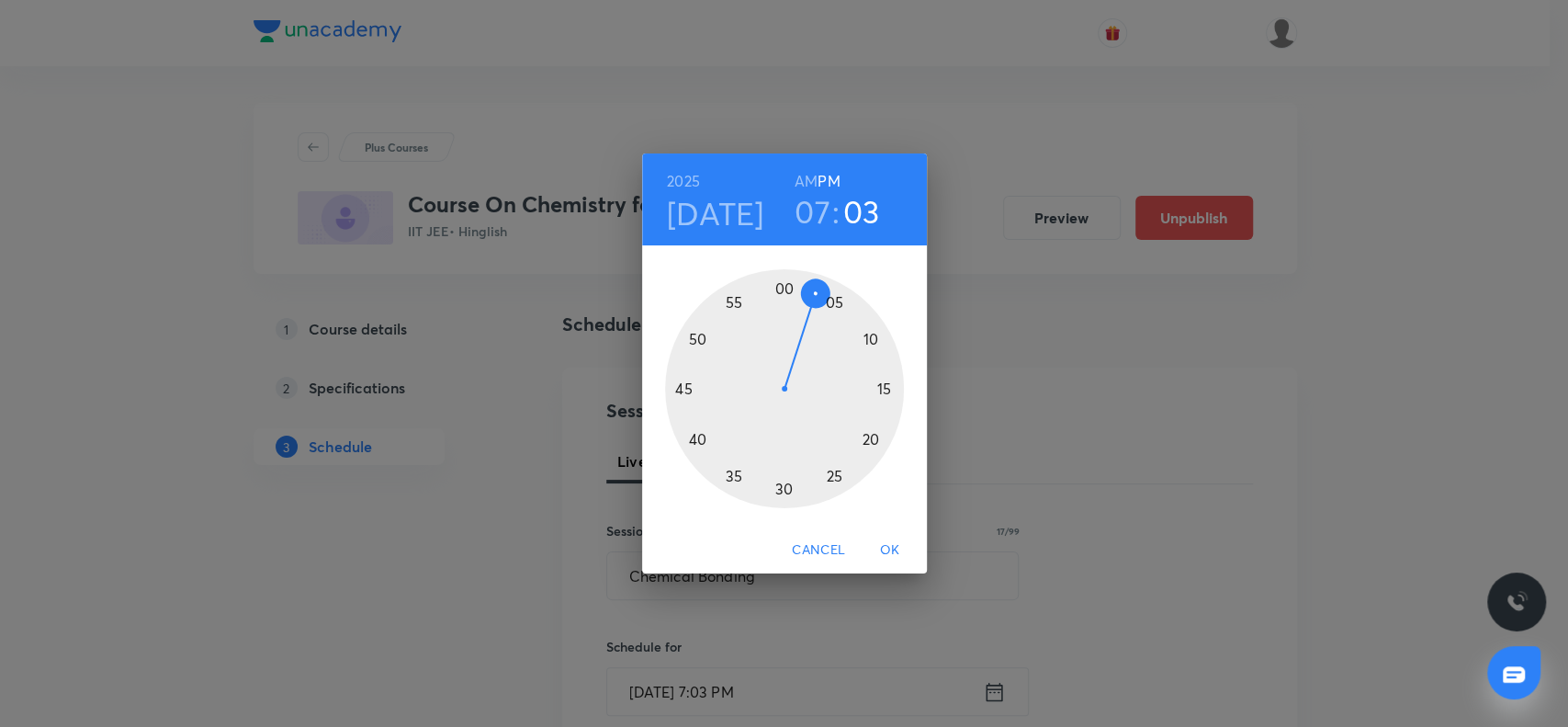 click on "AM" at bounding box center (806, 181) 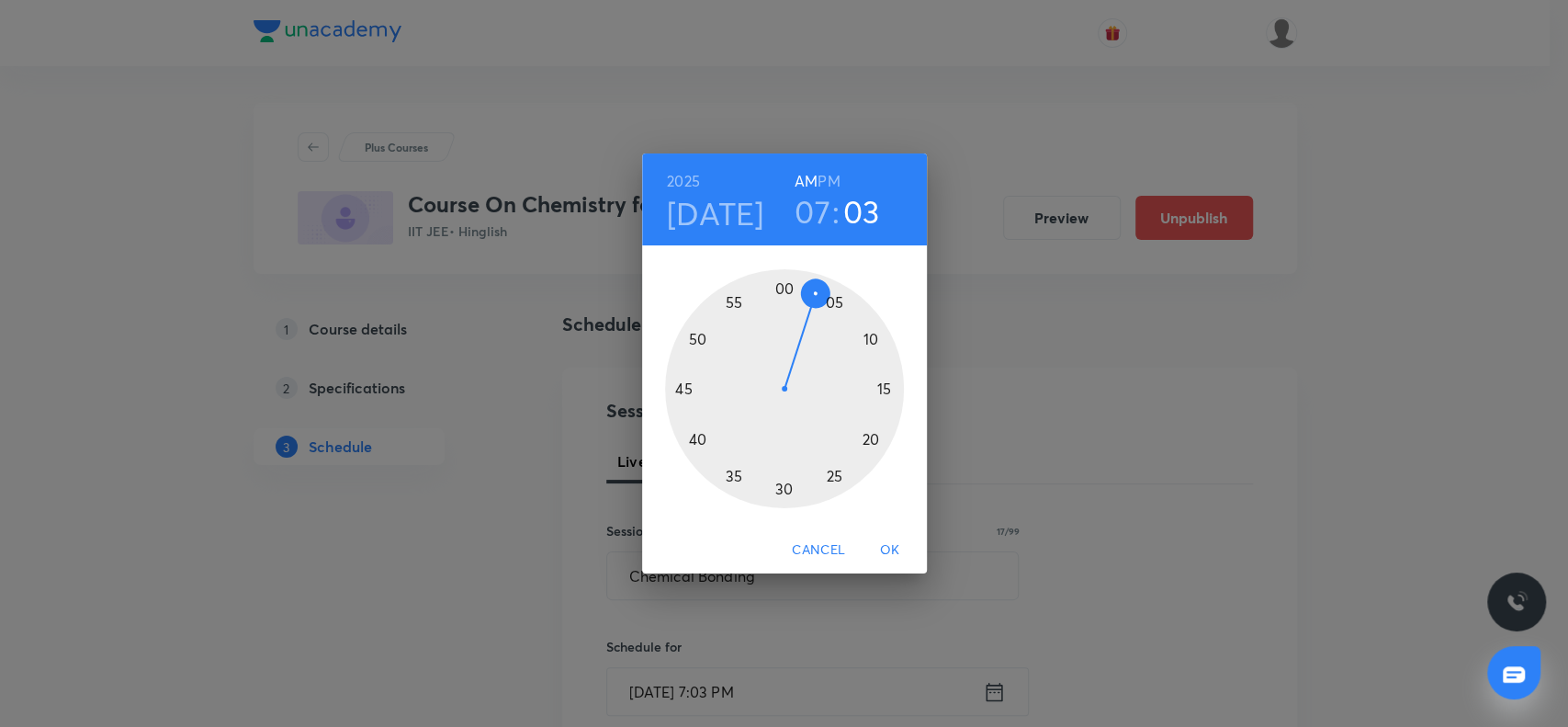 click at bounding box center [784, 389] 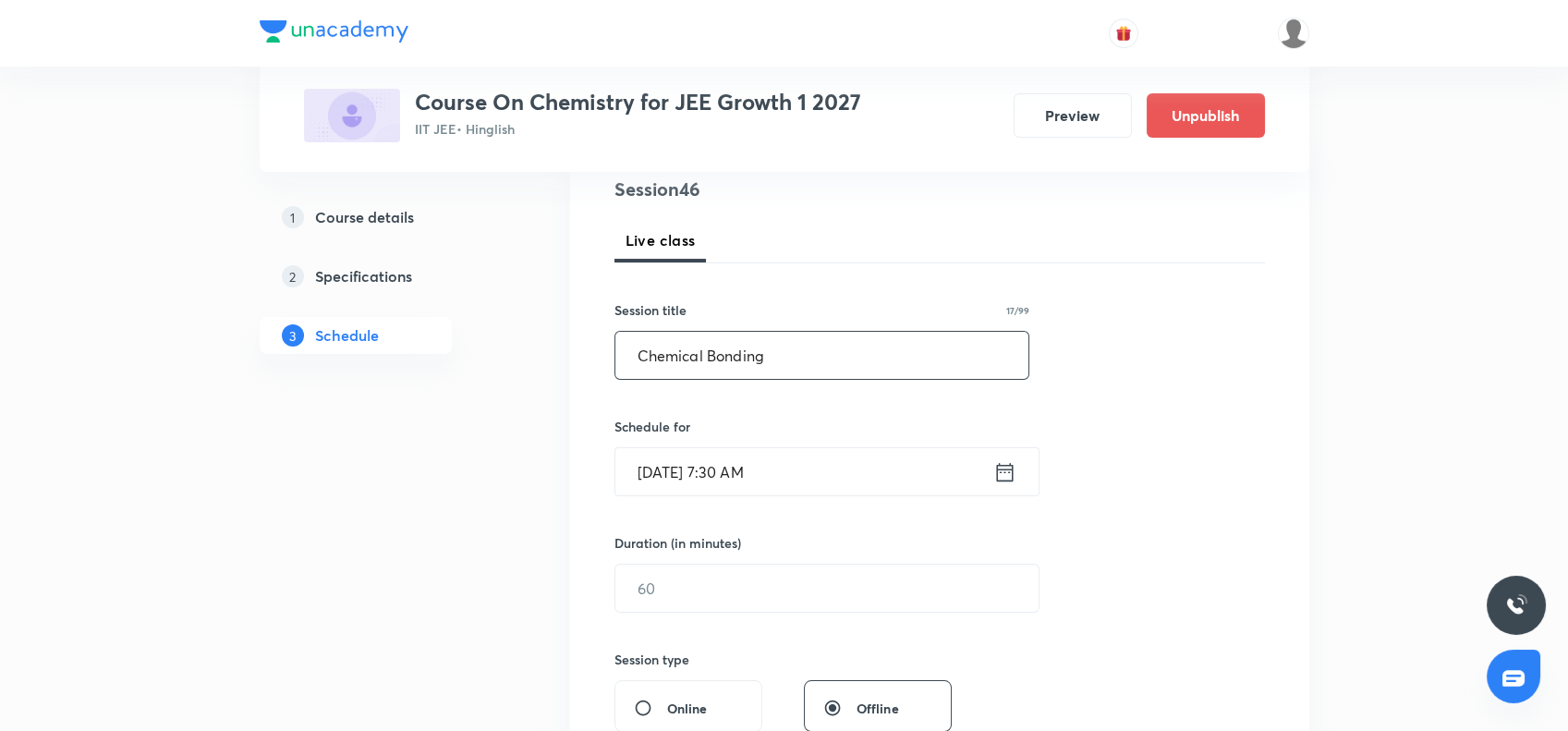 scroll, scrollTop: 274, scrollLeft: 0, axis: vertical 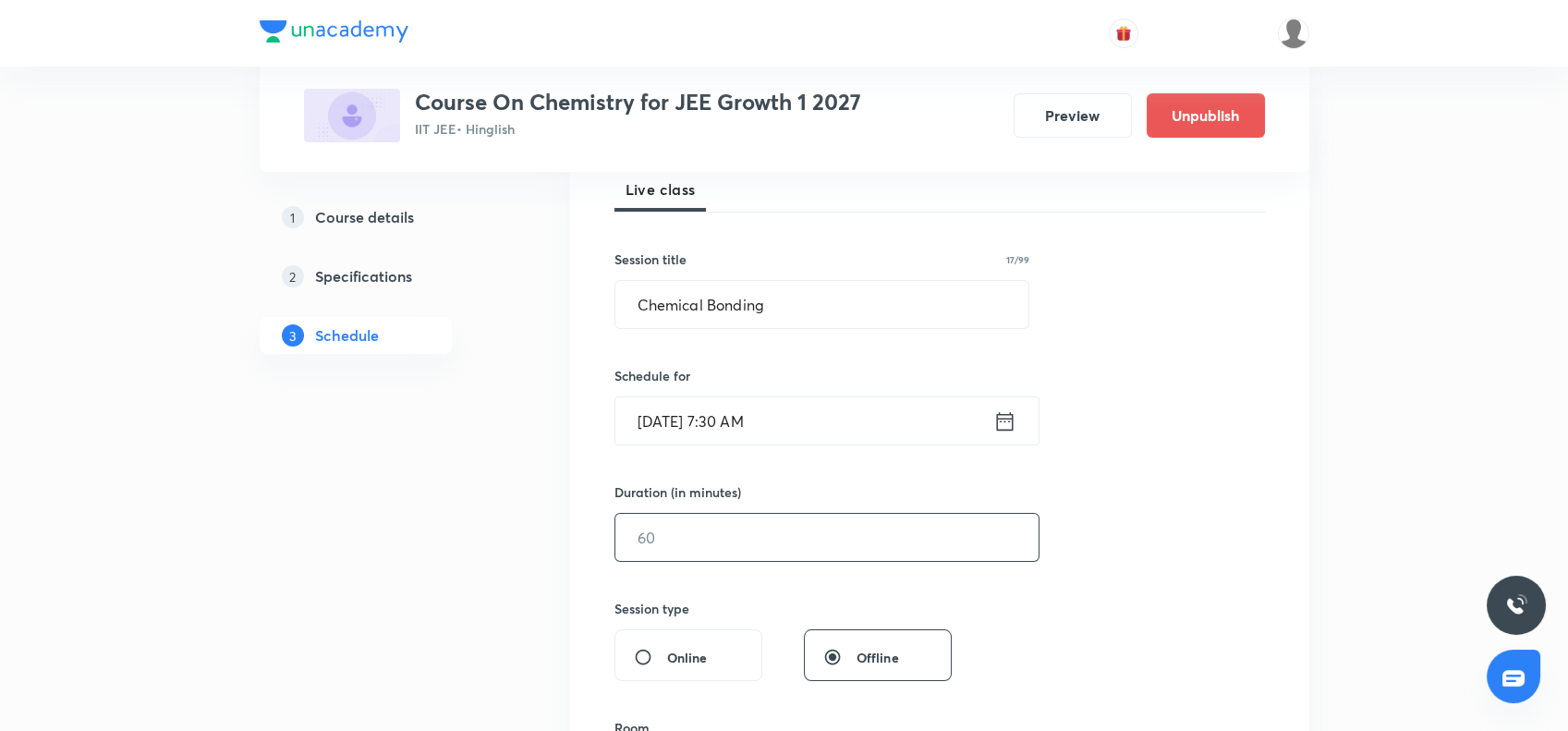 click at bounding box center (827, 537) 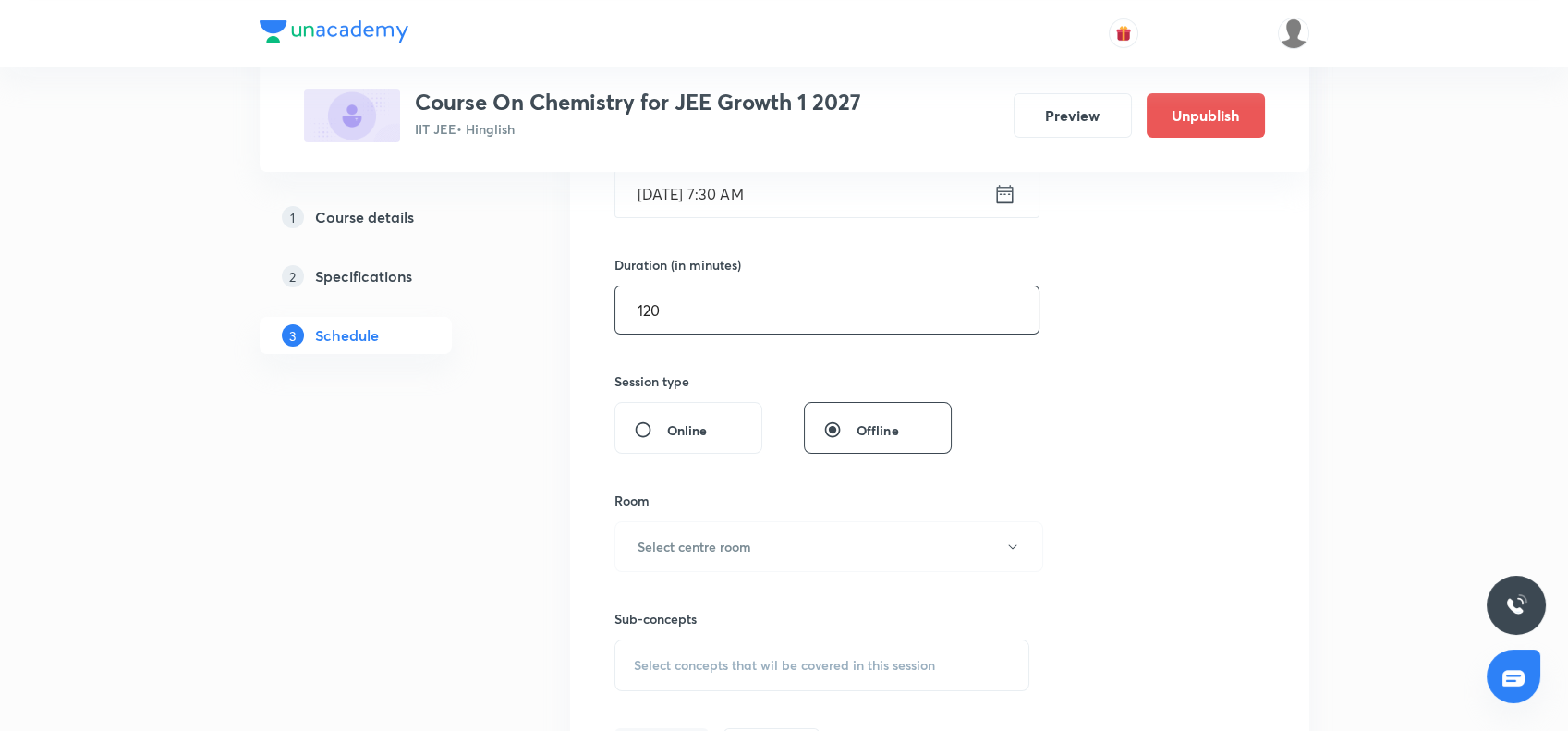 scroll, scrollTop: 583, scrollLeft: 0, axis: vertical 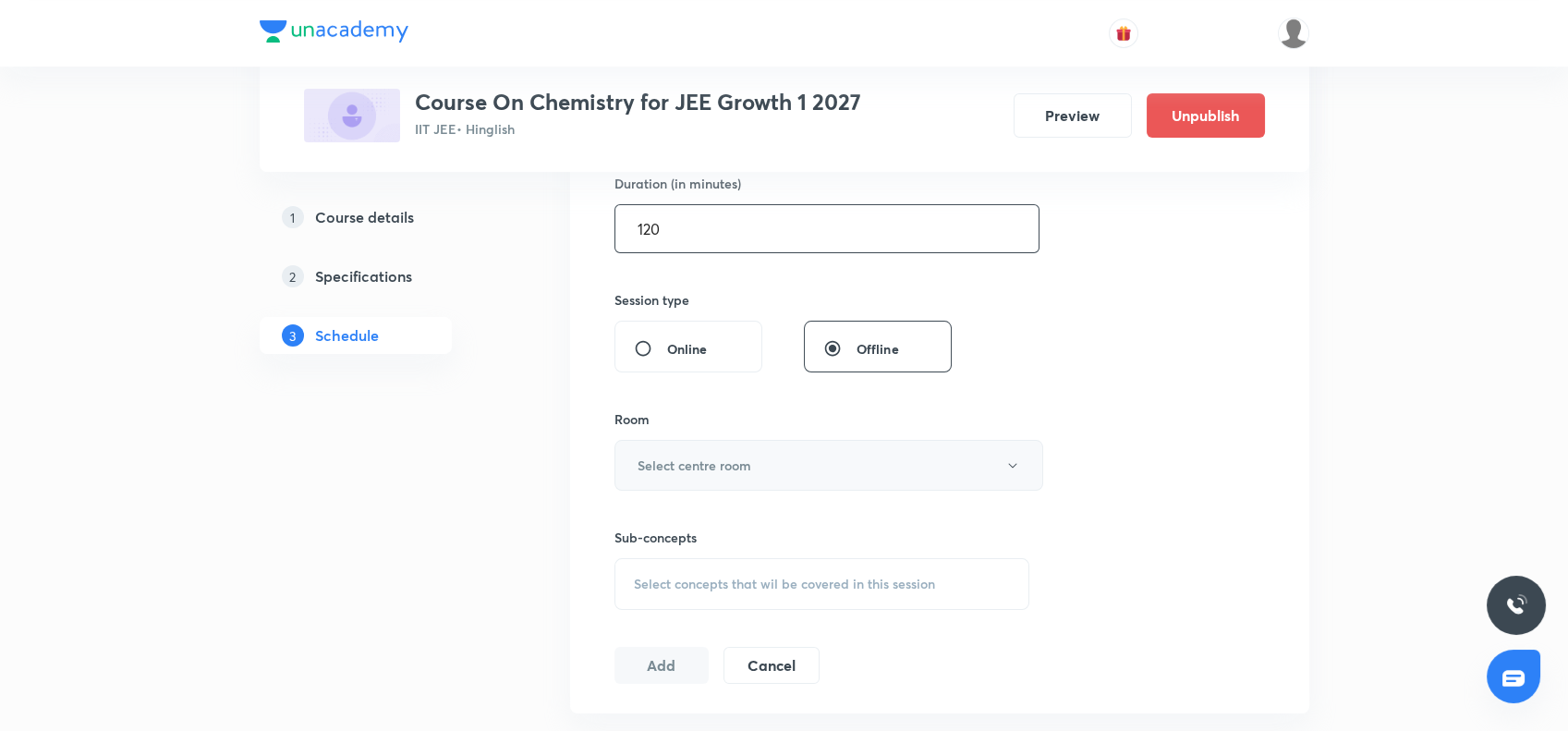 type on "120" 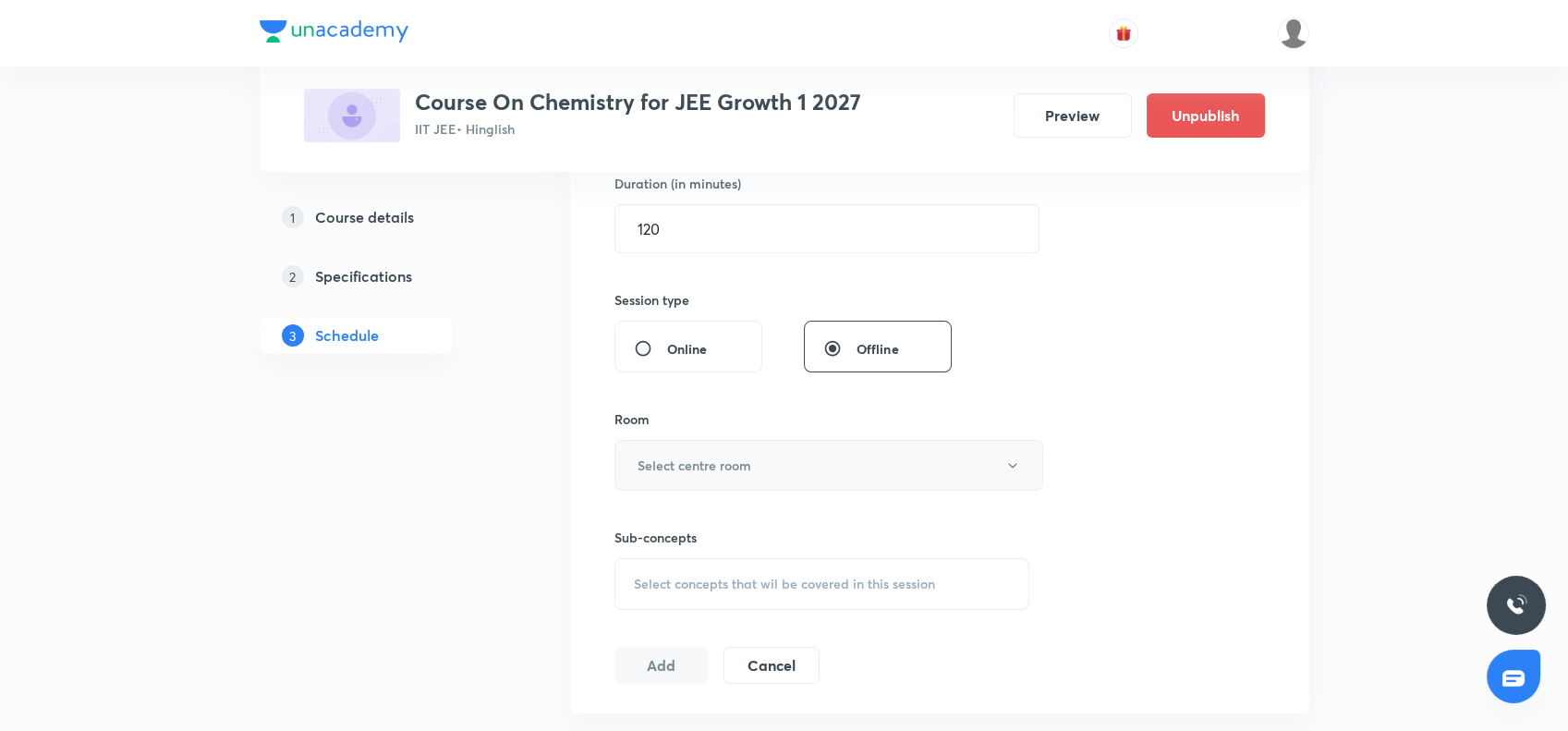 click on "Select centre room" at bounding box center [829, 465] 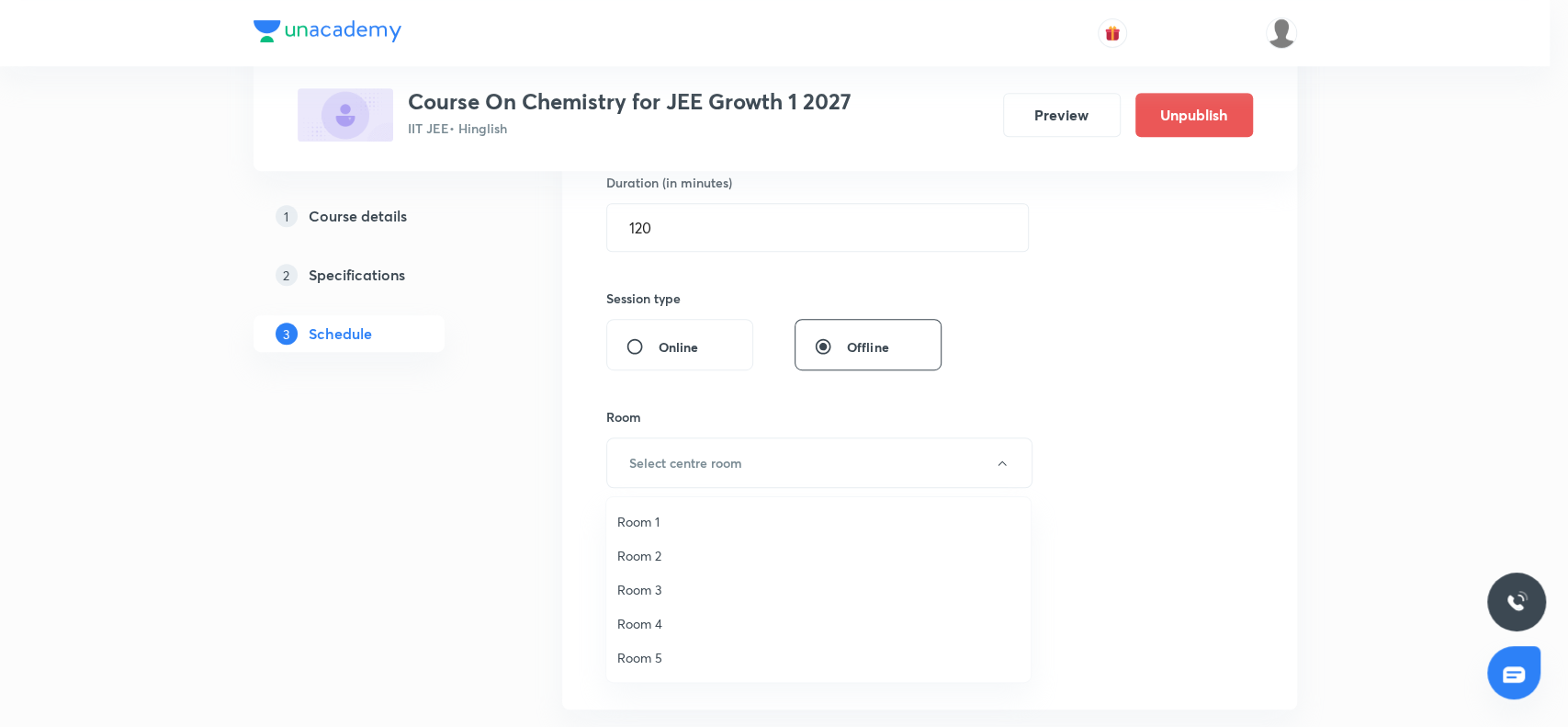click on "Room 1" at bounding box center (818, 521) 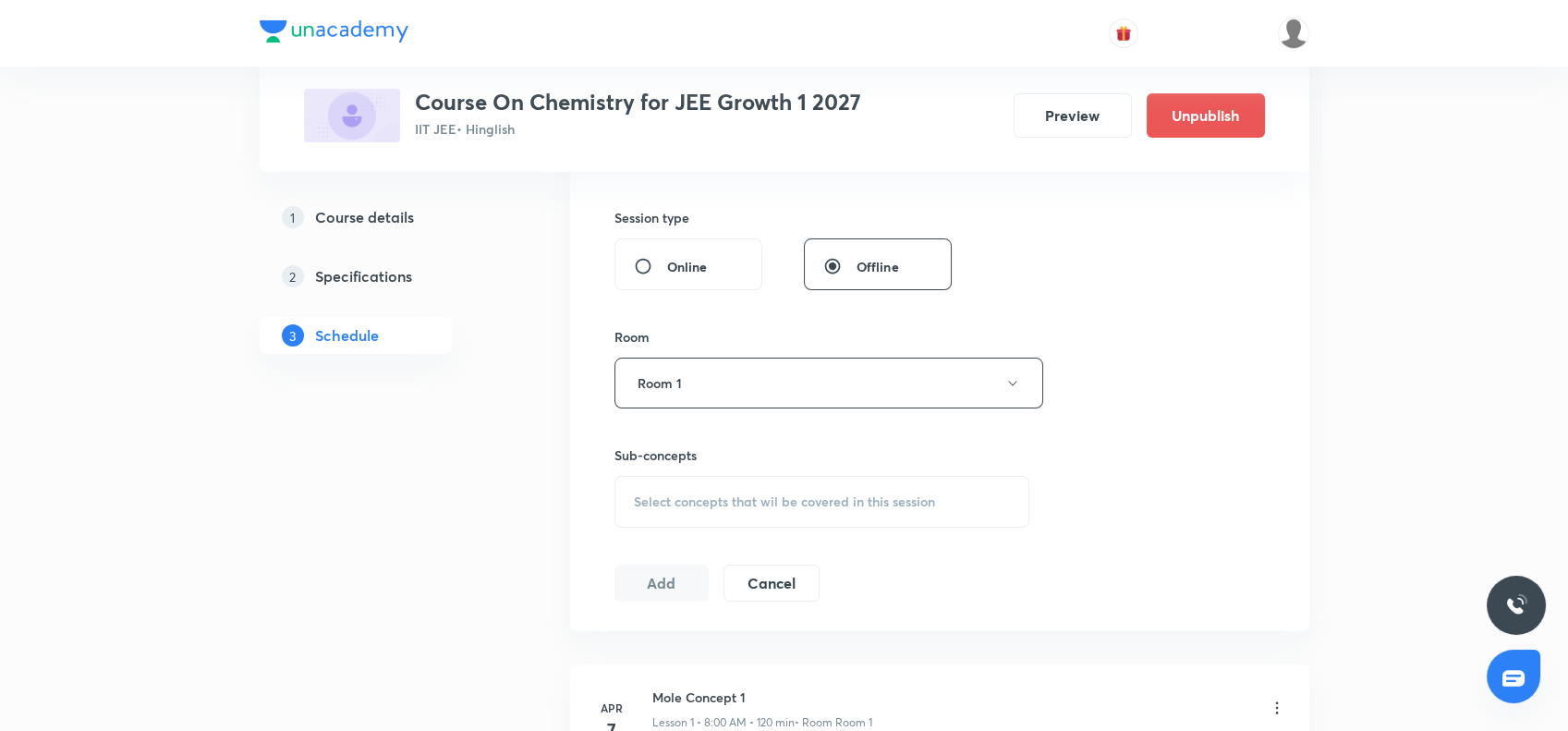 scroll, scrollTop: 697, scrollLeft: 0, axis: vertical 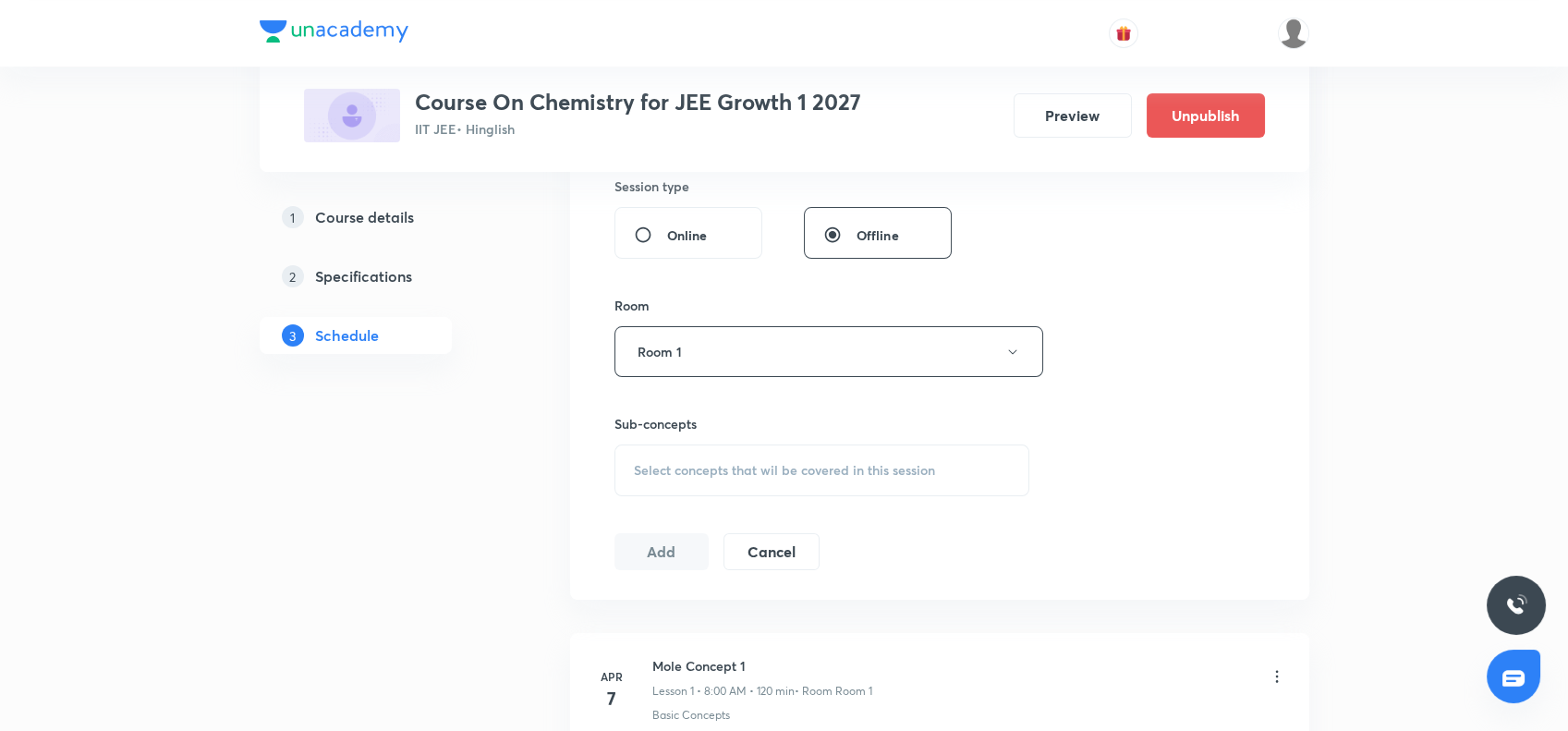 click on "Select concepts that wil be covered in this session" at bounding box center (784, 470) 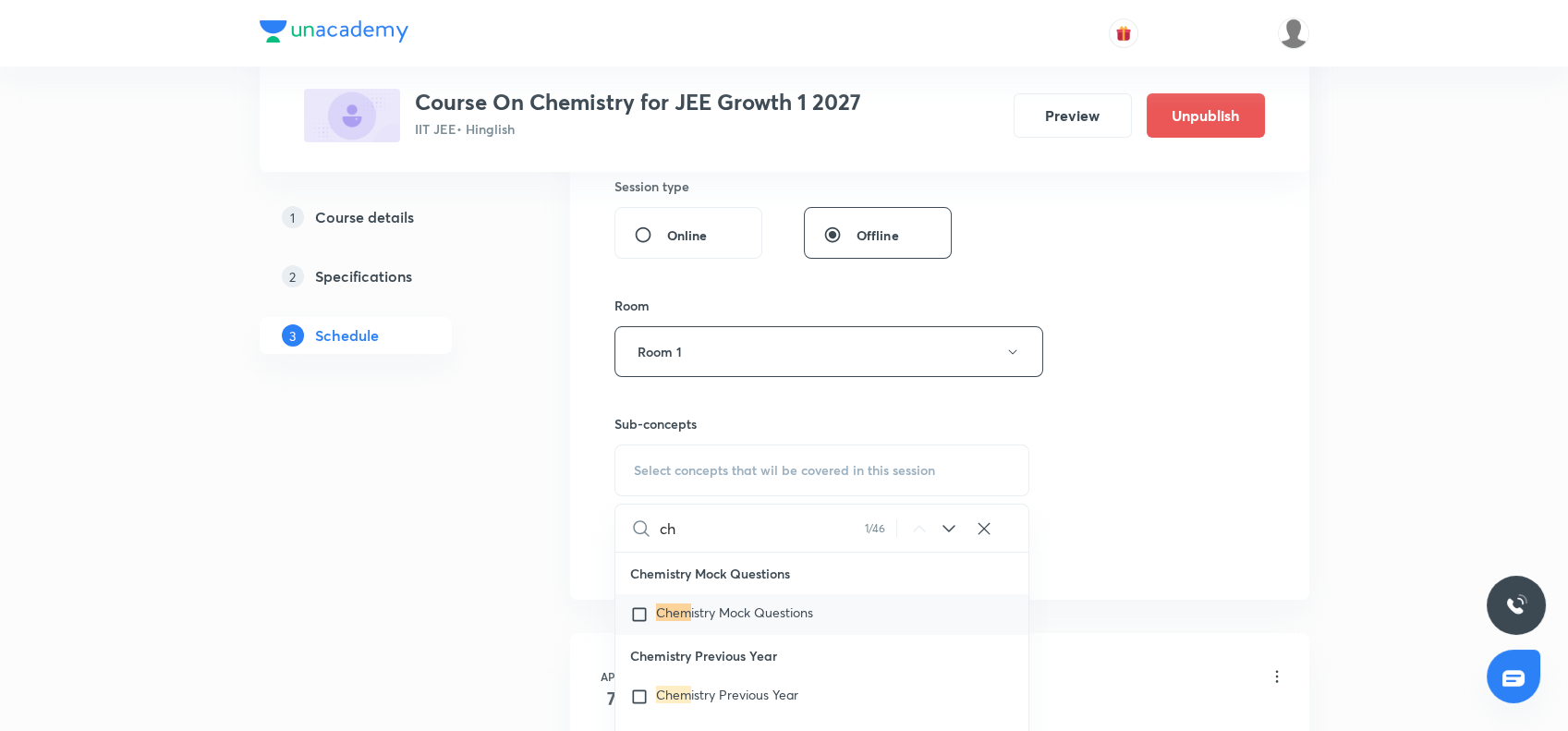 type on "c" 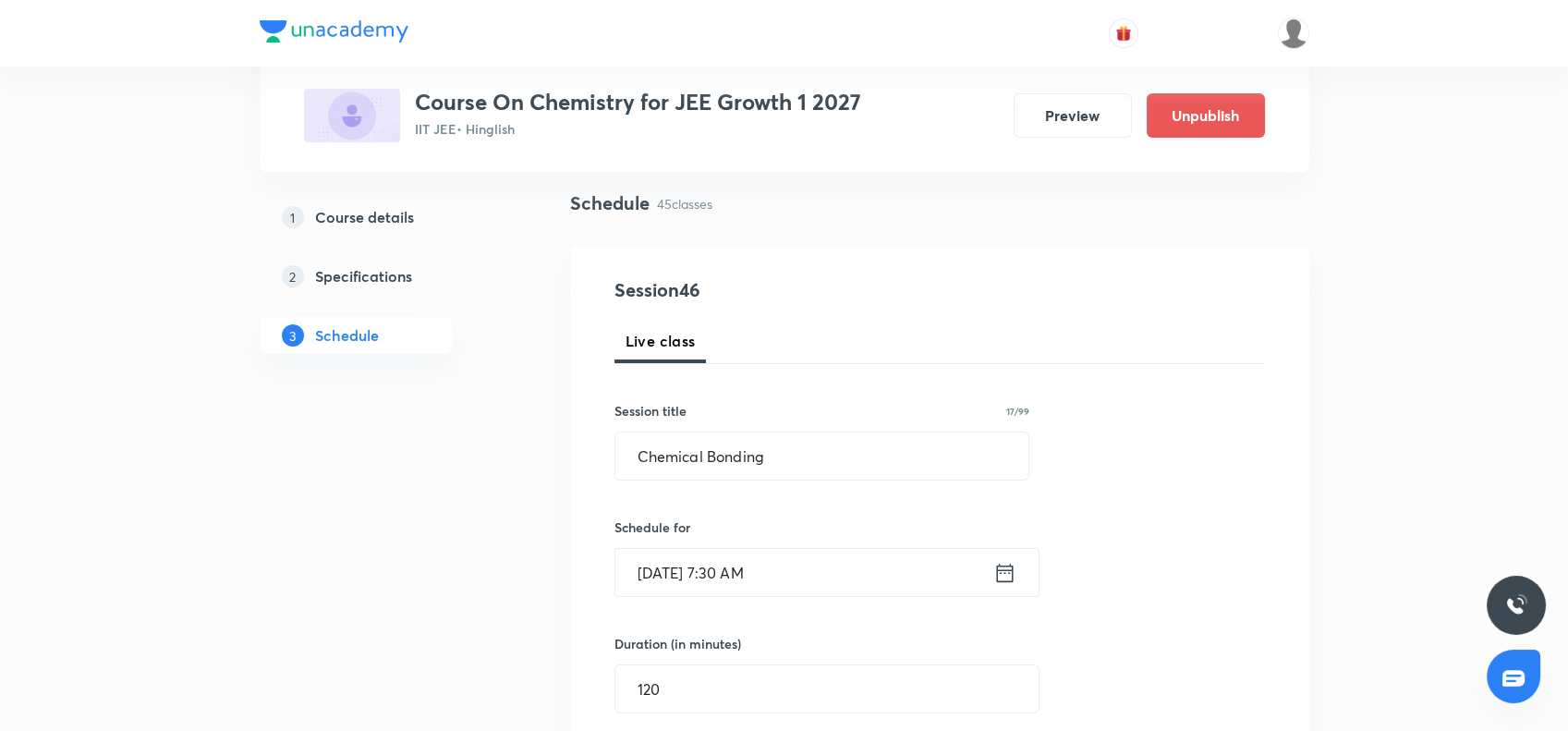 scroll, scrollTop: 122, scrollLeft: 0, axis: vertical 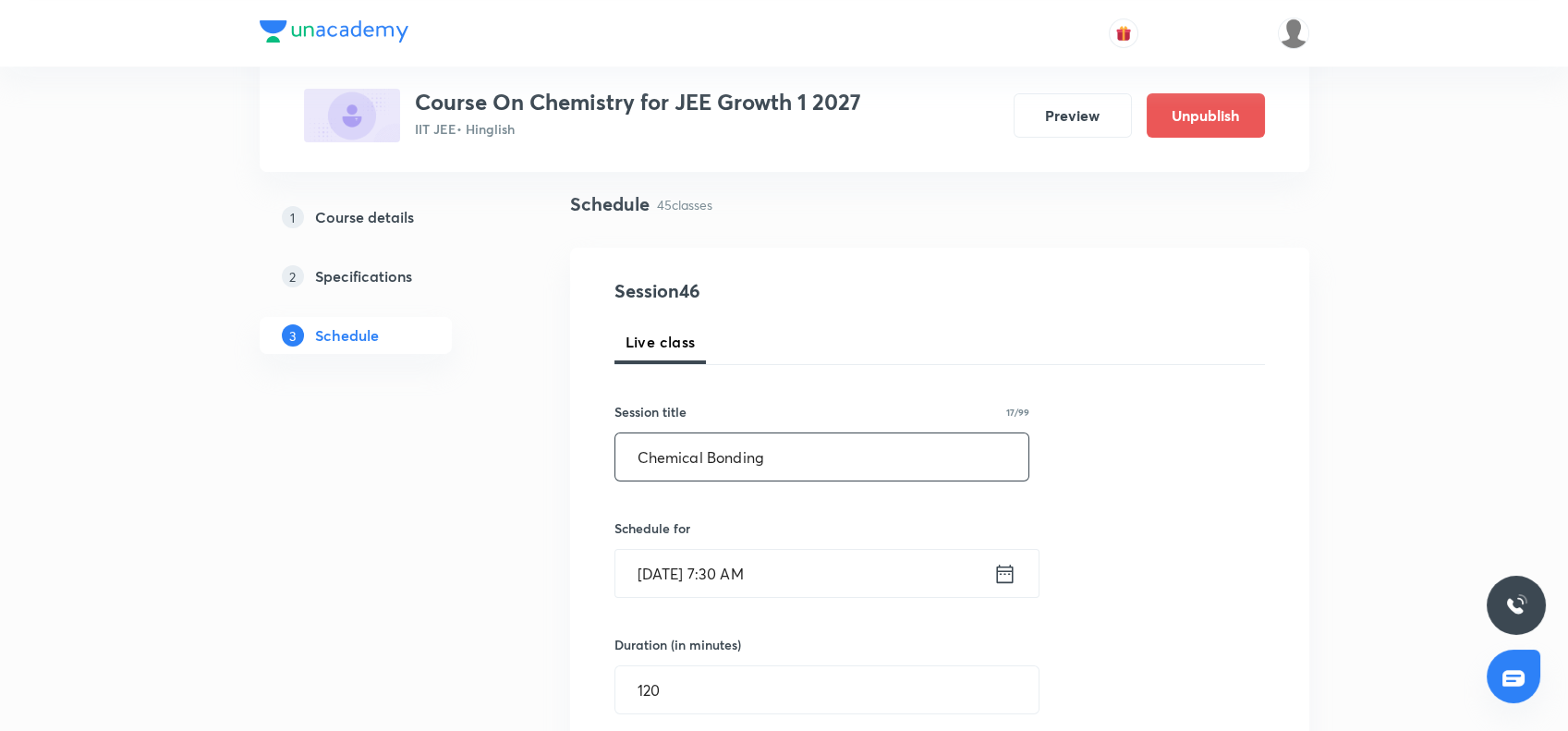 type on "CHEMICAL BONDING" 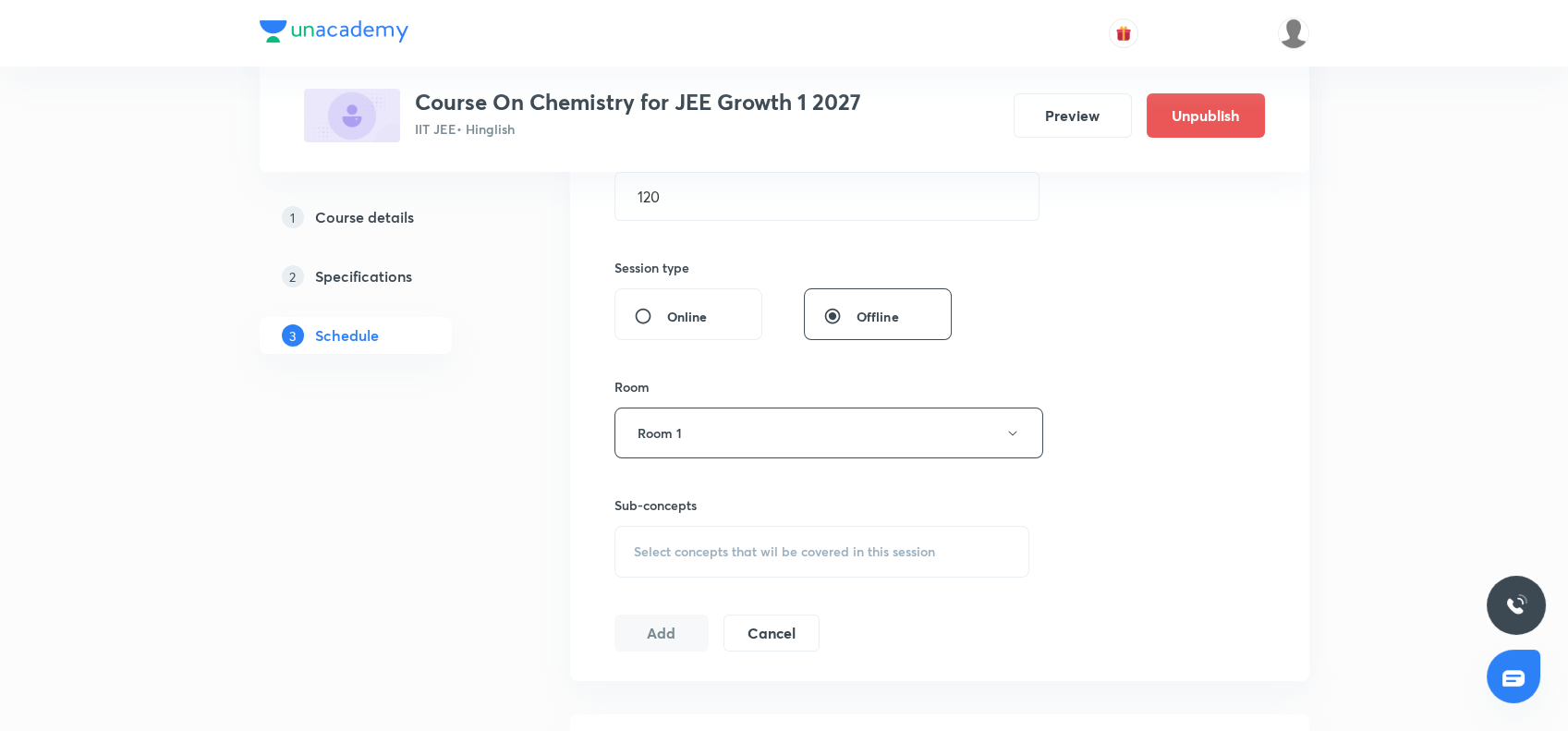 scroll, scrollTop: 747, scrollLeft: 0, axis: vertical 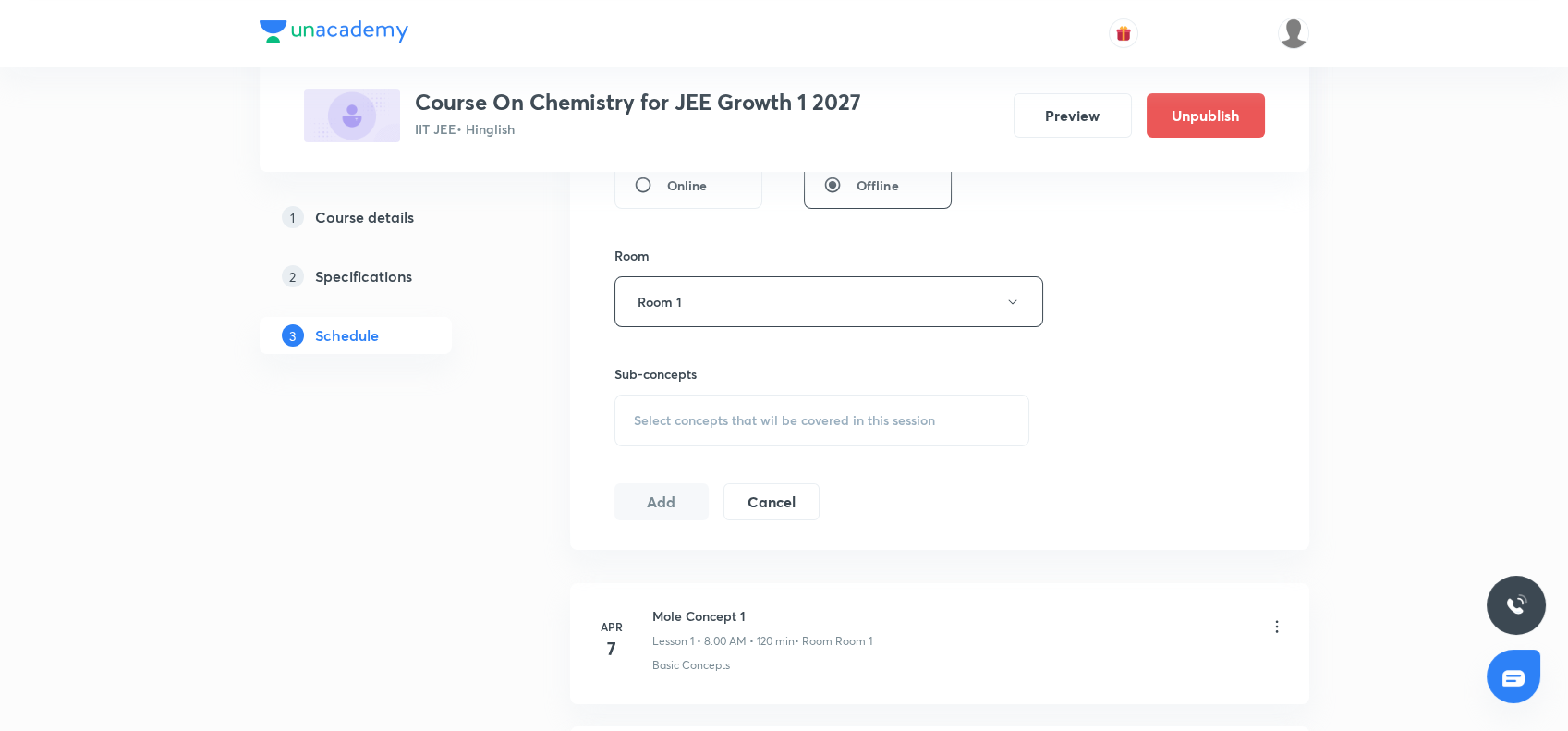 click on "Select concepts that wil be covered in this session" at bounding box center [822, 420] 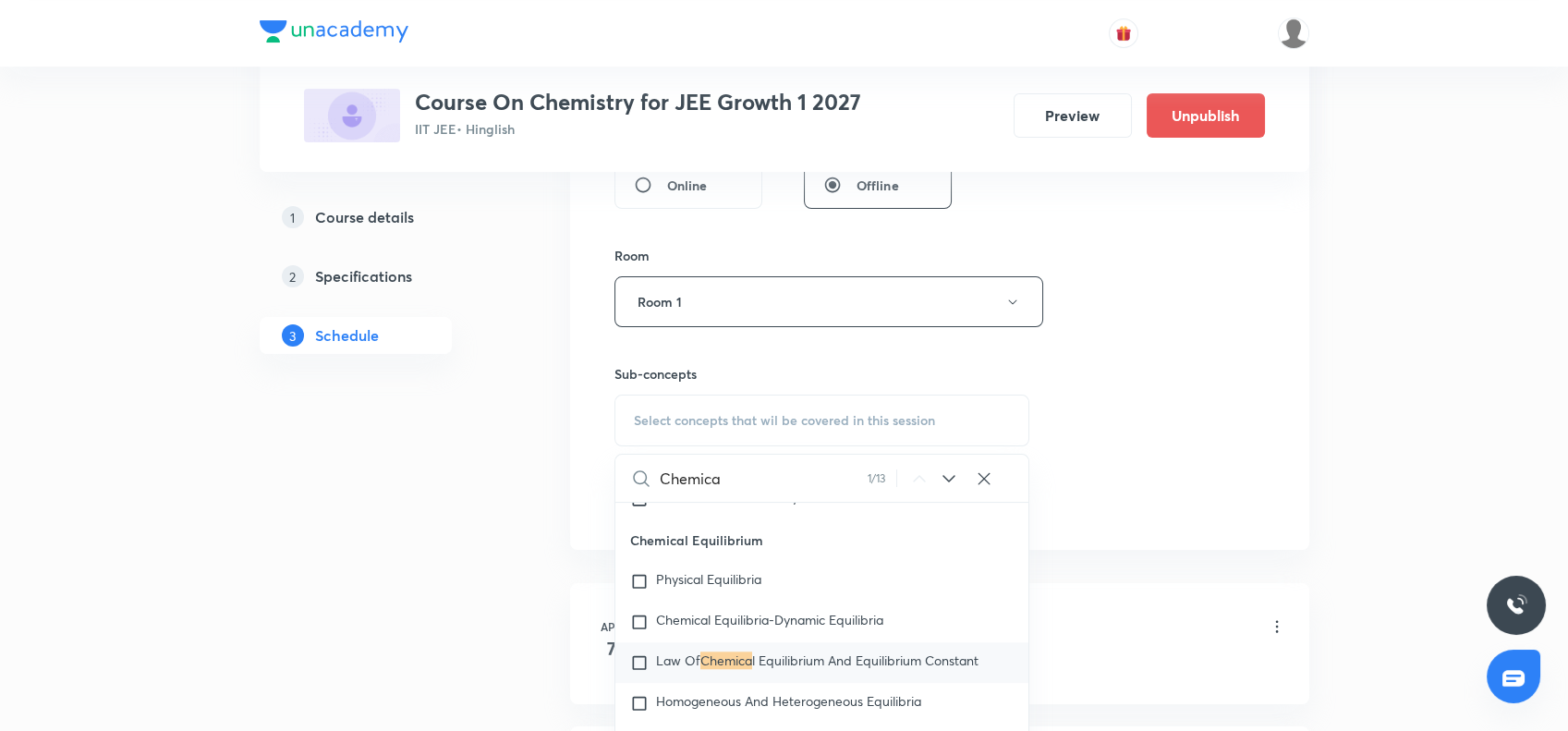 scroll, scrollTop: 4092, scrollLeft: 0, axis: vertical 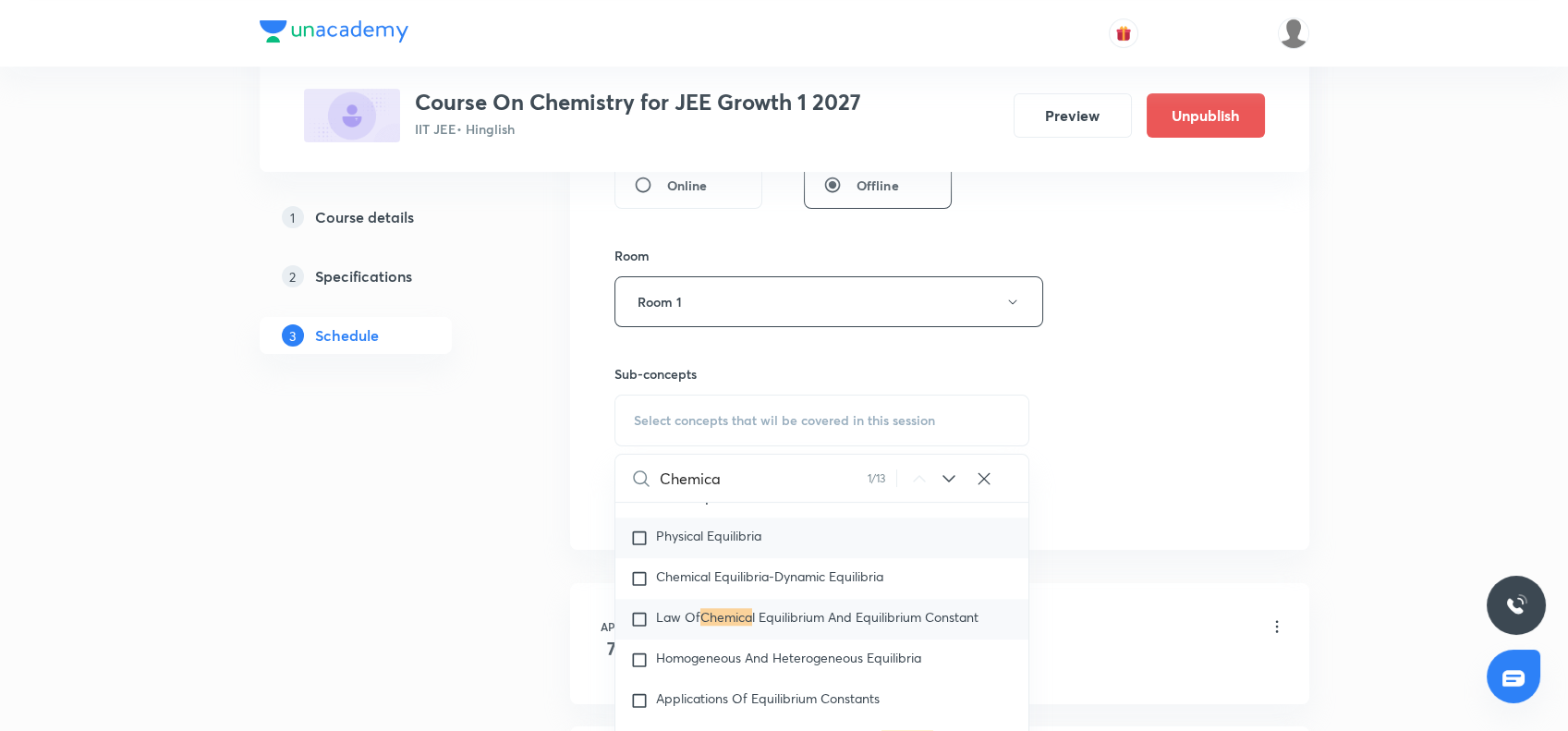 type on "Chemica" 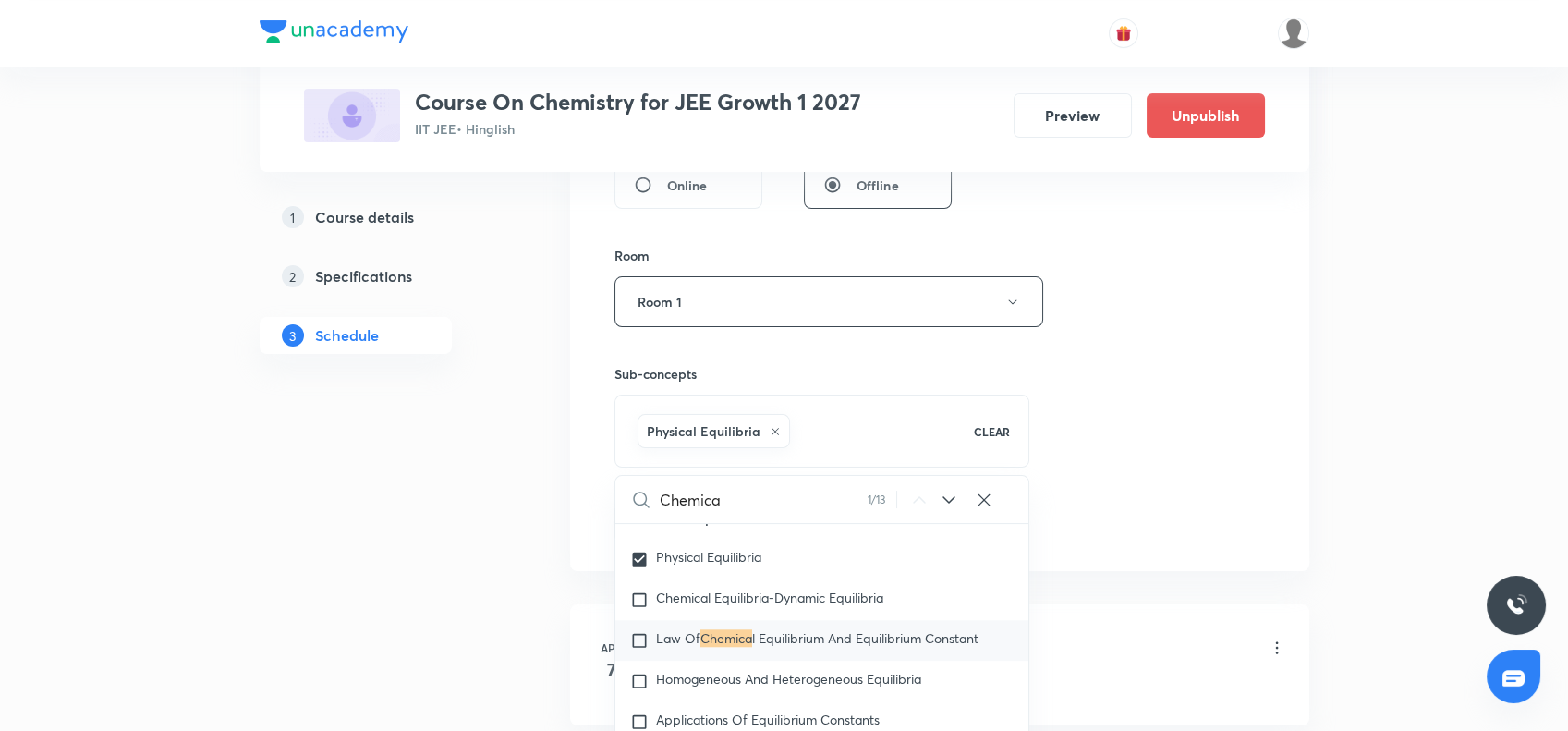 click on "Sub-concepts" at bounding box center [822, 373] 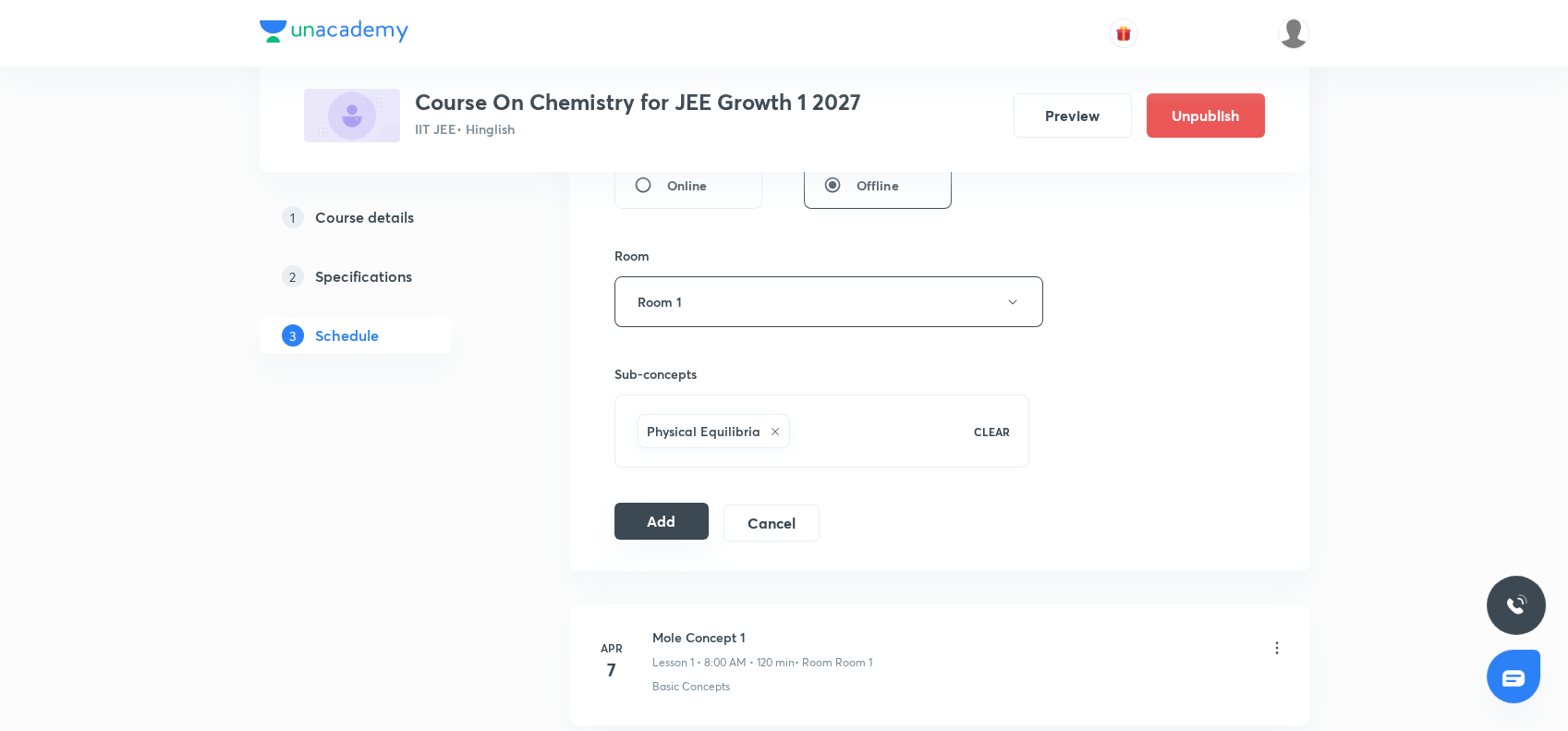 click on "Add" at bounding box center (662, 521) 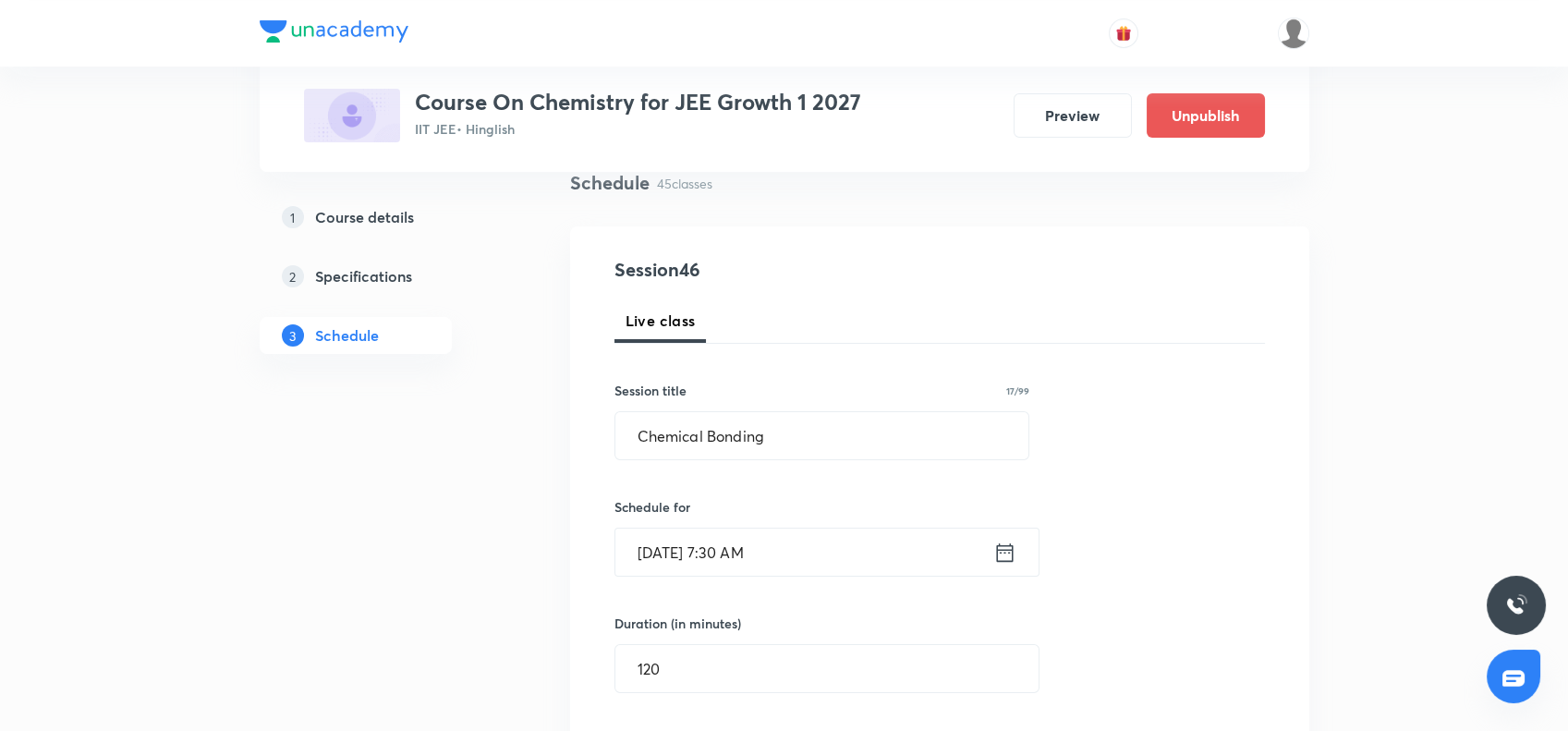 scroll, scrollTop: 142, scrollLeft: 0, axis: vertical 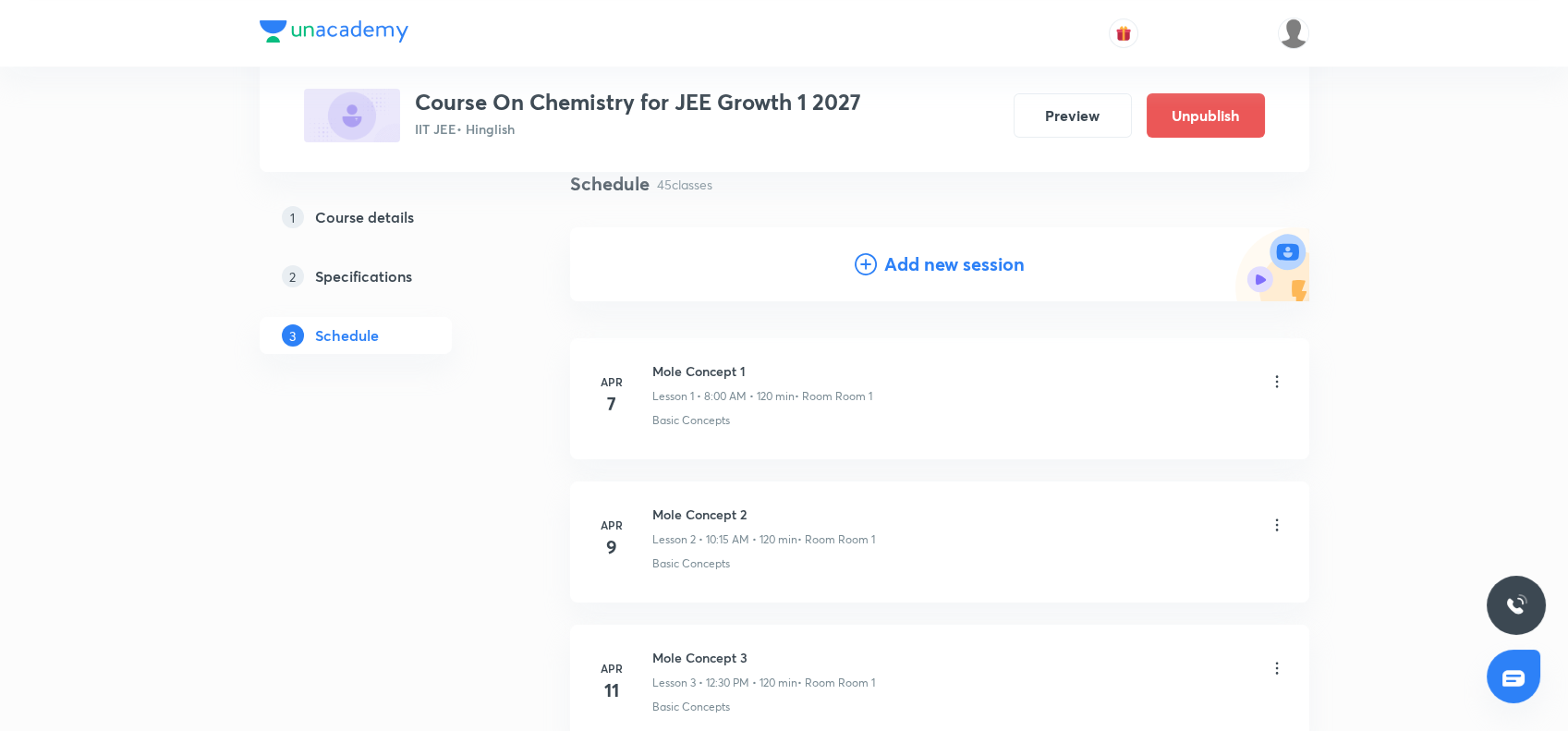 click 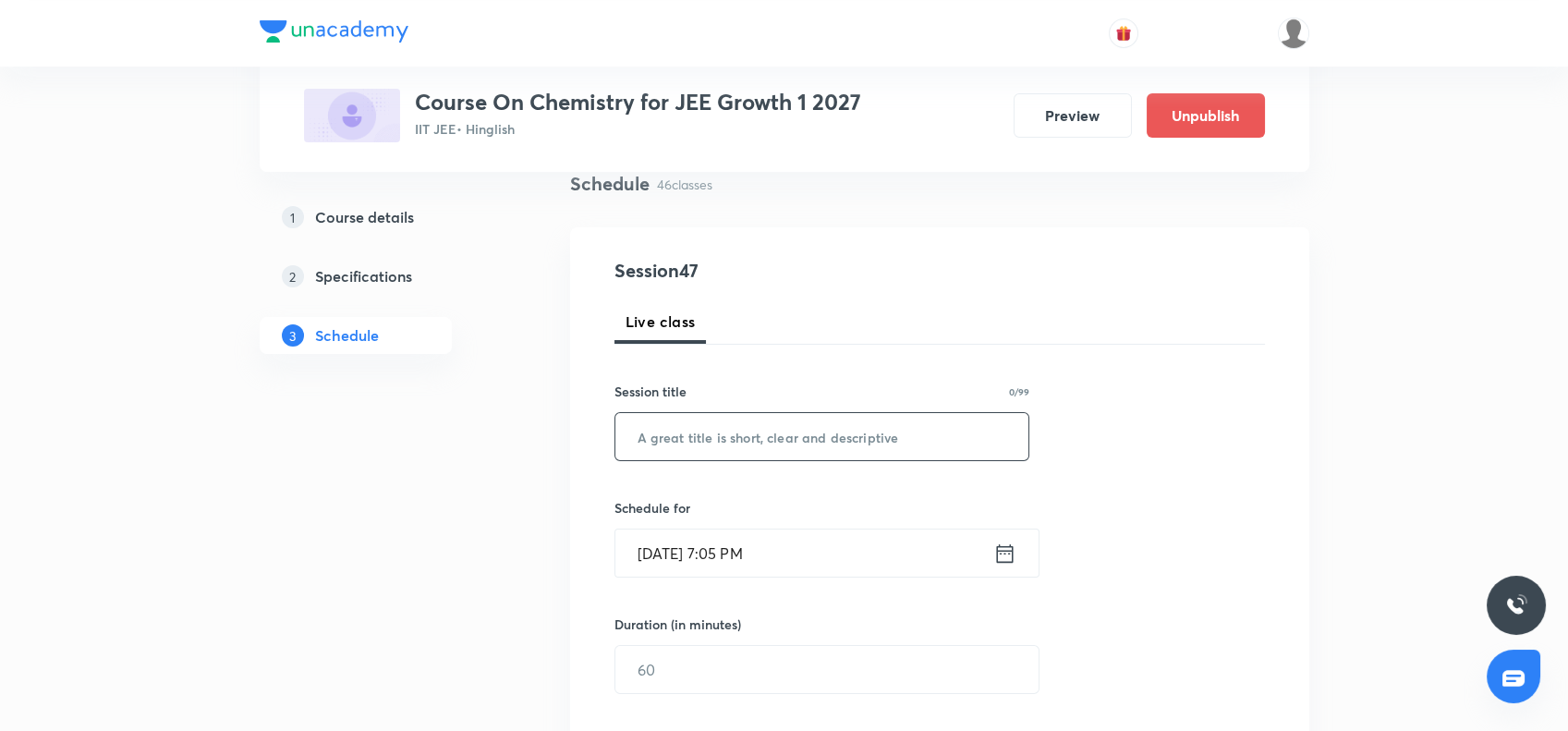 click at bounding box center (822, 436) 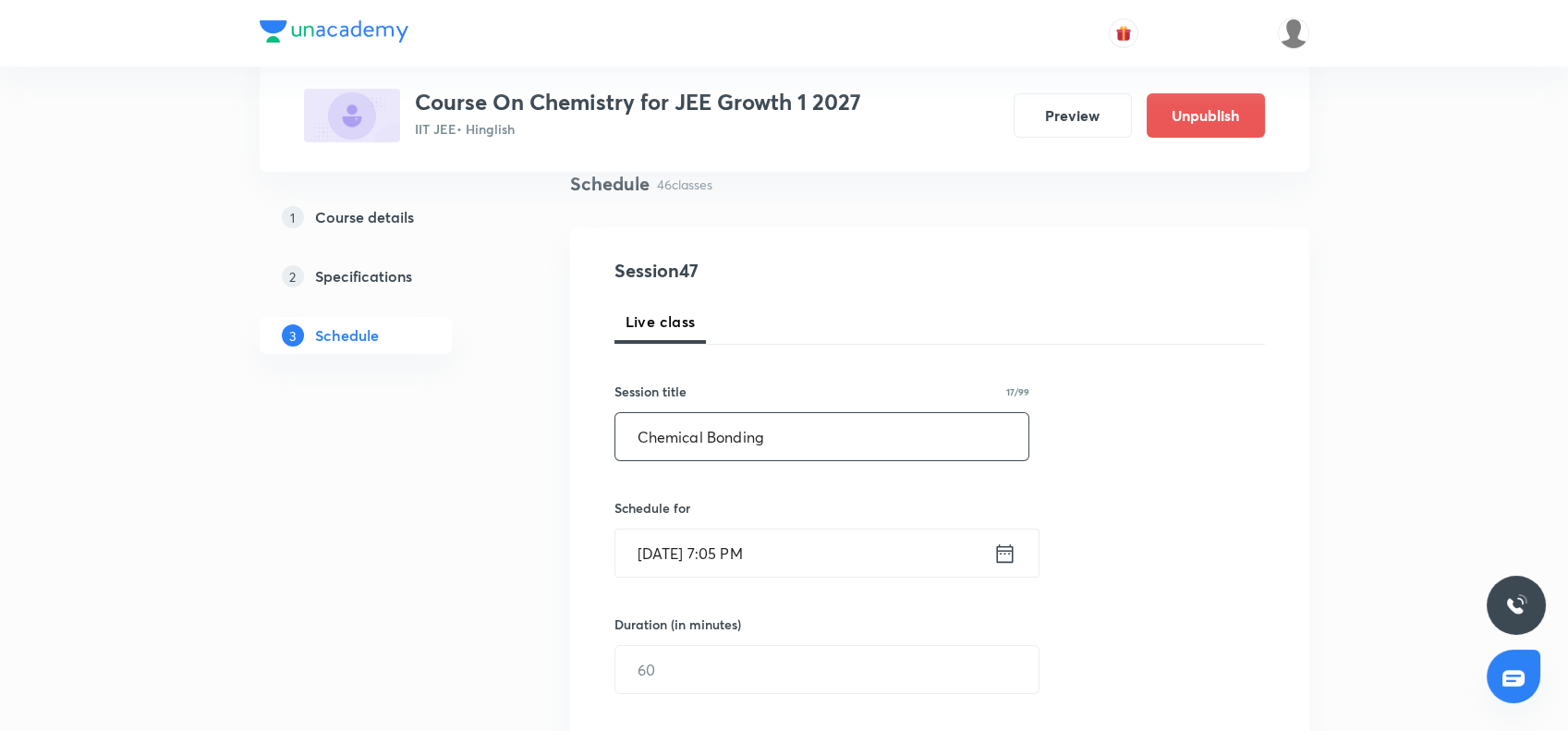 type on "Chemical Bonding" 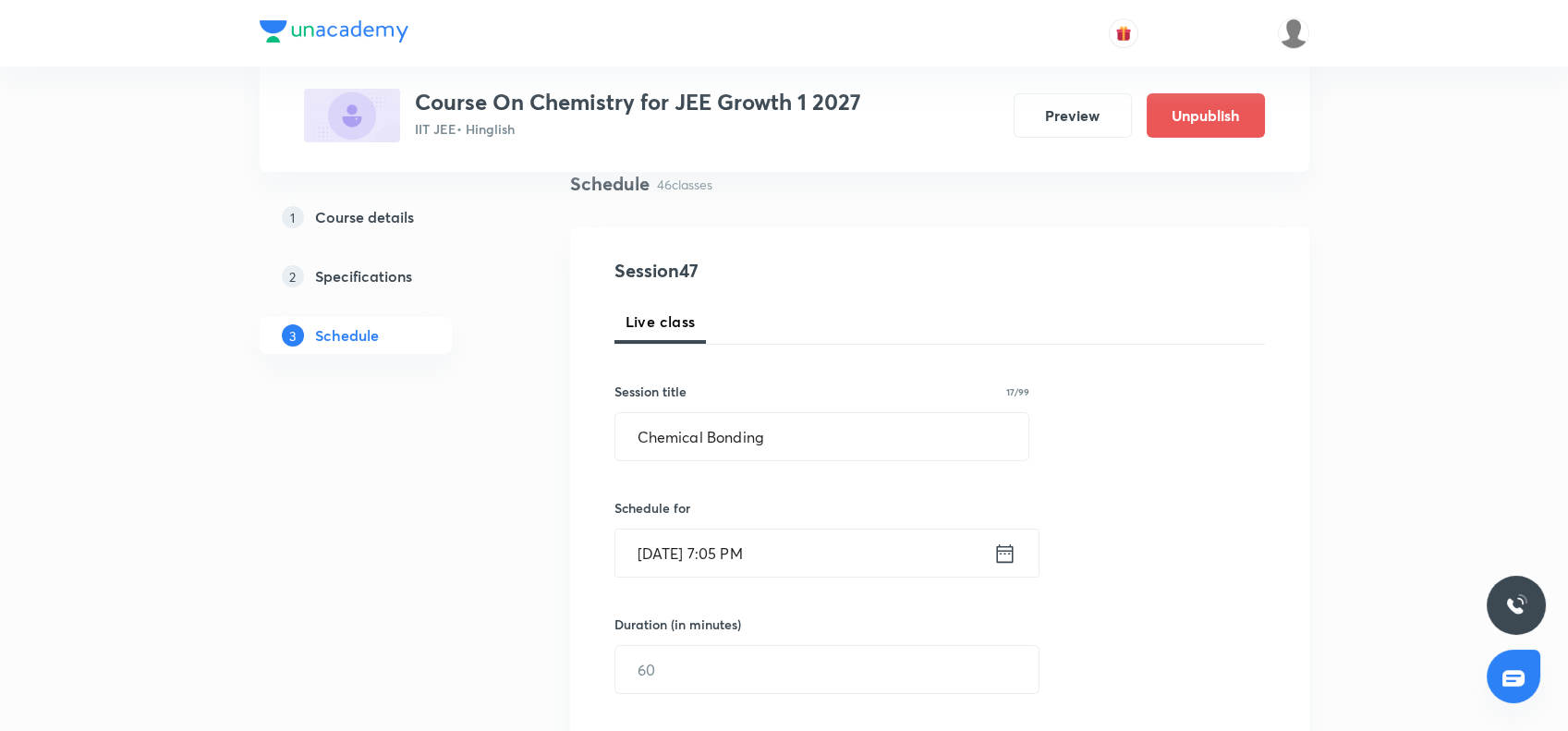 click 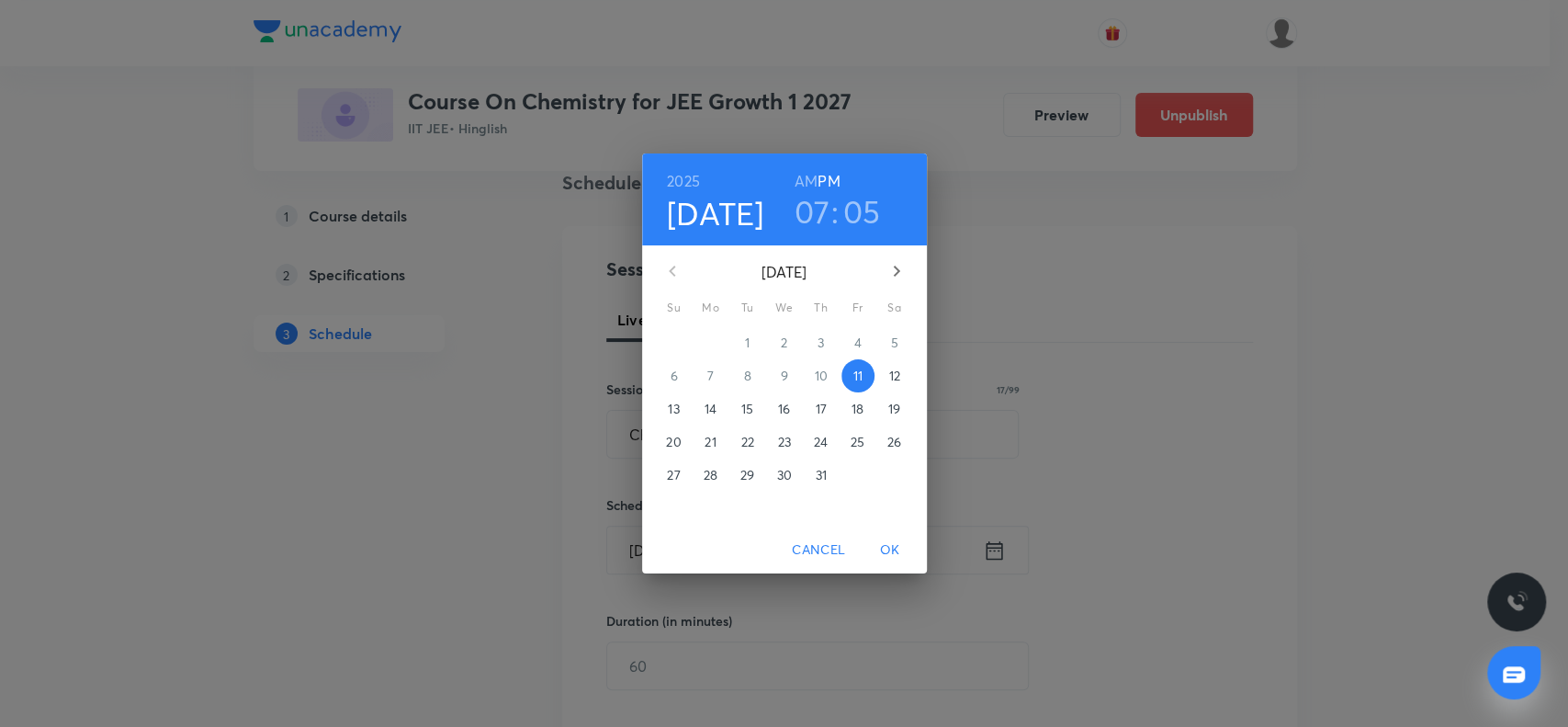 click on "17" at bounding box center (820, 409) 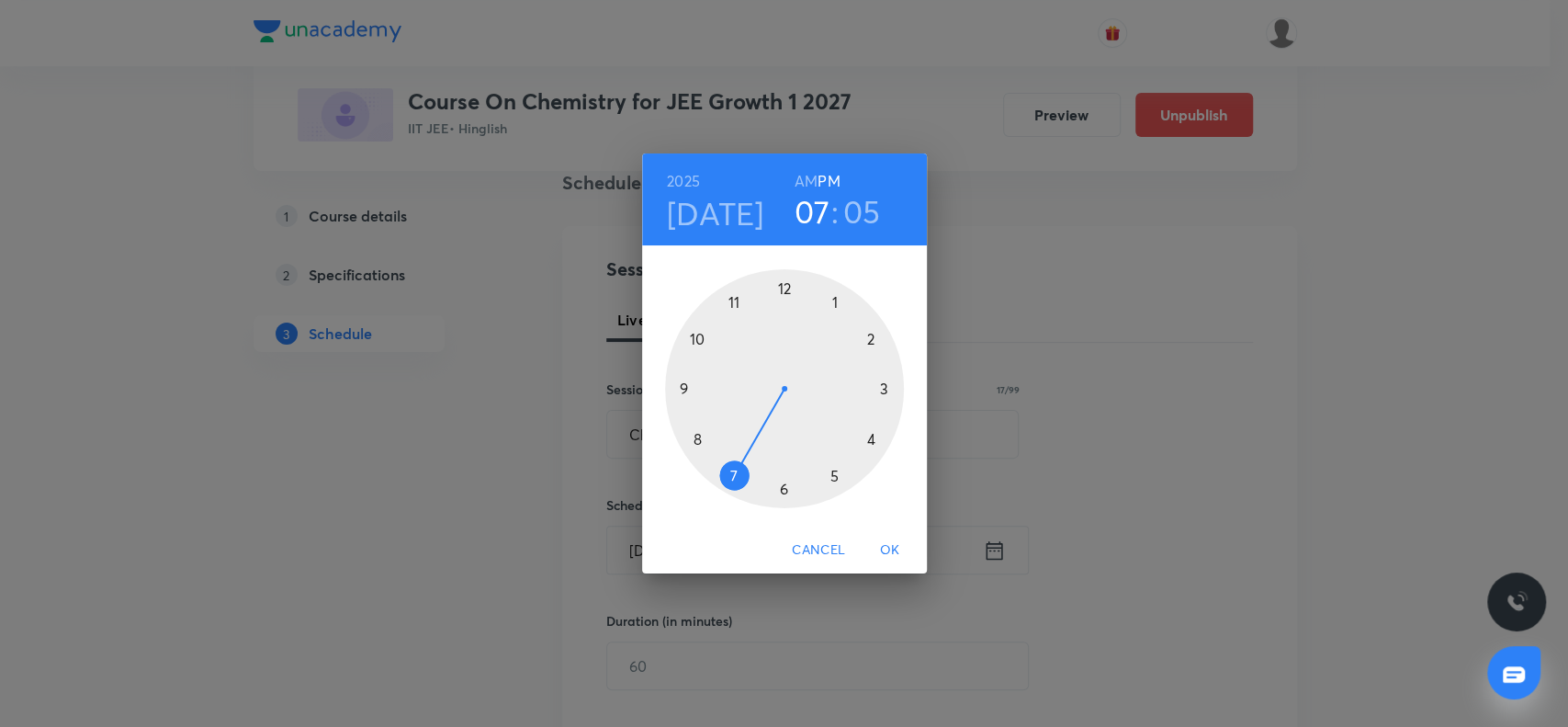 click at bounding box center (784, 389) 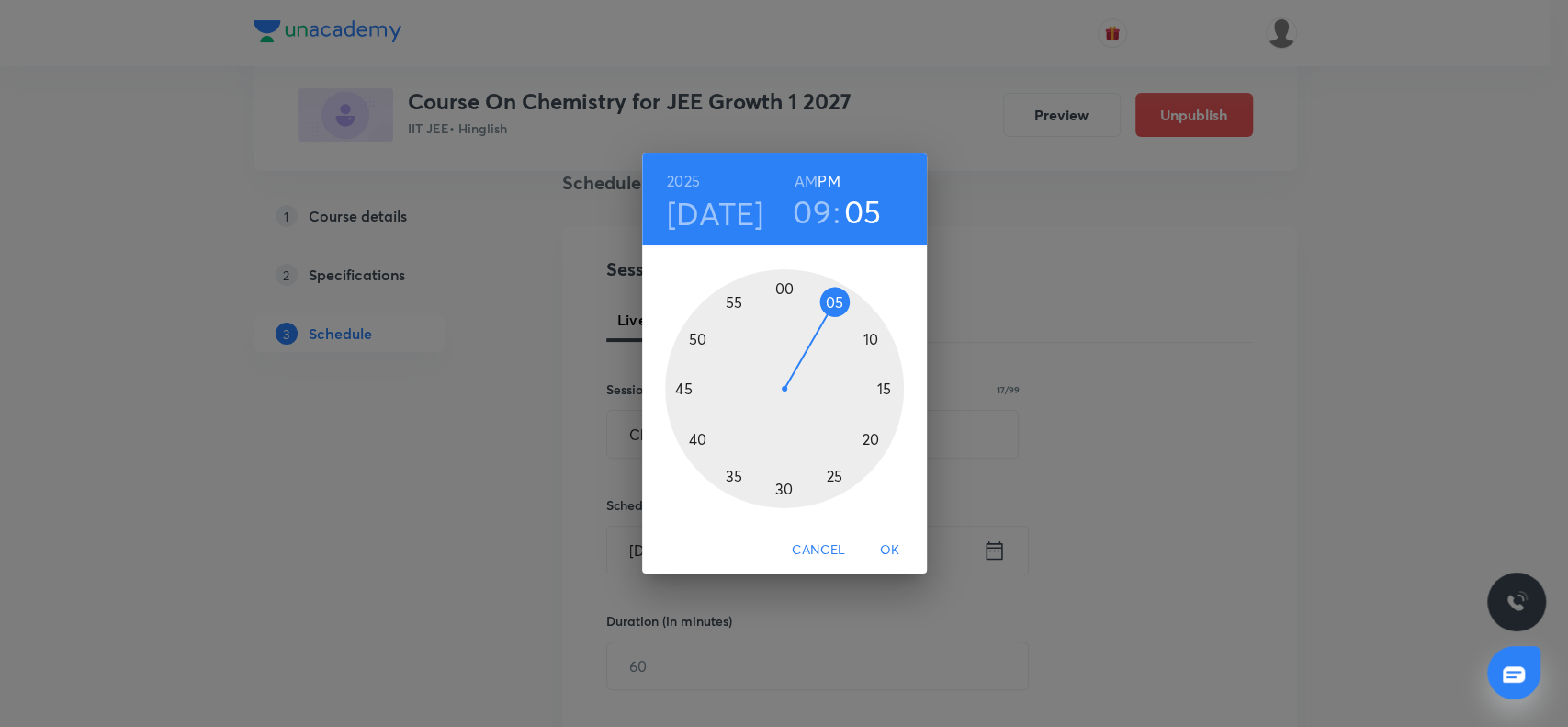click on "AM" at bounding box center (806, 181) 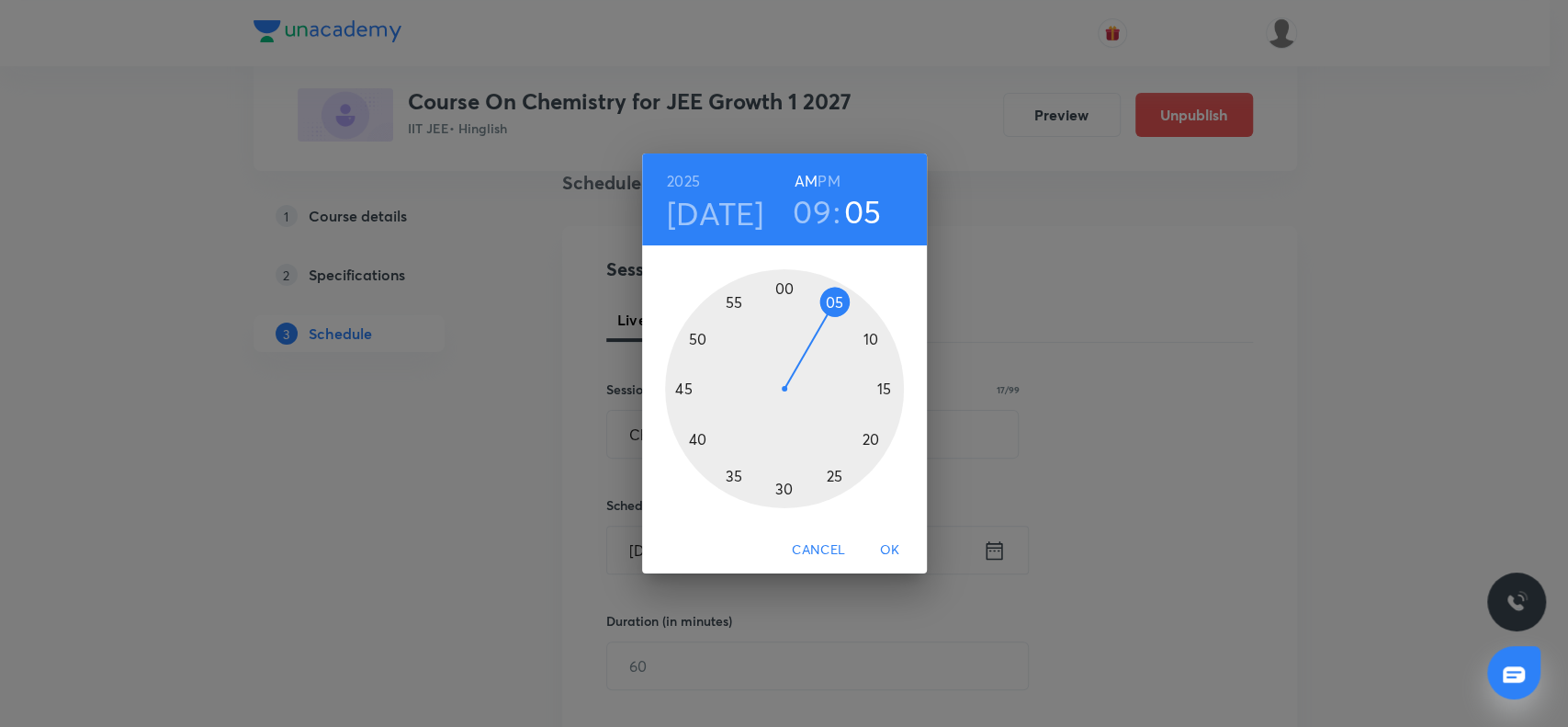click at bounding box center [784, 389] 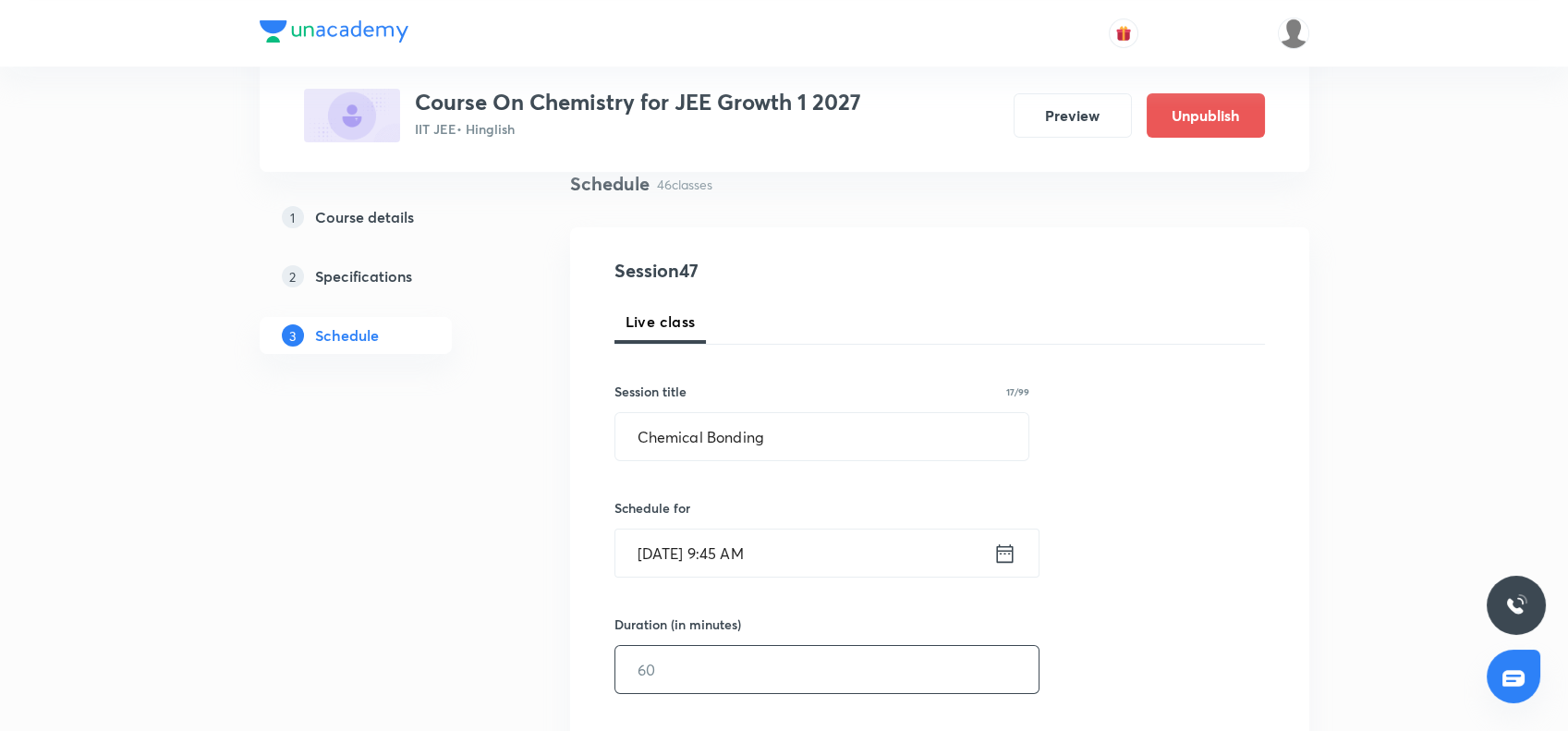 click at bounding box center [827, 669] 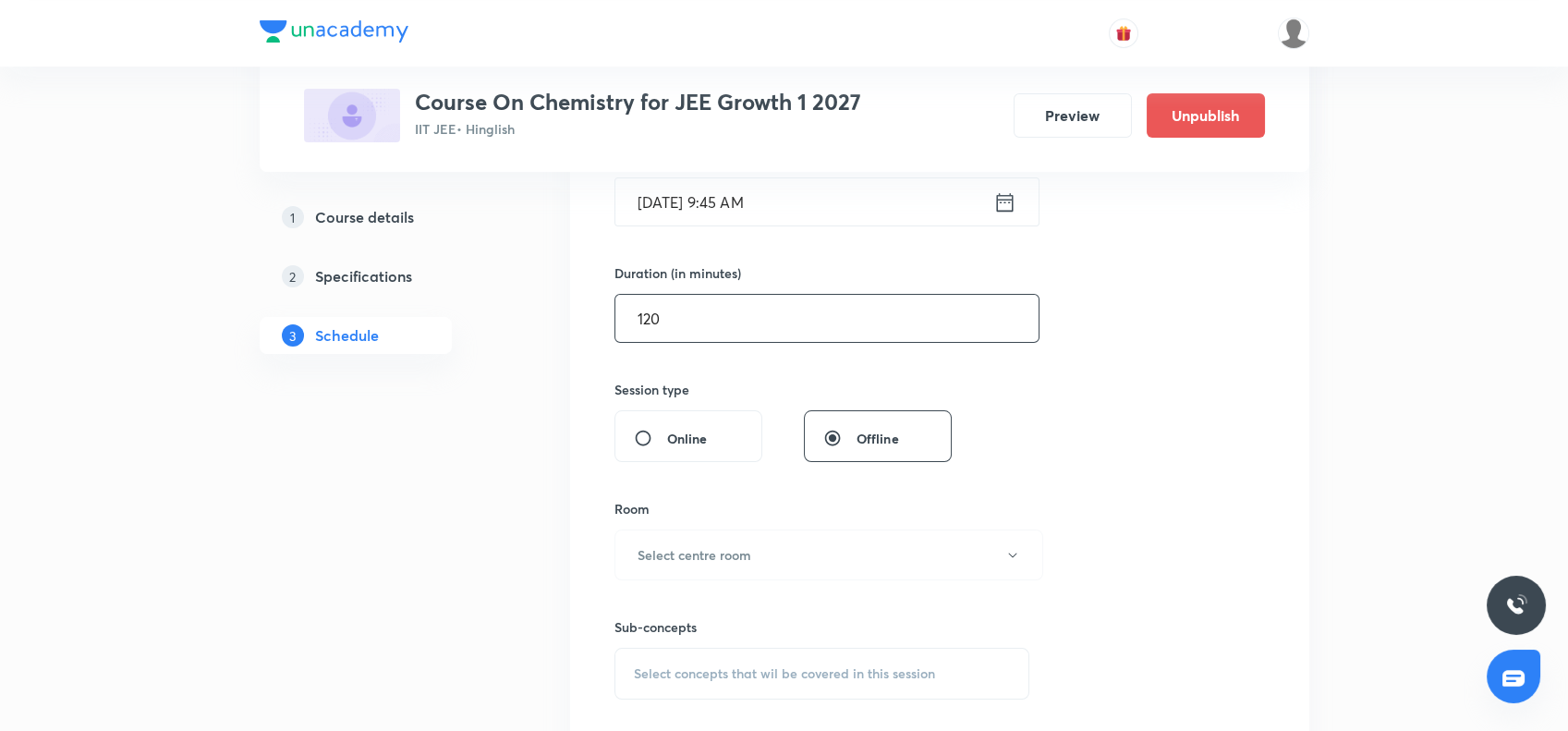 scroll, scrollTop: 500, scrollLeft: 0, axis: vertical 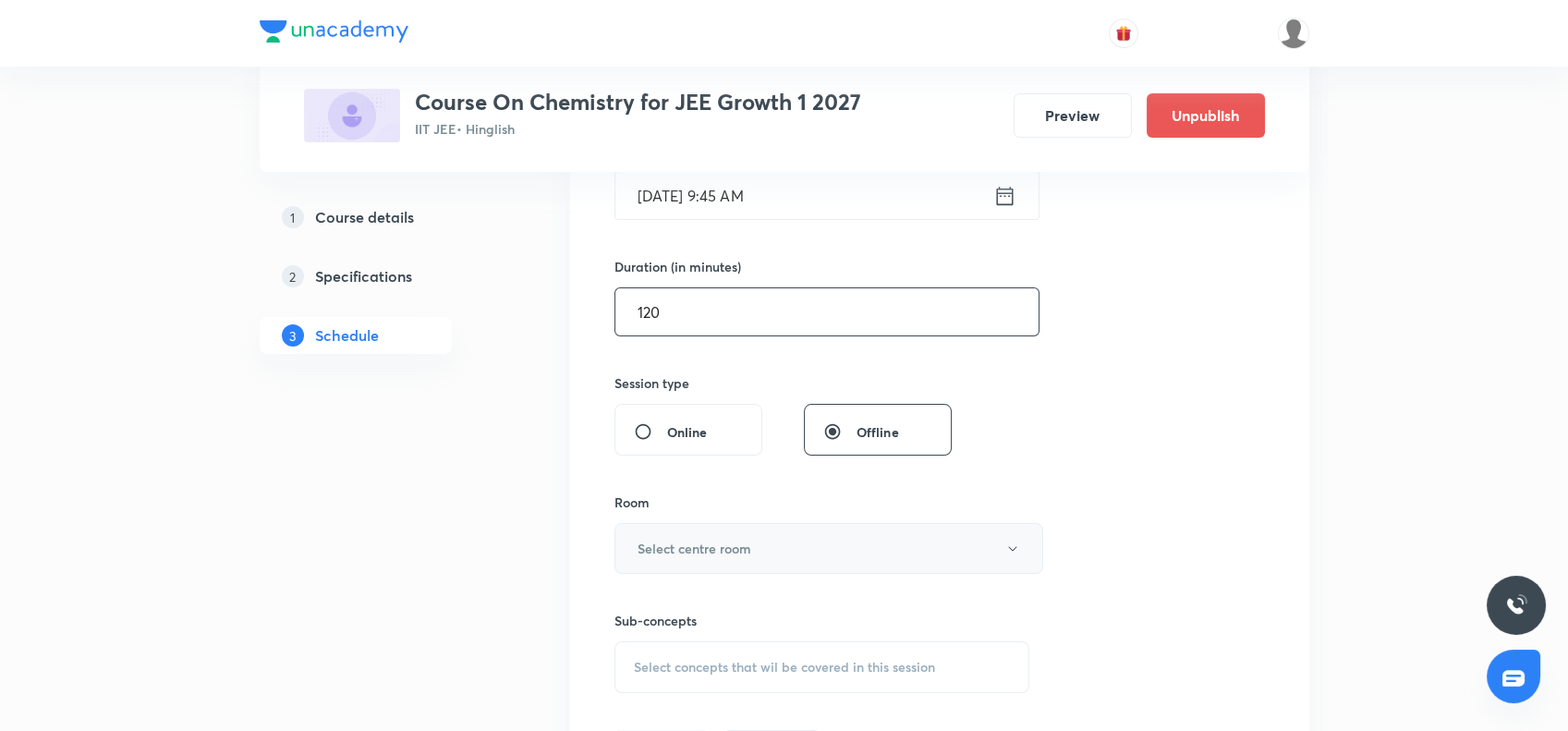 type on "120" 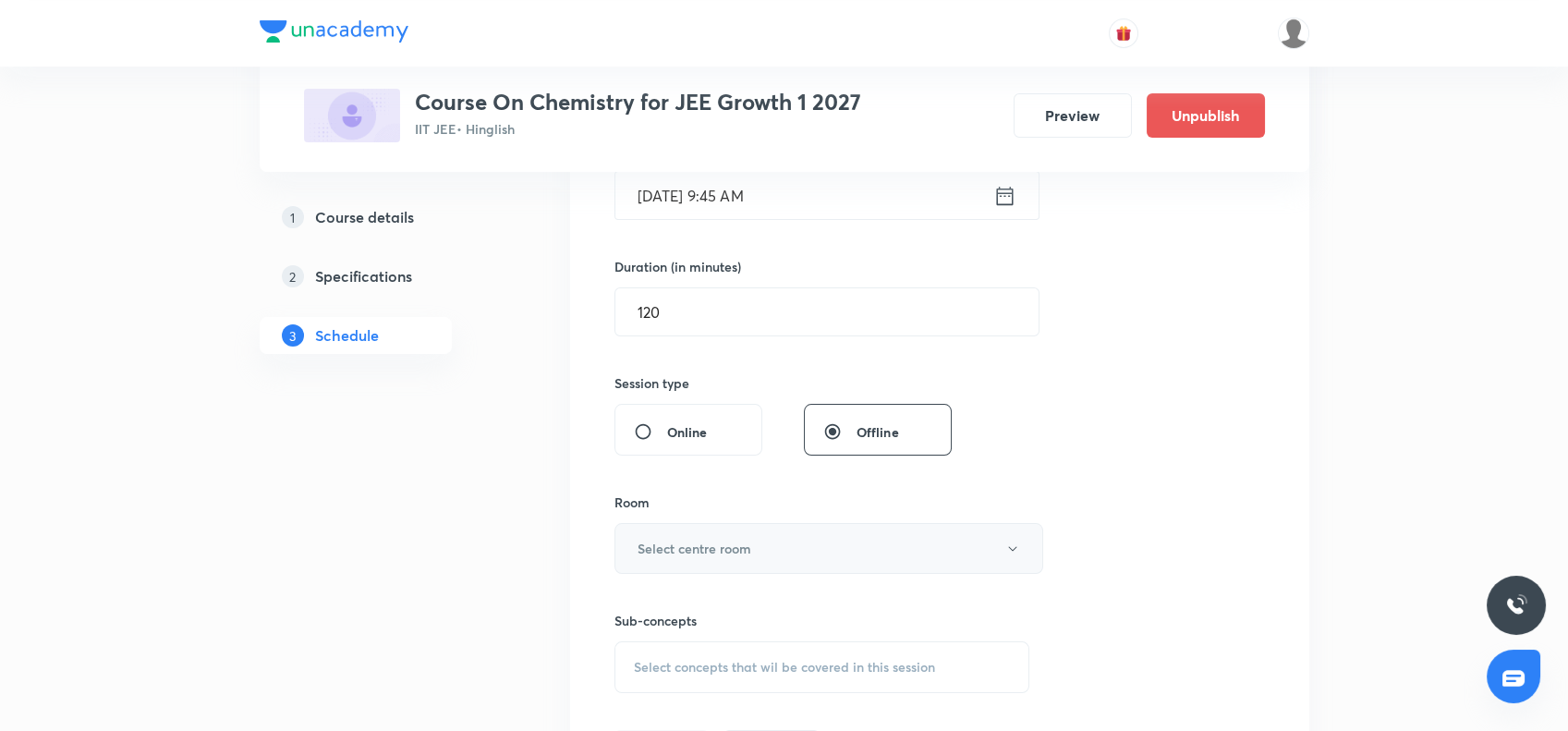 click on "Select centre room" at bounding box center [829, 548] 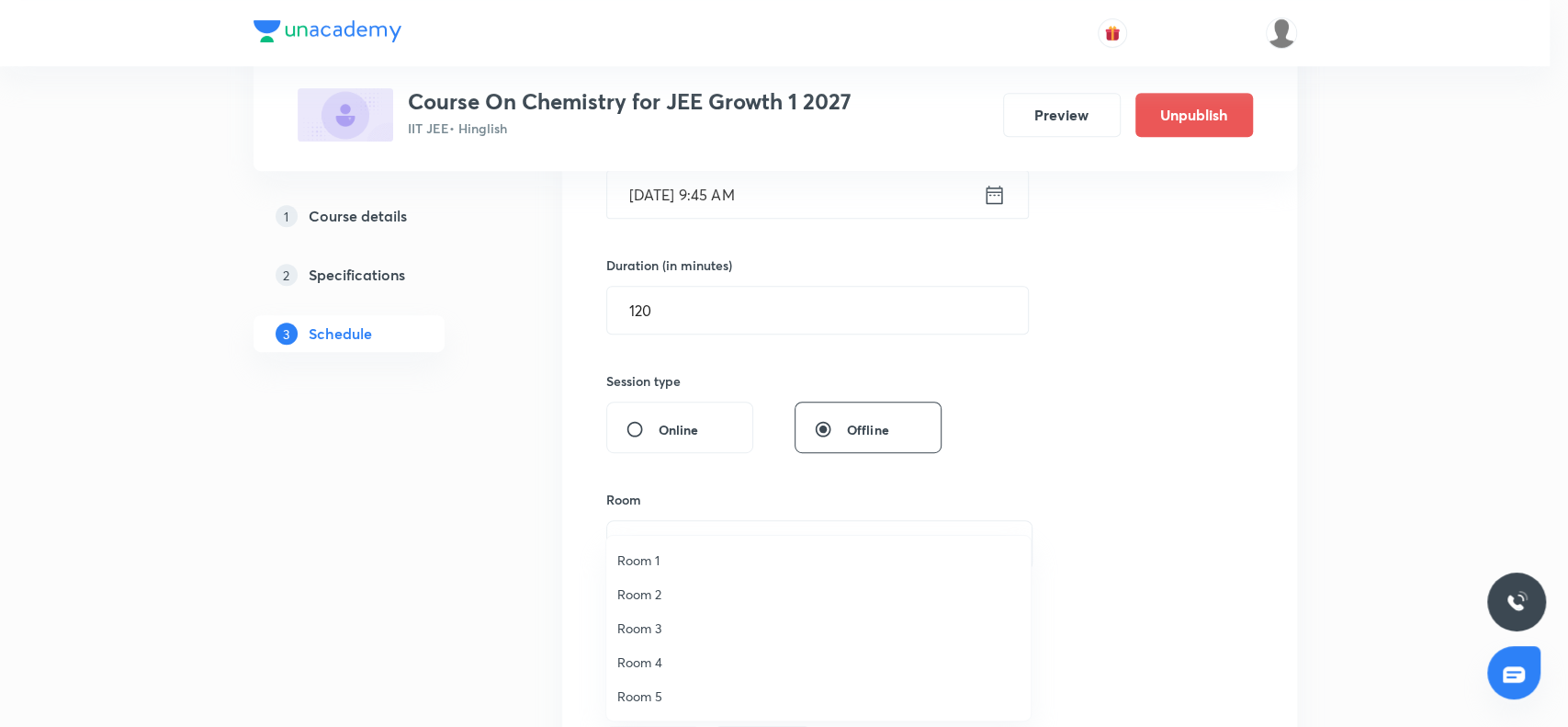 click on "Room 1" at bounding box center [818, 560] 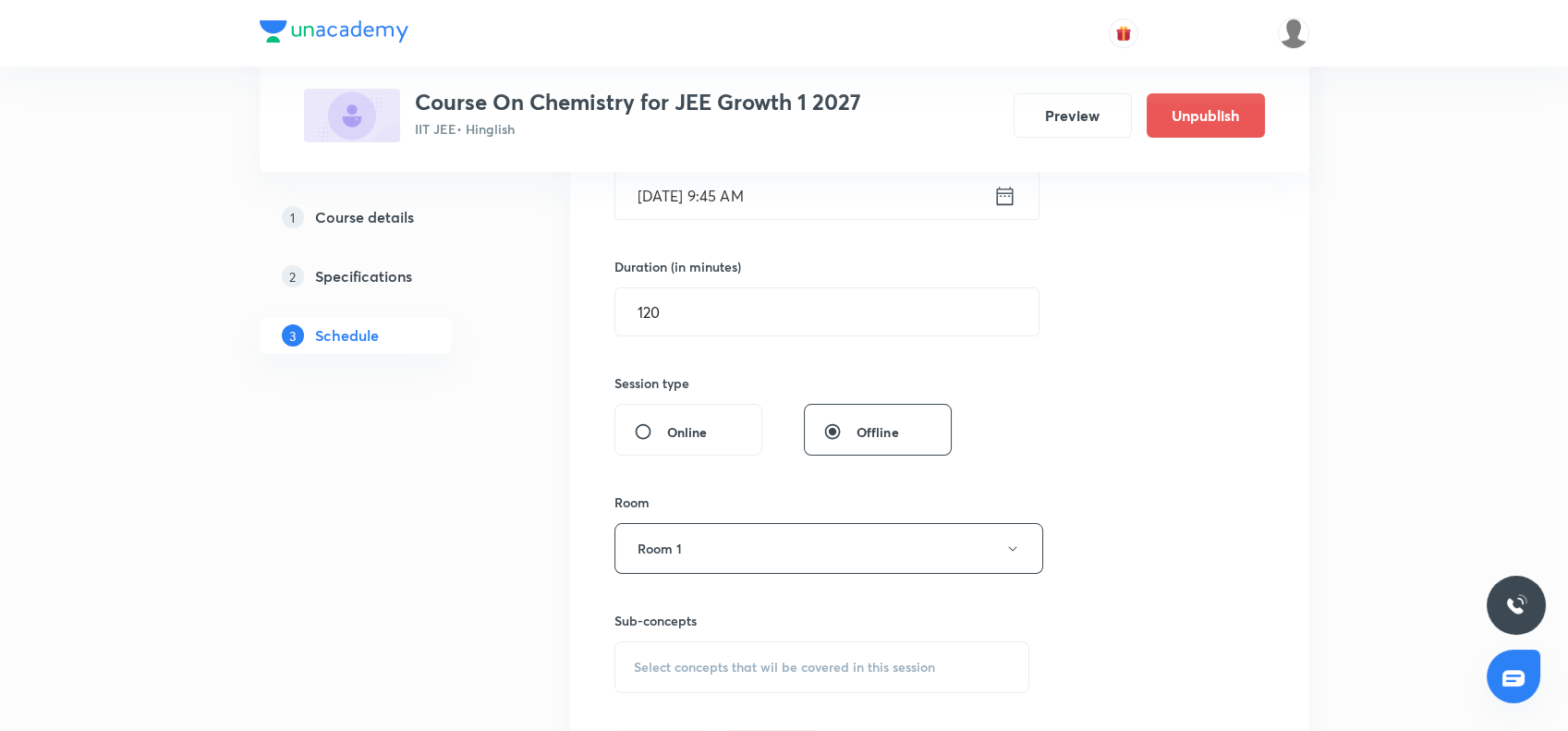 click on "Select concepts that wil be covered in this session" at bounding box center (784, 667) 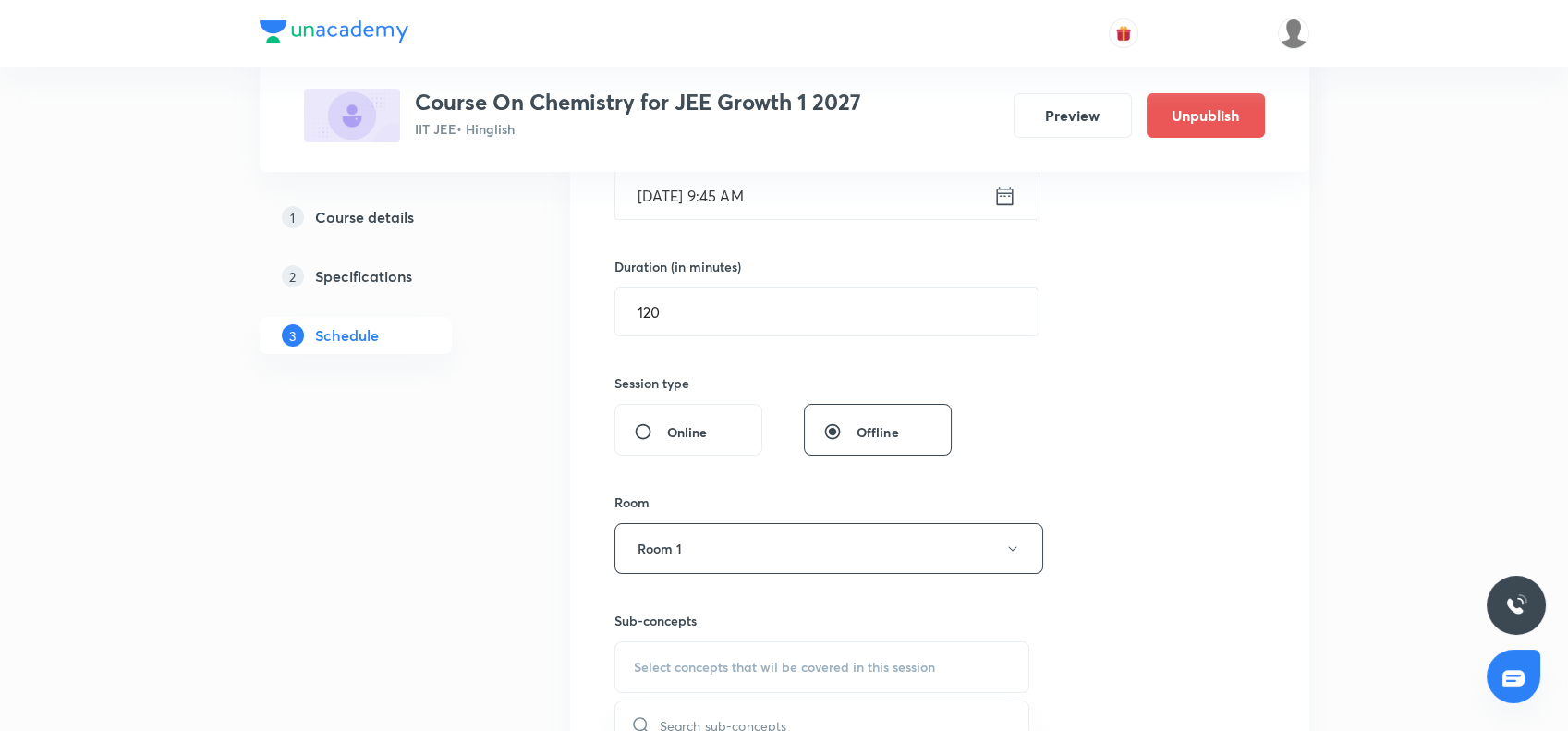 scroll, scrollTop: 742, scrollLeft: 0, axis: vertical 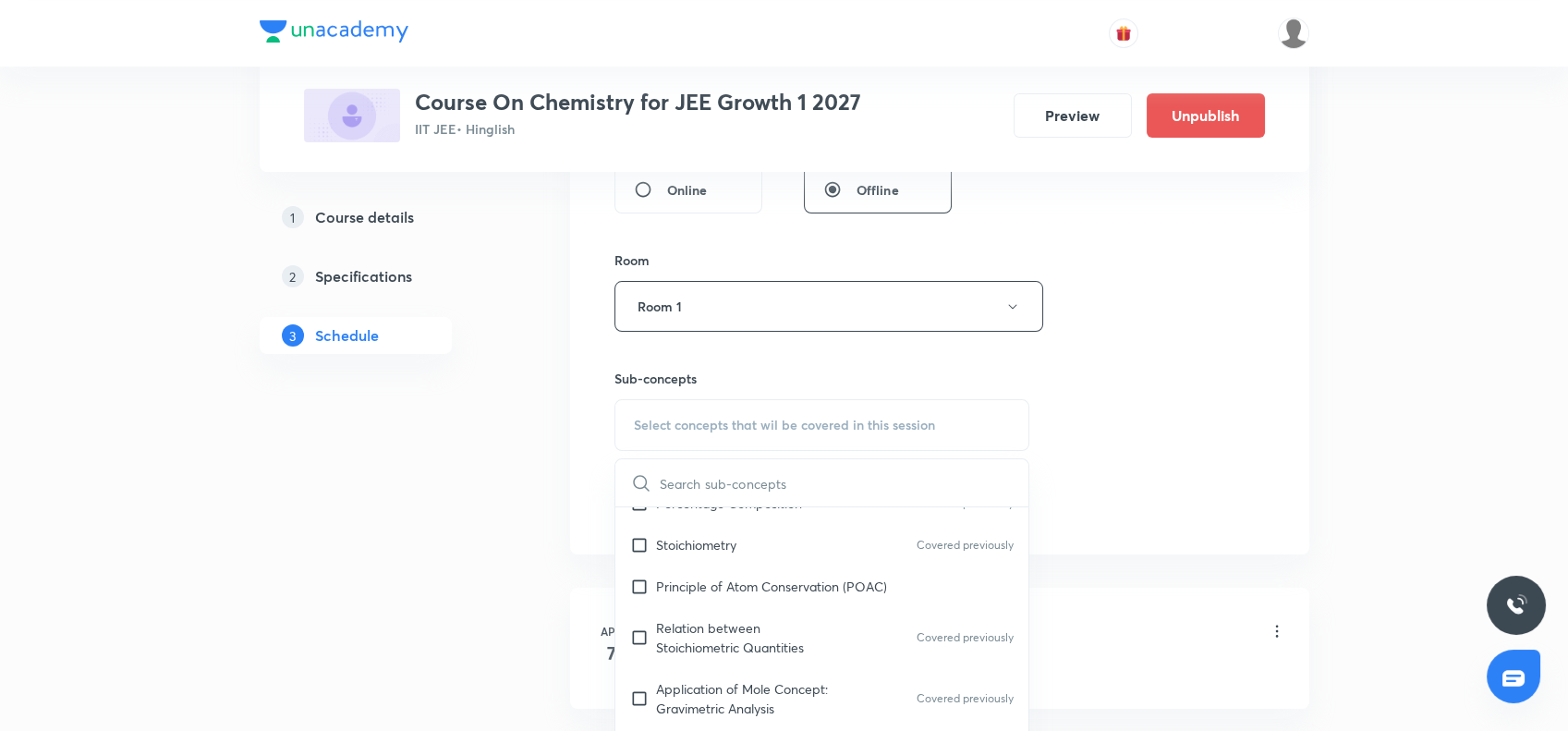 click on "Session  47 Live class Session title 17/99 Chemical Bonding ​ Schedule for Jul 17, 2025, 9:45 AM ​ Duration (in minutes) 120 ​   Session type Online Offline Room Room 1 Sub-concepts Select concepts that wil be covered in this session ​ Chemistry Mock Questions Chemistry Mock Questions Chemistry Previous Year Chemistry Previous Year General Topics & Mole Concept Basic Concepts Covered previously Basic Introduction Covered previously Percentage Composition Covered previously Stoichiometry Covered previously Principle of Atom Conservation (POAC) Relation between Stoichiometric Quantities Covered previously Application of Mole Concept: Gravimetric Analysis Covered previously Different Laws Formula and Composition Concentration Terms Some basic concepts of Chemistry Atomic Structure Discovery Of Electron Covered previously Some Prerequisites of Physics Covered previously Discovery Of Protons And Neutrons Atomic Models and Theories  Representation Of Atom With Electrons And Neutrons Nature of Waves Gas Laws" at bounding box center (940, 91) 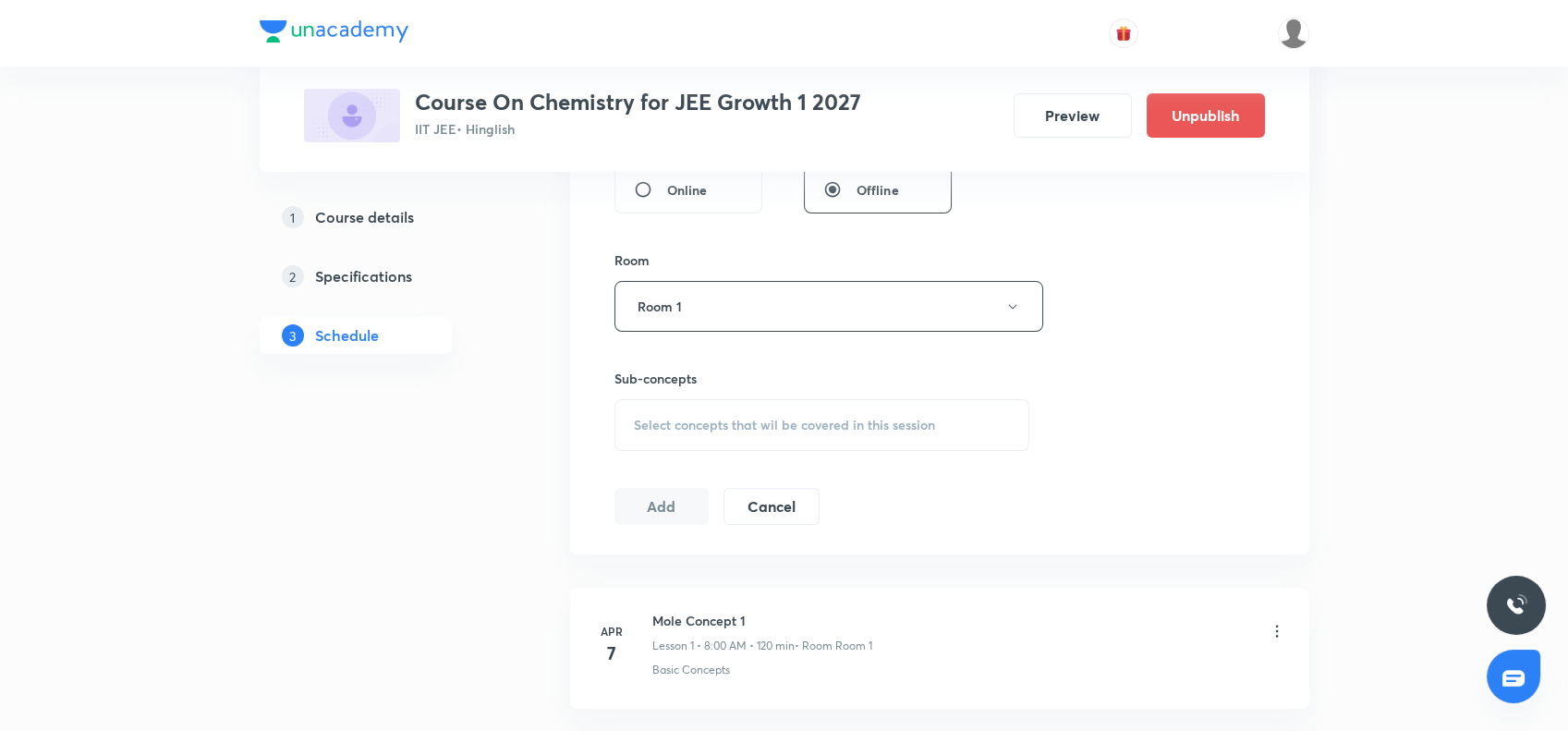 click on "Select concepts that wil be covered in this session" at bounding box center (822, 425) 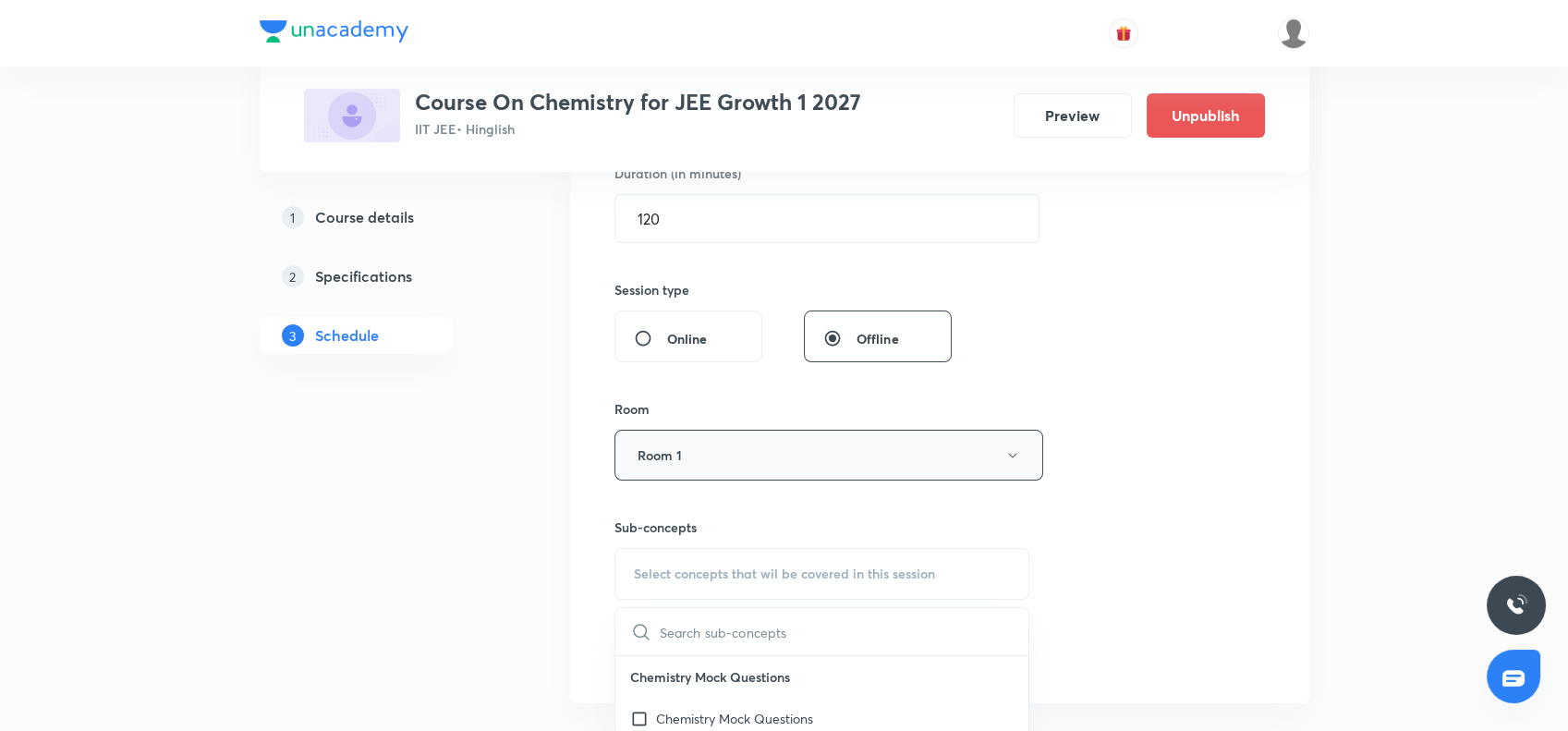 scroll, scrollTop: 594, scrollLeft: 0, axis: vertical 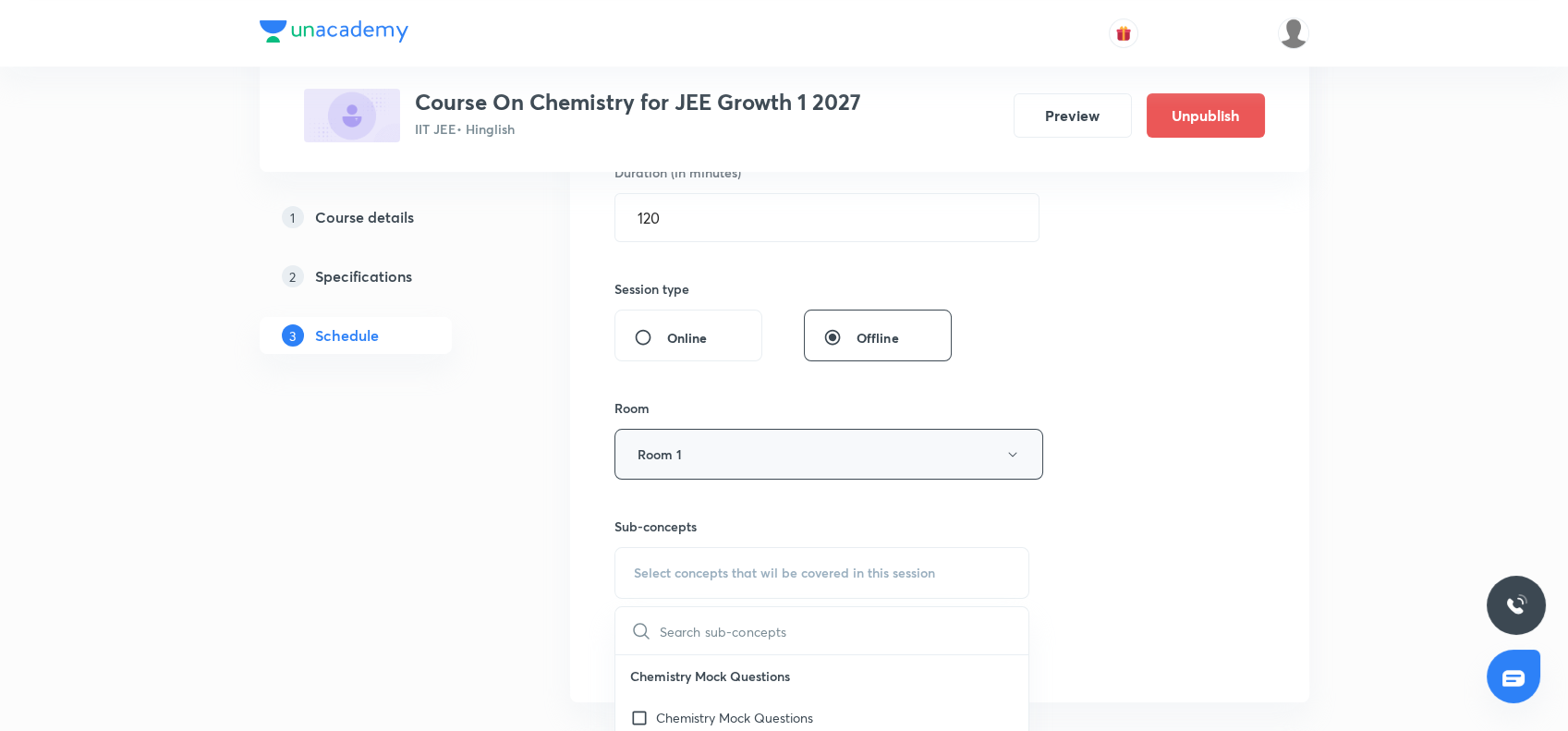 paste on "Chemical Bonding" 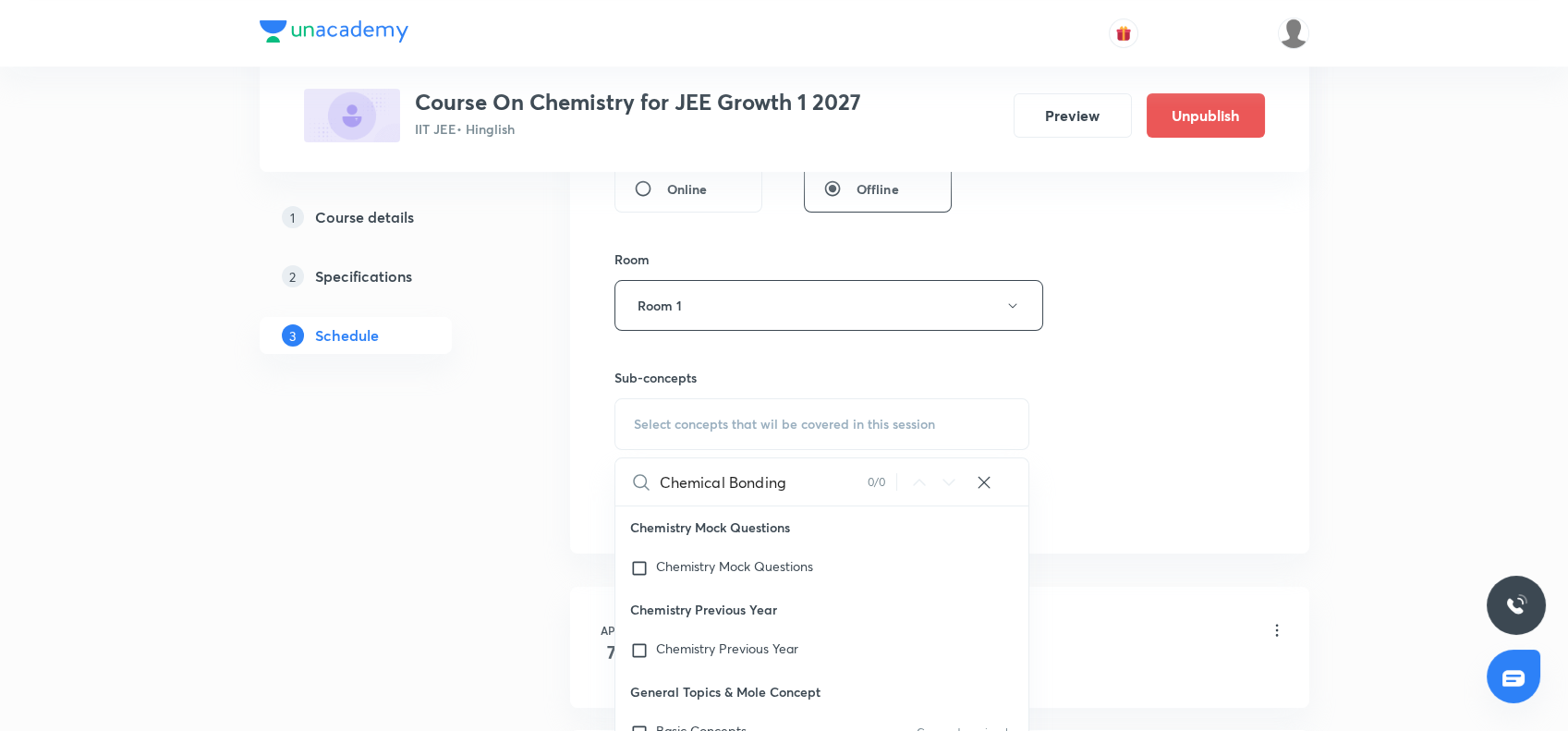scroll, scrollTop: 882, scrollLeft: 0, axis: vertical 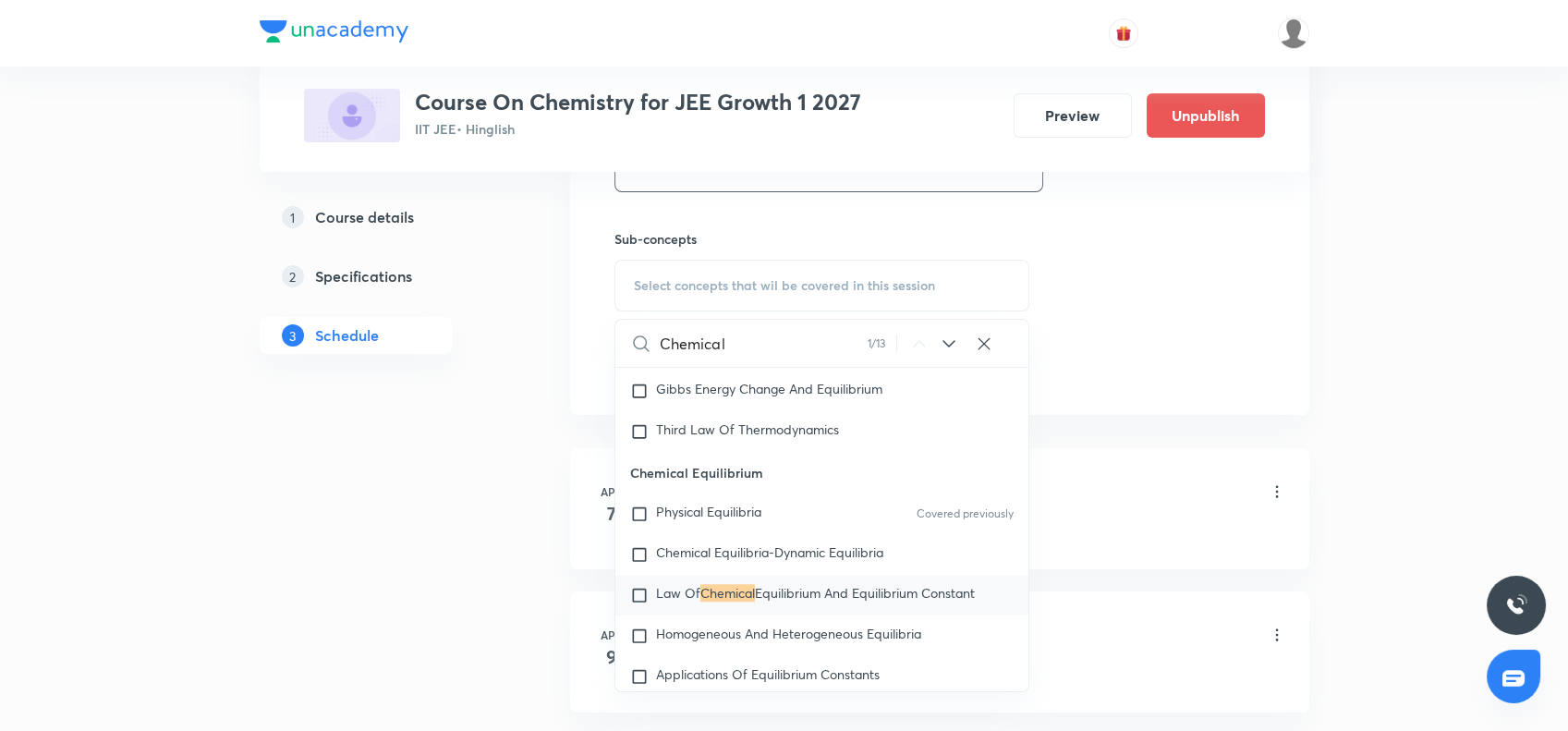 type on "Chemical" 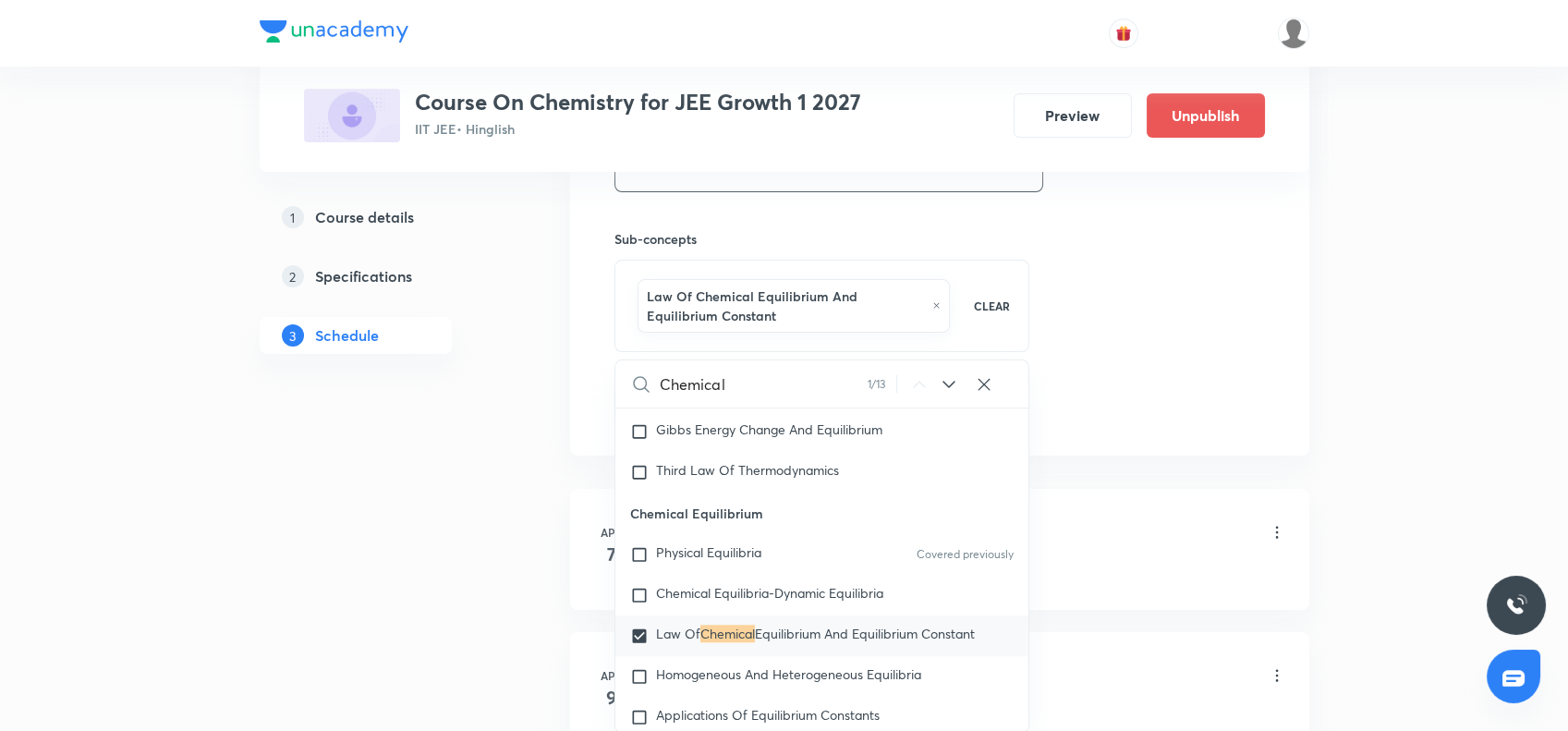click on "Session  47 Live class Session title 17/99 Chemical Bonding ​ Schedule for Jul 17, 2025, 9:45 AM ​ Duration (in minutes) 120 ​   Session type Online Offline Room Room 1 Sub-concepts Law Of Chemical Equilibrium And Equilibrium Constant CLEAR Chemical 1 / 13 ​ Chemistry Mock Questions Chemistry Mock Questions Chemistry Previous Year Chemistry Previous Year General Topics & Mole Concept Basic Concepts Covered previously Basic Introduction Covered previously Percentage Composition Covered previously Stoichiometry Covered previously Principle of Atom Conservation (POAC) Relation between Stoichiometric Quantities Covered previously Application of Mole Concept: Gravimetric Analysis Covered previously Different Laws Formula and Composition Concentration Terms Some basic concepts of Chemistry Atomic Structure Discovery Of Electron Covered previously Some Prerequisites of Physics Covered previously Discovery Of Protons And Neutrons Atomic Models and Theories  Representation Of Atom With Electrons And Neutrons" at bounding box center (940, -29) 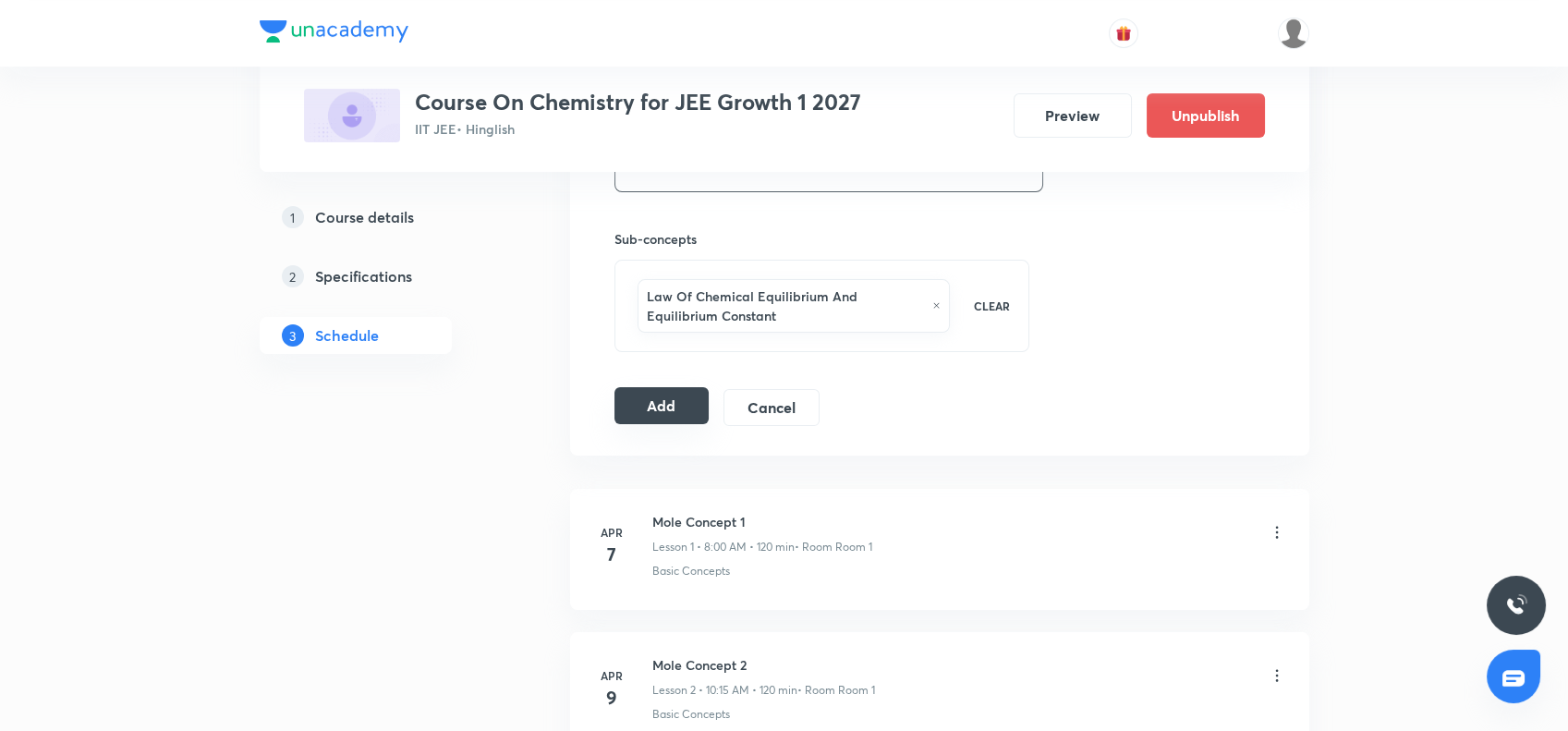 click on "Add" at bounding box center [662, 406] 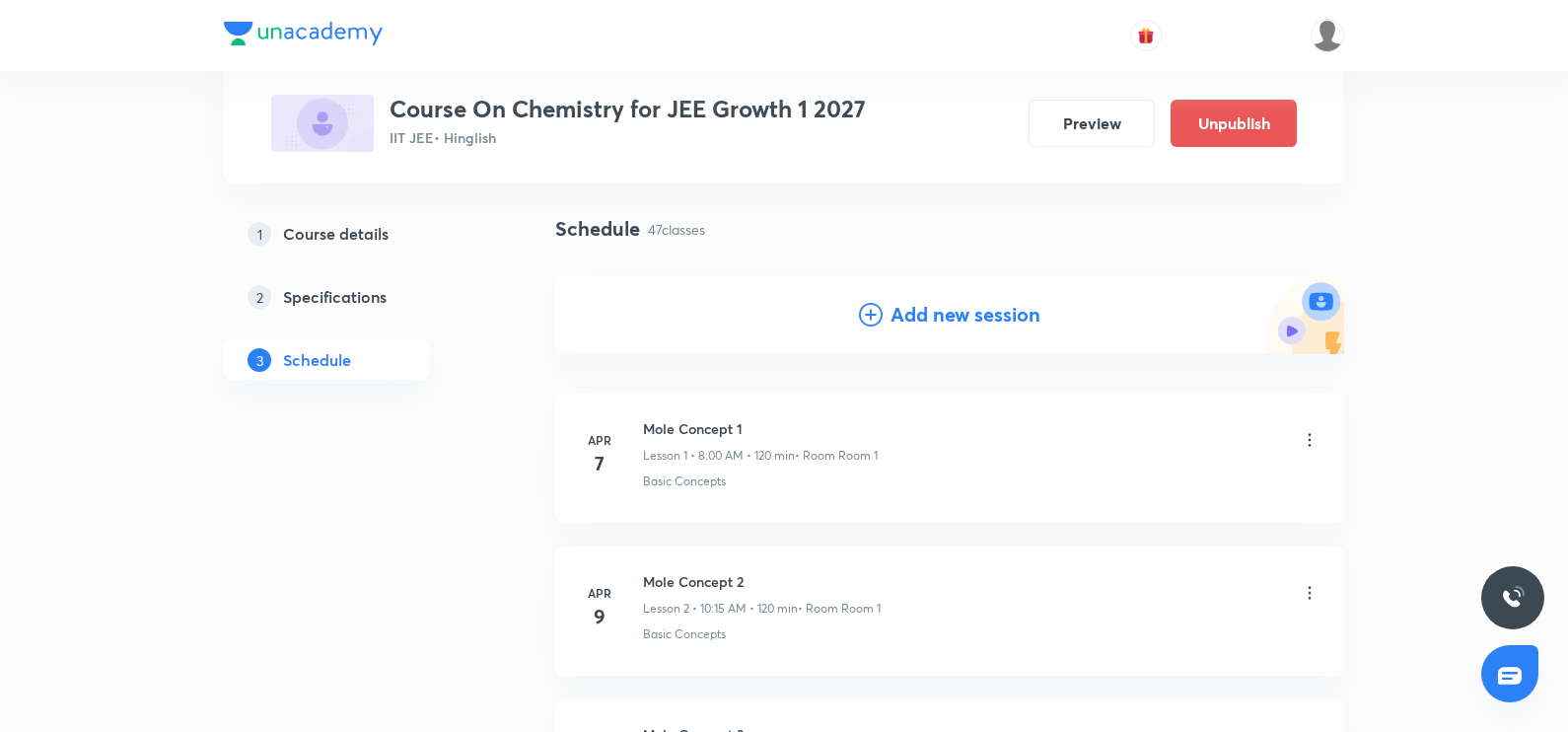 scroll, scrollTop: 0, scrollLeft: 0, axis: both 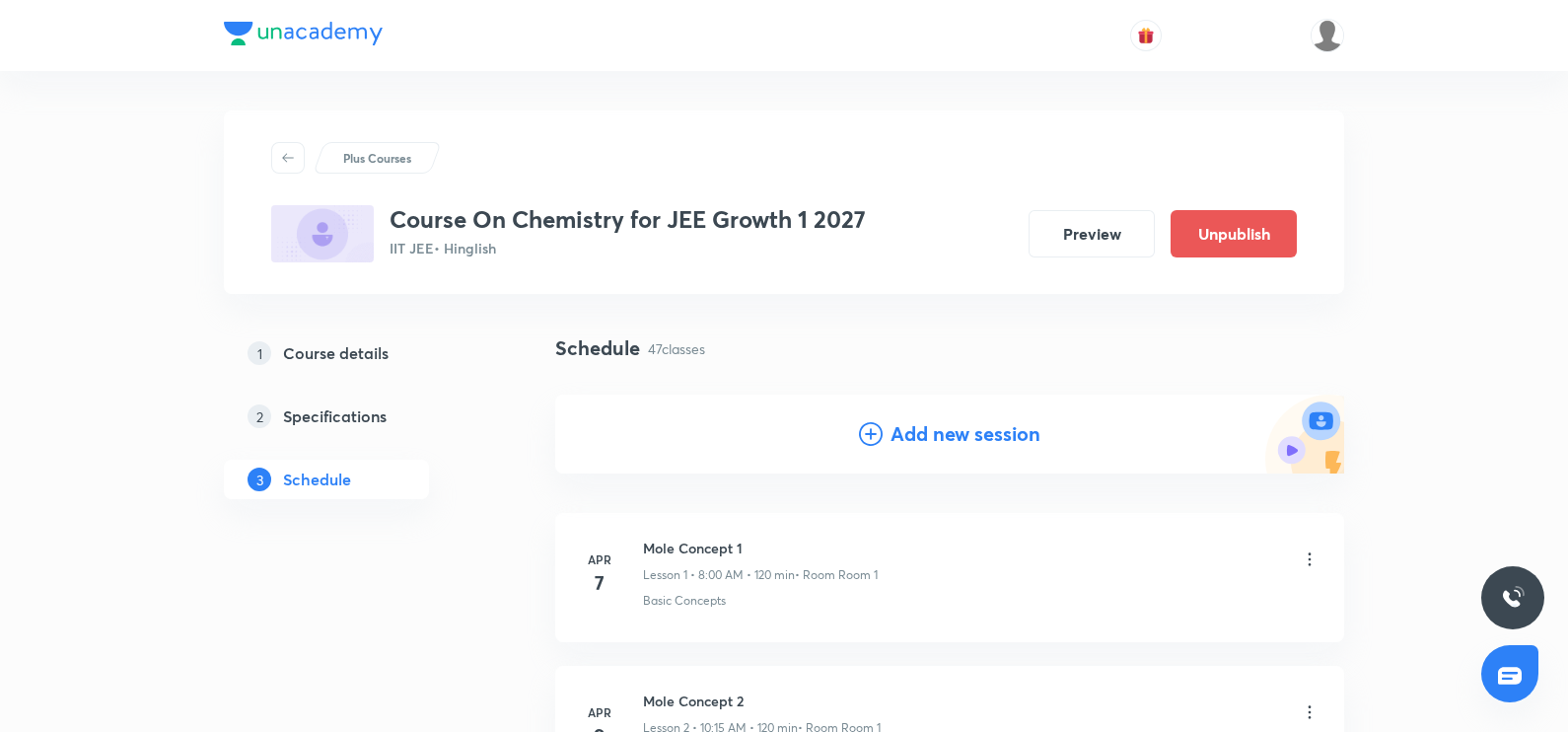 click 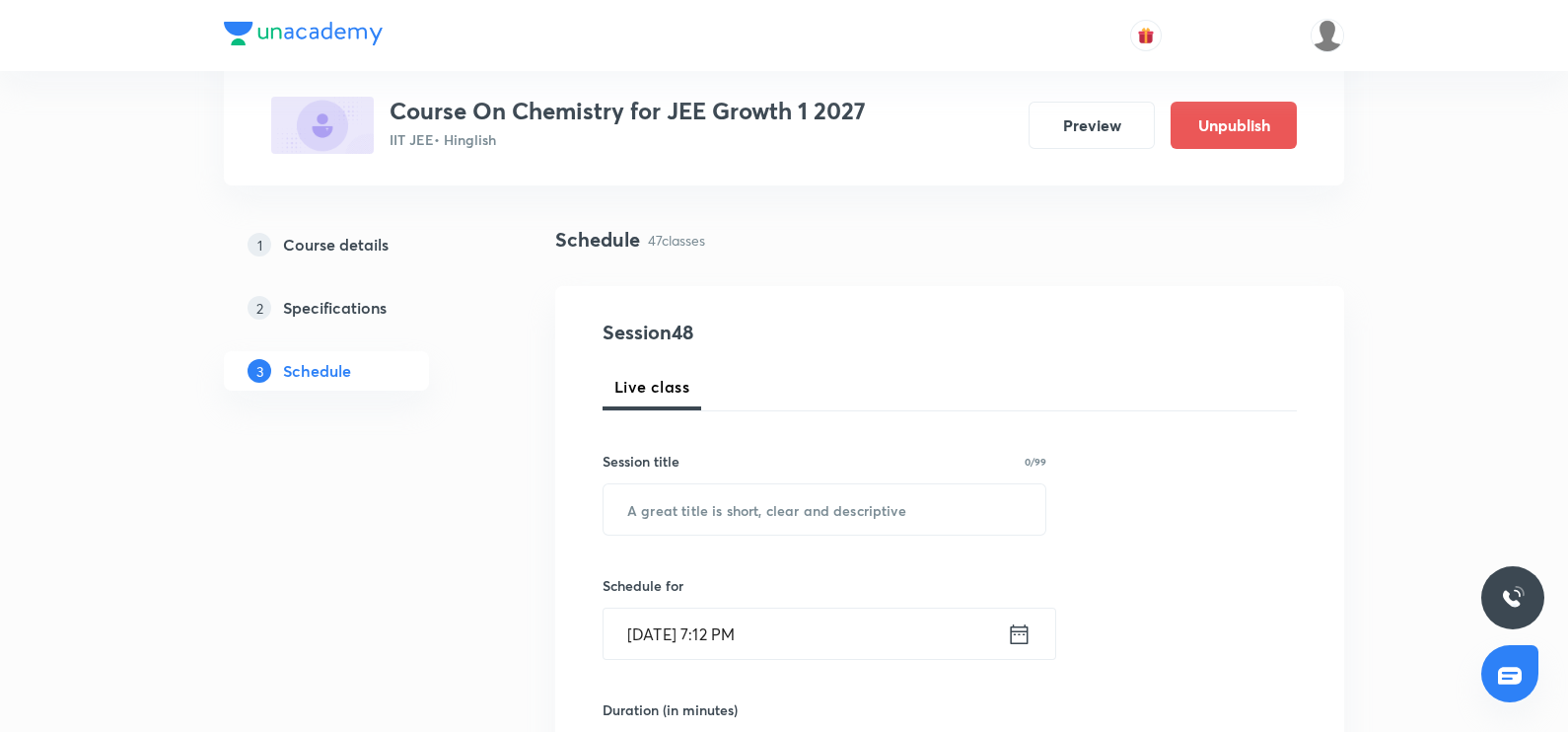 scroll, scrollTop: 114, scrollLeft: 0, axis: vertical 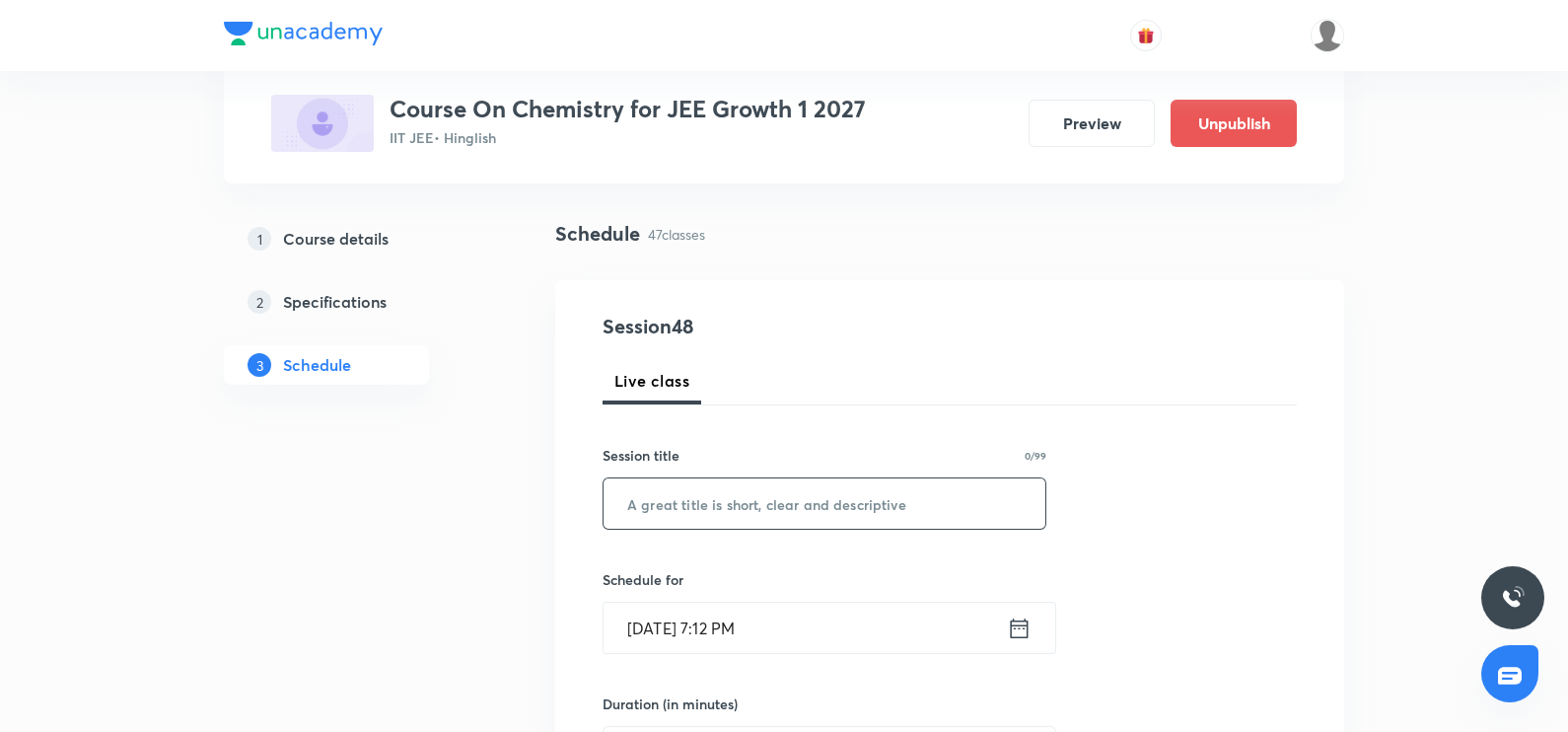 click at bounding box center [824, 503] 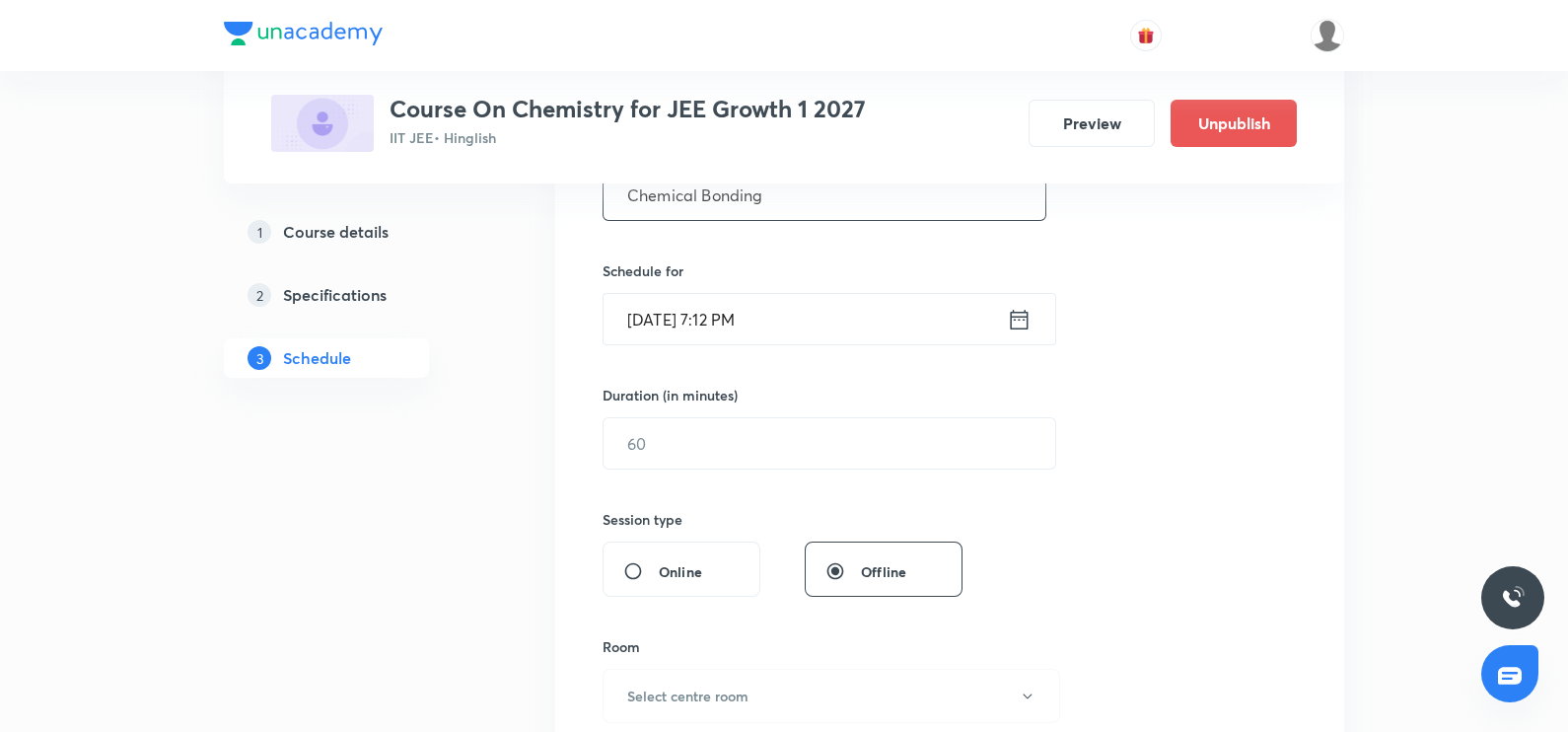 scroll, scrollTop: 427, scrollLeft: 0, axis: vertical 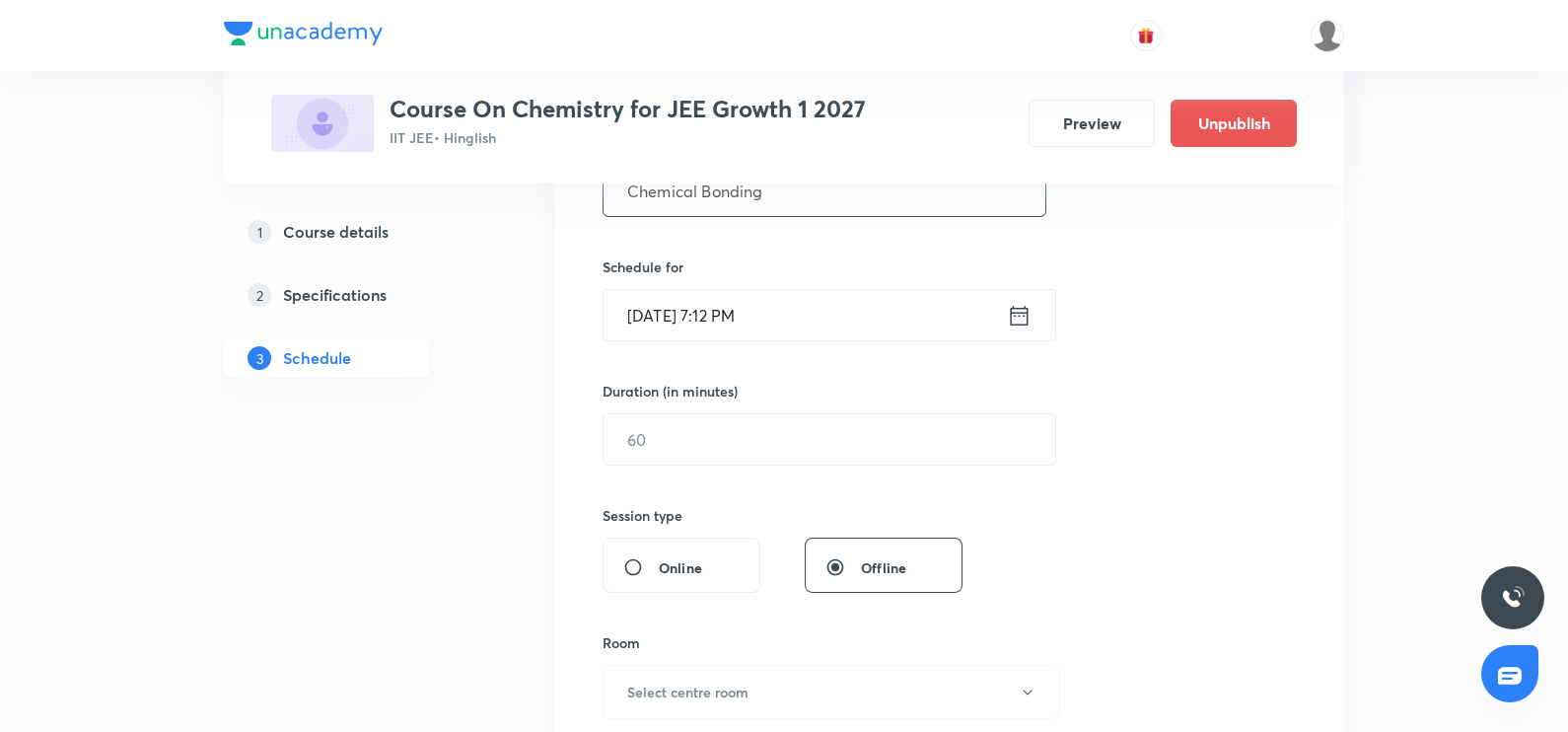 type on "Chemical Bonding" 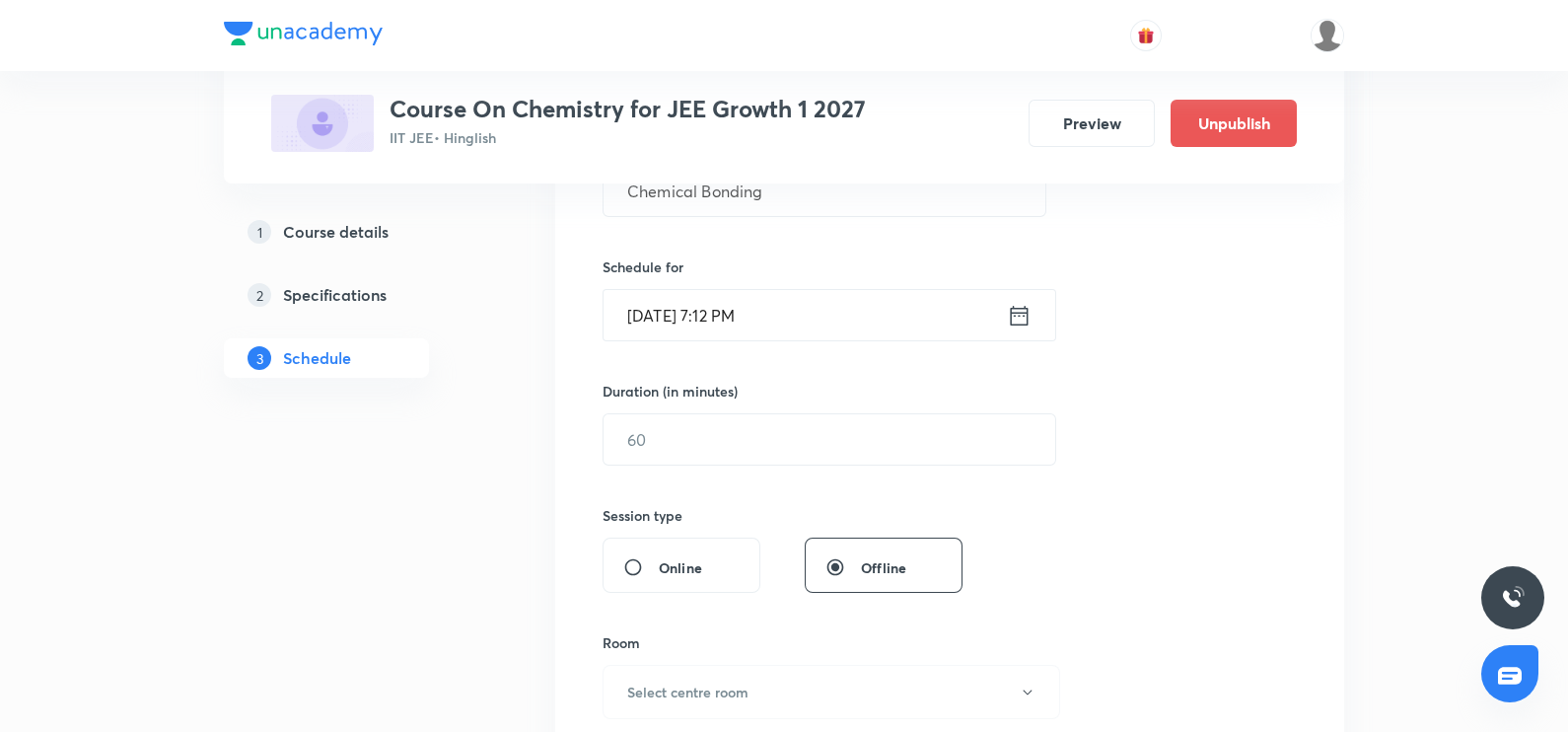 click 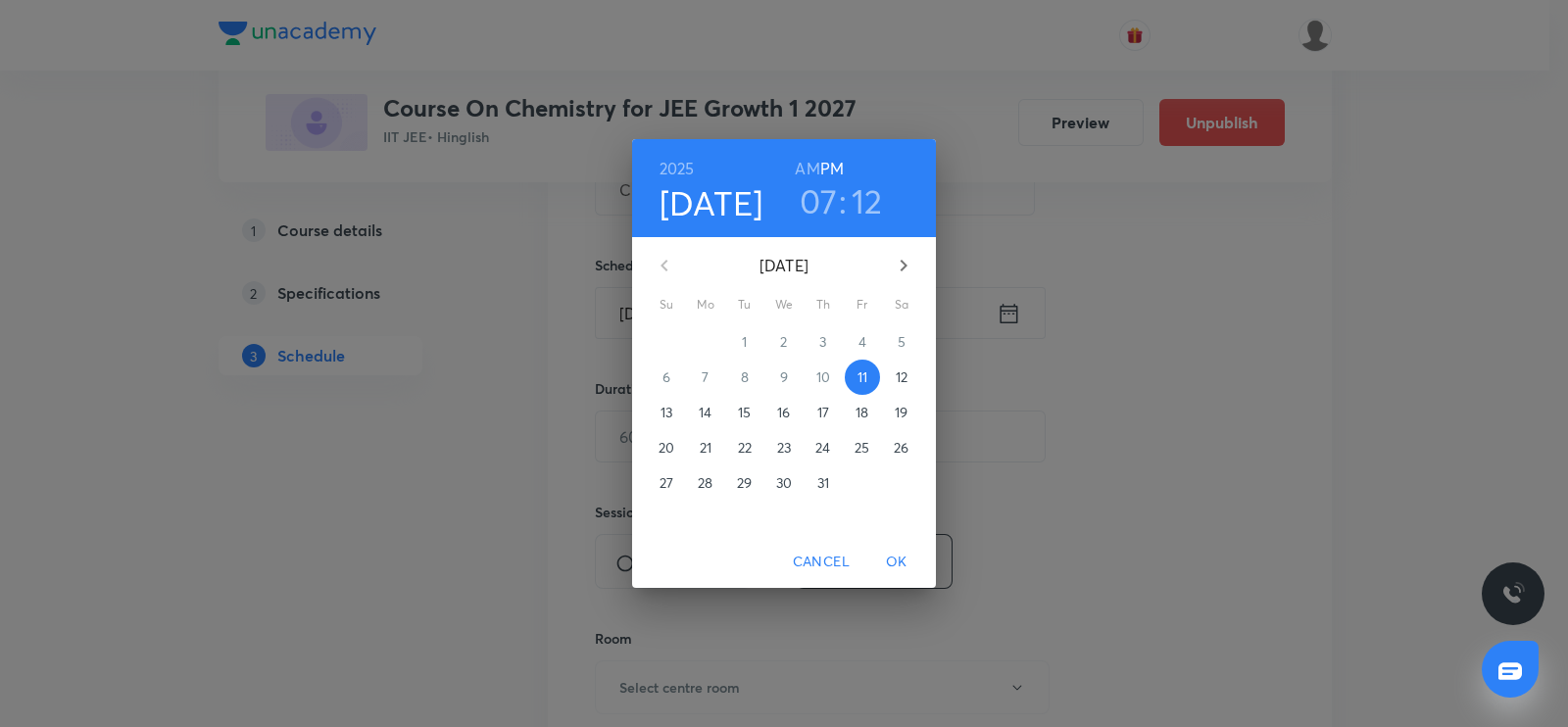 click on "19" at bounding box center (901, 412) 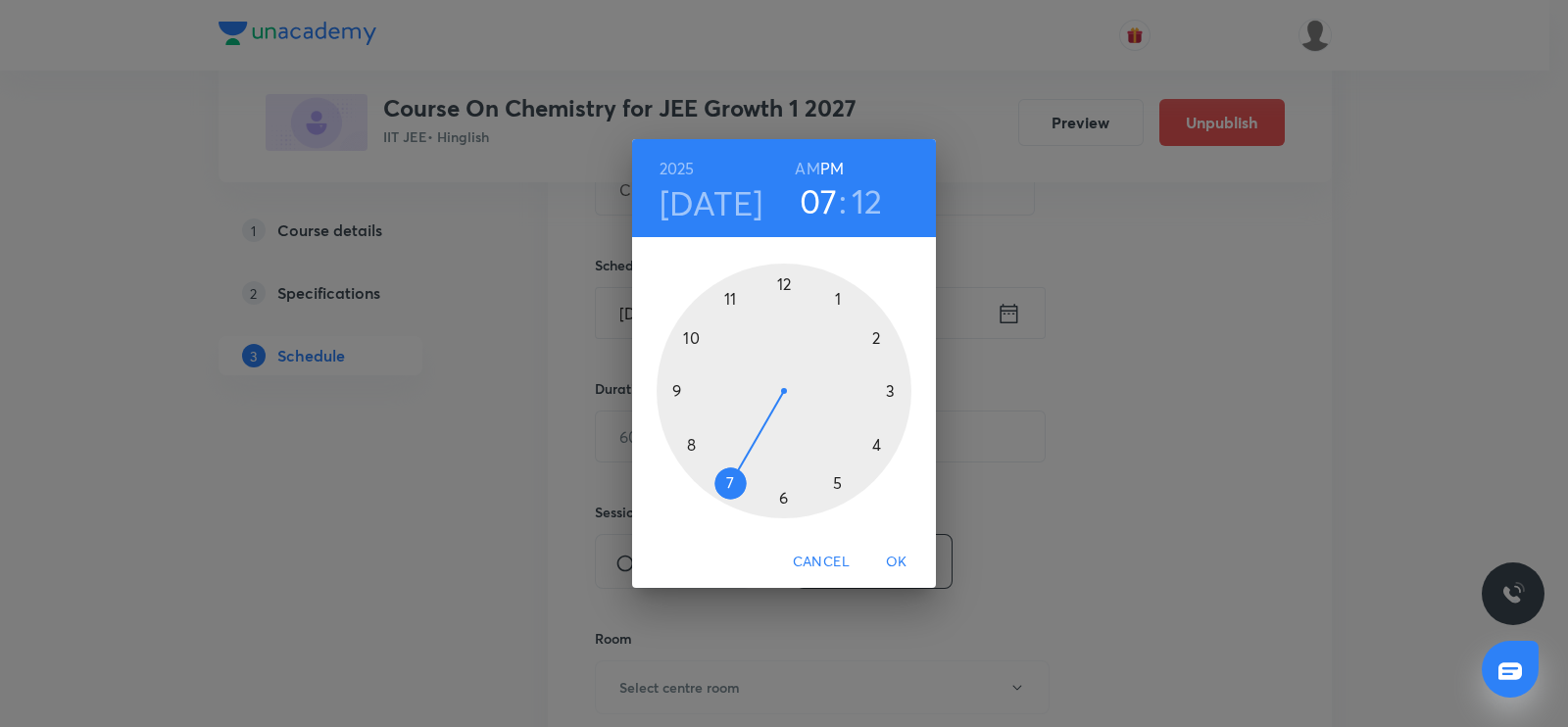 click at bounding box center [784, 391] 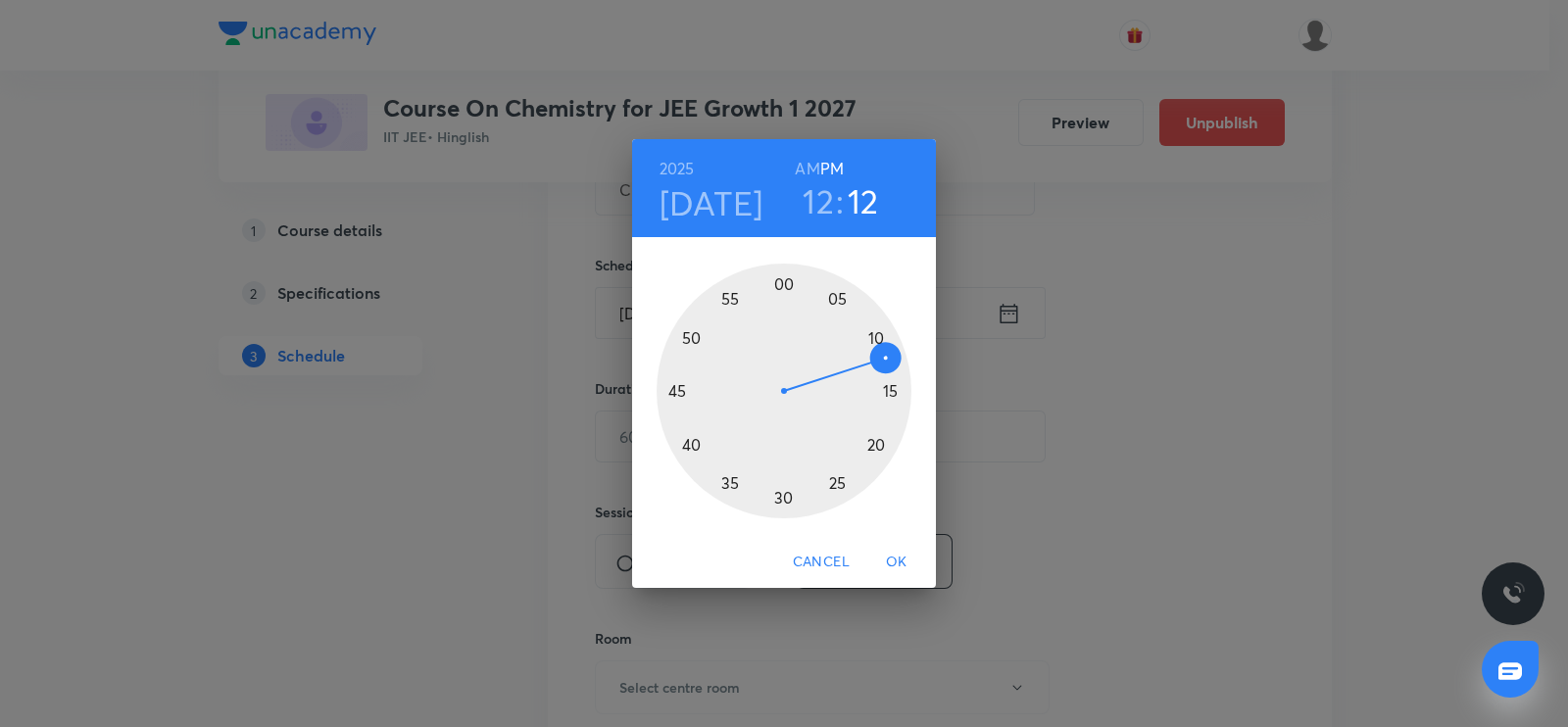 click at bounding box center [784, 391] 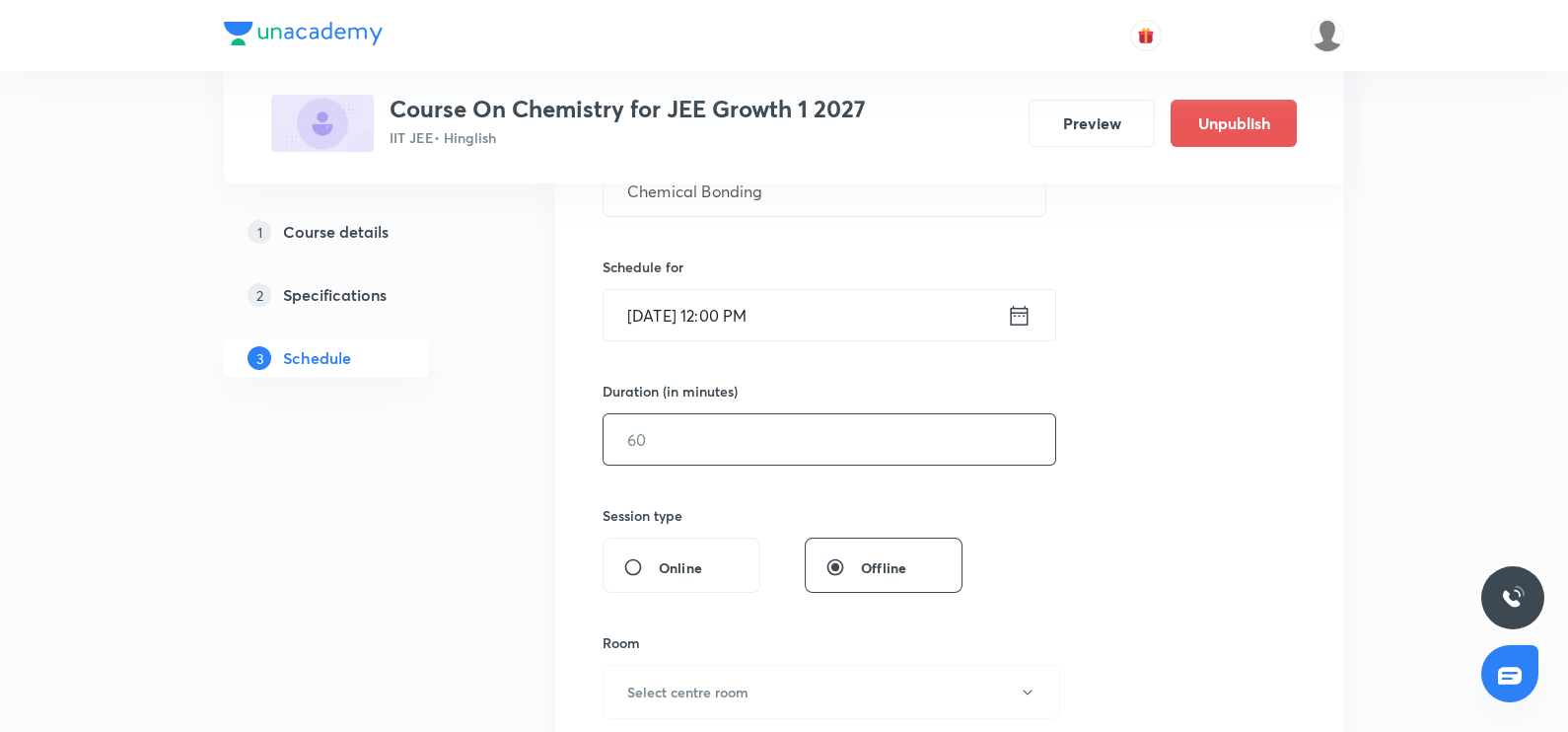 click at bounding box center [829, 439] 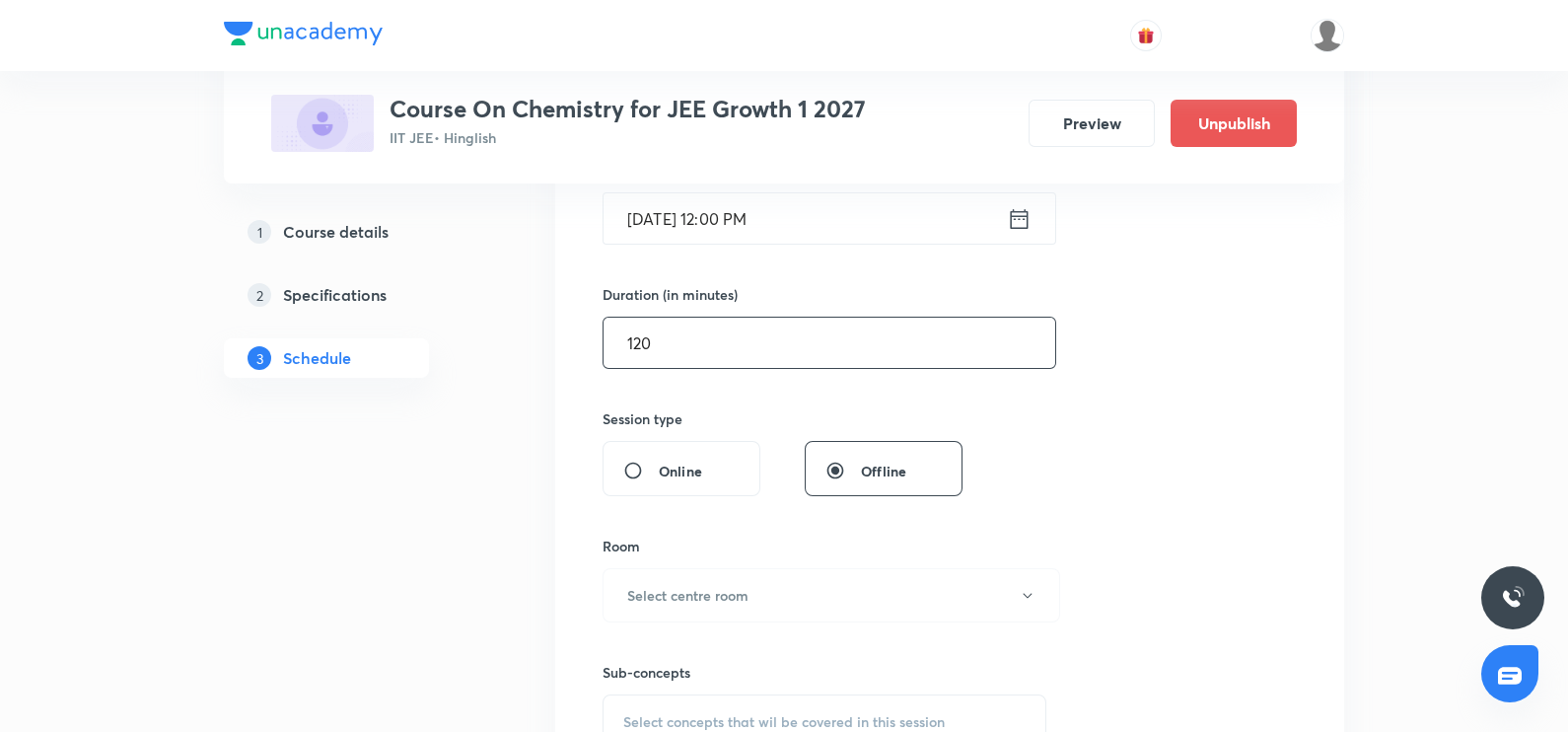 scroll, scrollTop: 571, scrollLeft: 0, axis: vertical 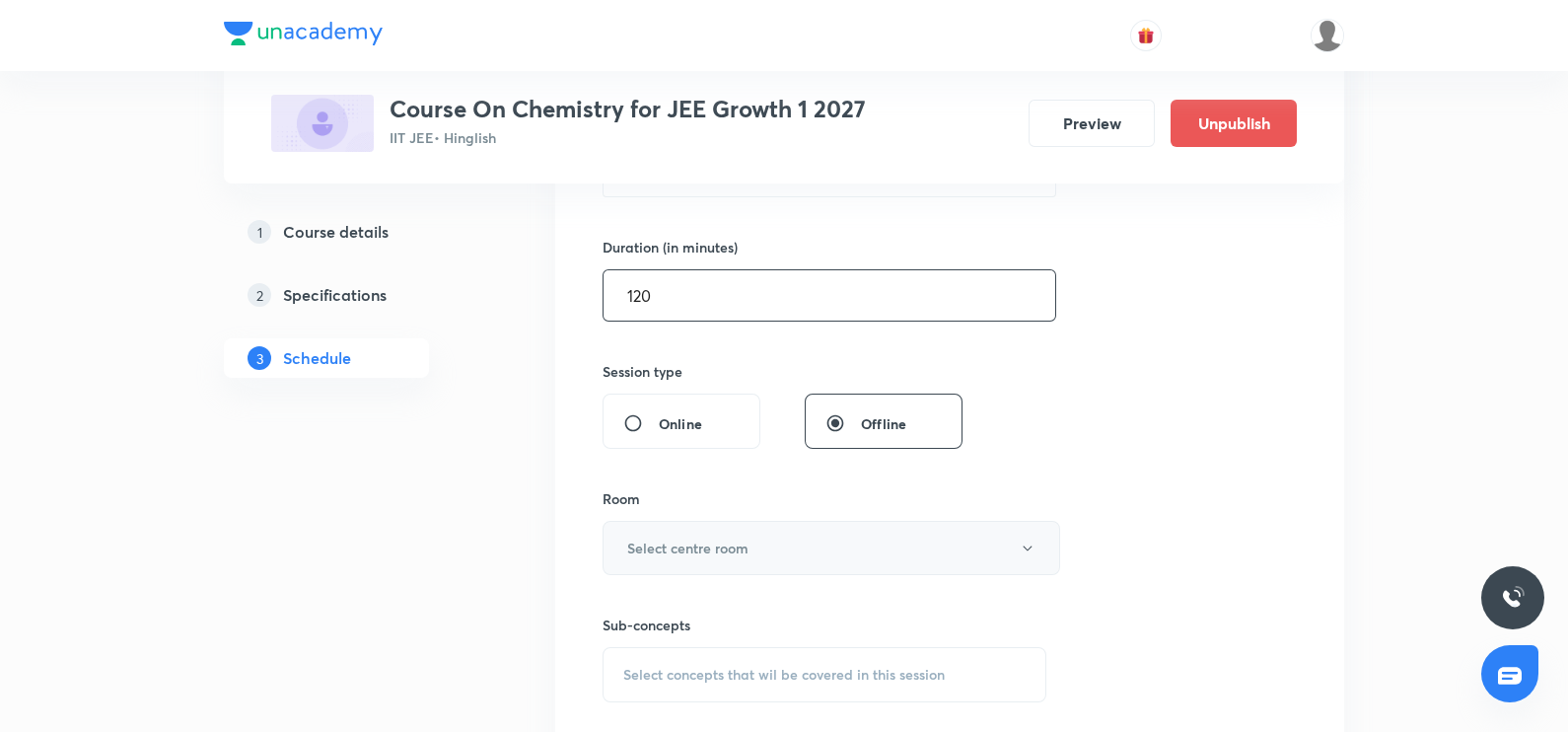 type on "120" 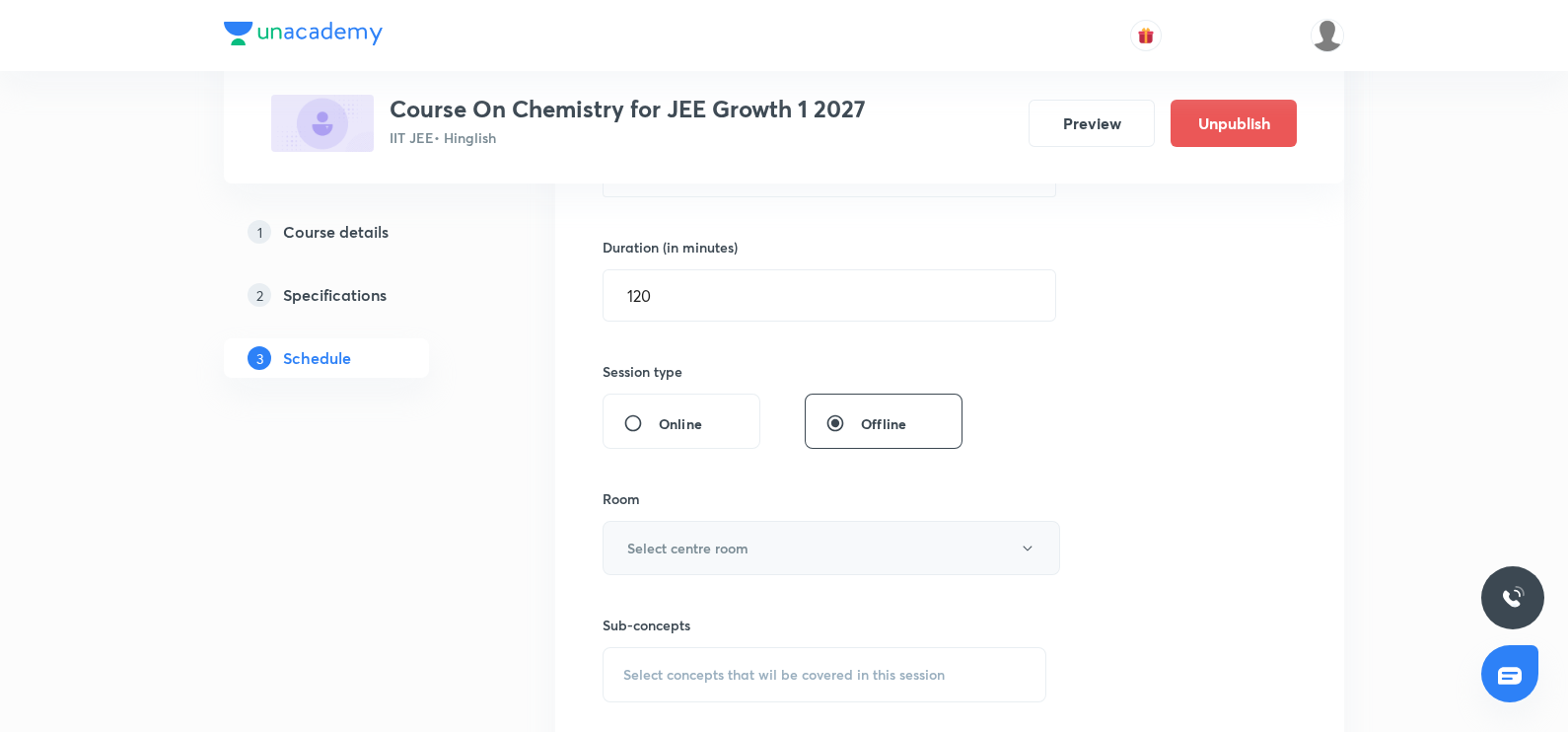 click on "Select centre room" at bounding box center [831, 548] 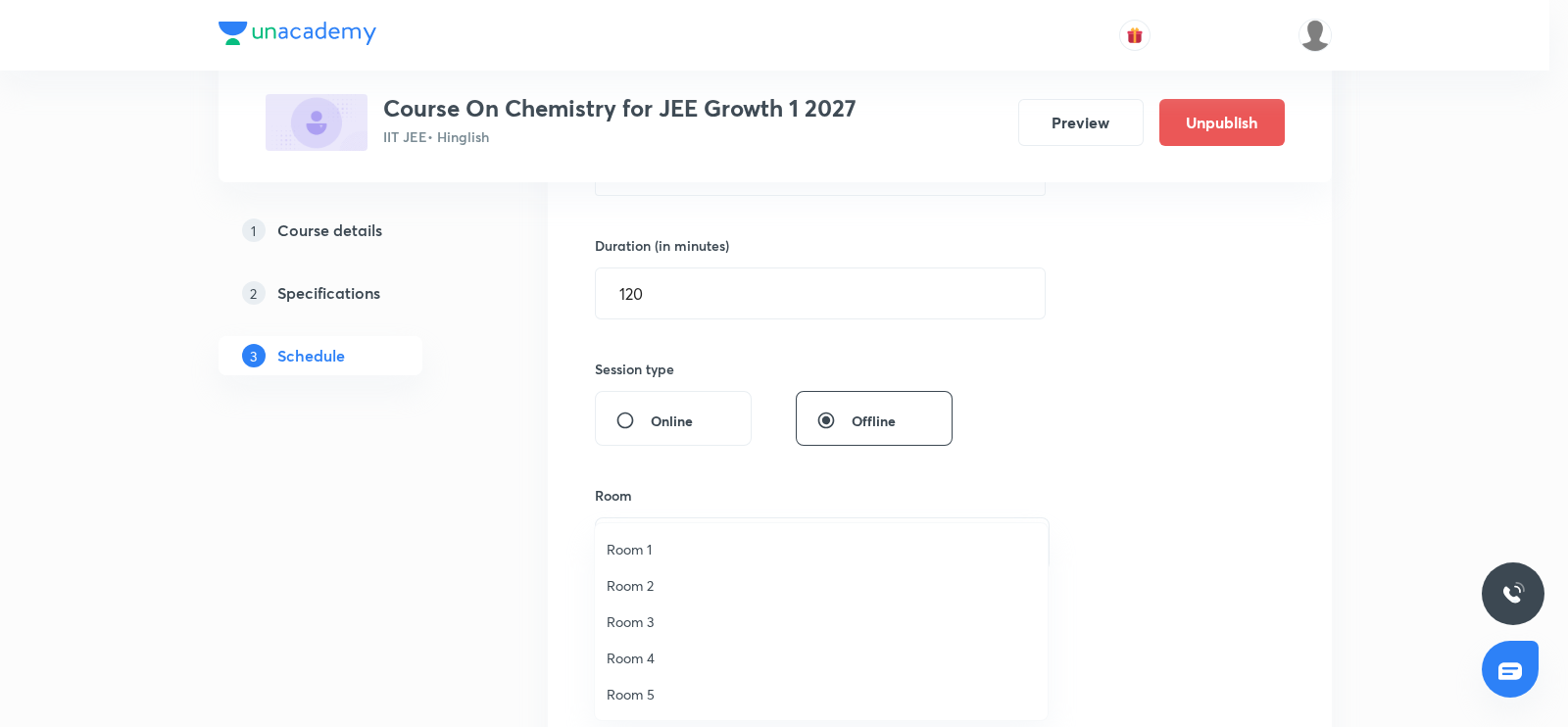 click on "Room 1" at bounding box center [821, 549] 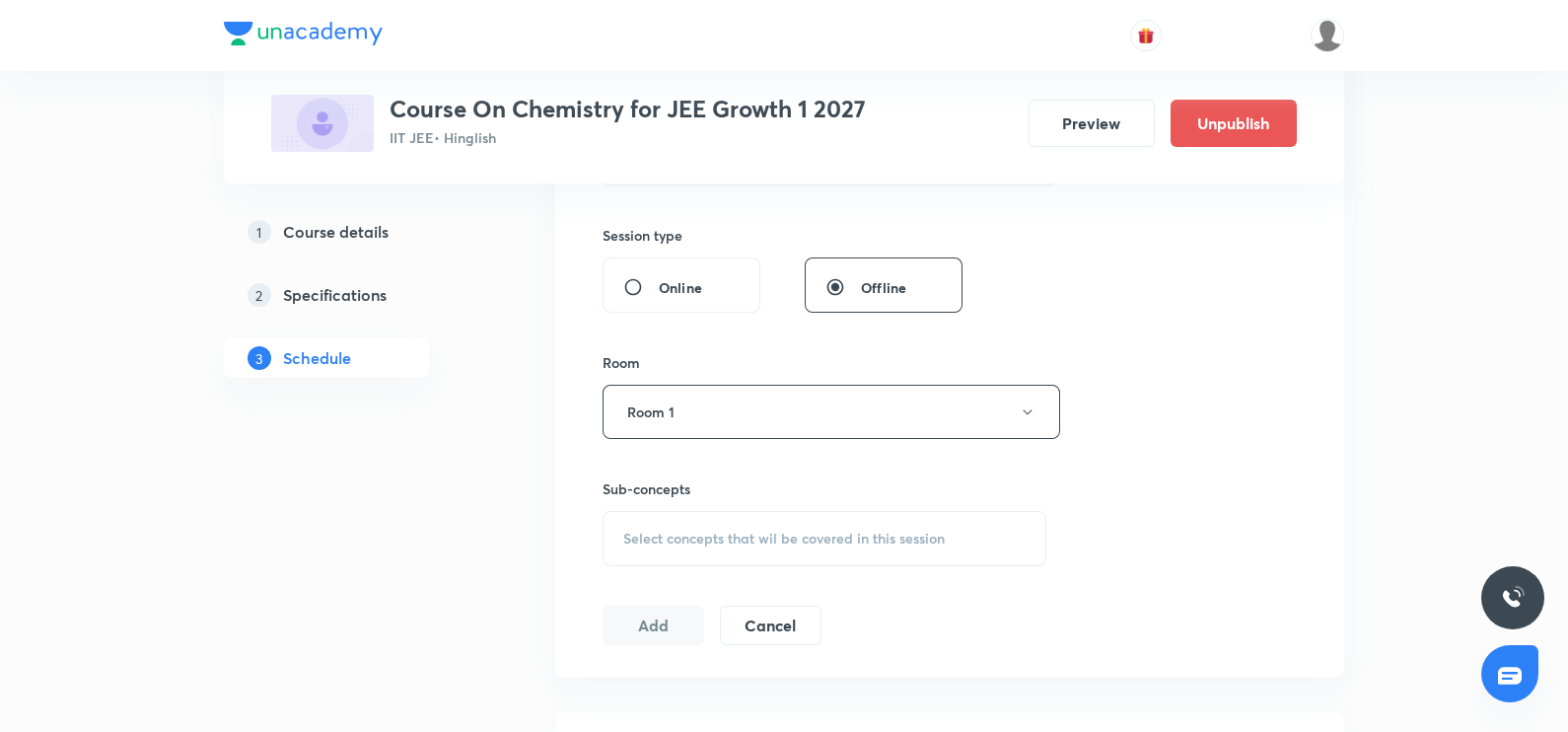 scroll, scrollTop: 719, scrollLeft: 0, axis: vertical 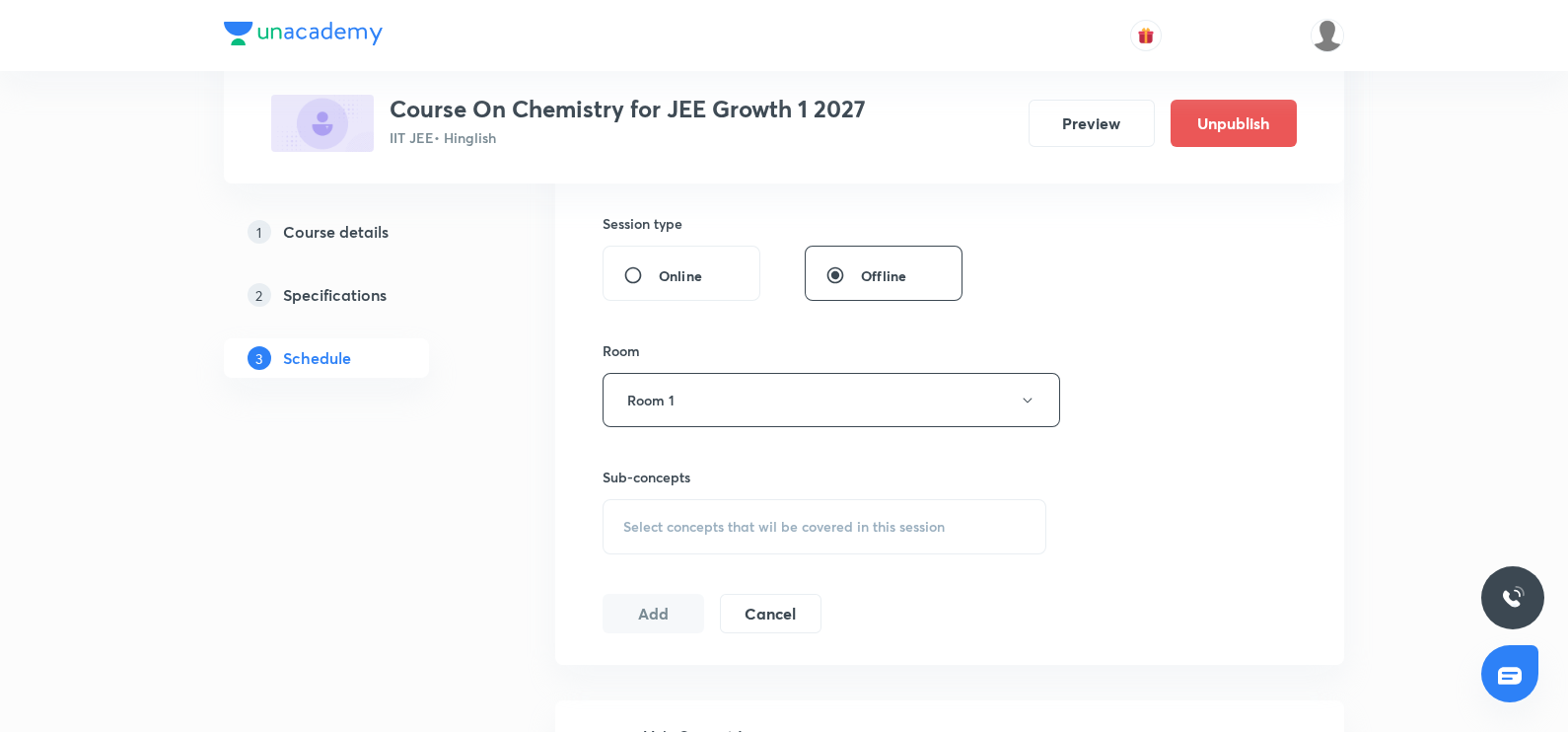 click on "Select concepts that wil be covered in this session" at bounding box center [784, 527] 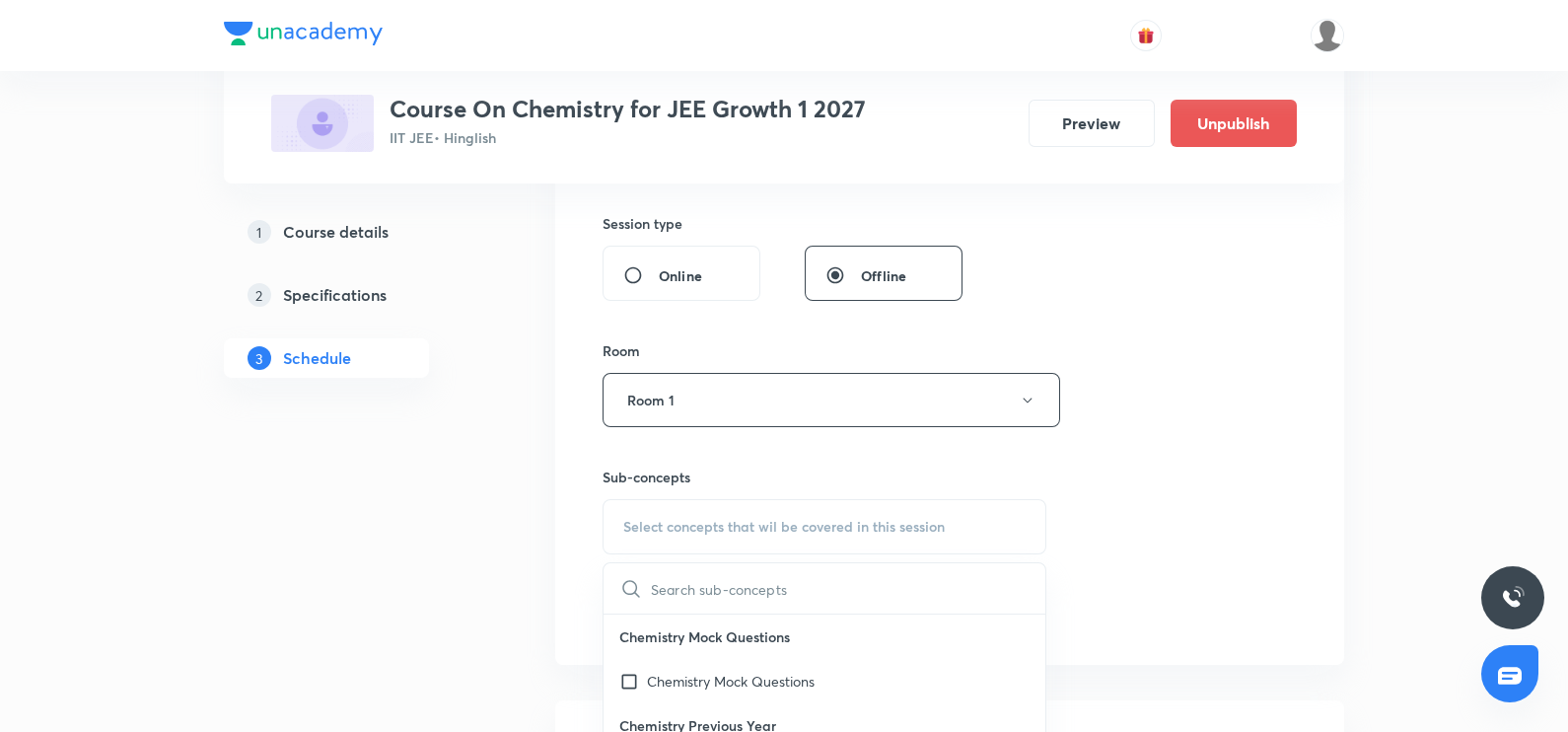 scroll, scrollTop: 809, scrollLeft: 0, axis: vertical 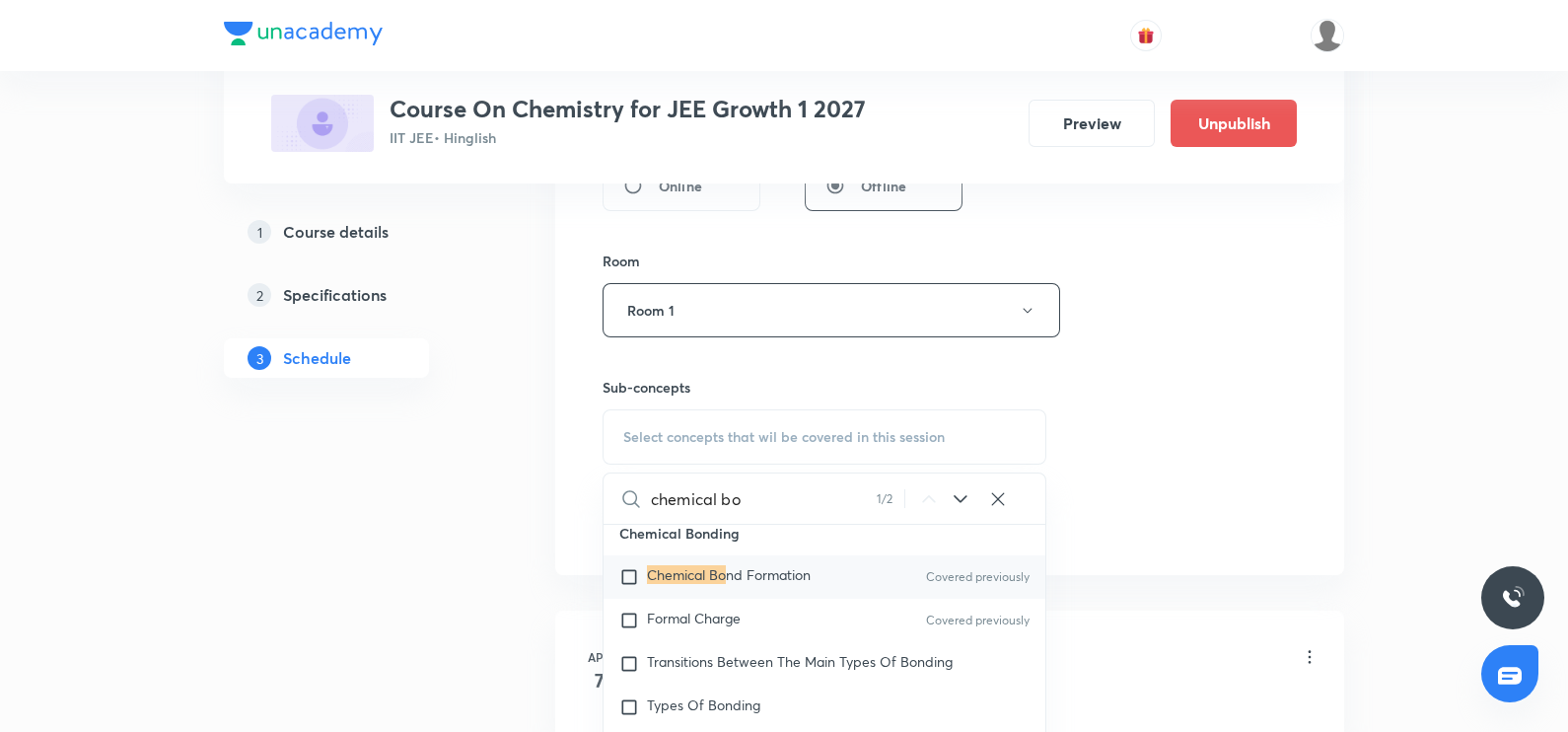 type on "chemical bo" 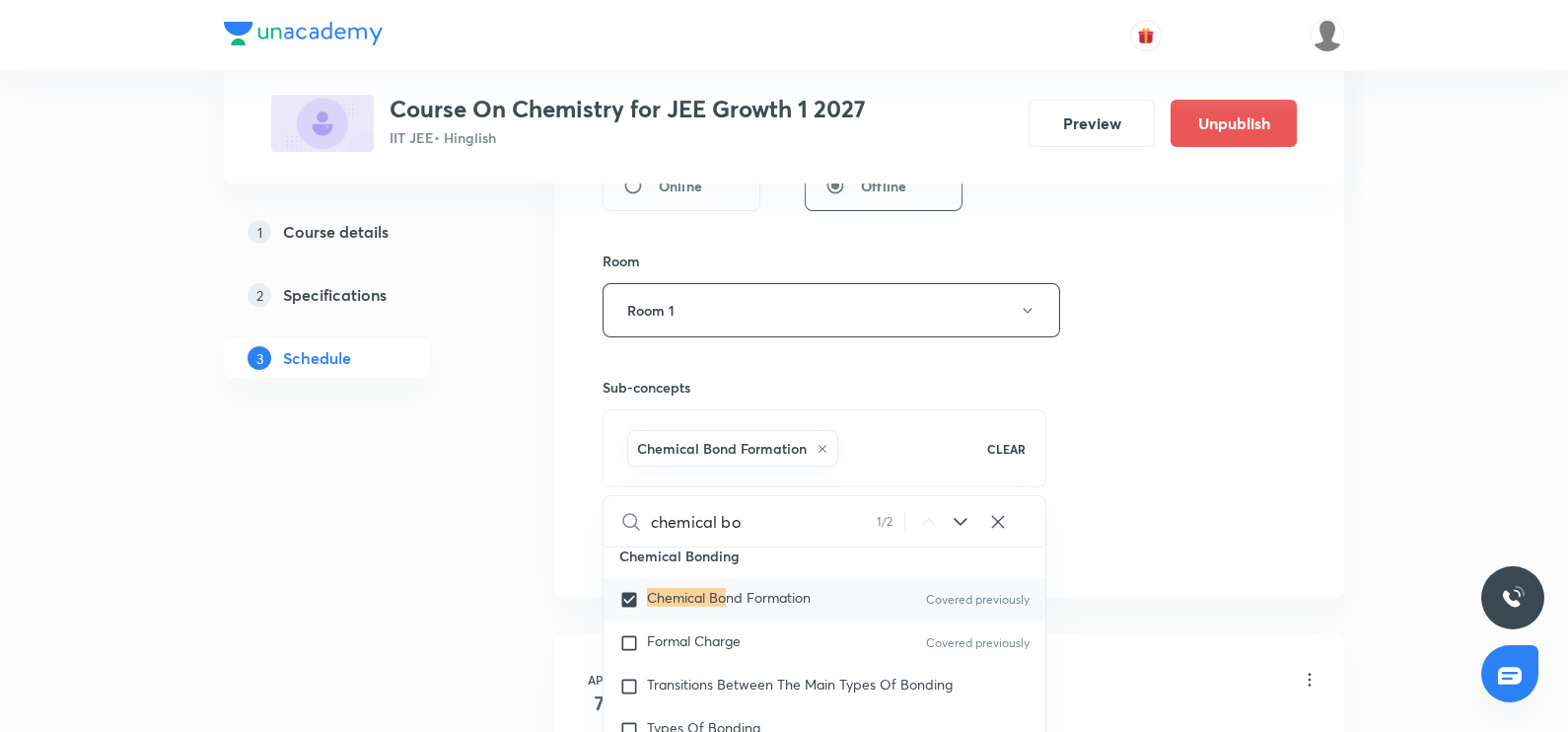 click on "Plus Courses Course On Chemistry for JEE Growth 1 2027 IIT JEE  • Hinglish Preview Unpublish 1 Course details 2 Specifications 3 Schedule Schedule 47  classes Session  48 Live class Session title 17/99 Chemical Bonding ​ Schedule for Jul 19, 2025, 12:00 PM ​ Duration (in minutes) 120 ​   Session type Online Offline Room Room 1 Sub-concepts Chemical Bond Formation CLEAR chemical bo 1 / 2 ​ Chemistry Mock Questions Chemistry Mock Questions Chemistry Previous Year Chemistry Previous Year General Topics & Mole Concept Basic Concepts Covered previously Basic Introduction Covered previously Percentage Composition Covered previously Stoichiometry Covered previously Principle of Atom Conservation (POAC) Relation between Stoichiometric Quantities Covered previously Application of Mole Concept: Gravimetric Analysis Covered previously Different Laws Formula and Composition Concentration Terms Some basic concepts of Chemistry Atomic Structure Discovery Of Electron Covered previously Covered previously Gas Laws" at bounding box center [784, 3623] 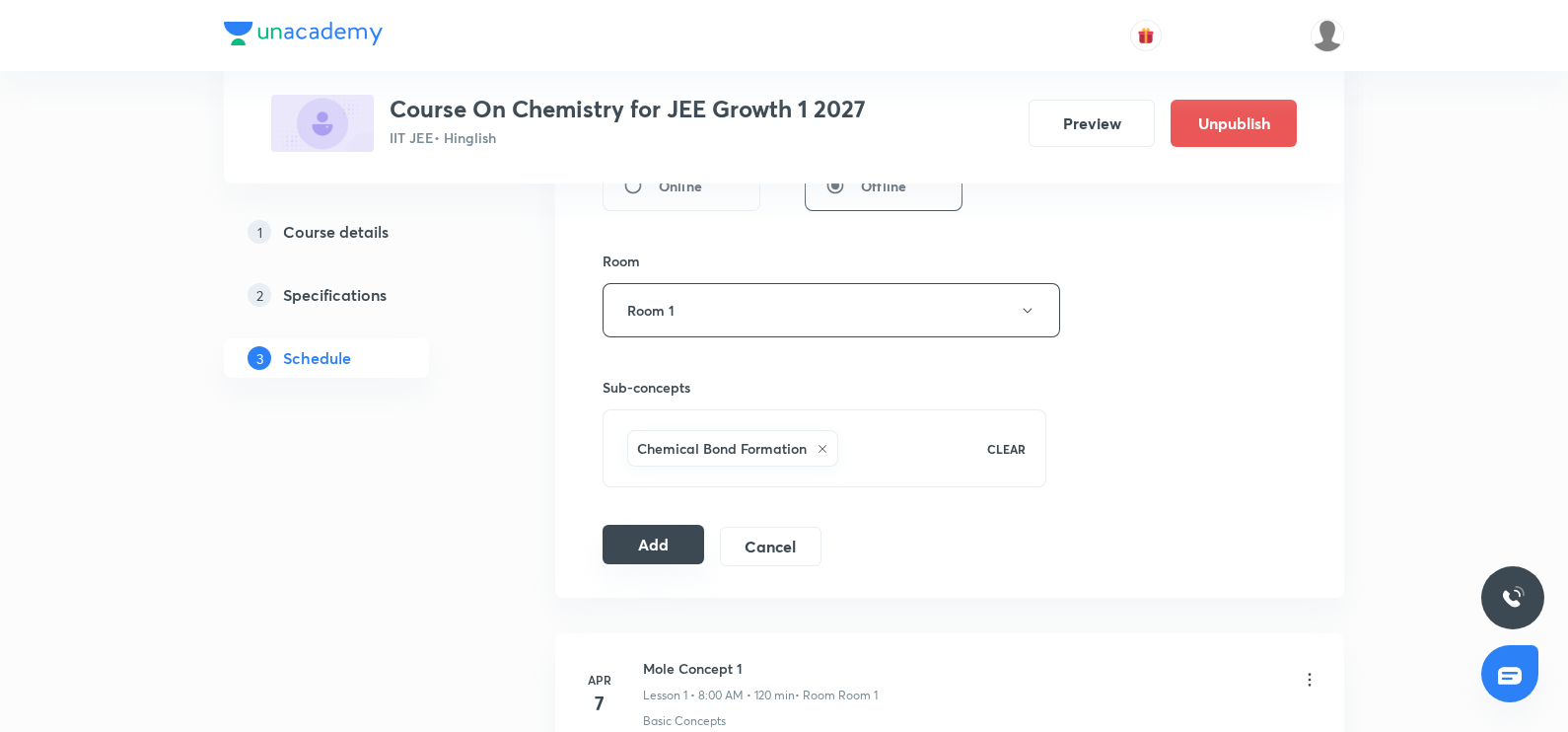 click on "Add" at bounding box center (653, 545) 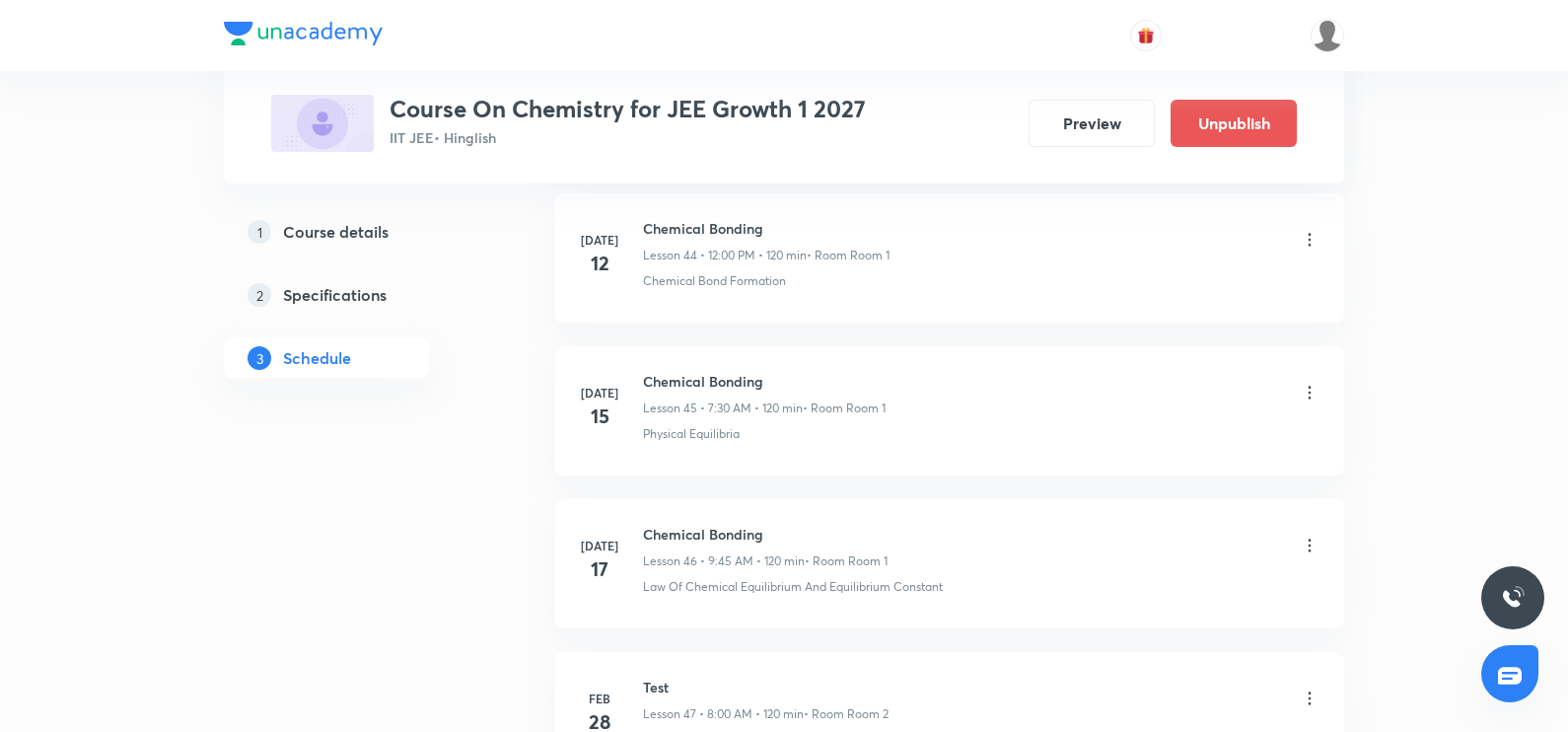 scroll, scrollTop: 7265, scrollLeft: 0, axis: vertical 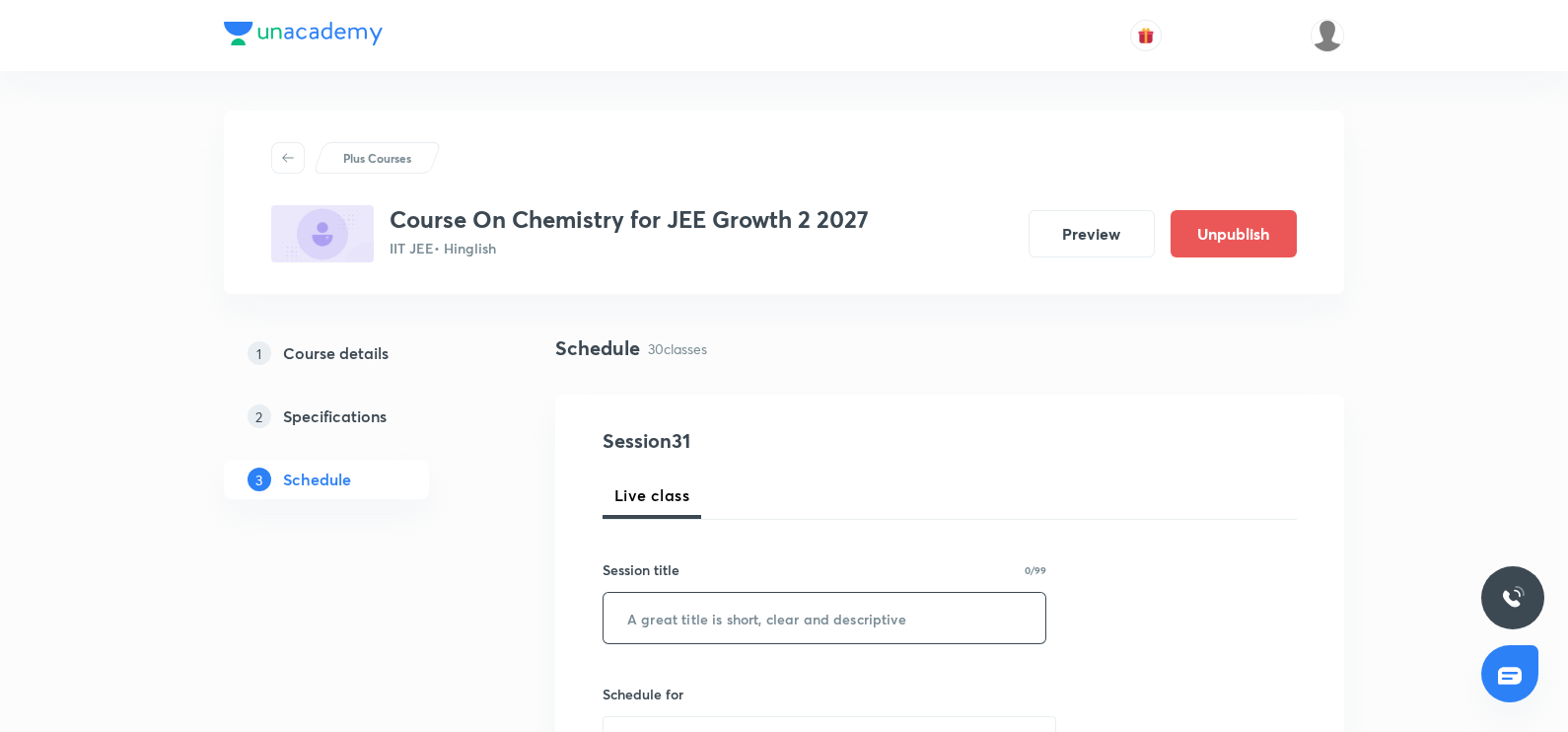 click at bounding box center (824, 618) 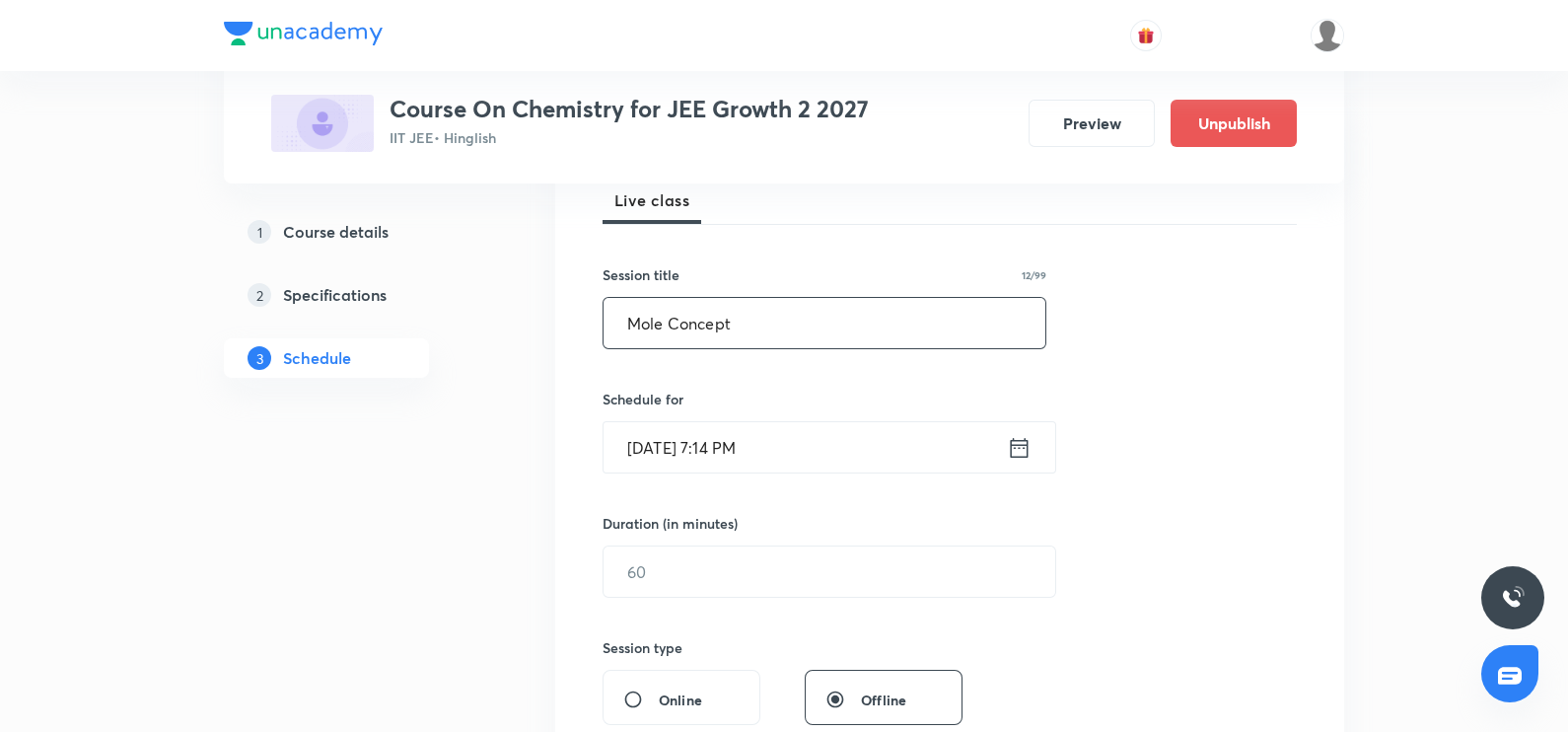 scroll, scrollTop: 296, scrollLeft: 0, axis: vertical 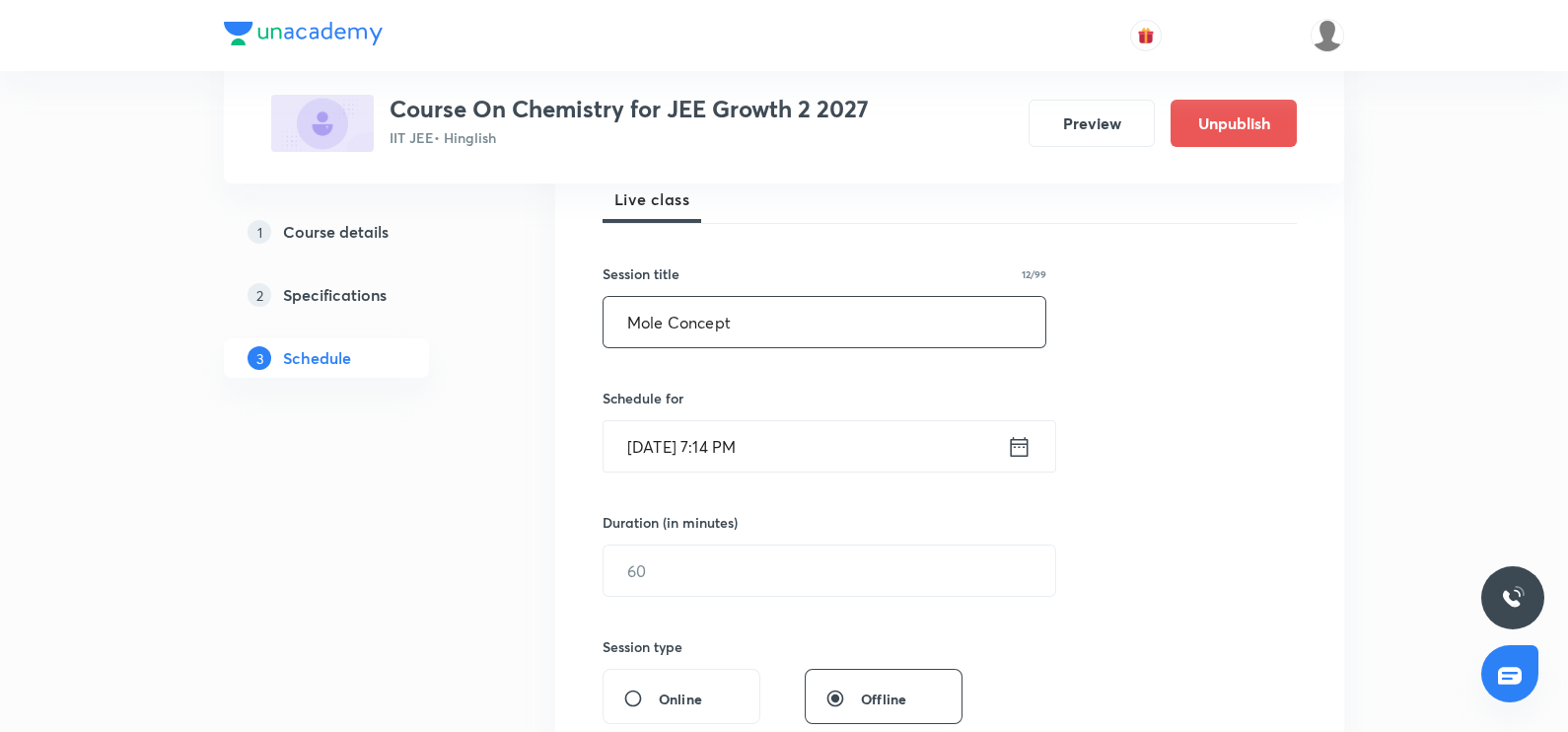 type on "Mole Concept" 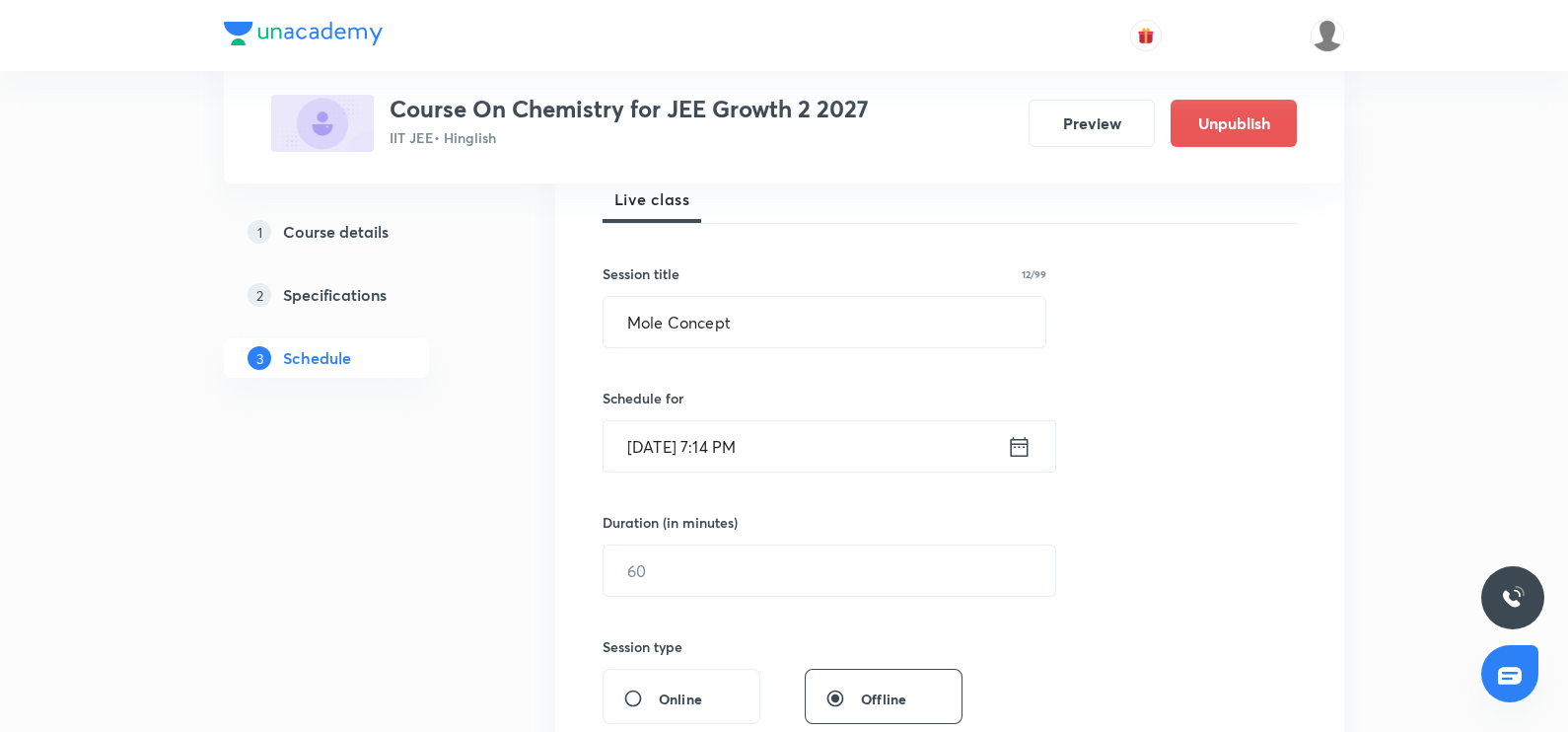 click 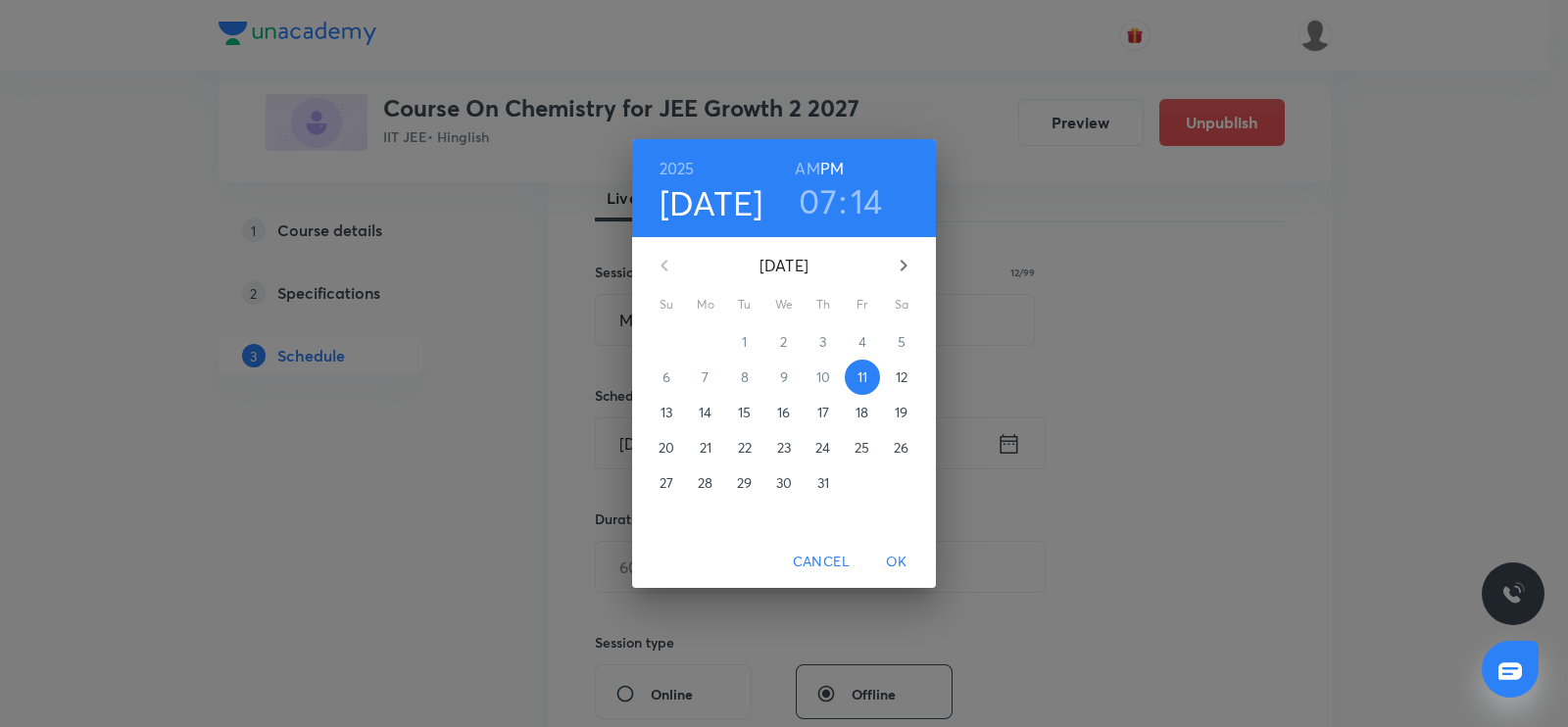 click on "15" at bounding box center (744, 412) 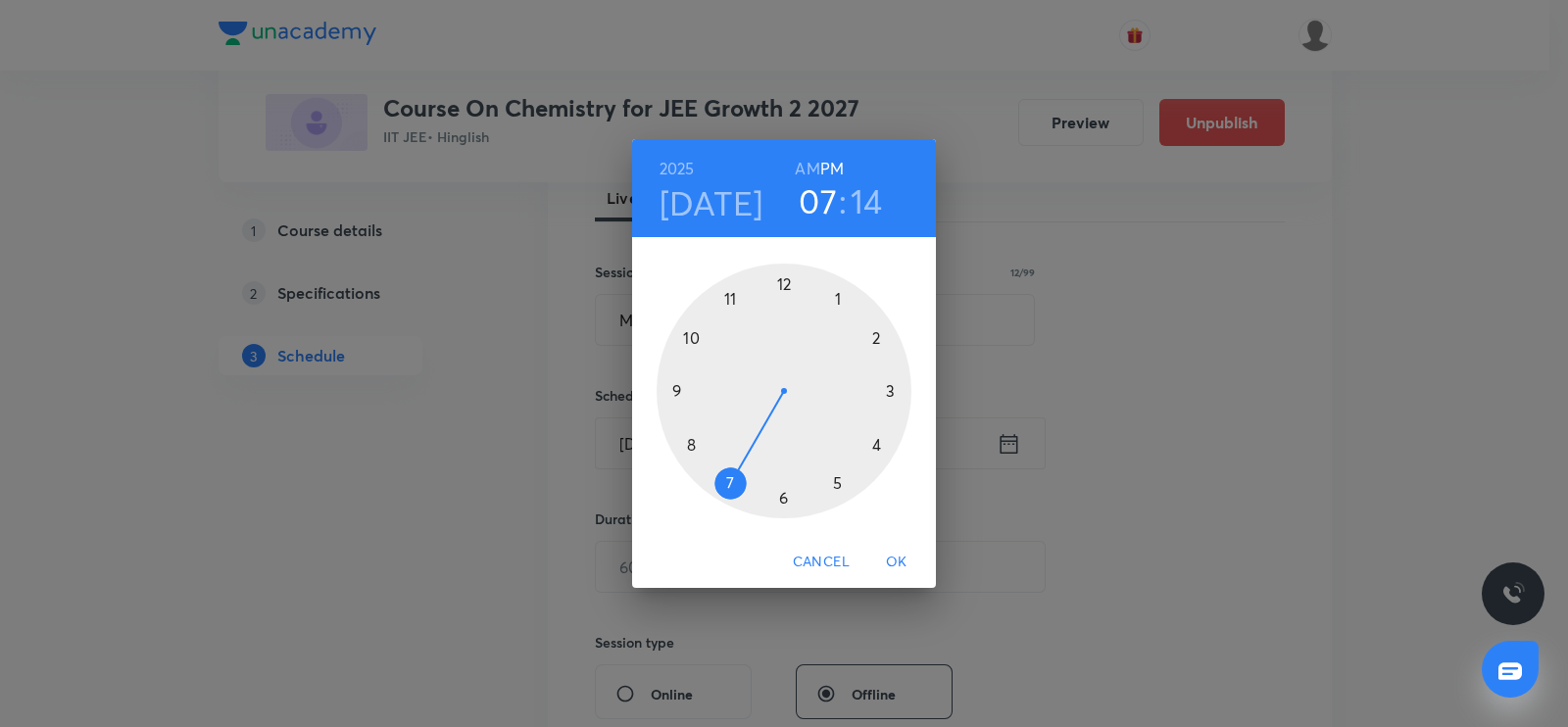 click at bounding box center [784, 391] 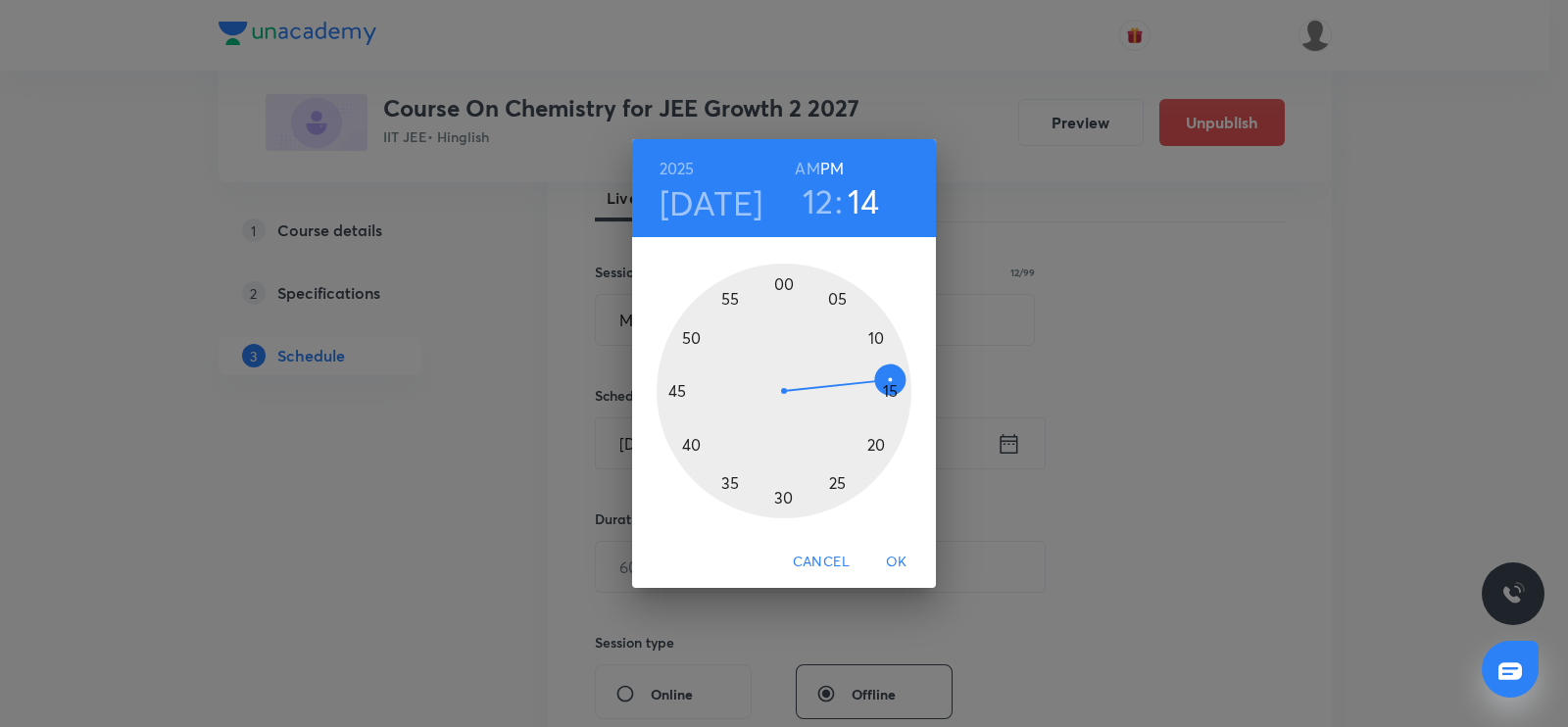 click at bounding box center [784, 391] 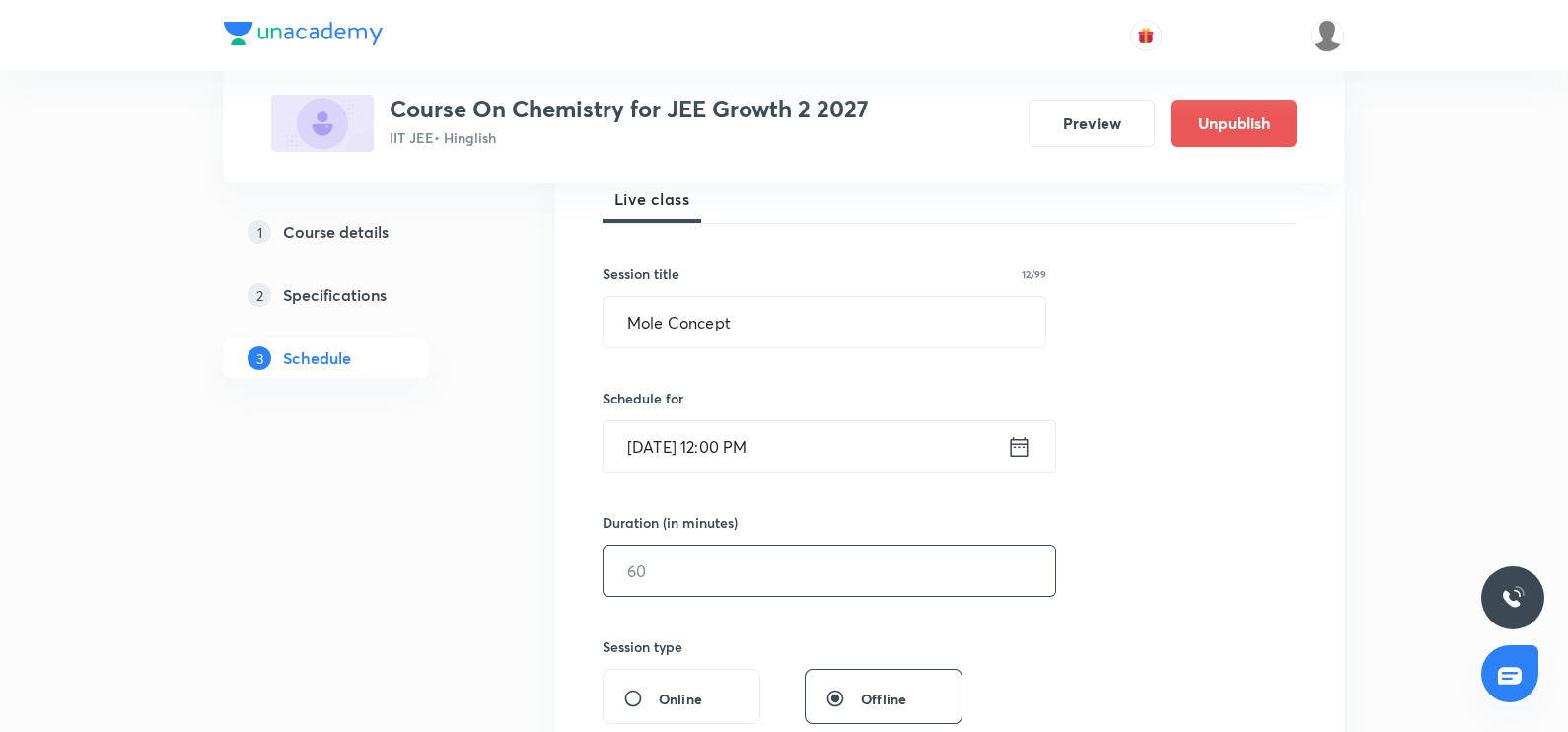 click at bounding box center [829, 570] 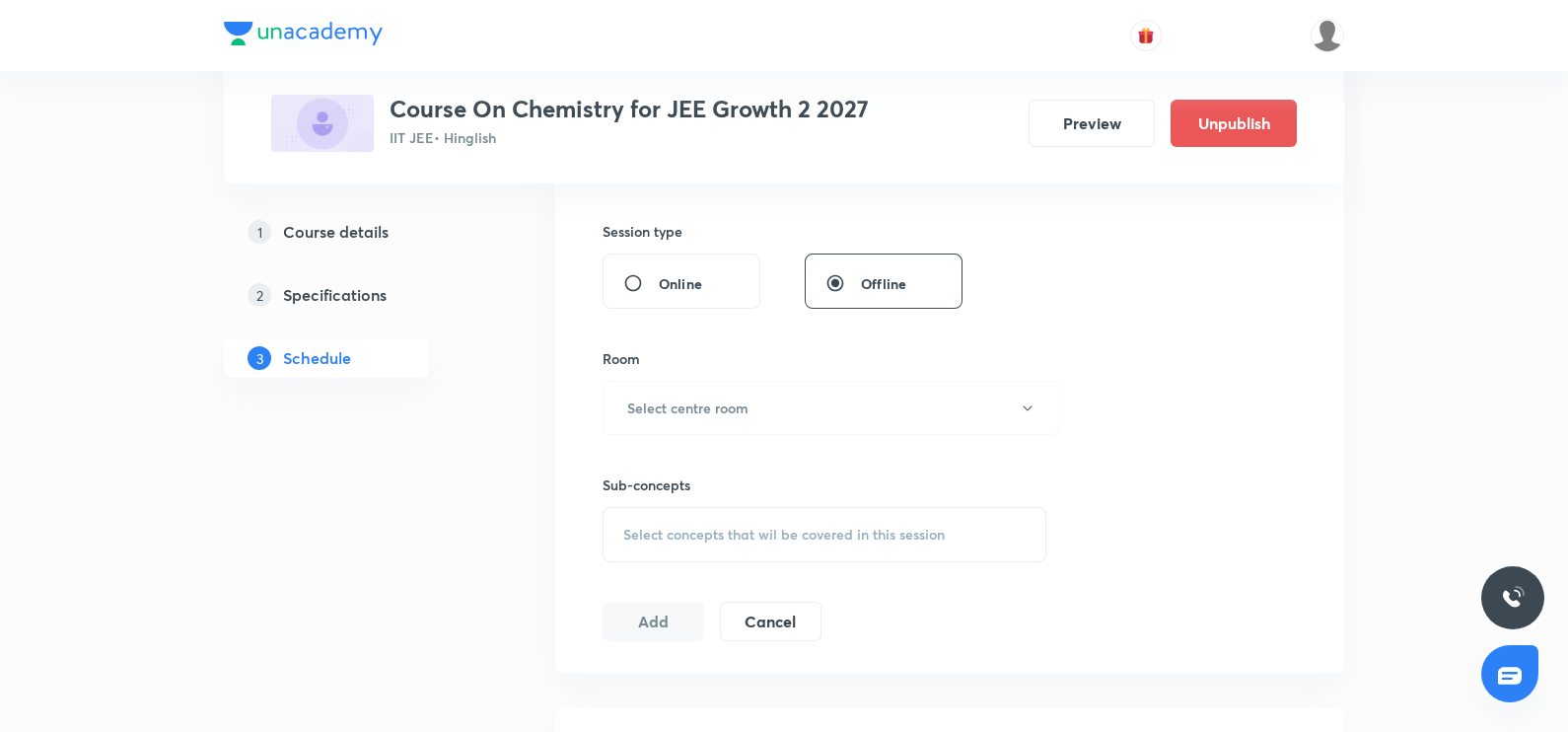 scroll, scrollTop: 772, scrollLeft: 0, axis: vertical 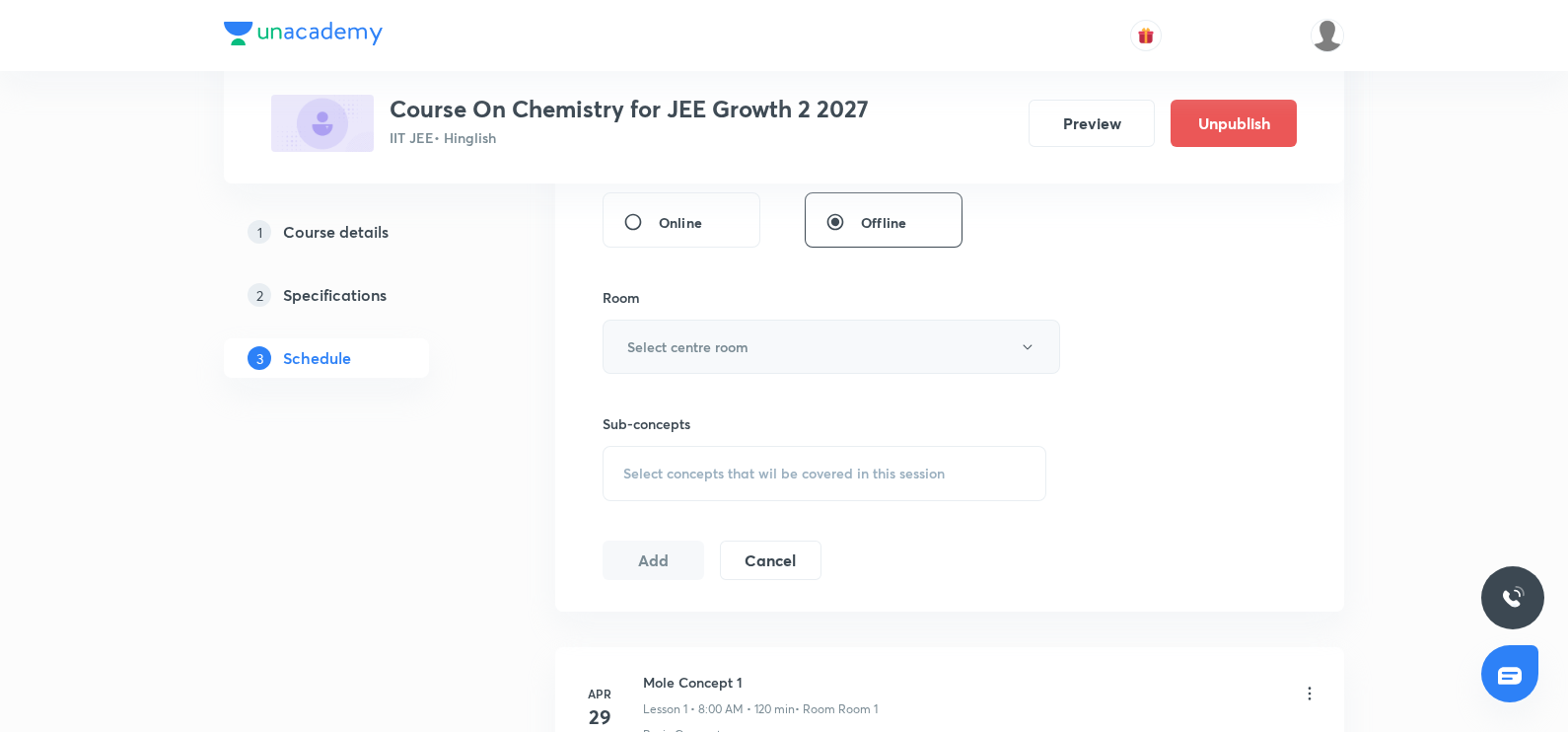 type on "120" 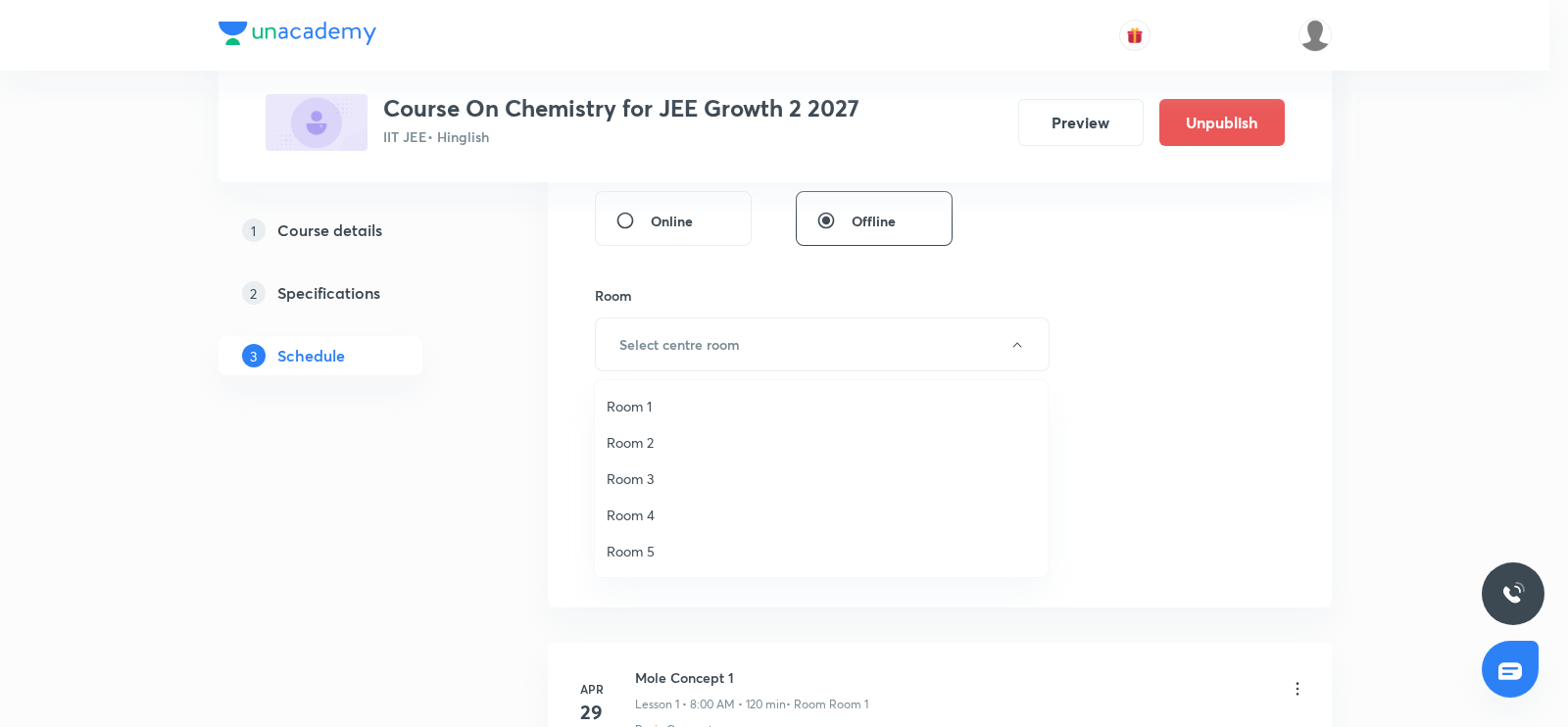click on "Room 3" at bounding box center (821, 478) 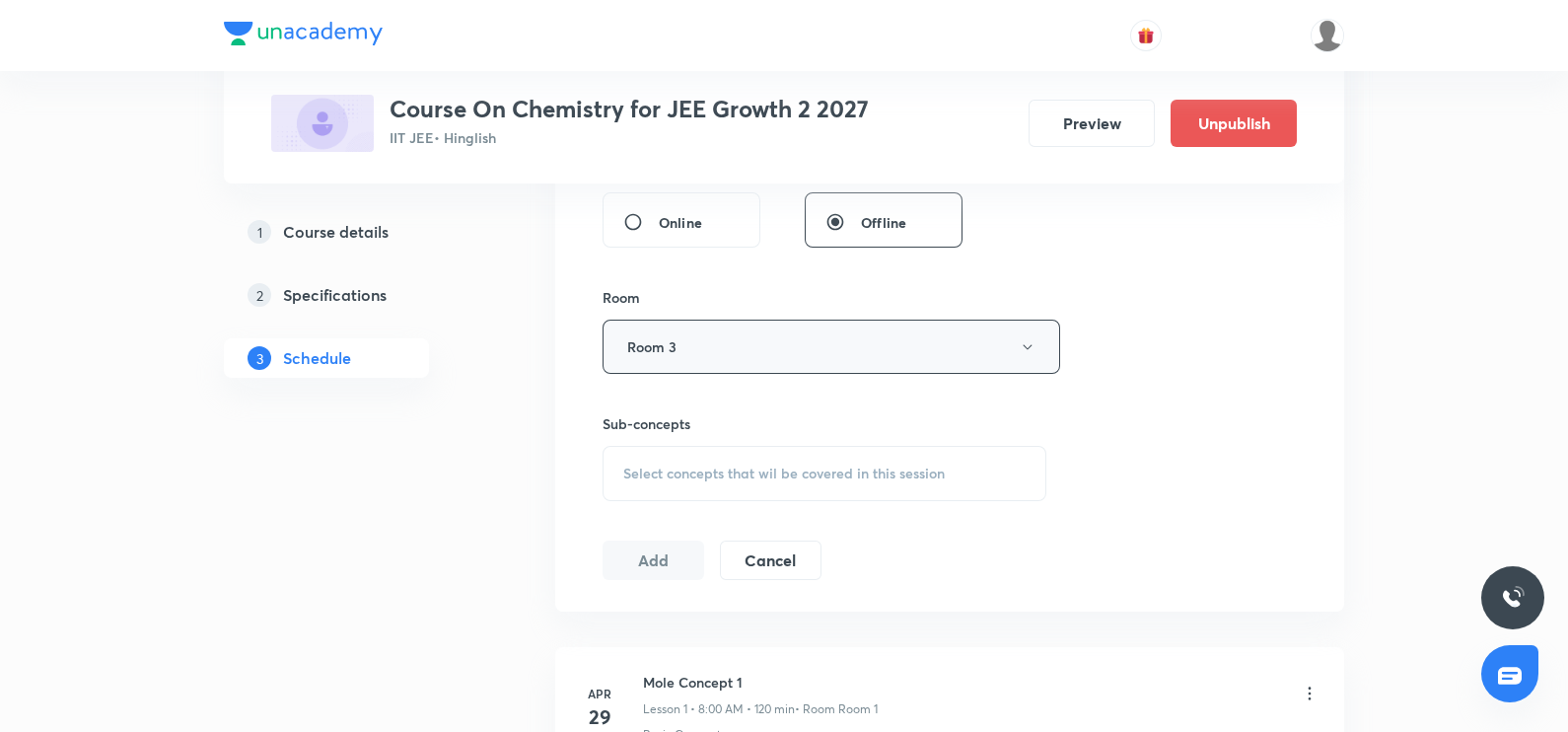 click on "Room 3" at bounding box center (831, 346) 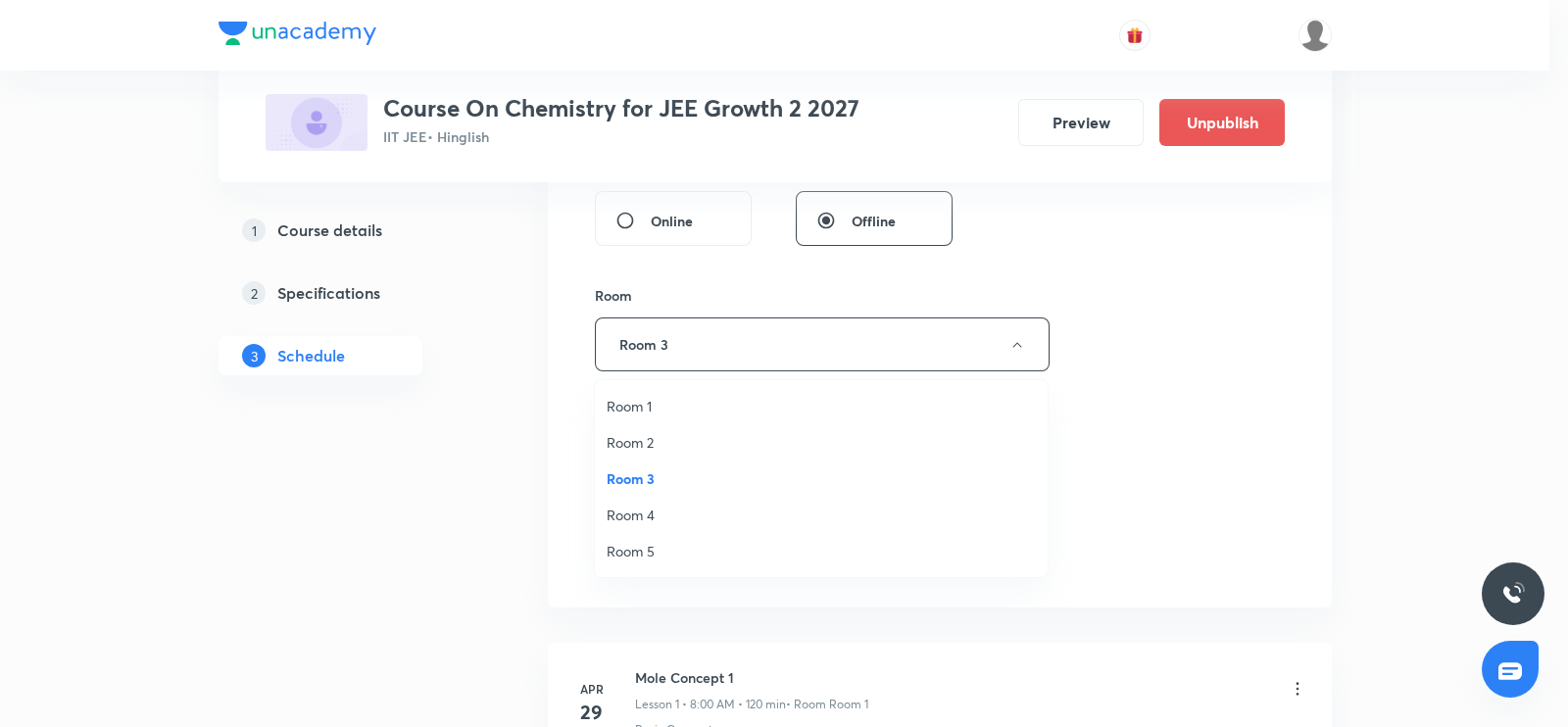 click on "Room 2" at bounding box center [821, 442] 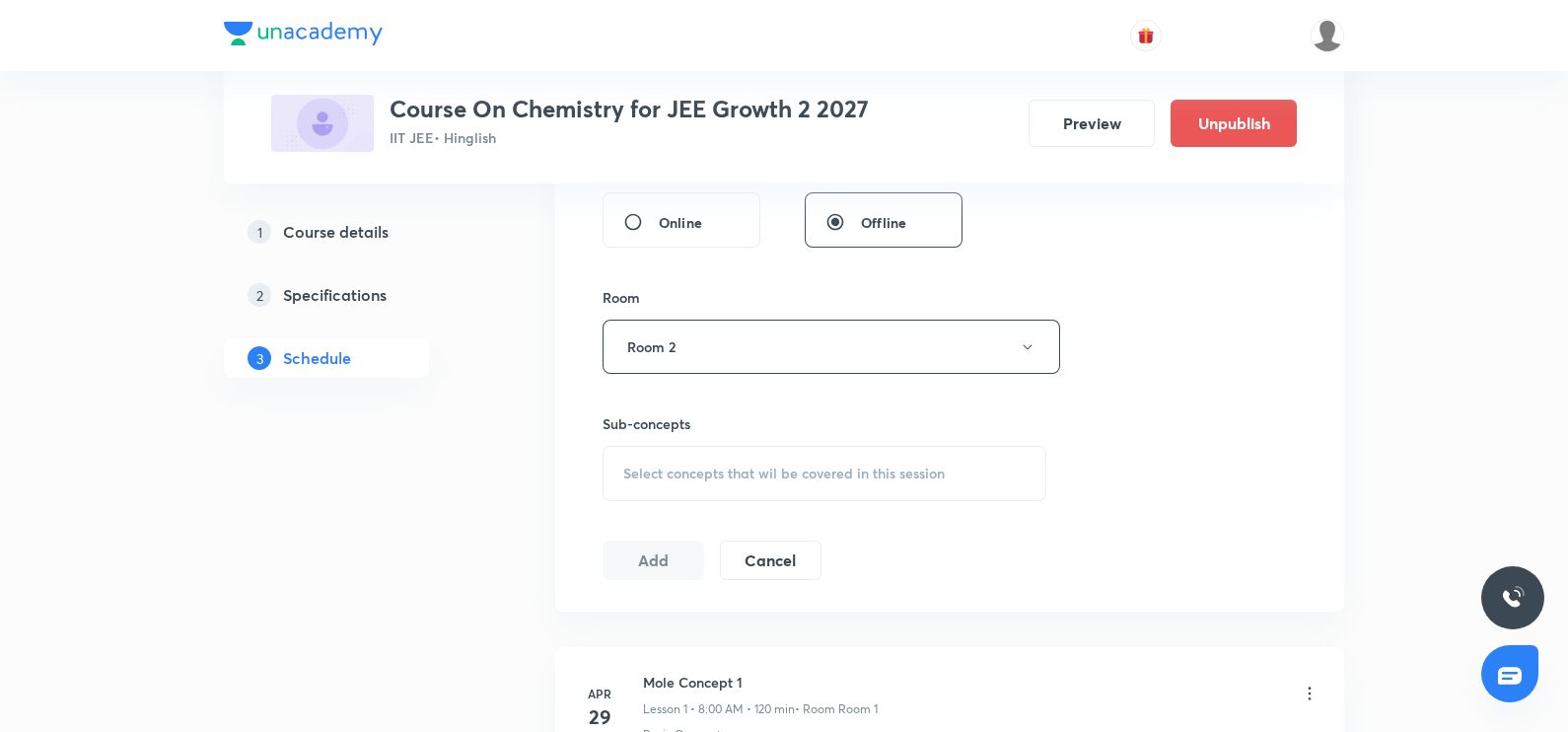 click on "Select concepts that wil be covered in this session" at bounding box center [784, 474] 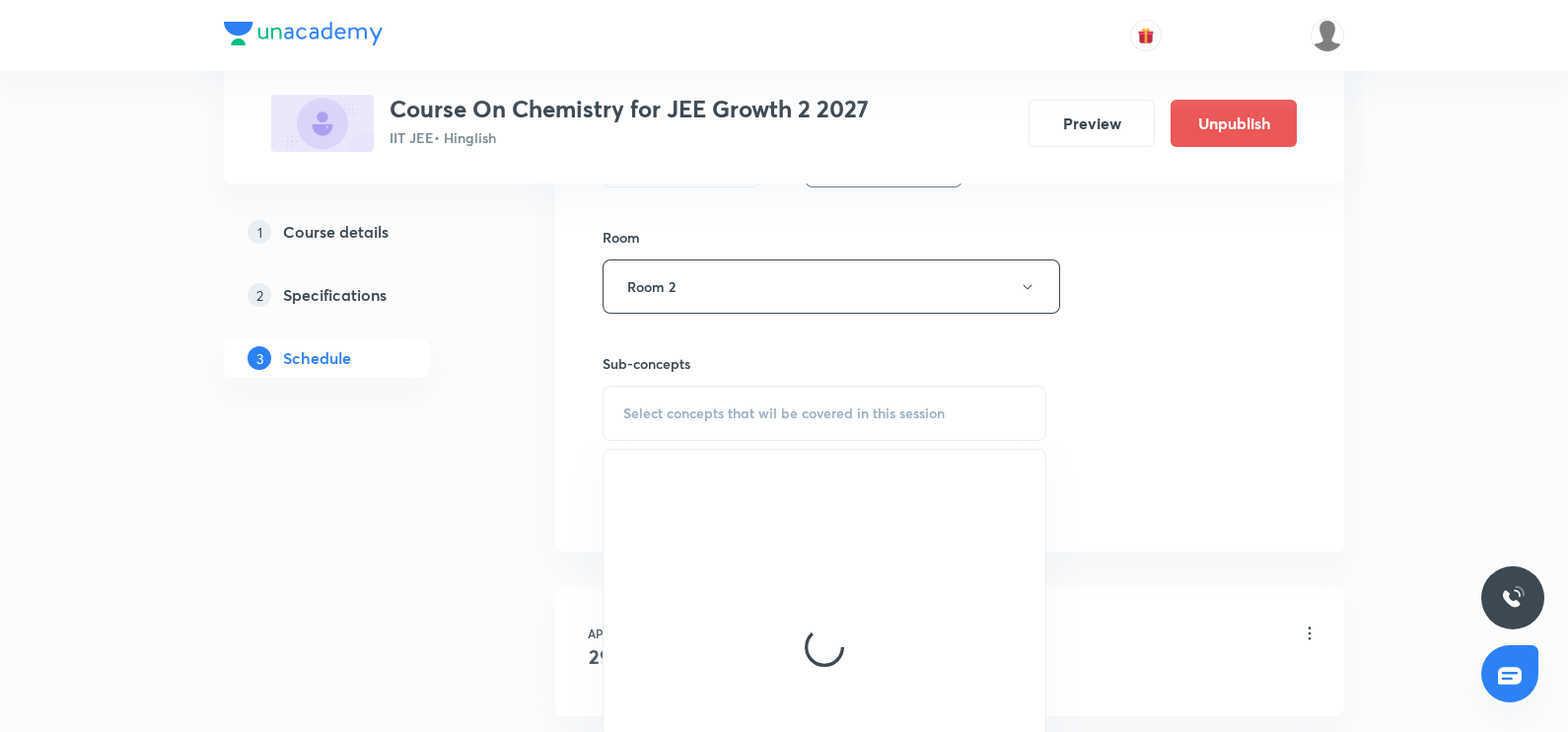 scroll, scrollTop: 842, scrollLeft: 0, axis: vertical 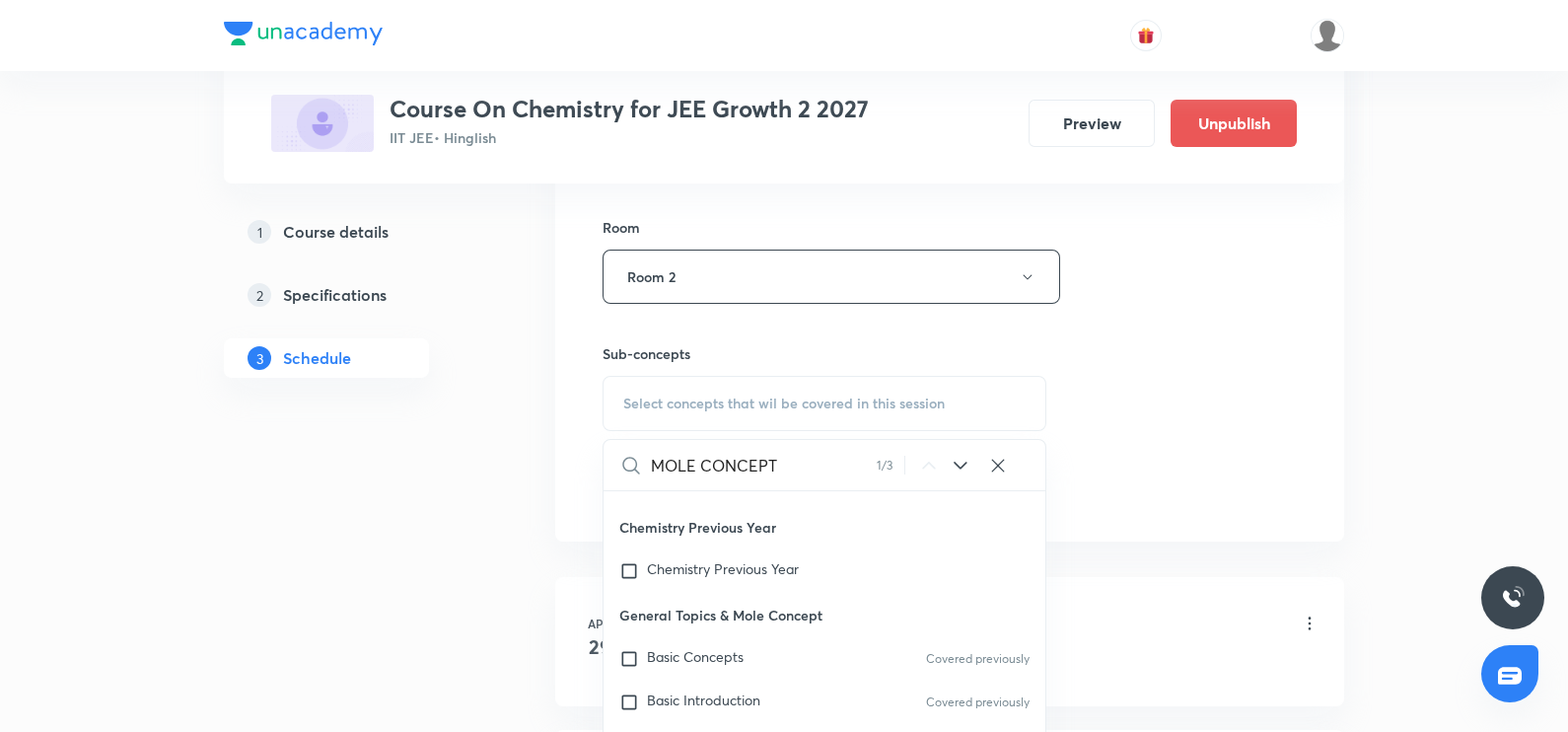 type on "MOLE CONCEPT" 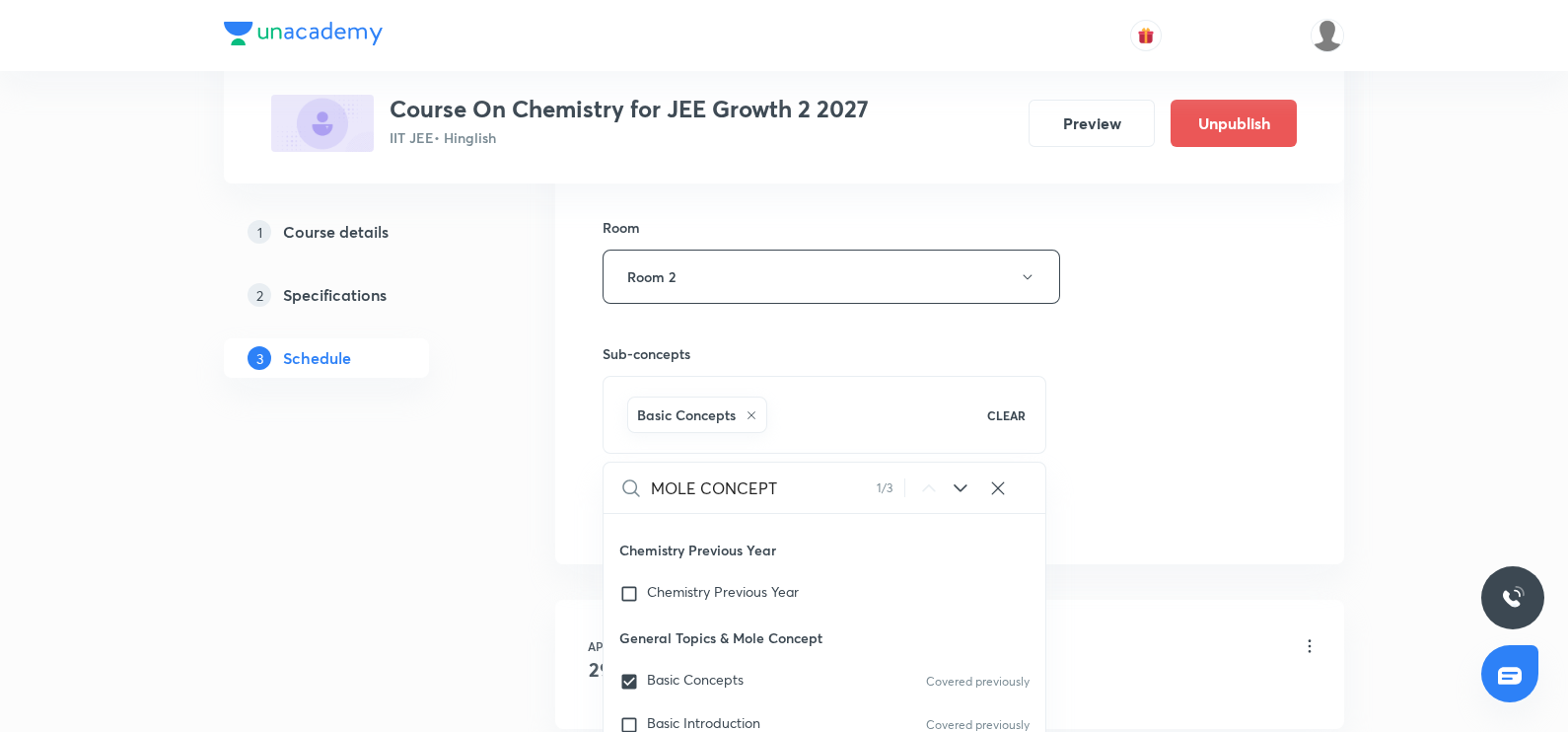 click on "Session  31 Live class Session title 12/99 Mole Concept ​ Schedule for [DATE] 12:00 PM ​ Duration (in minutes) 120 ​   Session type Online Offline Room Room 2 Sub-concepts Basic Concepts CLEAR MOLE CONCEPT 1 / 3 ​ Chemistry Mock Questions Chemistry Mock Questions Chemistry Previous Year Chemistry Previous Year General Topics & Mole Concept Basic Concepts Covered previously Basic Introduction Covered previously Percentage Composition Covered previously Stoichiometry Covered previously Principle of Atom Conservation (POAC) Relation between Stoichiometric Quantities Application of  Mole Concept : Gravimetric Analysis Covered previously Different Laws Formula and Composition Concentration Terms Covered previously Some basic concepts of Chemistry Covered previously Atomic Structure Discovery Of Electron Some Prerequisites of Physics Discovery Of Protons And Neutrons Atomic Models and Theories  Representation Of Atom With Electrons And Neutrons Nature of Waves Nature Of Electromagnetic Radiation Add" at bounding box center (950, 58) 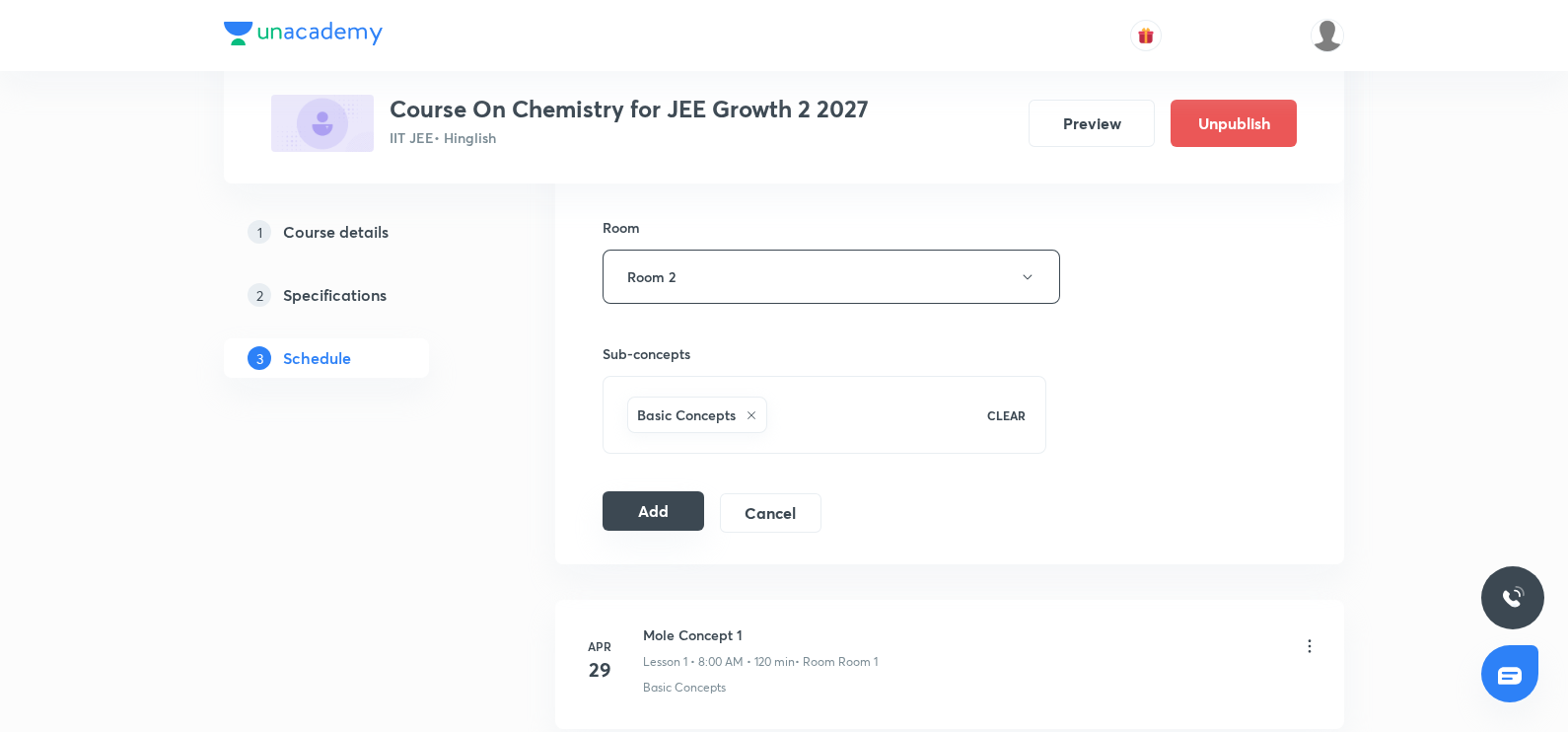 click on "Add" at bounding box center [653, 511] 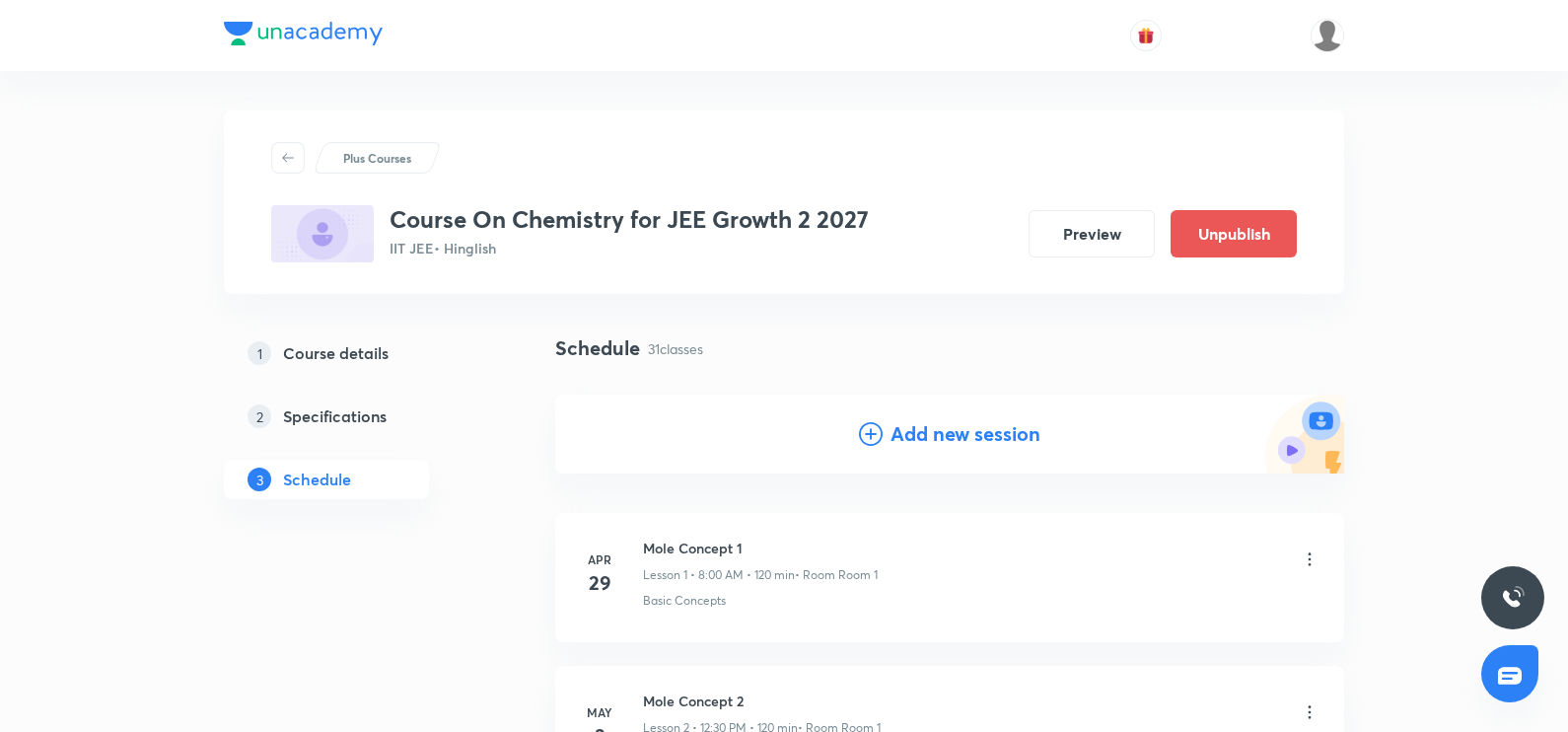 scroll, scrollTop: 0, scrollLeft: 0, axis: both 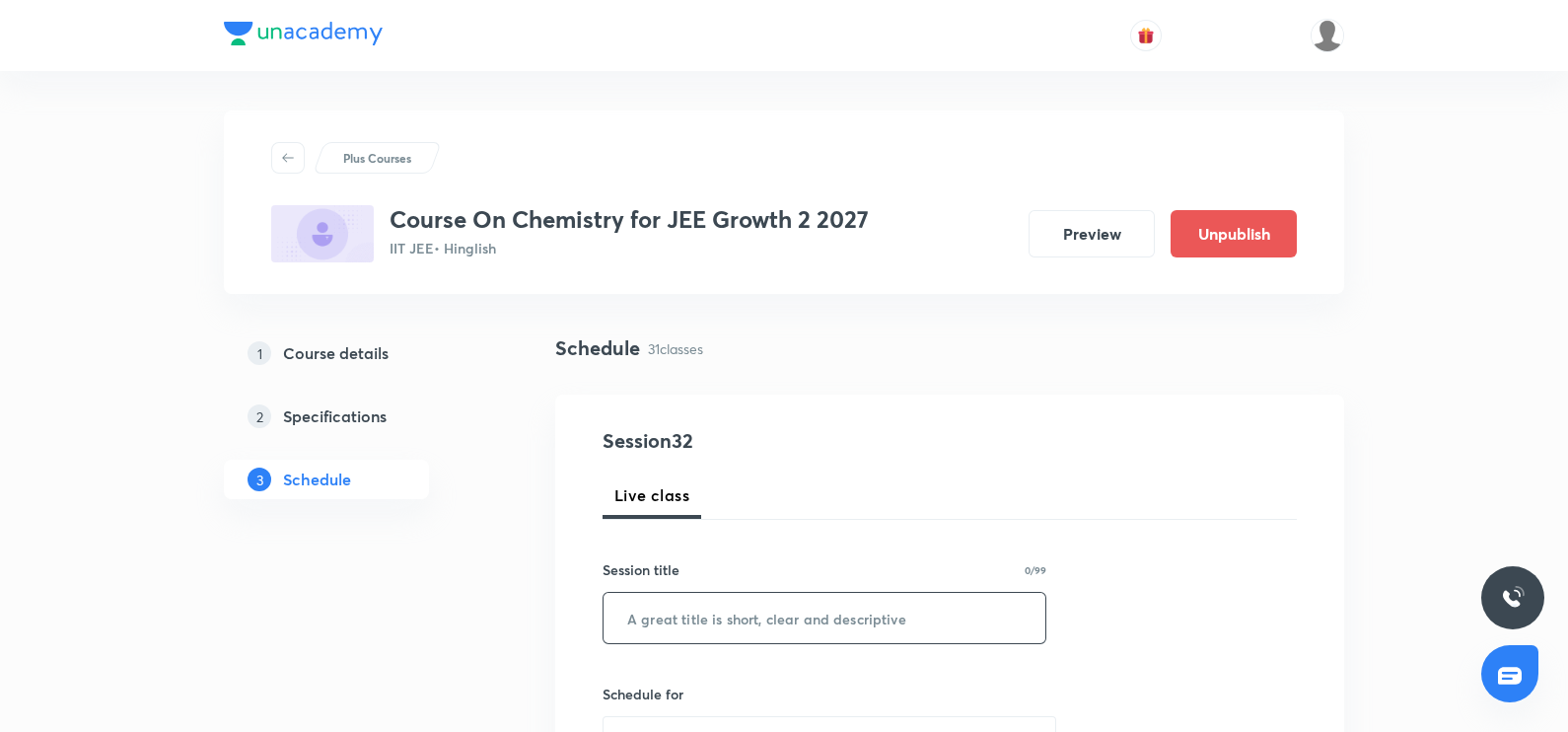 click at bounding box center (824, 618) 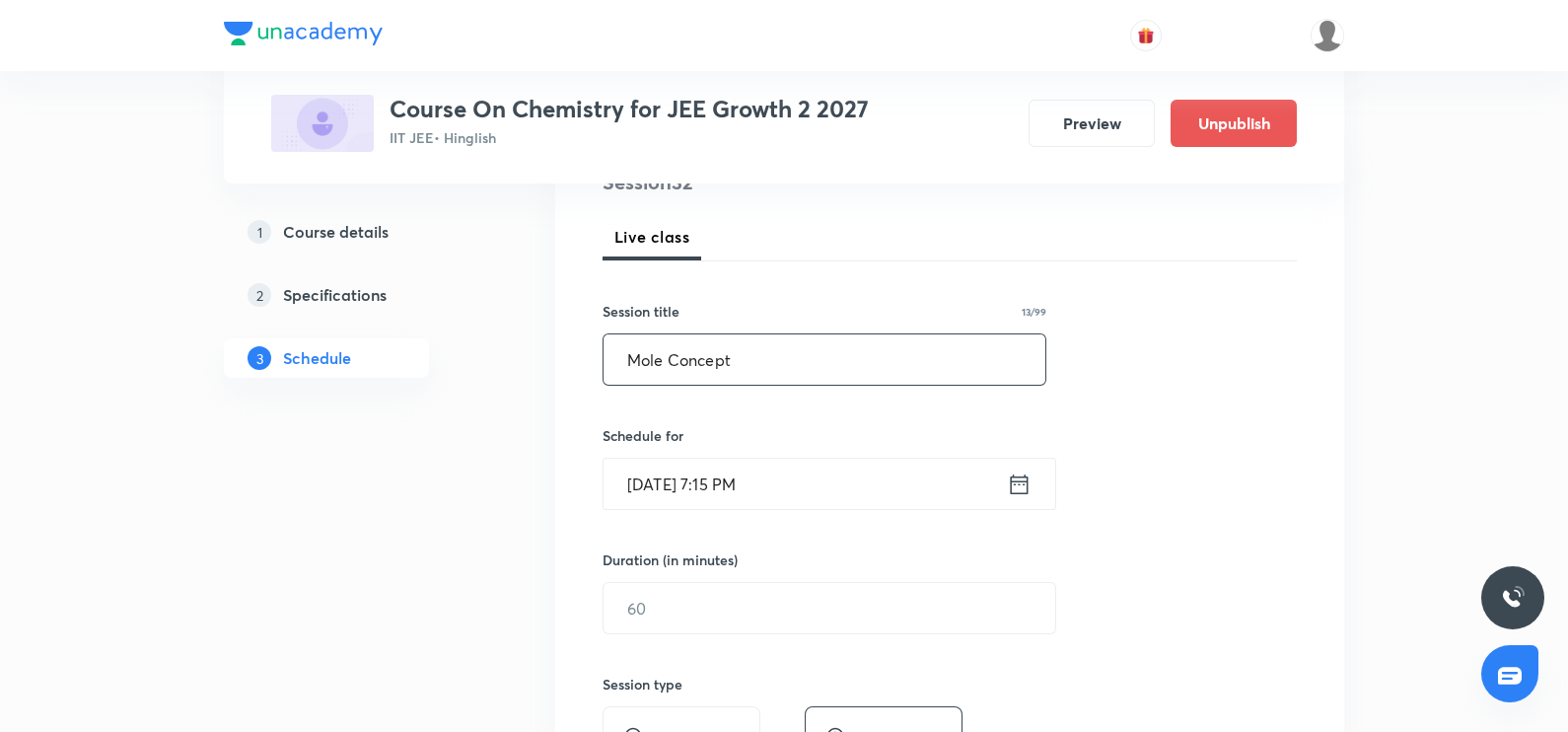 scroll, scrollTop: 308, scrollLeft: 0, axis: vertical 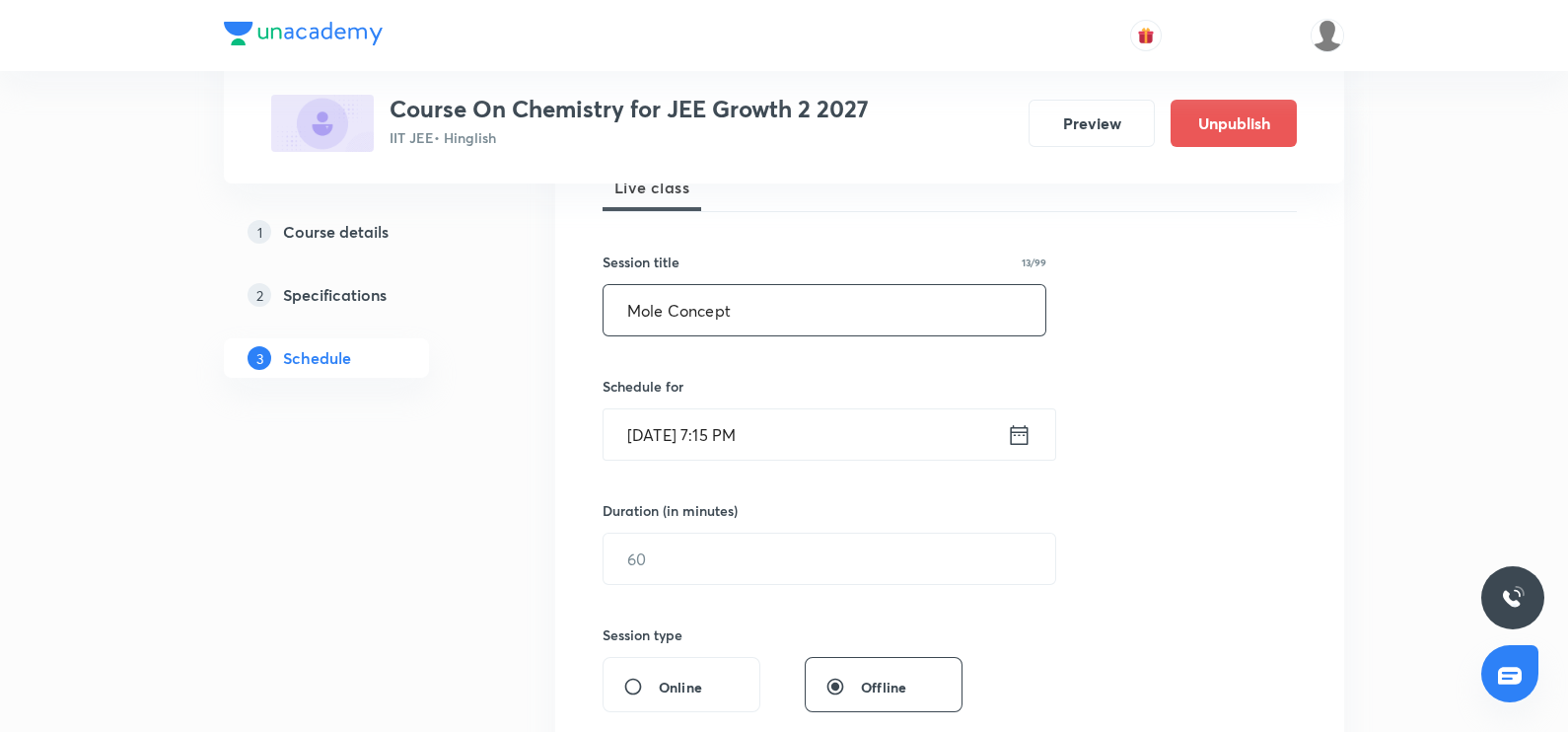 type on "Mole Concept" 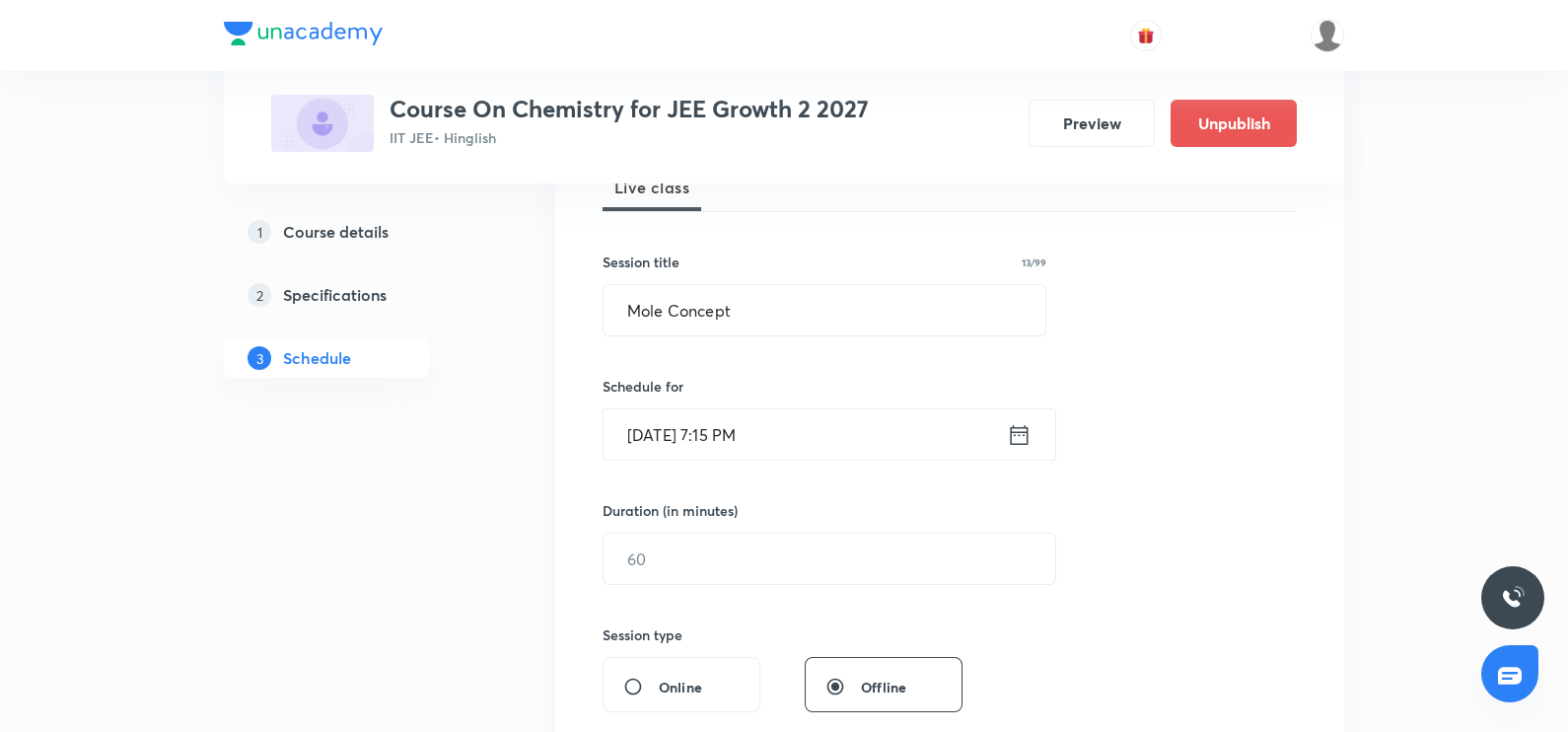 click 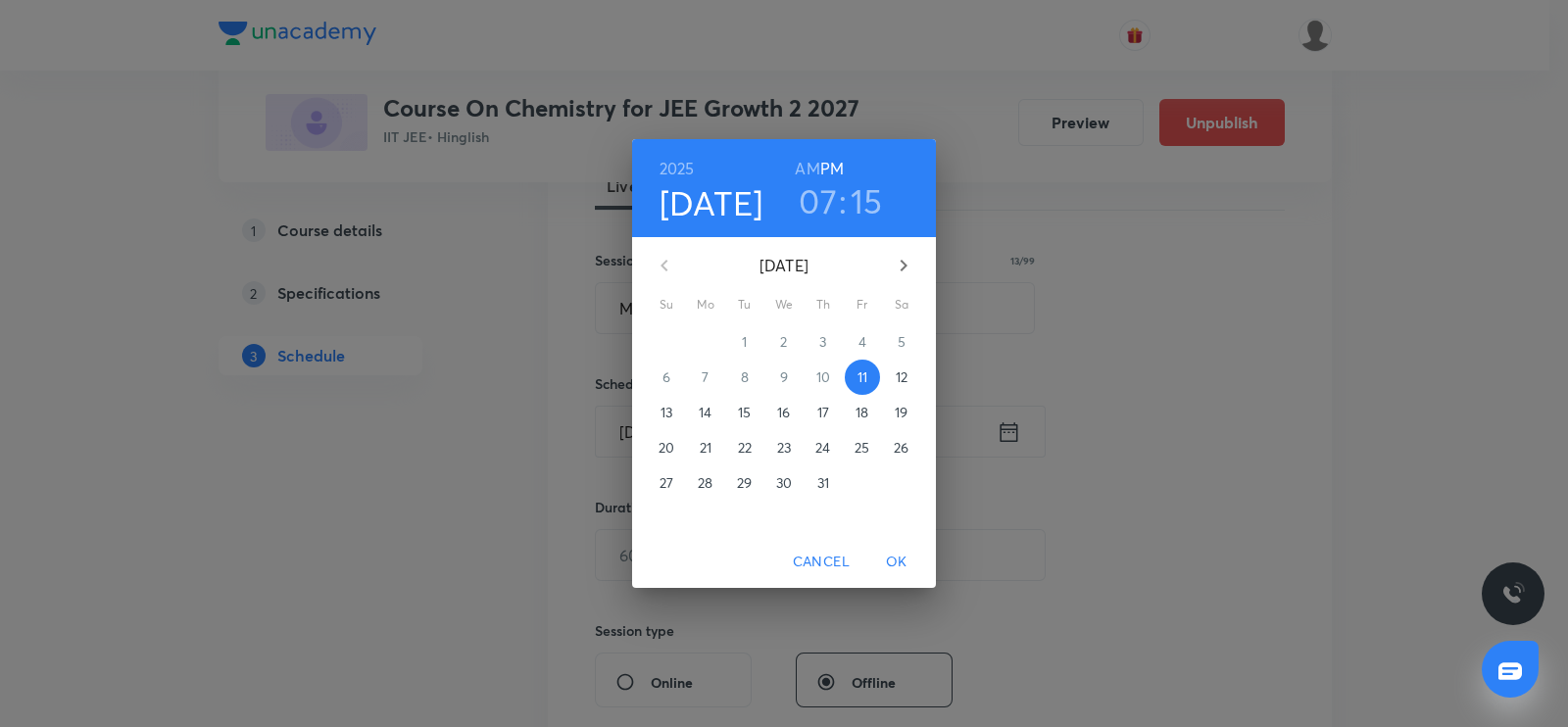 click on "17" at bounding box center [823, 412] 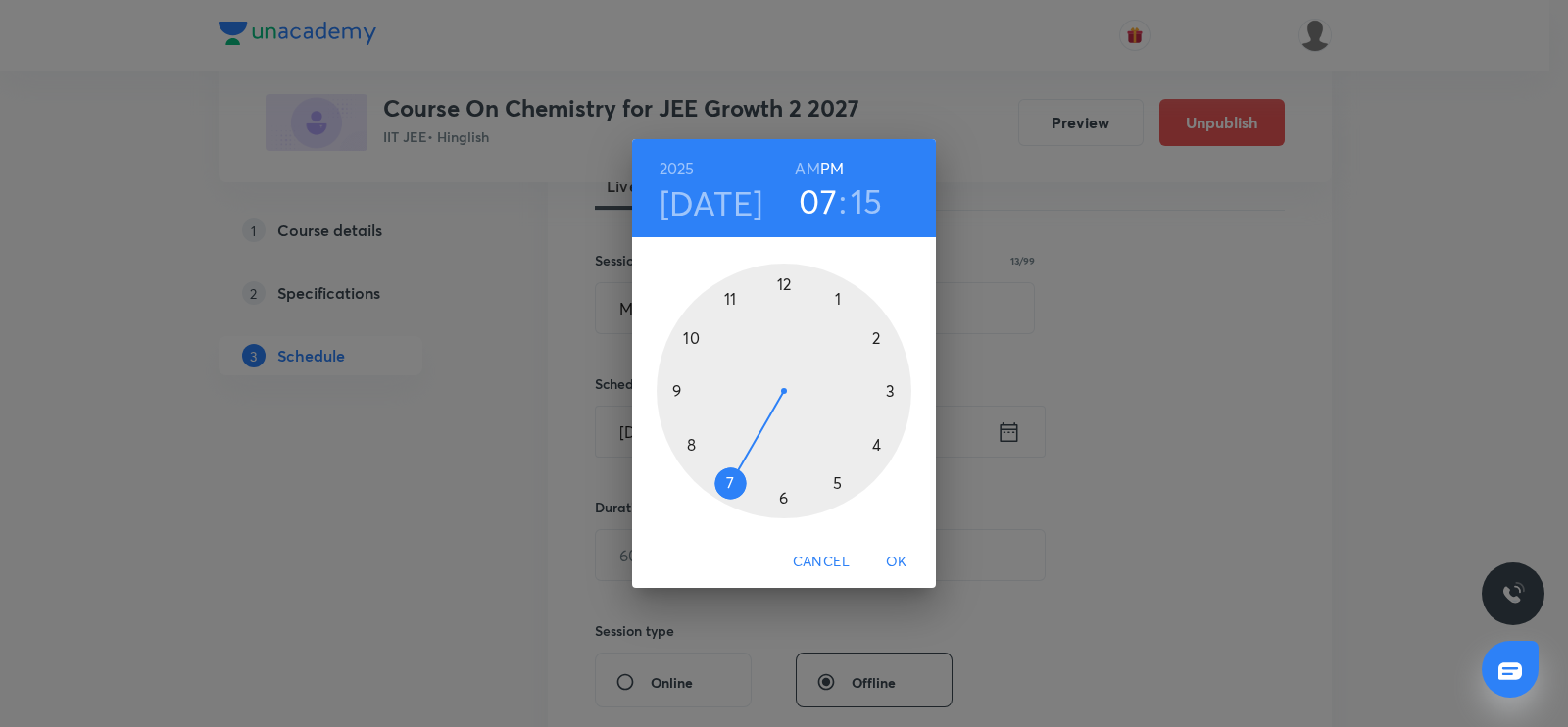 click at bounding box center [784, 391] 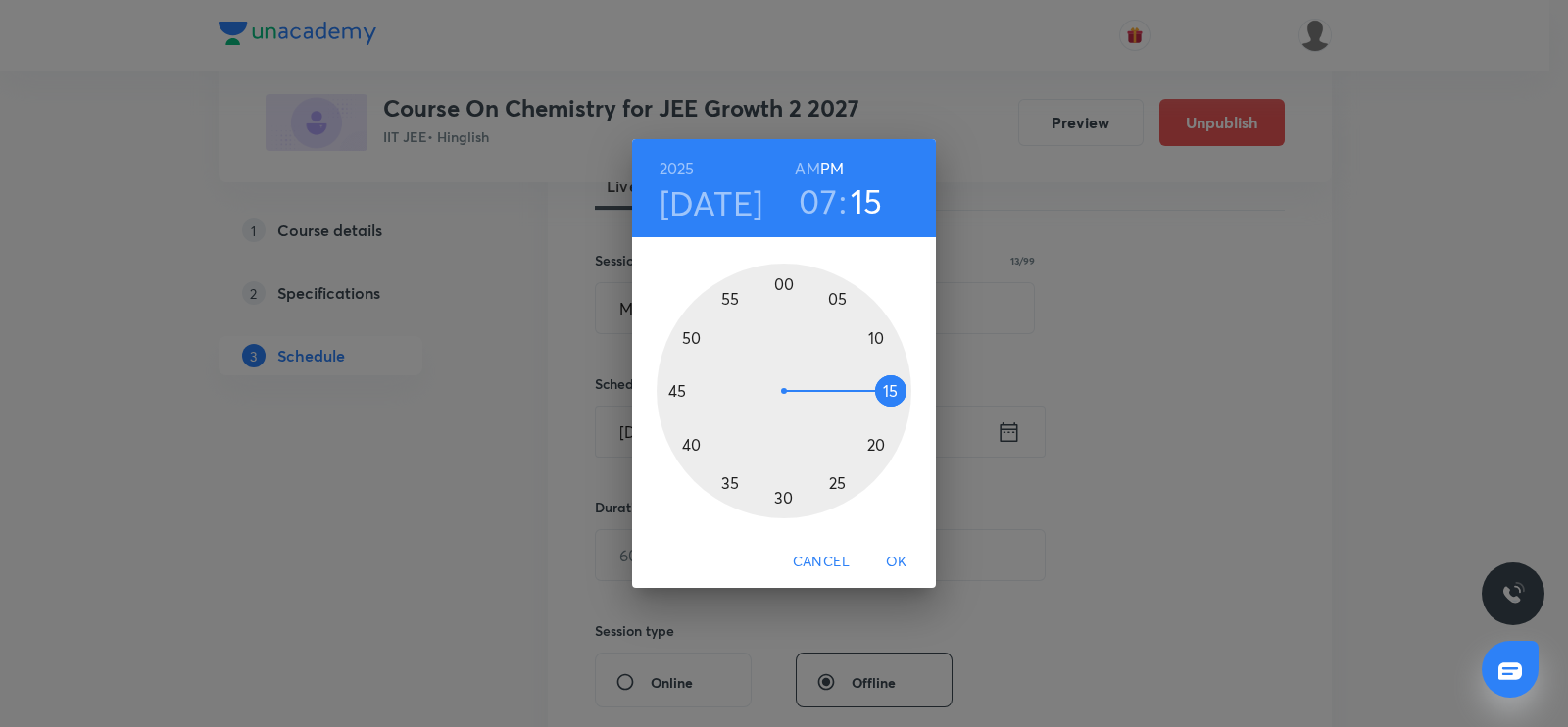 click on "AM" at bounding box center (807, 169) 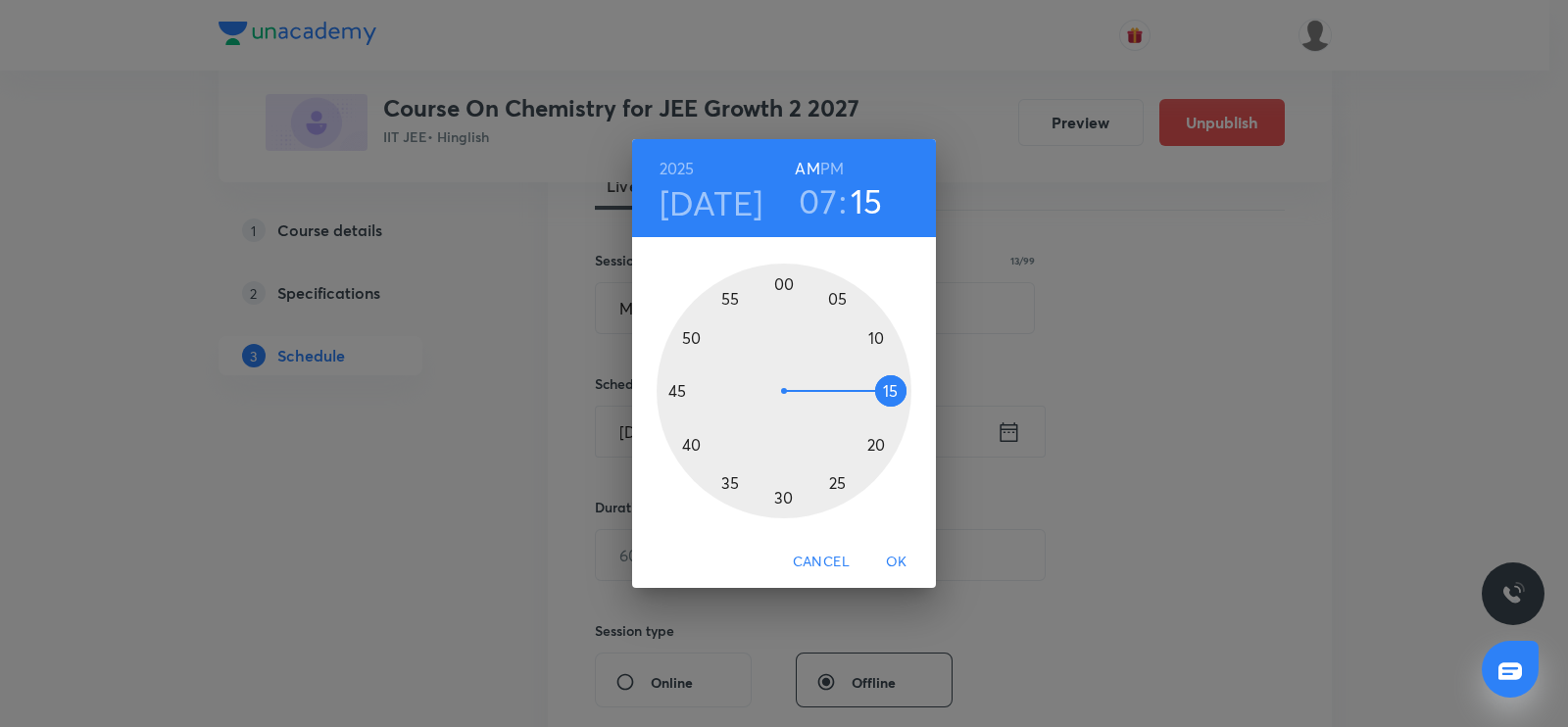 click at bounding box center [784, 391] 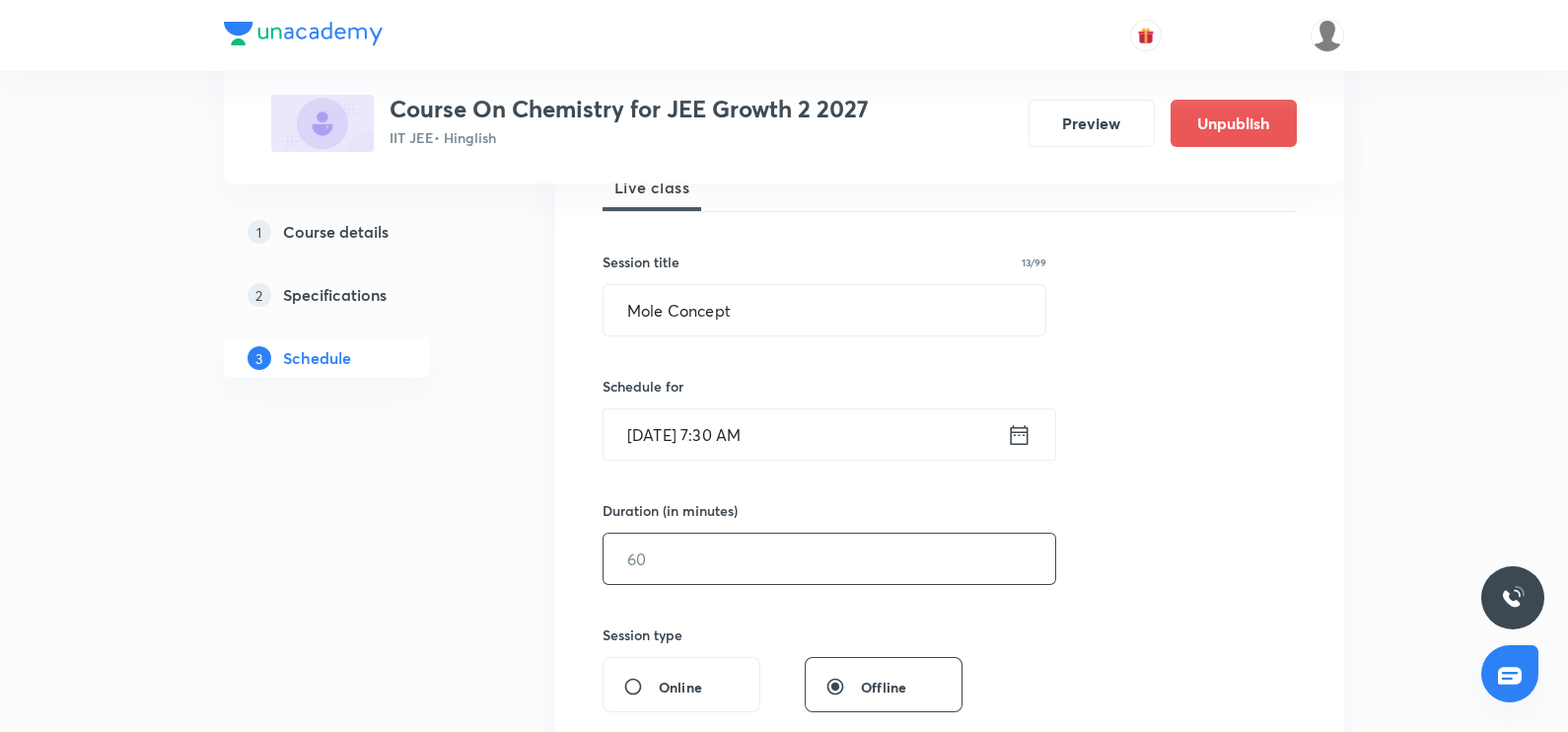 click at bounding box center [829, 558] 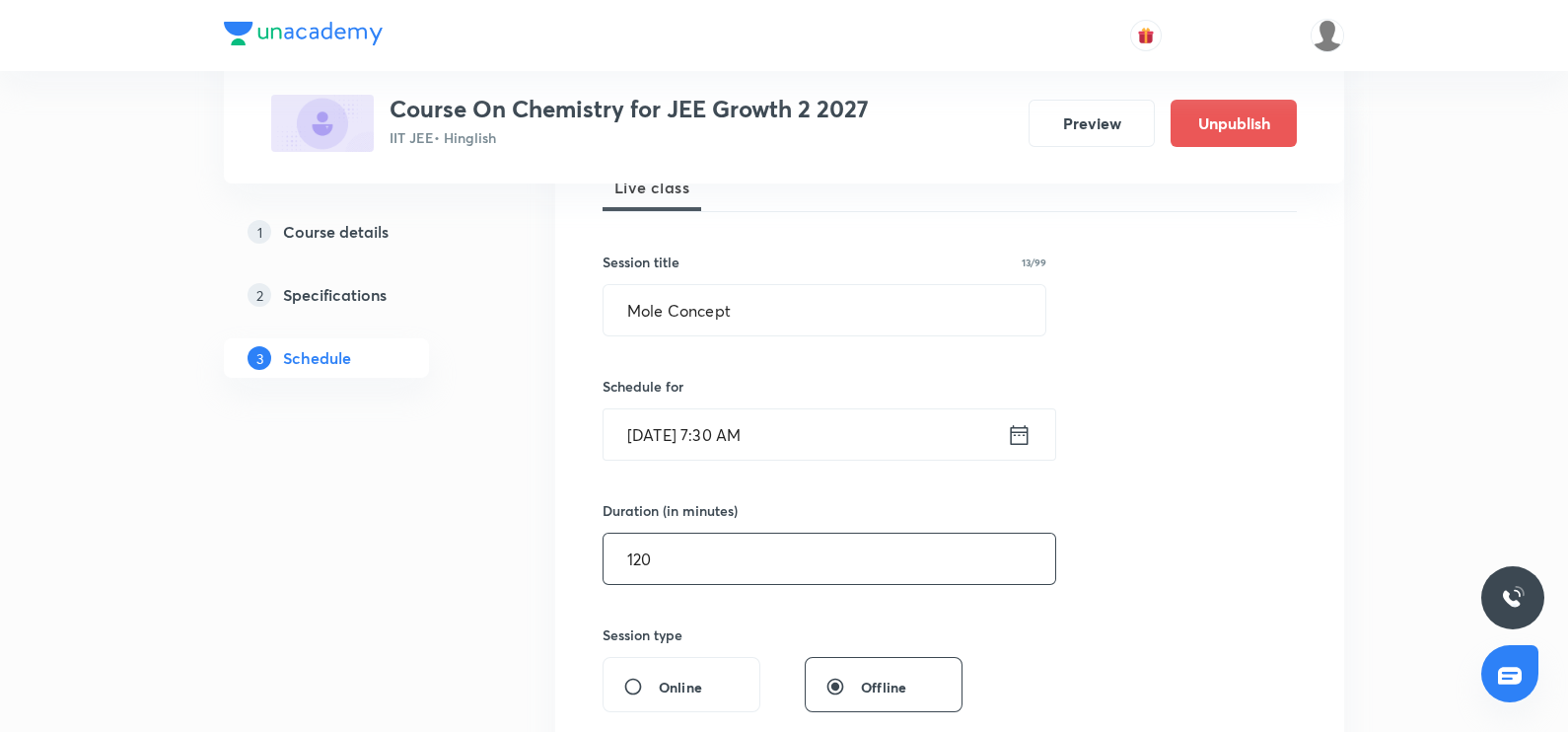 type on "120" 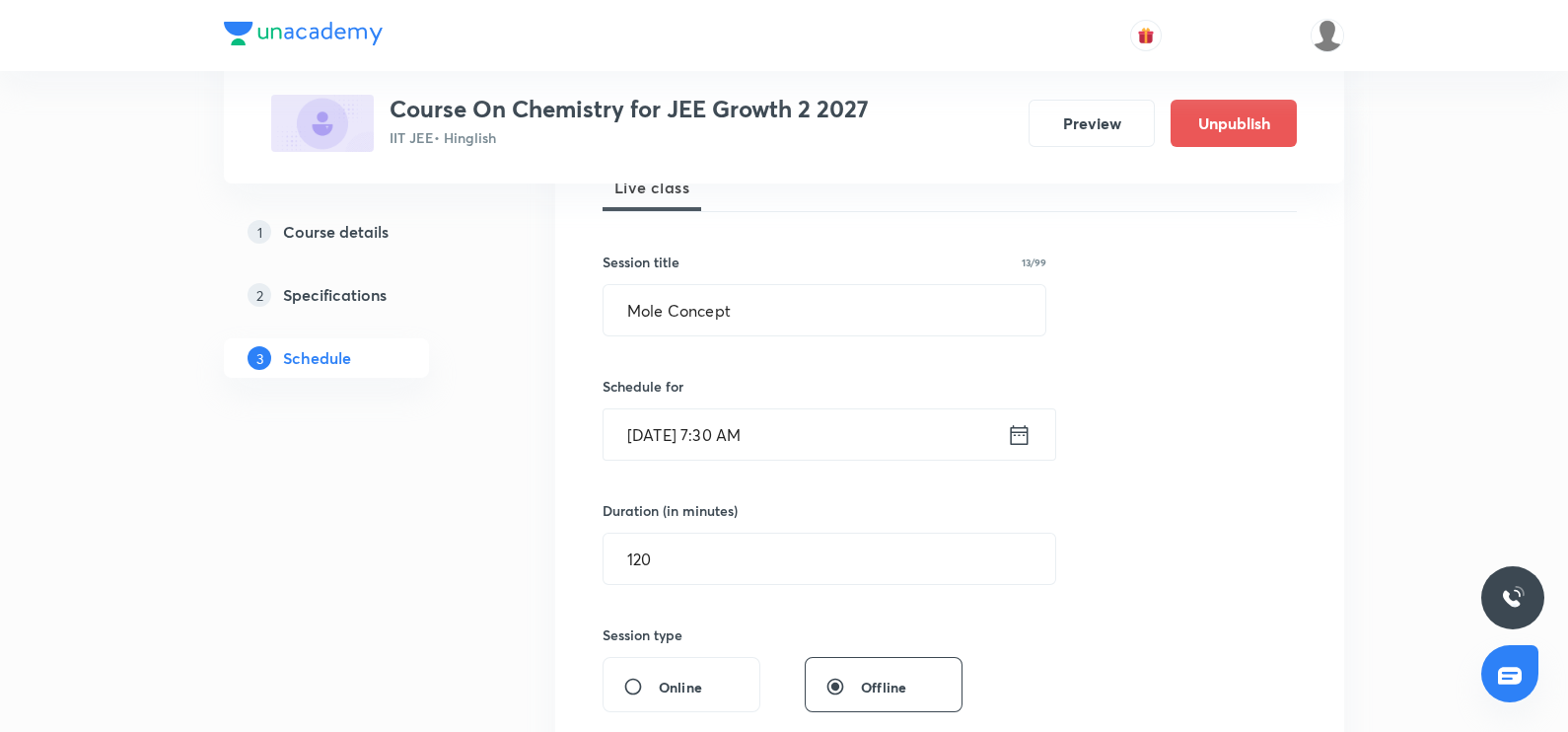 click on "Session  32 Live class Session title 13/99 Mole Concept ​ Schedule for Jul 17, 2025, 7:30 AM ​ Duration (in minutes) 120 ​   Session type Online Offline Room Select centre room Sub-concepts Select concepts that wil be covered in this session Add Cancel" at bounding box center [950, 581] 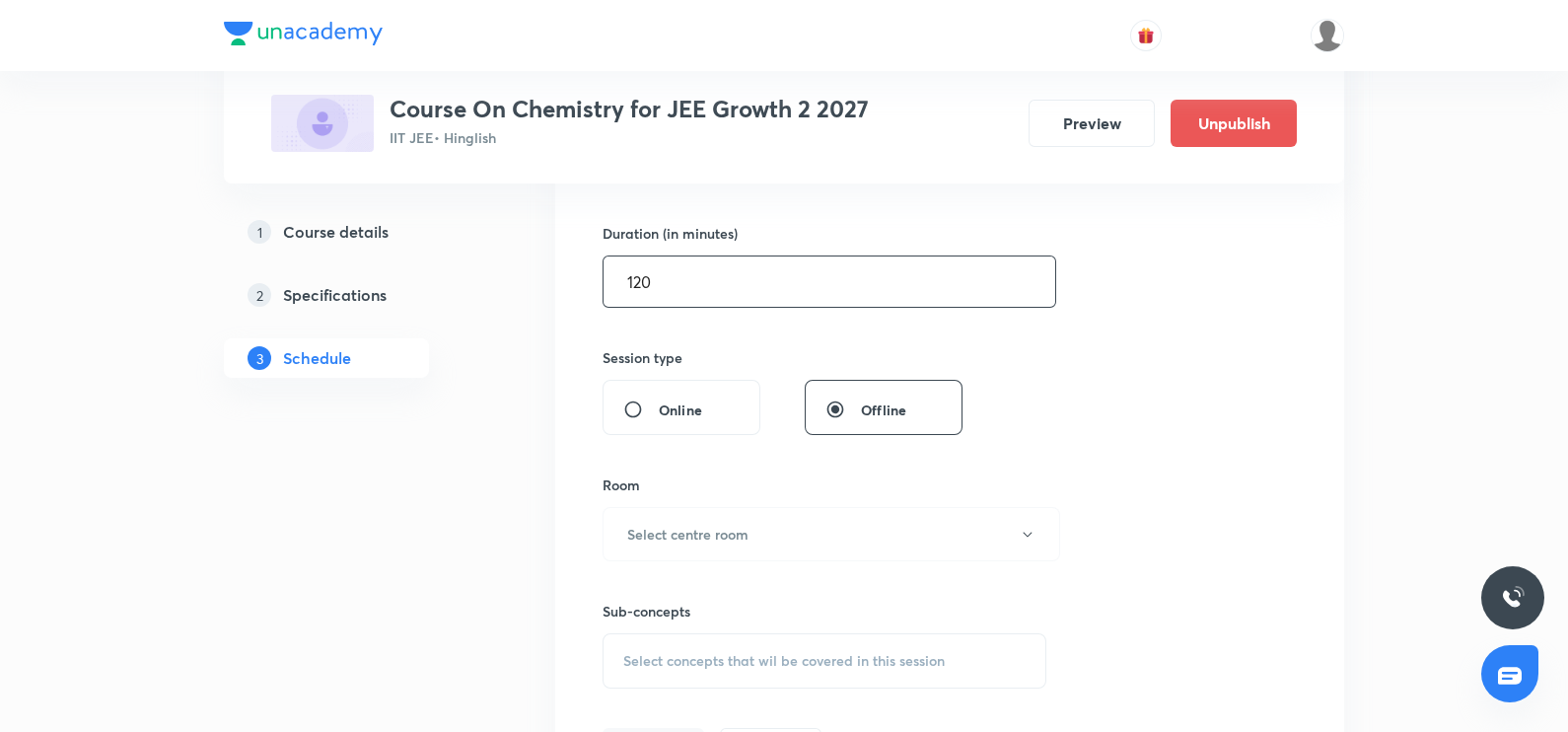 scroll, scrollTop: 592, scrollLeft: 0, axis: vertical 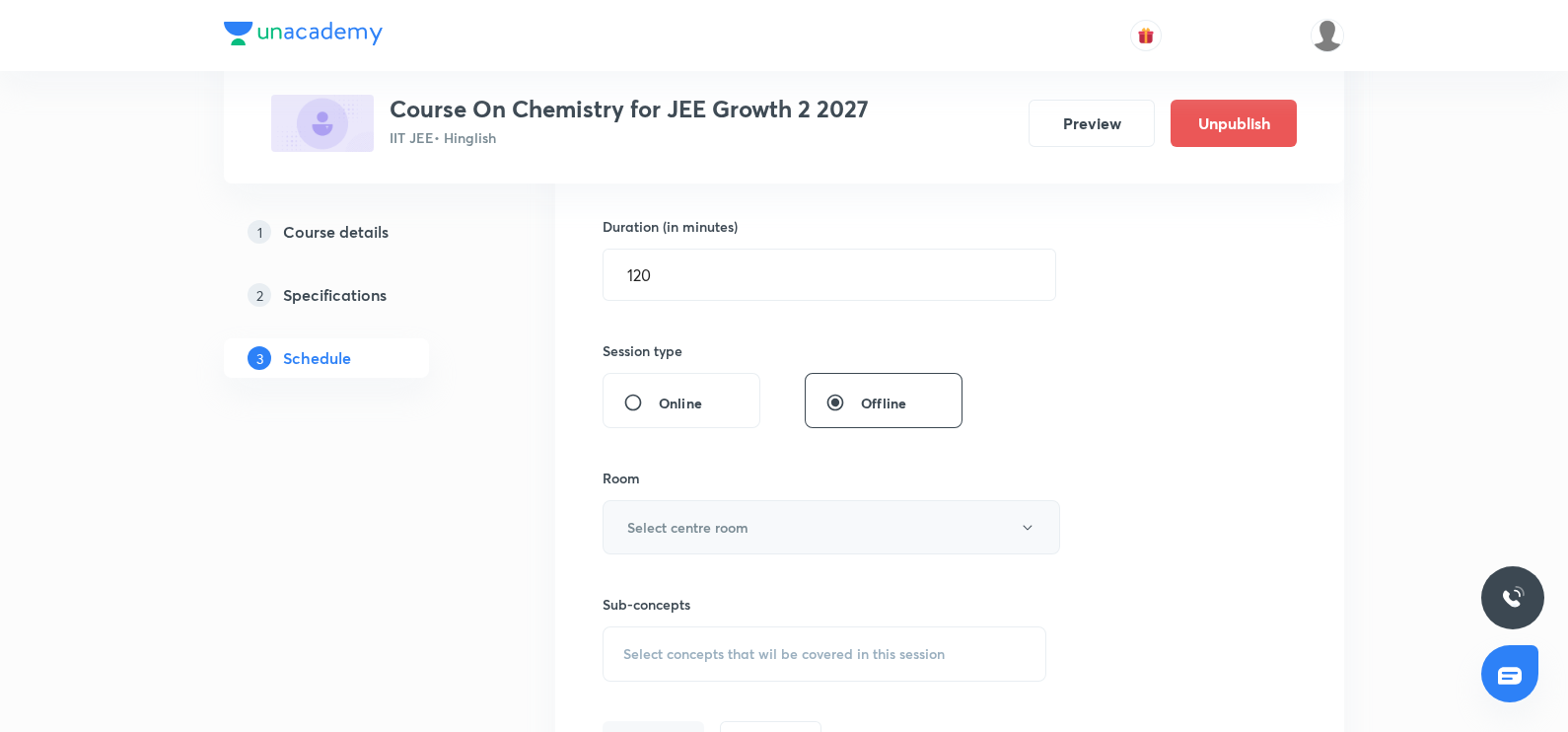 click on "Select centre room" at bounding box center (831, 527) 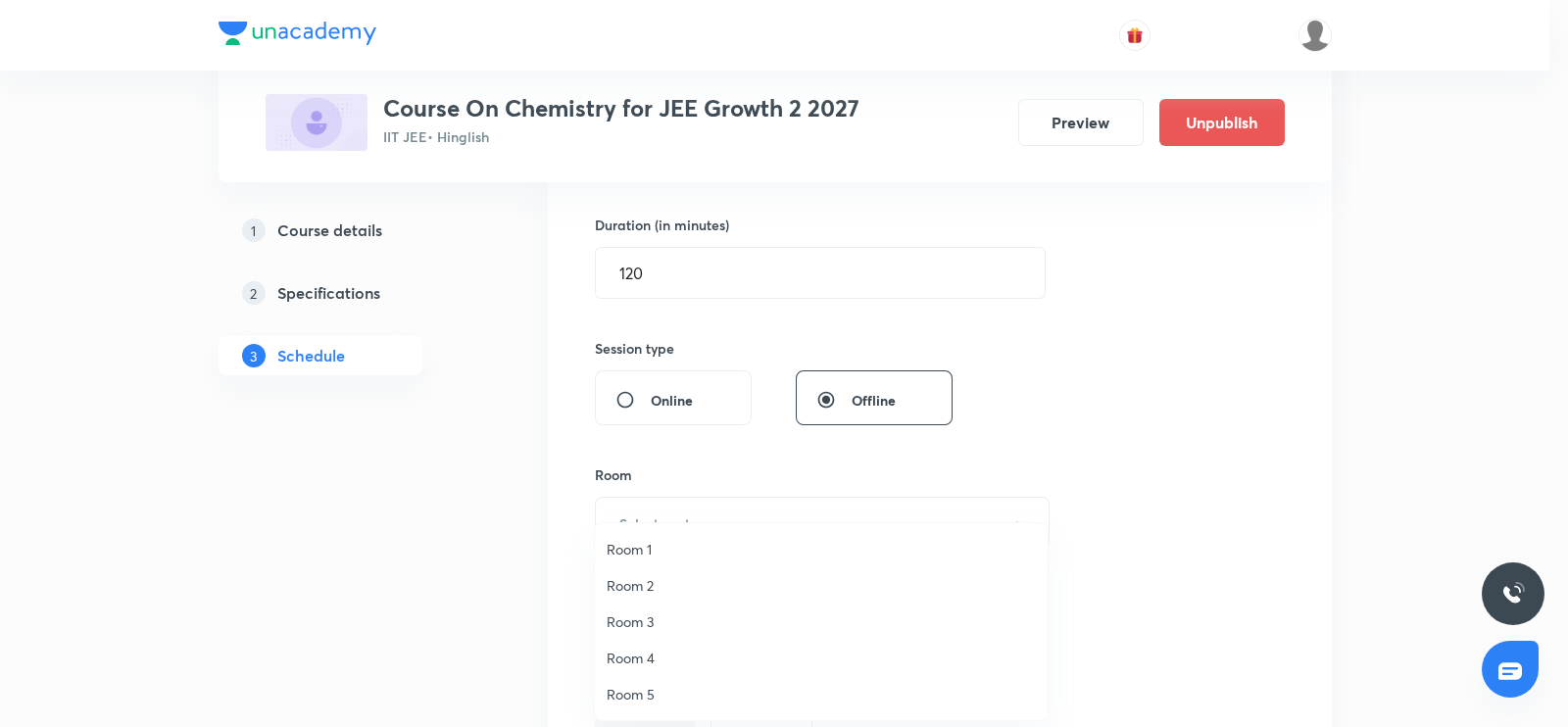 click on "Room 2" at bounding box center (821, 585) 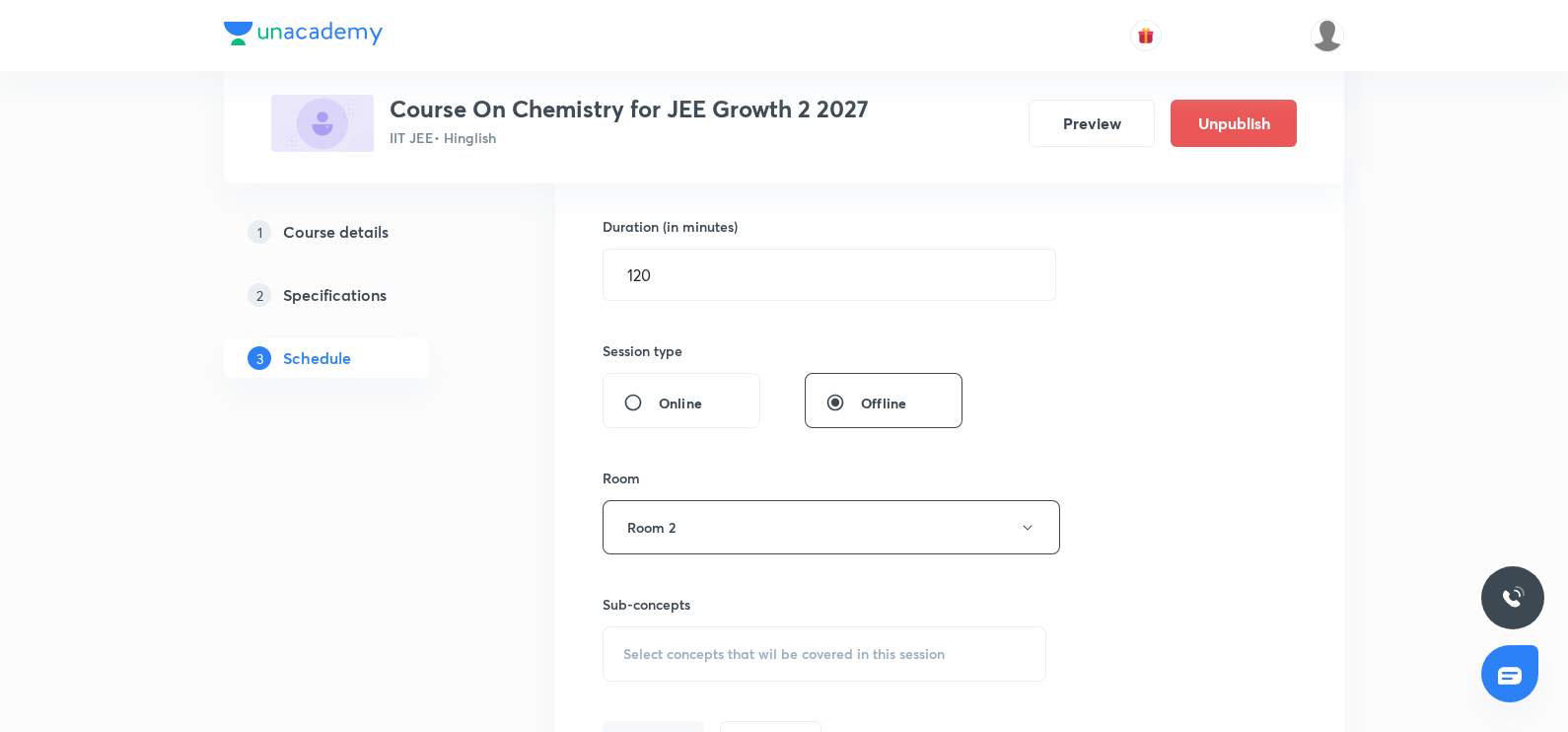 click on "Select concepts that wil be covered in this session" at bounding box center [784, 654] 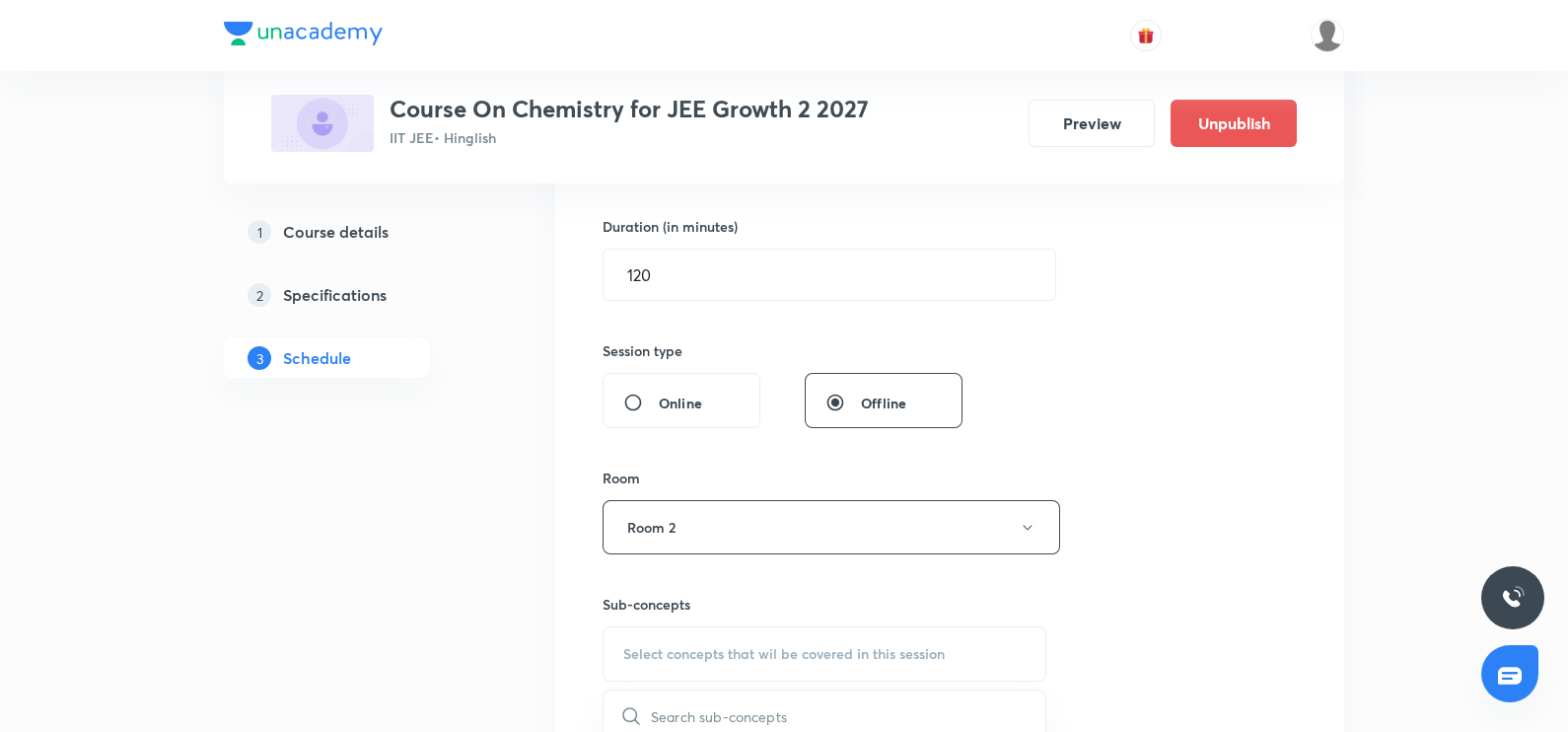 scroll, scrollTop: 857, scrollLeft: 0, axis: vertical 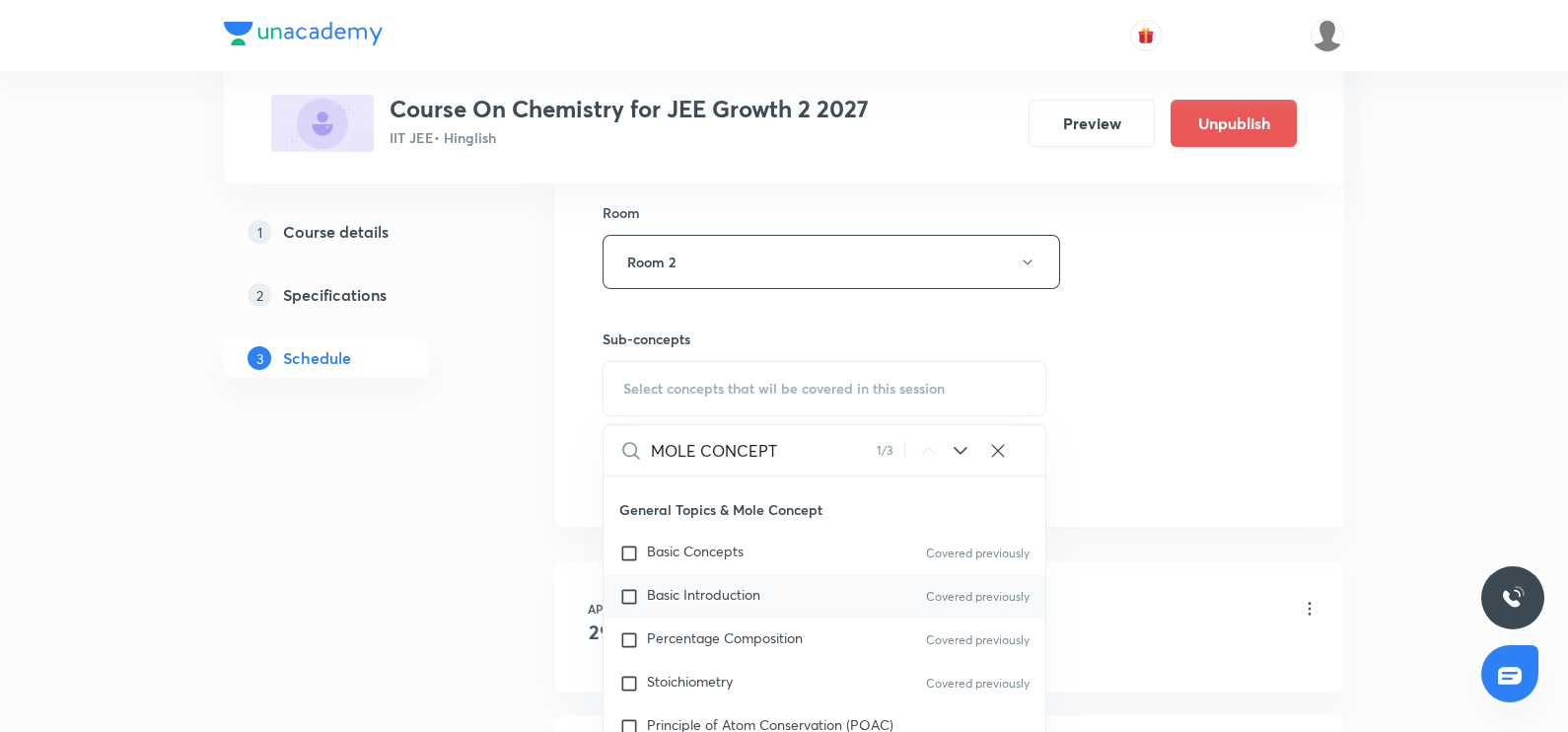 type on "MOLE CONCEPT" 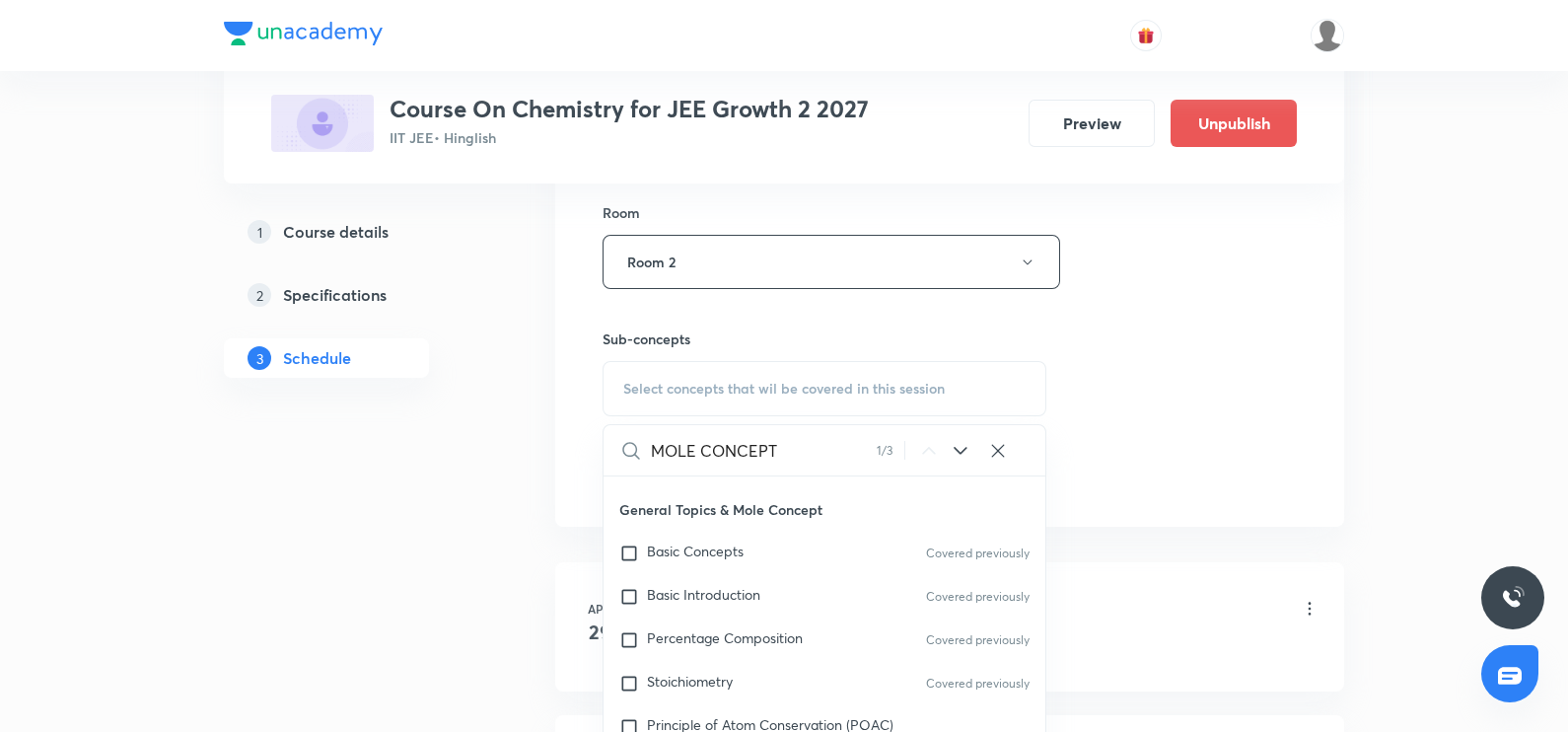 drag, startPoint x: 631, startPoint y: 599, endPoint x: 528, endPoint y: 584, distance: 104.0865 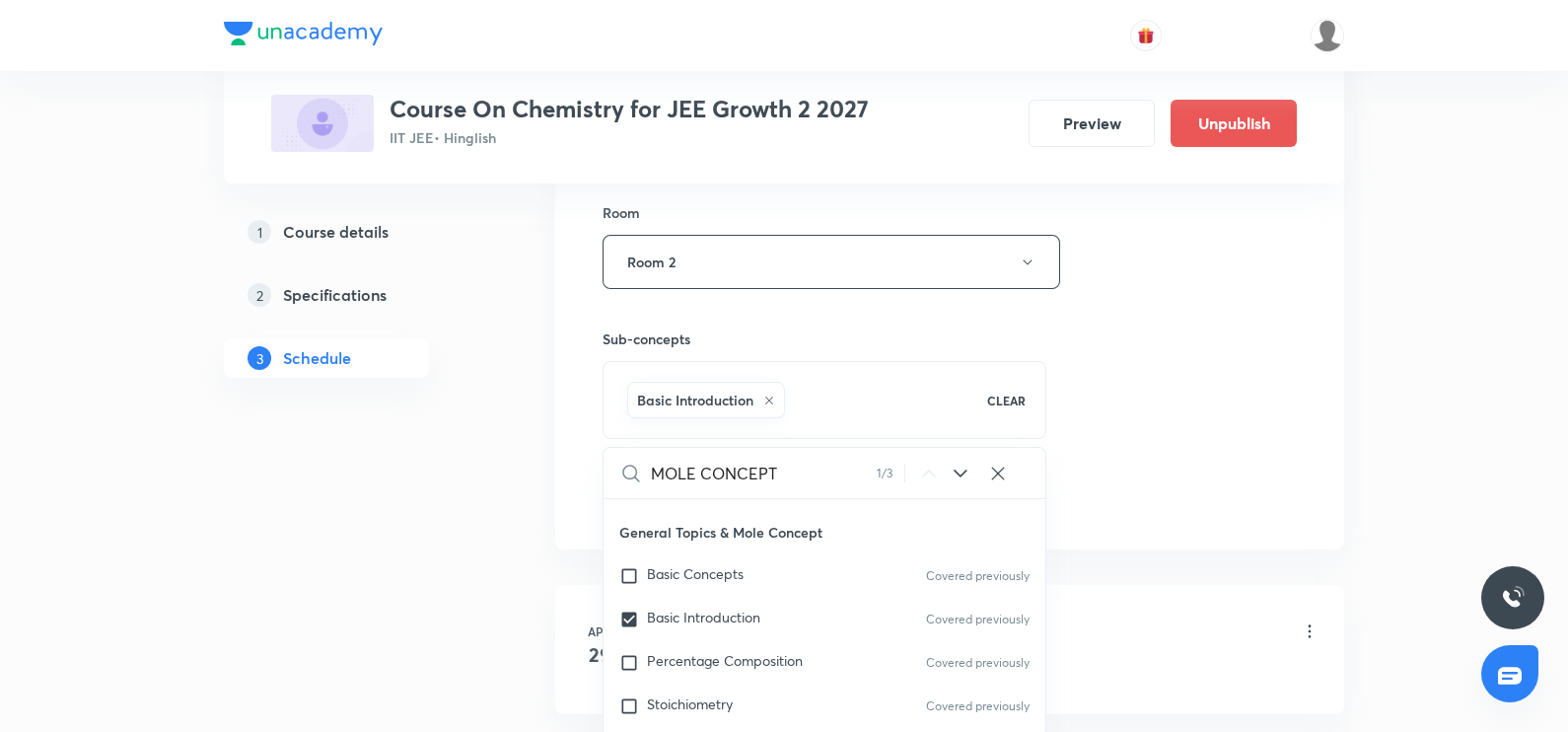 click on "1 Course details 2 Specifications 3 Schedule" at bounding box center (358, 2463) 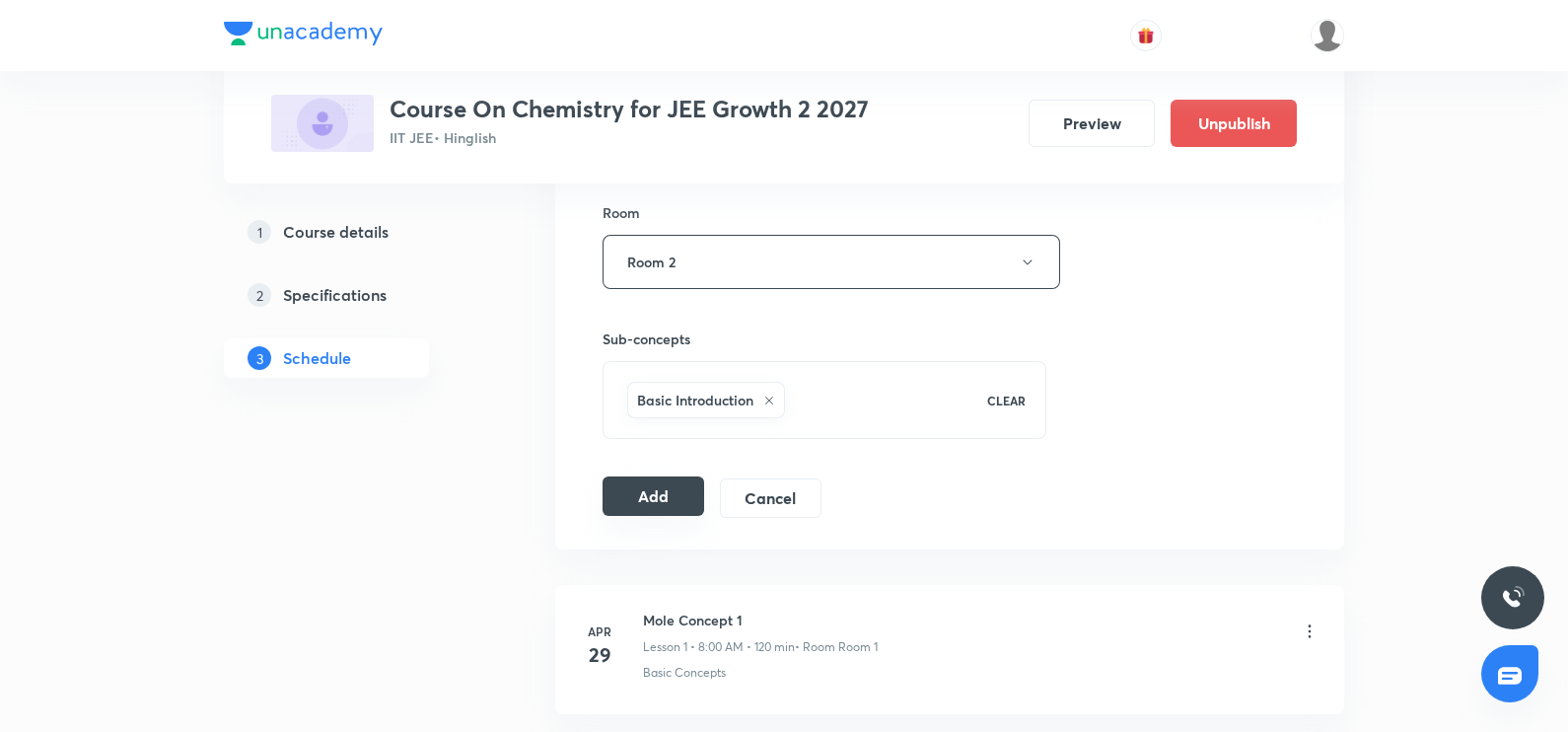 click on "Add" at bounding box center [653, 496] 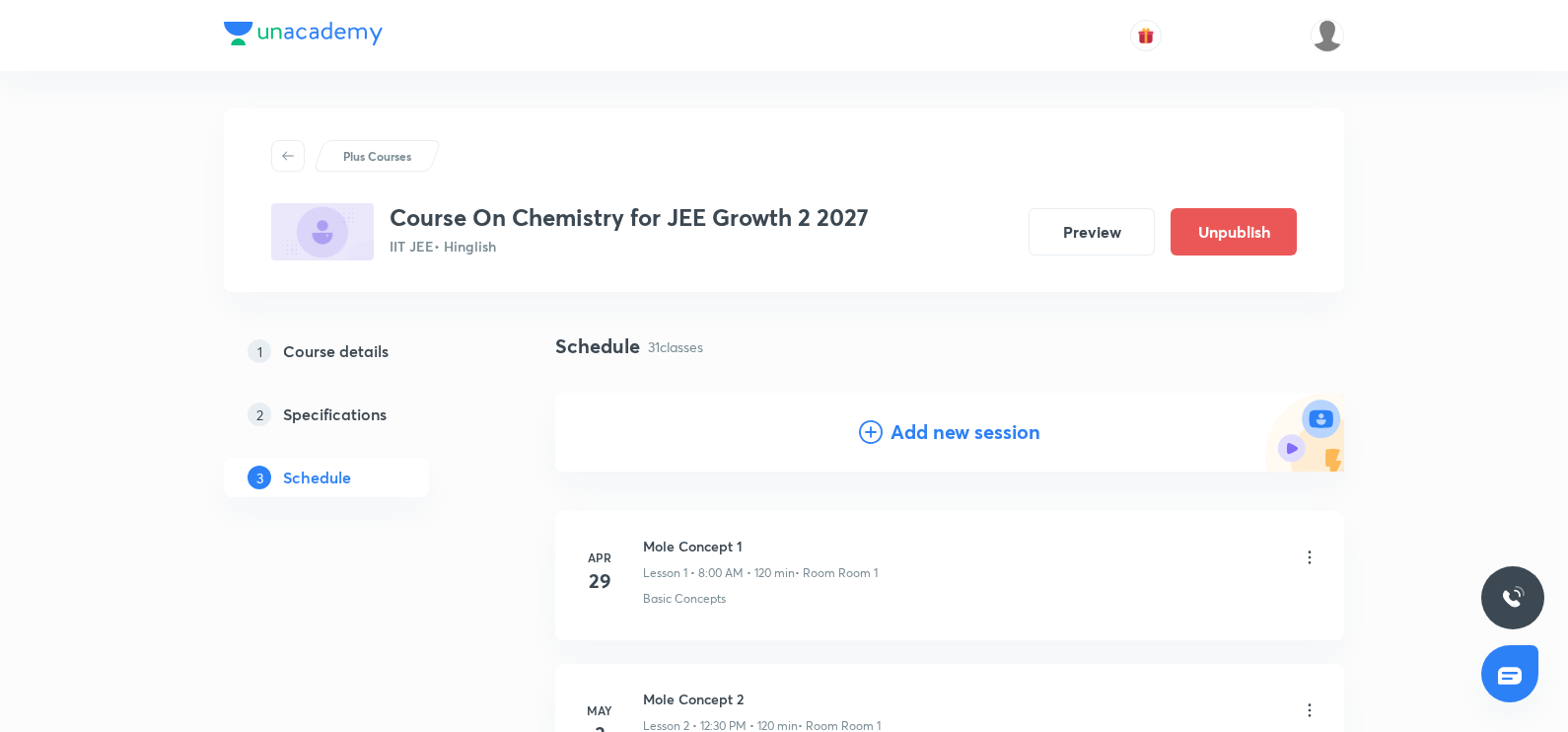 scroll, scrollTop: 0, scrollLeft: 0, axis: both 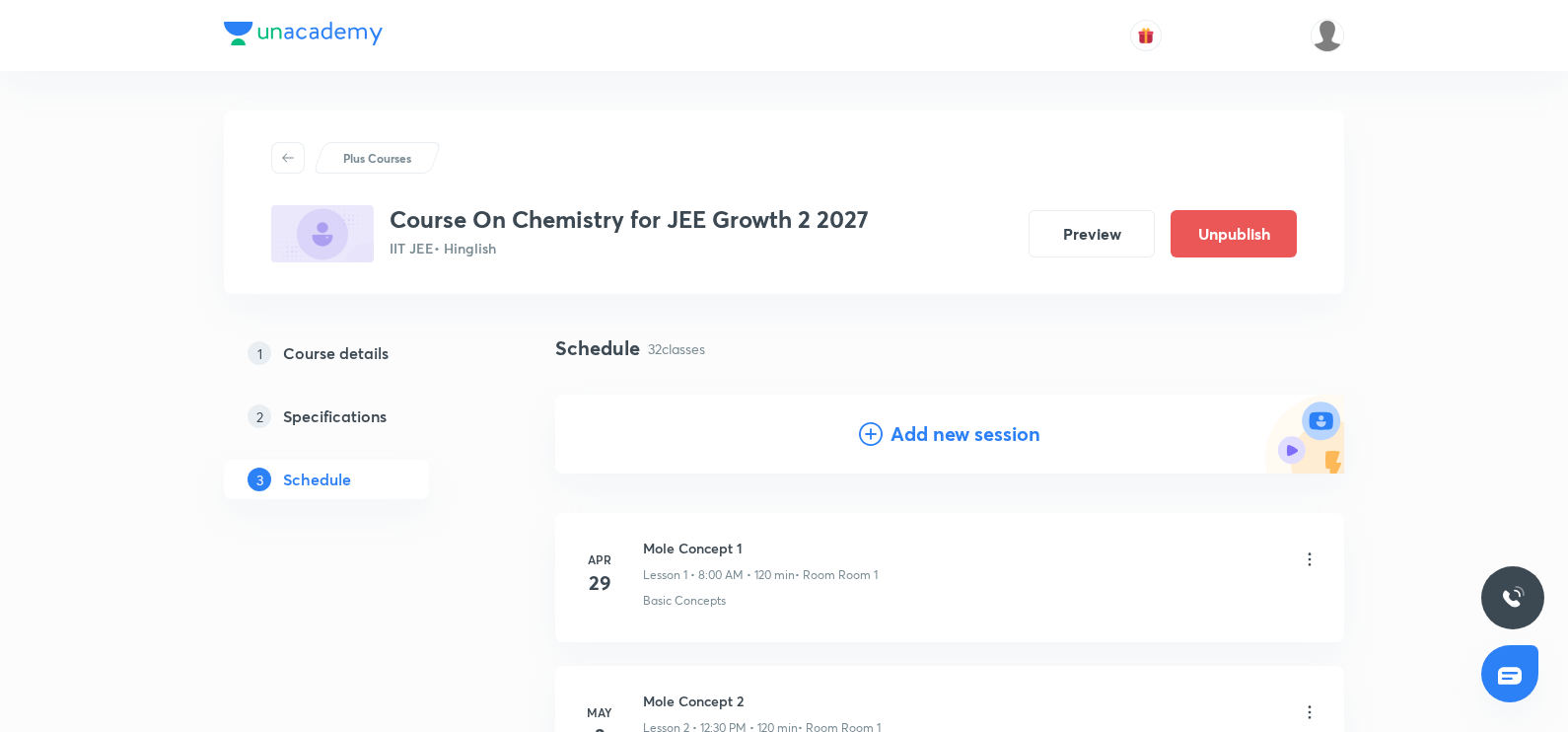 click 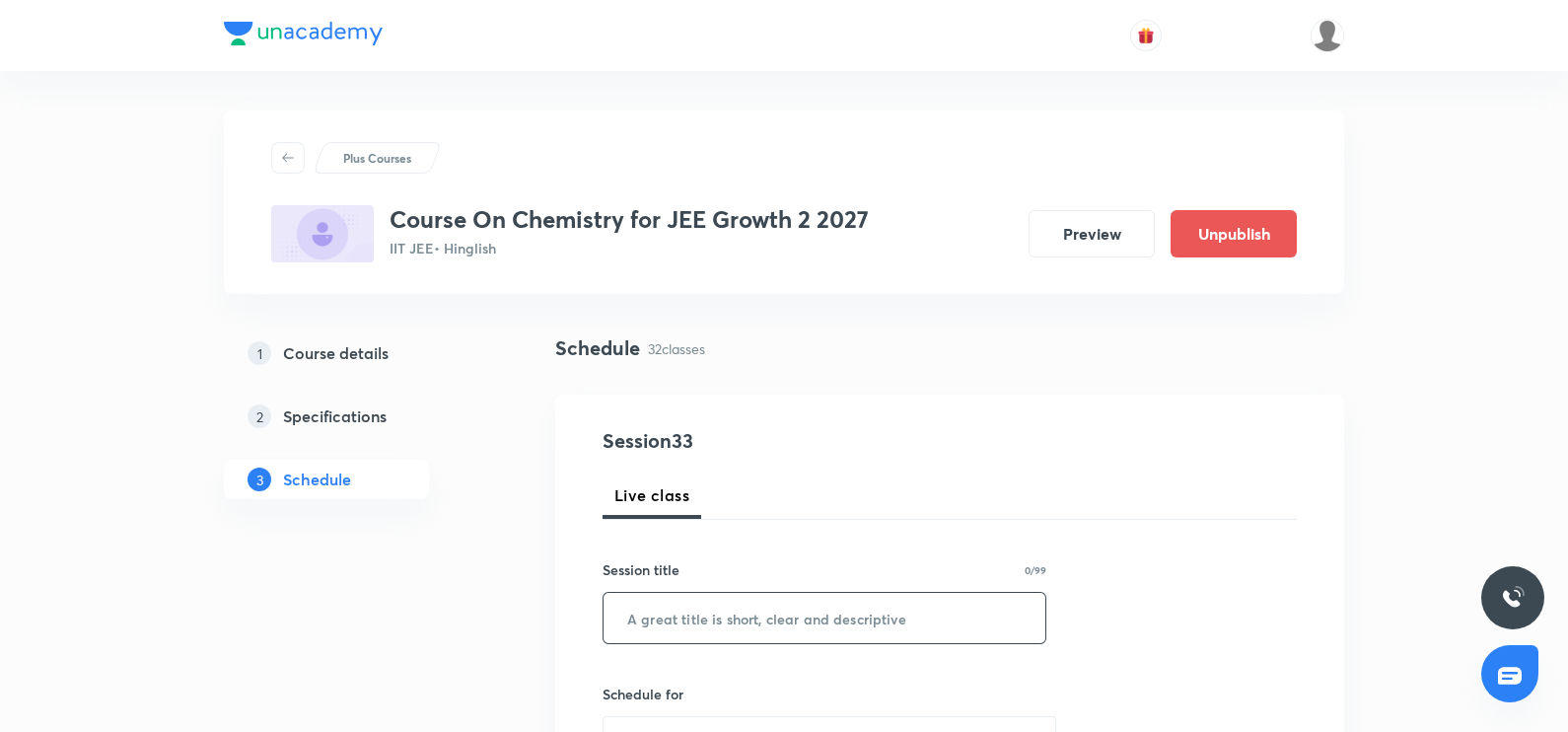 click at bounding box center (824, 618) 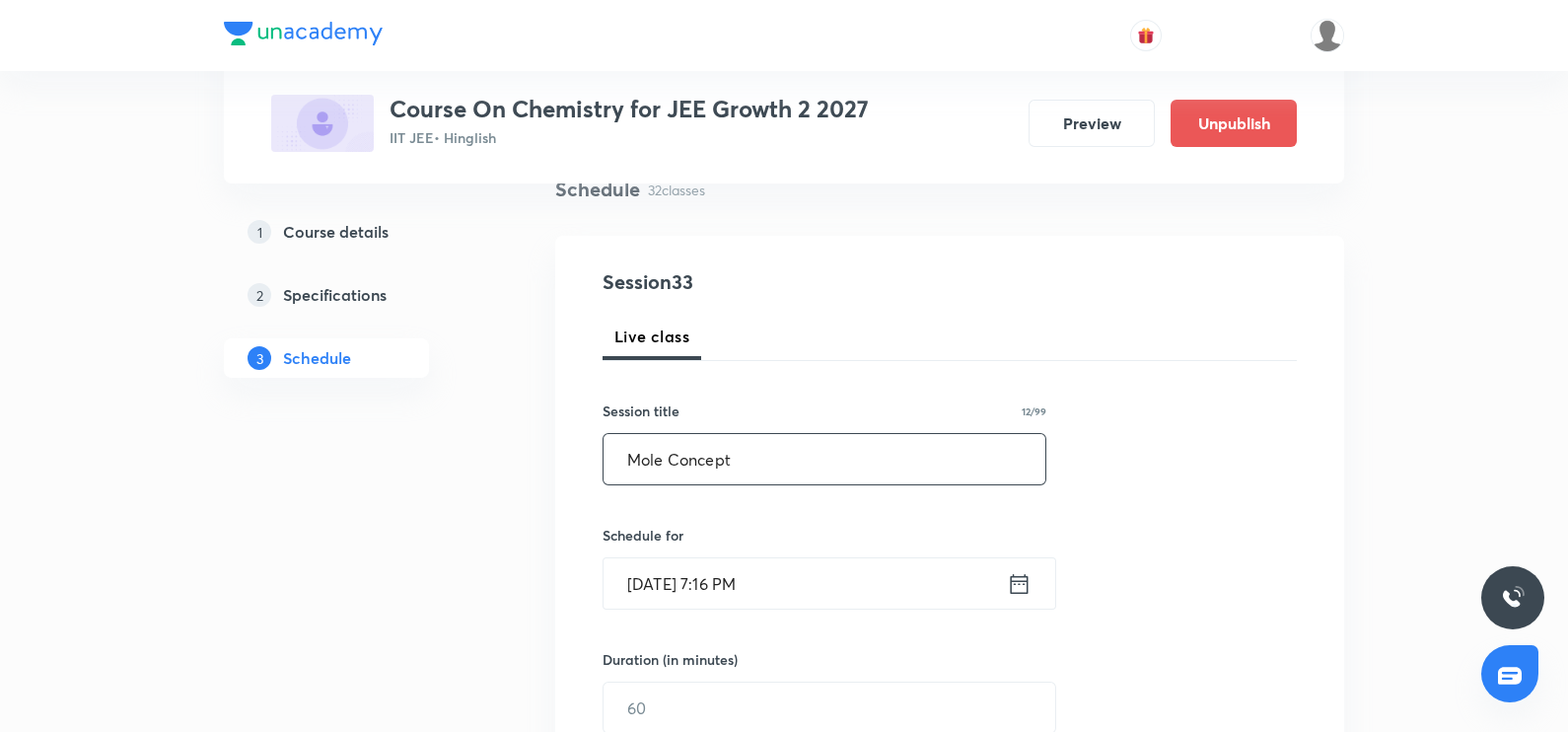 scroll, scrollTop: 184, scrollLeft: 0, axis: vertical 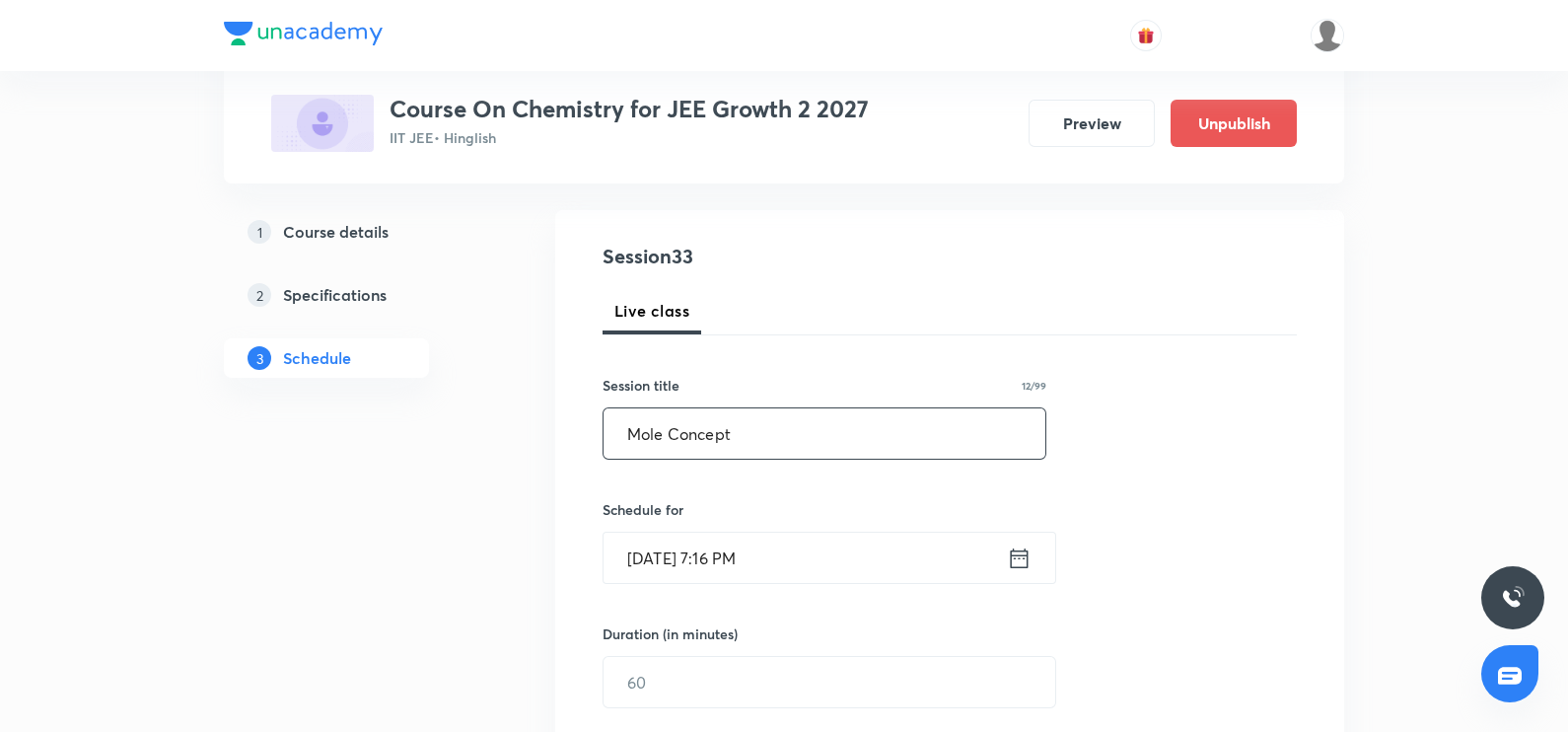 type on "Mole Concept" 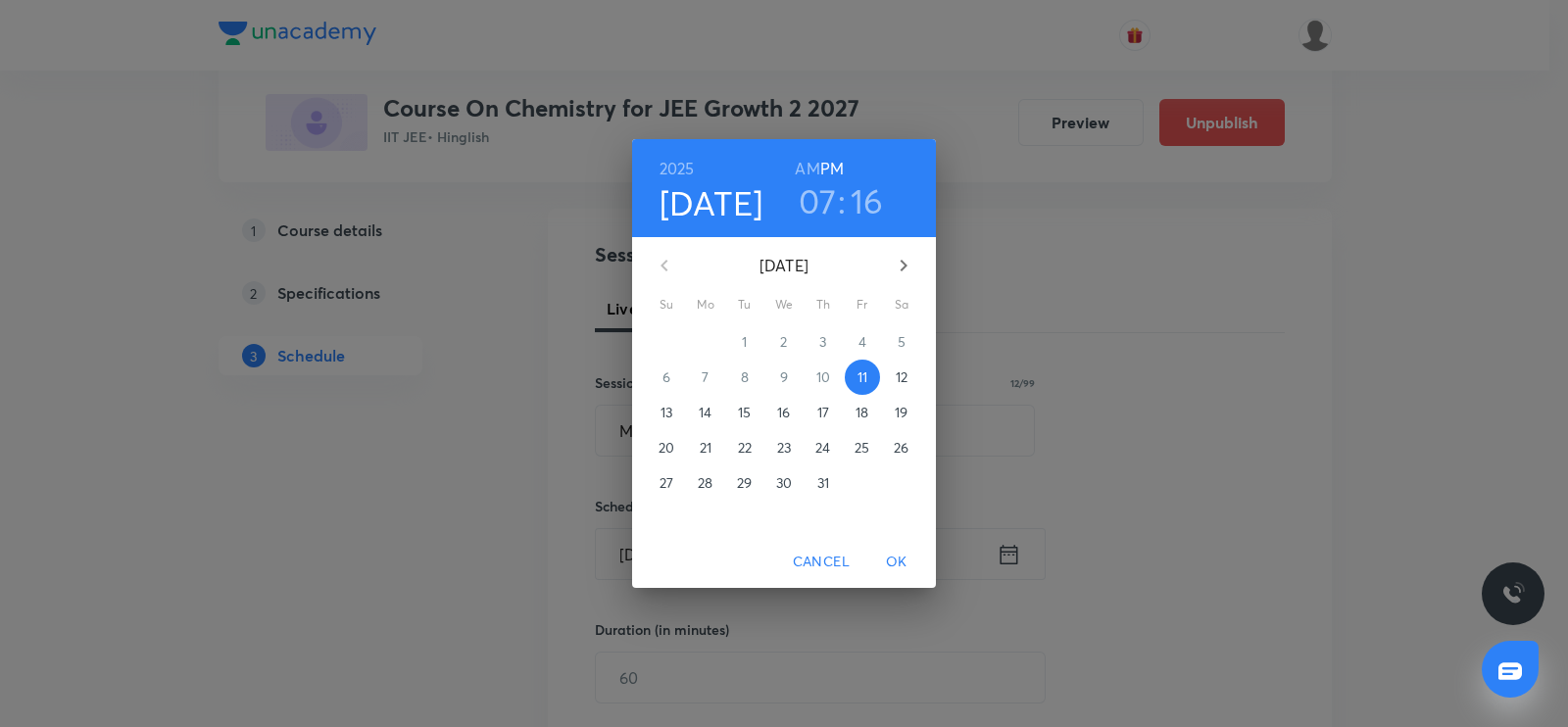 click on "19" at bounding box center (901, 412) 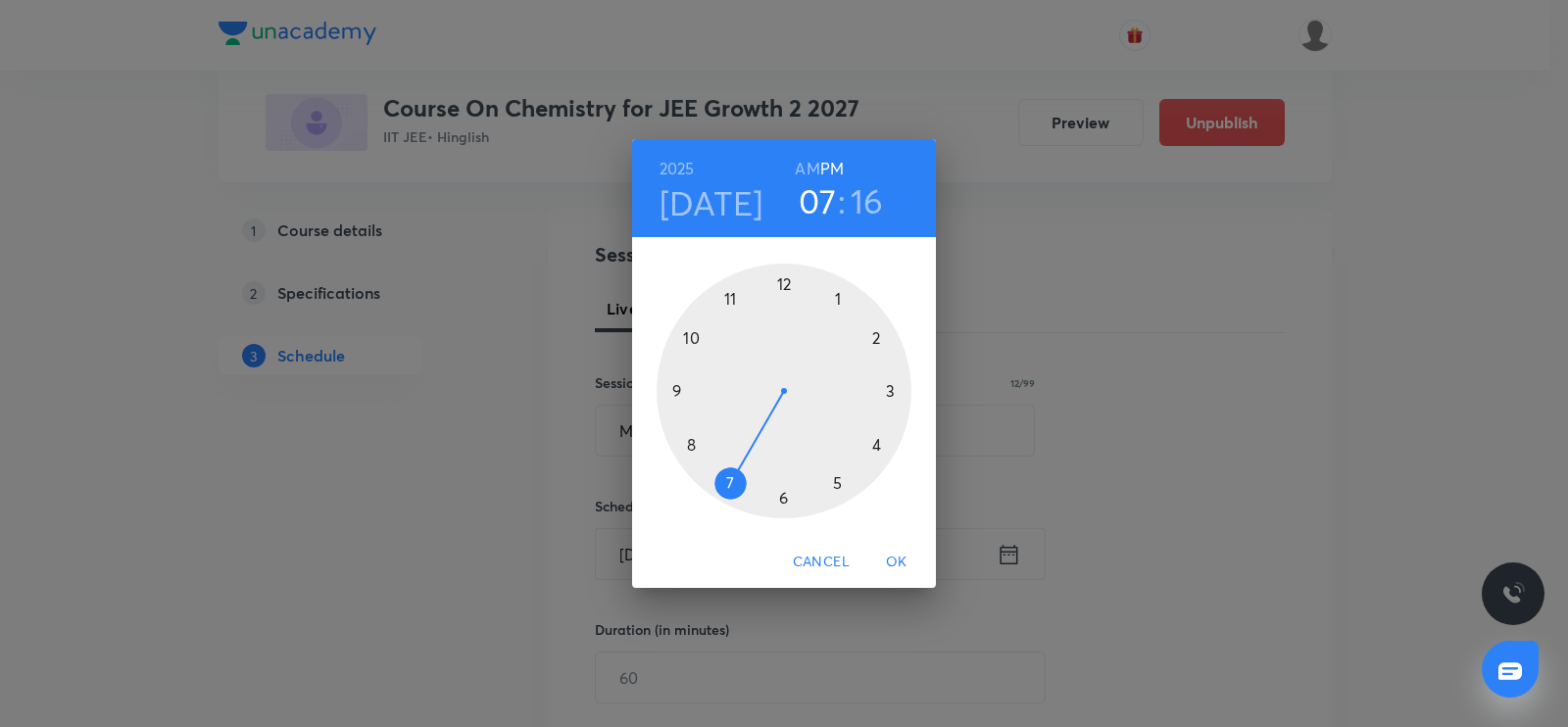 click at bounding box center (784, 391) 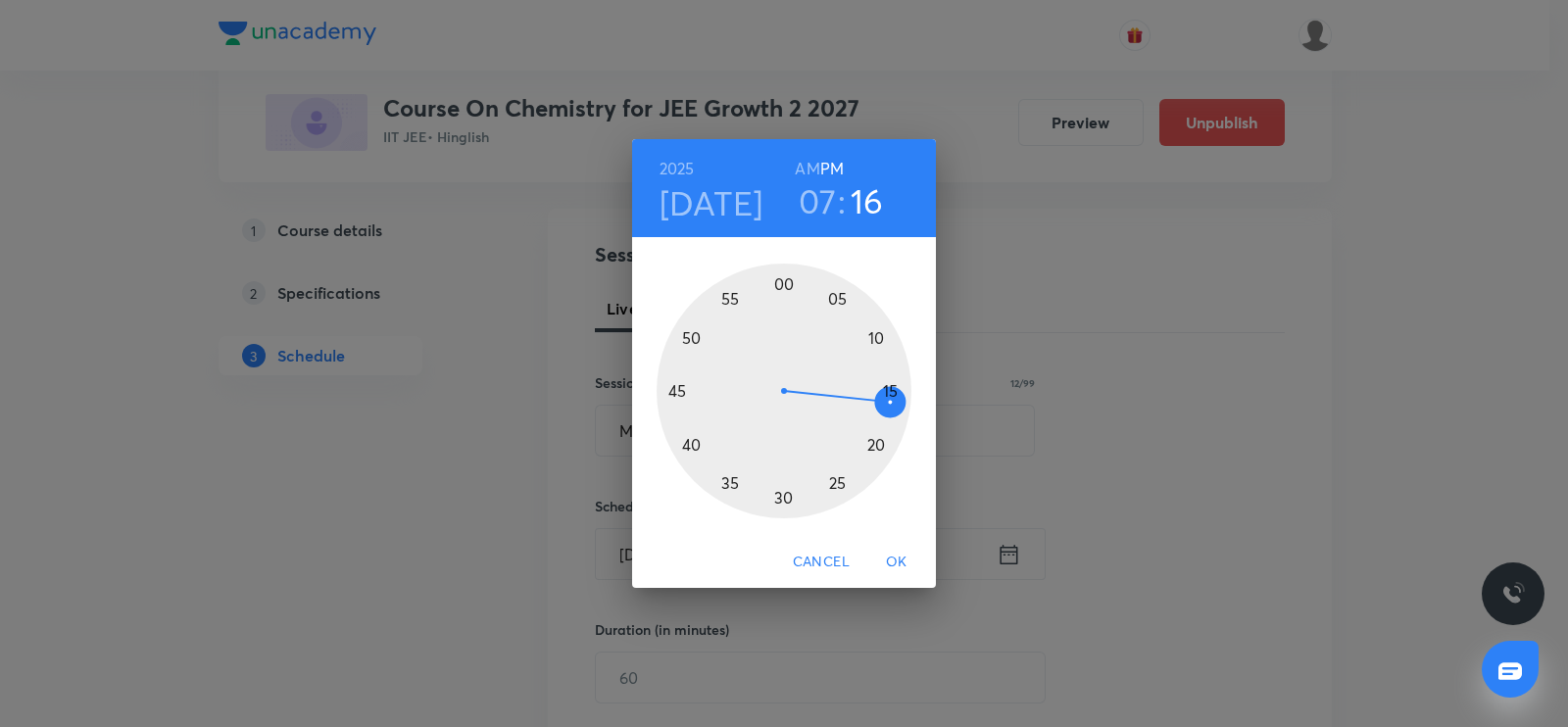 click on "AM" at bounding box center (807, 169) 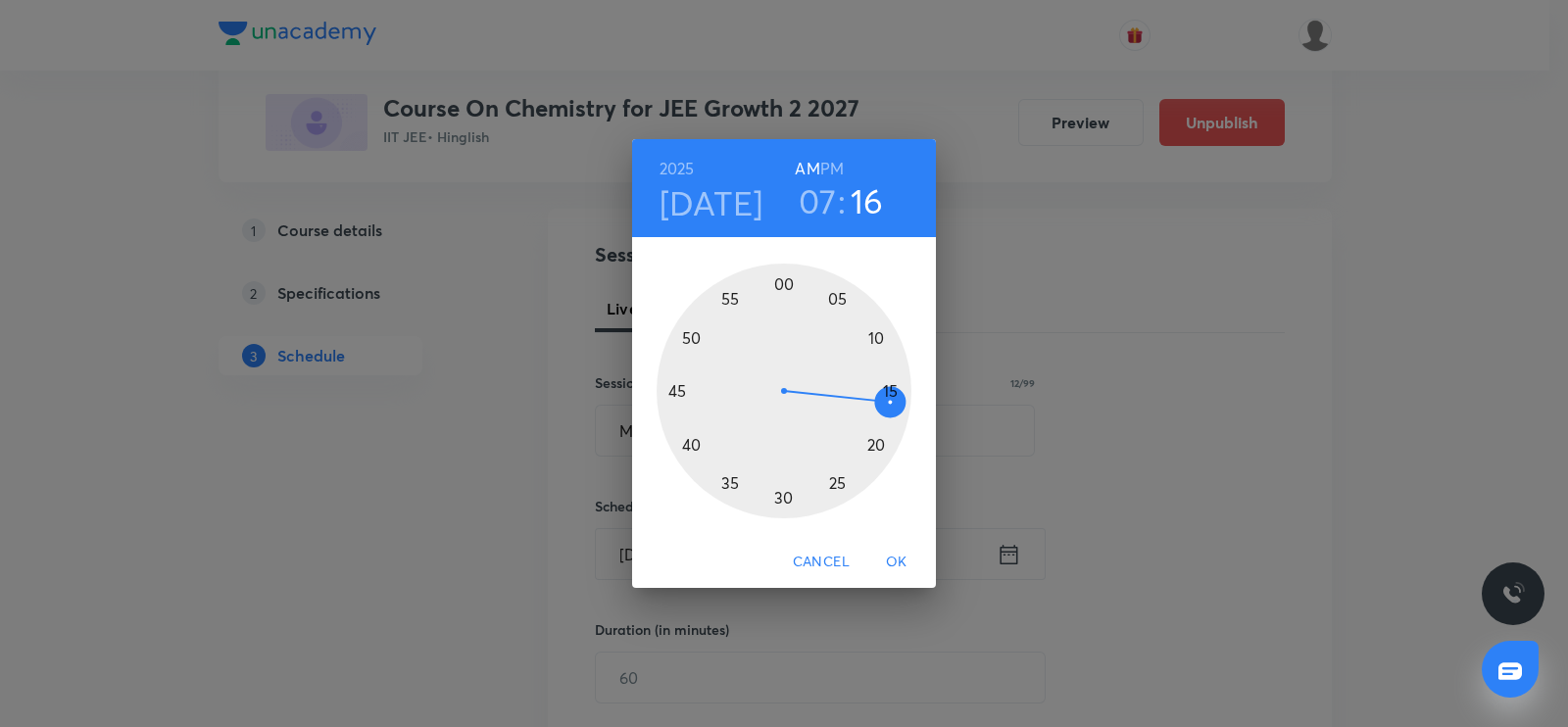 click at bounding box center [784, 391] 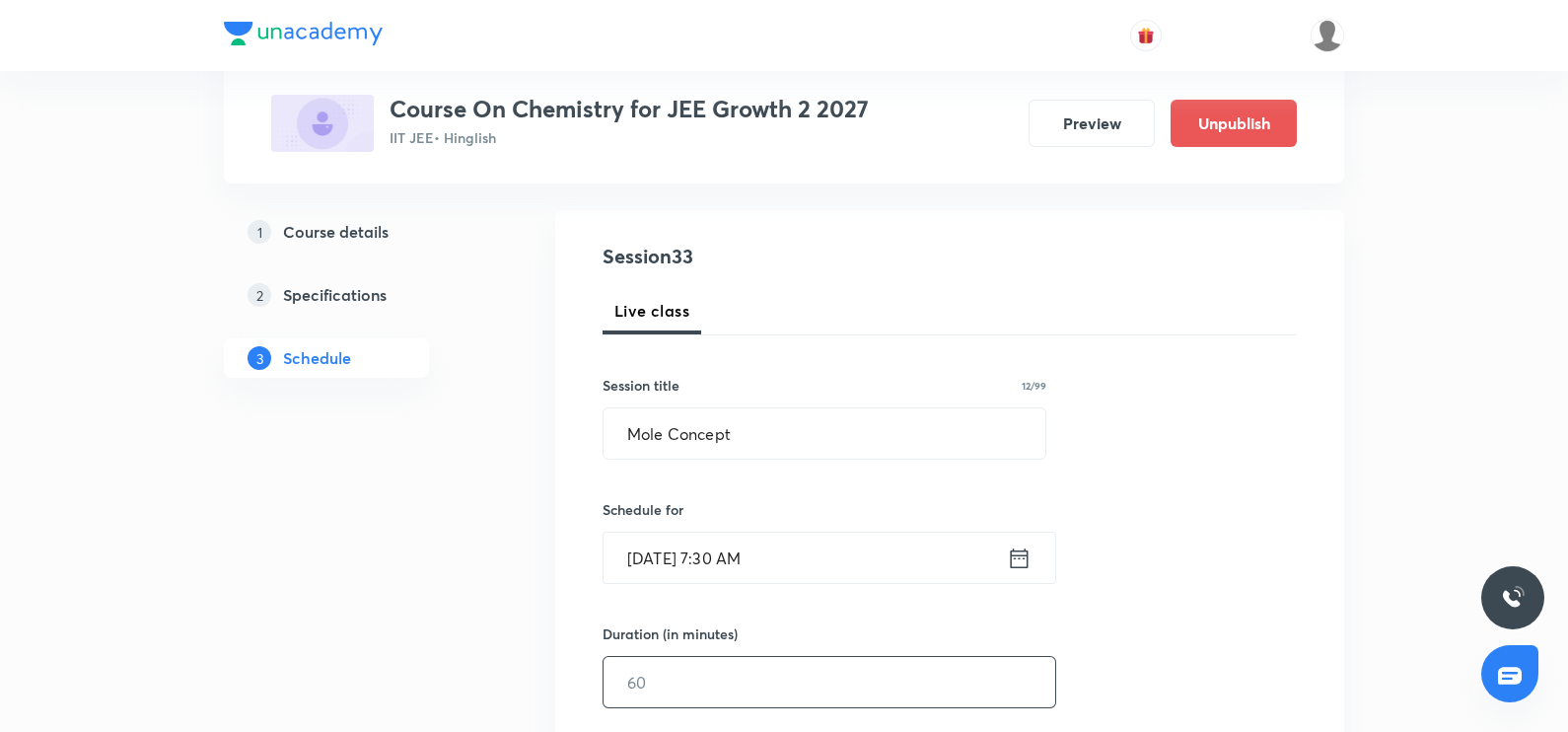 click at bounding box center (829, 682) 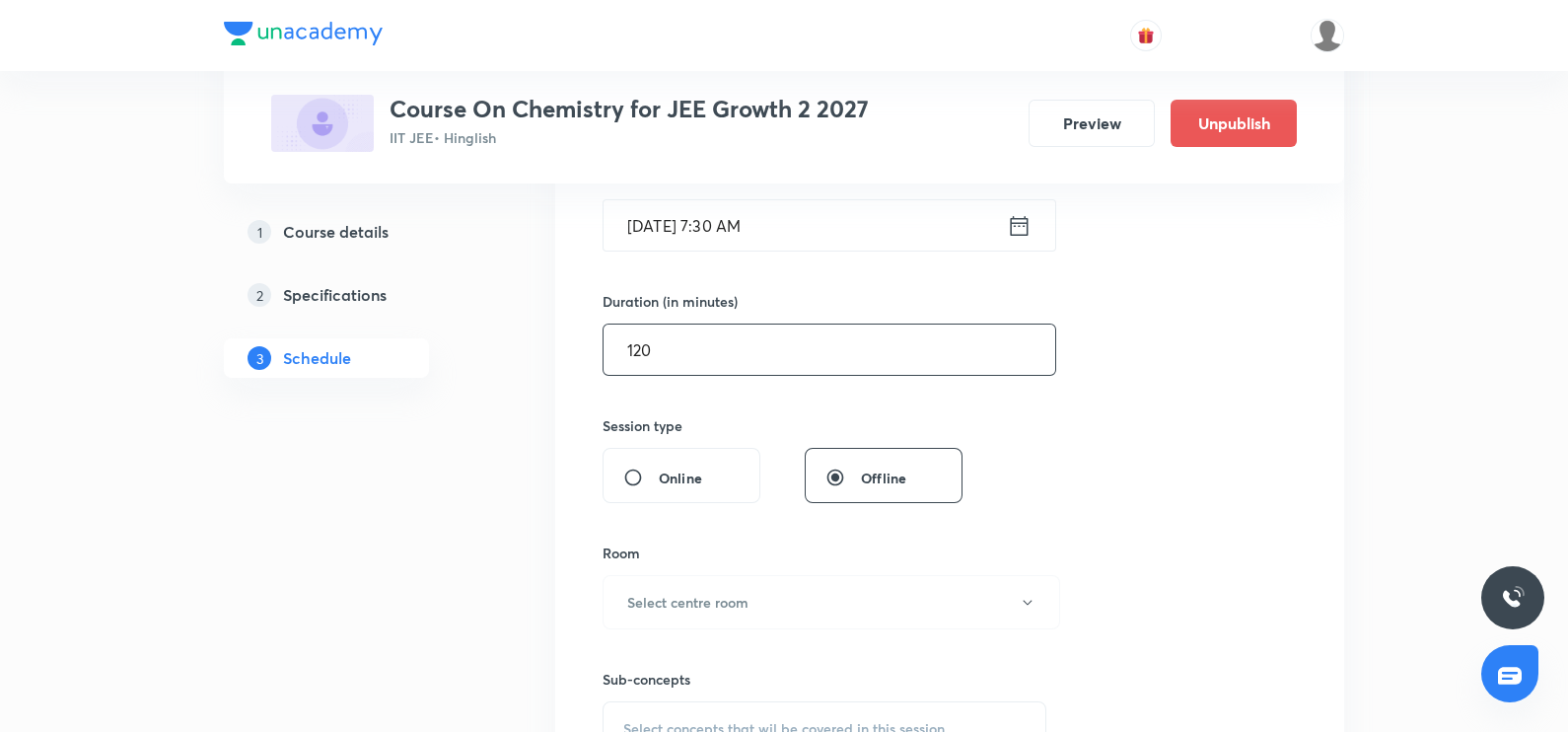 scroll, scrollTop: 522, scrollLeft: 0, axis: vertical 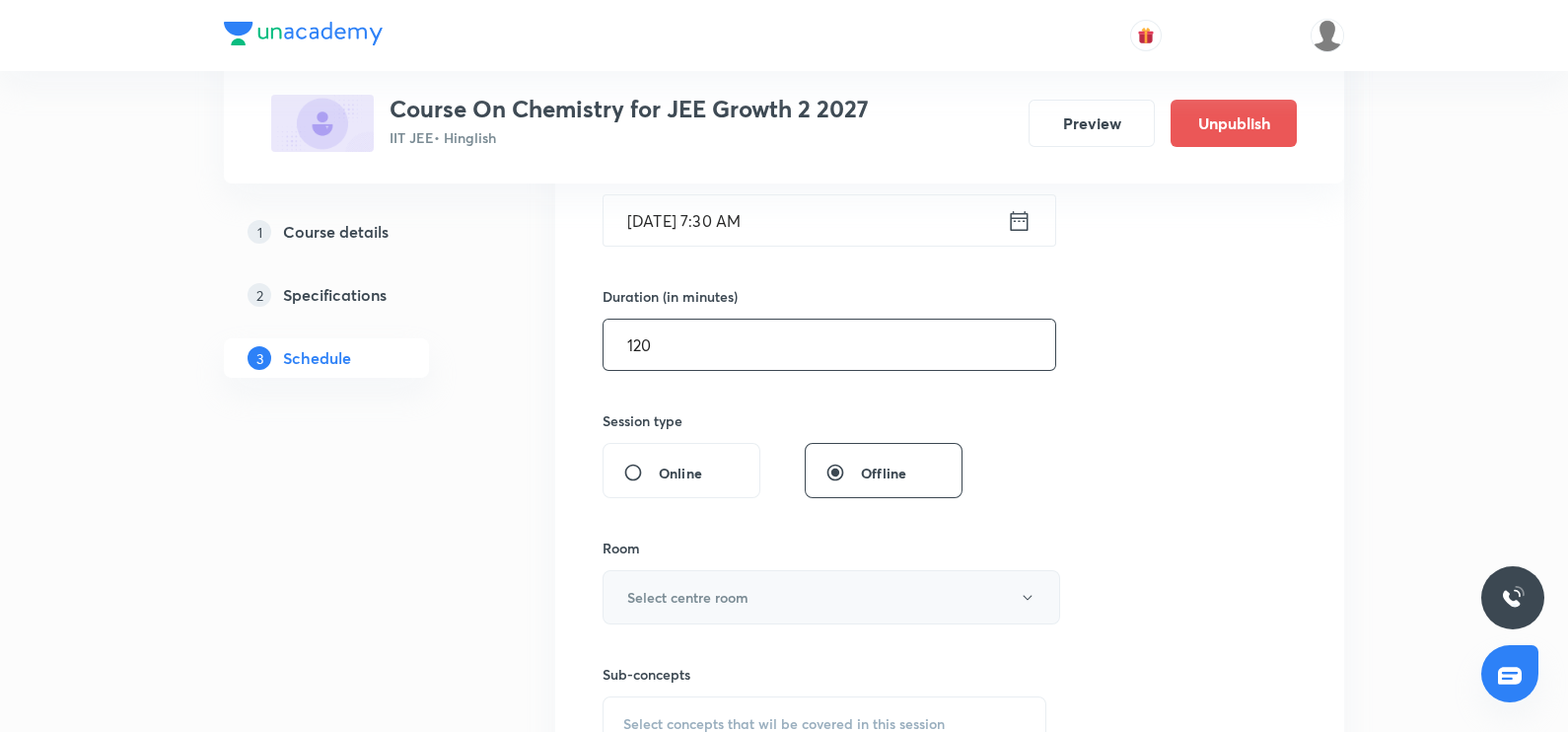 type on "120" 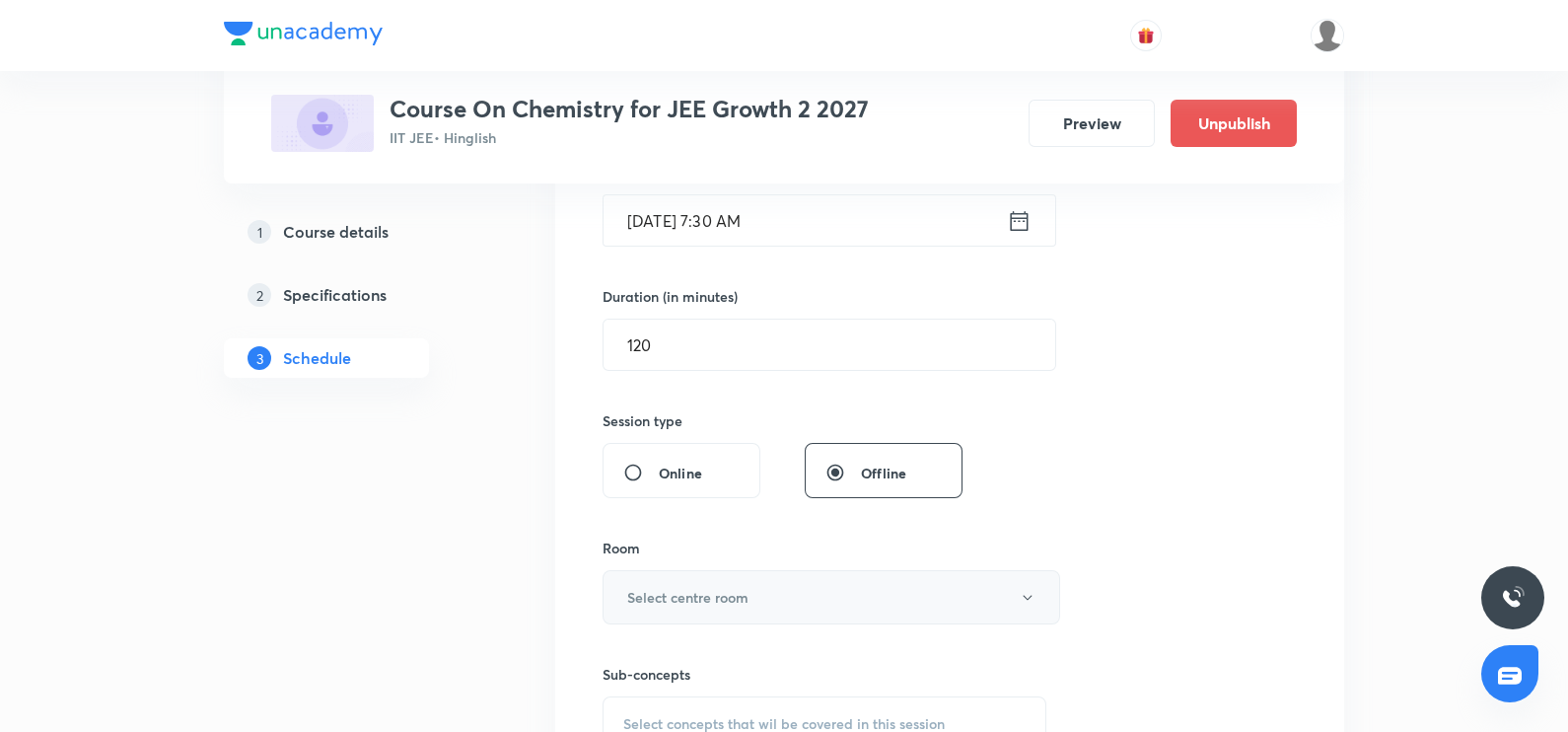 click on "Select centre room" at bounding box center [687, 597] 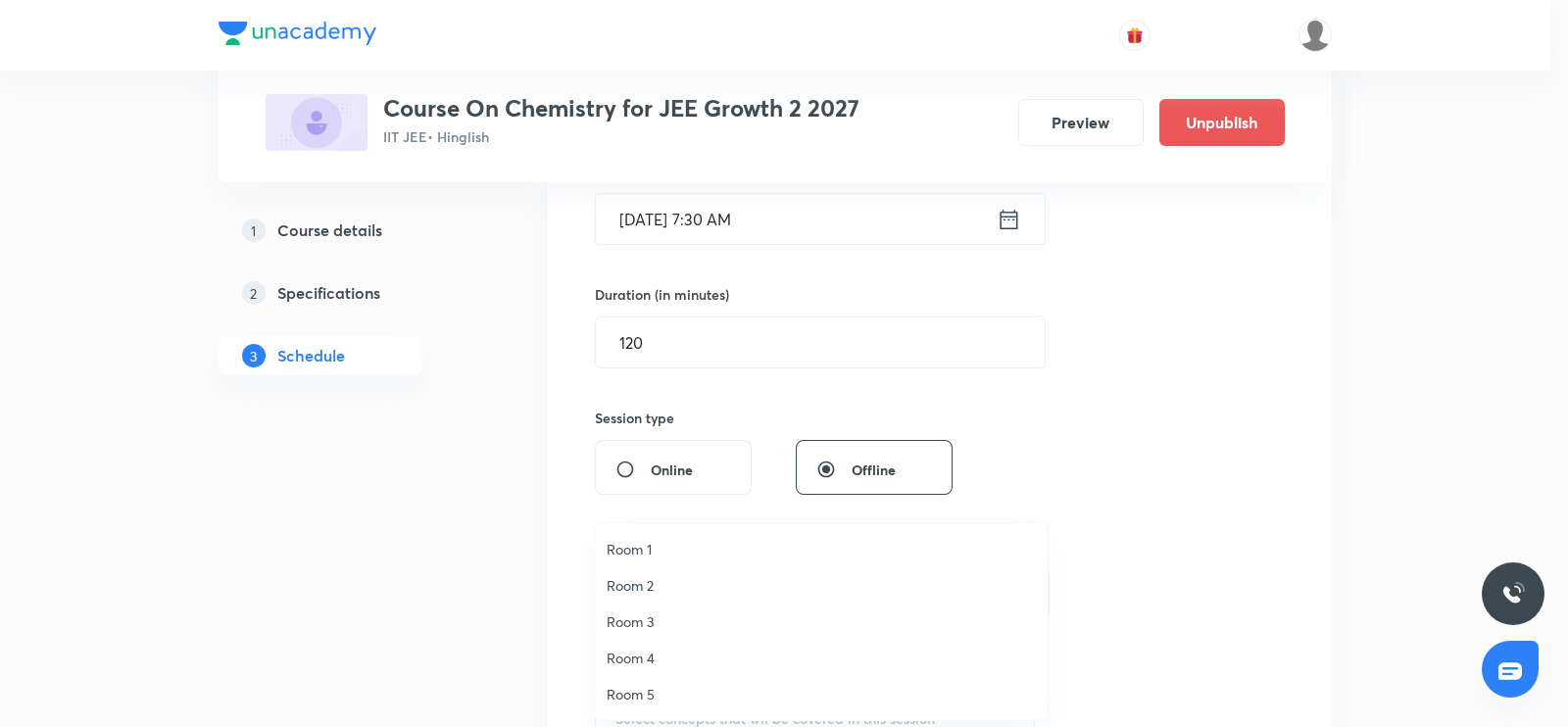 click on "Room 2" at bounding box center [821, 585] 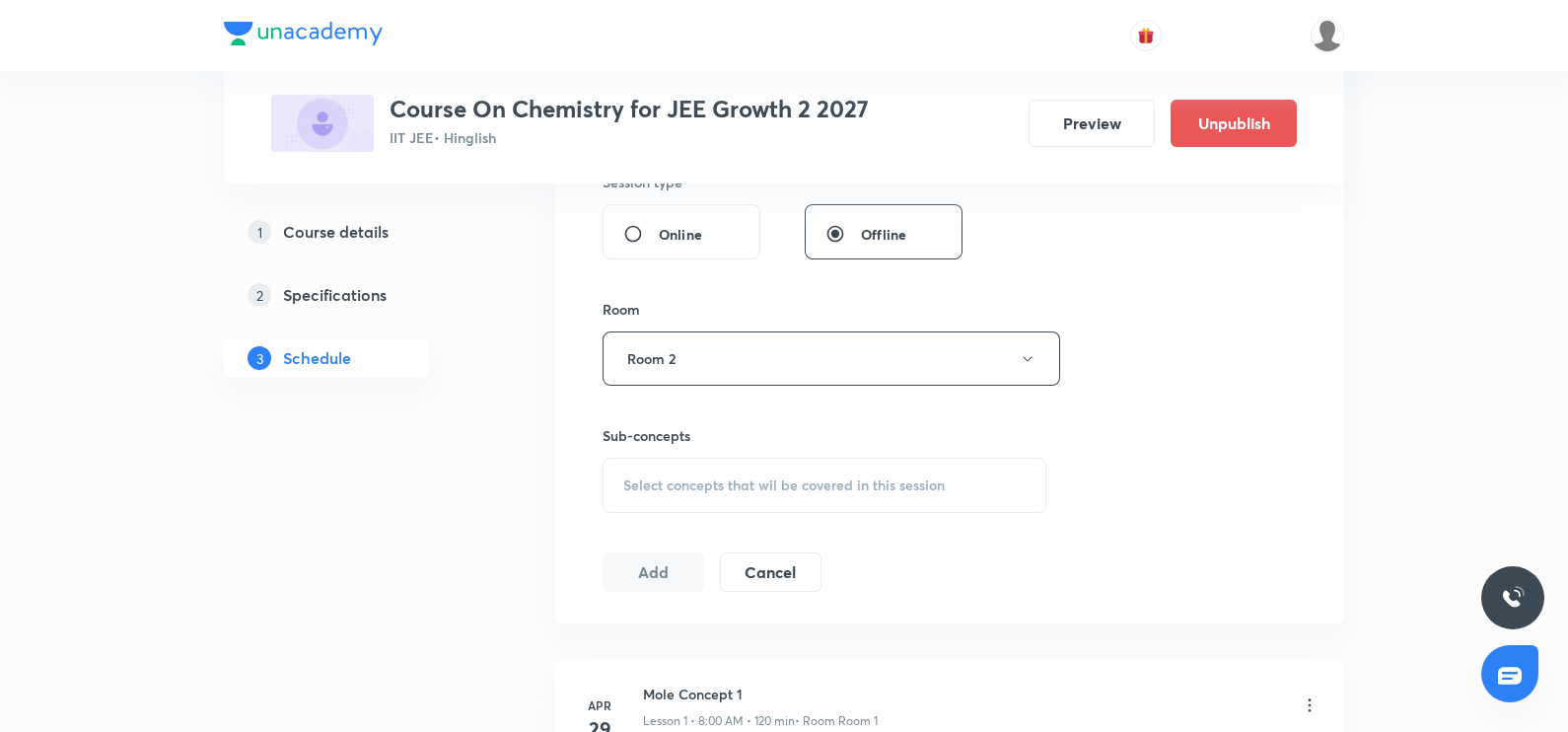 scroll, scrollTop: 838, scrollLeft: 0, axis: vertical 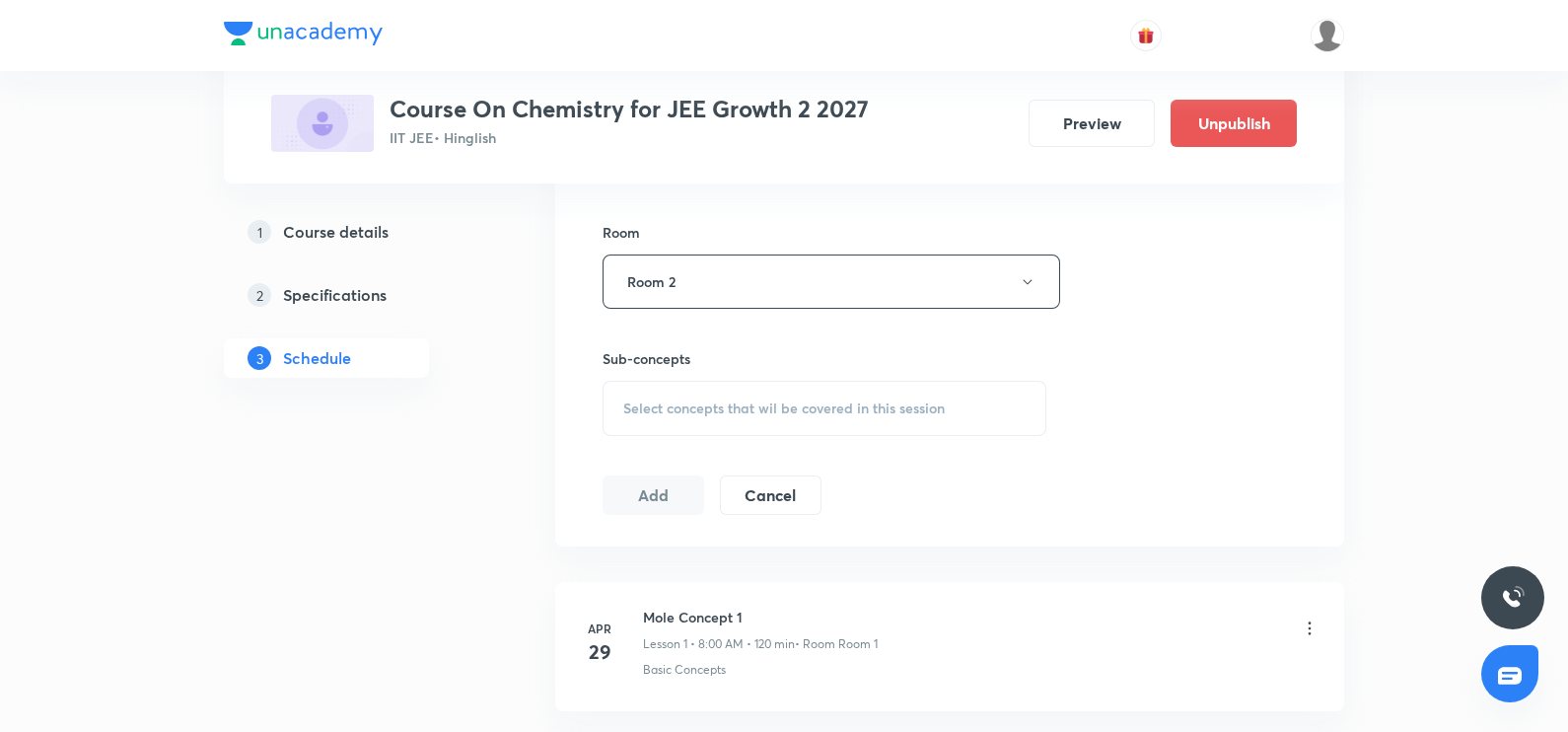 click on "Select concepts that wil be covered in this session" at bounding box center [824, 408] 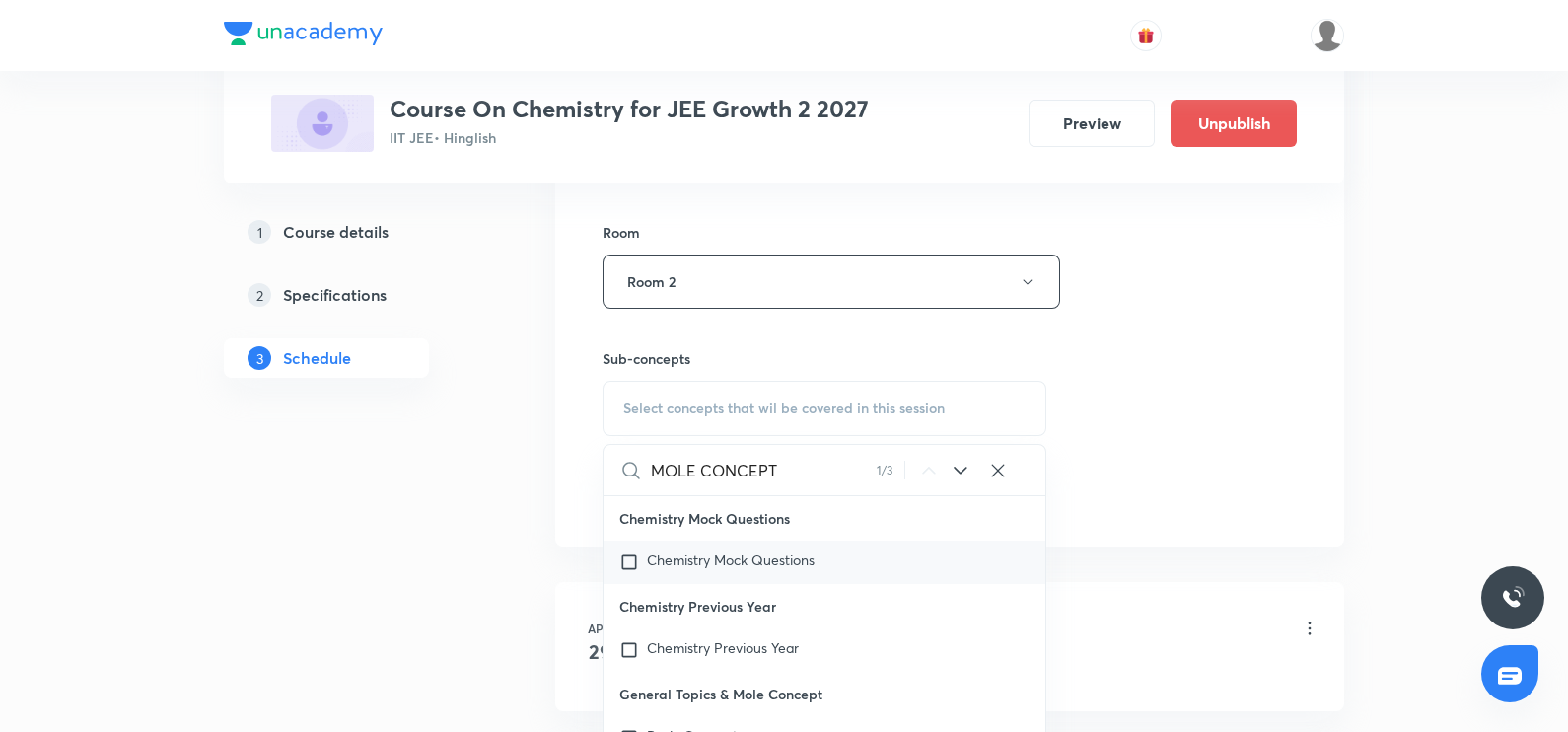 type on "MOLE CONCEPT" 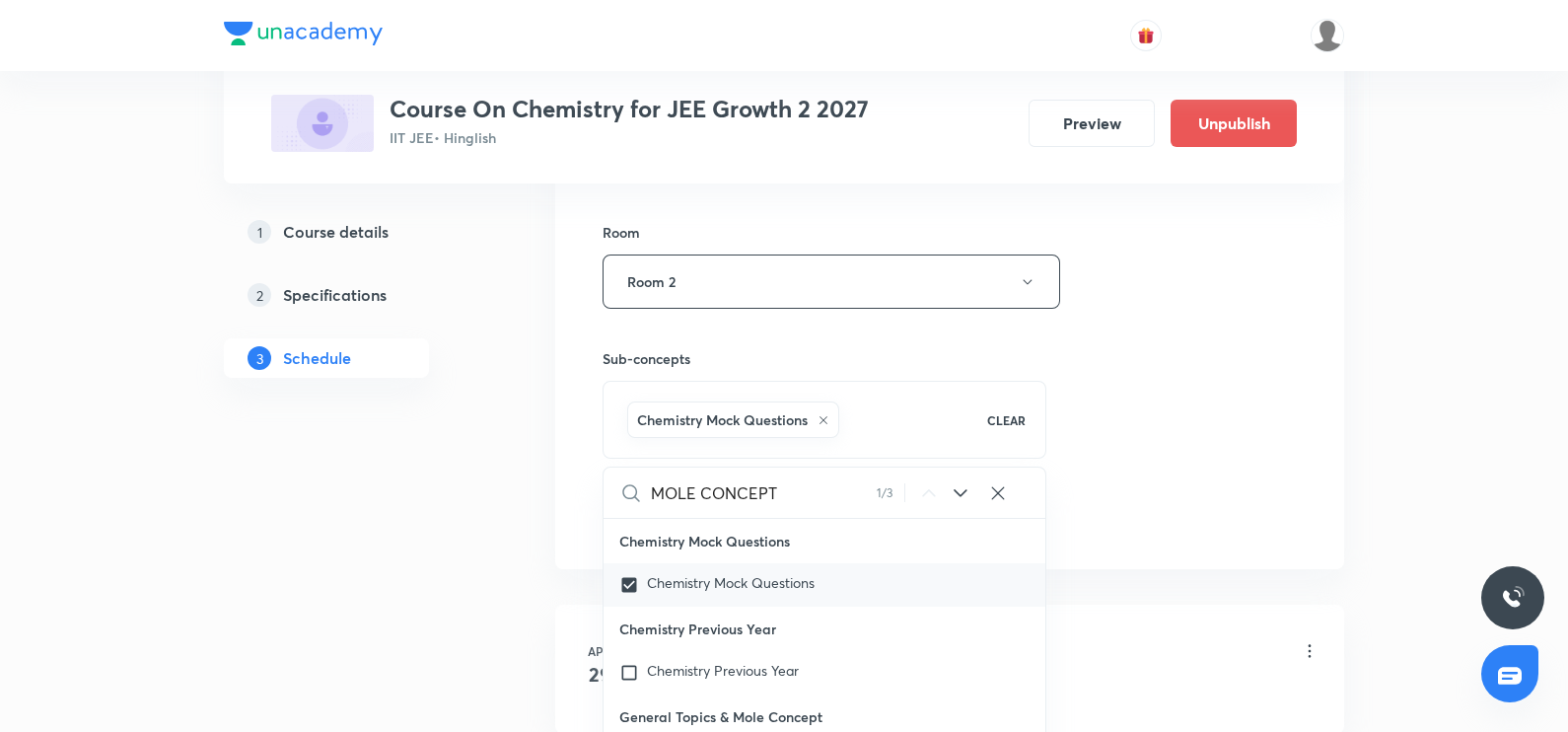 scroll, scrollTop: 247, scrollLeft: 0, axis: vertical 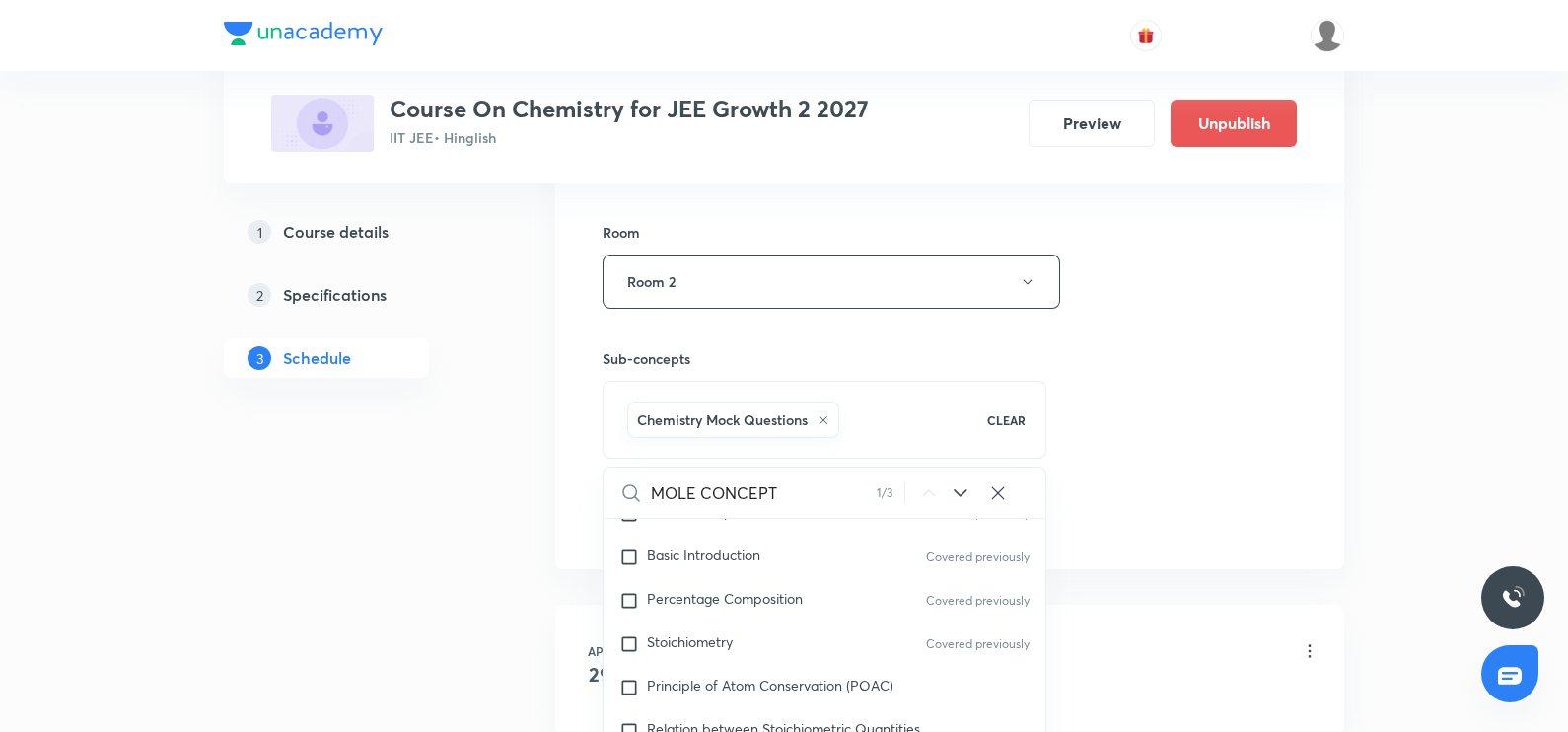 click on "Basic Introduction" at bounding box center [703, 554] 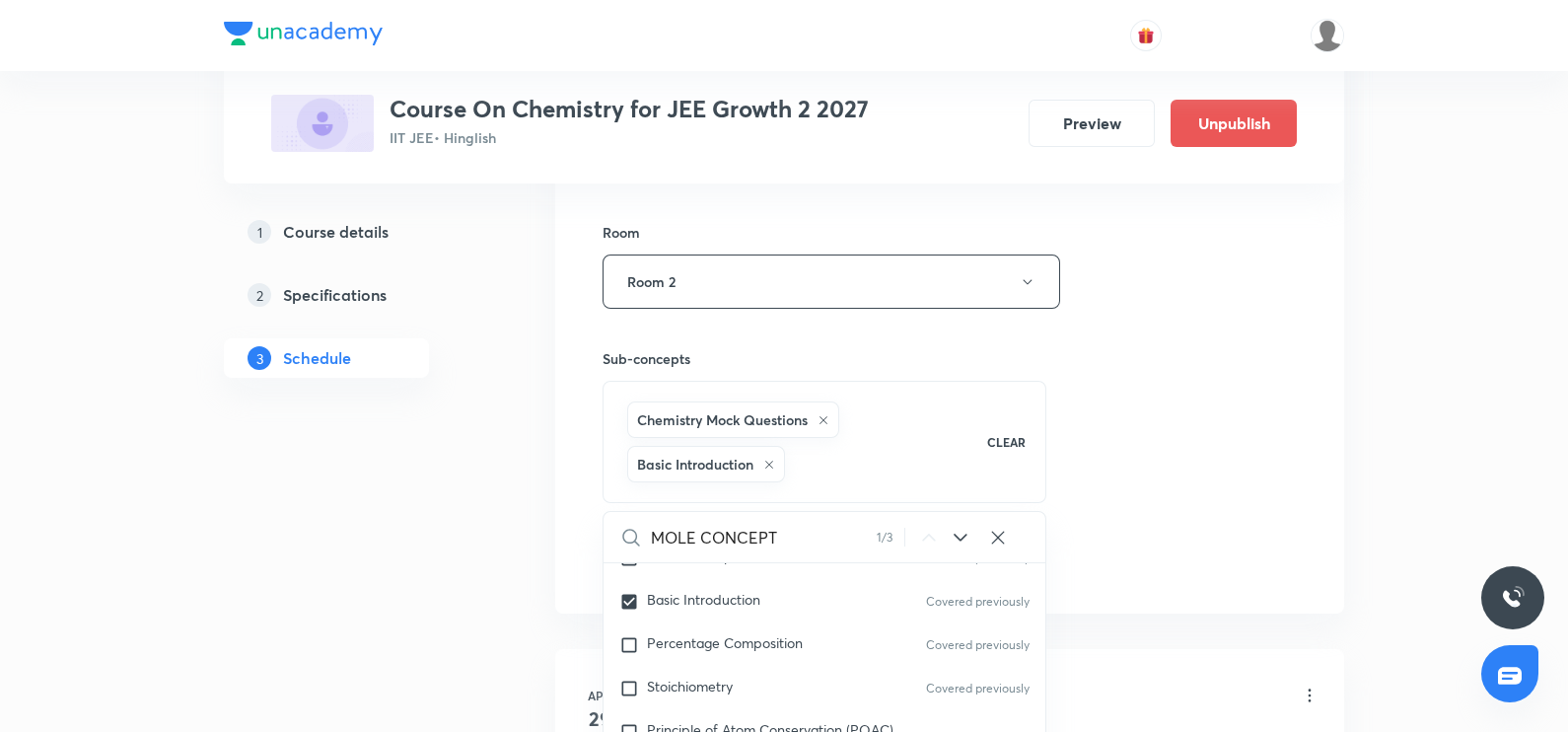 click on "Plus Courses Course On Chemistry for JEE Growth 2 2027 IIT JEE  • Hinglish Preview Unpublish 1 Course details 2 Specifications 3 Schedule Schedule 32  classes Session  33 Live class Session title 12/99 Mole Concept ​ Schedule for Jul 19, 2025, 7:30 AM ​ Duration (in minutes) 120 ​   Session type Online Offline Room Room 2 Sub-concepts Chemistry Mock Questions Basic Introduction CLEAR MOLE CONCEPT 1 / 3 ​ Chemistry Mock Questions Chemistry Mock Questions Chemistry Previous Year Chemistry Previous Year General Topics & Mole Concept Basic Concepts Covered previously Basic Introduction Covered previously Percentage Composition Covered previously Stoichiometry Covered previously Principle of Atom Conservation (POAC) Relation between Stoichiometric Quantities Application of  Mole Concept : Gravimetric Analysis Covered previously Different Laws Formula and Composition Concentration Terms Covered previously Some basic concepts of Chemistry Covered previously Atomic Structure Discovery Of Electron Gas Laws 3" at bounding box center (784, 2470) 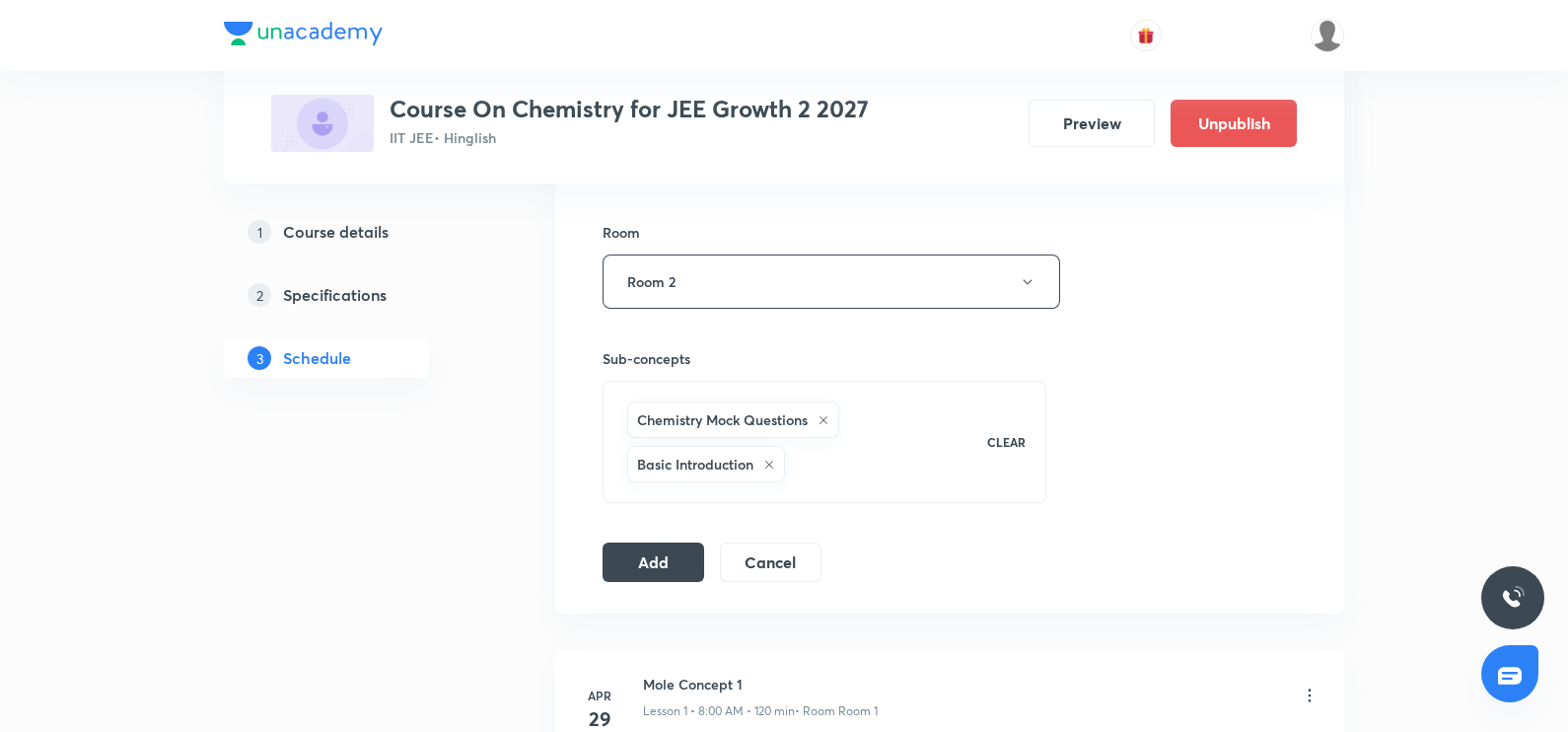 click 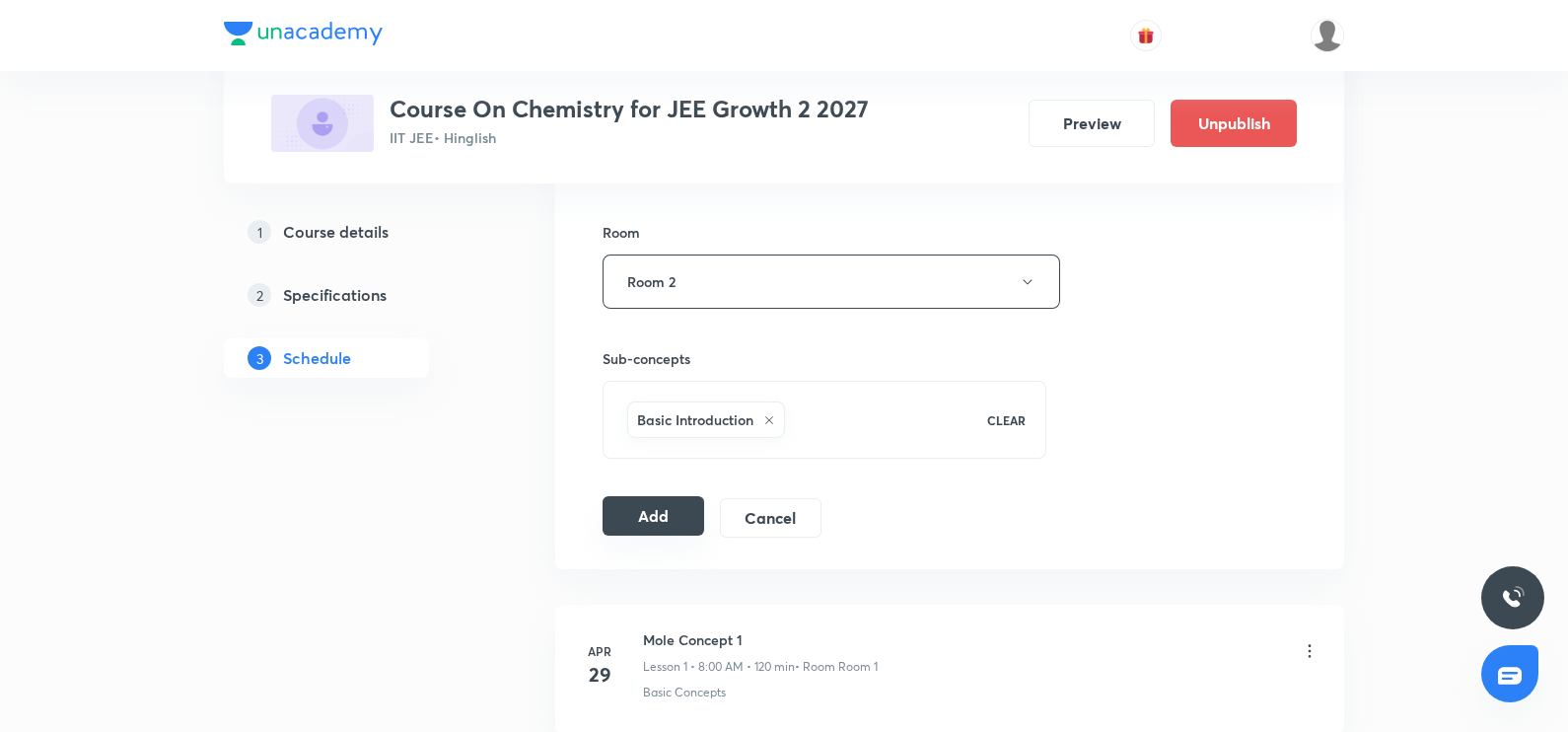 click on "Add" at bounding box center (653, 516) 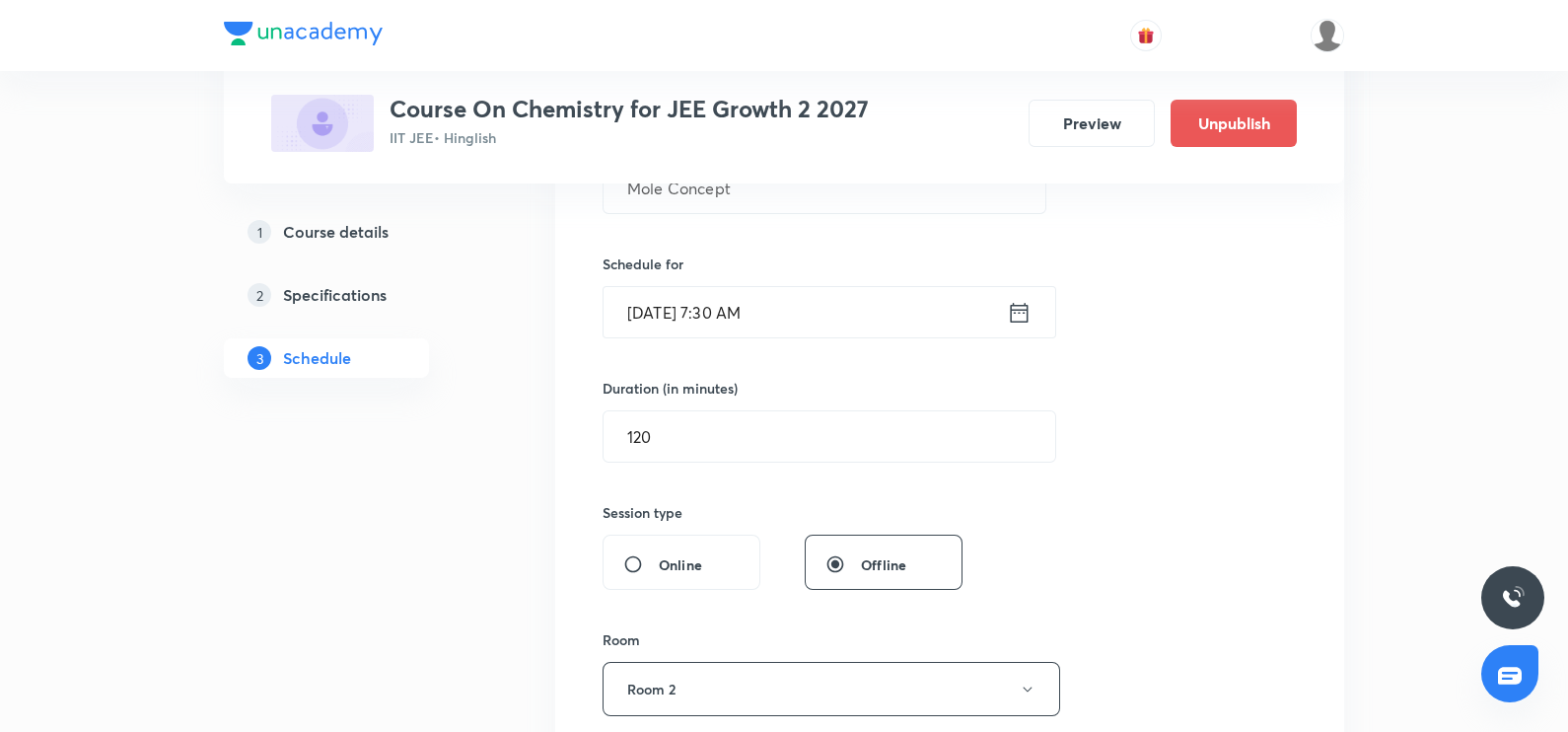 scroll, scrollTop: 427, scrollLeft: 0, axis: vertical 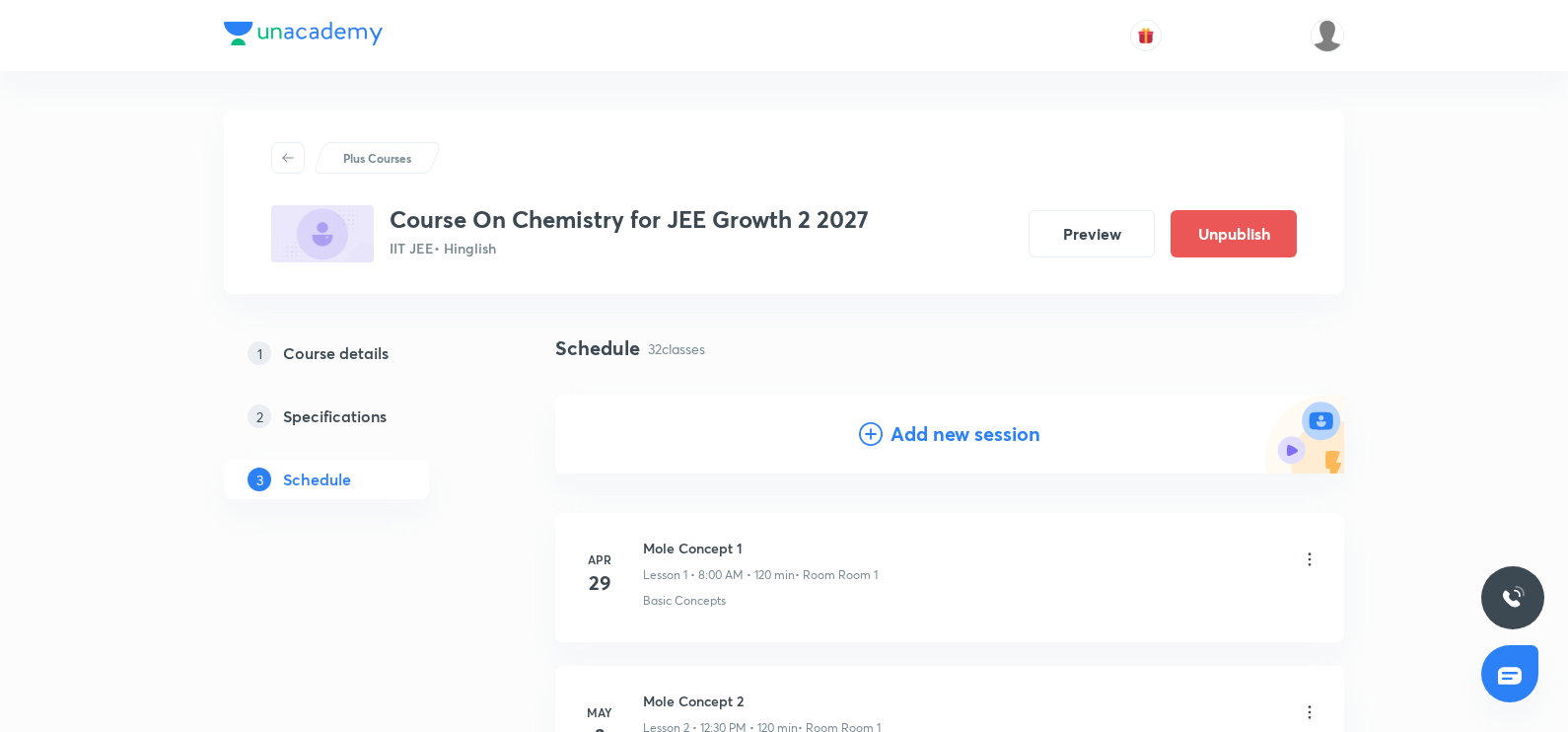 click 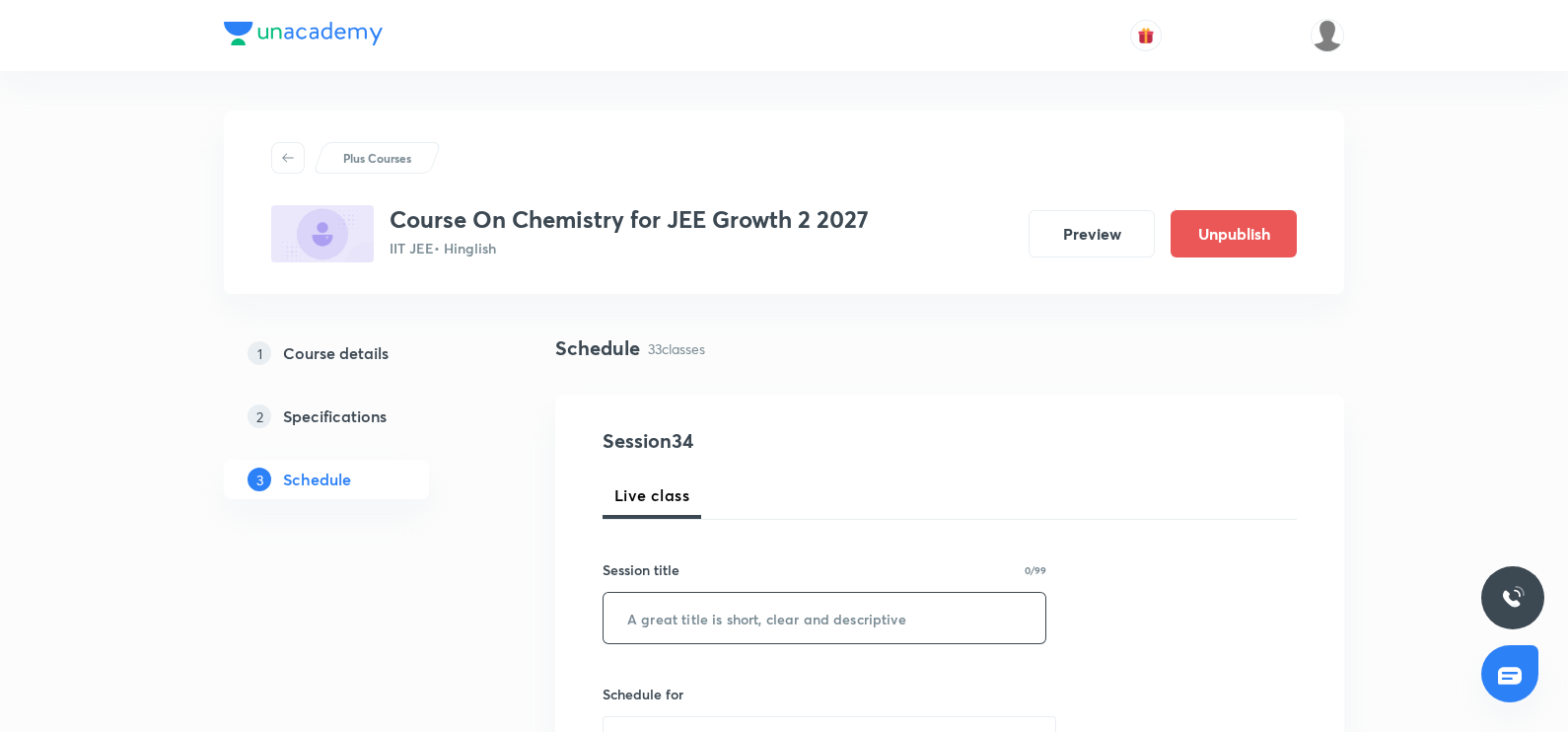 click at bounding box center (824, 618) 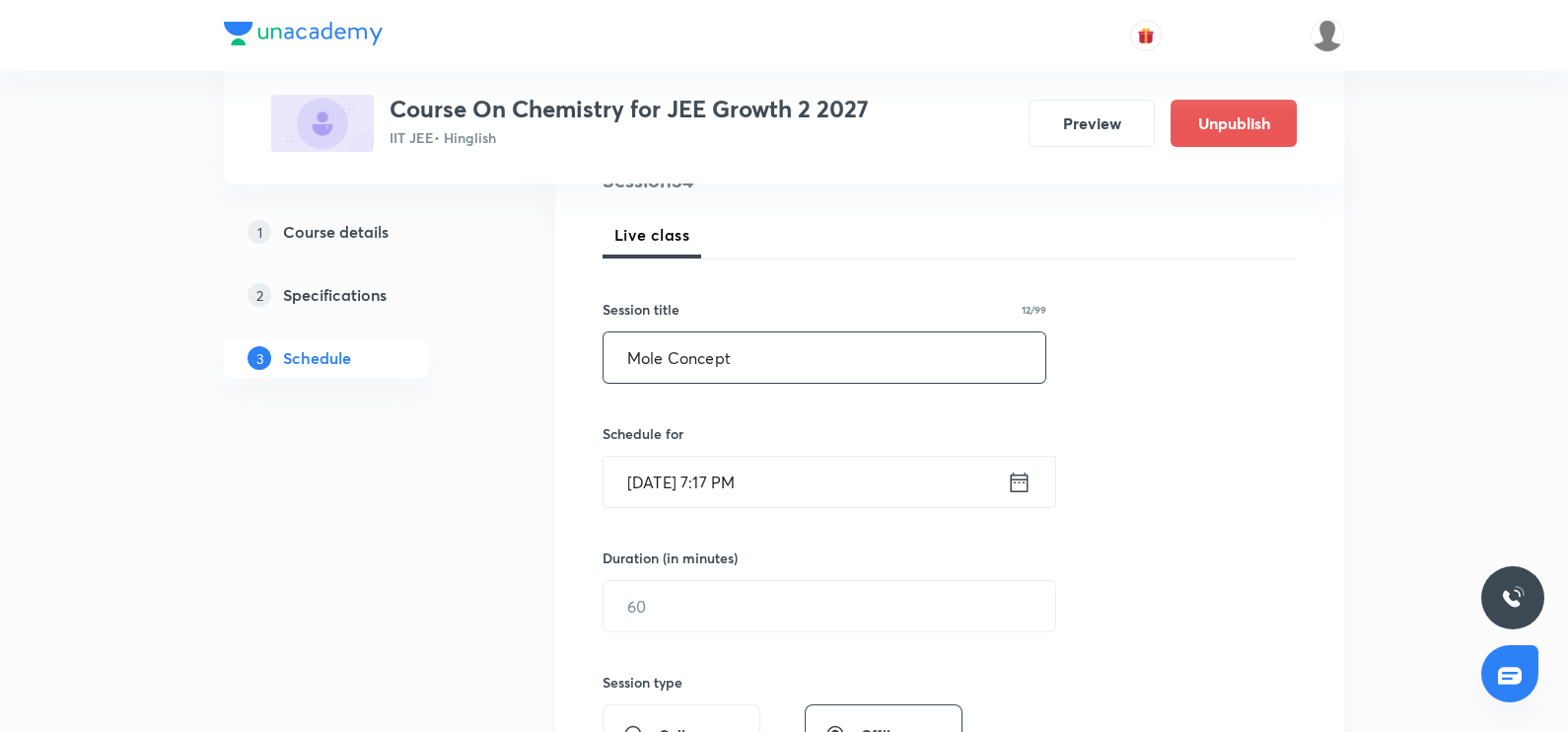 scroll, scrollTop: 262, scrollLeft: 0, axis: vertical 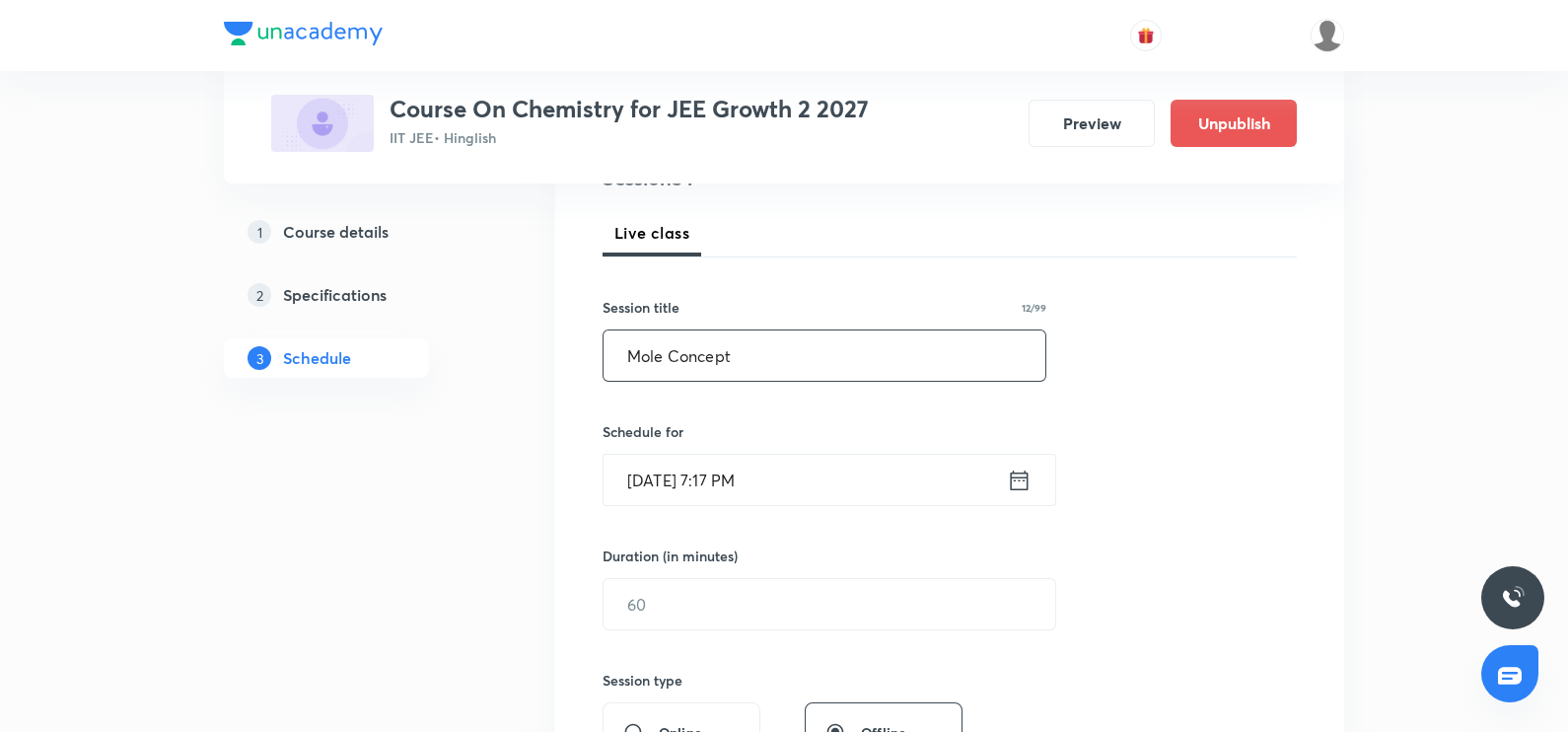 type on "Mole Concept" 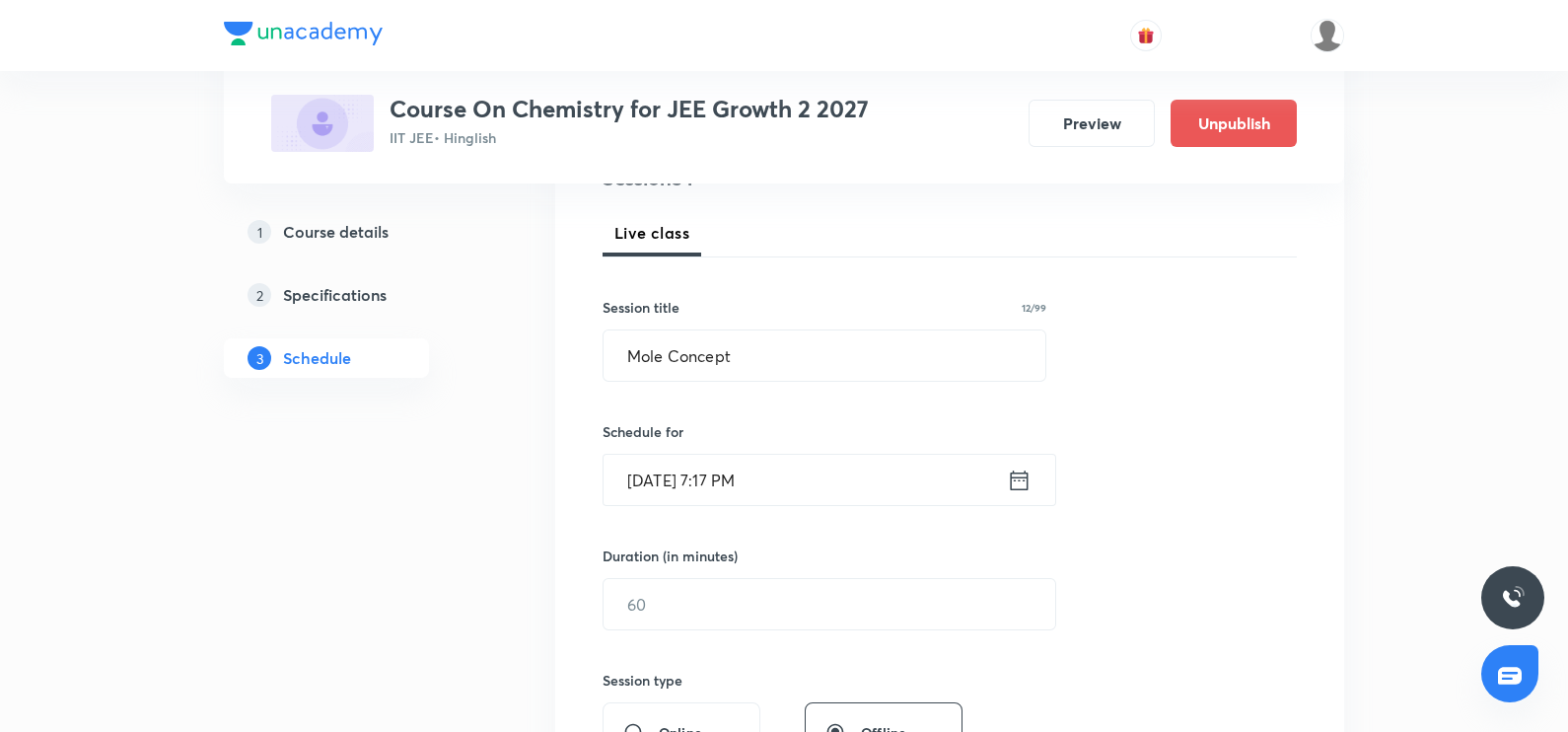 click 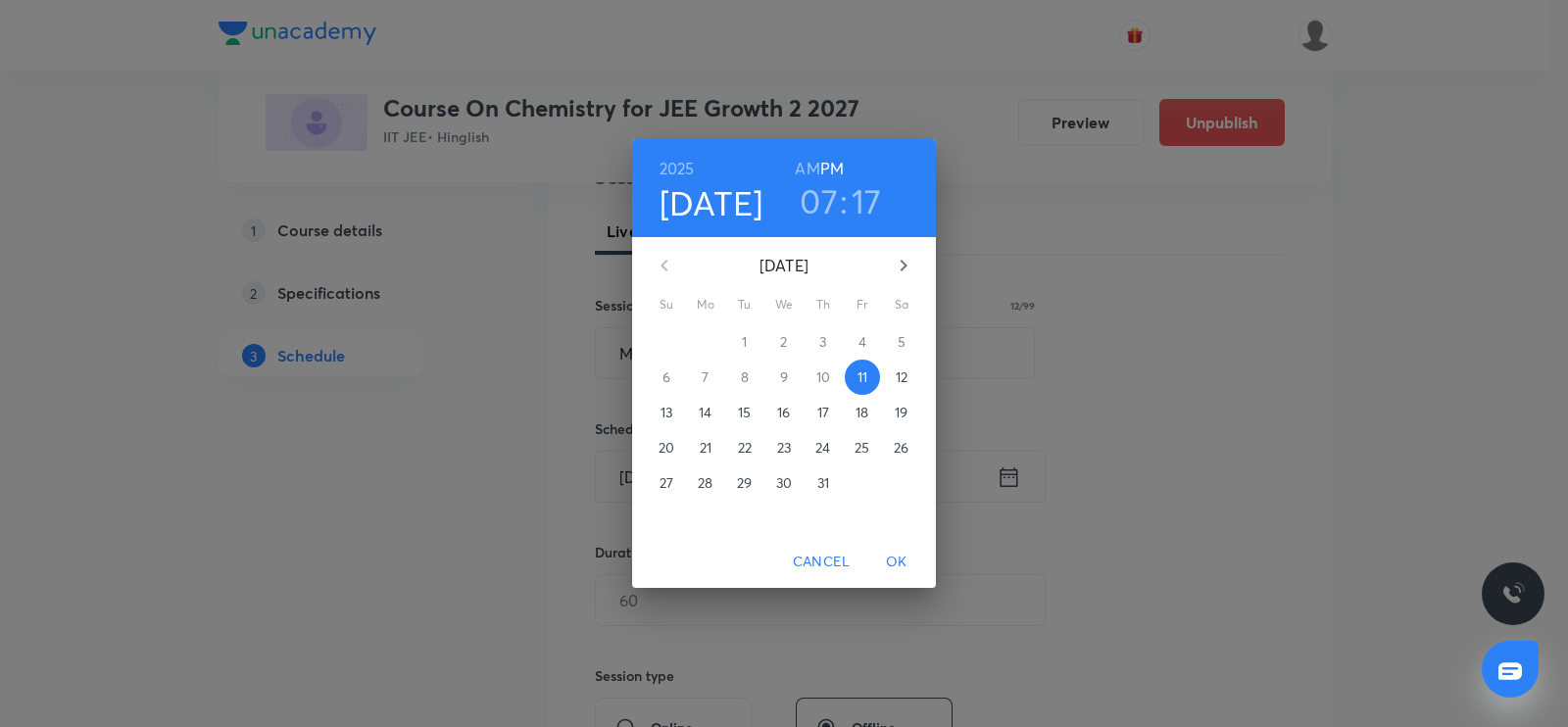 click on "19" at bounding box center (901, 412) 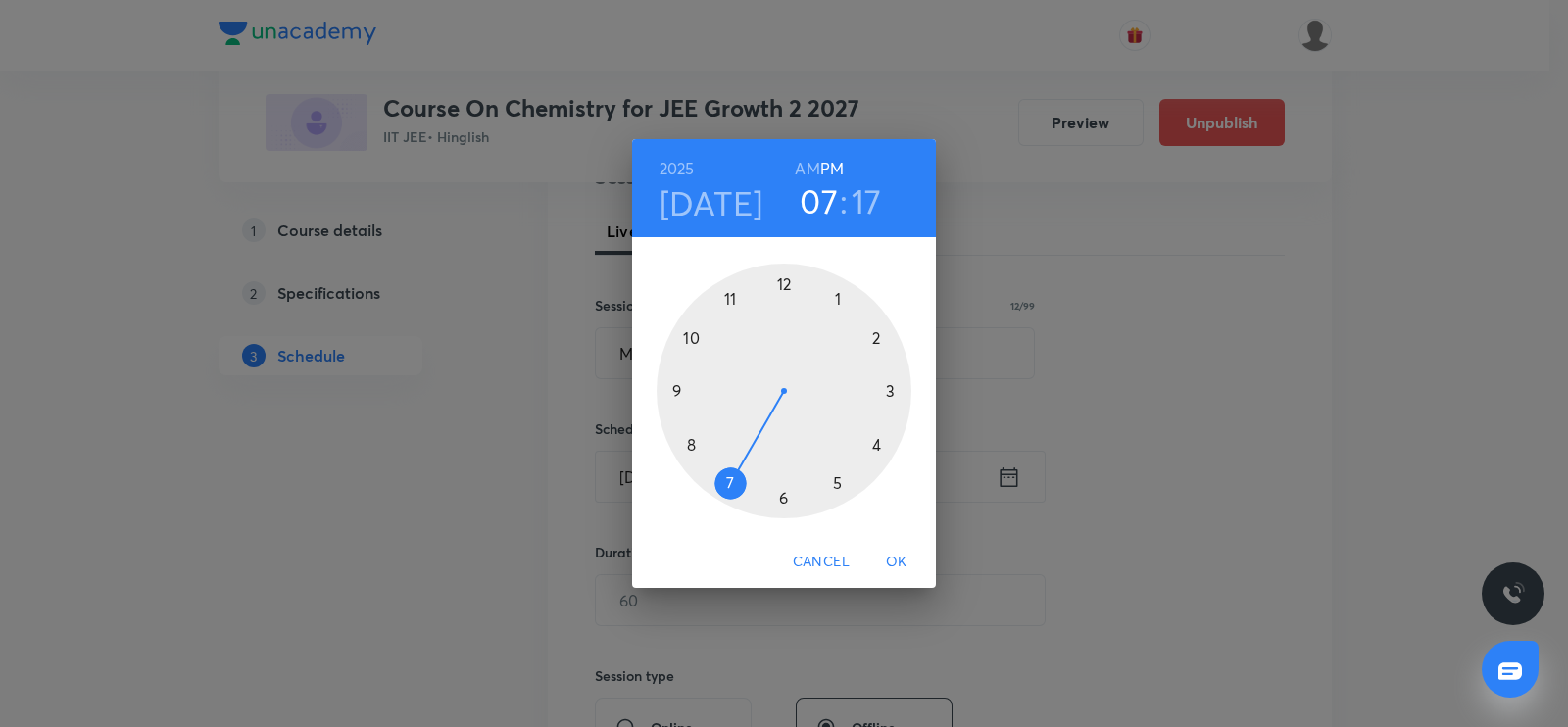 click at bounding box center [784, 391] 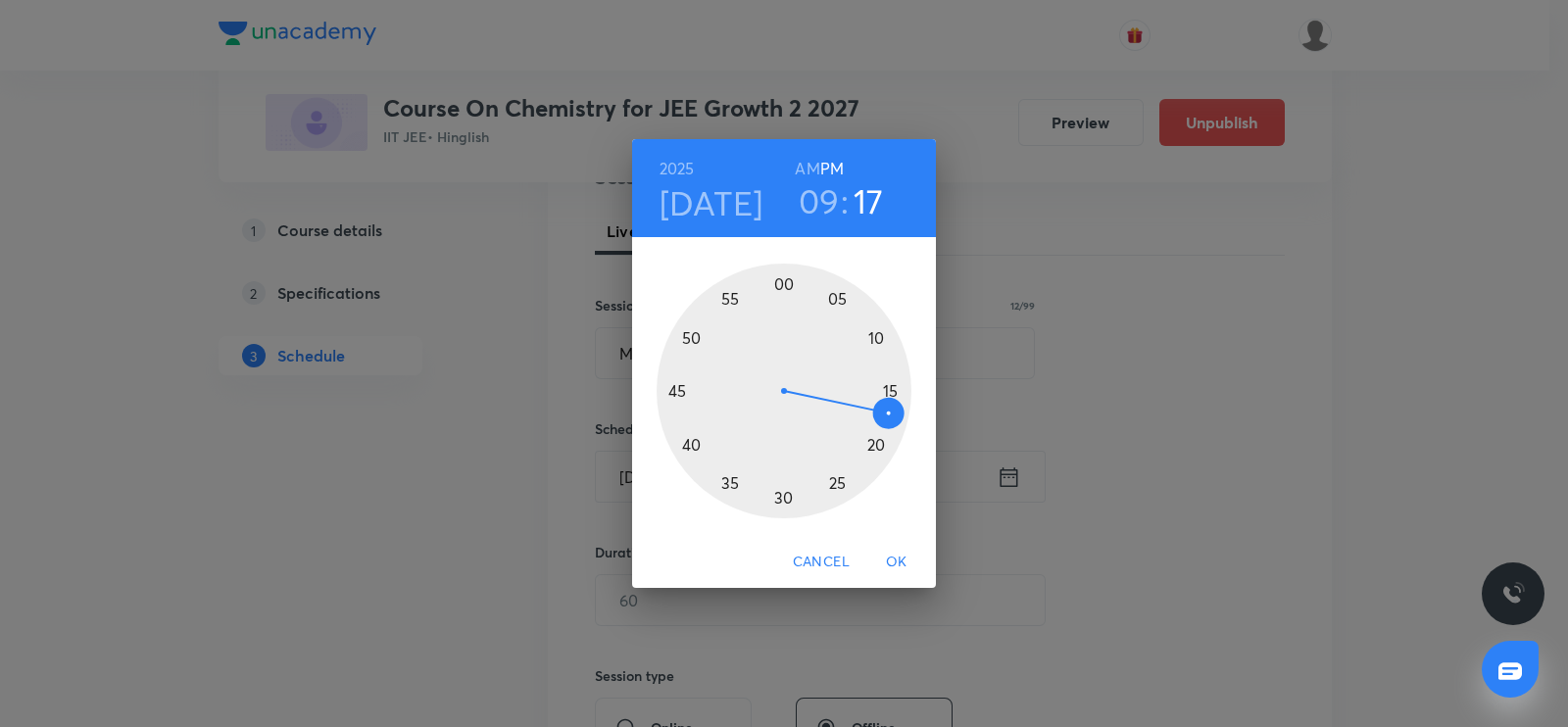click at bounding box center [784, 391] 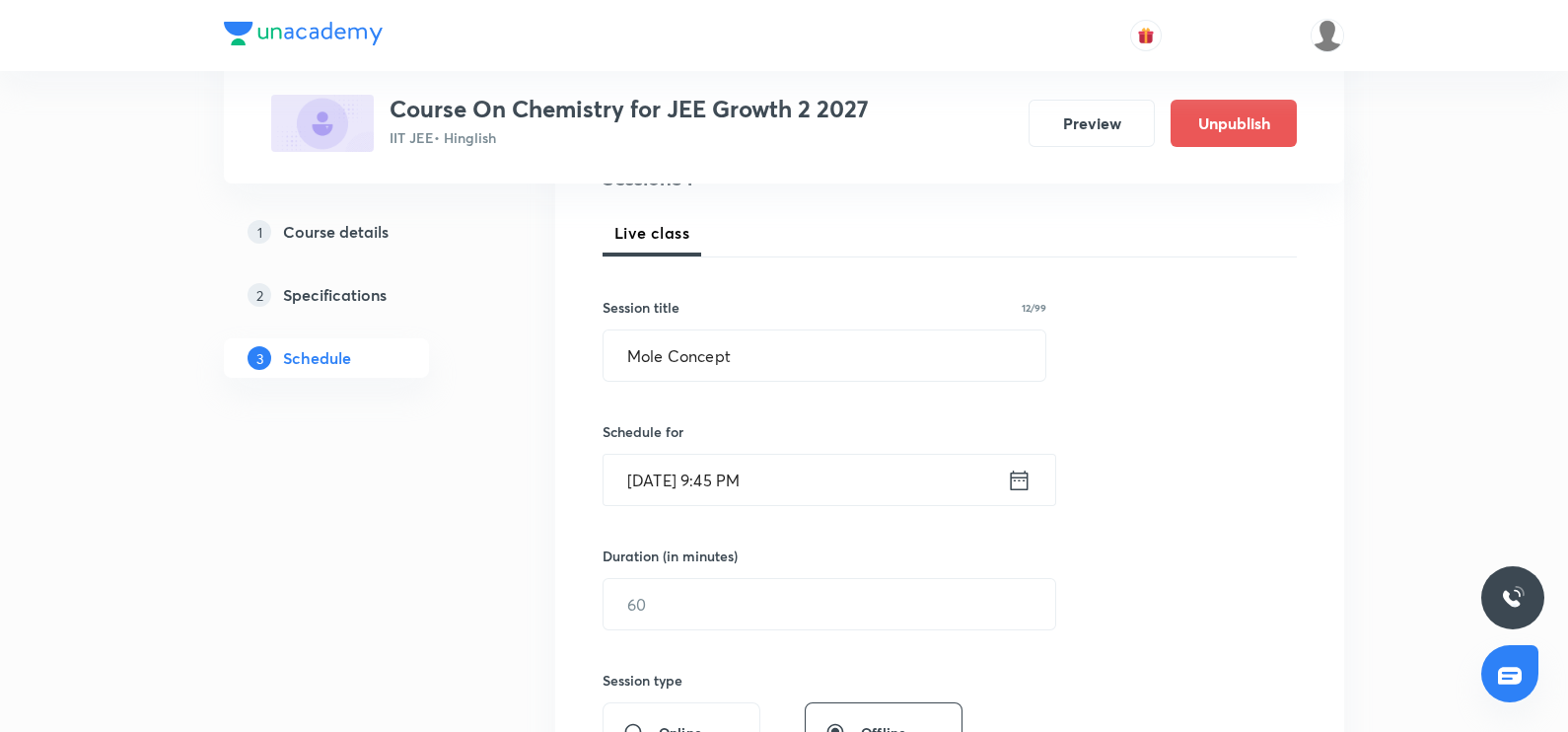 click 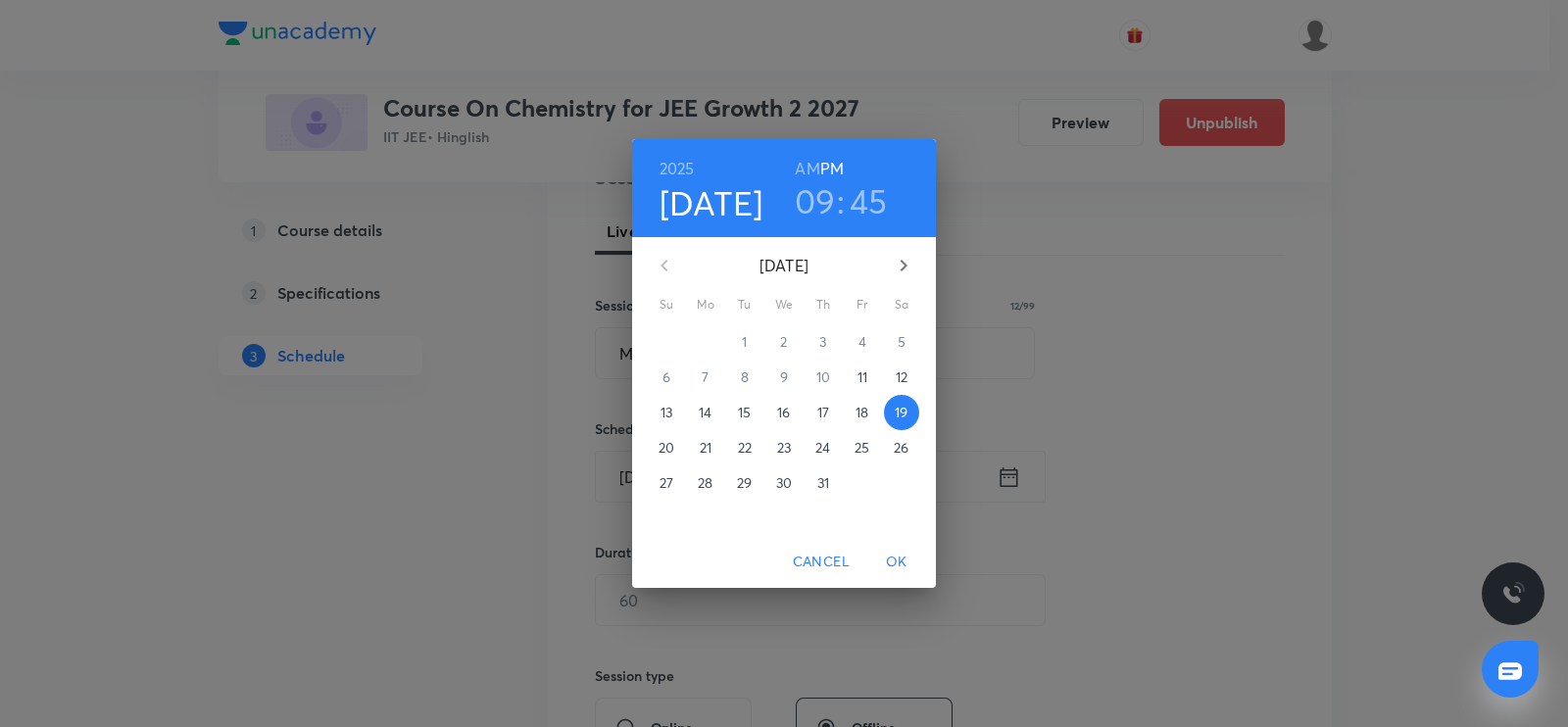 click on "AM" at bounding box center (807, 169) 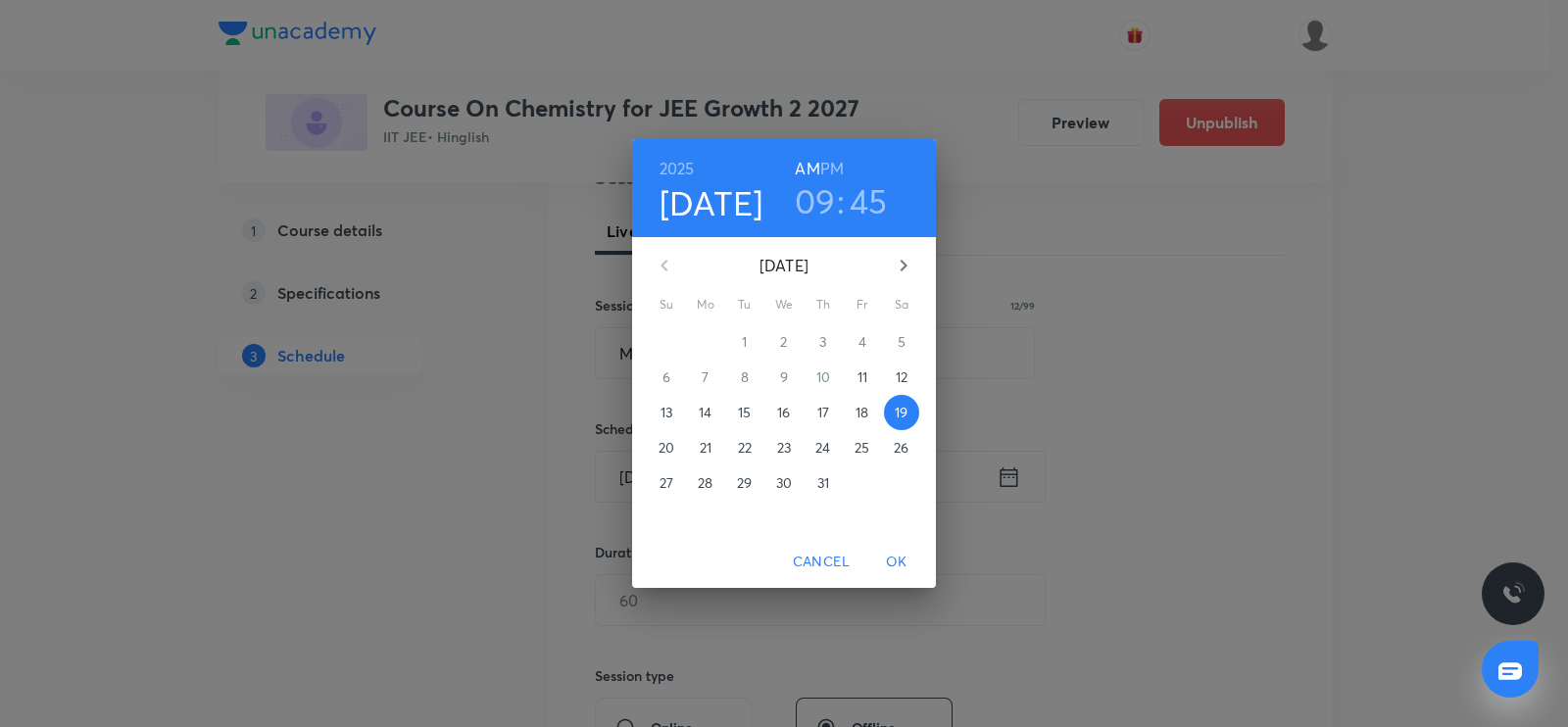 click on "OK" at bounding box center [897, 561] 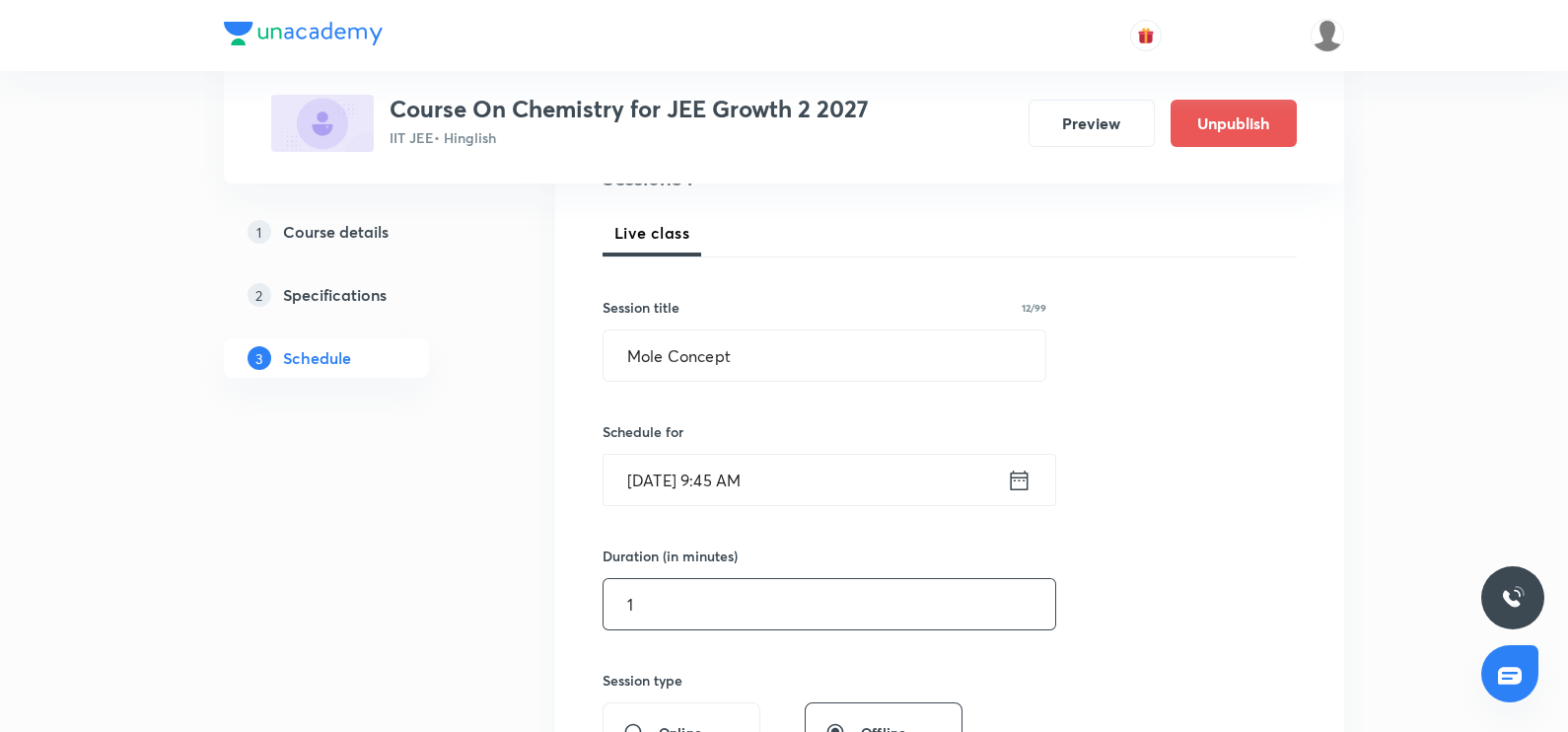 click on "1" at bounding box center (829, 604) 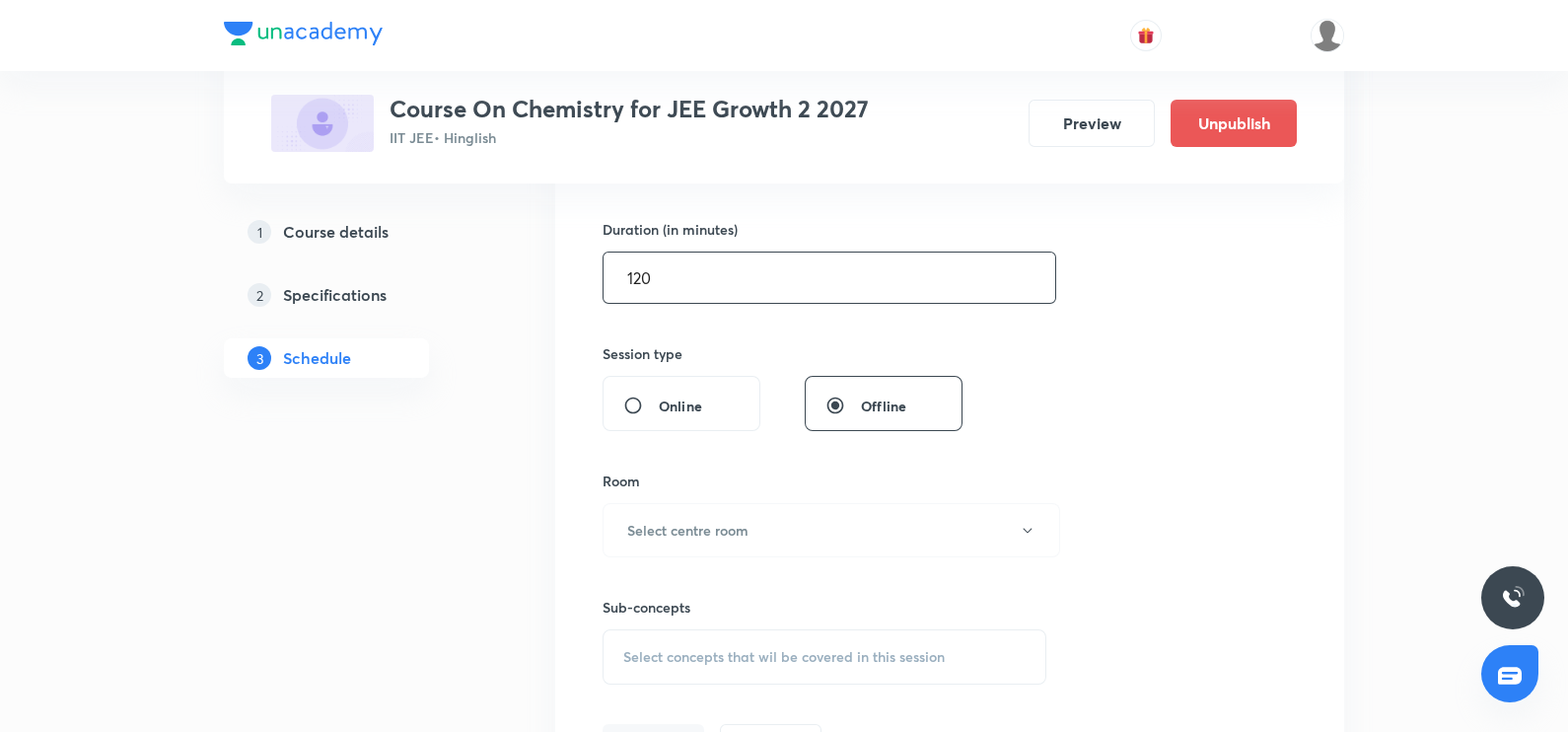 scroll, scrollTop: 621, scrollLeft: 0, axis: vertical 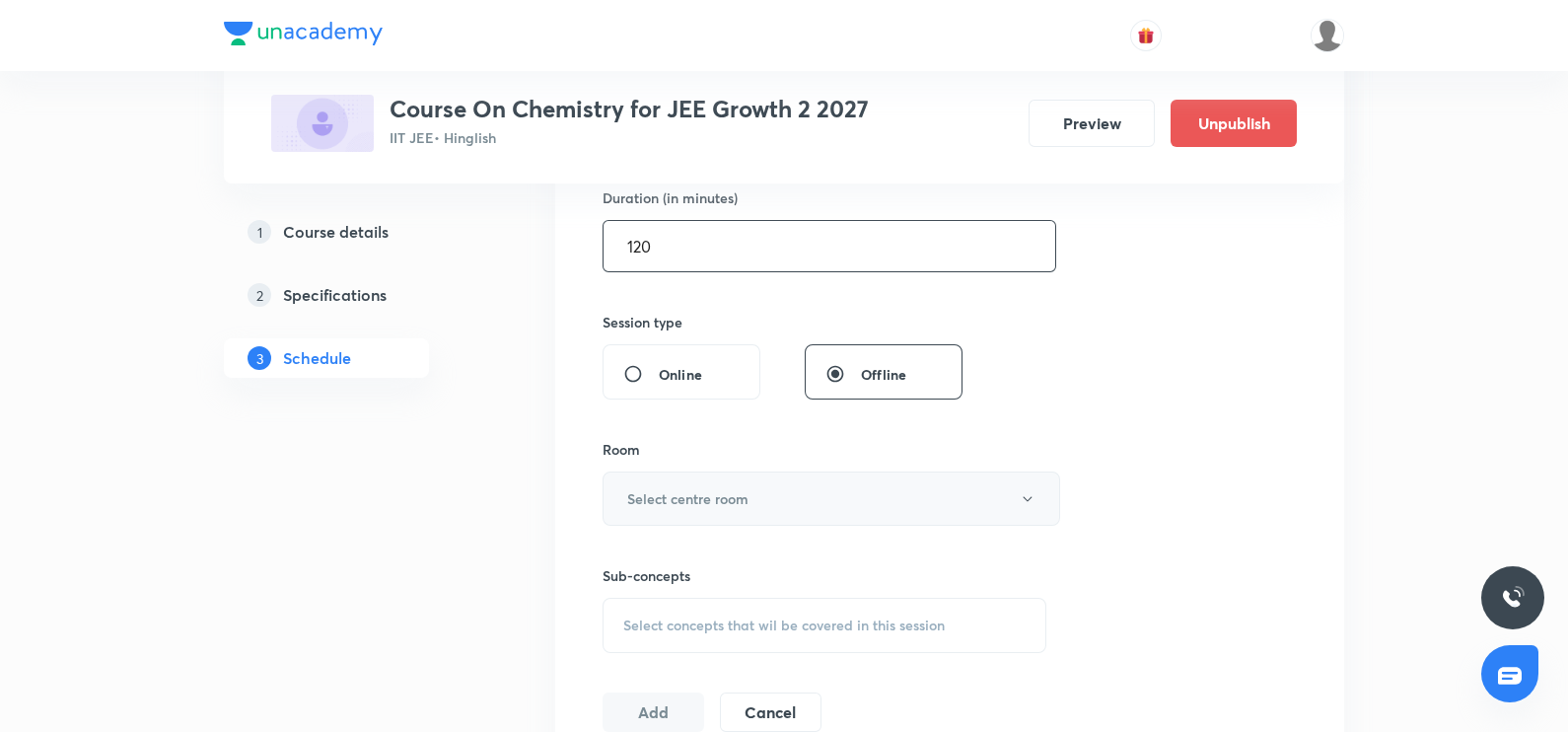 type on "120" 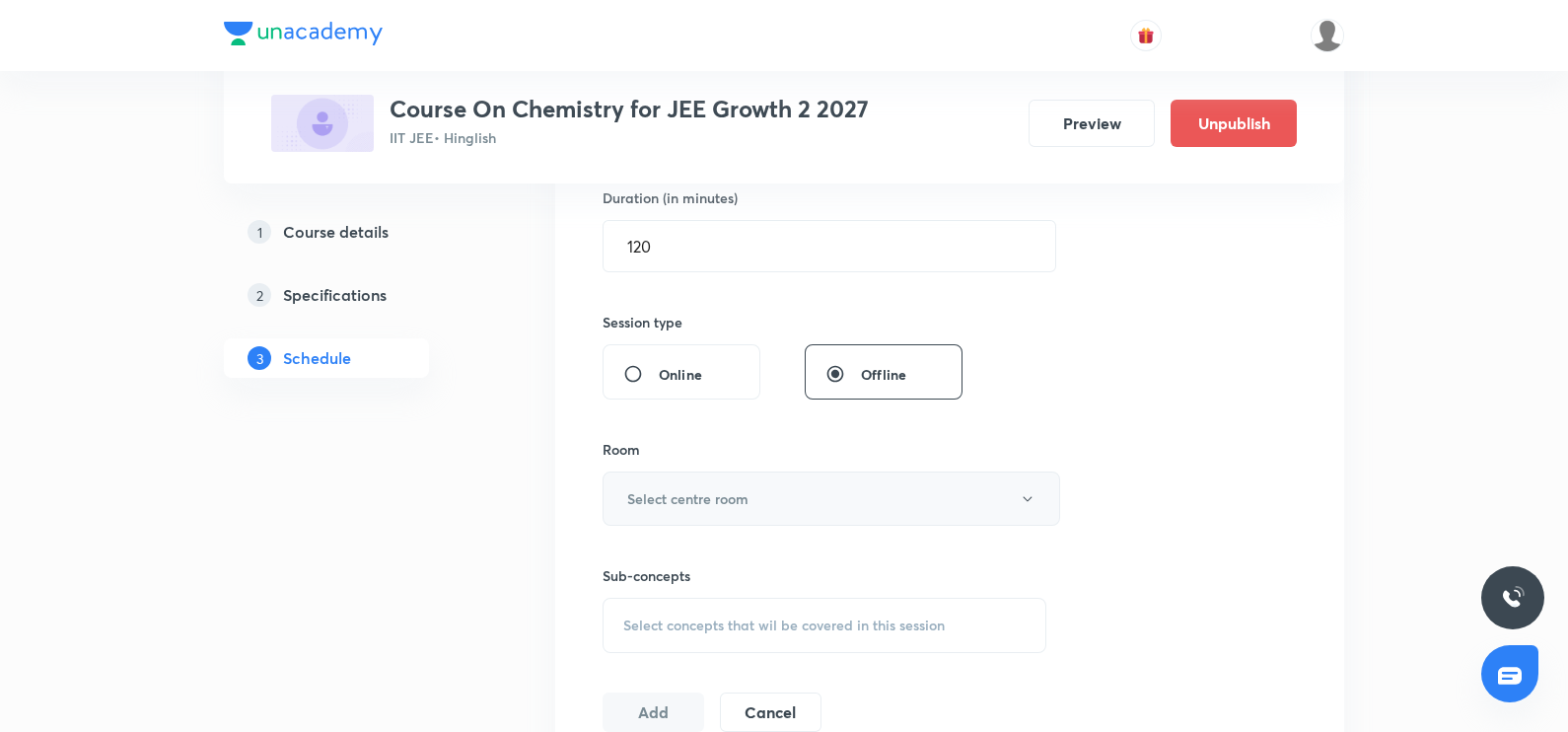 click on "Select centre room" at bounding box center (831, 498) 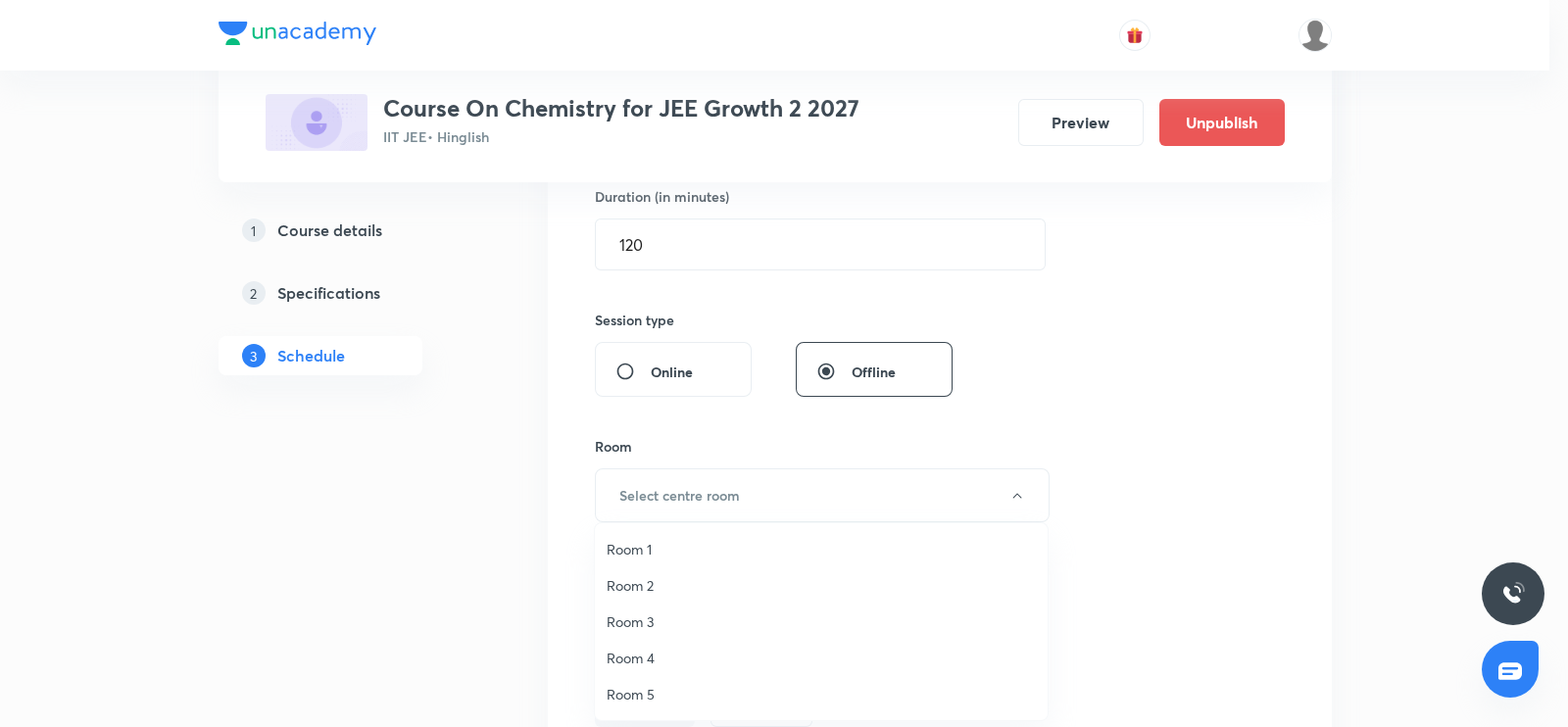 click on "Room 2" at bounding box center (821, 585) 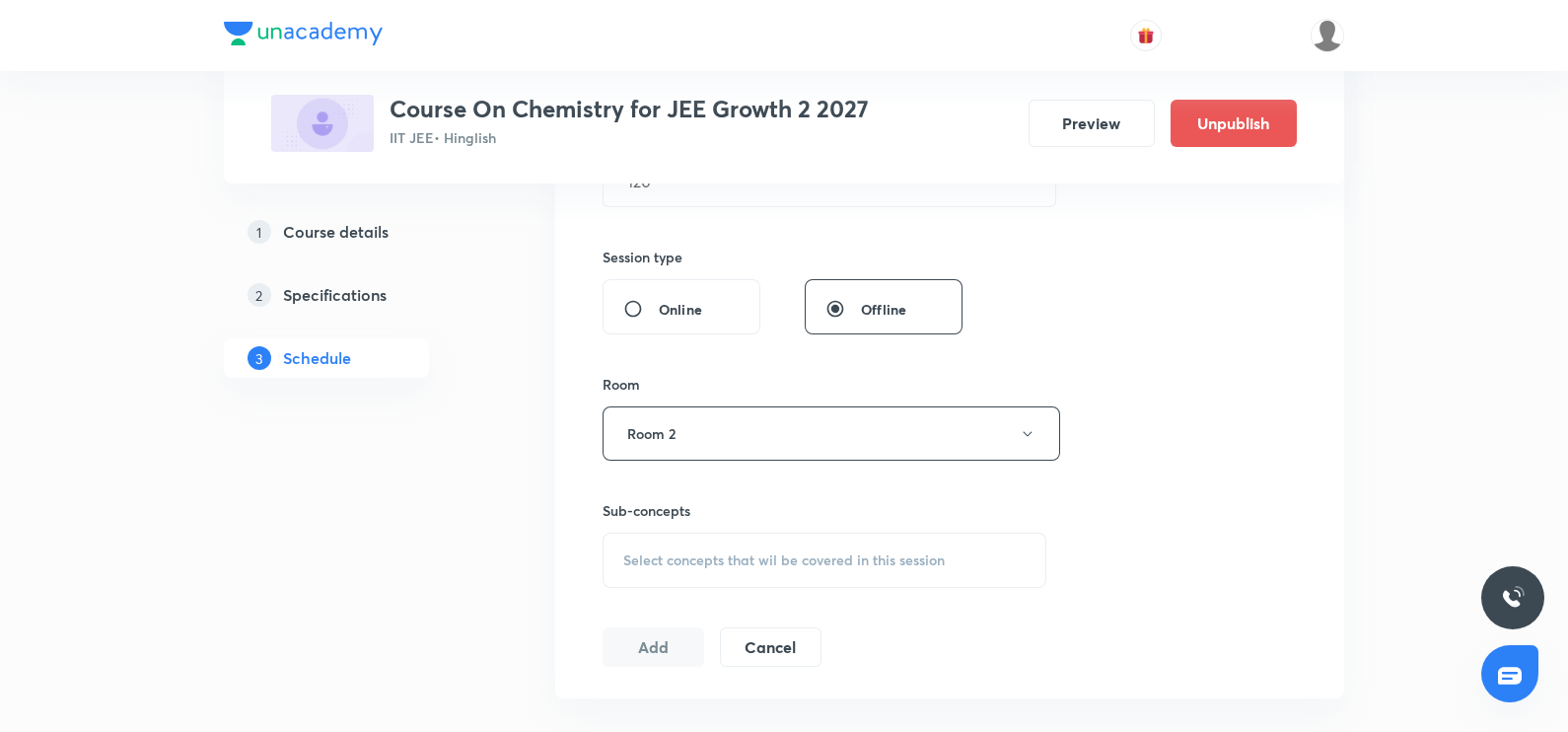scroll, scrollTop: 691, scrollLeft: 0, axis: vertical 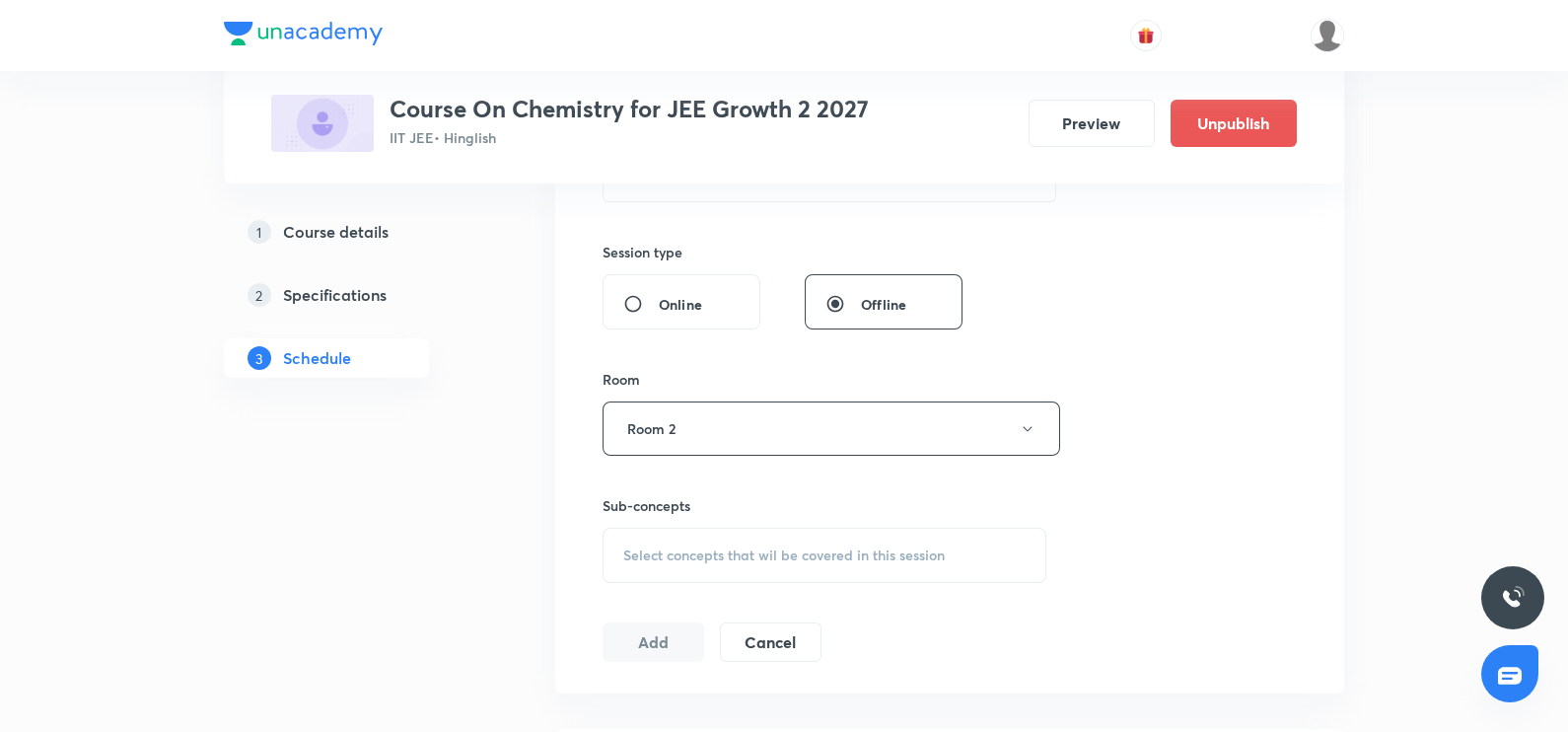 click on "Session  34 Live class Session title 12/99 Mole Concept ​ Schedule for Jul 19, 2025, 9:45 AM ​ Duration (in minutes) 120 ​   Session type Online Offline Room Room 2 Sub-concepts Select concepts that wil be covered in this session Add Cancel" at bounding box center [950, 198] 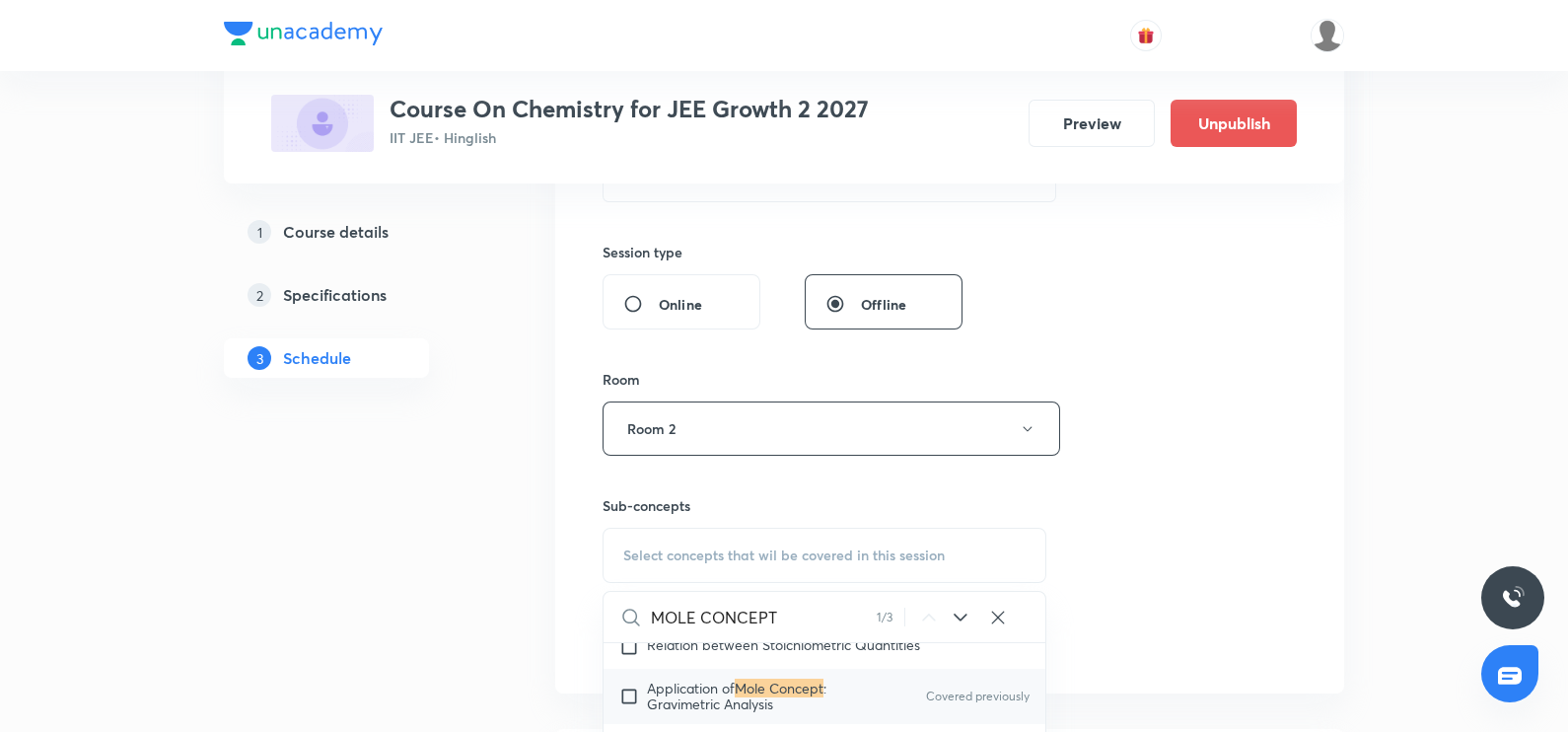 scroll, scrollTop: 457, scrollLeft: 0, axis: vertical 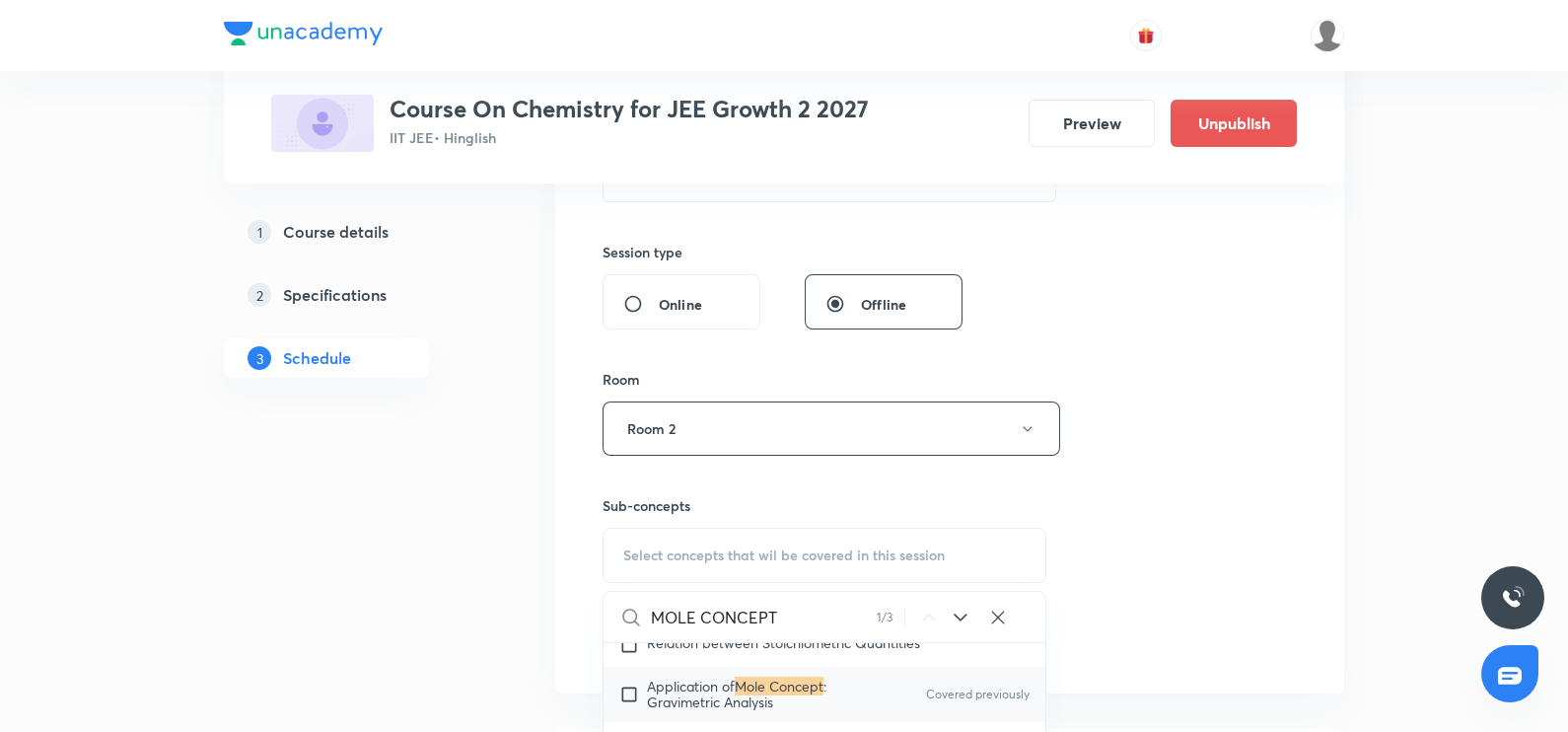 type on "MOLE CONCEPT" 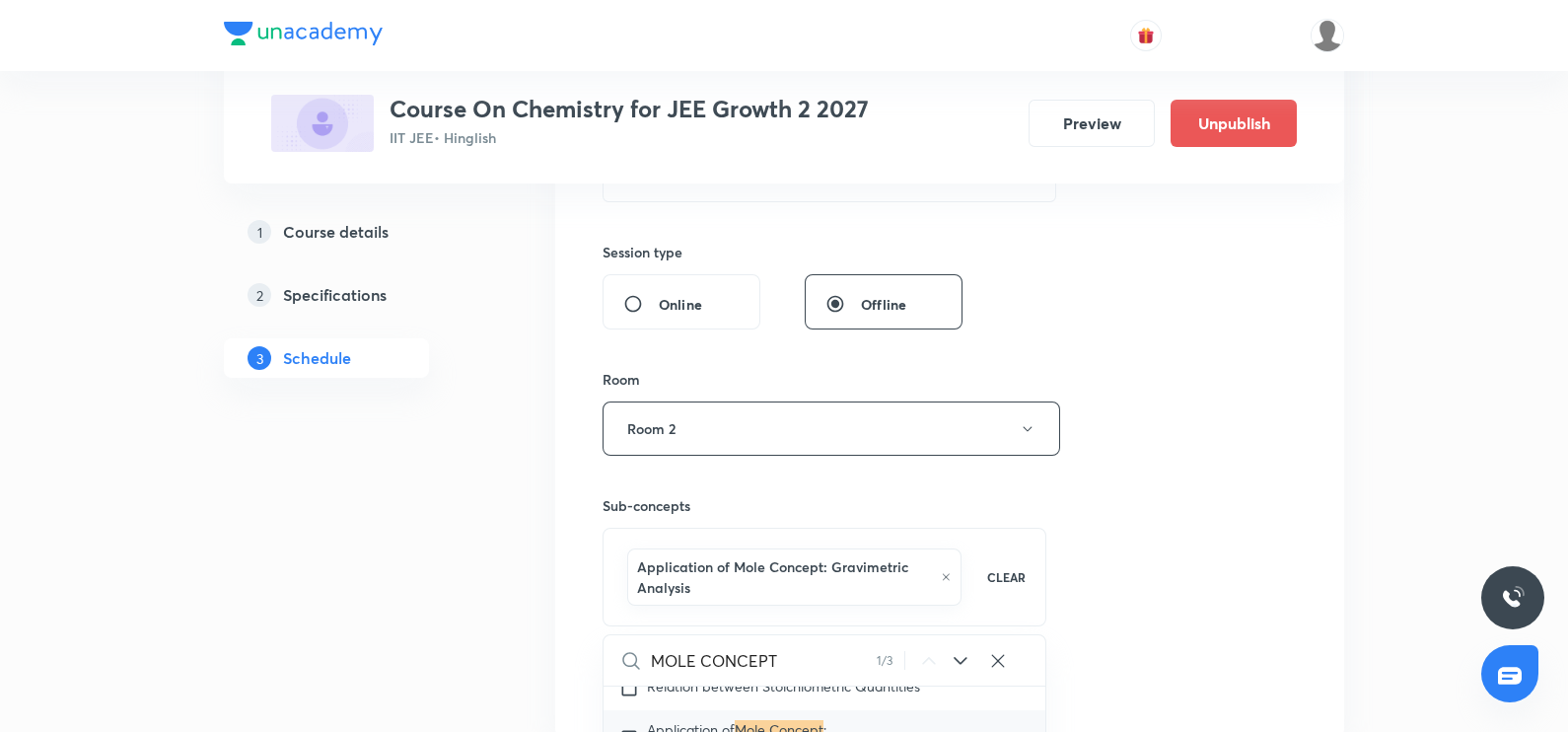 click on "1 Course details 2 Specifications 3 Schedule" at bounding box center (358, 2794) 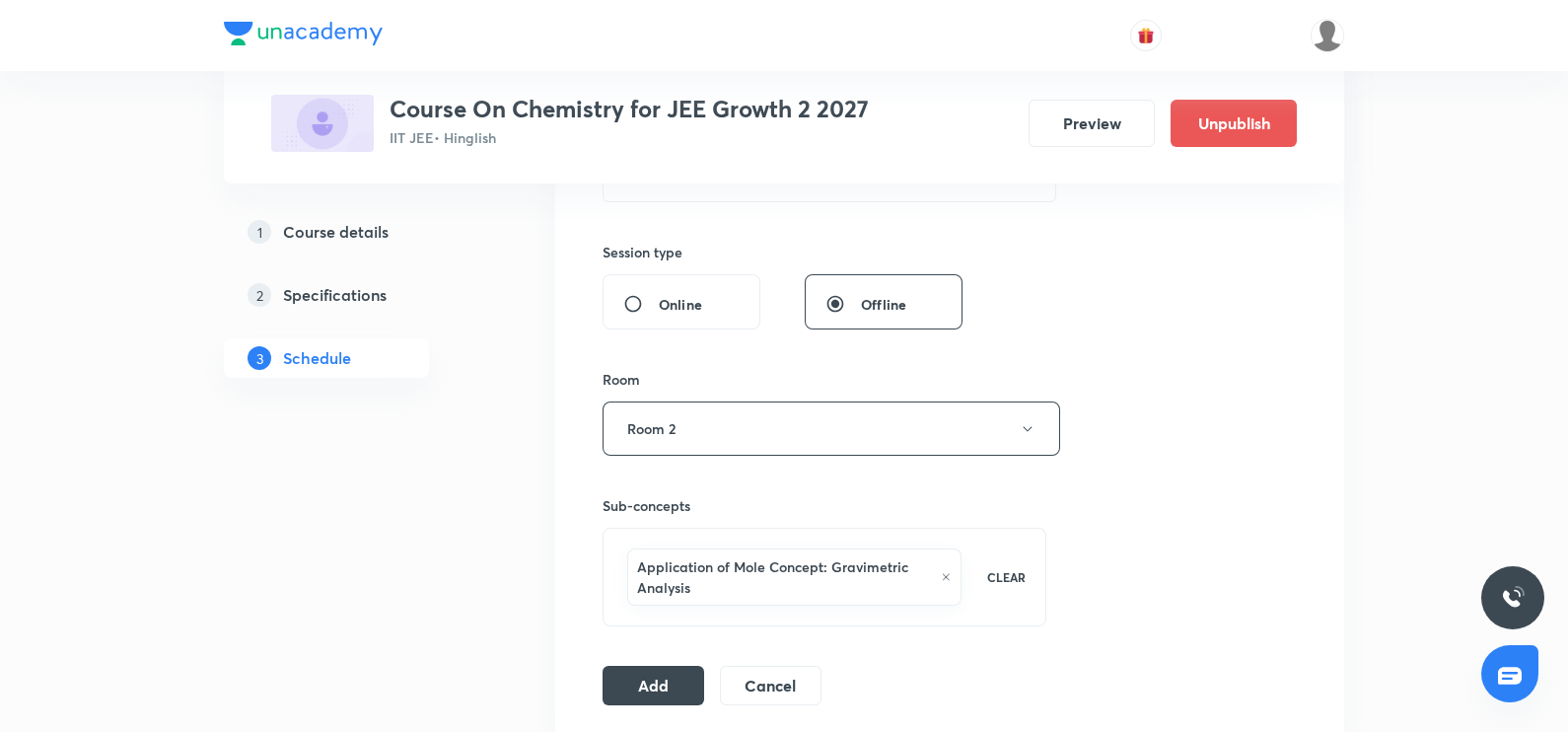 click 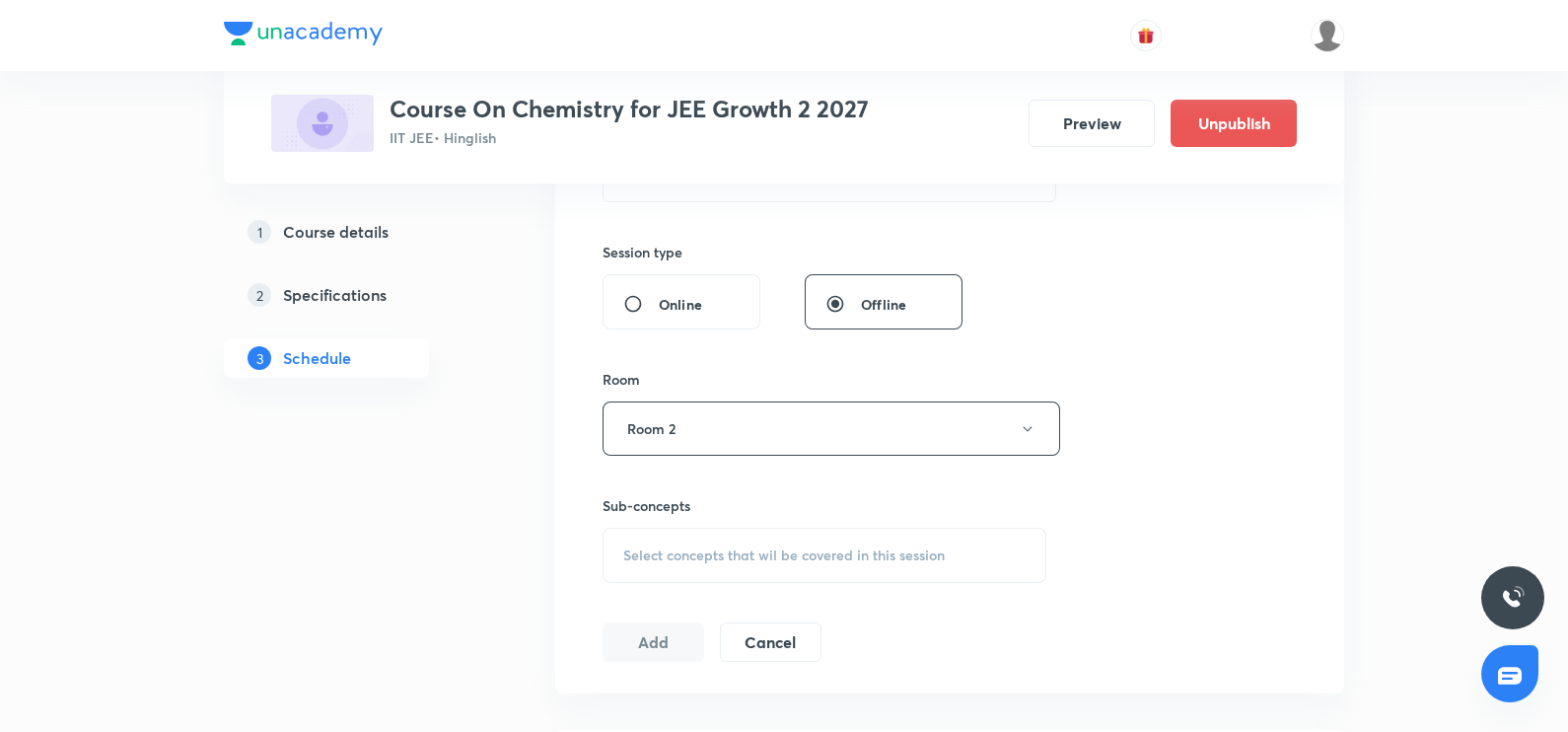 click on "Select concepts that wil be covered in this session" at bounding box center (784, 555) 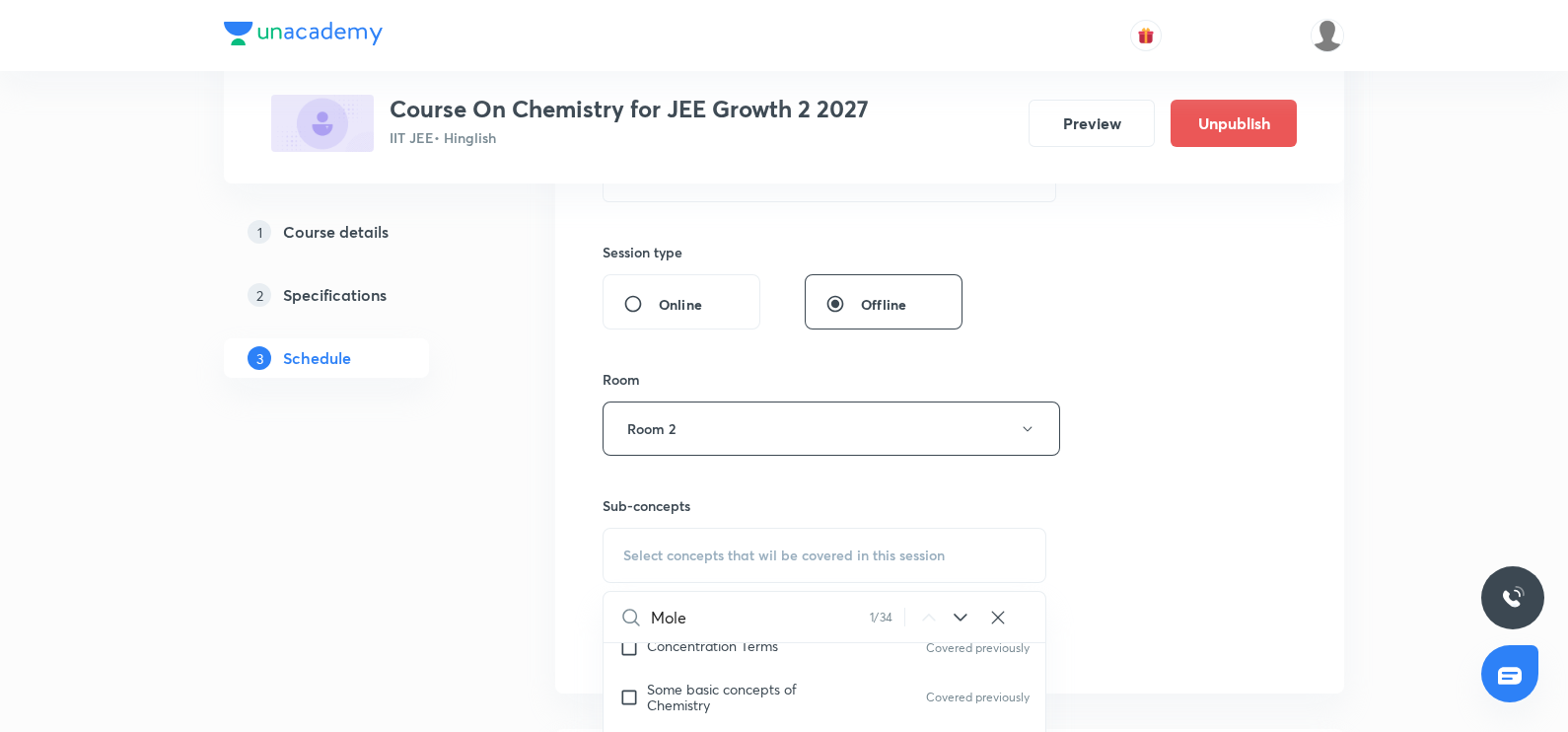 scroll, scrollTop: 662, scrollLeft: 0, axis: vertical 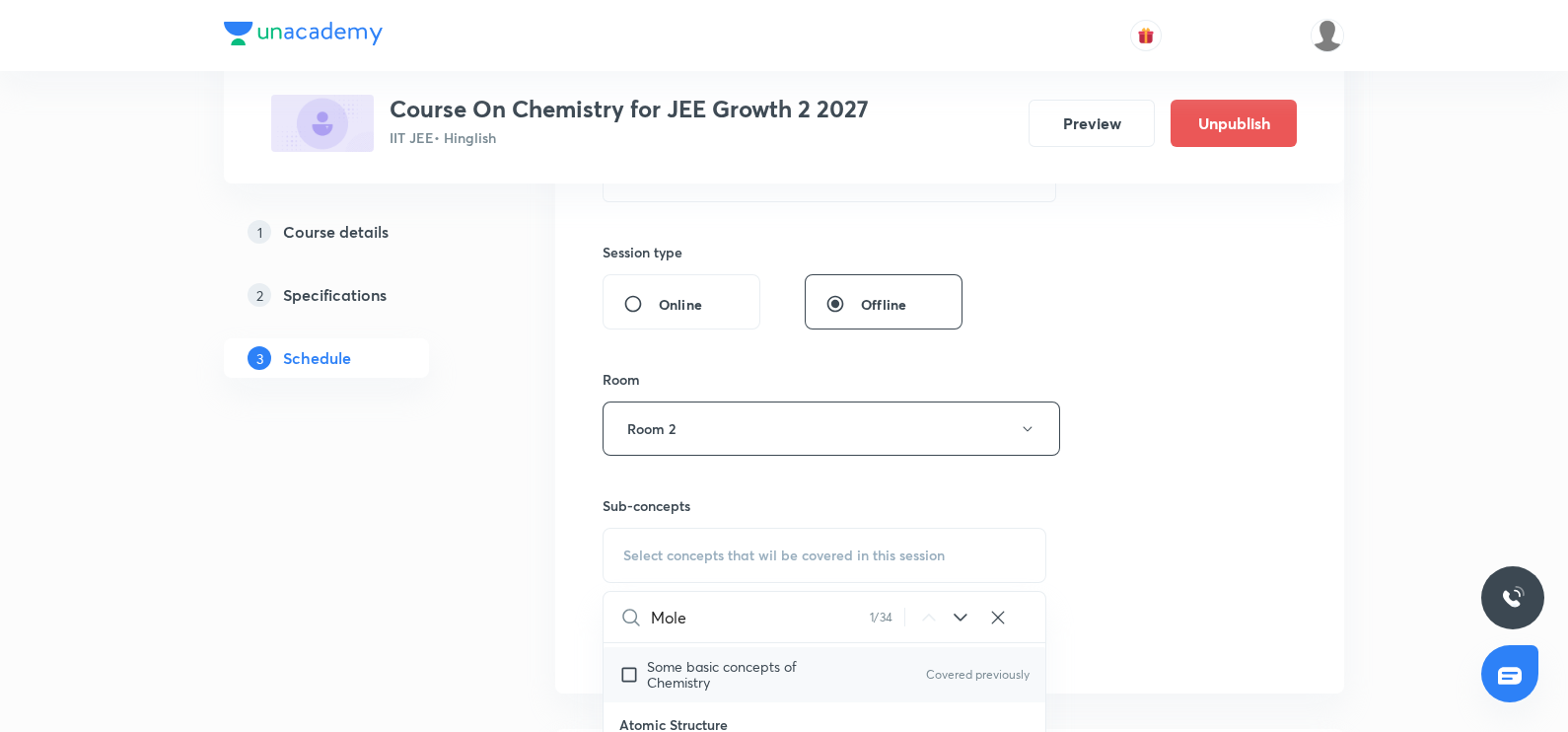 type on "Mole" 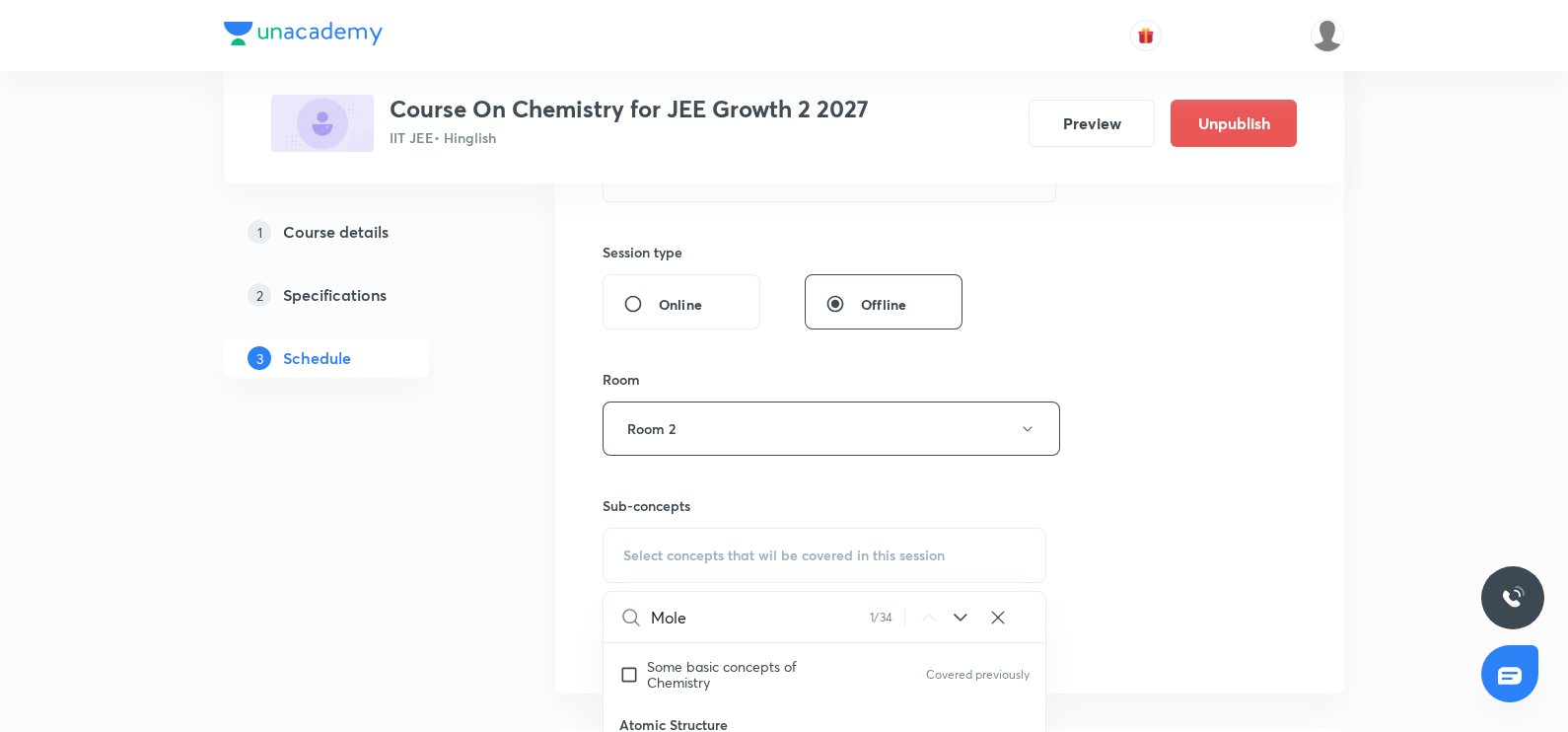 checkbox on "true" 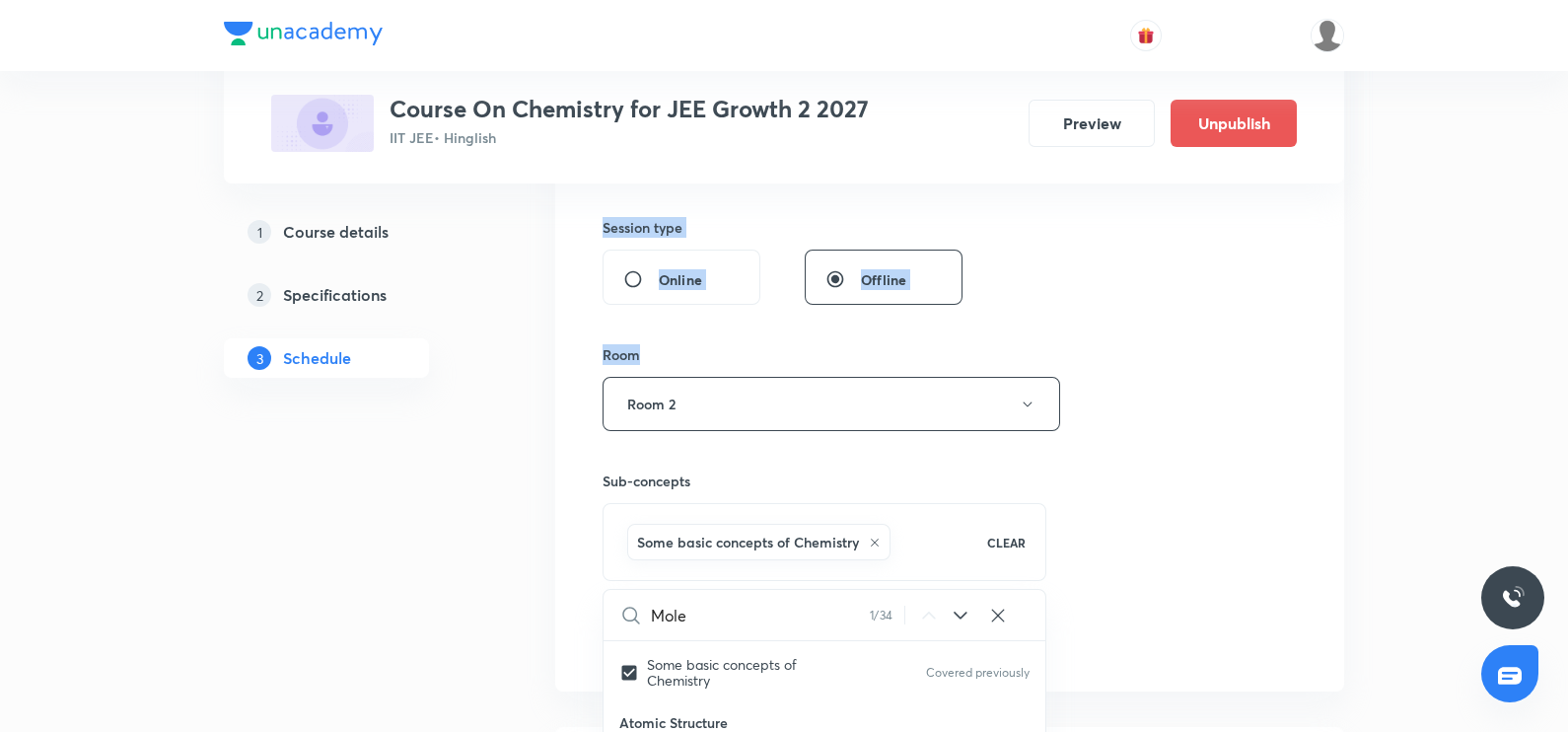 scroll, scrollTop: 720, scrollLeft: 0, axis: vertical 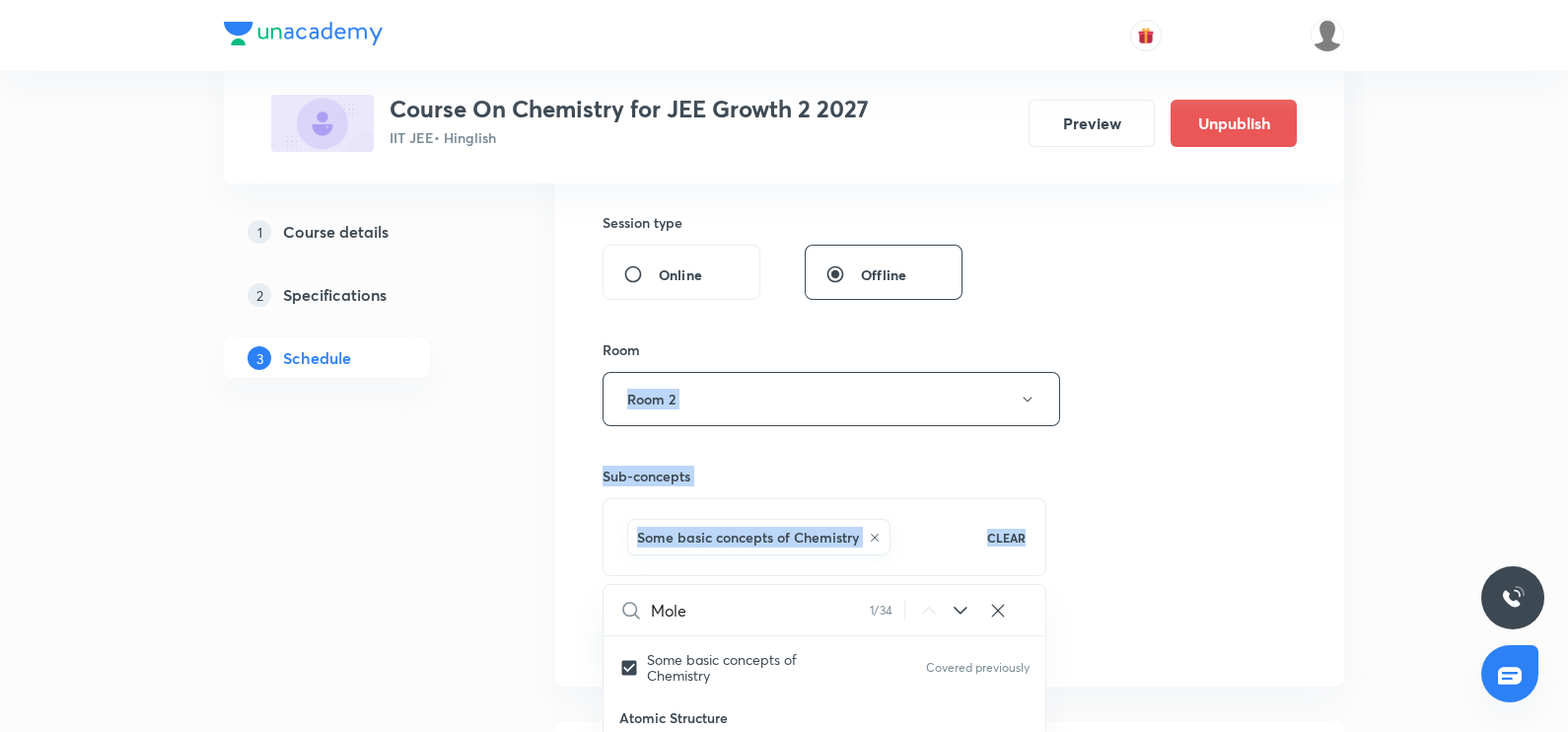 drag, startPoint x: 1028, startPoint y: 355, endPoint x: 614, endPoint y: 621, distance: 492.08942 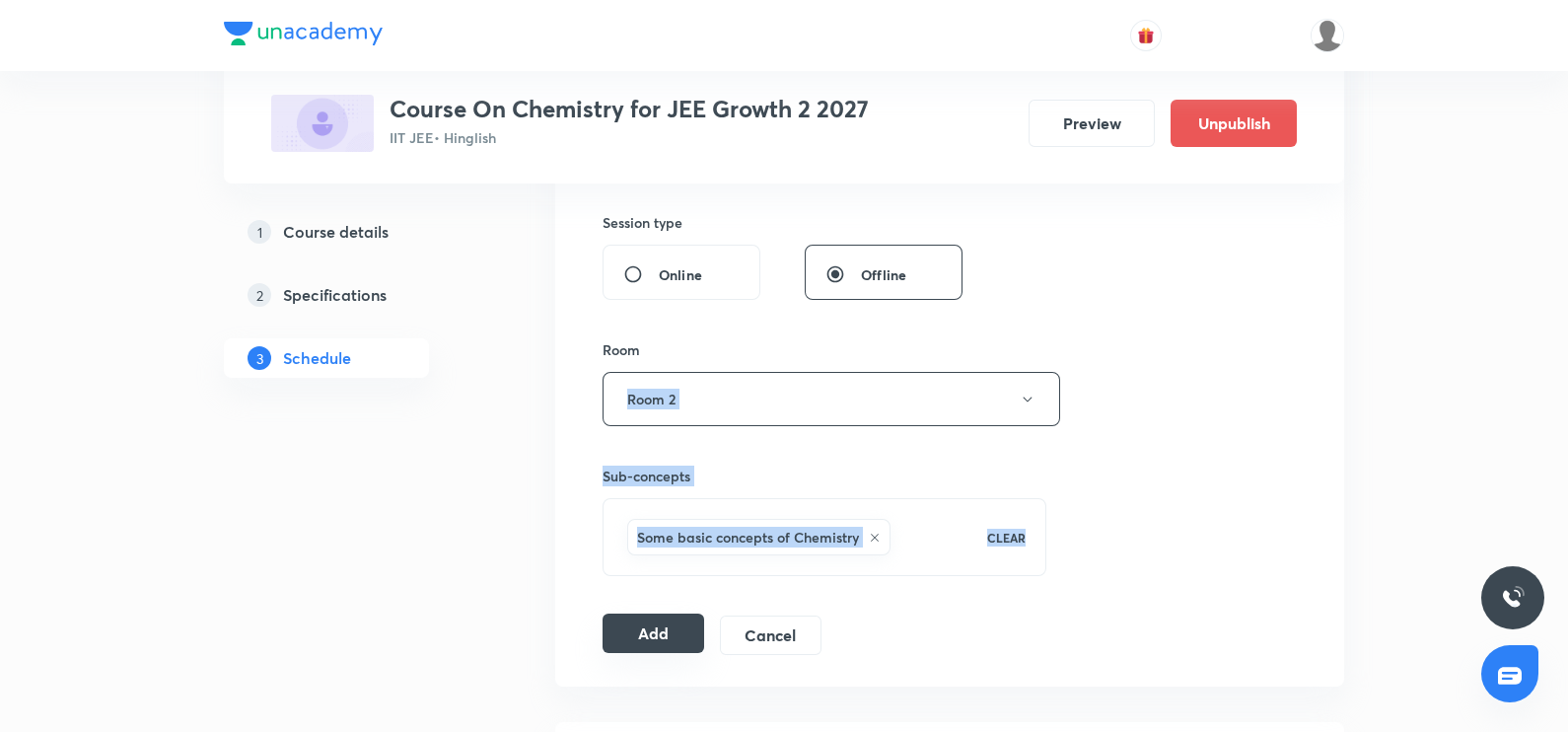 click on "Add" at bounding box center [653, 633] 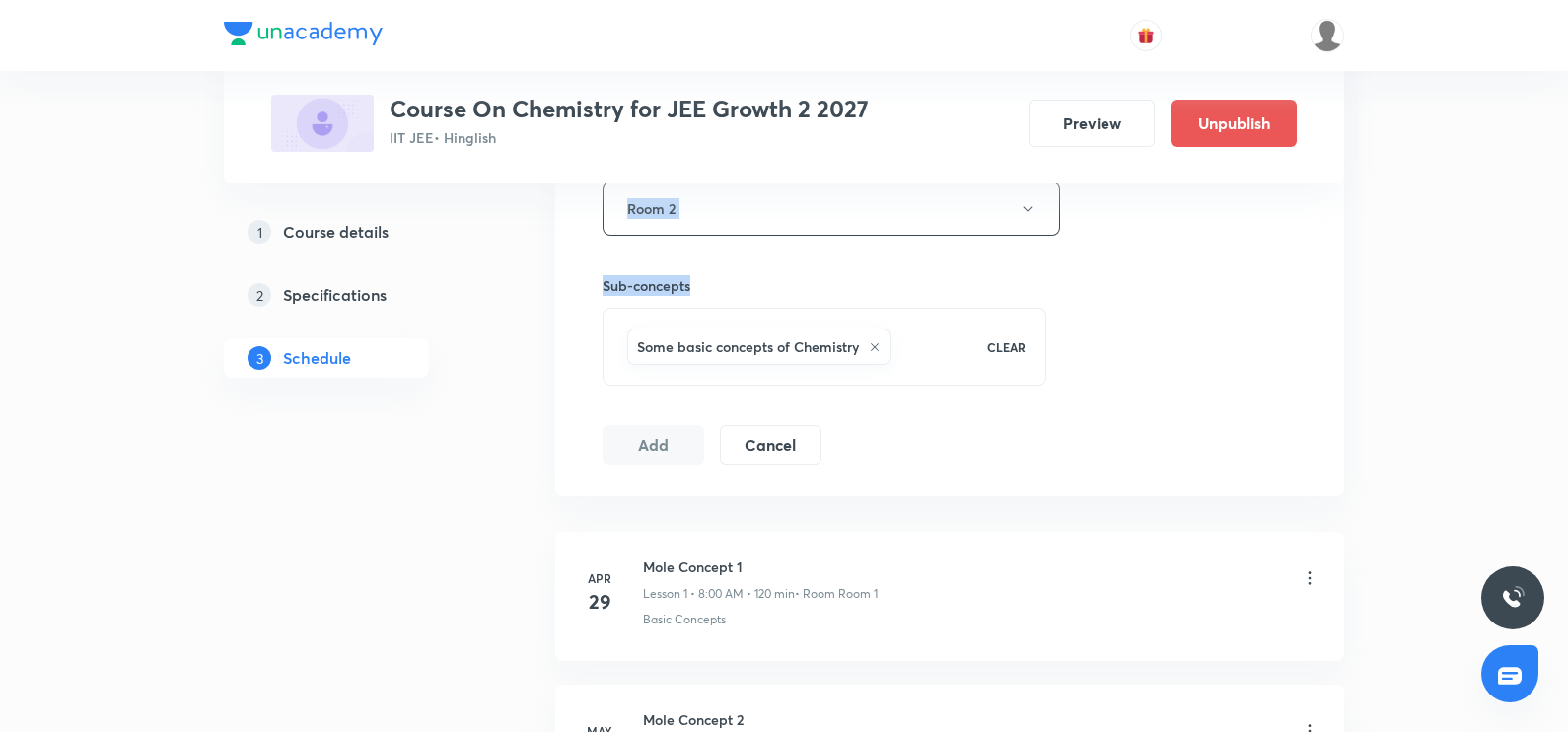 scroll, scrollTop: 896, scrollLeft: 0, axis: vertical 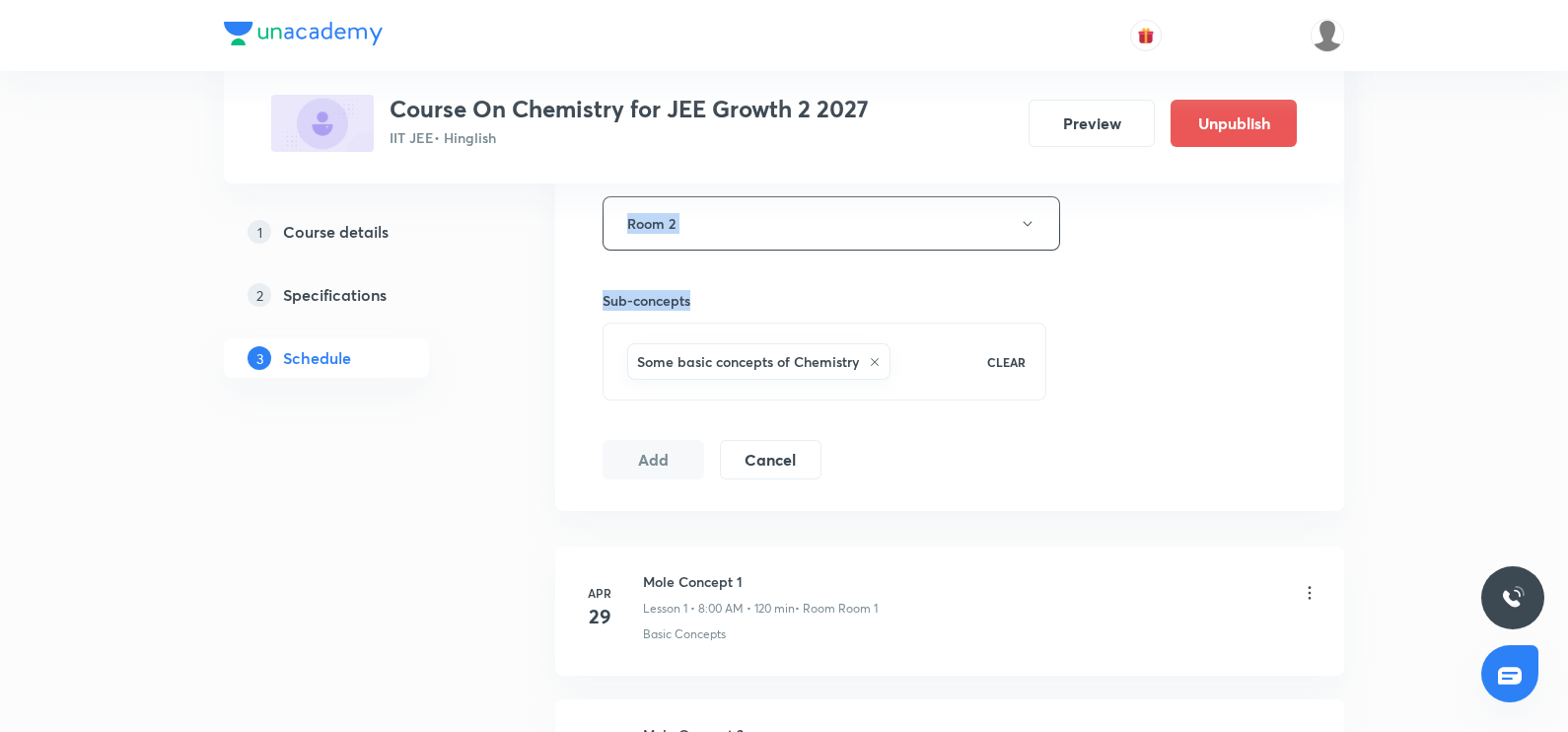 click on "Session  34 Live class Session title 12/99 Mole Concept ​ Schedule for Jul 19, 2025, 9:45 AM ​ Duration (in minutes) 120 ​   Session type Online Offline Room Room 2 Sub-concepts Some basic concepts of Chemistry CLEAR Add Cancel" at bounding box center (950, 5) 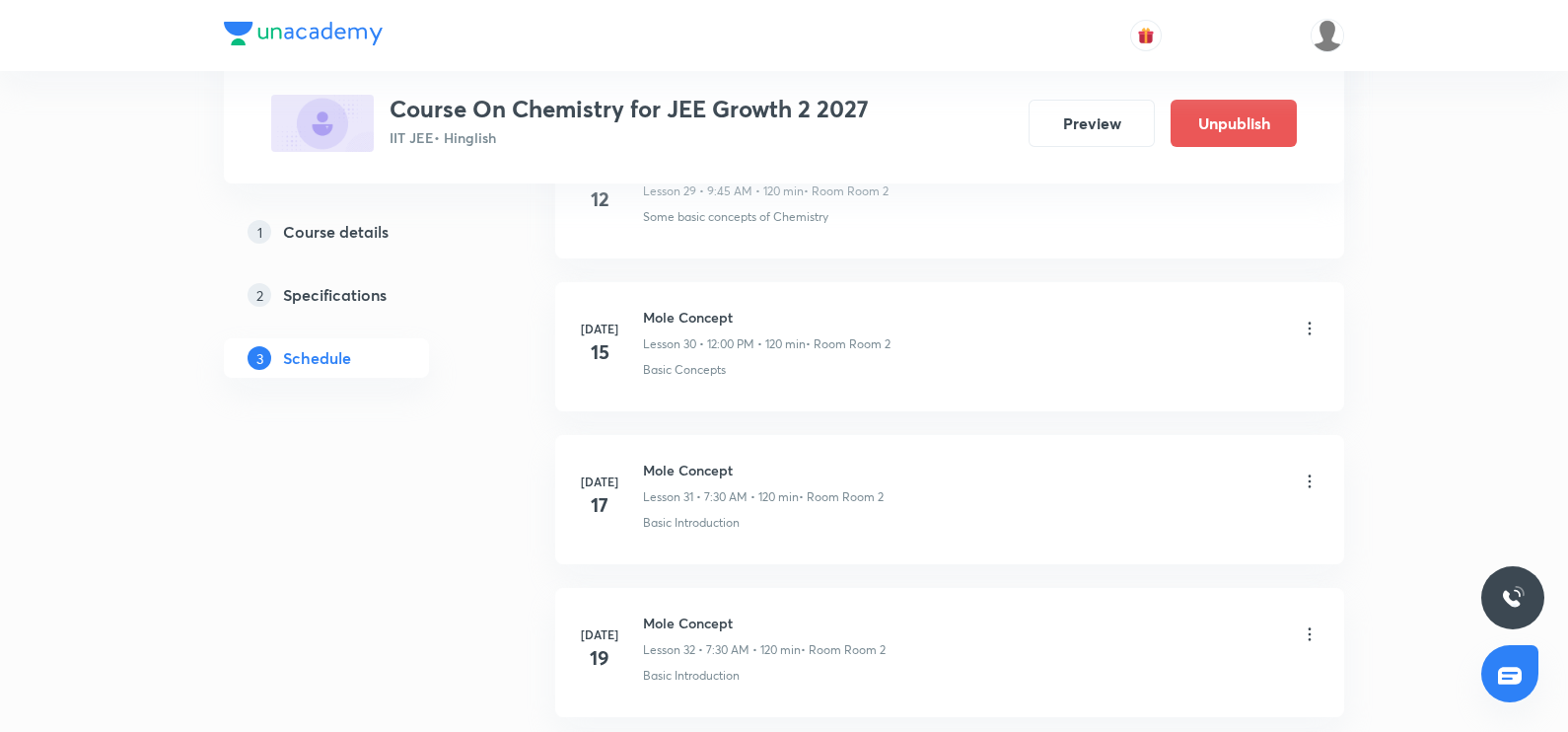 scroll, scrollTop: 4559, scrollLeft: 0, axis: vertical 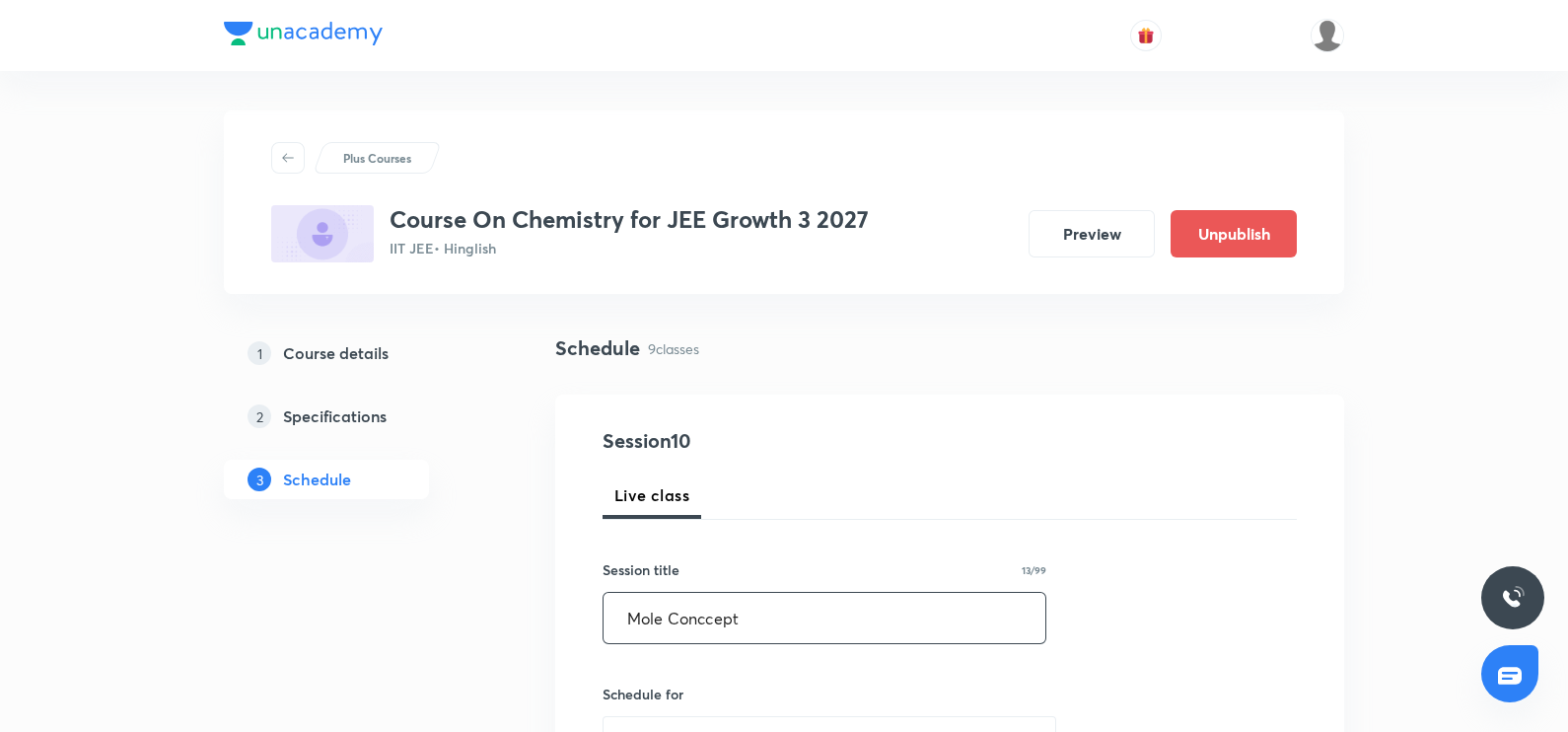 click on "Mole Conccept" at bounding box center (824, 618) 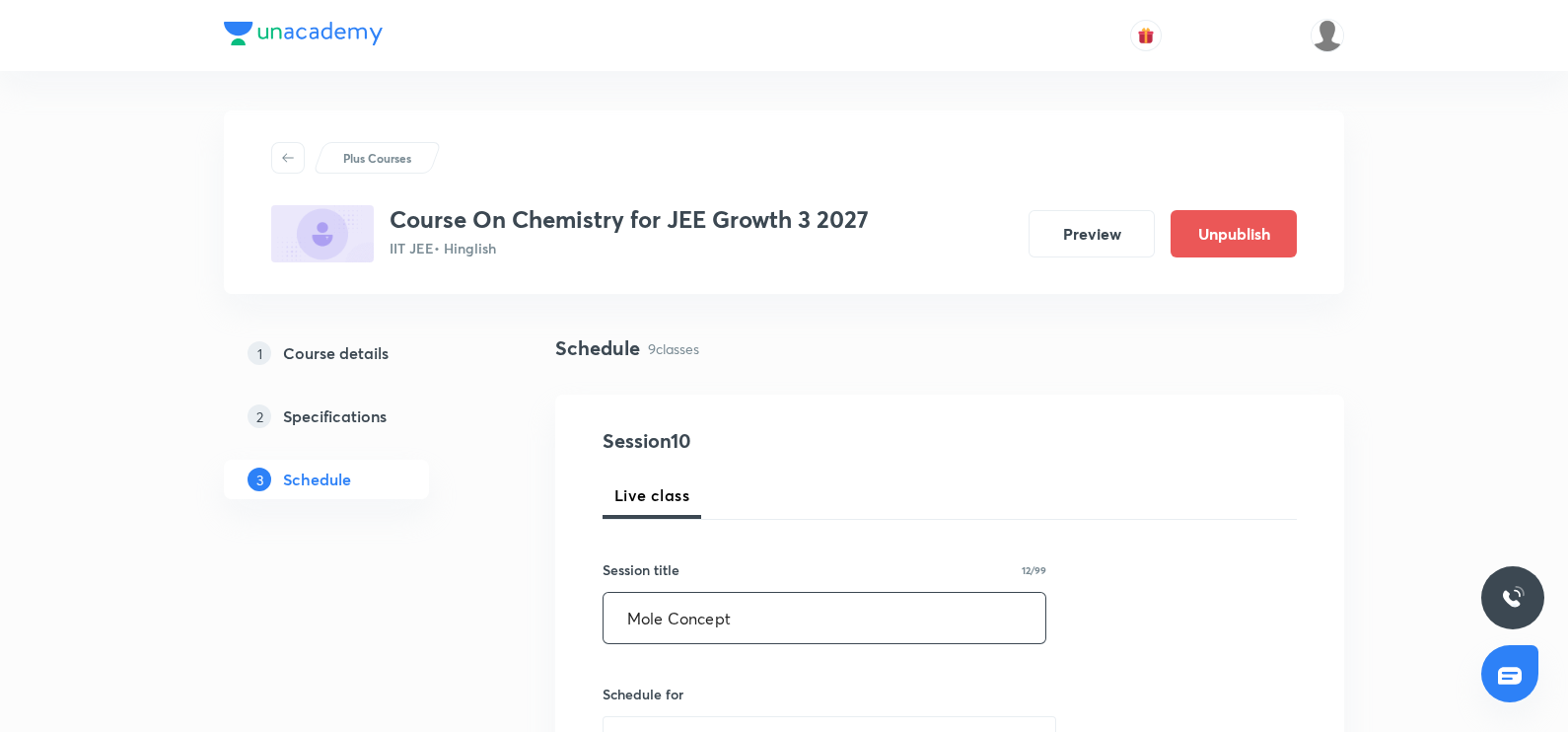 type on "Mole Concept" 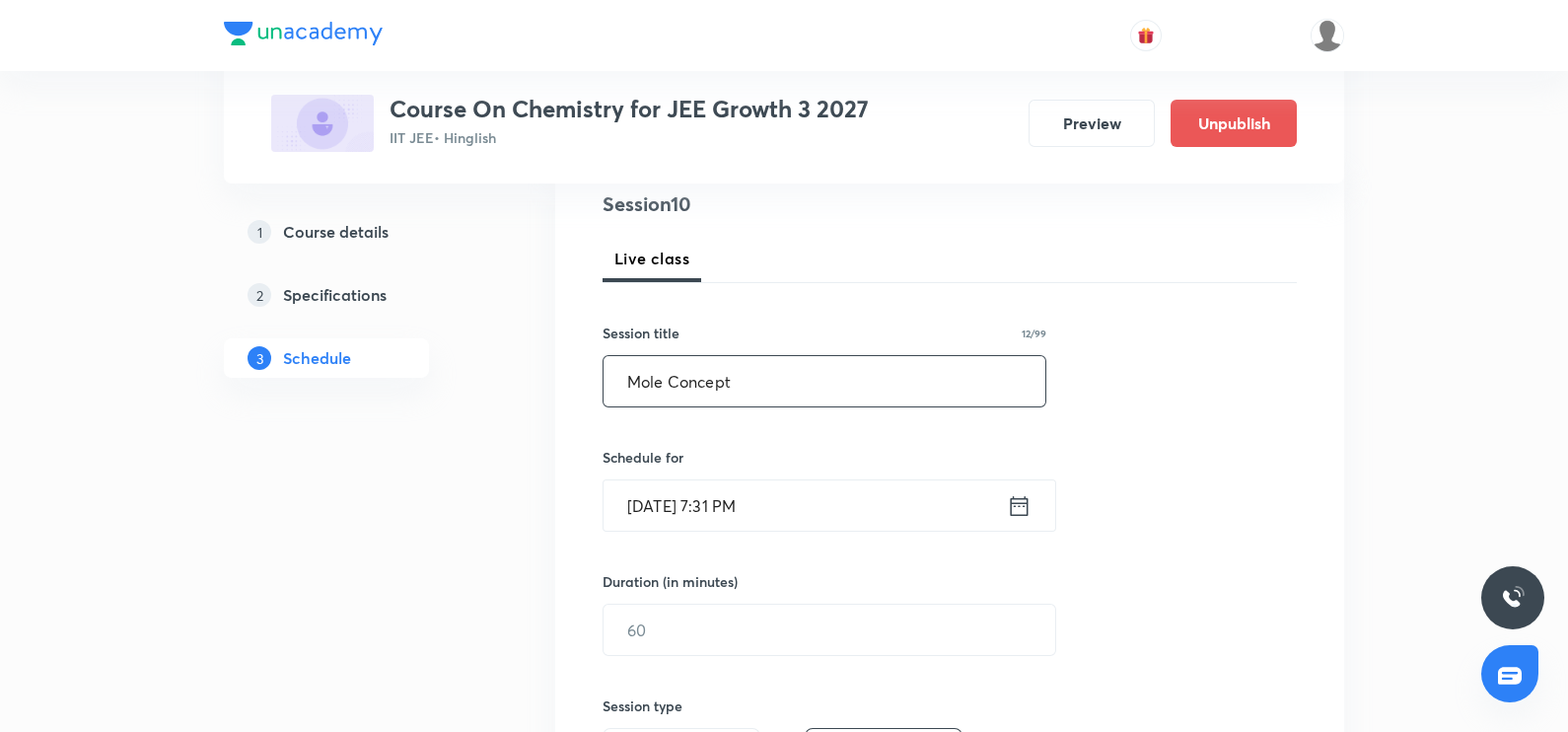 scroll, scrollTop: 242, scrollLeft: 0, axis: vertical 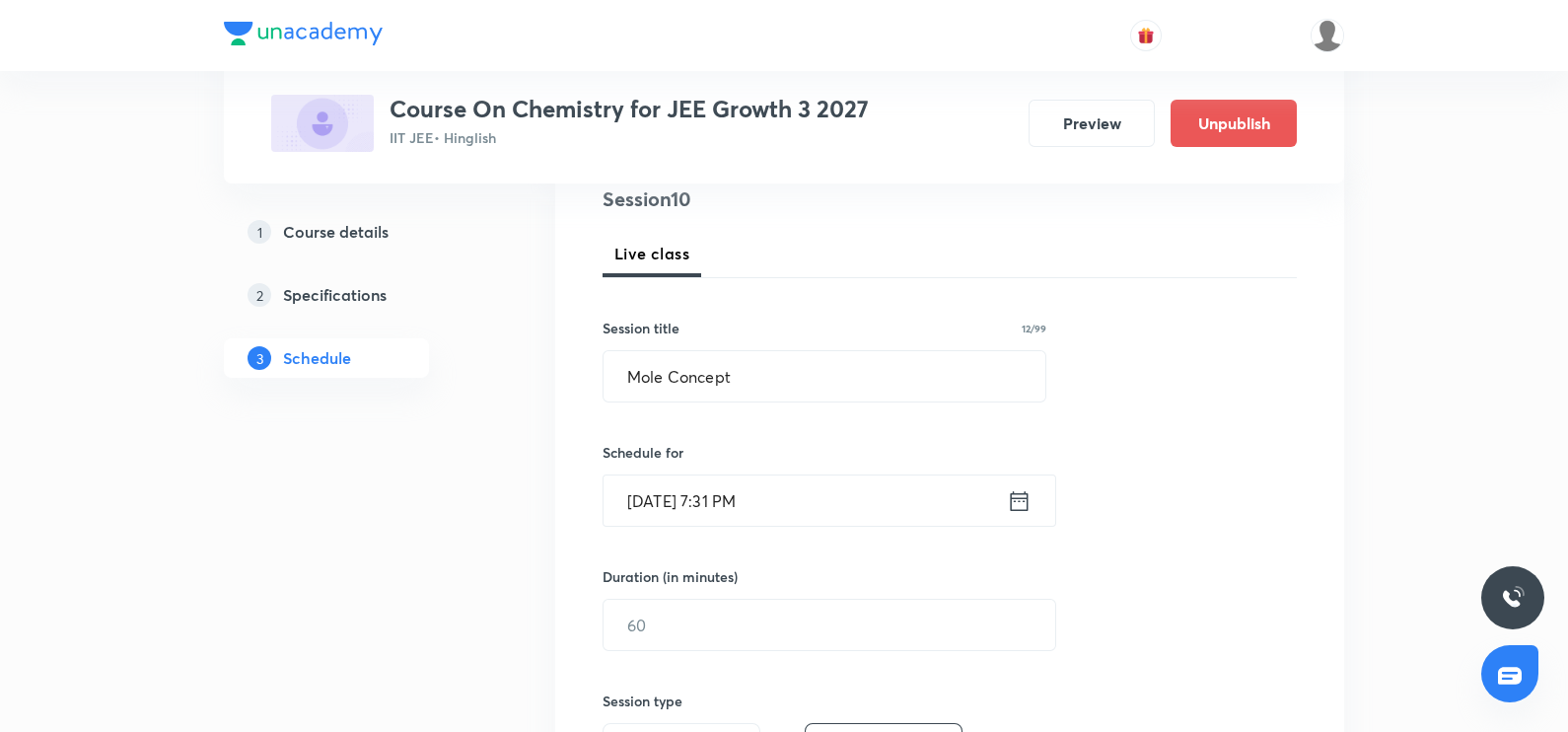 click on "[DATE] 7:31 PM ​" at bounding box center (829, 500) 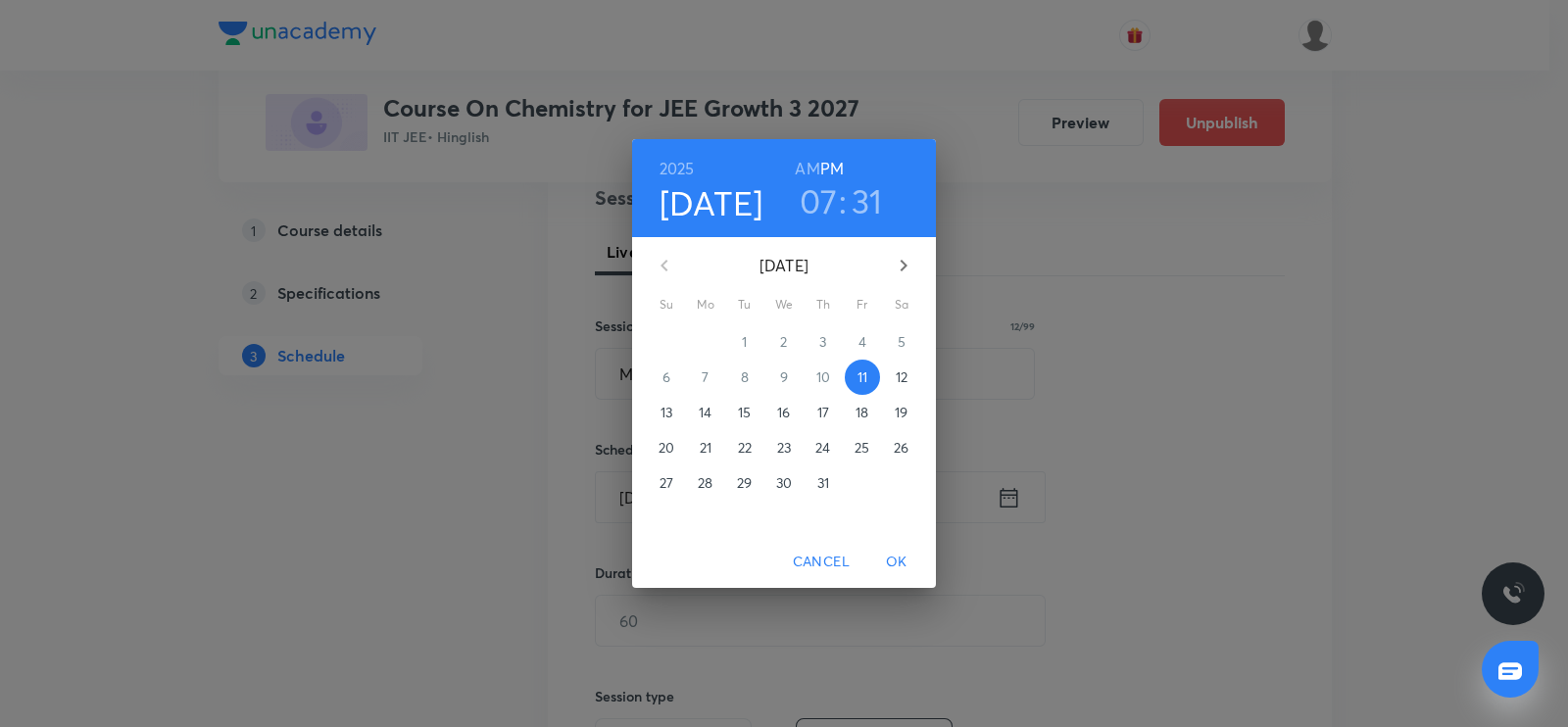 click on "15" at bounding box center [745, 412] 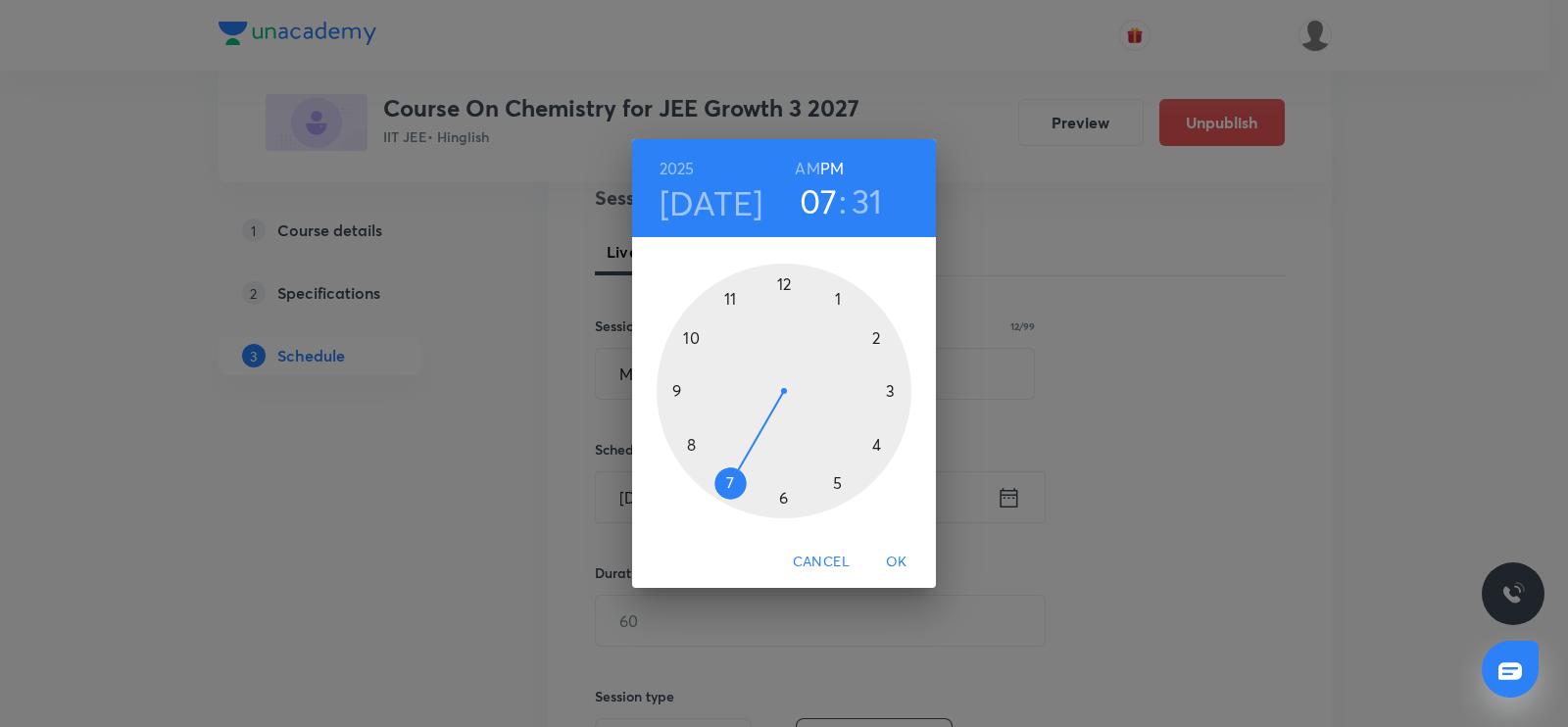 click at bounding box center (784, 391) 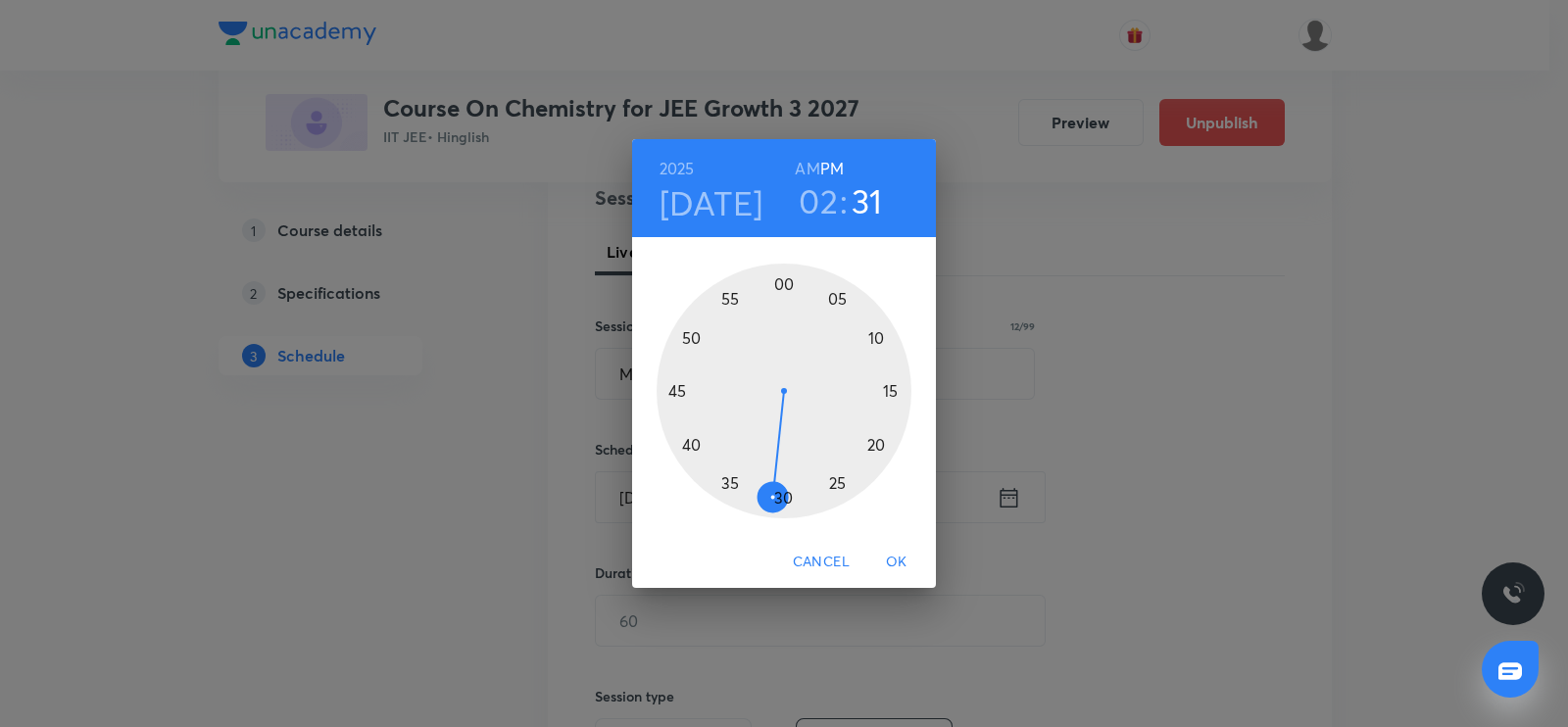 click at bounding box center [784, 391] 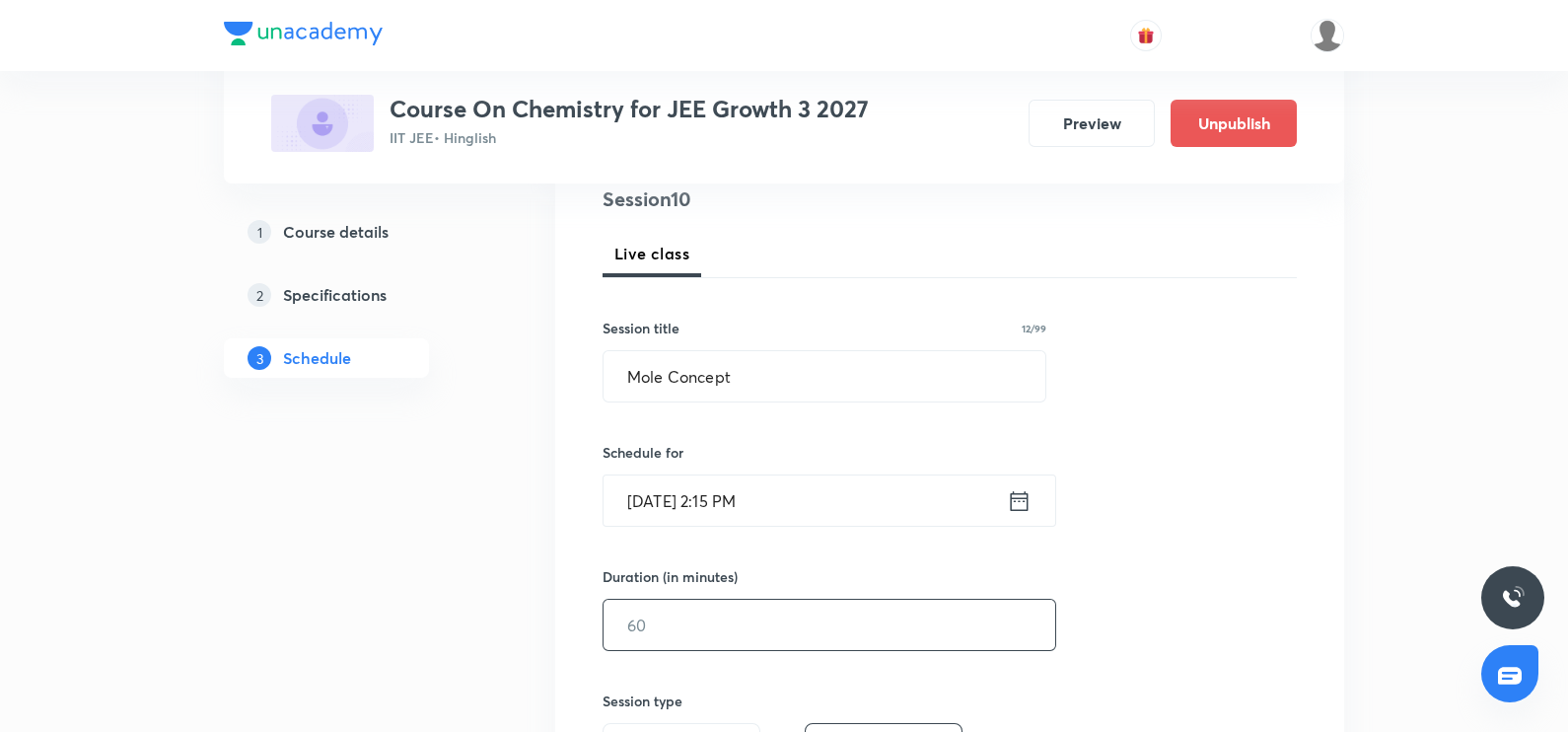 click at bounding box center [829, 624] 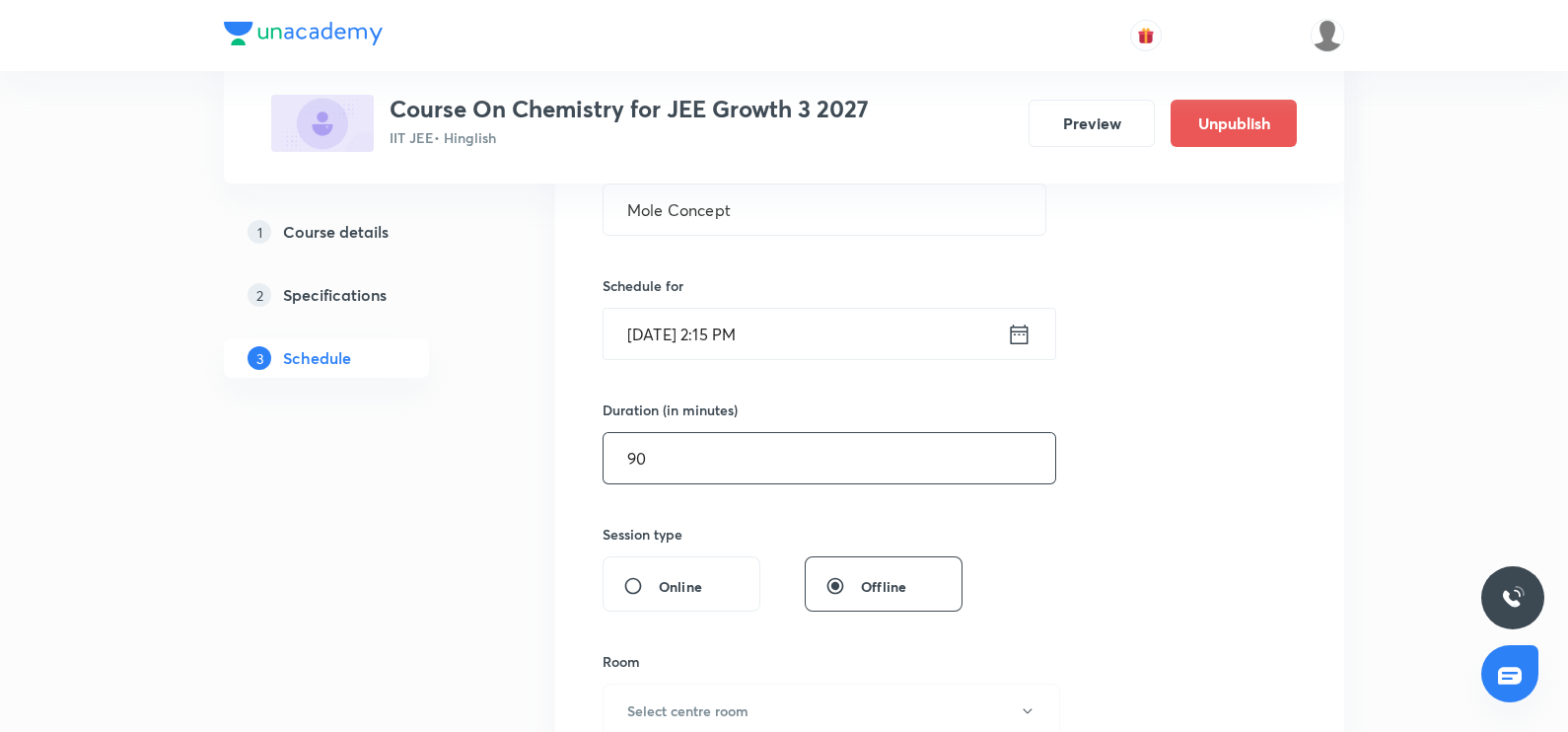 scroll, scrollTop: 456, scrollLeft: 0, axis: vertical 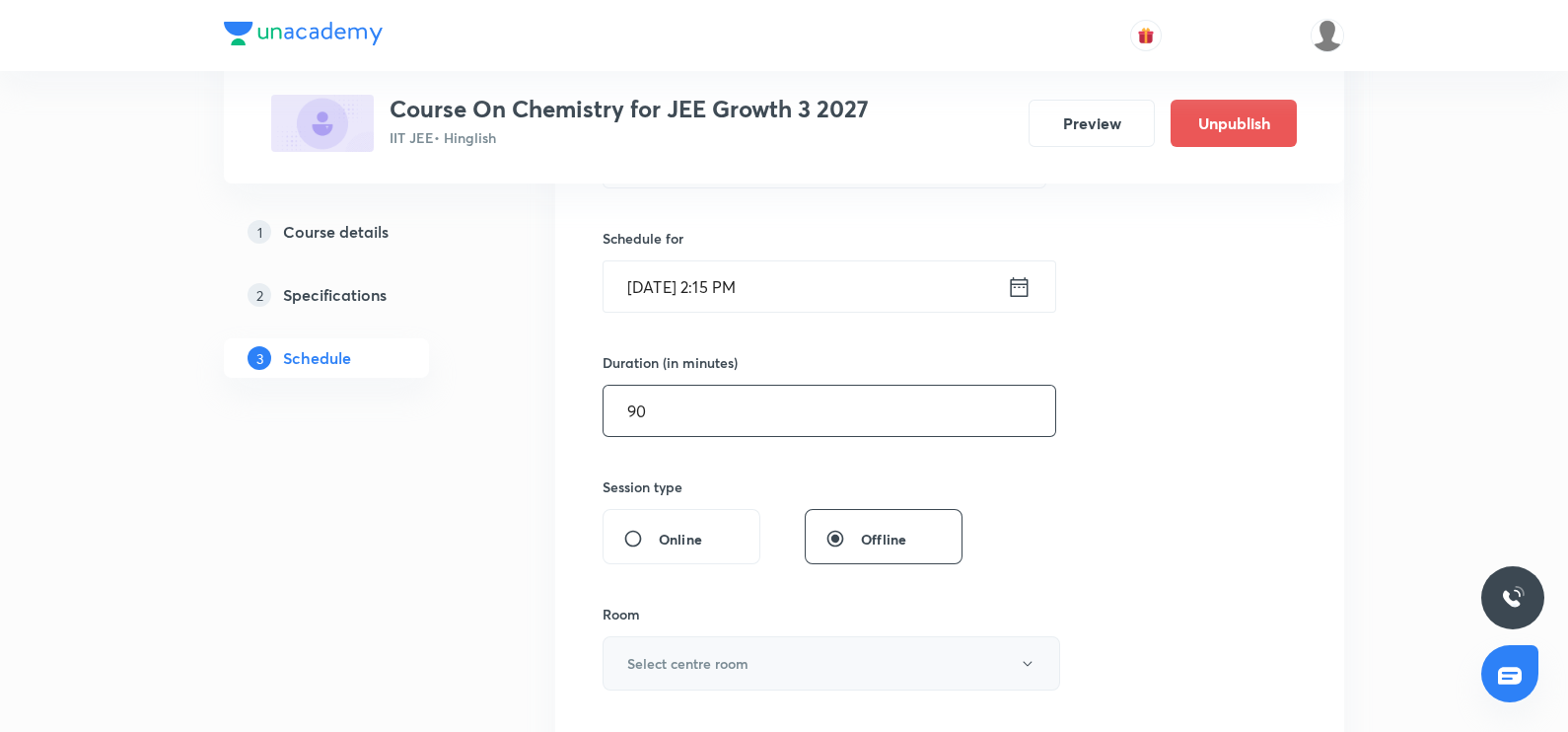 type on "90" 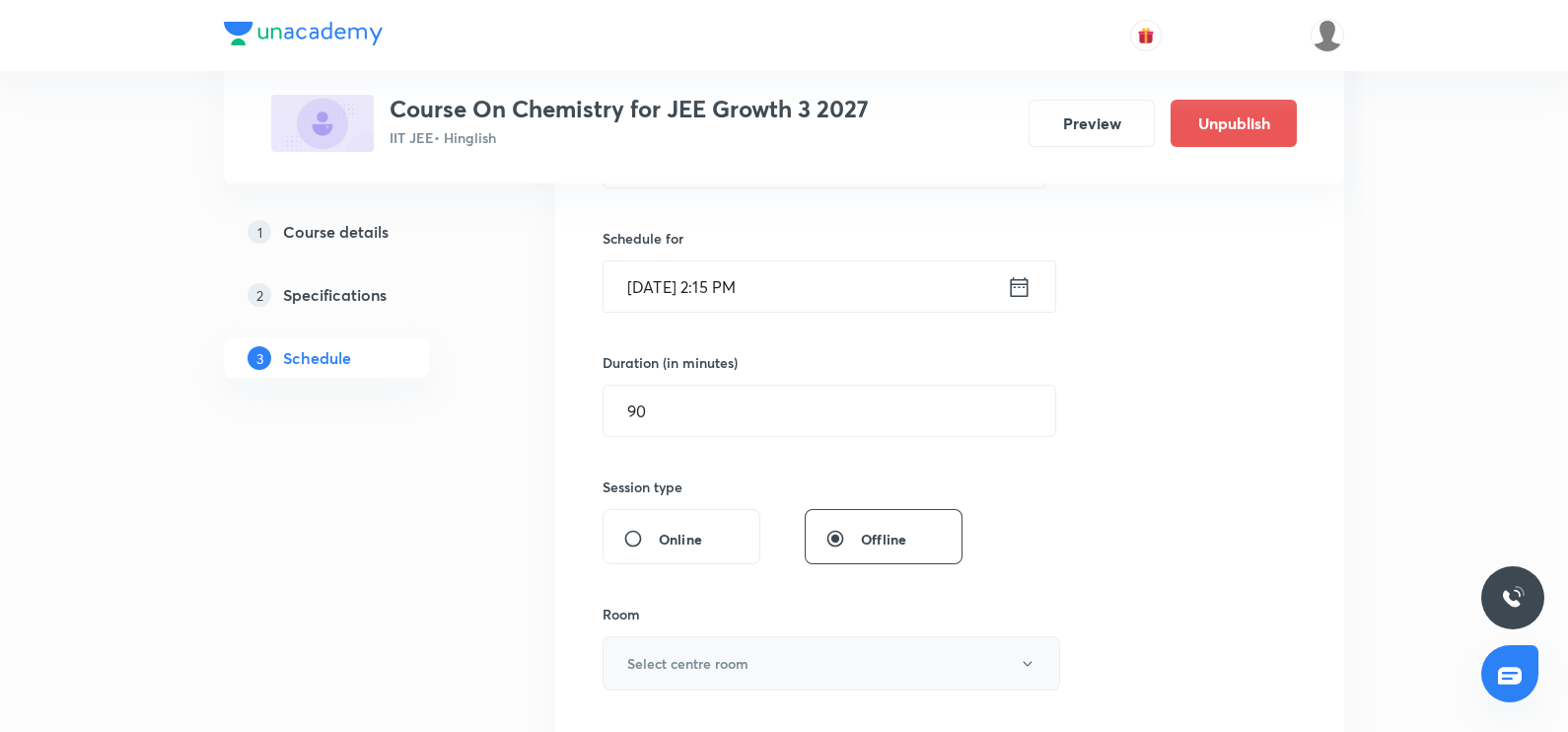 click on "Select centre room" at bounding box center [831, 663] 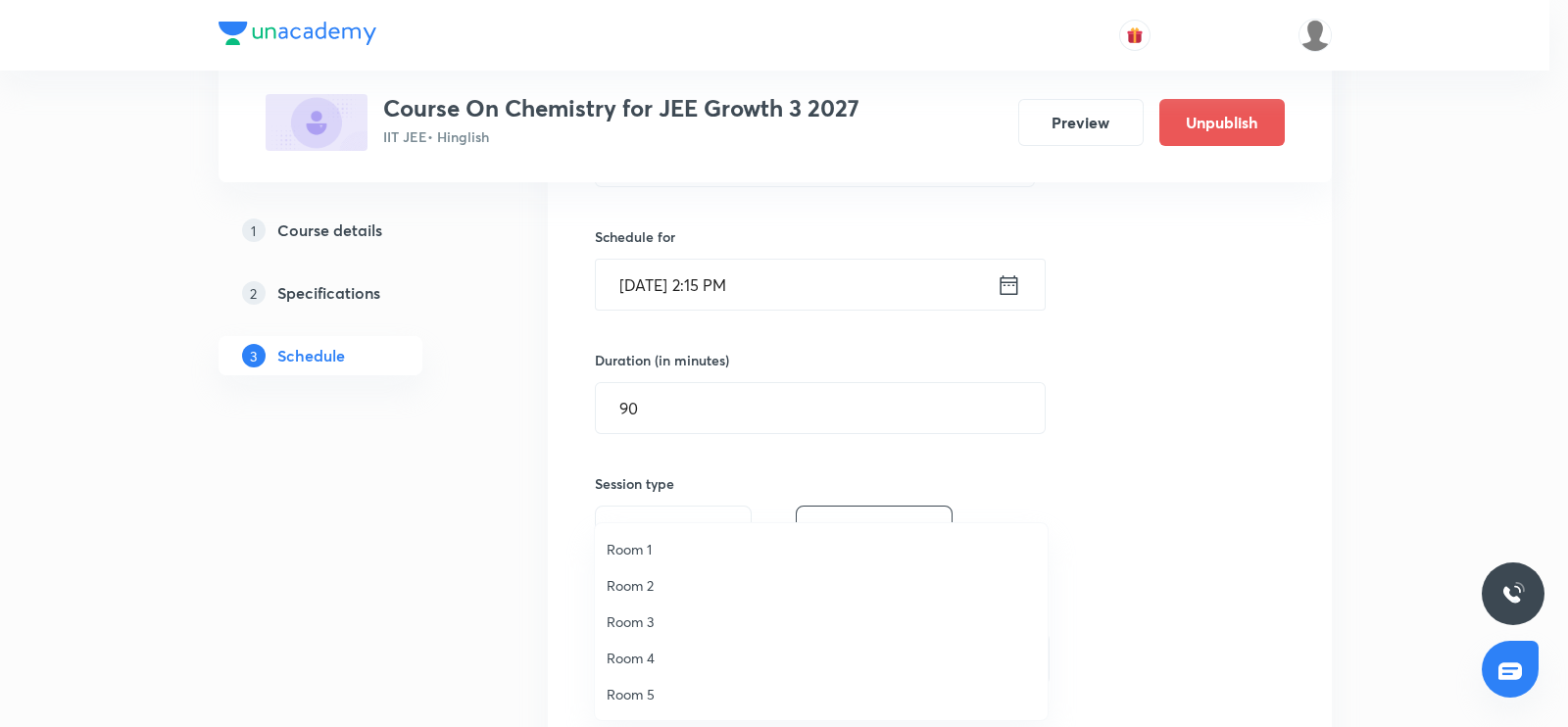 click on "Room 1" at bounding box center [821, 549] 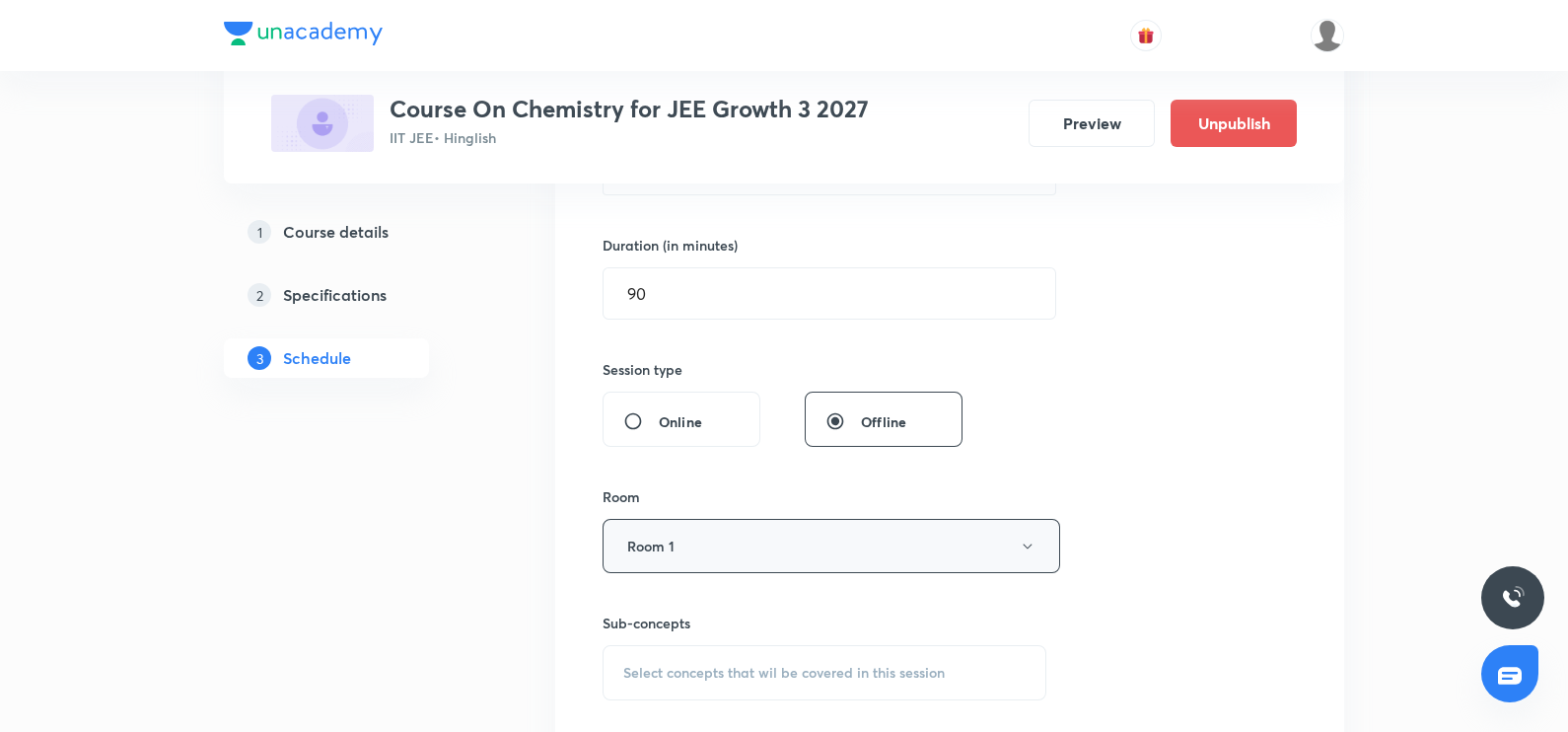 scroll, scrollTop: 674, scrollLeft: 0, axis: vertical 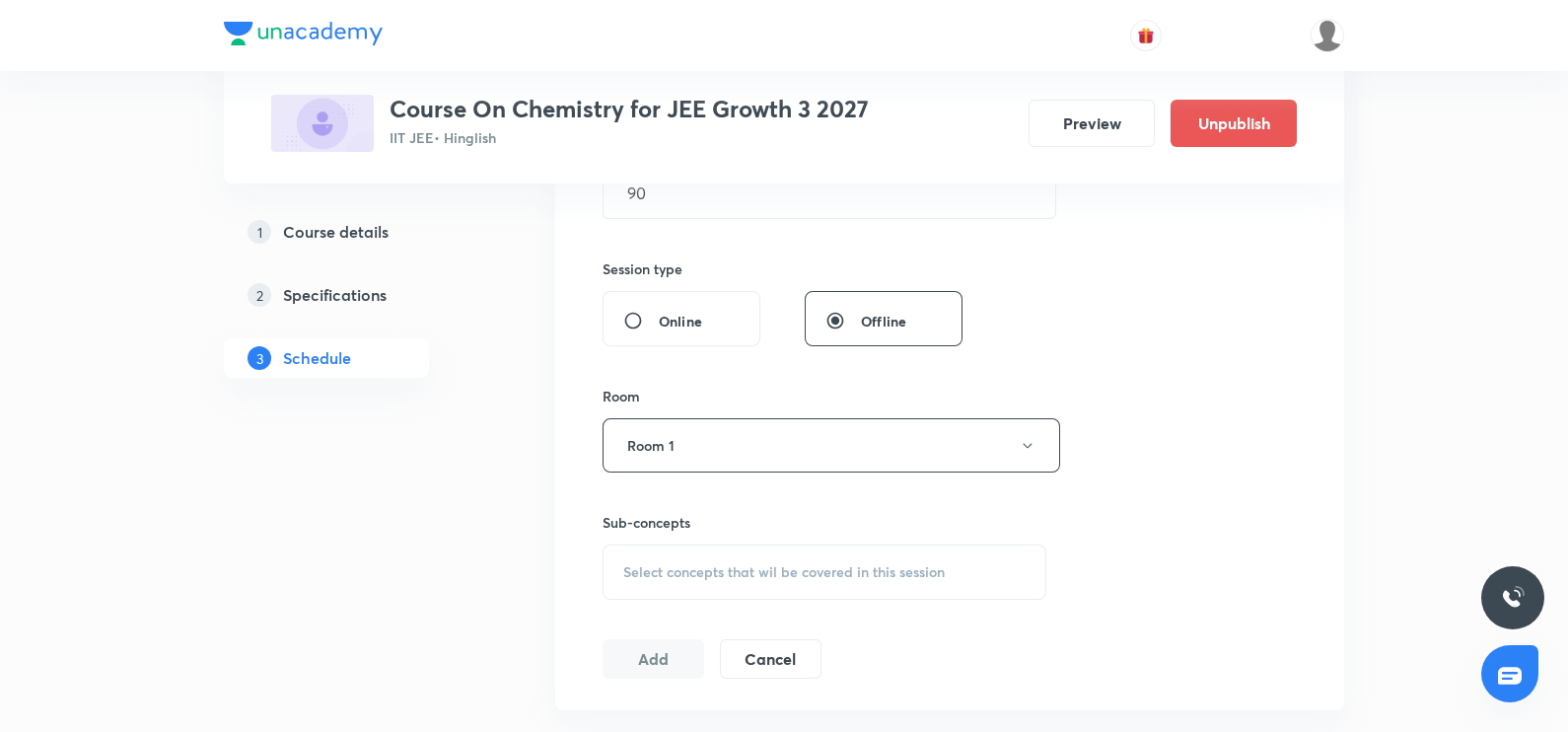 click on "Select concepts that wil be covered in this session" at bounding box center (784, 572) 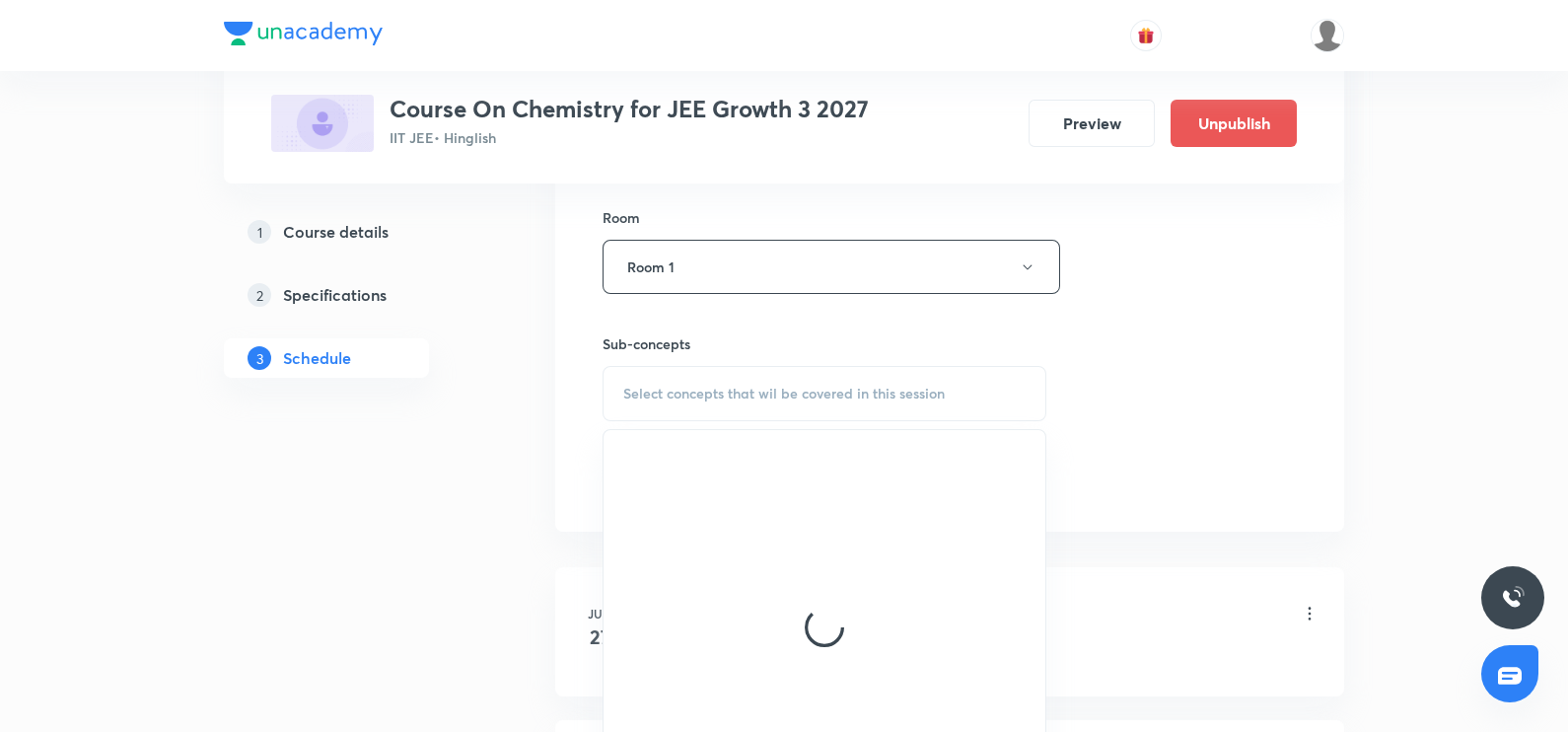 scroll, scrollTop: 875, scrollLeft: 0, axis: vertical 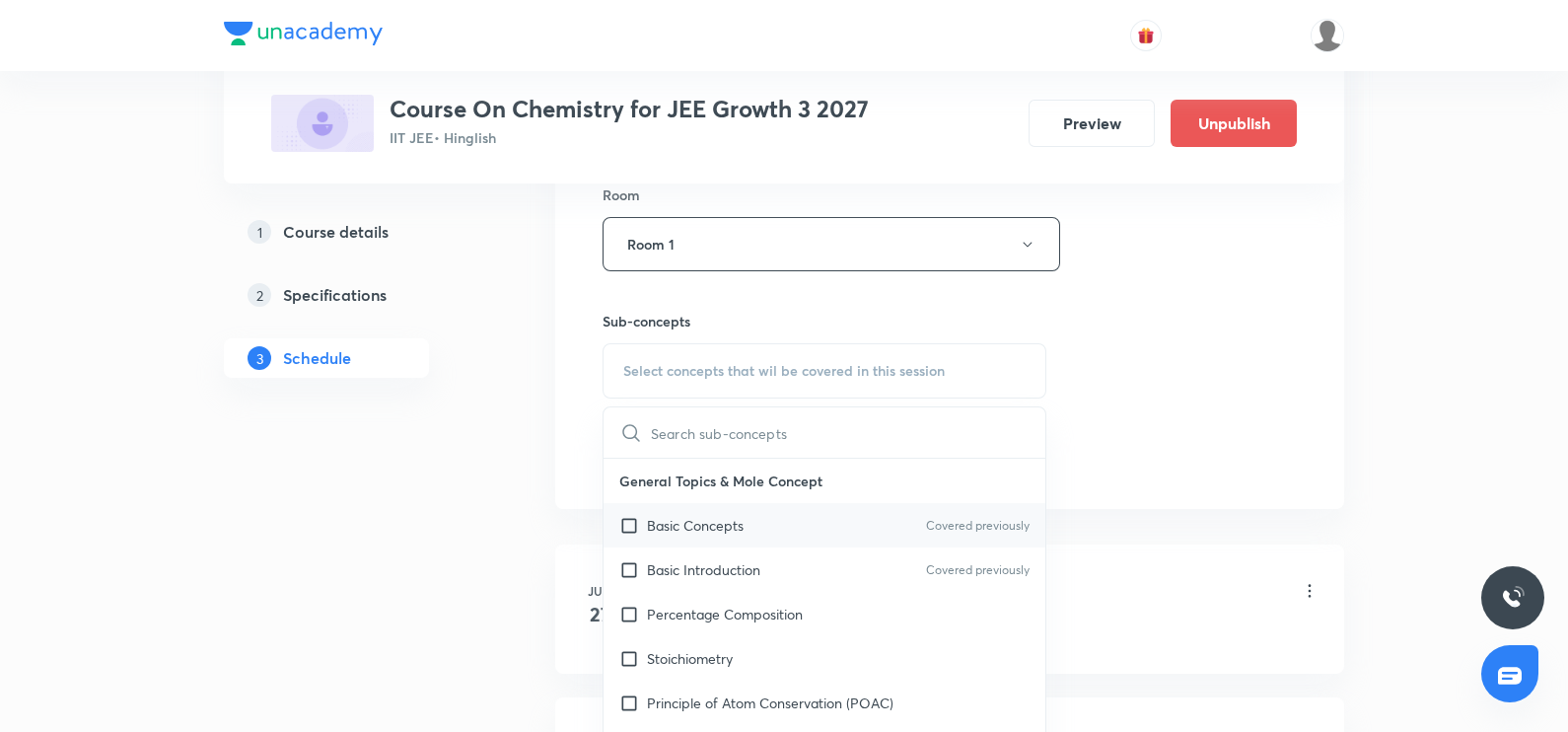 click on "Basic Concepts Covered previously" at bounding box center (824, 525) 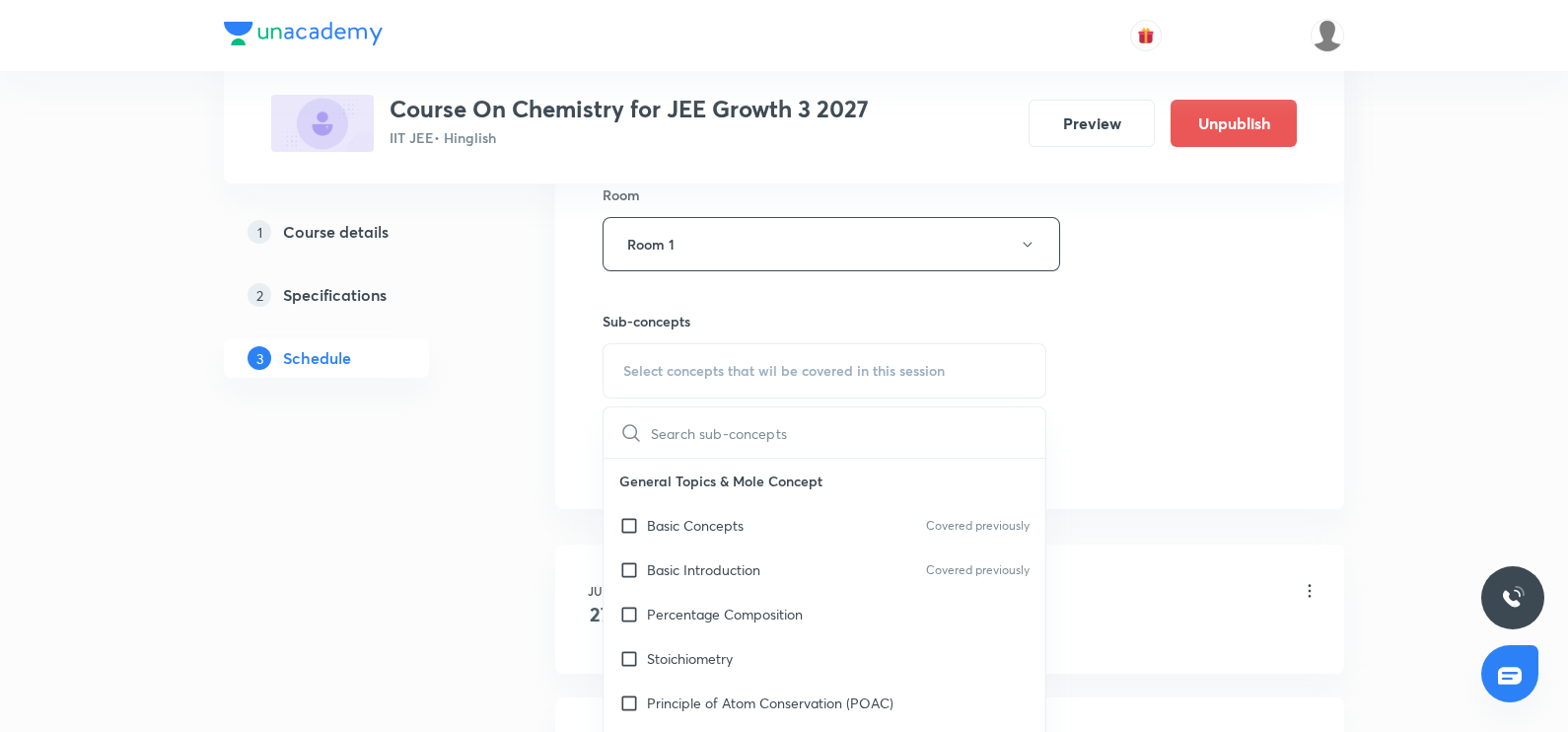 checkbox on "true" 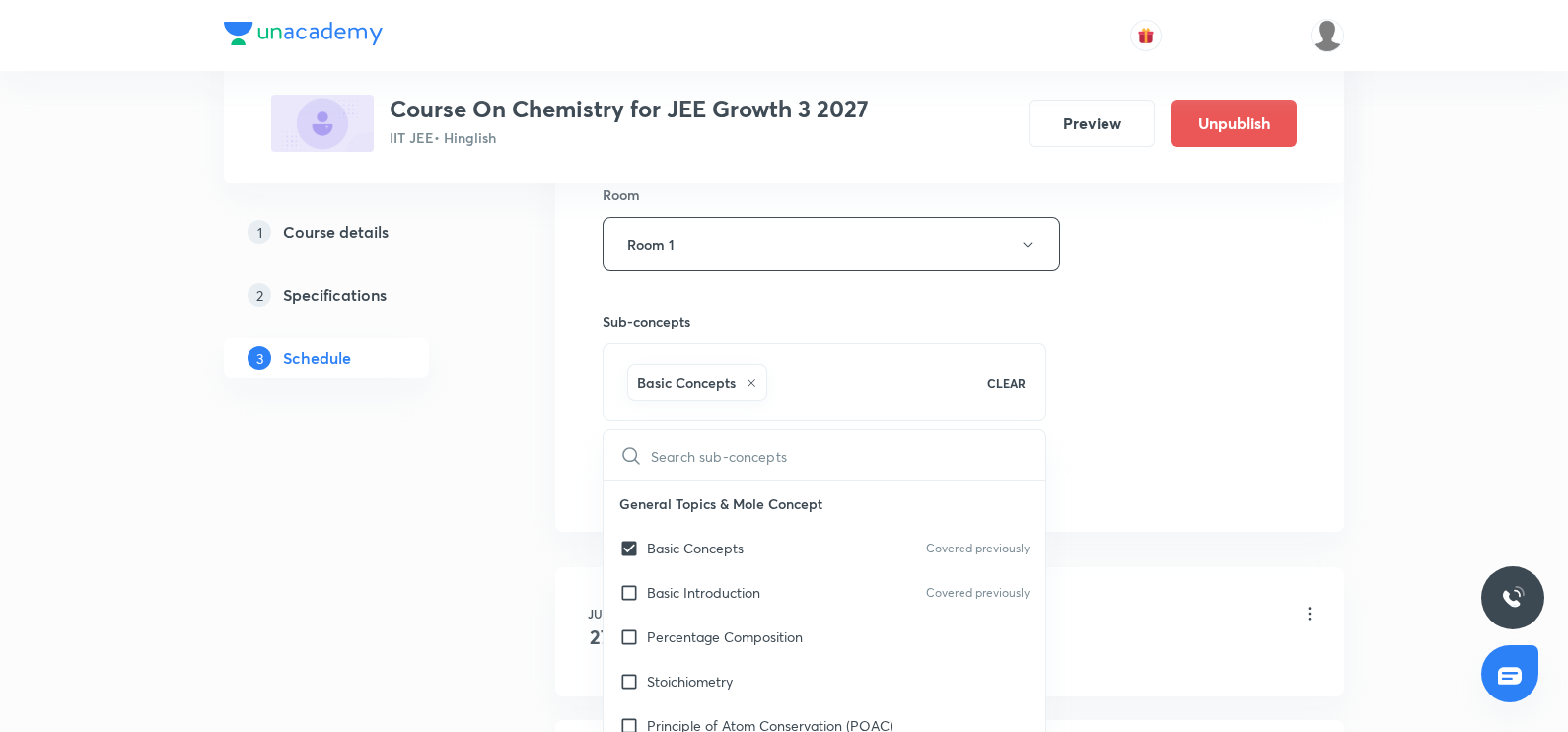 click on "Session  10 Live class Session title 12/99 Mole Concept ​ Schedule for [DATE] 2:15 PM ​ Duration (in minutes) 90 ​   Session type Online Offline Room Room 1 Sub-concepts Basic Concepts CLEAR ​ General Topics & Mole Concept Basic Concepts Covered previously Basic Introduction Covered previously Percentage Composition Stoichiometry Principle of Atom Conservation (POAC) Relation between Stoichiometric Quantities Application of Mole Concept: Gravimetric Analysis Covered previously Different Laws Formula and Composition Concentration Terms Some basic concepts of Chemistry Atomic Structure Discovery Of Electron Some Prerequisites of Physics Discovery Of Protons And Neutrons Atomic Models and Theories  Representation Of Atom With Electrons And Neutrons Nature of Waves Nature Of Electromagnetic Radiation [PERSON_NAME] Quantum Theory Spectra-Continuous and Discontinuous Spectrum [PERSON_NAME] Model For Hydrogen Atom Photoelectric Effect Dual Nature Of Matter [PERSON_NAME] Uncertainty Principle [PERSON_NAME] Model Add" at bounding box center (950, 26) 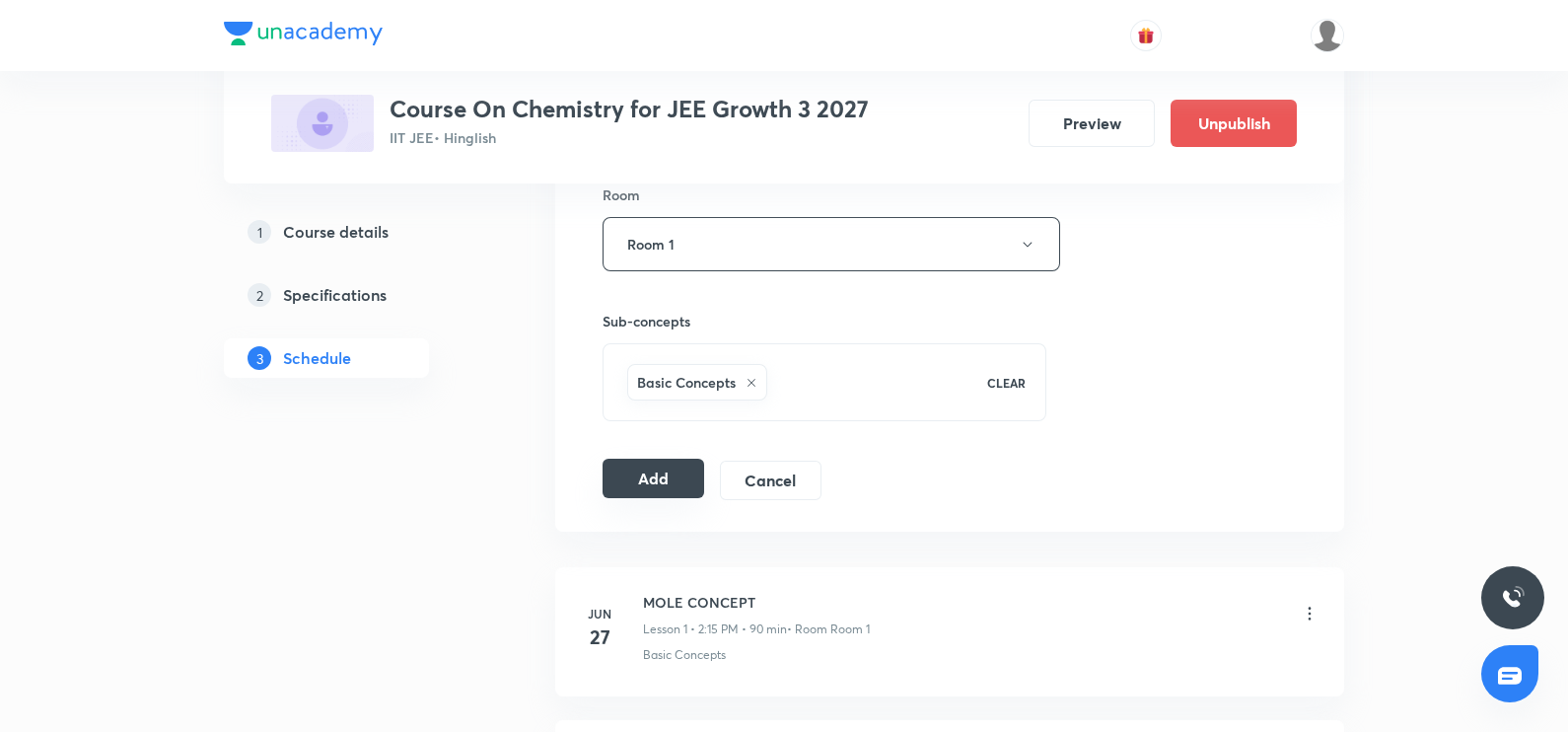 click on "Add" at bounding box center (653, 478) 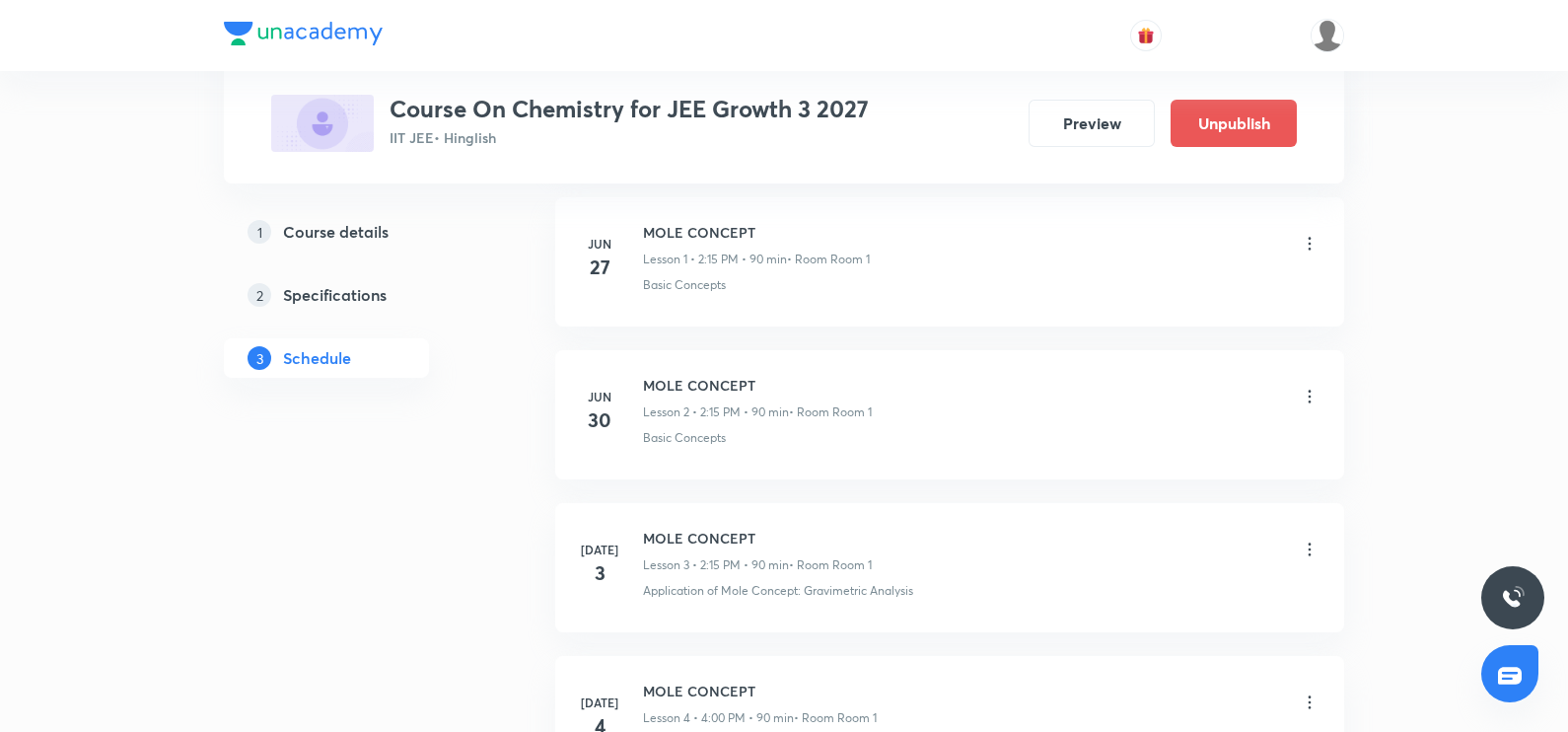 scroll, scrollTop: 0, scrollLeft: 0, axis: both 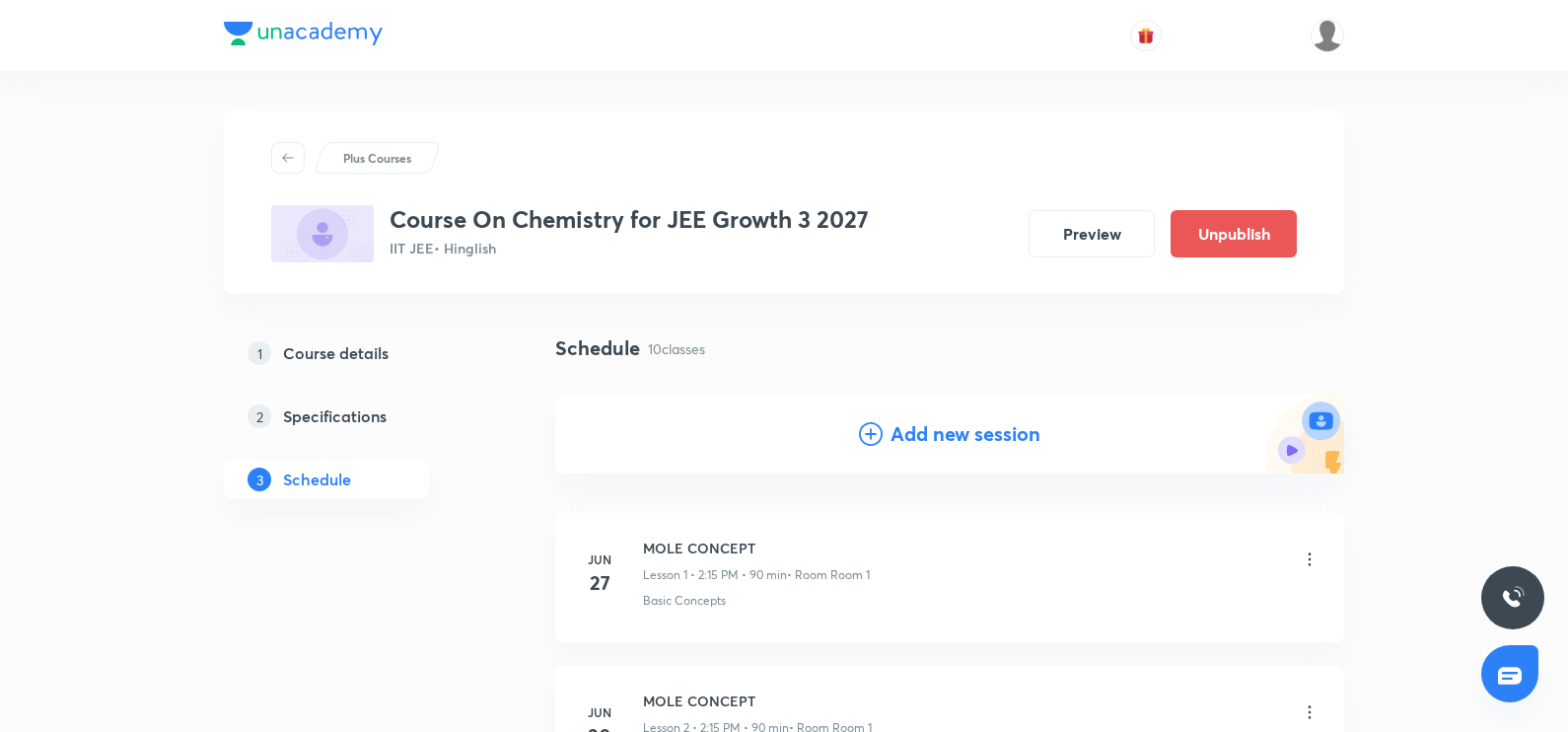 click 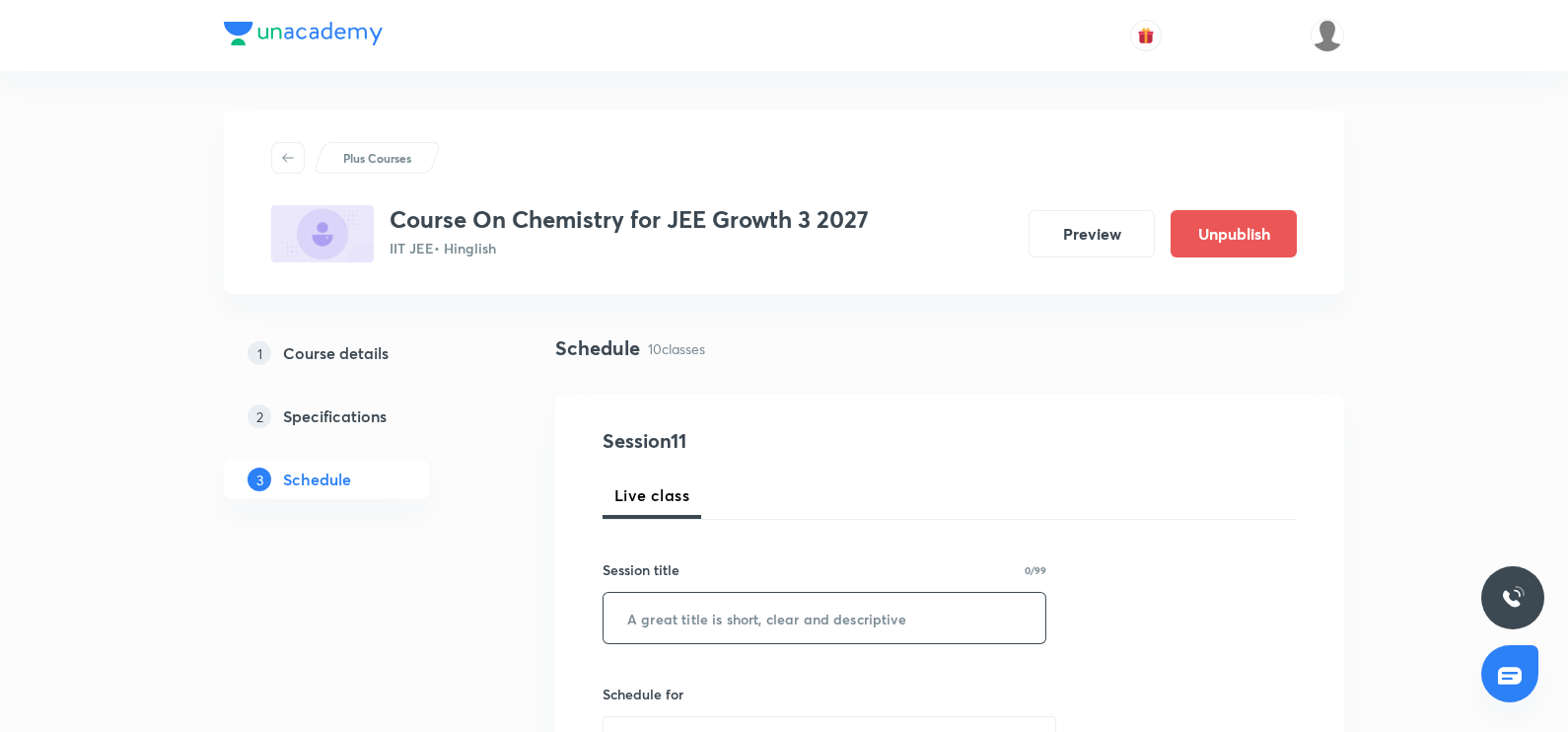 click at bounding box center [824, 618] 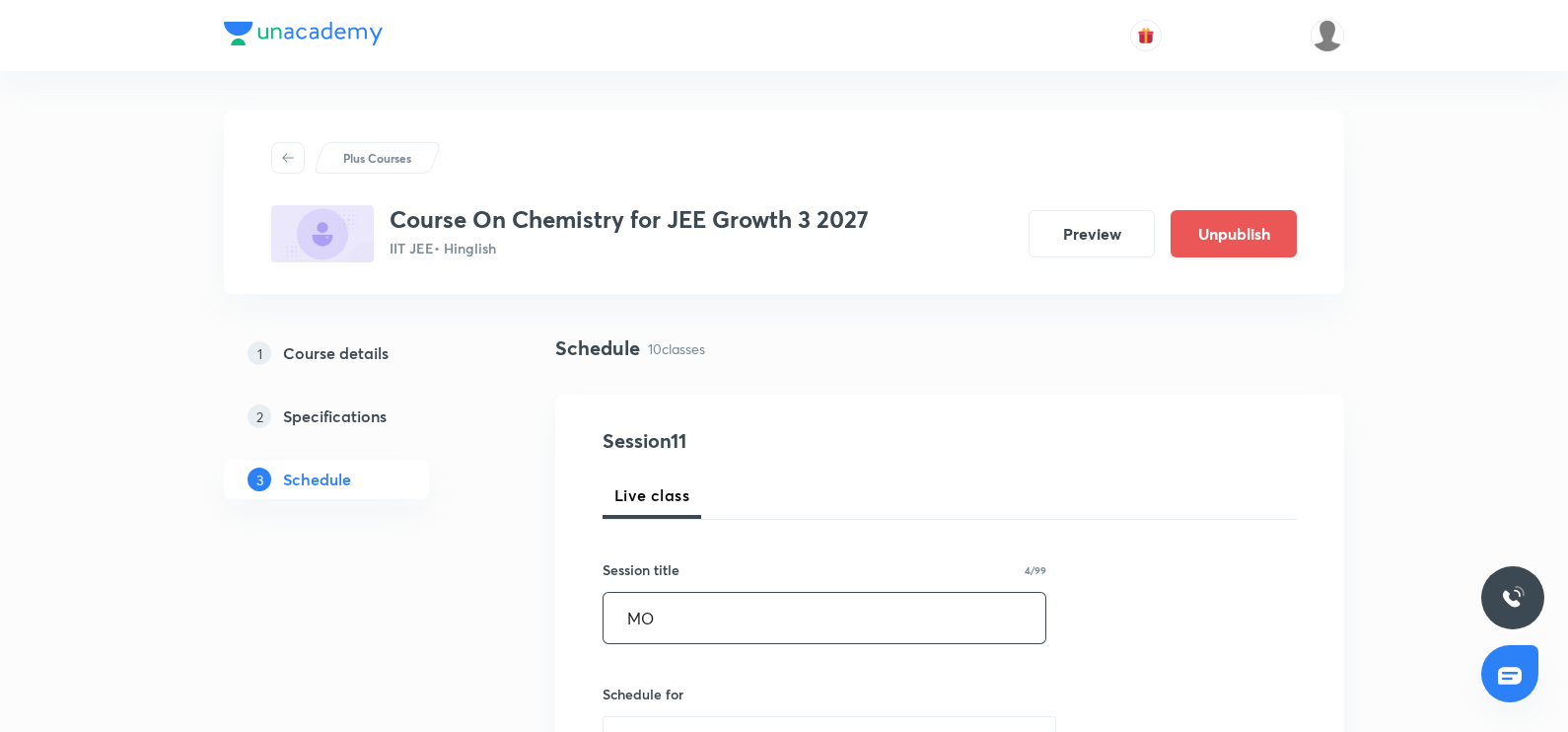 type on "M" 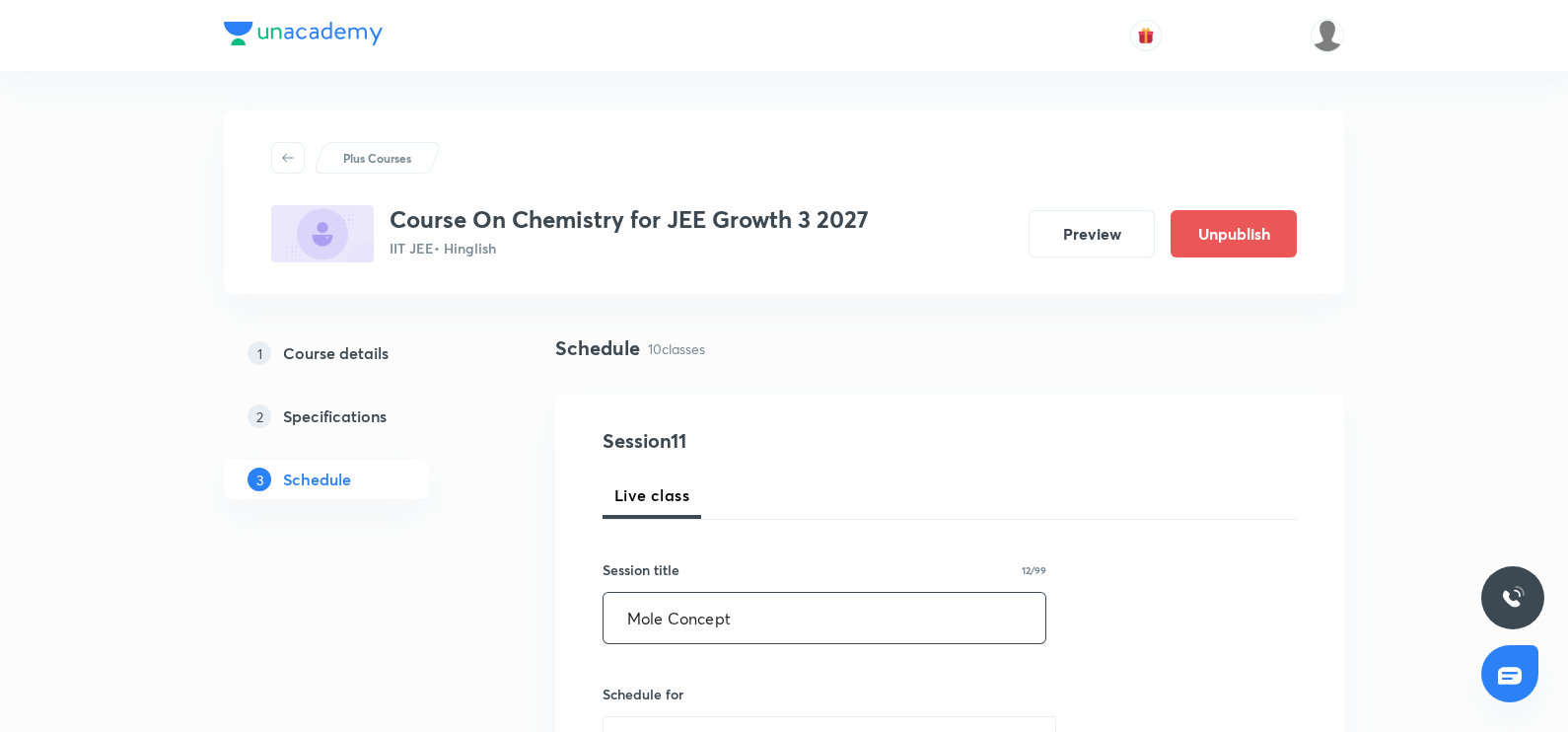type on "Mole Concept" 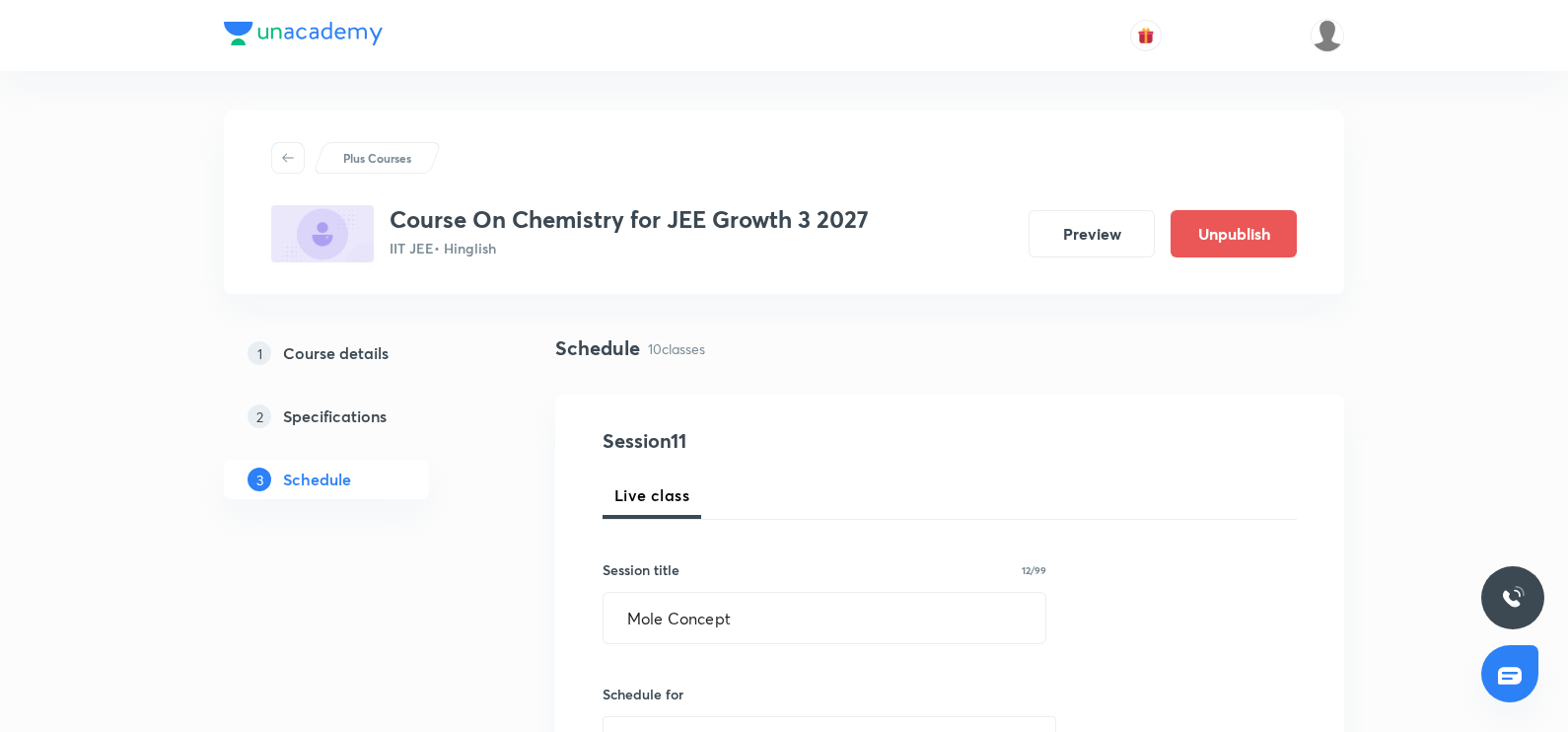 click on "Session  11" at bounding box center [782, 441] 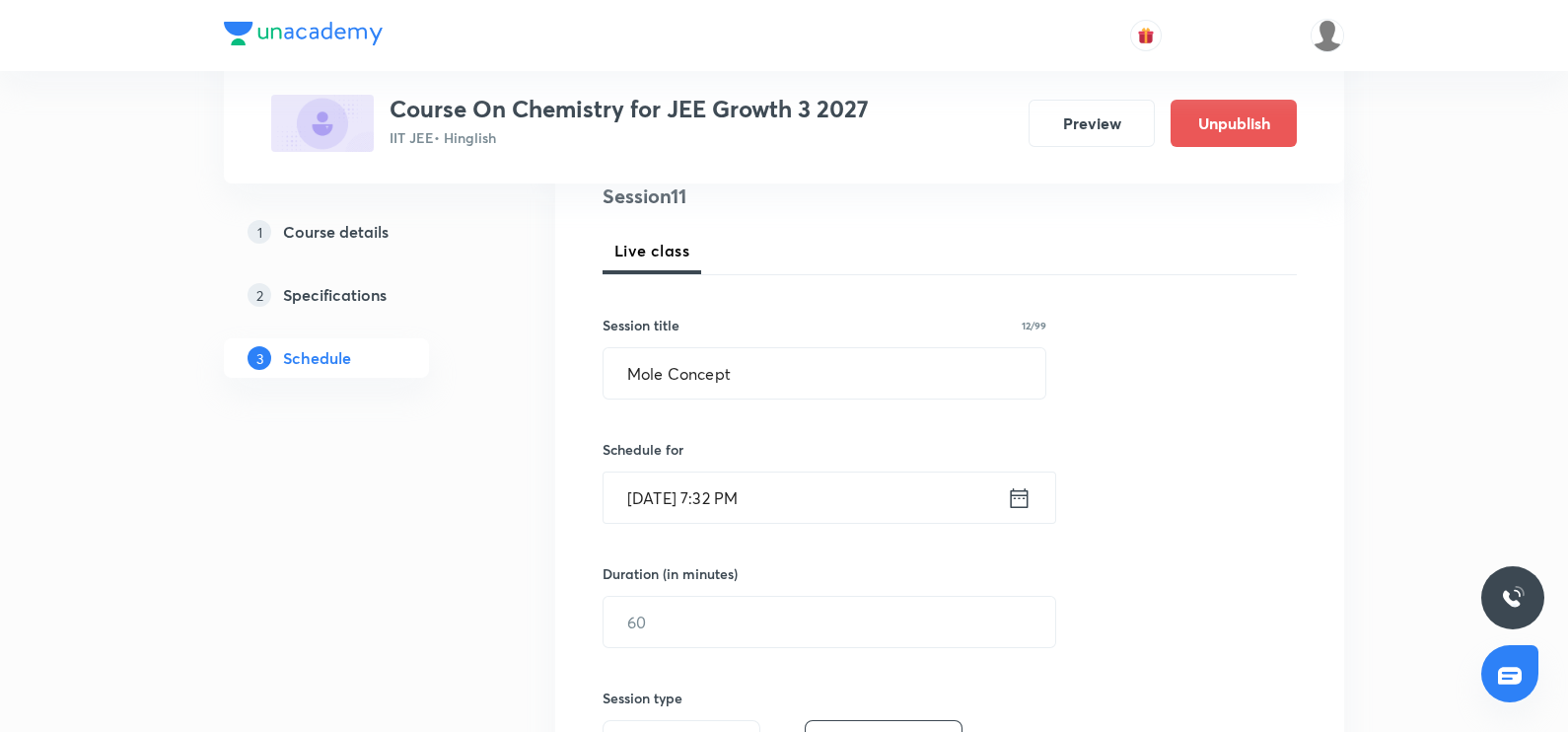 scroll, scrollTop: 406, scrollLeft: 0, axis: vertical 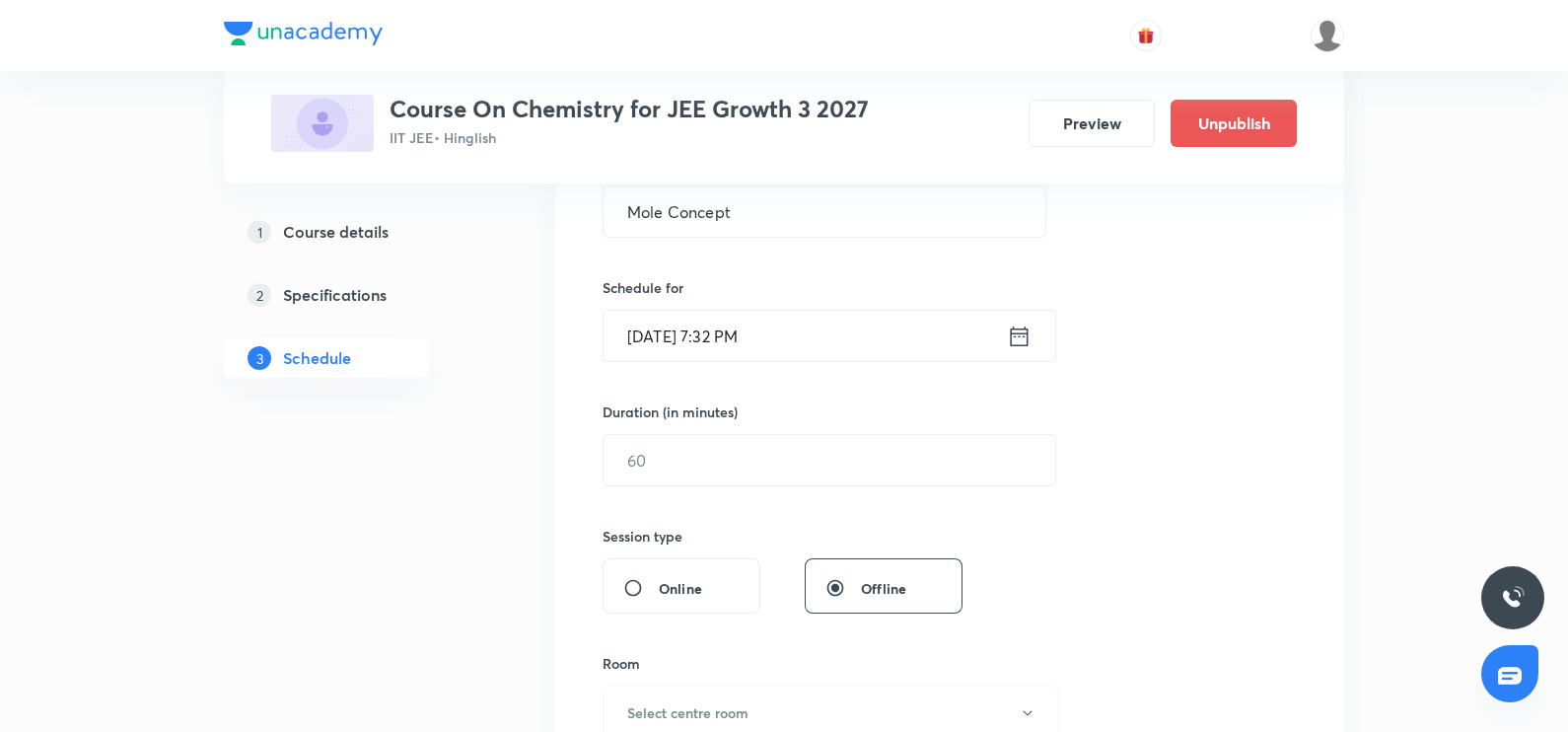click 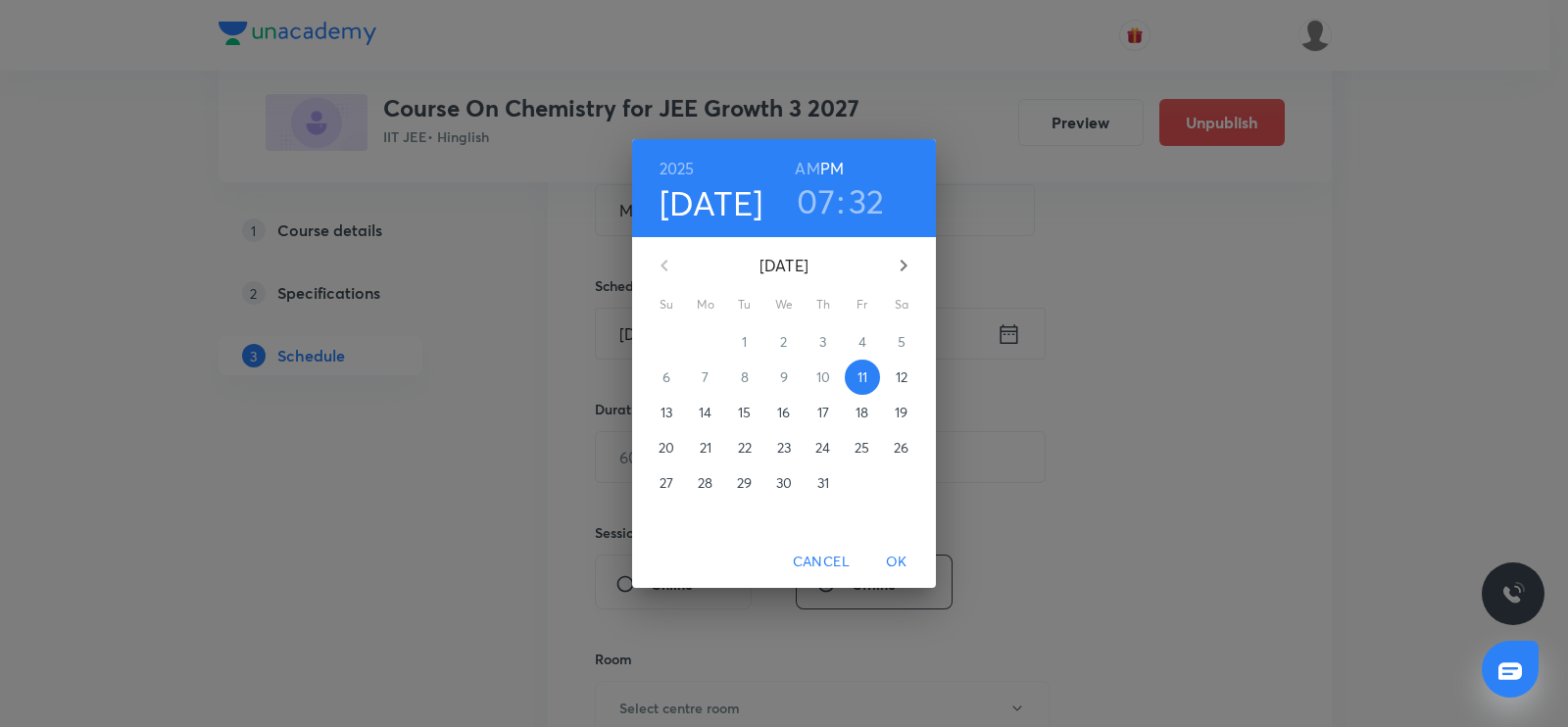 click on "16" at bounding box center (784, 412) 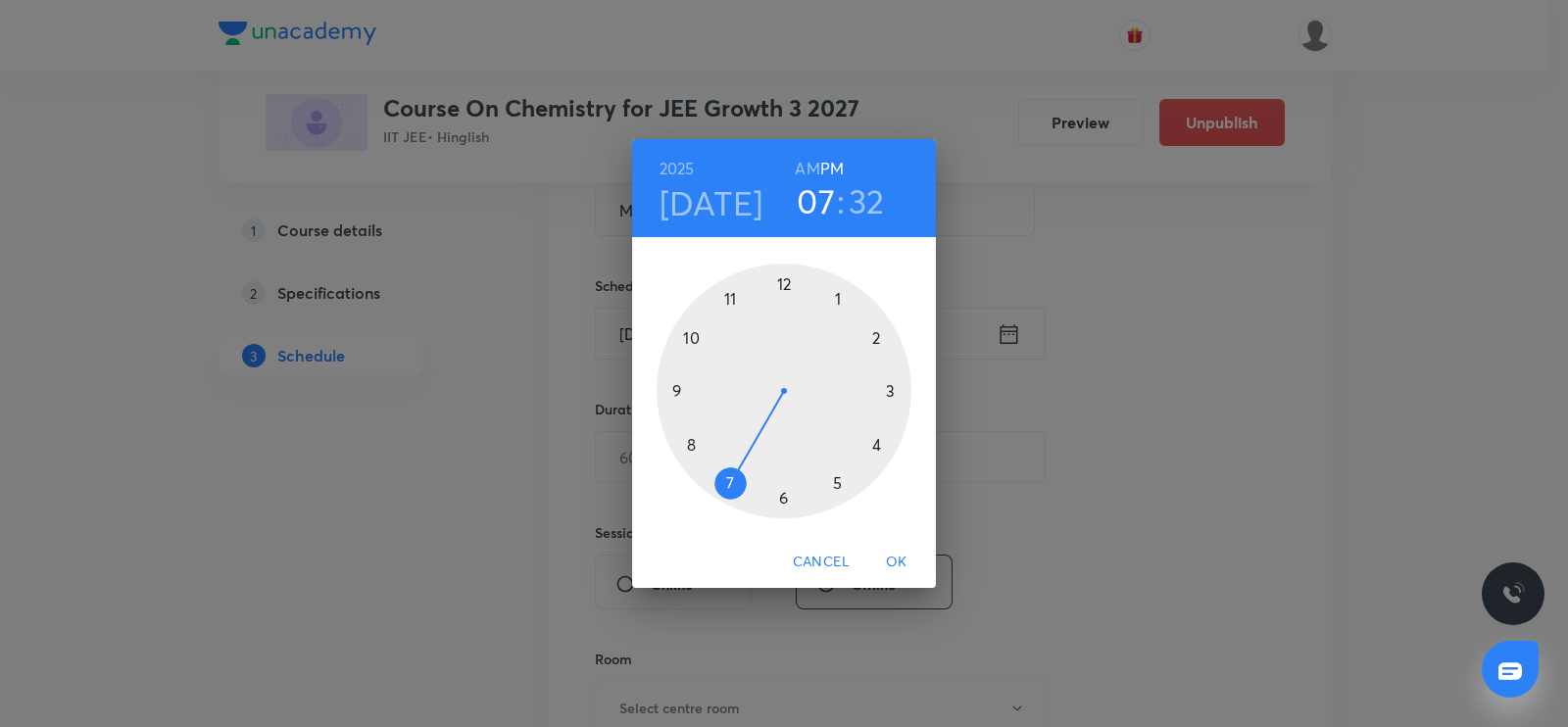 click at bounding box center [784, 391] 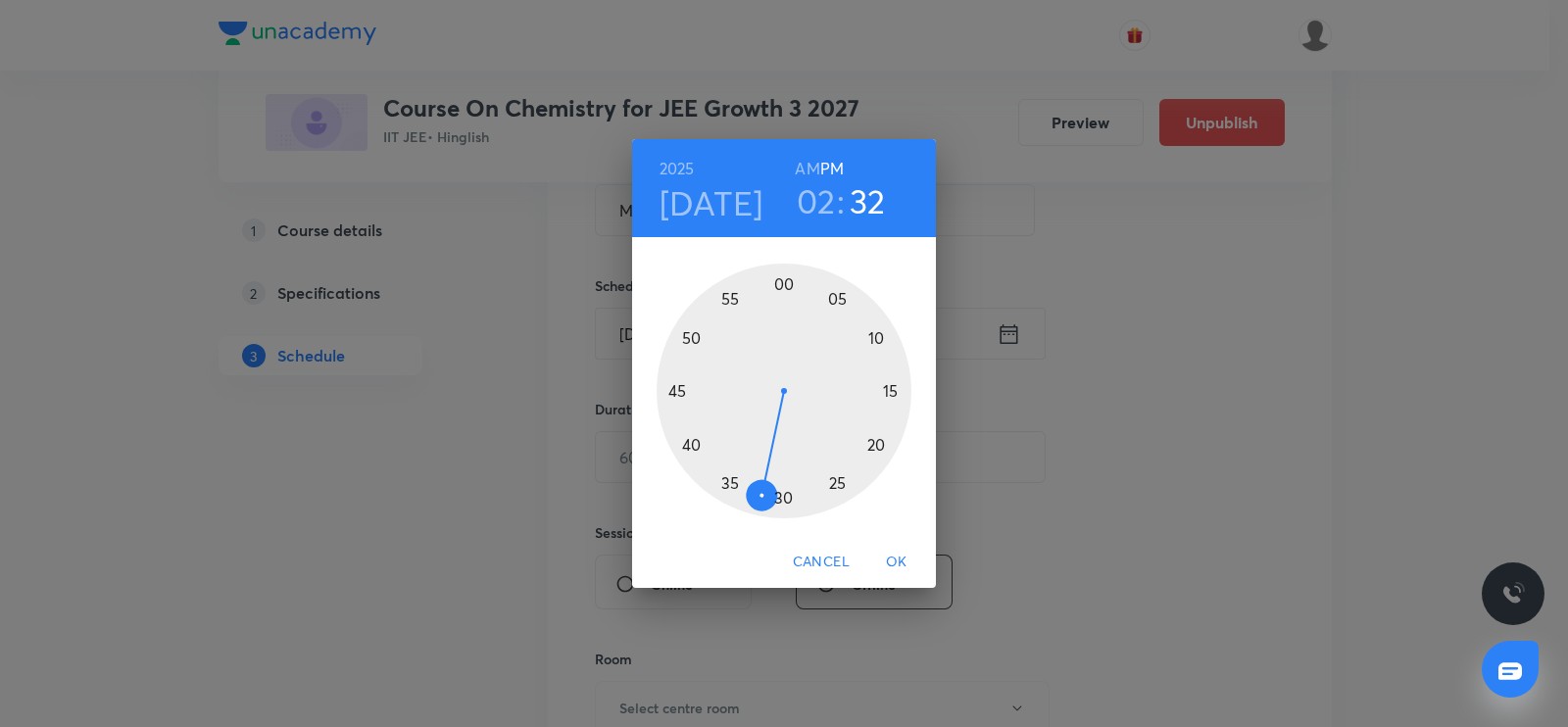 click at bounding box center [784, 391] 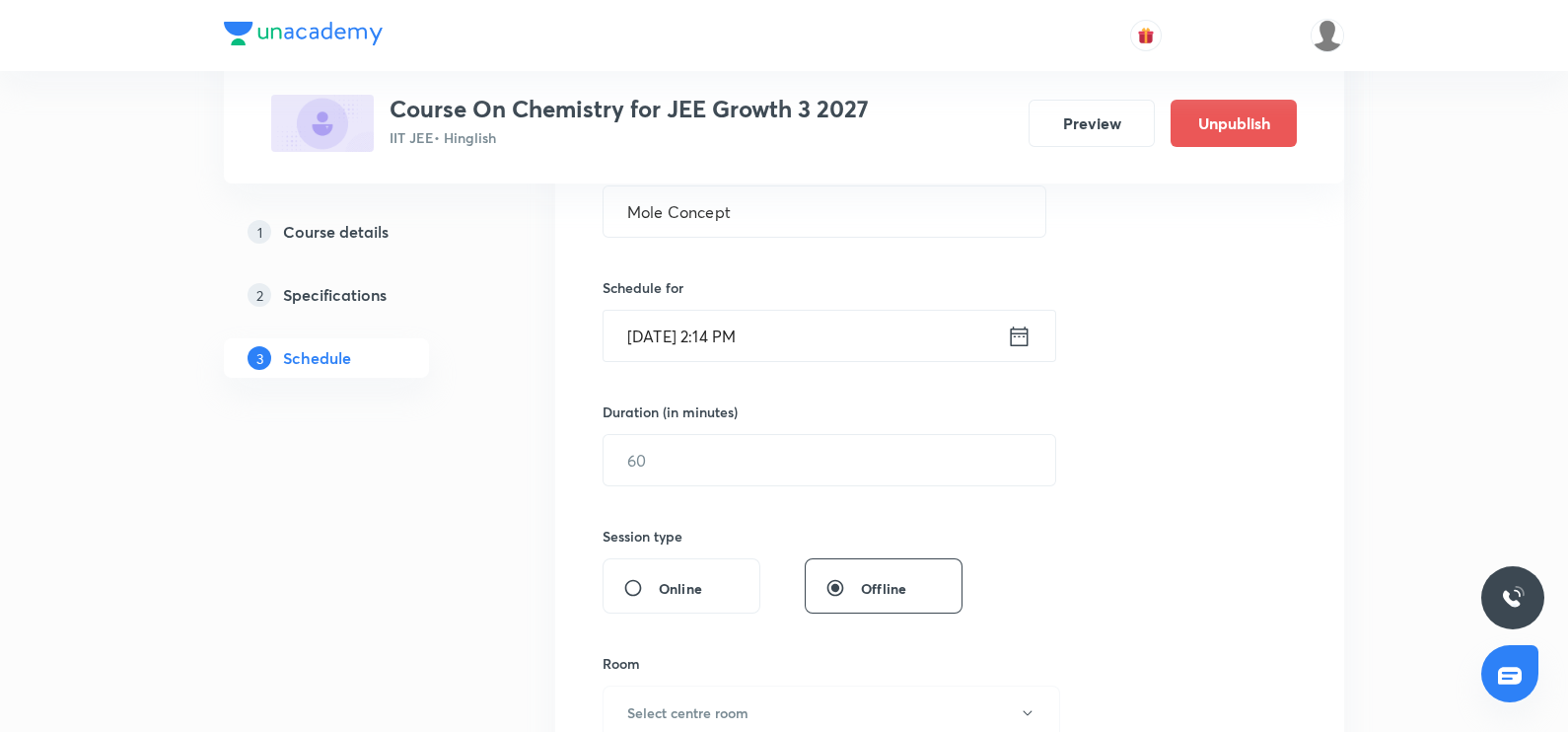 click 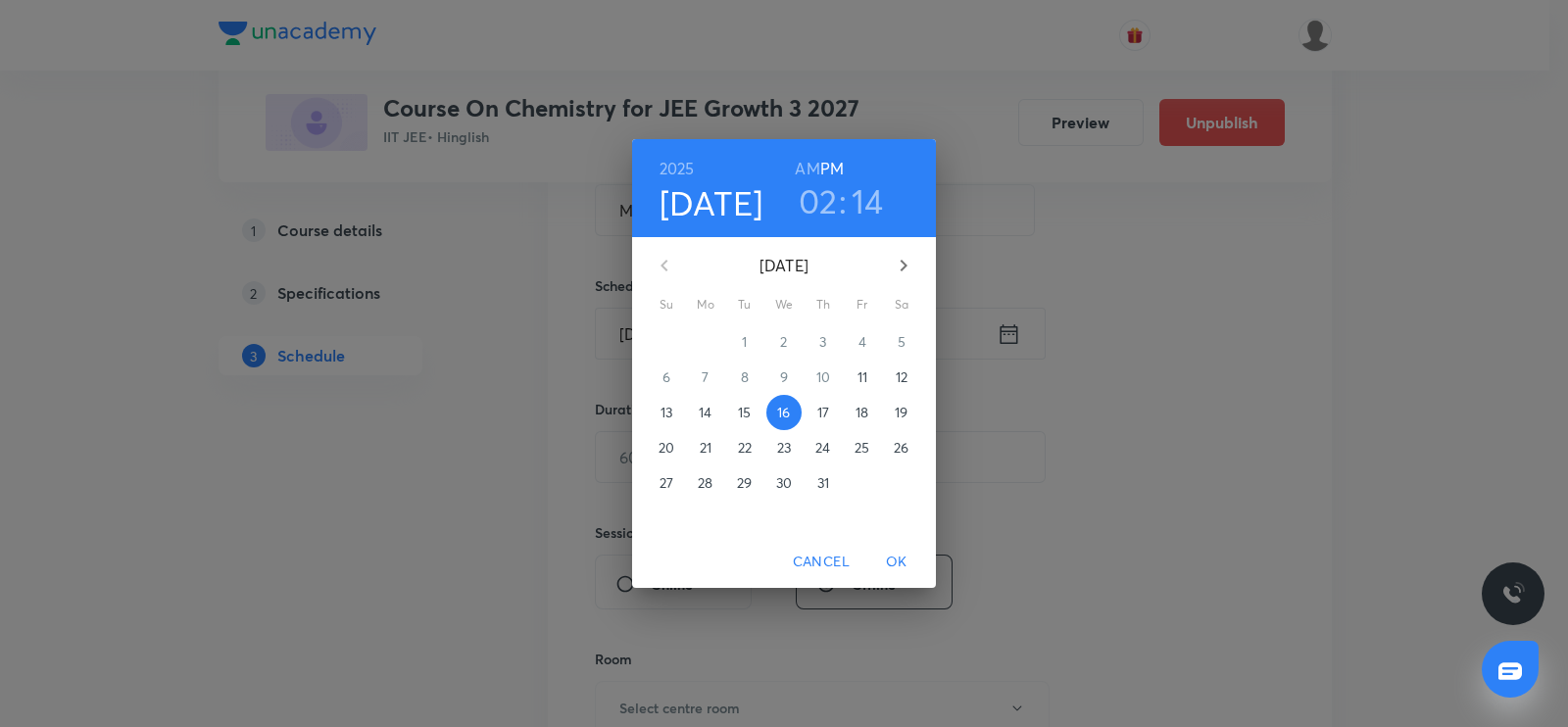 click on "14" at bounding box center (867, 201) 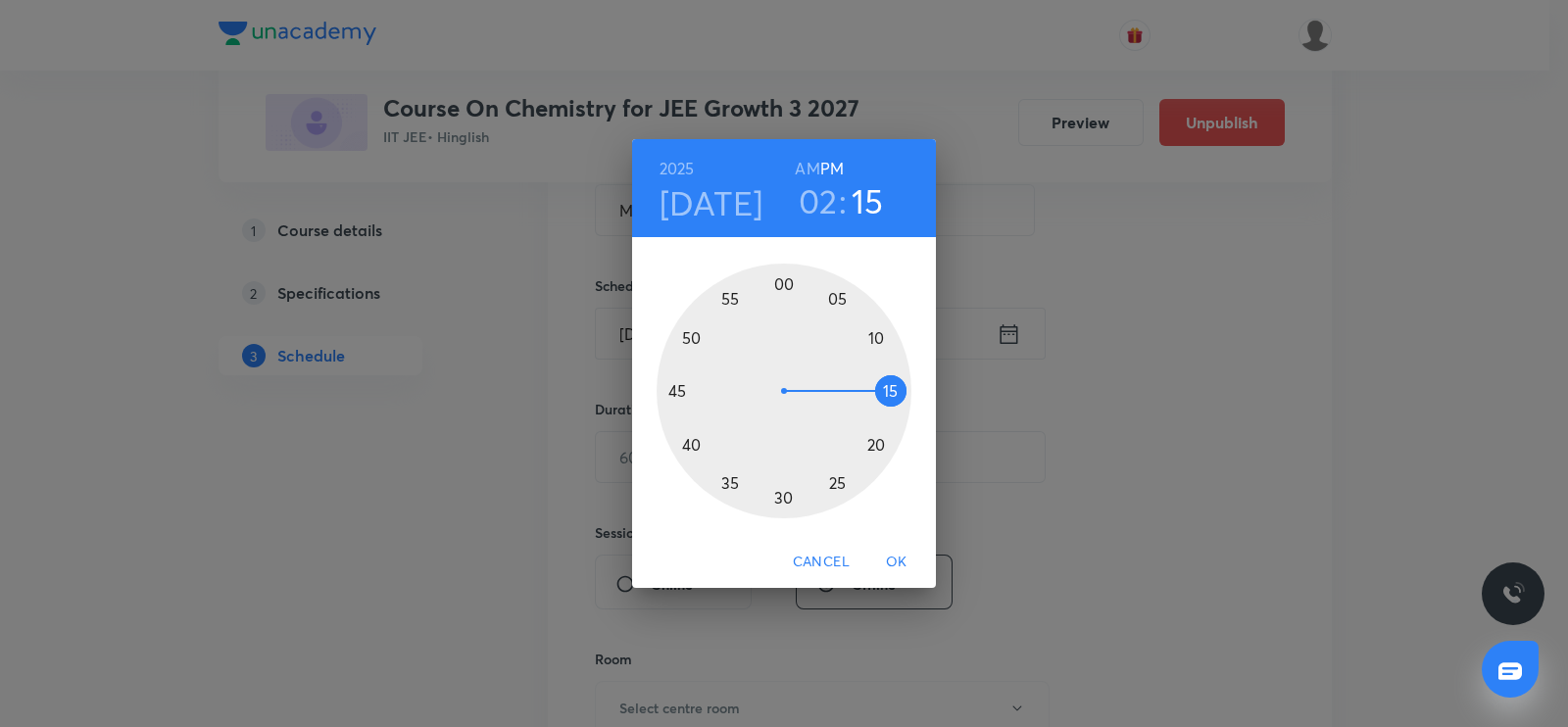 click at bounding box center (784, 391) 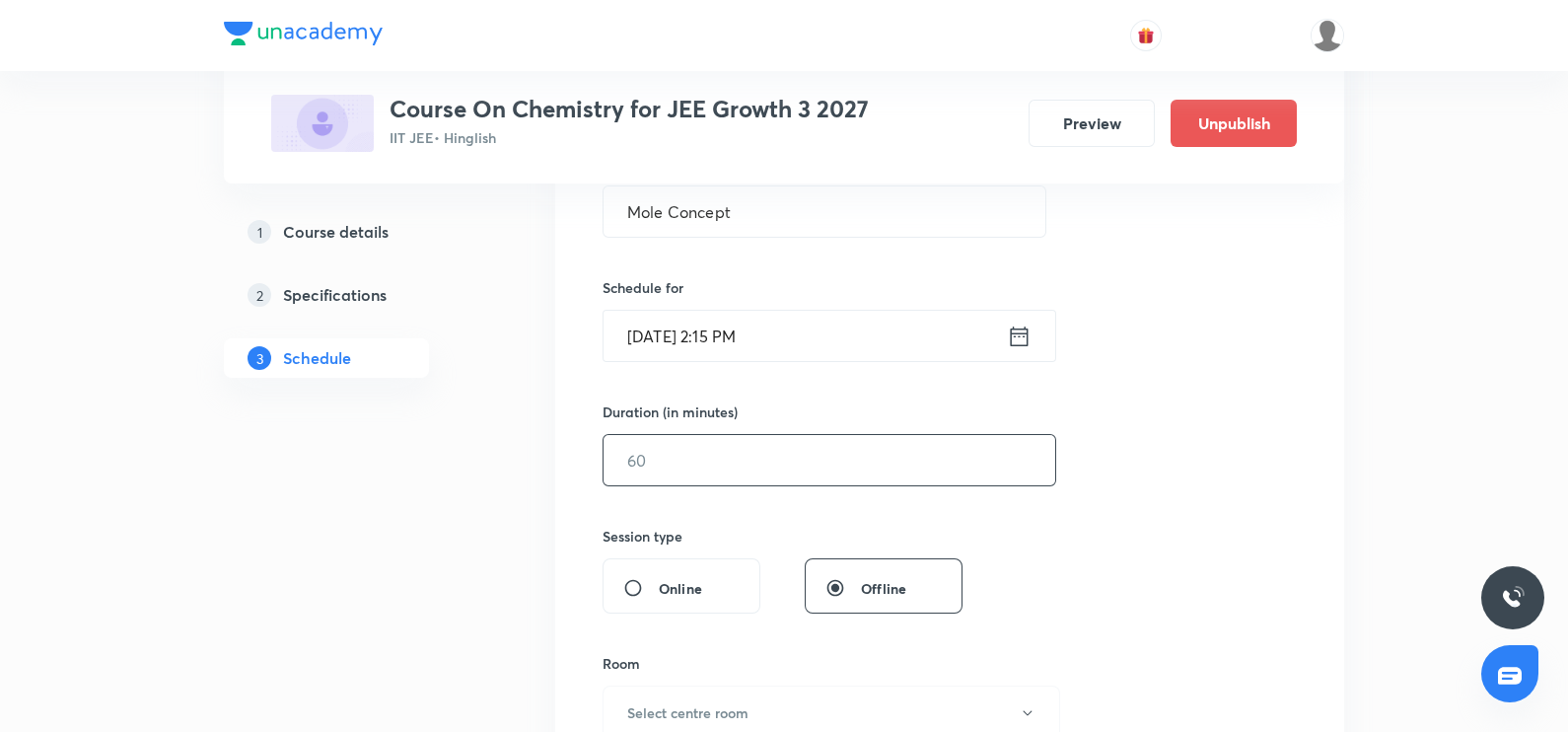 click at bounding box center [829, 460] 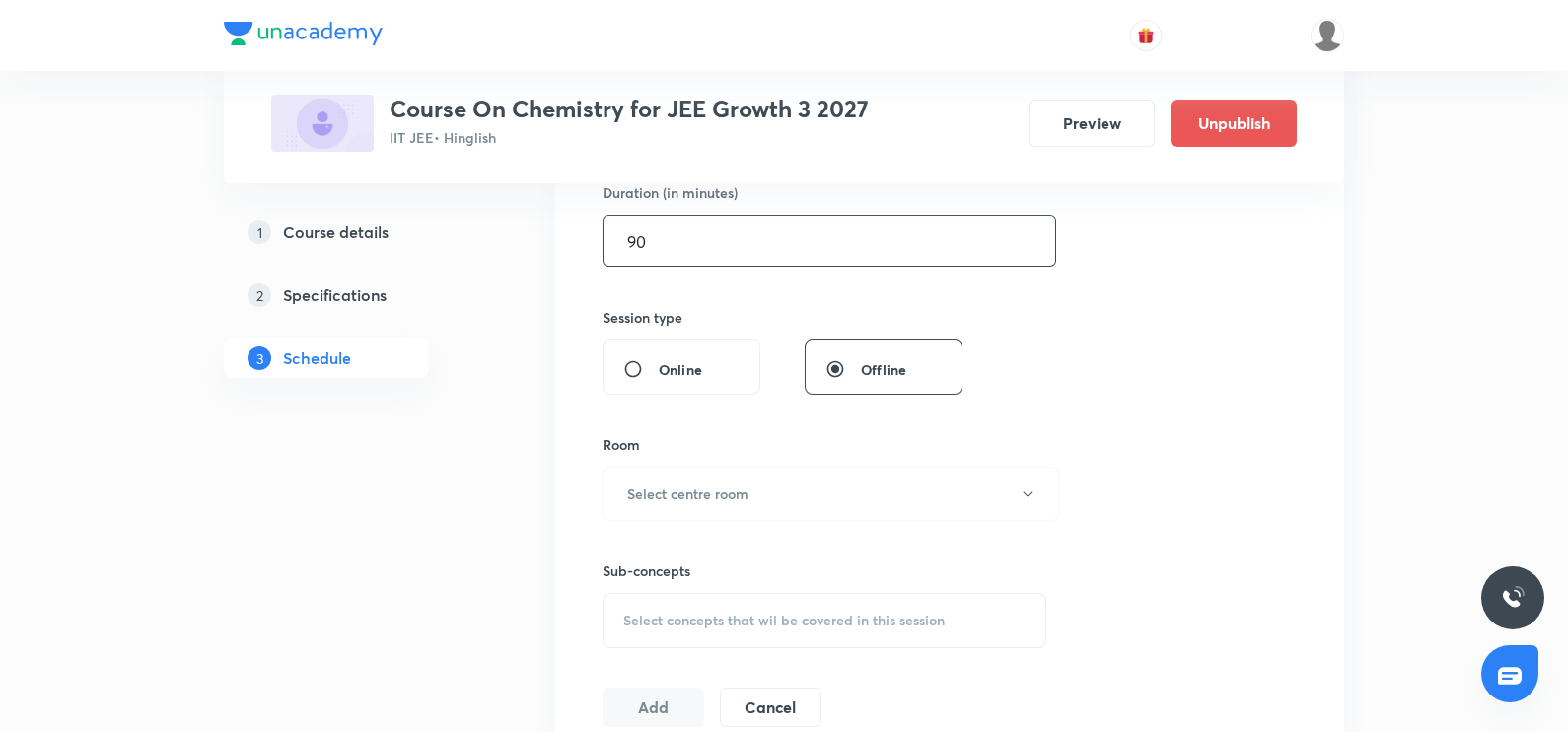 scroll, scrollTop: 682, scrollLeft: 0, axis: vertical 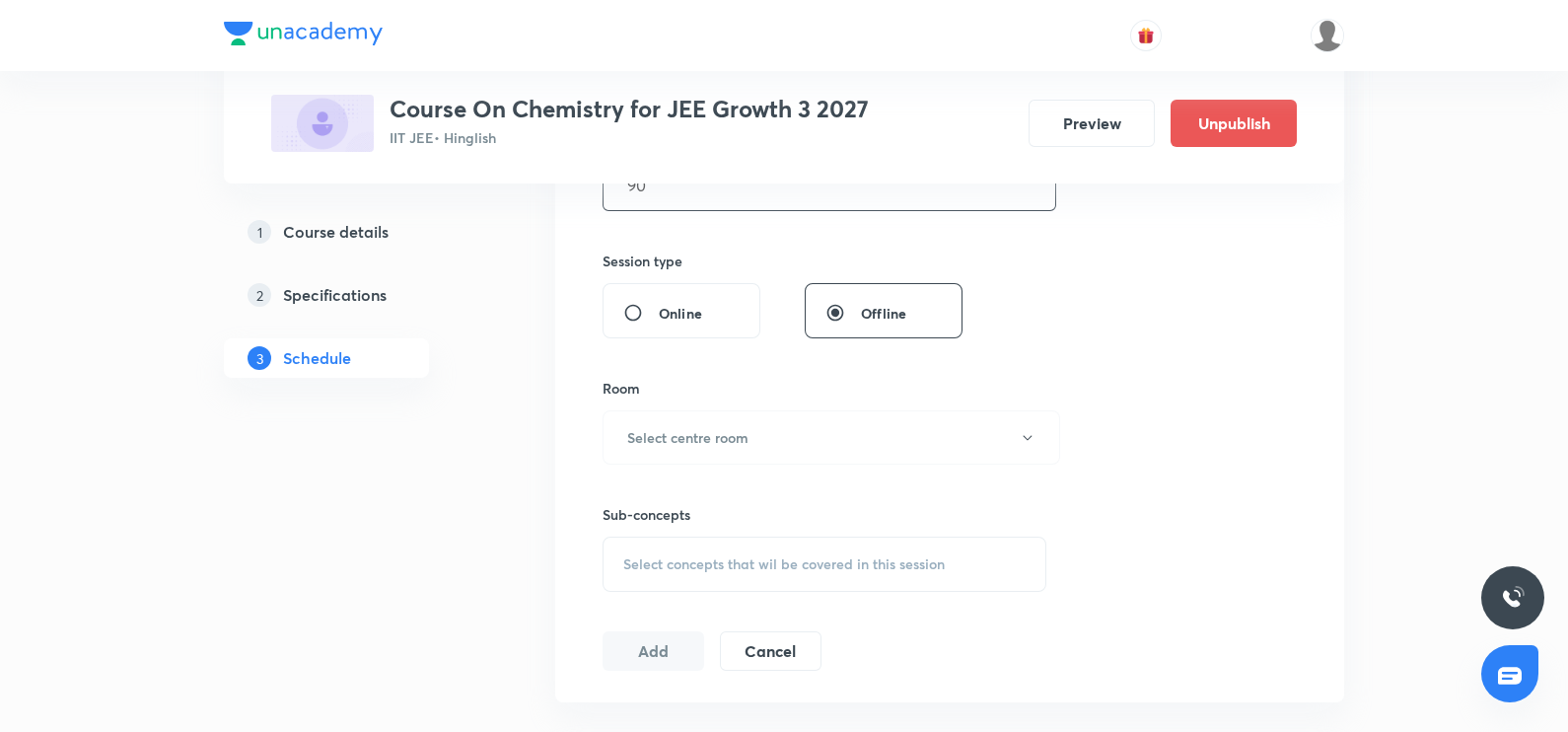 type on "90" 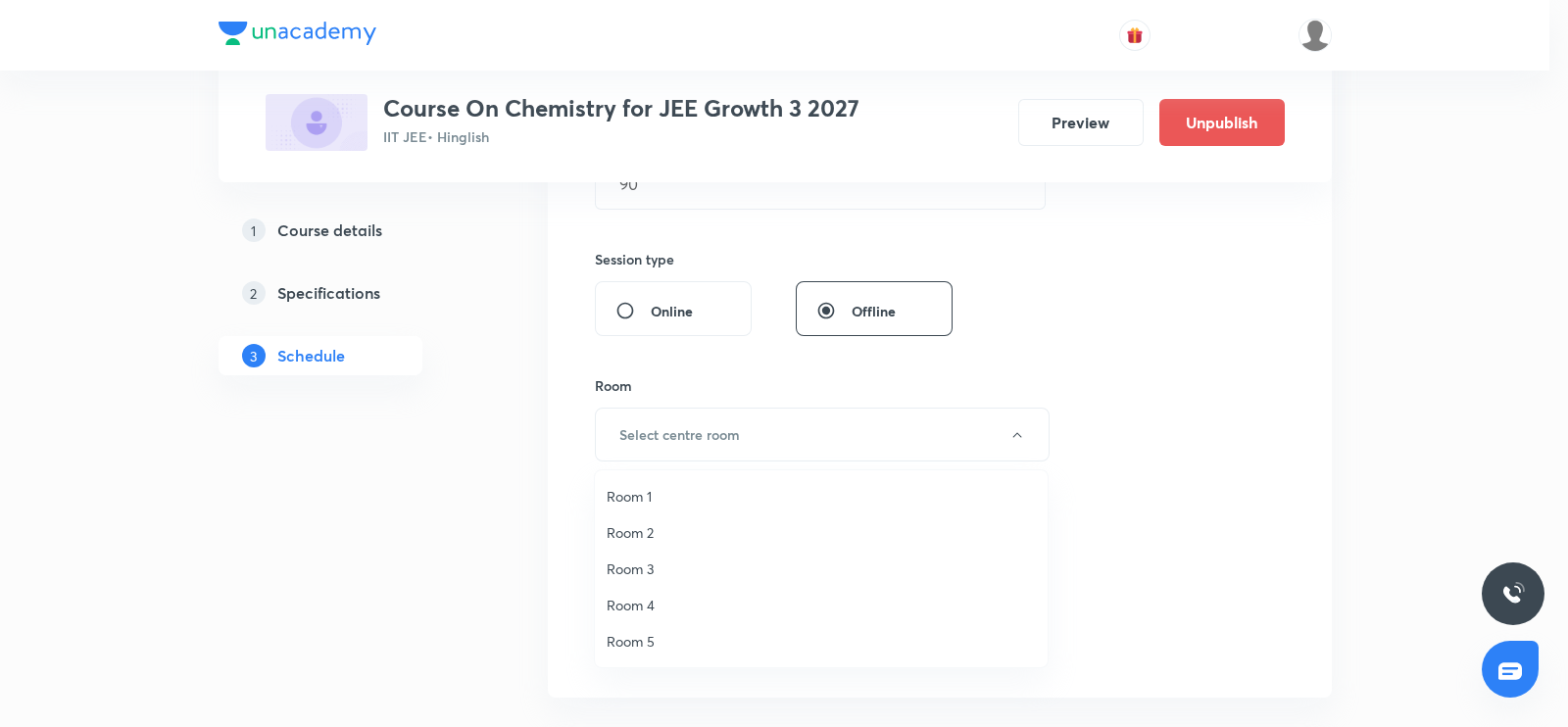 click on "Room 1" at bounding box center [821, 496] 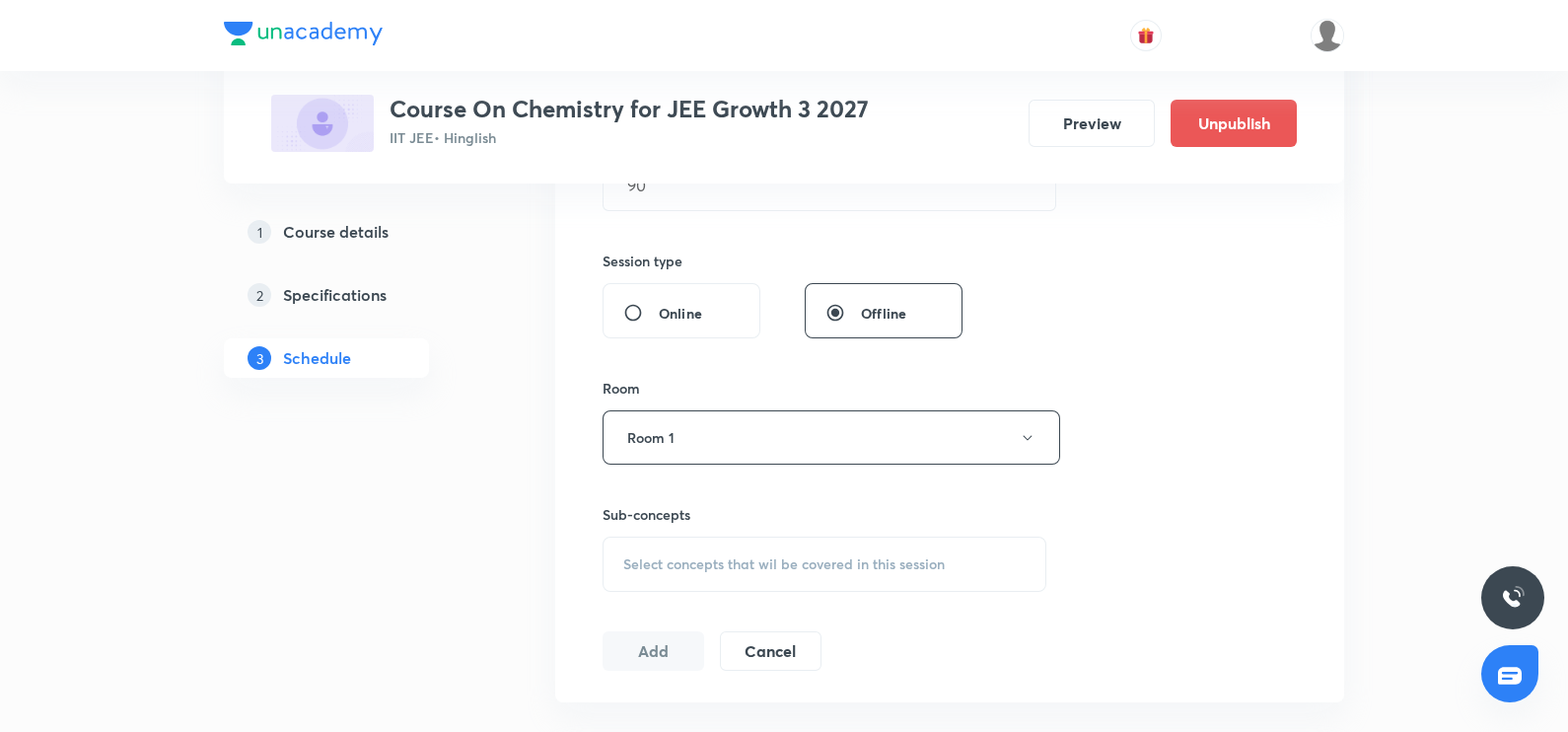 click on "Select concepts that wil be covered in this session" at bounding box center (824, 564) 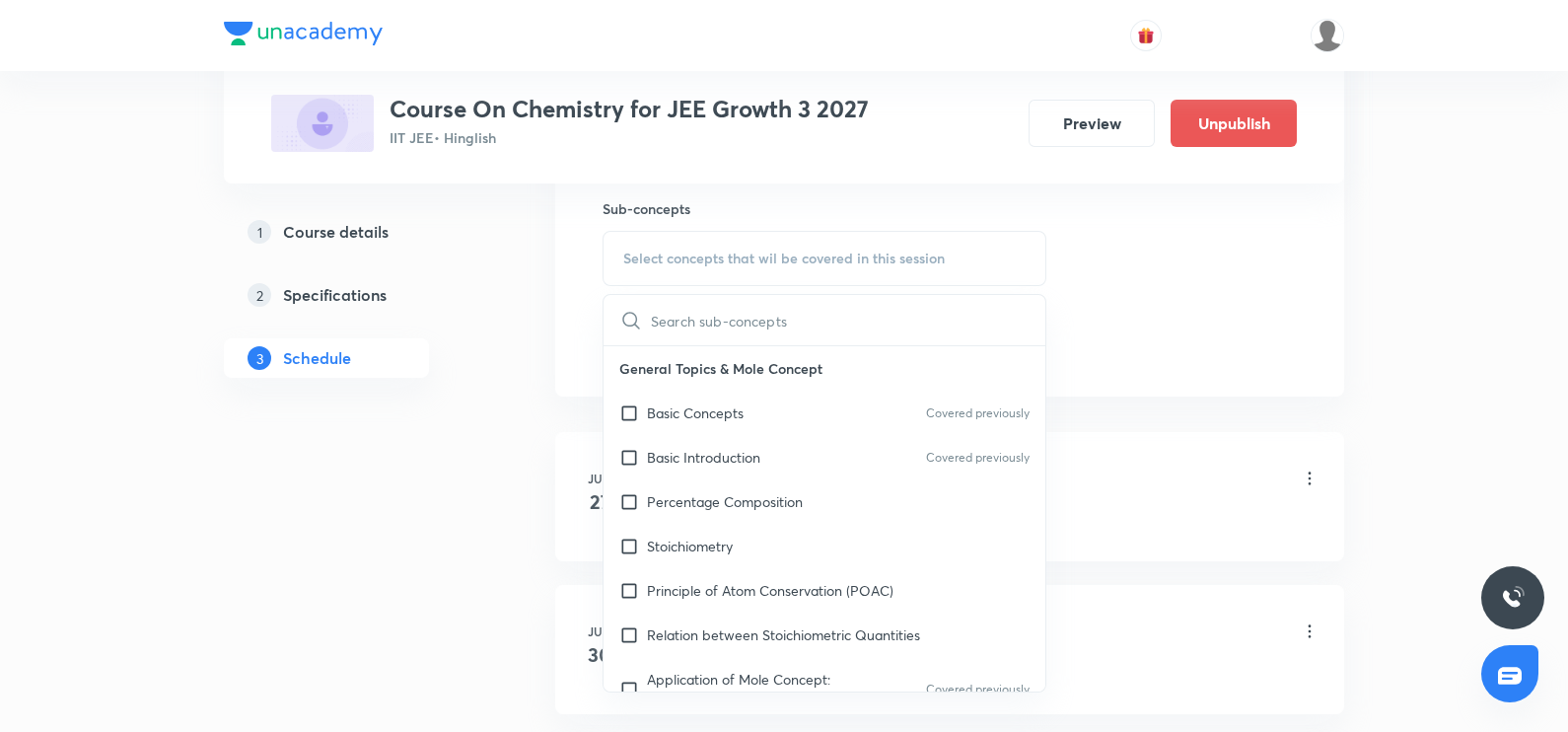 scroll, scrollTop: 1006, scrollLeft: 0, axis: vertical 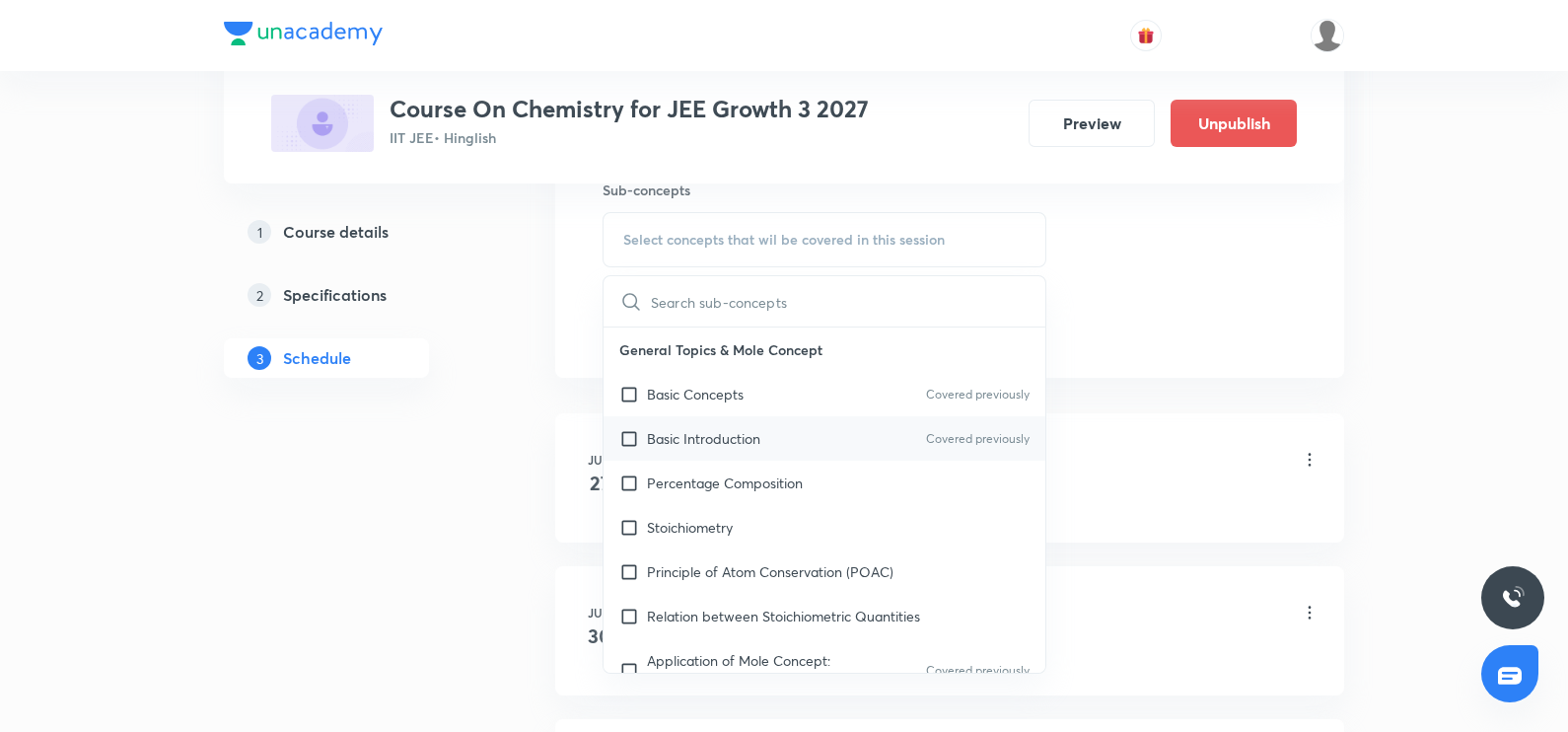 click on "Basic Introduction" at bounding box center [703, 438] 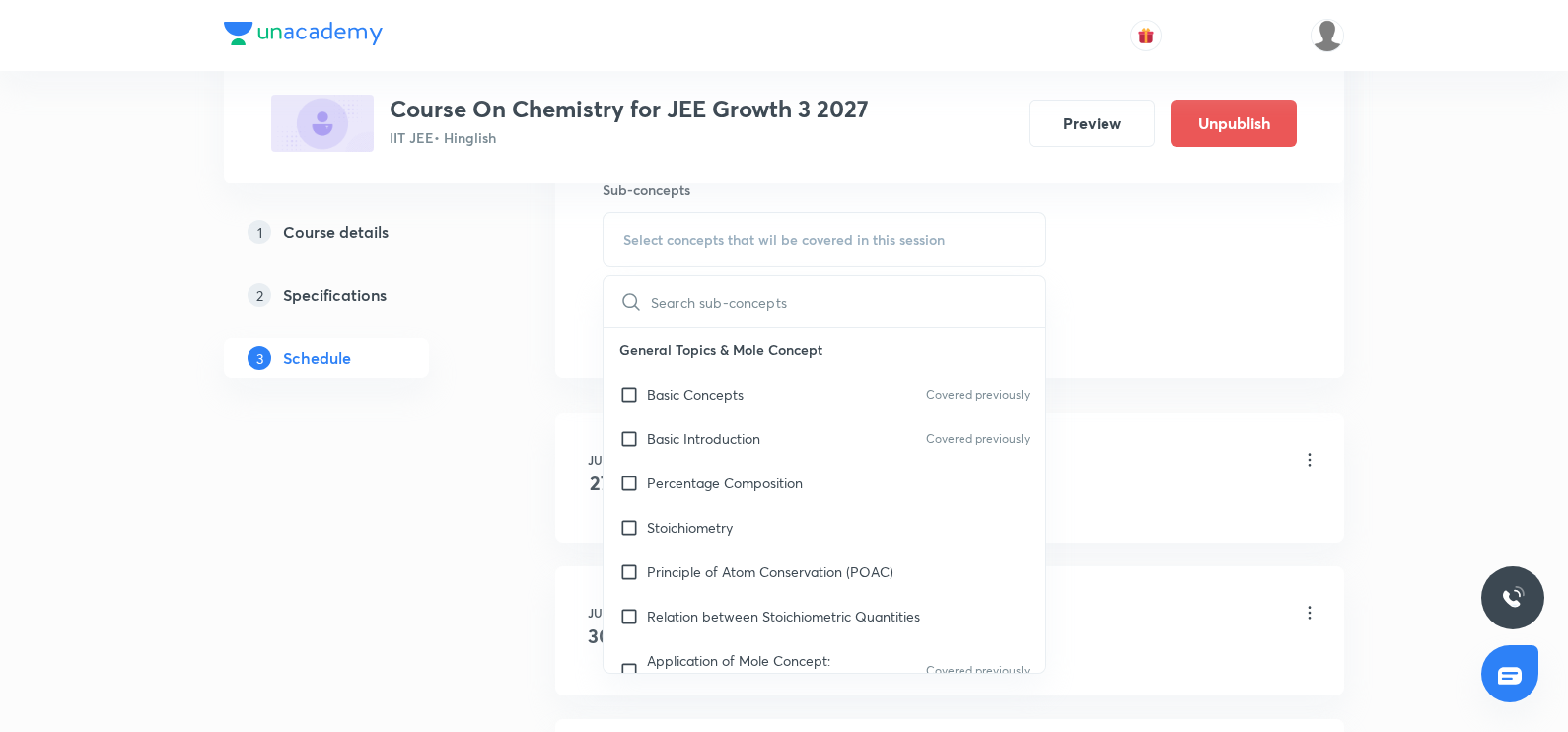 checkbox on "true" 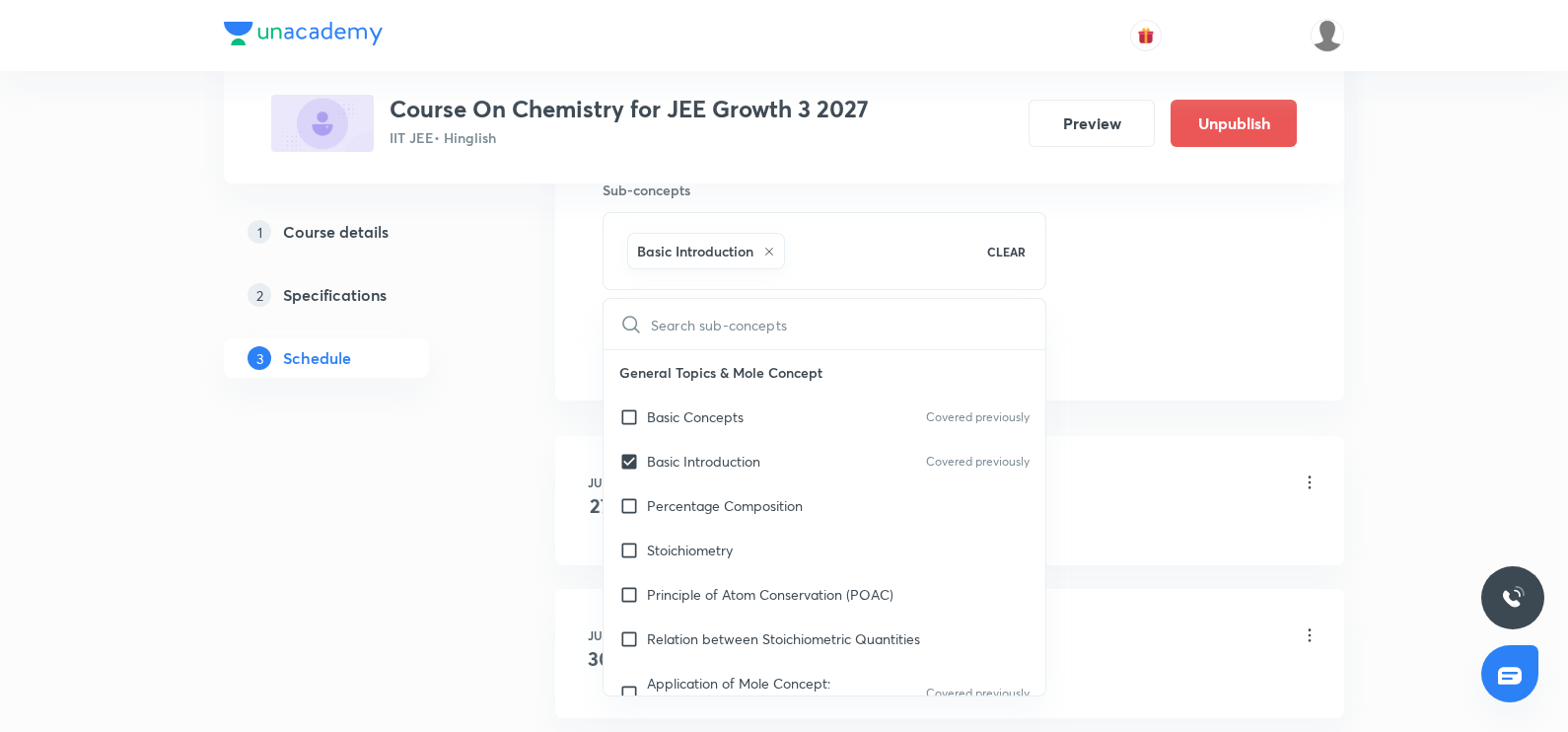 click on "1 Course details 2 Specifications 3 Schedule" at bounding box center [358, 709] 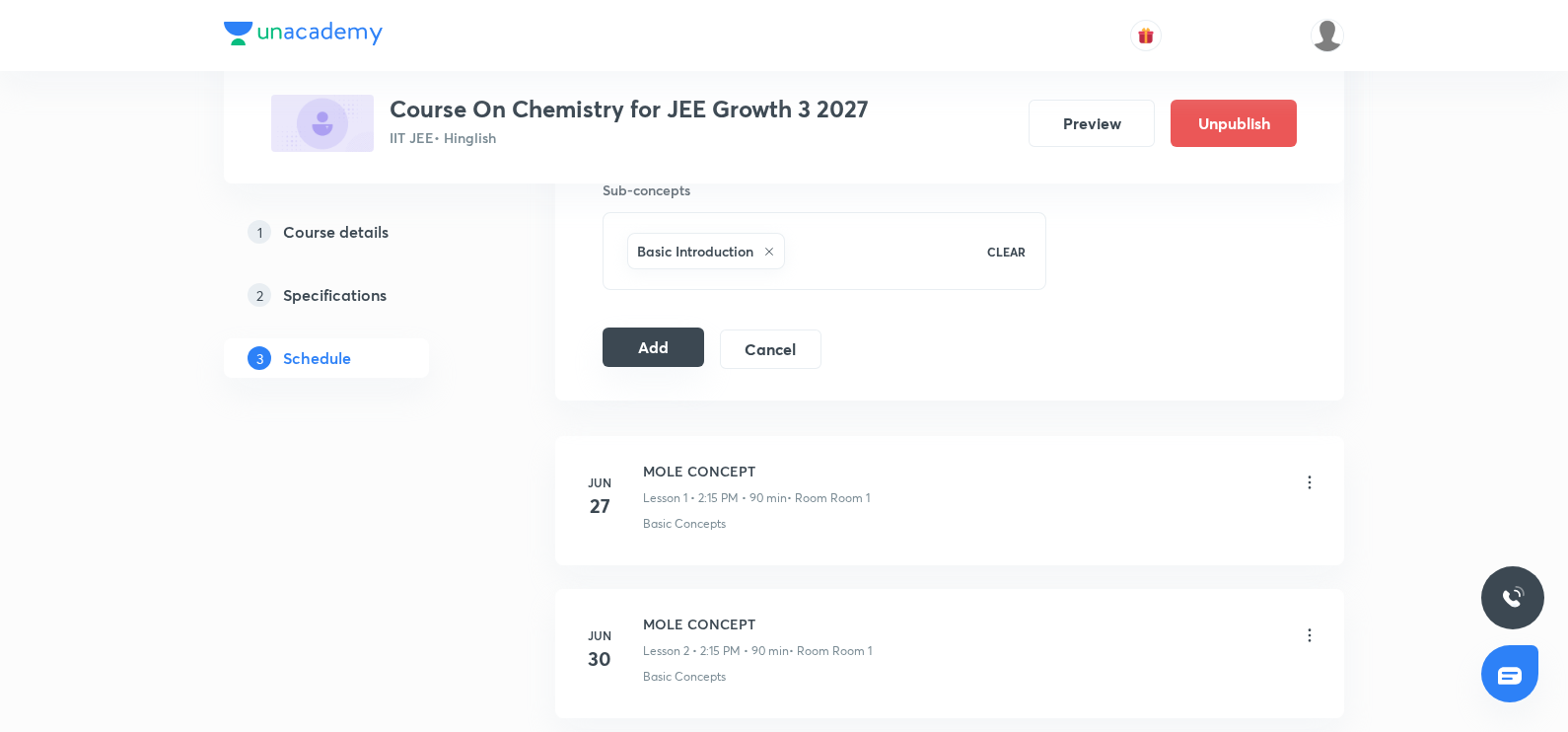 click on "Add" at bounding box center [653, 347] 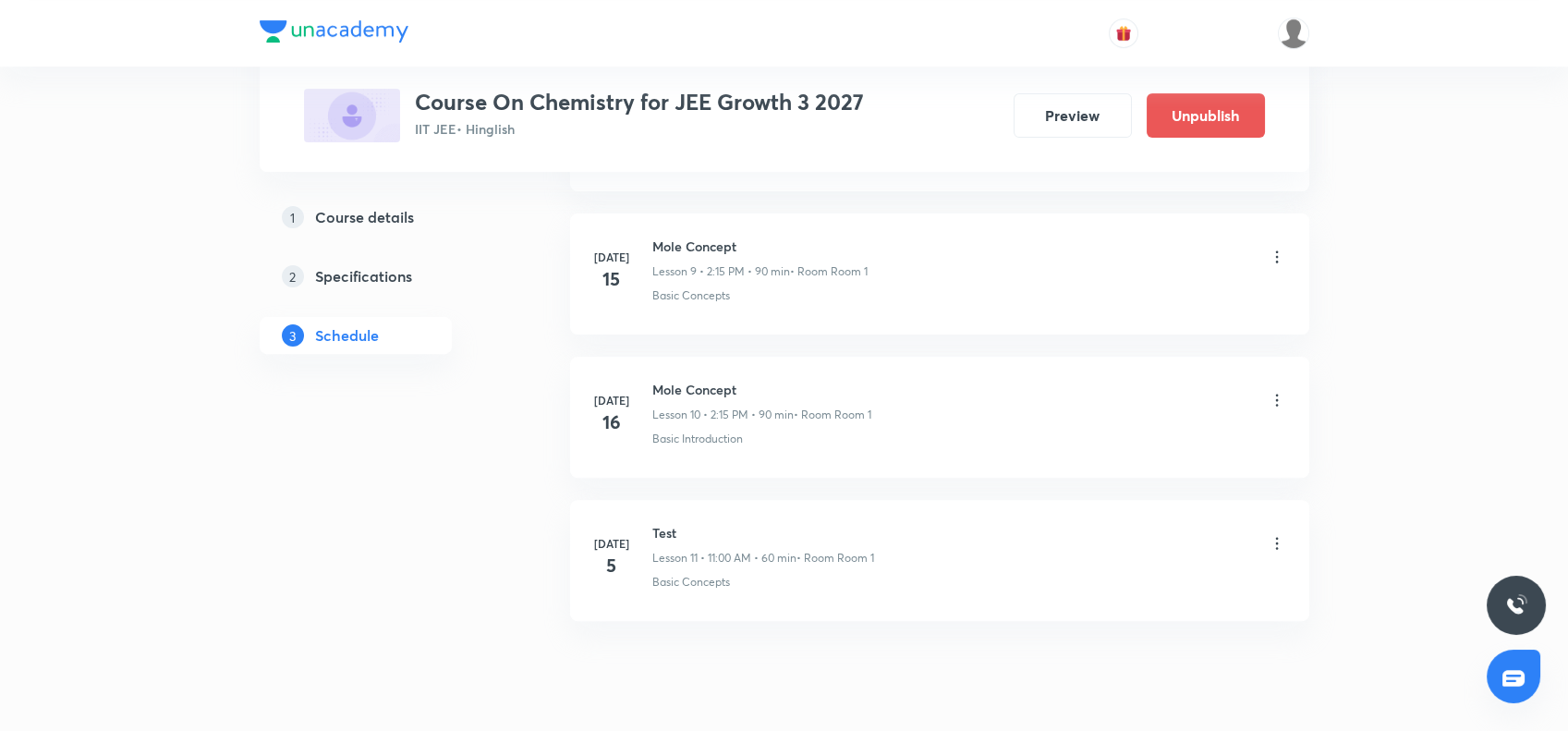 scroll, scrollTop: 1429, scrollLeft: 0, axis: vertical 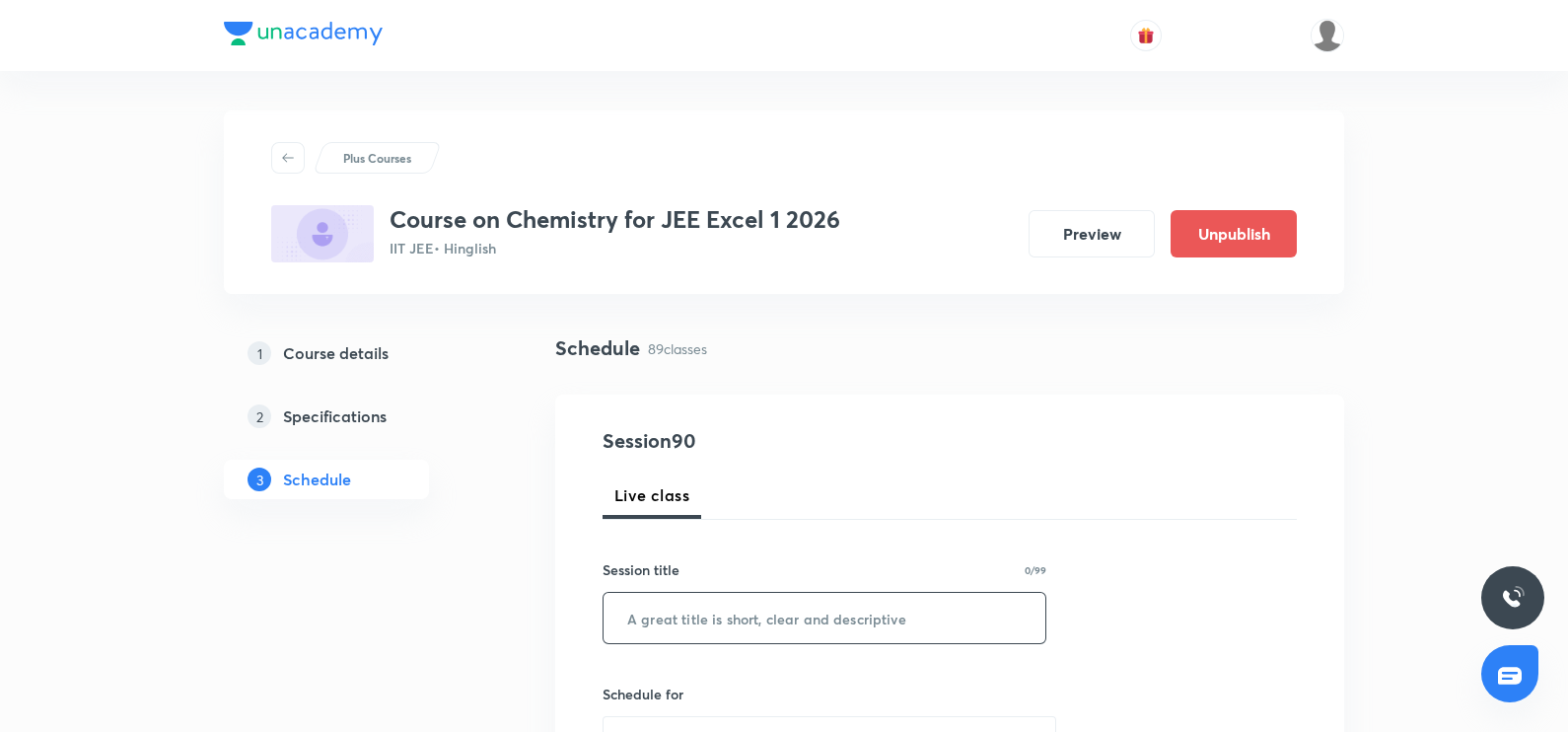 click at bounding box center (824, 618) 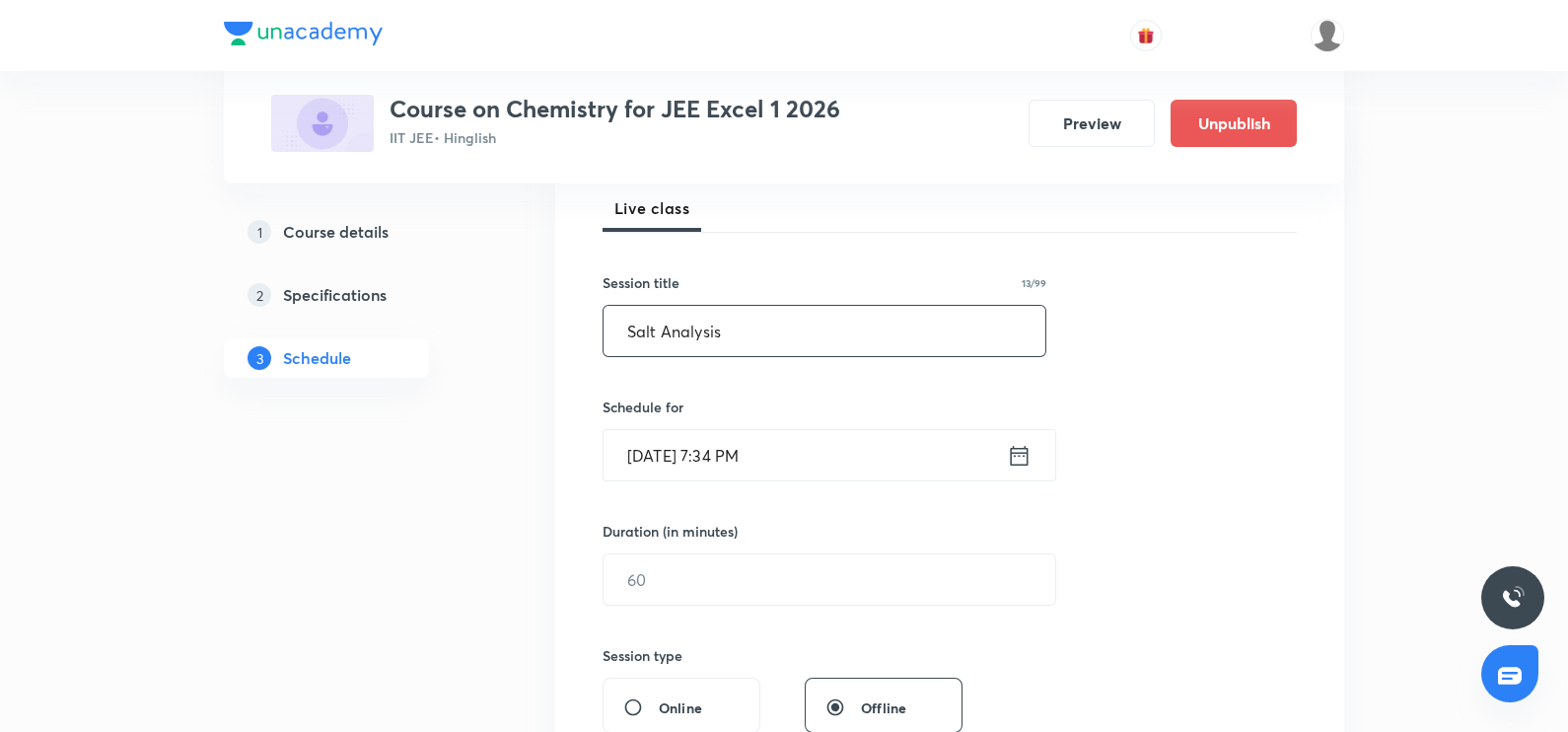 scroll, scrollTop: 291, scrollLeft: 0, axis: vertical 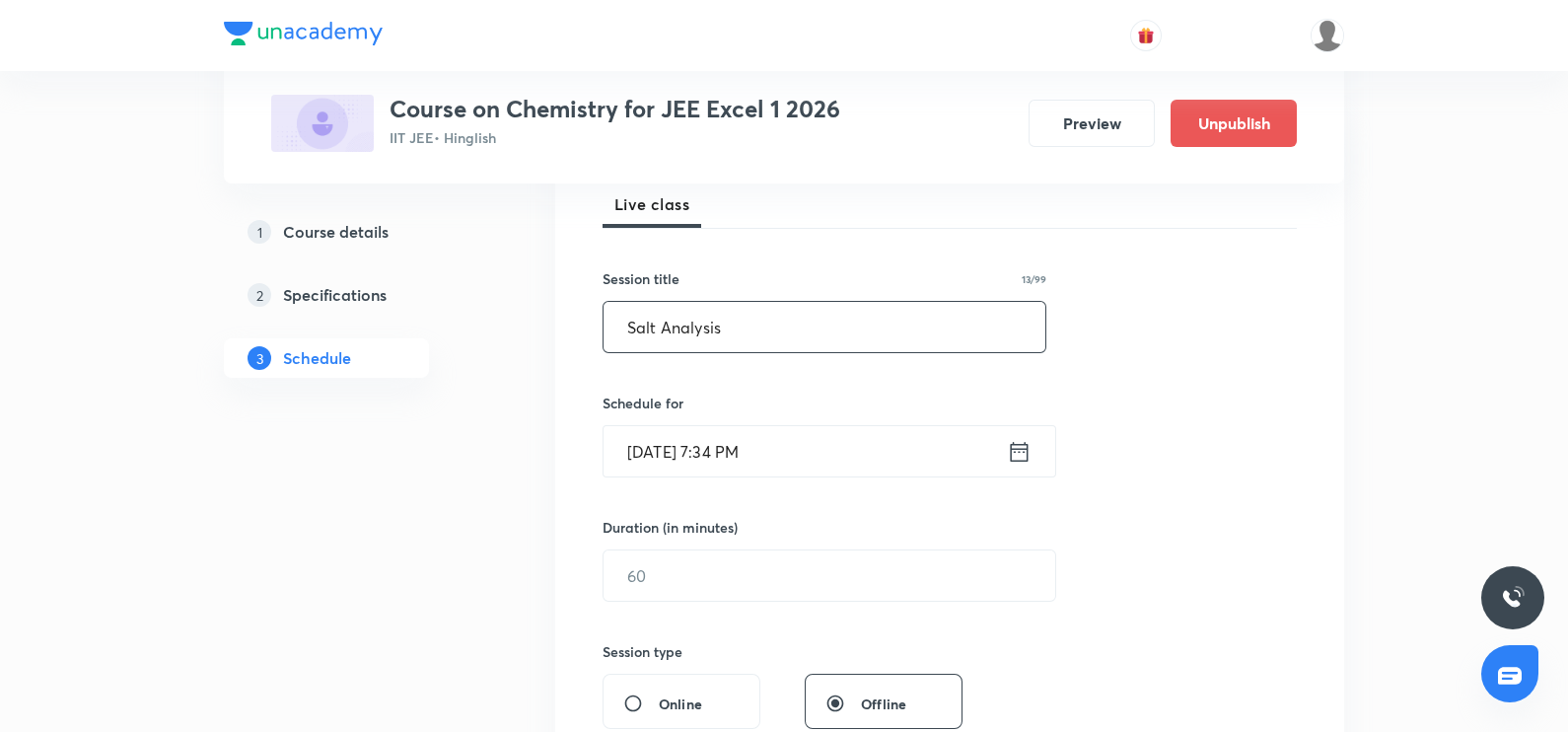 type on "Salt Analysis" 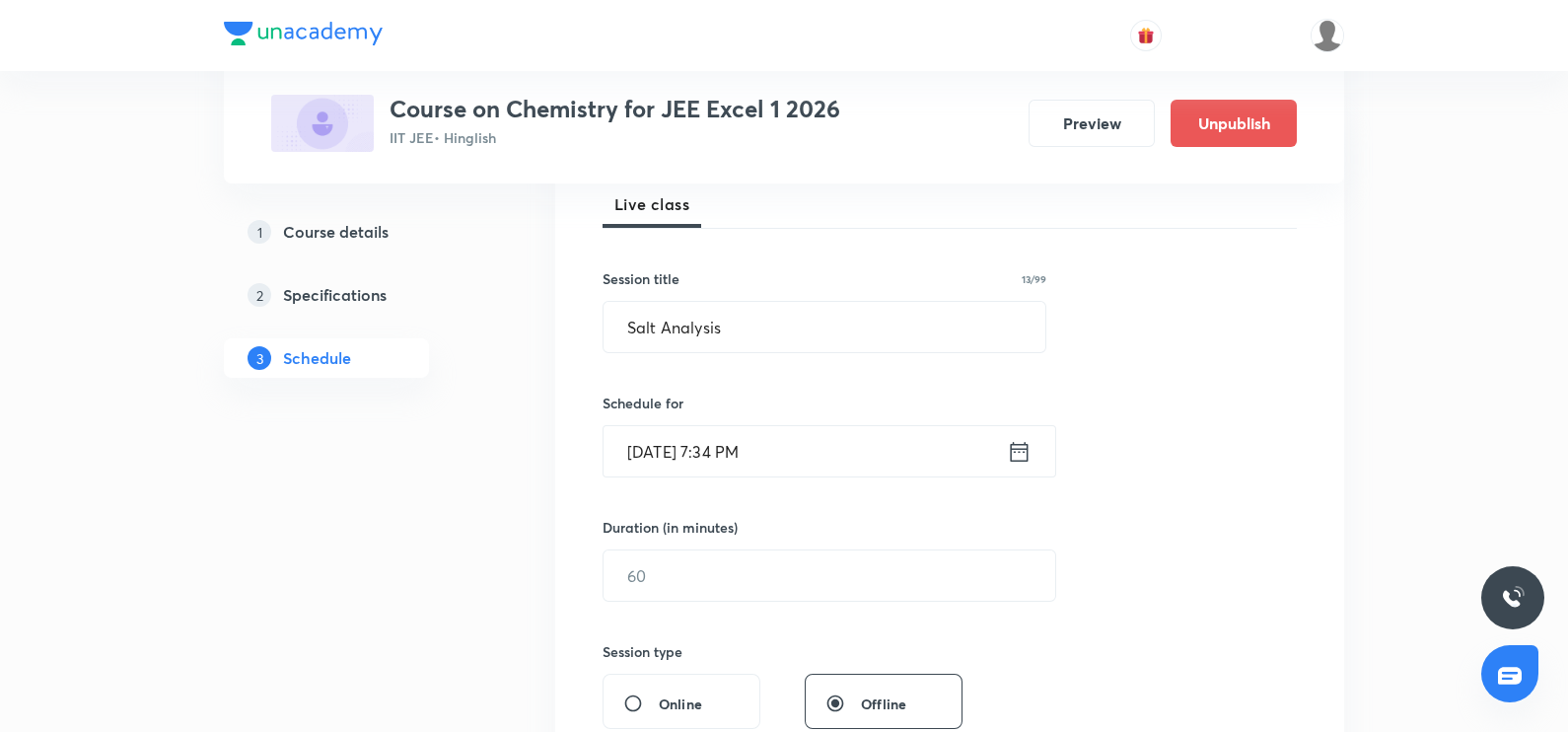 click 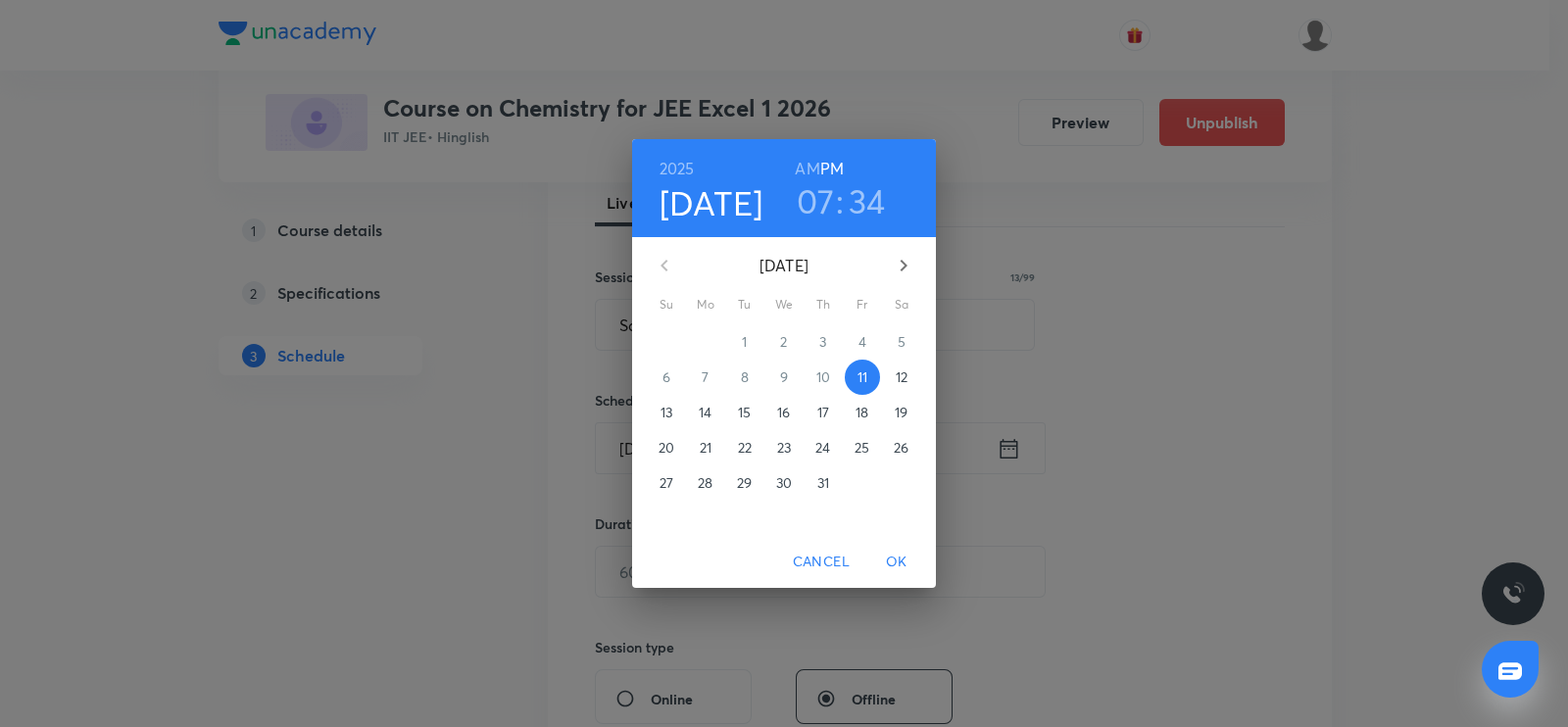 click on "14" at bounding box center [705, 412] 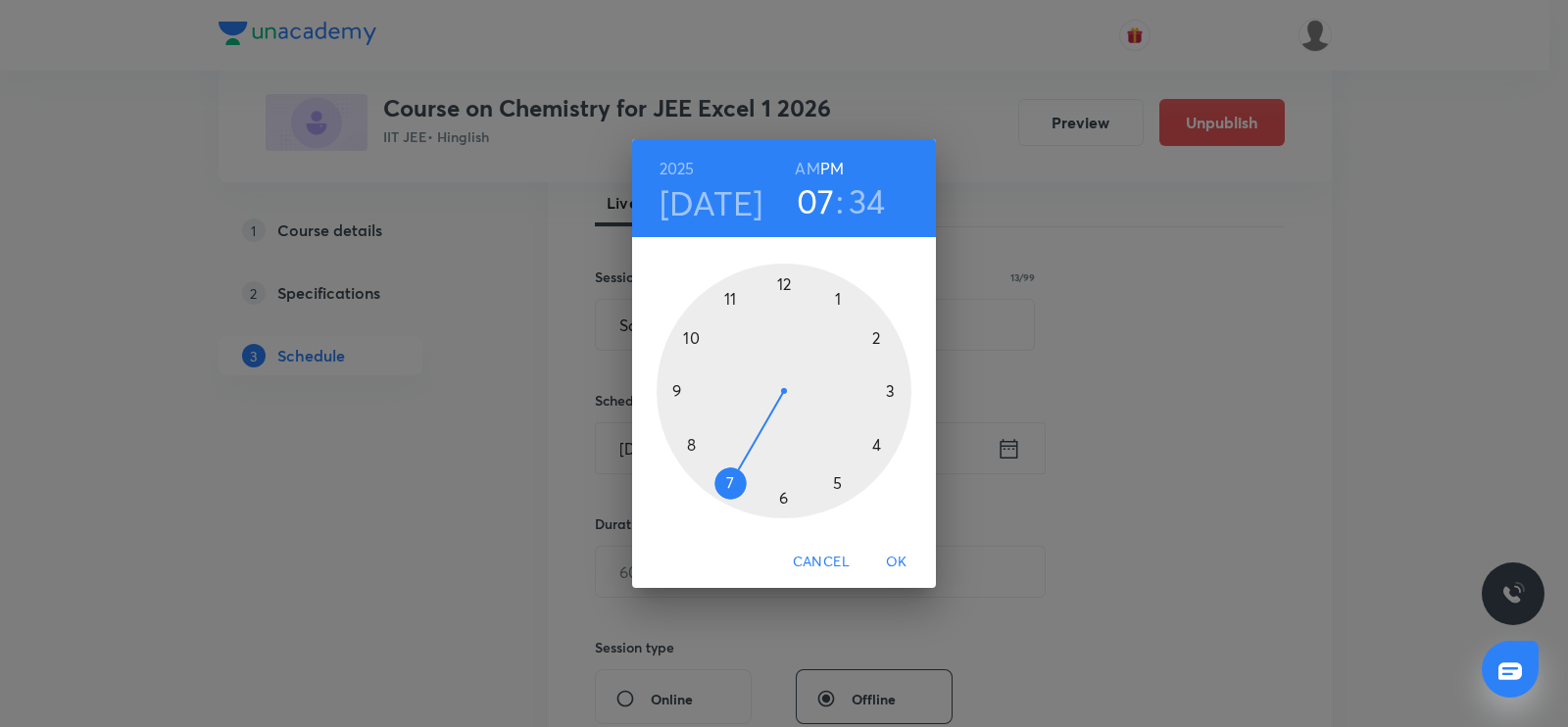 click at bounding box center (784, 391) 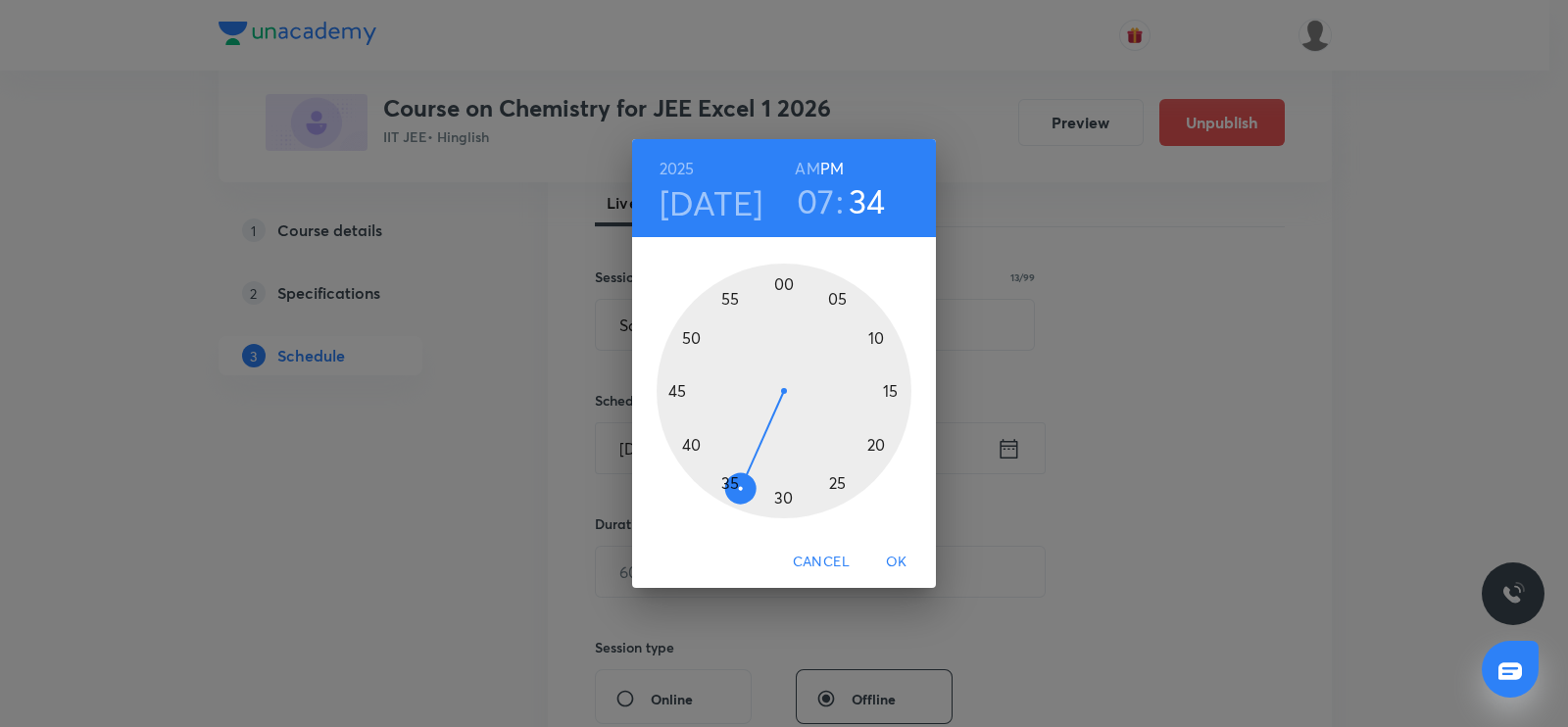 click on "AM" at bounding box center (807, 169) 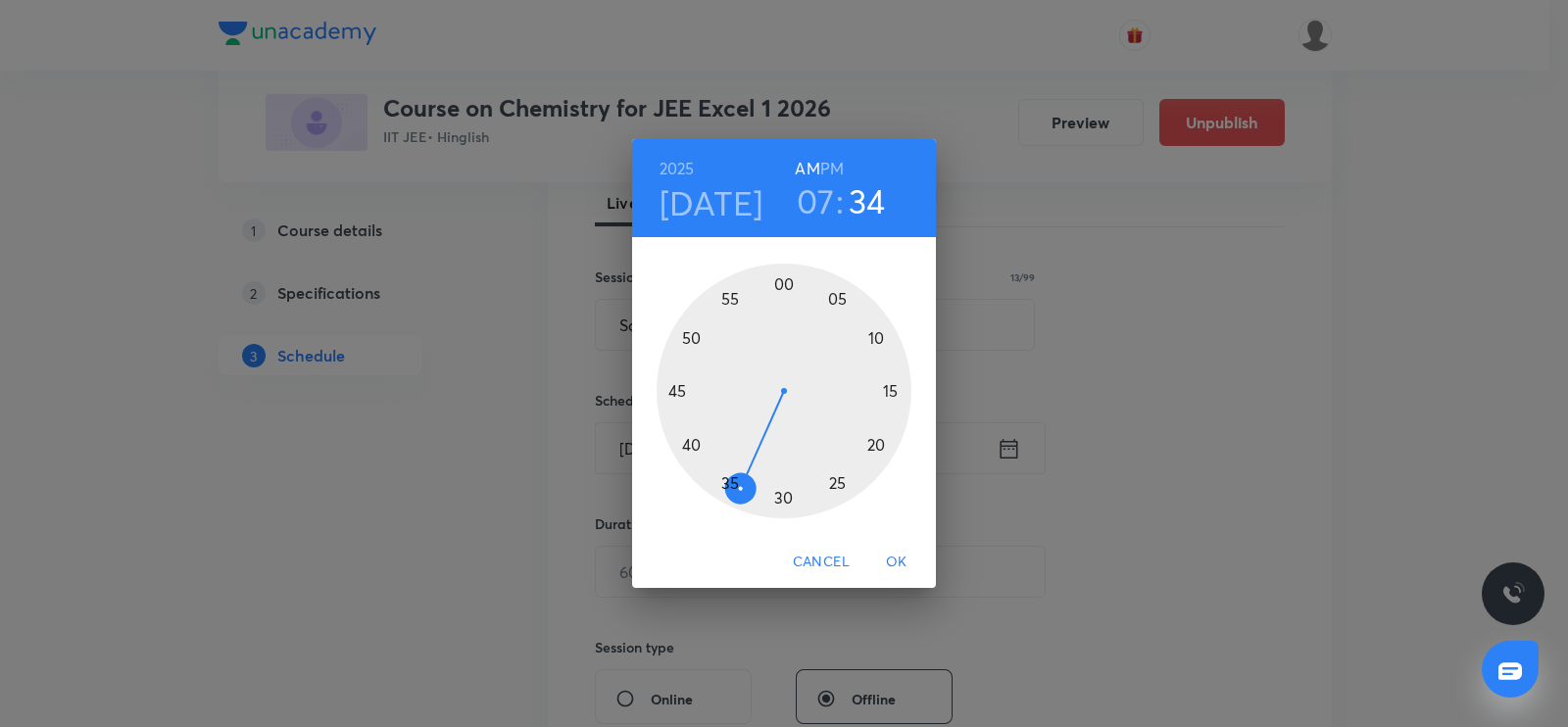 click at bounding box center [784, 391] 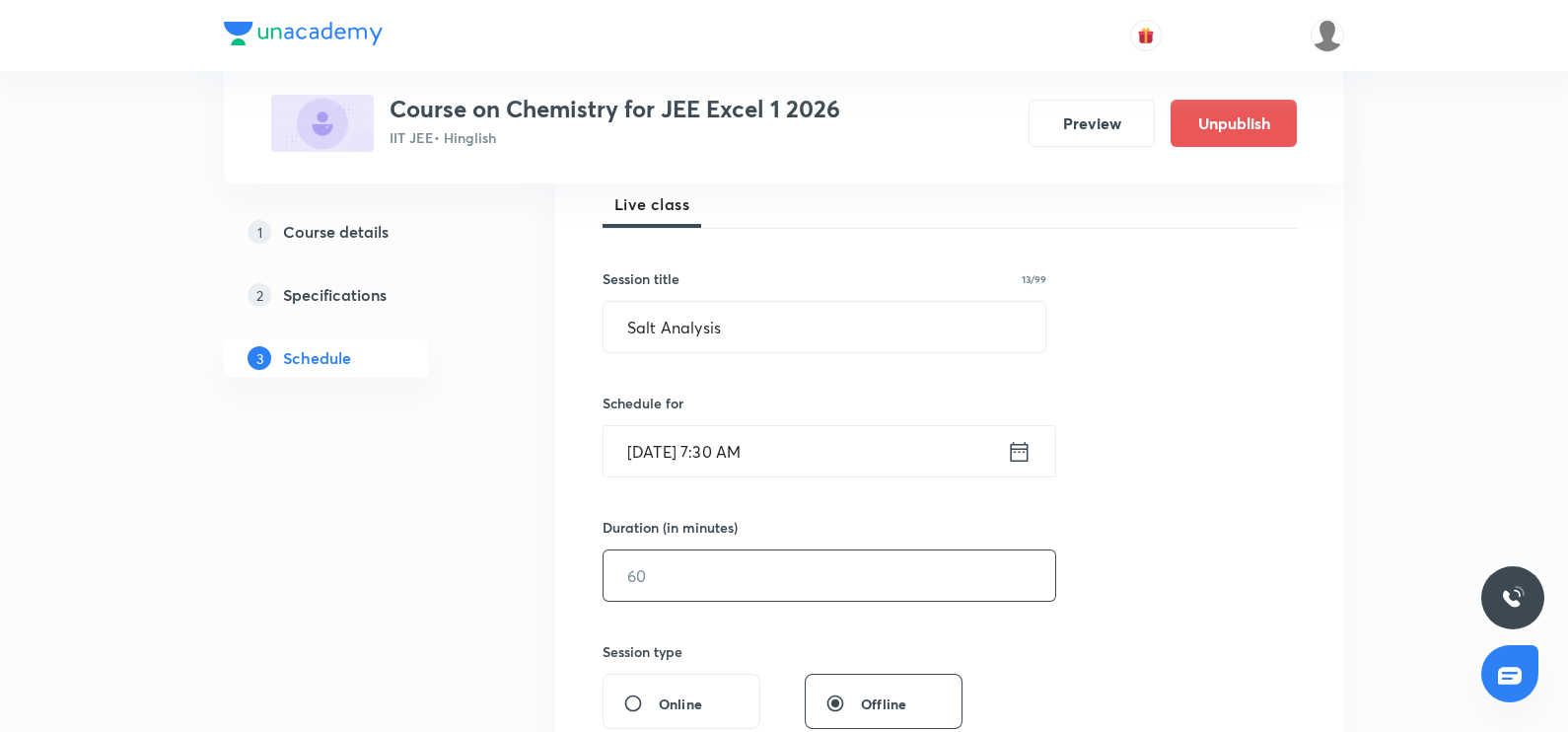 click at bounding box center [829, 575] 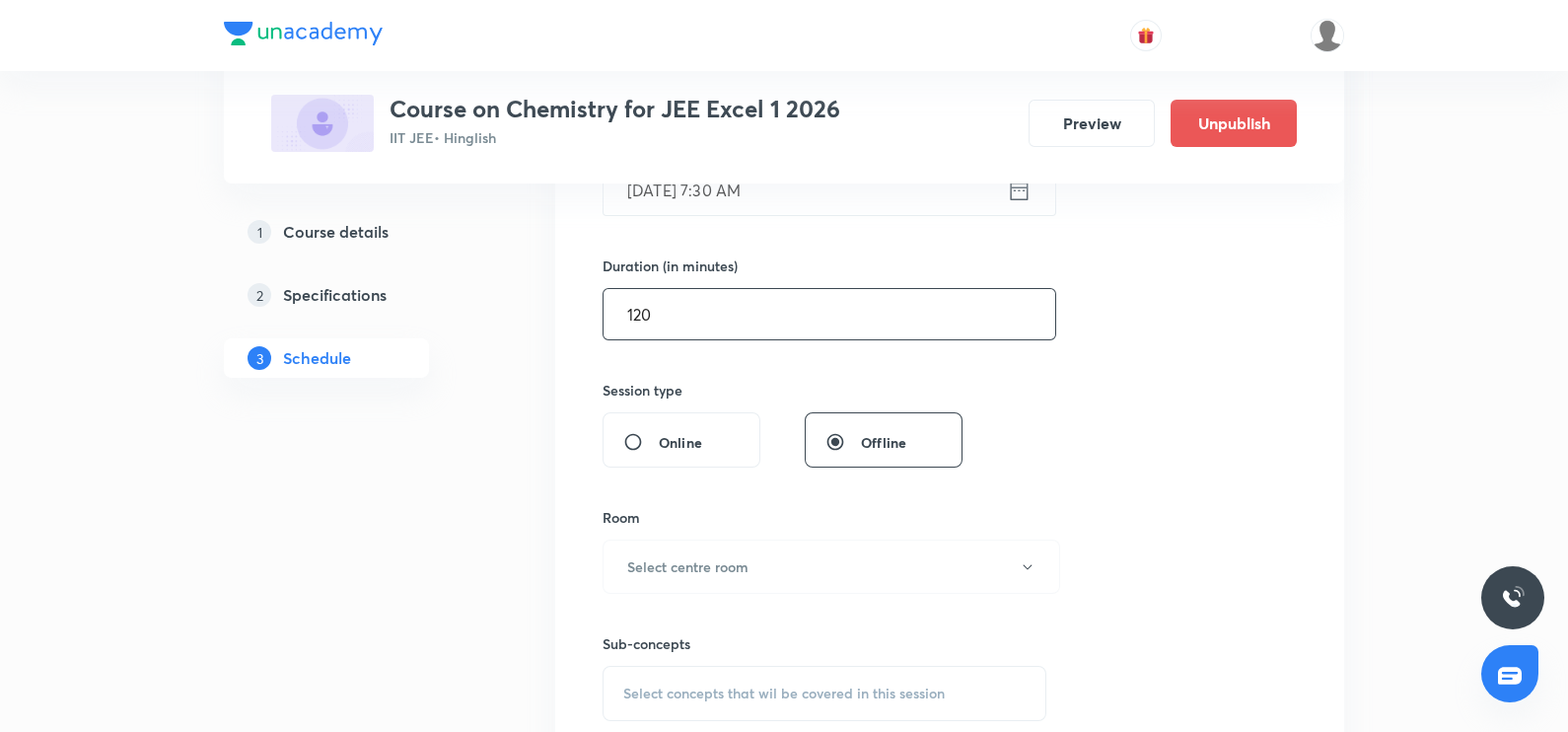 scroll, scrollTop: 575, scrollLeft: 0, axis: vertical 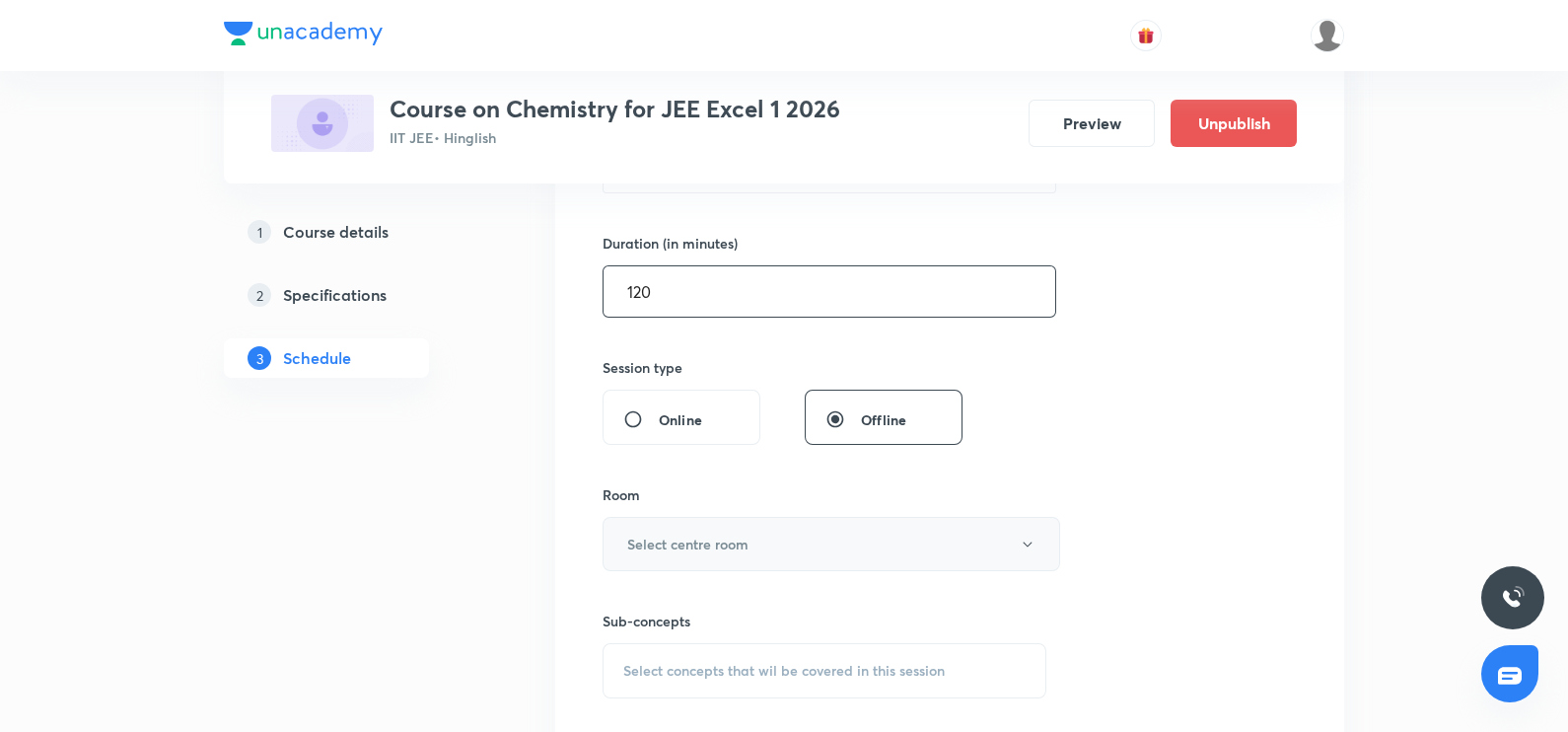 type on "120" 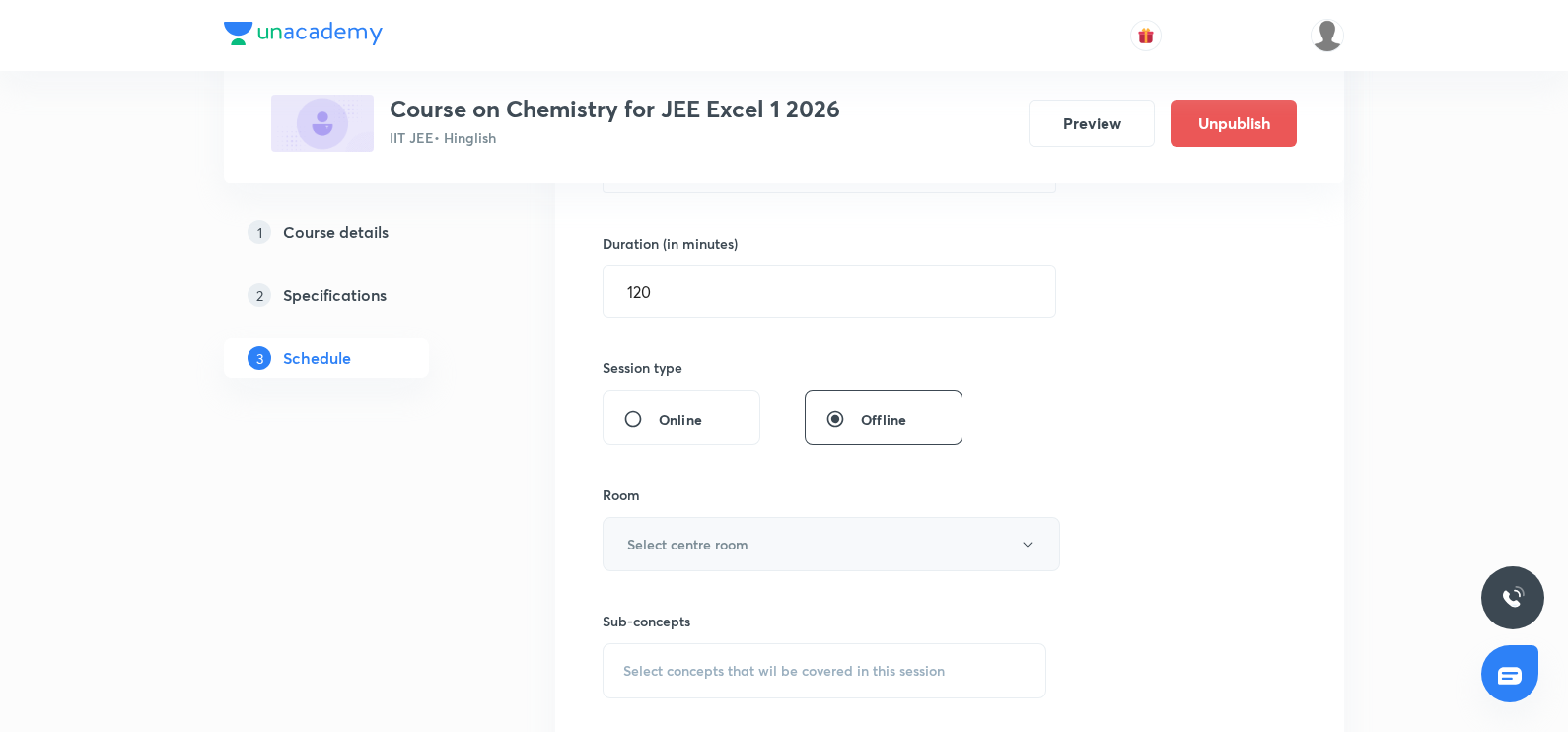 click on "Select centre room" at bounding box center (831, 544) 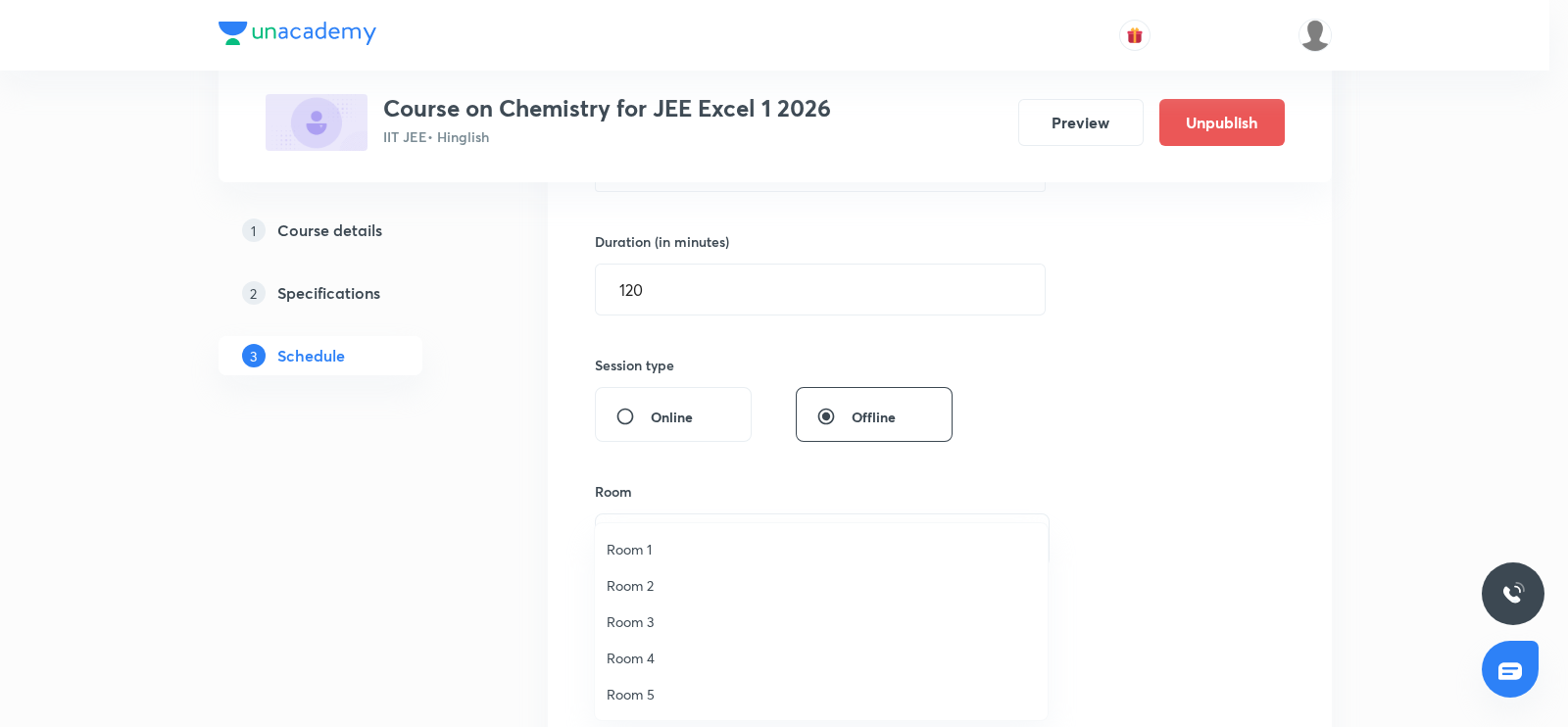 click on "Room 1" at bounding box center [821, 549] 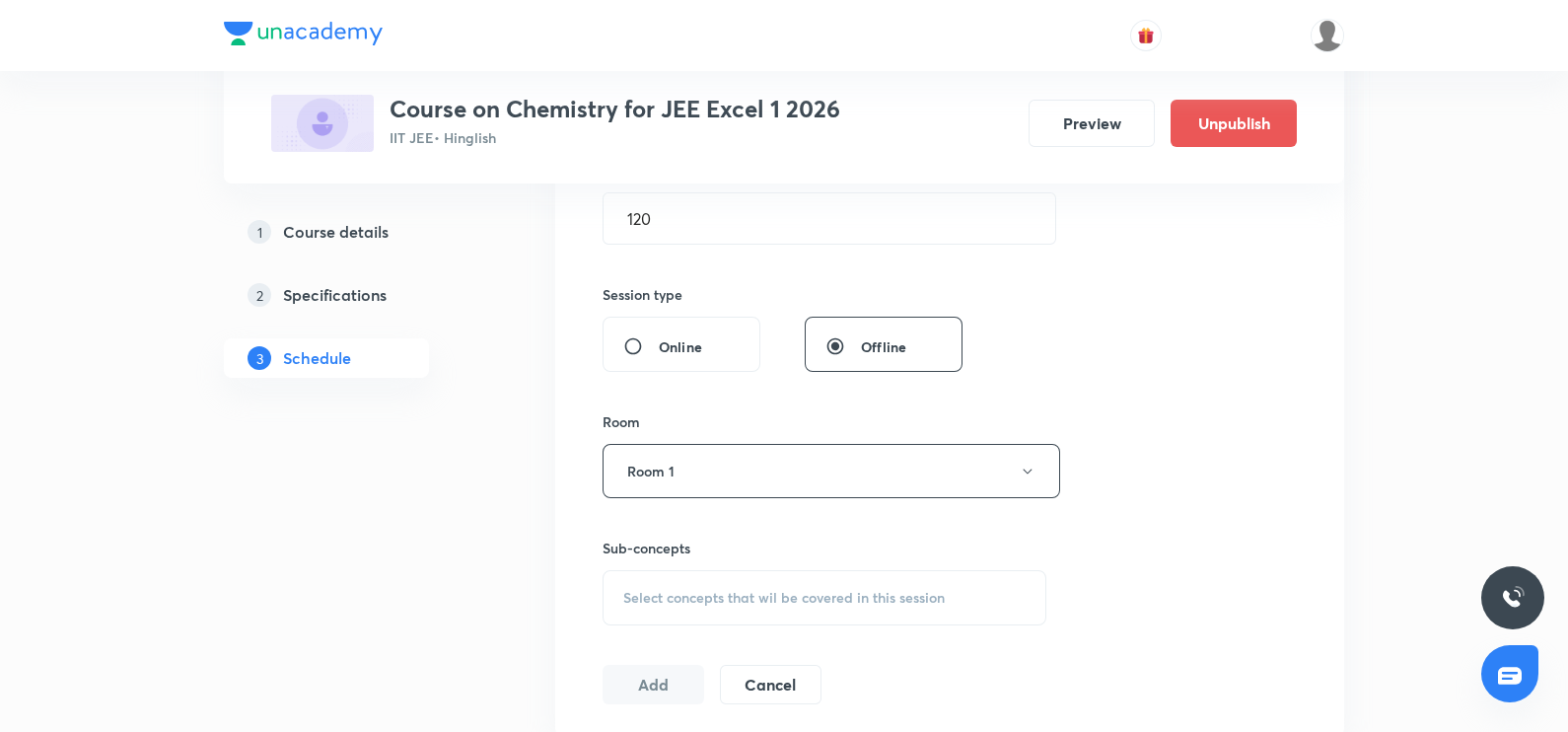 scroll, scrollTop: 653, scrollLeft: 0, axis: vertical 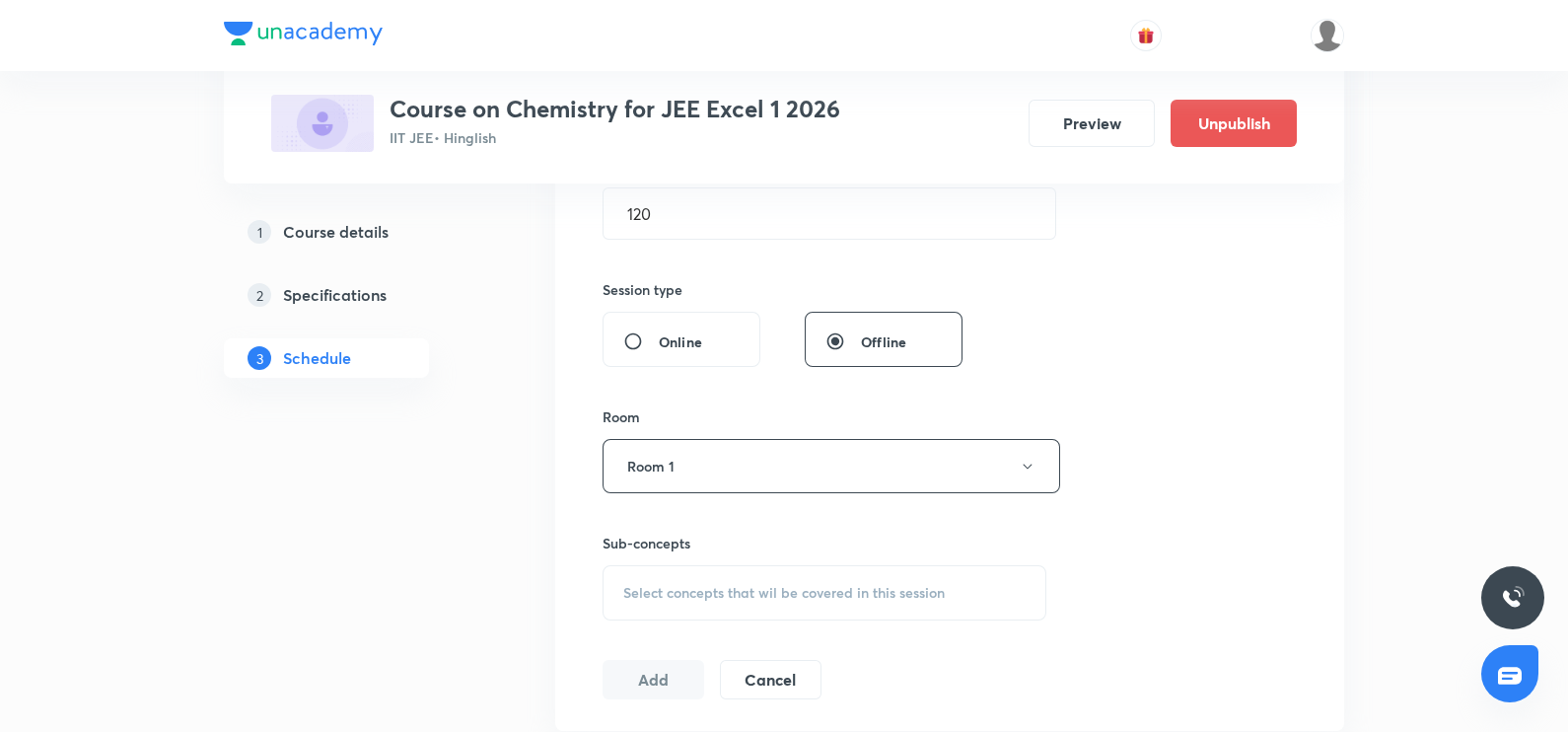 click on "Select concepts that wil be covered in this session" at bounding box center (824, 593) 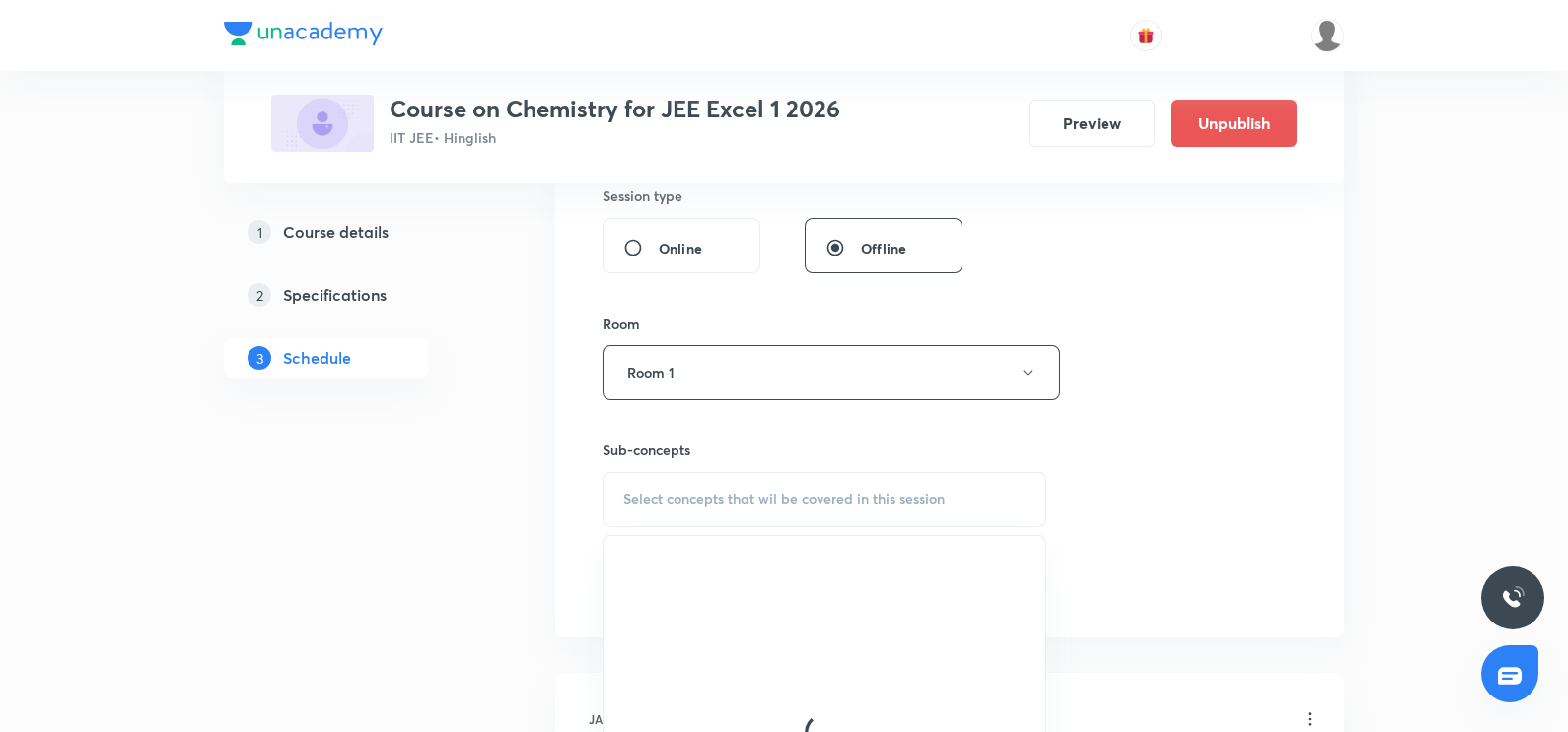 scroll, scrollTop: 842, scrollLeft: 0, axis: vertical 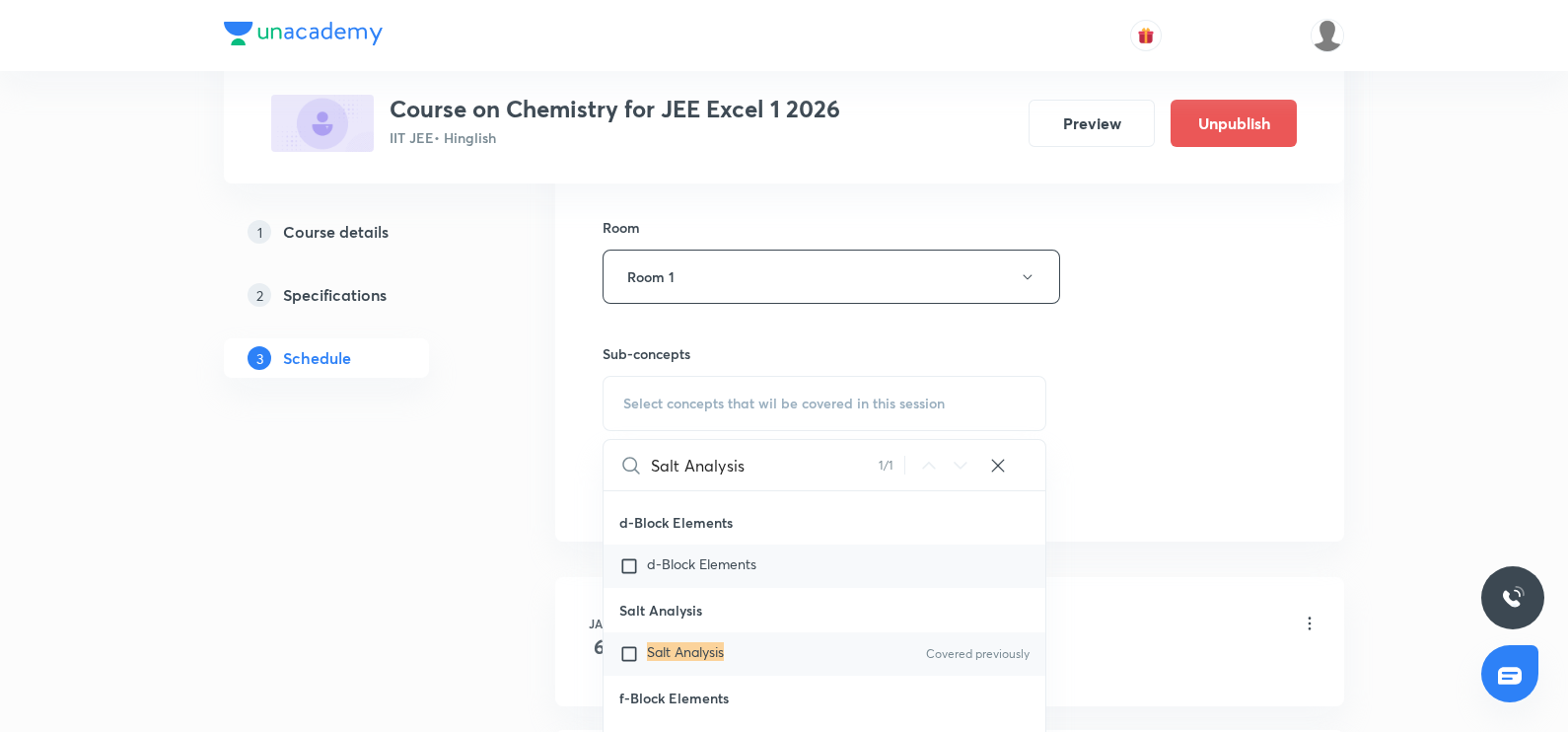 type on "Salt Analysis" 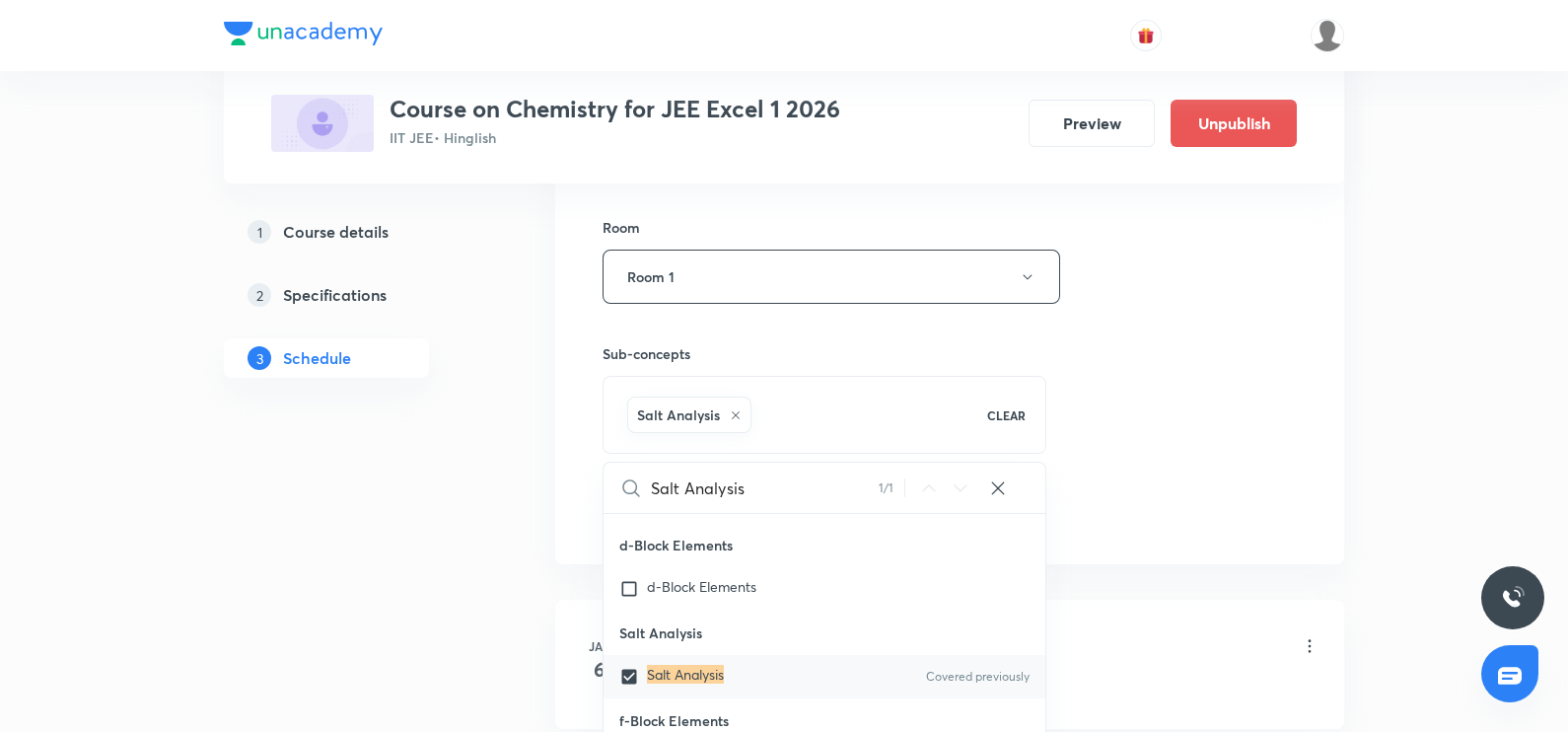 click on "Session  90 Live class Session title 13/99 Salt Analysis ​ Schedule for Jul 14, 2025, 7:30 AM ​ Duration (in minutes) 120 ​   Session type Online Offline Room Room 1 Sub-concepts Salt Analysis CLEAR Salt Analysis 1 / 1 ​ Chemistry Mock Questions Chemistry Mock Questions Chemistry Previous Year Chemistry Previous Year General Topics & Mole Concept Basic Concepts Covered previously Basic Introduction Covered previously Percentage Composition Stoichiometry Covered previously Principle of Atom Conservation (POAC) Relation between Stoichiometric Quantities Application of Mole Concept: Gravimetric Analysis Different Laws Formula and Composition Concentration Terms Some basic concepts of Chemistry Atomic Structure Discovery Of Electron Some Prerequisites of Physics Discovery Of Protons And Neutrons Atomic Models and Theories  Representation Of Atom With Electrons And Neutrons Nature of Waves Nature Of Electromagnetic Radiation Planck’S Quantum Theory Spectra-Continuous and Discontinuous Spectrum Gas Laws" at bounding box center [950, 58] 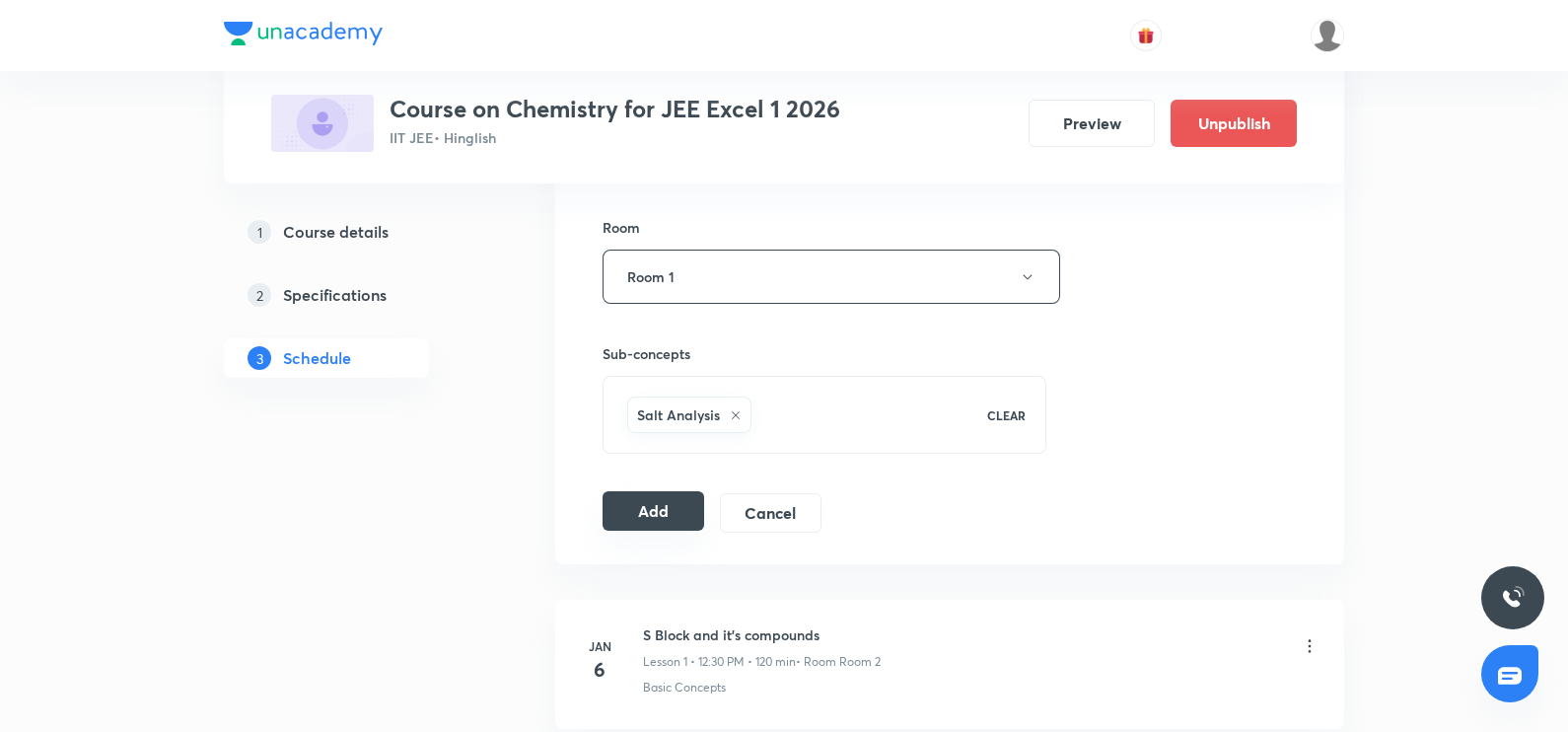 click on "Add" at bounding box center (653, 511) 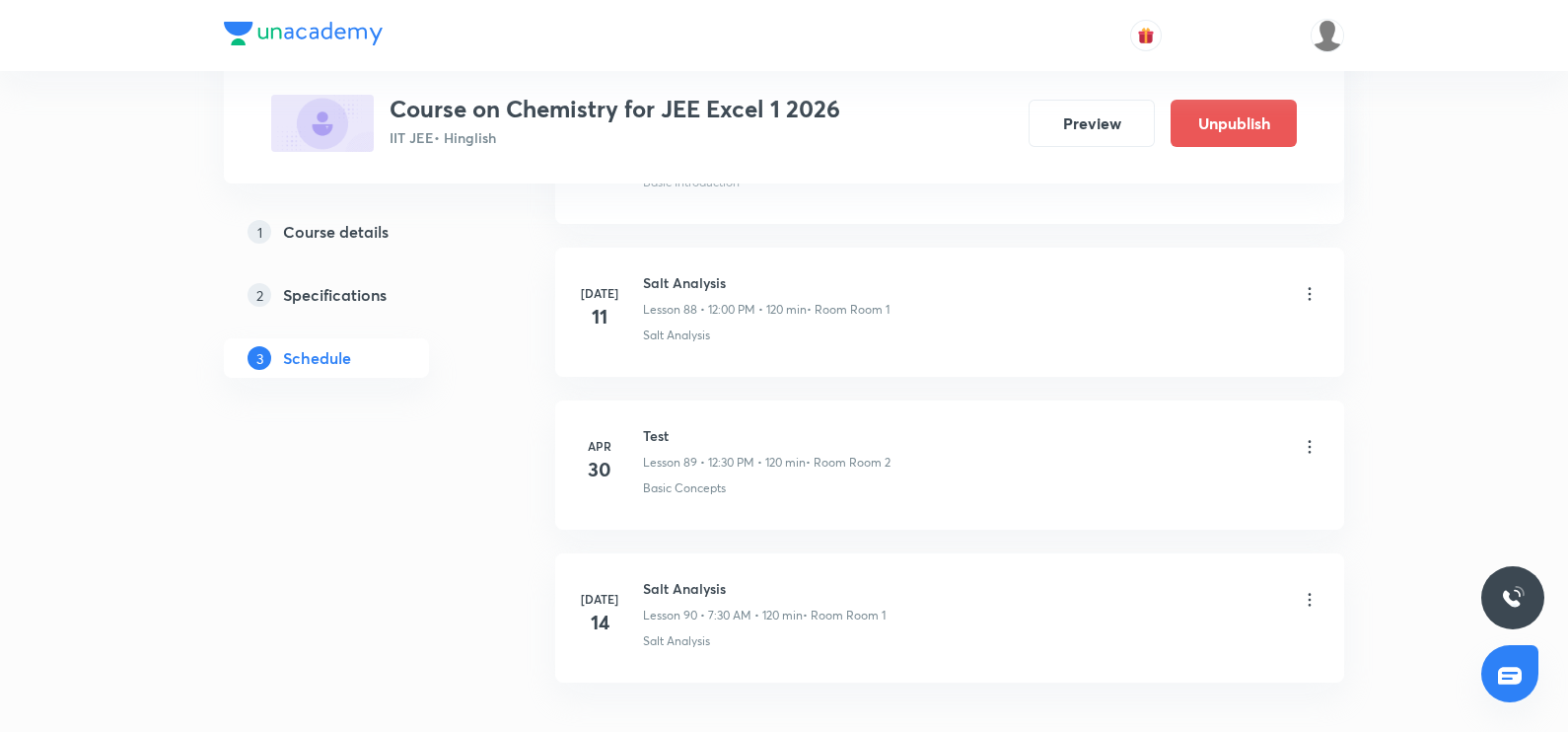 scroll, scrollTop: 13672, scrollLeft: 0, axis: vertical 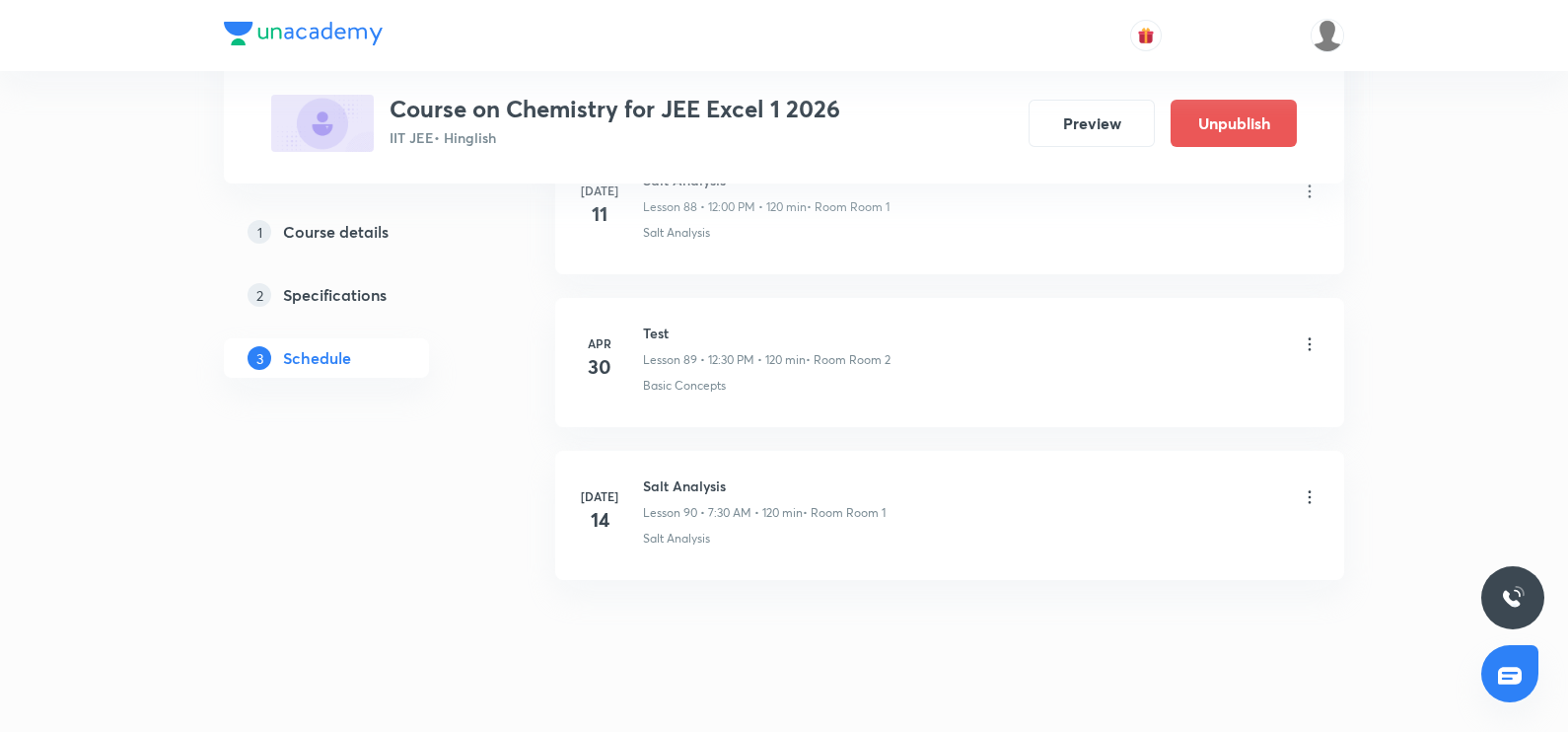 click on "Salt Analysis" at bounding box center [764, 485] 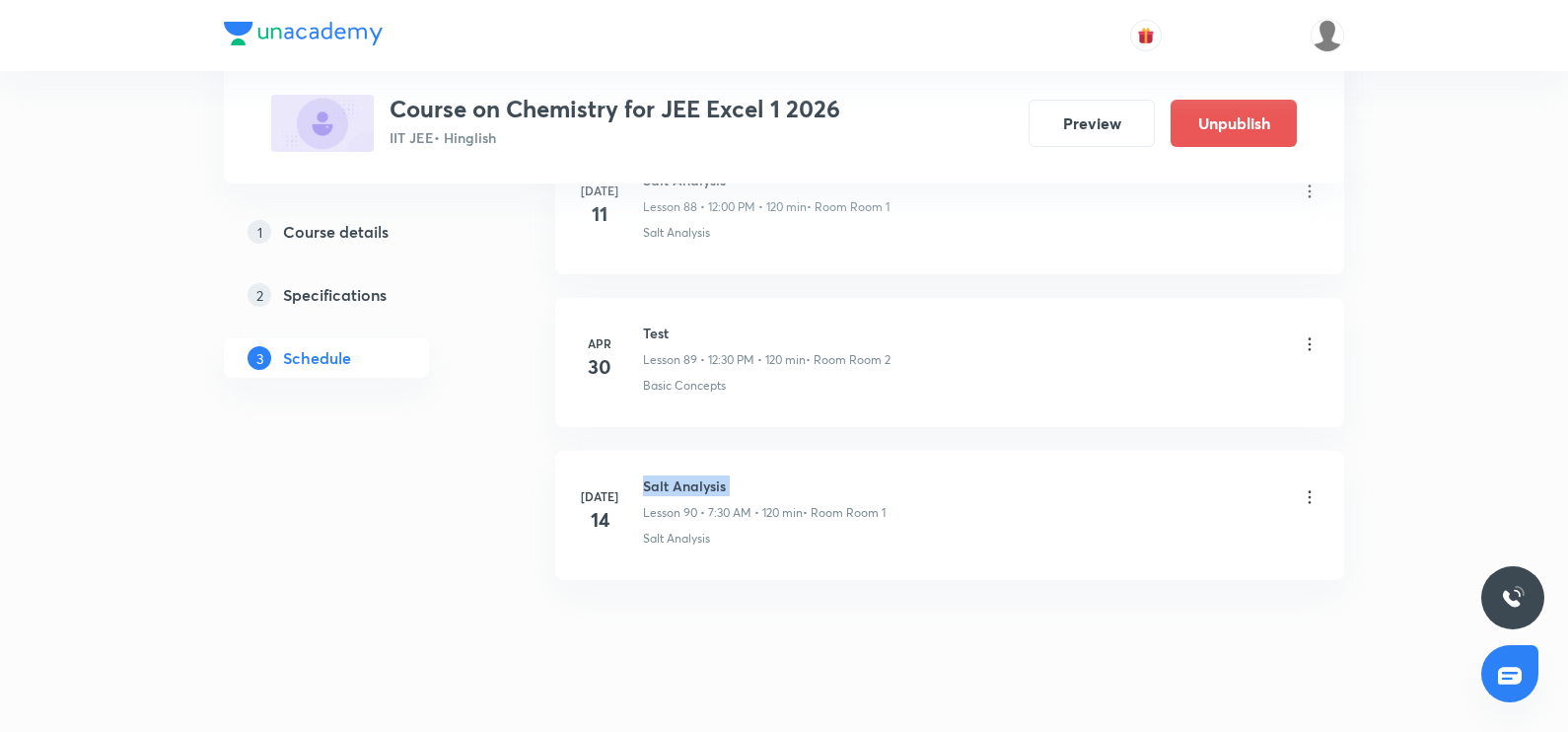 click on "Salt Analysis" at bounding box center (764, 485) 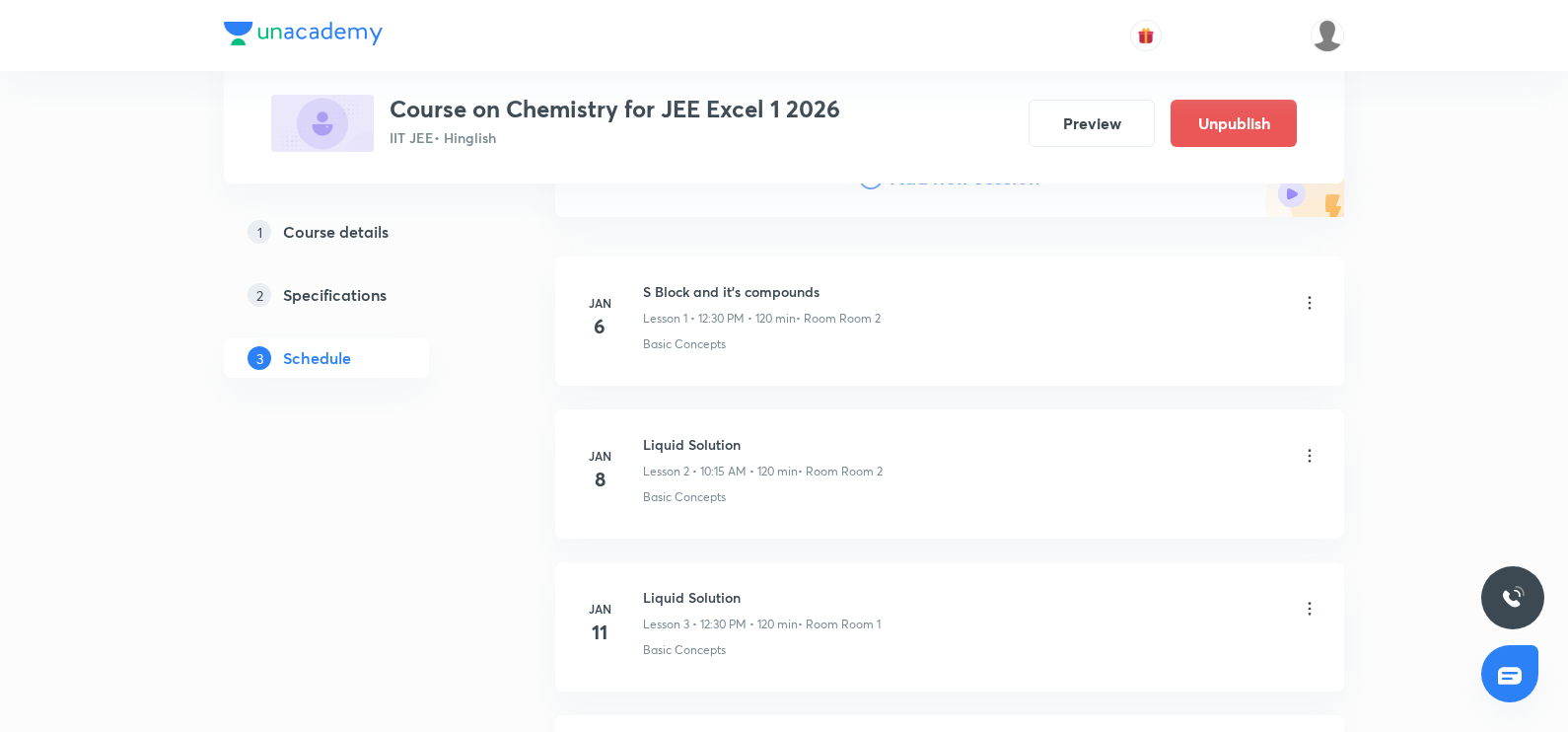 scroll, scrollTop: 0, scrollLeft: 0, axis: both 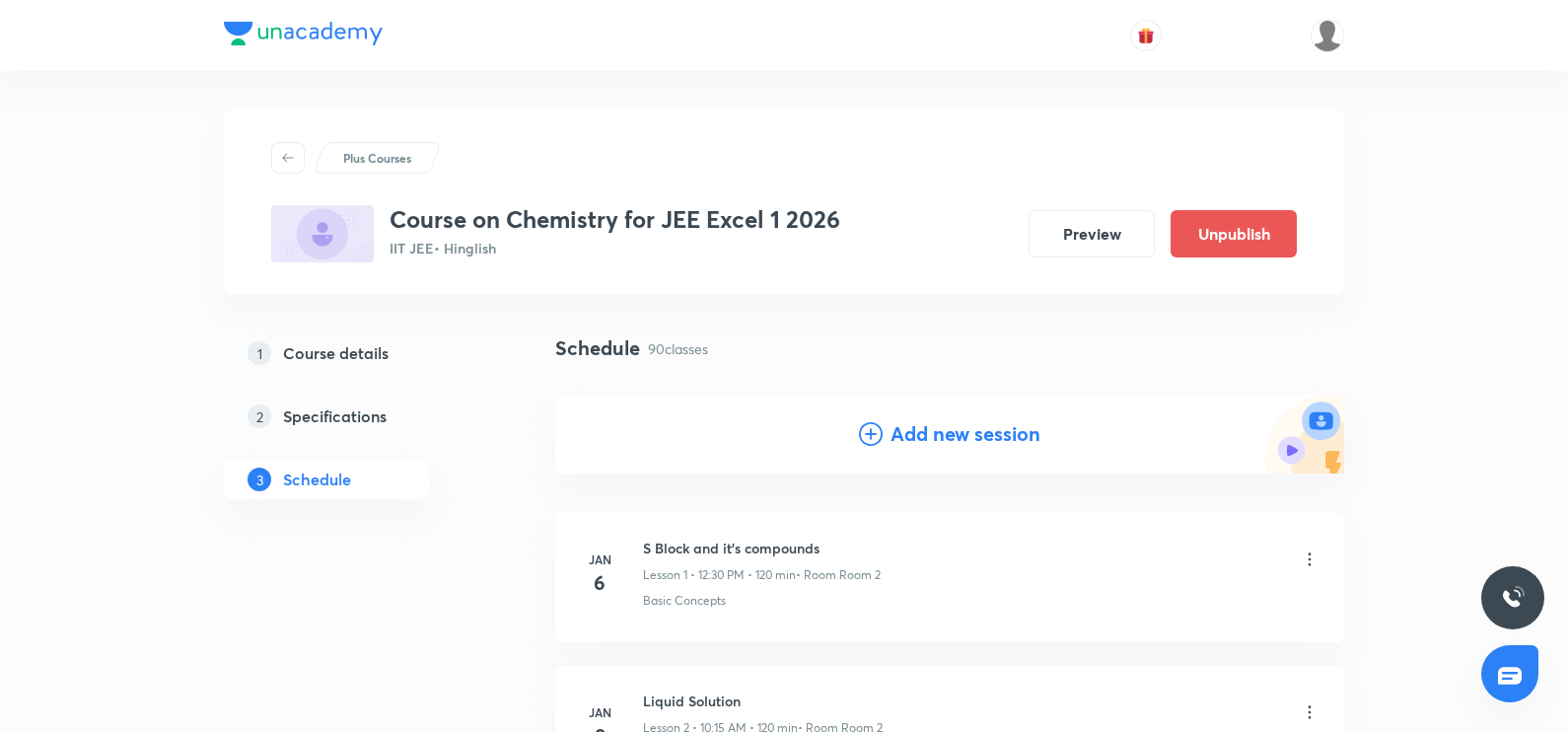 click on "Add new session" at bounding box center [950, 434] 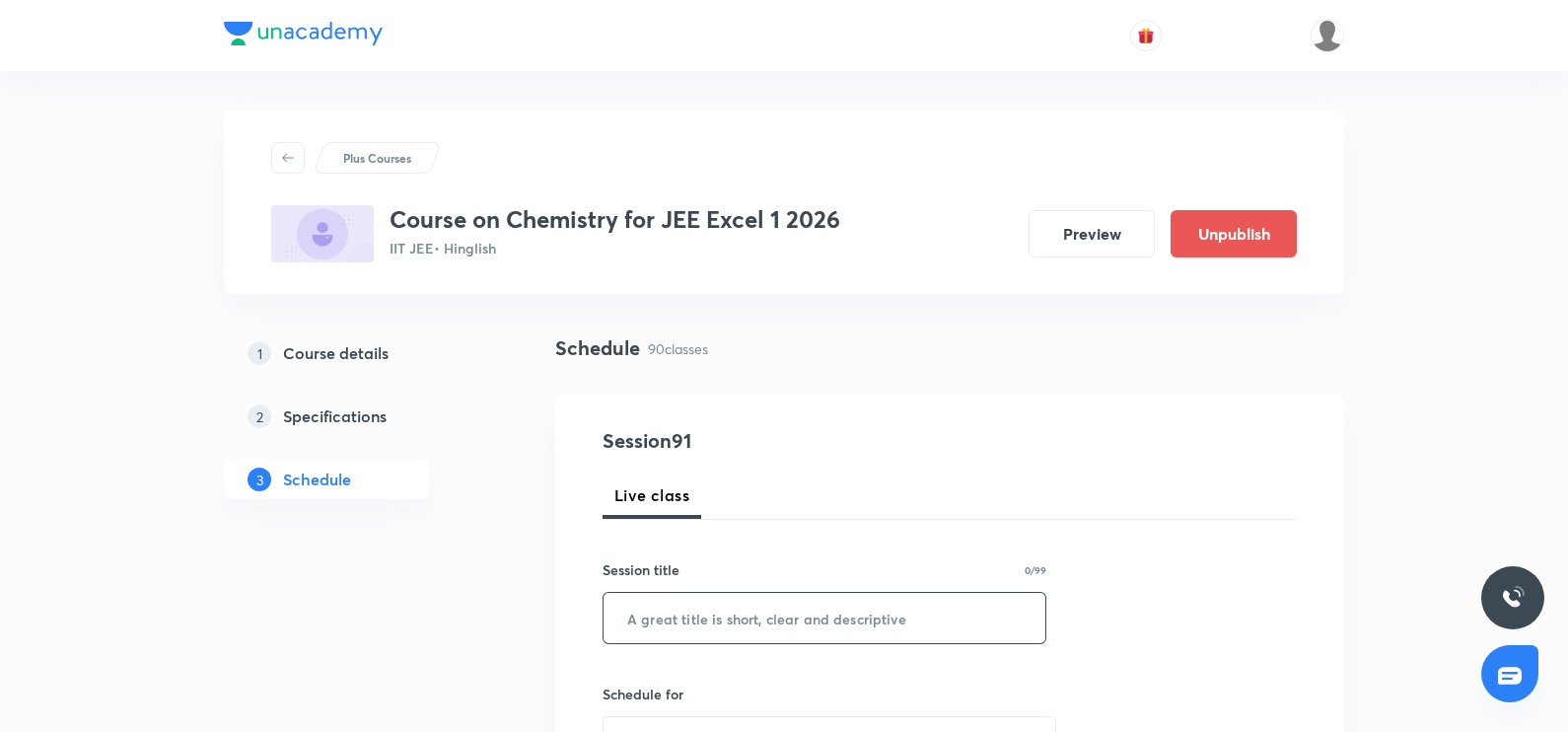 click at bounding box center [824, 618] 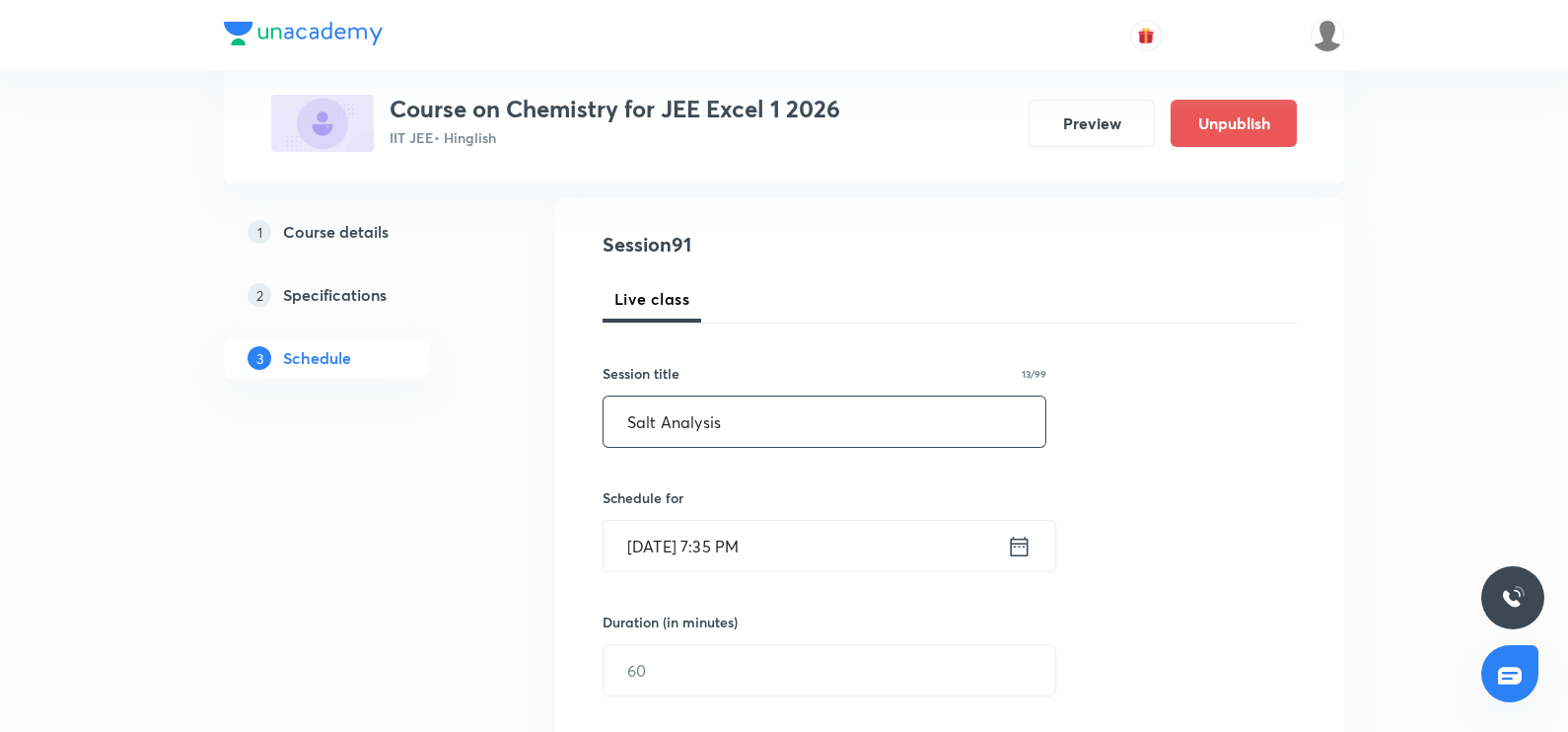 scroll, scrollTop: 251, scrollLeft: 0, axis: vertical 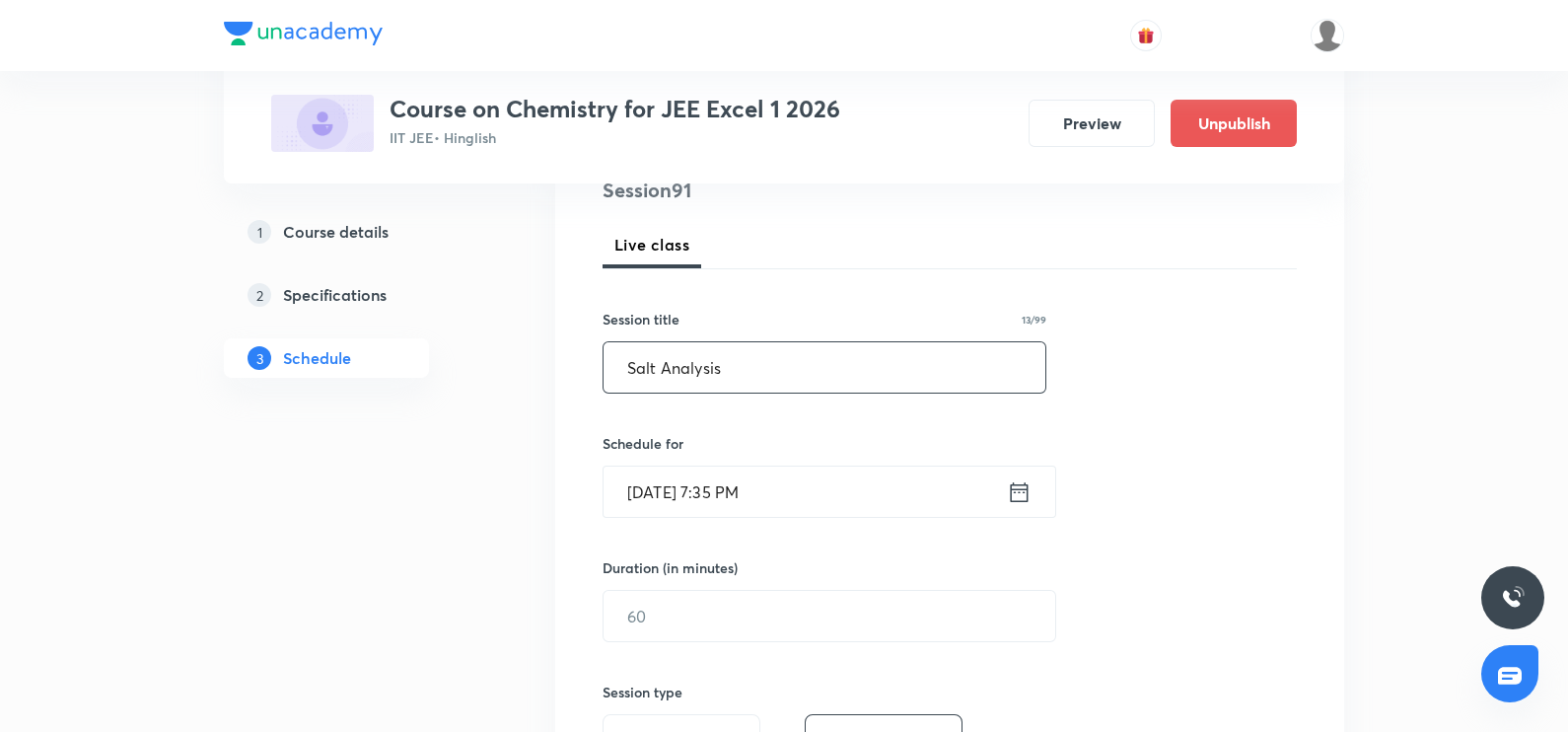type on "Salt Analysis" 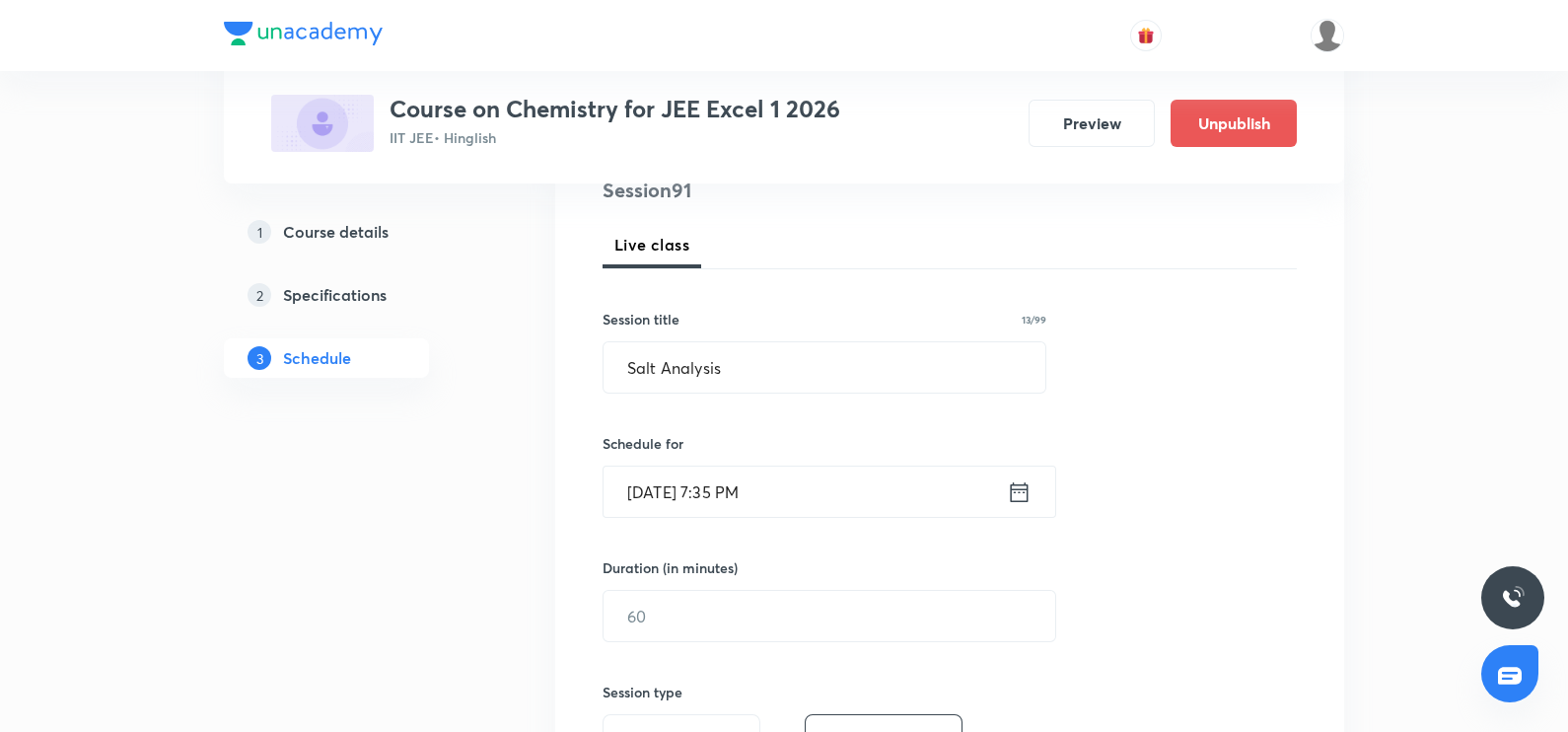 click 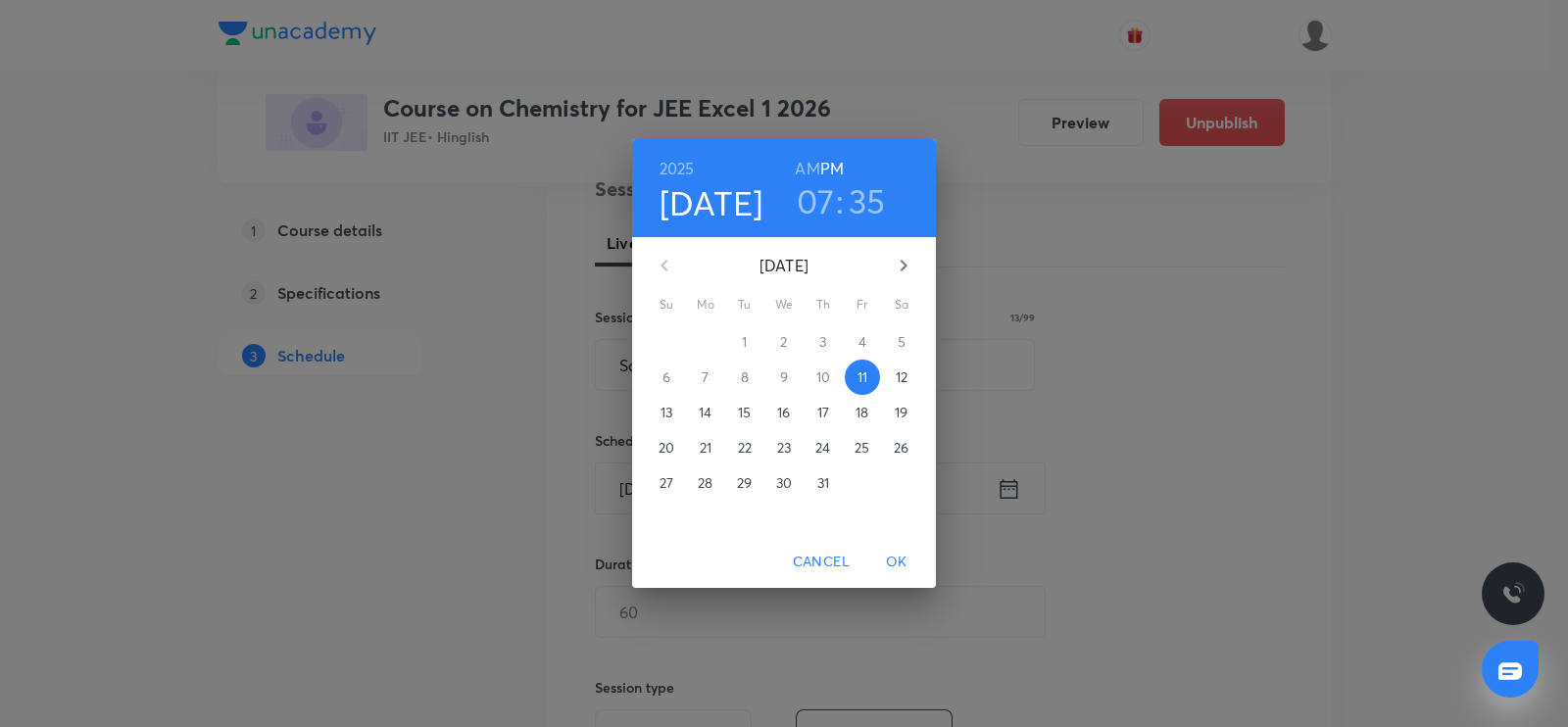 click on "16" at bounding box center [783, 412] 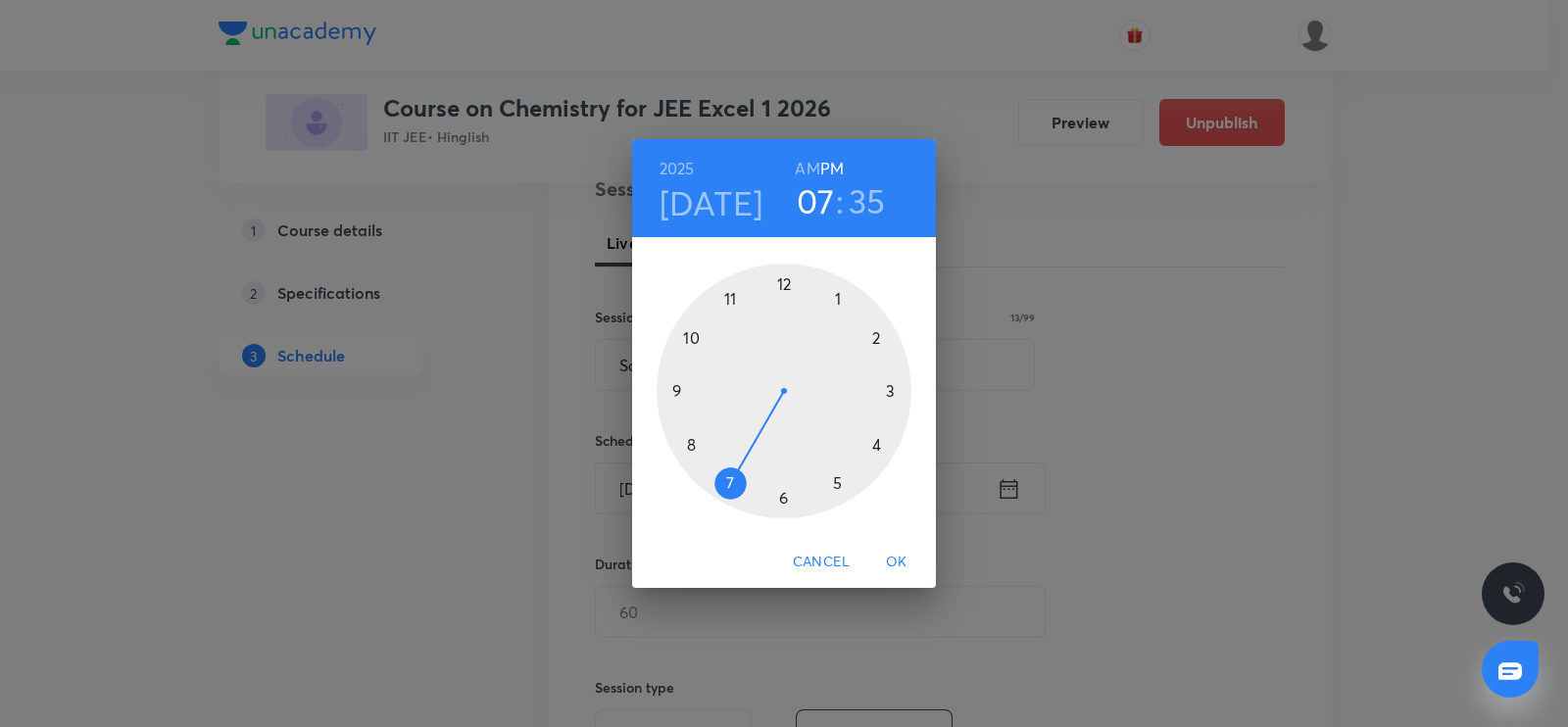 click at bounding box center [784, 391] 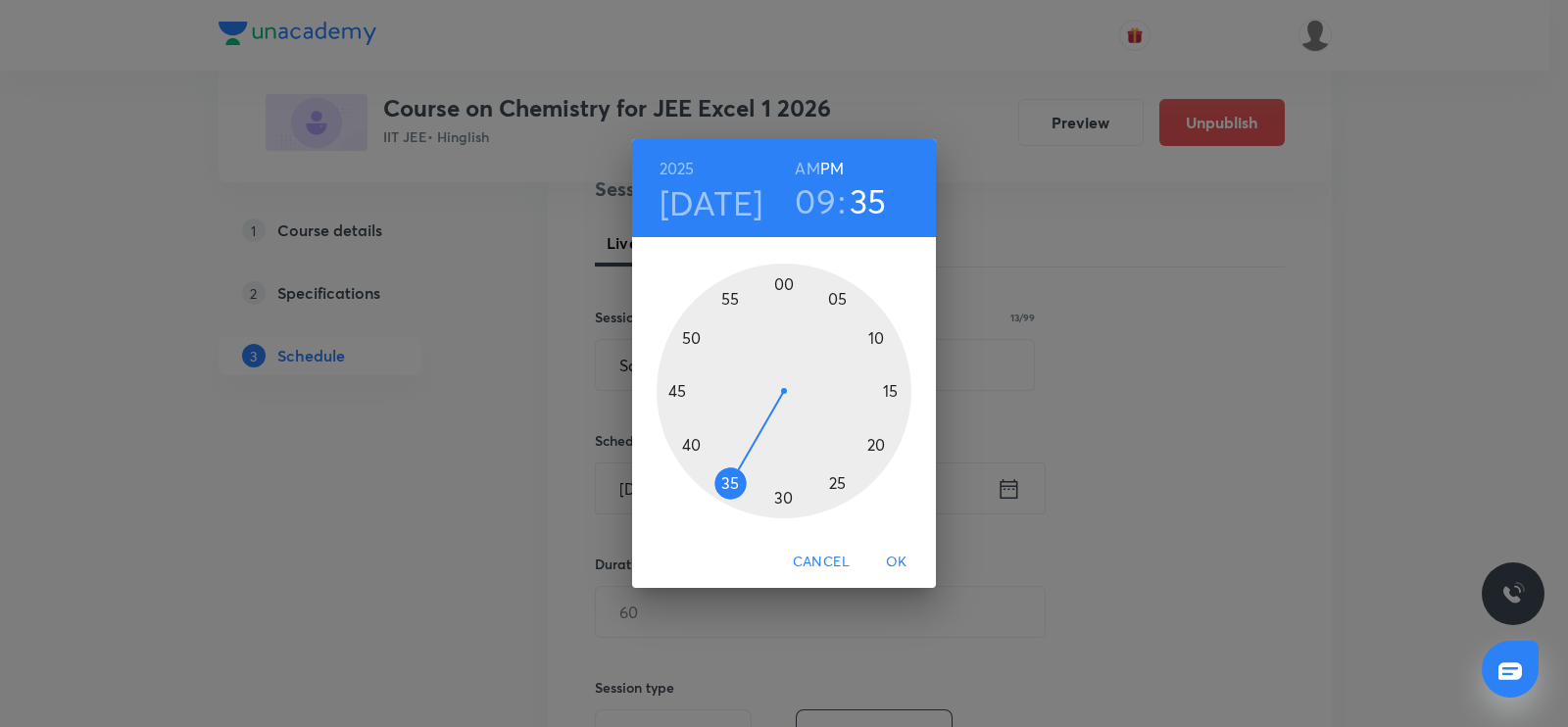 click on "AM" at bounding box center (807, 169) 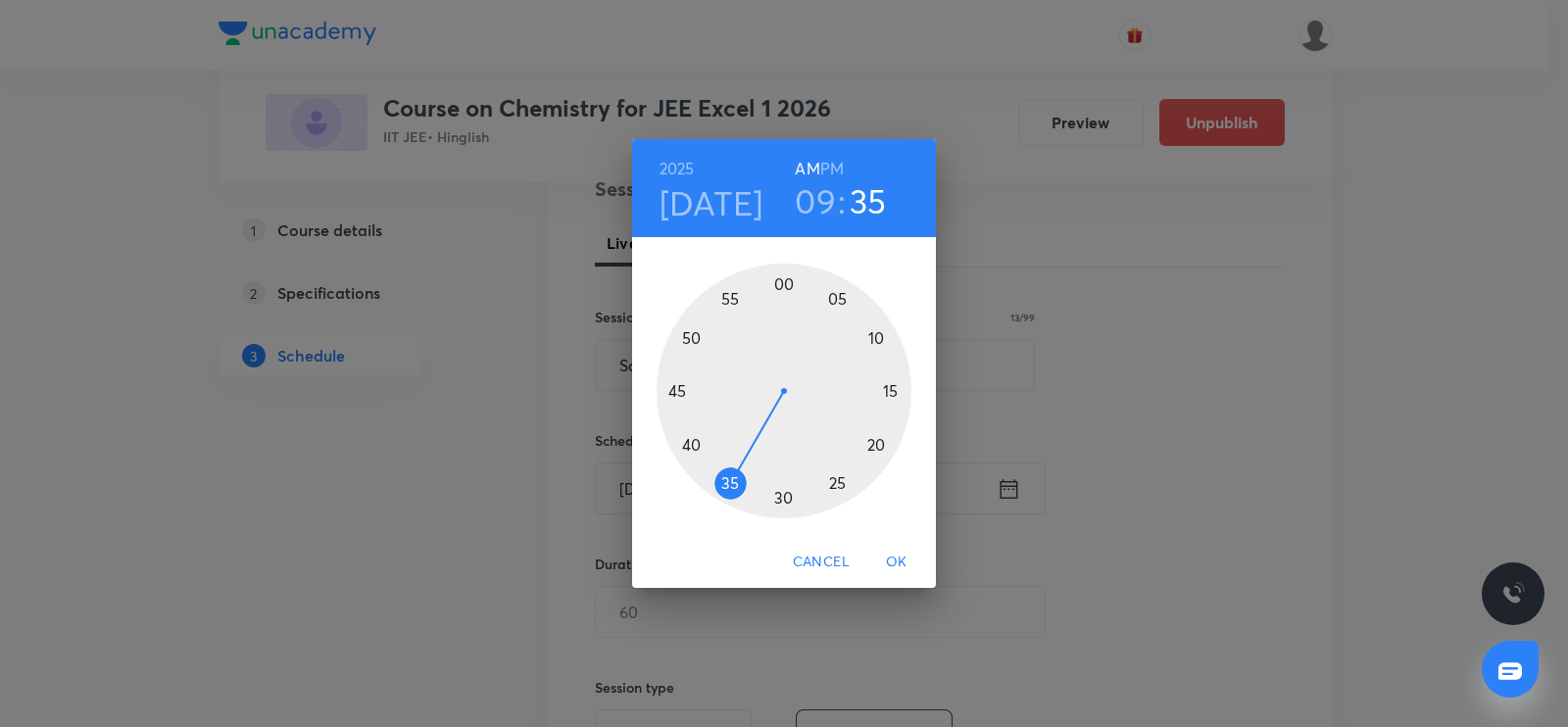 click at bounding box center (784, 391) 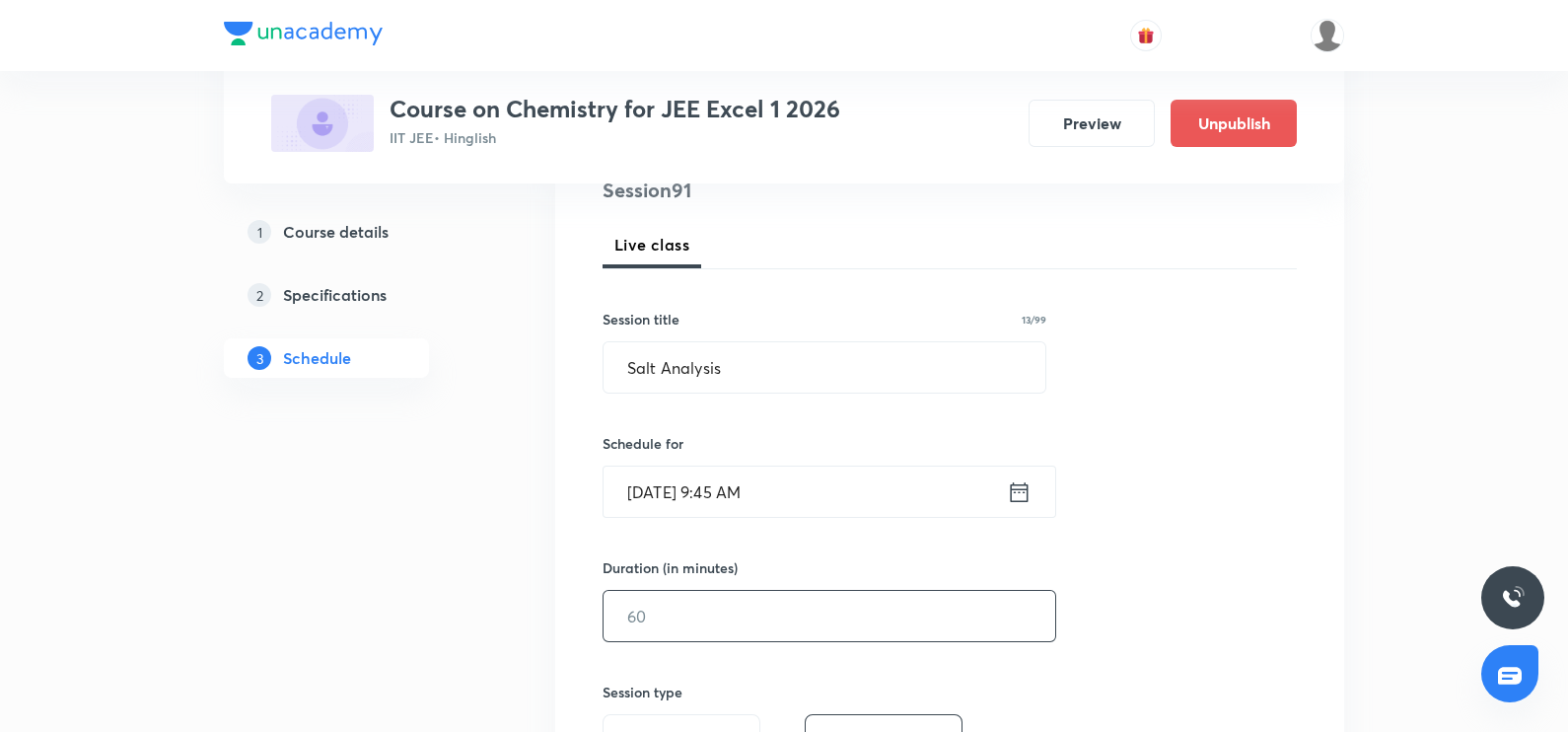 click at bounding box center (829, 616) 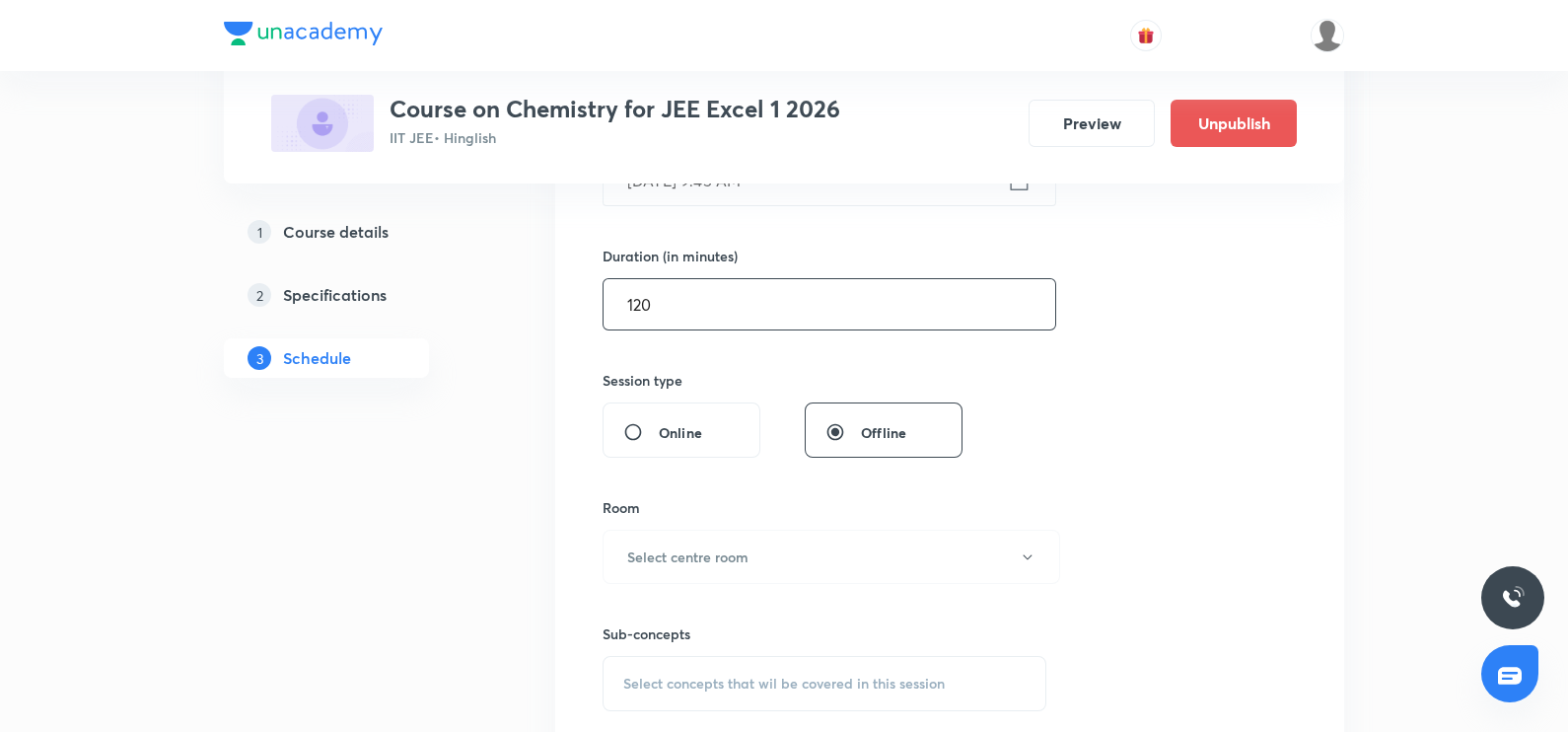 scroll, scrollTop: 575, scrollLeft: 0, axis: vertical 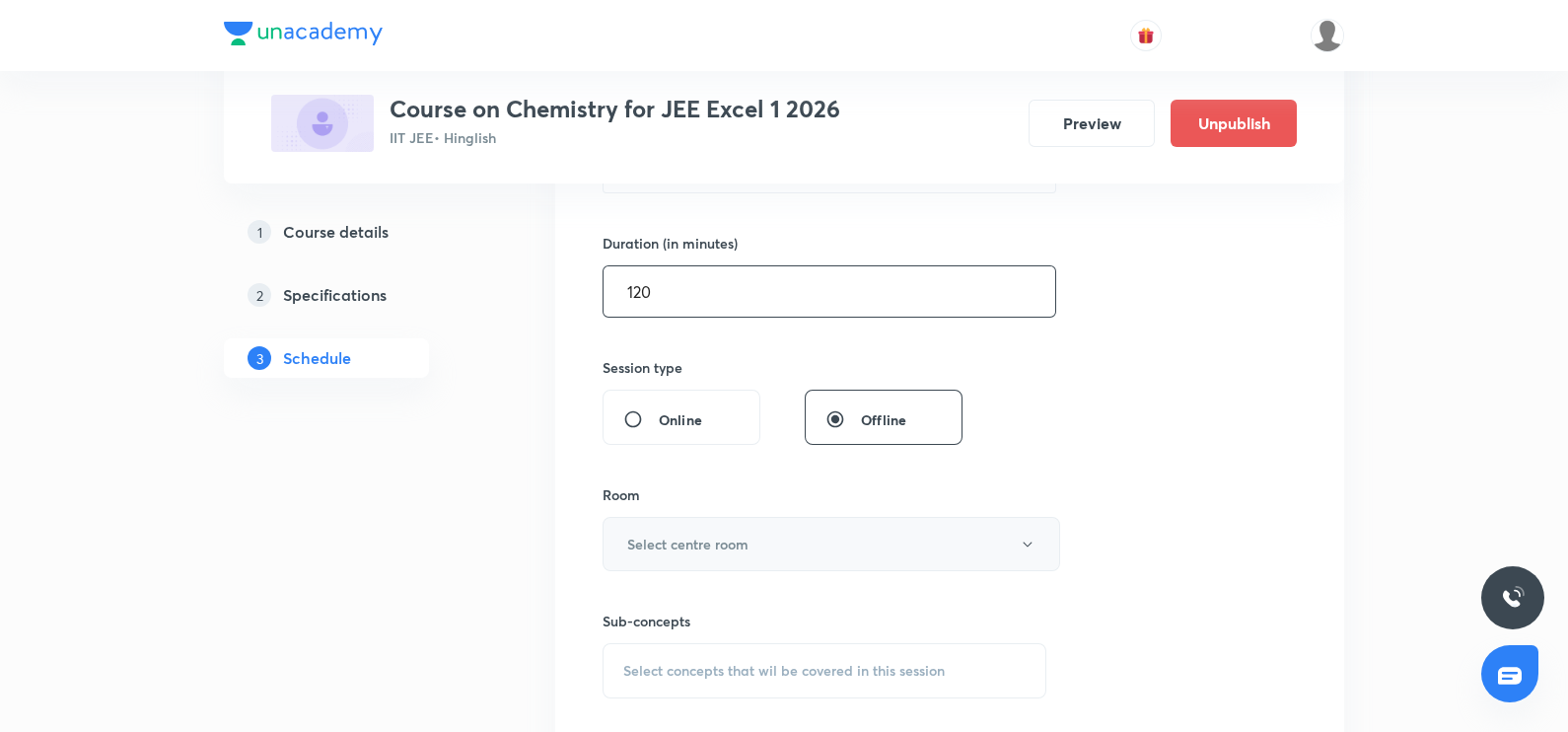 type on "120" 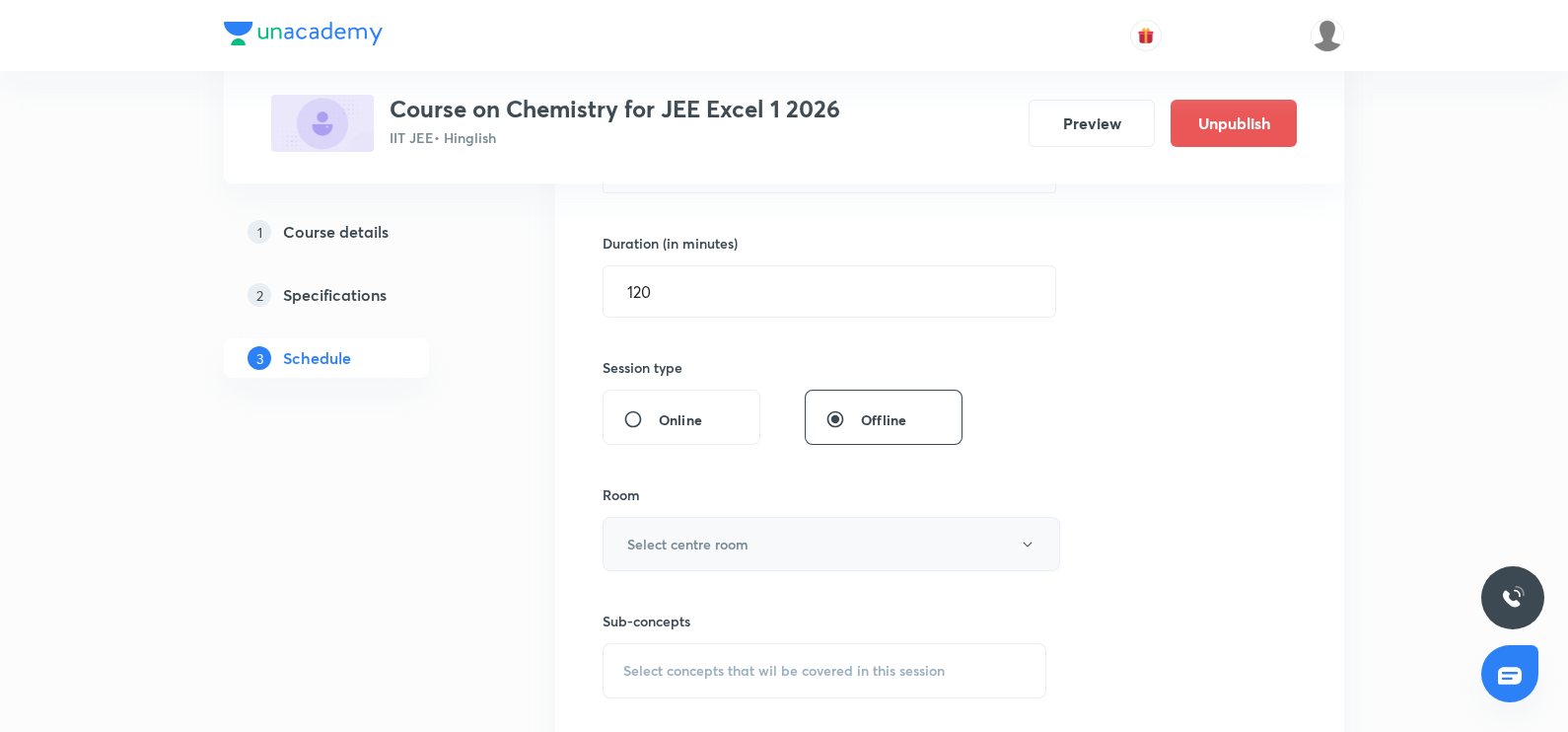 click on "Select centre room" at bounding box center (687, 544) 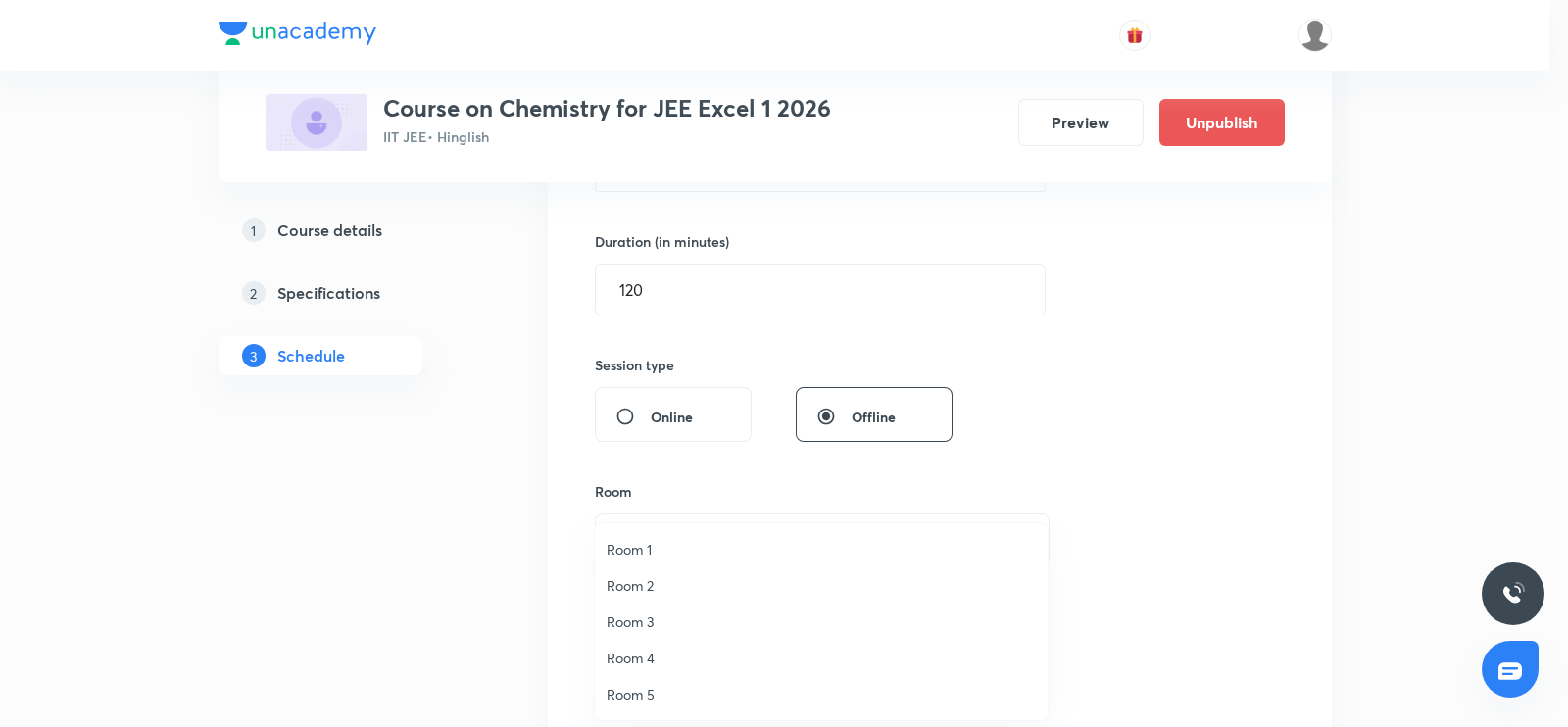 click on "Room 1" at bounding box center [821, 549] 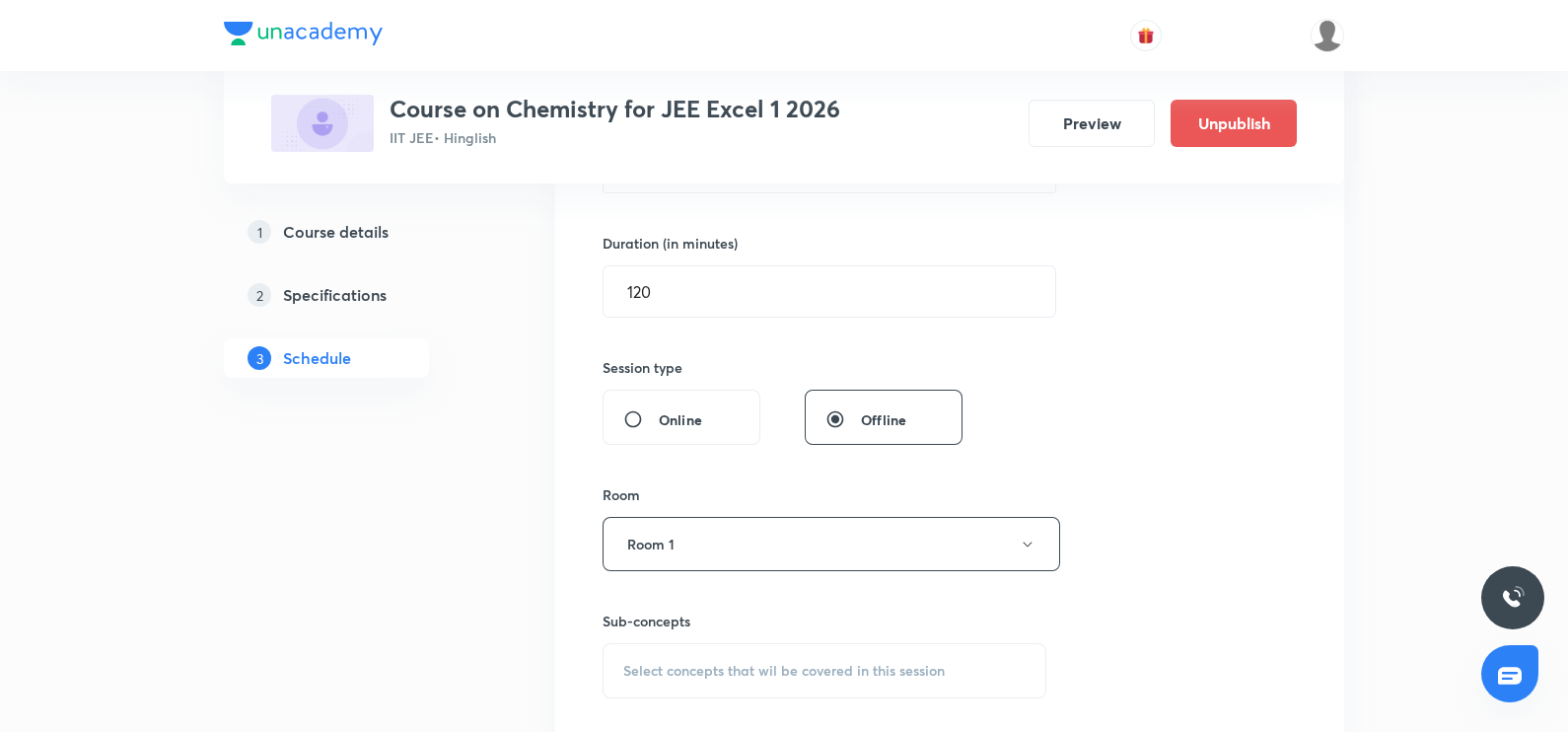 click on "Select concepts that wil be covered in this session" at bounding box center [824, 671] 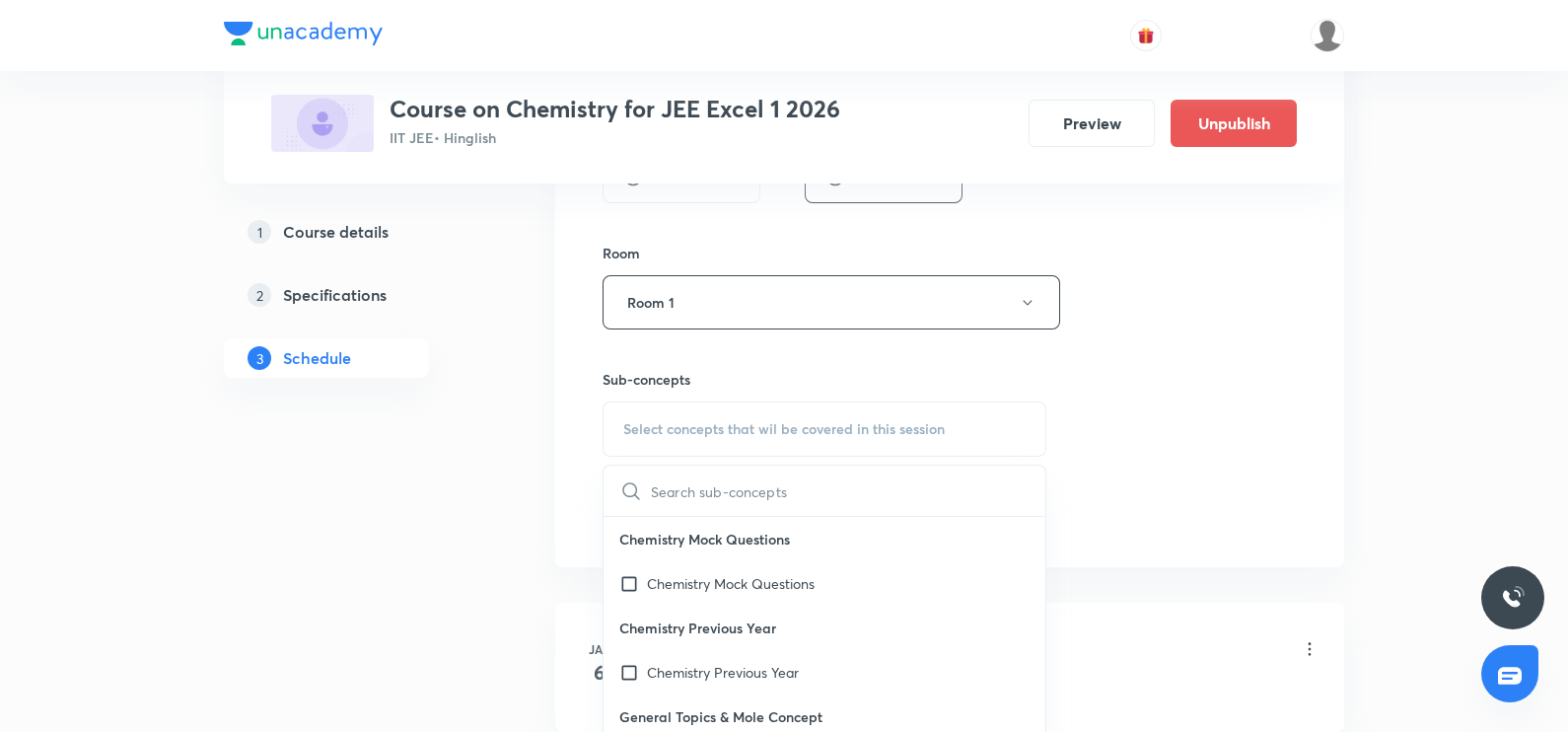 scroll, scrollTop: 829, scrollLeft: 0, axis: vertical 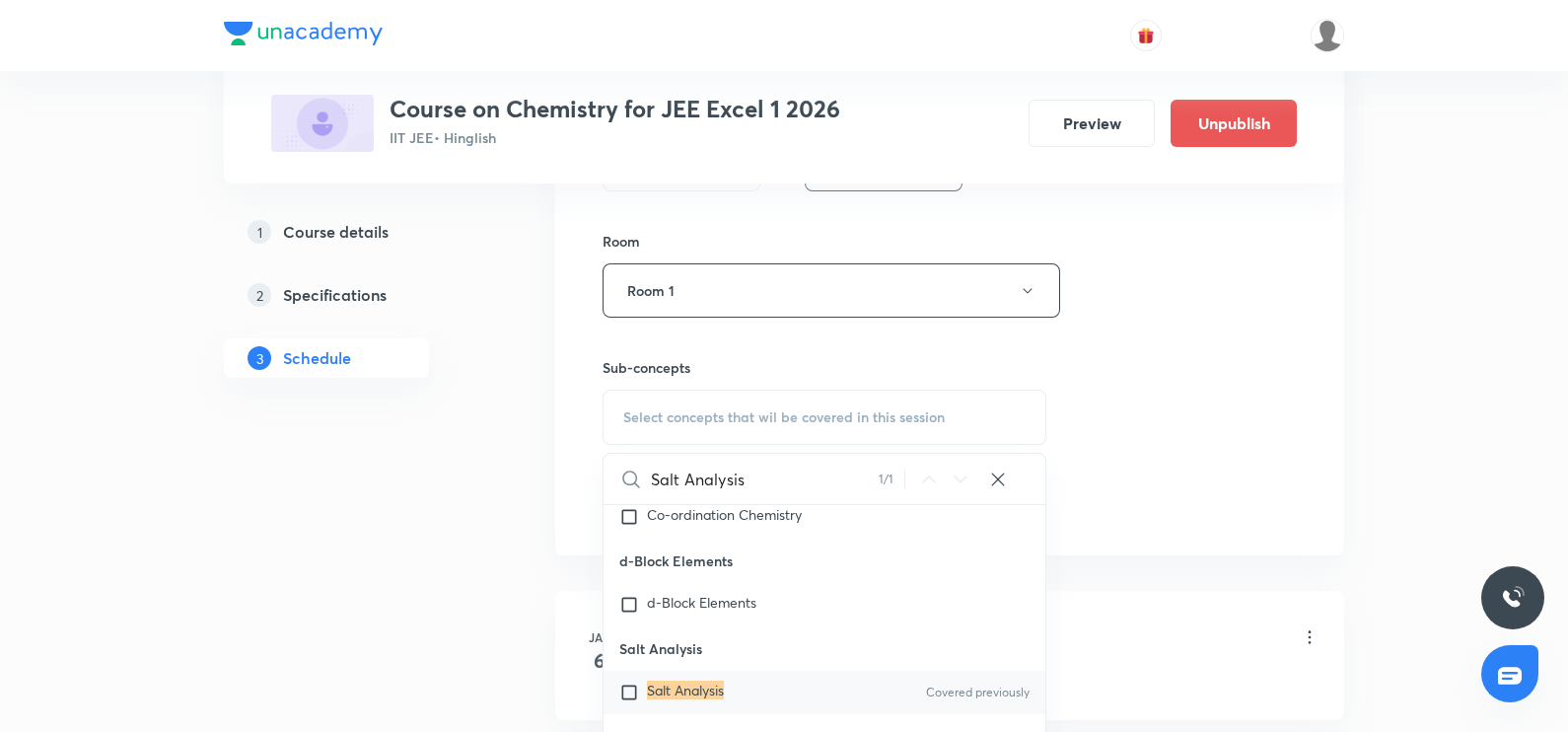 type on "Salt Analysis" 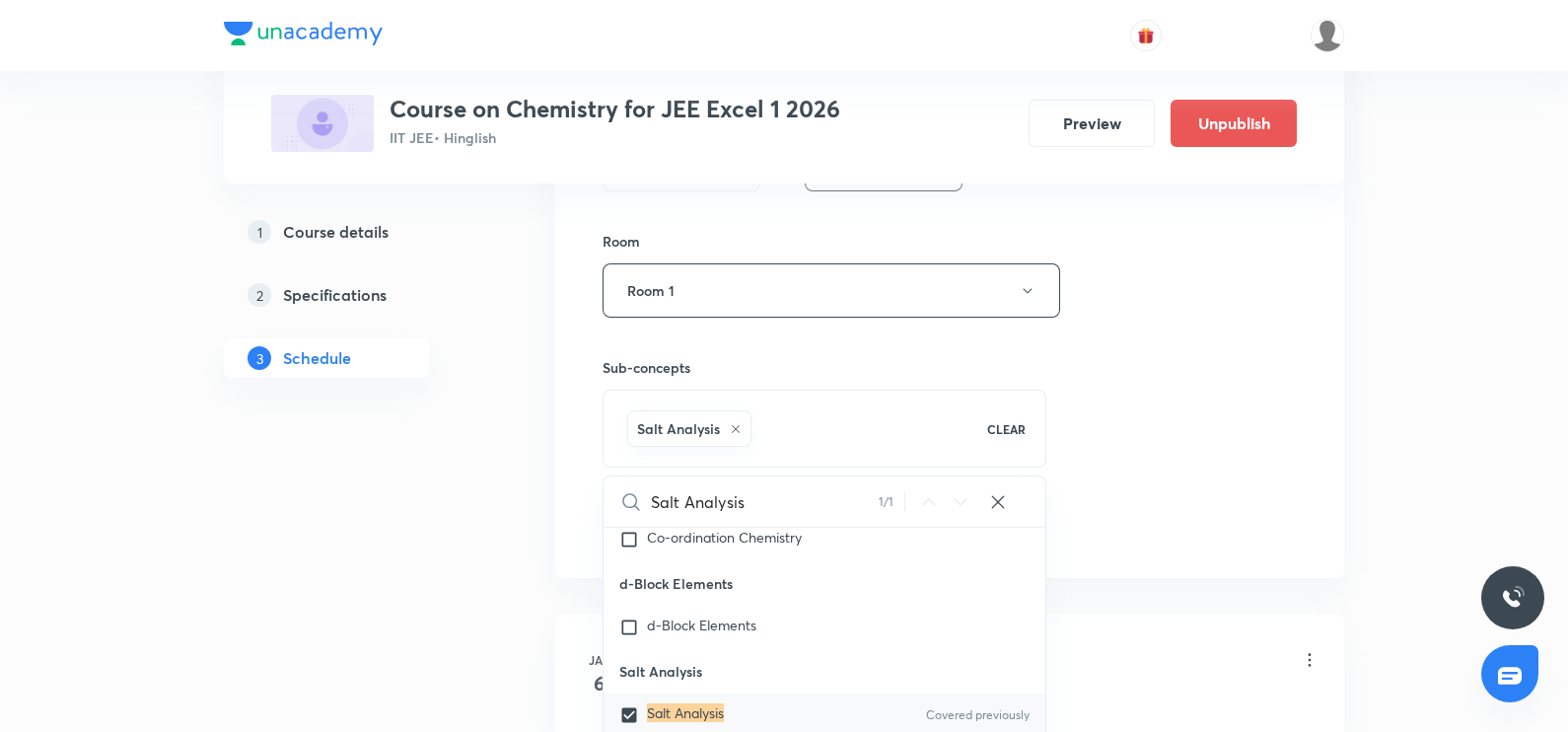 click on "Plus Courses Course on Chemistry for JEE Excel 1 2026 IIT JEE  • Hinglish Preview Unpublish 1 Course details 2 Specifications 3 Schedule Schedule 90  classes Session  91 Live class Session title 13/99 Salt Analysis ​ Schedule for Jul 16, 2025, 9:45 AM ​ Duration (in minutes) 120 ​   Session type Online Offline Room Room 1 Sub-concepts Salt Analysis CLEAR Salt Analysis 1 / 1 ​ Chemistry Mock Questions Chemistry Mock Questions Chemistry Previous Year Chemistry Previous Year General Topics & Mole Concept Basic Concepts Covered previously Basic Introduction Covered previously Percentage Composition Stoichiometry Covered previously Principle of Atom Conservation (POAC) Relation between Stoichiometric Quantities Application of Mole Concept: Gravimetric Analysis Different Laws Formula and Composition Concentration Terms Some basic concepts of Chemistry Atomic Structure Discovery Of Electron Some Prerequisites of Physics Discovery Of Protons And Neutrons Atomic Models and Theories  Nature of Waves Gas Laws" at bounding box center (784, 6892) 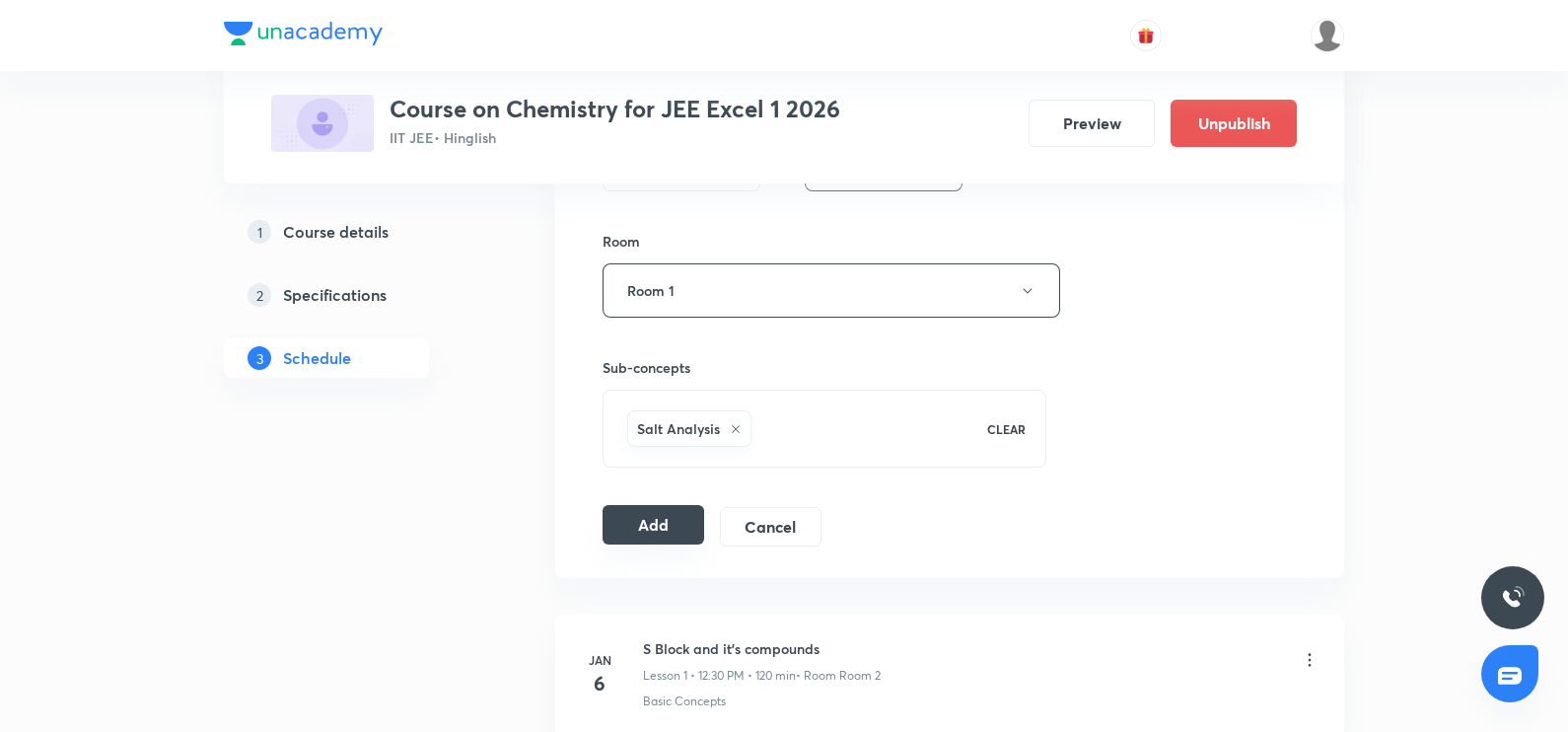 click on "Add" at bounding box center (653, 525) 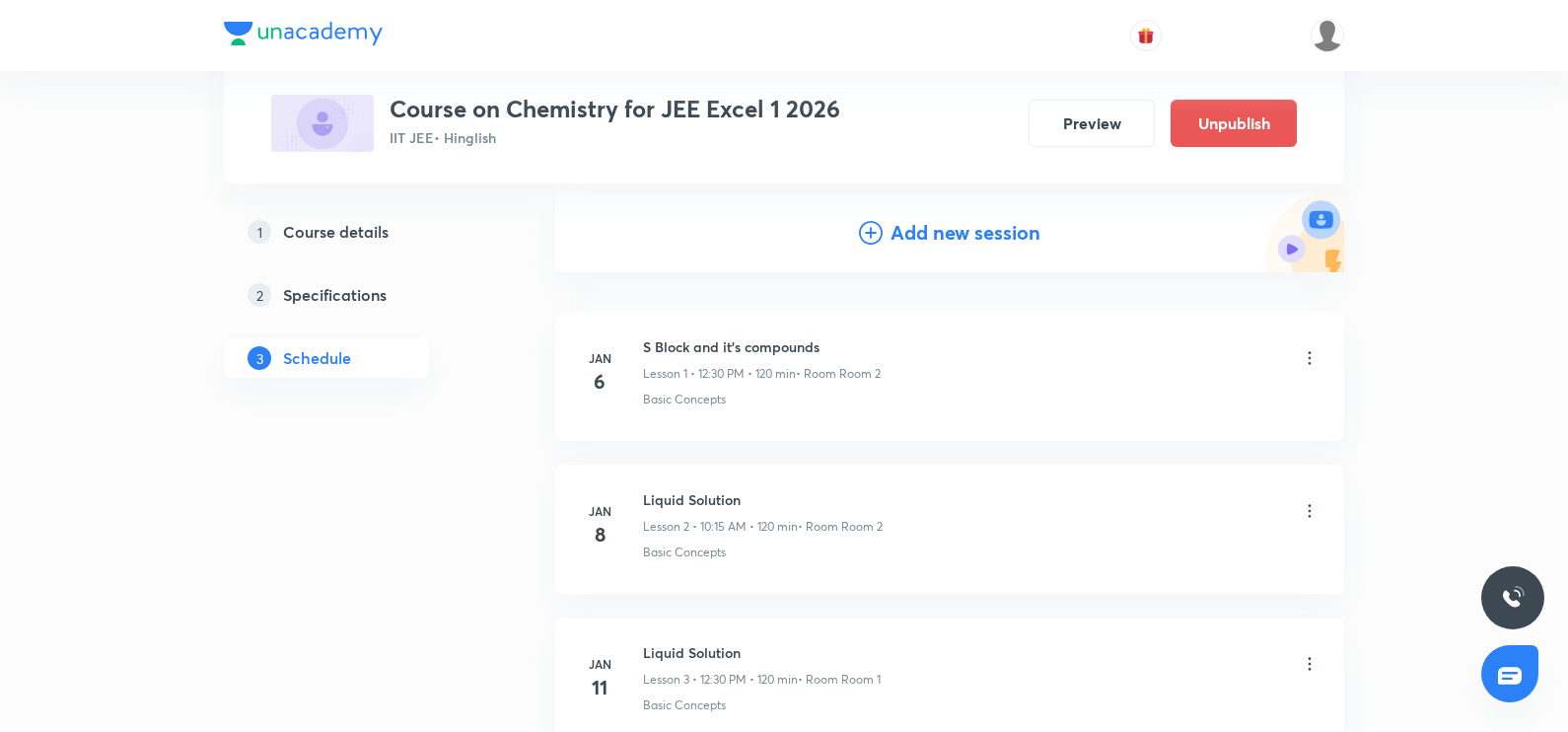 scroll, scrollTop: 0, scrollLeft: 0, axis: both 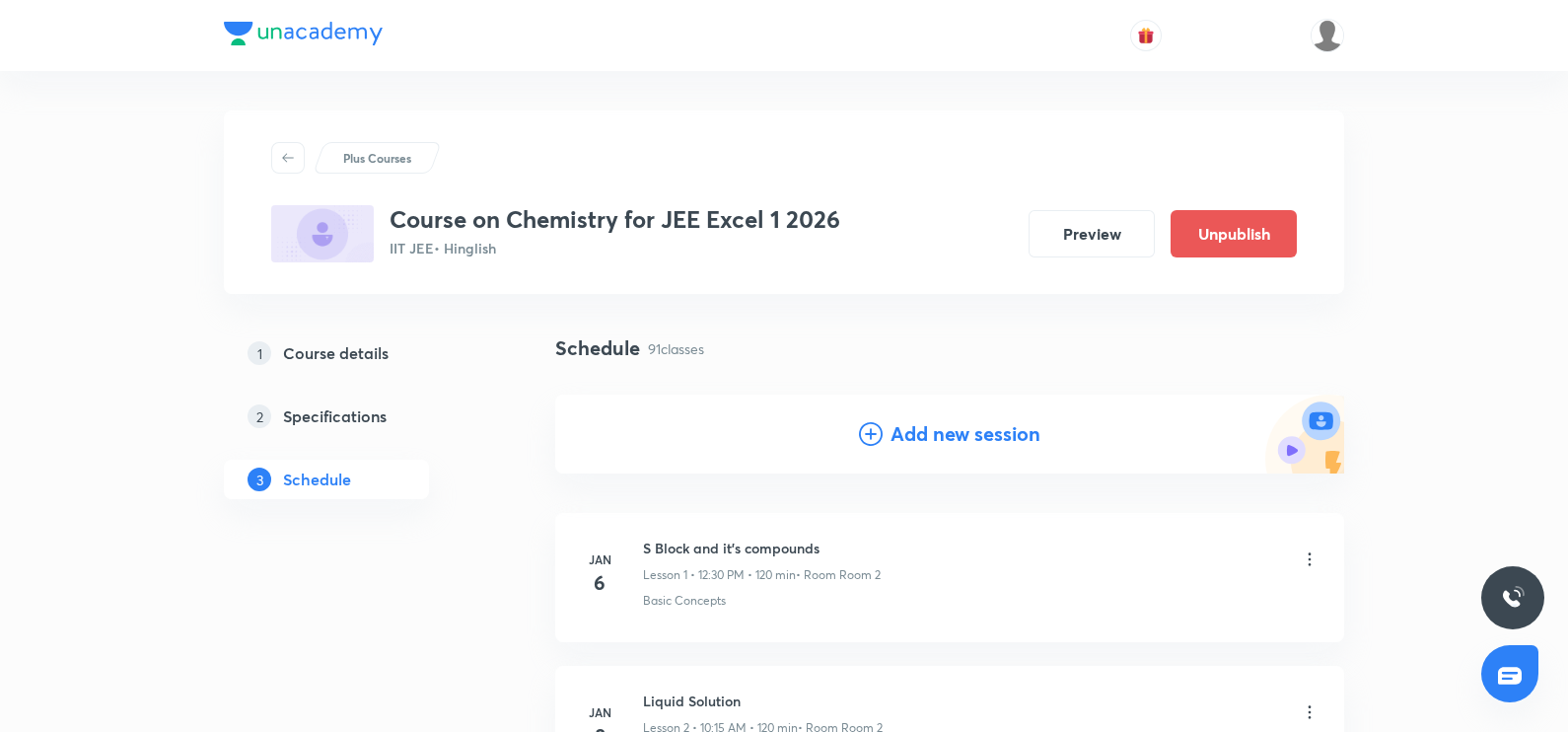 click 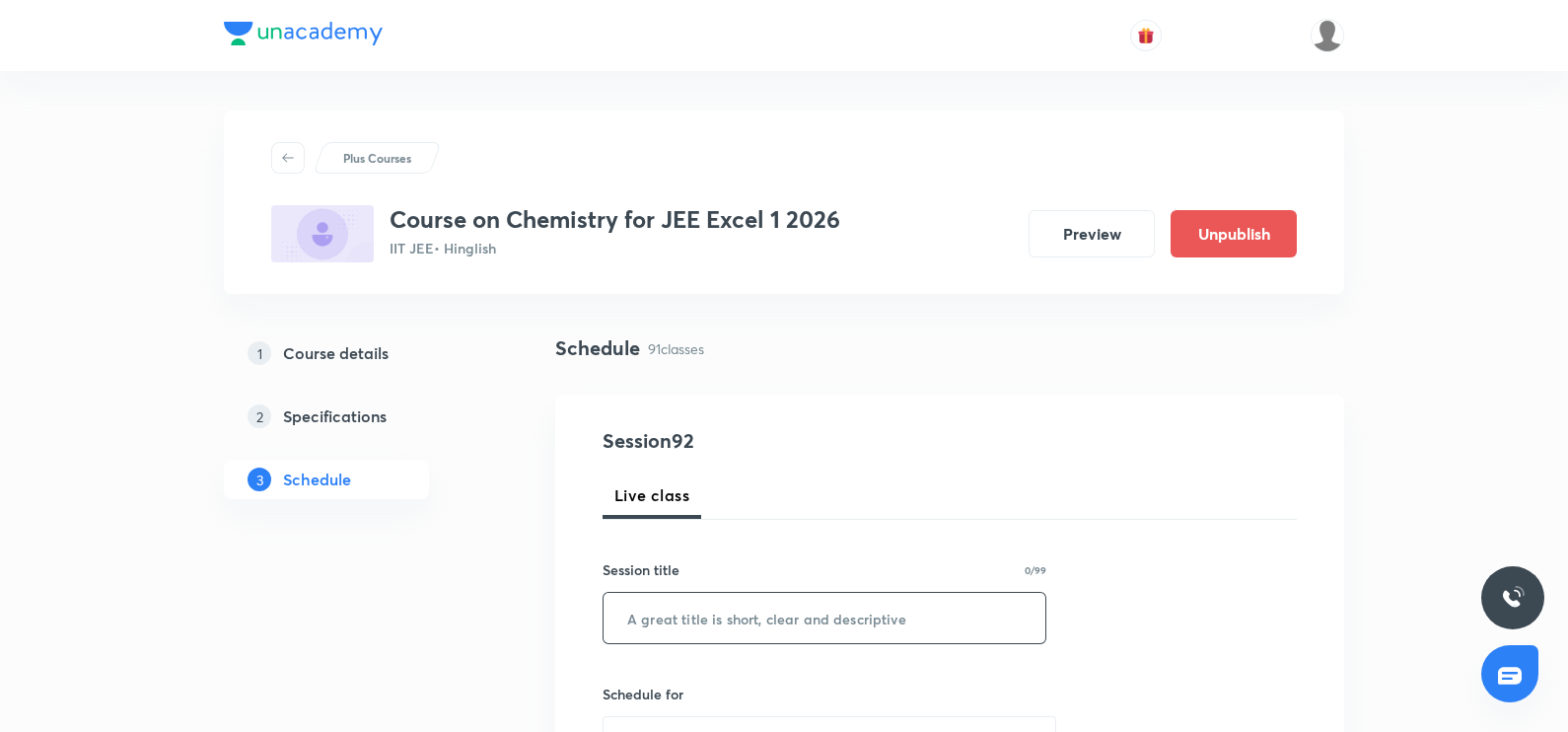 click at bounding box center (824, 618) 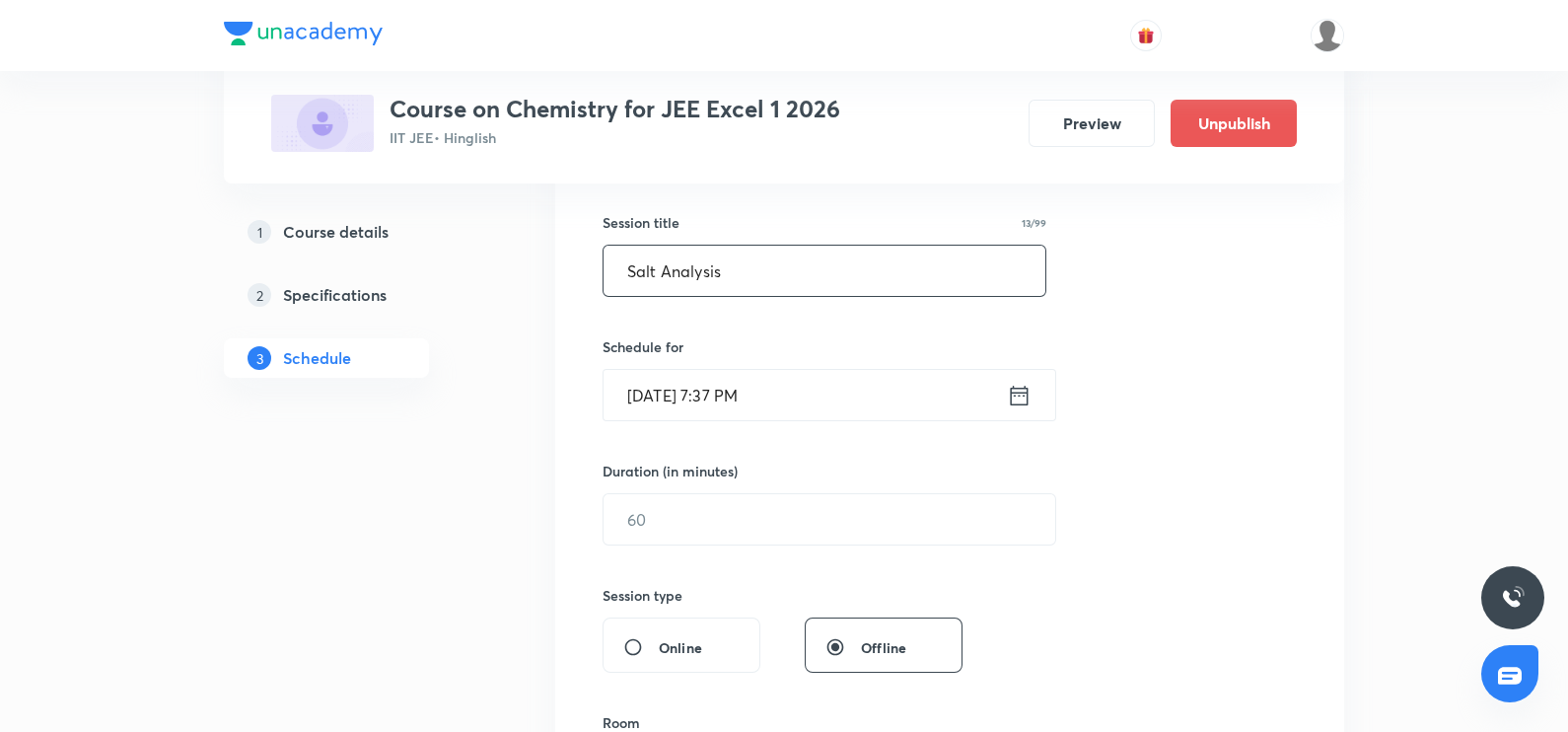 scroll, scrollTop: 349, scrollLeft: 0, axis: vertical 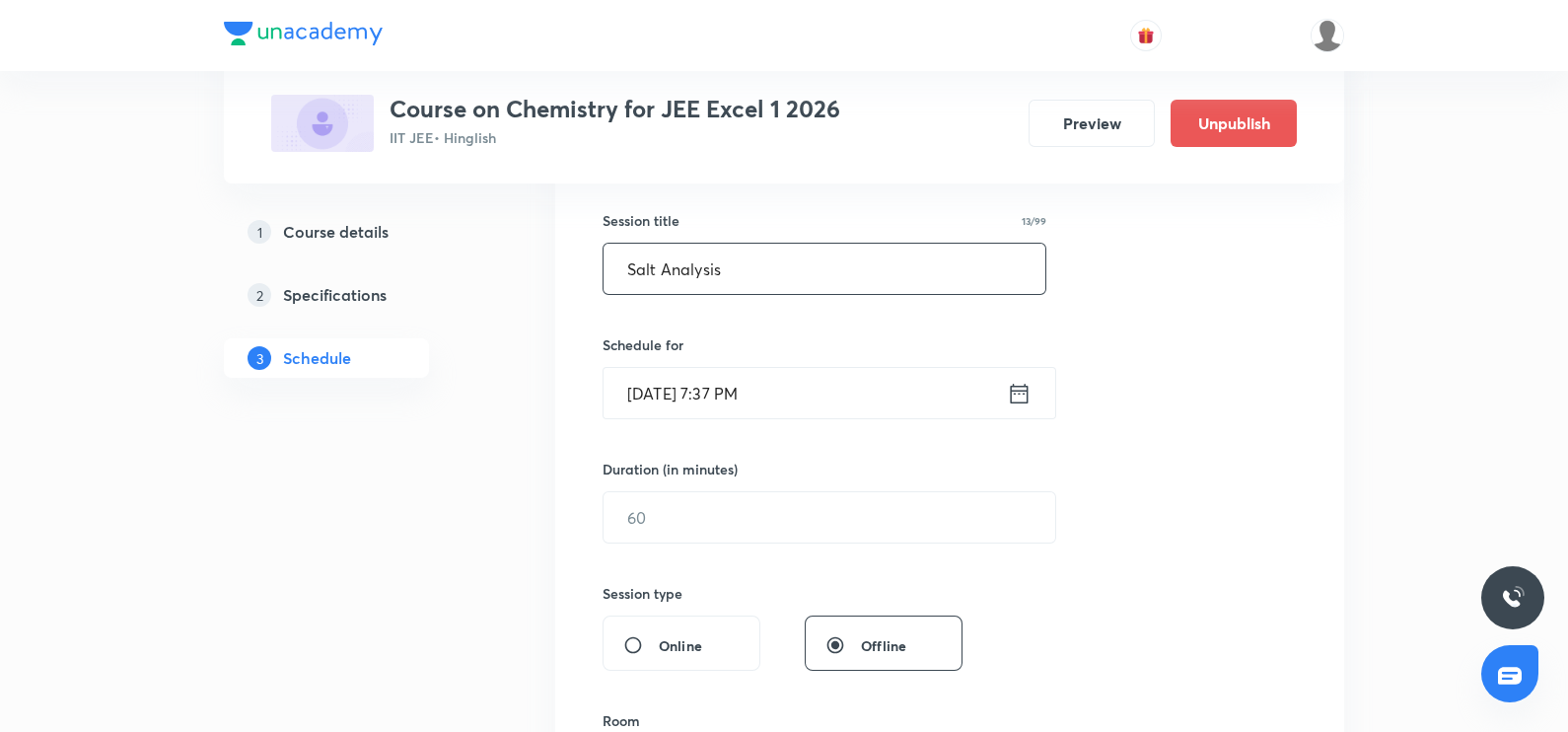 type on "Salt Analysis" 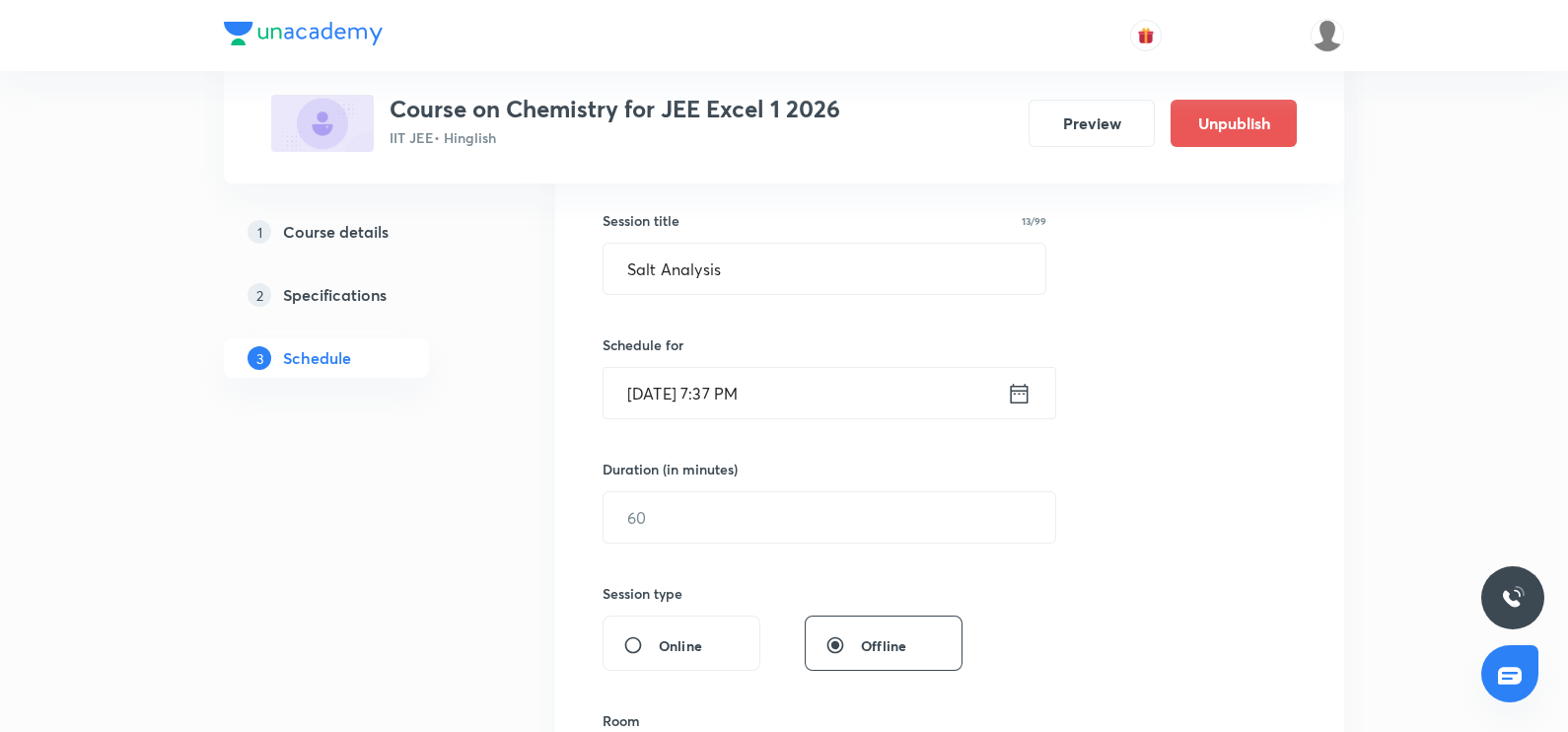 click 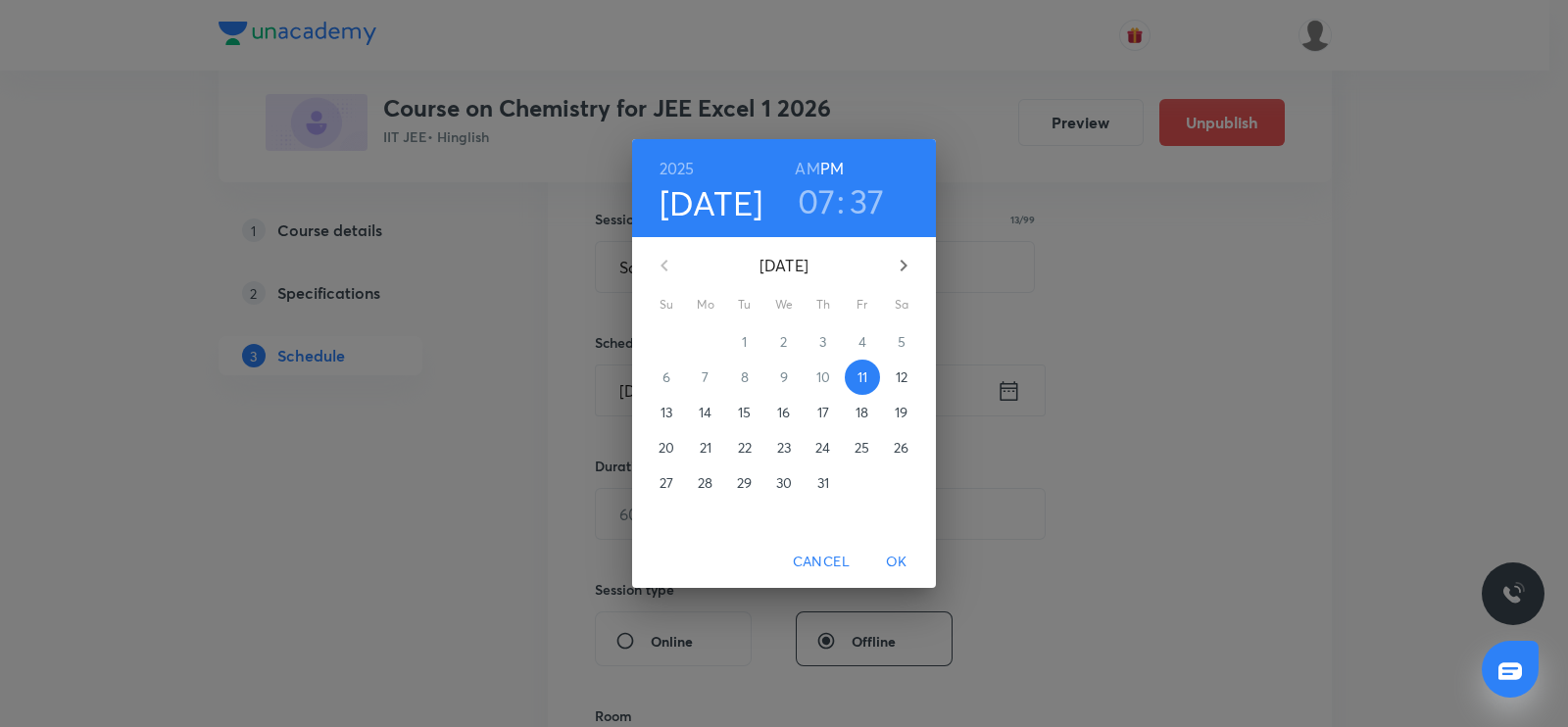 click on "18" at bounding box center [861, 412] 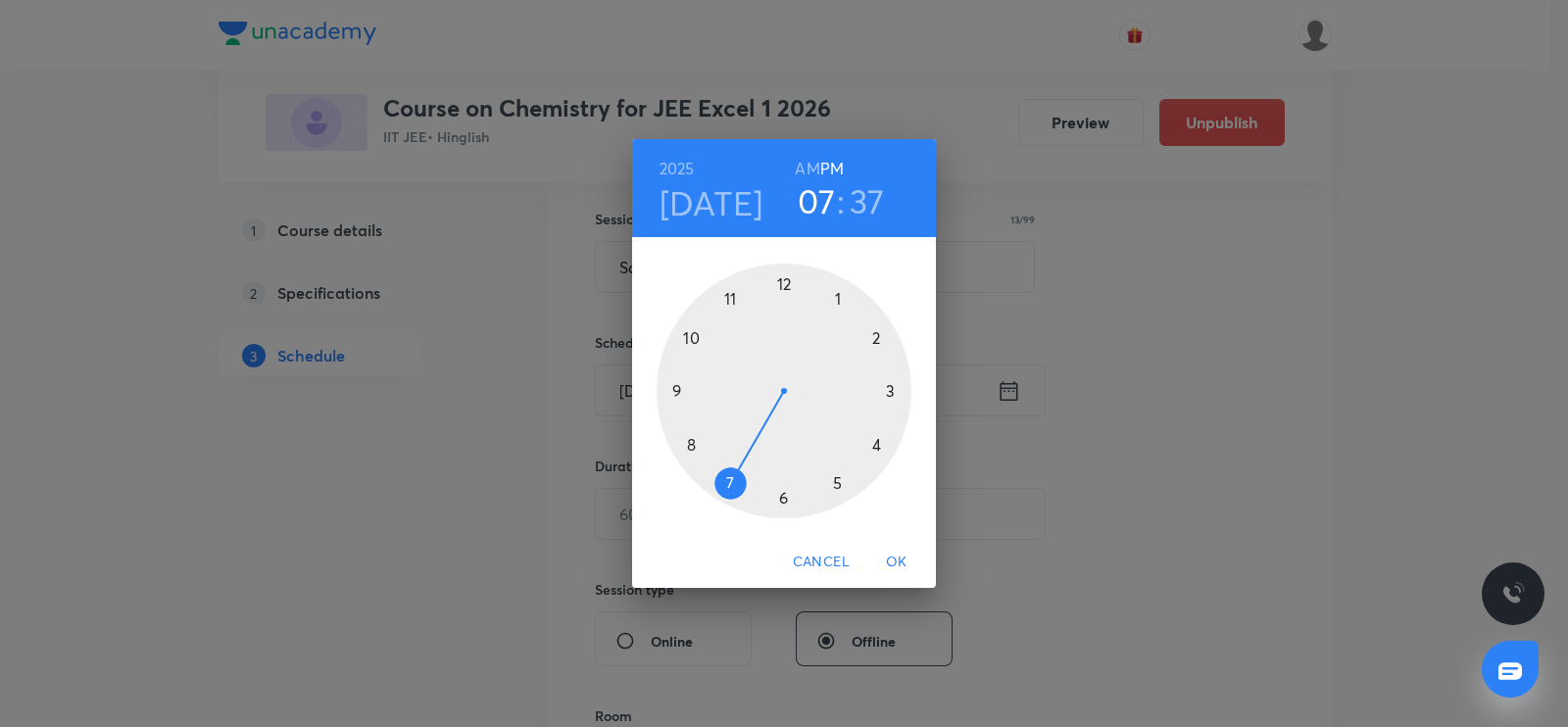 click at bounding box center (784, 391) 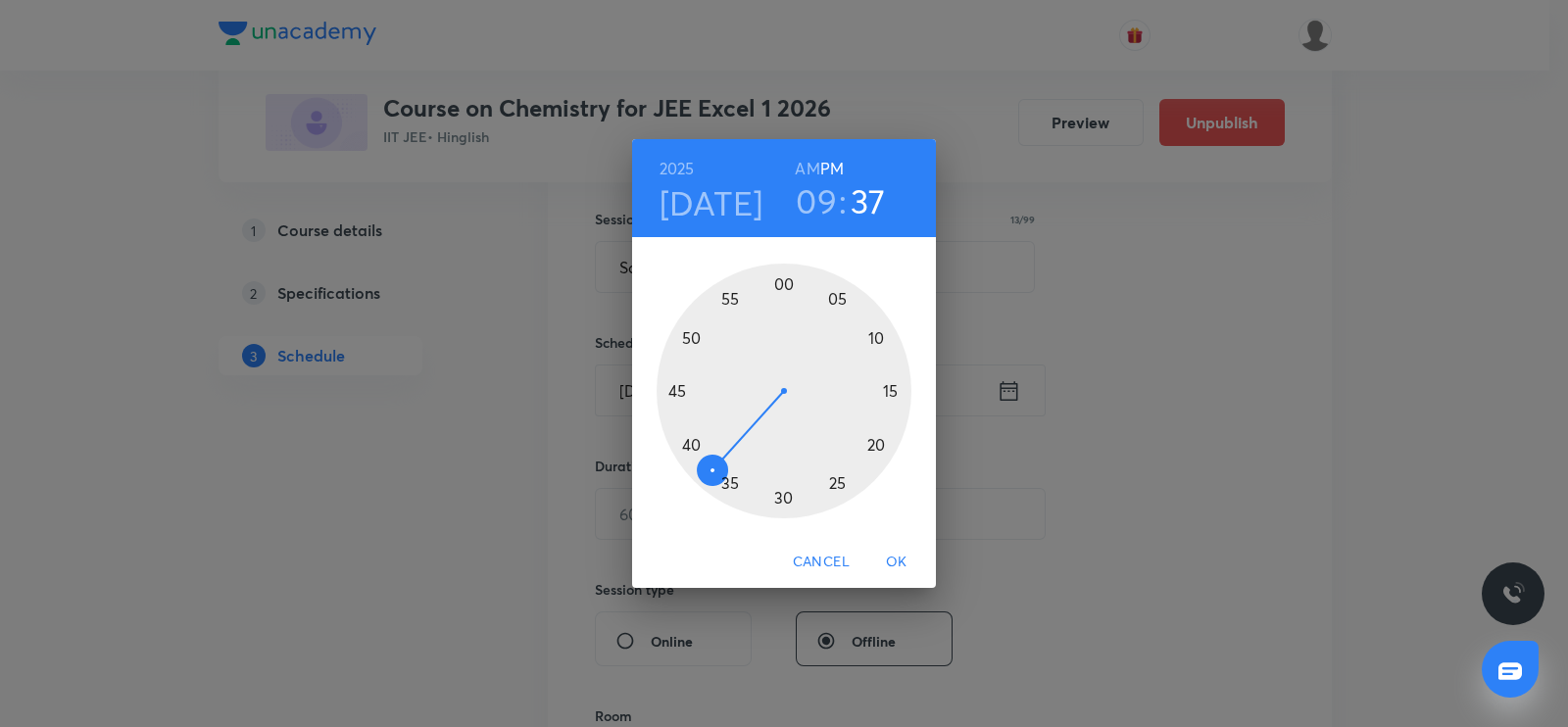 click on "AM" at bounding box center [807, 169] 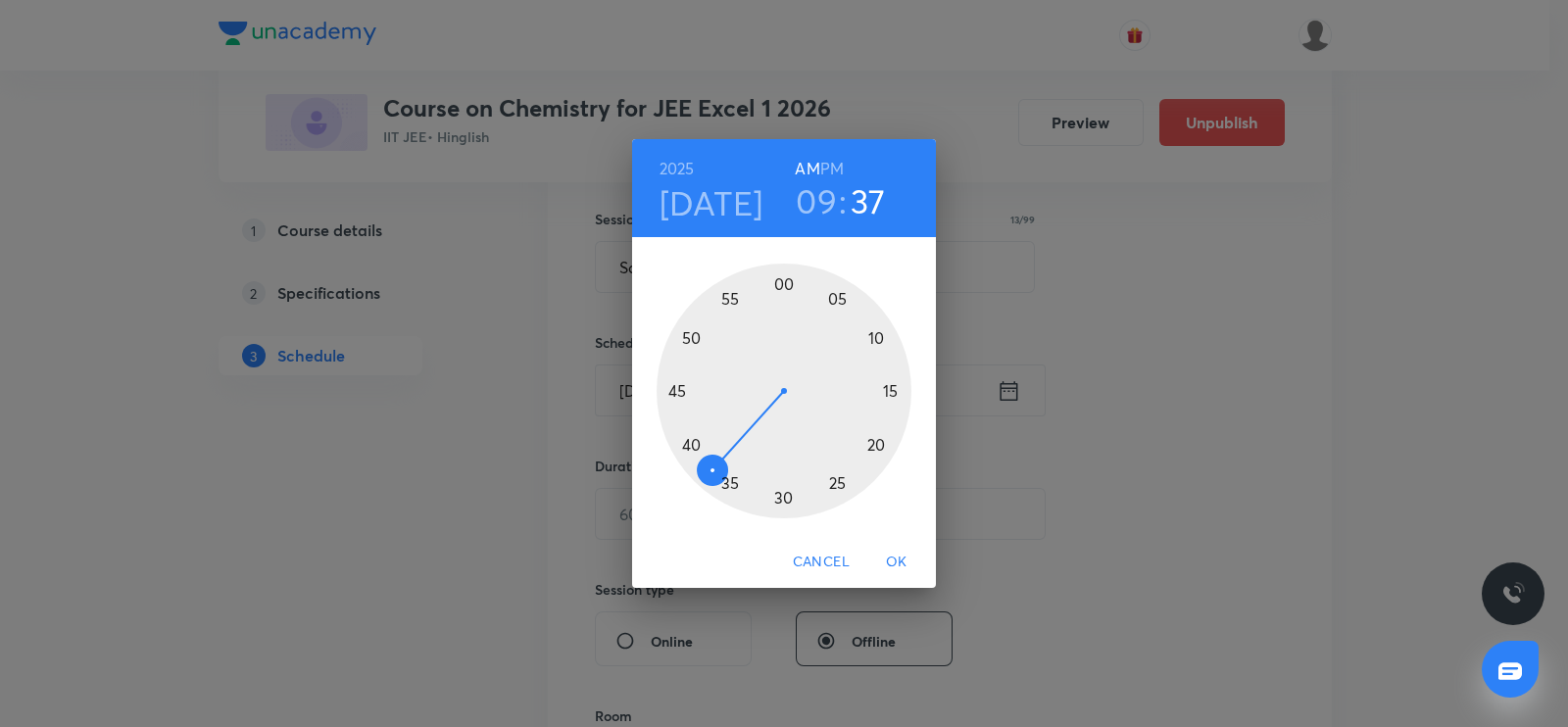 click at bounding box center (784, 391) 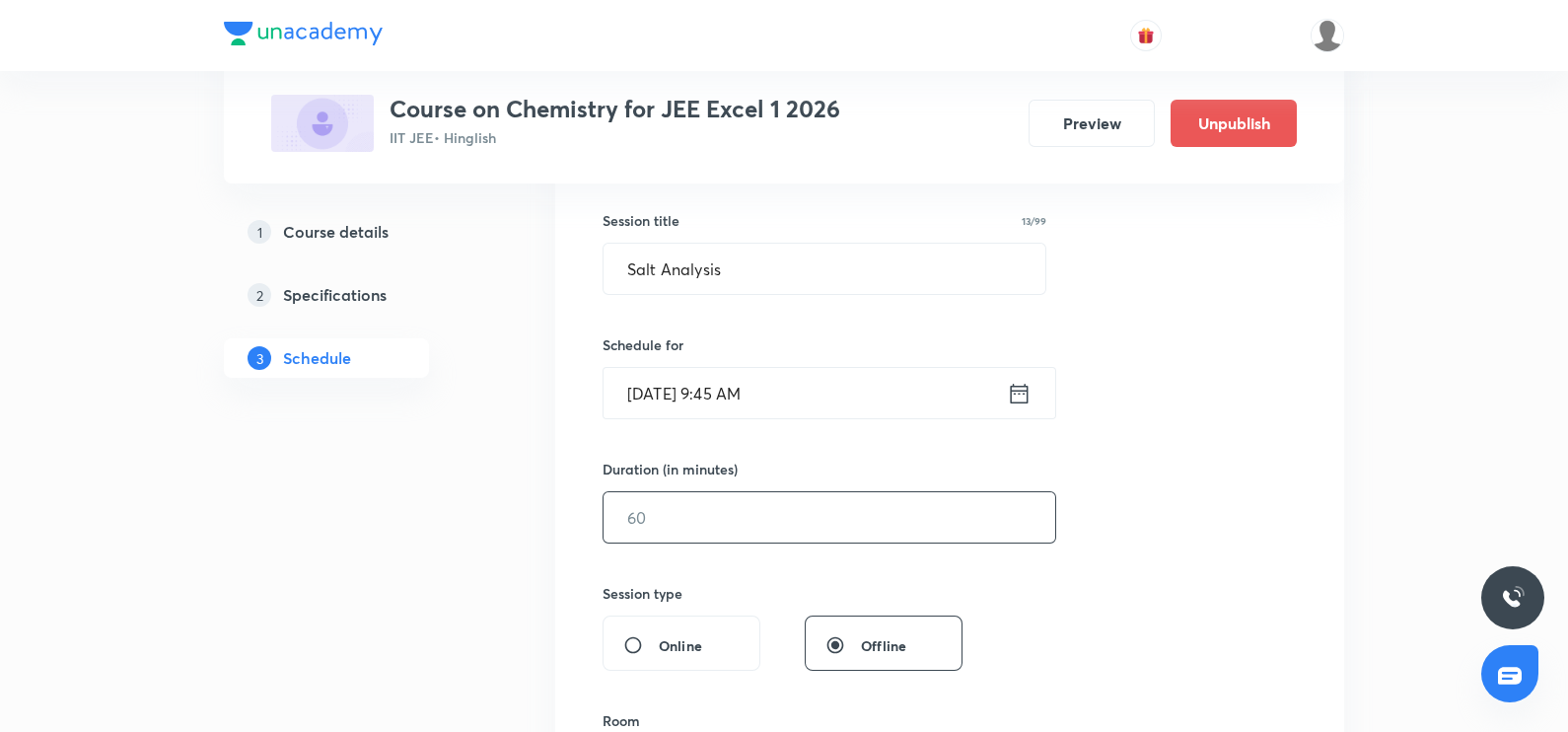 click at bounding box center (829, 517) 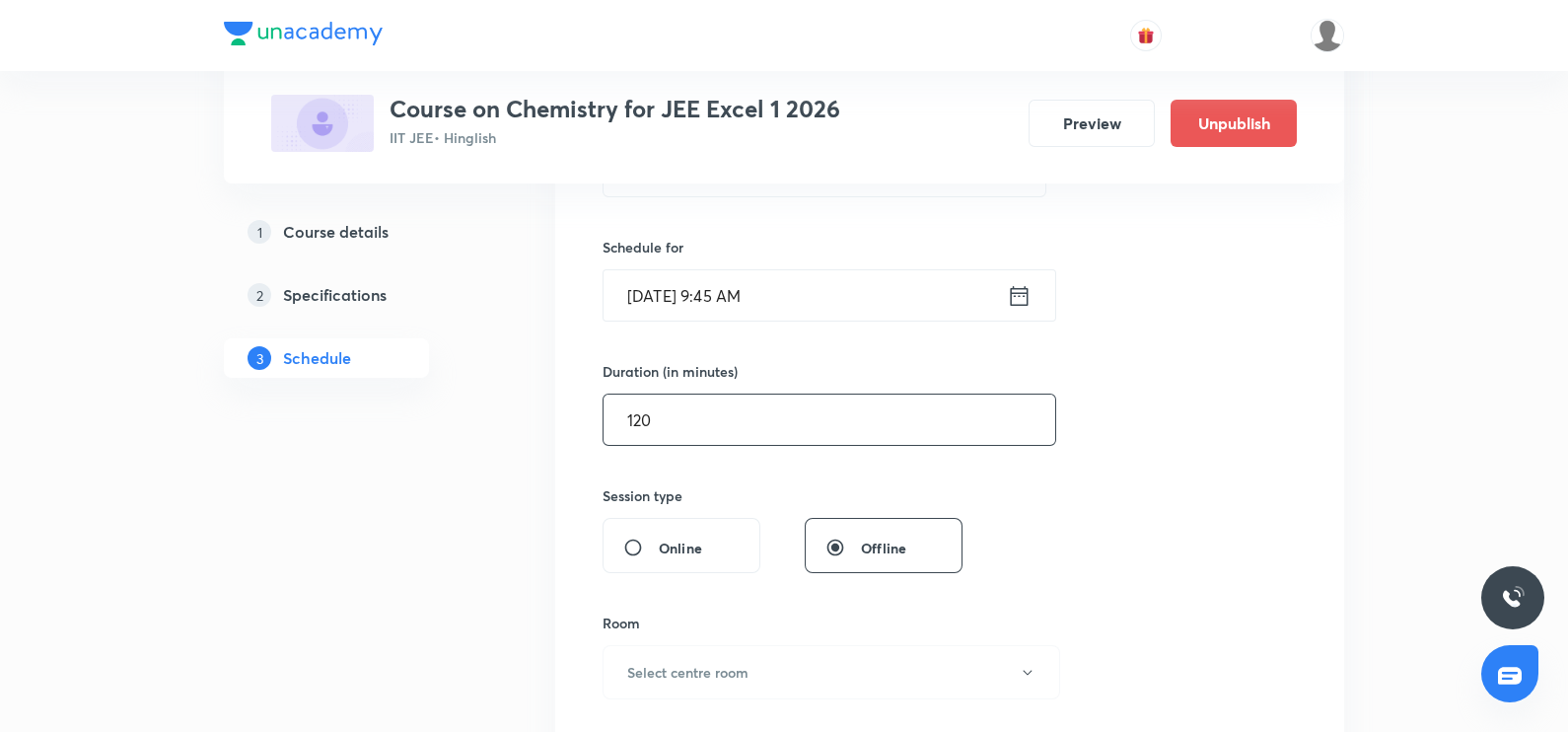 scroll, scrollTop: 547, scrollLeft: 0, axis: vertical 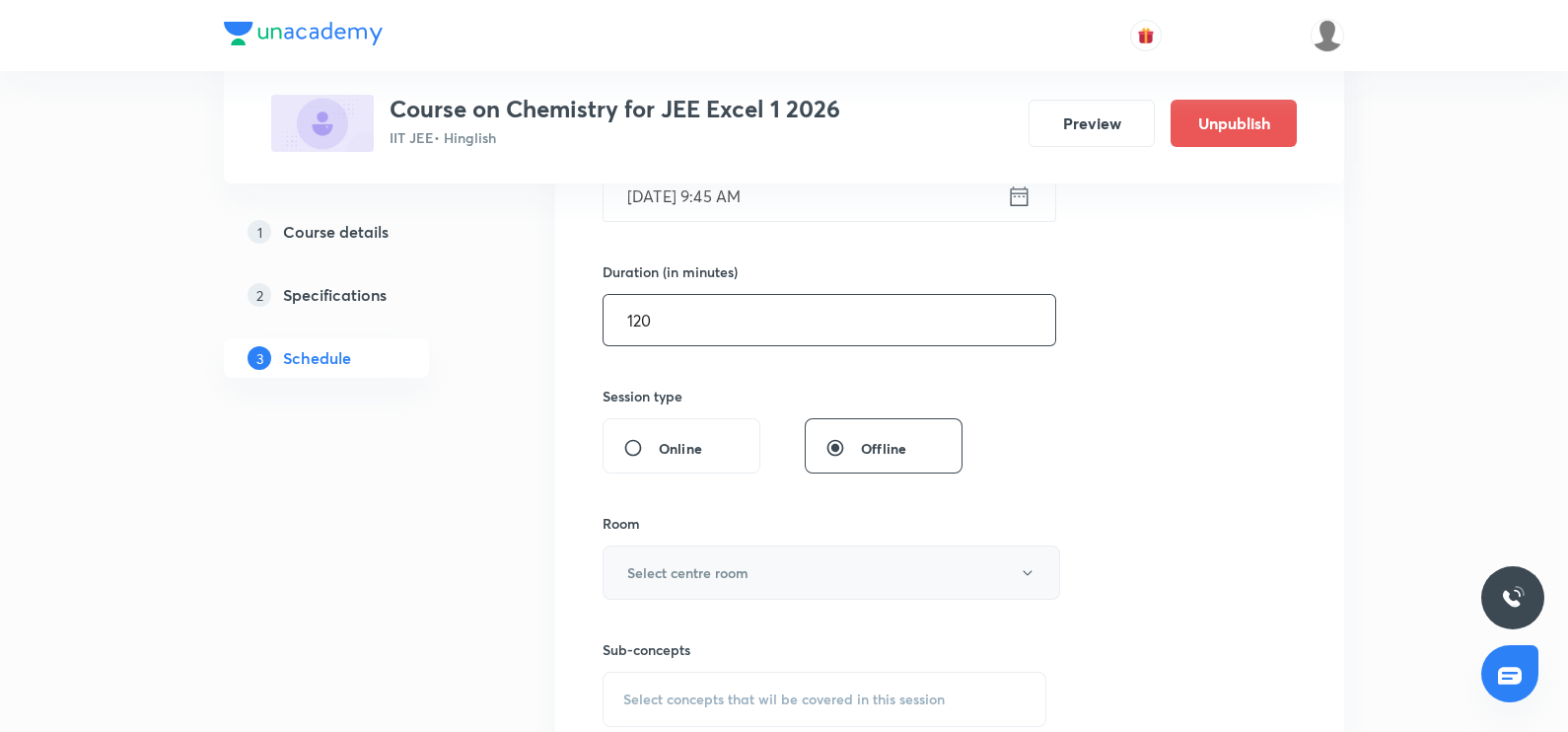 type on "120" 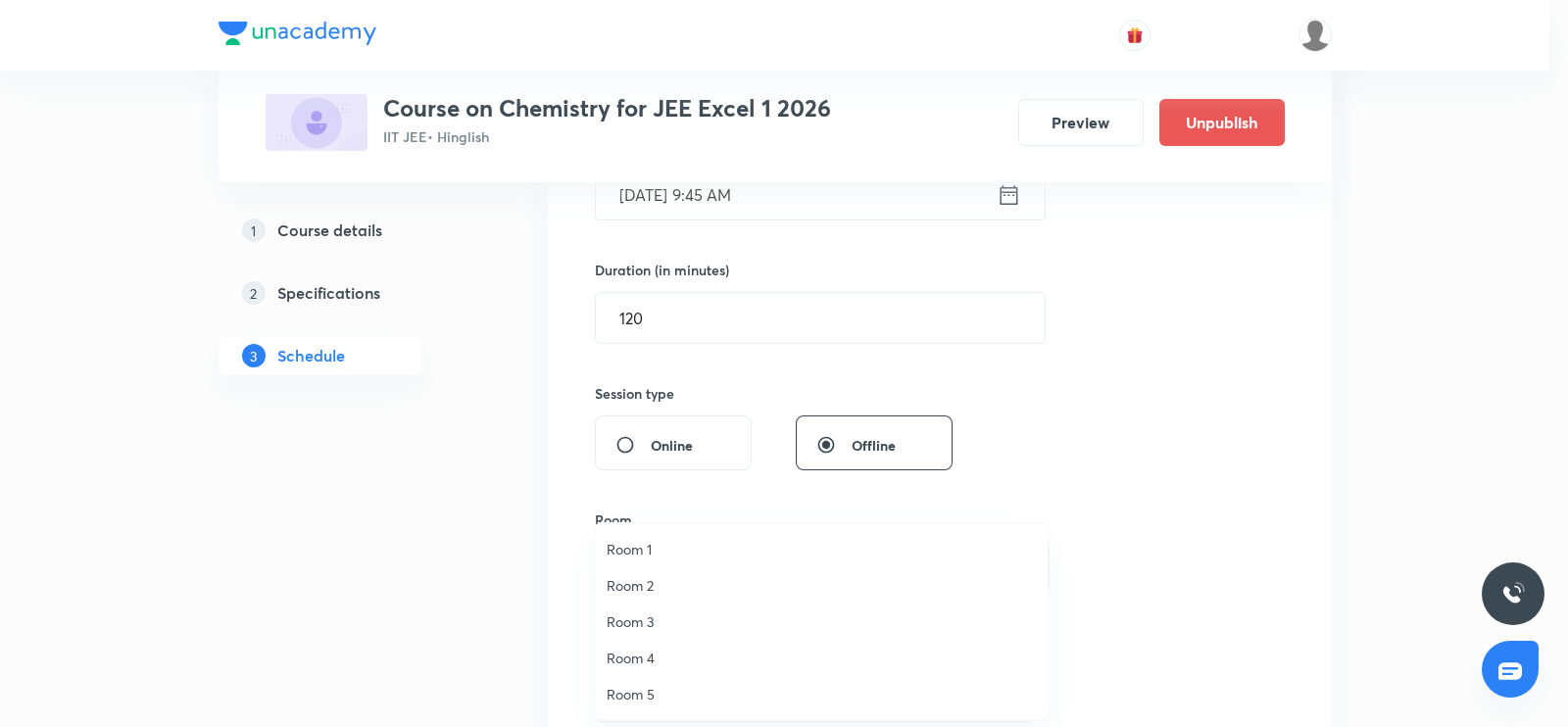 click on "Room 1" at bounding box center (821, 549) 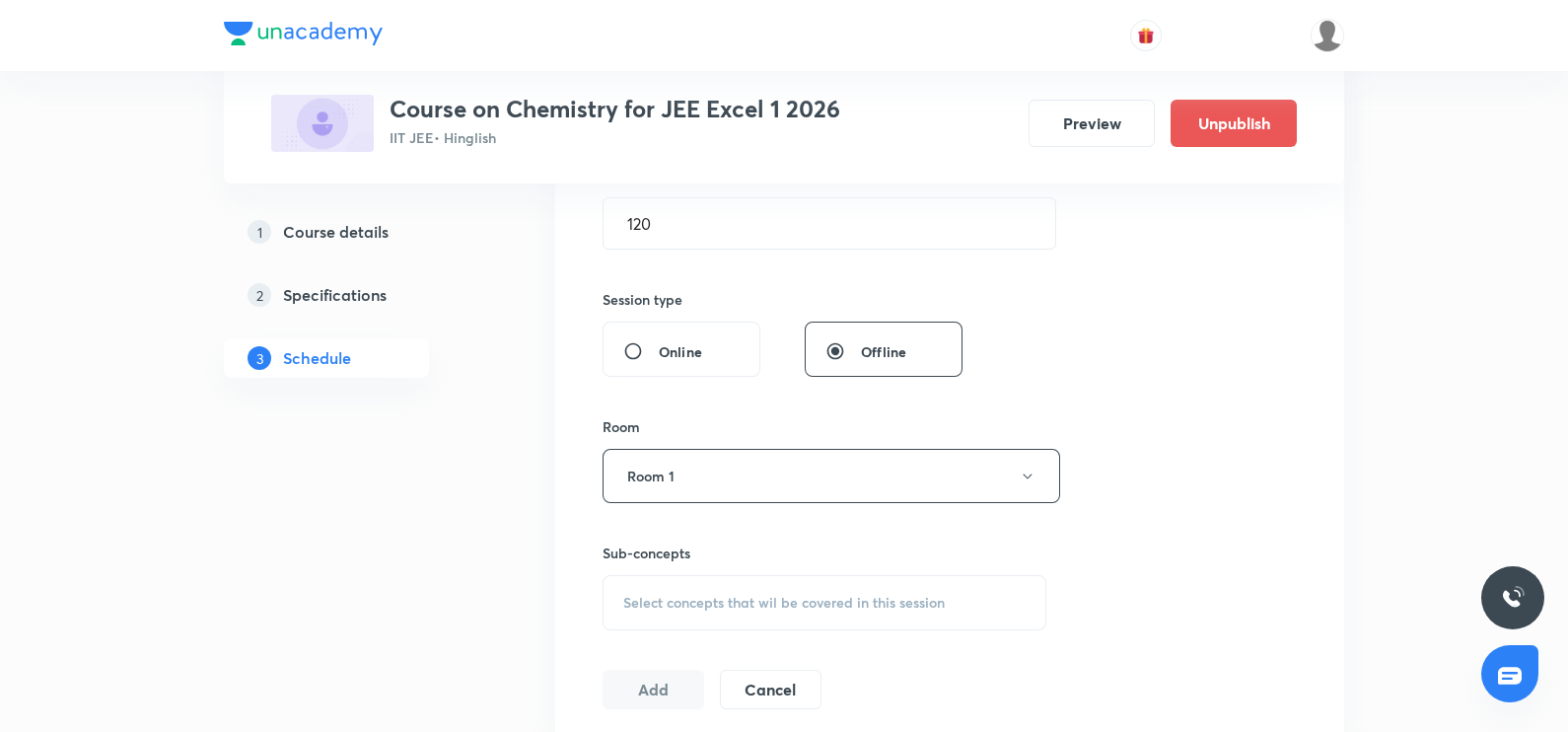 scroll, scrollTop: 661, scrollLeft: 0, axis: vertical 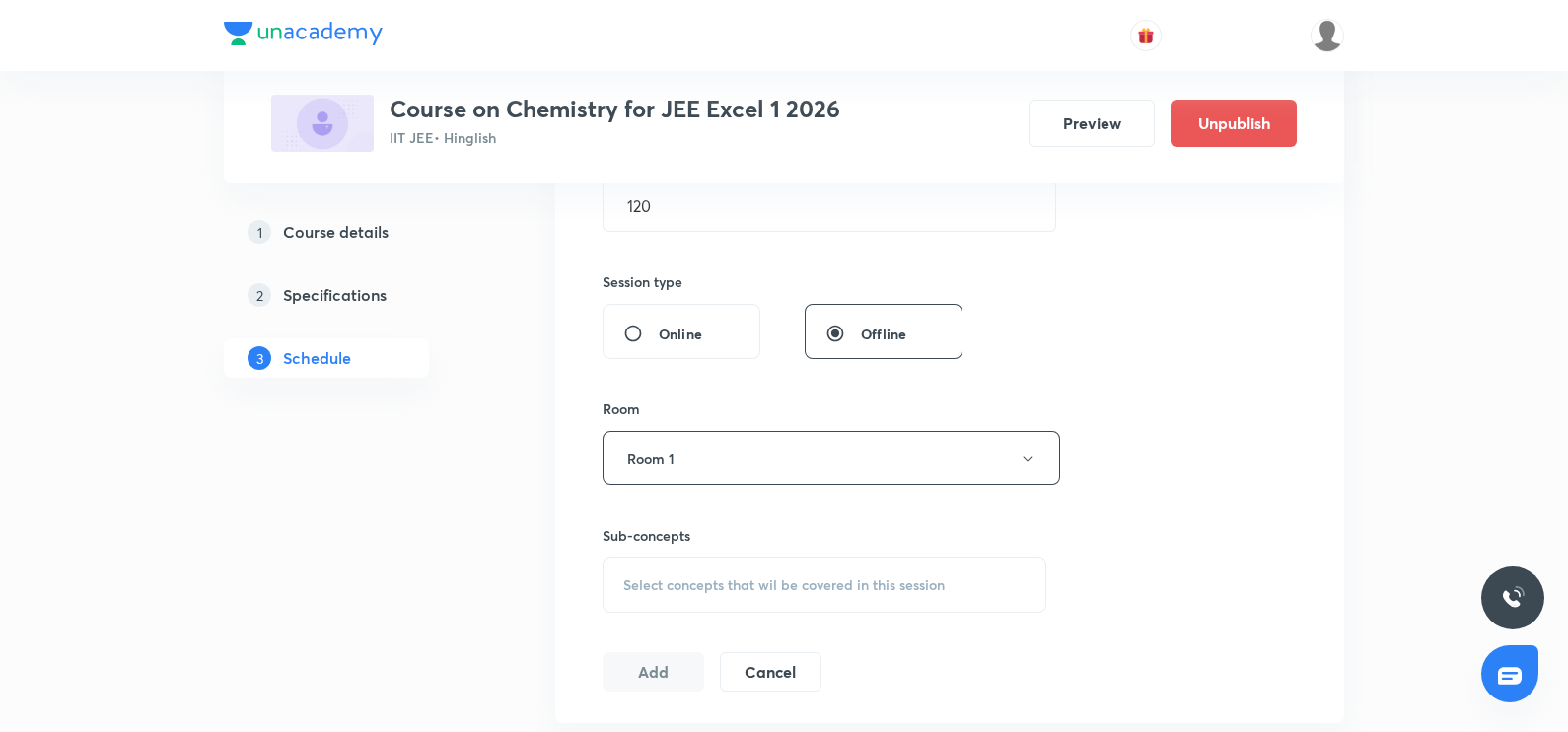 click on "Select concepts that wil be covered in this session" at bounding box center [784, 585] 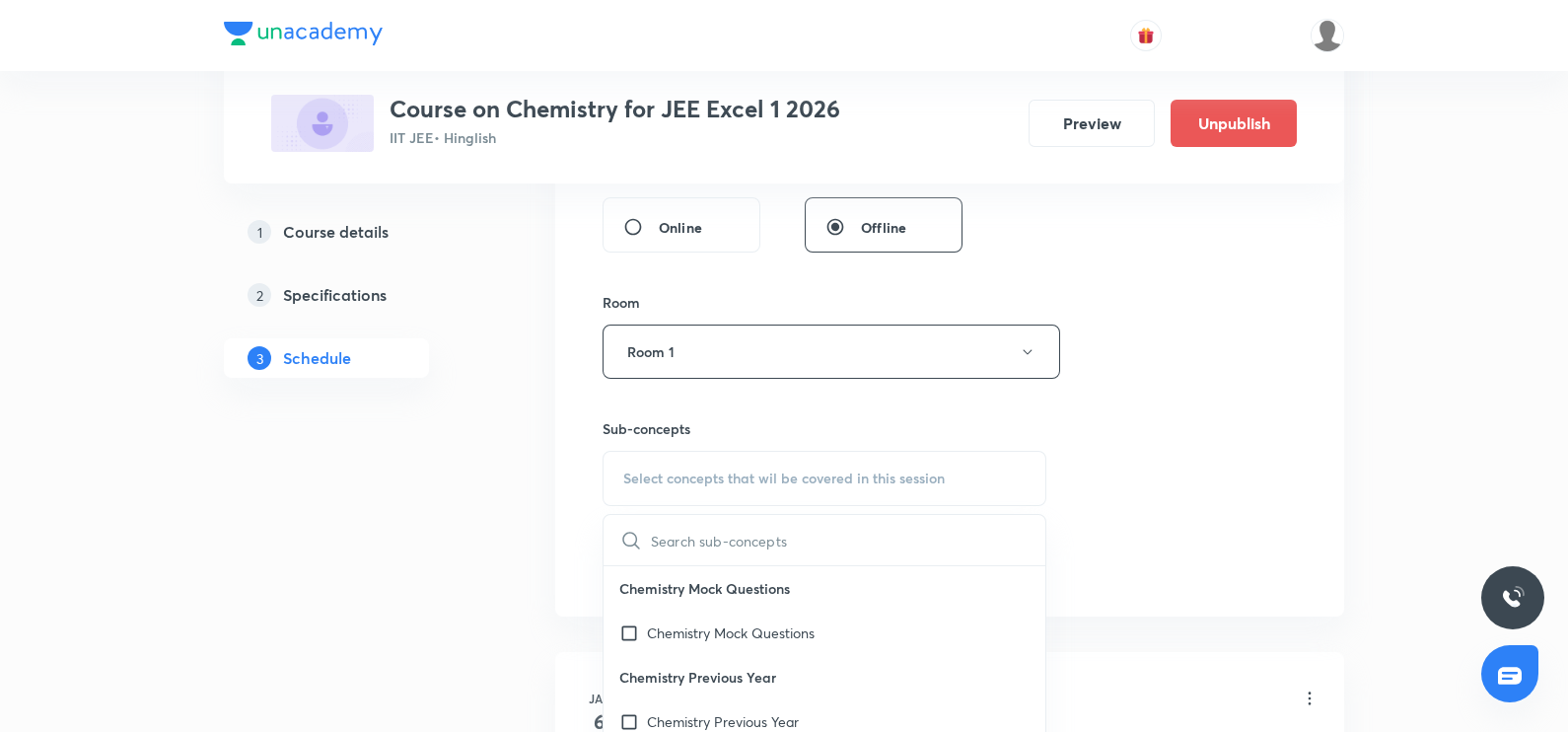 scroll, scrollTop: 830, scrollLeft: 0, axis: vertical 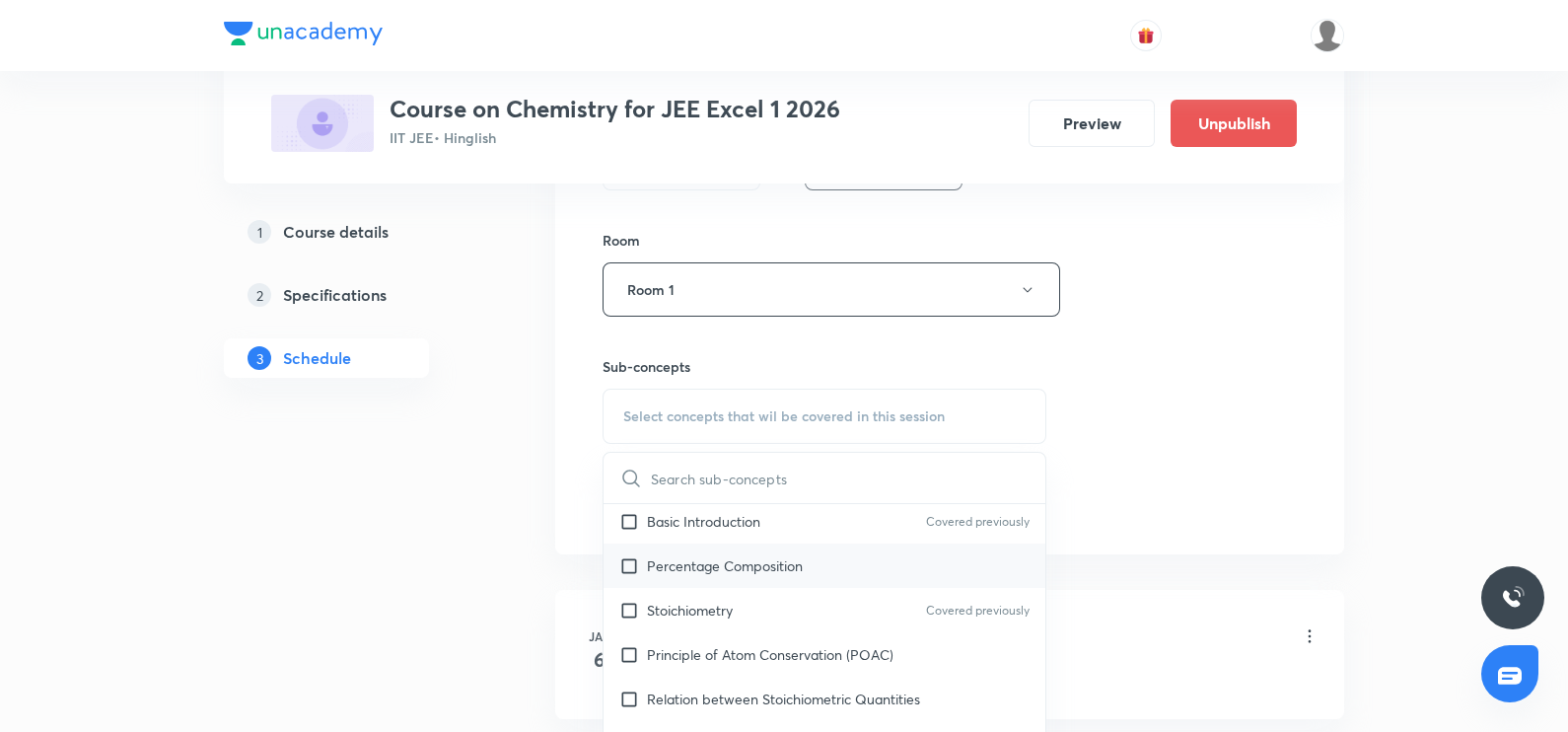 click on "Percentage Composition" at bounding box center [824, 565] 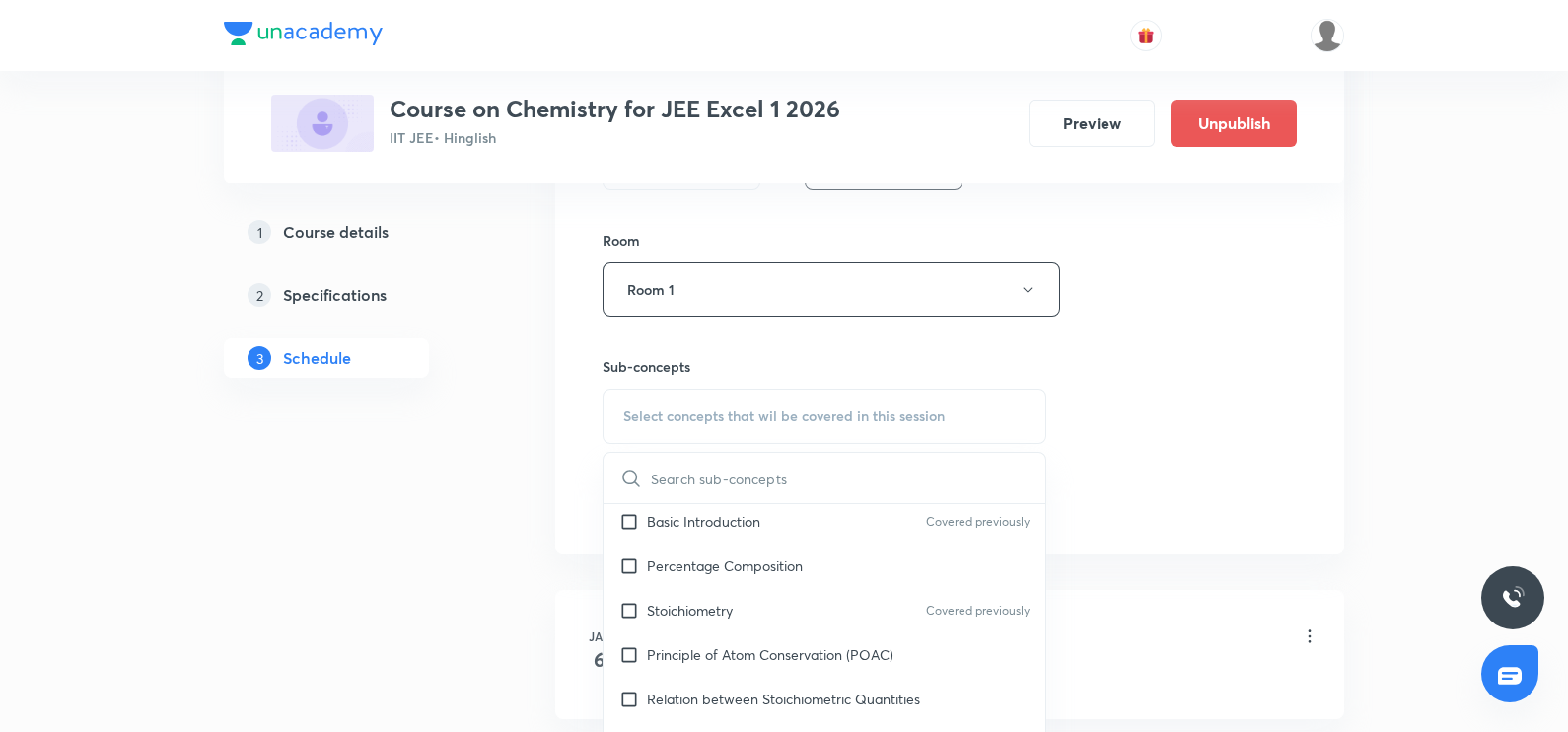 checkbox on "true" 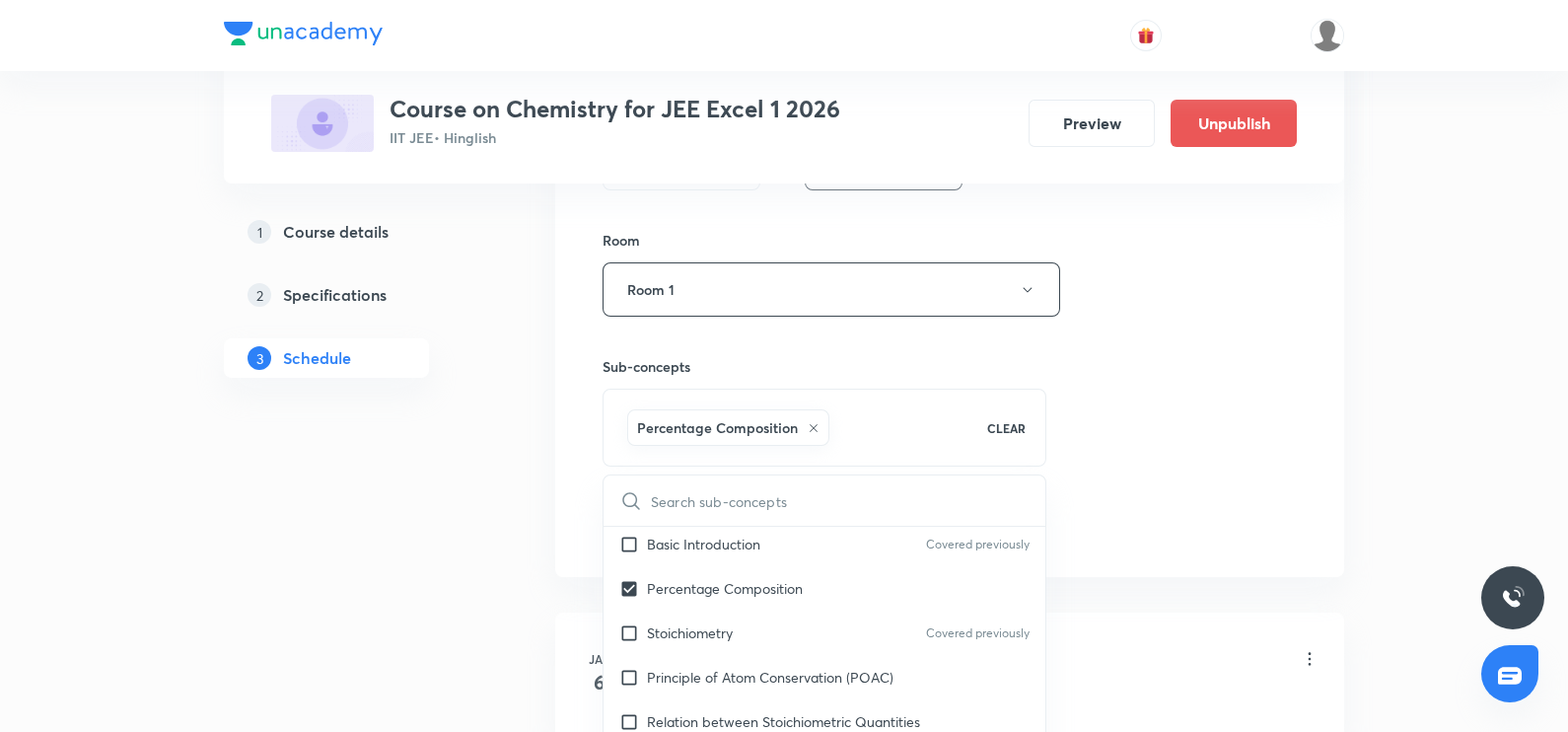 click on "Plus Courses Course on Chemistry for JEE Excel 1 2026 IIT JEE  • Hinglish Preview Unpublish 1 Course details 2 Specifications 3 Schedule Schedule 91  classes Session  92 Live class Session title 13/99 Salt Analysis ​ Schedule for Jul 18, 2025, 9:45 AM ​ Duration (in minutes) 120 ​   Session type Online Offline Room Room 1 Sub-concepts Percentage Composition CLEAR ​ Chemistry Mock Questions Chemistry Mock Questions Chemistry Previous Year Chemistry Previous Year General Topics & Mole Concept Basic Concepts Covered previously Basic Introduction Covered previously Percentage Composition Stoichiometry Covered previously Principle of Atom Conservation (POAC) Relation between Stoichiometric Quantities Application of Mole Concept: Gravimetric Analysis Different Laws Formula and Composition Concentration Terms Some basic concepts of Chemistry Atomic Structure Discovery Of Electron Some Prerequisites of Physics Discovery Of Protons And Neutrons Atomic Models and Theories  Nature of Waves Photoelectric Effect" at bounding box center [784, 6968] 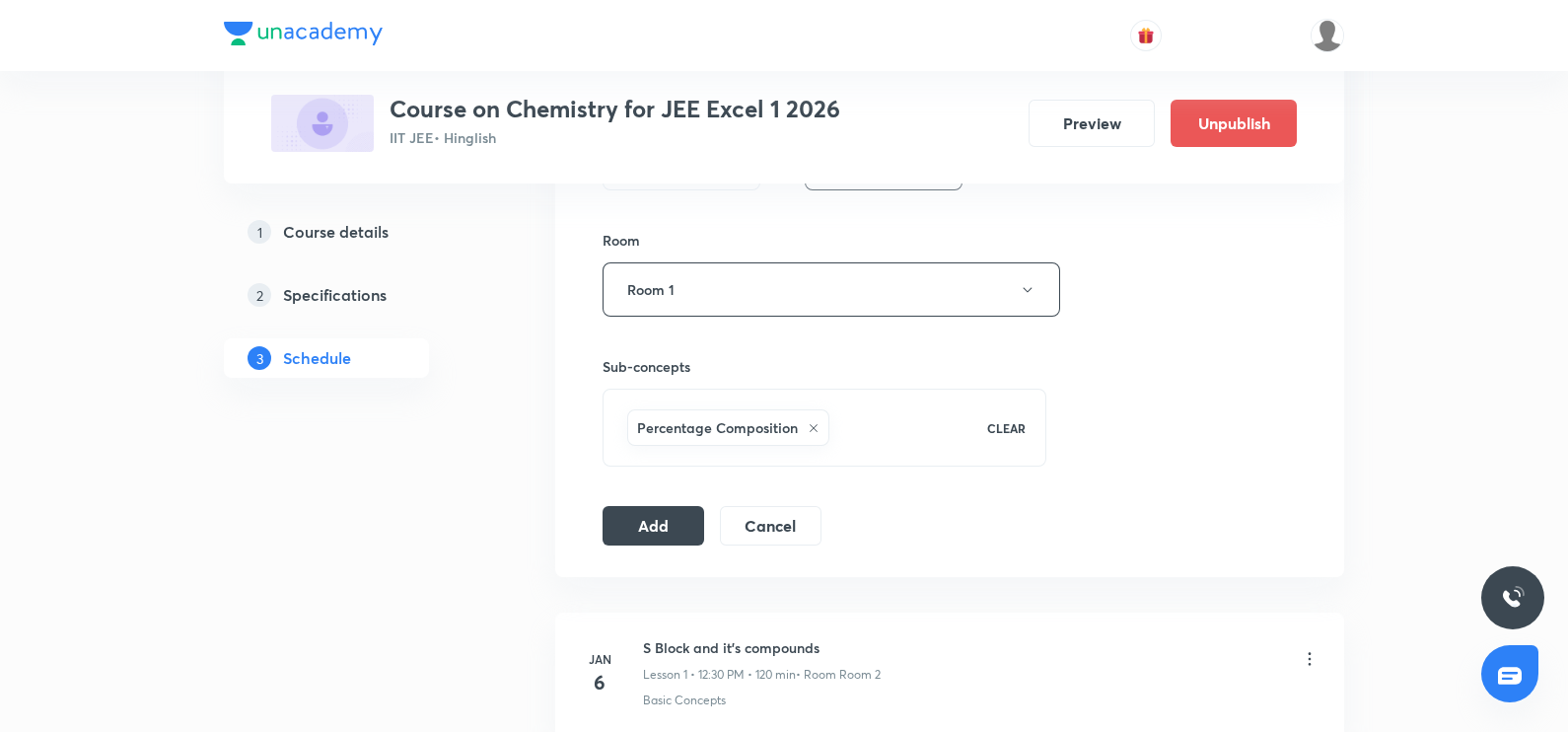 click 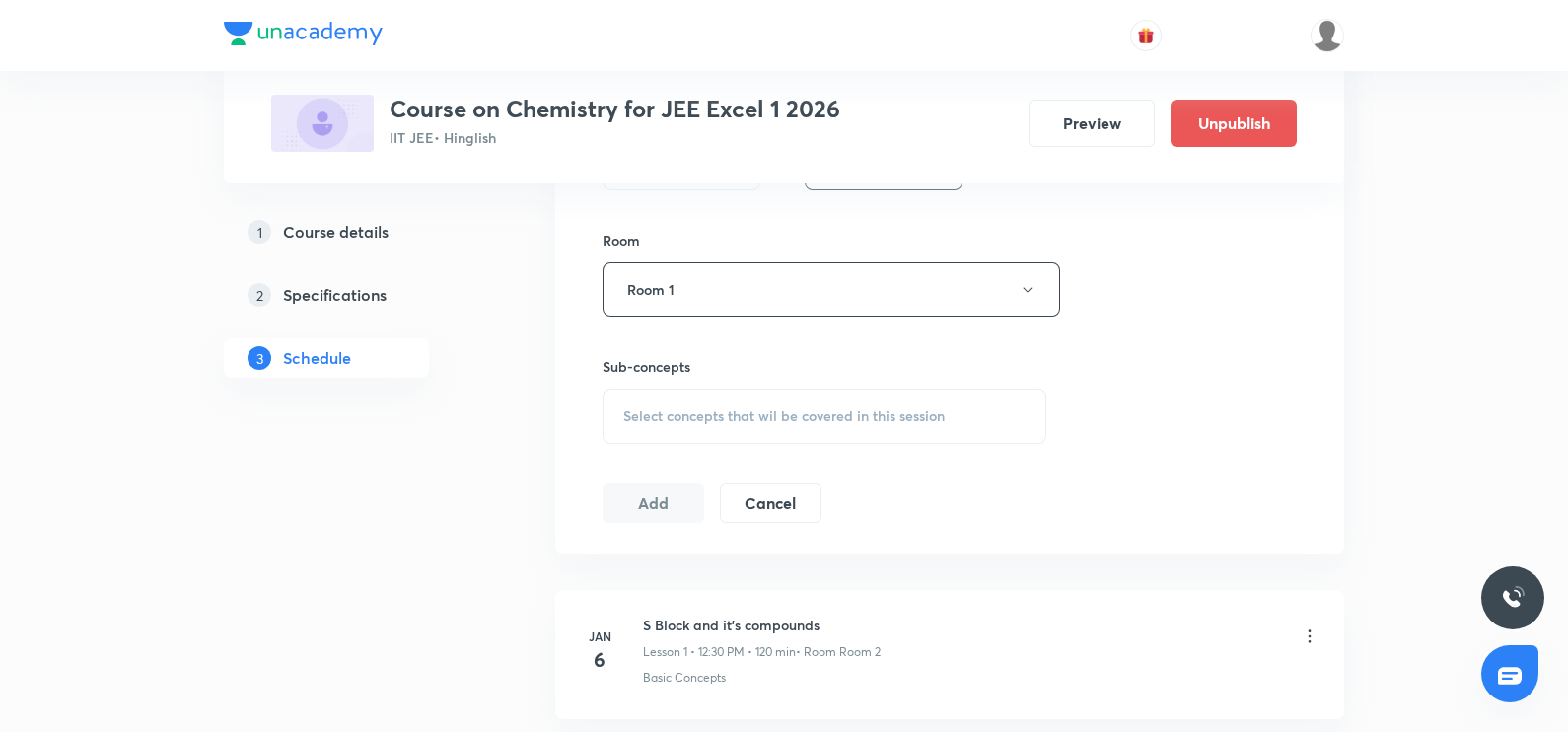 click on "Select concepts that wil be covered in this session" at bounding box center (784, 416) 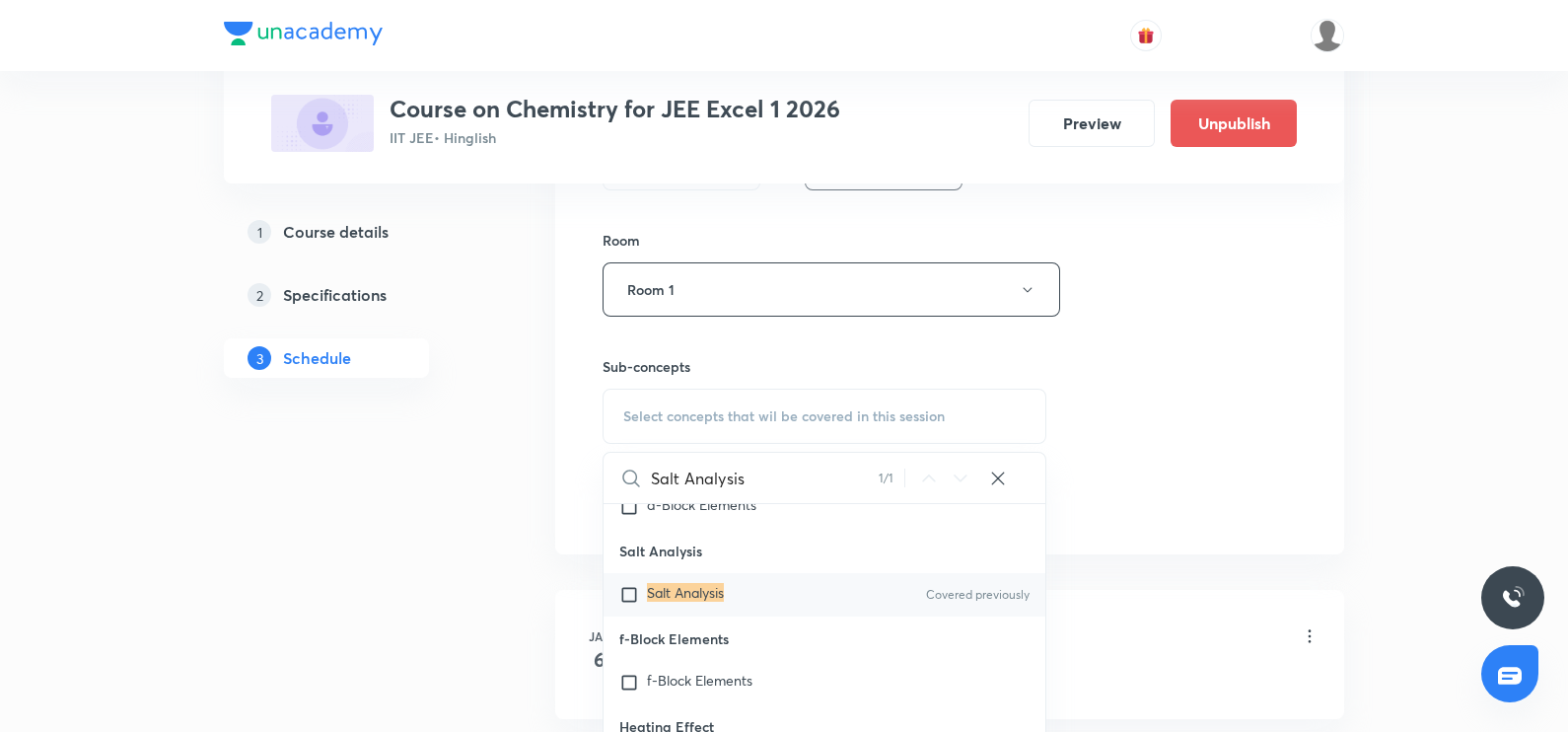 scroll, scrollTop: 31677, scrollLeft: 0, axis: vertical 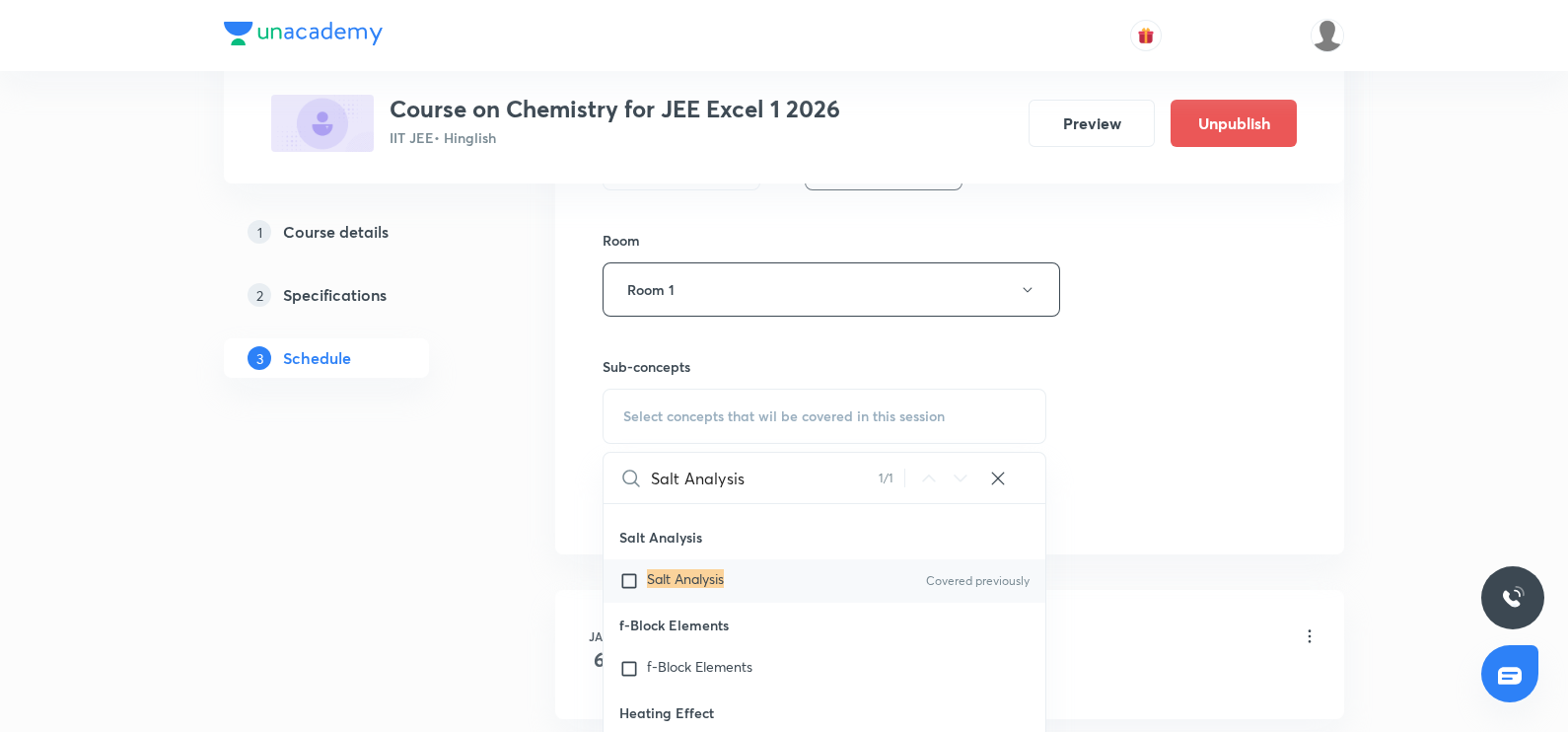 type on "Salt Analysis" 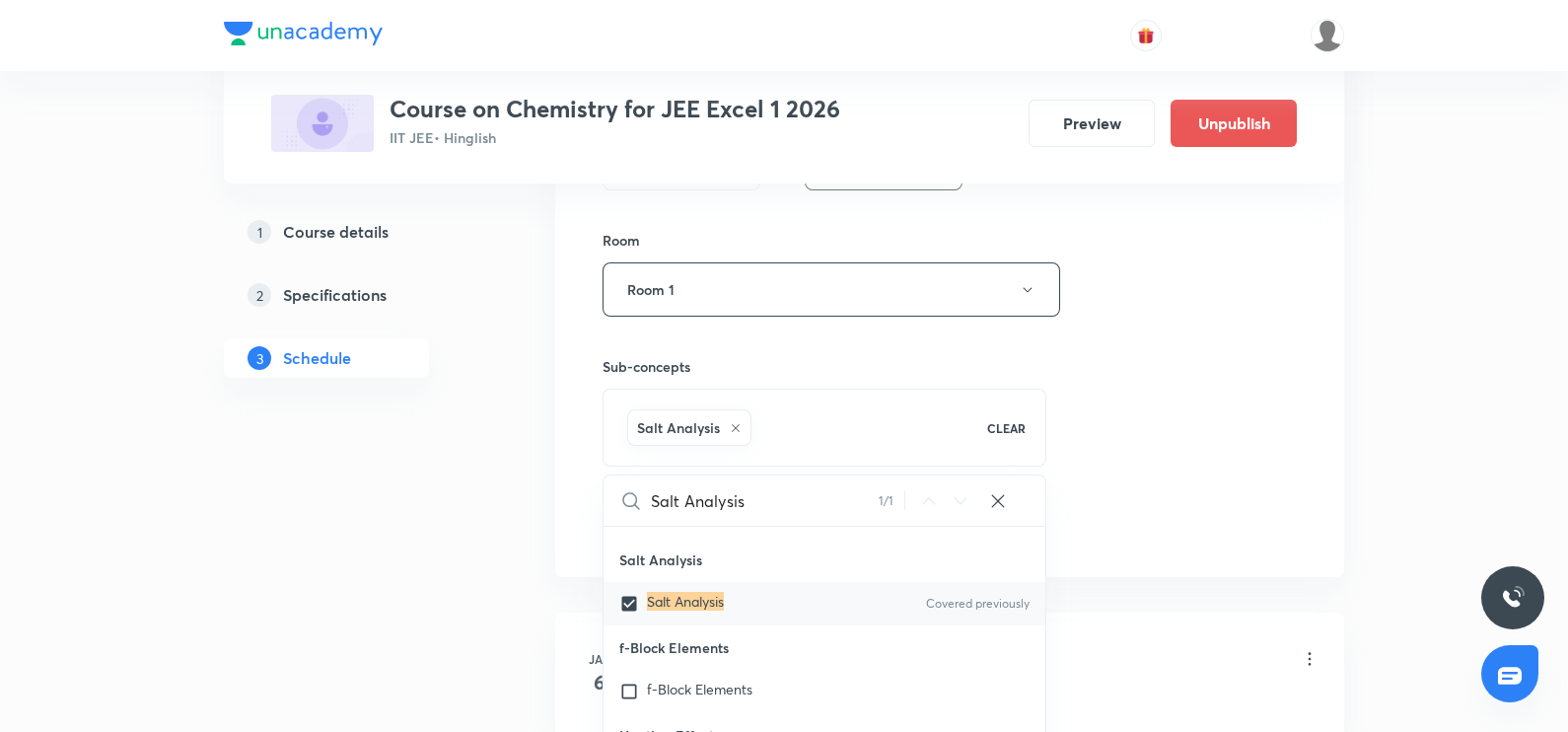 click on "Plus Courses Course on Chemistry for JEE Excel 1 2026 IIT JEE  • Hinglish Preview Unpublish 1 Course details 2 Specifications 3 Schedule Schedule 91  classes Session  92 Live class Session title 13/99 Salt Analysis ​ Schedule for Jul 18, 2025, 9:45 AM ​ Duration (in minutes) 120 ​   Session type Online Offline Room Room 1 Sub-concepts Salt Analysis CLEAR Salt Analysis 1 / 1 ​ Chemistry Mock Questions Chemistry Mock Questions Chemistry Previous Year Chemistry Previous Year General Topics & Mole Concept Basic Concepts Covered previously Basic Introduction Covered previously Percentage Composition Stoichiometry Covered previously Principle of Atom Conservation (POAC) Relation between Stoichiometric Quantities Application of Mole Concept: Gravimetric Analysis Different Laws Formula and Composition Concentration Terms Some basic concepts of Chemistry Atomic Structure Discovery Of Electron Some Prerequisites of Physics Discovery Of Protons And Neutrons Atomic Models and Theories  Nature of Waves Gas Laws" at bounding box center (784, 6968) 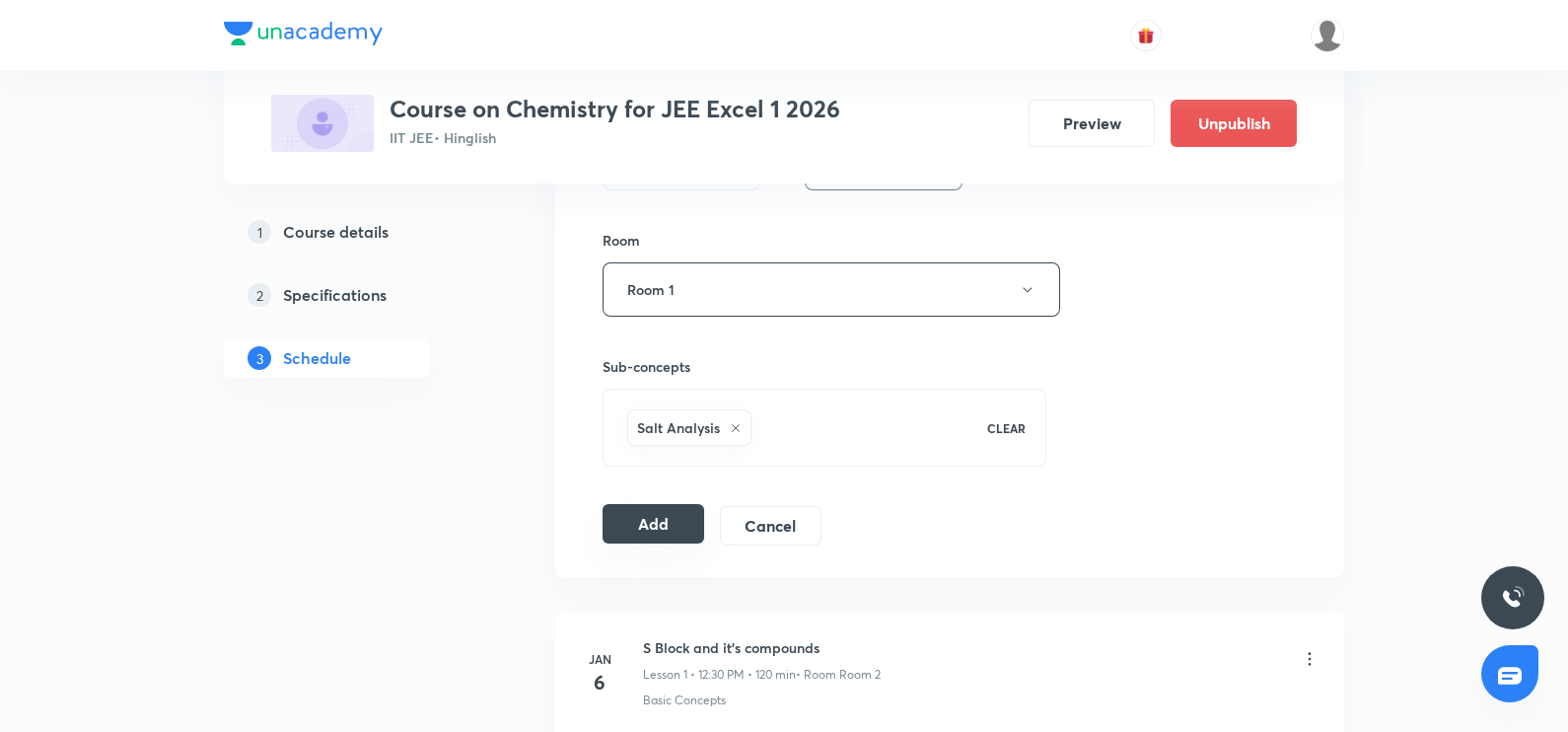 click on "Add" at bounding box center (653, 524) 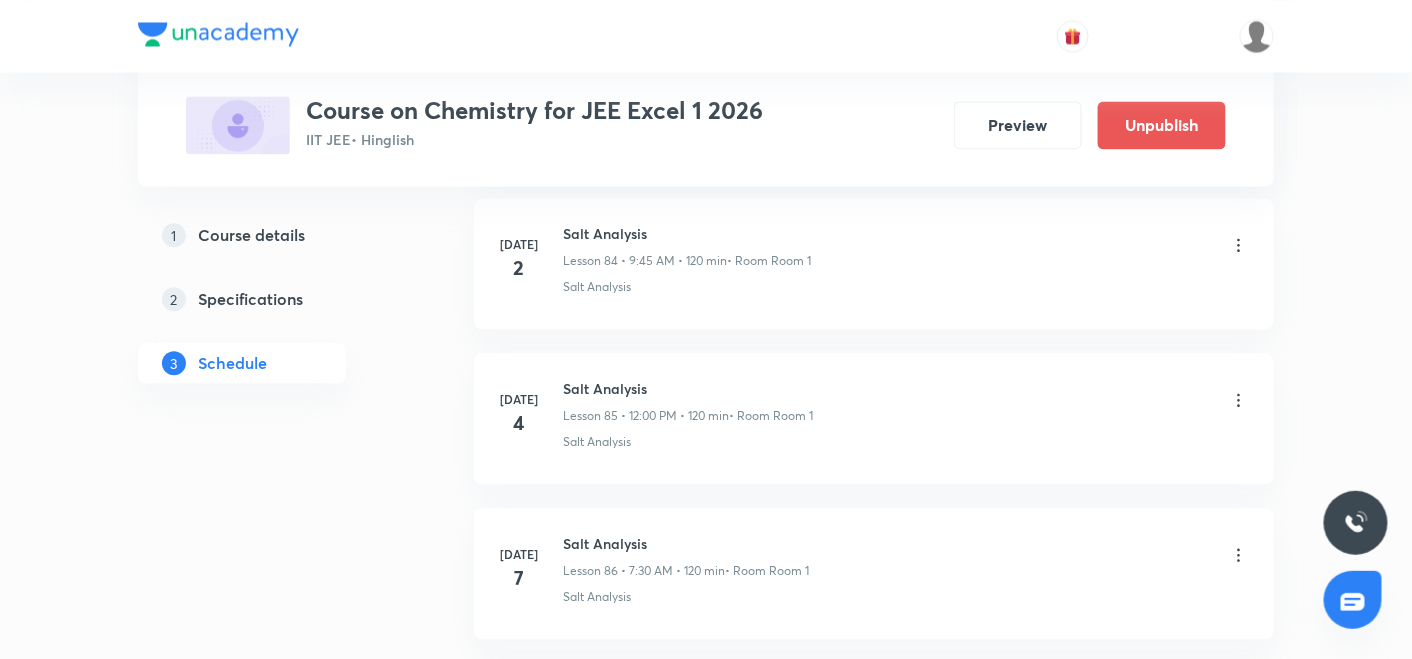 scroll, scrollTop: 14234, scrollLeft: 0, axis: vertical 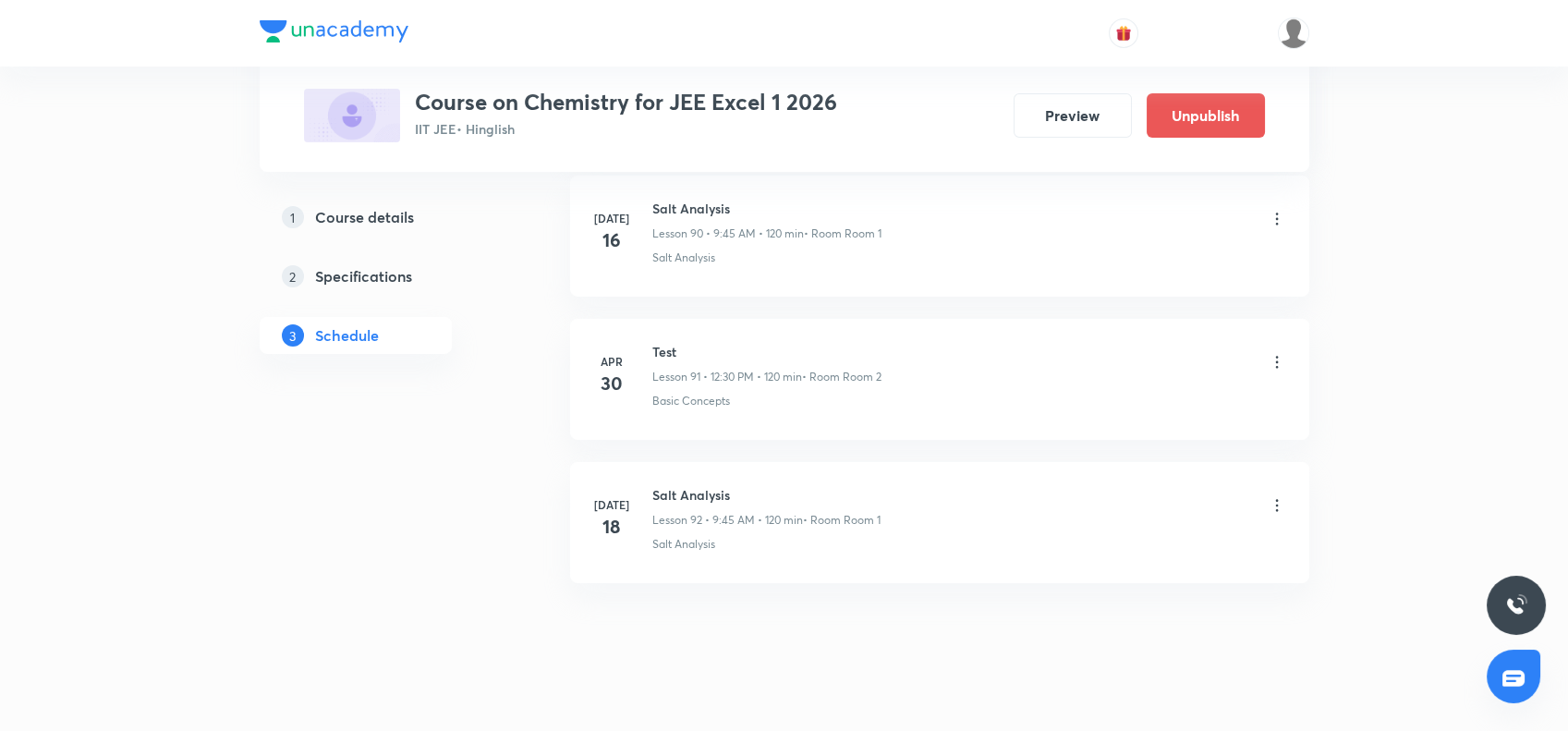 drag, startPoint x: 606, startPoint y: 351, endPoint x: 727, endPoint y: 421, distance: 139.78913 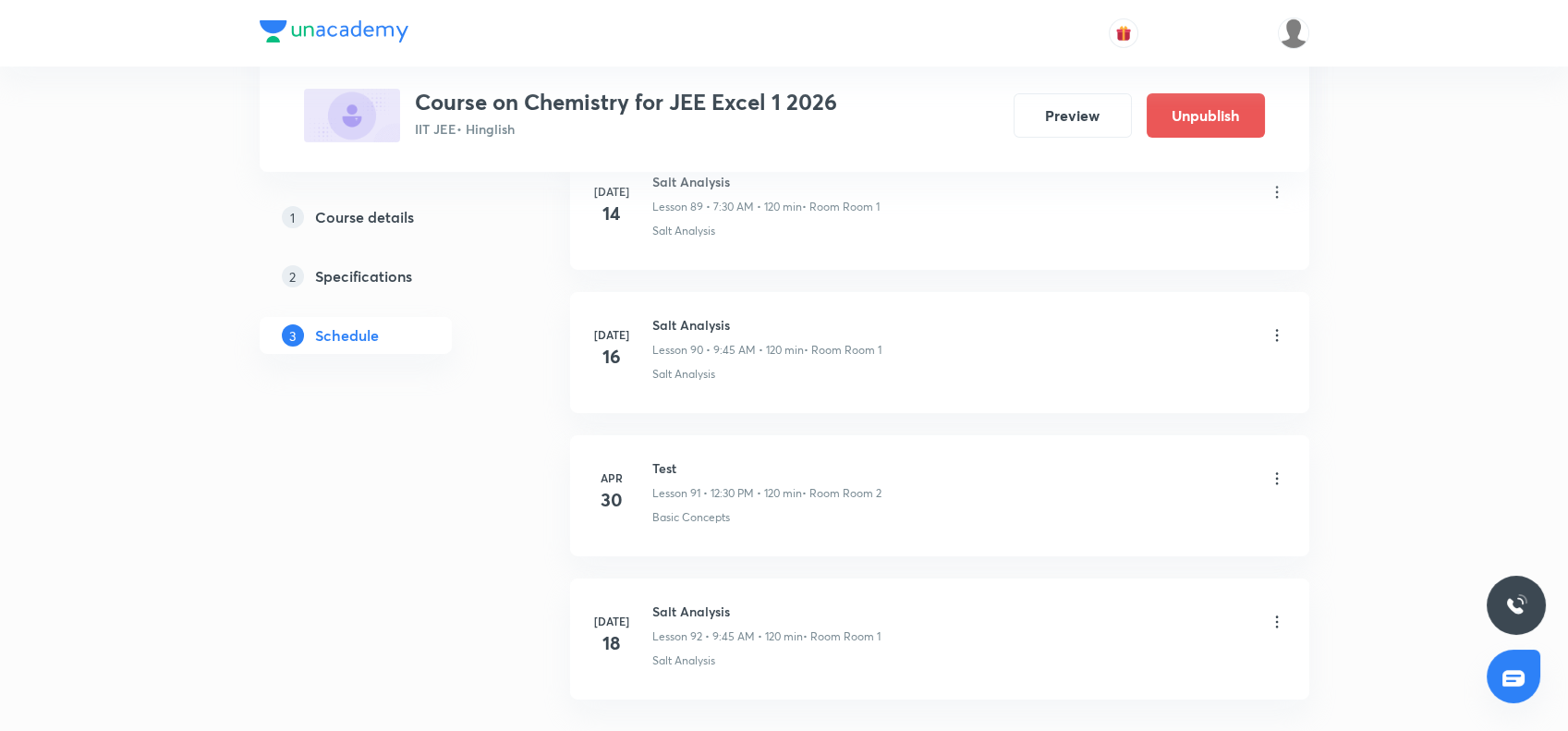 scroll, scrollTop: 12919, scrollLeft: 0, axis: vertical 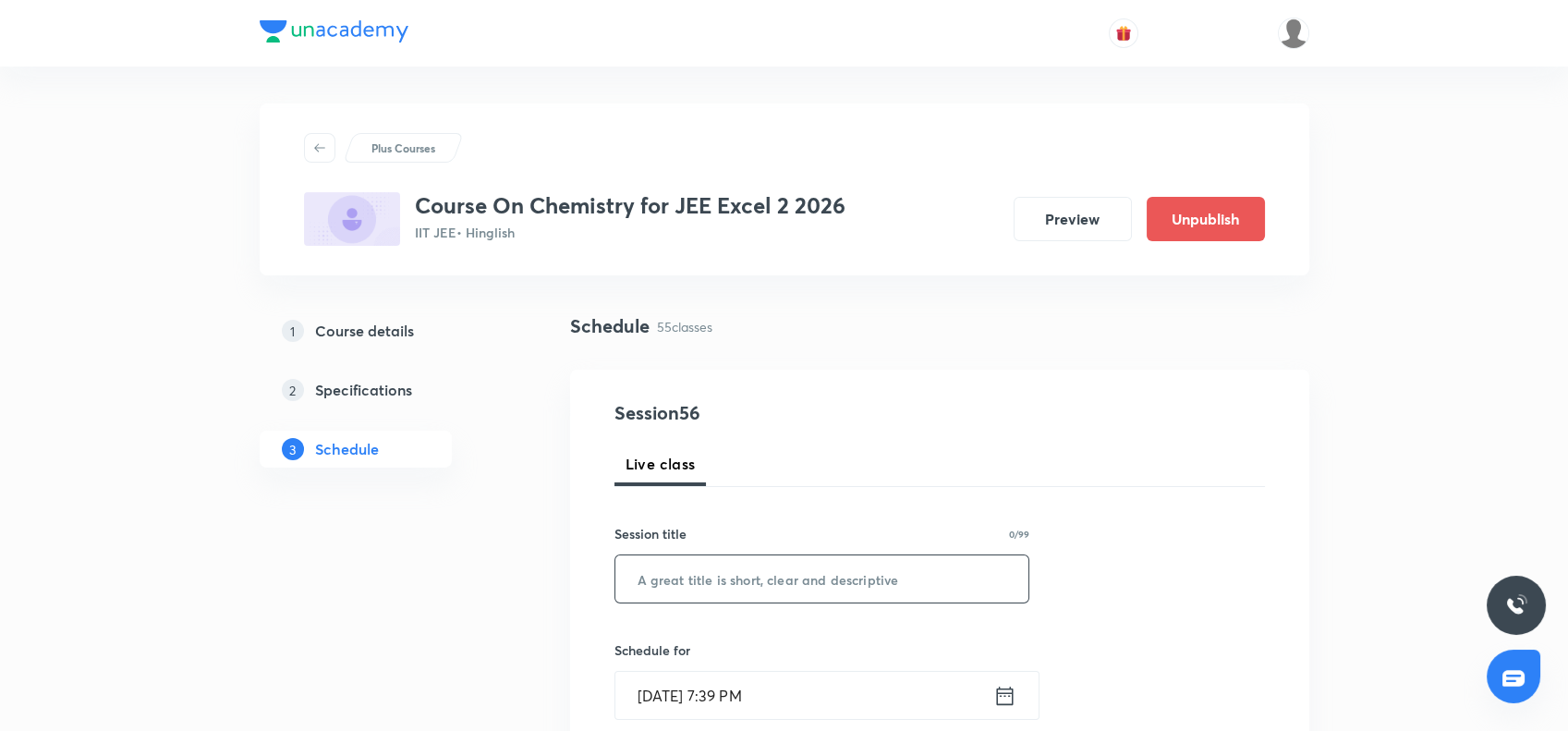 click at bounding box center (822, 579) 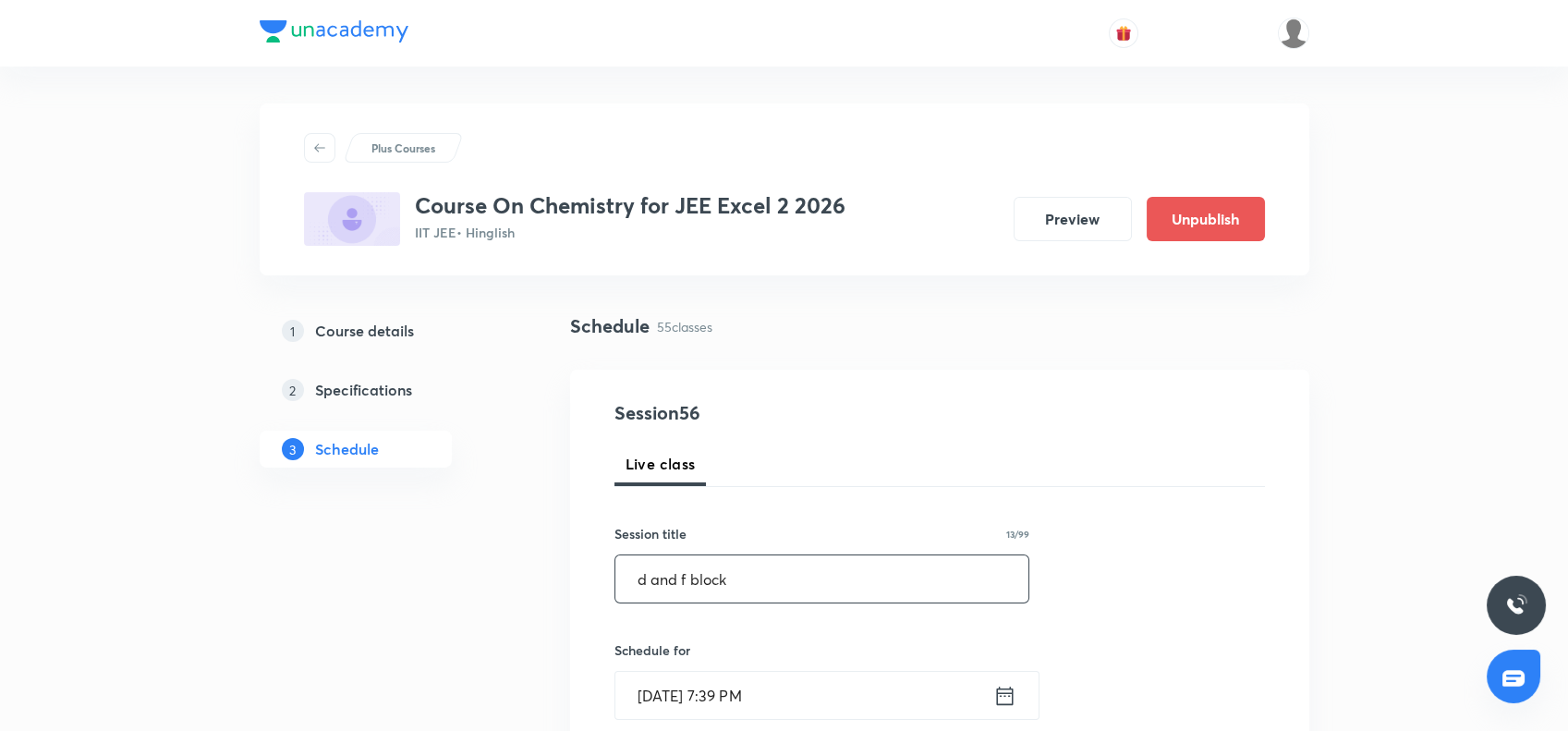 type on "d and f block" 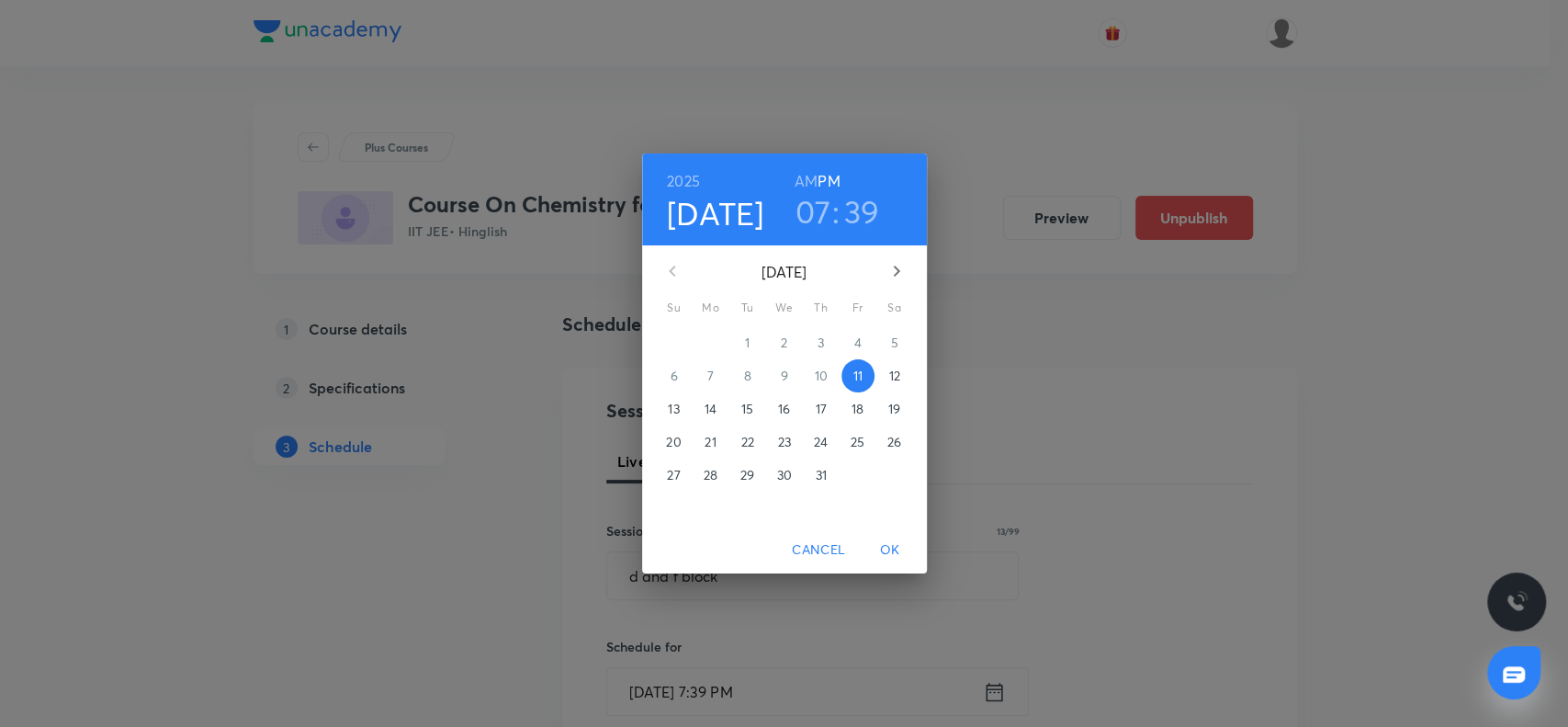 click on "14" at bounding box center (710, 409) 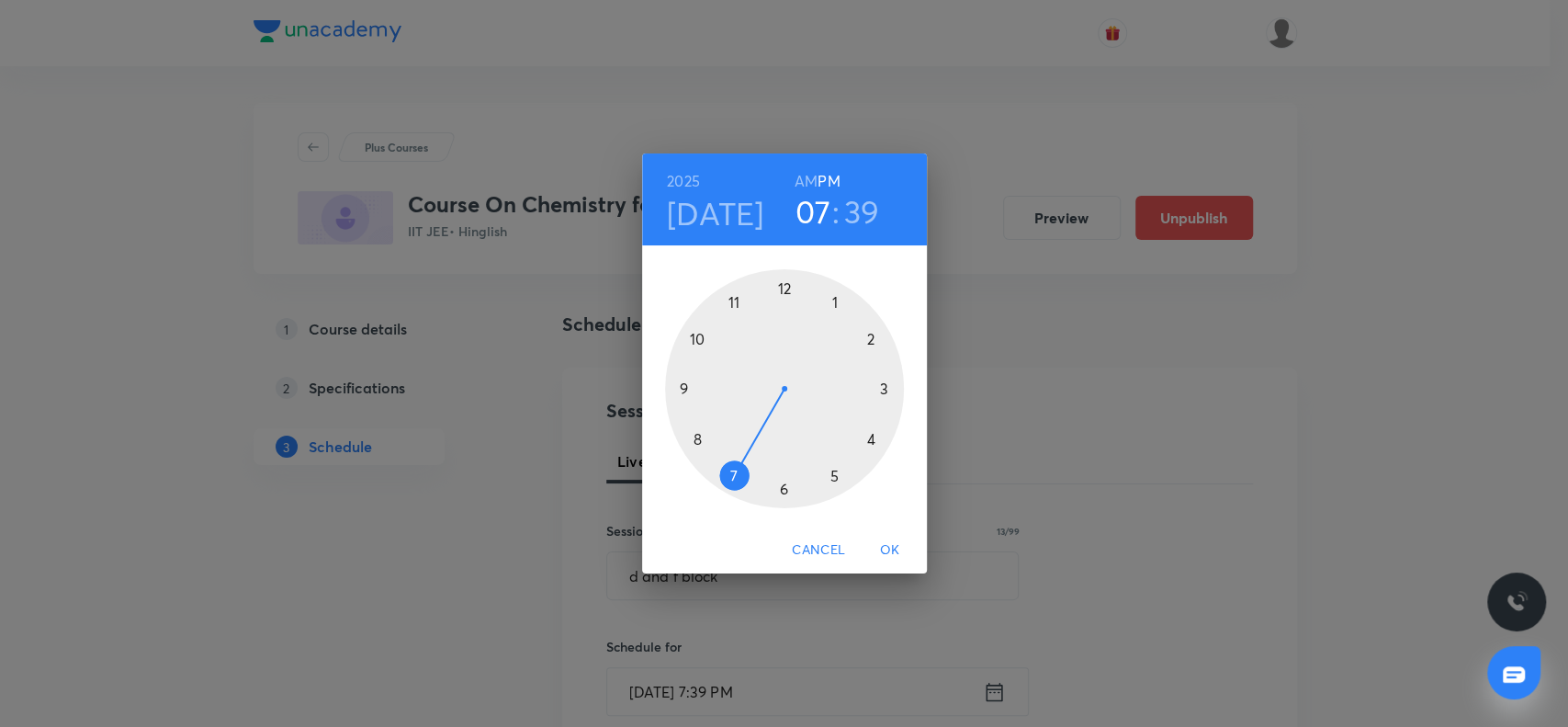 click at bounding box center [784, 389] 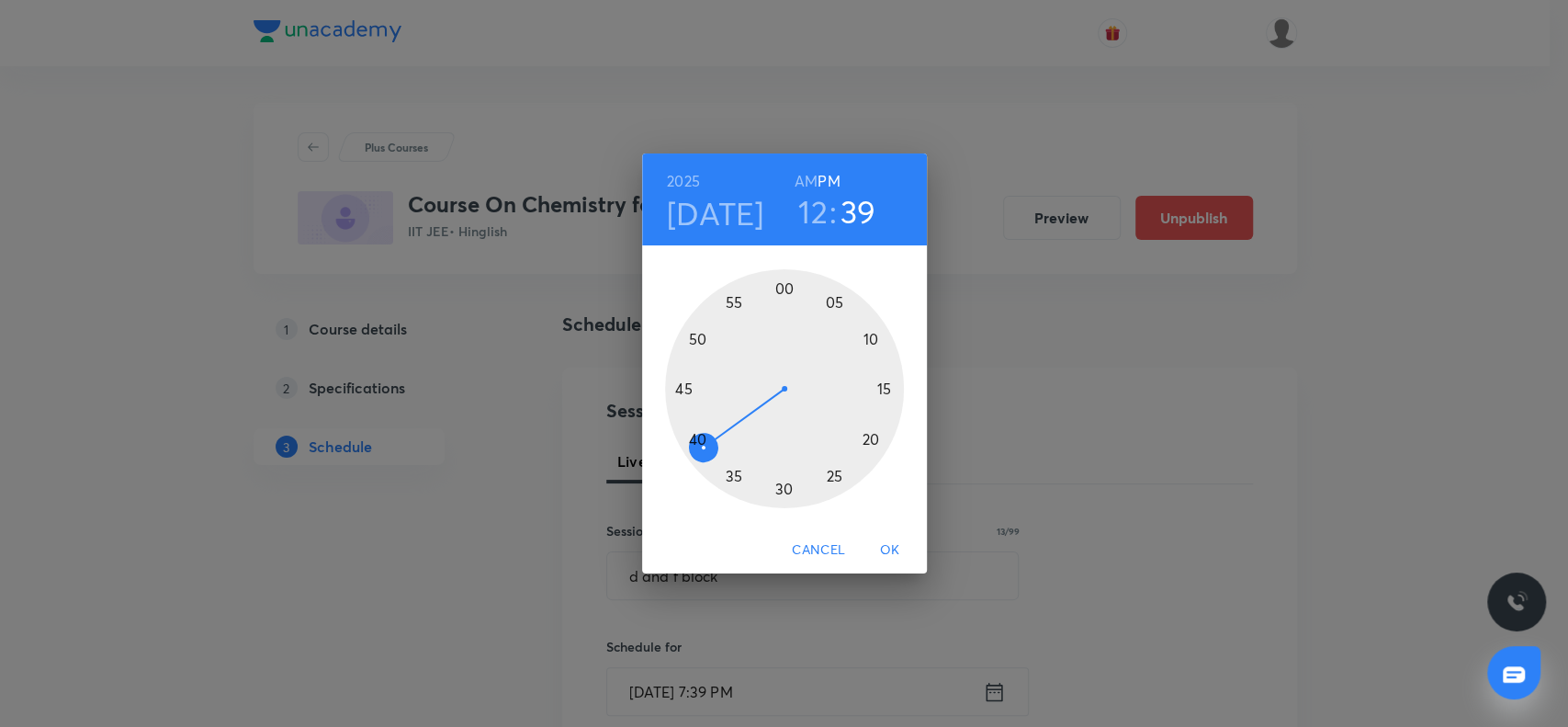 click at bounding box center [784, 389] 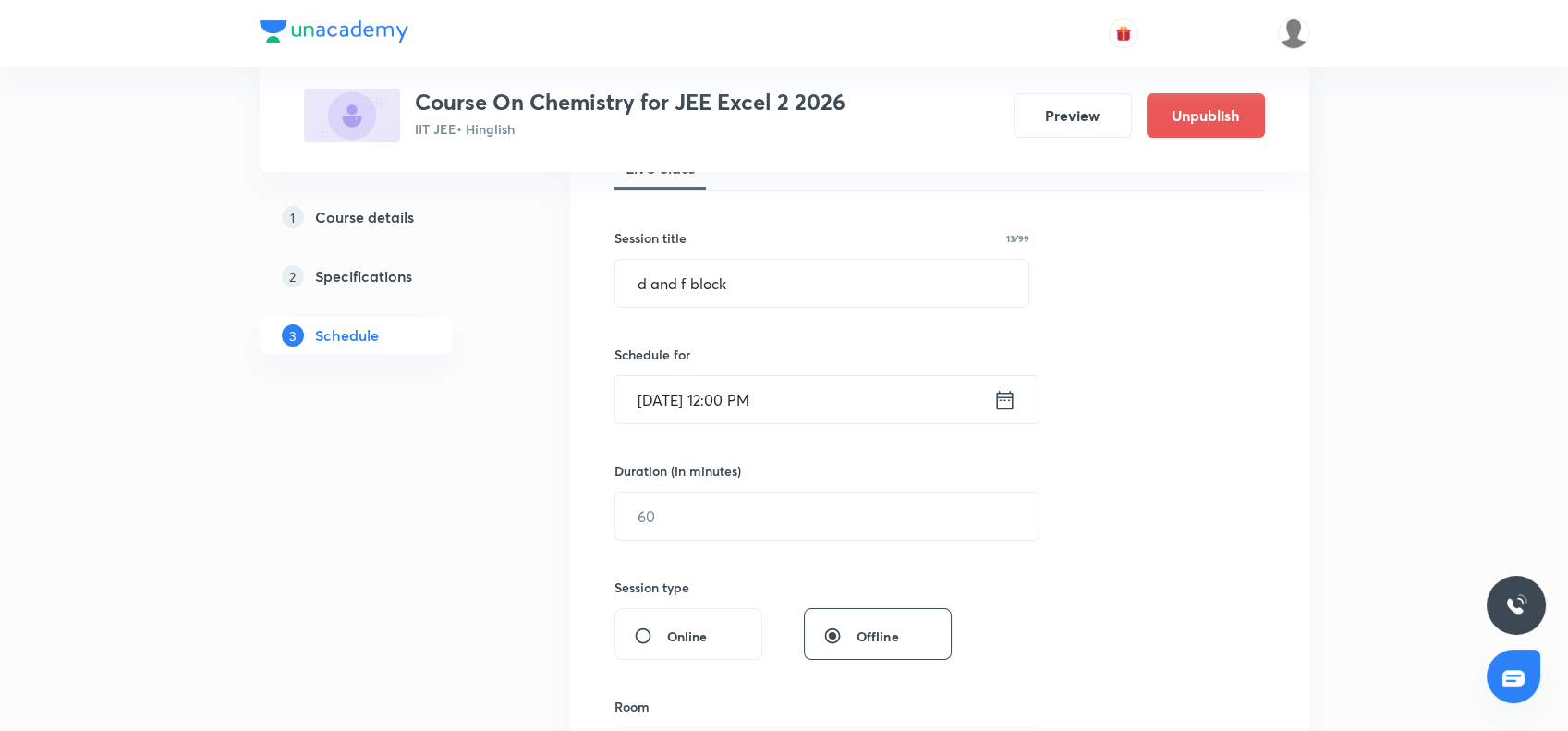 scroll, scrollTop: 299, scrollLeft: 0, axis: vertical 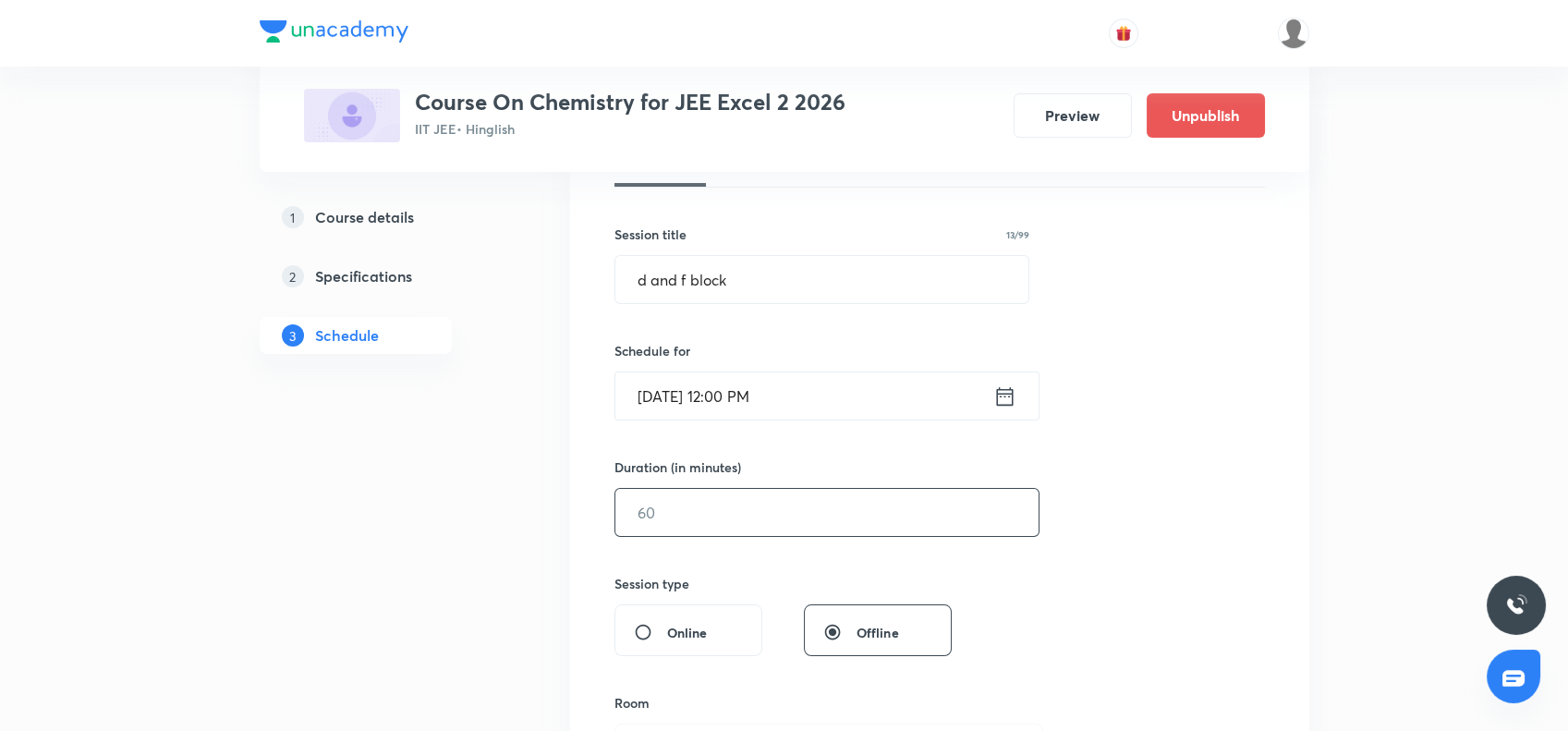 click at bounding box center (827, 512) 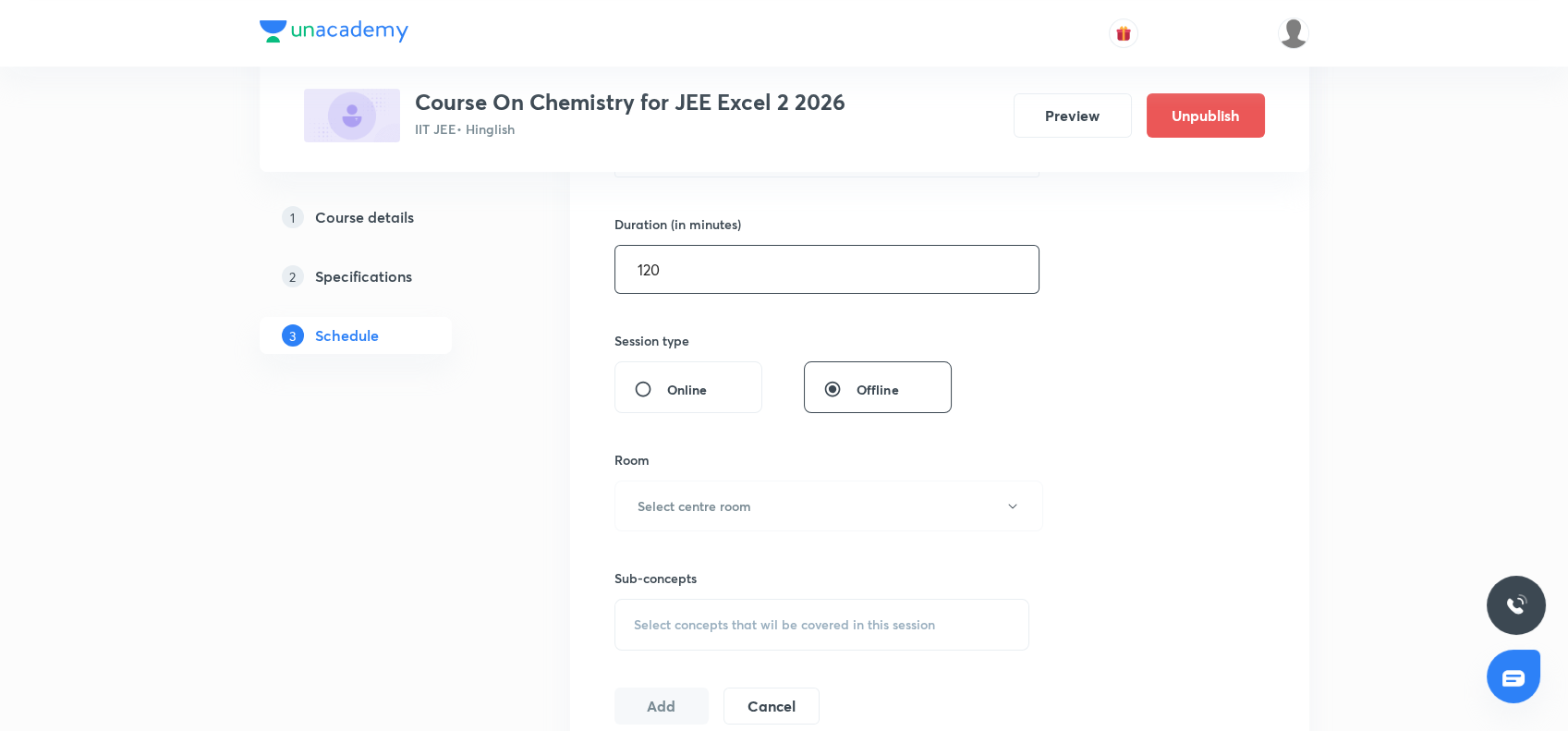 scroll, scrollTop: 546, scrollLeft: 0, axis: vertical 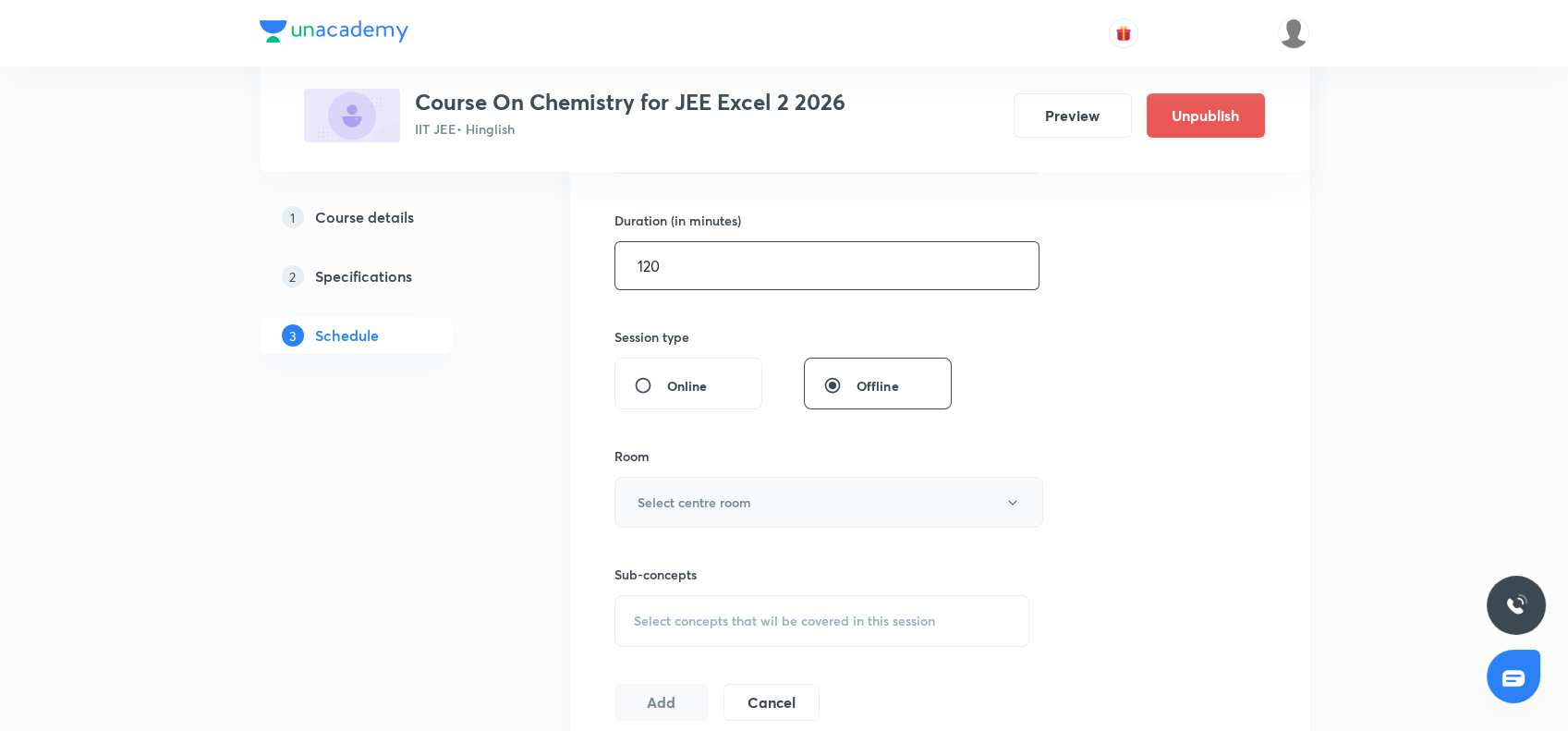 type on "120" 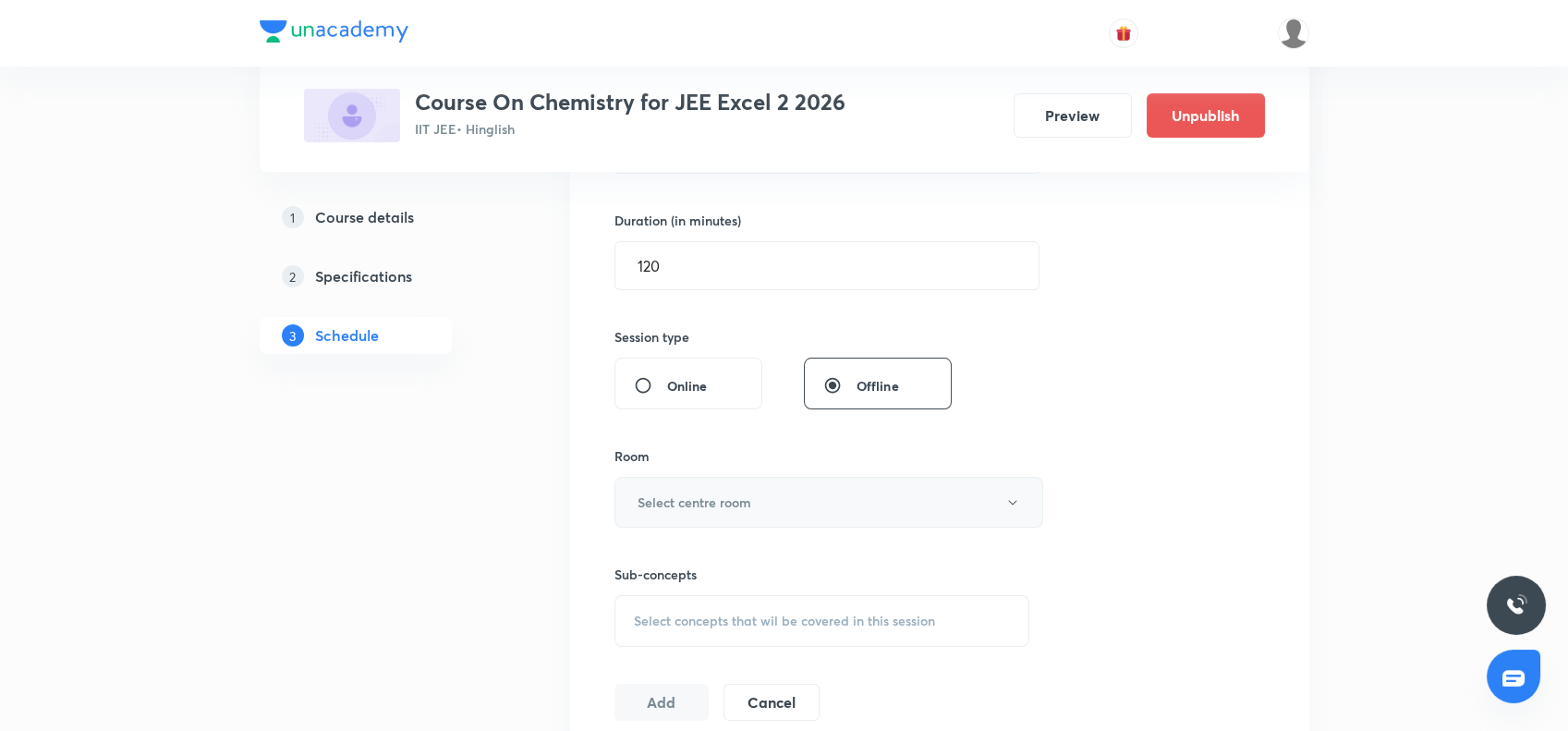 click on "Select centre room" at bounding box center [694, 502] 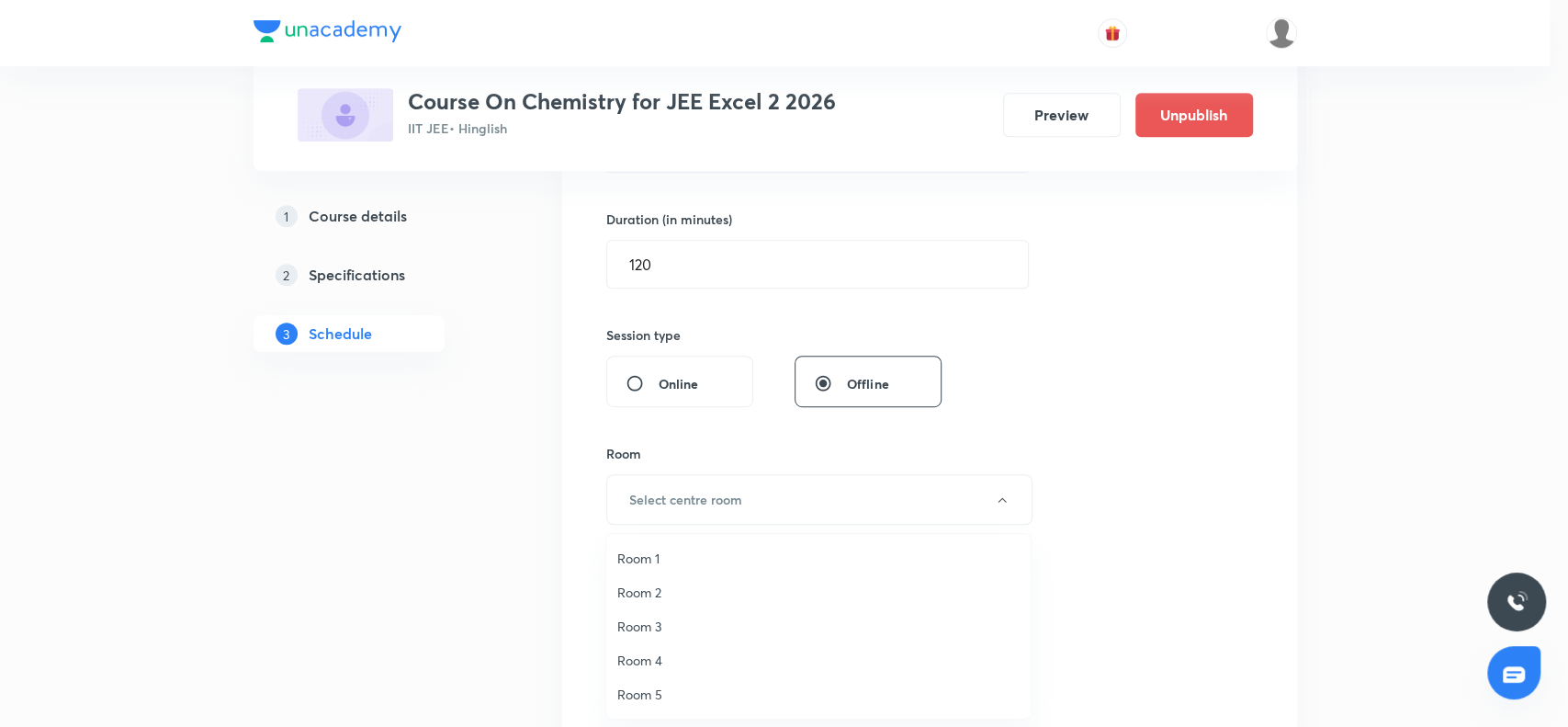 click on "Room 2" at bounding box center (818, 592) 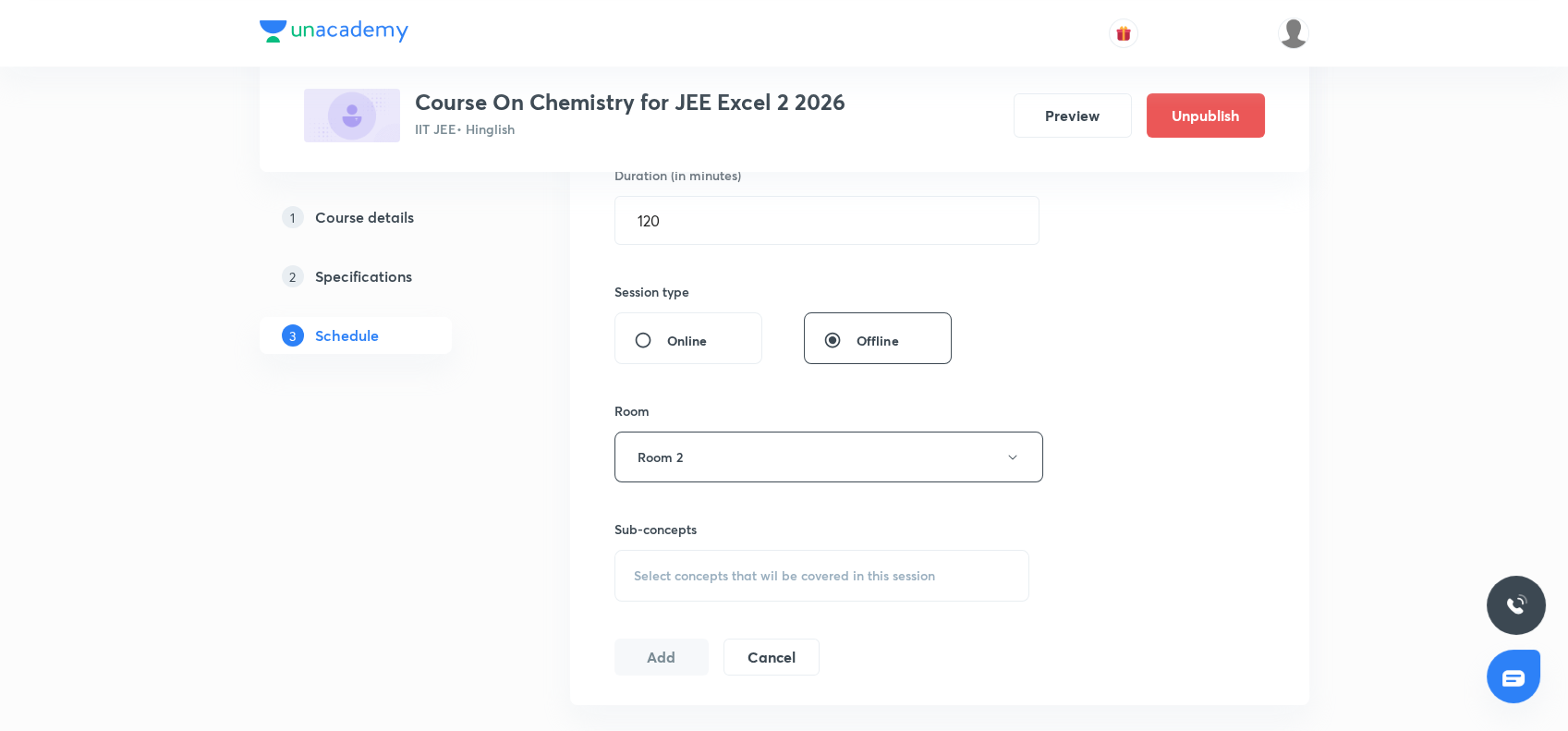 scroll, scrollTop: 698, scrollLeft: 0, axis: vertical 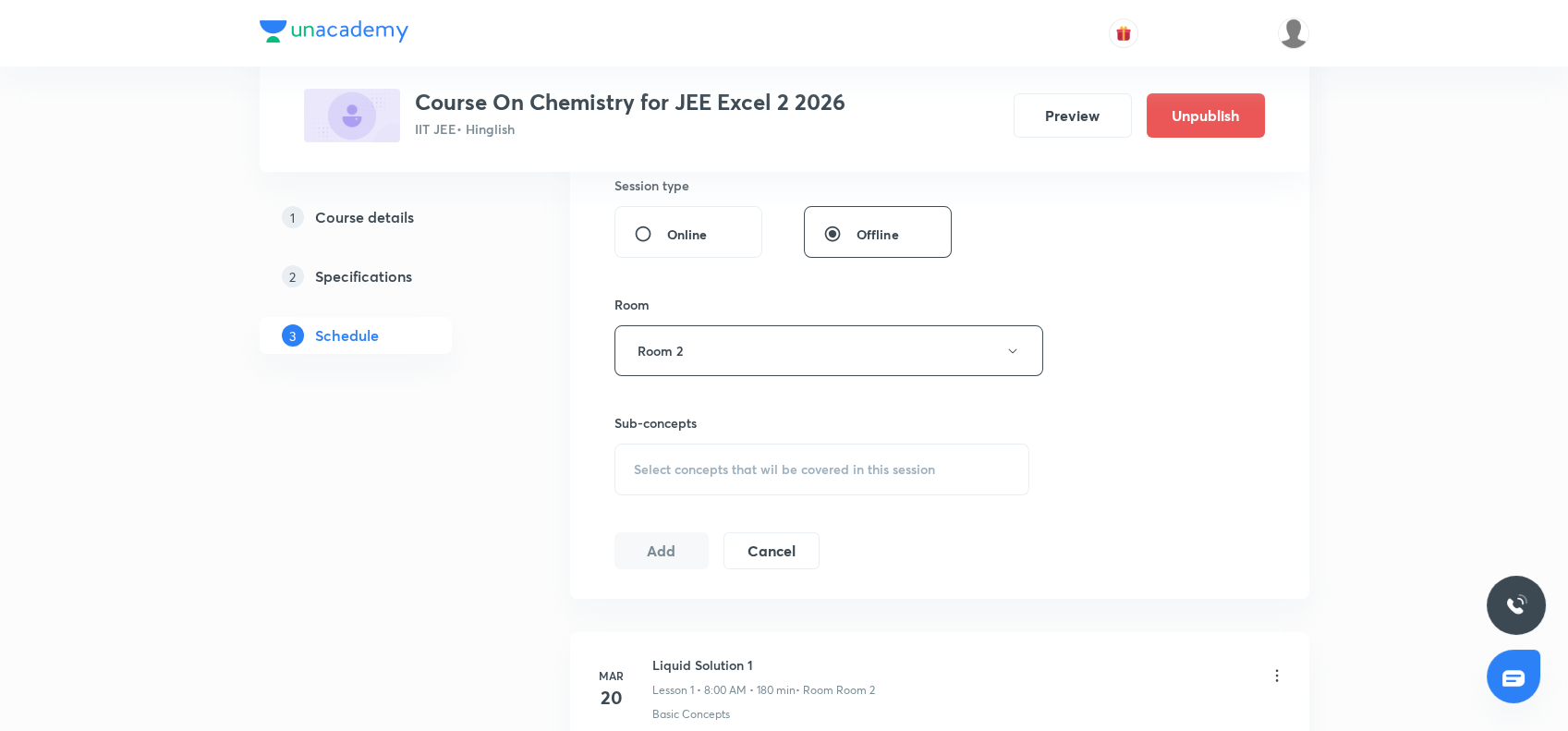 click on "Select concepts that wil be covered in this session" at bounding box center (784, 469) 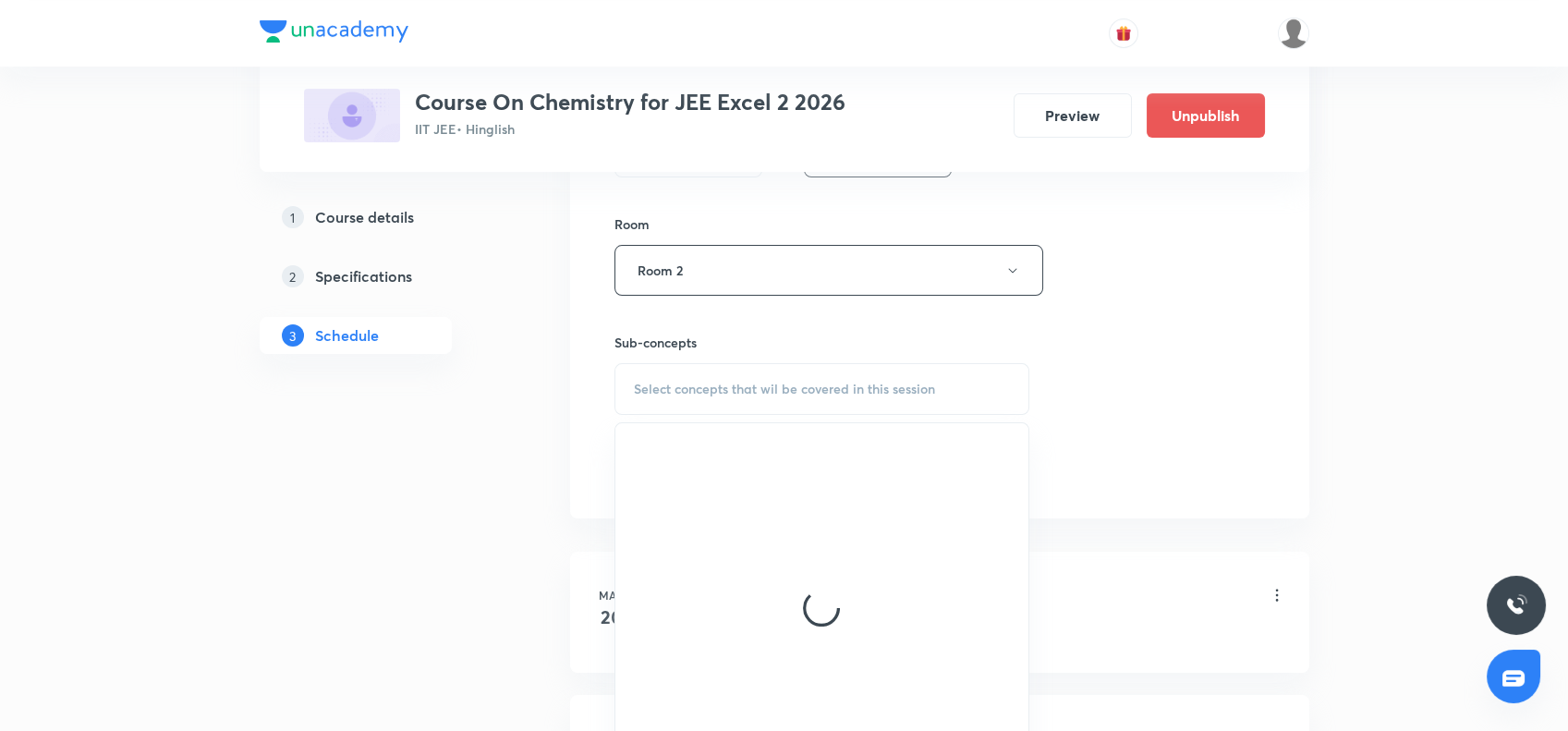 scroll, scrollTop: 858, scrollLeft: 0, axis: vertical 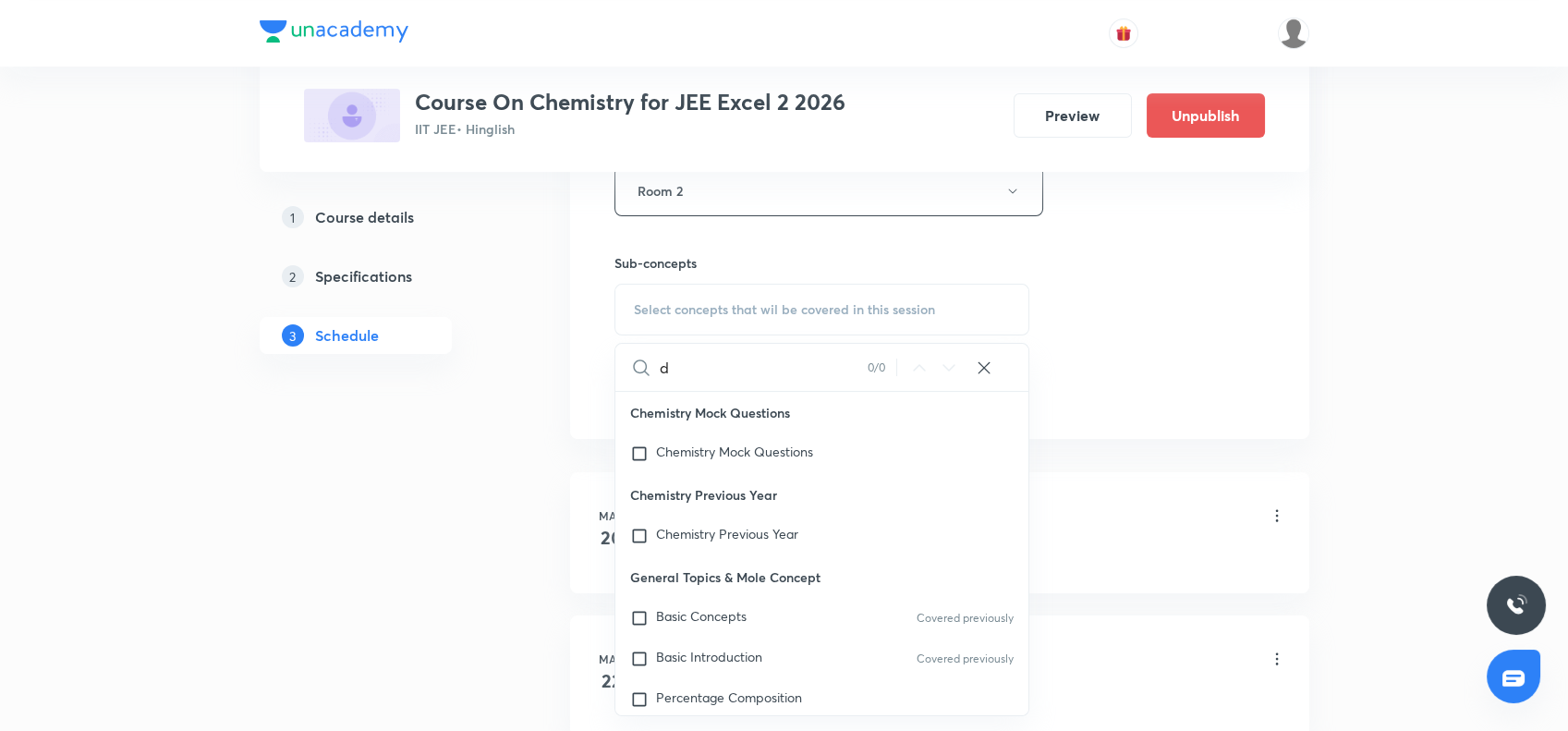type on "d" 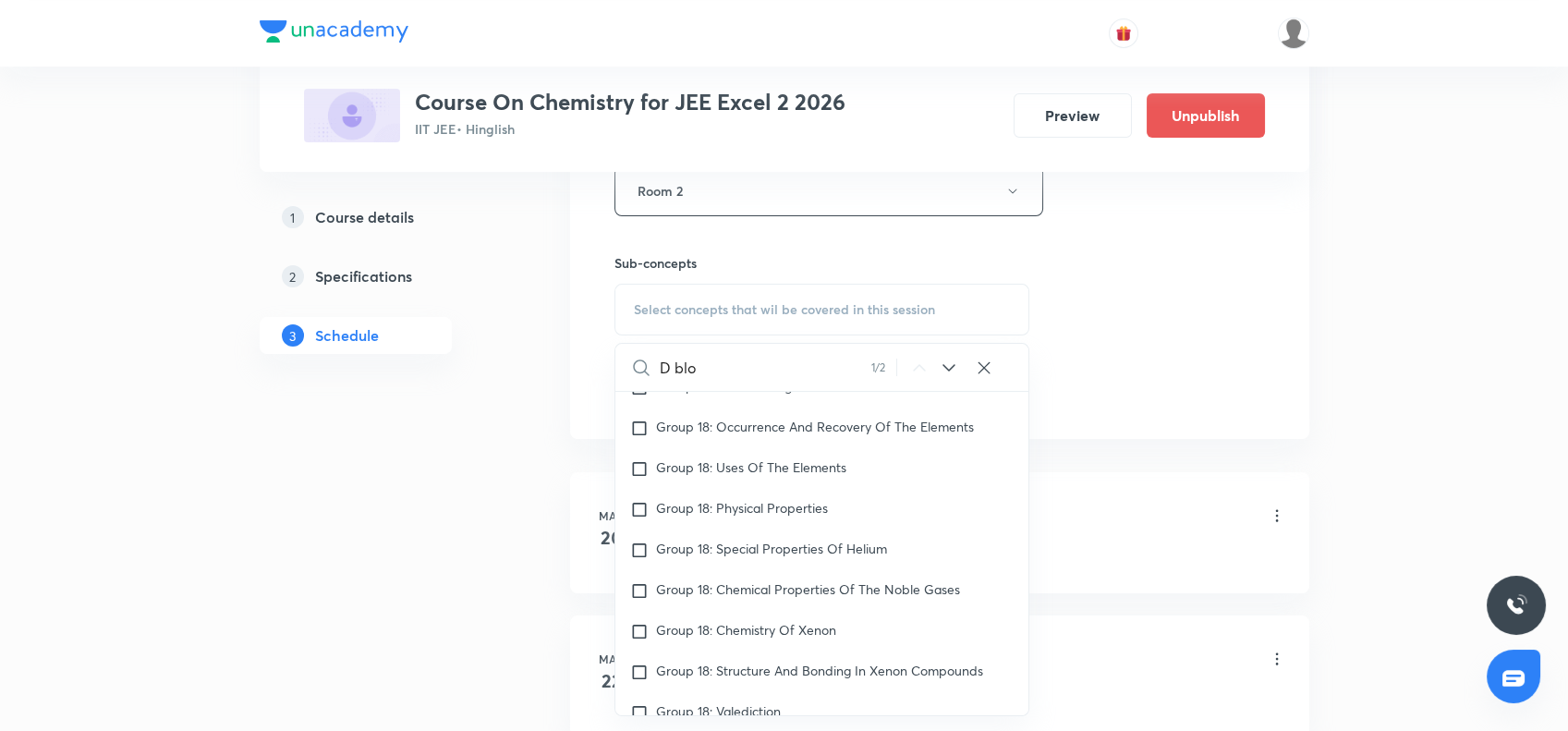 scroll, scrollTop: 23839, scrollLeft: 0, axis: vertical 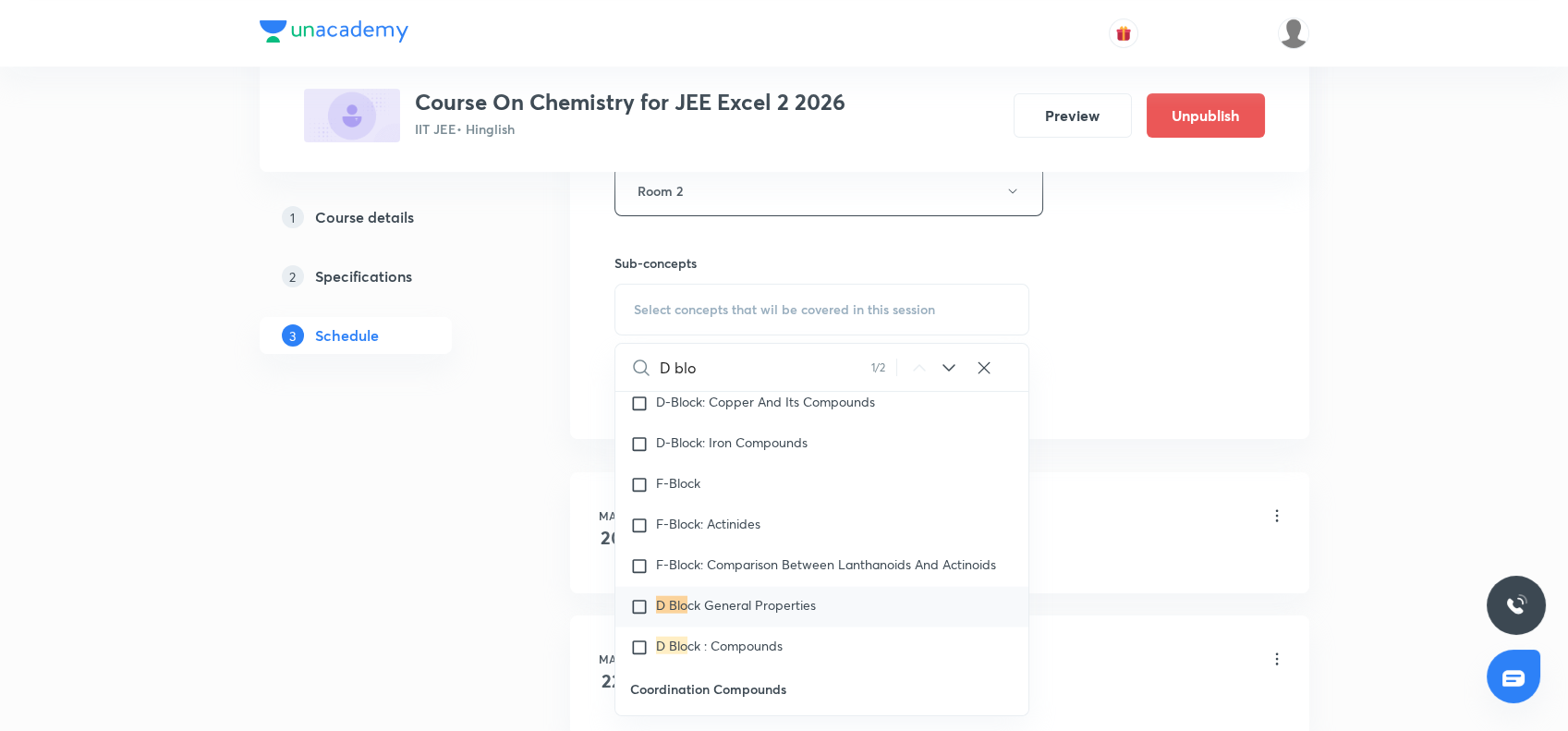 type on "D blo" 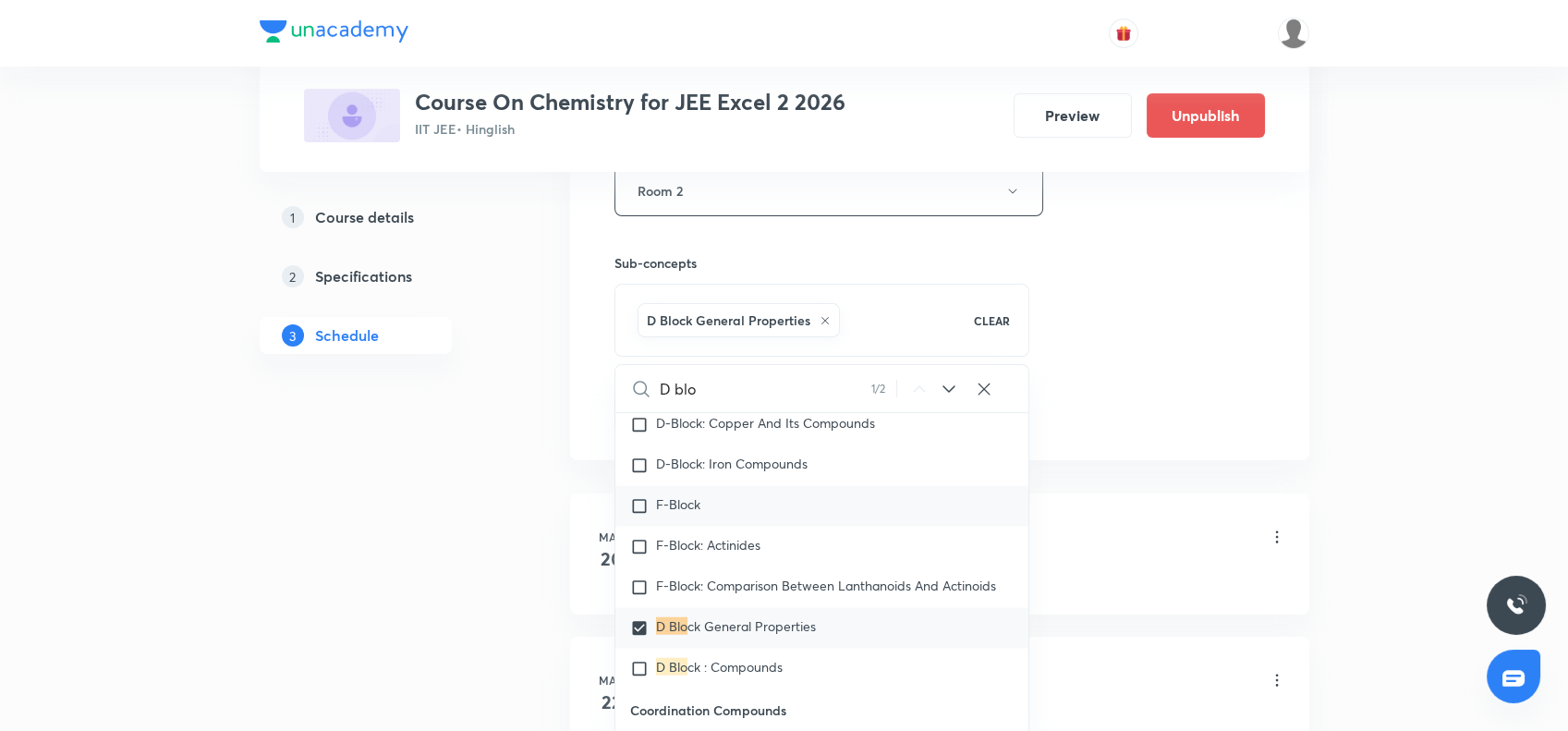 click at bounding box center (643, 506) 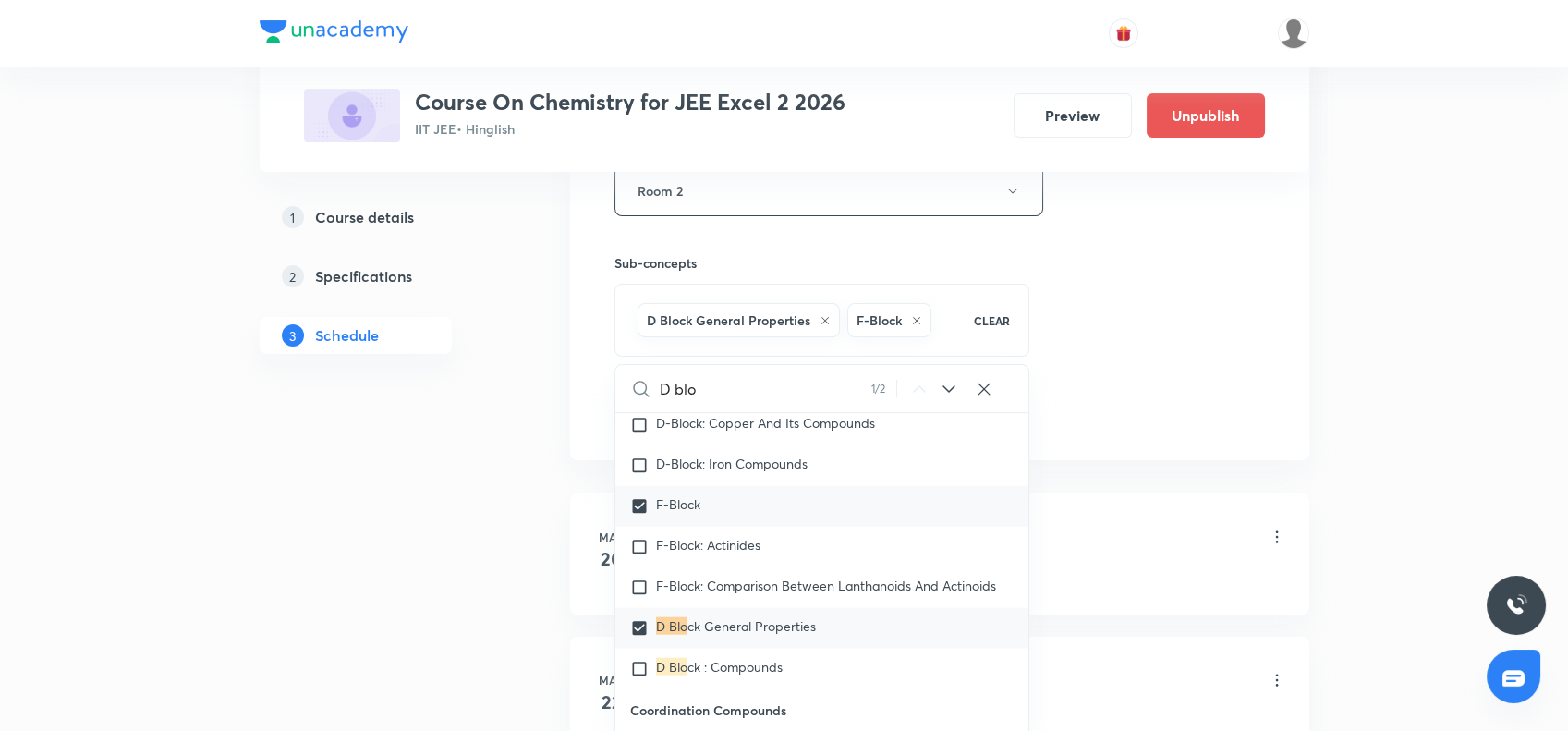 checkbox on "true" 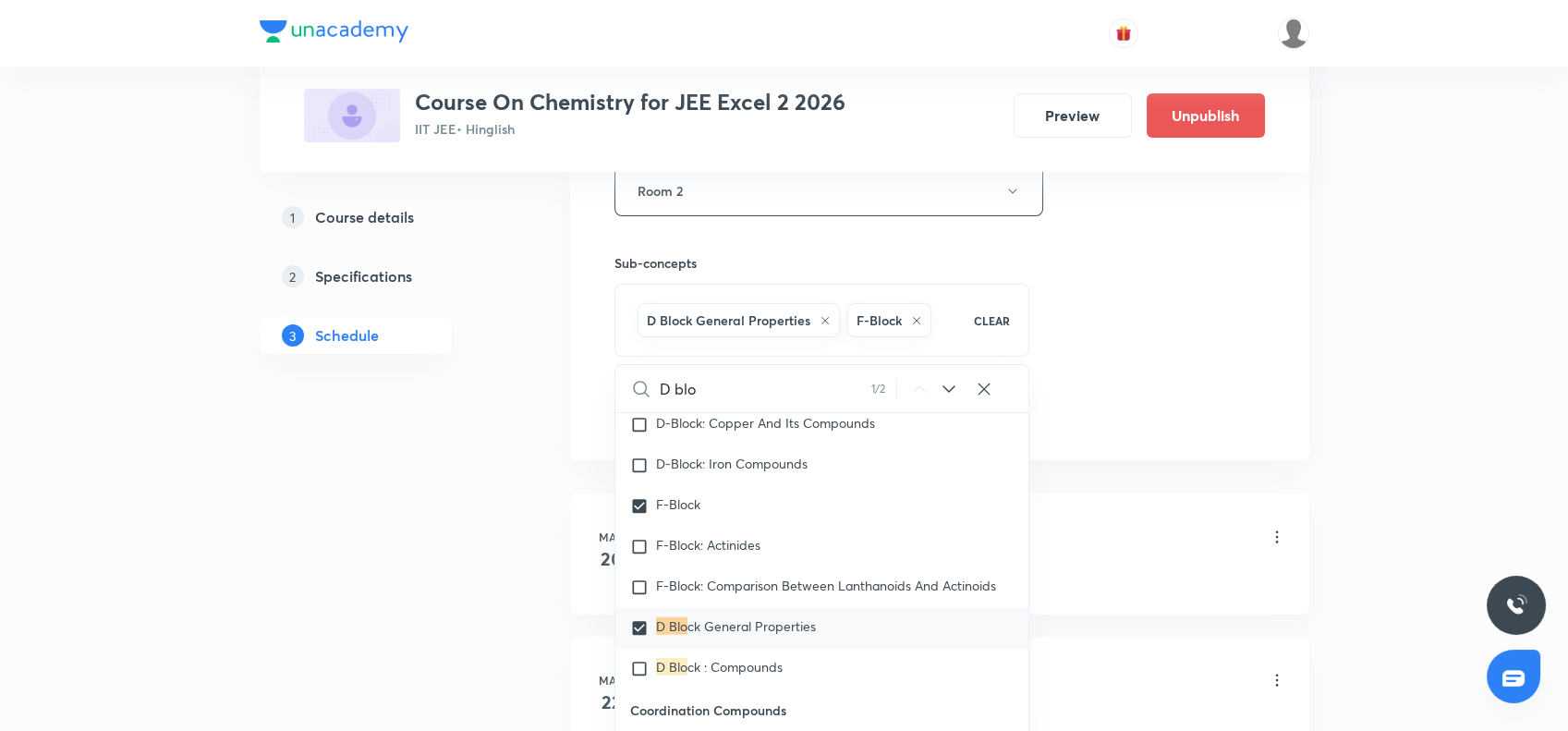click on "Session  56 Live class Session title 13/99 d and f block ​ Schedule for Jul 14, 2025, 12:00 PM ​ Duration (in minutes) 120 ​   Session type Online Offline Room Room 2 Sub-concepts D Block General Properties F-Block CLEAR D blo 1 / 2 ​ Chemistry Mock Questions Chemistry Mock Questions Chemistry Previous Year Chemistry Previous Year General Topics & Mole Concept Basic Concepts Covered previously Basic Introduction Covered previously Percentage Composition Stoichiometry Covered previously Principle of Atom Conservation (POAC) Relation between Stoichiometric Quantities Application of Mole Concept: Gravimetric Analysis Different Laws Formula and Composition Concentration Terms Some basic concepts of Chemistry Atomic Structure Discovery Of Electron Some Prerequisites of Physics Discovery Of Protons And Neutrons Atomic Models and Theories  Representation Of Atom With Electrons And Neutrons Nature of Waves Nature Of Electromagnetic Radiation Planck’S Quantum Theory Bohr’s Model For Hydrogen Atom Gas Laws" at bounding box center [940, -14] 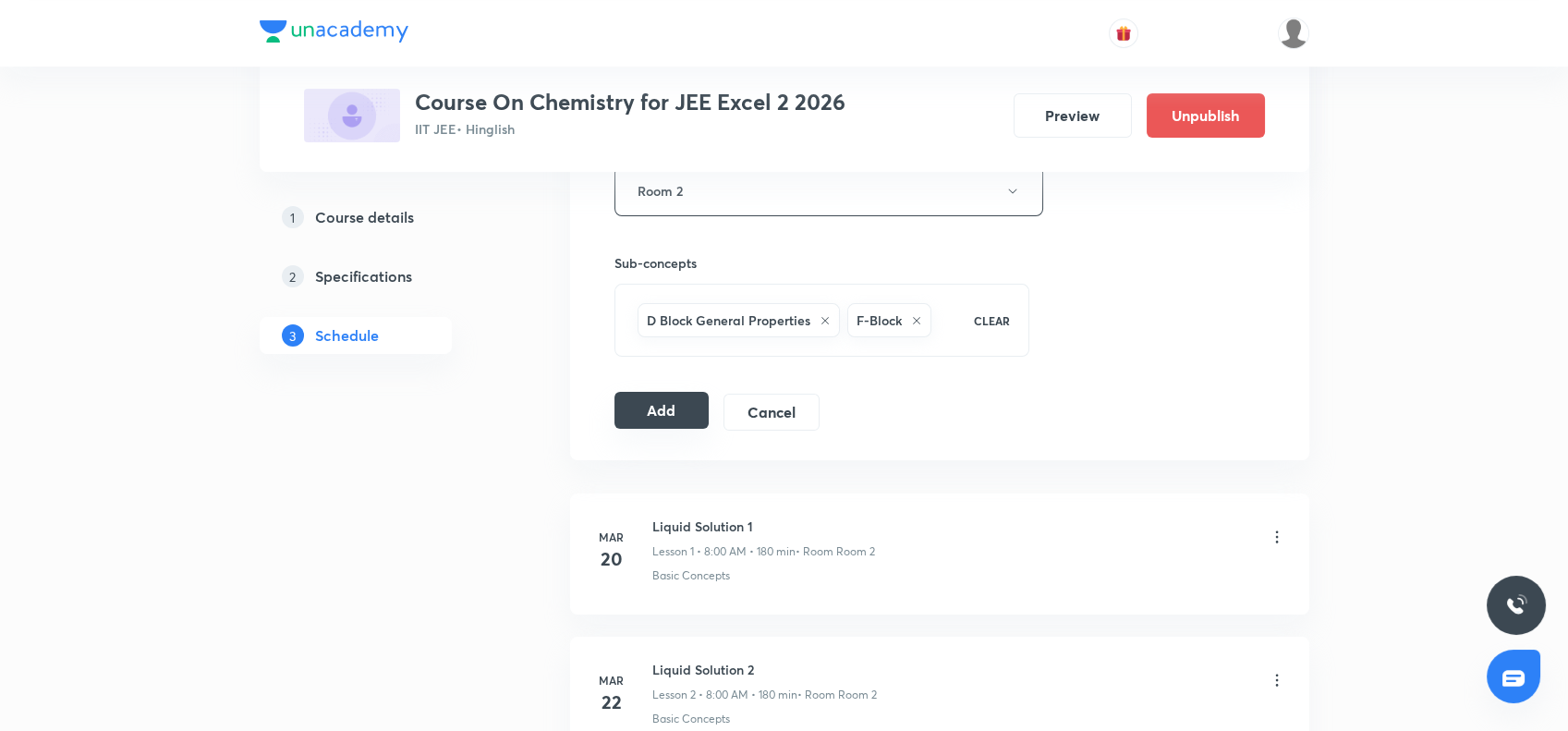 click on "Add" at bounding box center (662, 410) 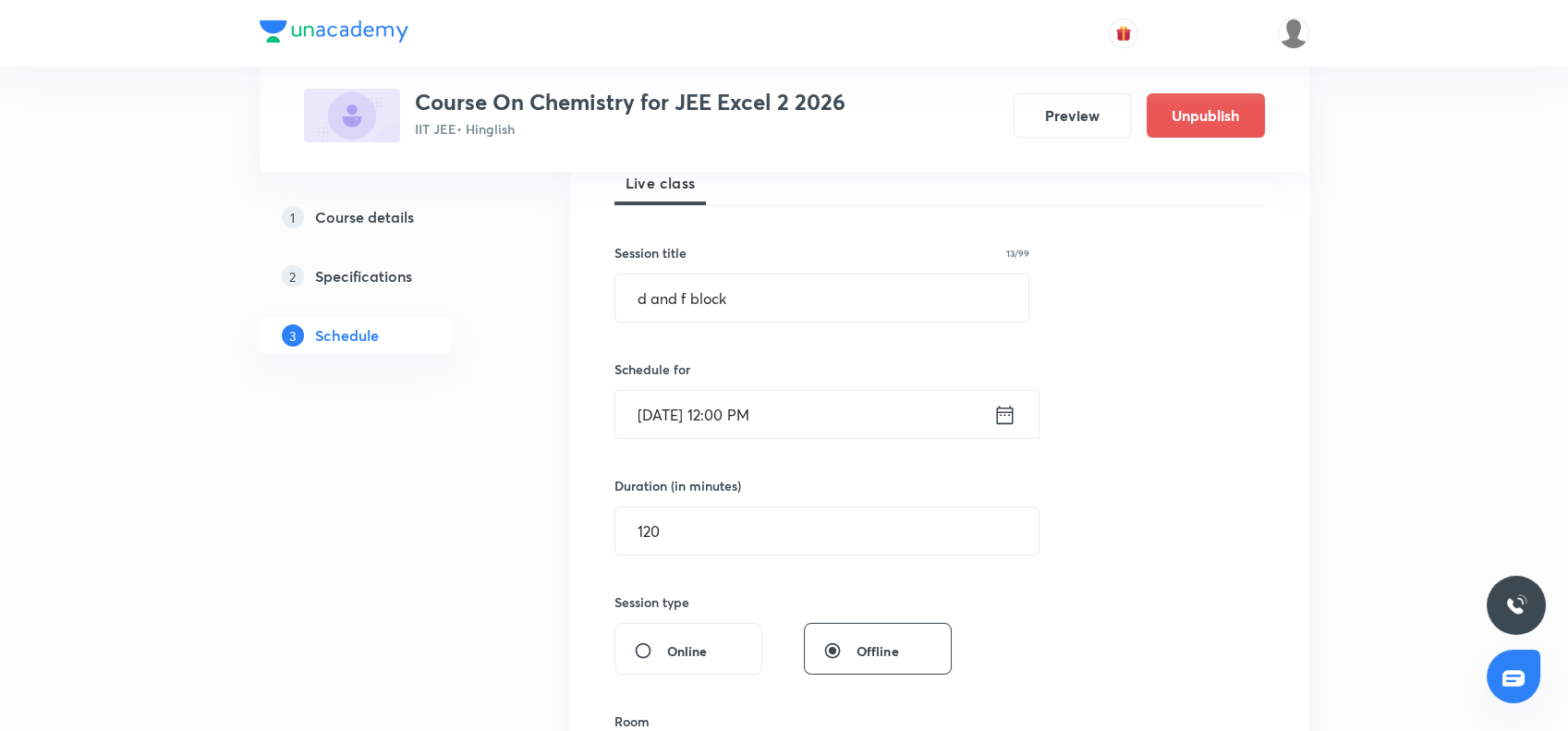 scroll, scrollTop: 192, scrollLeft: 0, axis: vertical 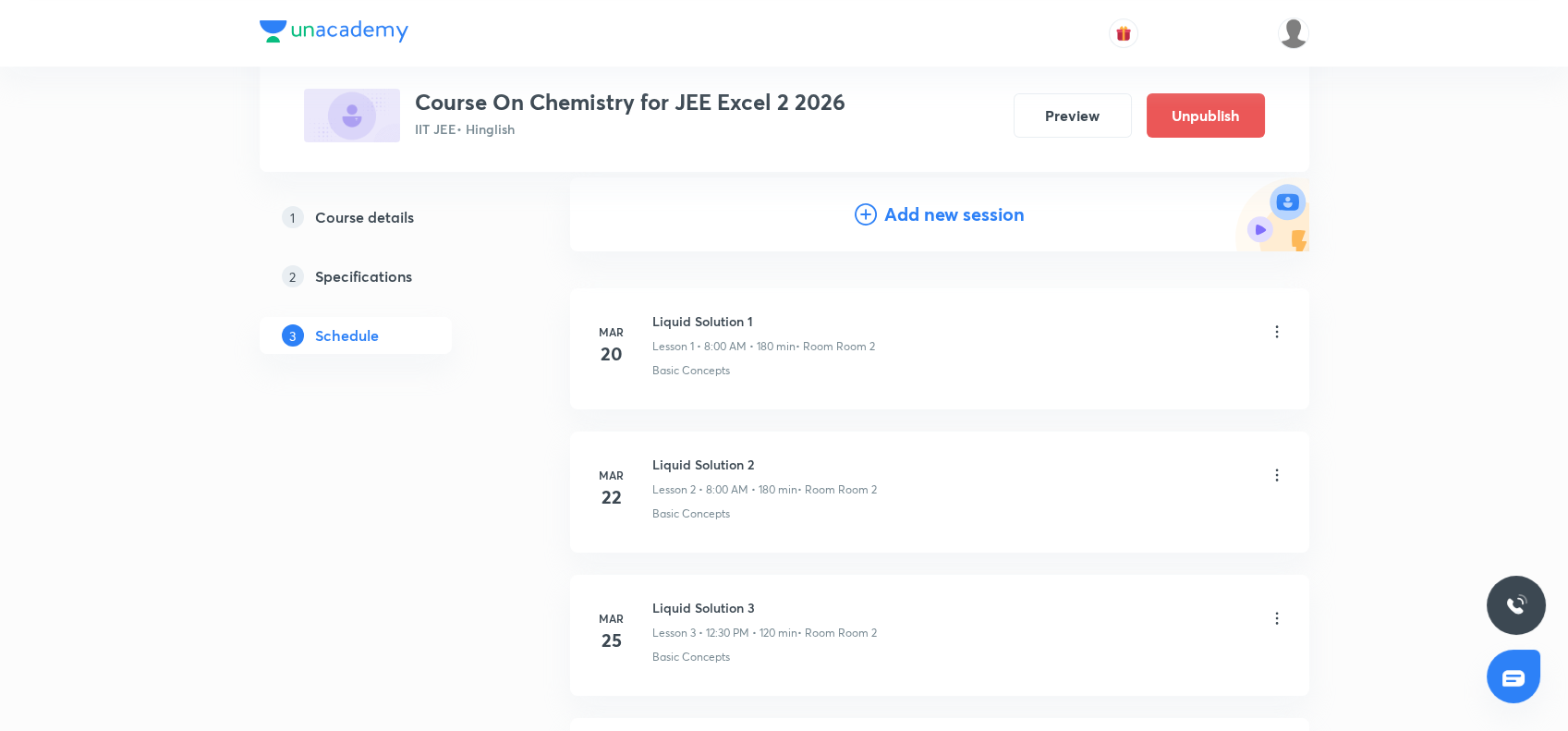 click 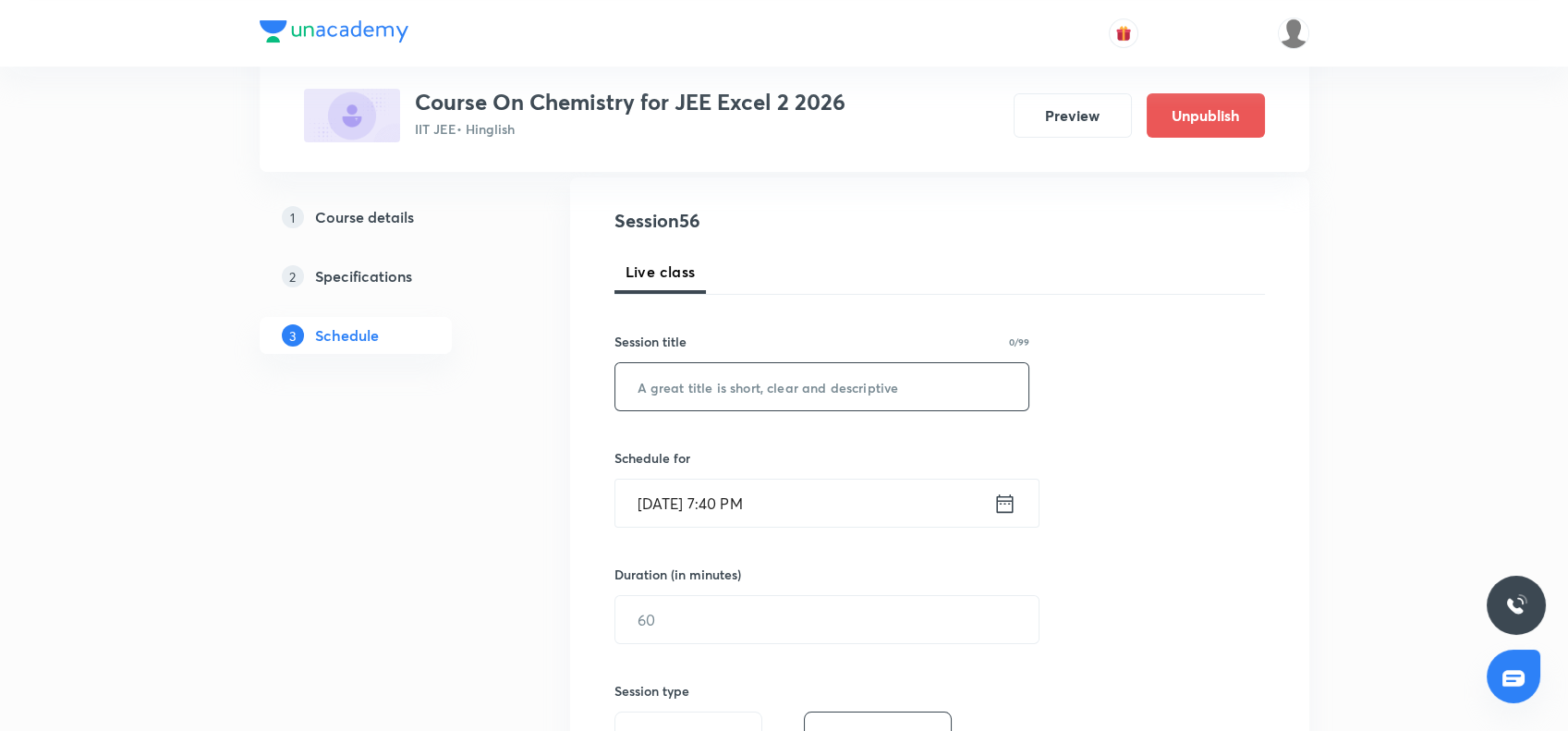 click at bounding box center (822, 386) 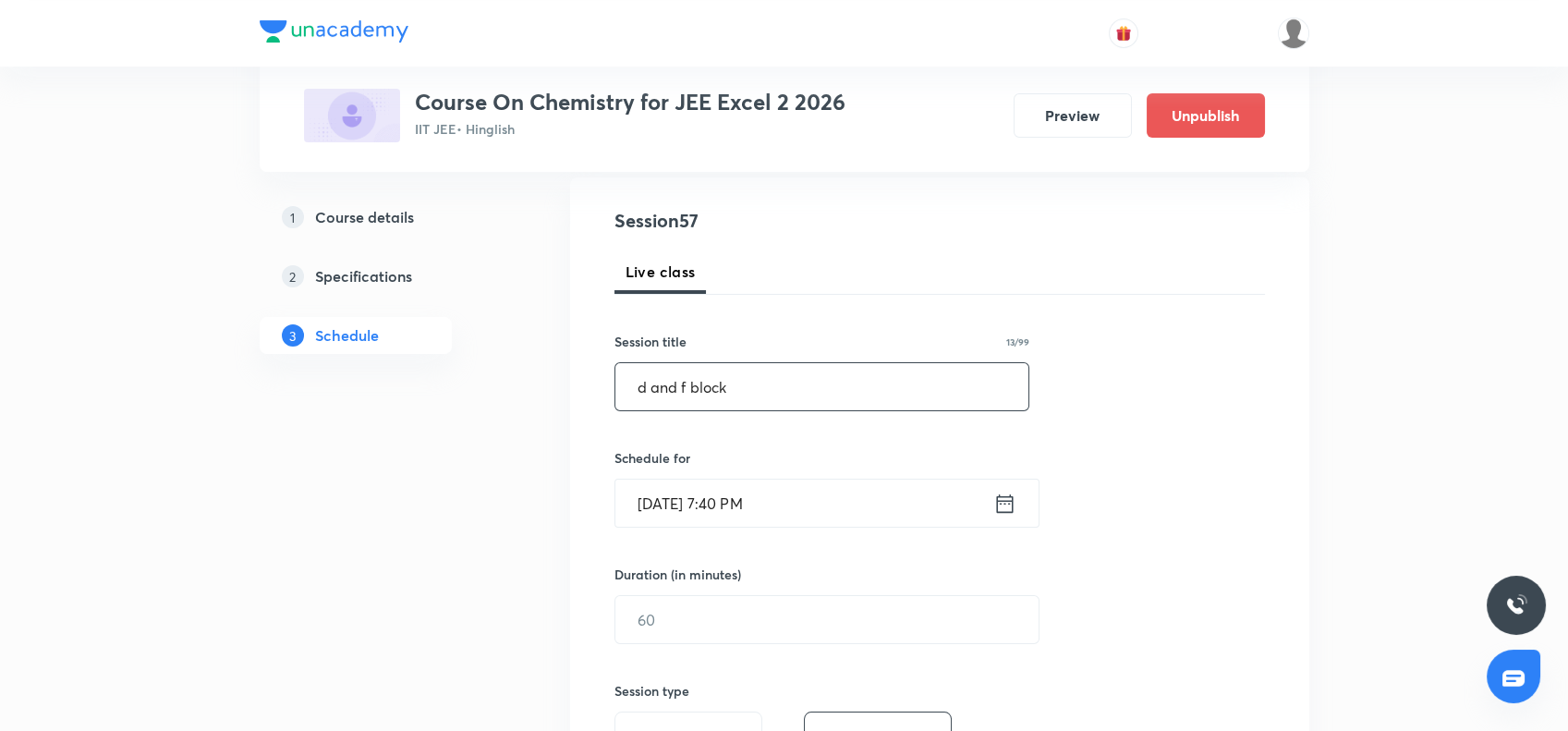type on "d and f block" 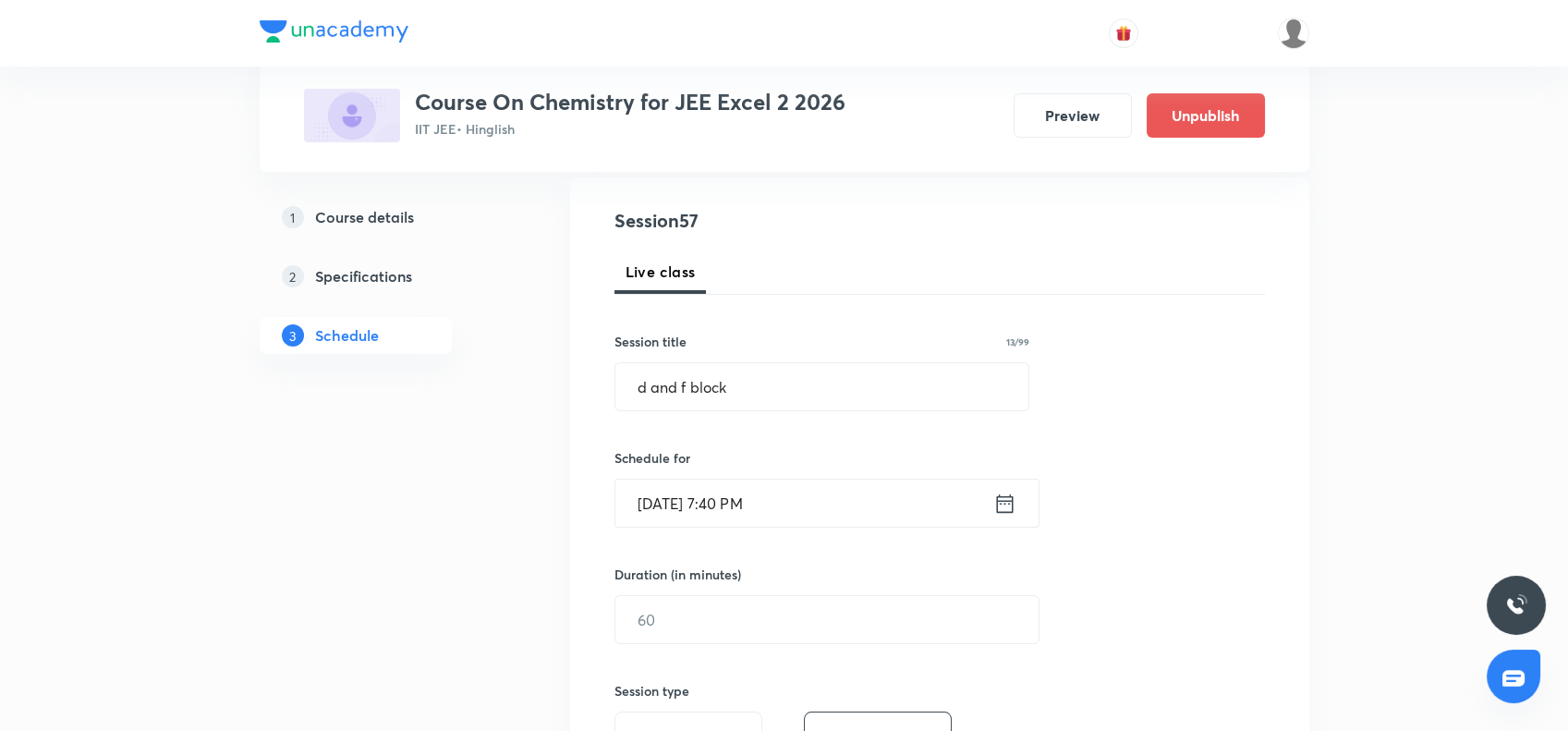 click 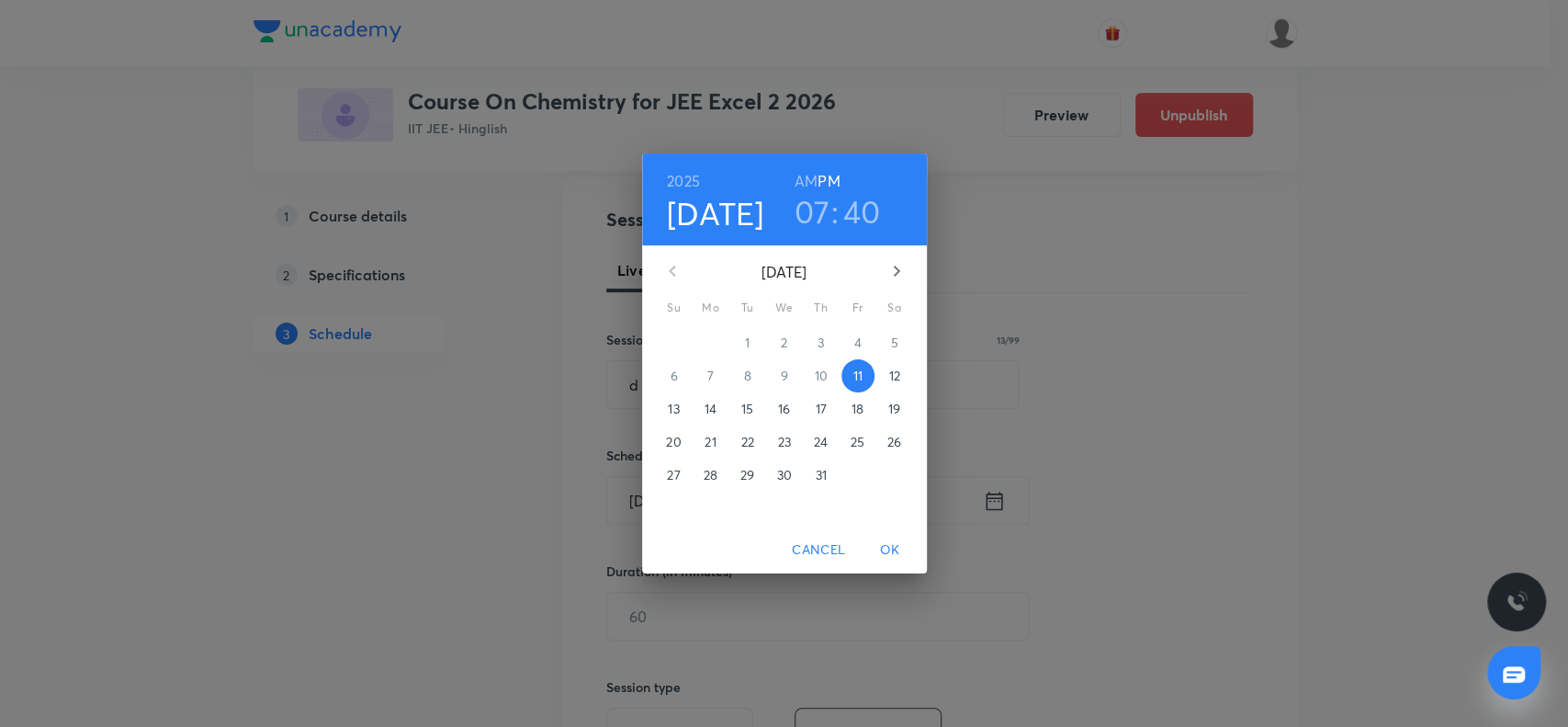 click on "16" at bounding box center (784, 409) 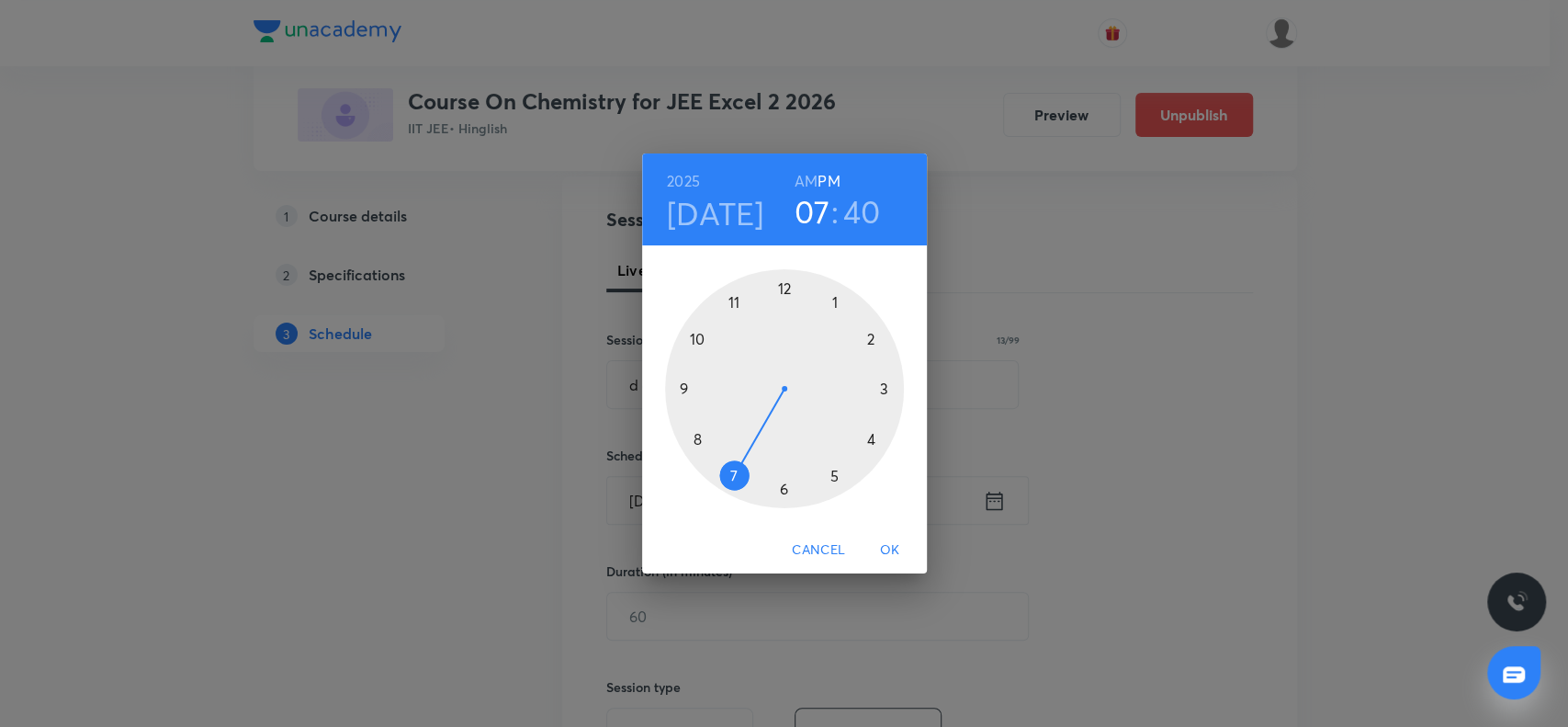 click at bounding box center [784, 389] 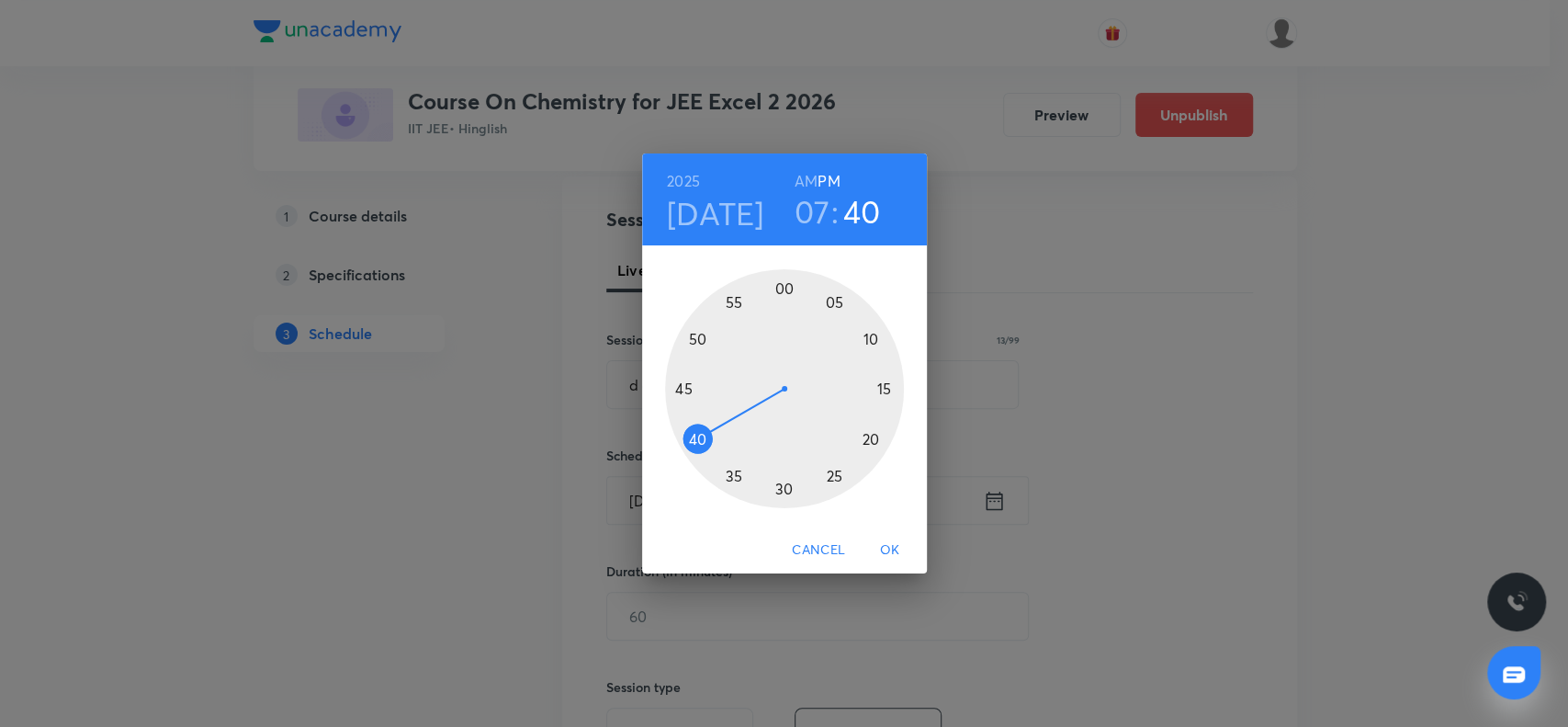 click on "AM" at bounding box center [806, 181] 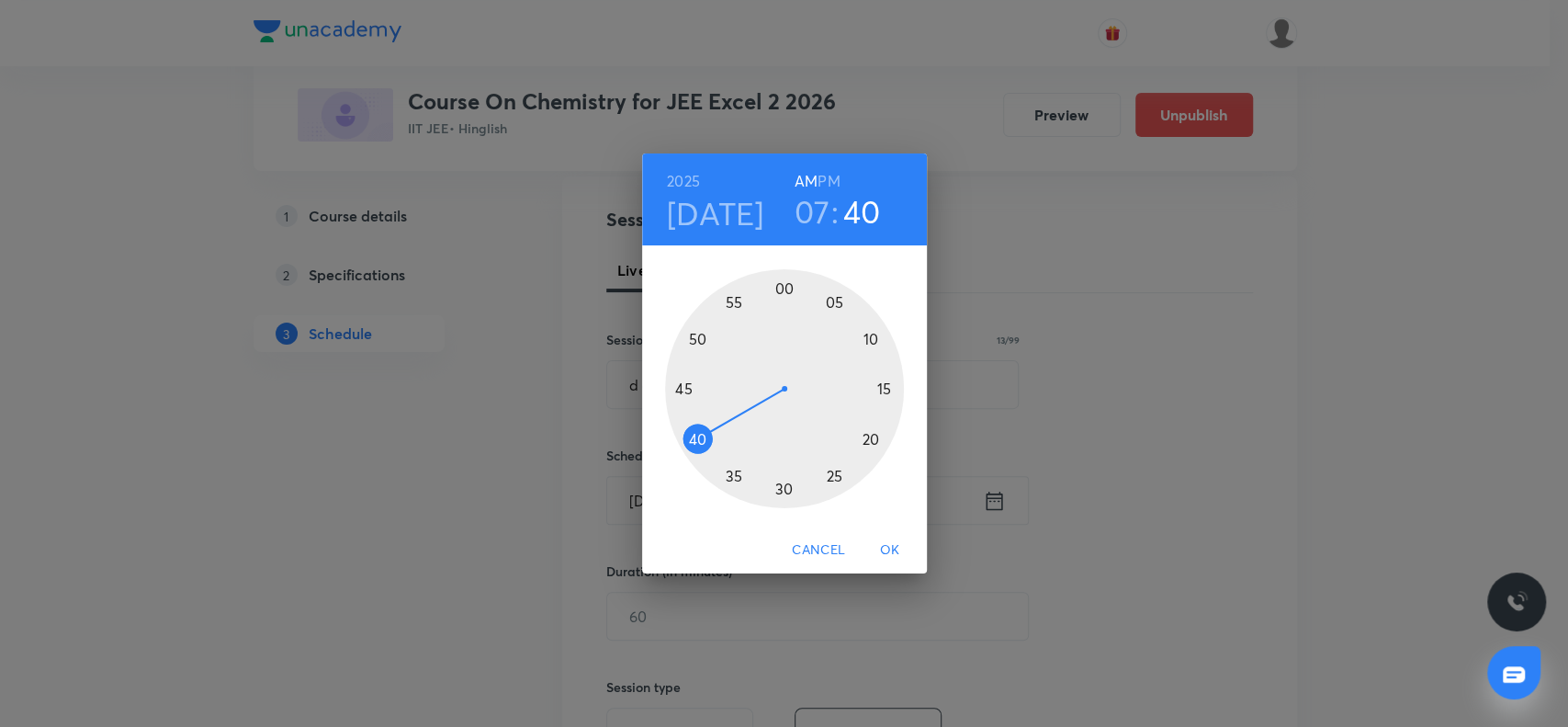 click at bounding box center (784, 389) 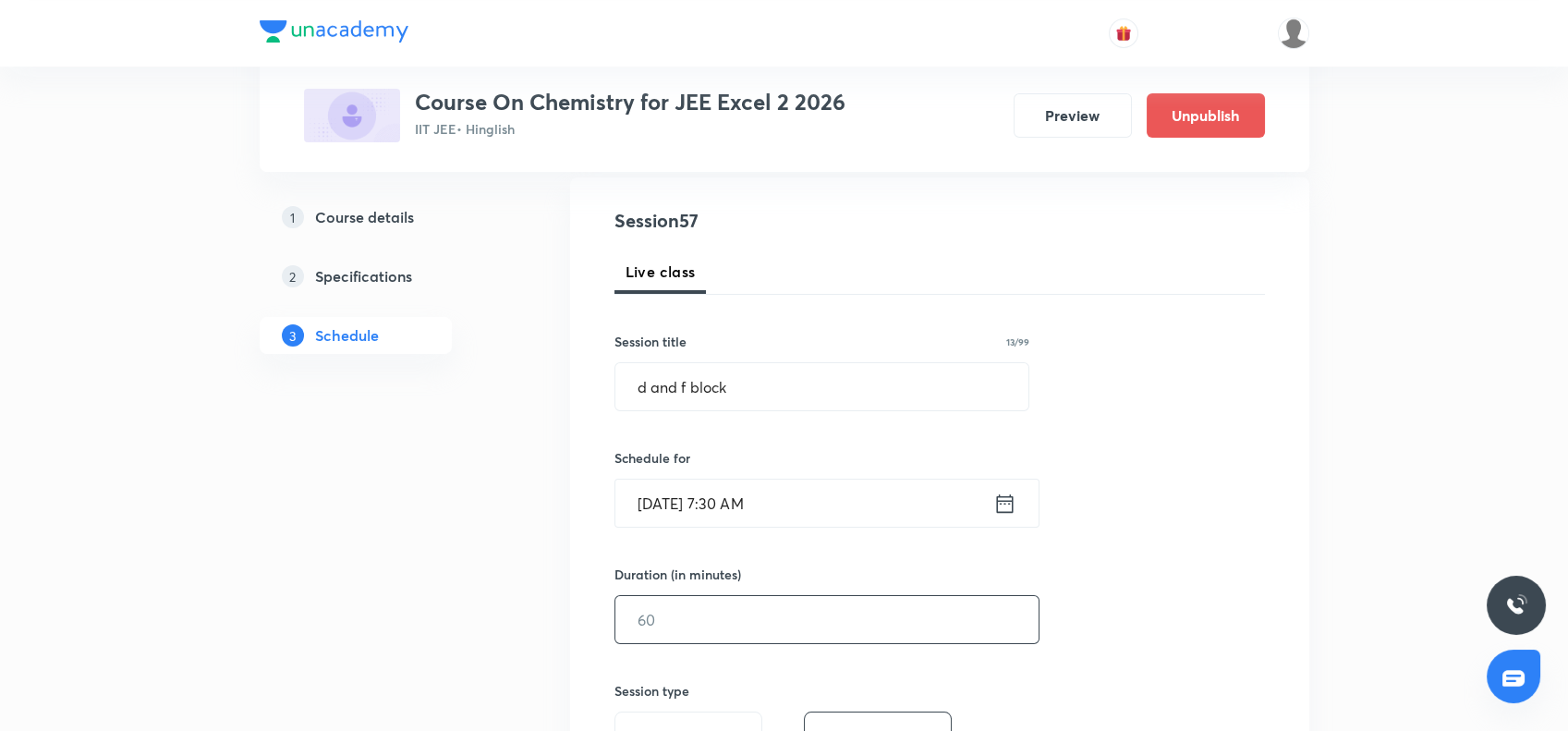 click at bounding box center (827, 619) 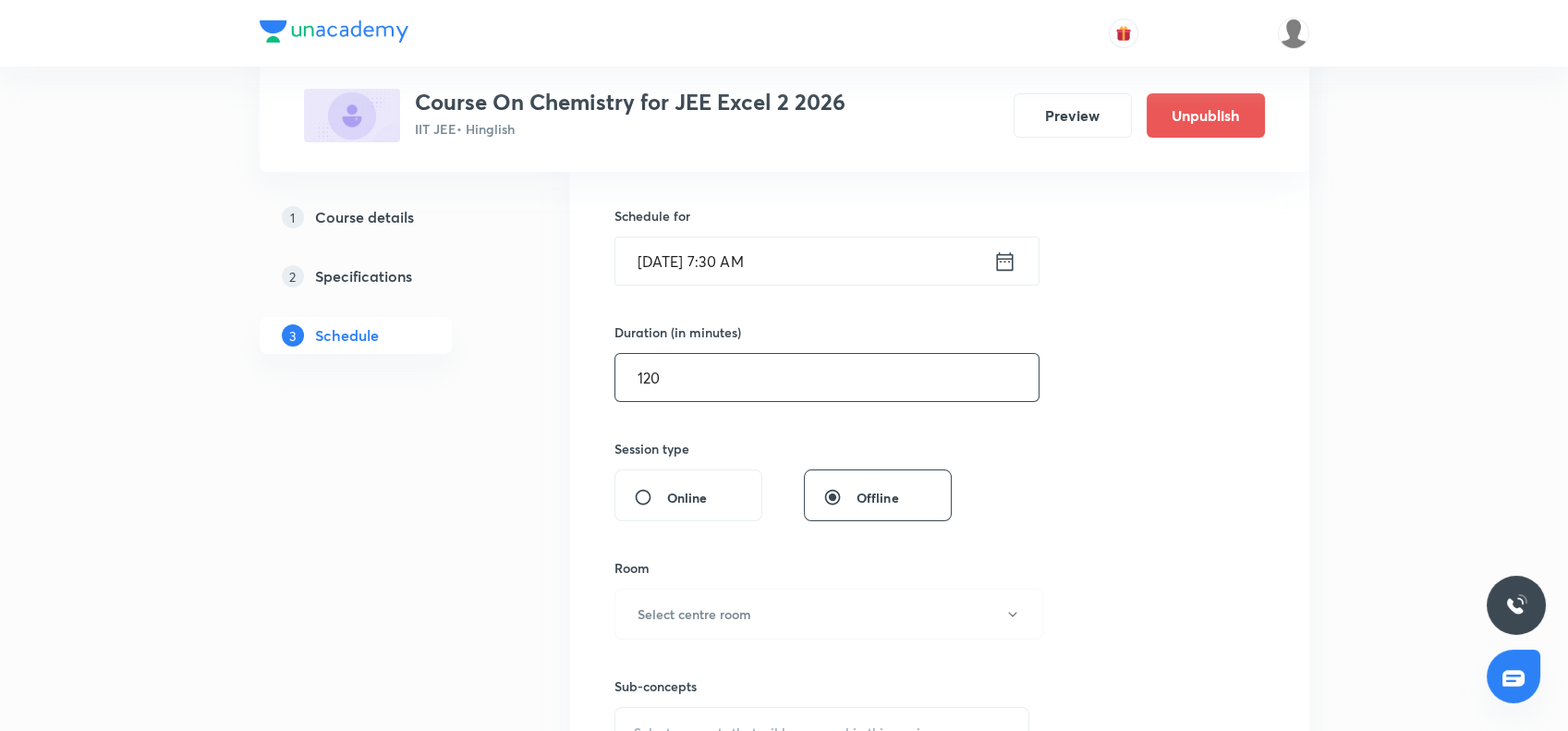 scroll, scrollTop: 435, scrollLeft: 0, axis: vertical 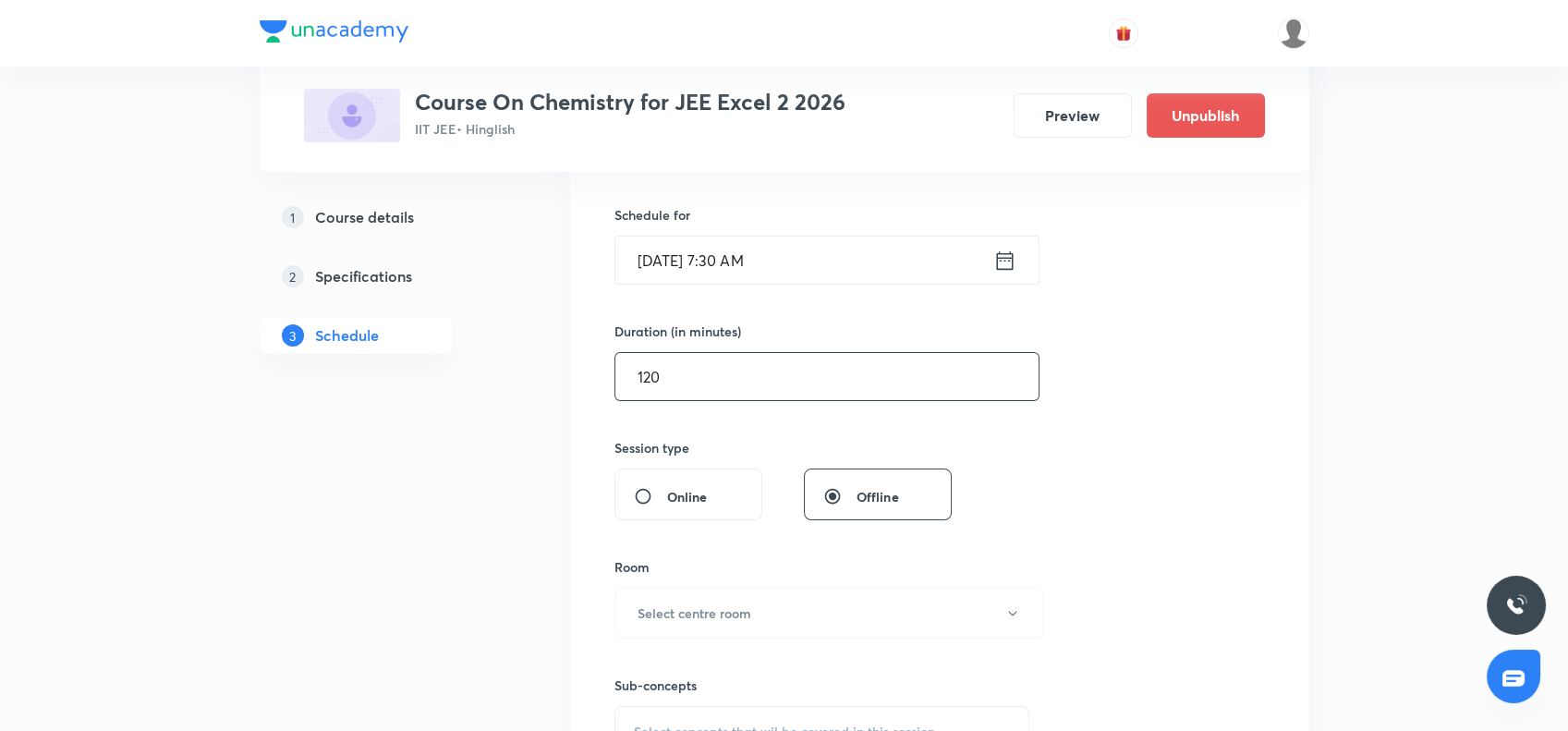 type on "120" 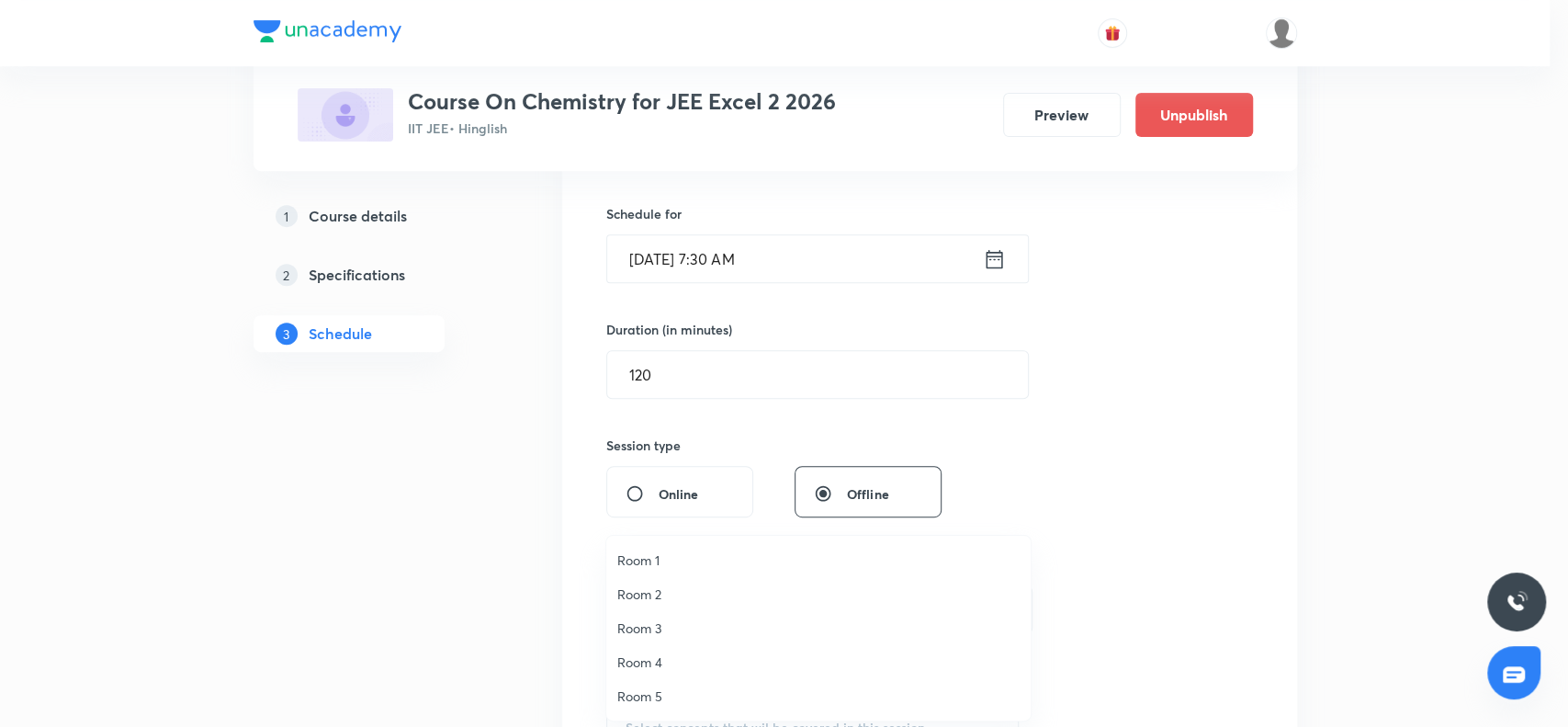 click on "Room 1" at bounding box center (818, 560) 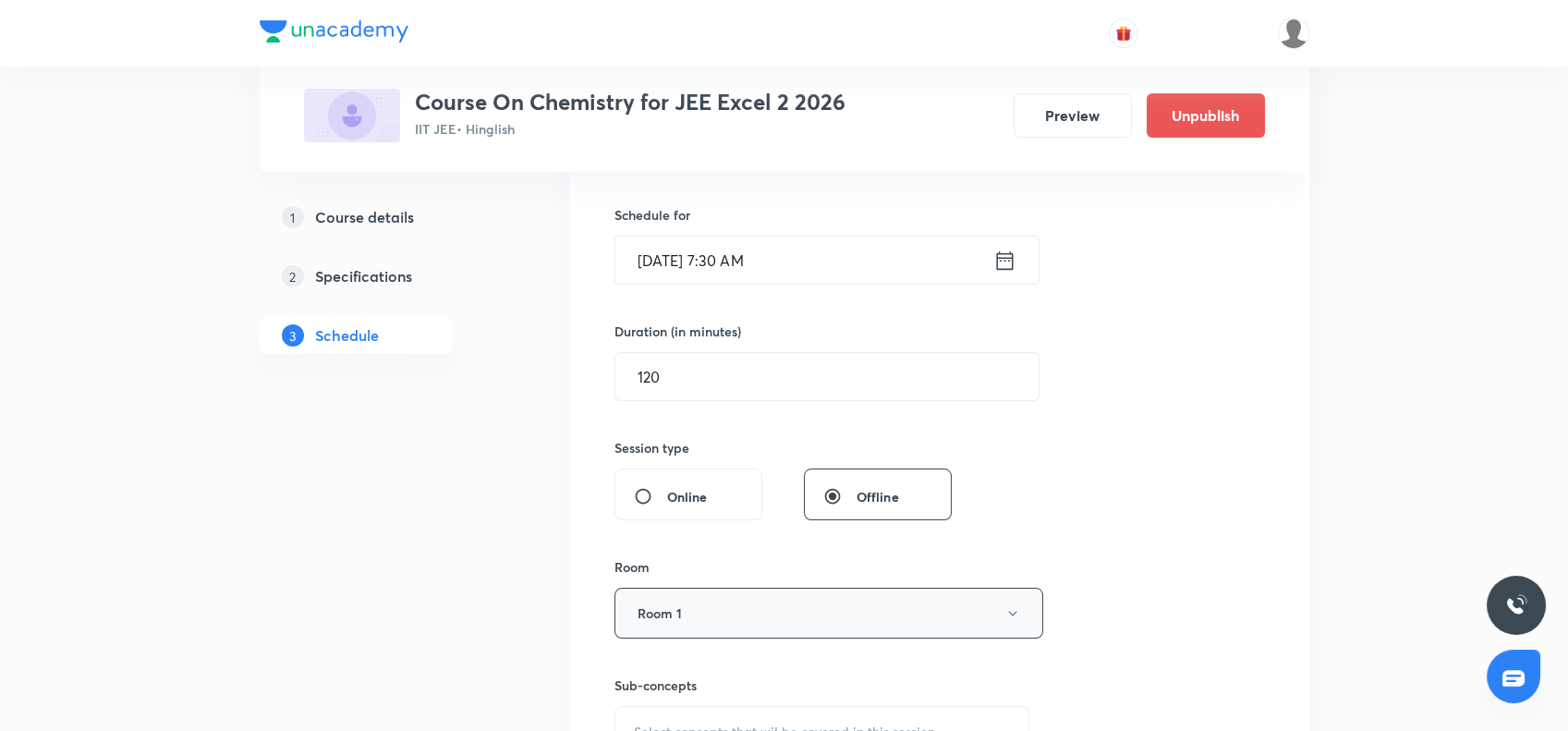 click on "Room 1" at bounding box center (829, 613) 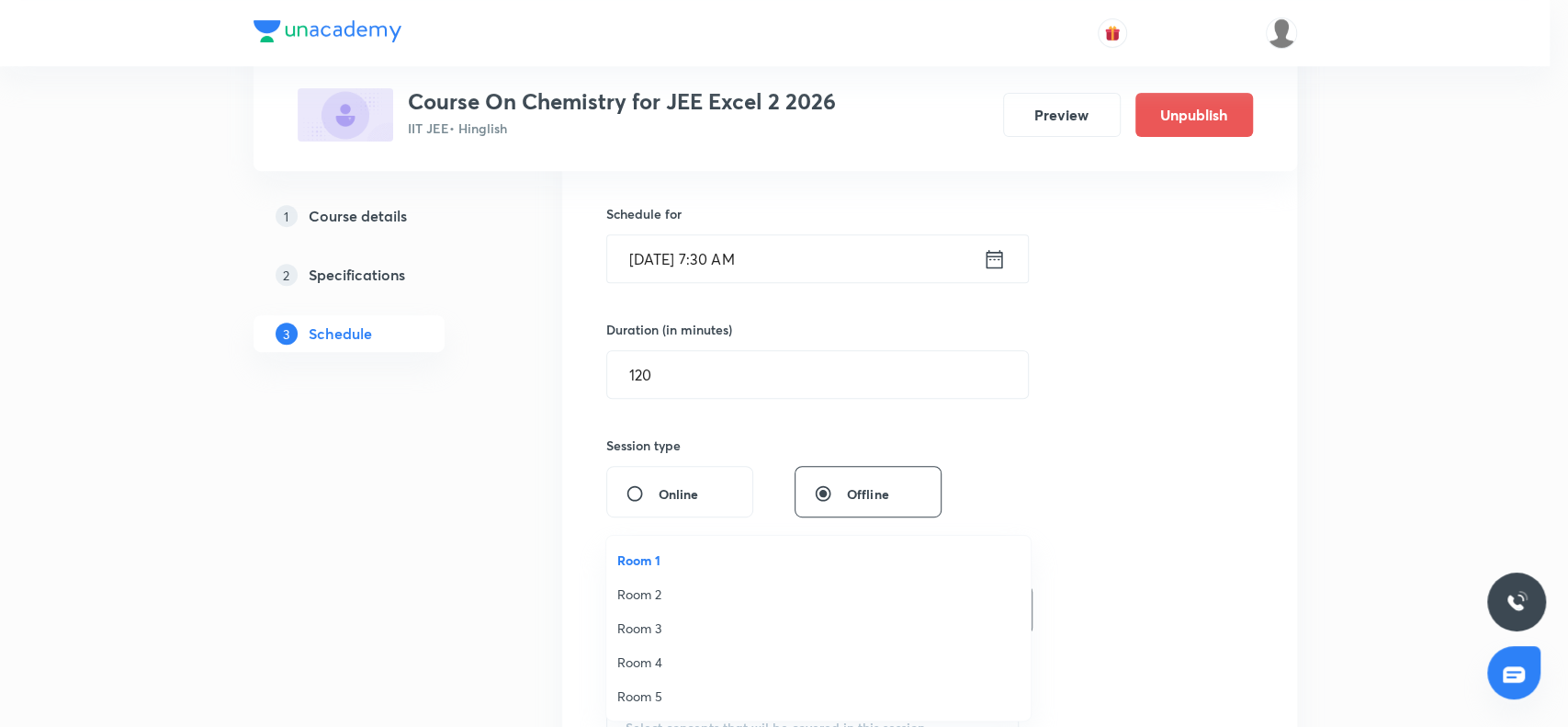 click on "Room 2" at bounding box center (818, 594) 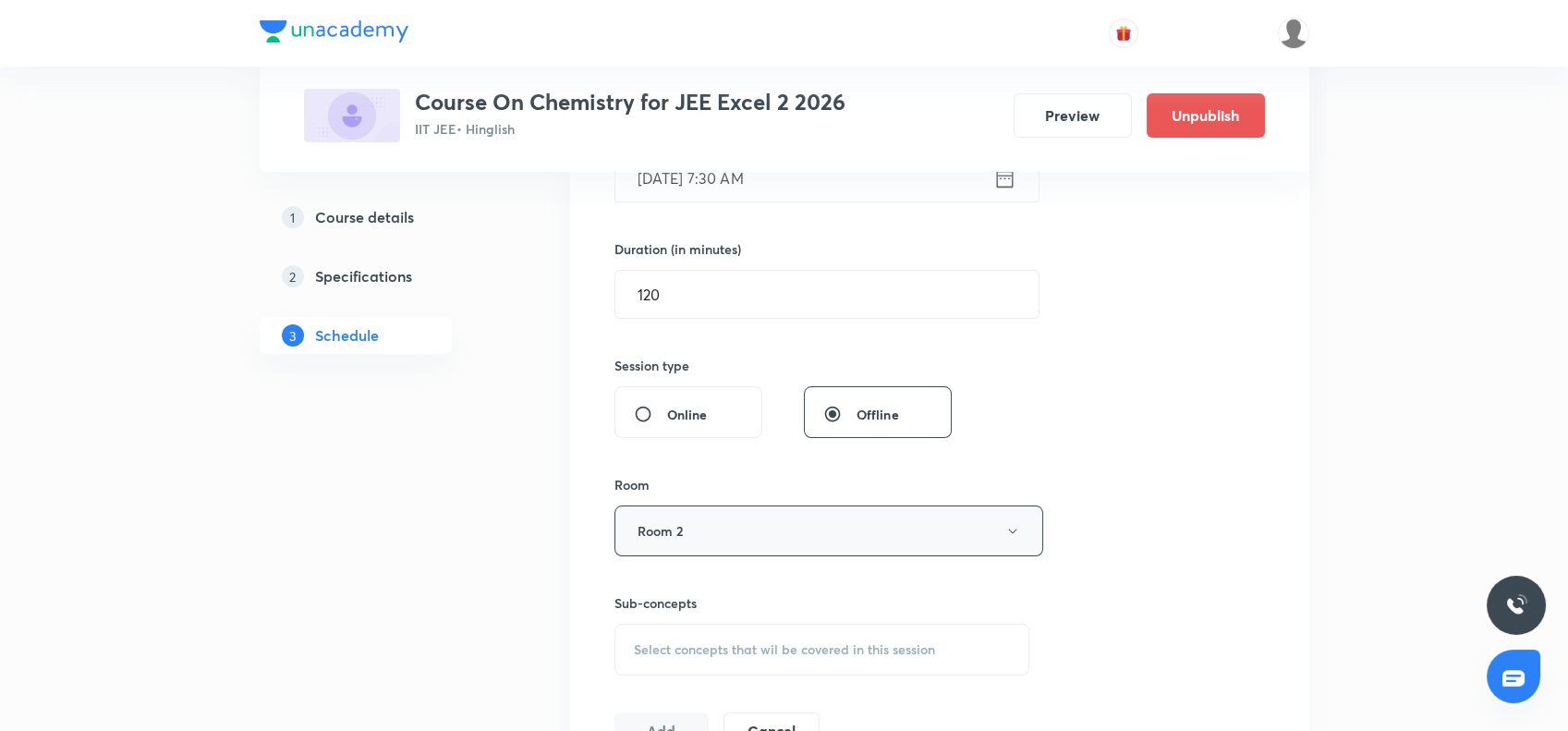 scroll, scrollTop: 518, scrollLeft: 0, axis: vertical 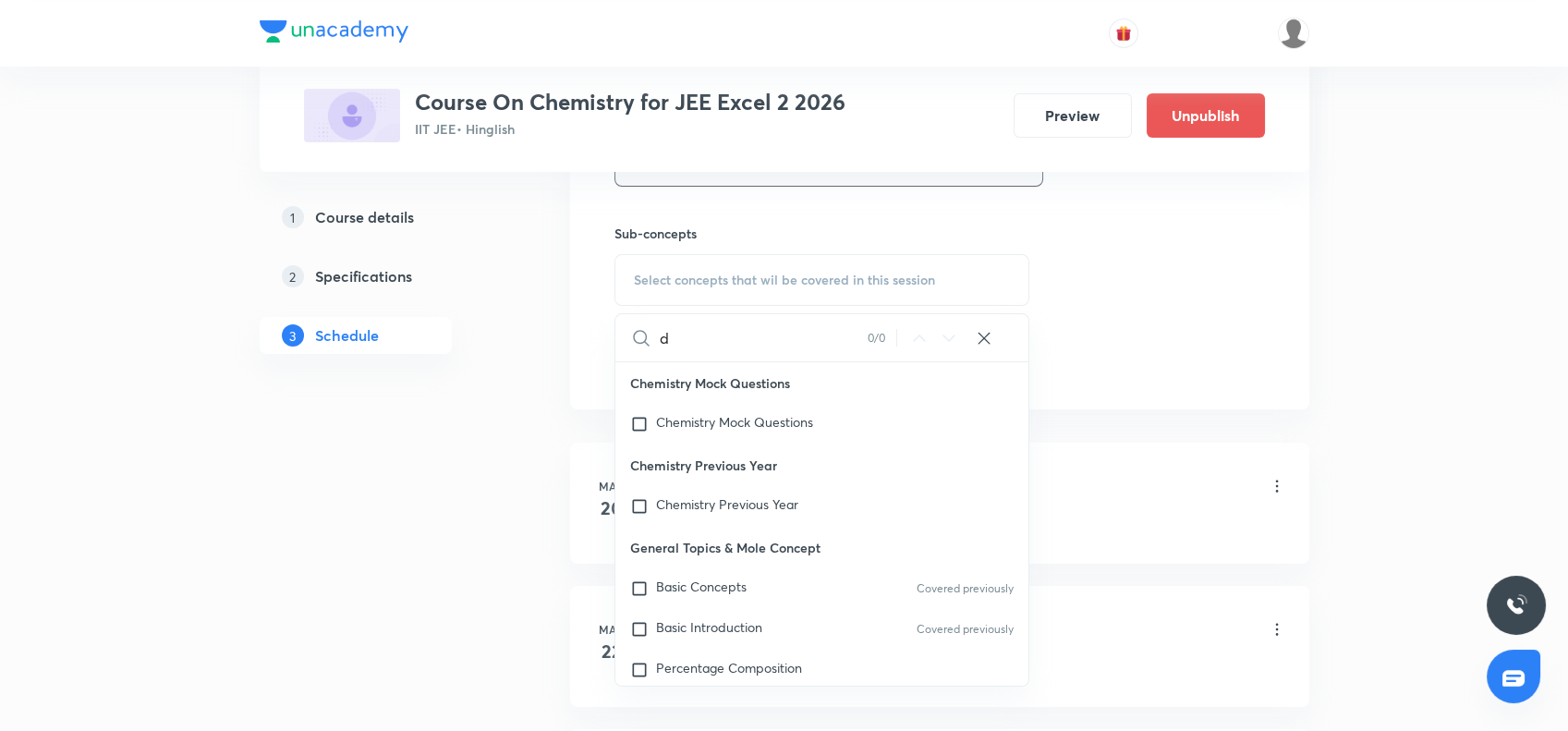 type on "d" 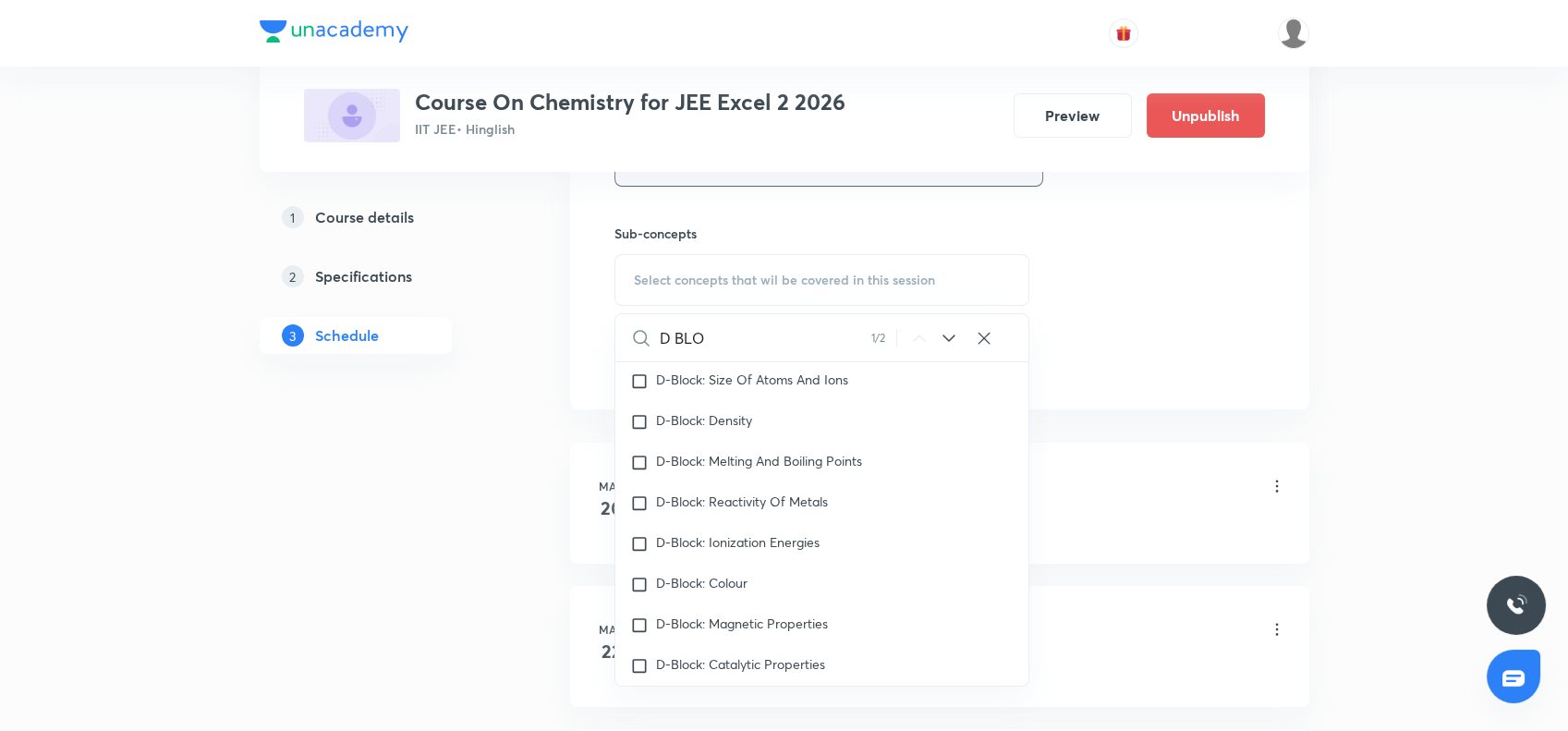 scroll, scrollTop: 23839, scrollLeft: 0, axis: vertical 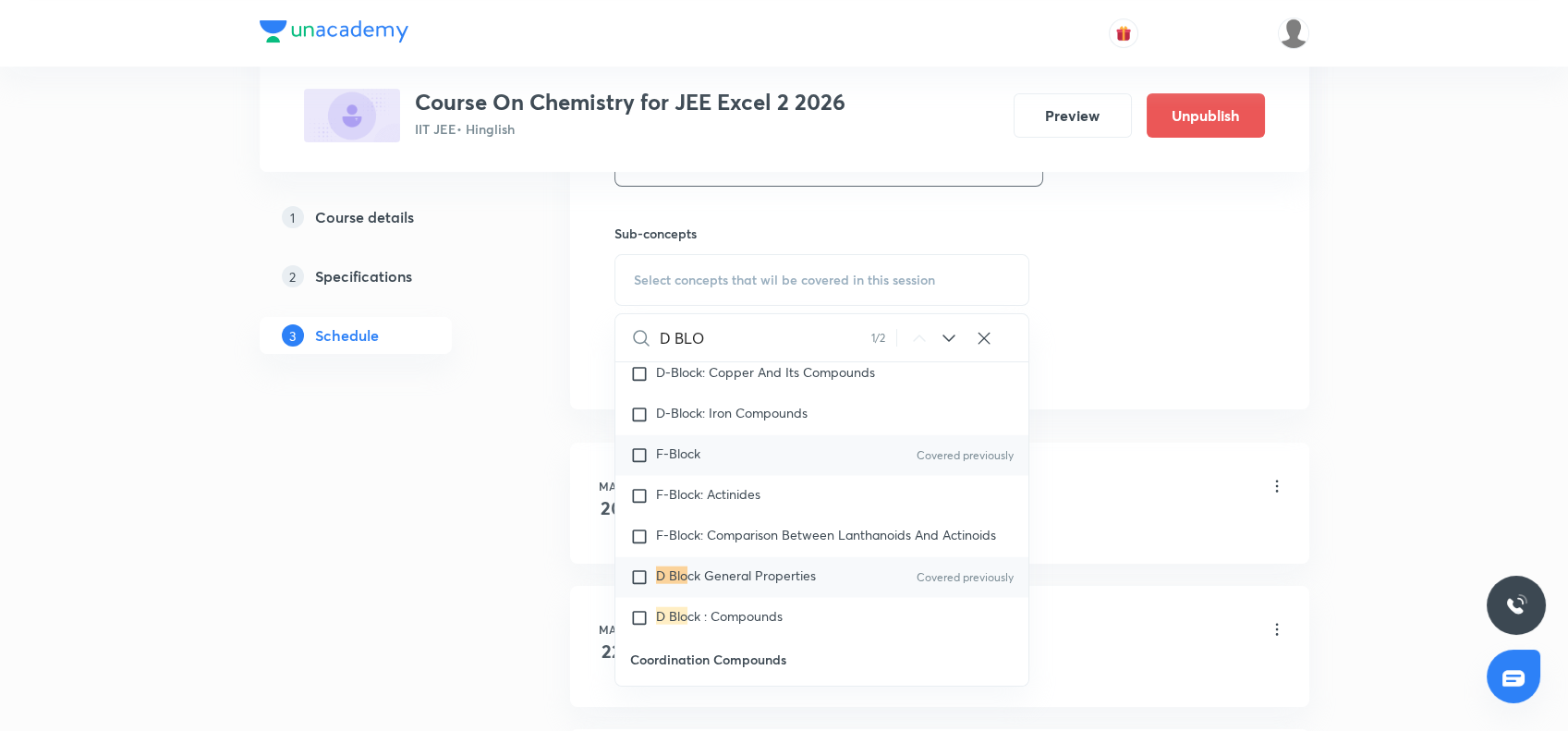 type on "D BLO" 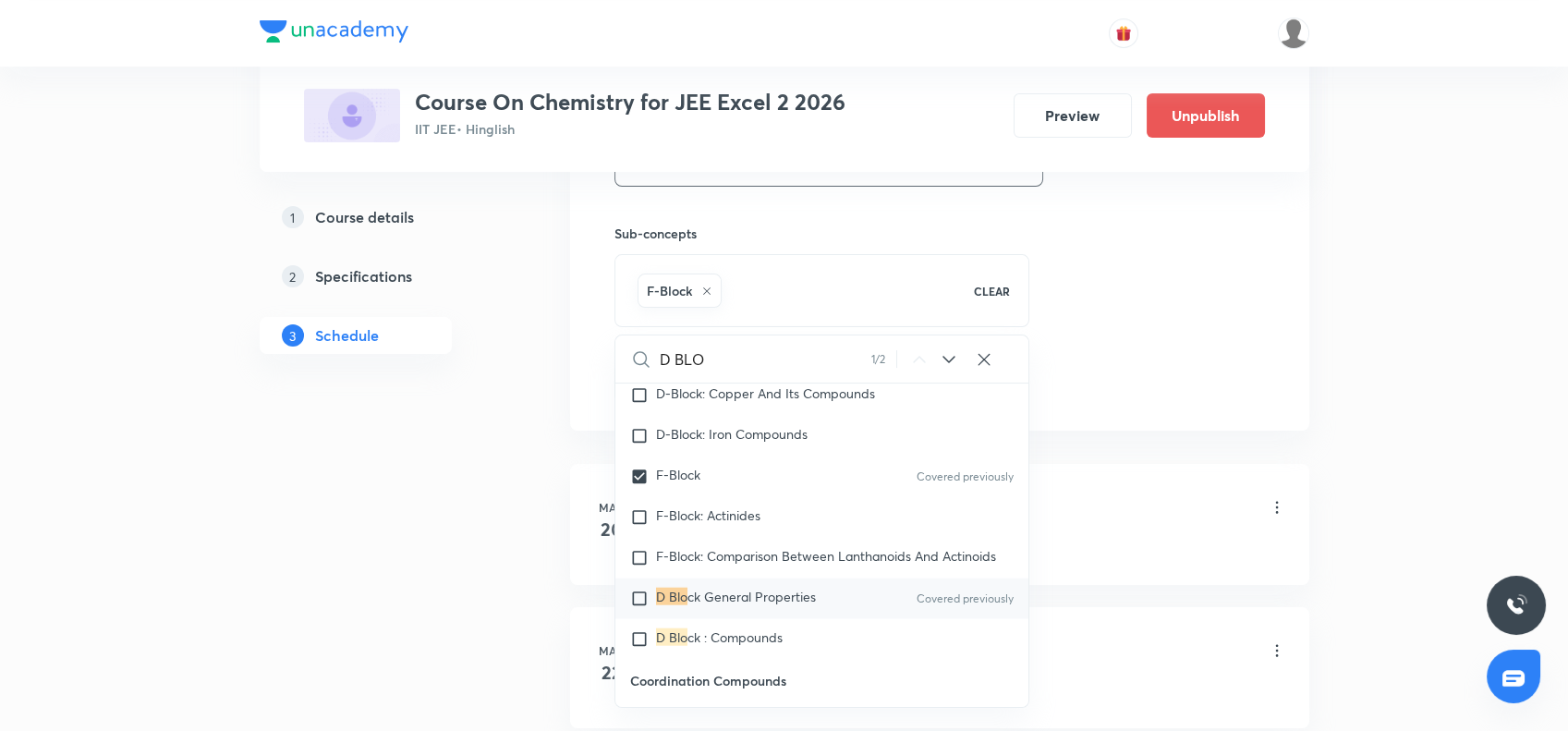 click at bounding box center (643, 599) 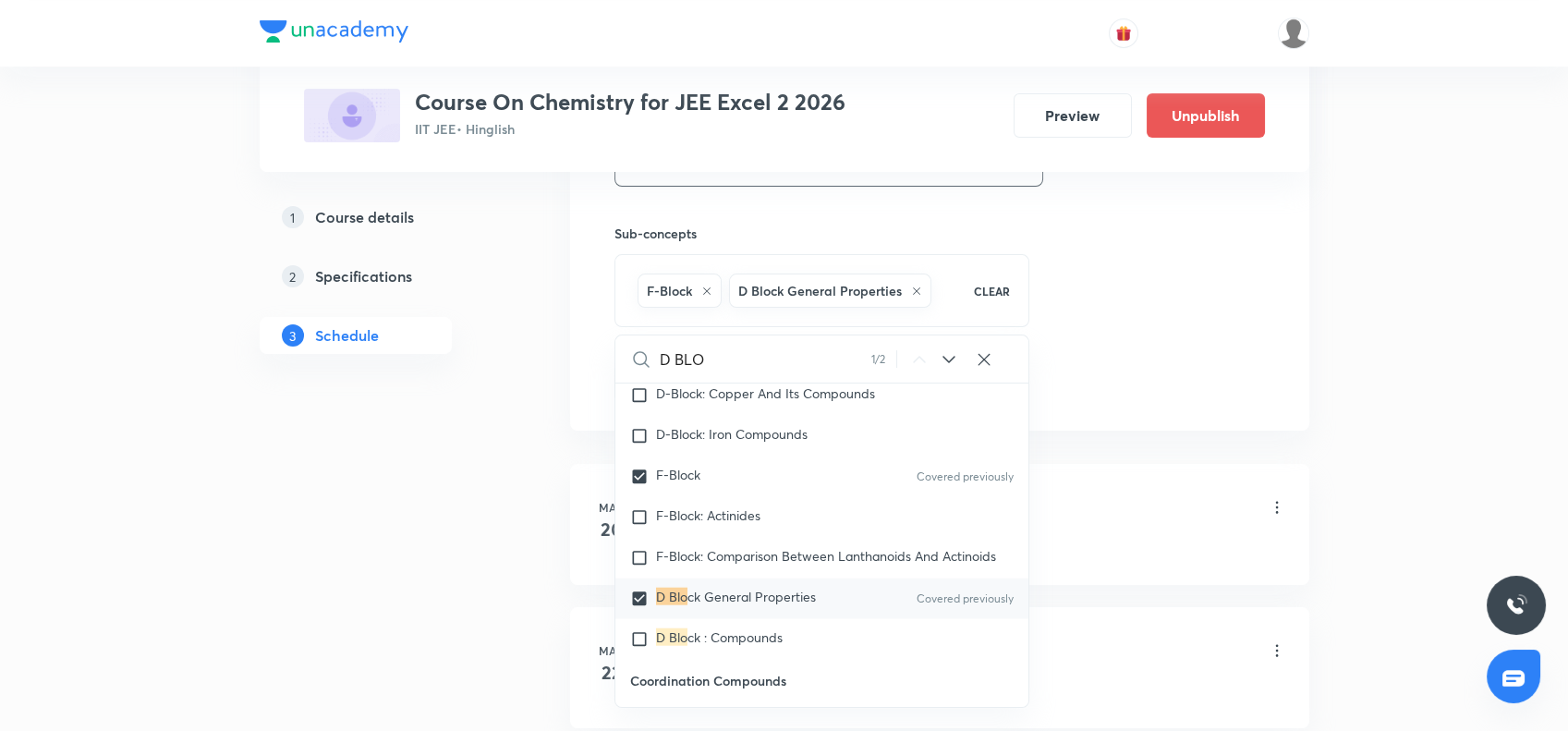 click on "Session  57 Live class Session title 13/99 d and f block ​ Schedule for Jul 16, 2025, 7:30 AM ​ Duration (in minutes) 120 ​   Session type Online Offline Room Room 2 Sub-concepts F-Block D Block General Properties CLEAR D BLO 1 / 2 ​ Chemistry Mock Questions Chemistry Mock Questions Chemistry Previous Year Chemistry Previous Year General Topics & Mole Concept Basic Concepts Covered previously Basic Introduction Covered previously Percentage Composition Stoichiometry Covered previously Principle of Atom Conservation (POAC) Relation between Stoichiometric Quantities Application of Mole Concept: Gravimetric Analysis Different Laws Formula and Composition Concentration Terms Some basic concepts of Chemistry Atomic Structure Discovery Of Electron Some Prerequisites of Physics Discovery Of Protons And Neutrons Atomic Models and Theories  Representation Of Atom With Electrons And Neutrons Nature of Waves Nature Of Electromagnetic Radiation Planck’S Quantum Theory Bohr’s Model For Hydrogen Atom Gas Laws" at bounding box center (940, -43) 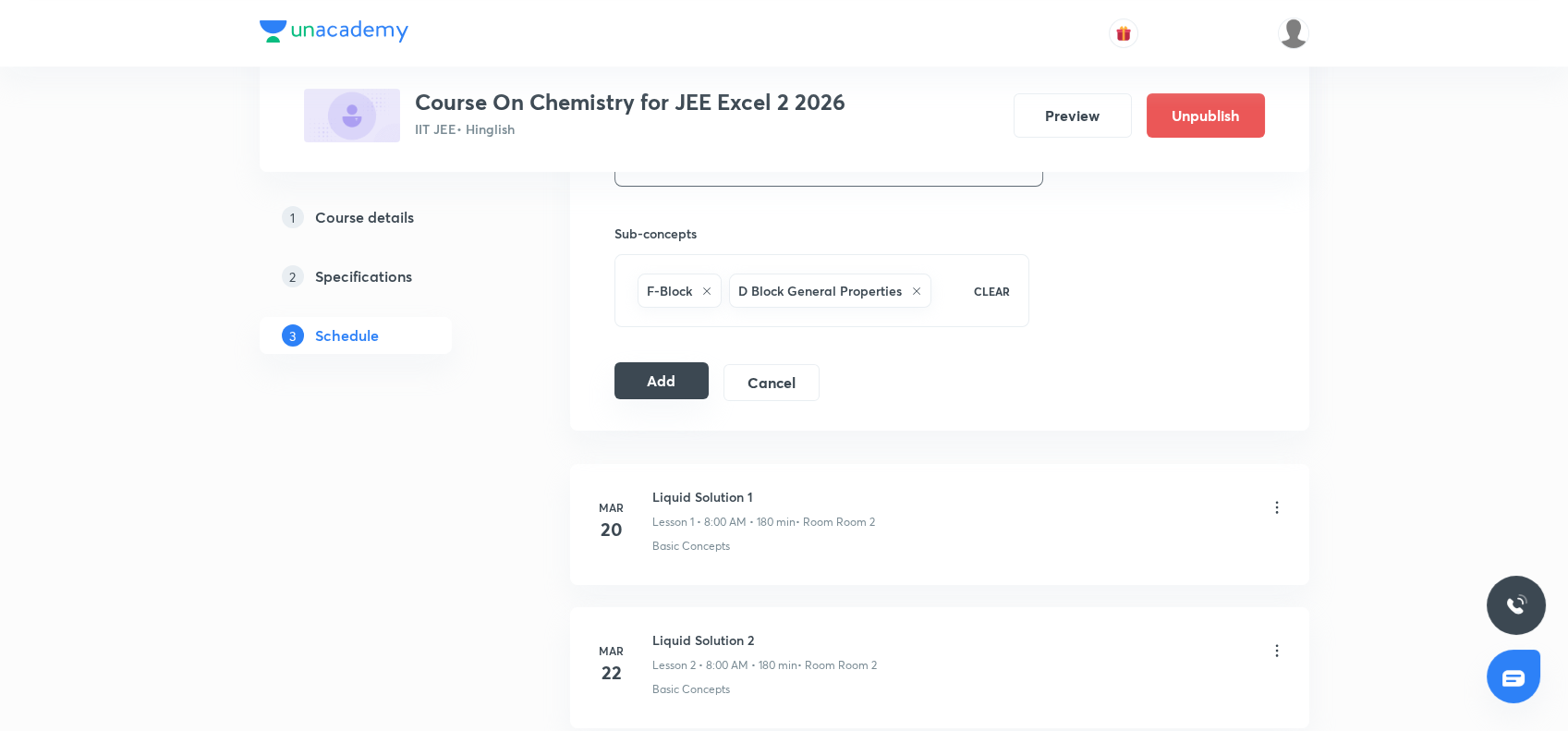 click on "Add" at bounding box center (662, 381) 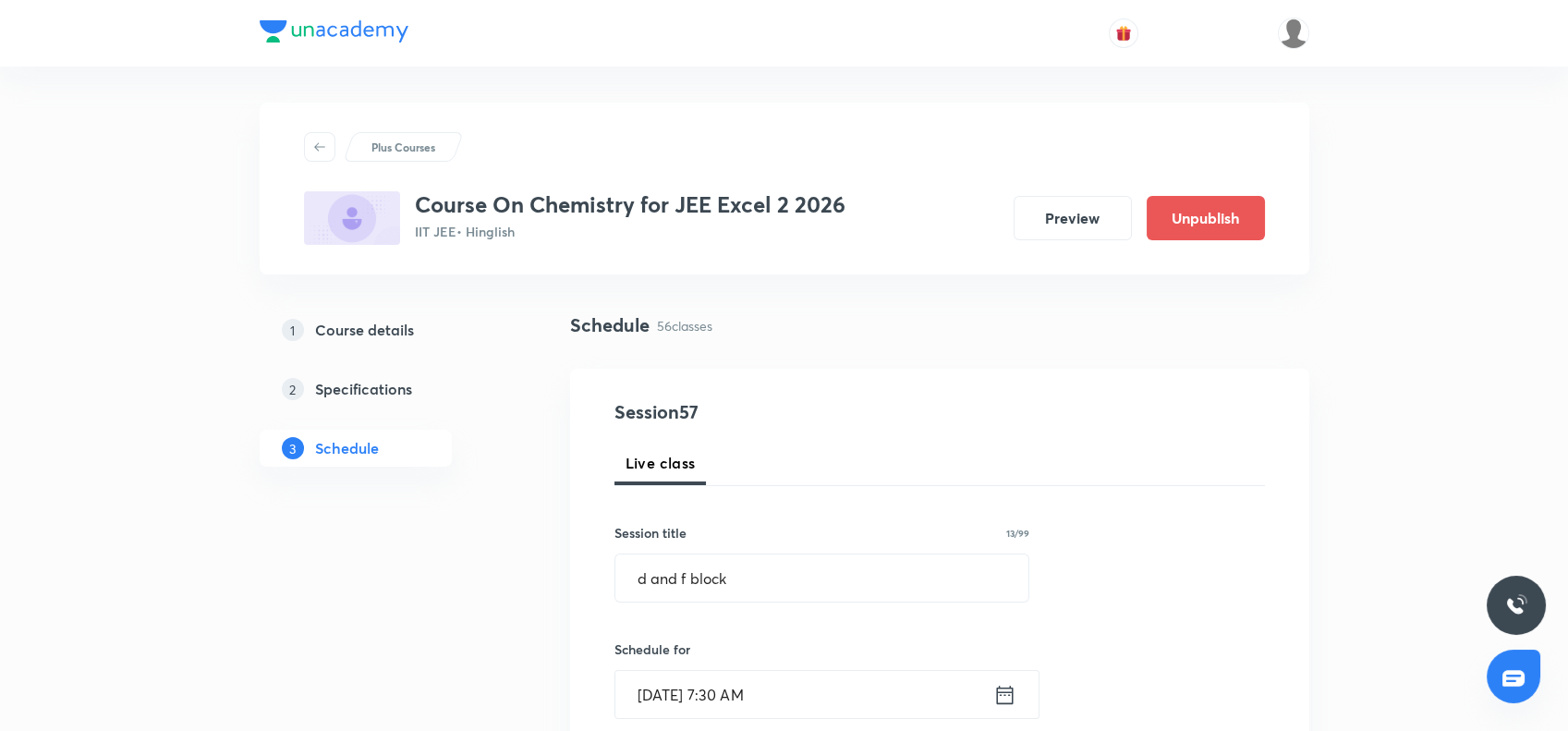 scroll, scrollTop: 0, scrollLeft: 0, axis: both 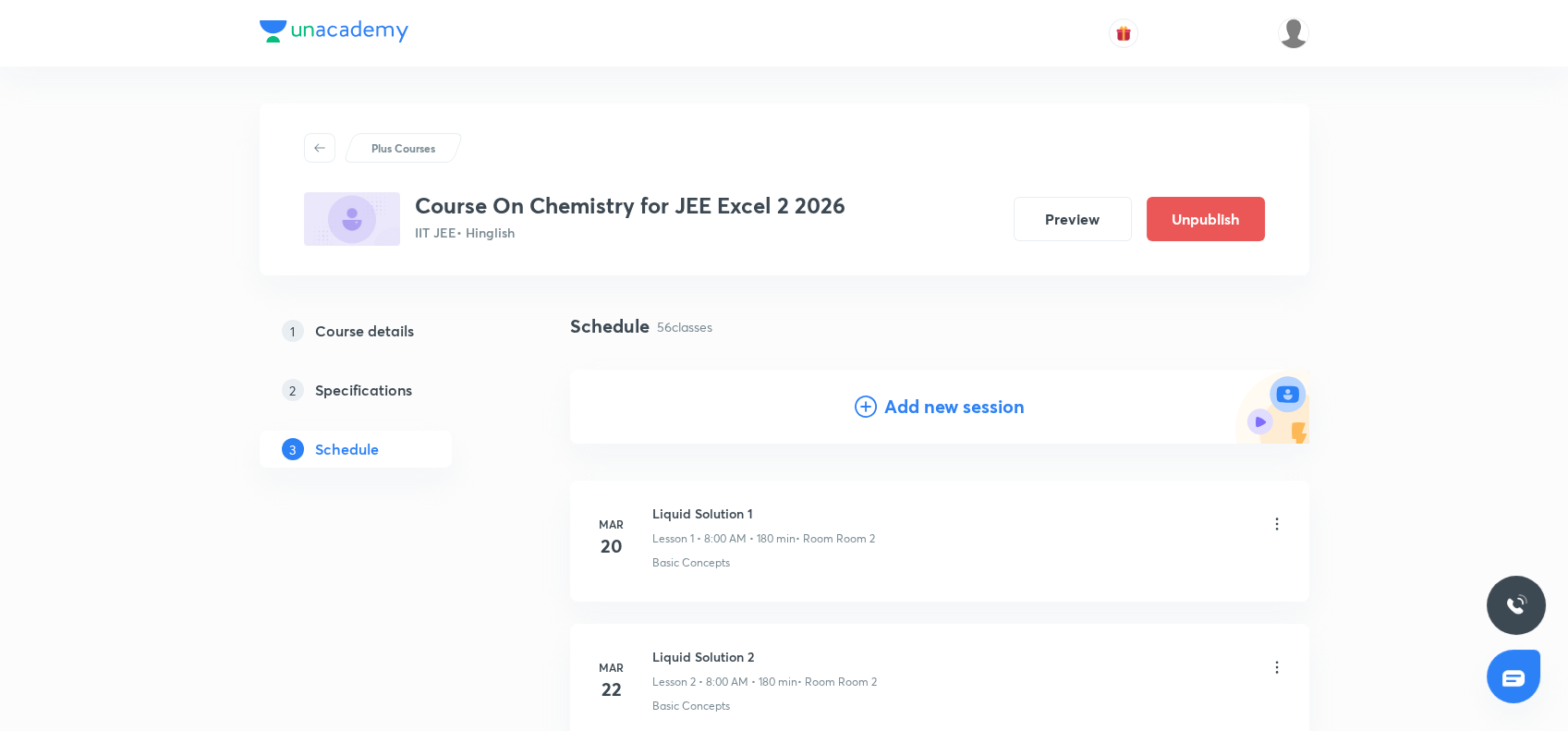 click 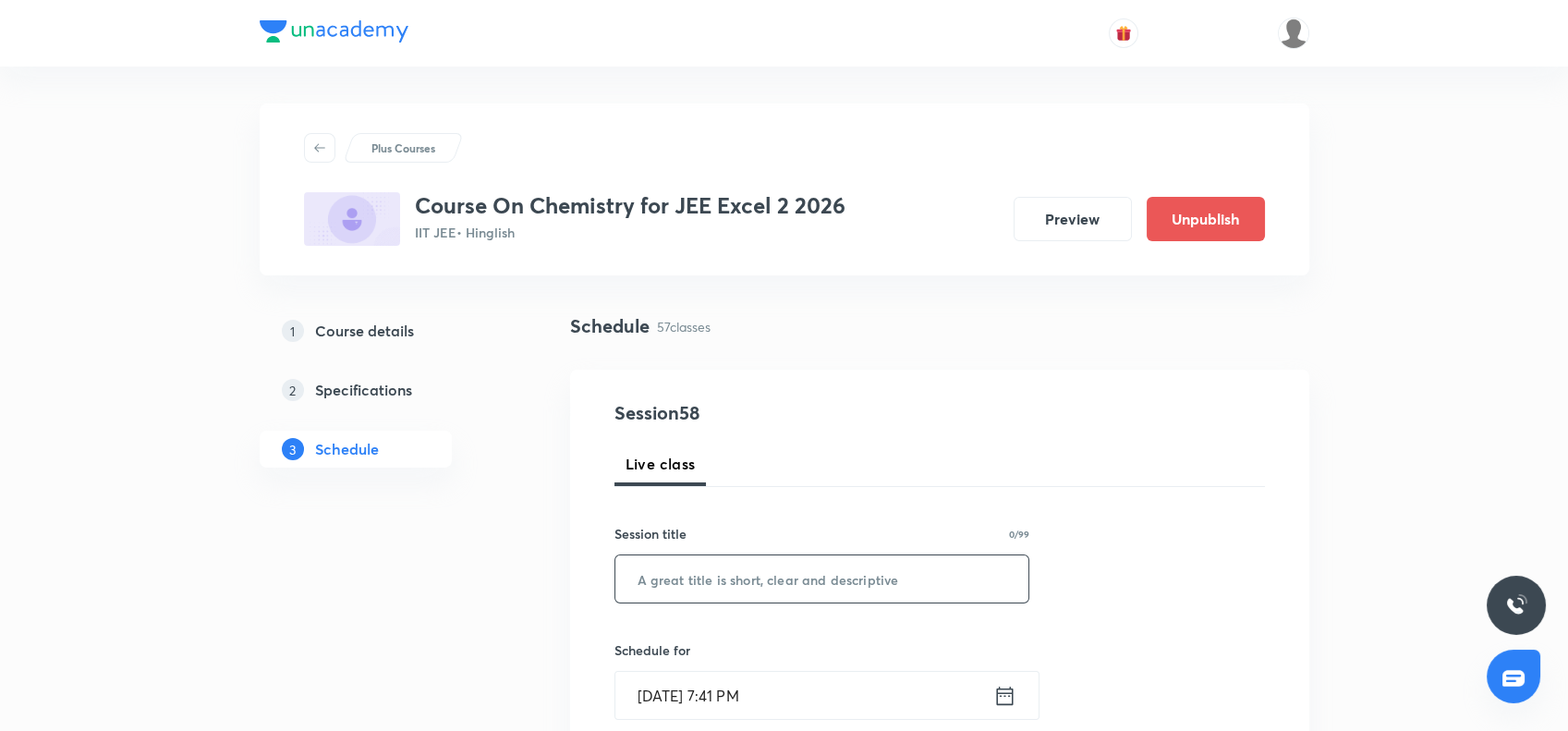 click at bounding box center (822, 579) 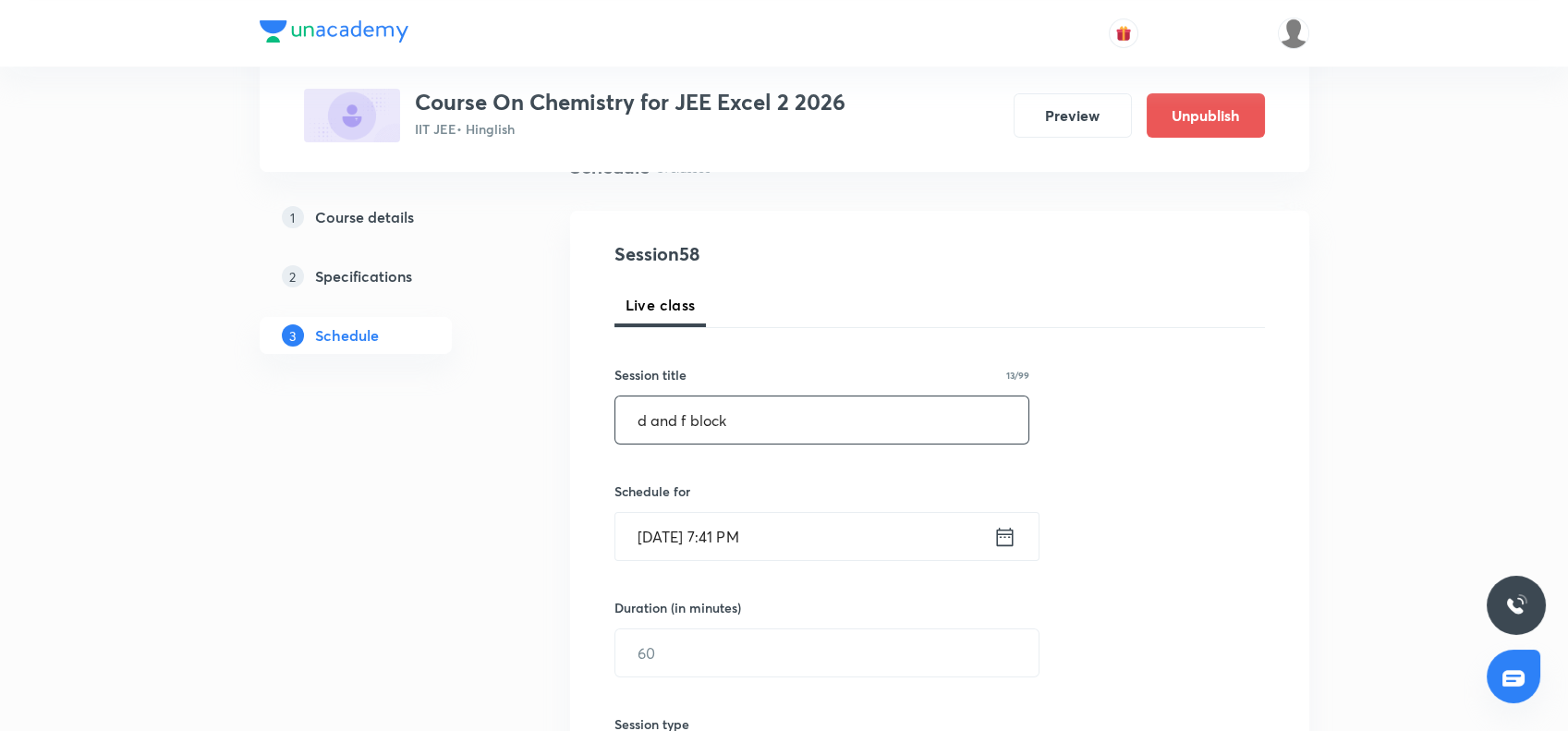 scroll, scrollTop: 160, scrollLeft: 0, axis: vertical 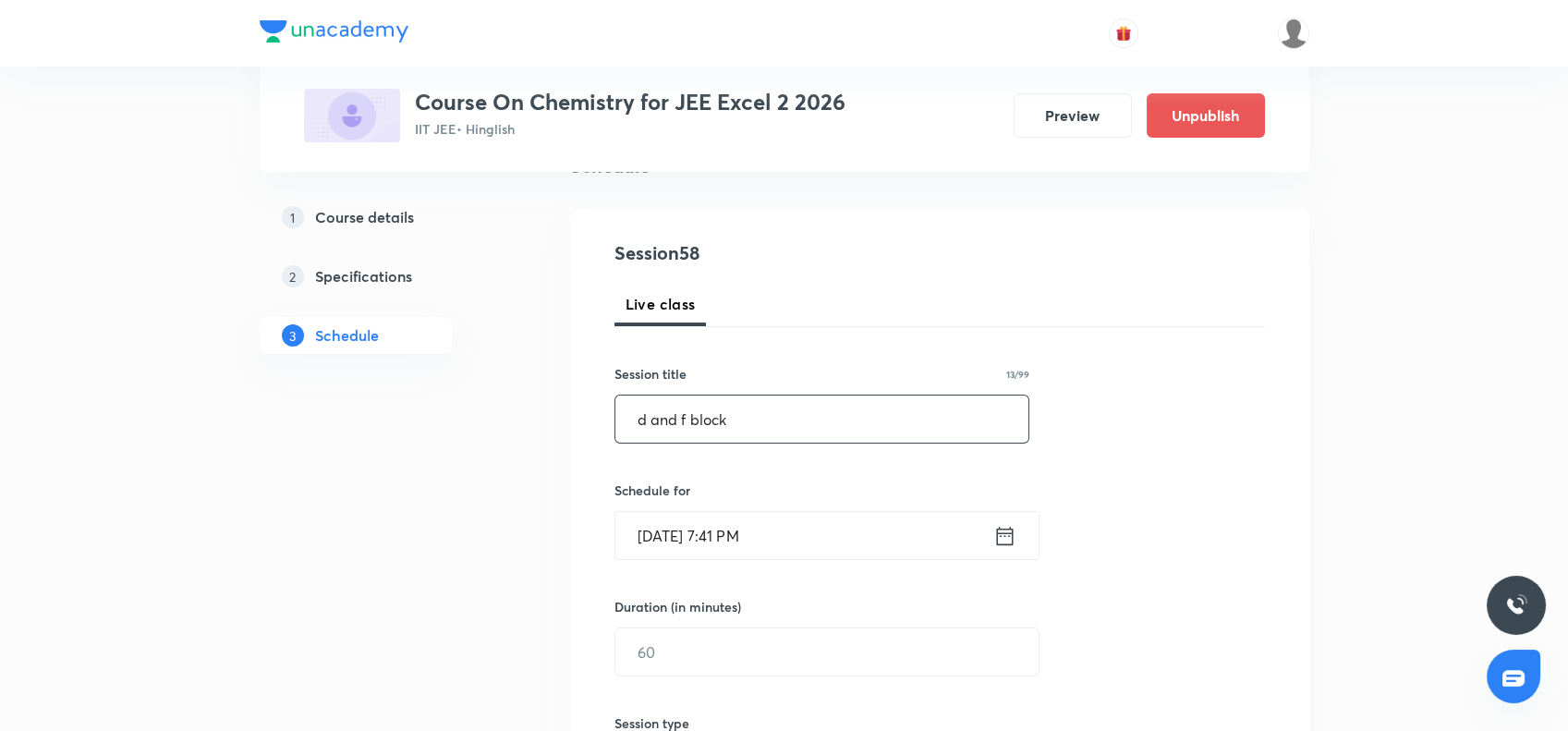 type on "d and f block" 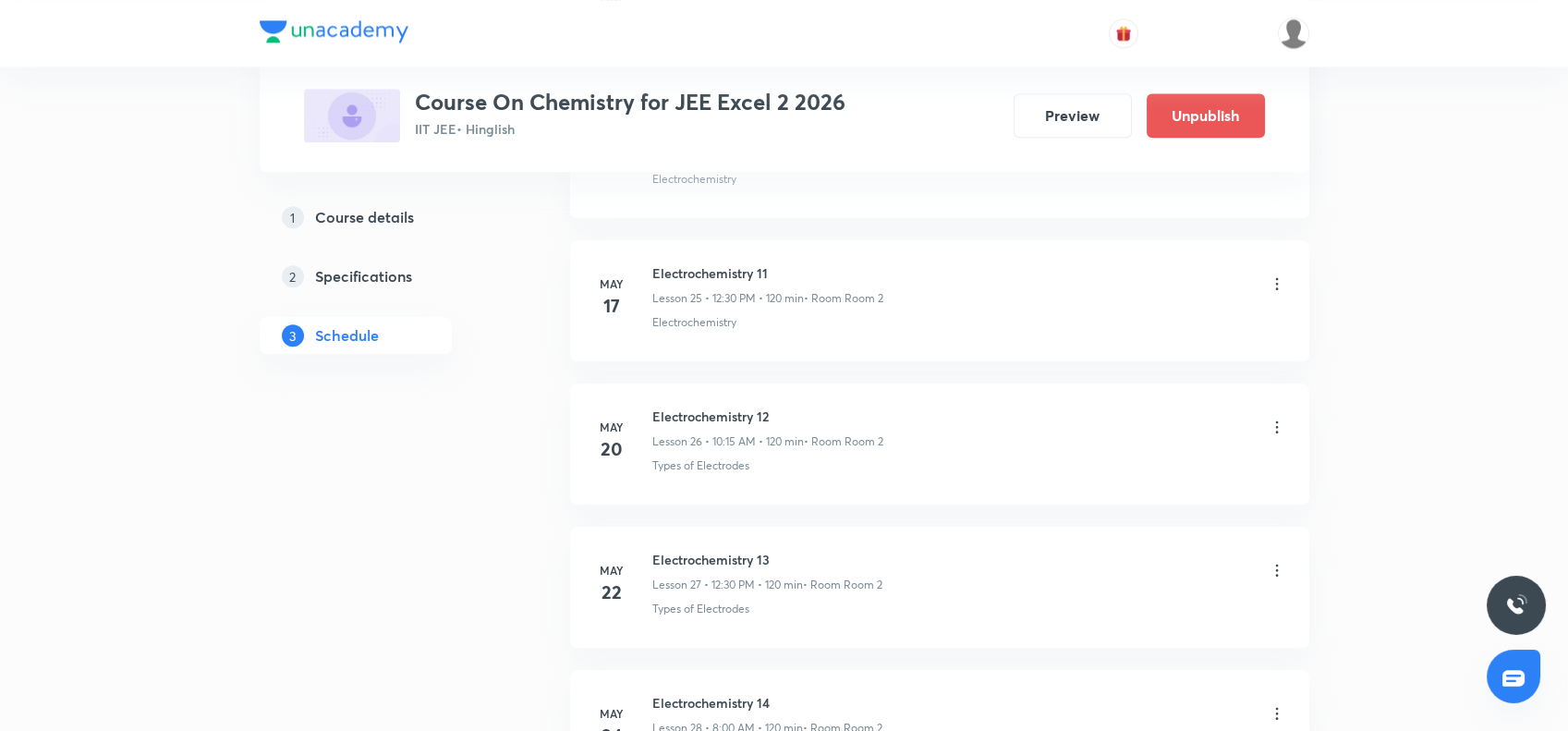 scroll, scrollTop: 4526, scrollLeft: 0, axis: vertical 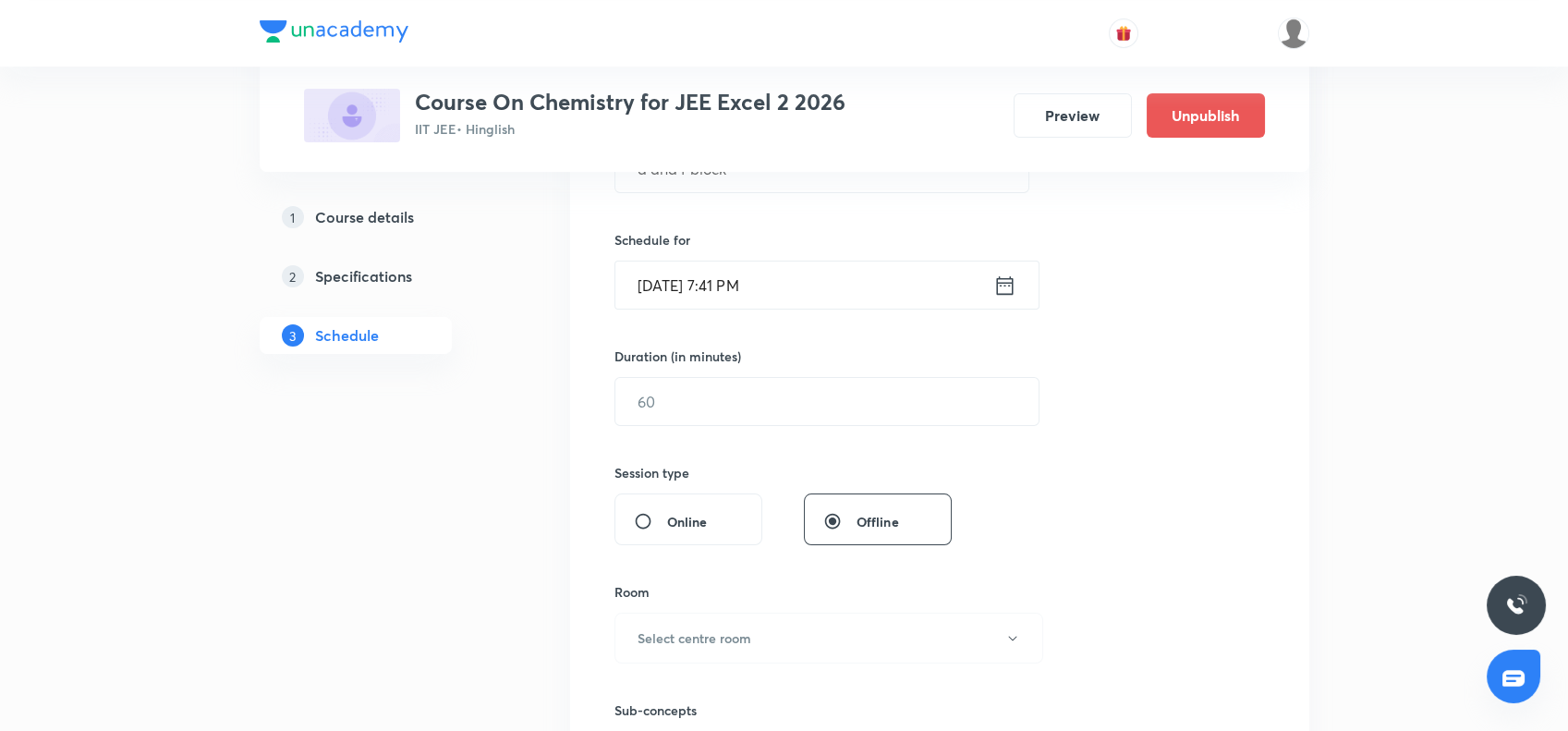 click 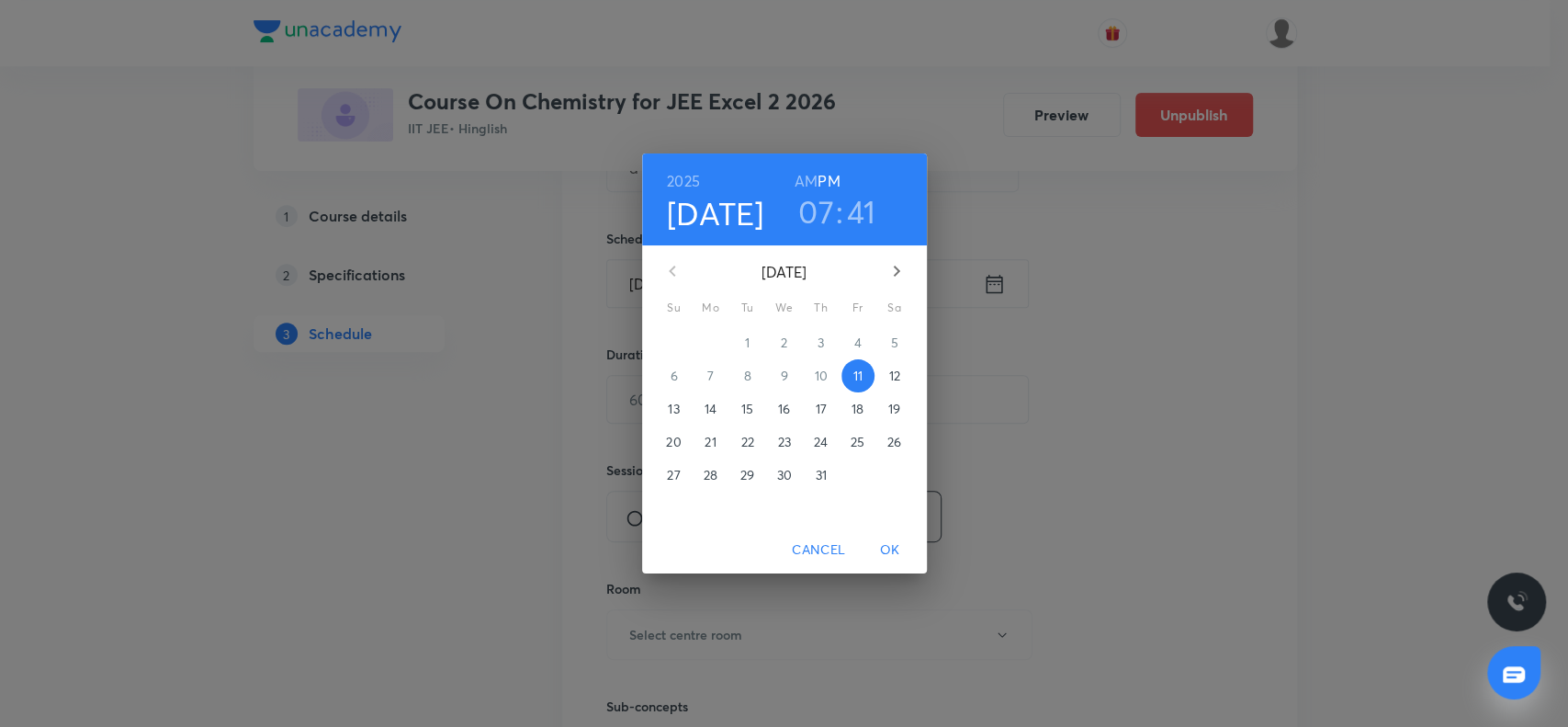click on "18" at bounding box center (857, 409) 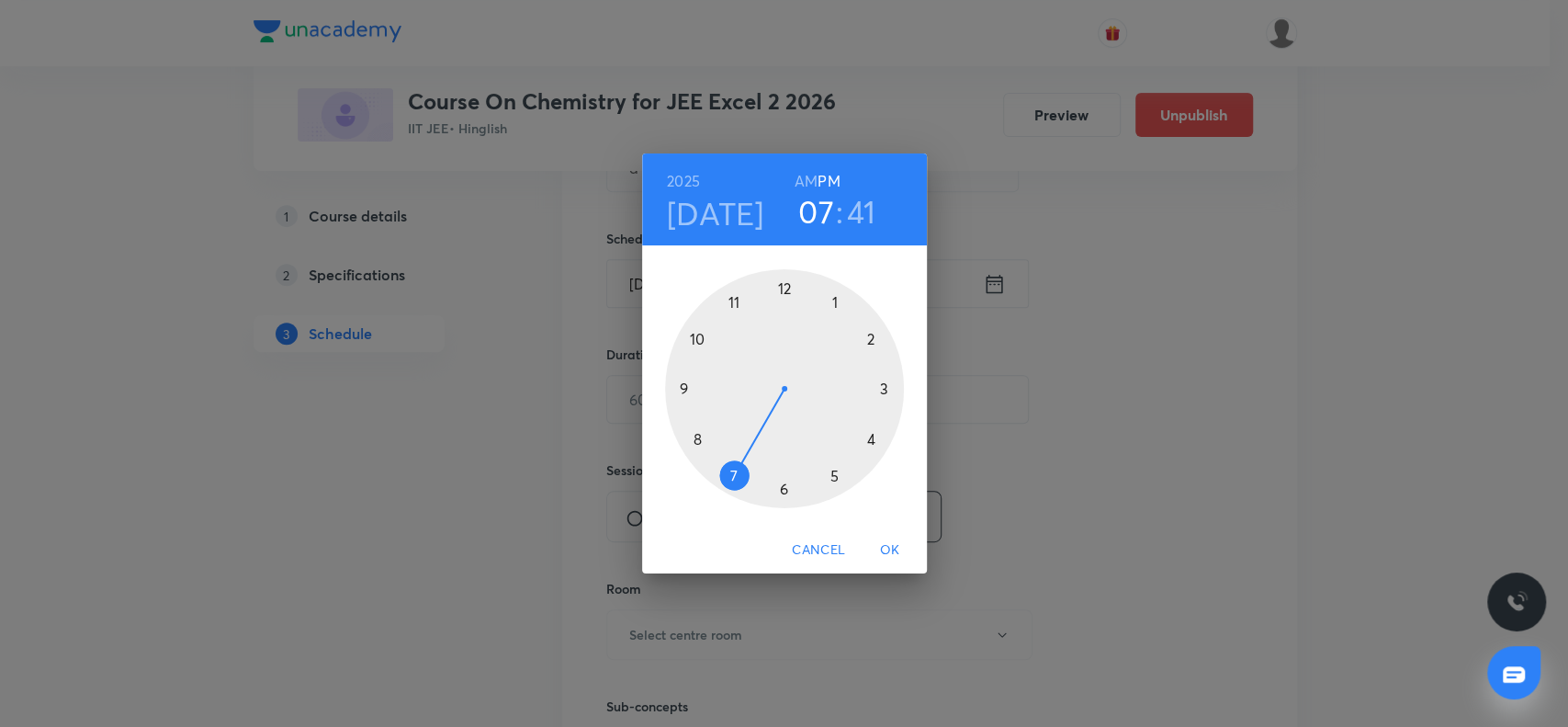 click at bounding box center (784, 389) 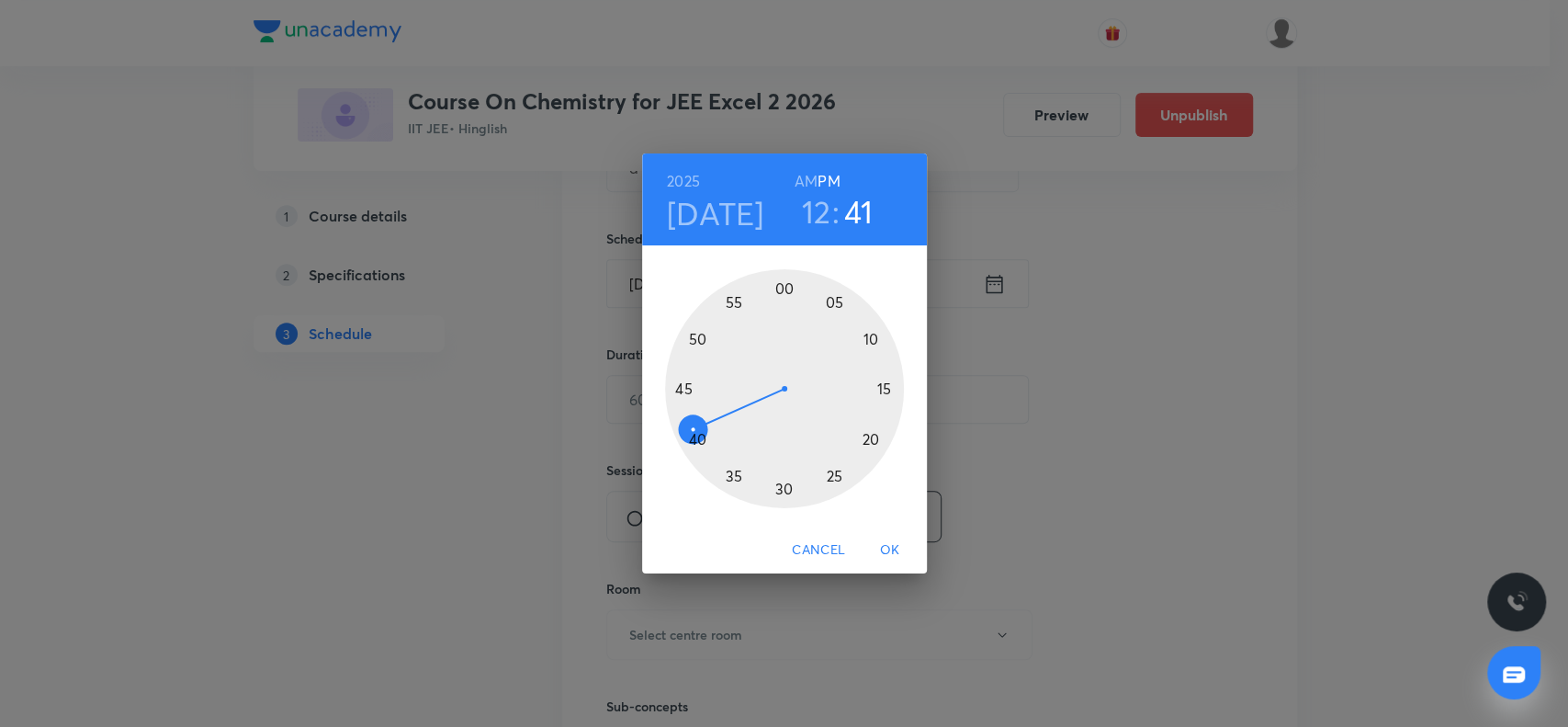 click at bounding box center [784, 389] 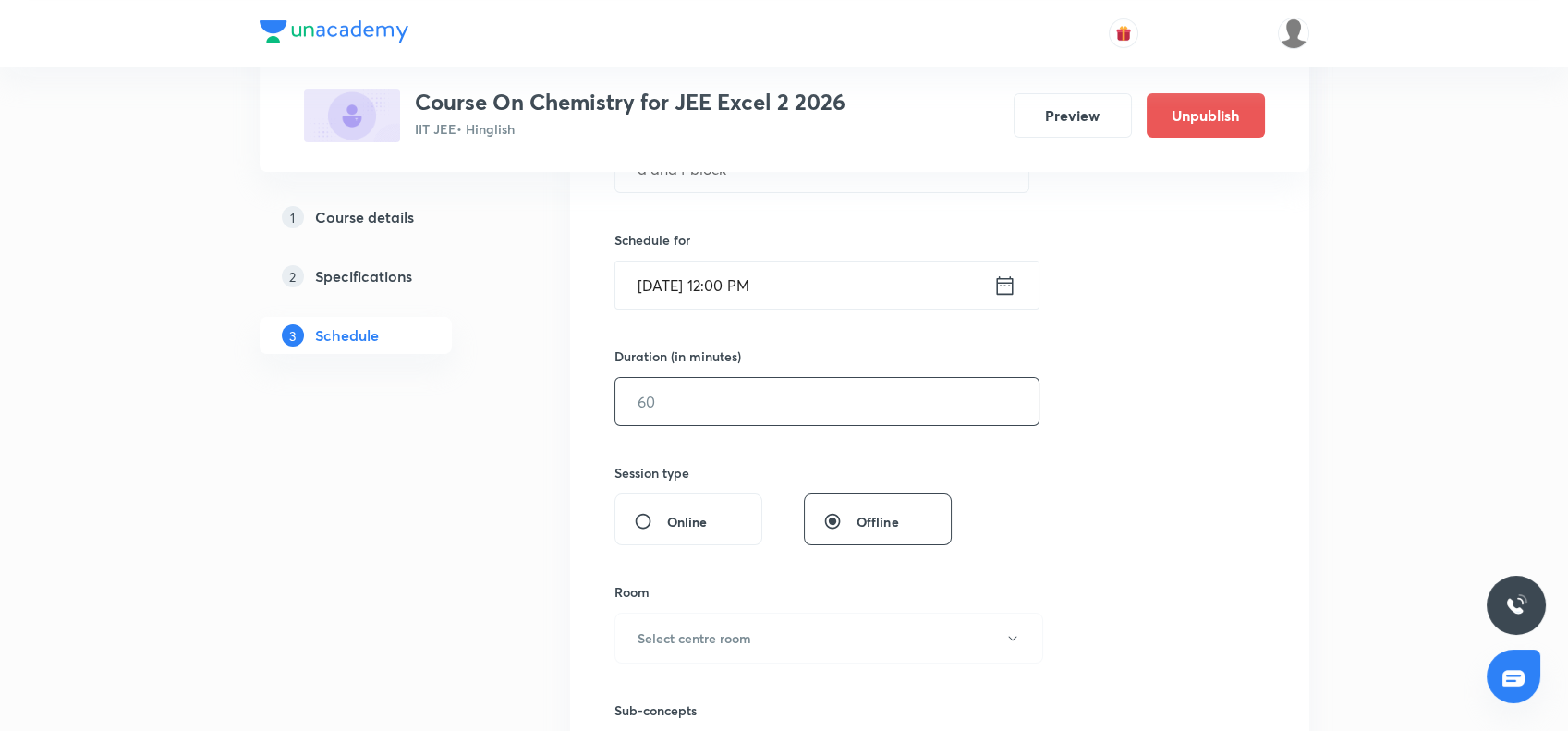 click at bounding box center (827, 401) 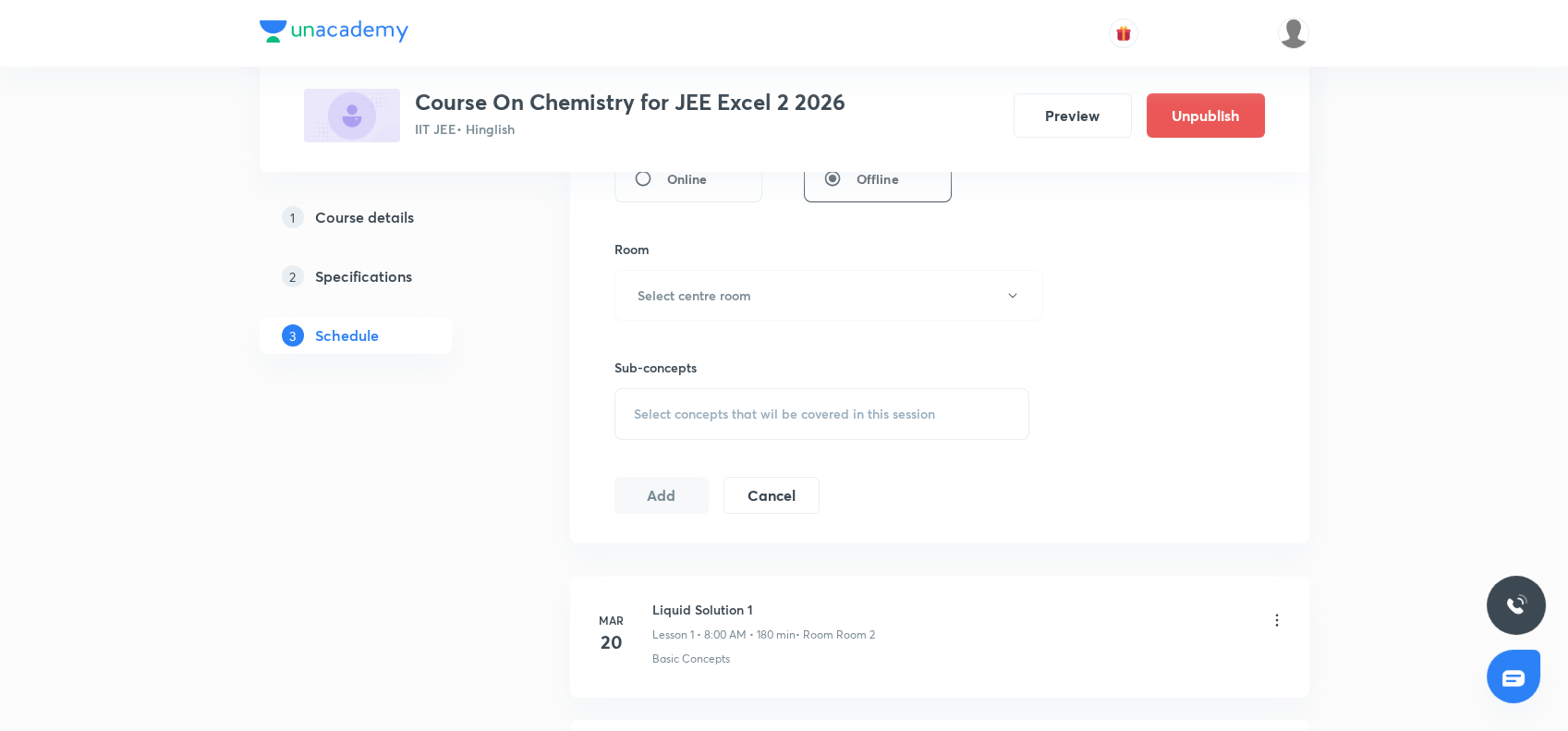 scroll, scrollTop: 751, scrollLeft: 0, axis: vertical 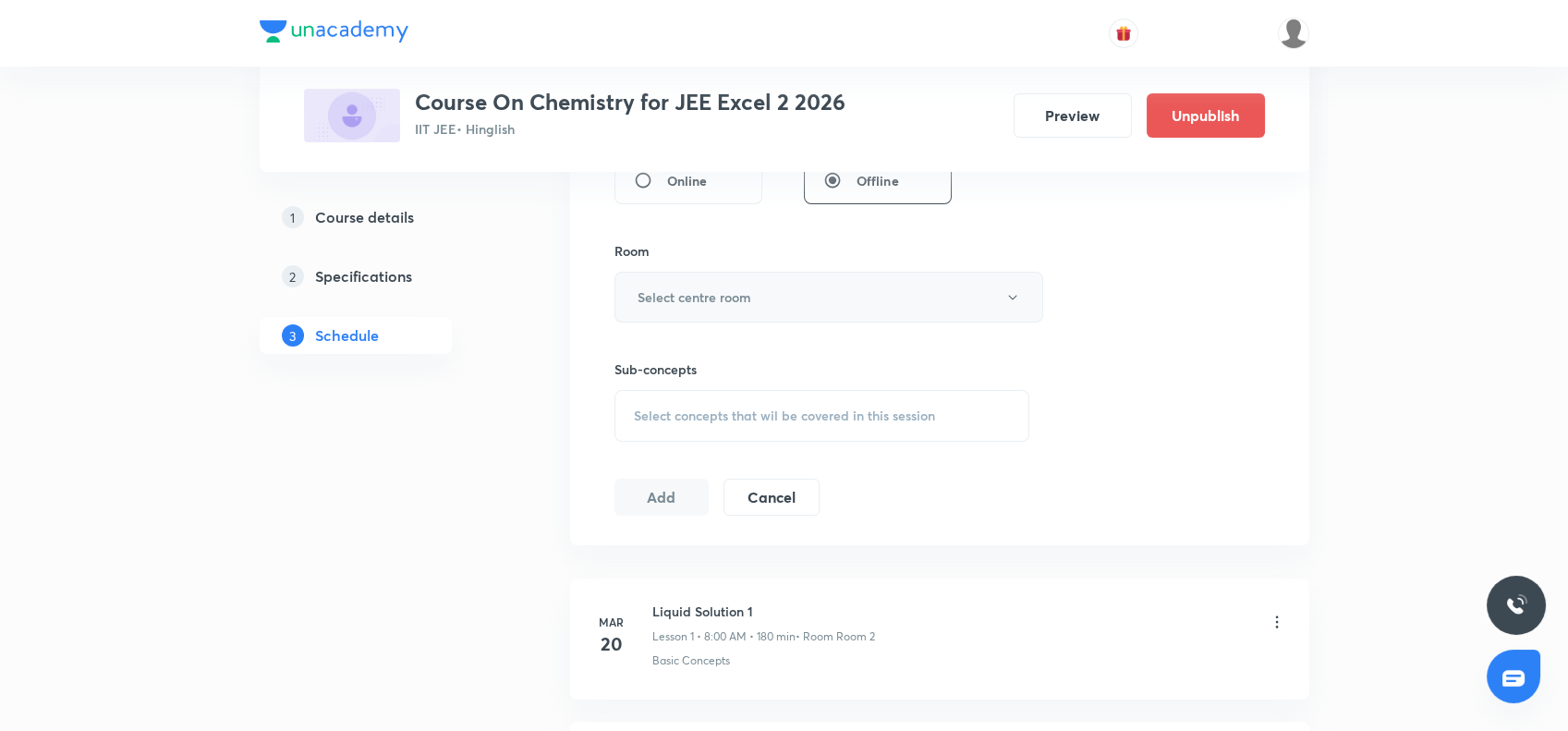 type on "120" 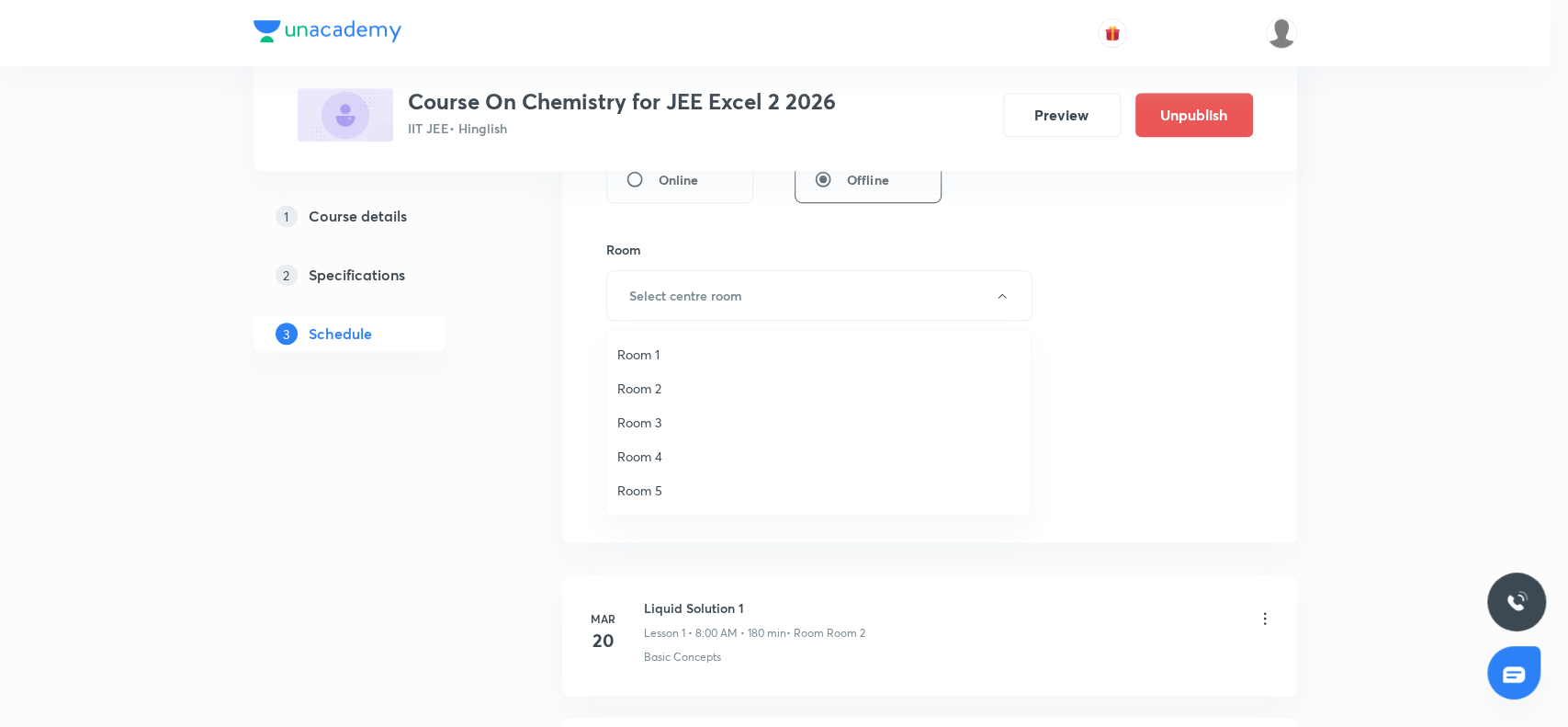 click on "Room 2" at bounding box center (818, 388) 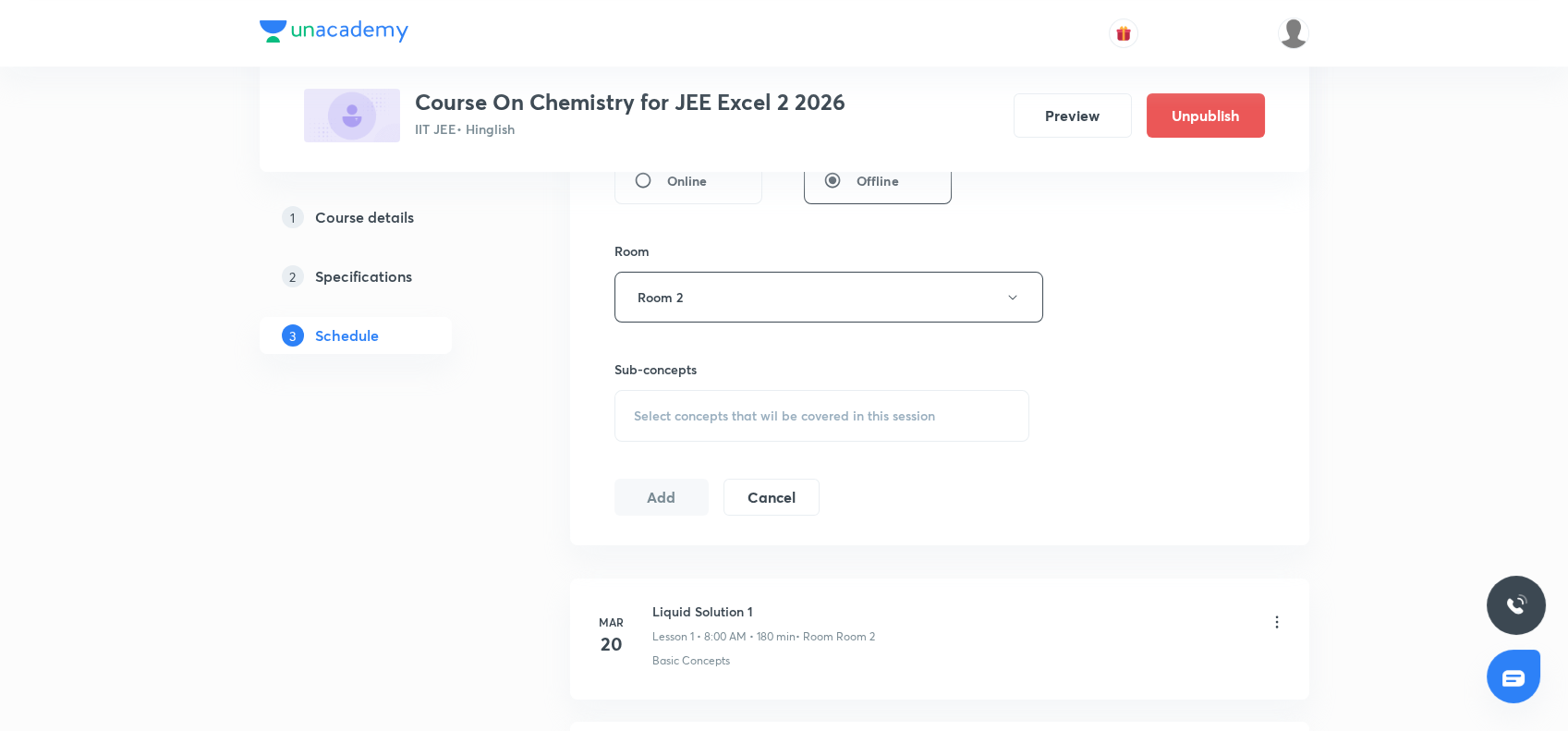 click on "Select concepts that wil be covered in this session" at bounding box center [784, 416] 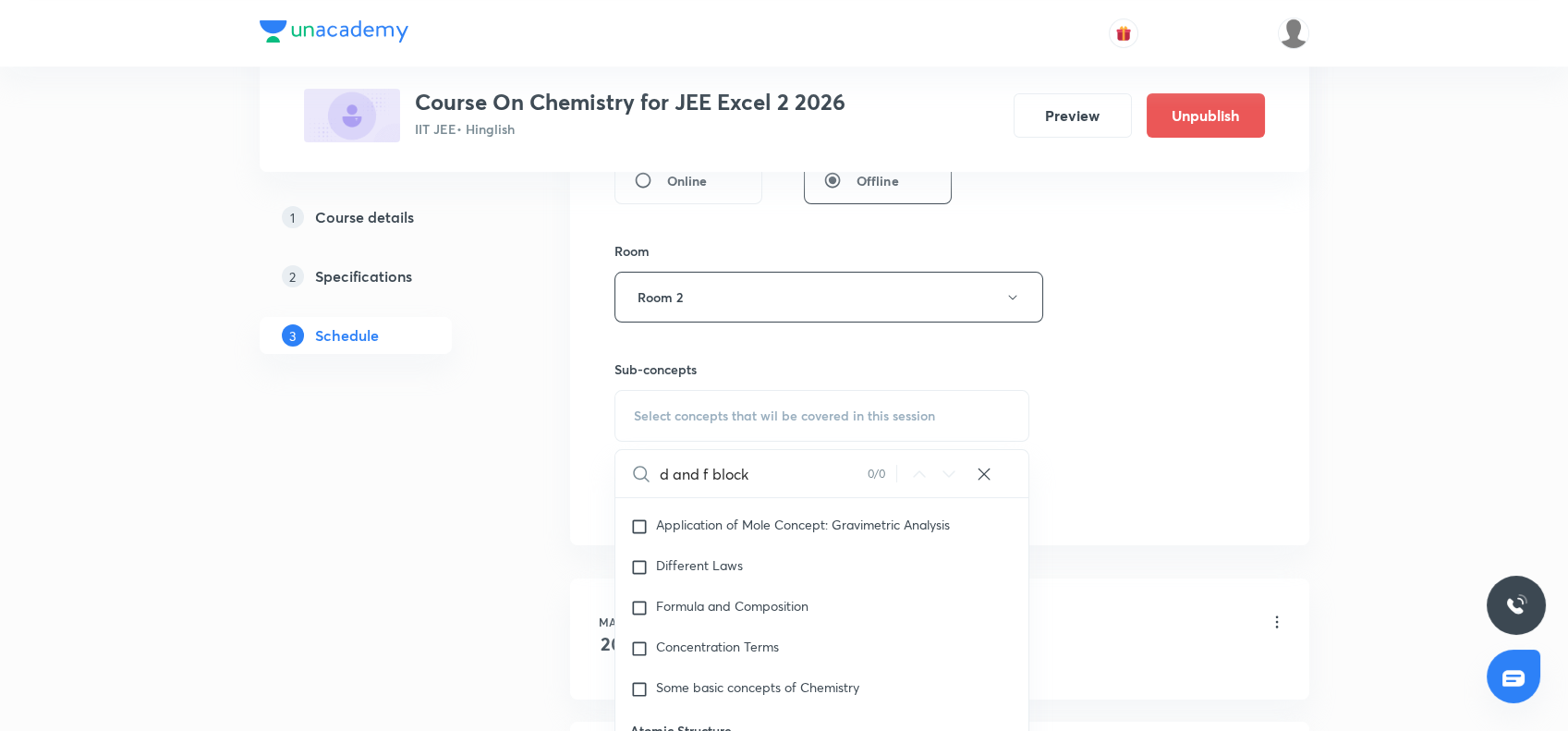 scroll, scrollTop: 533, scrollLeft: 0, axis: vertical 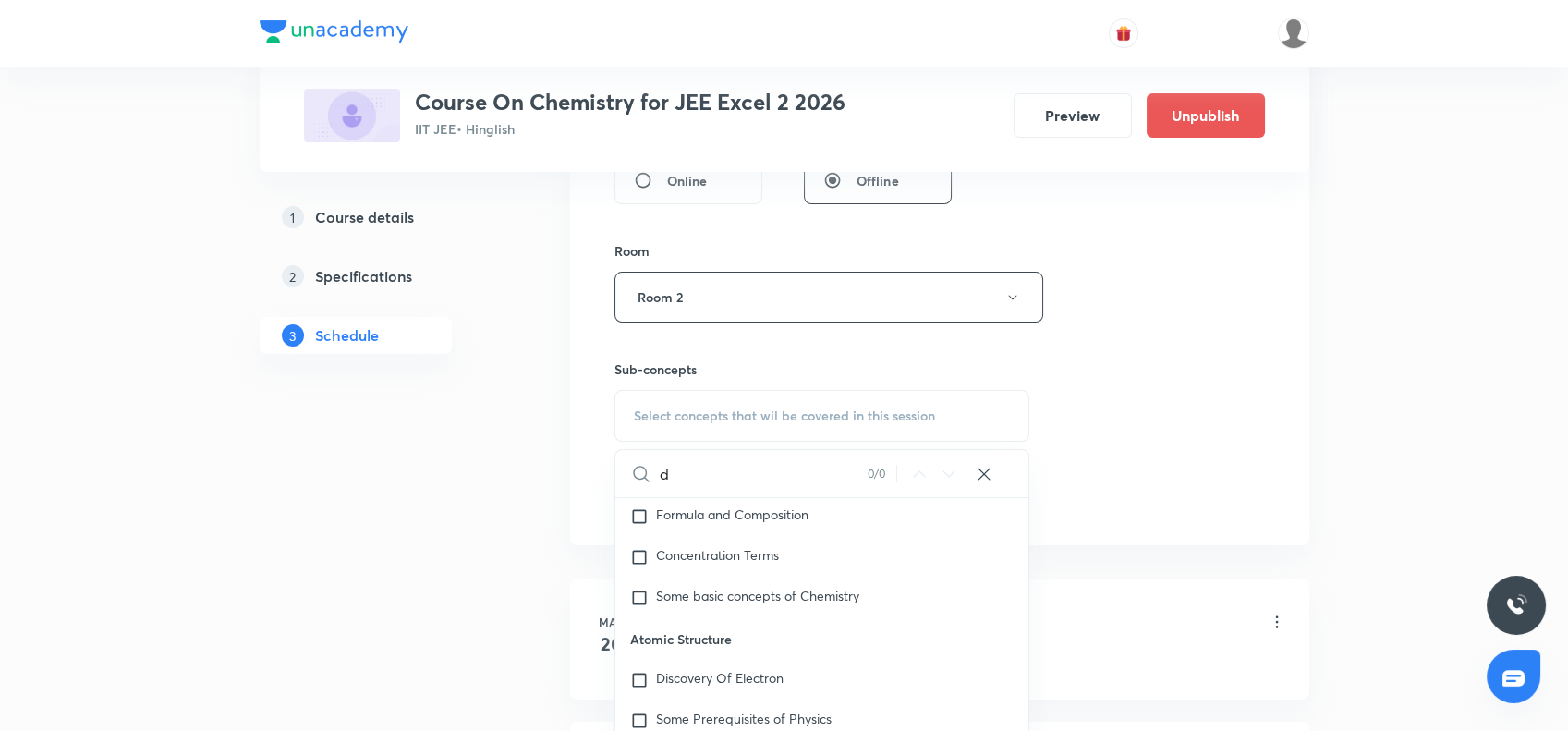 type on "d" 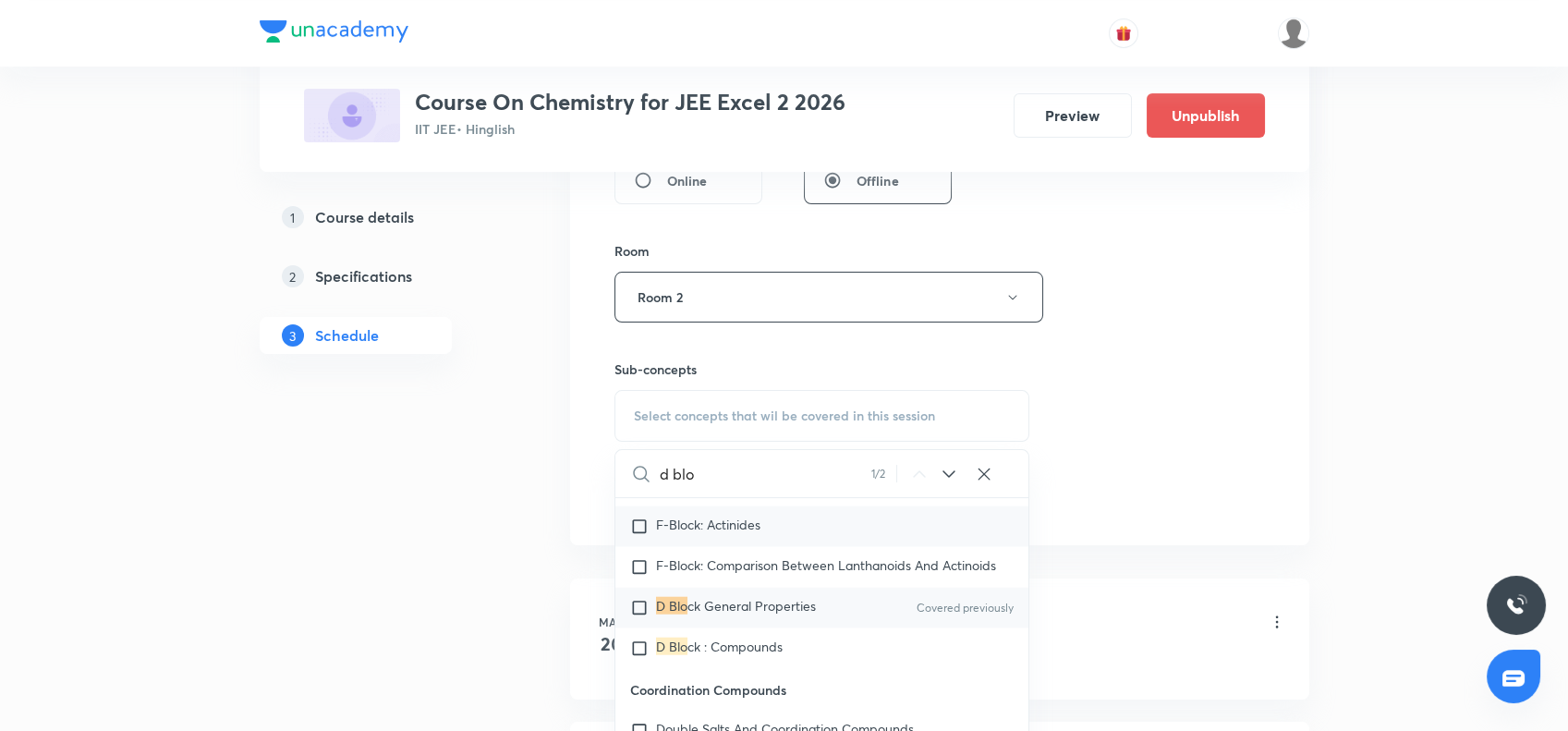 scroll, scrollTop: 23954, scrollLeft: 0, axis: vertical 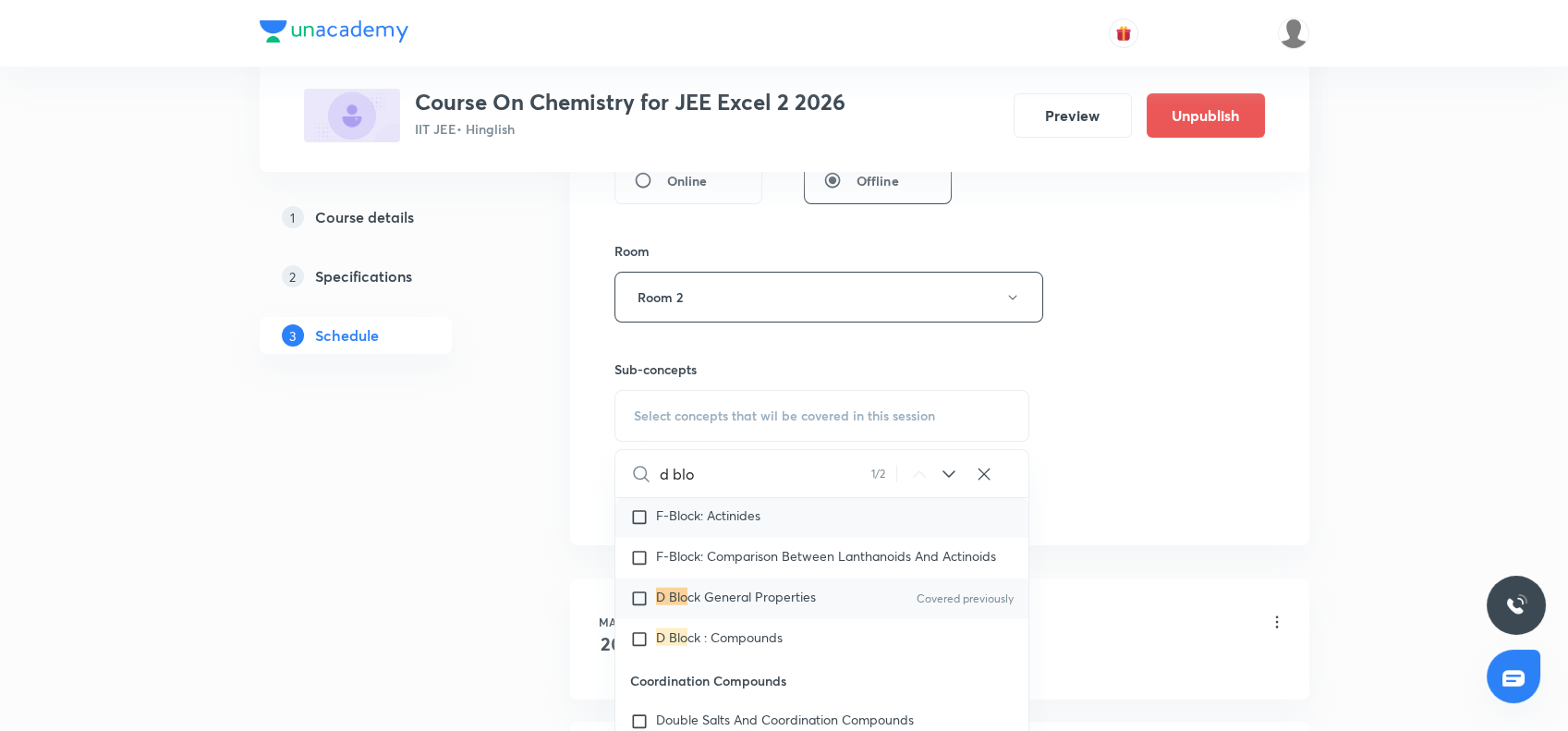 type on "d blo" 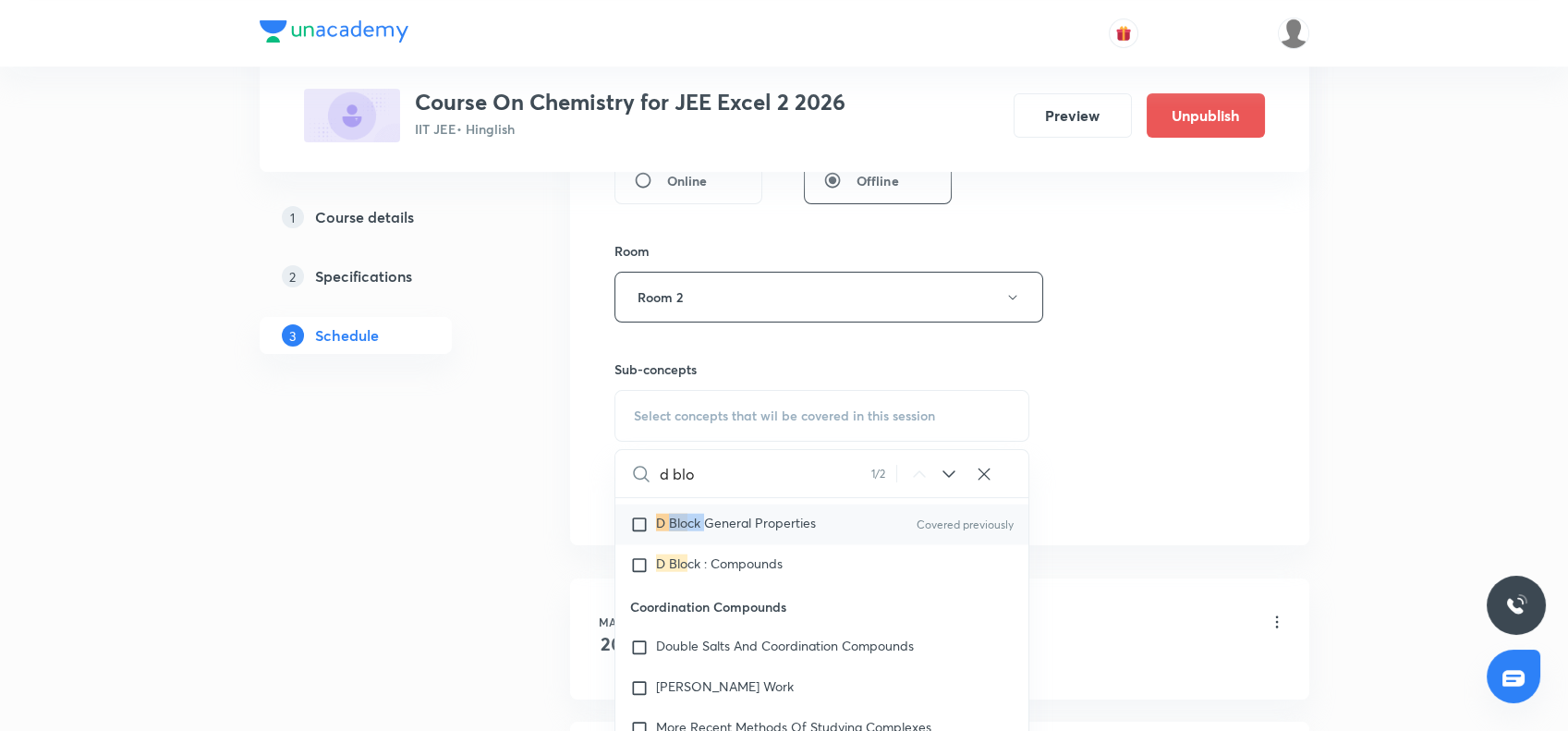 scroll, scrollTop: 24041, scrollLeft: 0, axis: vertical 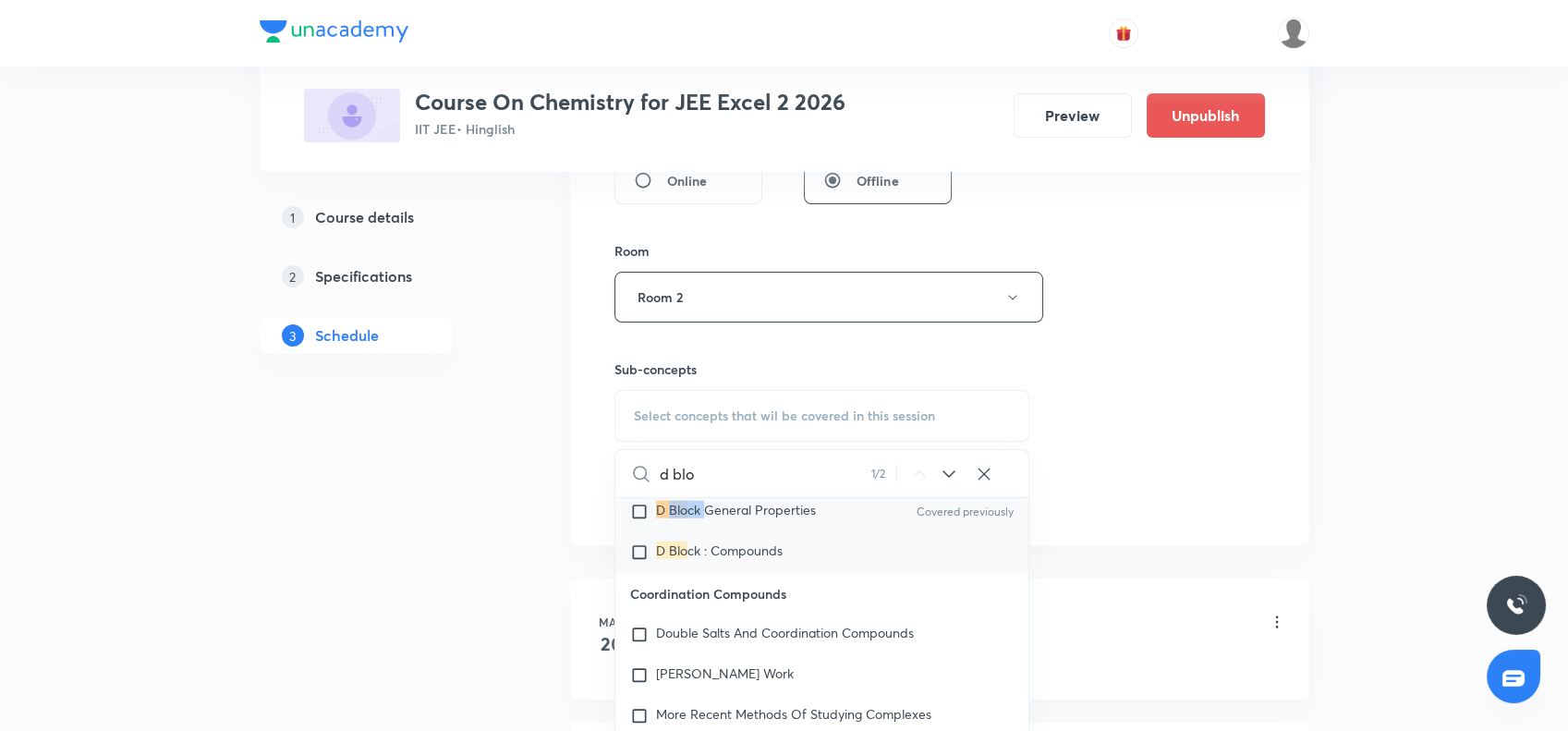 click at bounding box center (643, 553) 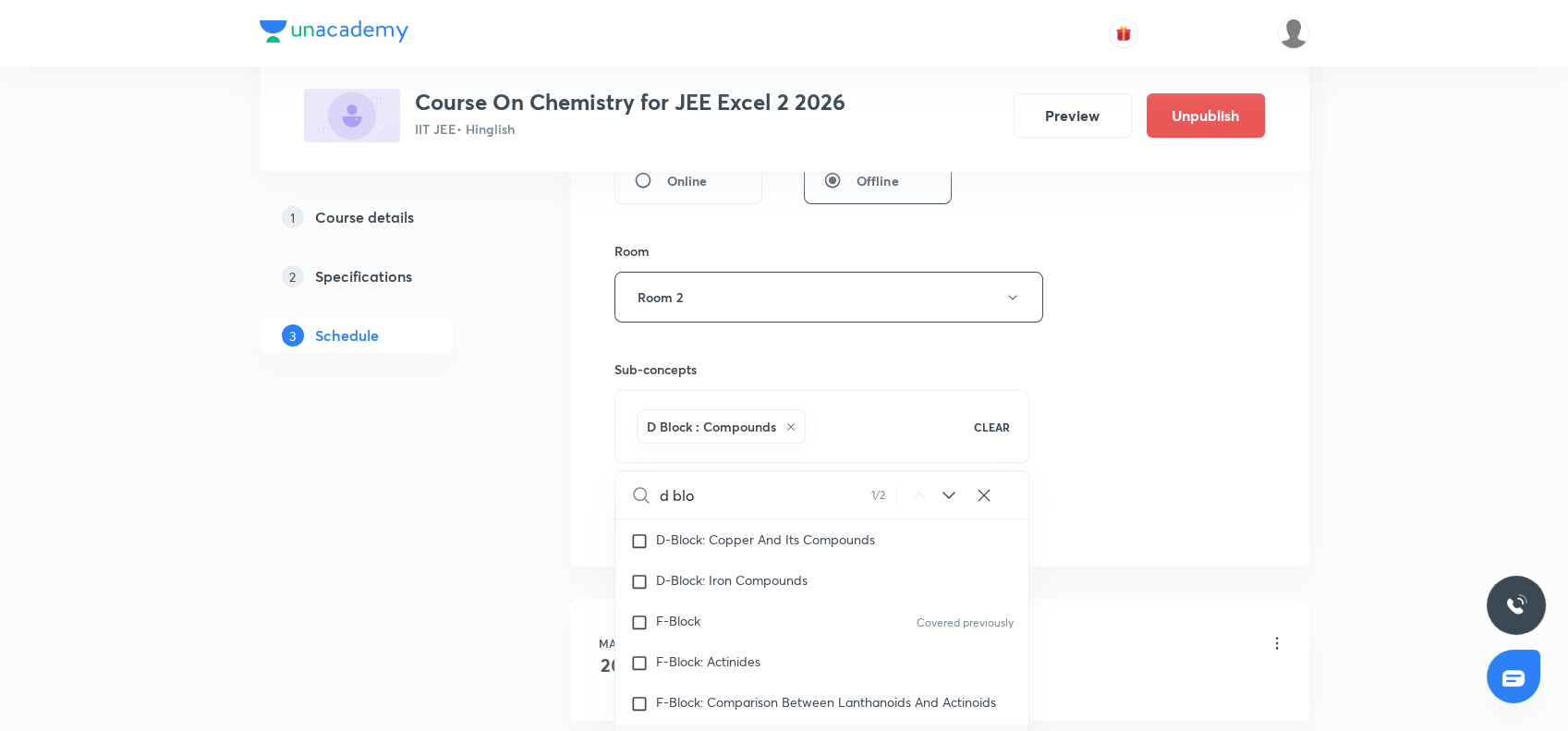 scroll, scrollTop: 23827, scrollLeft: 0, axis: vertical 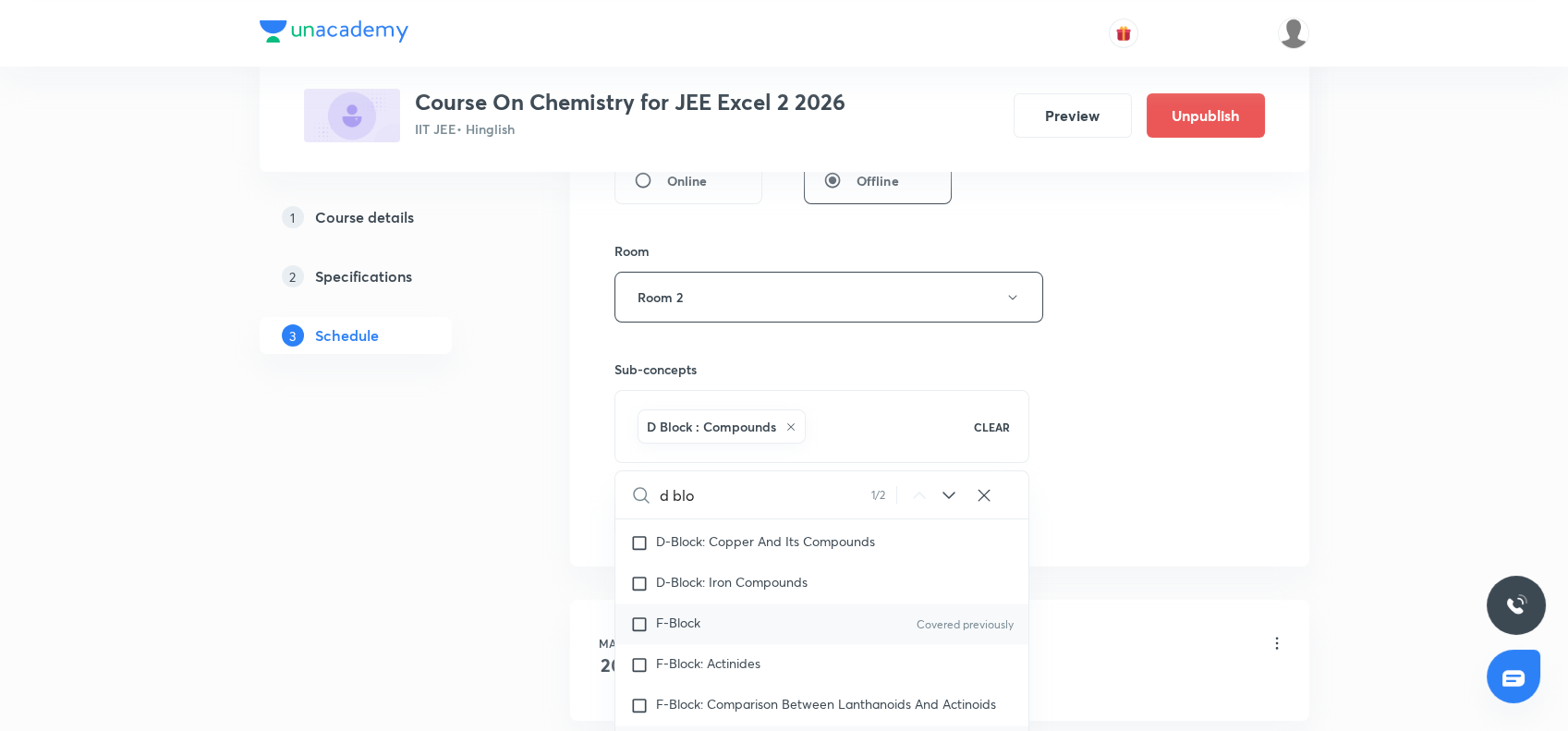 click at bounding box center [643, 625] 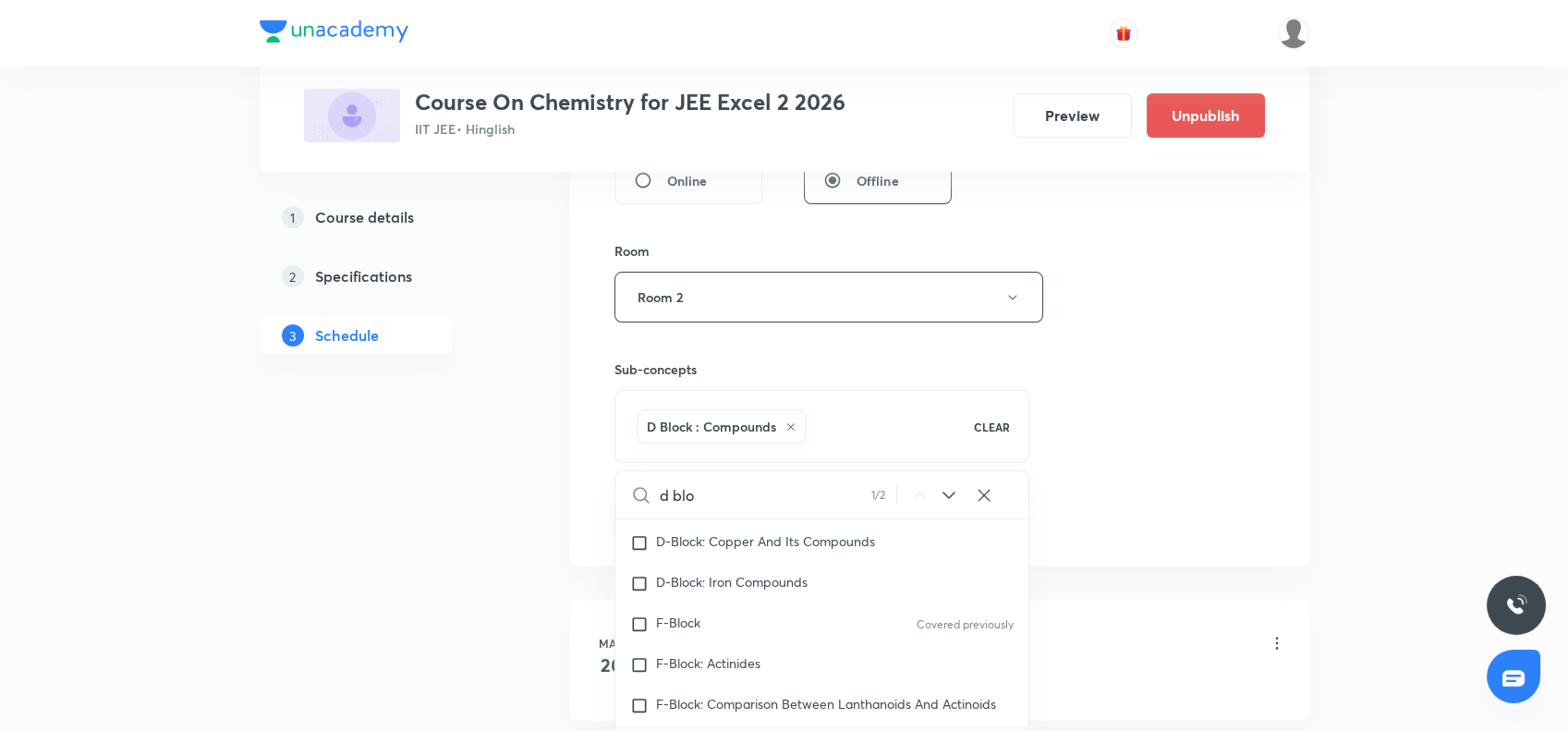 checkbox on "true" 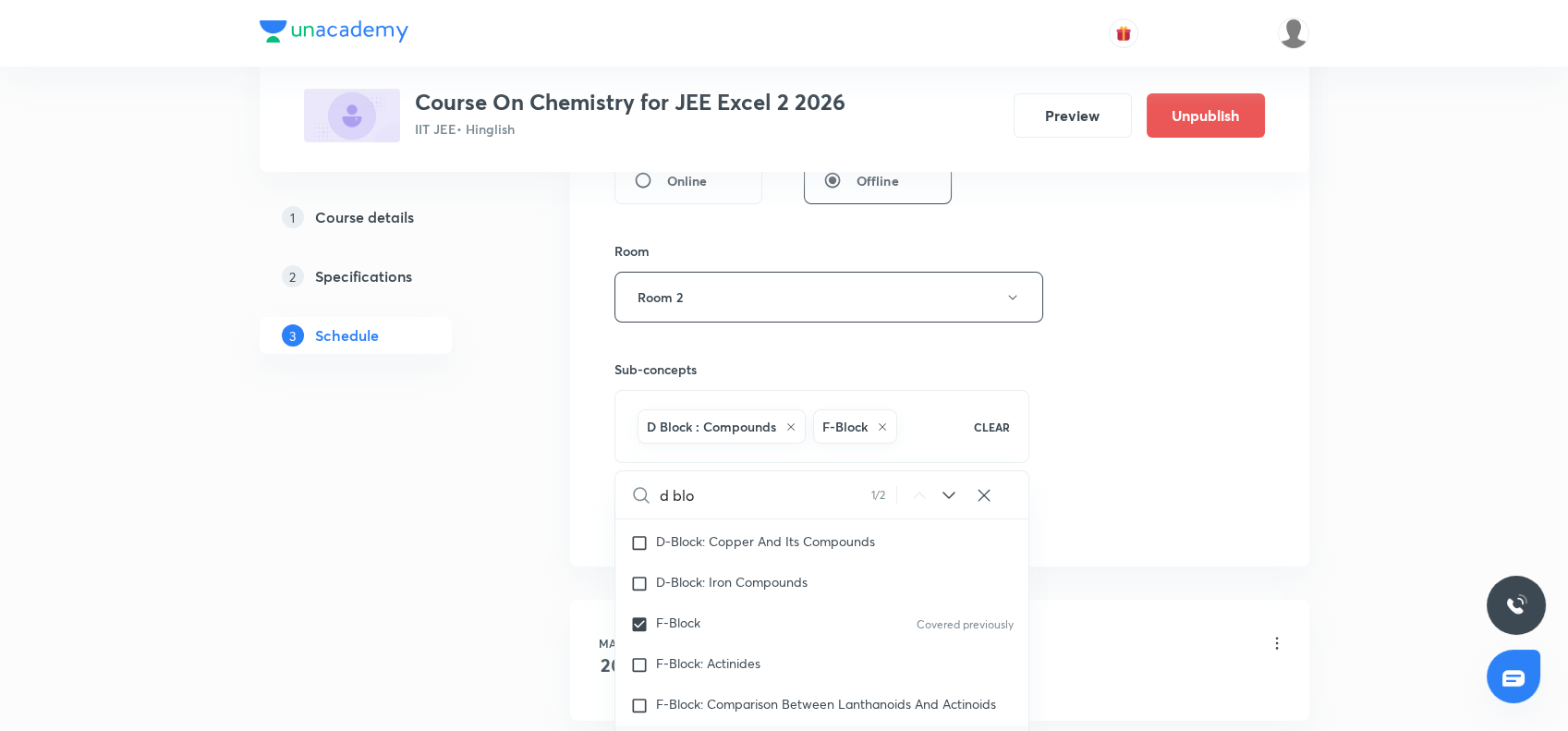click on "Session  58 Live class Session title 13/99 d and f block ​ Schedule for Jul 18, 2025, 12:00 PM ​ Duration (in minutes) 120 ​   Session type Online Offline Room Room 2 Sub-concepts D Block : Compounds F-Block CLEAR d blo 1 / 2 ​ Chemistry Mock Questions Chemistry Mock Questions Chemistry Previous Year Chemistry Previous Year General Topics & Mole Concept Basic Concepts Covered previously Basic Introduction Covered previously Percentage Composition Stoichiometry Covered previously Principle of Atom Conservation (POAC) Relation between Stoichiometric Quantities Application of Mole Concept: Gravimetric Analysis Different Laws Formula and Composition Concentration Terms Some basic concepts of Chemistry Atomic Structure Discovery Of Electron Some Prerequisites of Physics Discovery Of Protons And Neutrons Atomic Models and Theories  Representation Of Atom With Electrons And Neutrons Nature of Waves Nature Of Electromagnetic Radiation Planck’S Quantum Theory Spectra-Continuous and Discontinuous Spectrum Add" at bounding box center [940, 92] 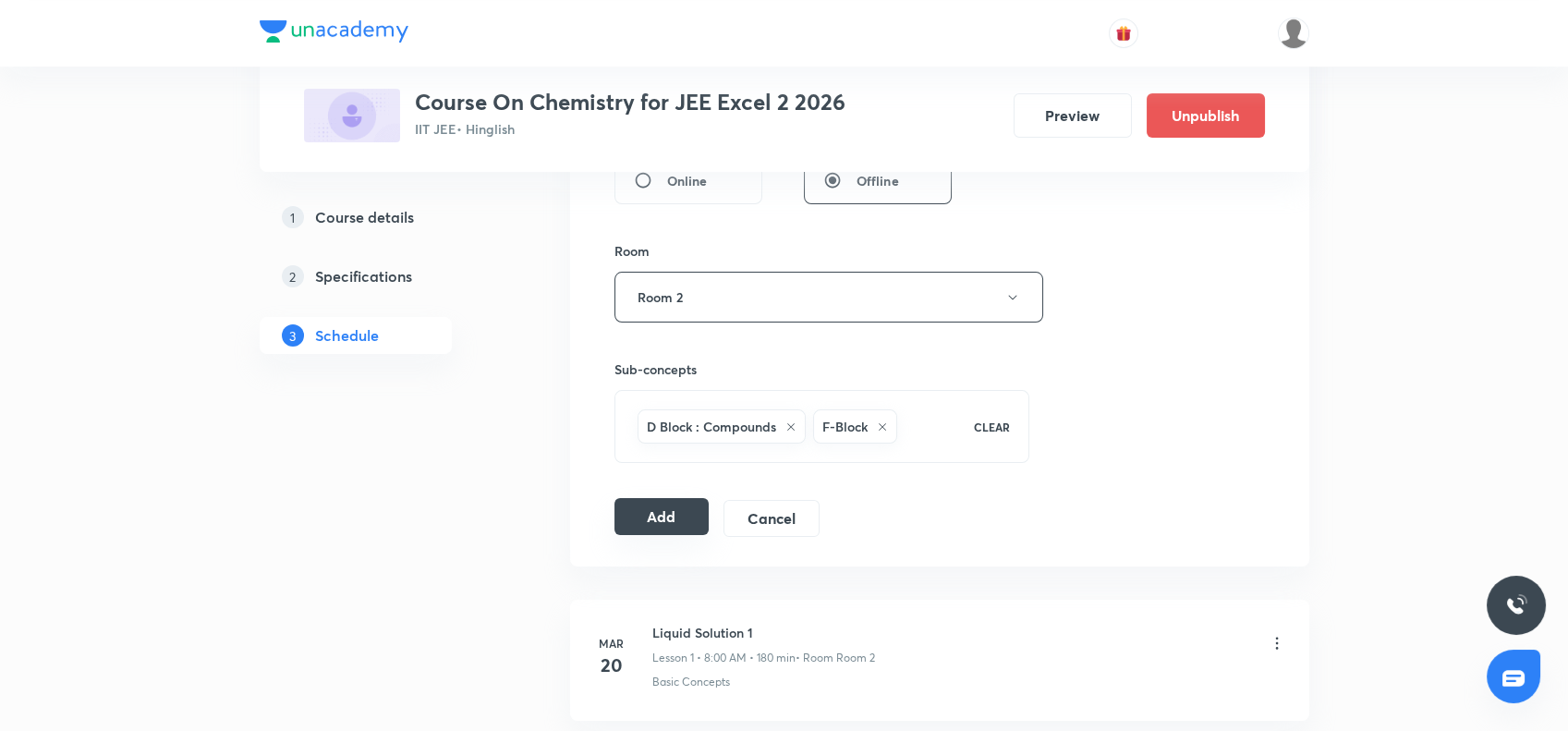 click on "Add" at bounding box center [662, 517] 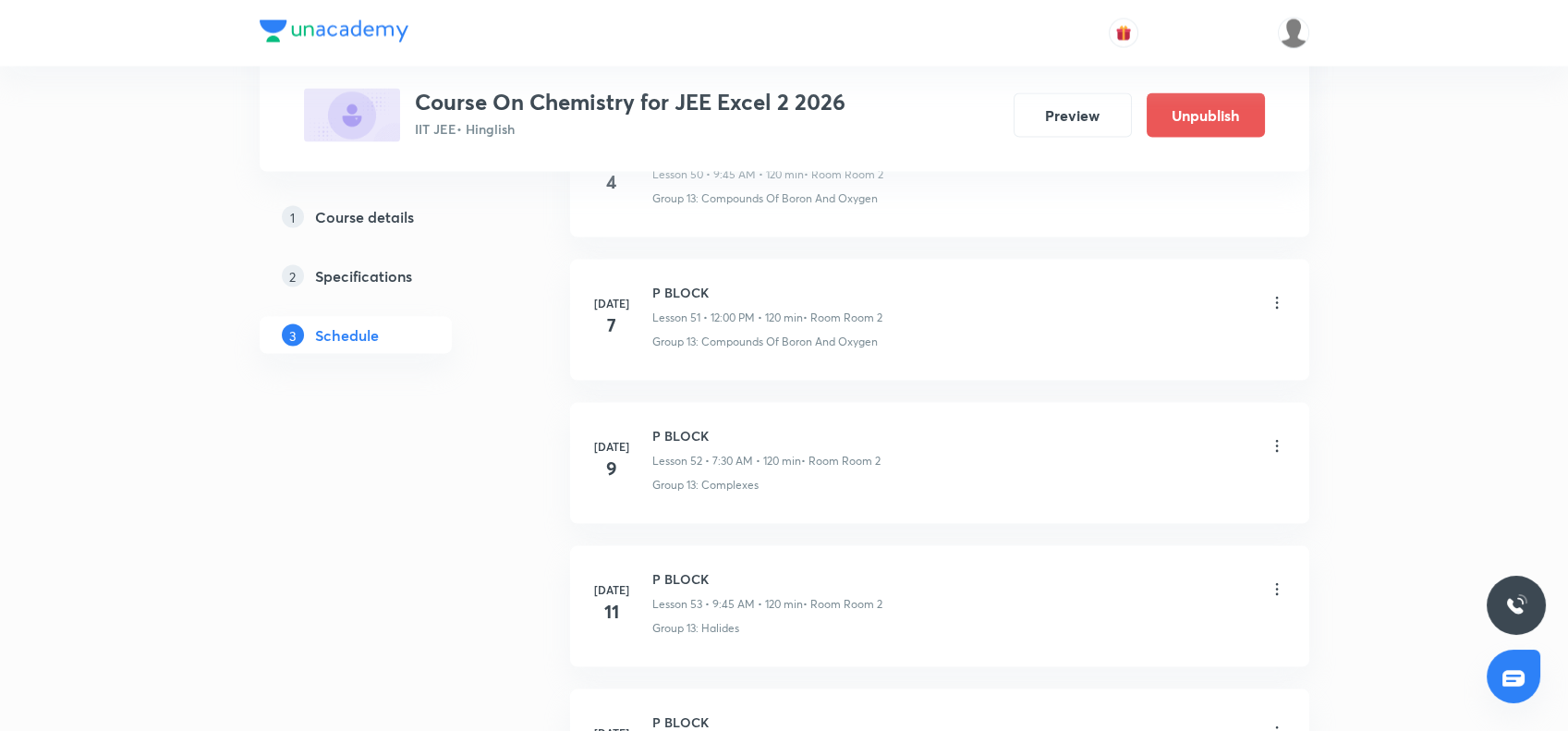 scroll, scrollTop: 8055, scrollLeft: 0, axis: vertical 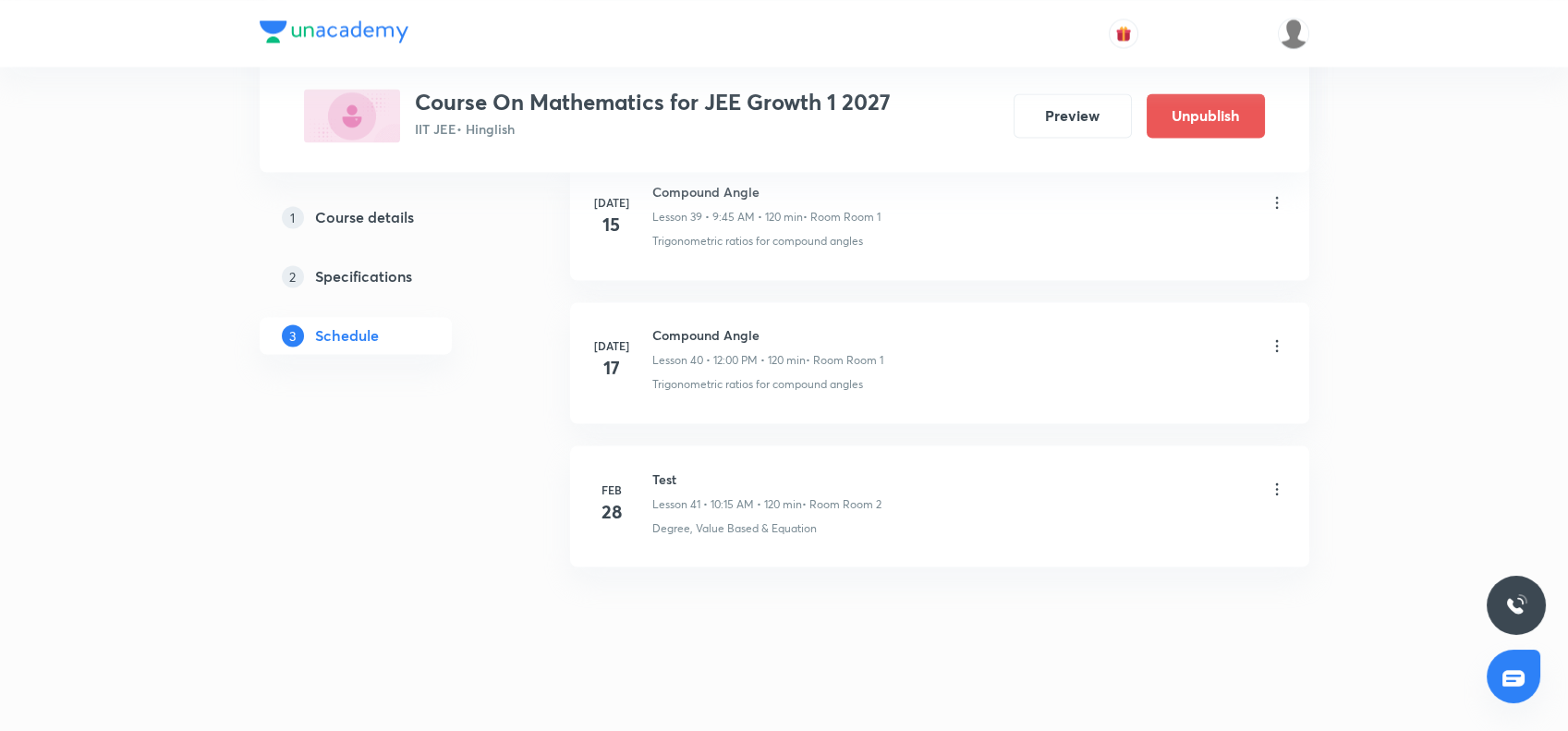 click on "1 Course details 2 Specifications 3 Schedule" at bounding box center (385, -2797) 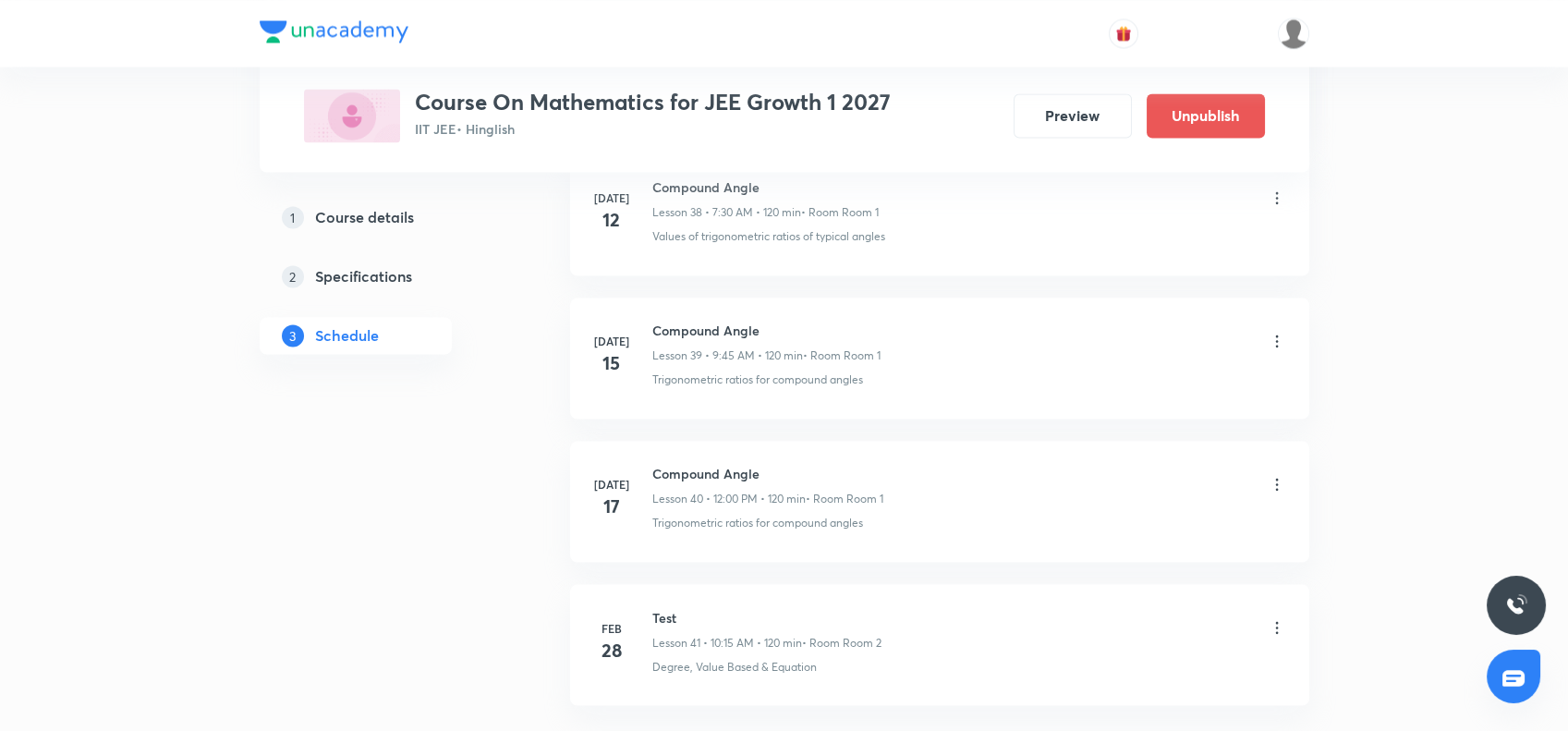 scroll, scrollTop: 6470, scrollLeft: 0, axis: vertical 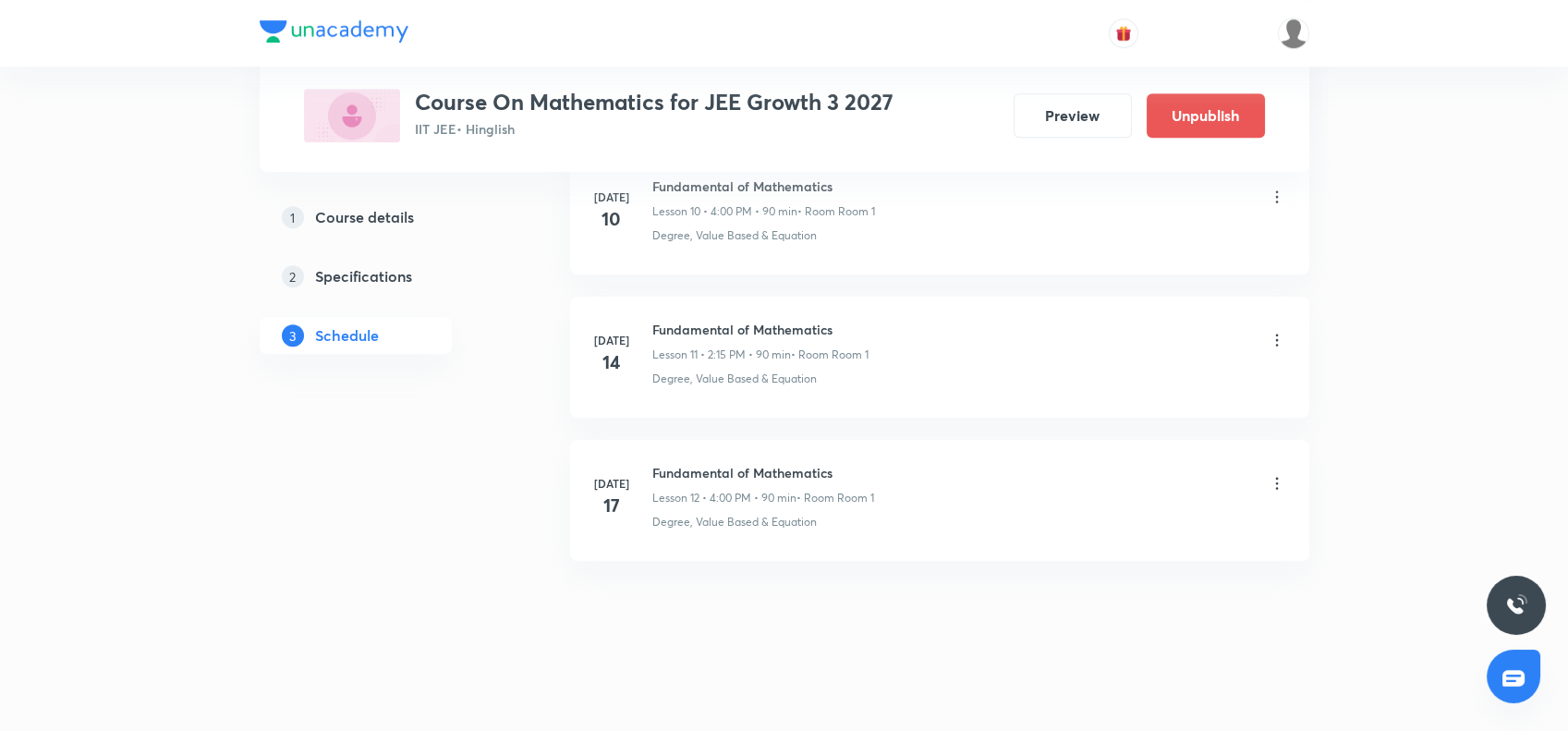 click 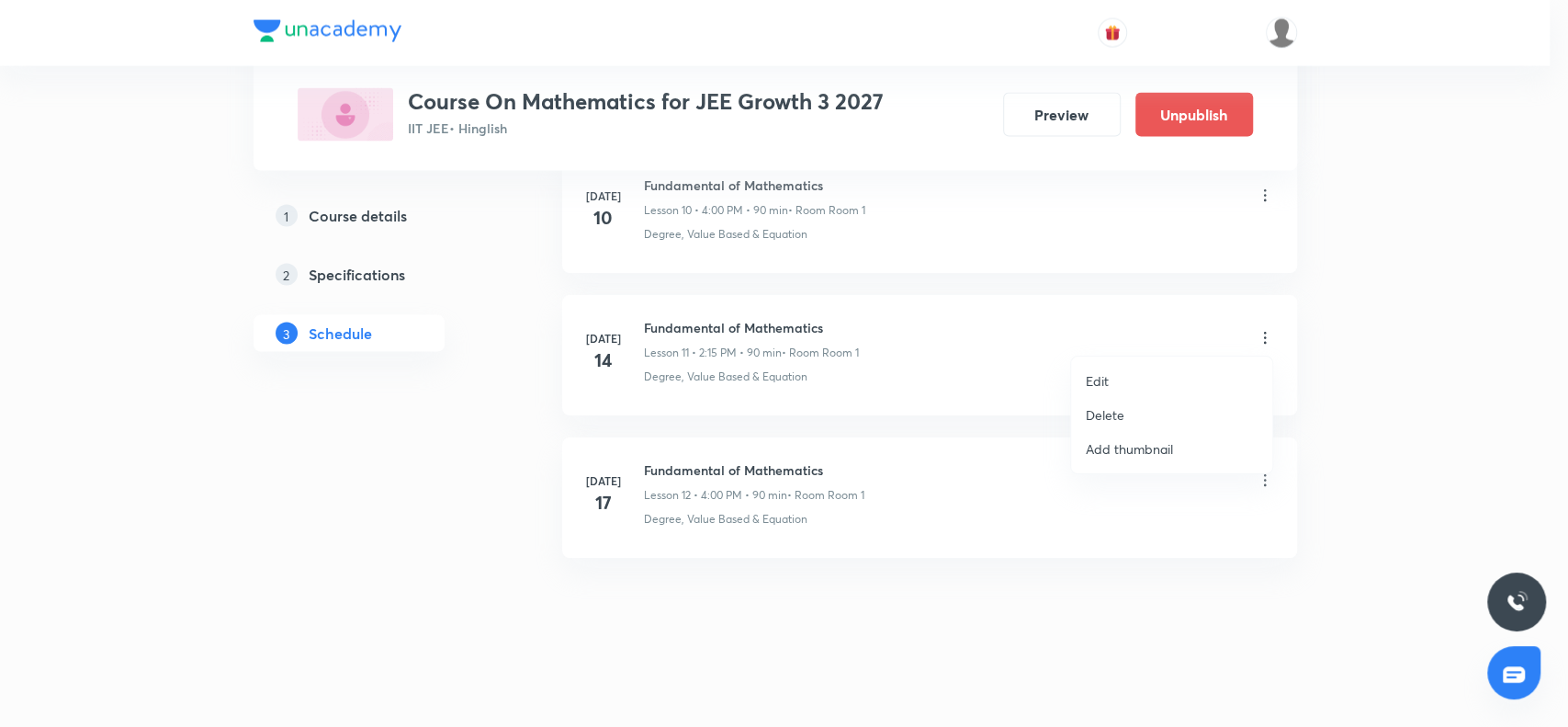 click on "Edit" at bounding box center (1171, 381) 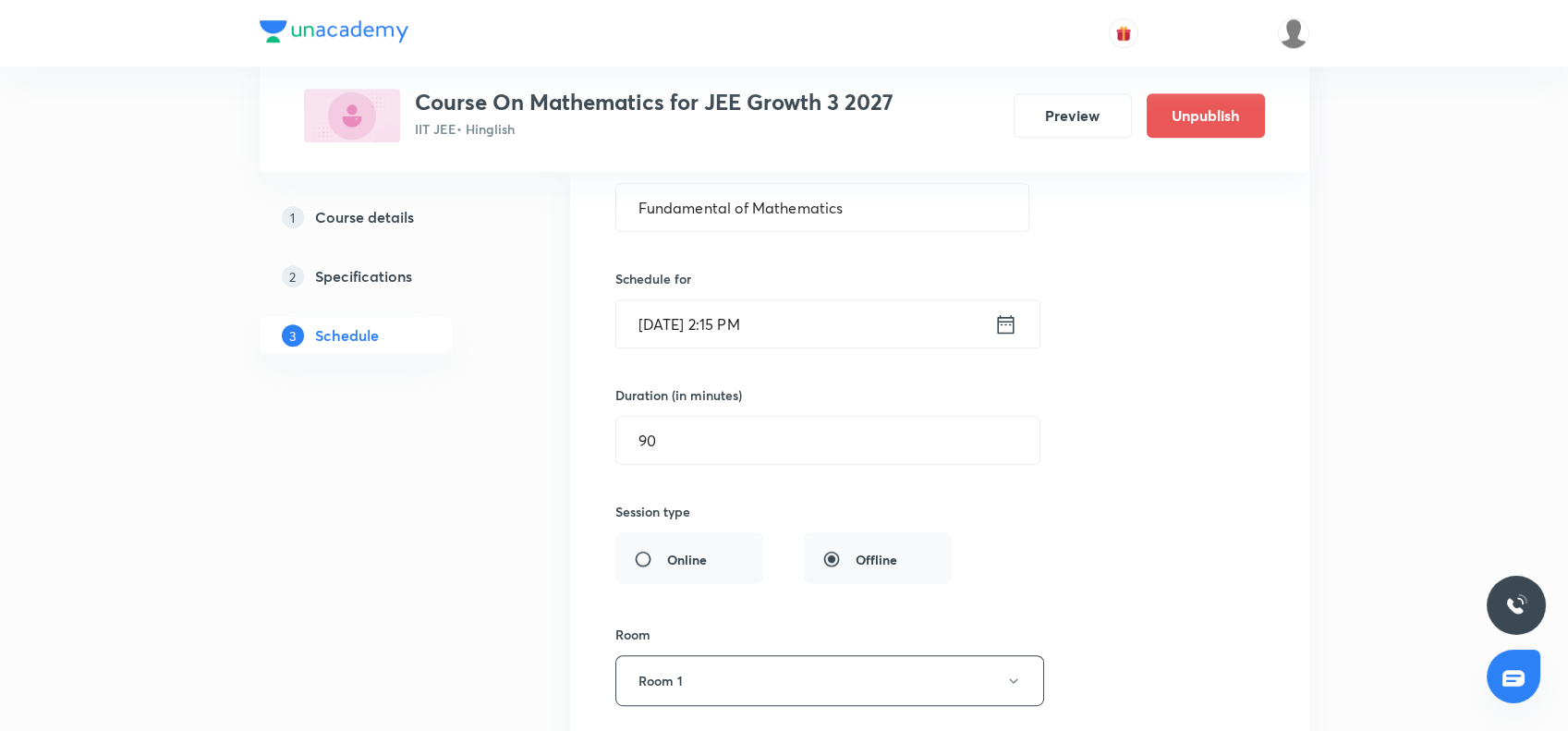 scroll, scrollTop: 1793, scrollLeft: 0, axis: vertical 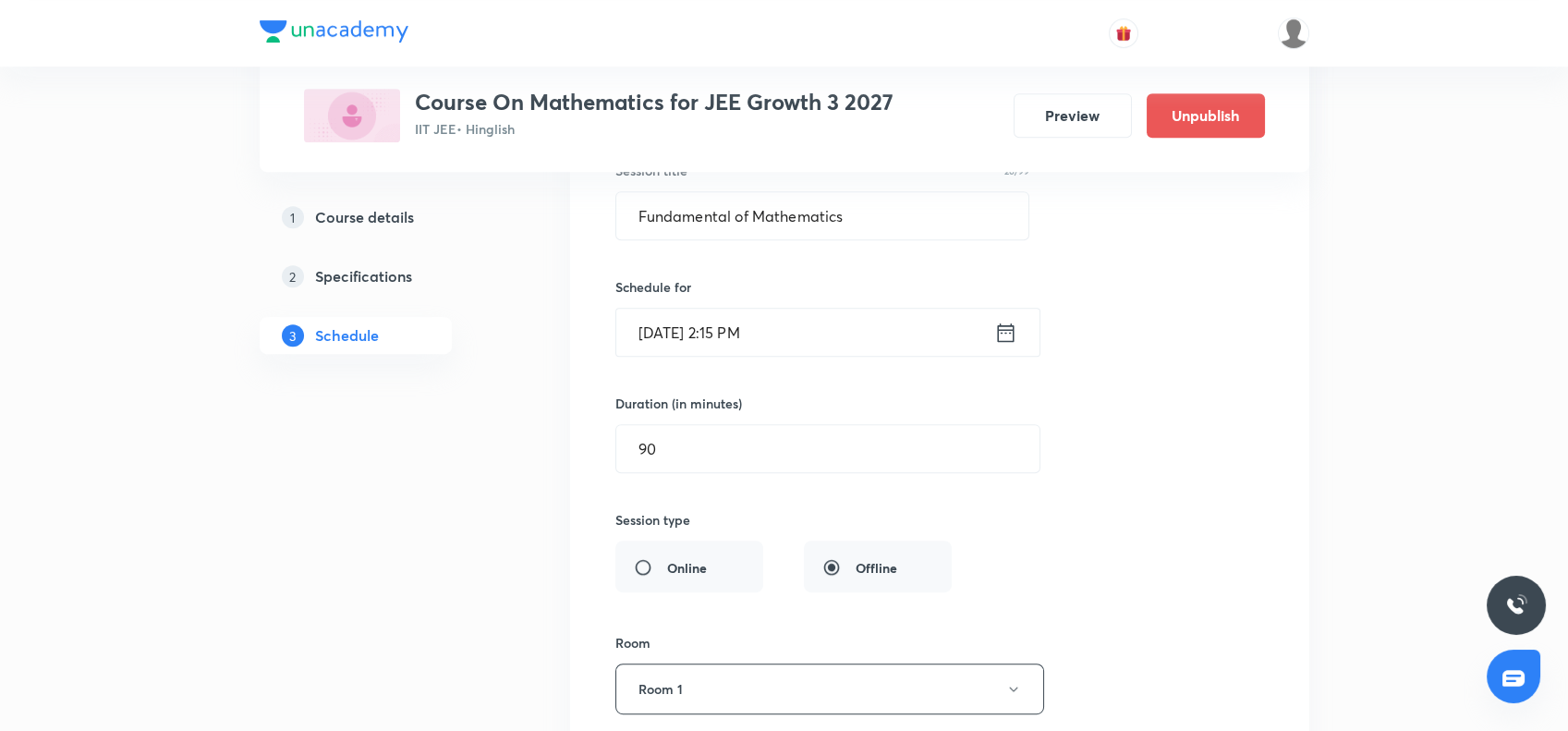 click on "Jul 14, 2025, 2:15 PM" at bounding box center [805, 332] 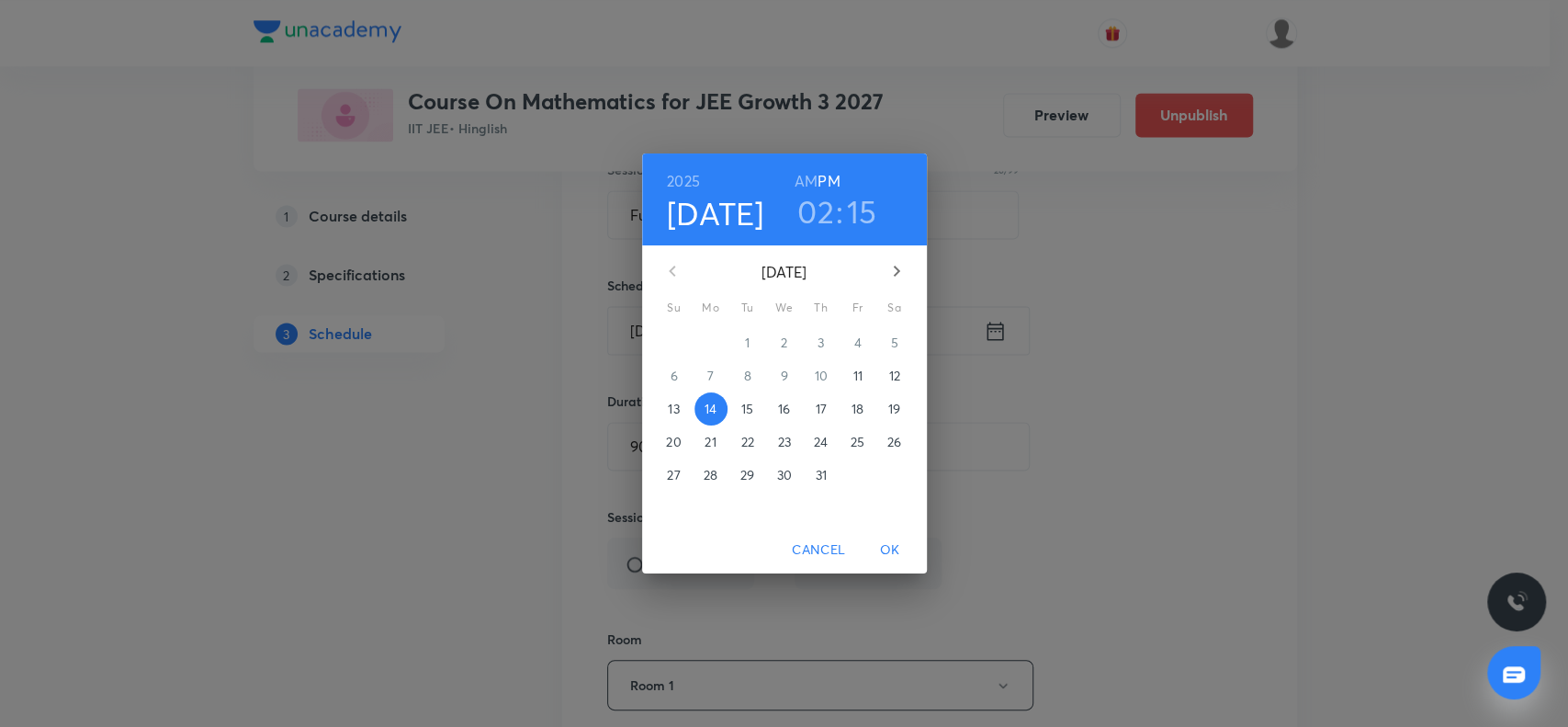 click on "16" at bounding box center (784, 409) 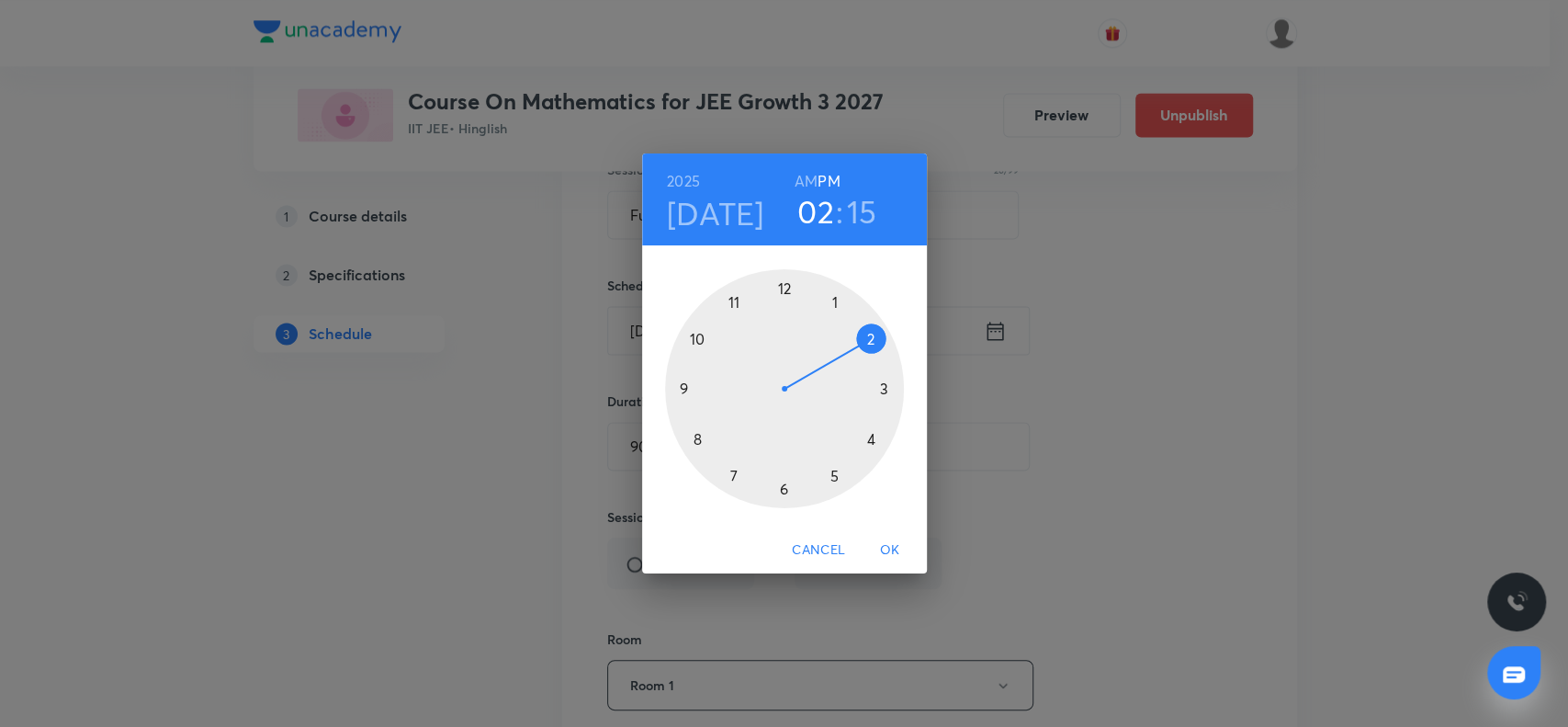 click at bounding box center [784, 389] 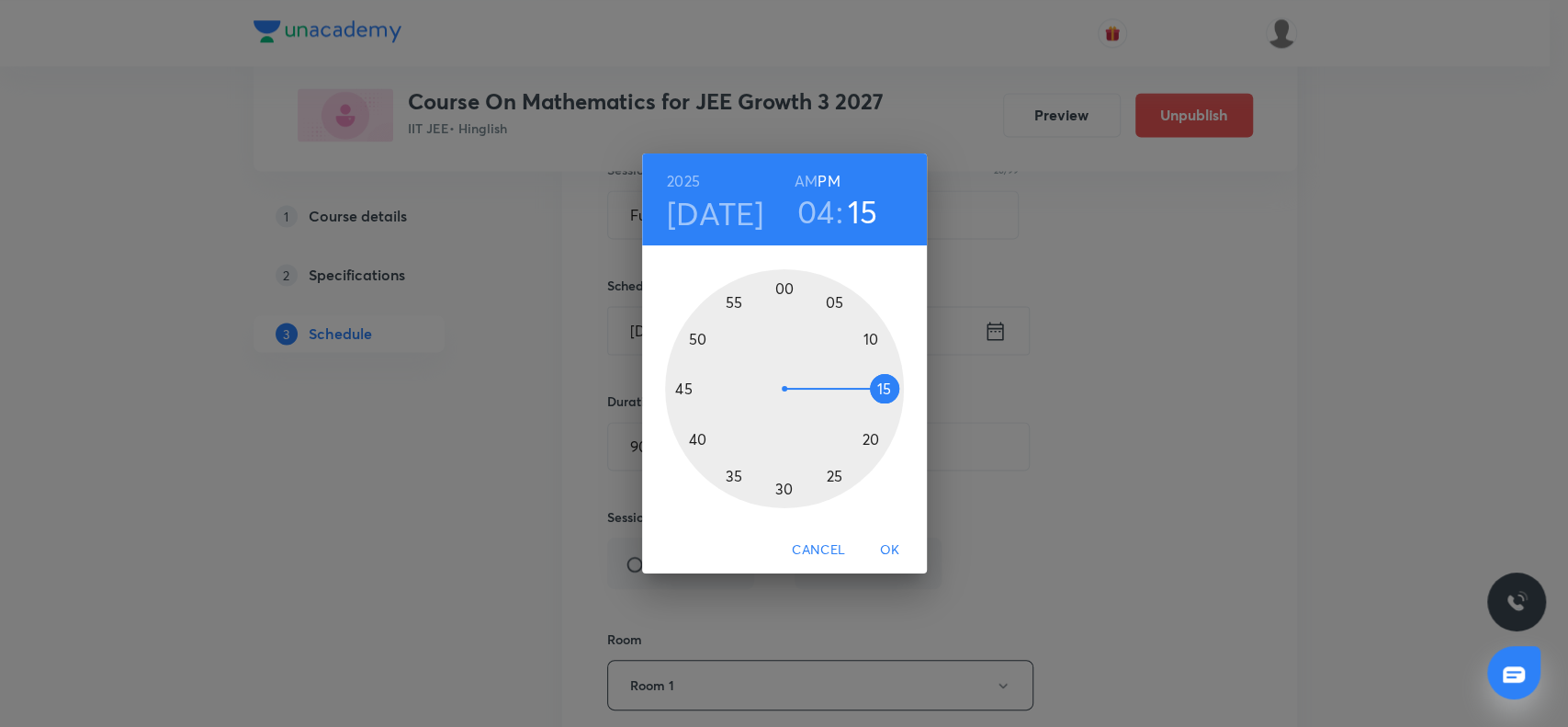 click at bounding box center (784, 389) 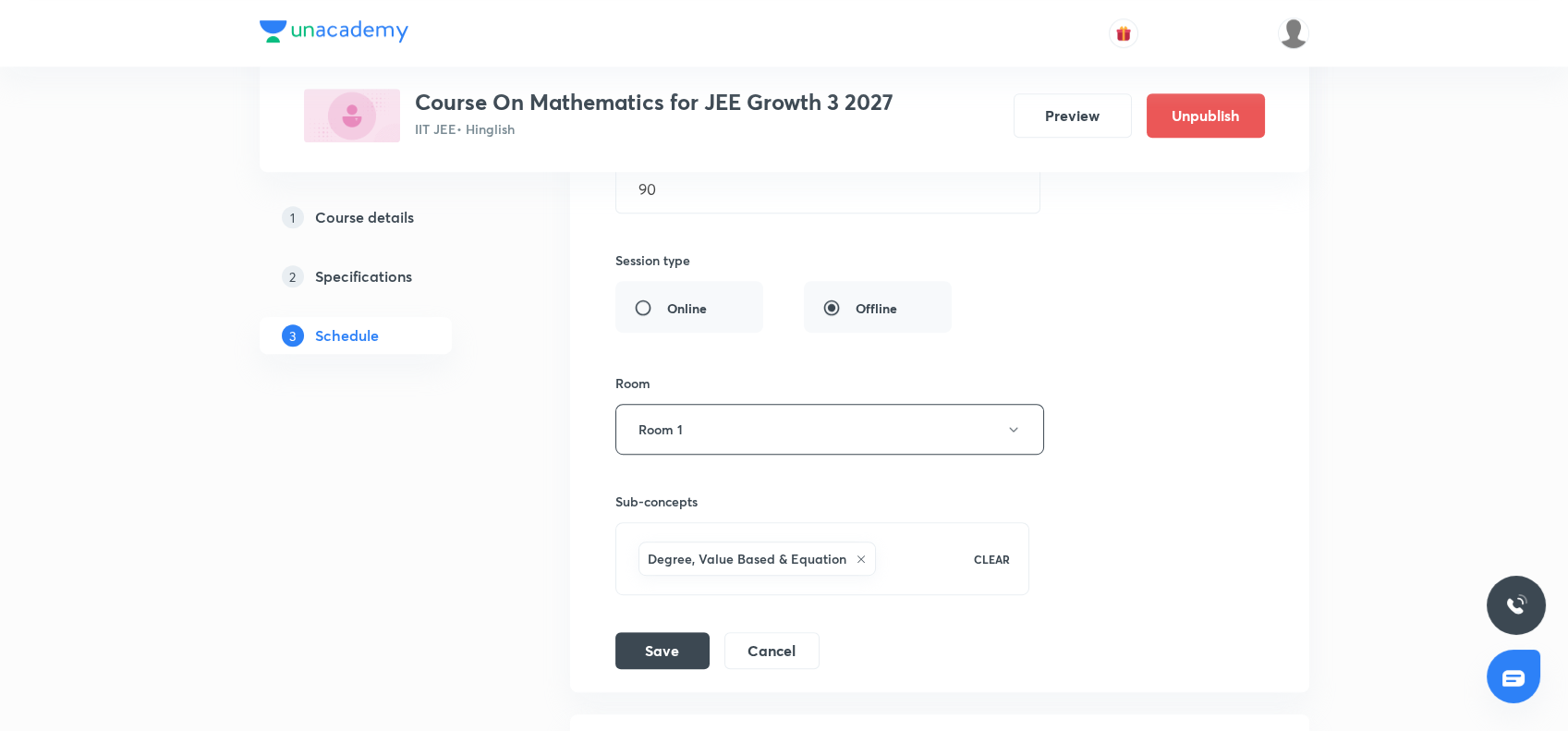 scroll, scrollTop: 2171, scrollLeft: 0, axis: vertical 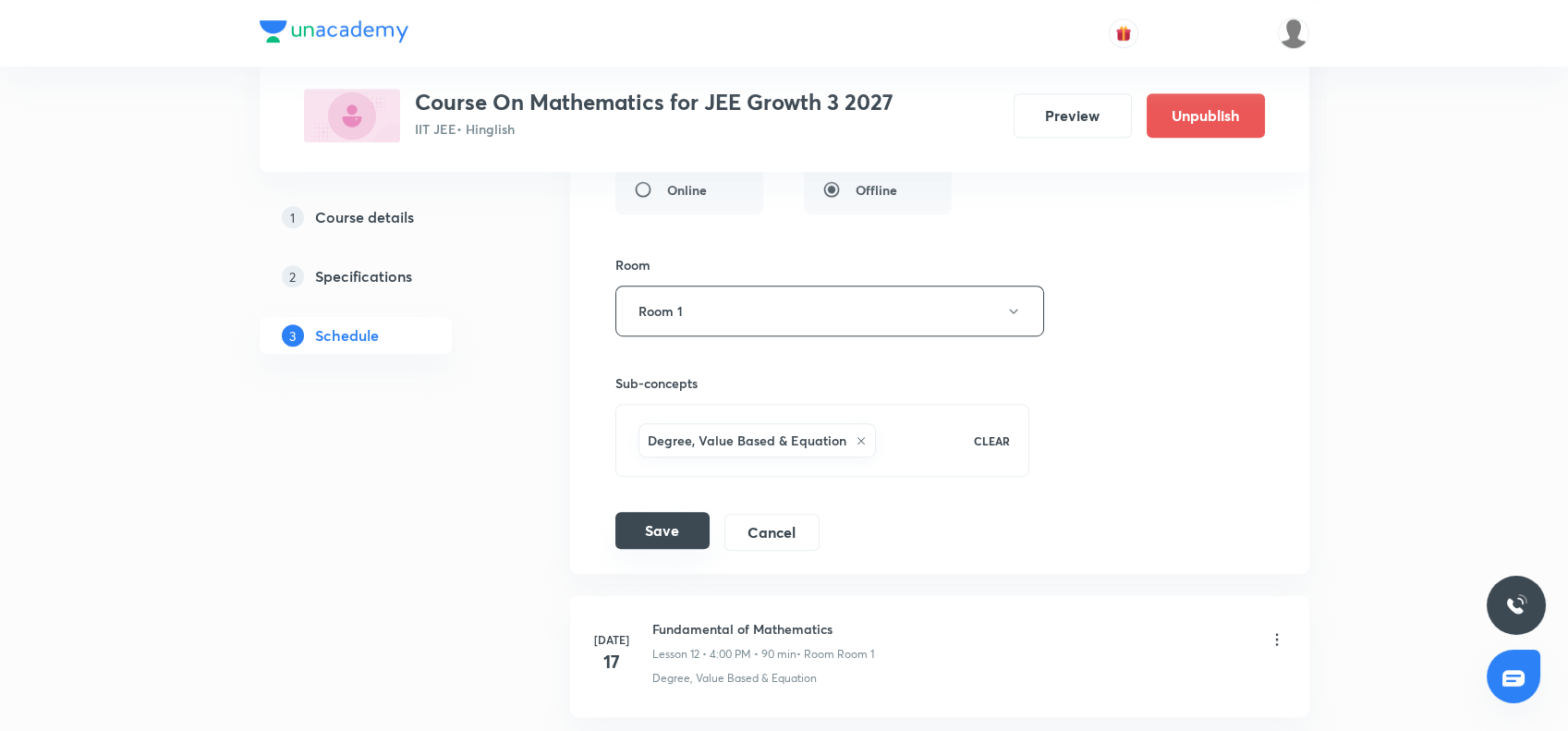 click on "Save" at bounding box center [662, 530] 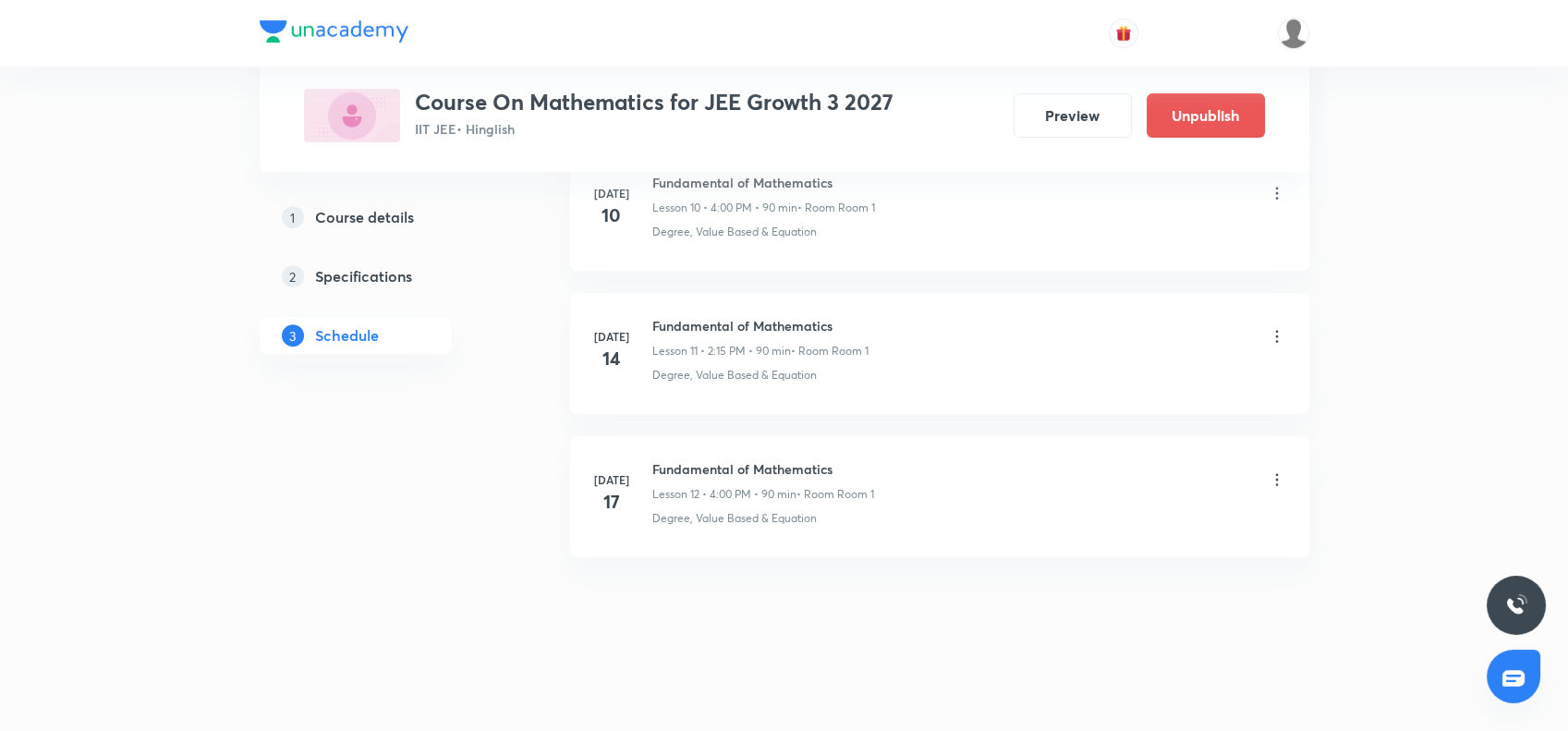 scroll, scrollTop: 1617, scrollLeft: 0, axis: vertical 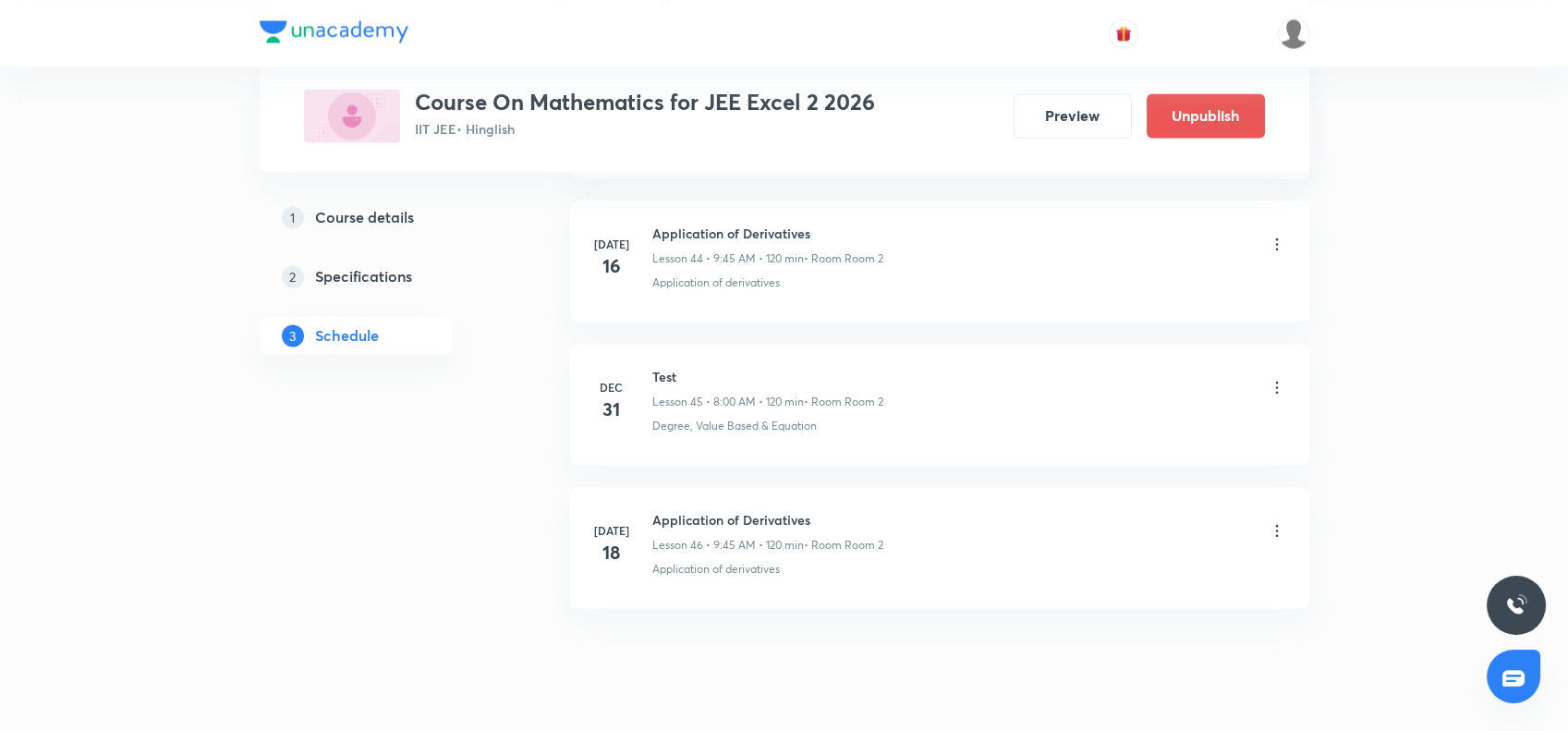 click on "Schedule 46  classes Add new session [DATE] Relations and Functions 1 Lesson 1 • 8:00 AM • 120 min  • Room Room 2 Degree, Value Based & Equation [DATE] Relations and Functions 2 Lesson 2 • 10:15 AM • 120 min  • Room Room 2 Degree, Value Based & Equation [DATE] Relations and Functions 3 Lesson 3 • 12:30 PM • 120 min  • Room Room 2 Degree, Value Based & Equation [DATE] Relations and Functions 4 Lesson 4 • 8:00 AM • 120 min  • Room Room 2 Degree, Value Based & Equation [DATE] Relations and Functions 5 Lesson 5 • 10:15 AM • 120 min  • Room Room 2 Degree, Value Based & Equation [DATE] Relations and Functions 6 Lesson 6 • 8:00 AM • 90 min  • Room Room 2 Degree, Value Based & Equation [DATE] Relations & Function 7 Lesson 7 • 8:00 AM • 120 min  • Room Room 2 Degree, Value Based & Equation [DATE] Relations & Function 8 Lesson 8 • 10:15 AM • 120 min  • Room Room 2 Degree, Value Based & Equation [DATE] Relations & Function 9 Lesson 9 • 12:30 PM • 120 min [DATE] Apr" at bounding box center [940, -2689] 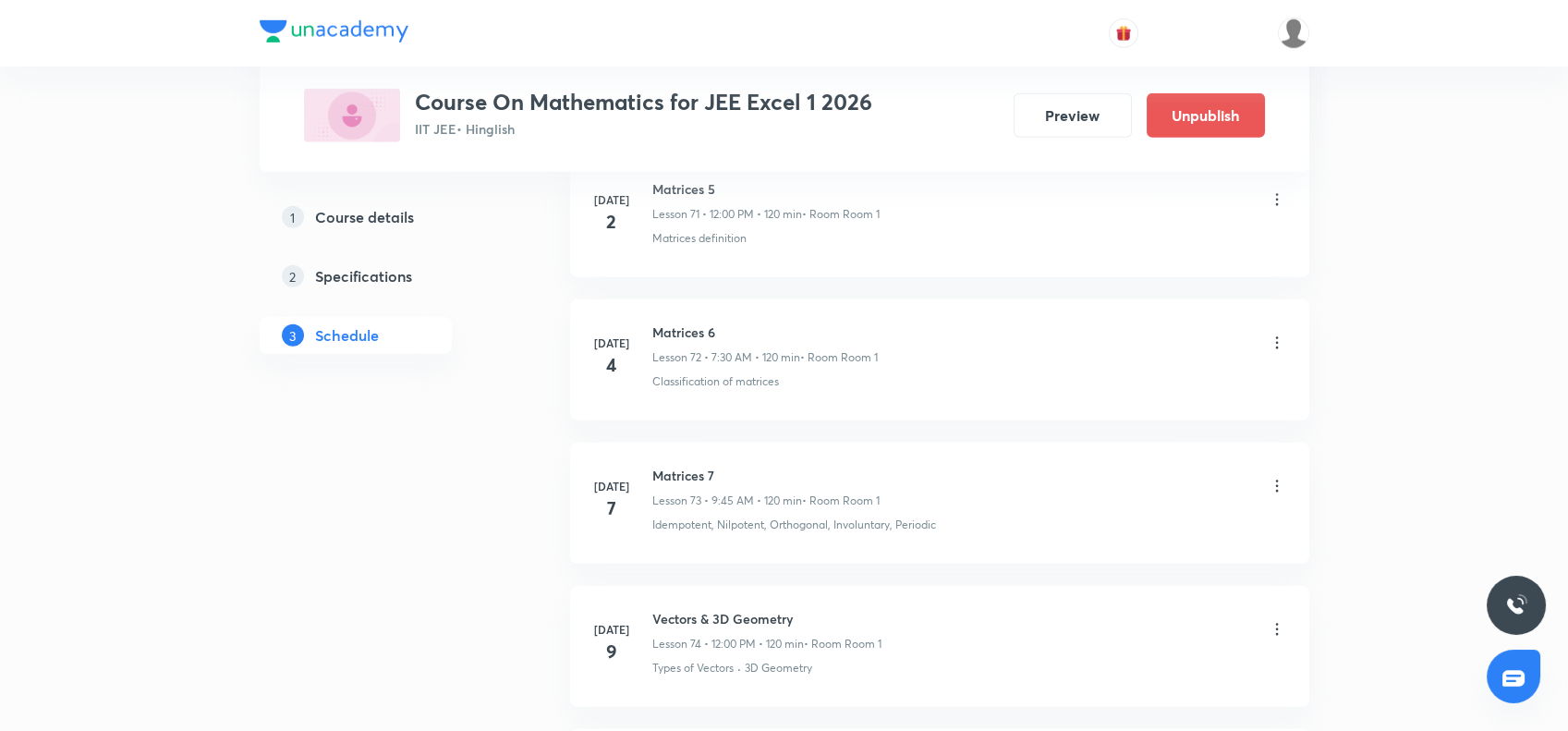 scroll, scrollTop: 11201, scrollLeft: 0, axis: vertical 